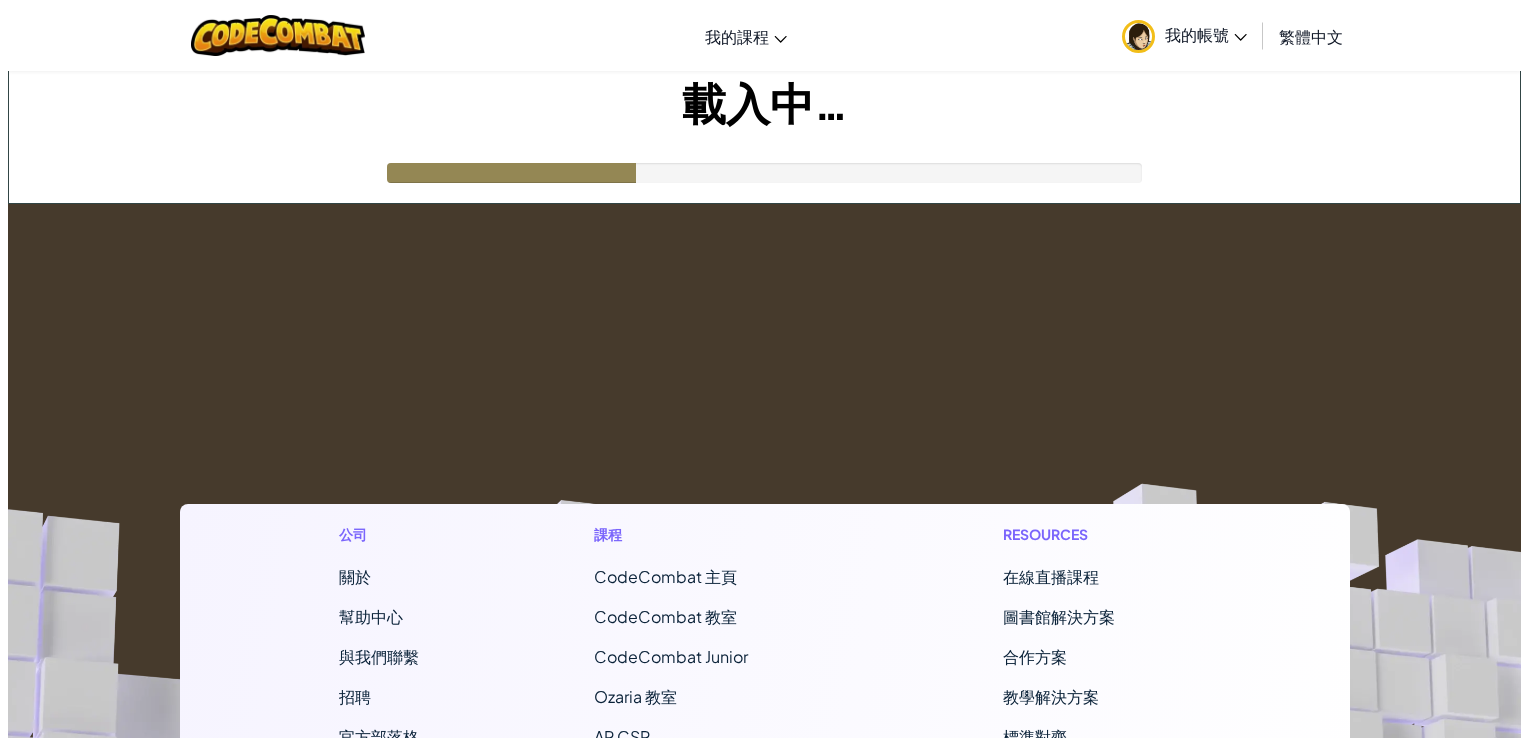 scroll, scrollTop: 0, scrollLeft: 0, axis: both 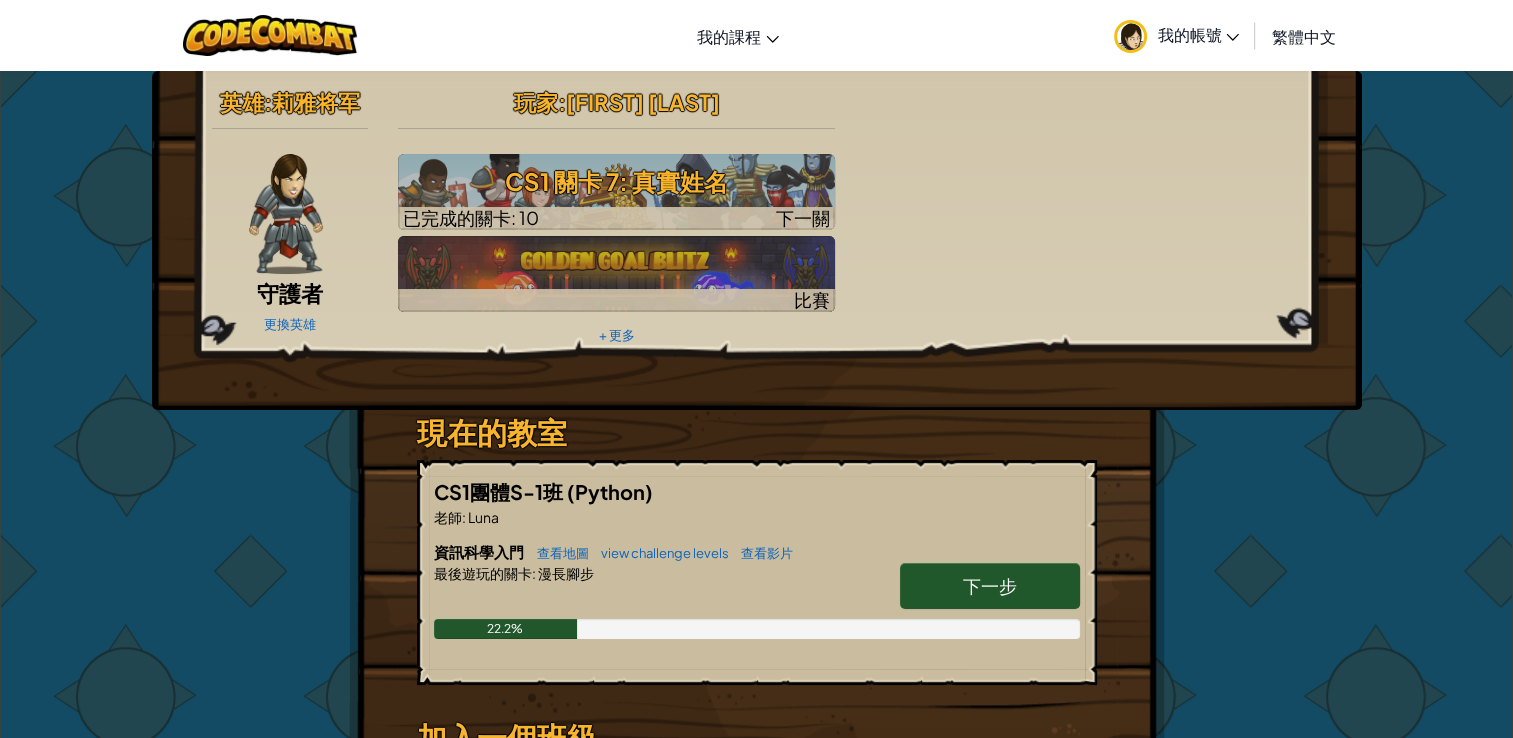click on "下一步" at bounding box center [990, 586] 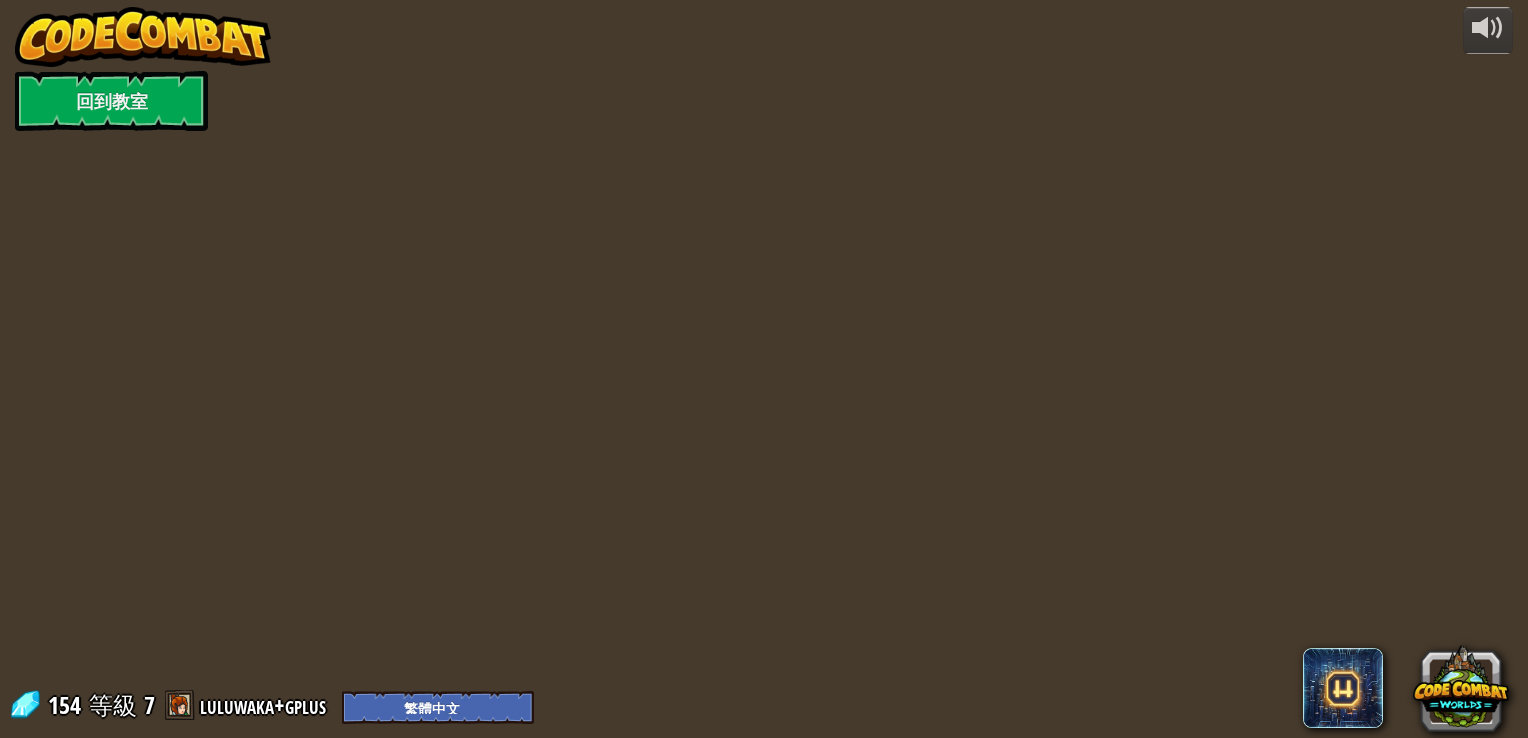select on "zh-HANT" 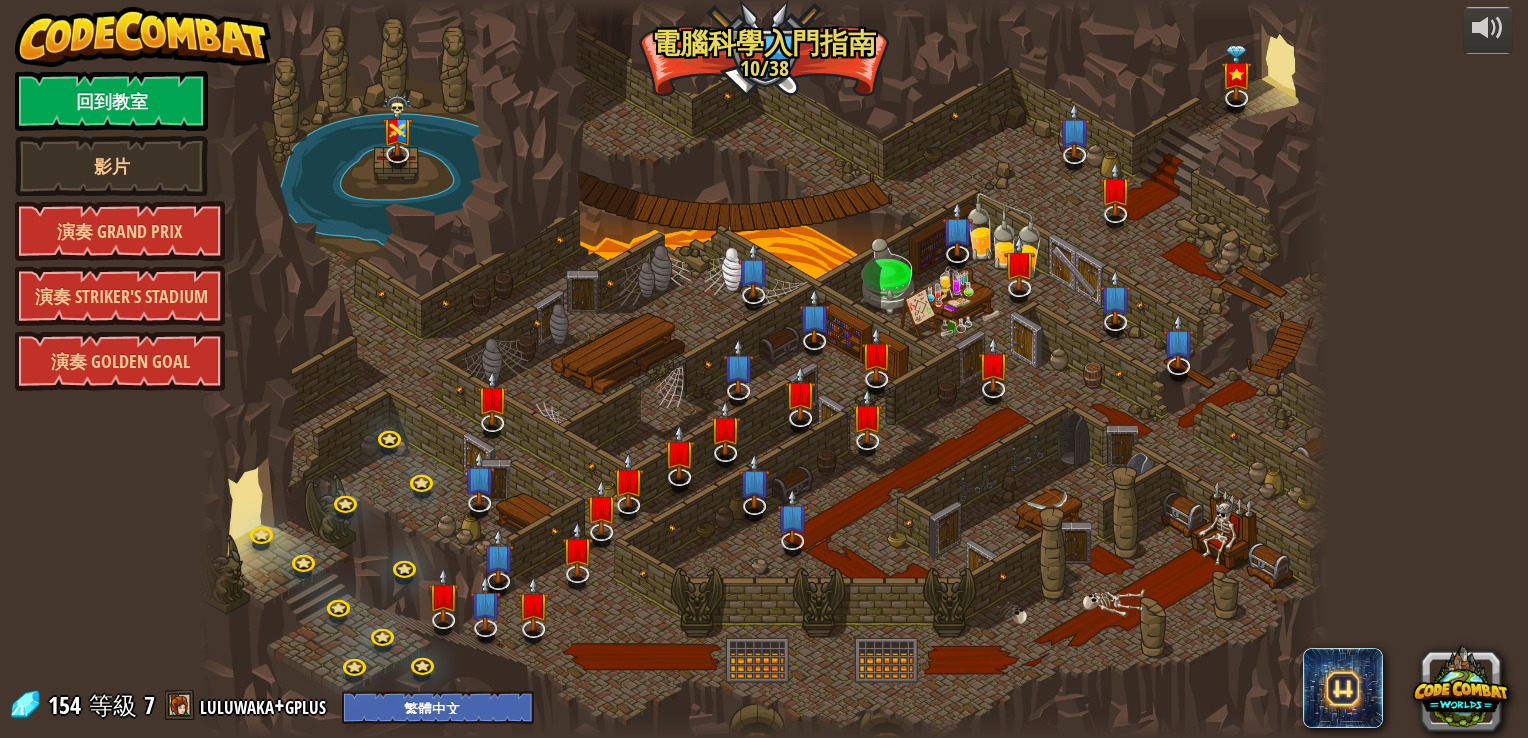 select on "zh-HANT" 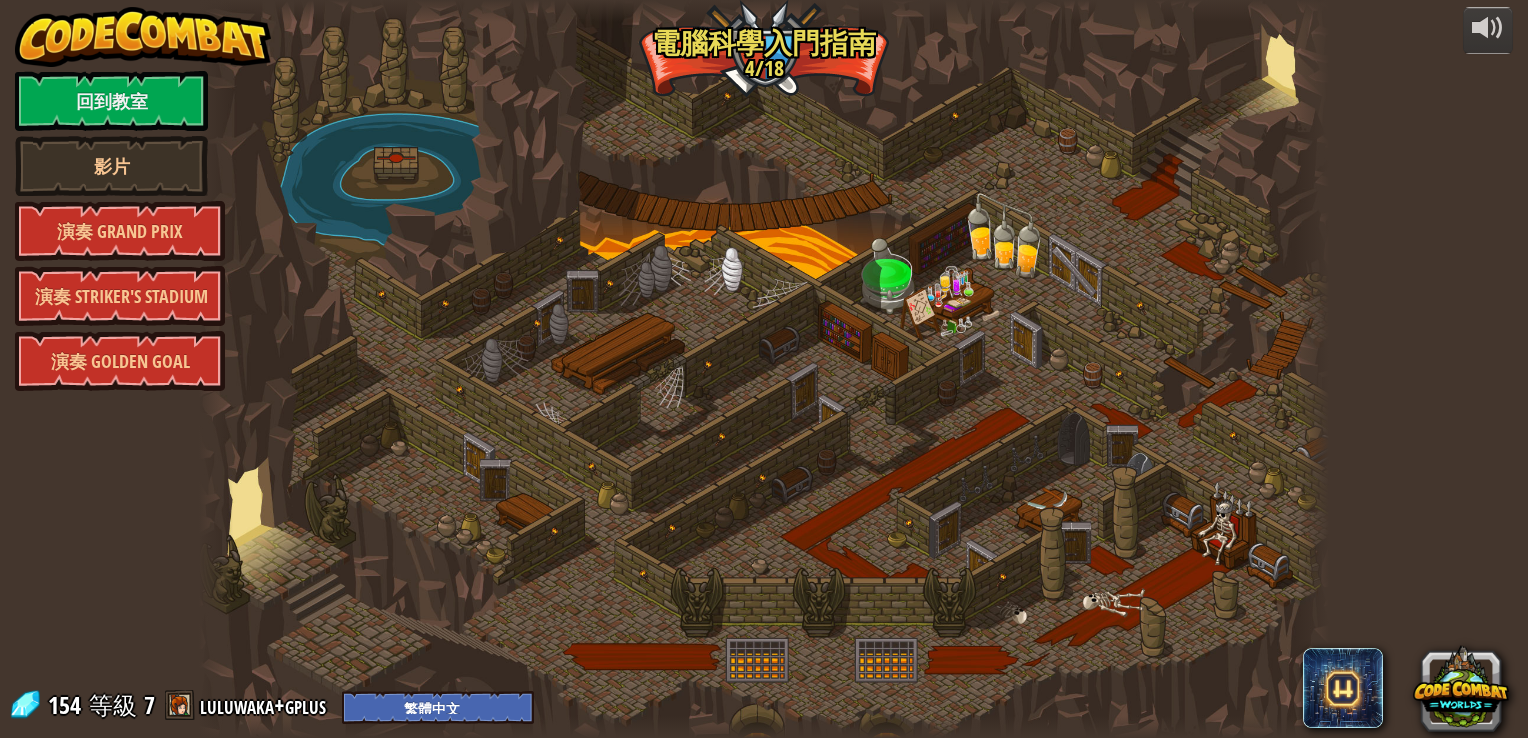 select on "zh-HANT" 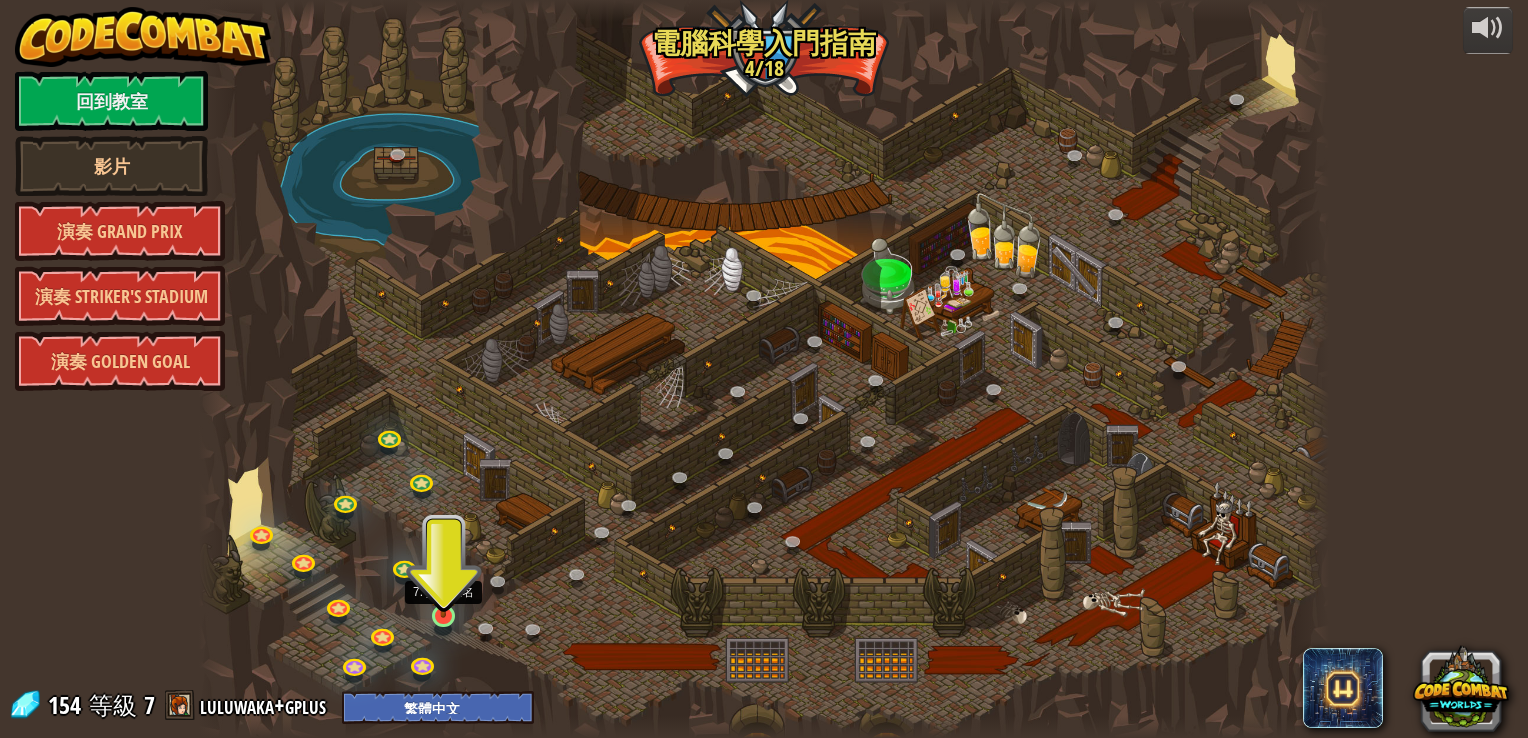 click at bounding box center [443, 585] 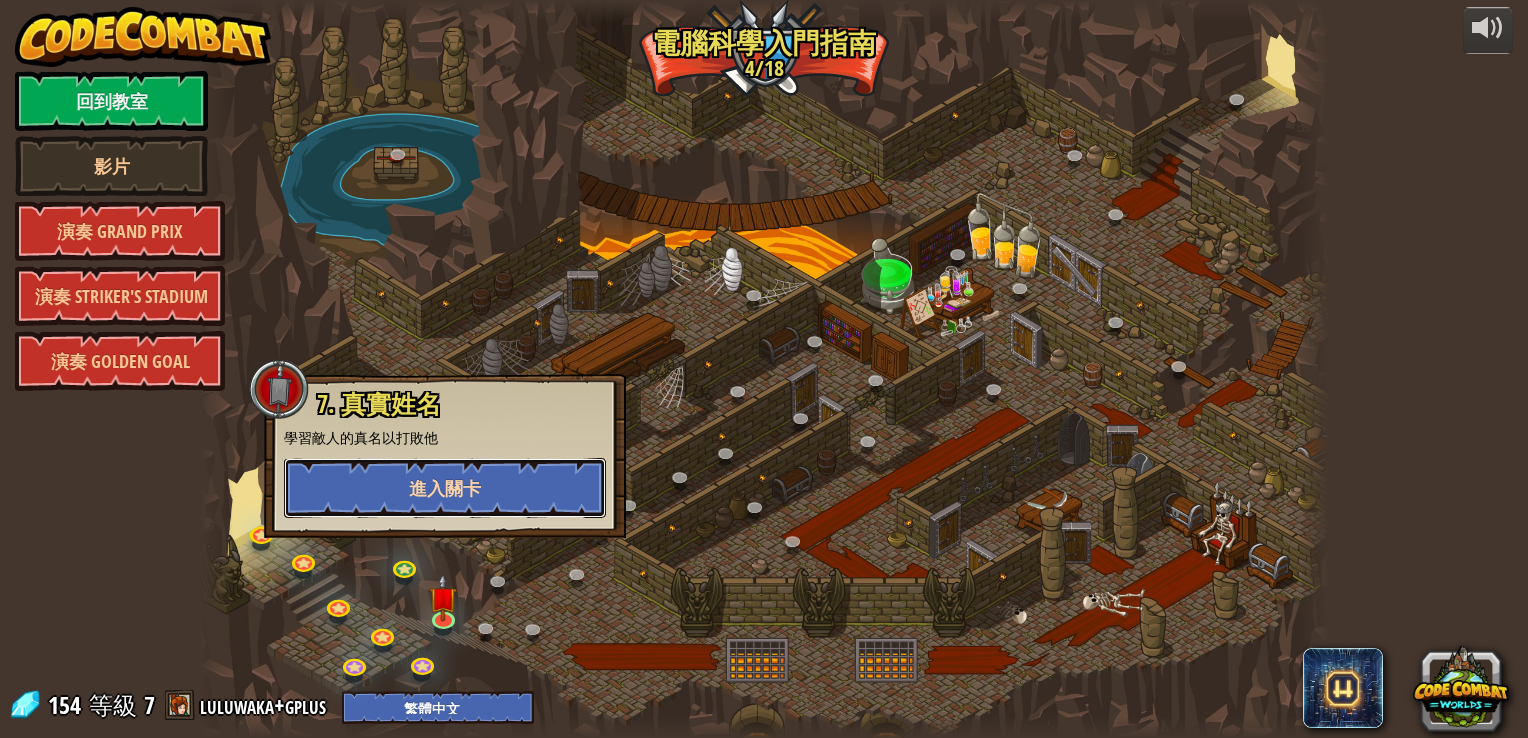 click on "進入關卡" at bounding box center [445, 488] 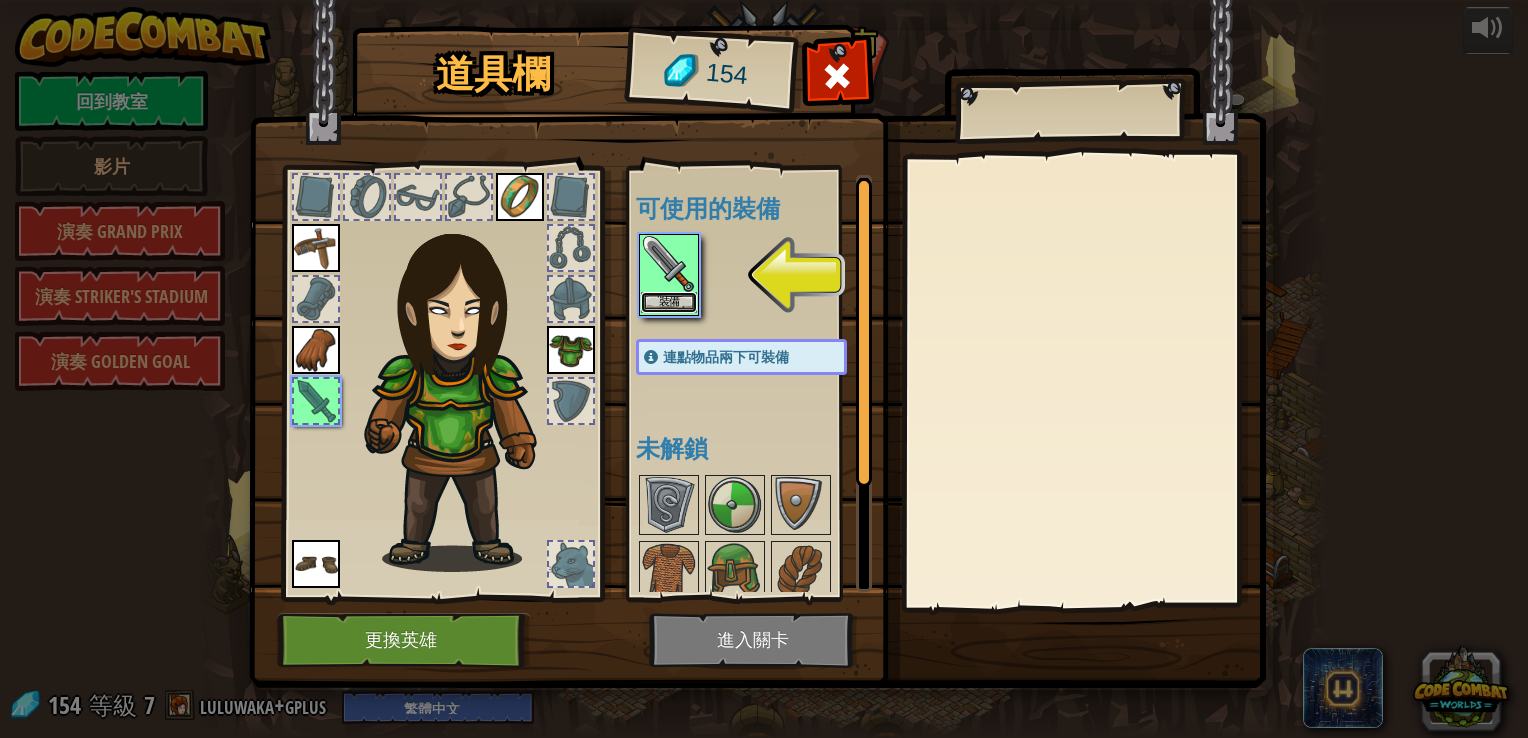 click on "裝備" at bounding box center (669, 302) 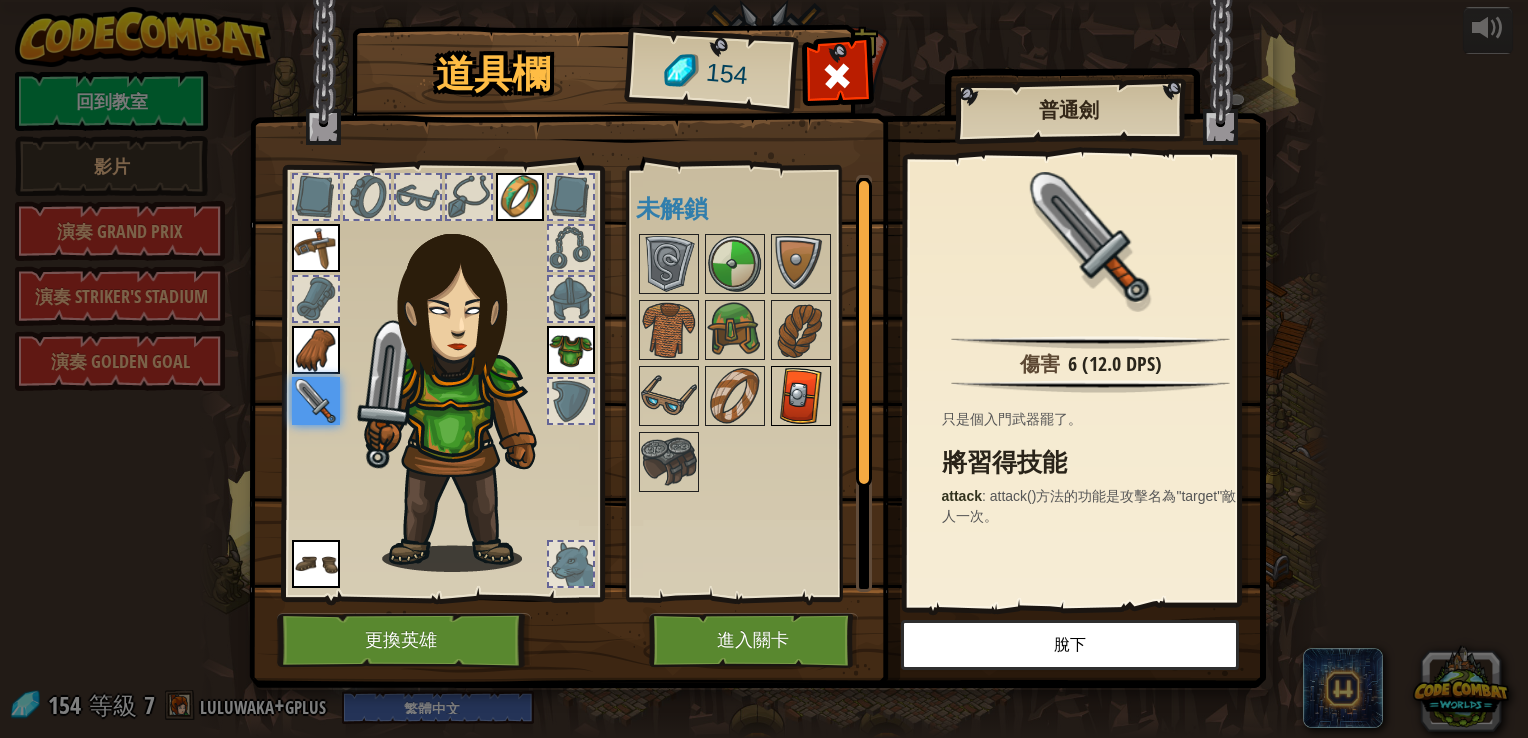 click at bounding box center [801, 396] 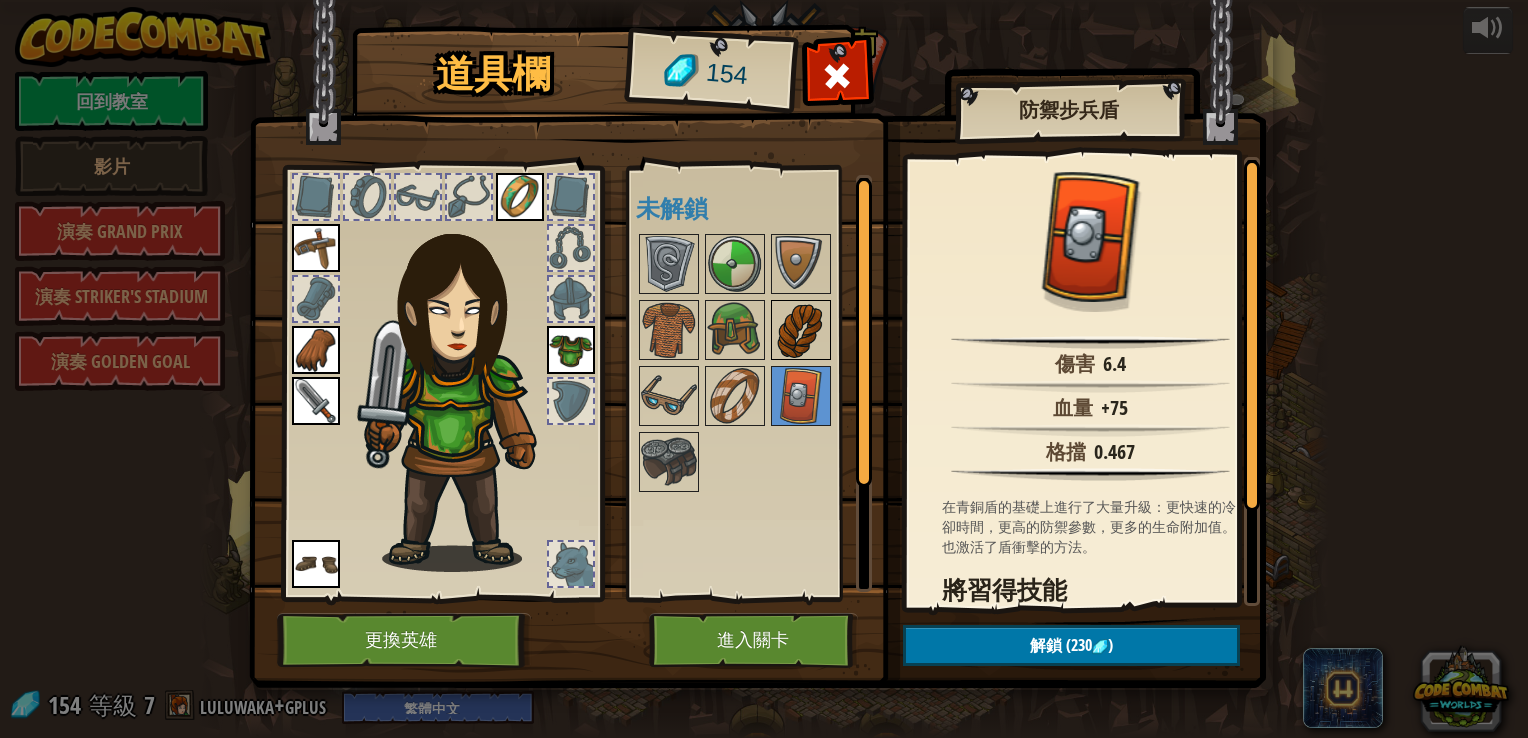 click at bounding box center (801, 330) 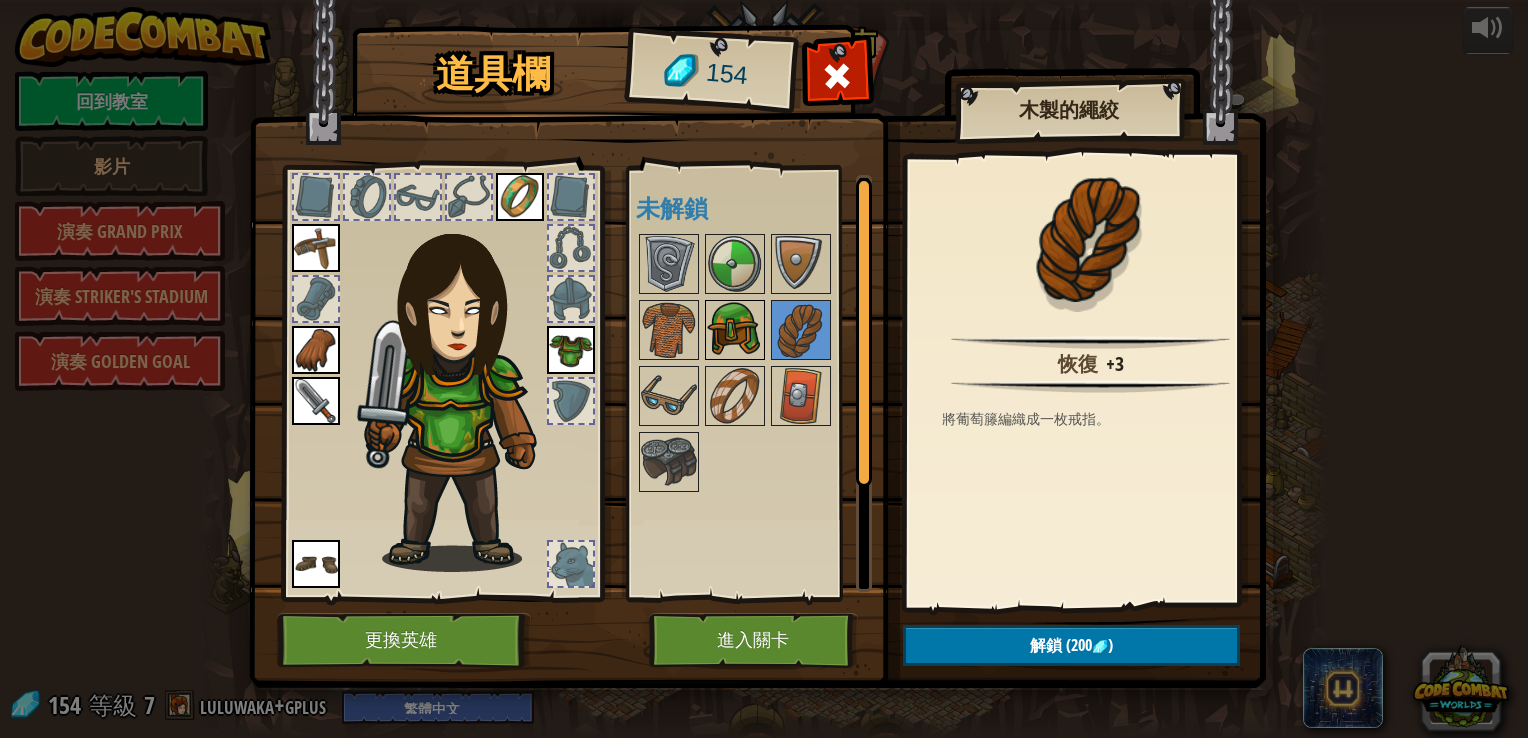 click at bounding box center [735, 330] 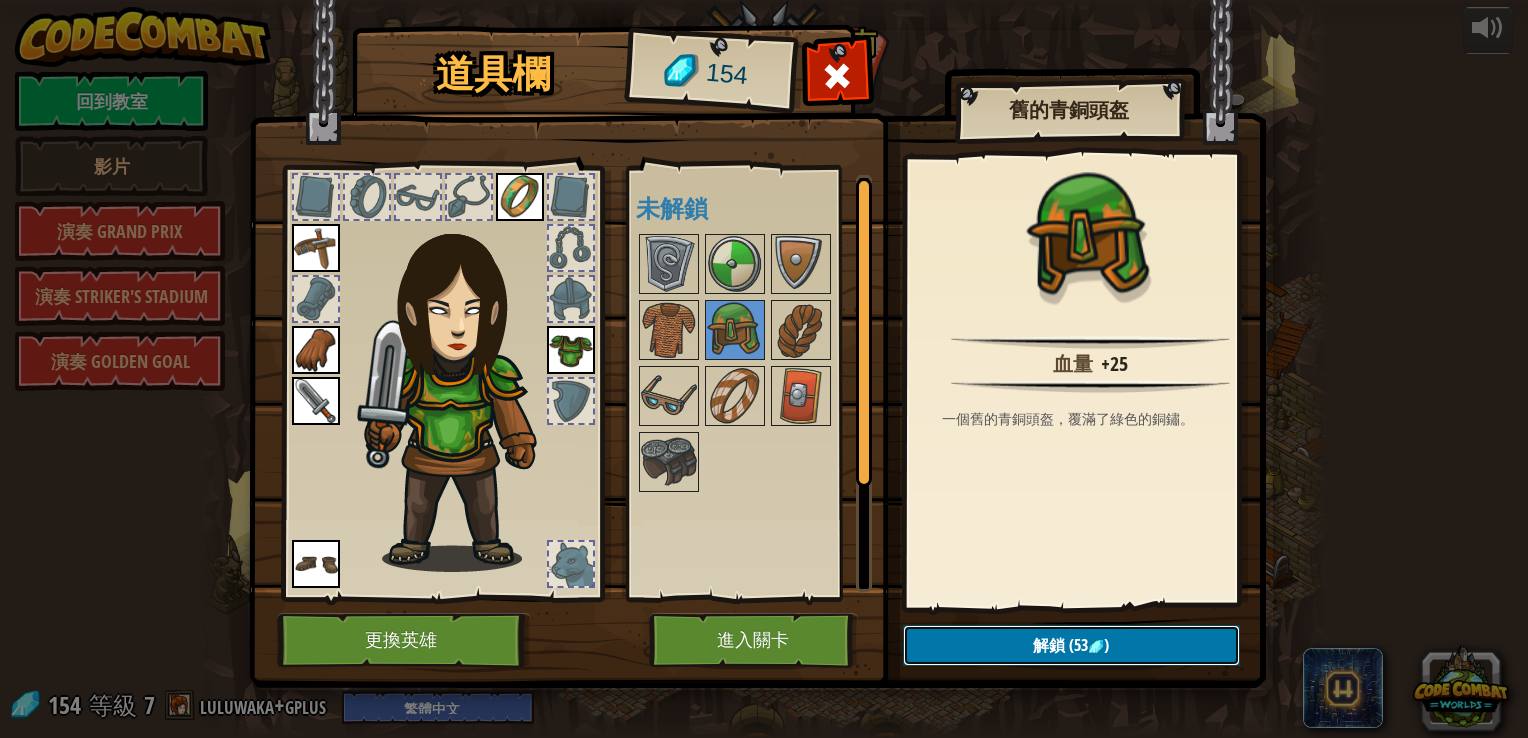 click on "解鎖 (53 )" at bounding box center [1071, 645] 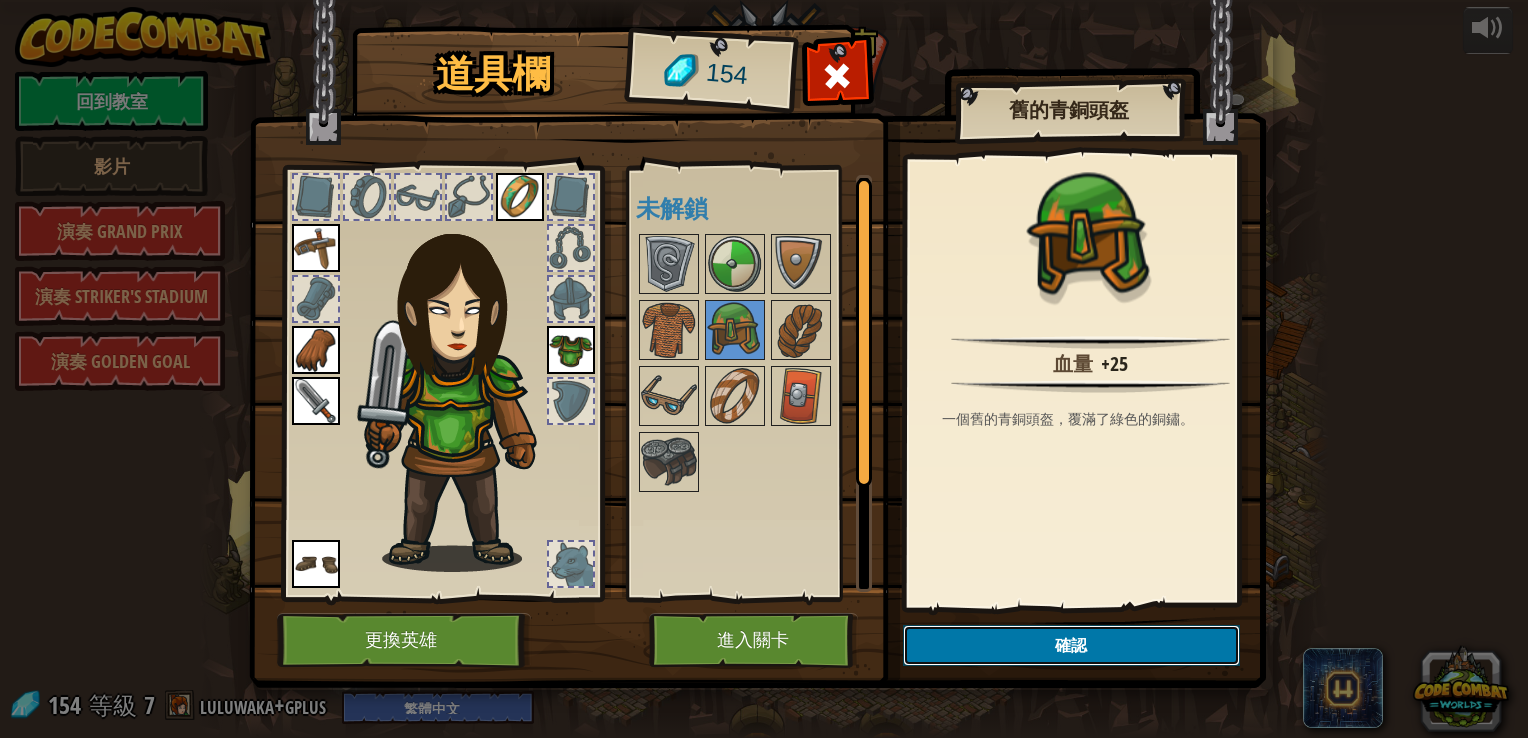 click on "確認" at bounding box center [1071, 645] 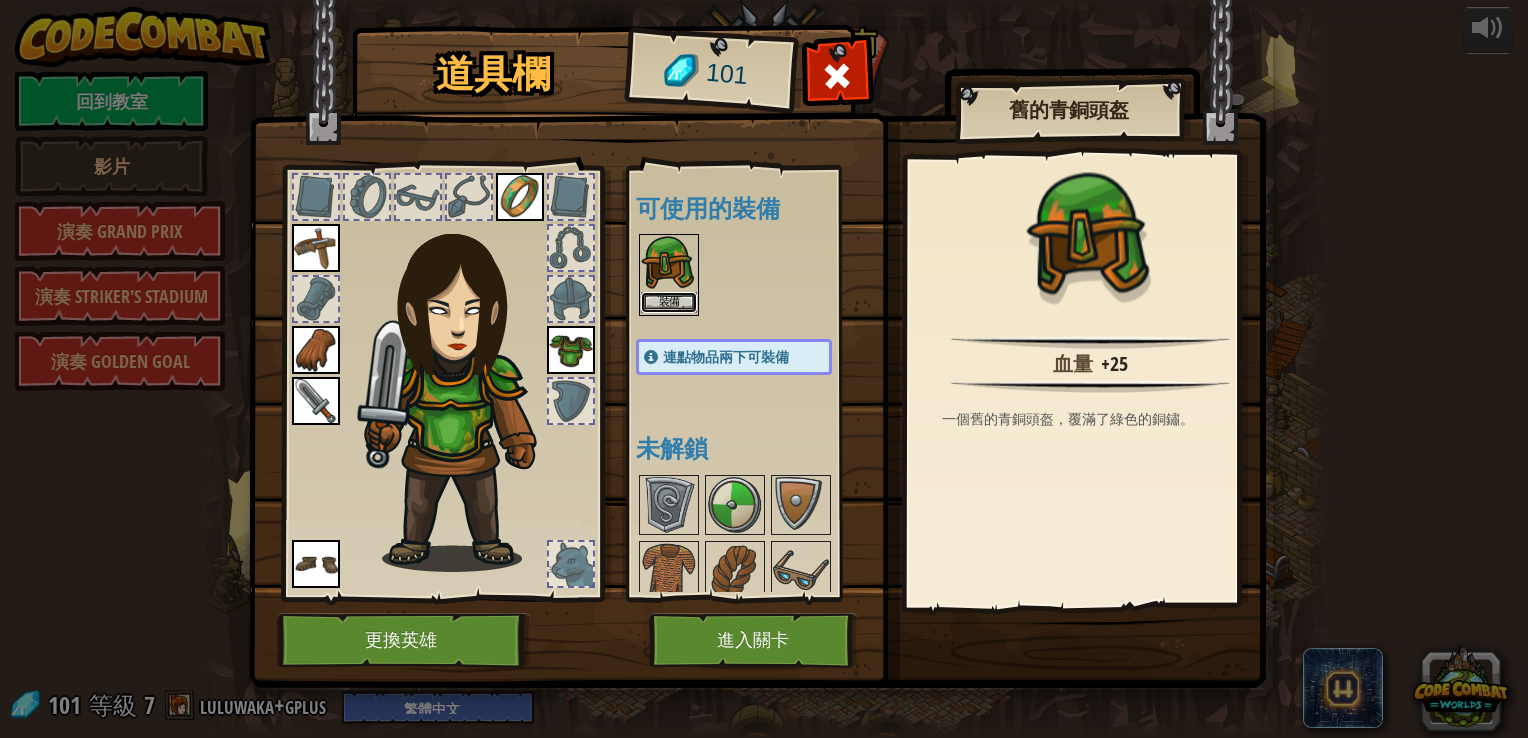 click on "裝備" at bounding box center (669, 302) 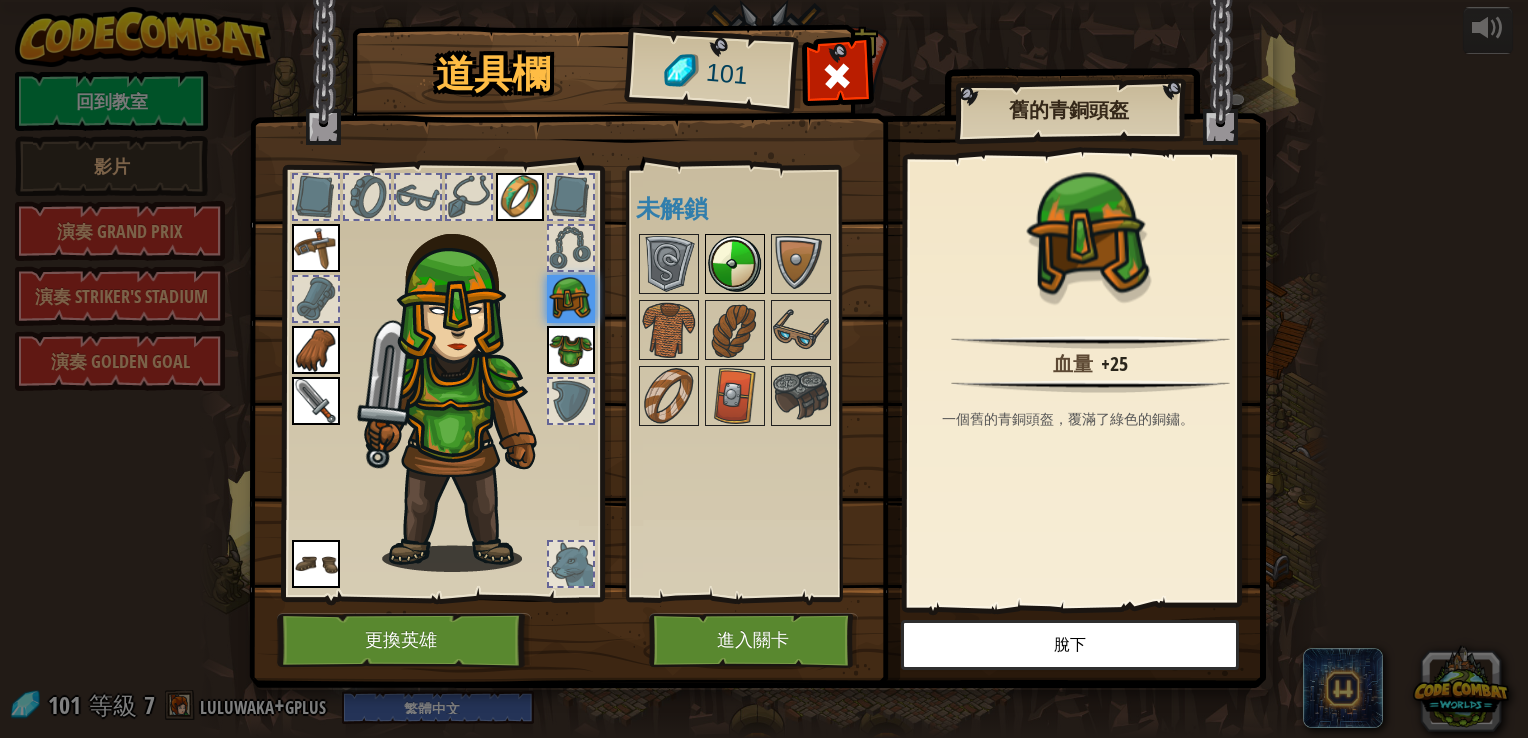 click at bounding box center (735, 264) 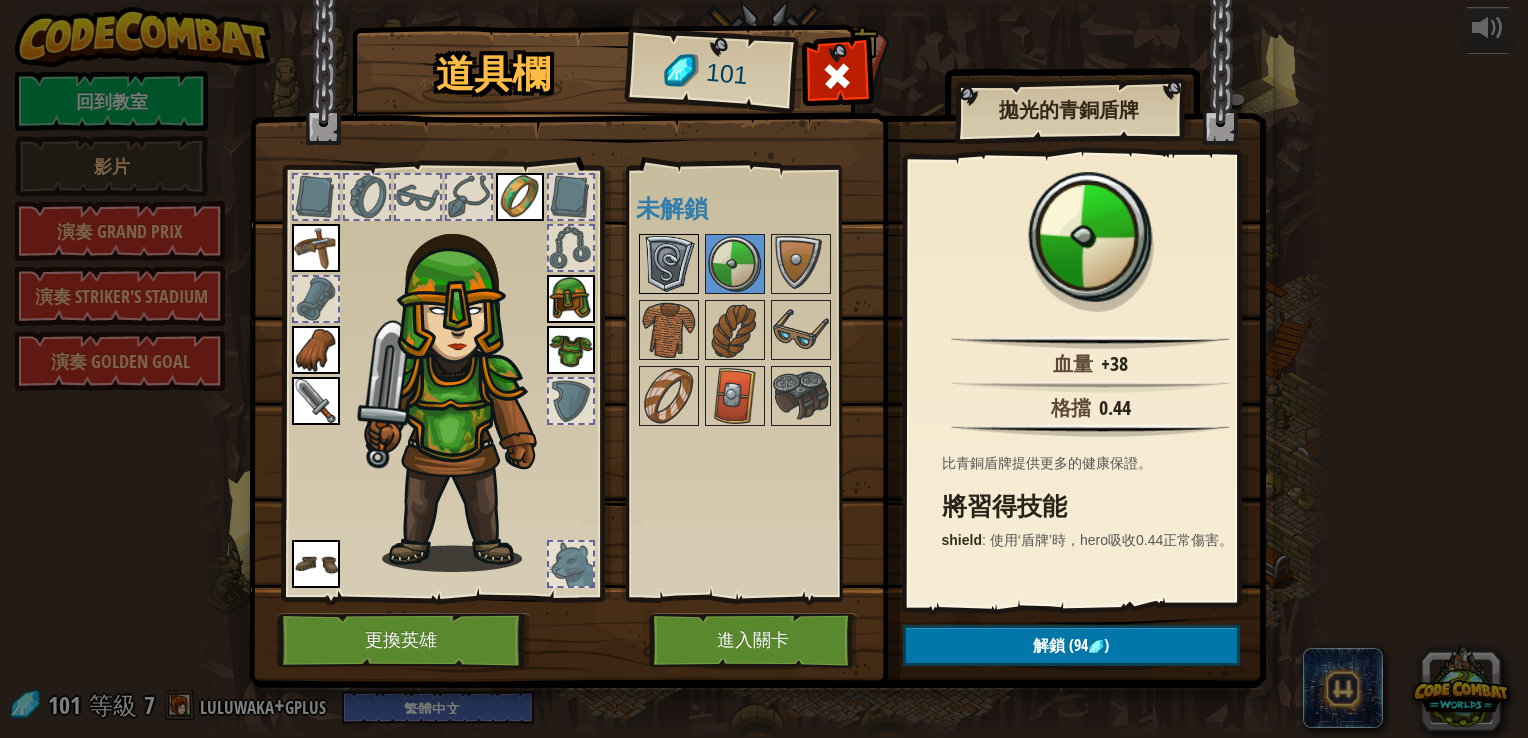 click at bounding box center [669, 264] 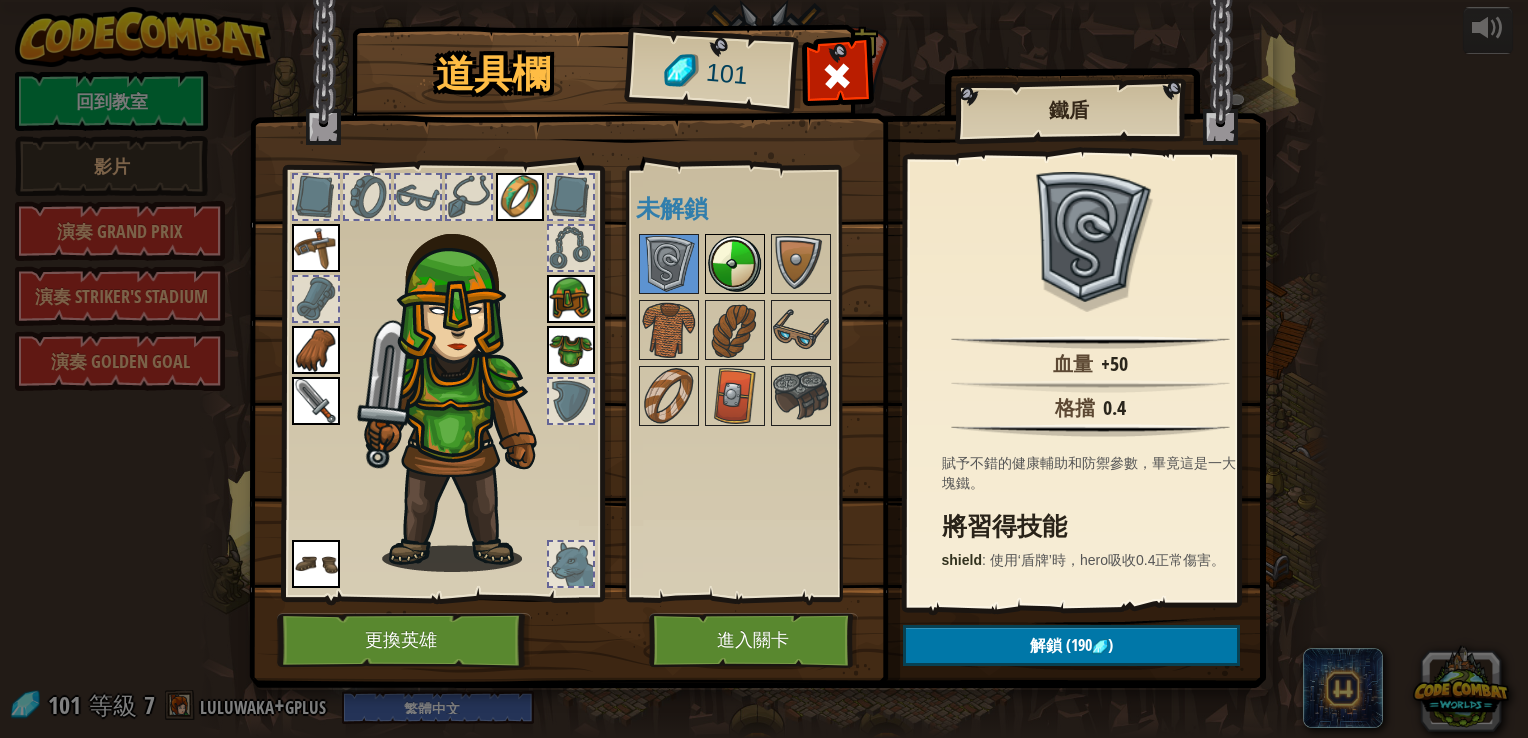 click at bounding box center (735, 264) 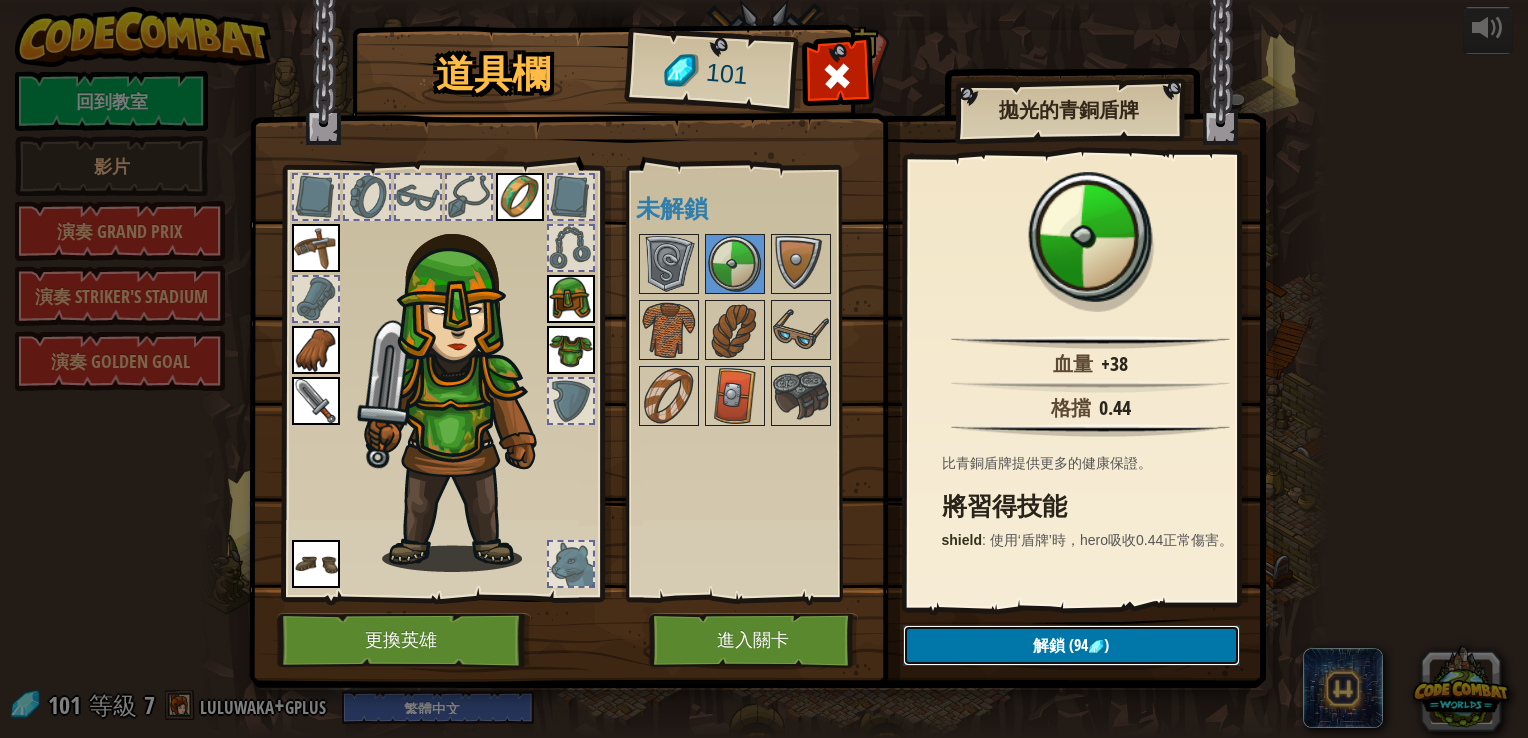 click on "解鎖 (94 )" at bounding box center [1071, 645] 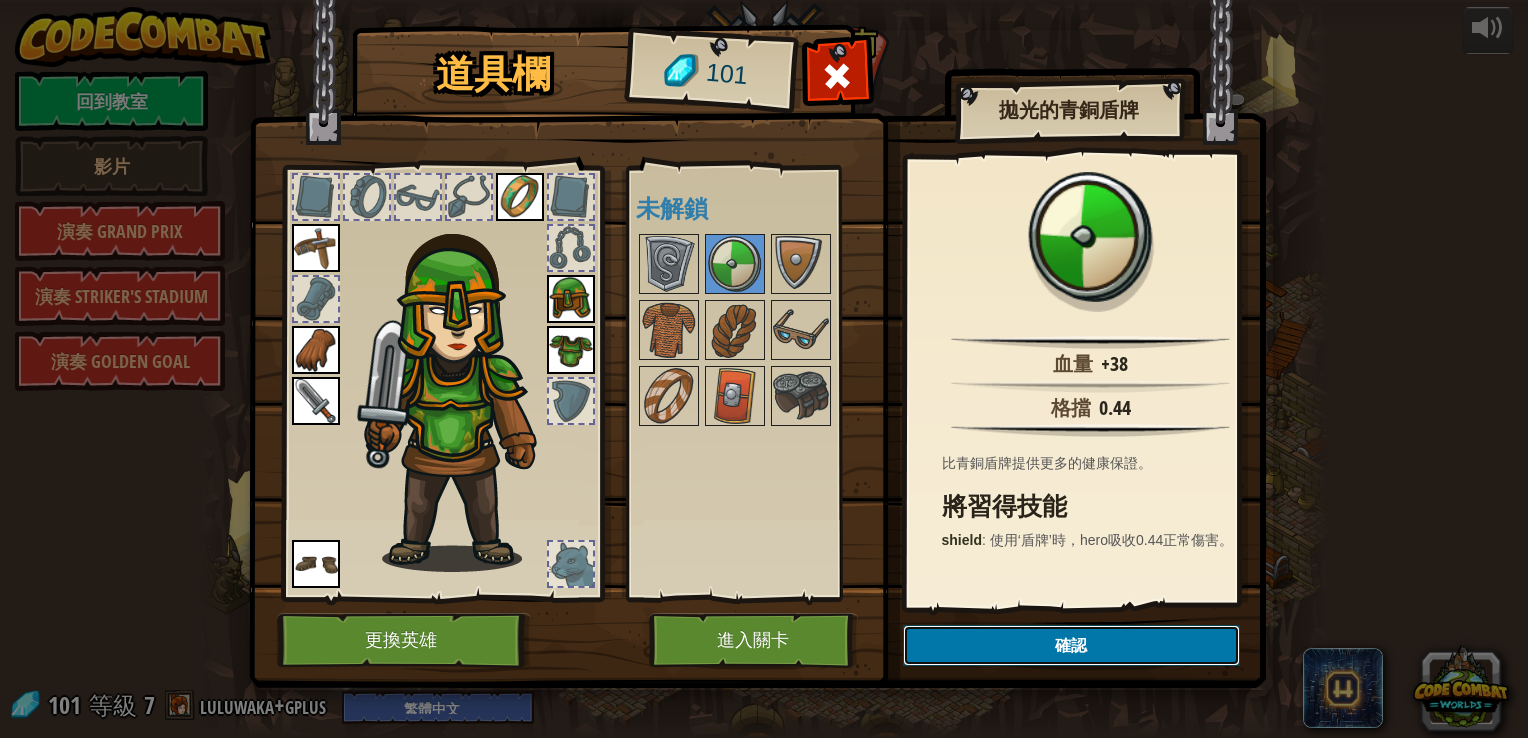 click on "確認" at bounding box center (1071, 645) 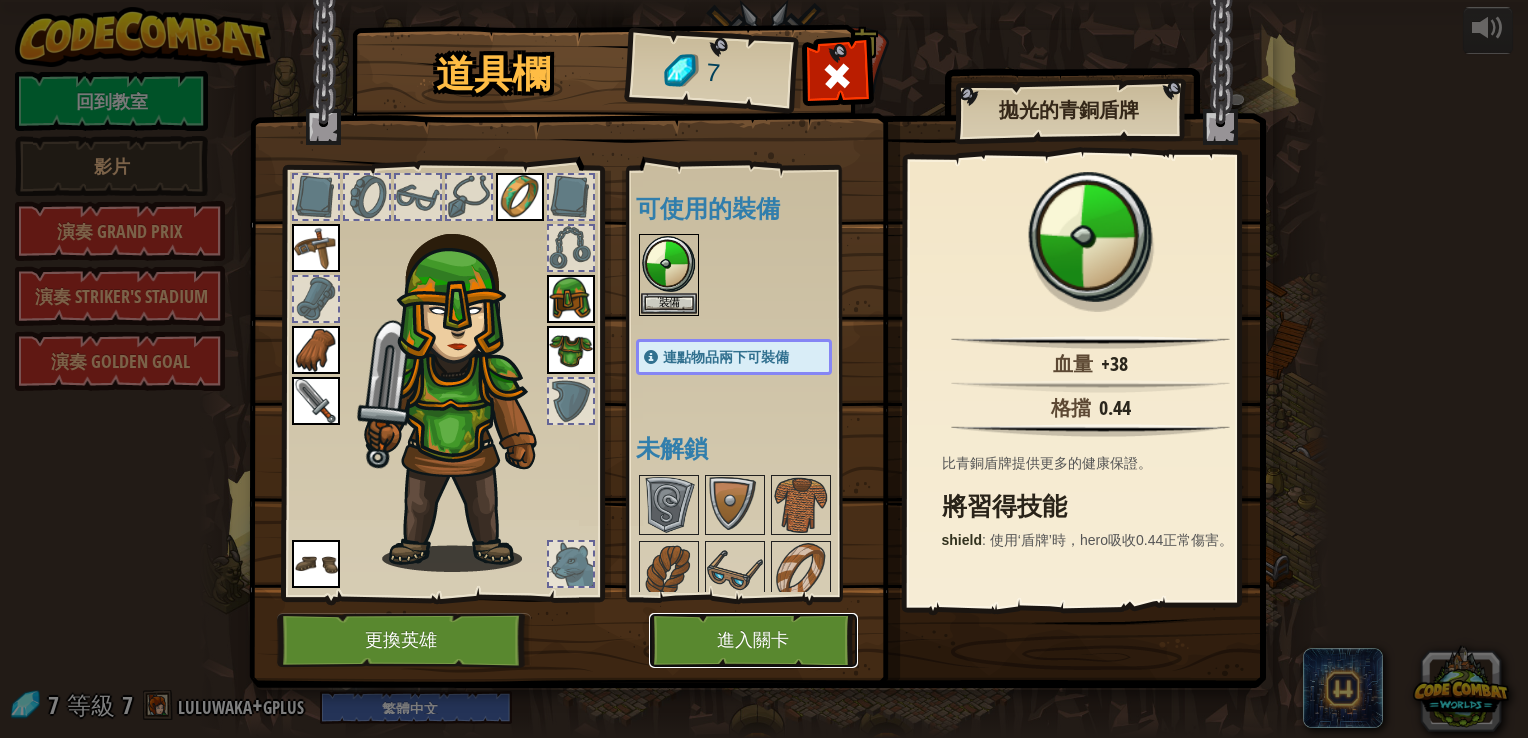 click on "進入關卡" at bounding box center [753, 640] 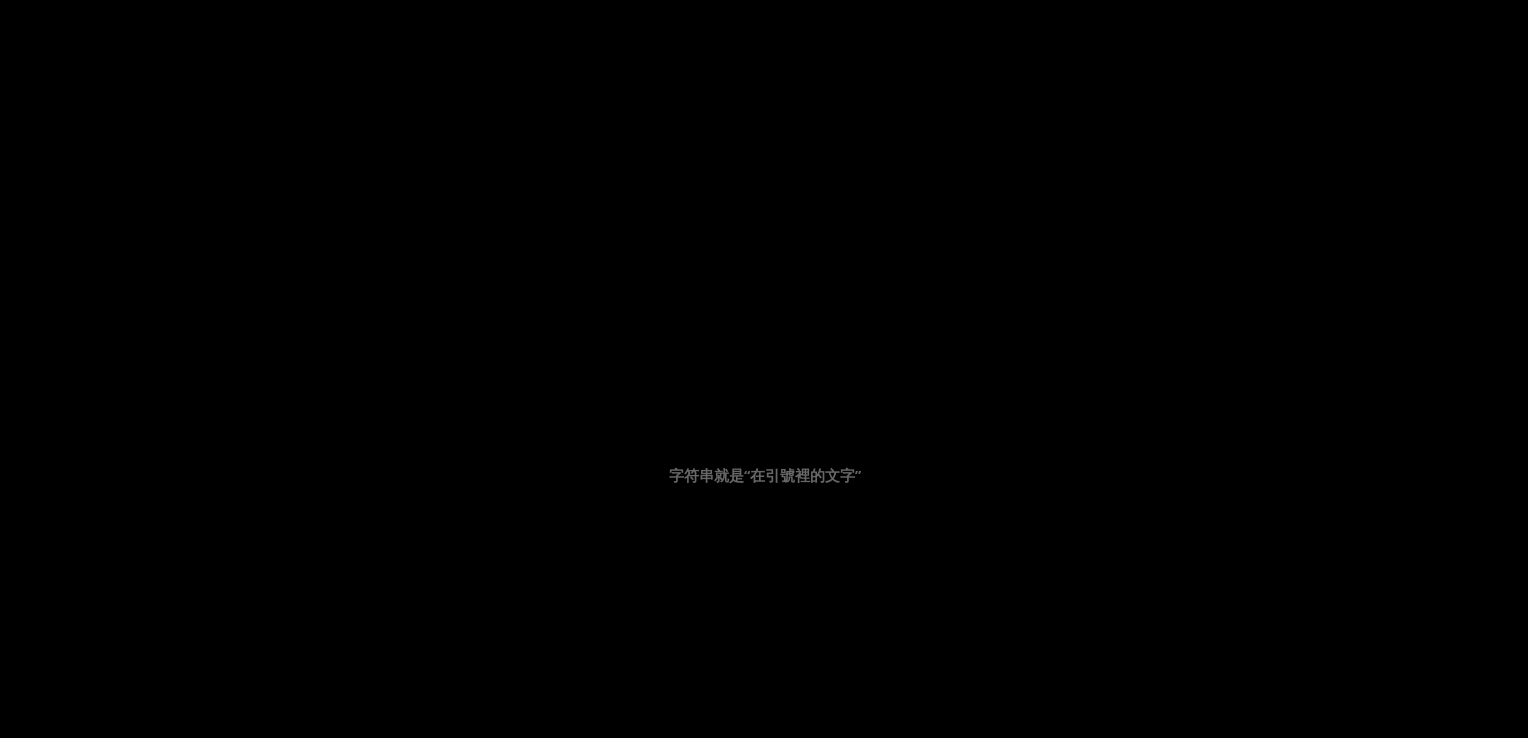 drag, startPoint x: 877, startPoint y: 477, endPoint x: 852, endPoint y: 447, distance: 39.051247 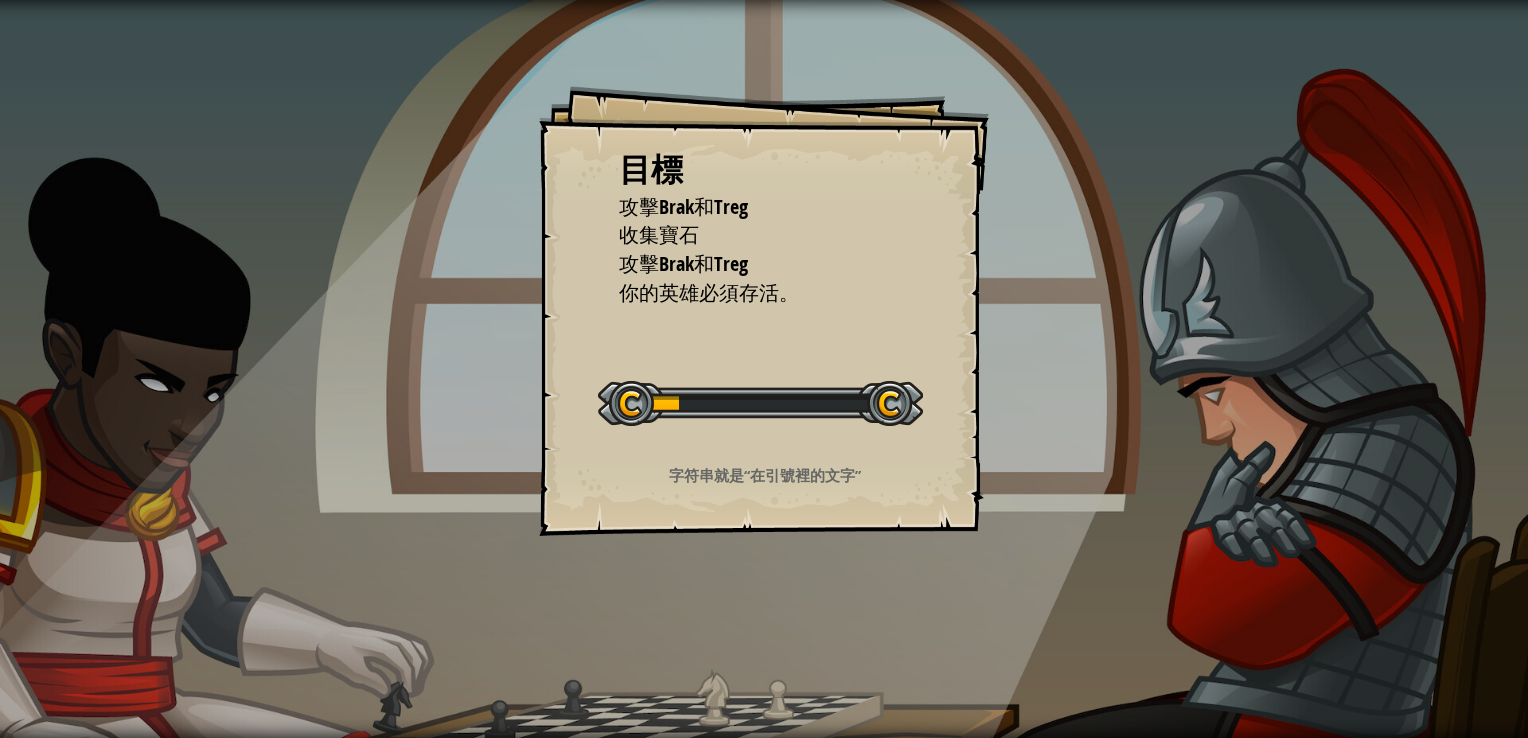 click on "字符串就是“在引號裡的文字”" at bounding box center (764, 475) 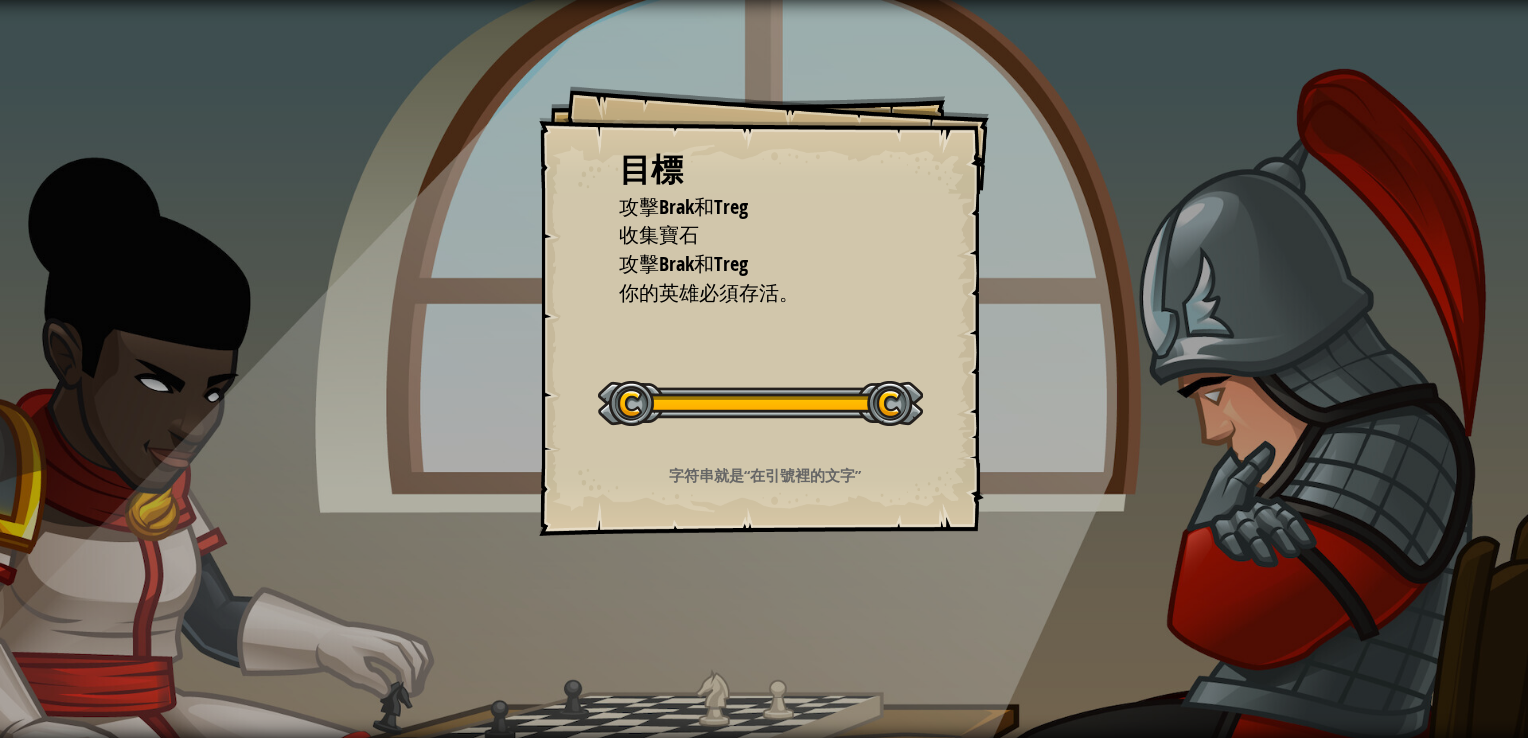 drag, startPoint x: 760, startPoint y: 376, endPoint x: 776, endPoint y: 386, distance: 18.867962 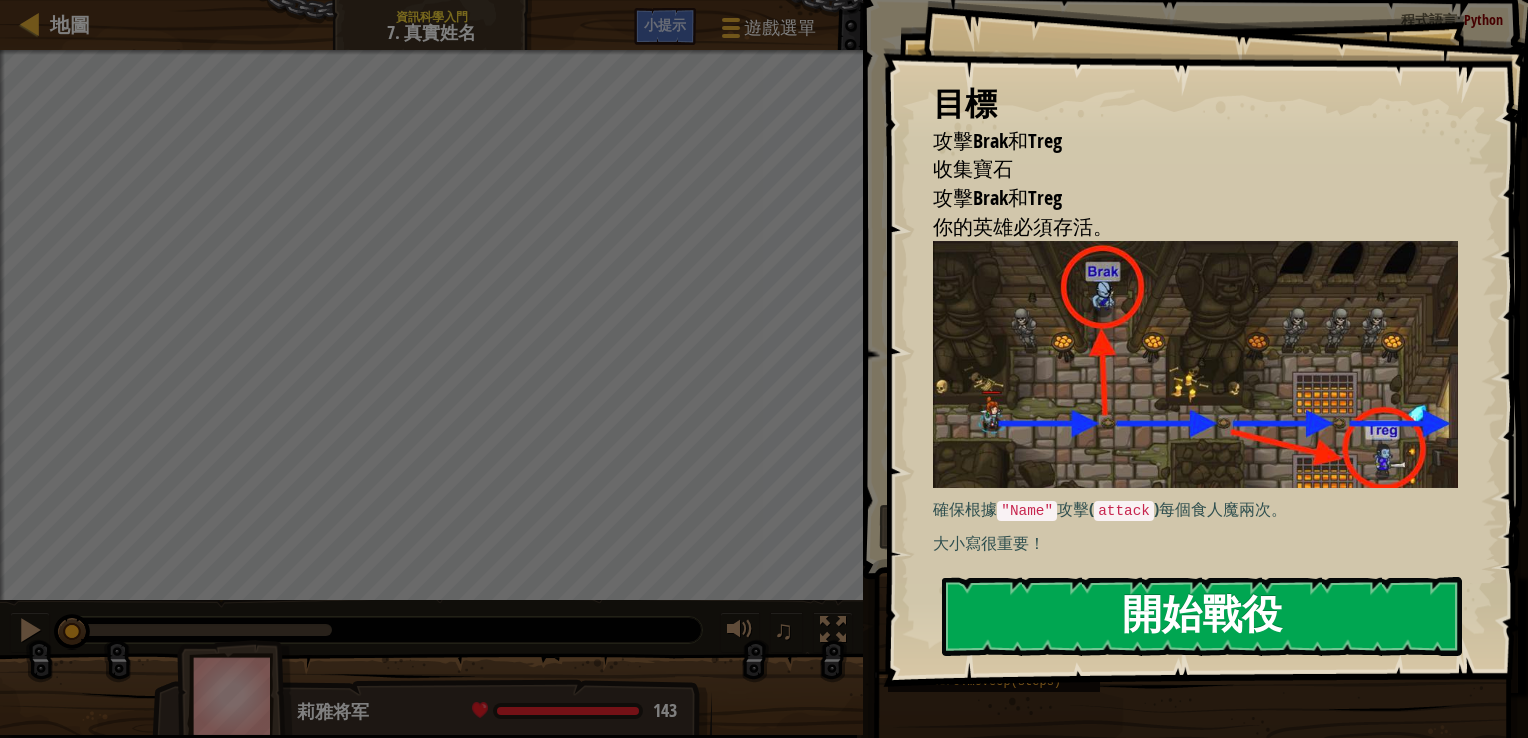 click on "開始戰役" at bounding box center (1202, 616) 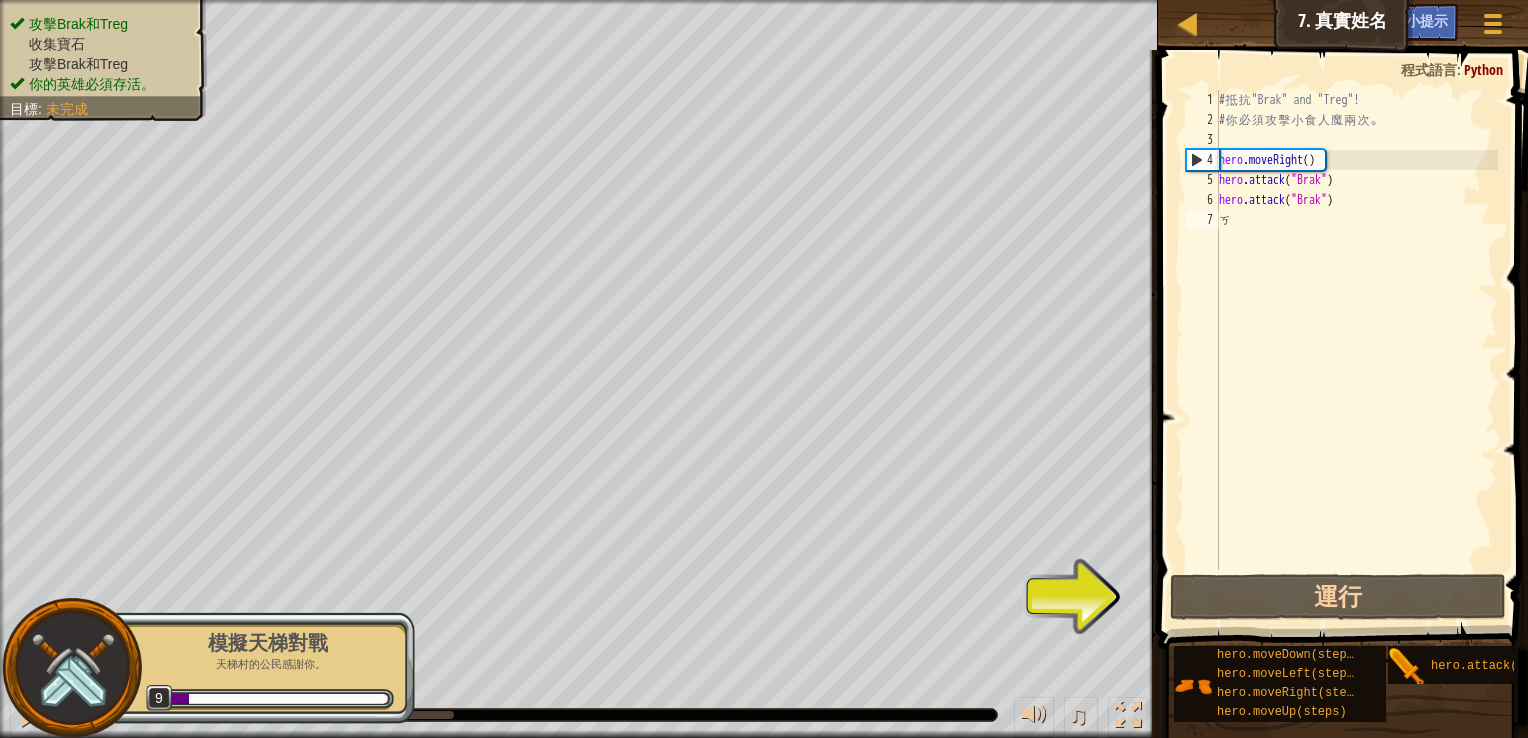 type on "ㄎ" 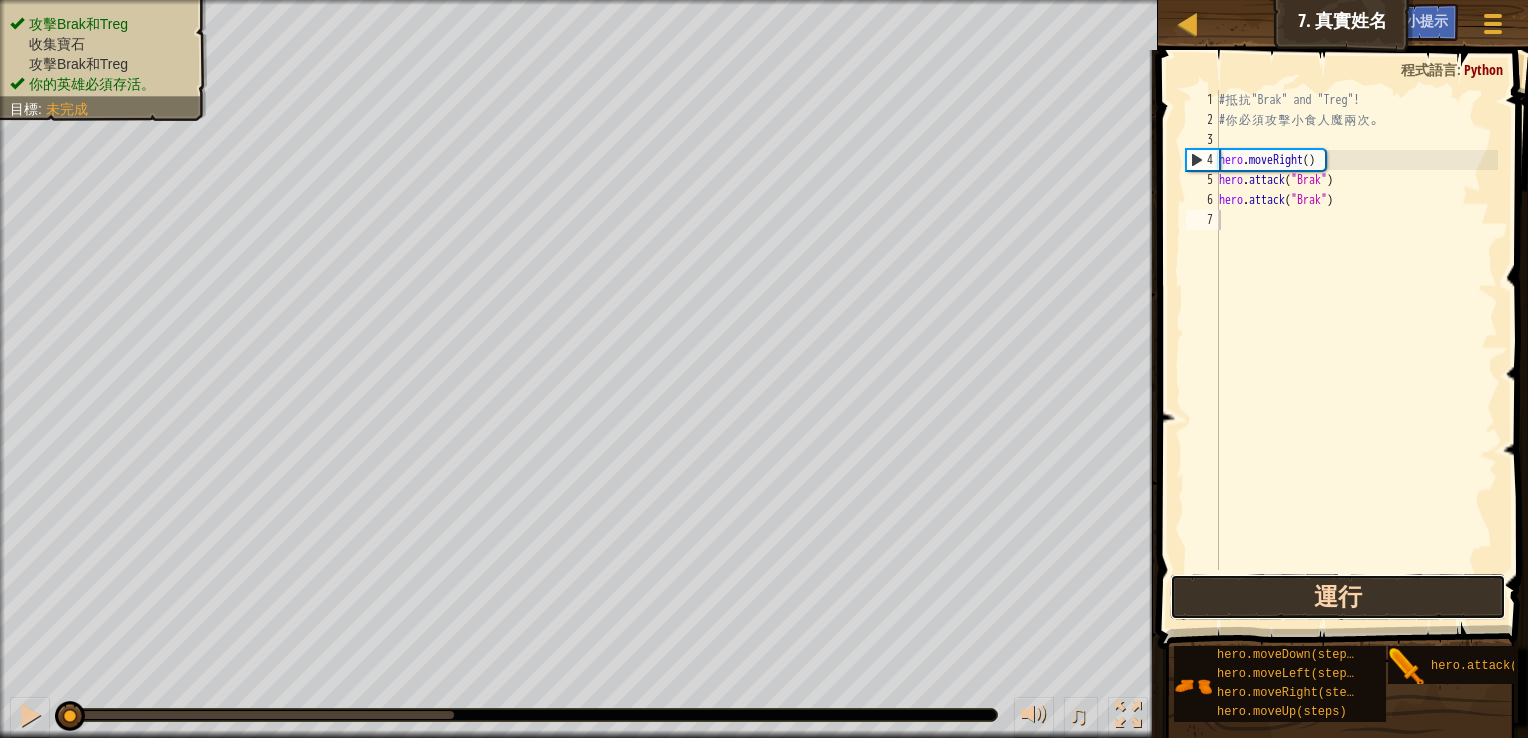 click on "運行" at bounding box center [1338, 597] 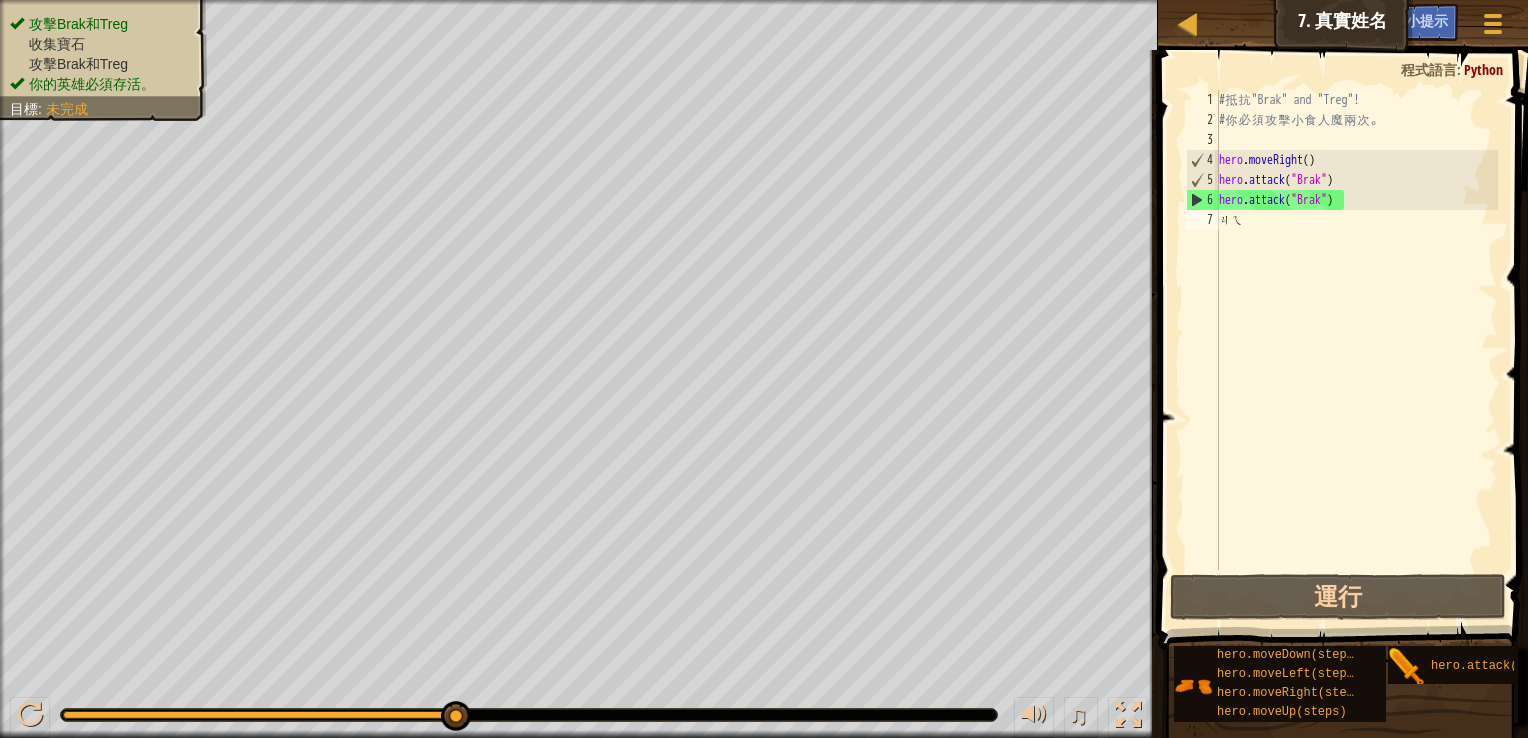 type on "ㄐ" 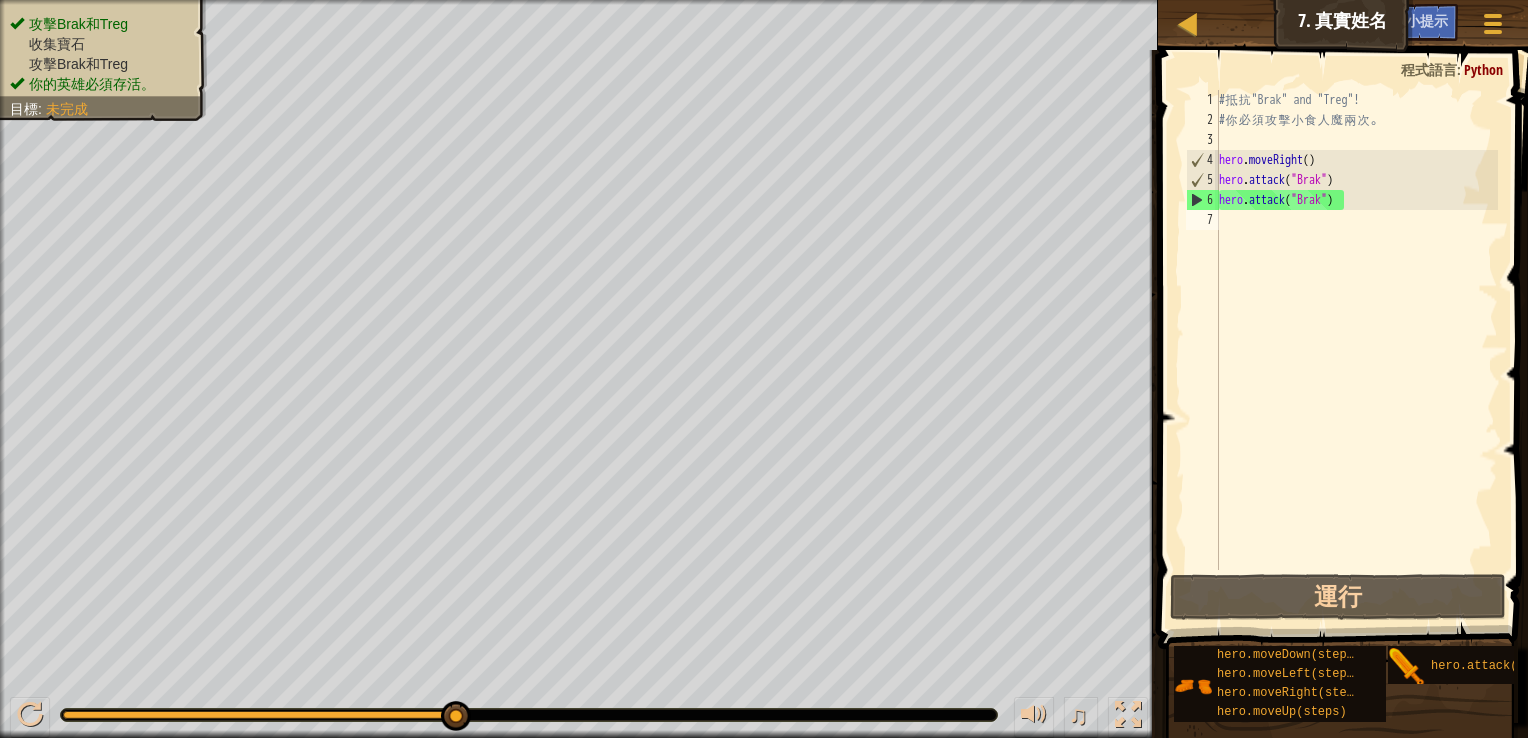 scroll, scrollTop: 9, scrollLeft: 0, axis: vertical 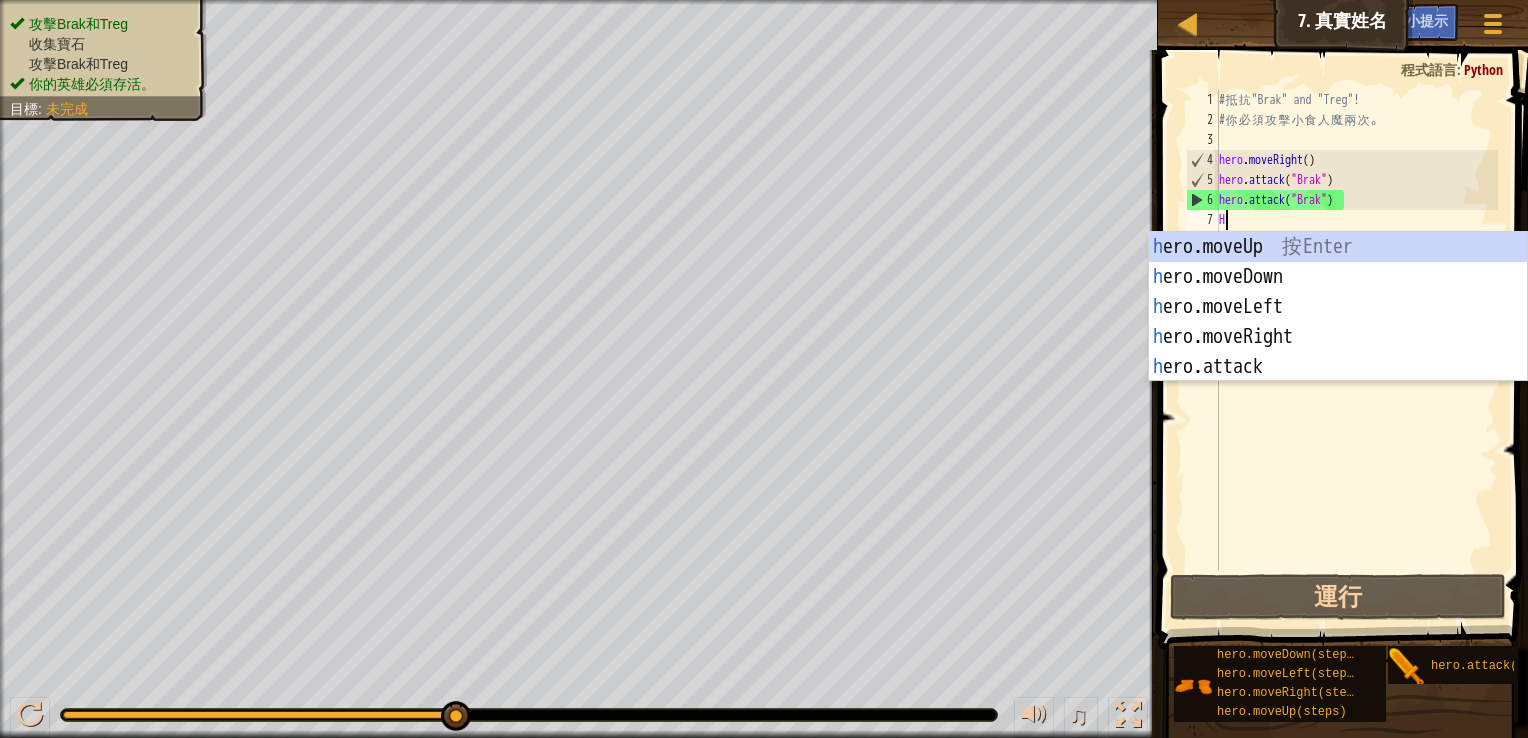 type on "H" 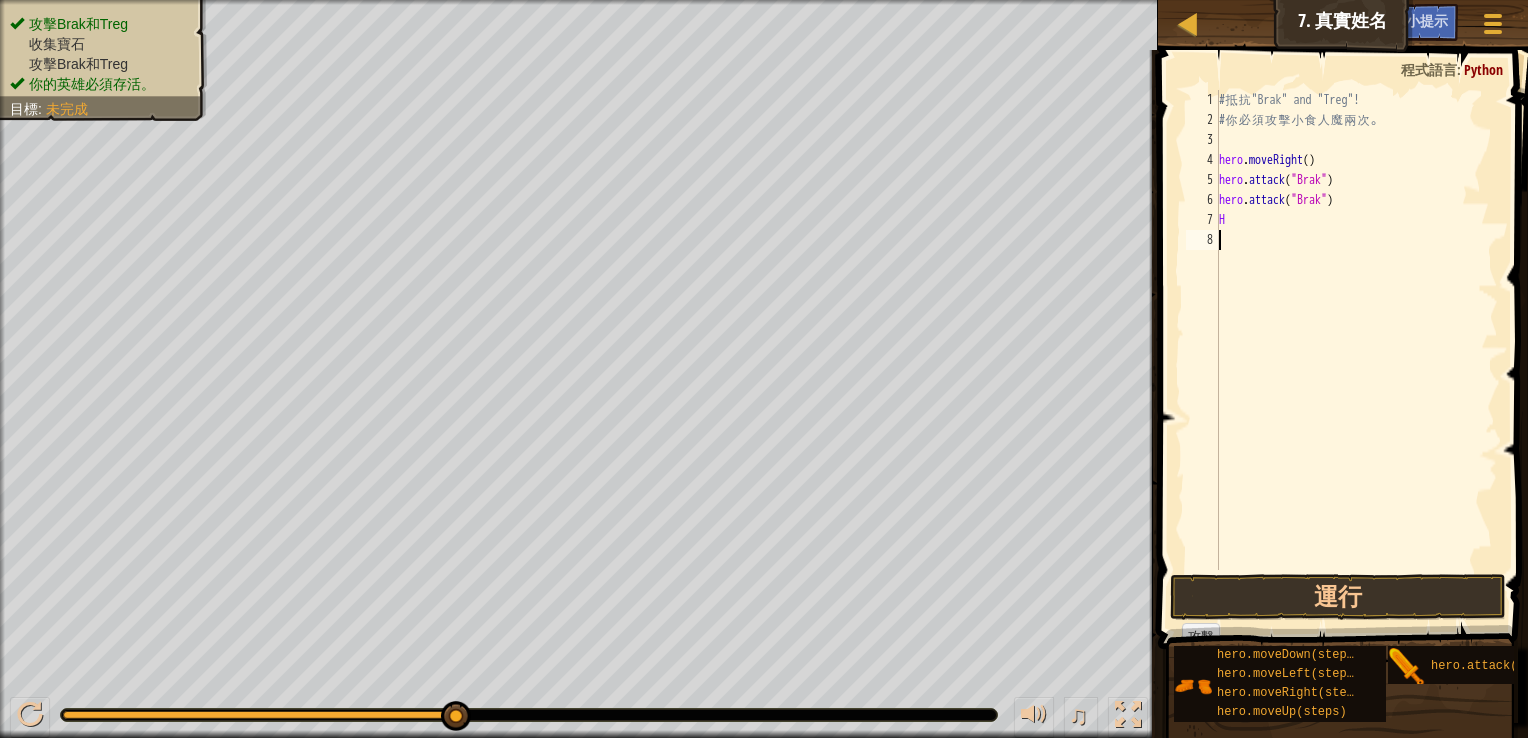 click on "1 2 3 4 5 6 7 8" at bounding box center (1202, 500090) 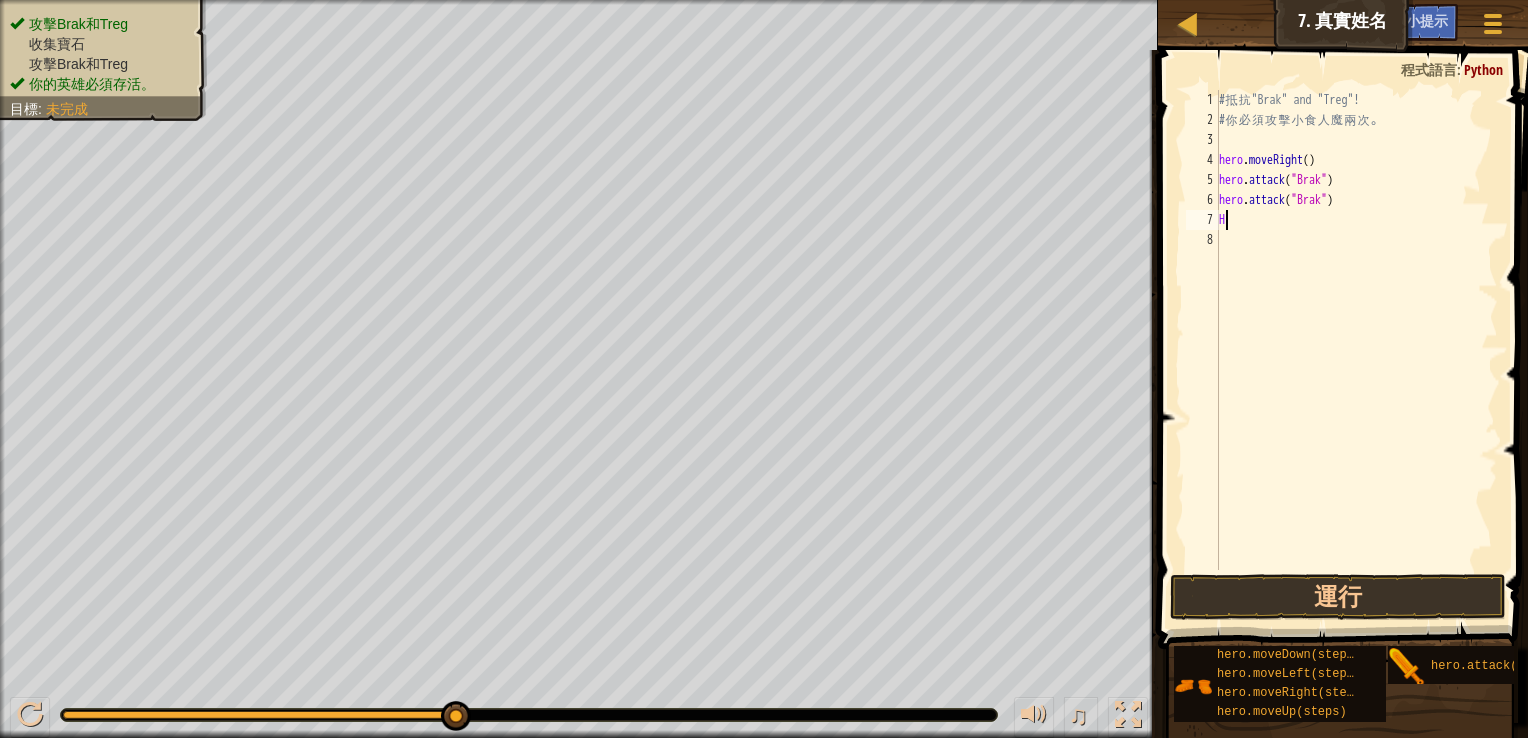 click on "#  抵 抗 "[NAME]" and "[NAME]"! #  你 必 須 攻 擊 小 食 人 魔 兩 次 。 hero . moveRight ( ) hero . attack ( "[NAME]" ) hero . attack ( "[NAME]" ) H" at bounding box center (1356, 350) 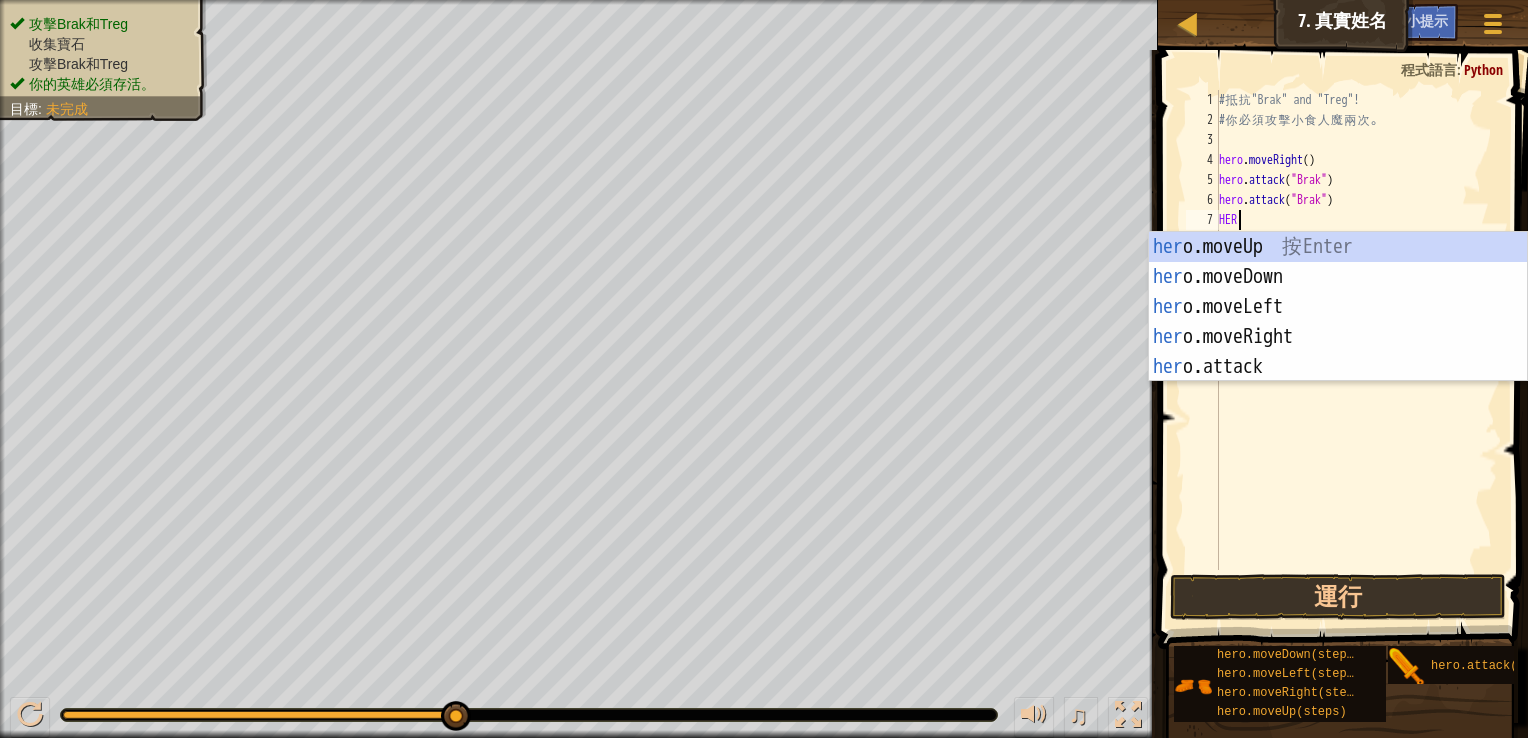 scroll, scrollTop: 9, scrollLeft: 0, axis: vertical 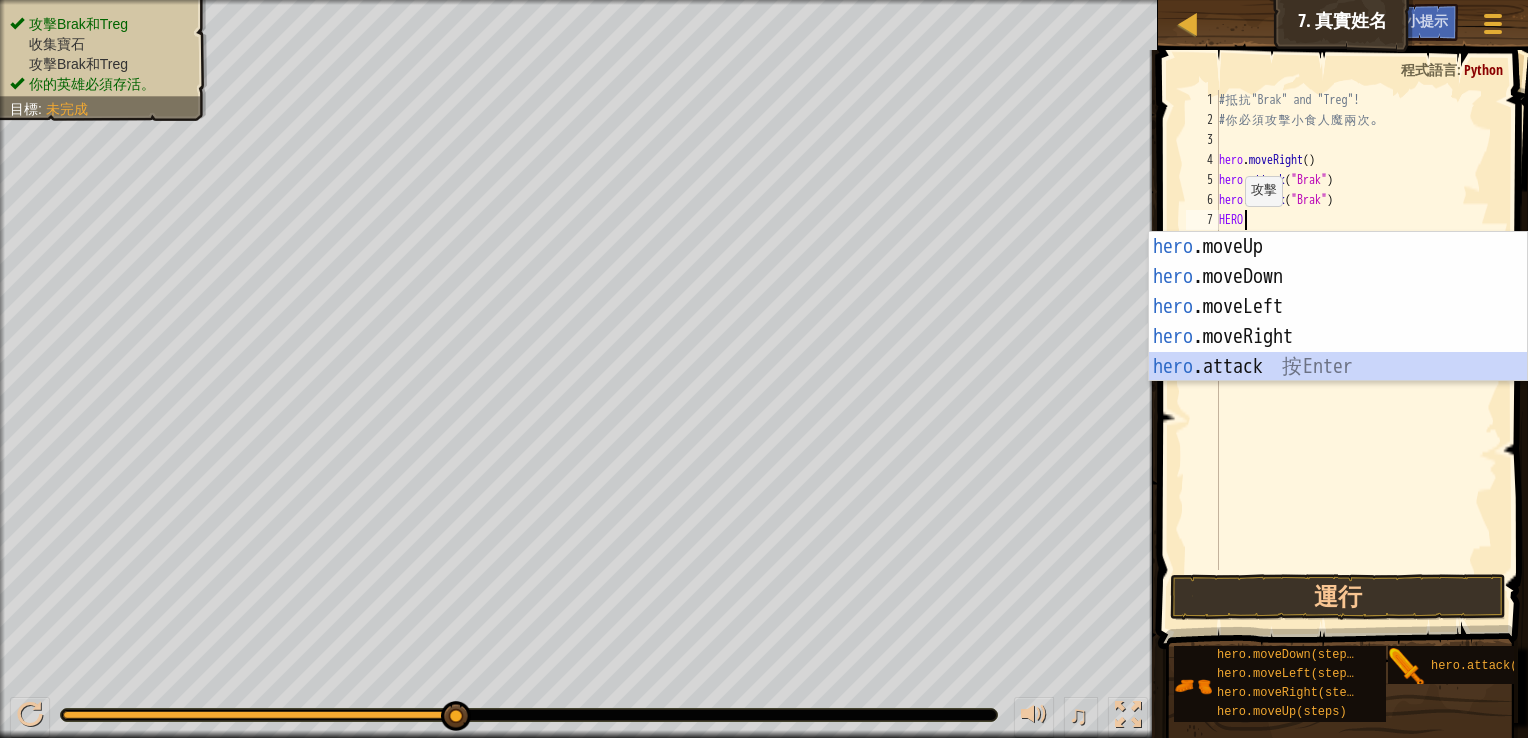 click on "hero .moveUp 按 Enter hero .moveDown 按 Enter hero .moveLeft 按 Enter hero .moveRight 按 Enter hero .attack 按 Enter" at bounding box center [1338, 337] 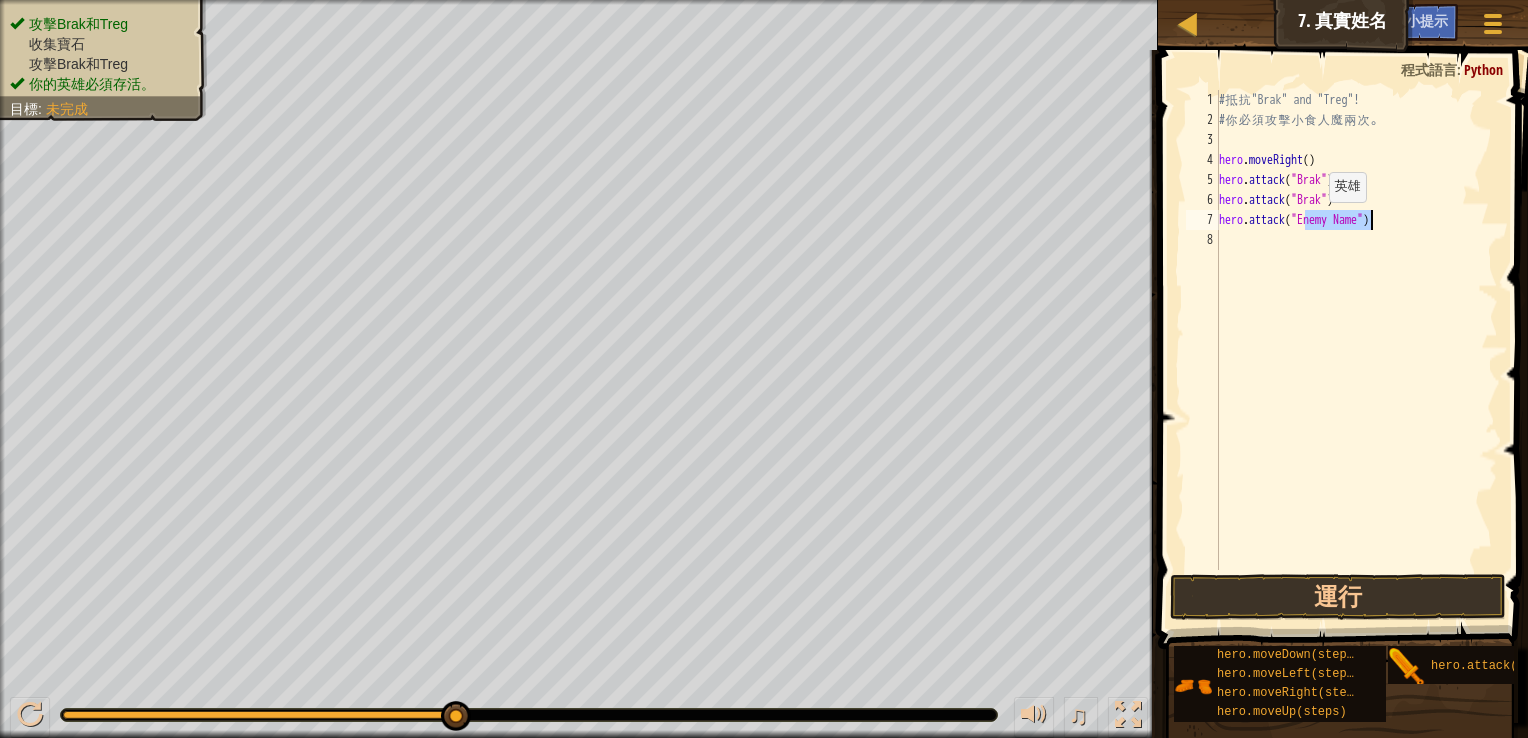 click on "#  抵 抗 "Brak" and "Treg"! #  你 必 須 攻 擊 小 食 人 魔 兩 次 。 hero . moveRight ( ) hero . attack ( "Brak" ) hero . attack ( "Brak" ) hero . attack ( "Enemy Name" )" at bounding box center [1356, 330] 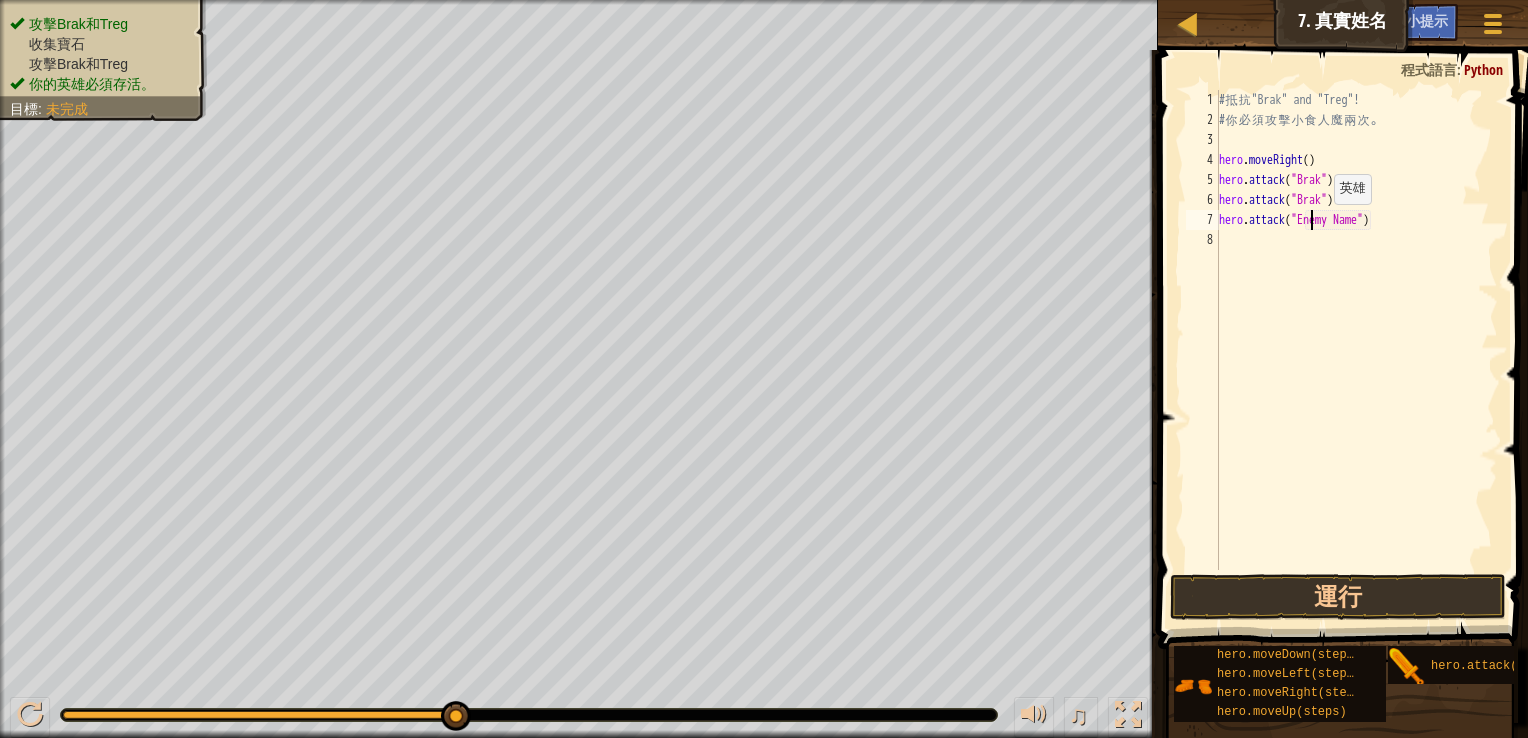 click on "#  抵 抗 "Brak" and "Treg"! #  你 必 須 攻 擊 小 食 人 魔 兩 次 。 hero . moveRight ( ) hero . attack ( "Brak" ) hero . attack ( "Brak" ) hero . attack ( "Enemy Name" )" at bounding box center (1356, 350) 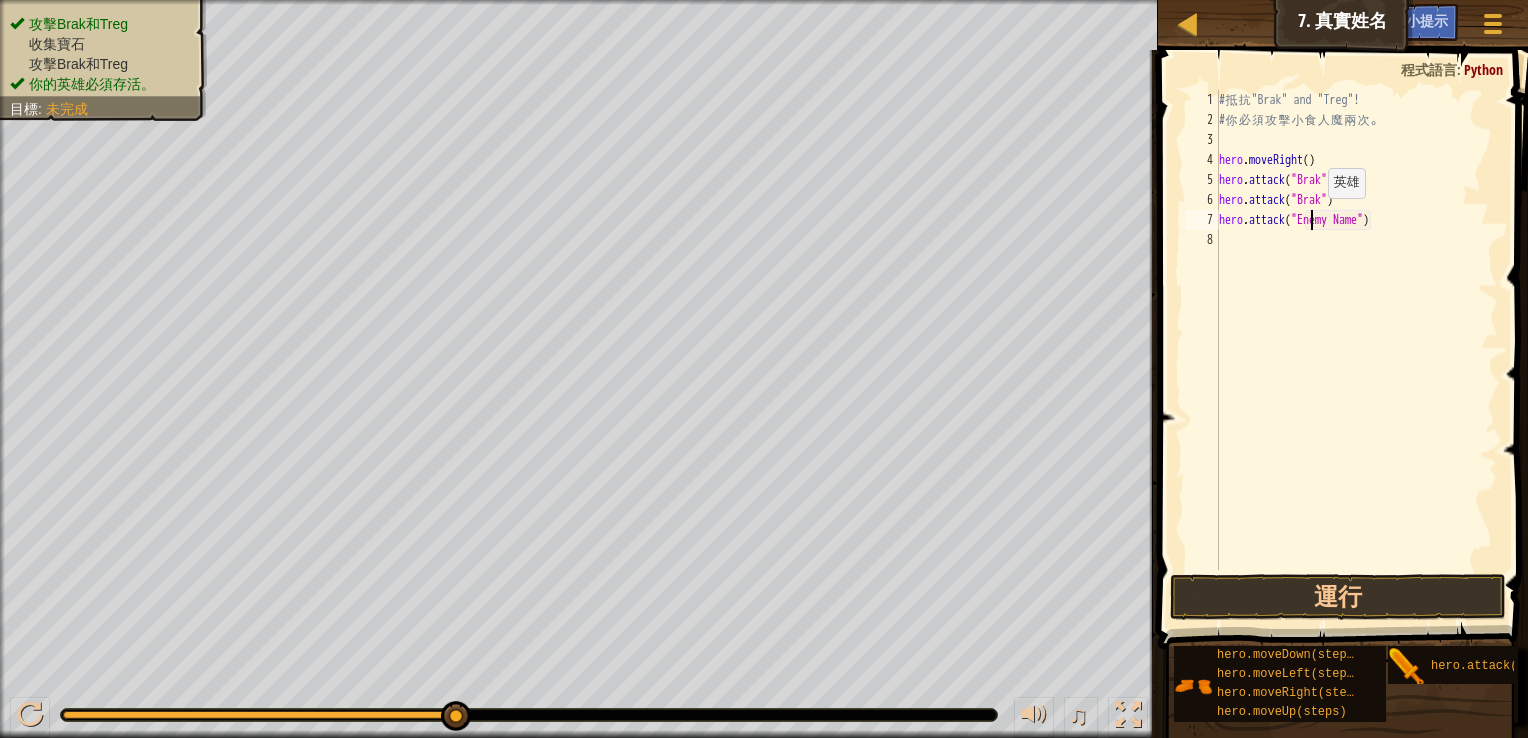 click on "#  抵 抗 "Brak" and "Treg"! #  你 必 須 攻 擊 小 食 人 魔 兩 次 。 hero . moveRight ( ) hero . attack ( "Brak" ) hero . attack ( "Brak" ) hero . attack ( "Enemy Name" )" at bounding box center [1356, 350] 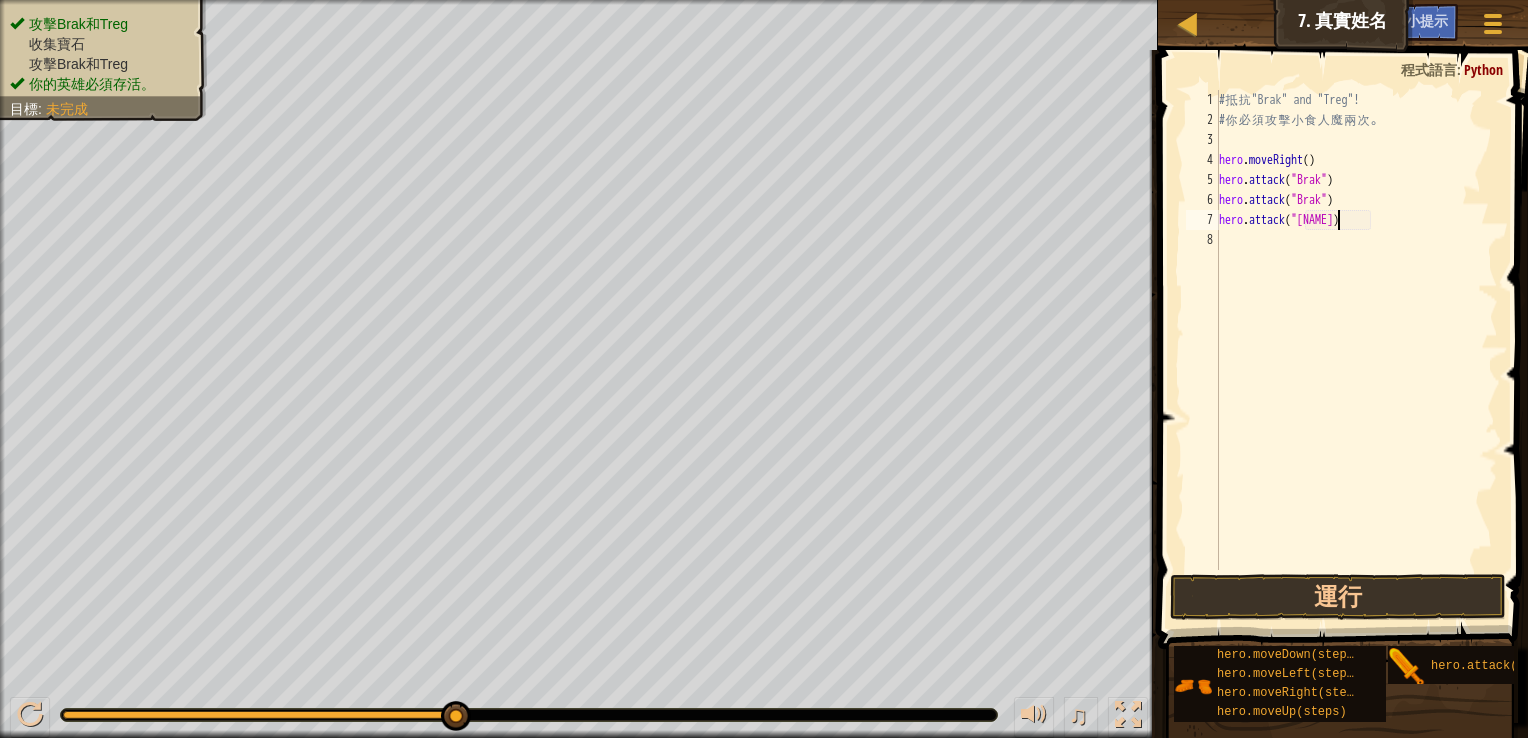 scroll, scrollTop: 9, scrollLeft: 4, axis: both 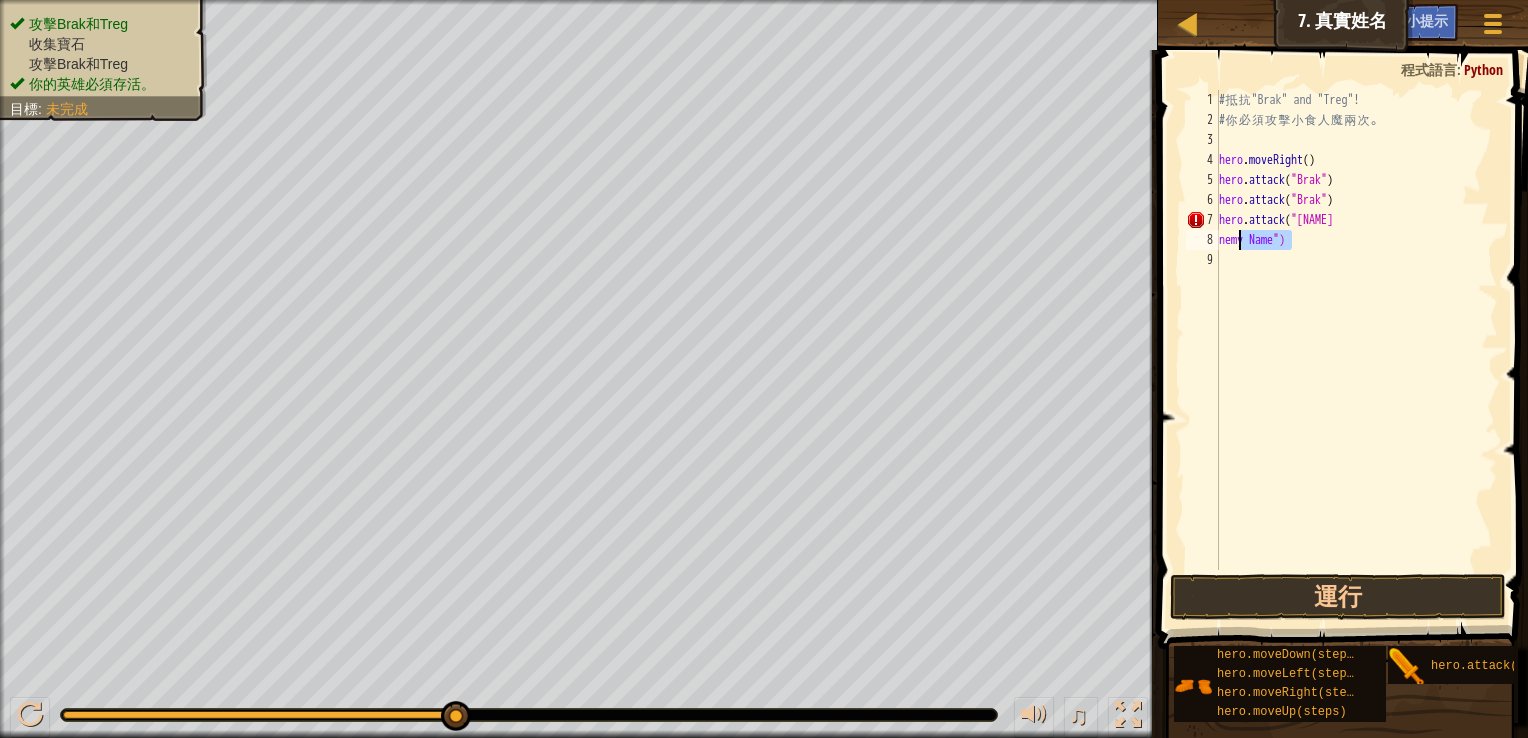 drag, startPoint x: 1300, startPoint y: 245, endPoint x: 1224, endPoint y: 234, distance: 76.79192 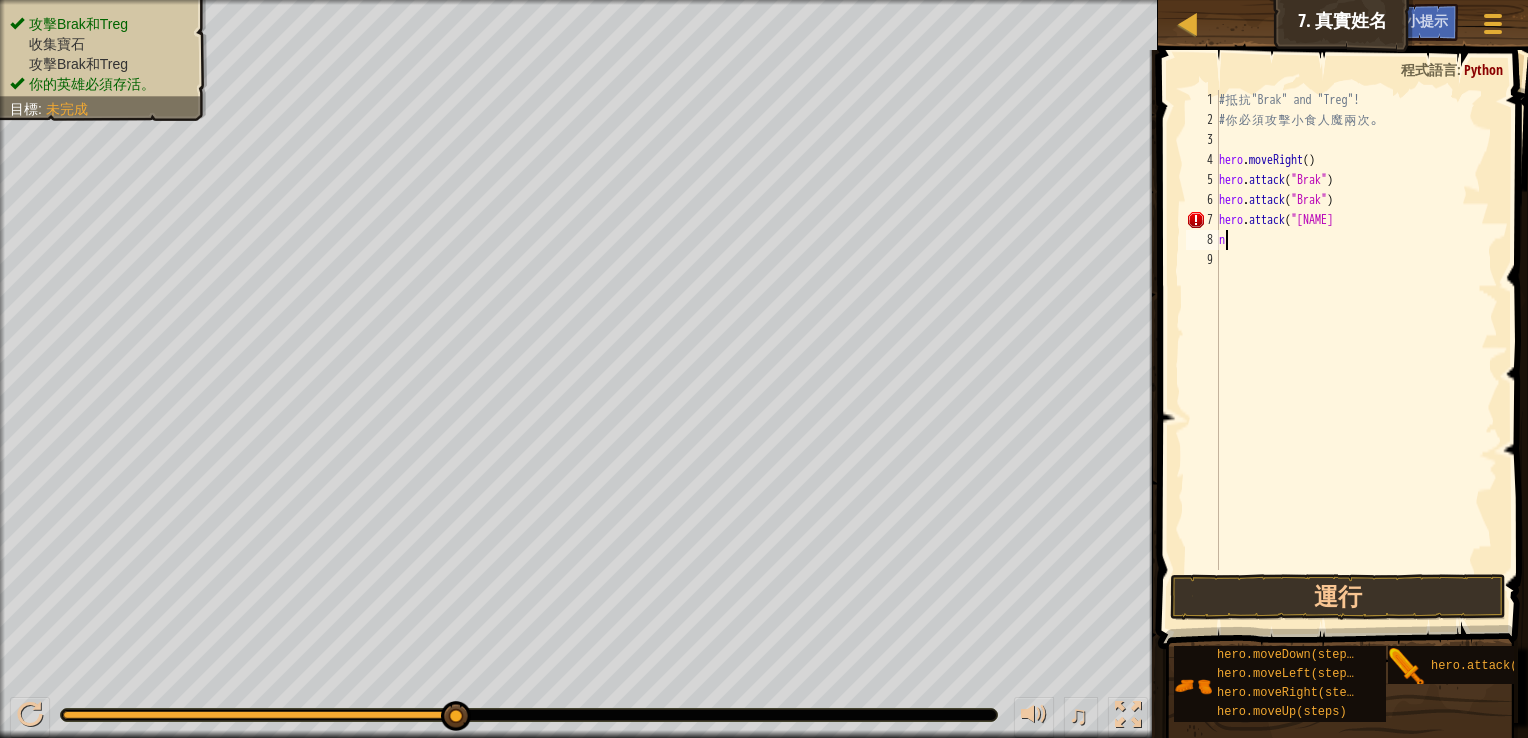 scroll, scrollTop: 9, scrollLeft: 0, axis: vertical 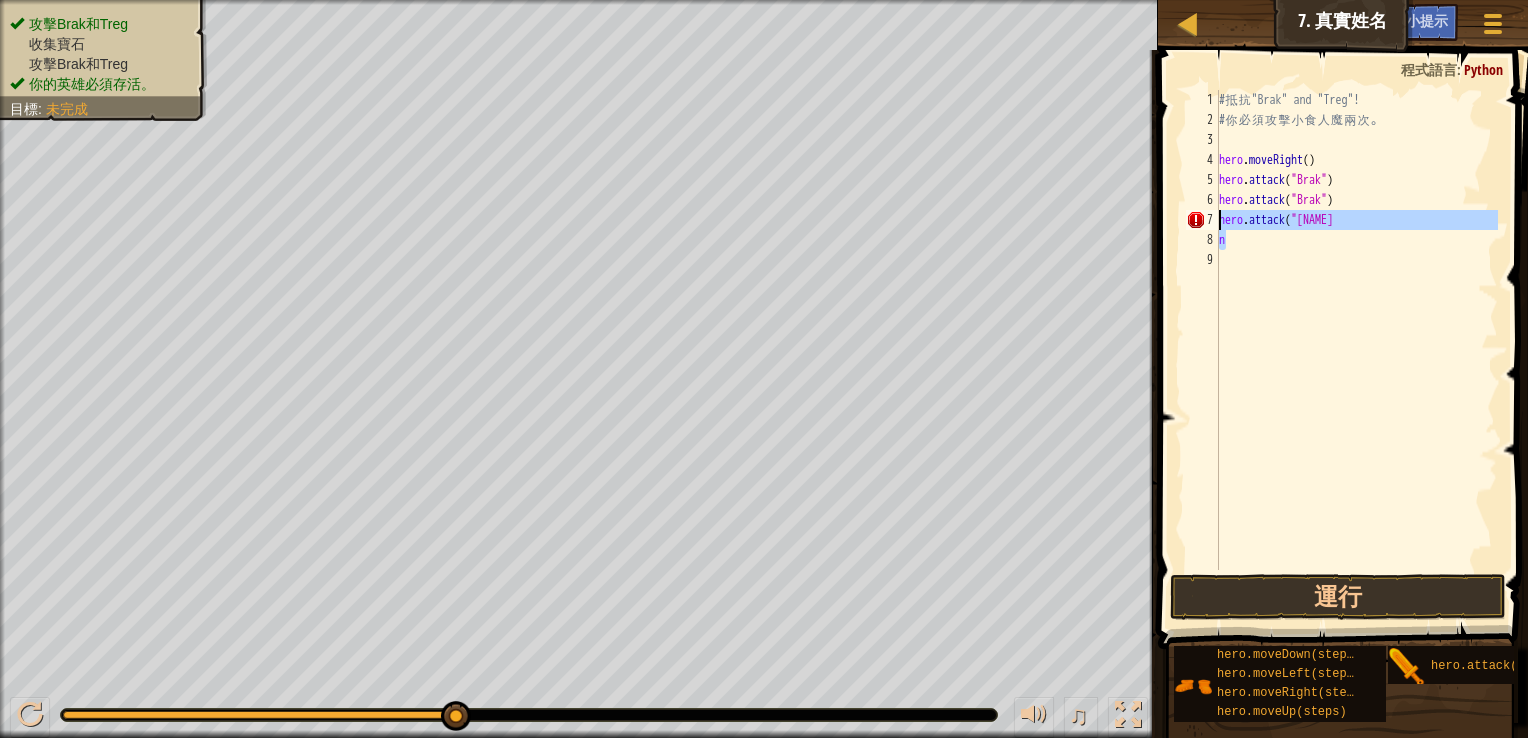 drag, startPoint x: 1220, startPoint y: 230, endPoint x: 1187, endPoint y: 226, distance: 33.24154 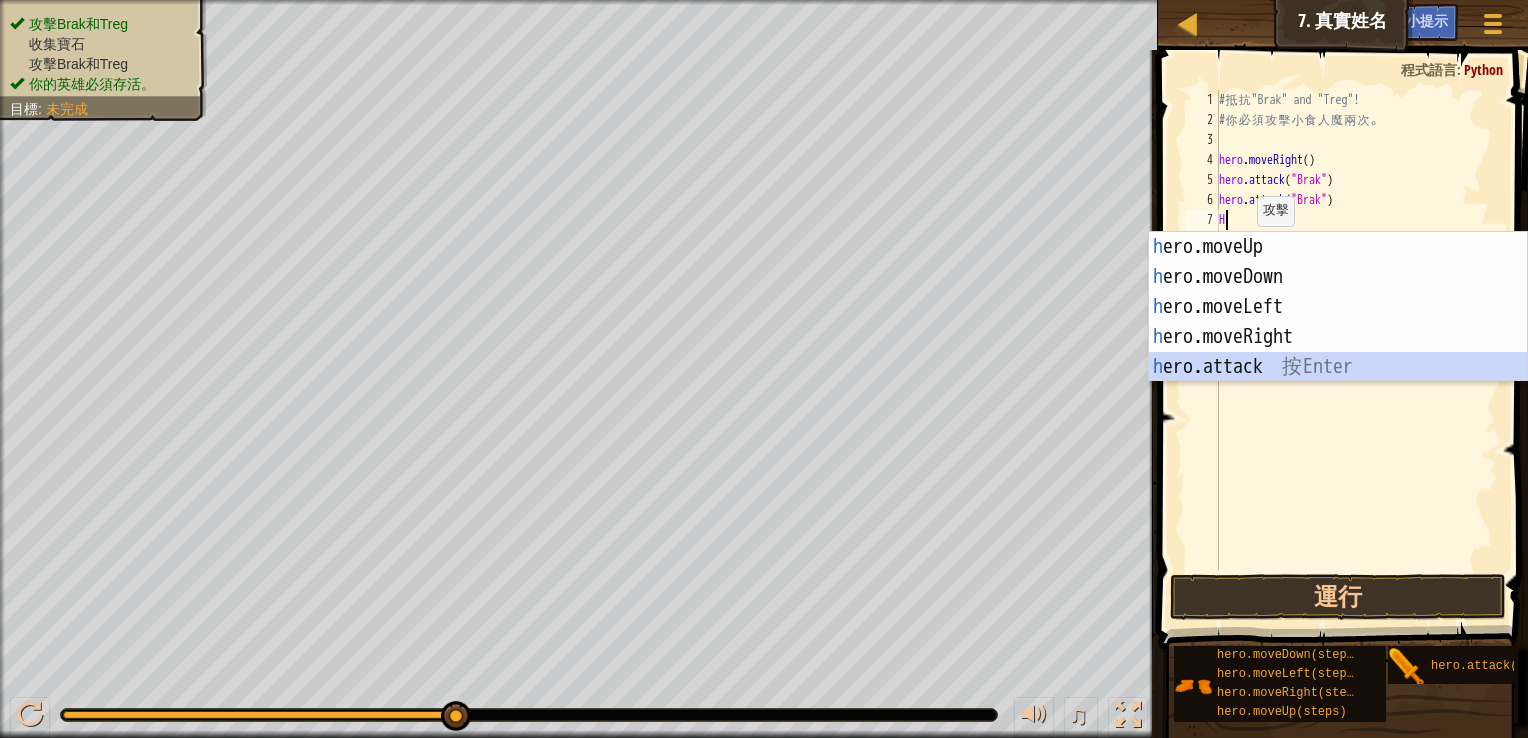click on "h ero.moveUp 按 Enter h ero.moveDown 按 Enter h ero.moveLeft 按 Enter h ero.moveRight 按 Enter h ero.attack 按 Enter" at bounding box center [1338, 337] 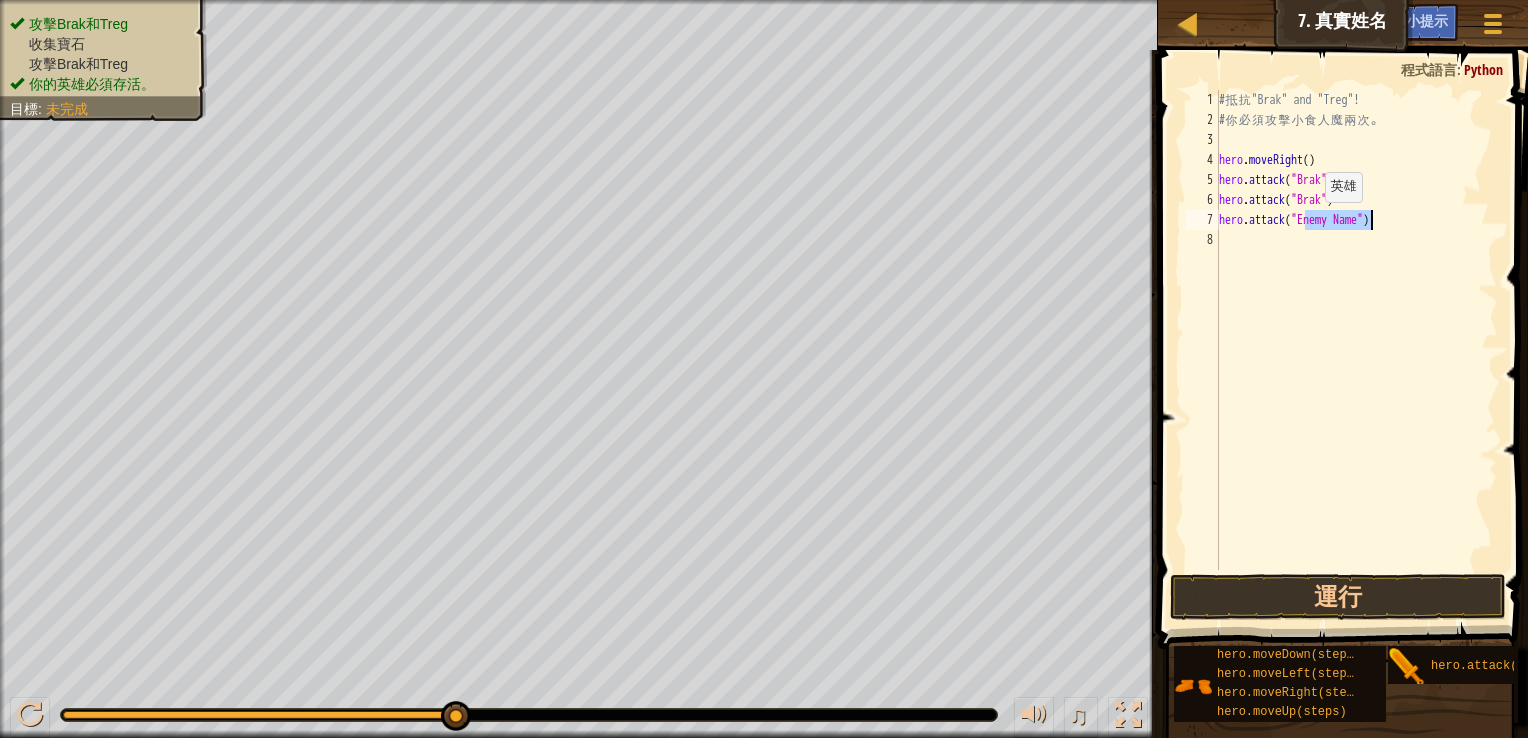 click on "#  抵 抗 "Brak" and "Treg"! #  你 必 須 攻 擊 小 食 人 魔 兩 次 。 hero . moveRight ( ) hero . attack ( "Brak" ) hero . attack ( "Brak" ) hero . attack ( "Enemy Name" )" at bounding box center [1356, 330] 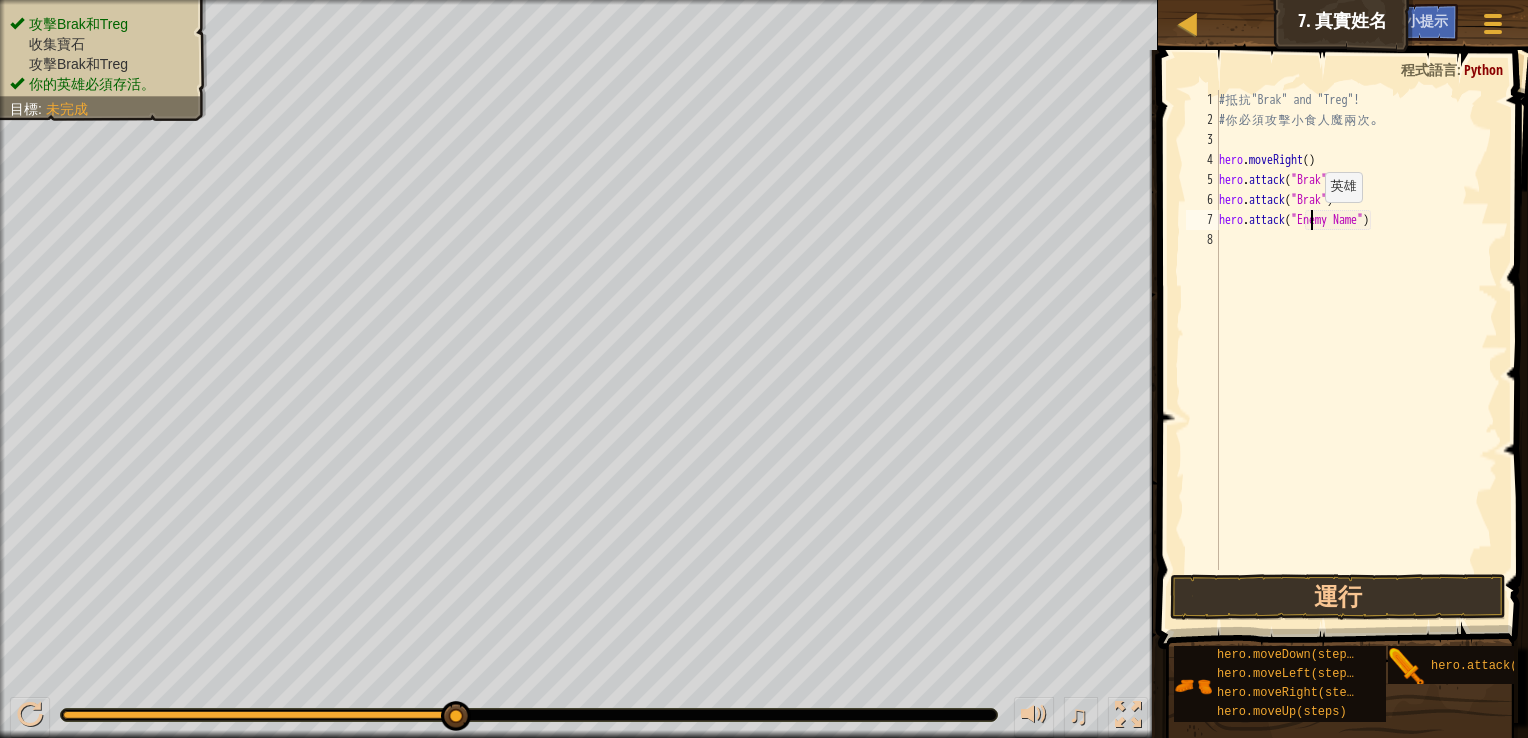 click on "#  抵 抗 "Brak" and "Treg"! #  你 必 須 攻 擊 小 食 人 魔 兩 次 。 hero . moveRight ( ) hero . attack ( "Brak" ) hero . attack ( "Brak" ) hero . attack ( "Enemy Name" )" at bounding box center [1356, 350] 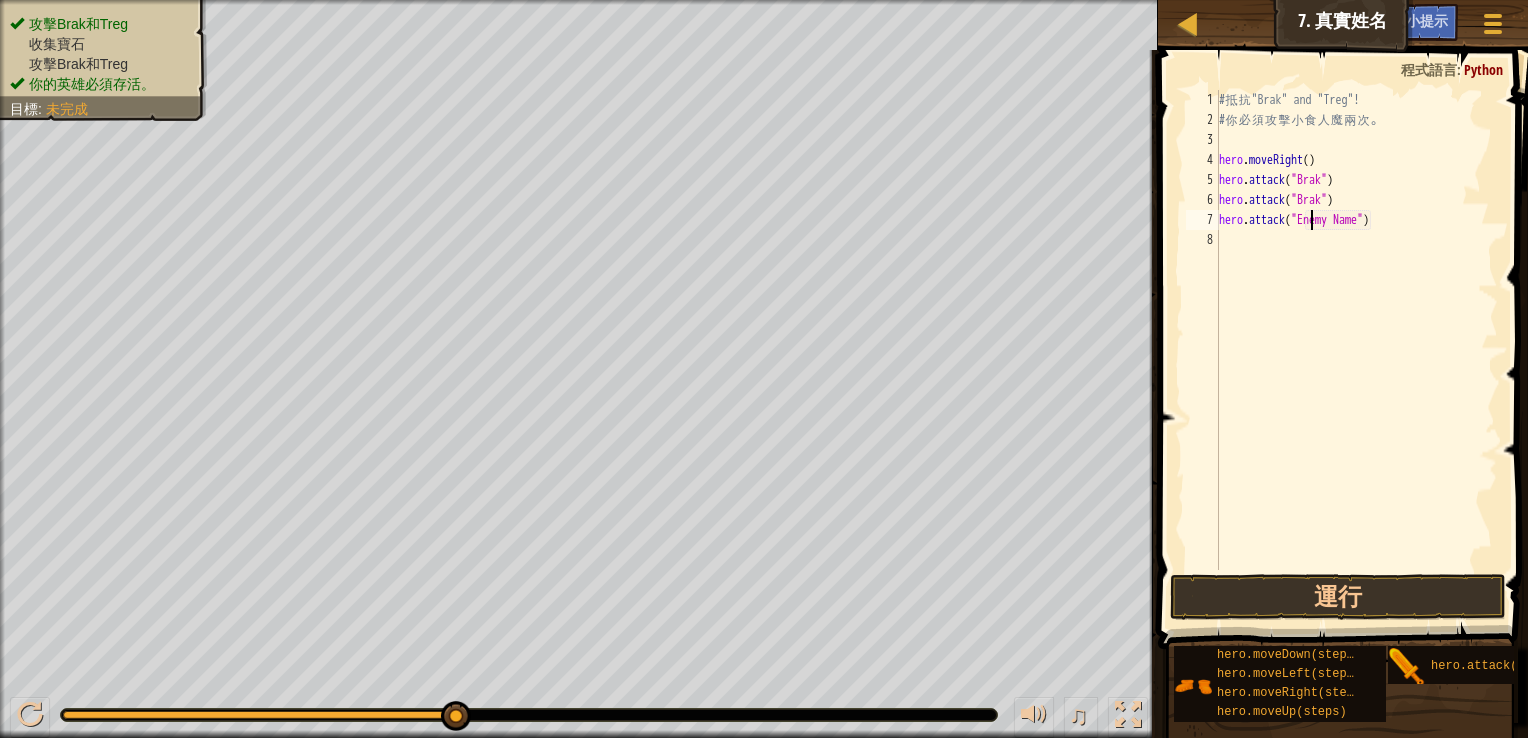 scroll, scrollTop: 9, scrollLeft: 8, axis: both 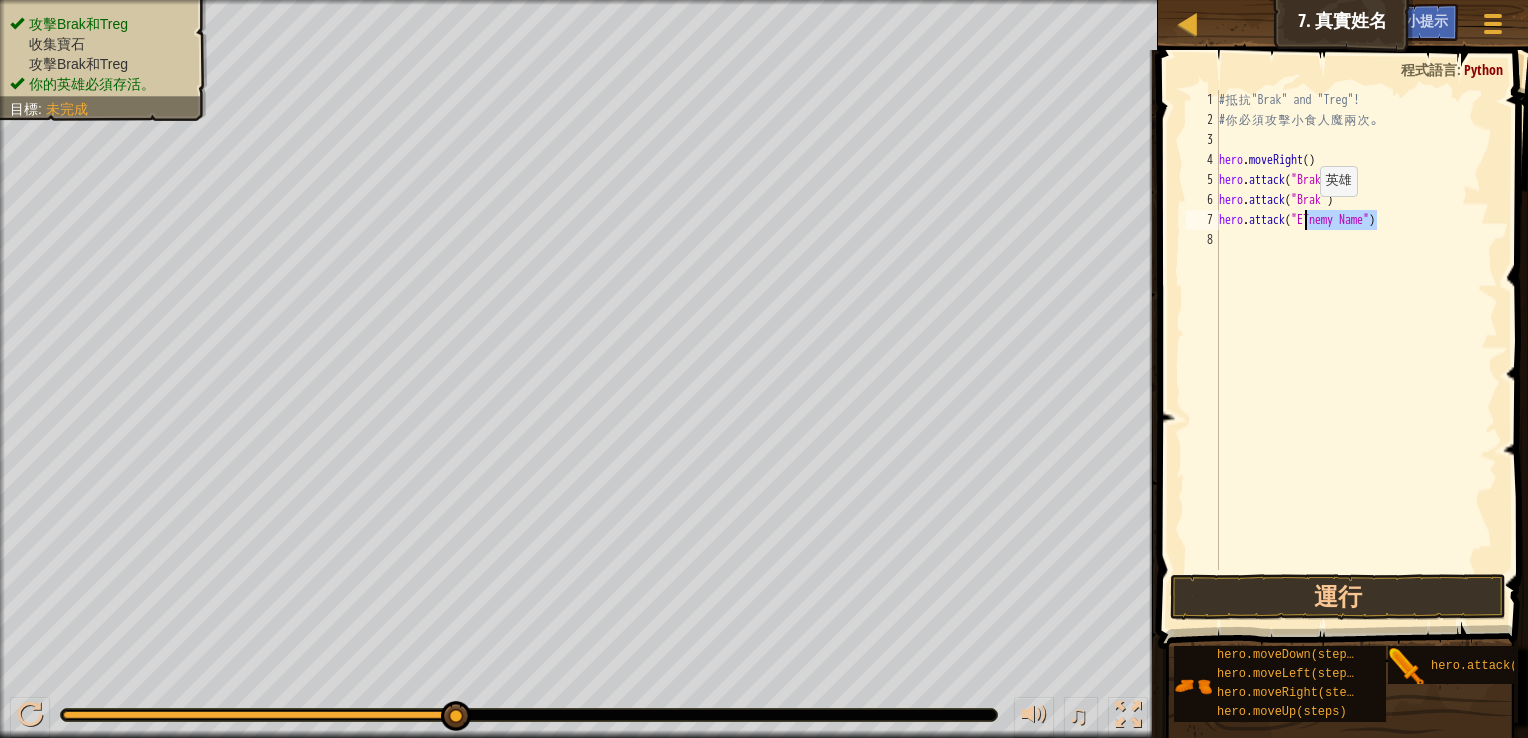 drag, startPoint x: 1376, startPoint y: 216, endPoint x: 1302, endPoint y: 216, distance: 74 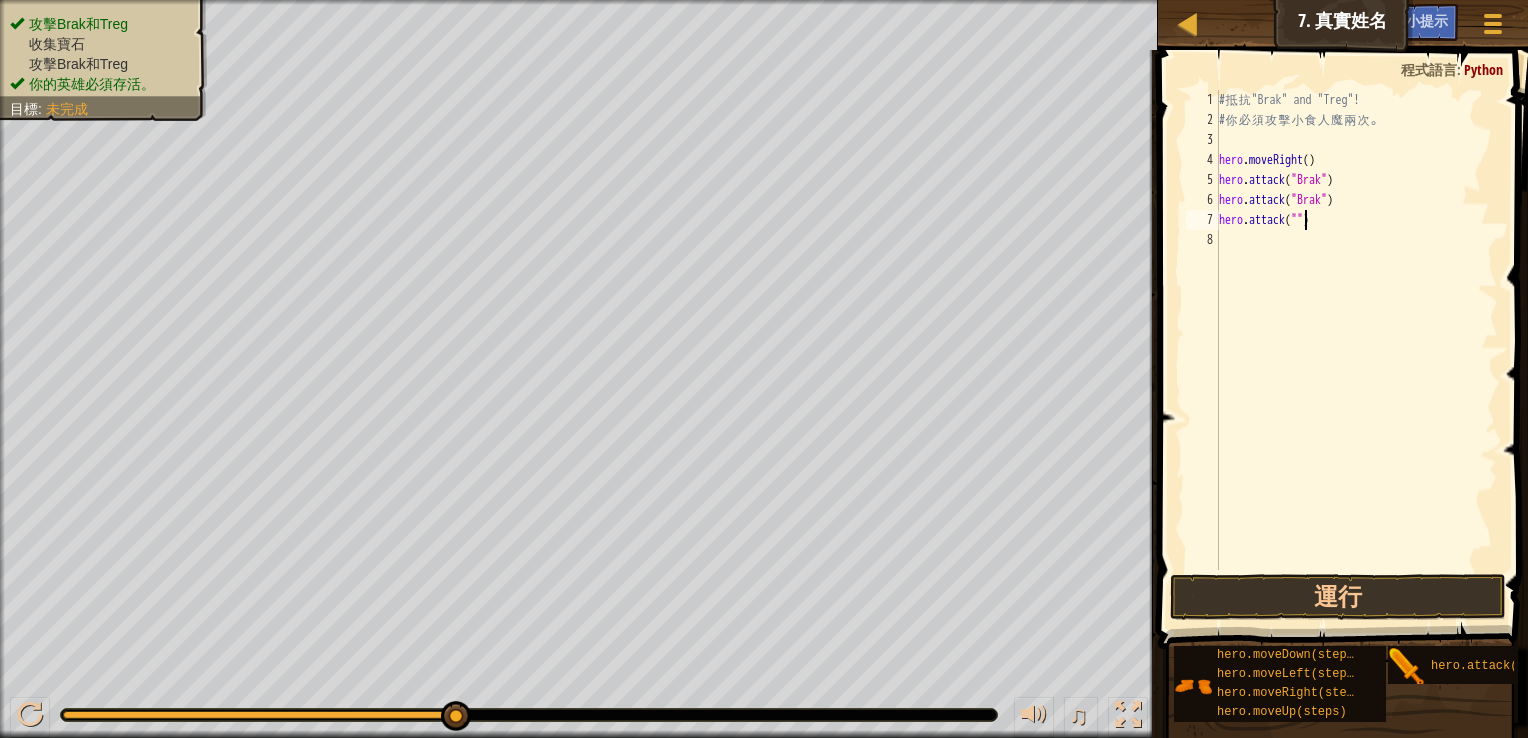 scroll, scrollTop: 9, scrollLeft: 7, axis: both 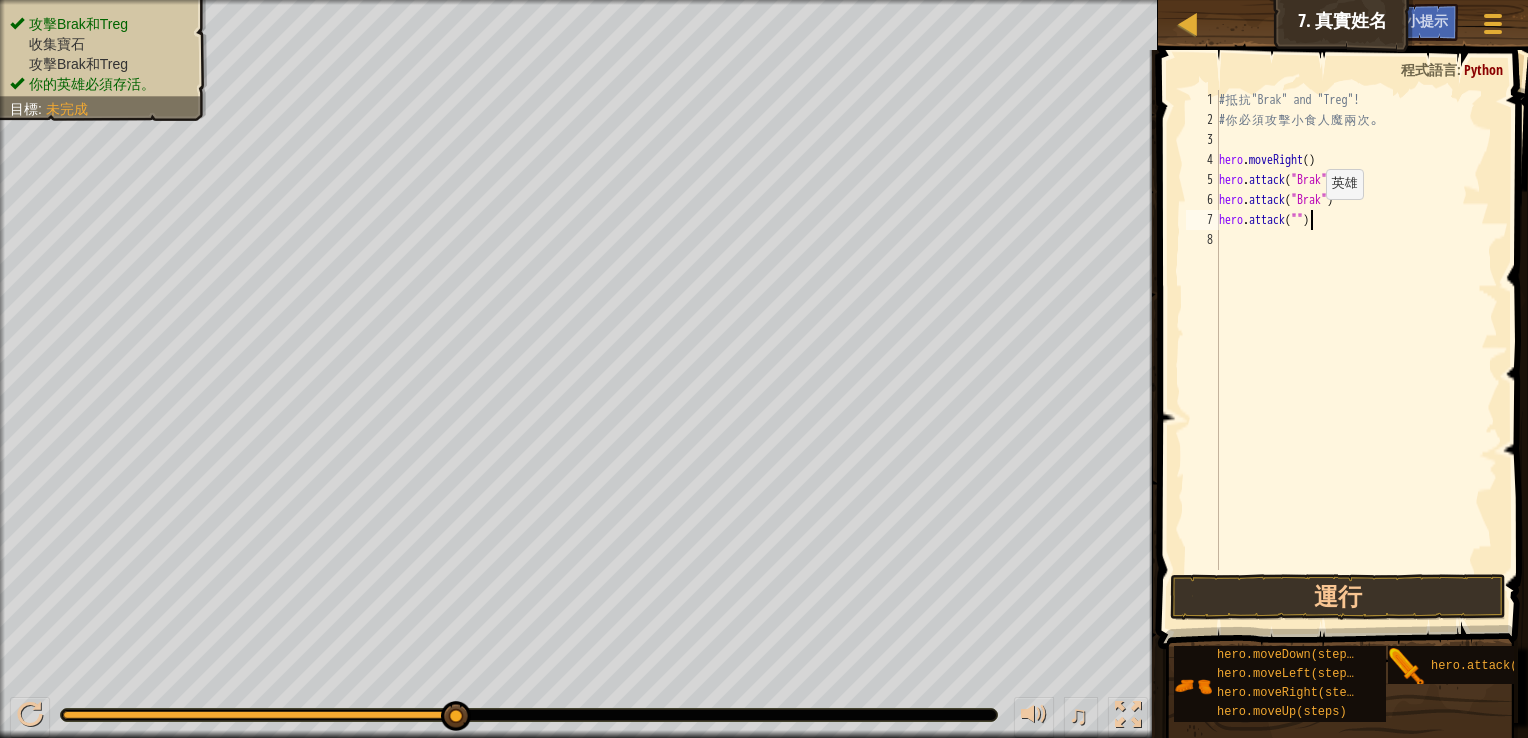 click on "#  抵 抗 "Brak" and "Treg"! #  你 必 須 攻 擊 小 食 人 魔 兩 次 。 hero . moveRight ( ) hero . attack ( "Brak" ) hero . attack ( "Brak" ) hero . attack ( "" )" at bounding box center [1356, 350] 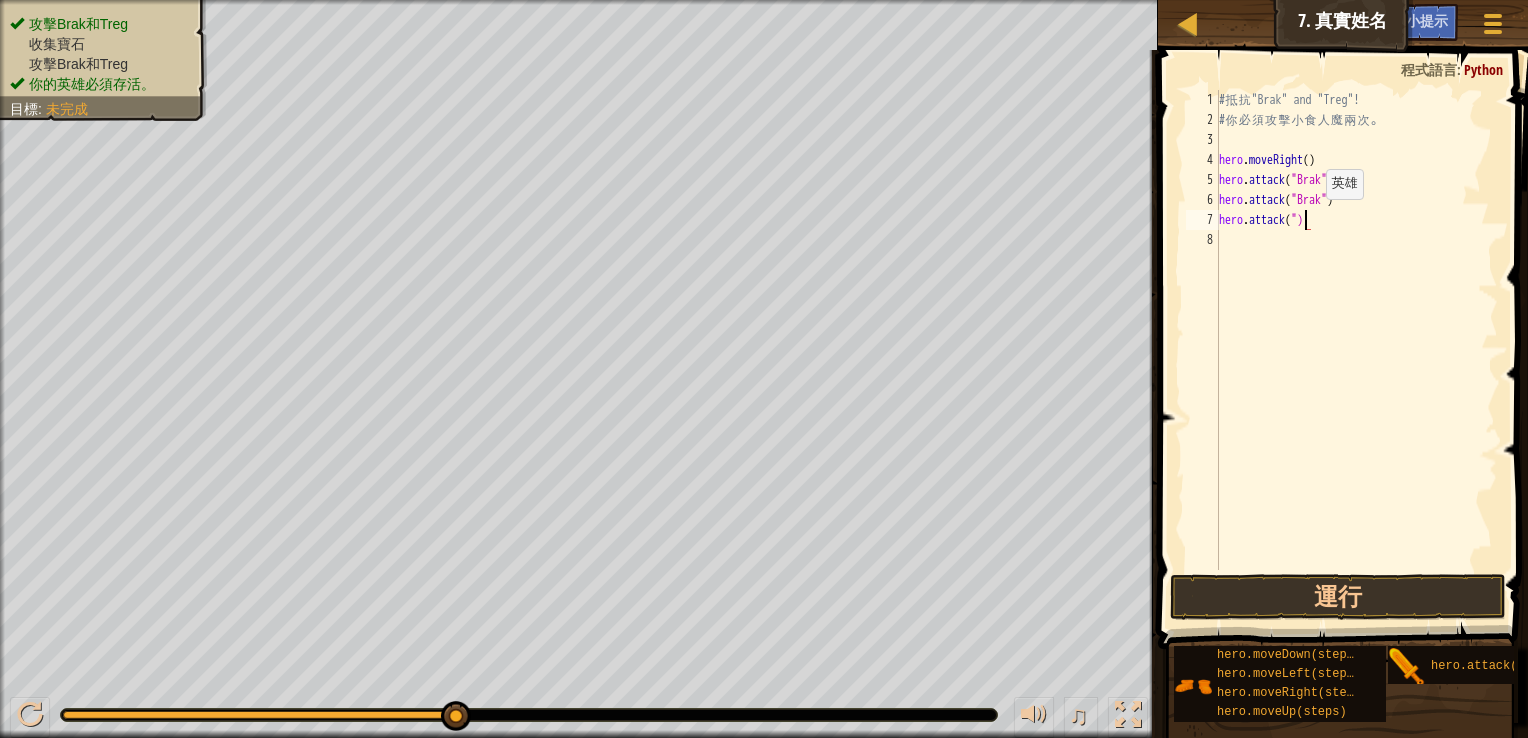 scroll, scrollTop: 9, scrollLeft: 5, axis: both 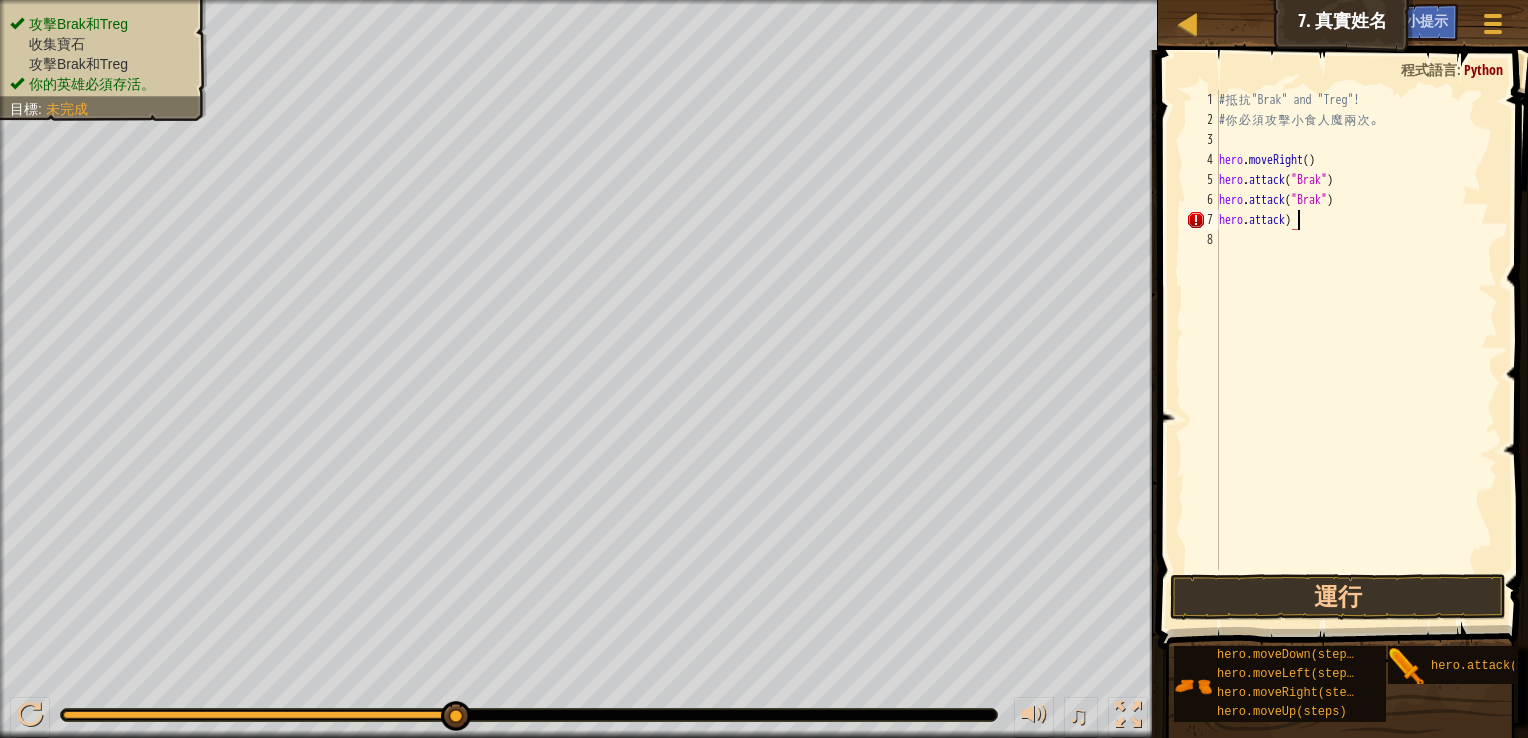 click on "#  抵 抗 "[NAME]" and "[NAME]"! #  你 必 須 攻 擊 小 食 人 魔 兩 次 。 hero . moveRight ( ) hero . attack ( "[NAME]" ) hero . attack ( "[NAME]" ) hero . attack )" at bounding box center [1356, 350] 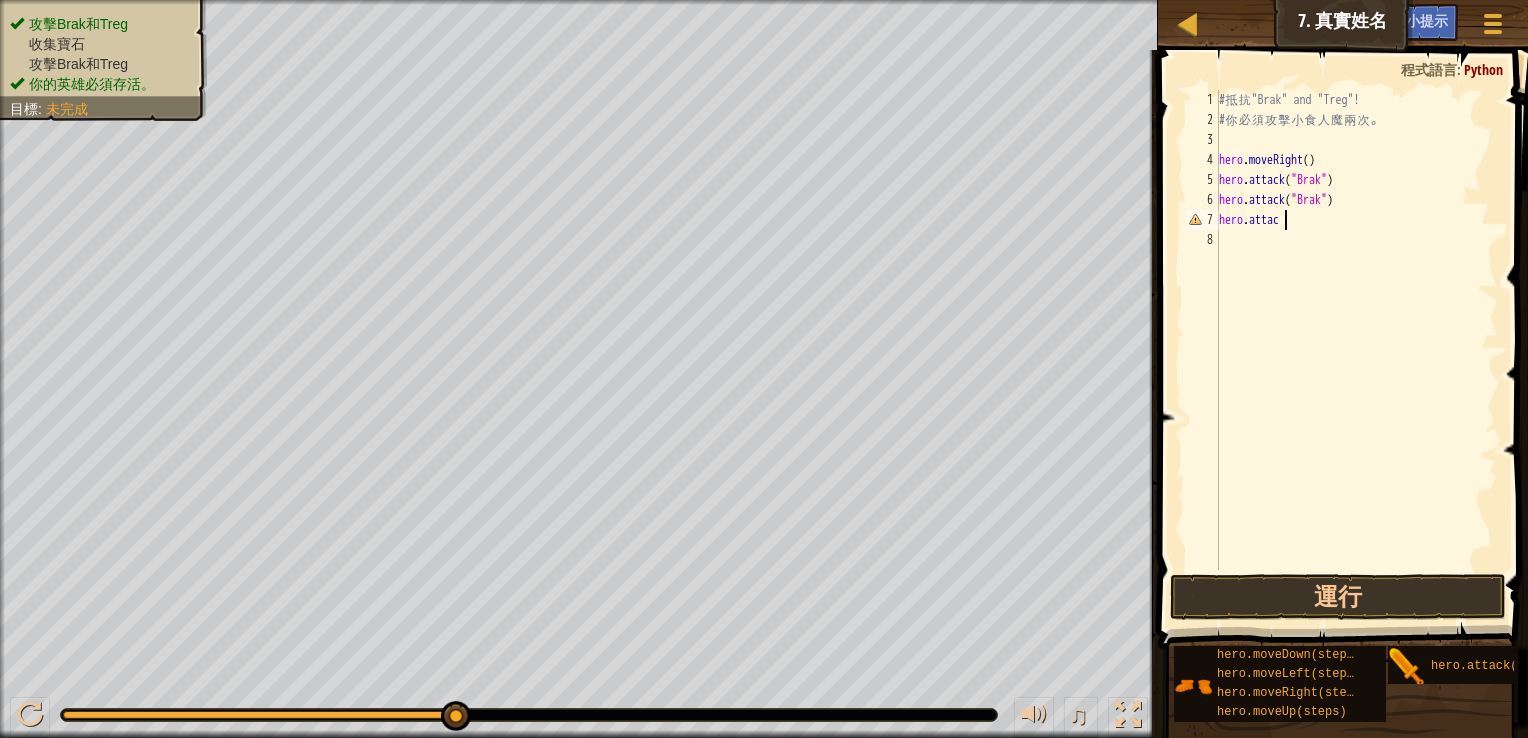 scroll, scrollTop: 9, scrollLeft: 4, axis: both 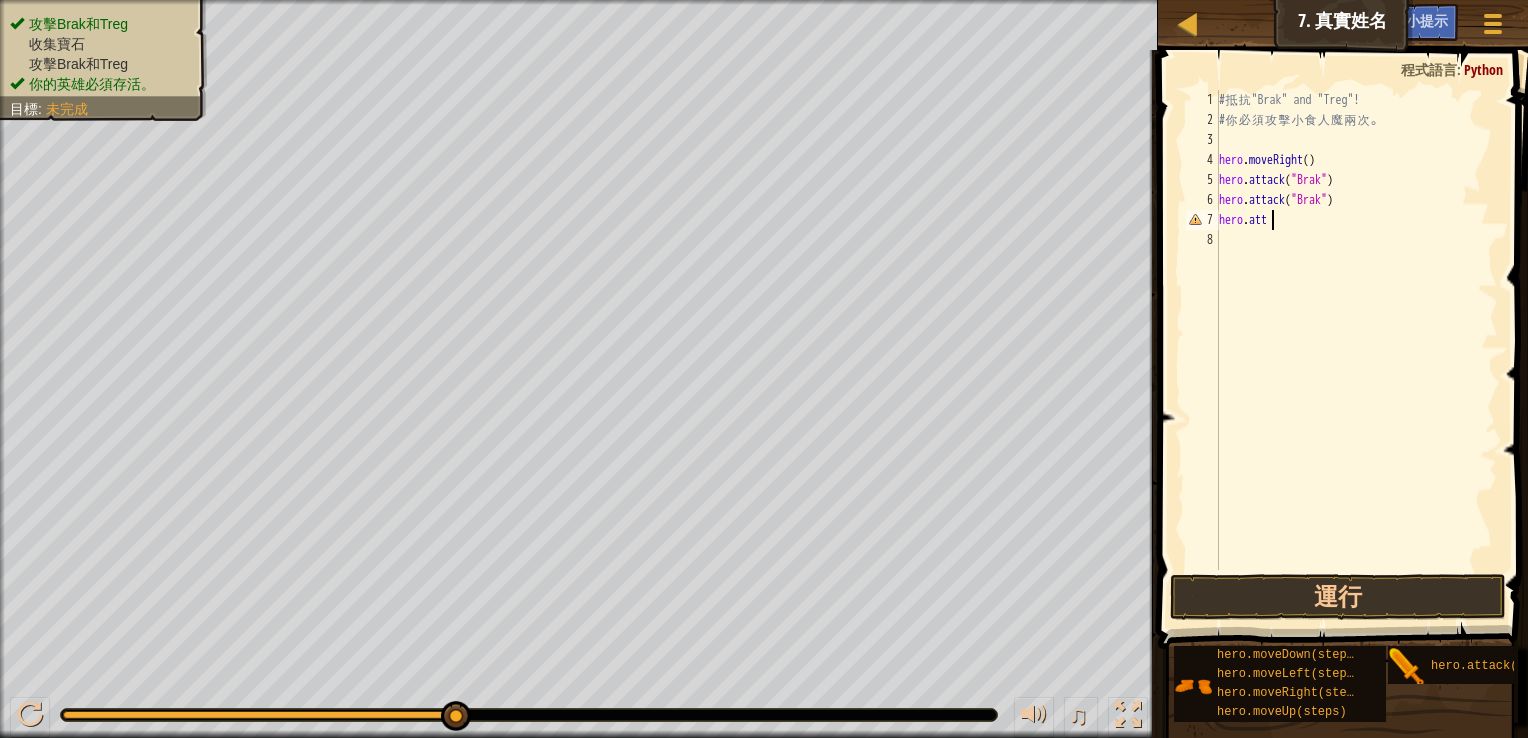 type on "h" 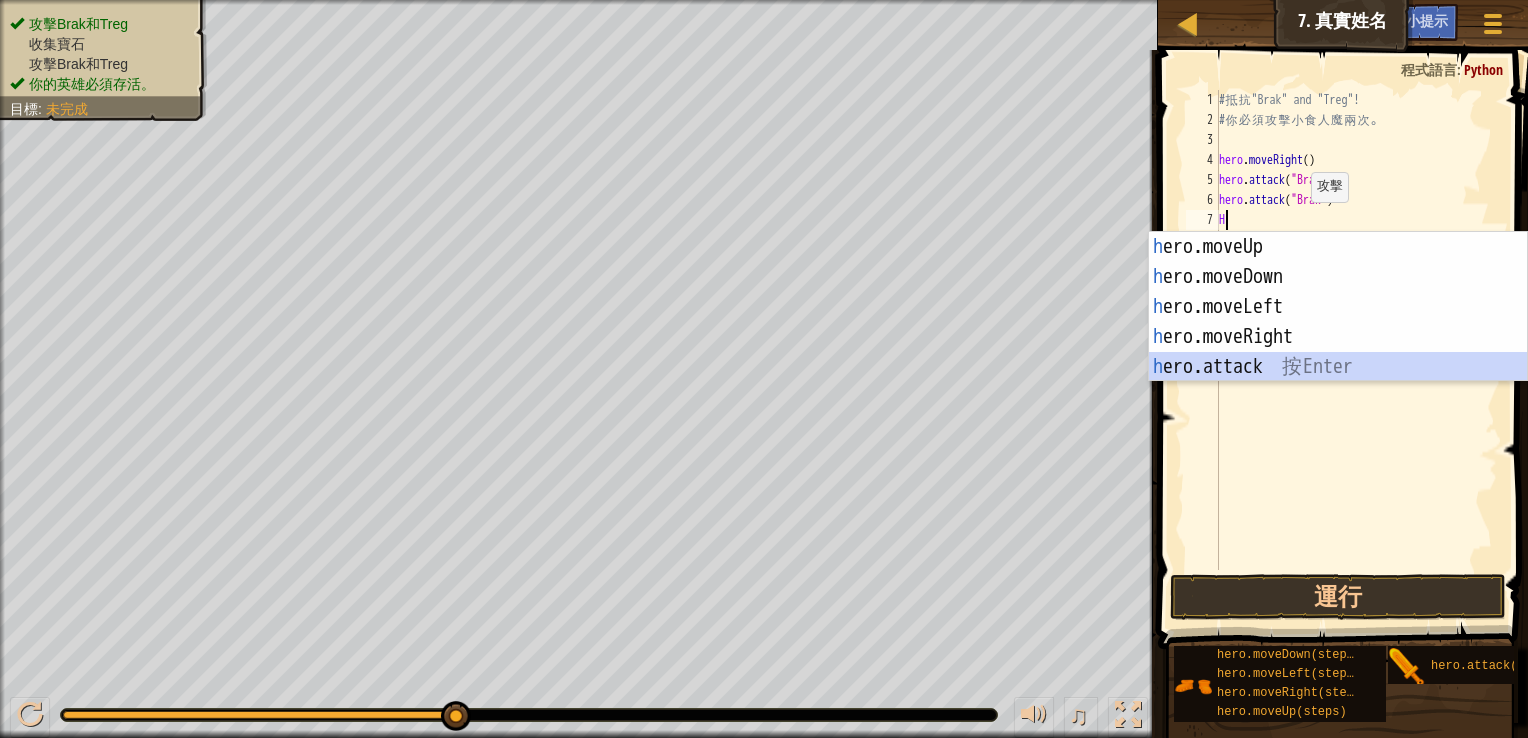 click on "h ero.moveUp 按 Enter h ero.moveDown 按 Enter h ero.moveLeft 按 Enter h ero.moveRight 按 Enter h ero.attack 按 Enter" at bounding box center [1338, 337] 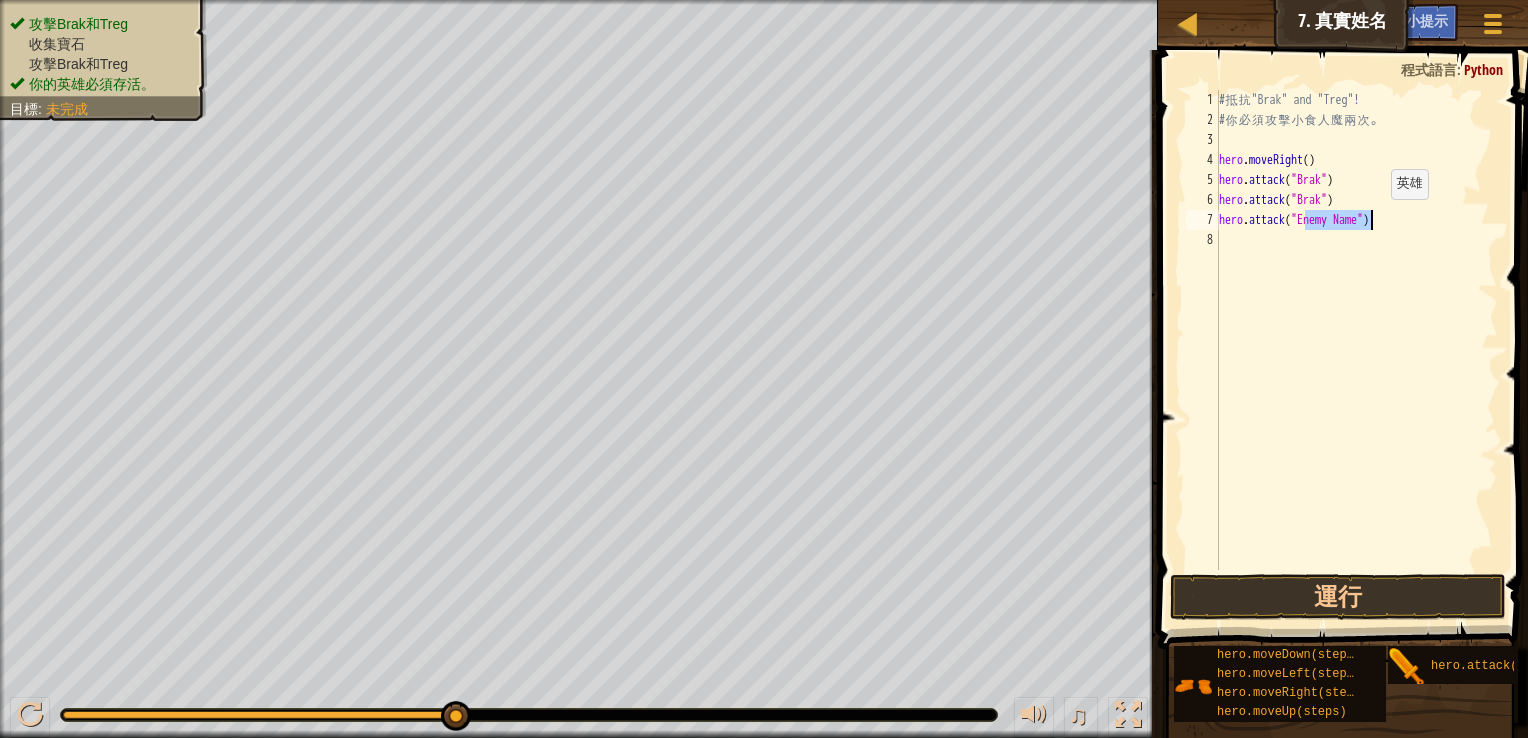 click on "#  抵 抗 "Brak" and "Treg"! #  你 必 須 攻 擊 小 食 人 魔 兩 次 。 hero . moveRight ( ) hero . attack ( "Brak" ) hero . attack ( "Brak" ) hero . attack ( "Enemy Name" )" at bounding box center [1356, 330] 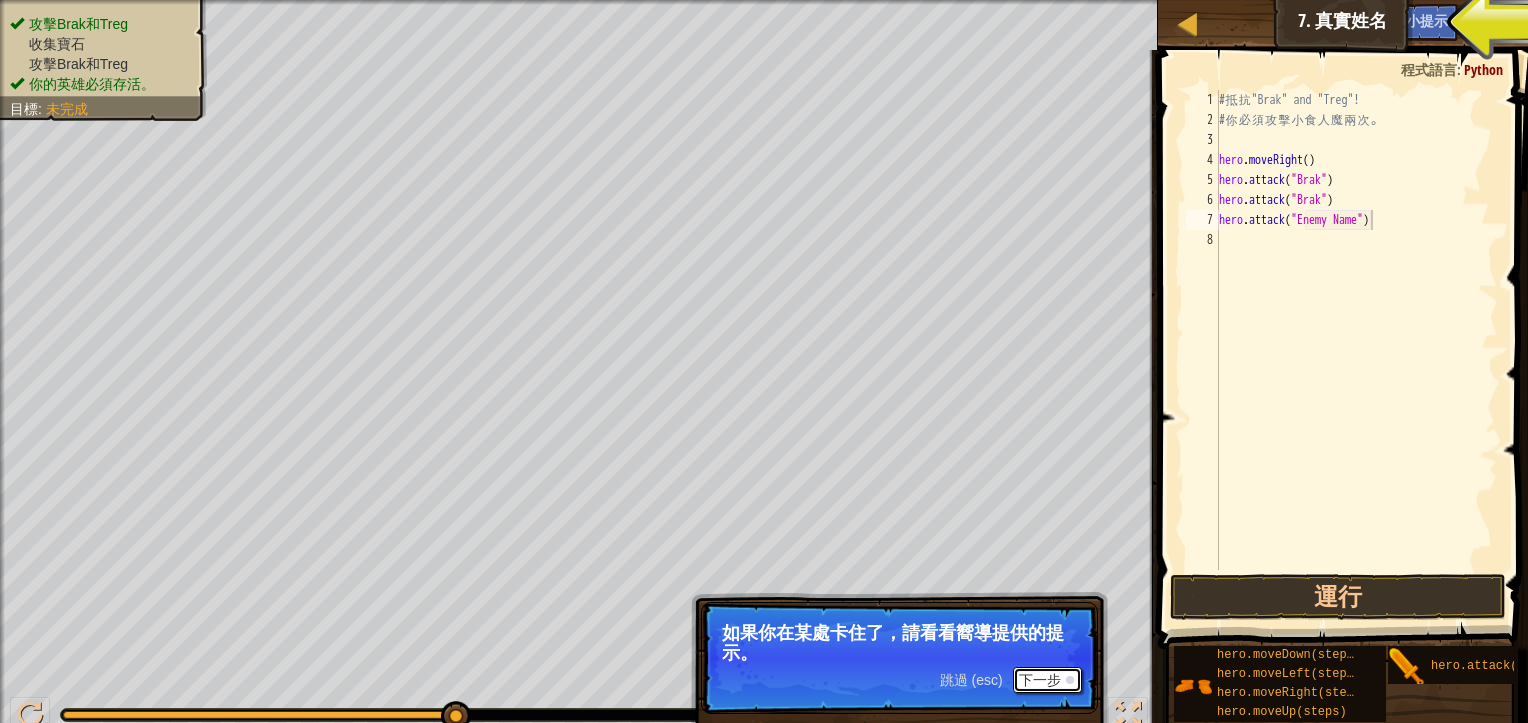 click on "下一步" at bounding box center (1047, 680) 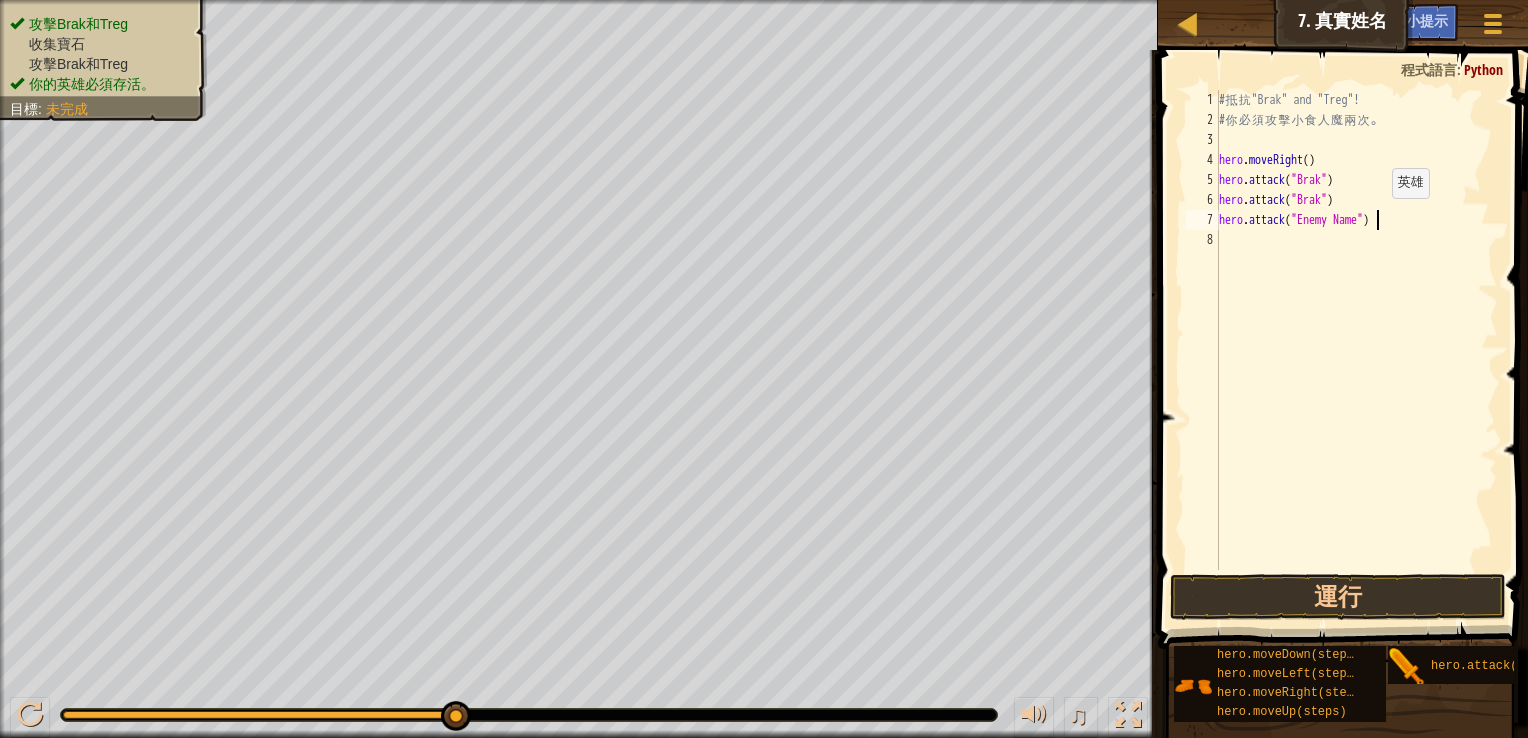 click on "#  抵 抗 "Brak" and "Treg"! #  你 必 須 攻 擊 小 食 人 魔 兩 次 。 hero . moveRight ( ) hero . attack ( "Brak" ) hero . attack ( "Brak" ) hero . attack ( "Enemy Name" )" at bounding box center (1356, 350) 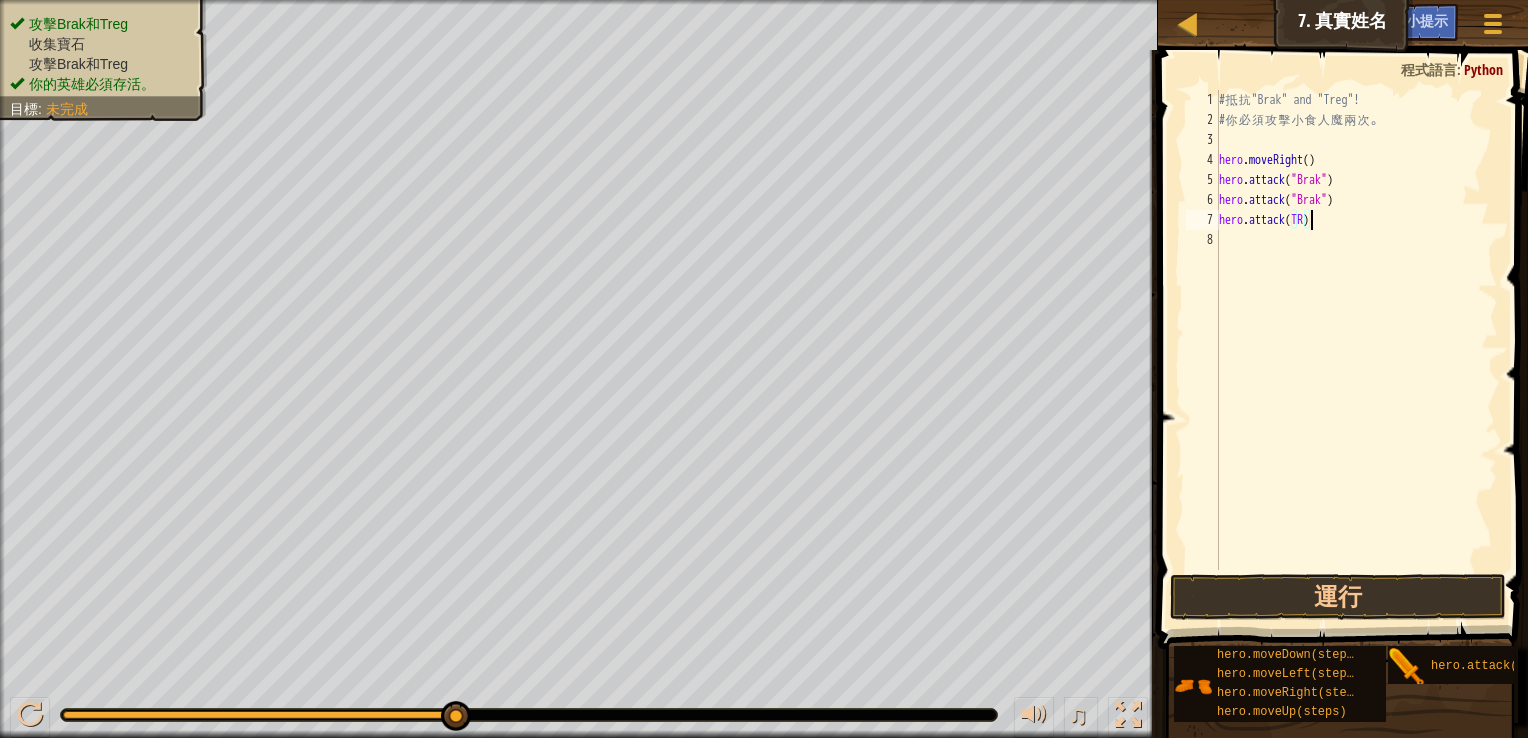 scroll, scrollTop: 9, scrollLeft: 7, axis: both 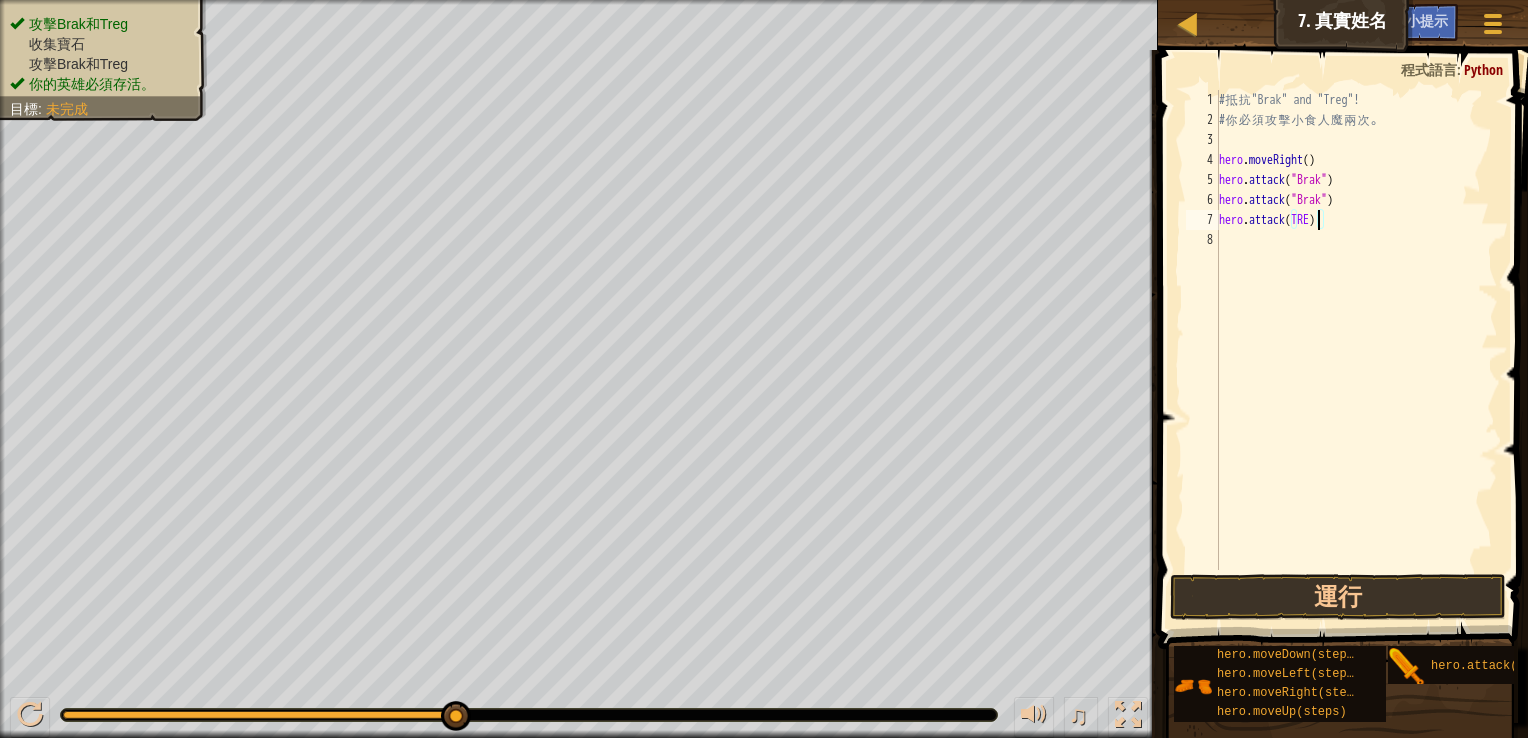 type on "hero.attack([NAME])" 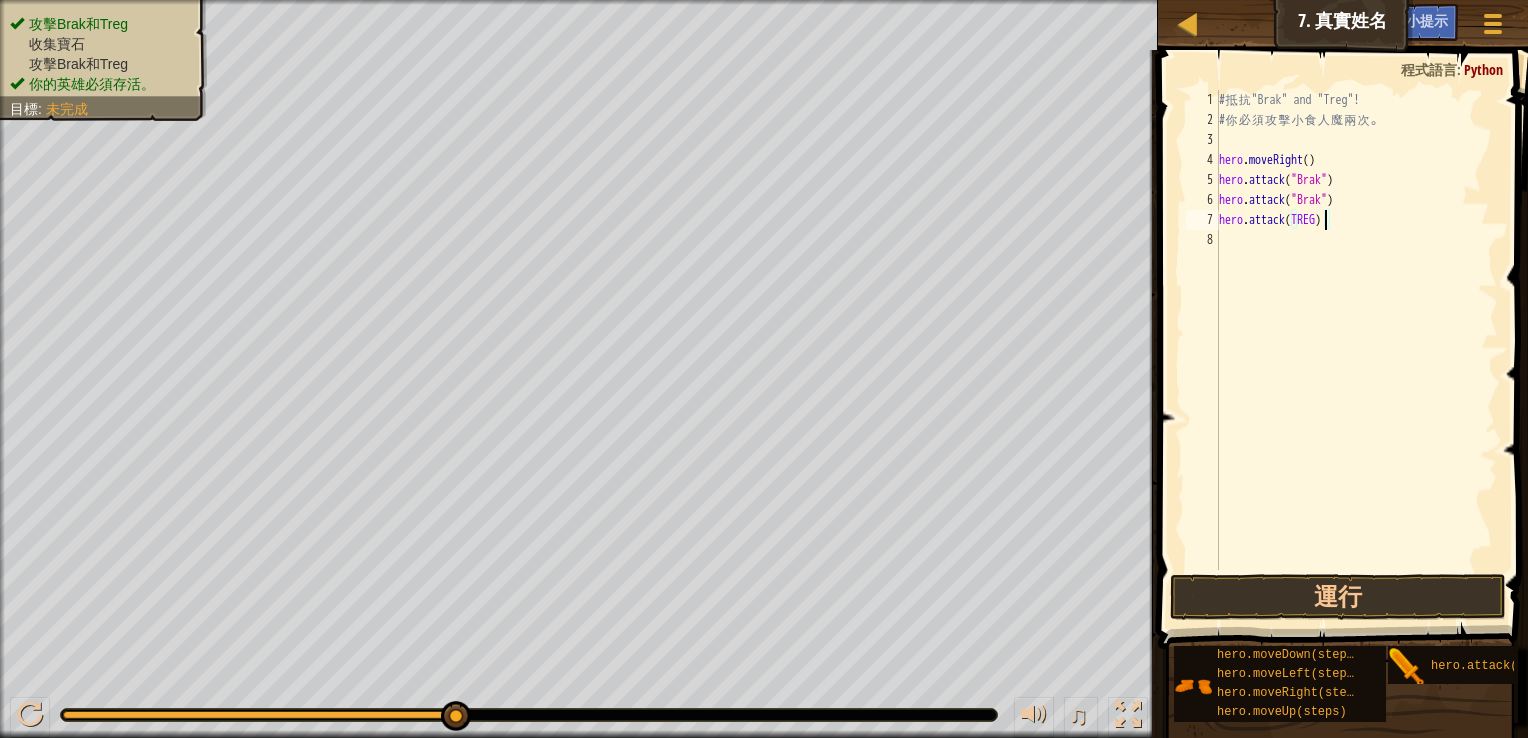scroll, scrollTop: 9, scrollLeft: 0, axis: vertical 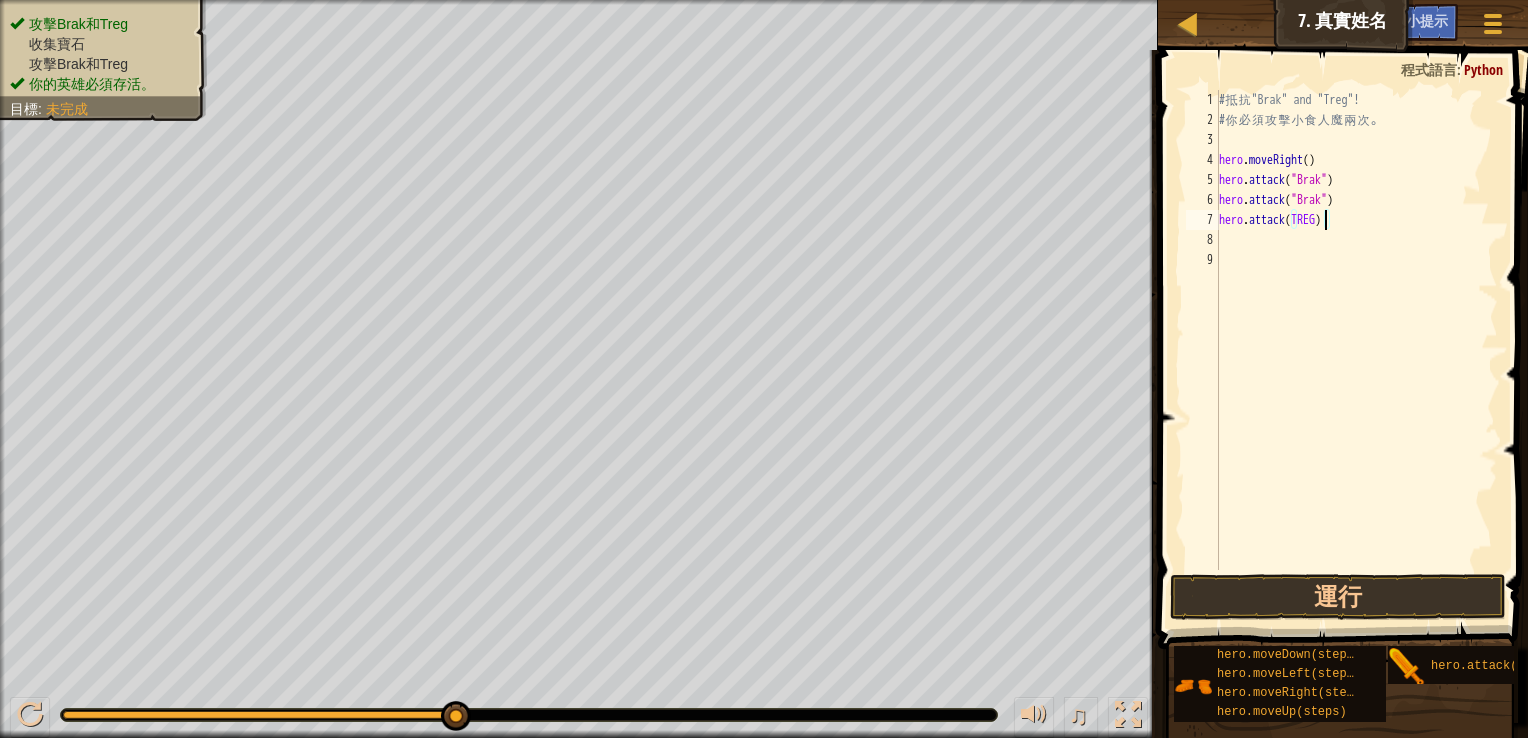 click on "#  抵 抗 "Brak" and "Treg"! #  你 必 須 攻 擊 小 食 人 魔 兩 次 。 hero . moveRight ( ) hero . attack ( "Brak" ) hero . attack ( "Brak" ) hero . attack ( TREG )" at bounding box center (1356, 350) 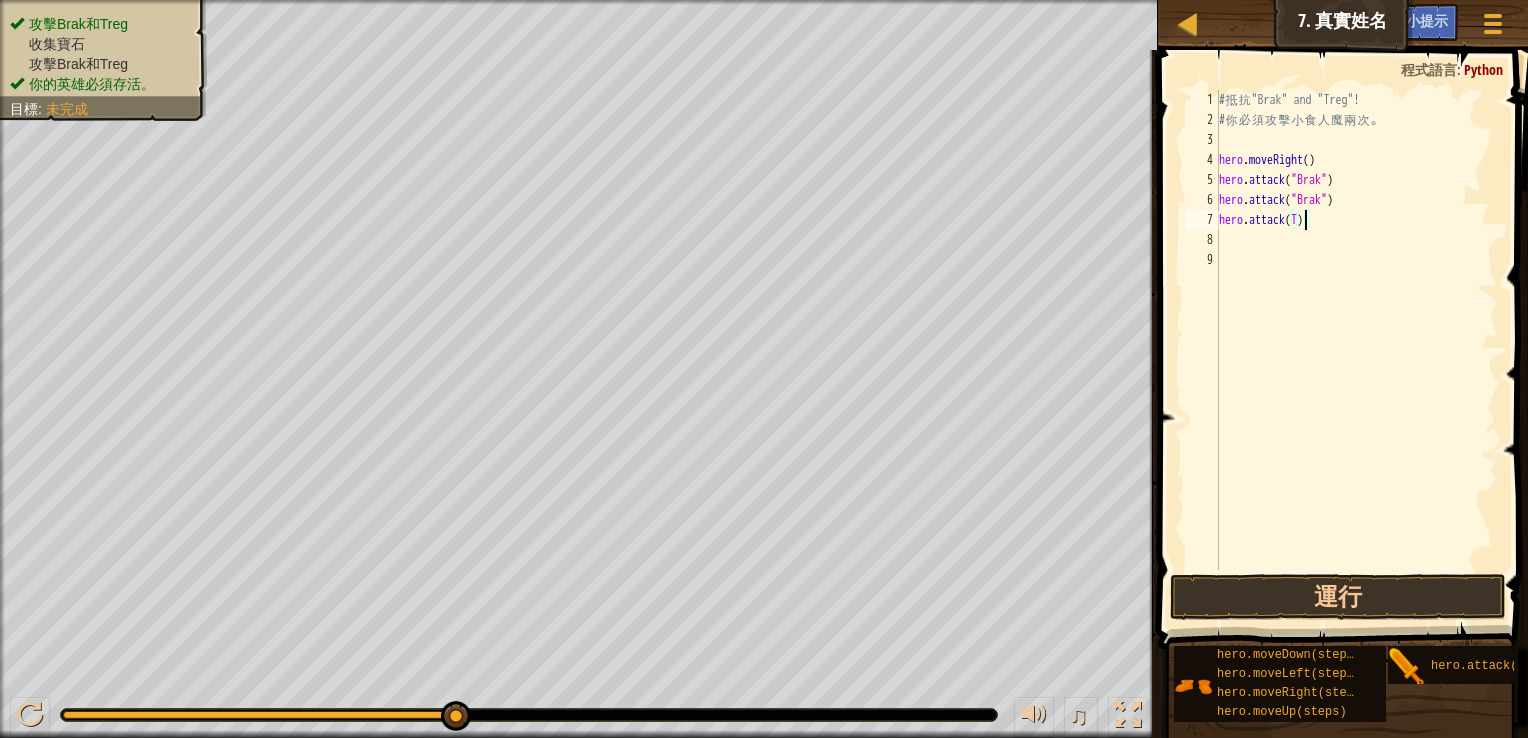type on "ㄐ" 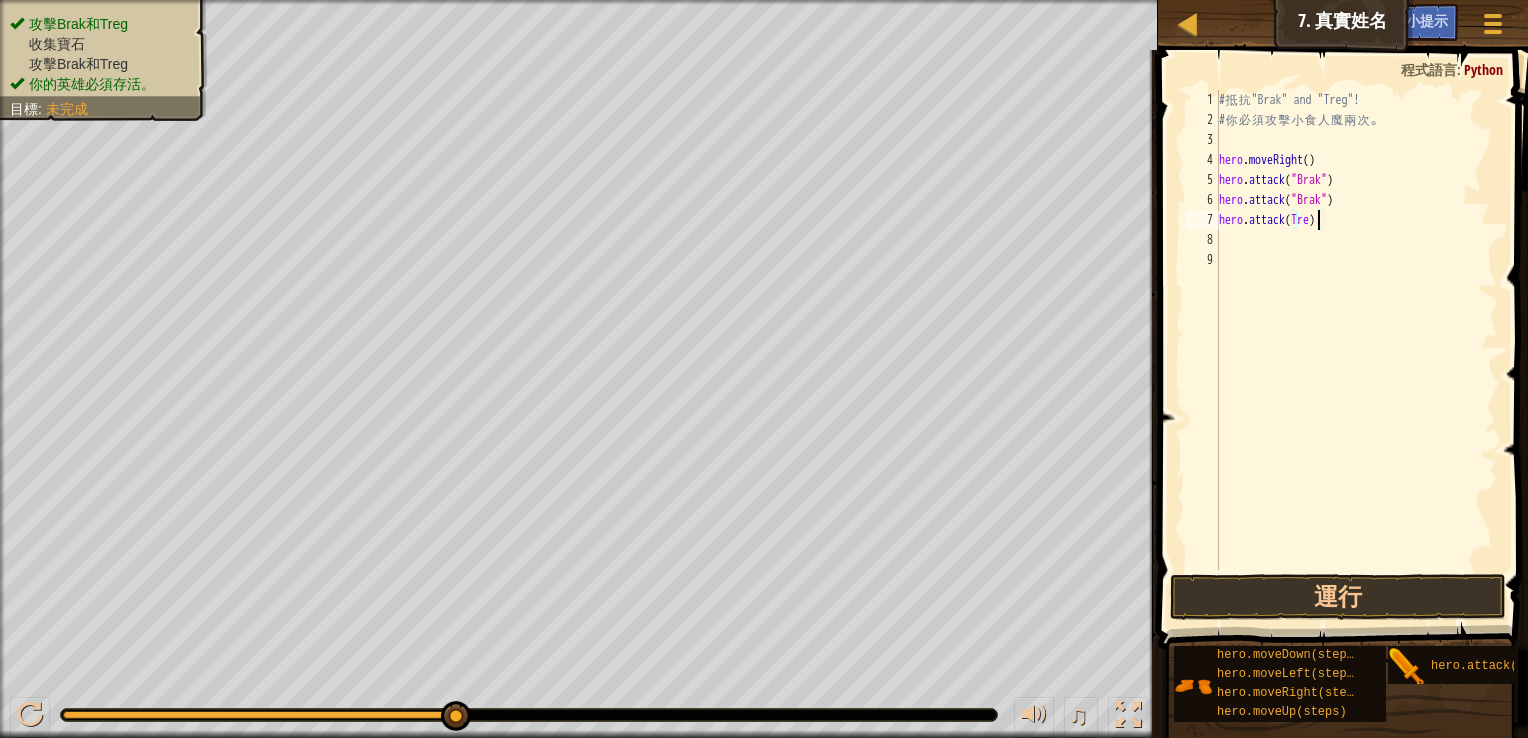 type on "hero.attack(Treg)" 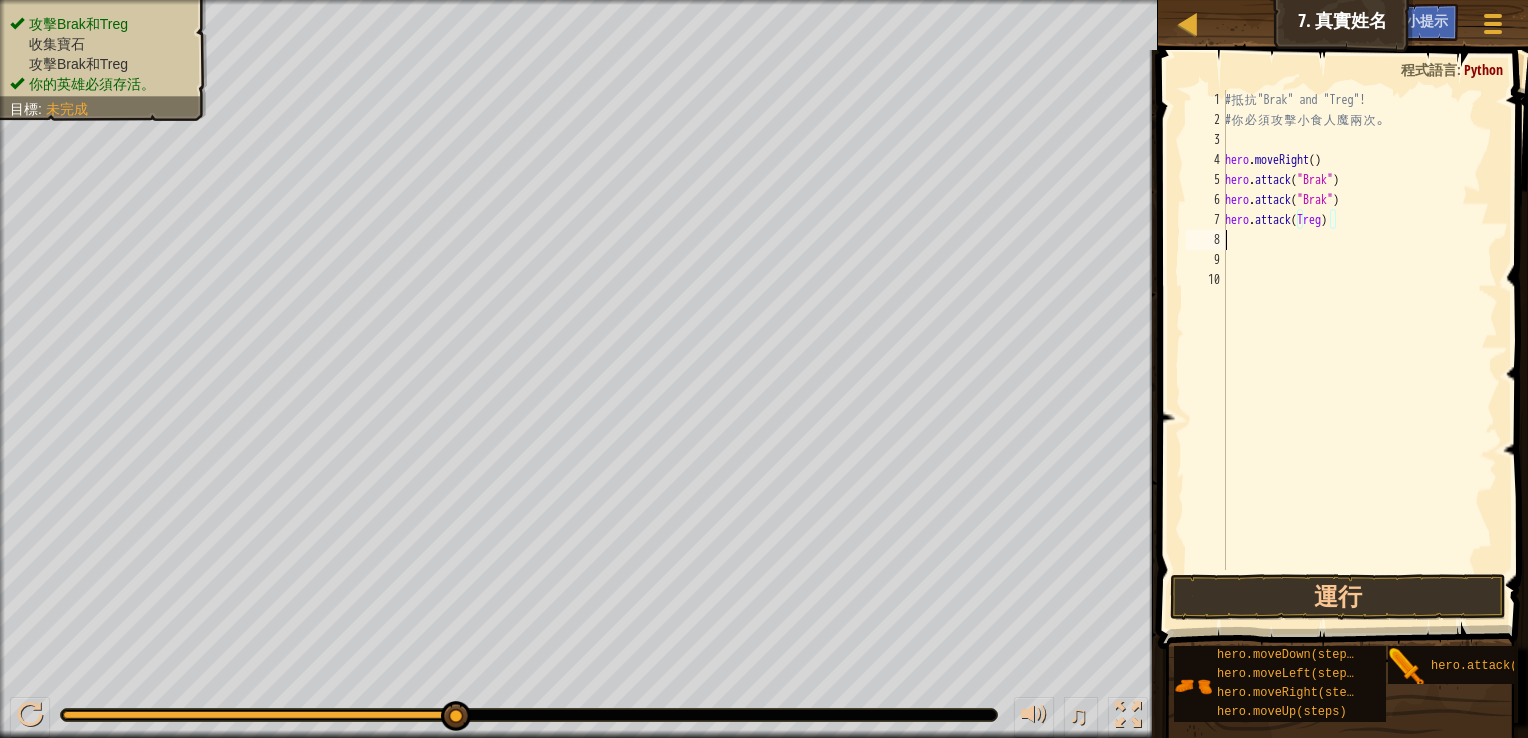 scroll, scrollTop: 9, scrollLeft: 0, axis: vertical 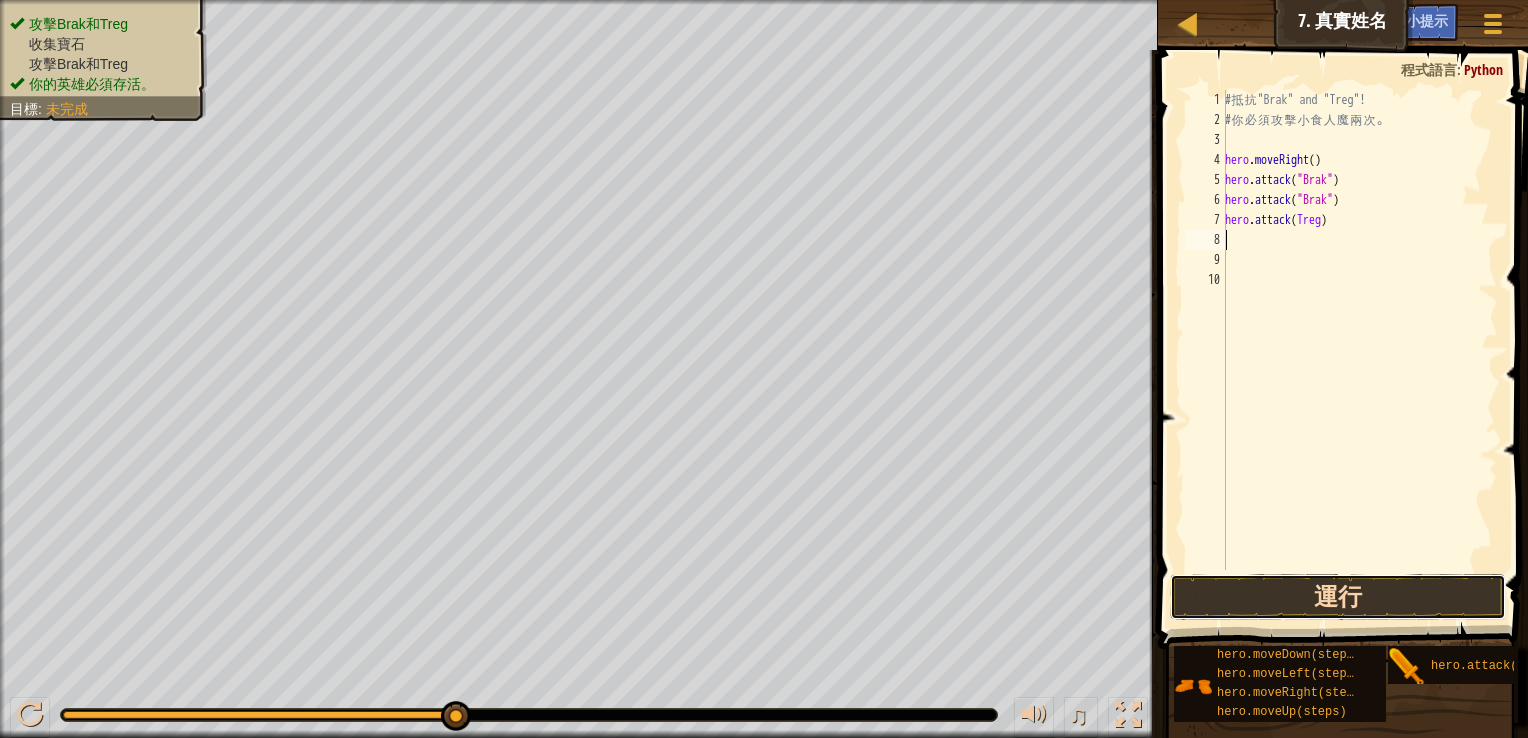 click on "運行" at bounding box center [1338, 597] 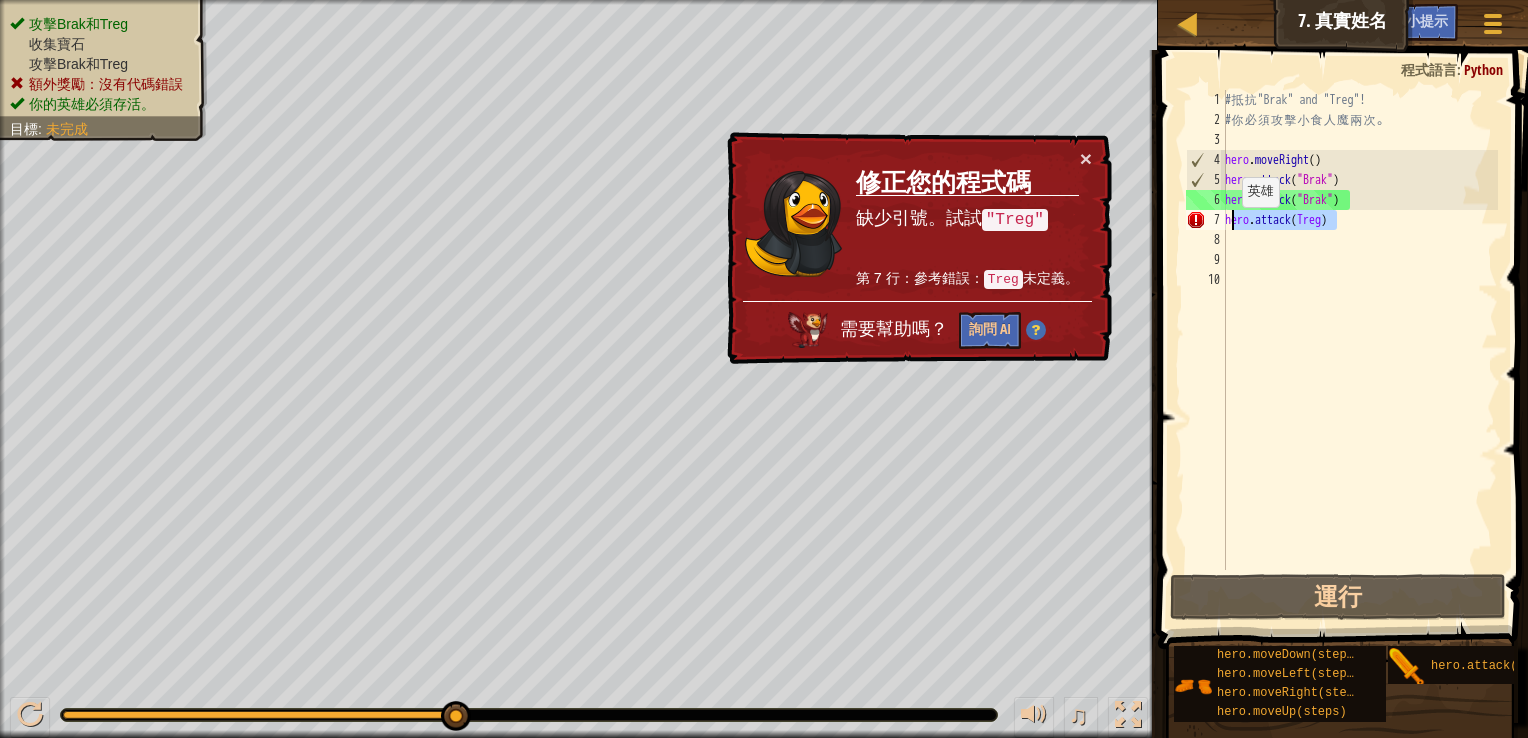 drag, startPoint x: 1353, startPoint y: 222, endPoint x: 1215, endPoint y: 229, distance: 138.17743 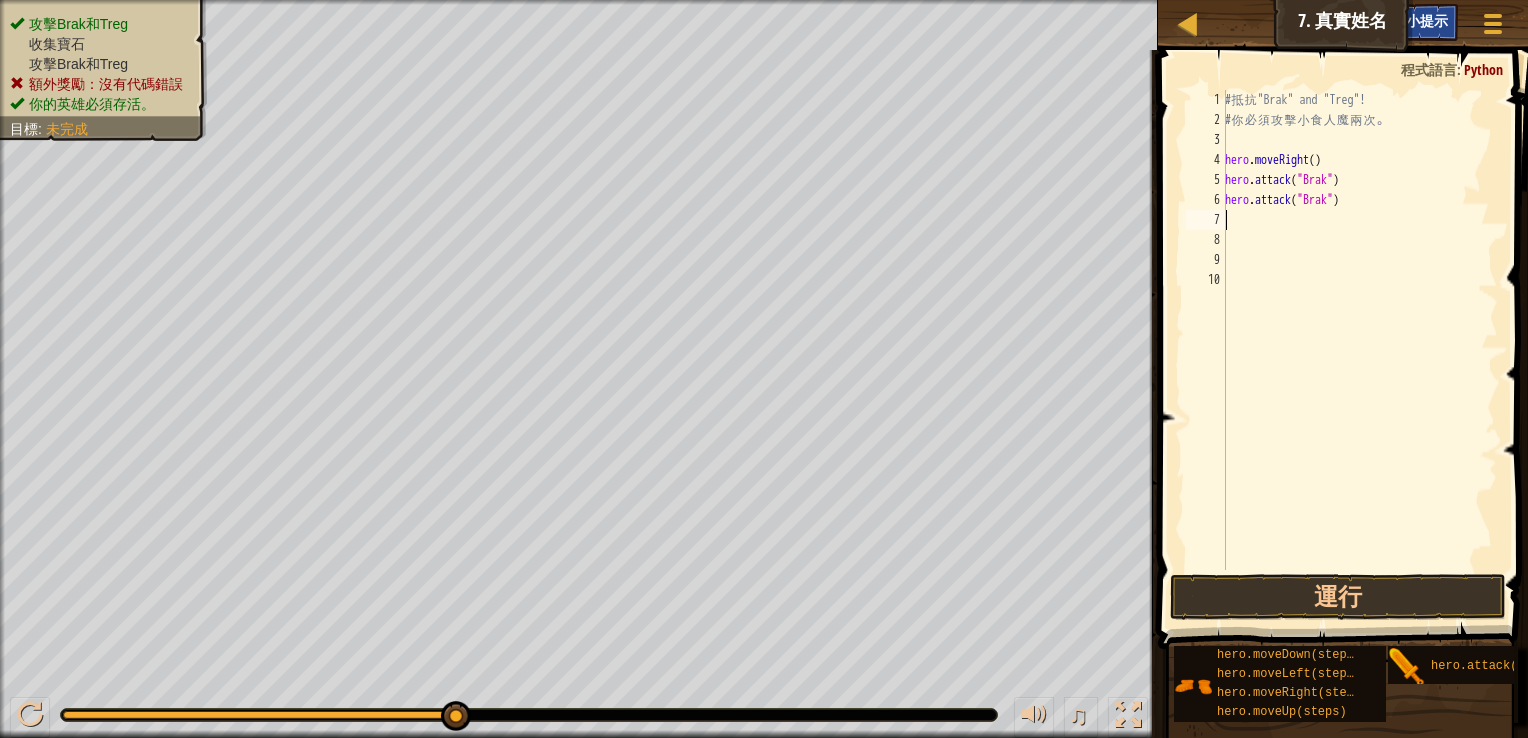 click on "小提示" at bounding box center (1427, 20) 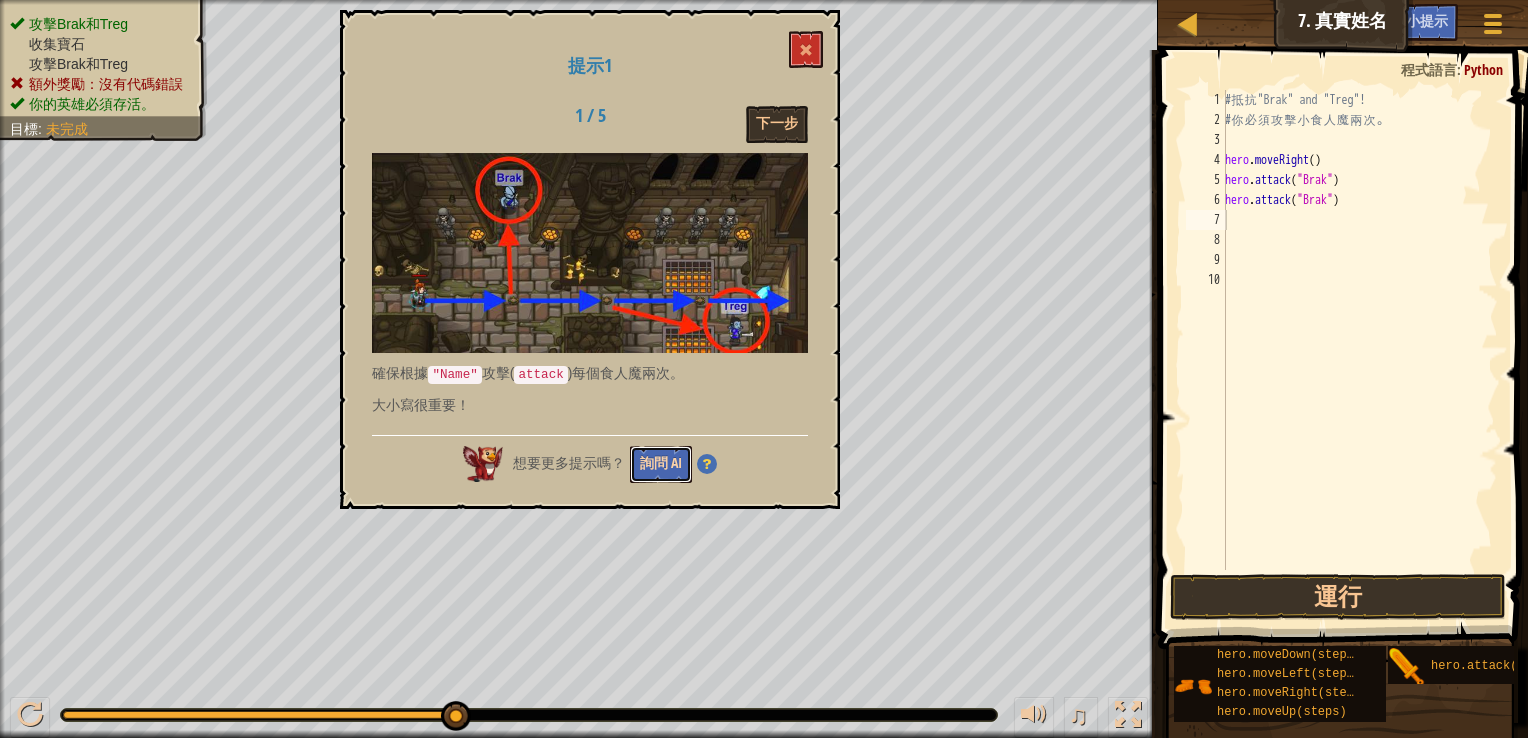 click on "詢問 AI" at bounding box center (661, 464) 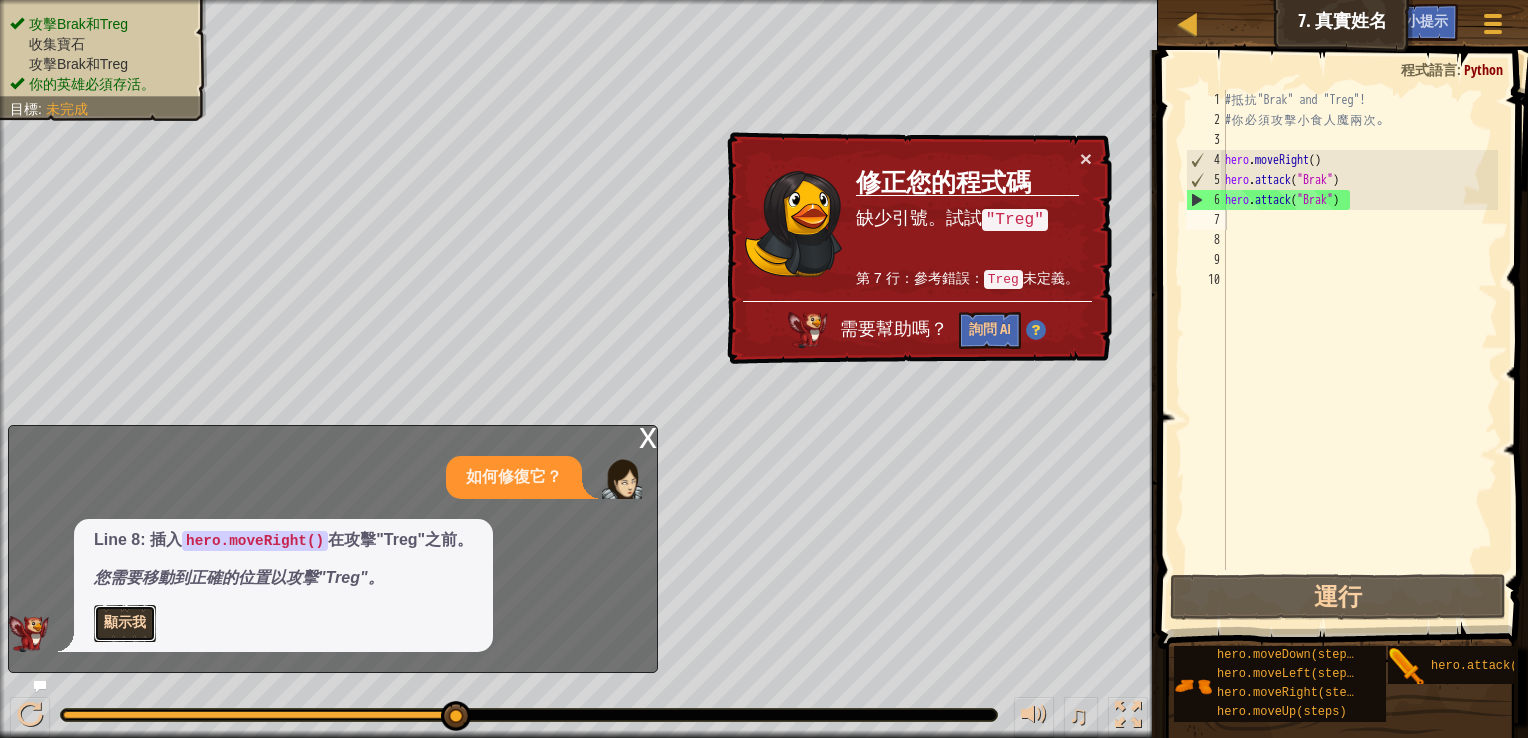 click on "顯示我" at bounding box center (125, 623) 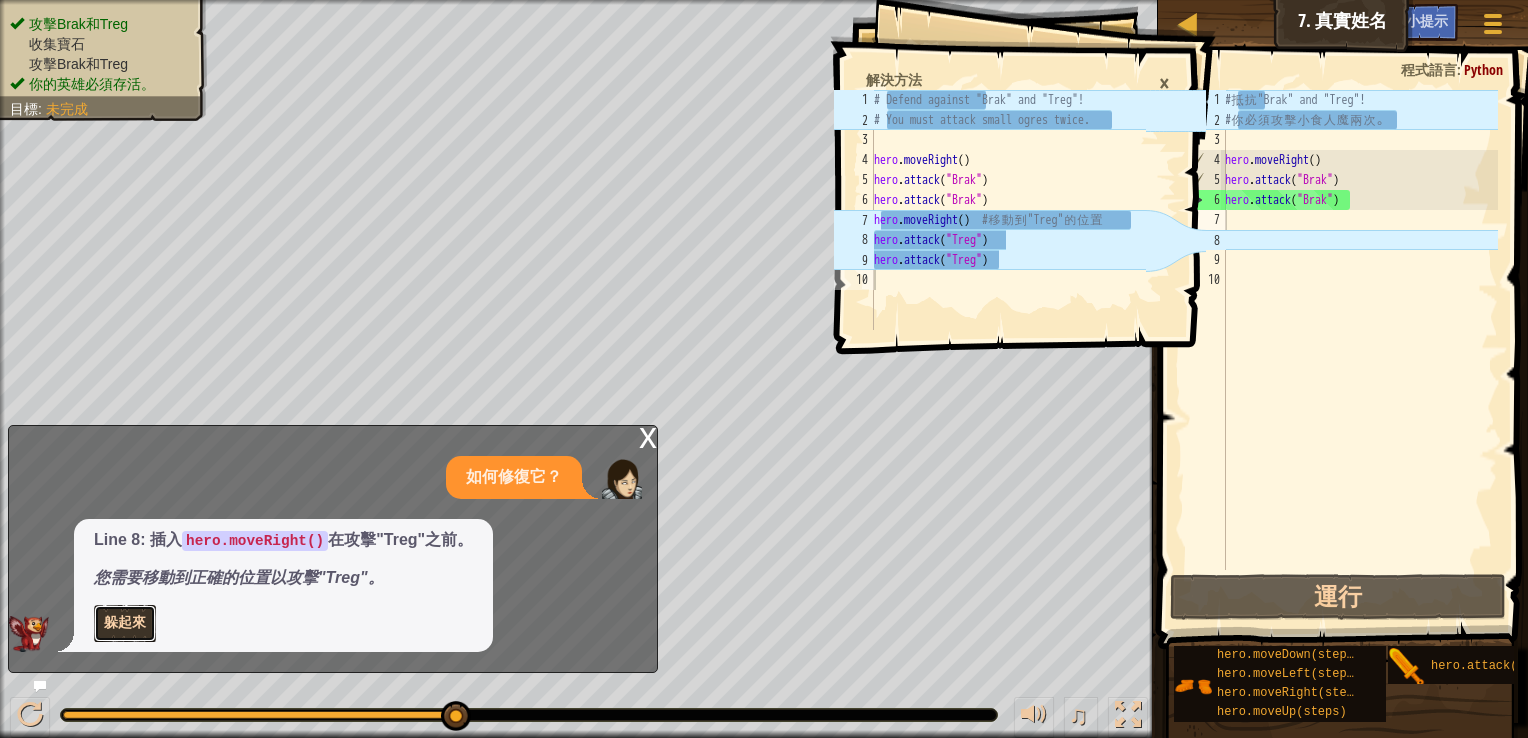 click on "躲起來" at bounding box center [125, 623] 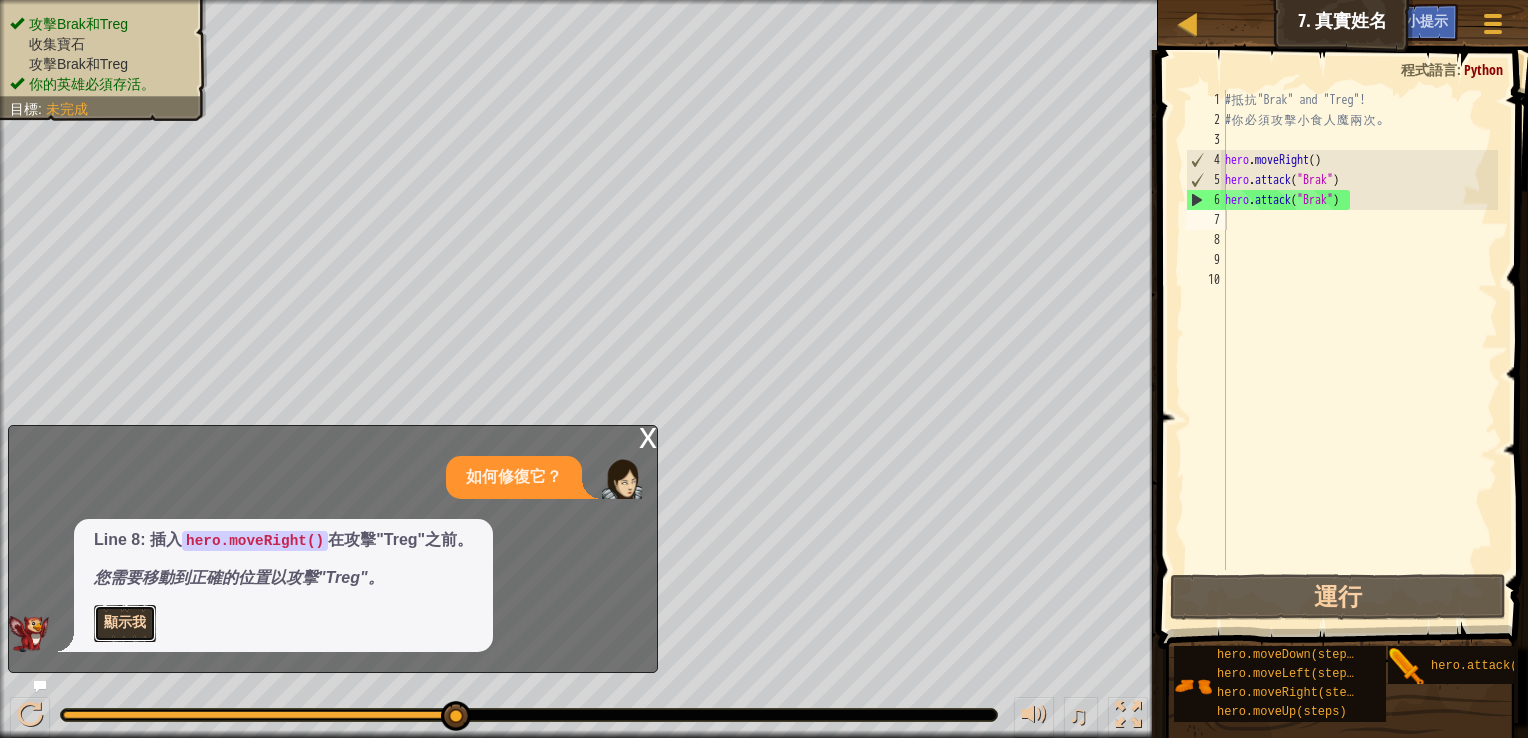 click on "顯示我" at bounding box center [125, 623] 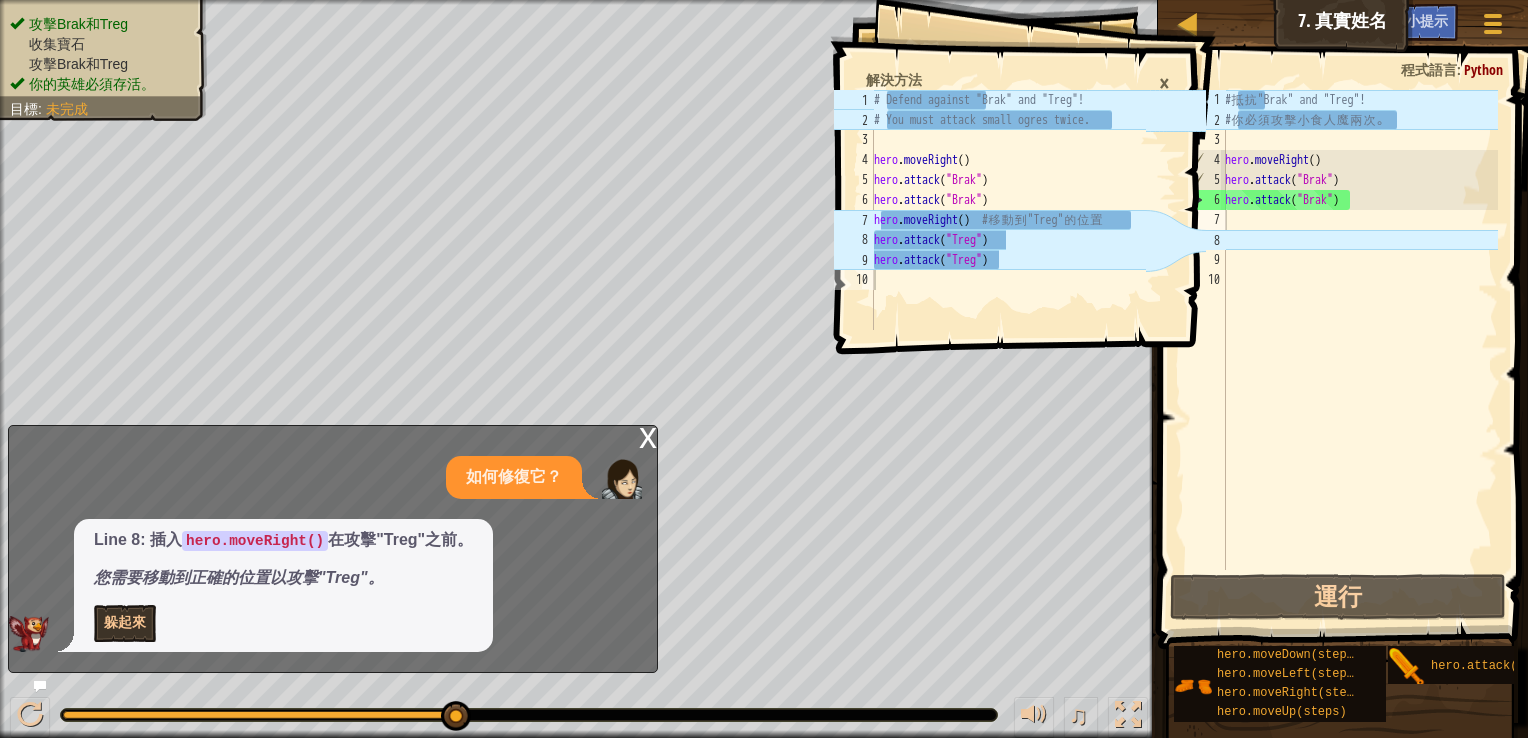 click on "x" at bounding box center (648, 436) 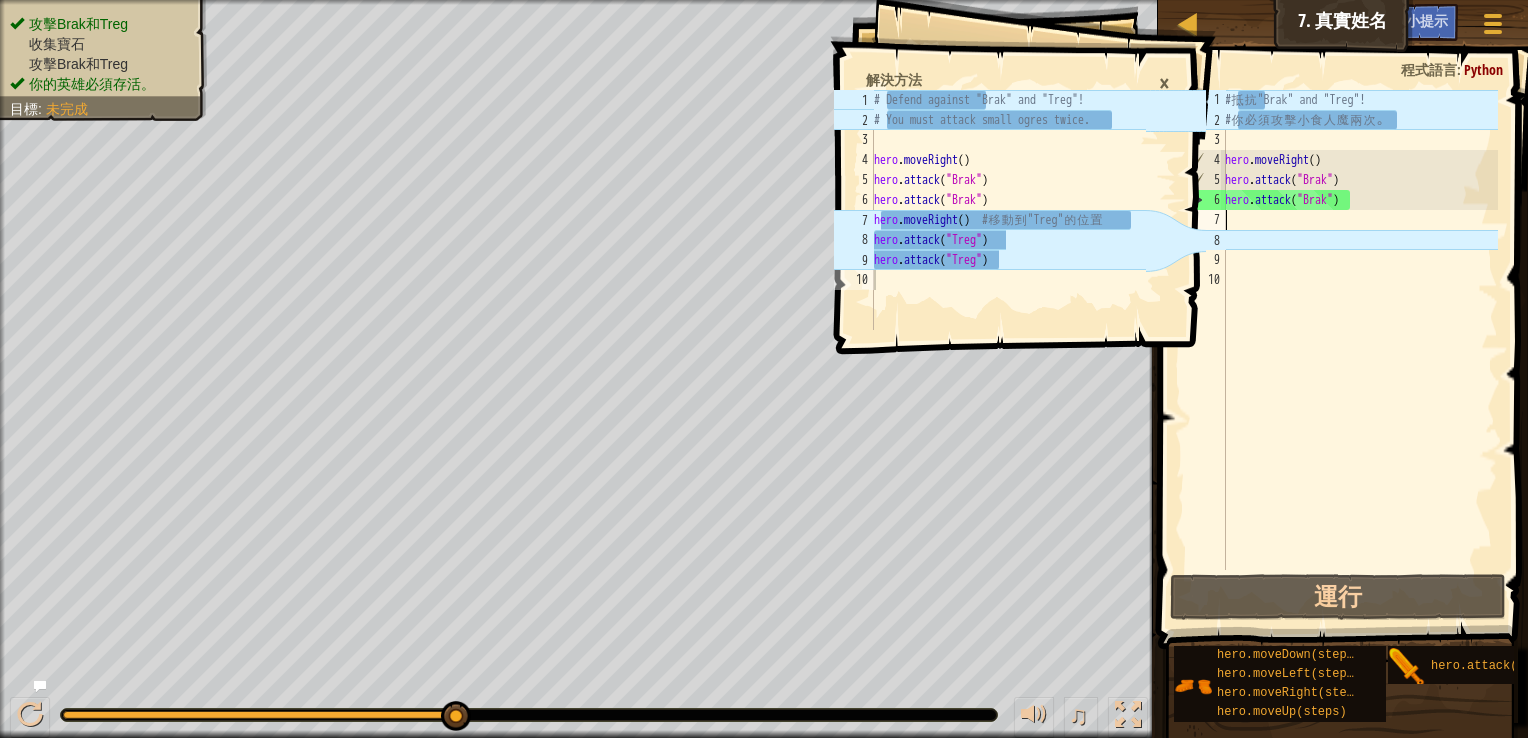 click on "#  抵 抗 "Brak" and "Treg"! #  你 必 須 攻 擊 小 食 人 魔 兩 次 。 hero . moveRight ( ) hero . attack ( "Brak" ) hero . attack ( "Brak" )" at bounding box center [1359, 350] 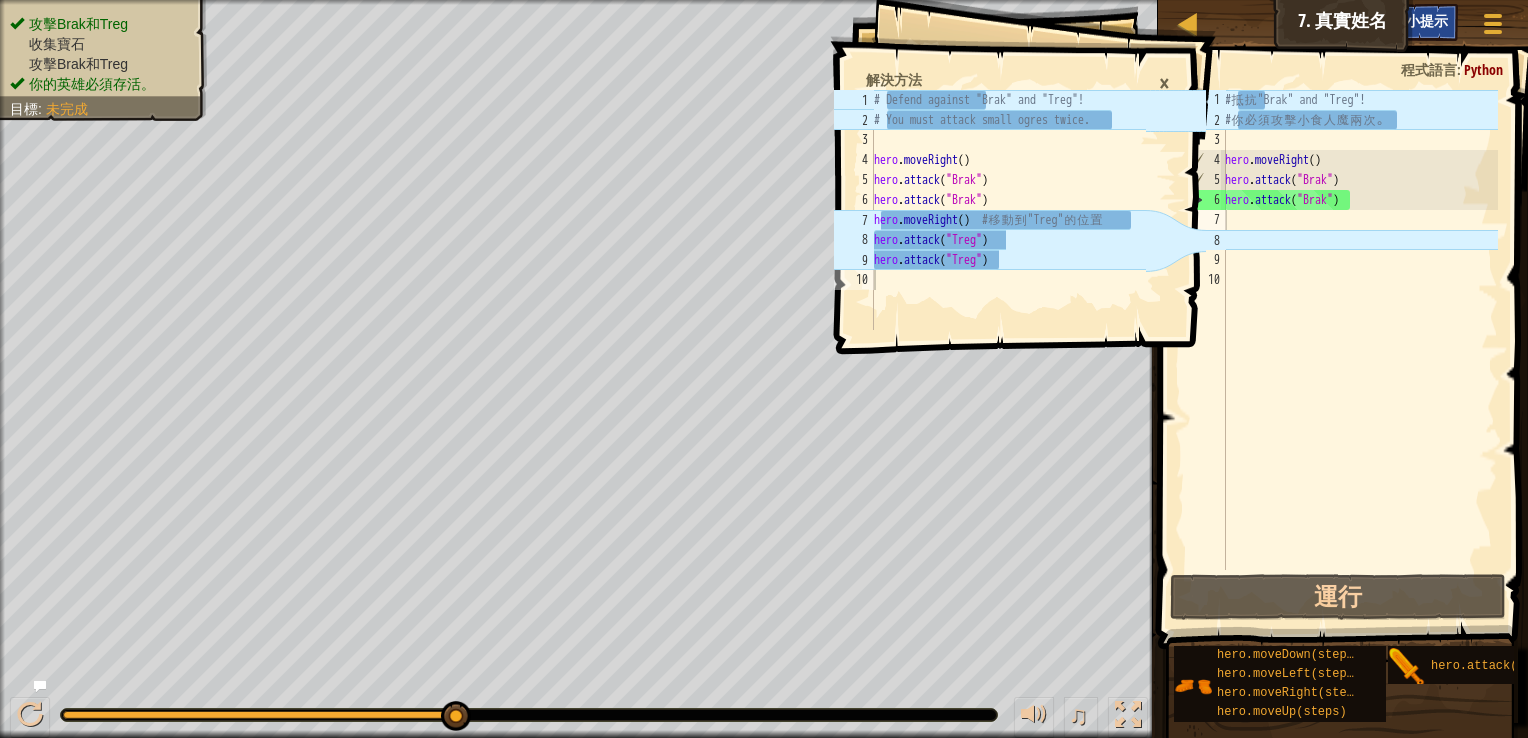 click on "小提示" at bounding box center [1427, 22] 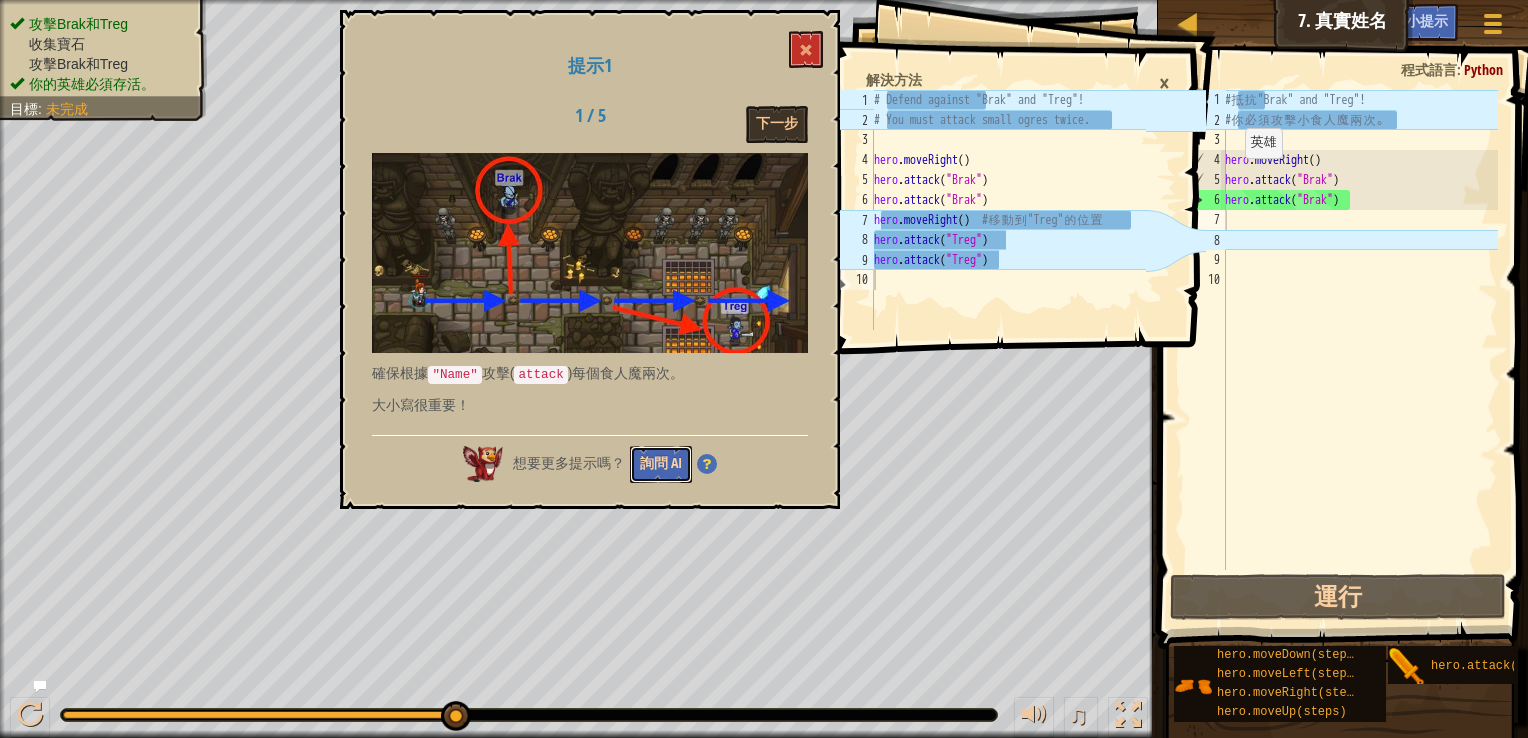 click on "詢問 AI" at bounding box center [661, 464] 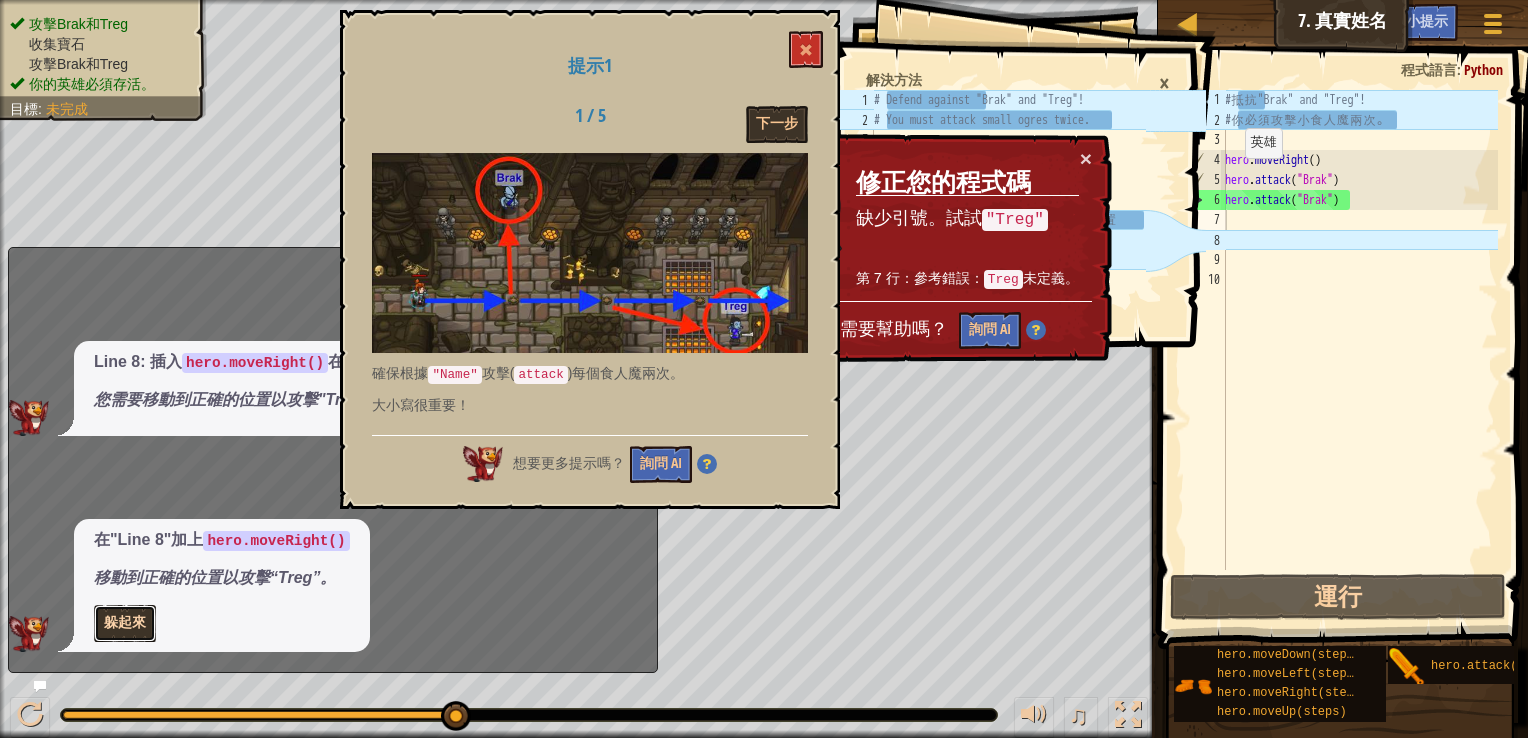 click on "躲起來" at bounding box center [125, 623] 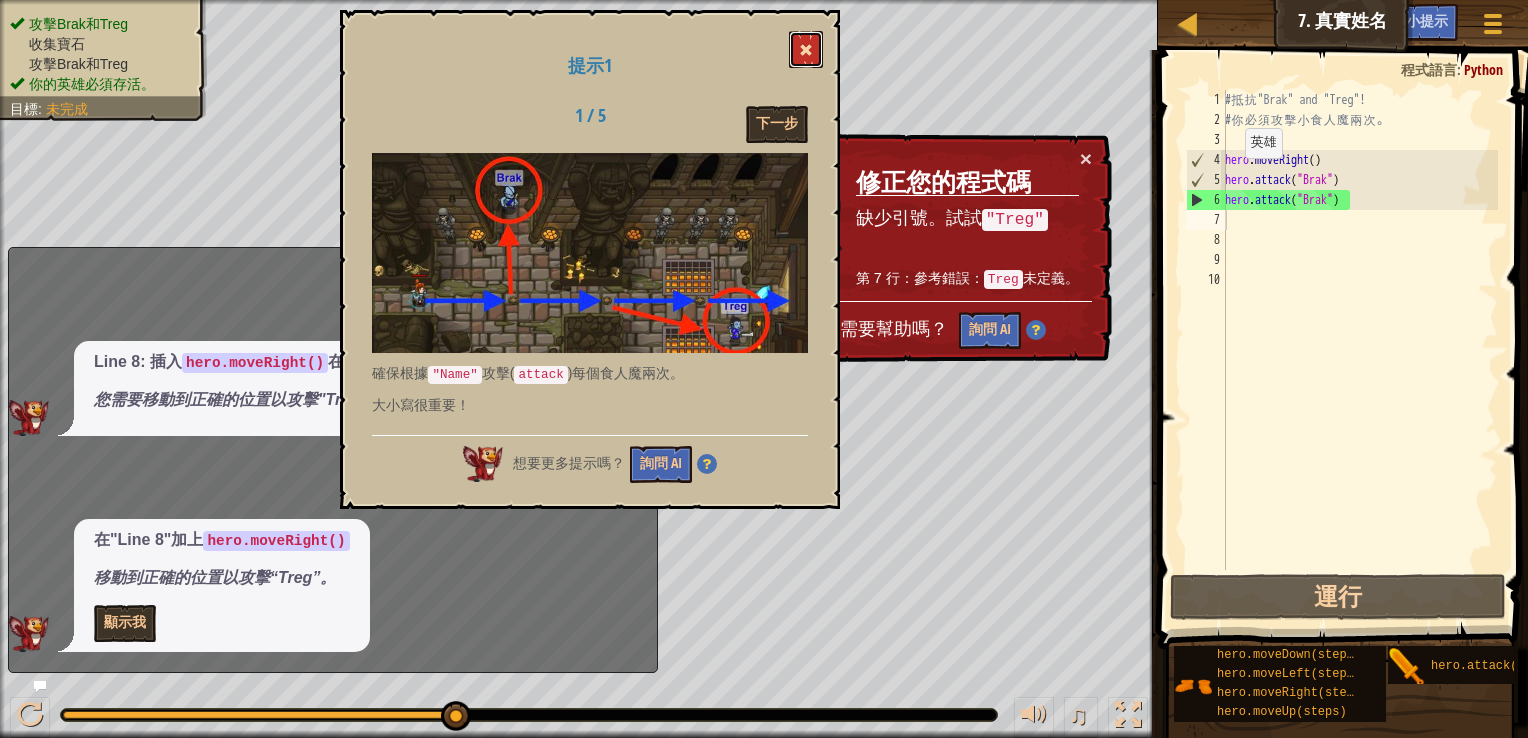 click at bounding box center (806, 50) 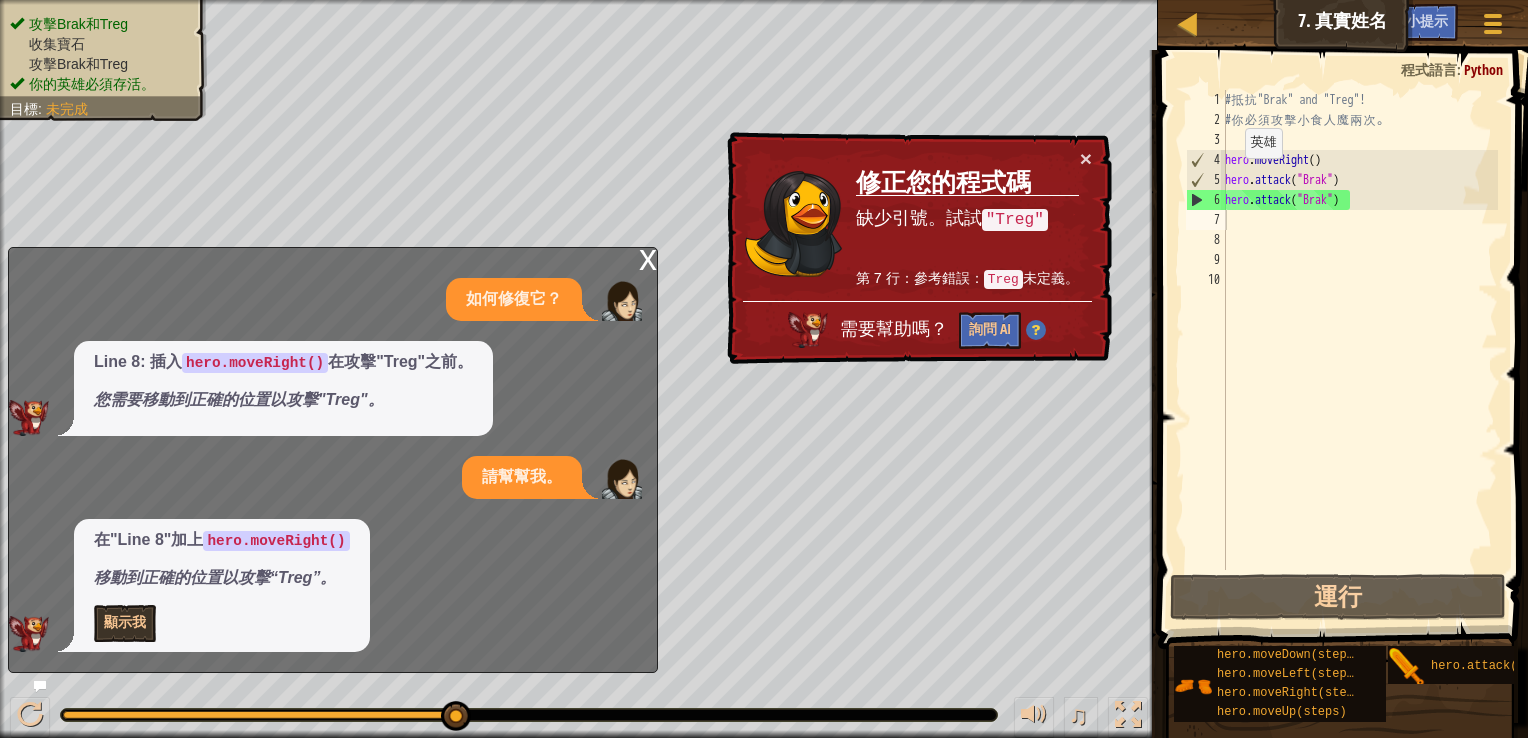 click on "× 修正您的程式碼 缺少引號。試試  "Treg"
第 7 行：參考錯誤： Treg  未定義。
需要幫助嗎？   詢問 AI" at bounding box center (917, 248) 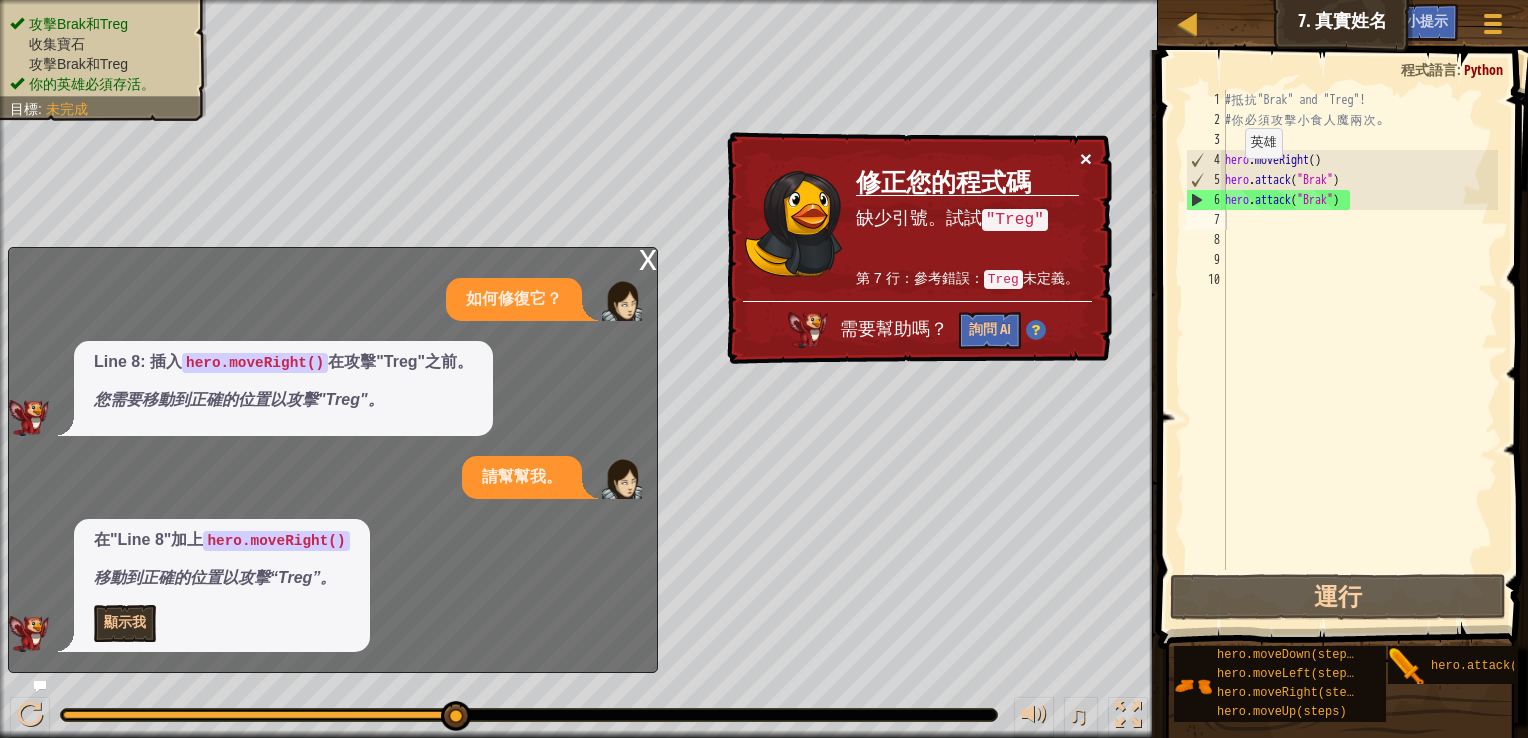 click on "× 修正您的程式碼 缺少引號。試試  "Treg"
第 7 行：參考錯誤： Treg  未定義。
需要幫助嗎？   詢問 AI" at bounding box center (917, 248) 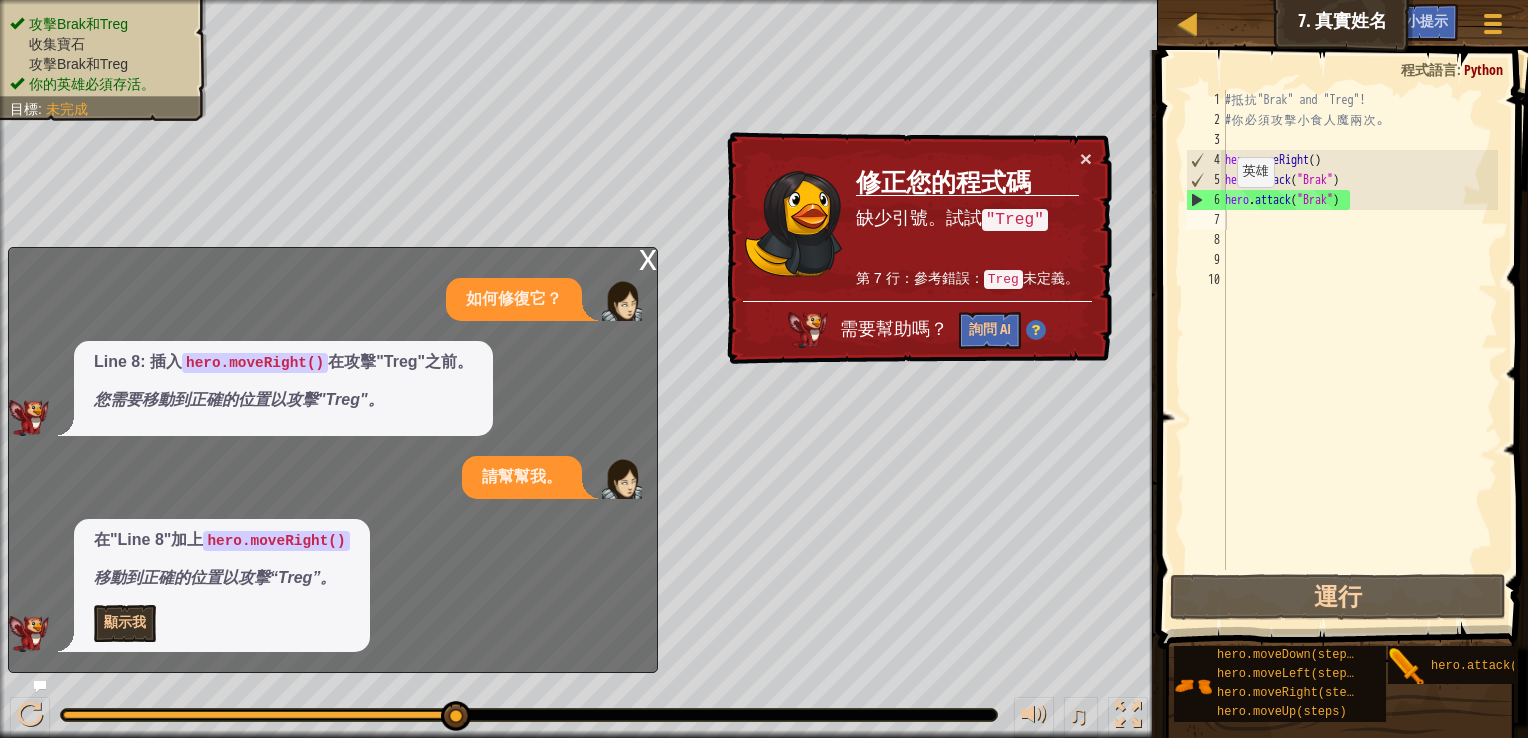 click on "x" at bounding box center [648, 258] 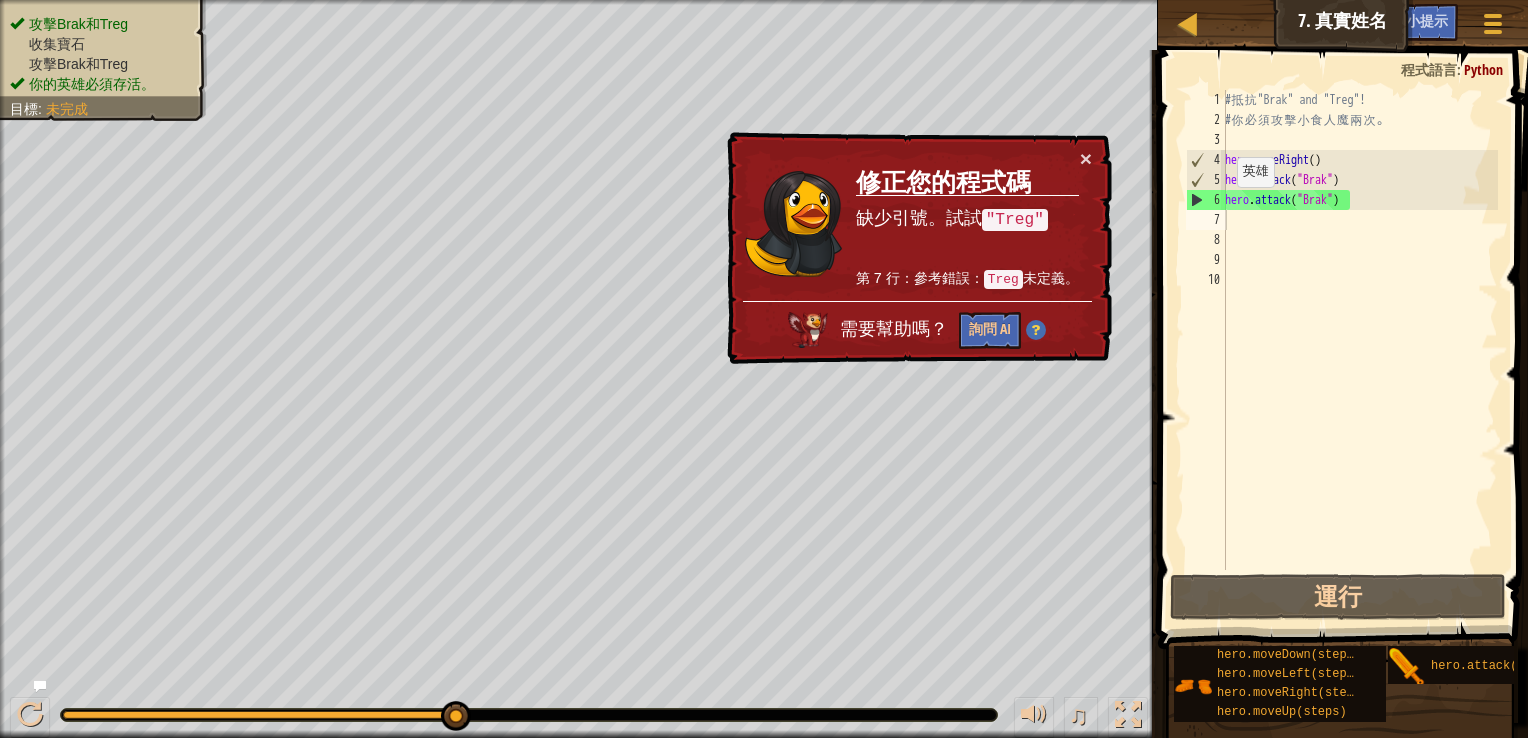 click on "× 修正您的程式碼 缺少引號。試試  "Treg"
第 7 行：參考錯誤： Treg  未定義。
需要幫助嗎？   詢問 AI" at bounding box center [917, 248] 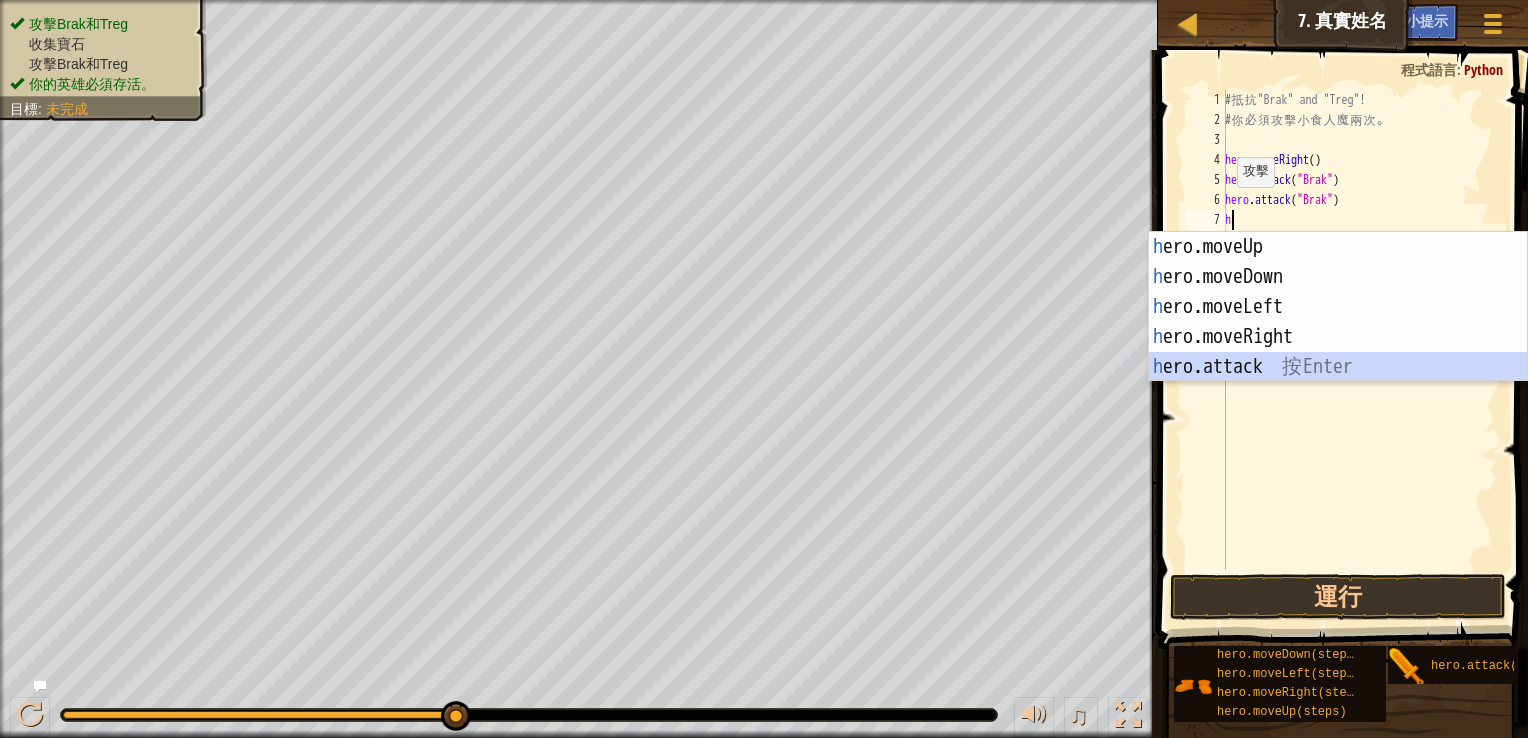 click on "h ero.moveUp 按 Enter h ero.moveDown 按 Enter h ero.moveLeft 按 Enter h ero.moveRight 按 Enter h ero.attack 按 Enter" at bounding box center (1338, 337) 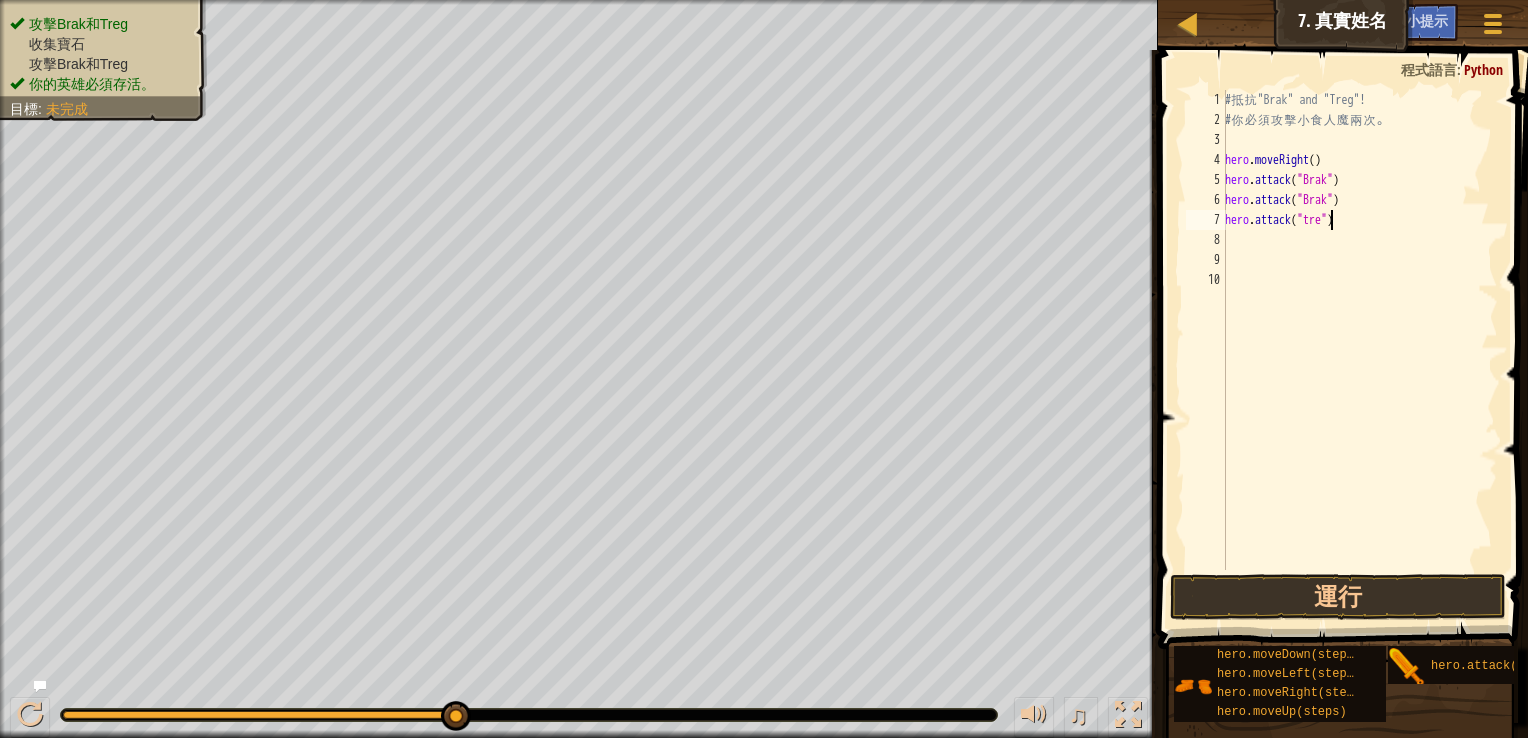type on "hero.attack("treg")" 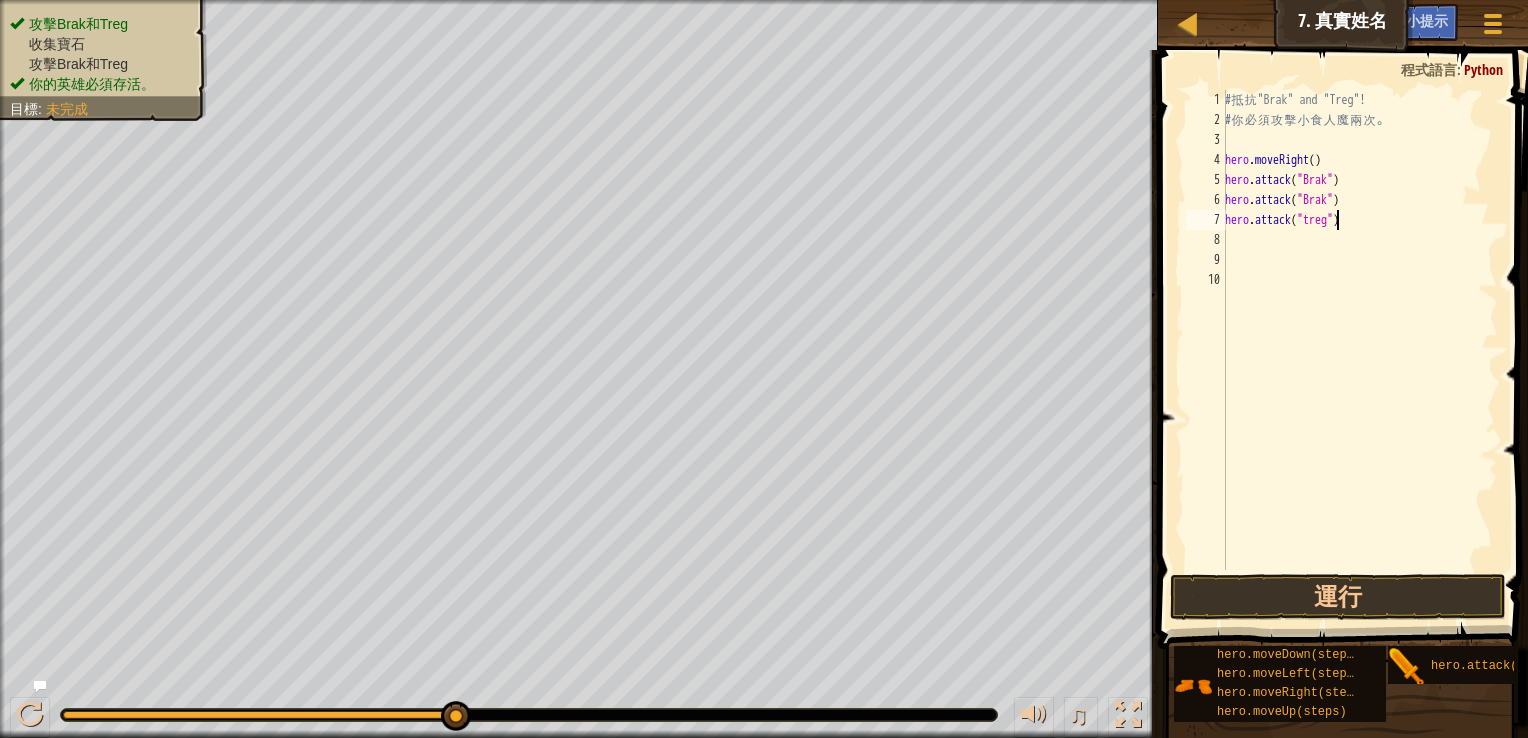 scroll, scrollTop: 9, scrollLeft: 0, axis: vertical 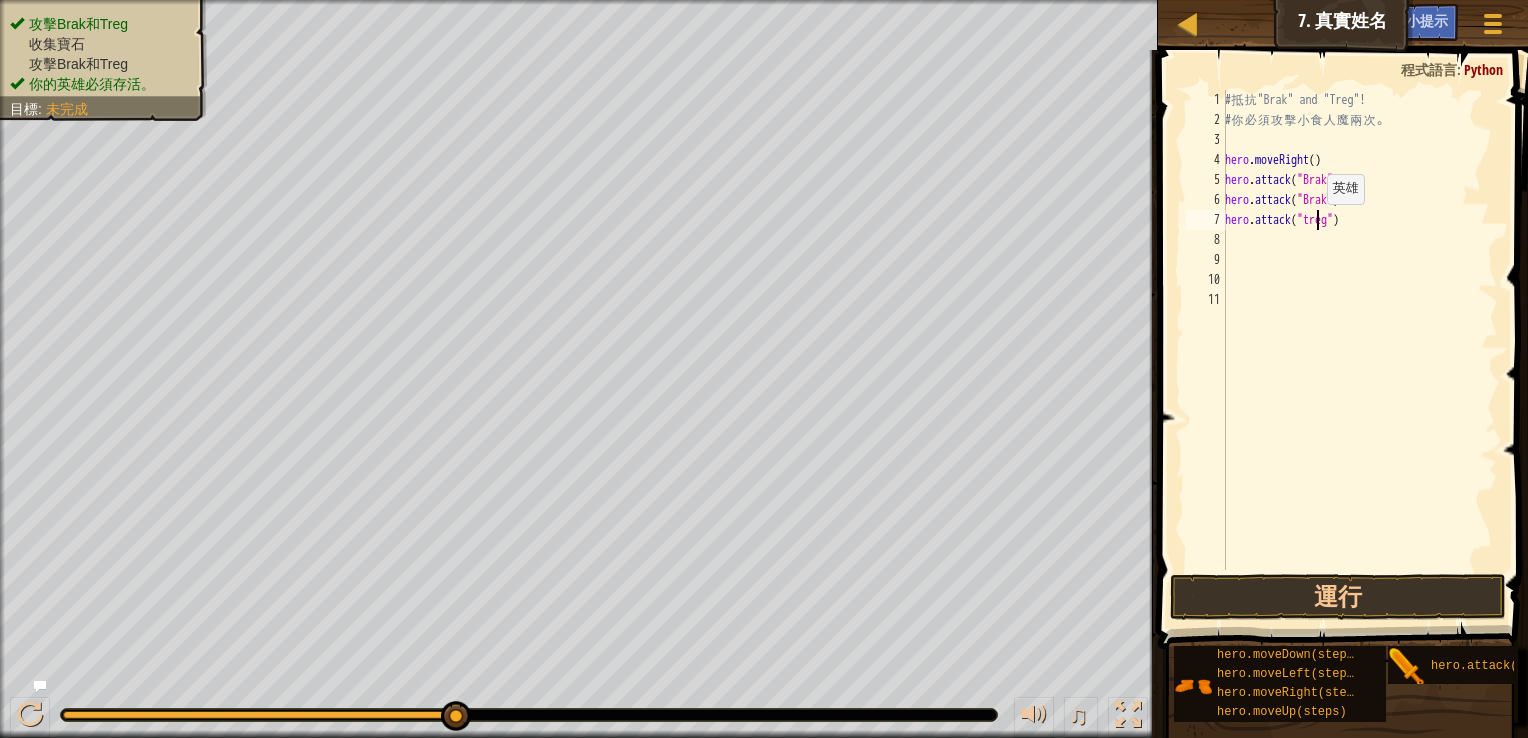 click on "#  抵 抗 "Brak" and "Treg"! #  你 必 須 攻 擊 小 食 人 魔 兩 次 。 hero . moveRight ( ) hero . attack ( "Brak" ) hero . attack ( "Brak" ) hero . attack ( "treg" )" at bounding box center (1359, 350) 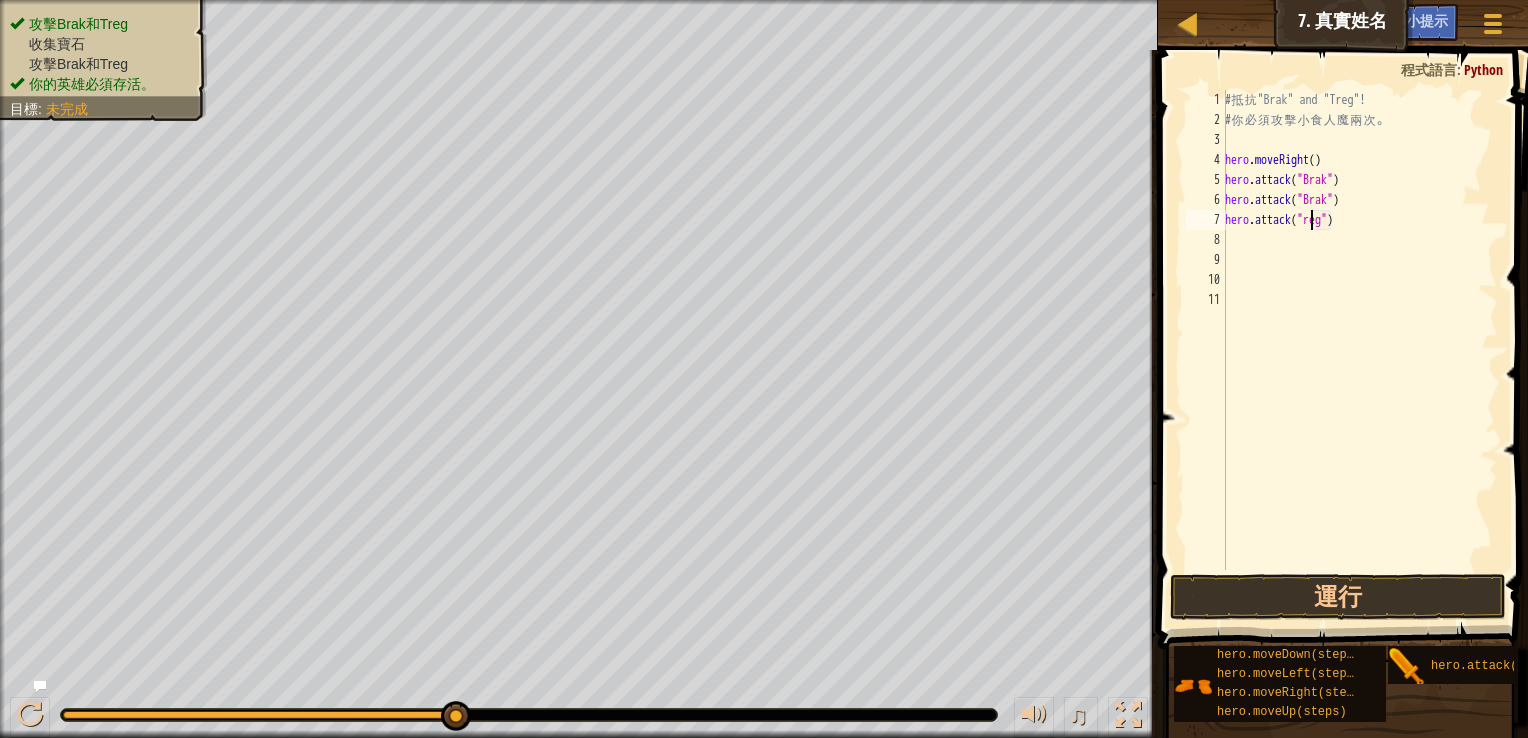 scroll, scrollTop: 9, scrollLeft: 7, axis: both 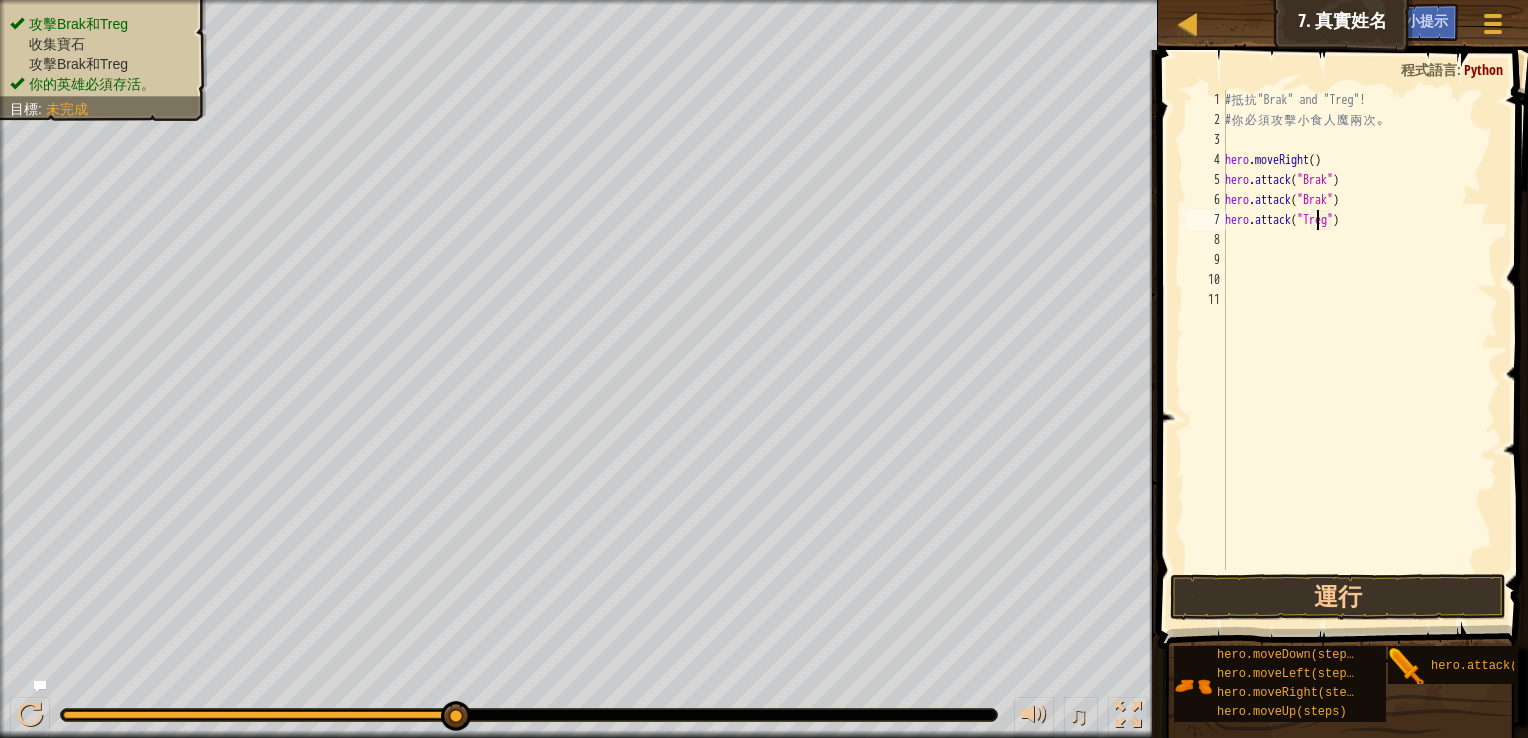 type on "reg")" 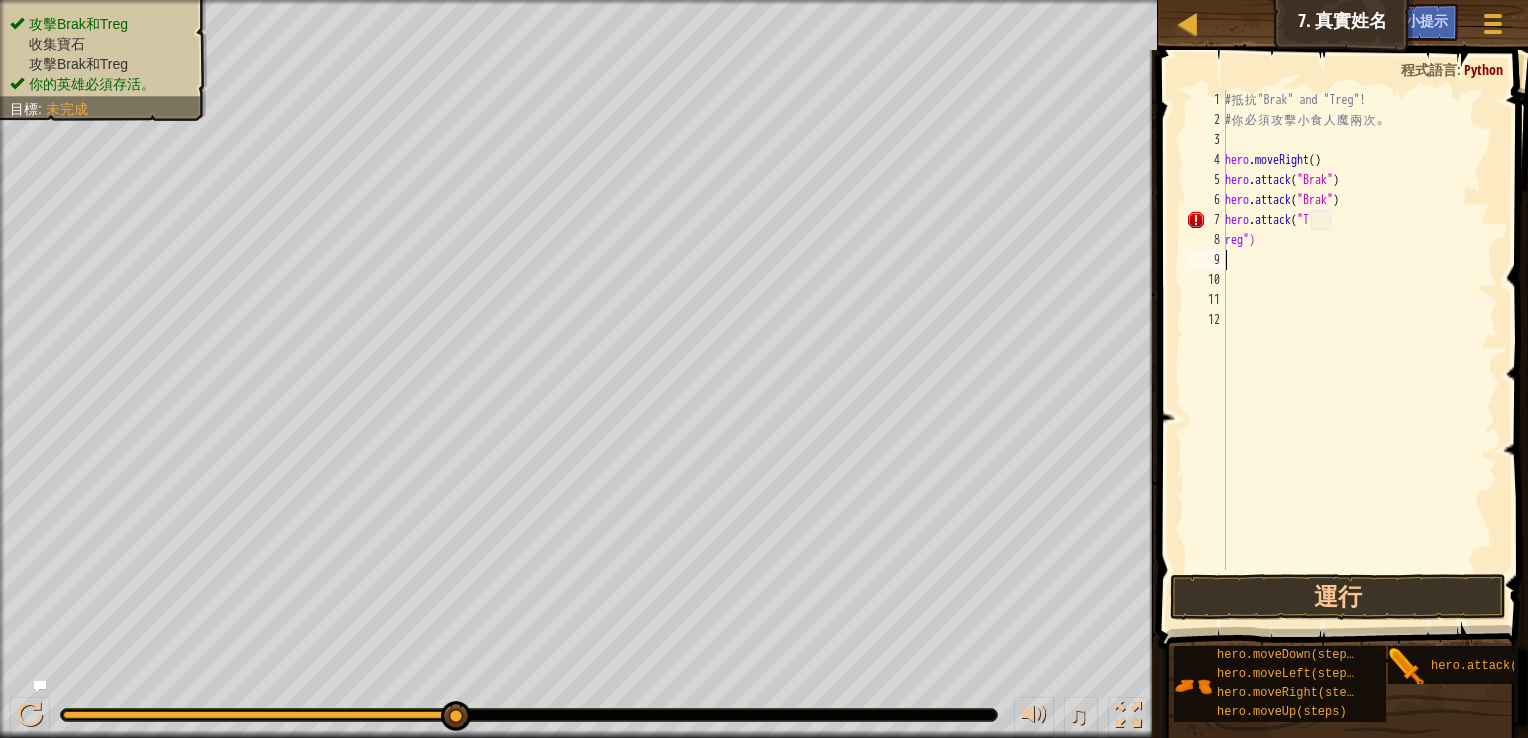 click on "#  抵 抗 "[NAME]" and "[NAME]"! #  你 必 須 攻 擊 小 食 人 魔 兩 次 。 hero . moveRight ( ) hero . attack ( "[NAME]" ) hero . attack ( "[NAME]" ) hero . attack ( "[NAME] "" at bounding box center (1359, 350) 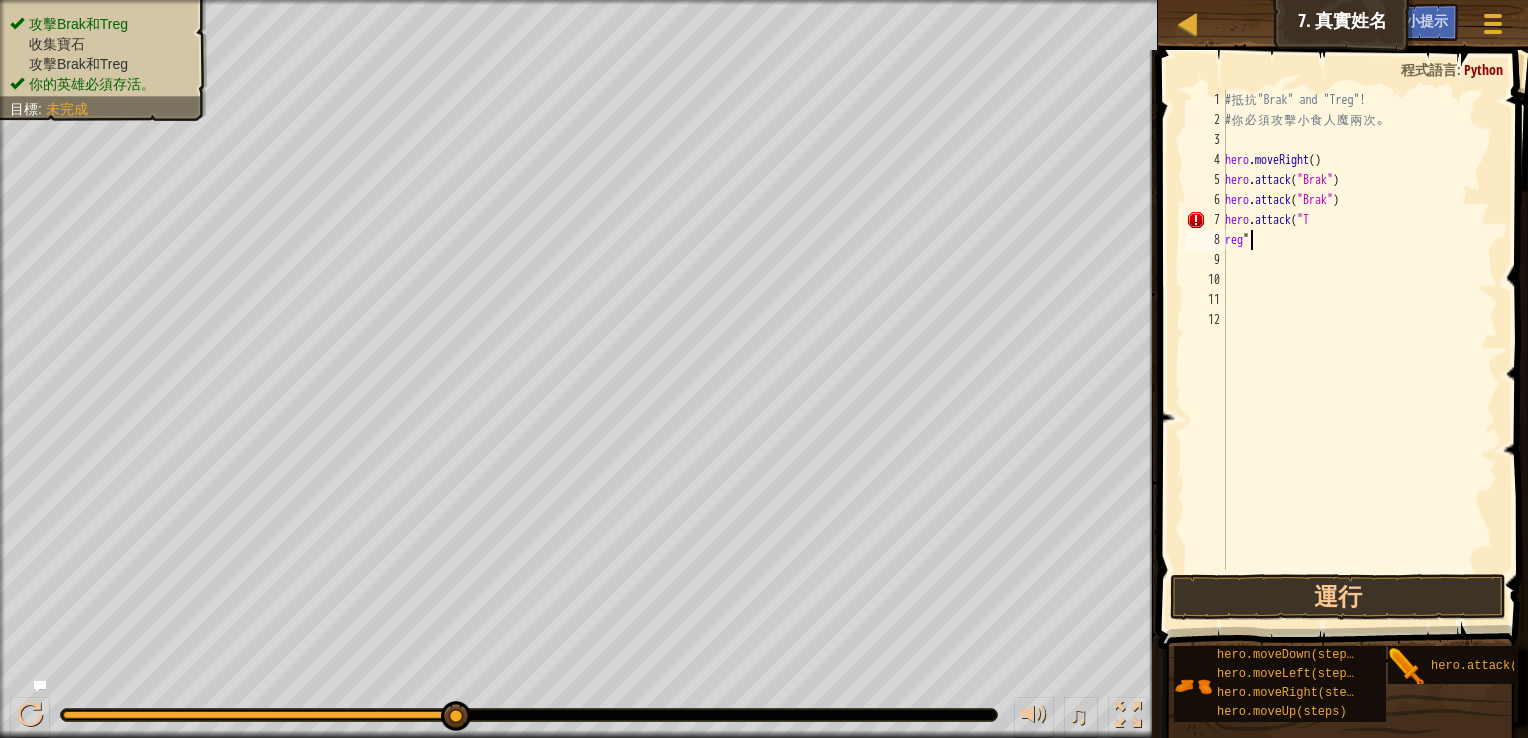 type on "r" 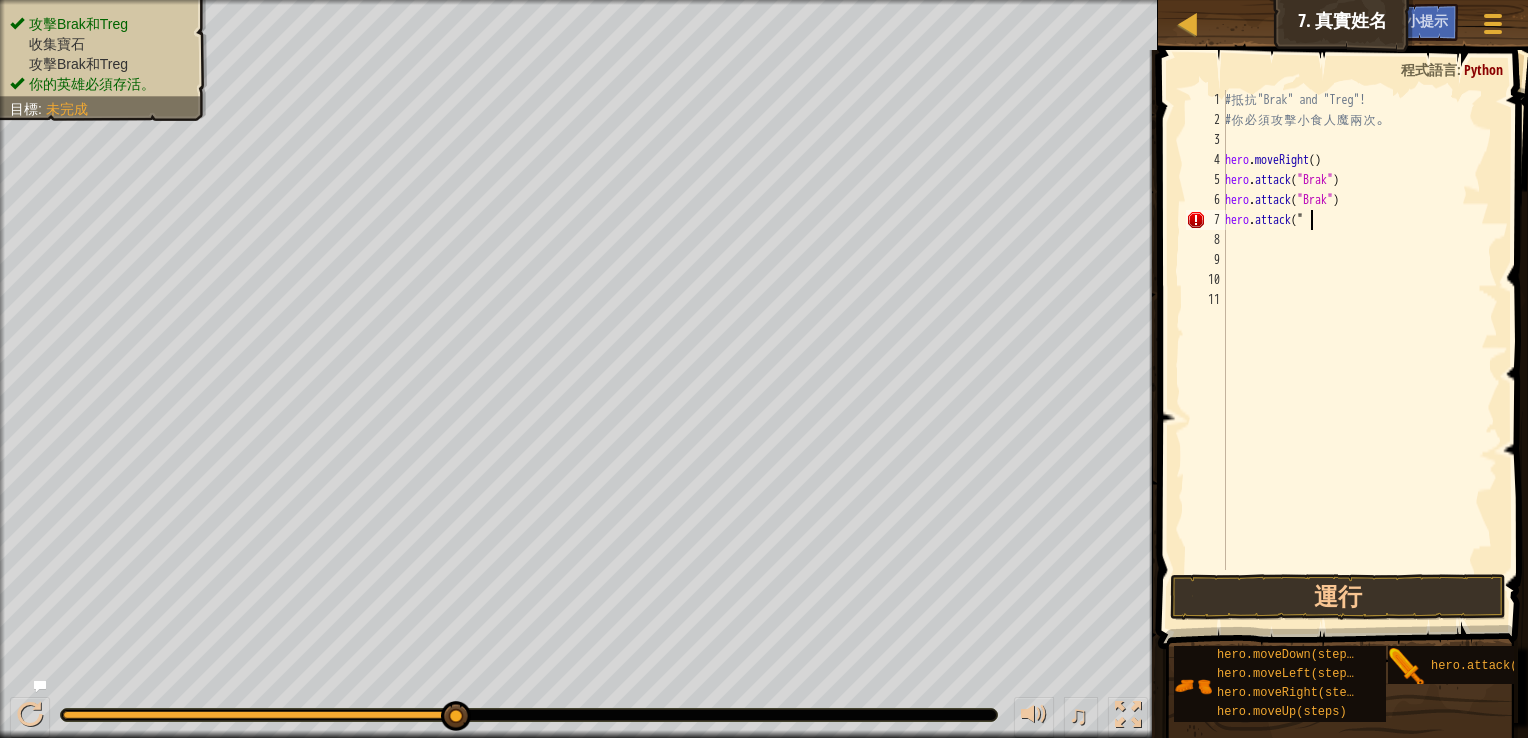 click on "#  抵 抗 "Brak" and "Treg"! #  你 必 須 攻 擊 小 食 人 魔 兩 次 。 hero . moveRight ( ) hero . attack ( "Brak" ) hero . attack ( "Brak" ) hero . attack ( "" at bounding box center [1359, 350] 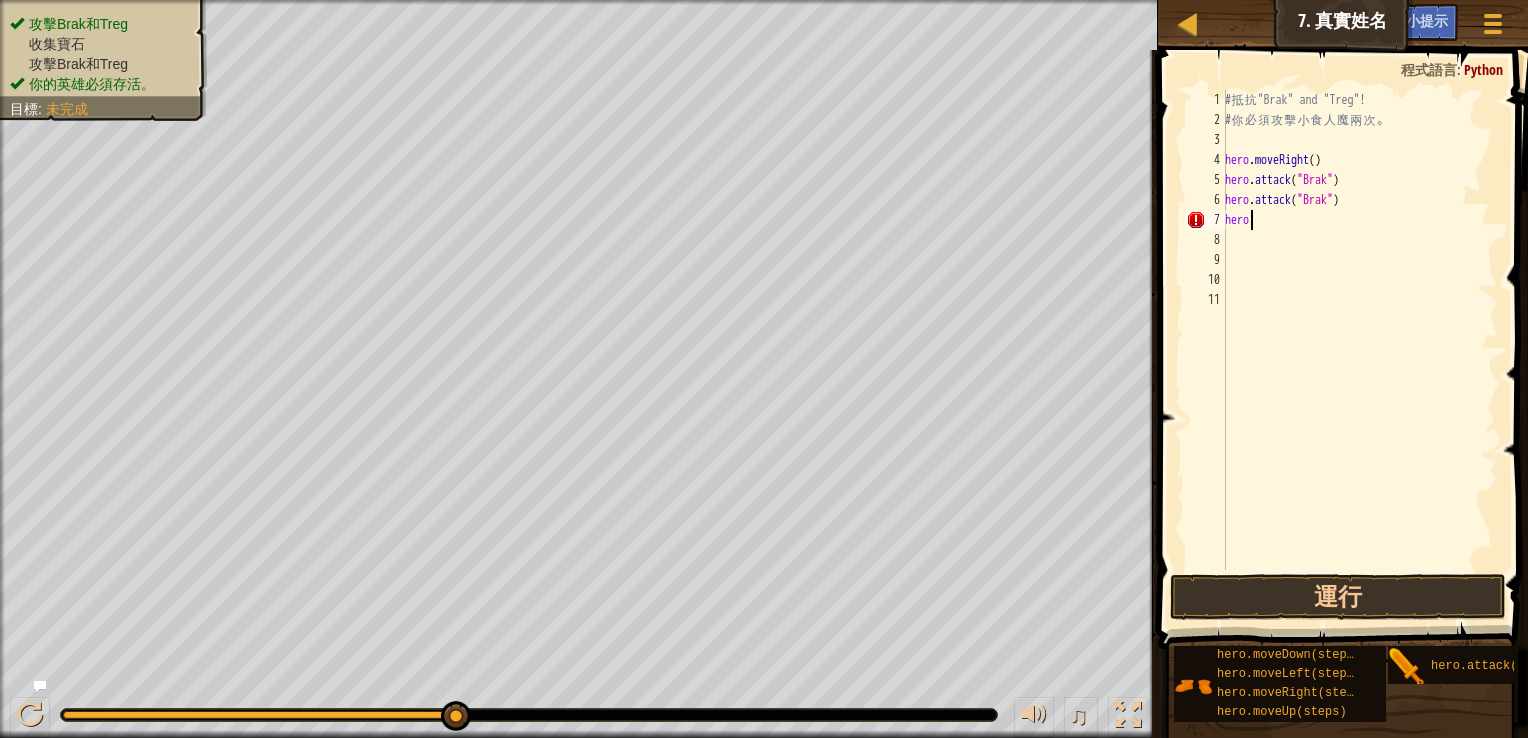 type on "h" 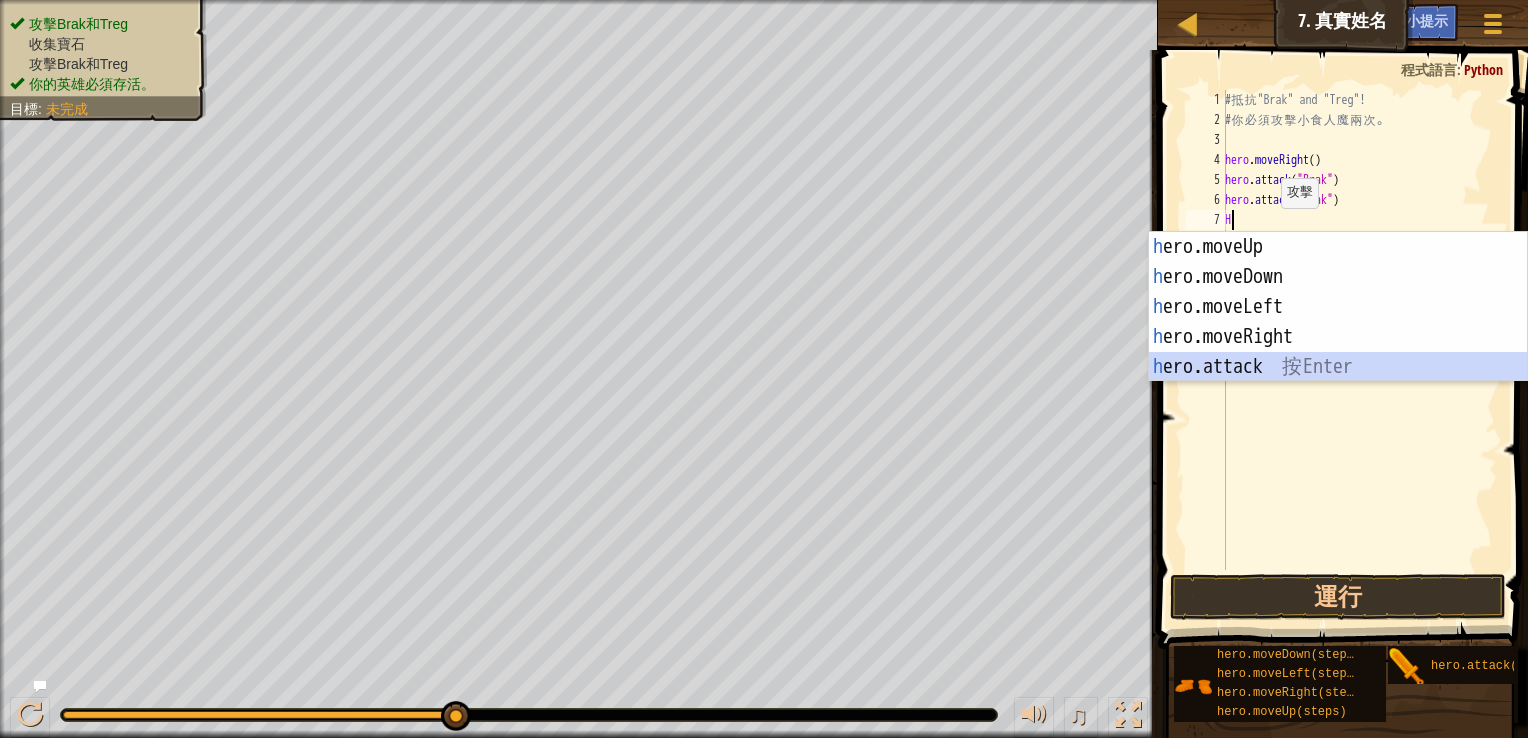 click on "h ero.moveUp 按 Enter h ero.moveDown 按 Enter h ero.moveLeft 按 Enter h ero.moveRight 按 Enter h ero.attack 按 Enter" at bounding box center (1338, 337) 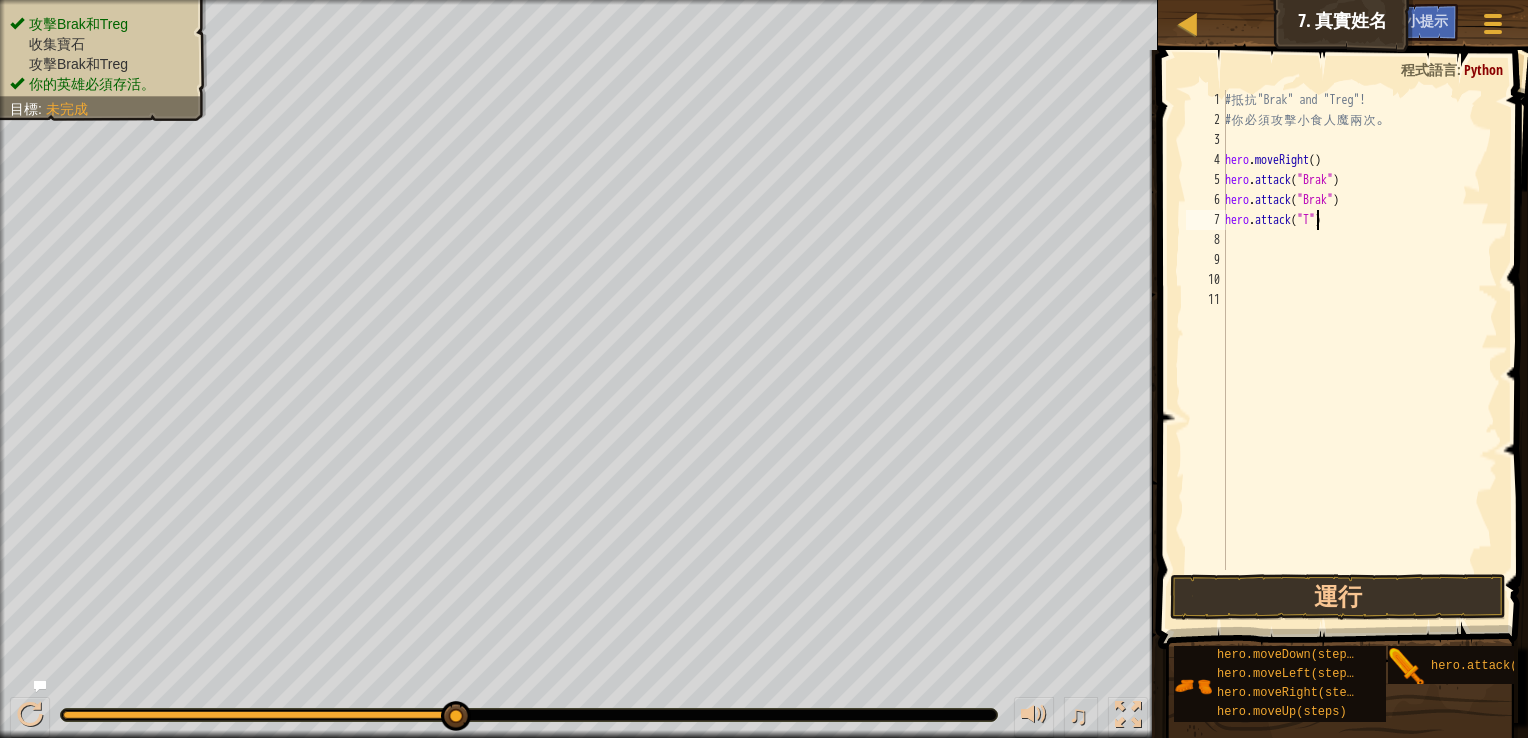 scroll, scrollTop: 9, scrollLeft: 8, axis: both 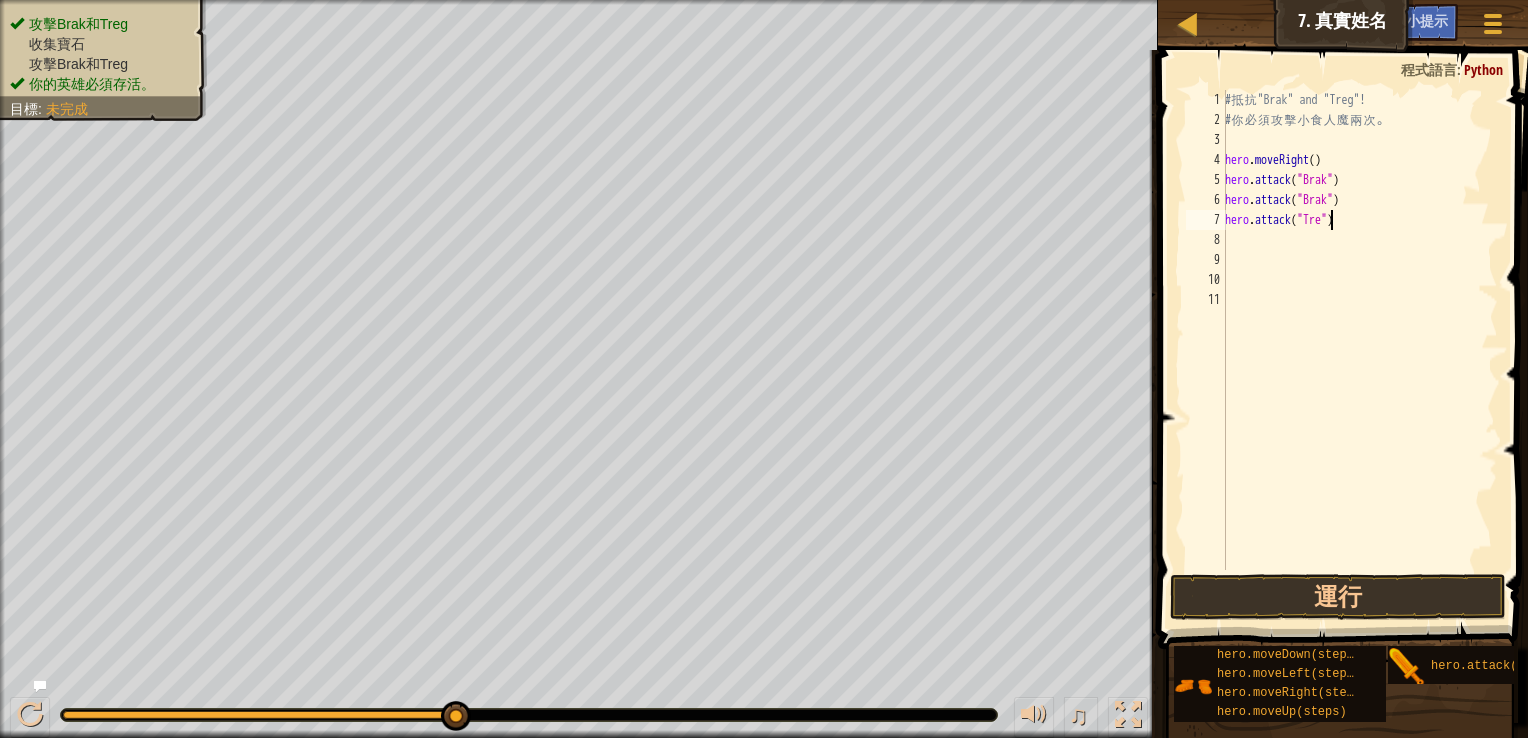 type on "hero.attack("Treg")" 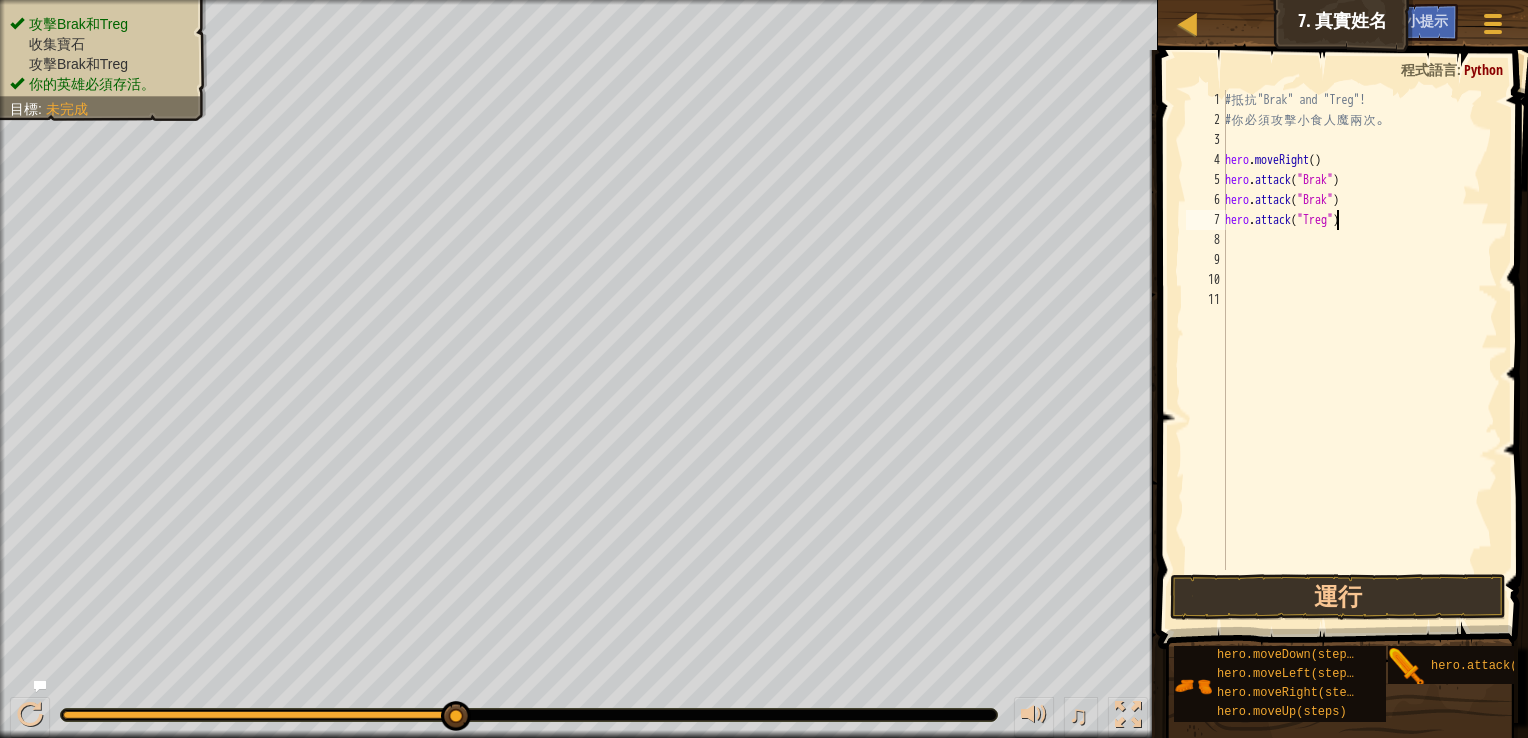 scroll, scrollTop: 9, scrollLeft: 0, axis: vertical 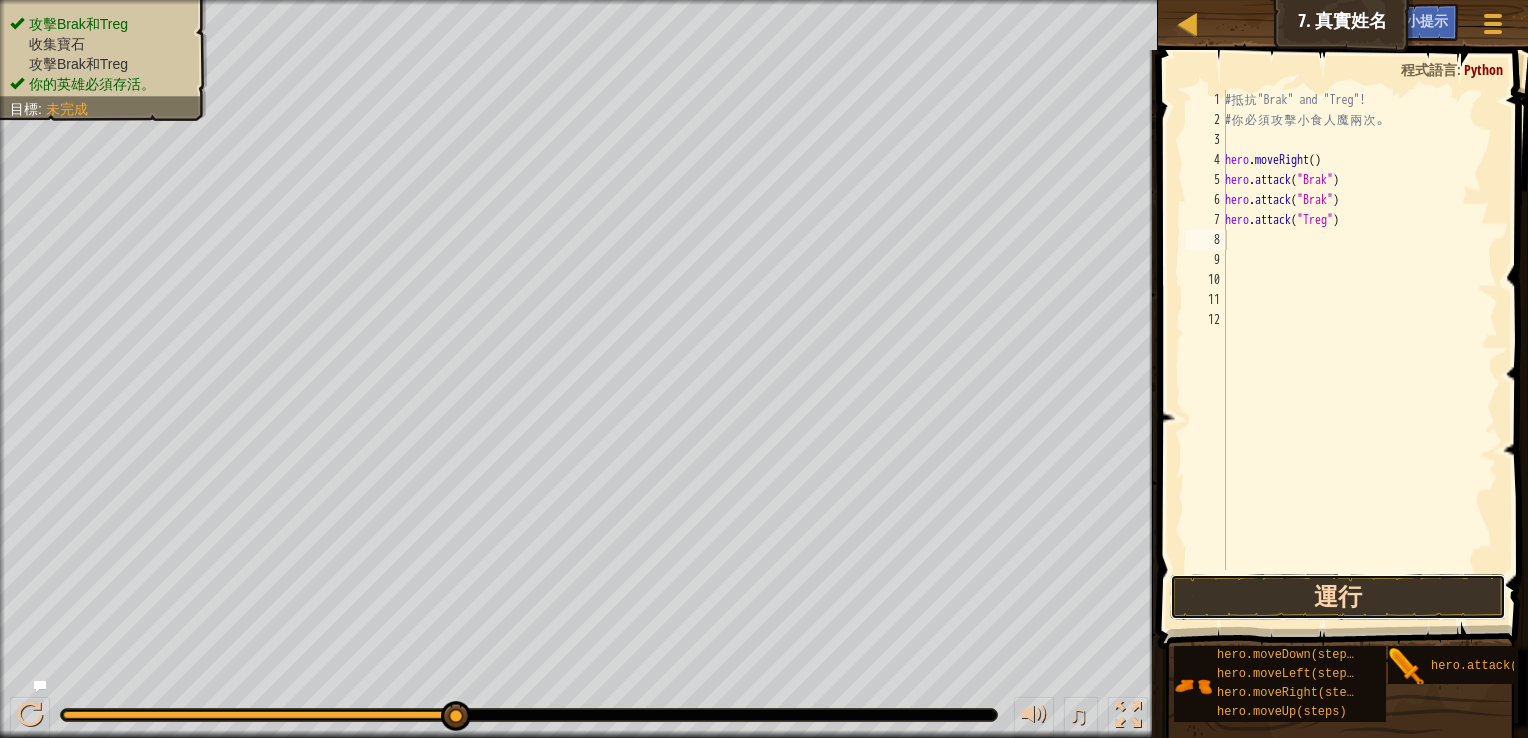 click on "運行" at bounding box center [1338, 597] 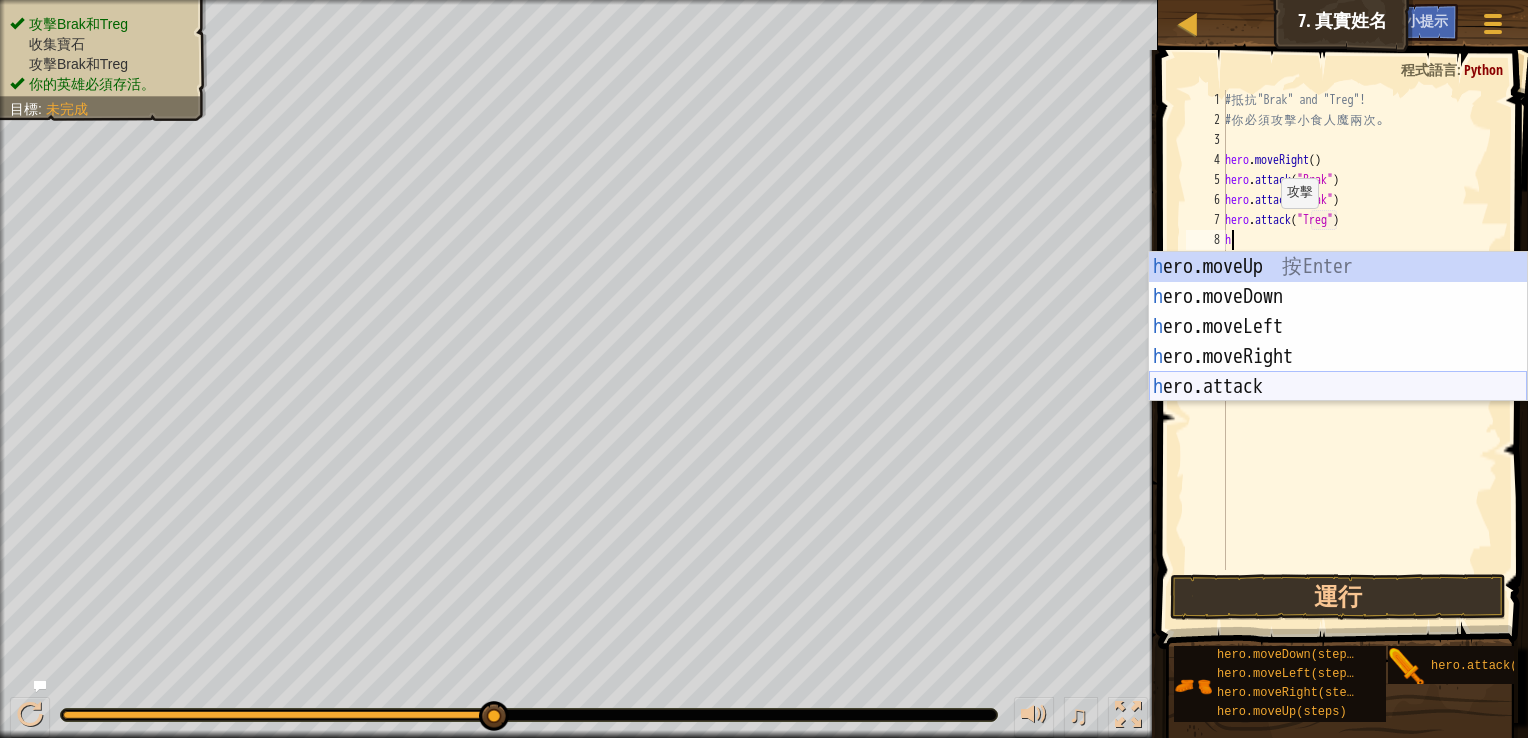 click on "h ero.moveUp 按 Enter h ero.moveDown 按 Enter h ero.moveLeft 按 Enter h ero.moveRight 按 Enter h ero.attack 按 Enter" at bounding box center [1338, 357] 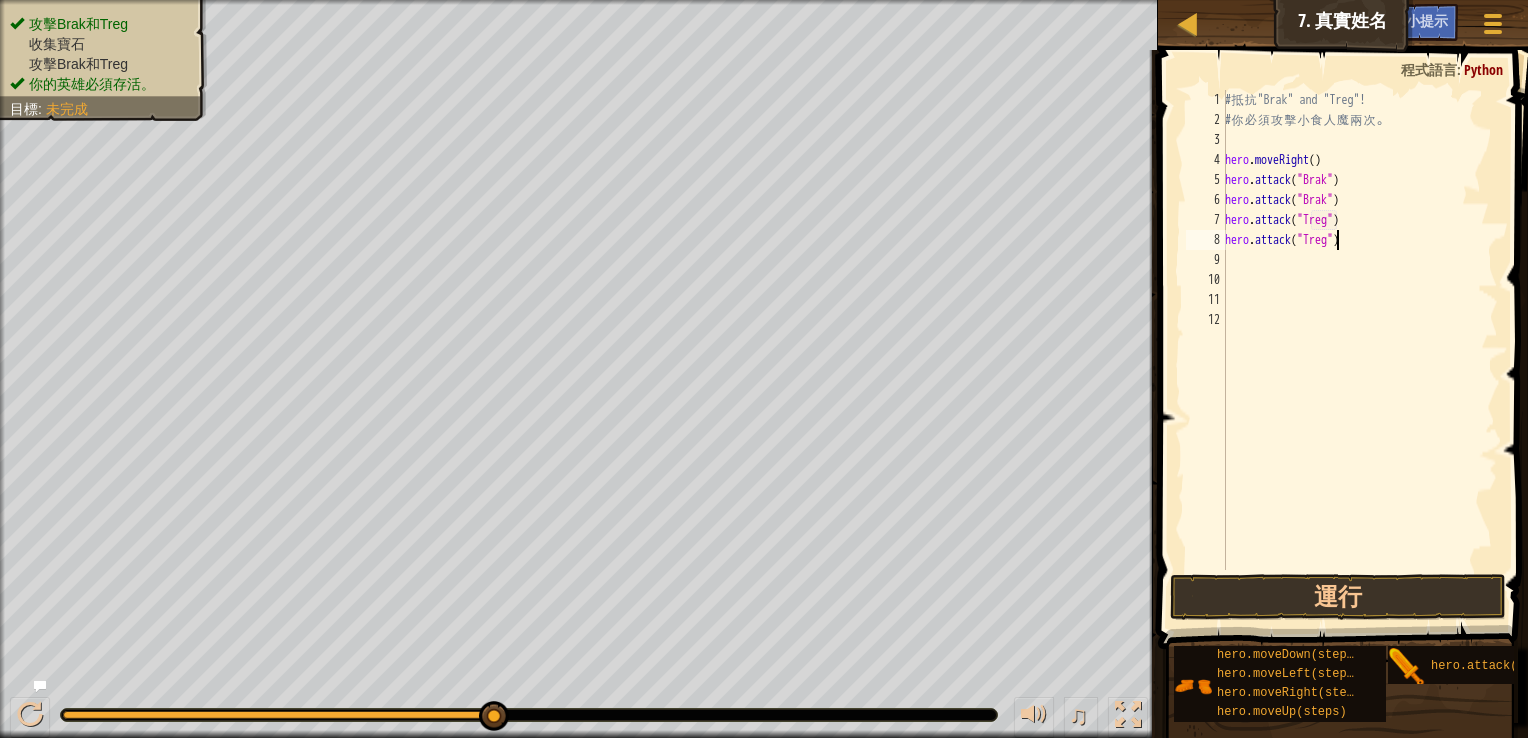 scroll, scrollTop: 9, scrollLeft: 8, axis: both 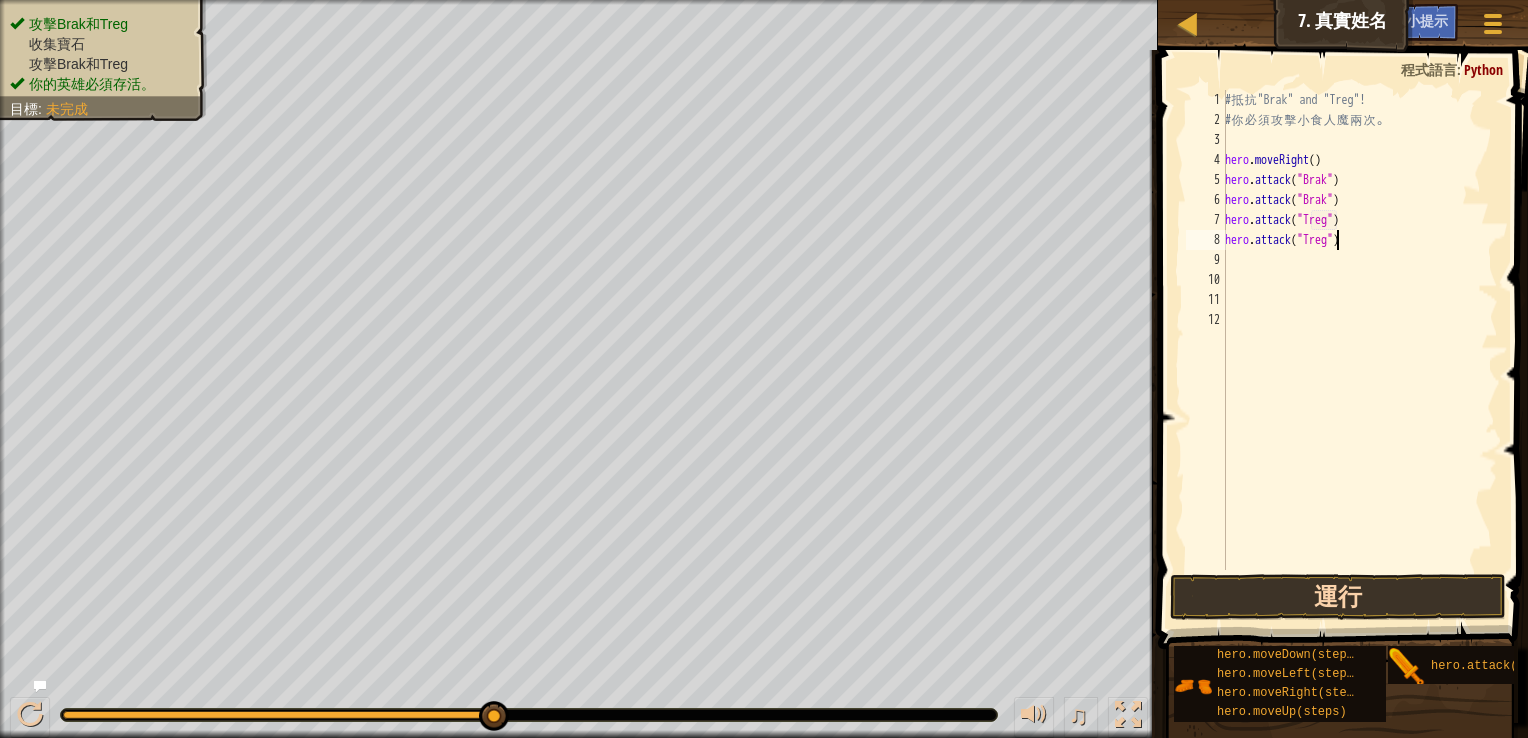 type on "hero.attack("Treg")" 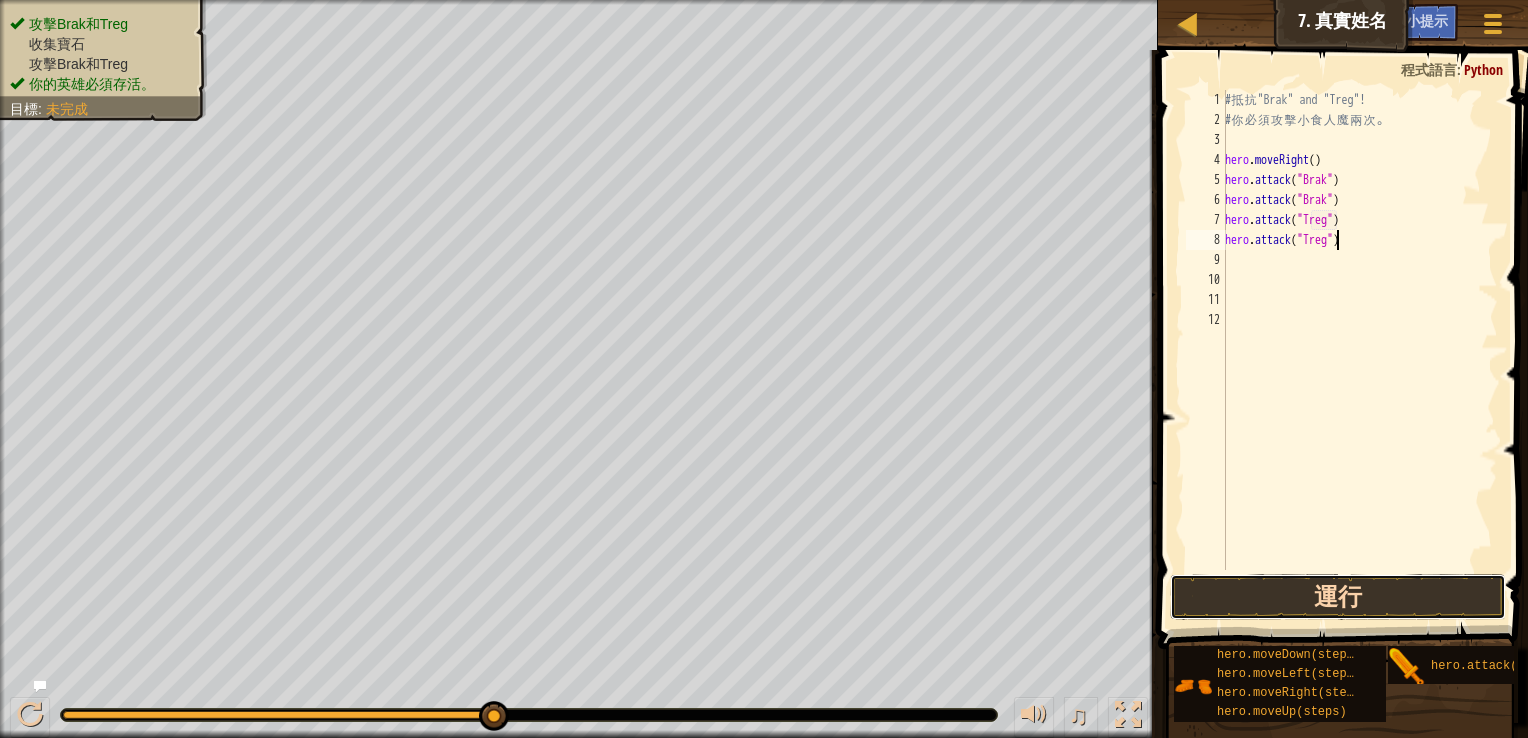 click on "運行" at bounding box center (1338, 597) 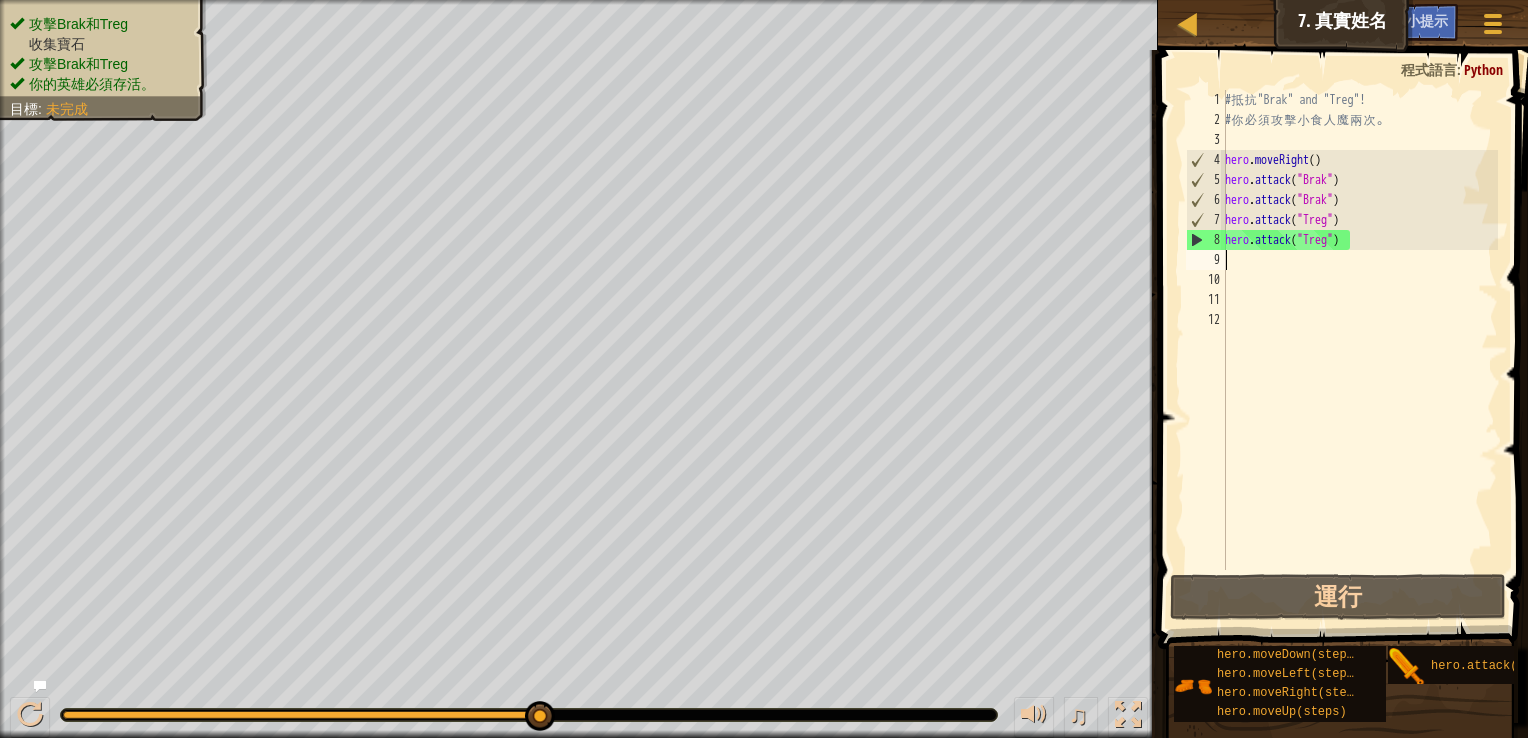 click on "#  抵 抗 "Brak" and "Treg"! #  你 必 須 攻 擊 小 食 人 魔 兩 次 。 hero . moveRight ( ) hero . attack ( "Brak" ) hero . attack ( "Brak" ) hero . attack ( "Treg" ) hero . attack ( "Treg" )" at bounding box center (1359, 350) 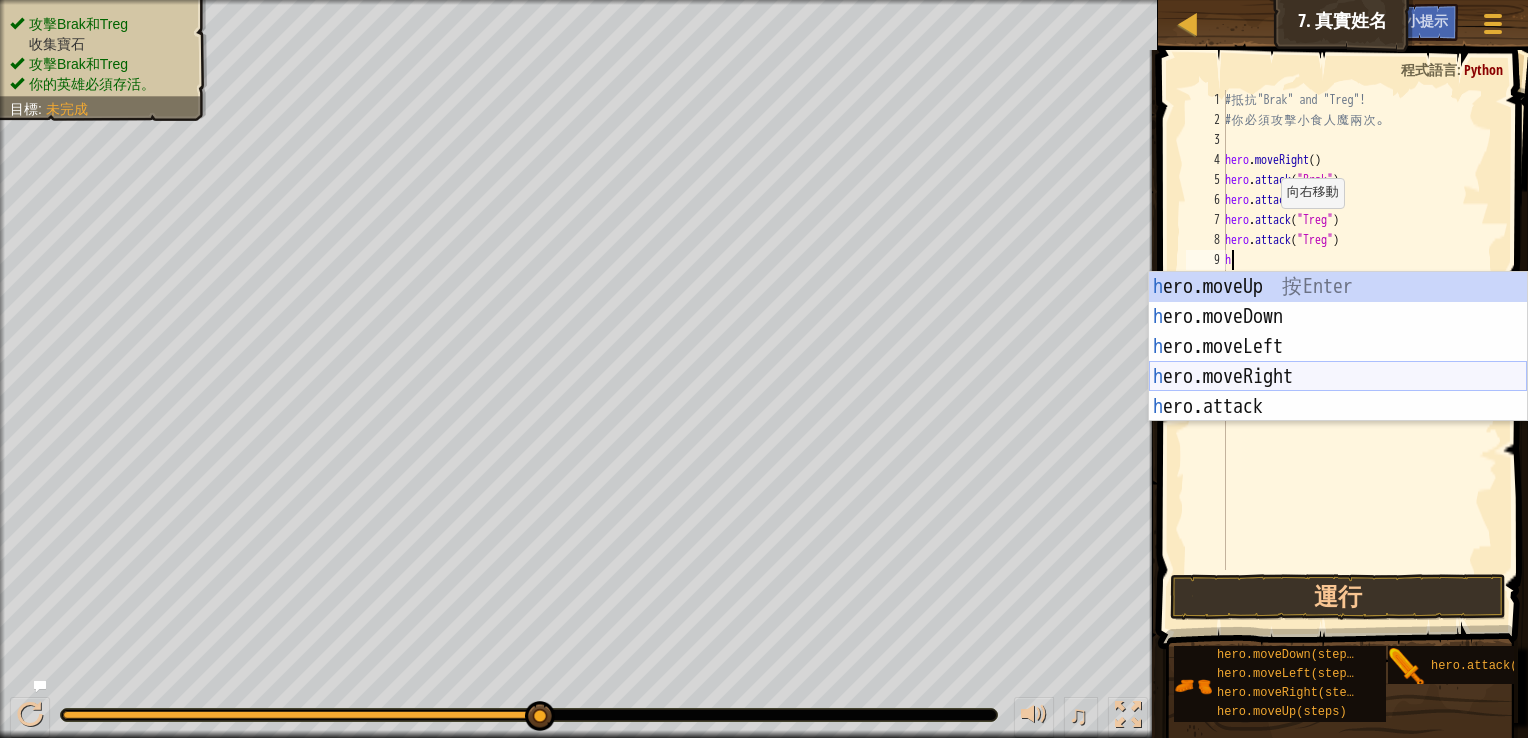 click on "h ero.moveUp 按 Enter h ero.moveDown 按 Enter h ero.moveLeft 按 Enter h ero.moveRight 按 Enter h ero.attack 按 Enter" at bounding box center [1338, 377] 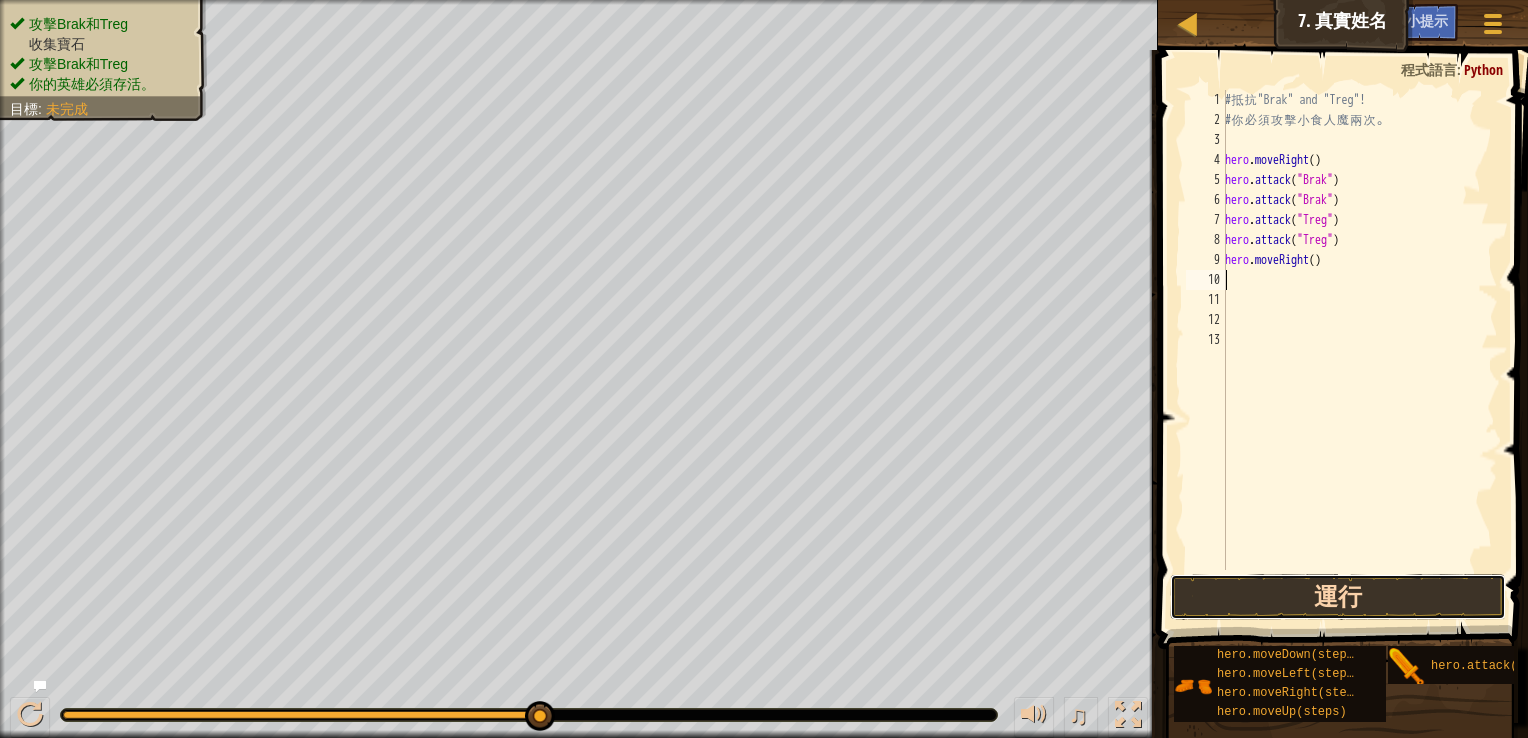 click on "運行" at bounding box center [1338, 597] 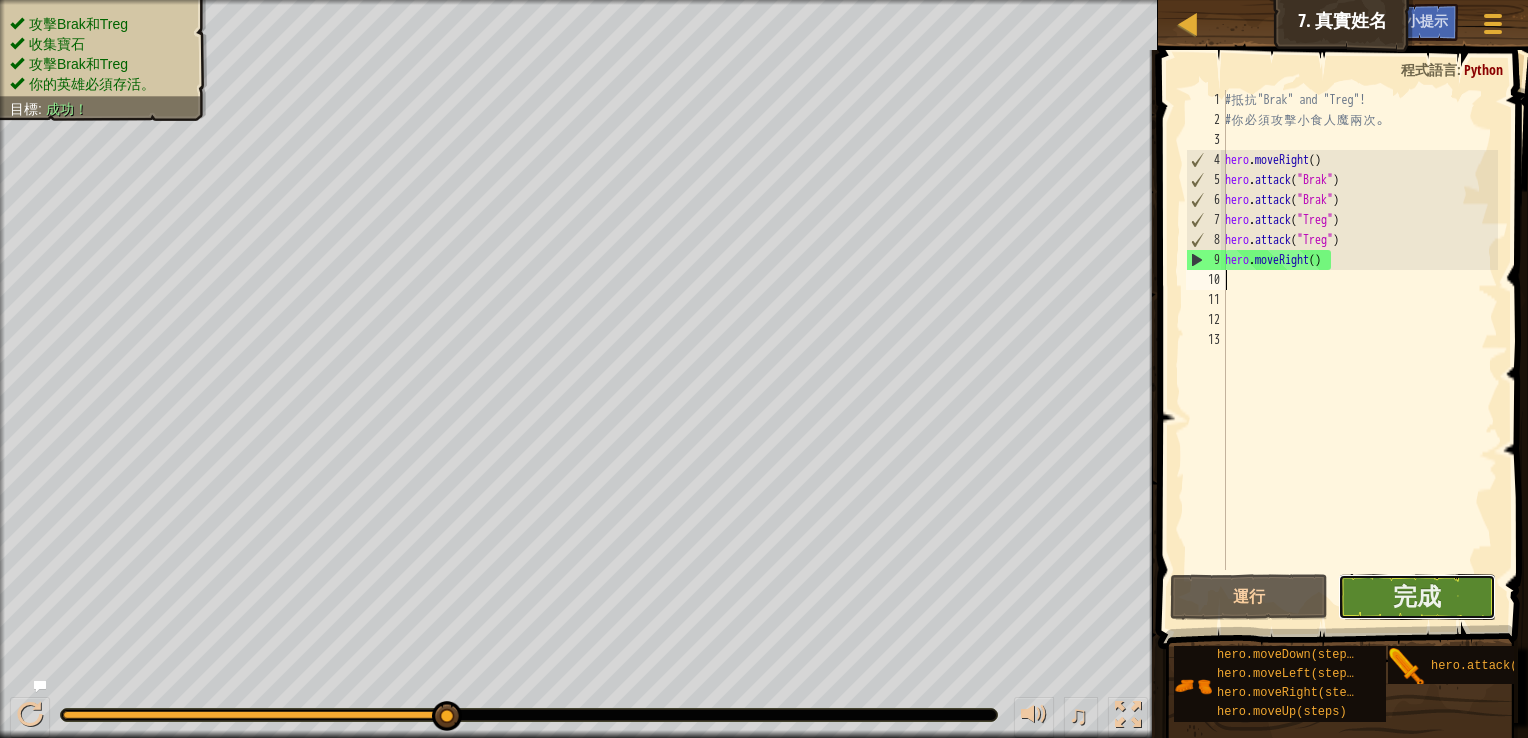 click on "完成" at bounding box center [1417, 597] 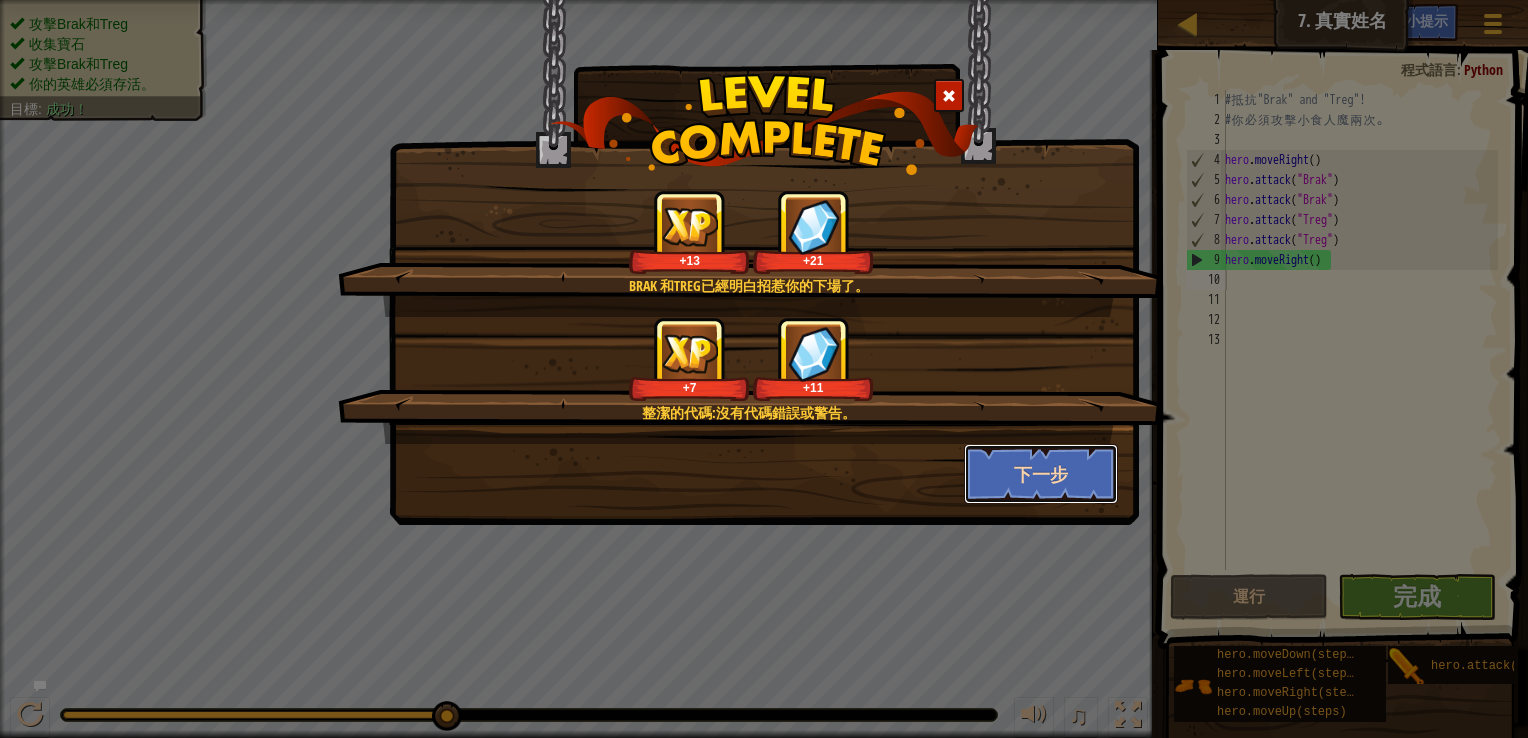 click on "下一步" at bounding box center (1041, 474) 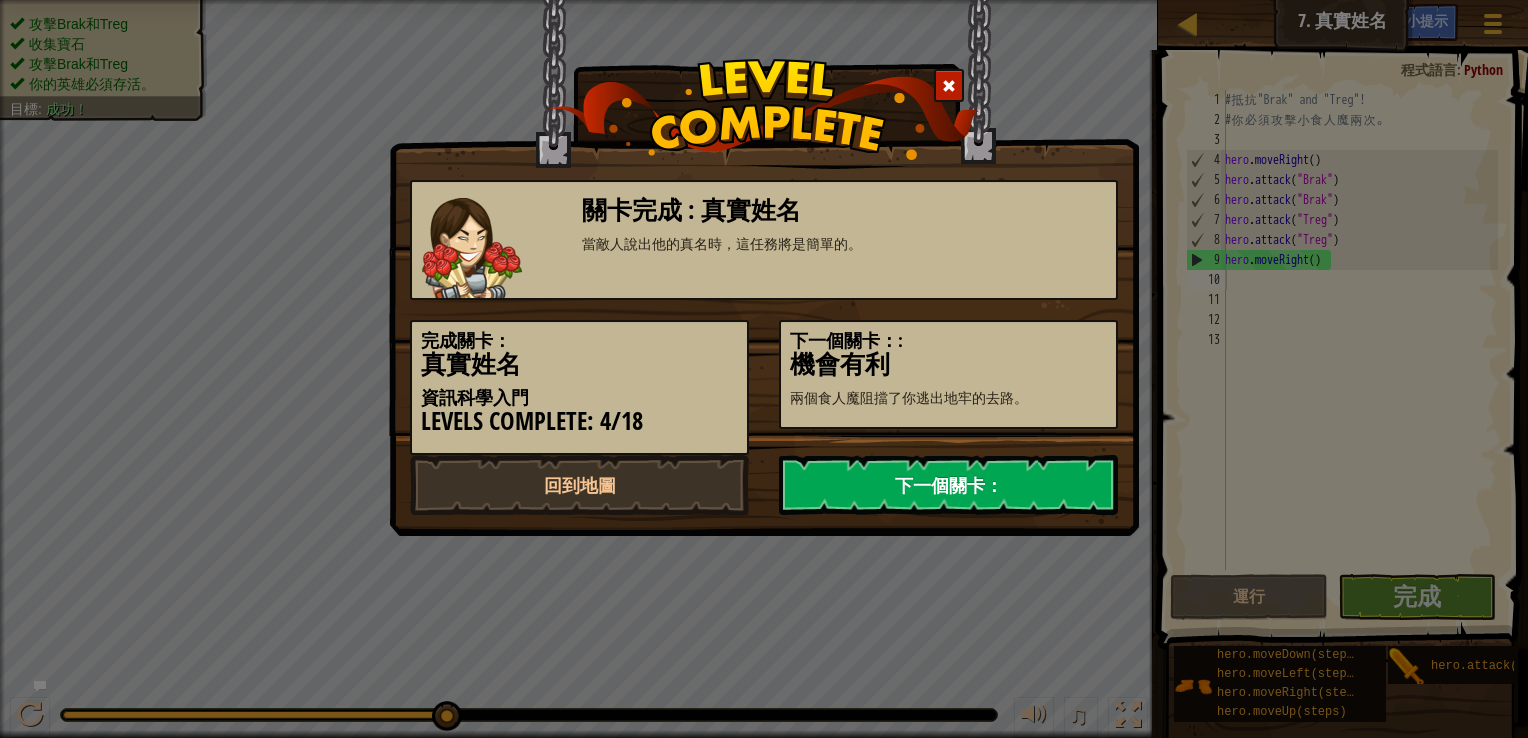 click on "下一個關卡：" at bounding box center [948, 485] 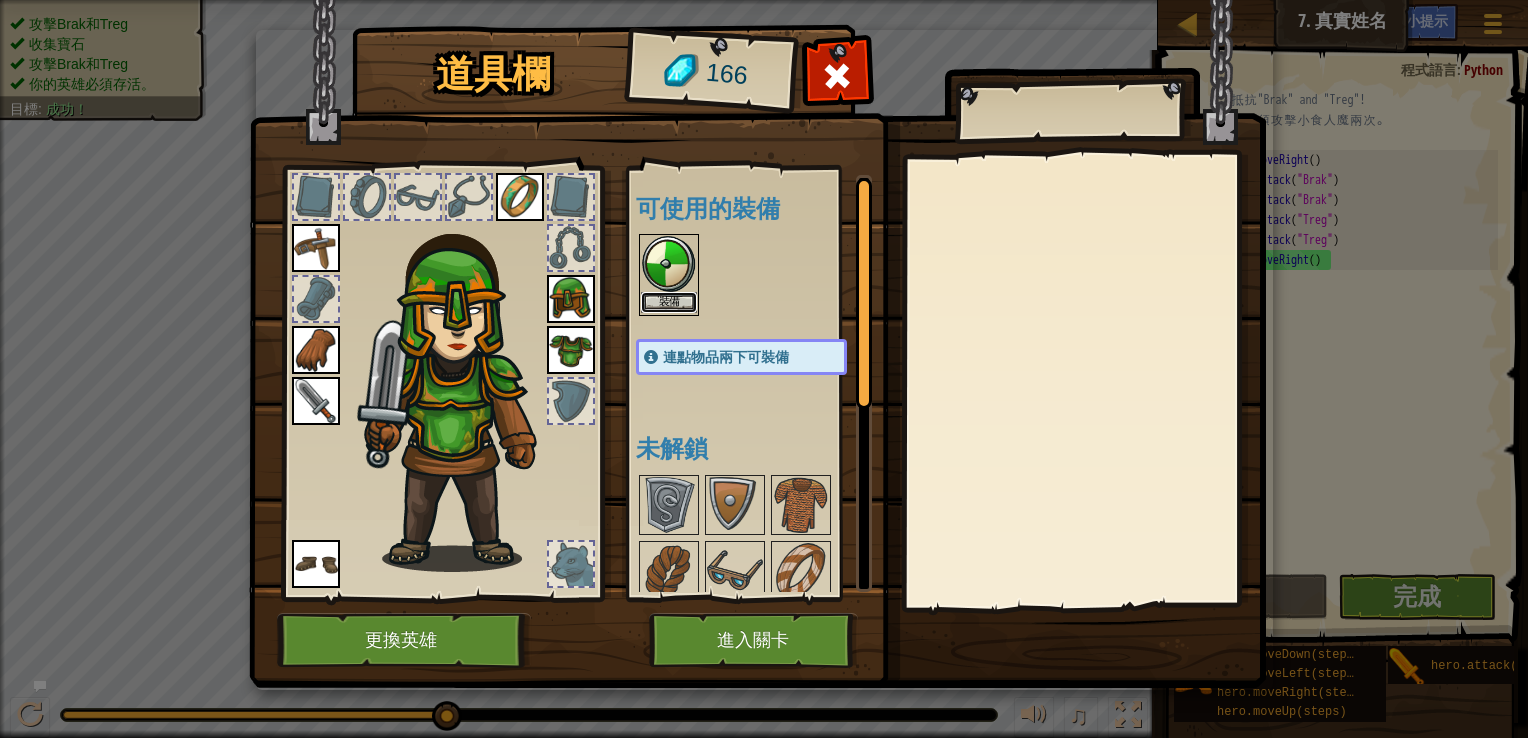 click on "裝備" at bounding box center (669, 302) 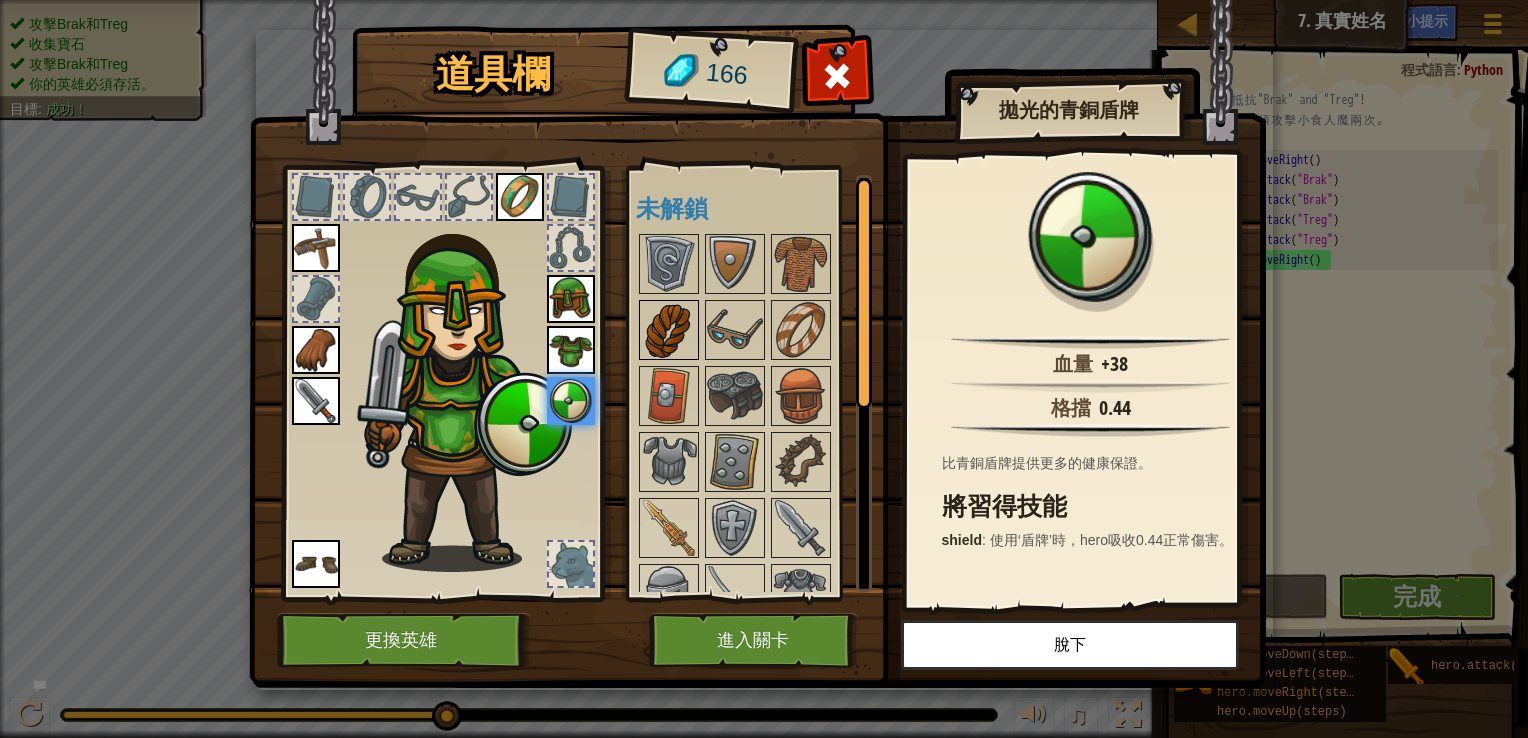 click at bounding box center (669, 330) 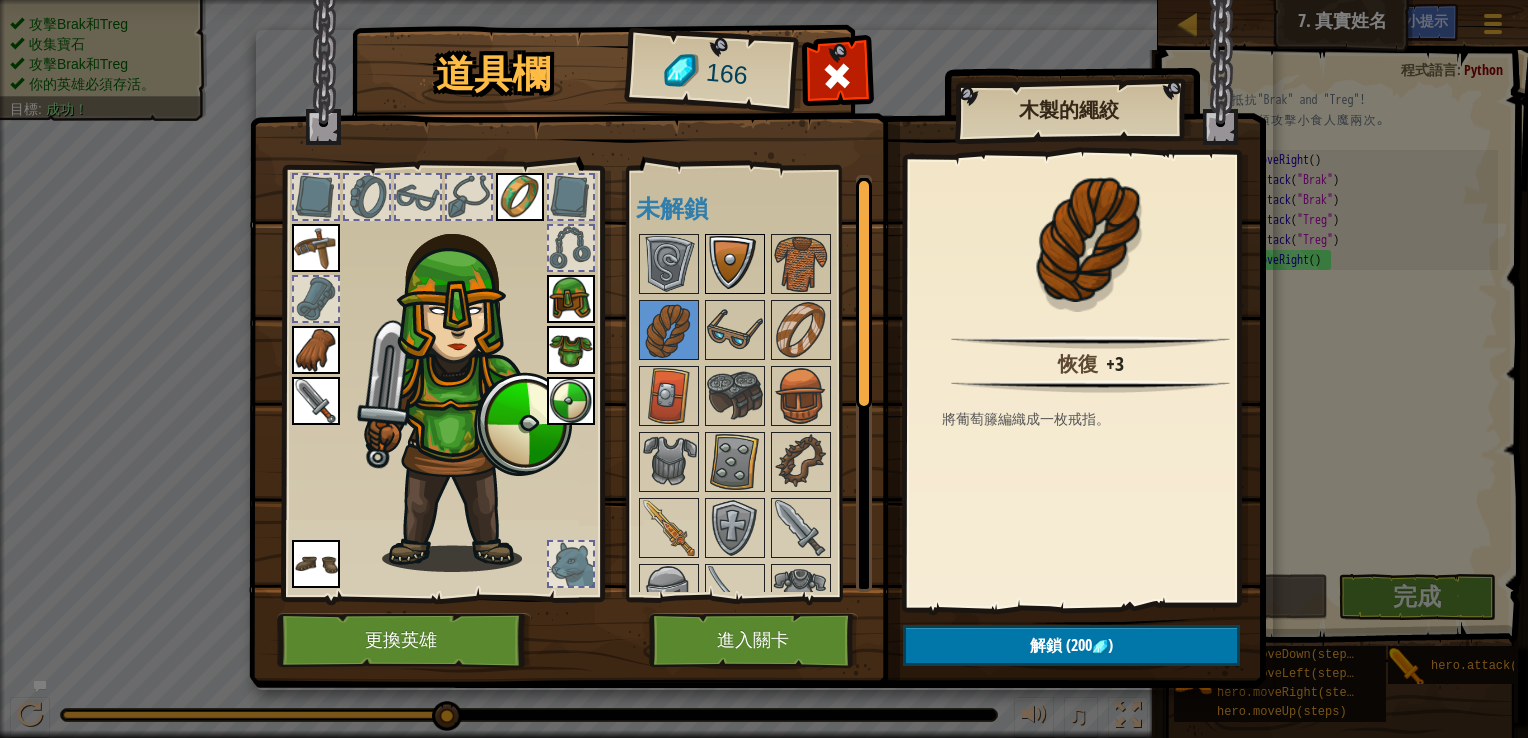 click at bounding box center (735, 264) 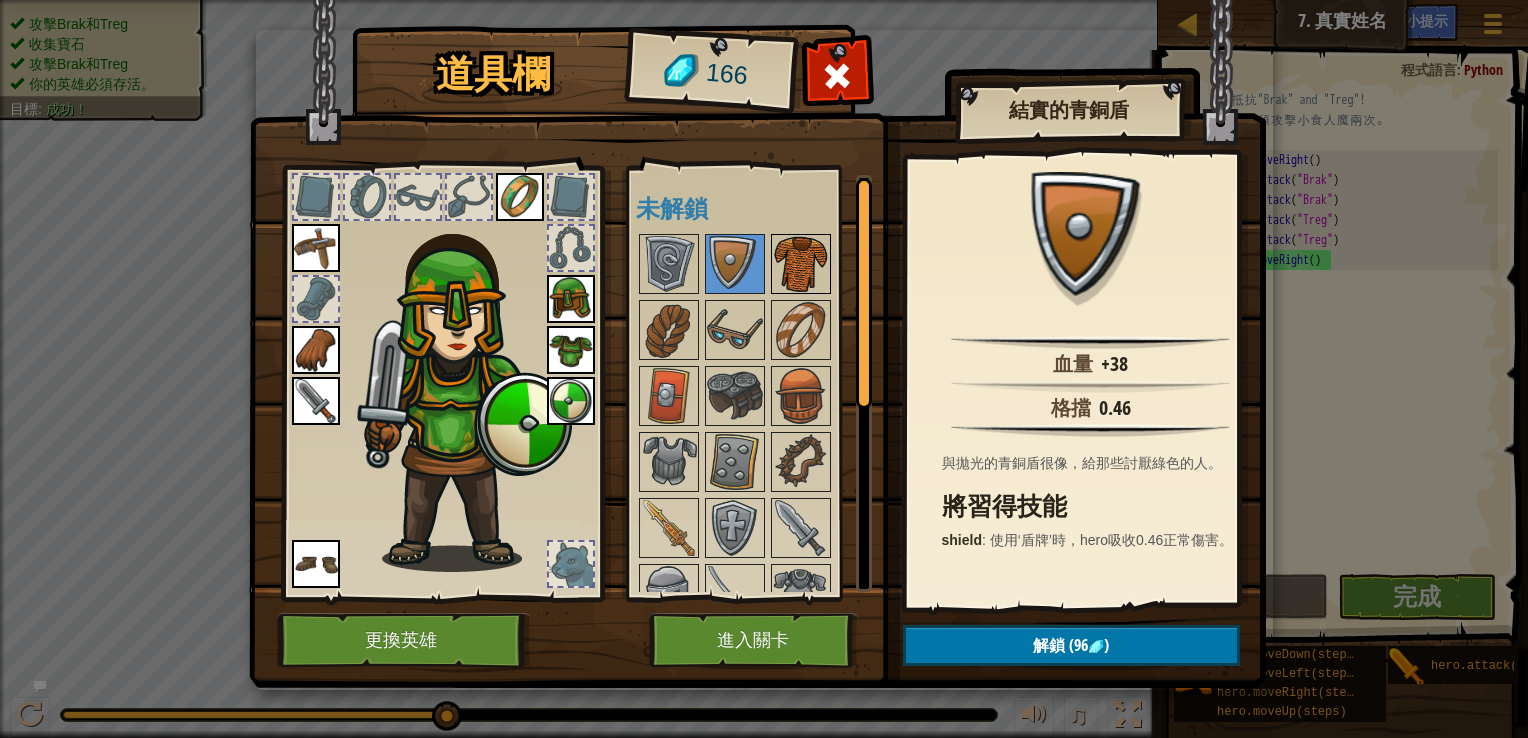 click at bounding box center (801, 264) 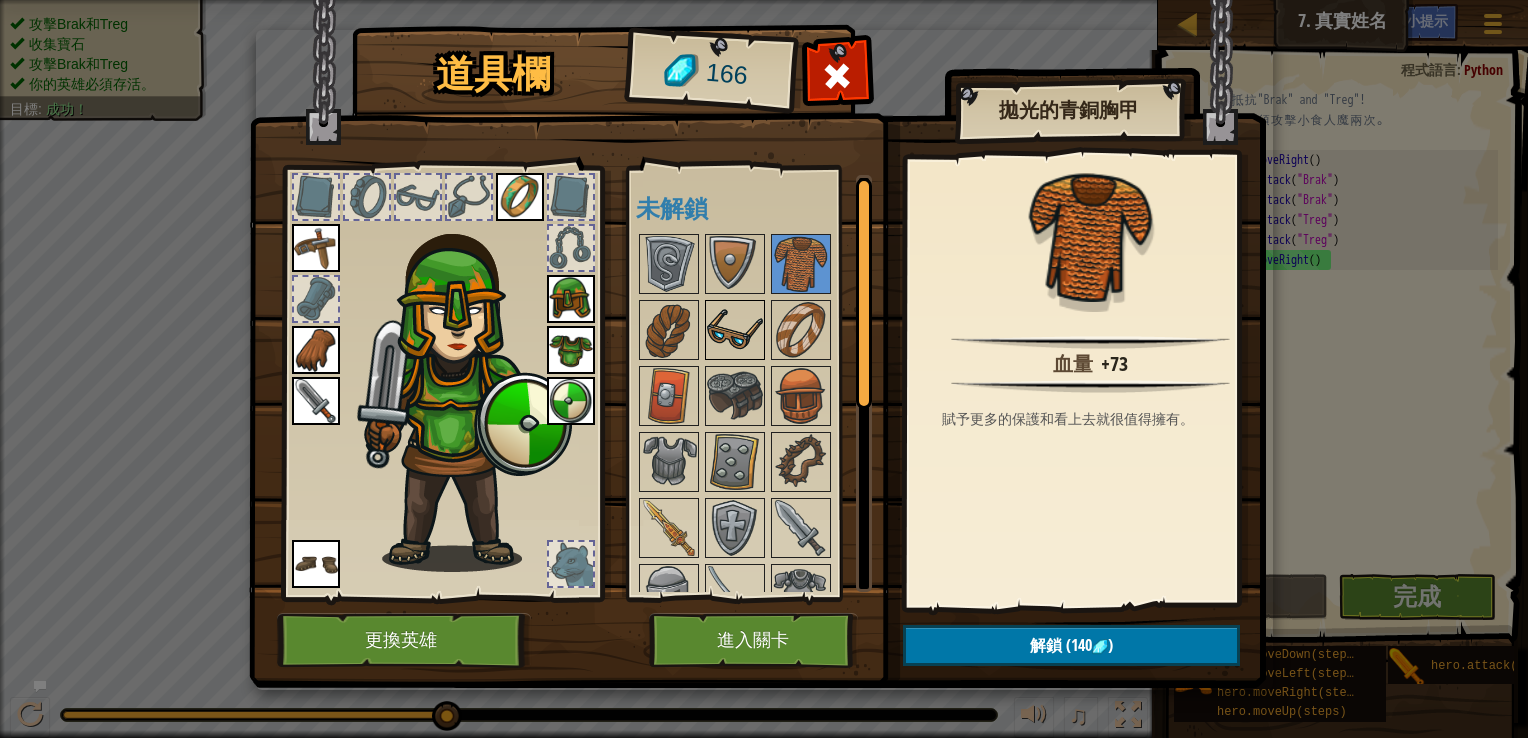 click at bounding box center (735, 330) 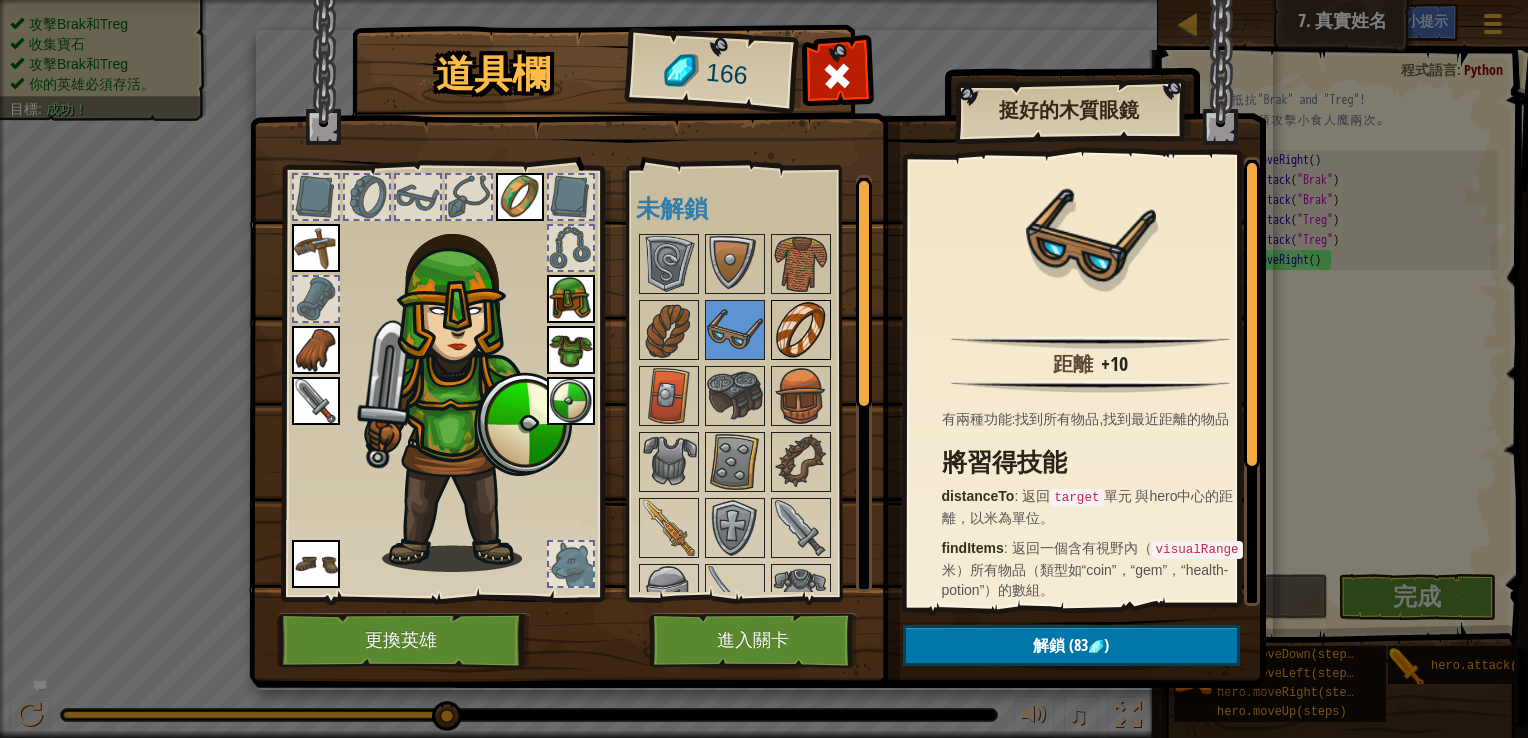 click at bounding box center (801, 330) 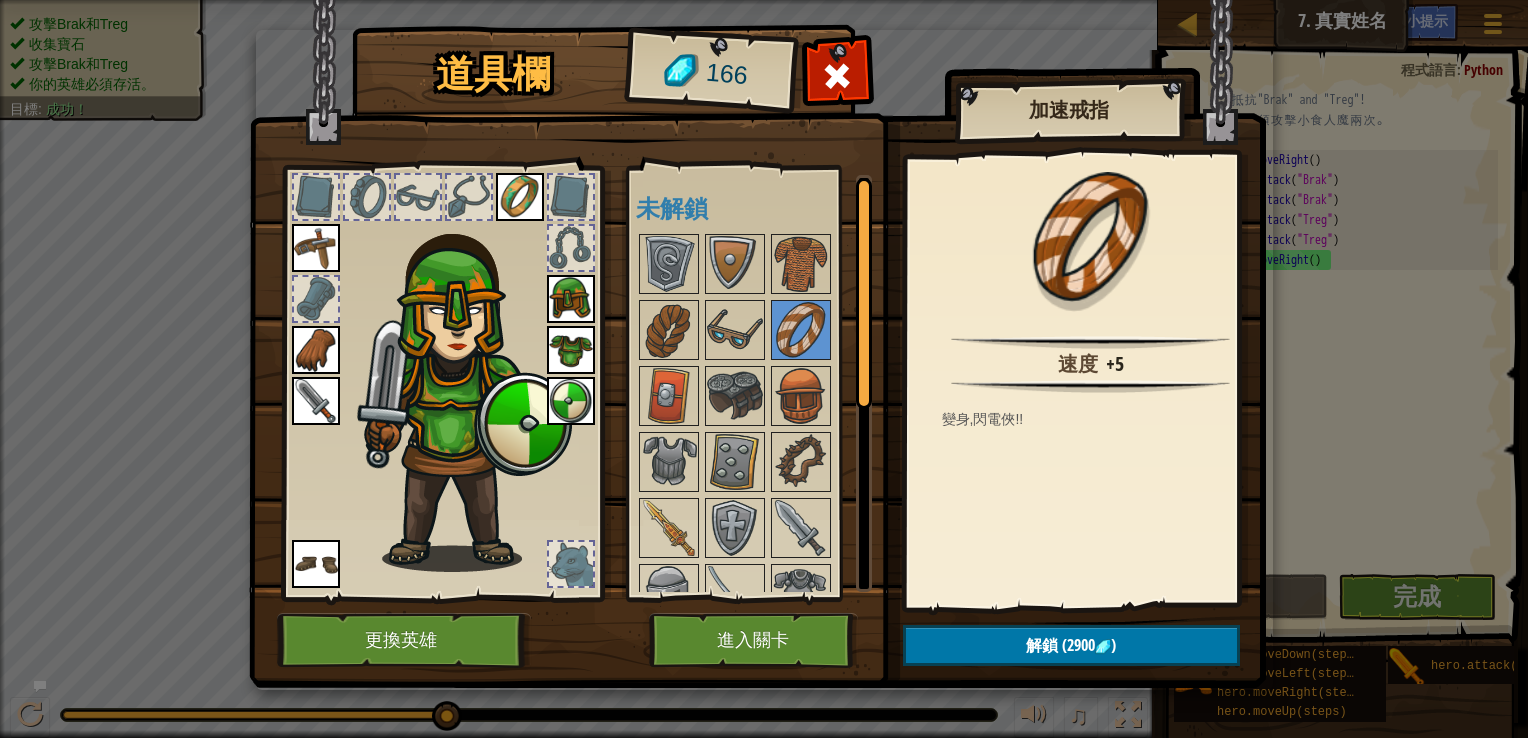 scroll, scrollTop: 98, scrollLeft: 0, axis: vertical 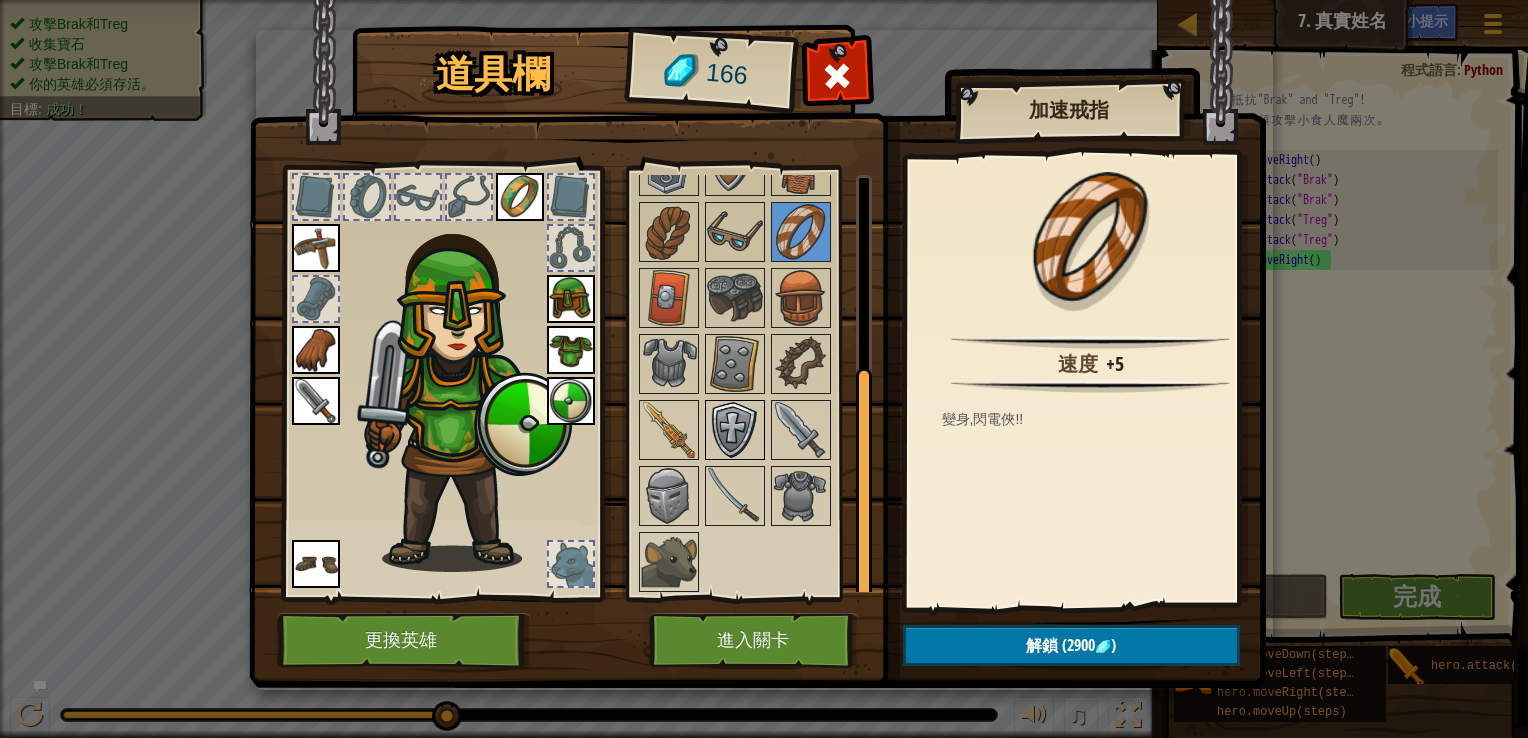 click at bounding box center (735, 430) 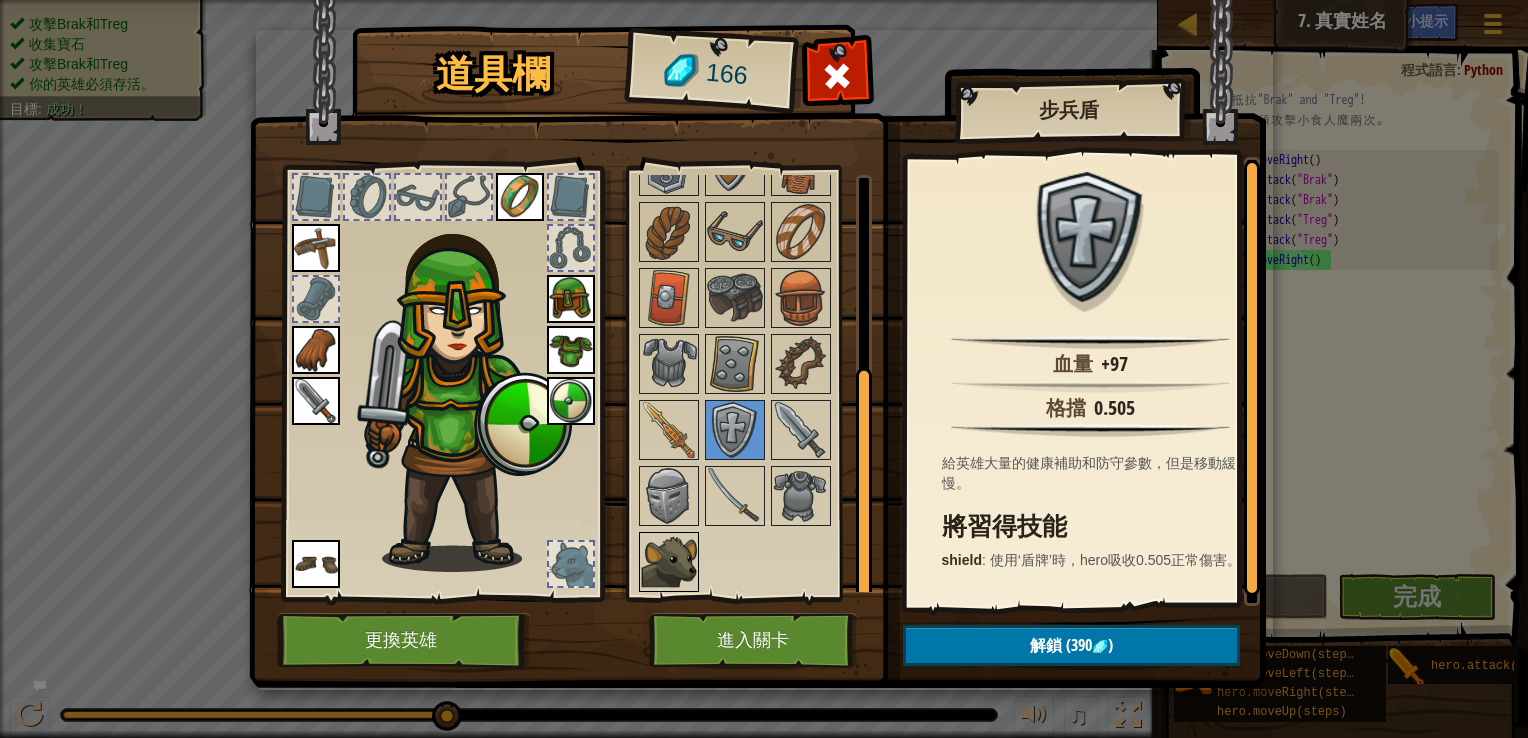 click at bounding box center [669, 562] 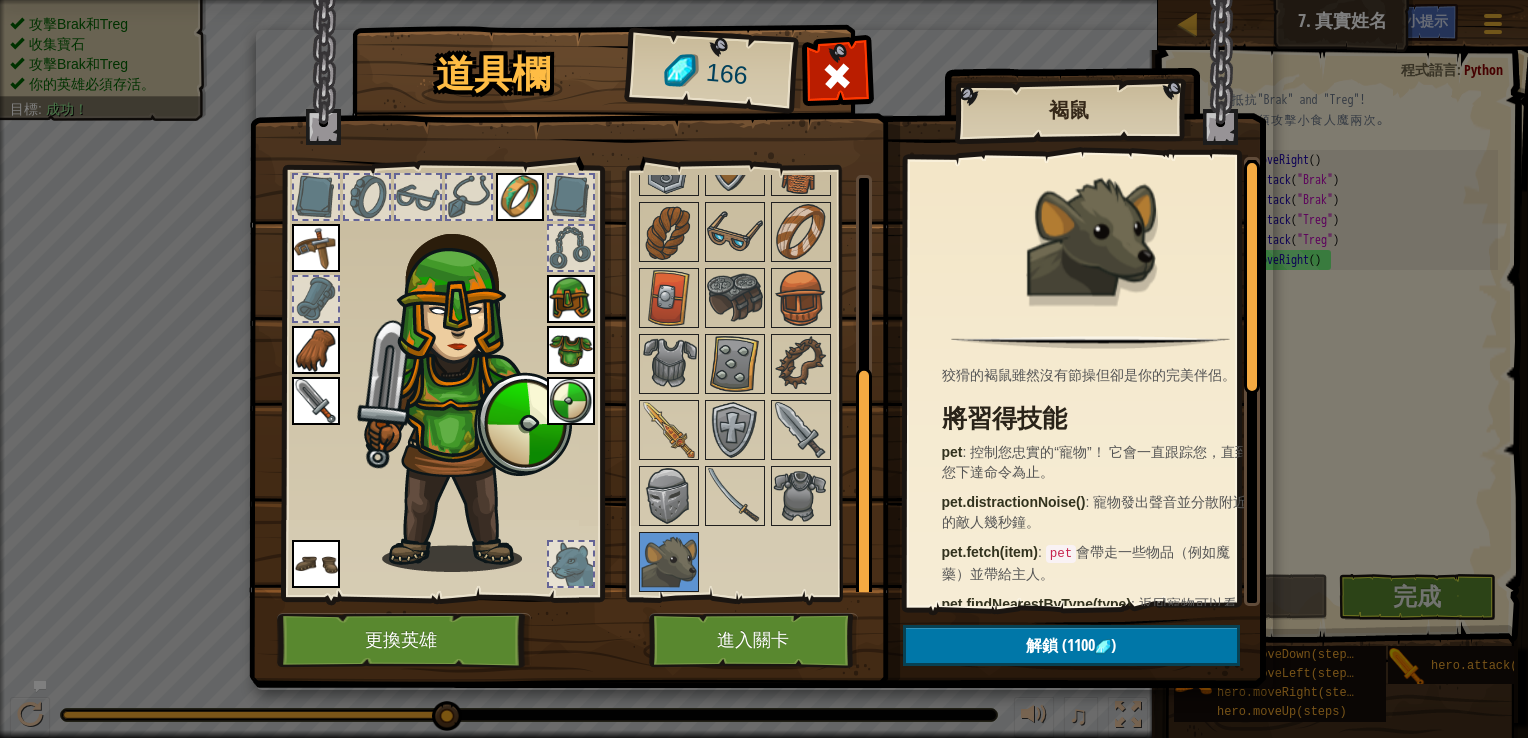 scroll, scrollTop: 0, scrollLeft: 0, axis: both 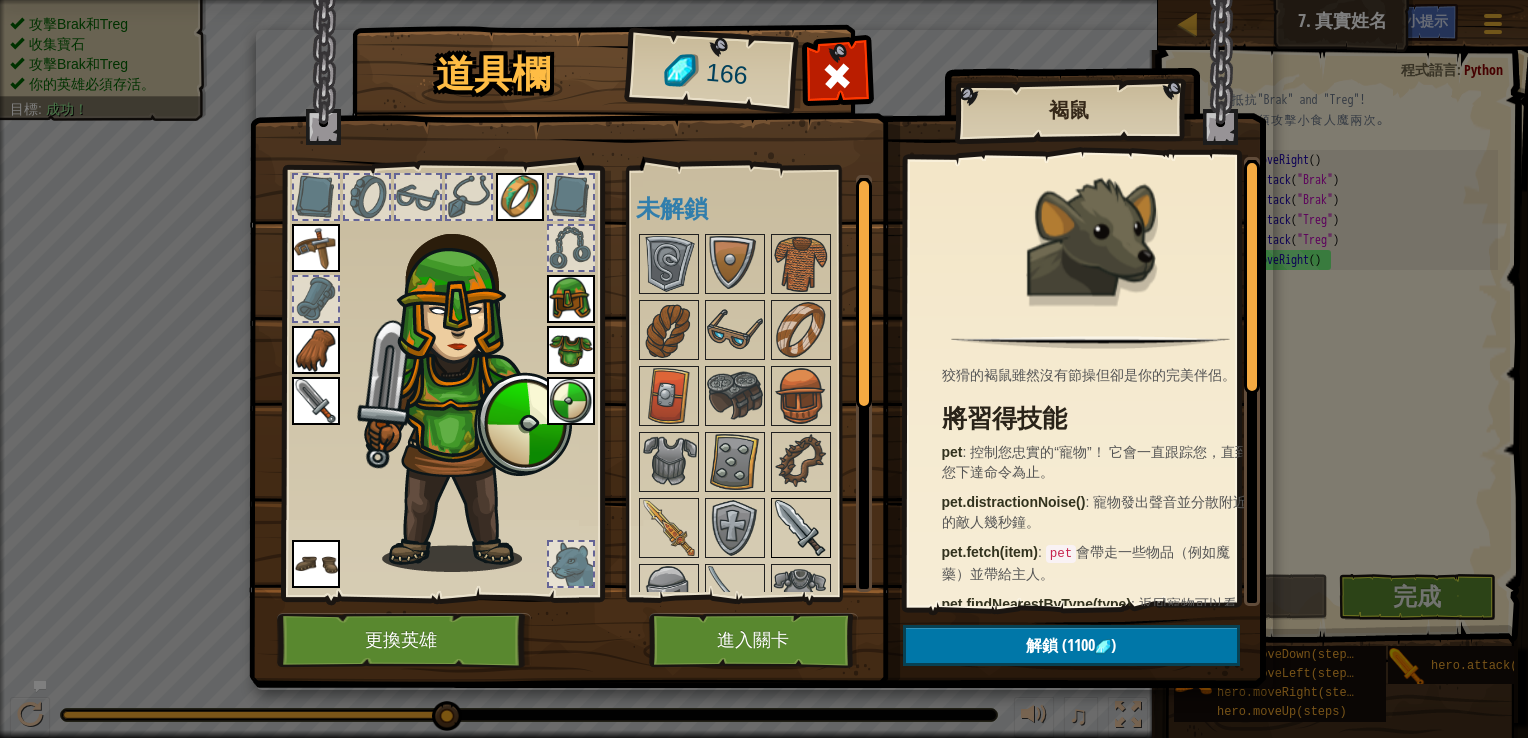 click at bounding box center [801, 528] 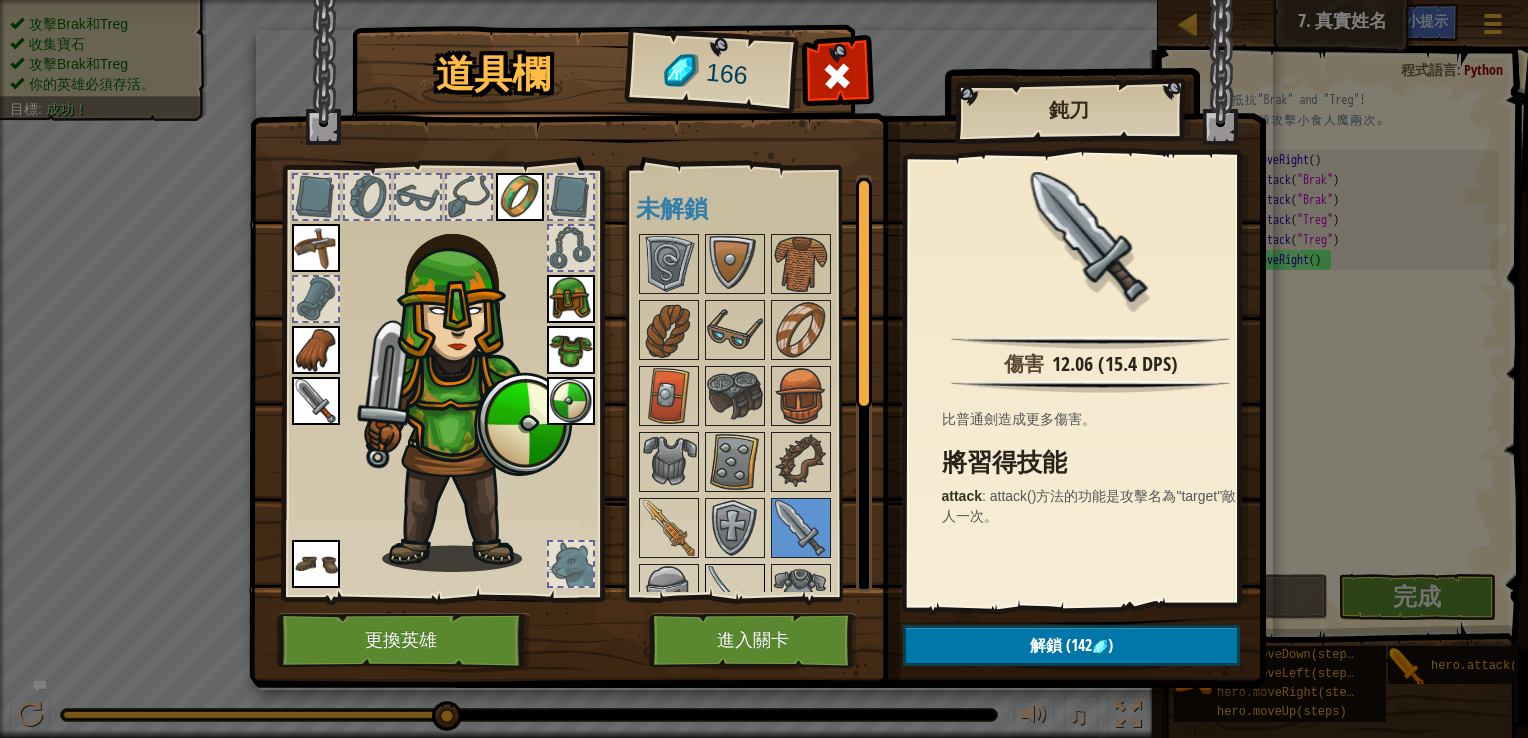 click at bounding box center [735, 594] 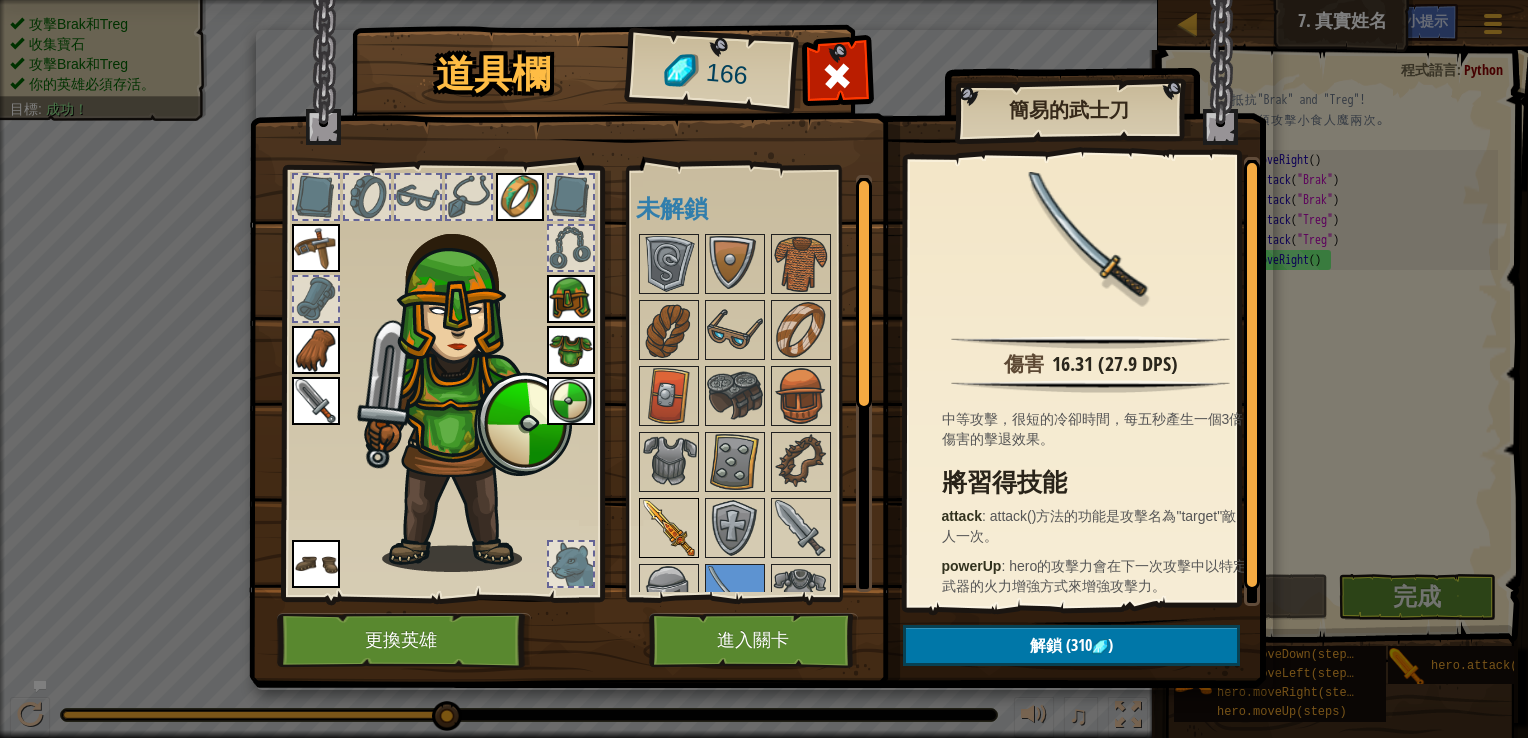 click at bounding box center (669, 528) 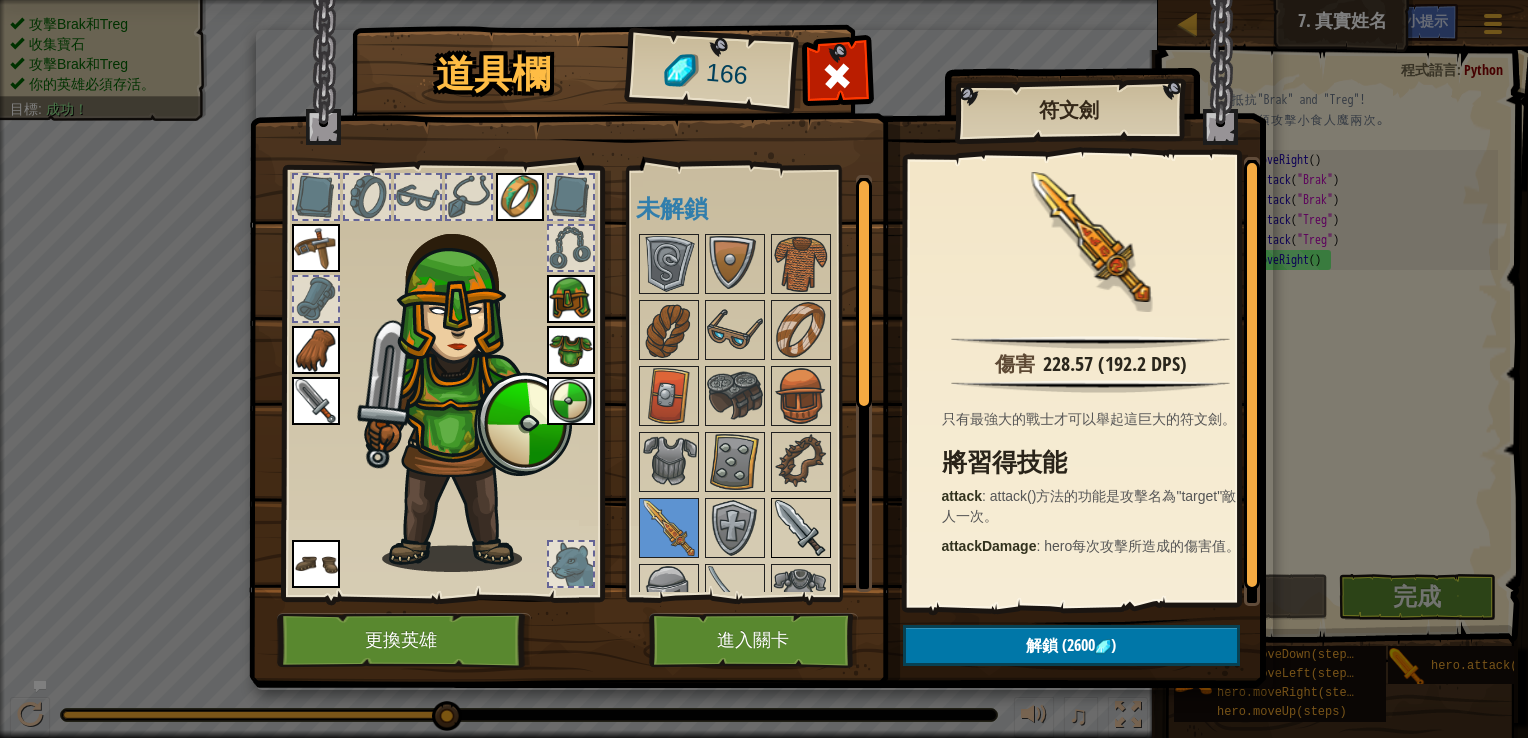 click at bounding box center [801, 528] 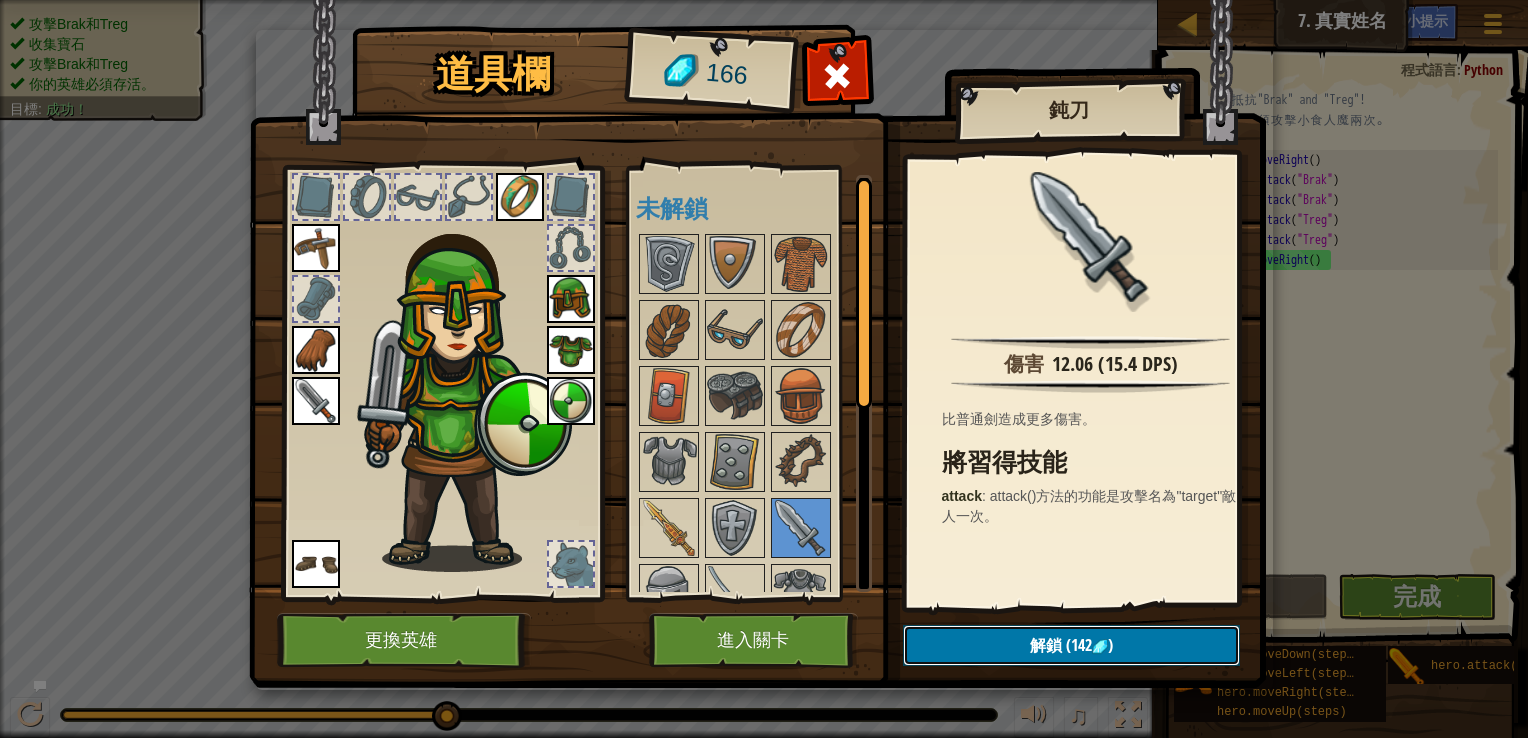 click on "解鎖 (142 )" at bounding box center [1071, 645] 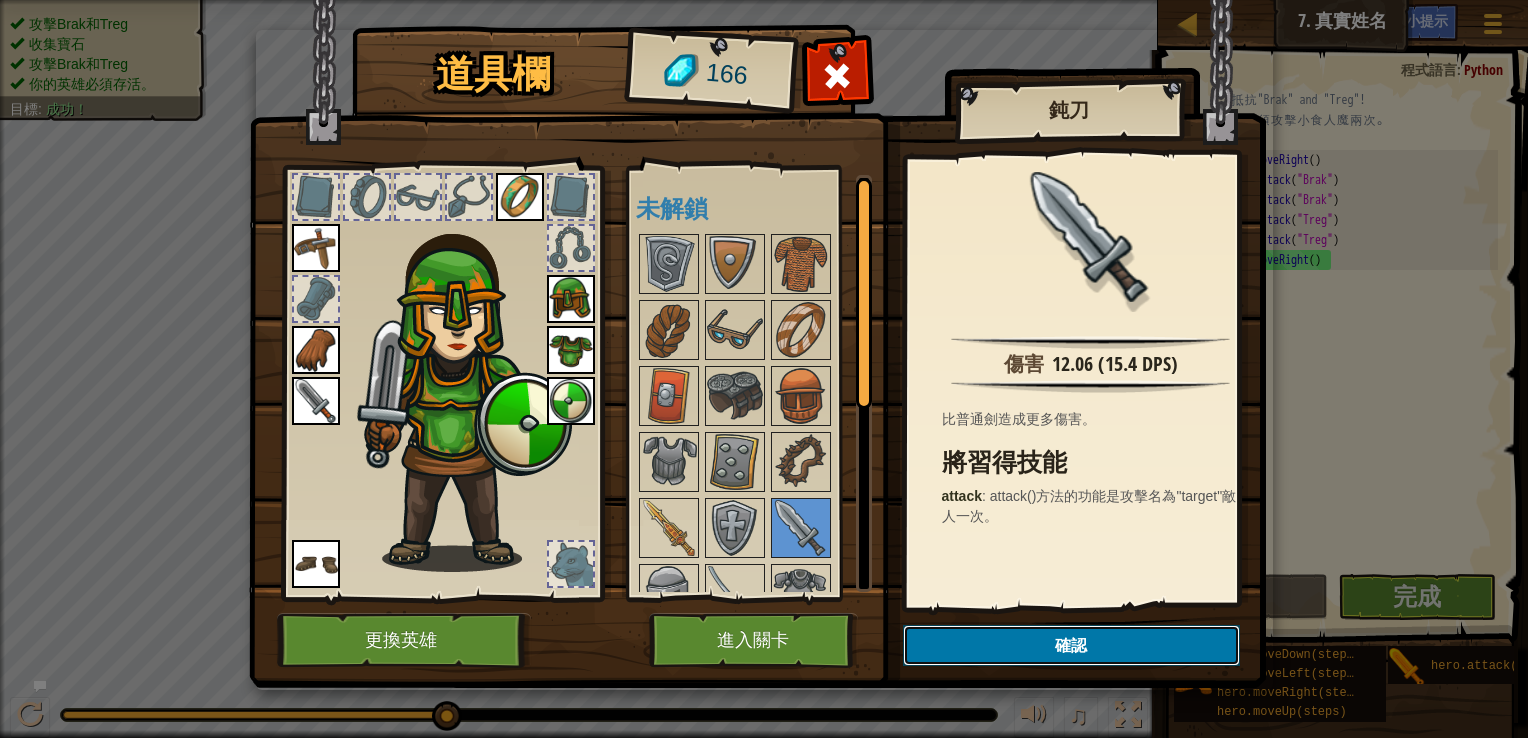 click on "確認" at bounding box center [1071, 645] 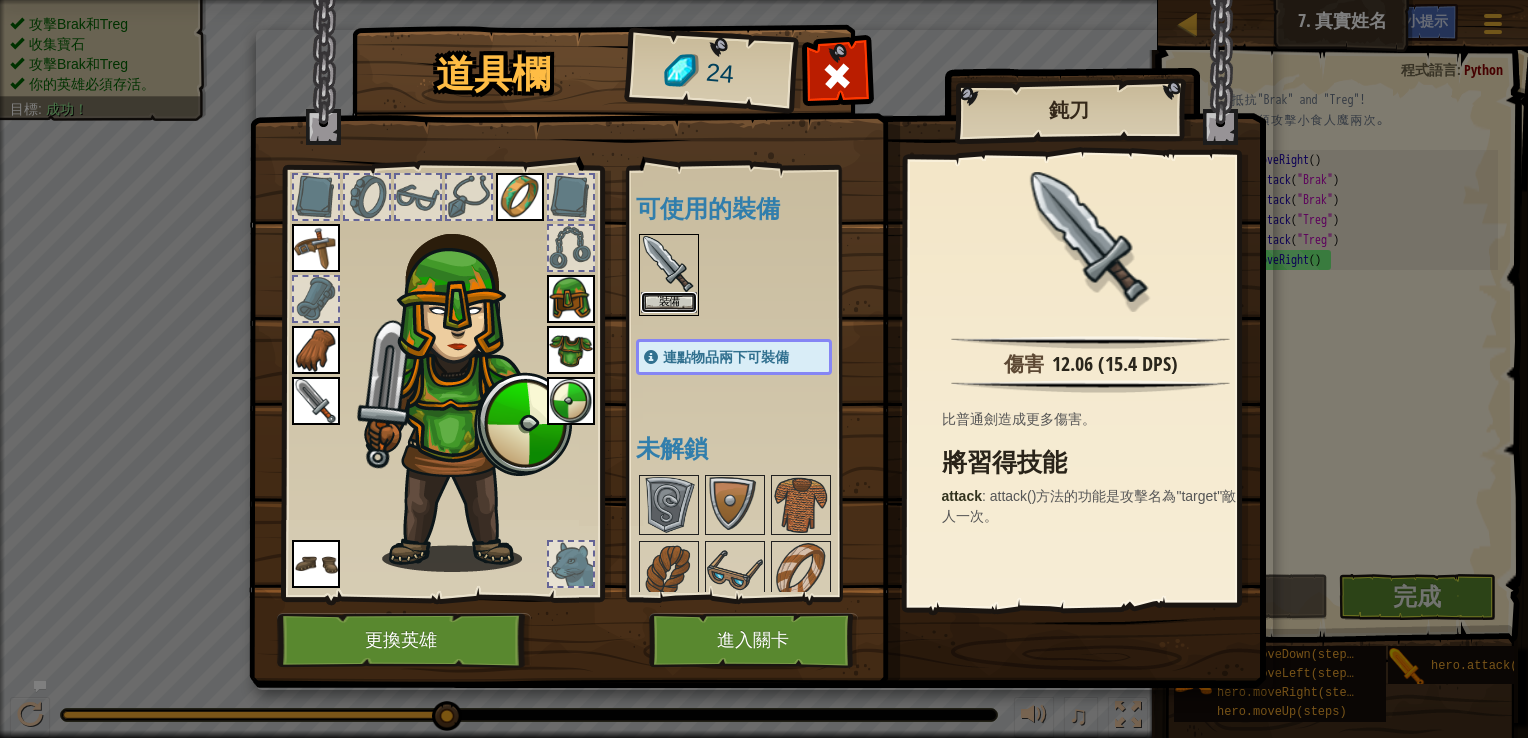 click on "裝備" at bounding box center [669, 302] 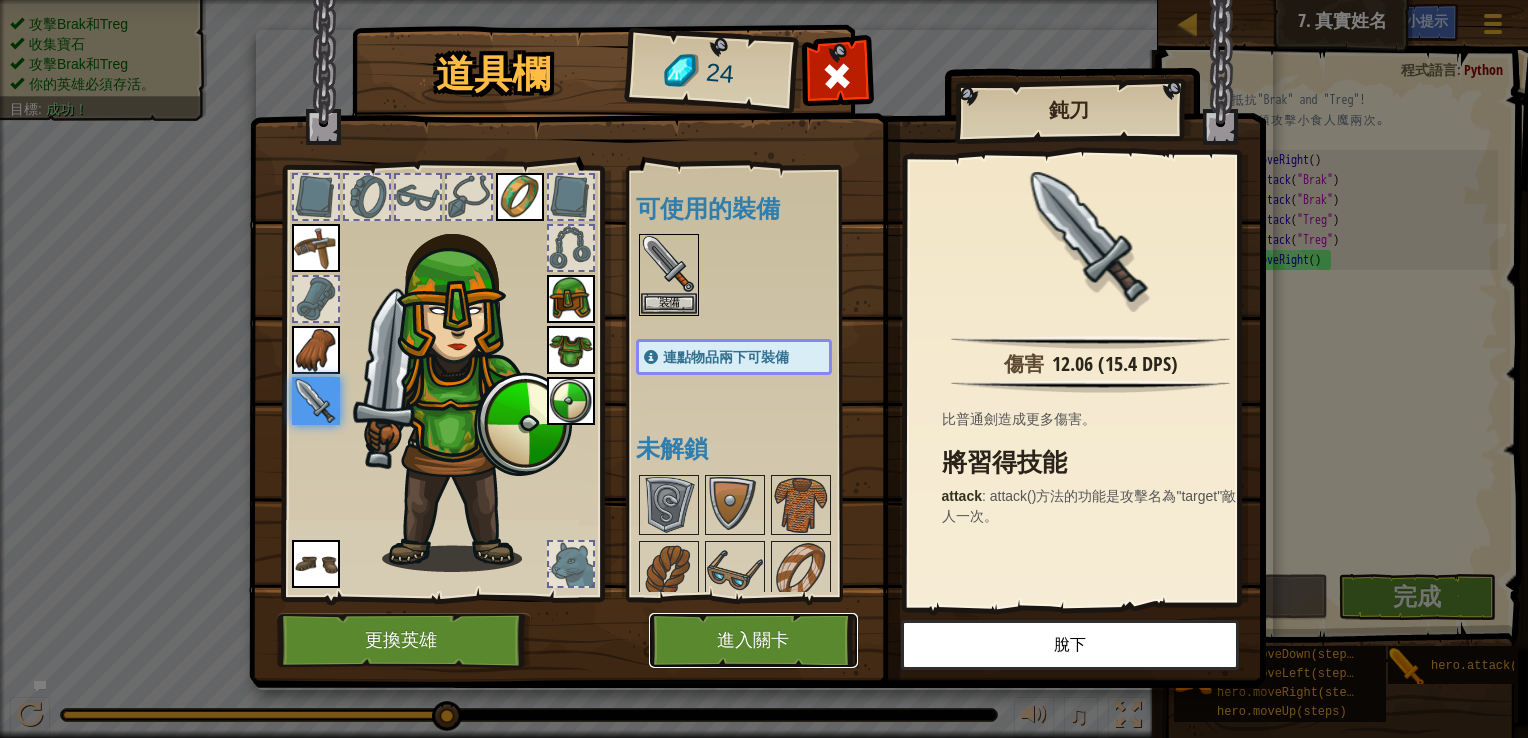 click on "進入關卡" at bounding box center (753, 640) 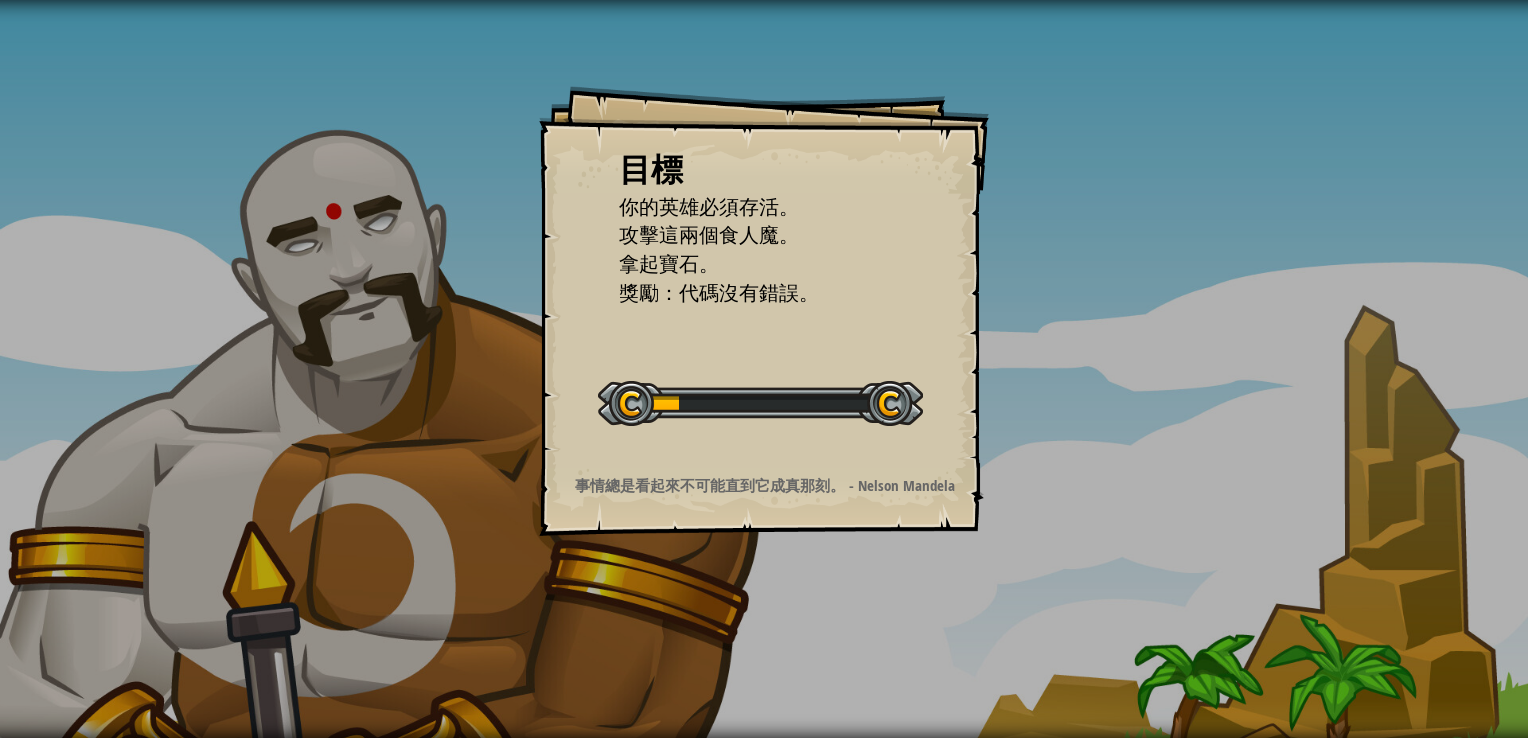 drag, startPoint x: 868, startPoint y: 490, endPoint x: 704, endPoint y: 304, distance: 247.9758 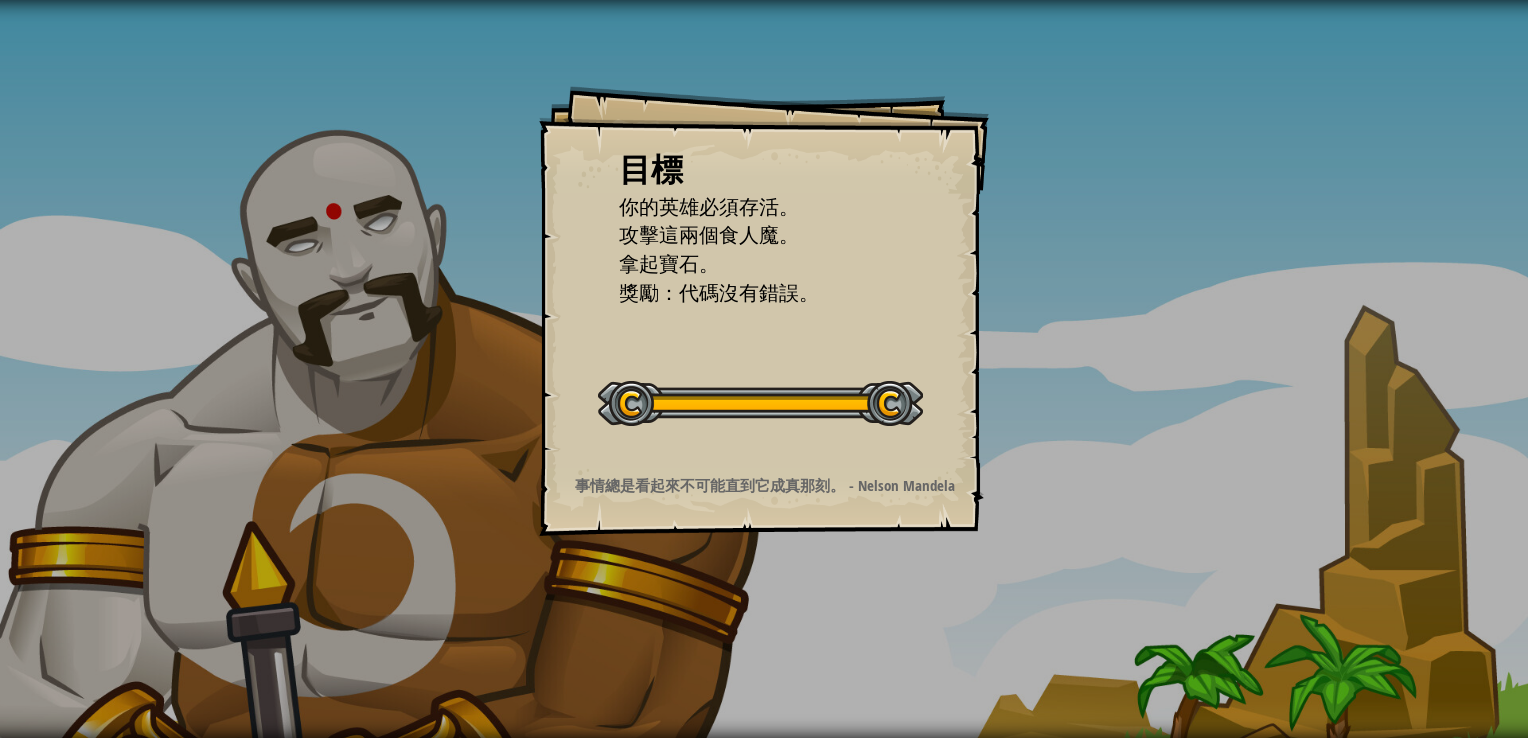 click on "目標 你的英雄必須存活。 攻擊這兩個食人魔。 拿起寶石。 獎勵：代碼沒有錯誤。 開始戰役 從伺服器載入失敗 您將需要訂閱來開啟這關。 訂閱 您需要加入一個課程來遊玩此關卡。 回到我的課程 詢問您的老師來分派一個授權碼給您，這樣您就可以繼續遊玩CodeCombat! 回到我的課程 此關卡已鎖定。
回到我的課程 事情總是看起來不可能直到它成真那刻。 - Nelson Mandela" at bounding box center [764, 369] 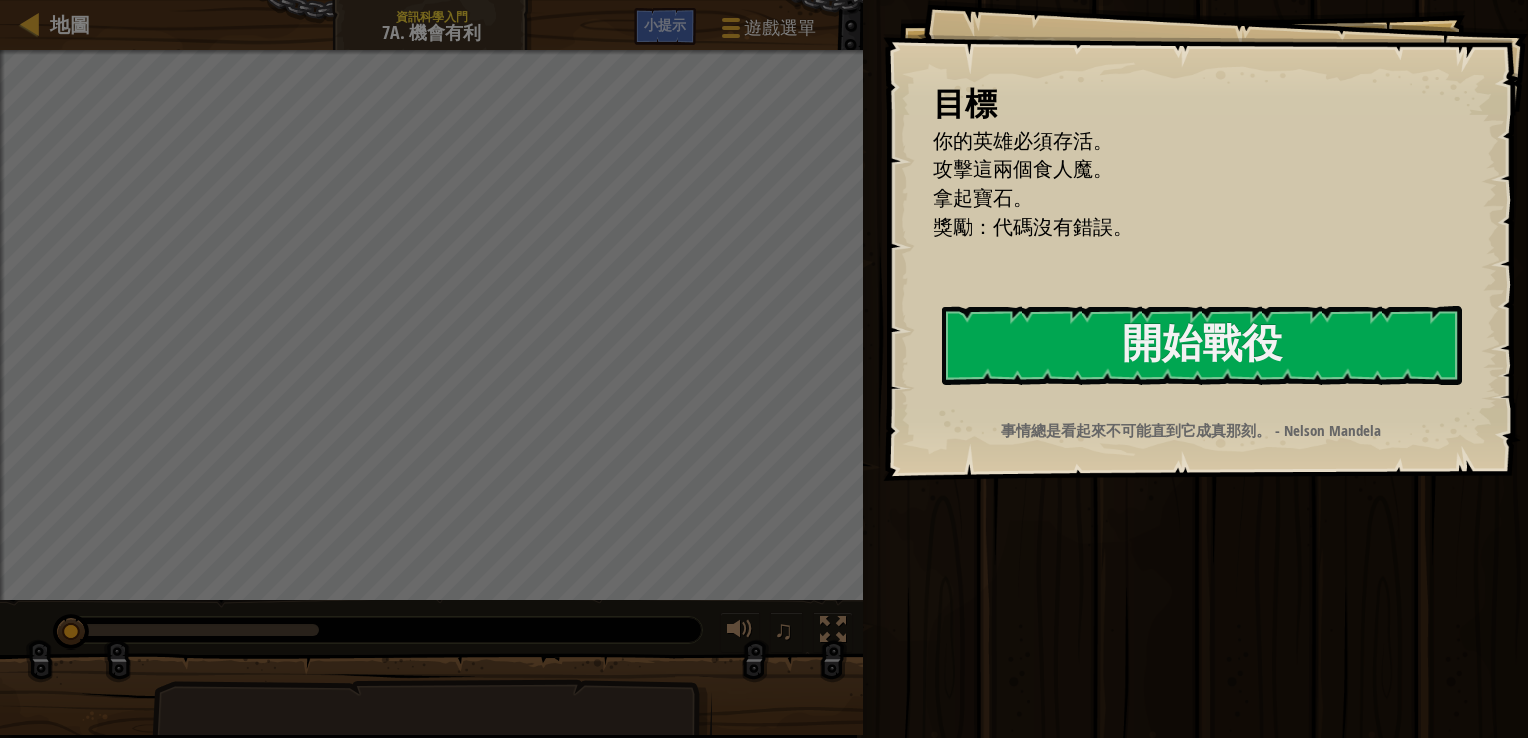 drag, startPoint x: 1111, startPoint y: 360, endPoint x: 1106, endPoint y: 369, distance: 10.29563 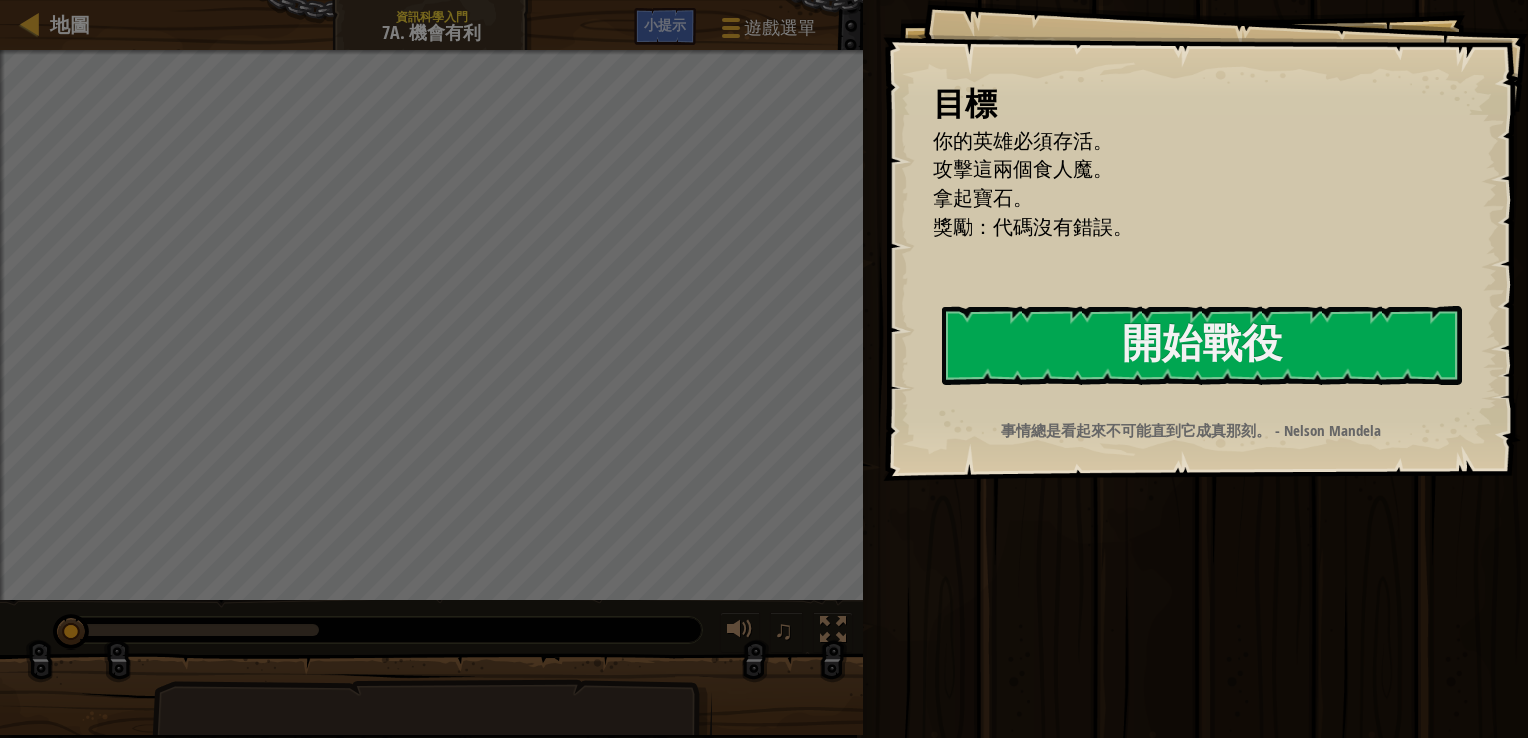 click on "目標 你的英雄必須存活。 攻擊這兩個食人魔。 拿起寶石。 獎勵：代碼沒有錯誤。 開始戰役 從伺服器載入失敗 您將需要訂閱來開啟這關。 訂閱 您需要加入一個課程來遊玩此關卡。 回到我的課程 詢問您的老師來分派一個授權碼給您，這樣您就可以繼續遊玩CodeCombat! 回到我的課程 此關卡已鎖定。
回到我的課程 事情總是看起來不可能直到它成真那刻。 - Nelson Mandela" at bounding box center [1205, 240] 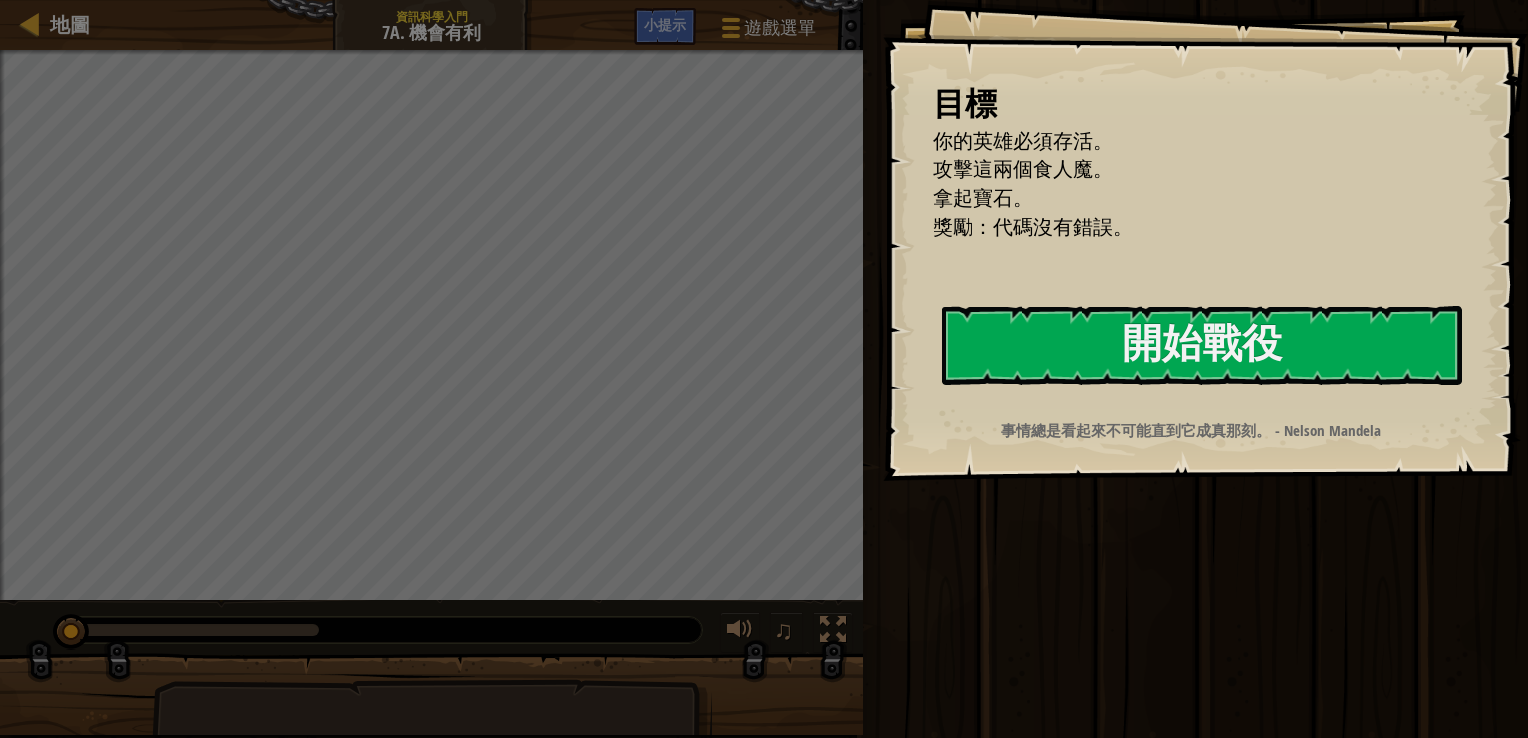 click on "目標 你的英雄必須存活。 攻擊這兩個食人魔。 拿起寶石。 獎勵：代碼沒有錯誤。 開始戰役 從伺服器載入失敗 您將需要訂閱來開啟這關。 訂閱 您需要加入一個課程來遊玩此關卡。 回到我的課程 詢問您的老師來分派一個授權碼給您，這樣您就可以繼續遊玩CodeCombat! 回到我的課程 此關卡已鎖定。
回到我的課程 事情總是看起來不可能直到它成真那刻。 - Nelson Mandela" at bounding box center (1205, 240) 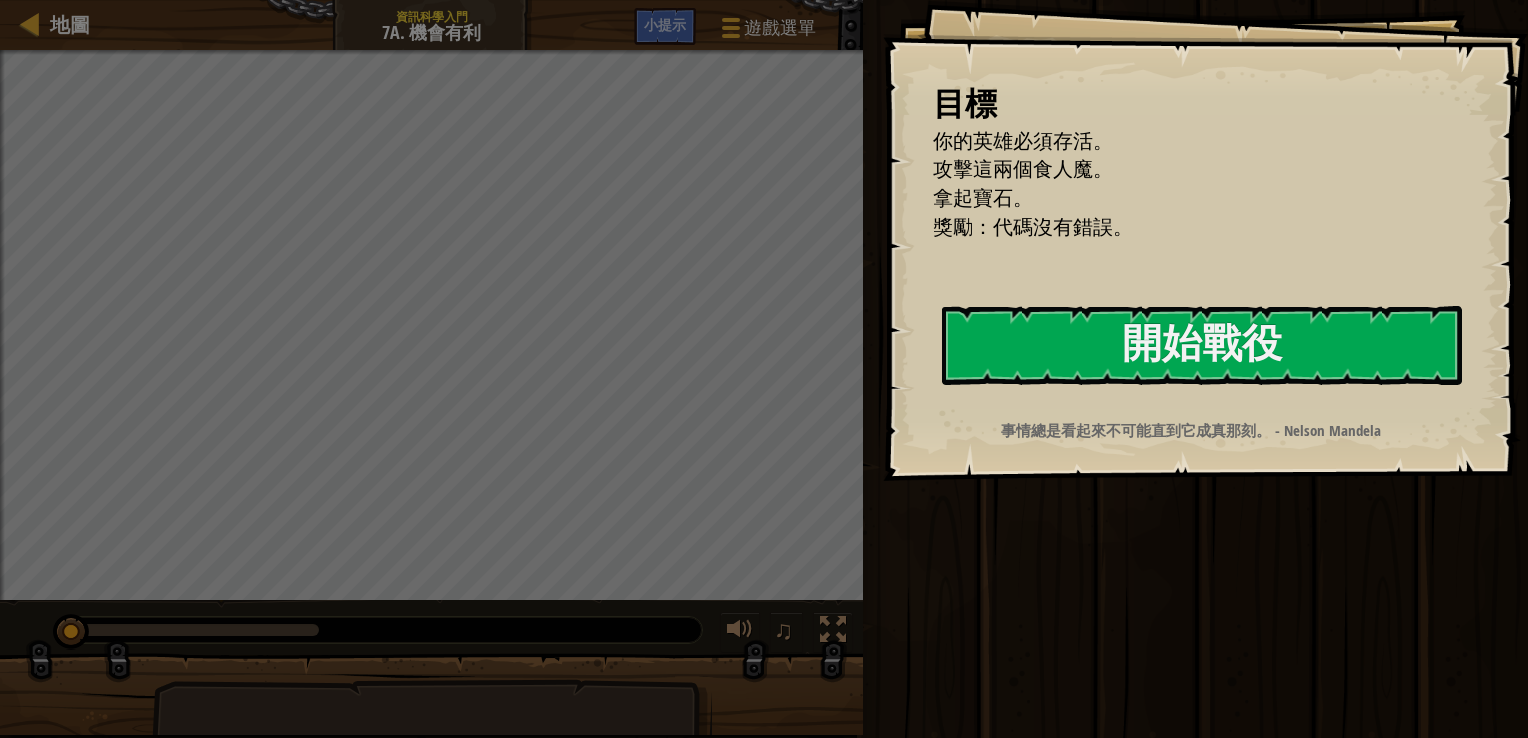 drag, startPoint x: 1096, startPoint y: 339, endPoint x: 1009, endPoint y: 298, distance: 96.17692 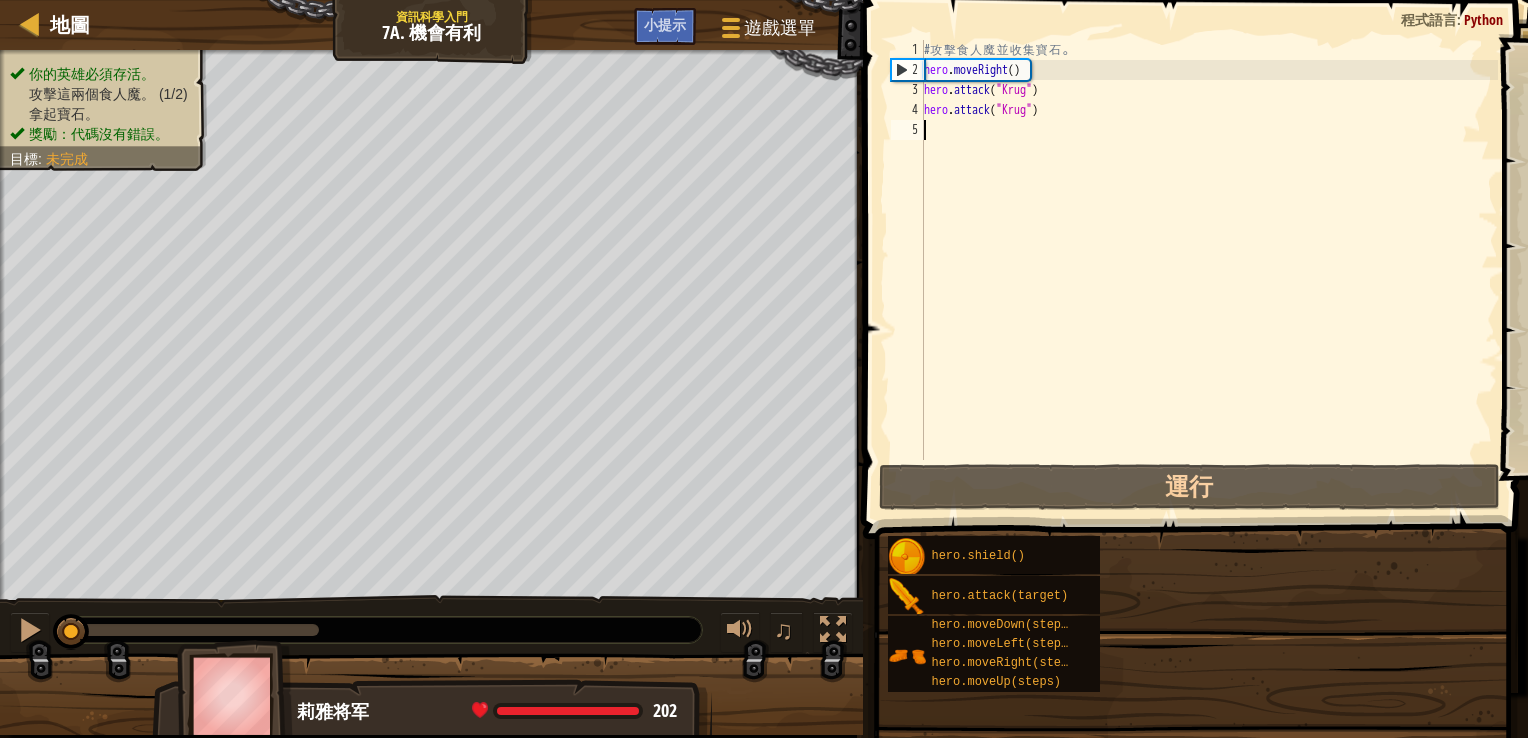 click on "目標 你的英雄必須存活。 攻擊這兩個食人魔。 拿起寶石。 獎勵：代碼沒有錯誤。 開始戰役 從伺服器載入失敗 您將需要訂閱來開啟這關。 訂閱 您需要加入一個課程來遊玩此關卡。 回到我的課程 詢問您的老師來分派一個授權碼給您，這樣您就可以繼續遊玩CodeCombat! 回到我的課程 此關卡已鎖定。
回到我的課程 事情總是看起來不可能直到它成真那刻。 - Nelson Mandela" at bounding box center [1820, 240] 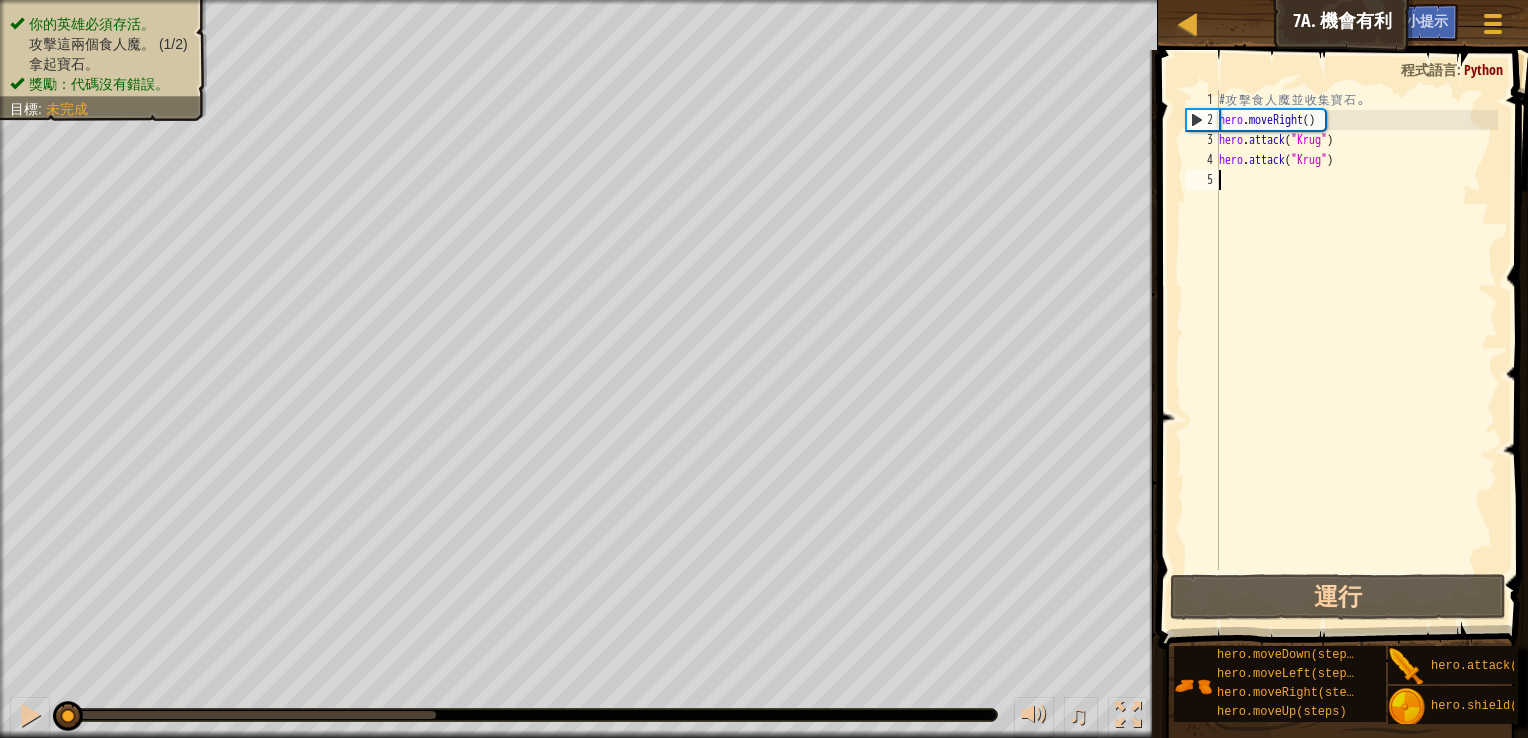 click on "#  攻 擊 食 人 魔 並 收 集 寶 石 。 hero . moveRight ( ) hero . attack ( "Krug" ) hero . attack ( "Krug" )" at bounding box center [1356, 350] 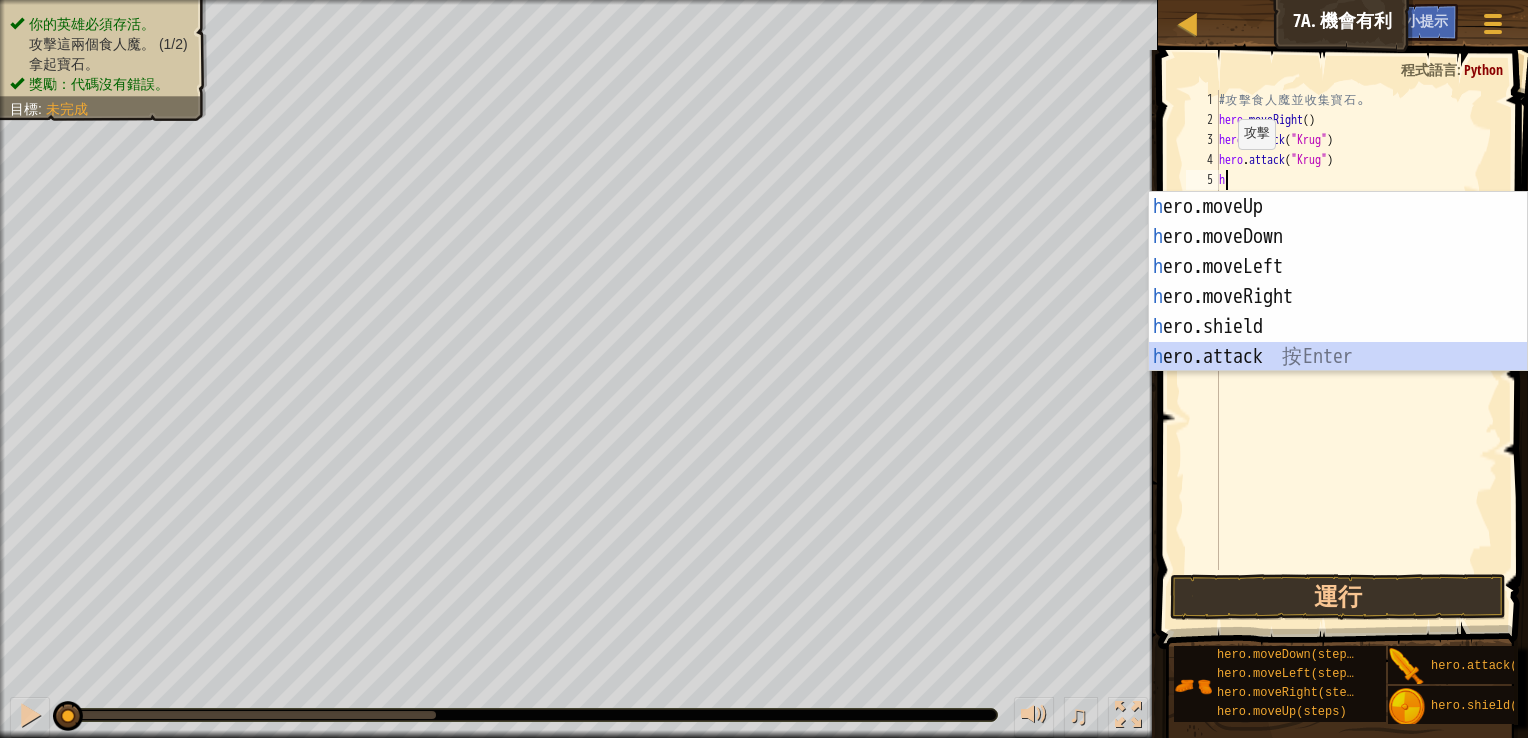 click on "h ero.moveUp 按 Enter h ero.moveDown 按 Enter h ero.moveLeft 按 Enter h ero.moveRight 按 Enter h ero.shield 按 Enter h ero.attack 按 Enter" at bounding box center [1338, 312] 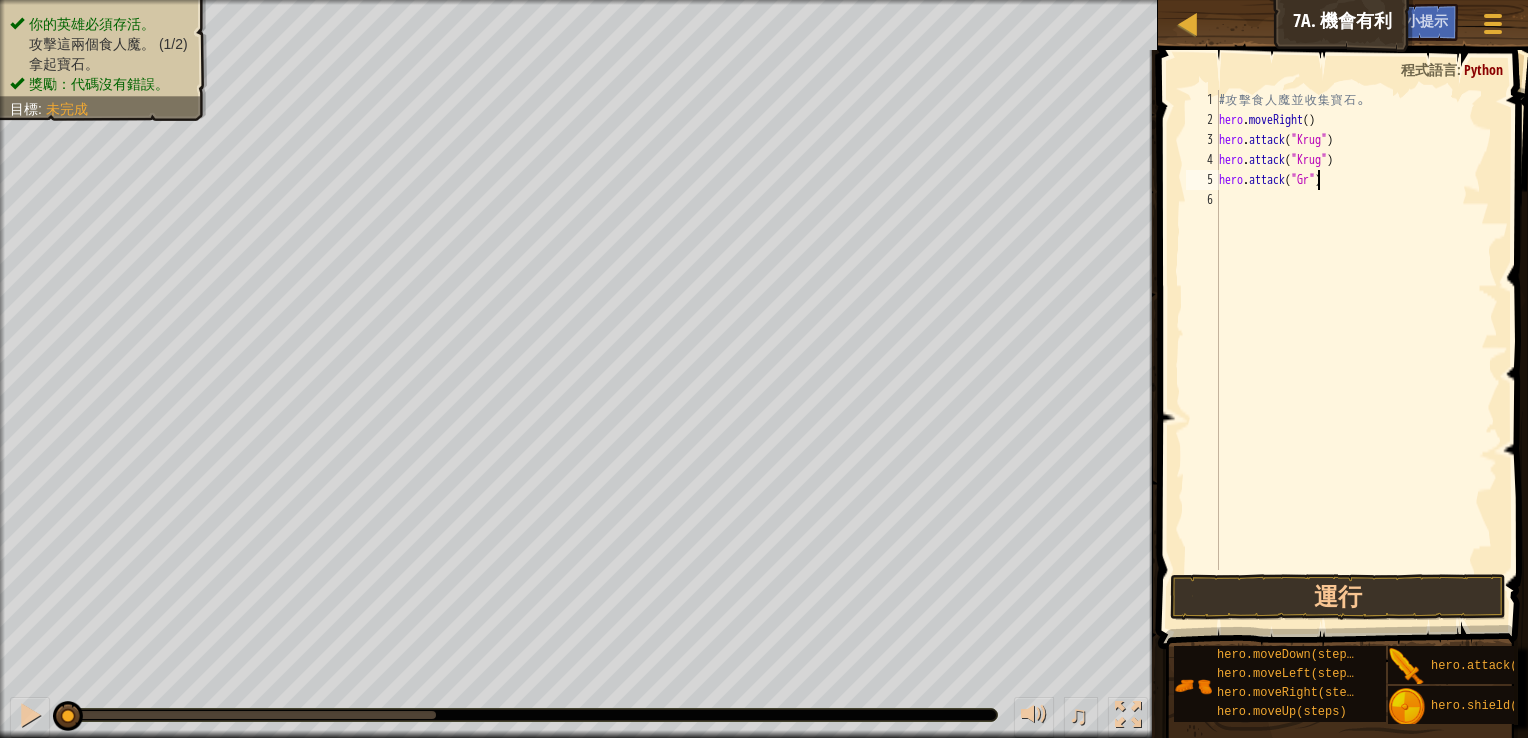 scroll, scrollTop: 9, scrollLeft: 8, axis: both 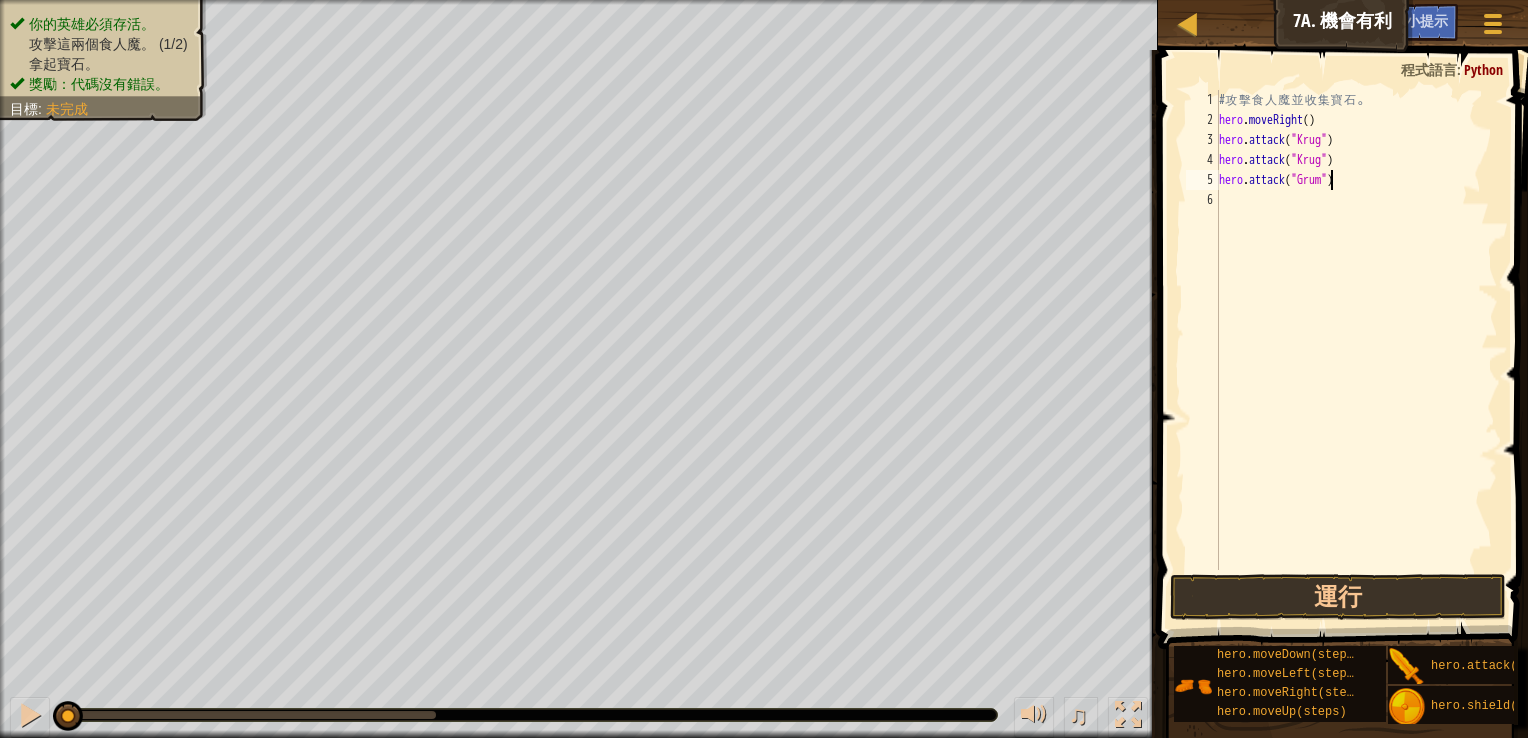 type on "hero.attack("Grump")" 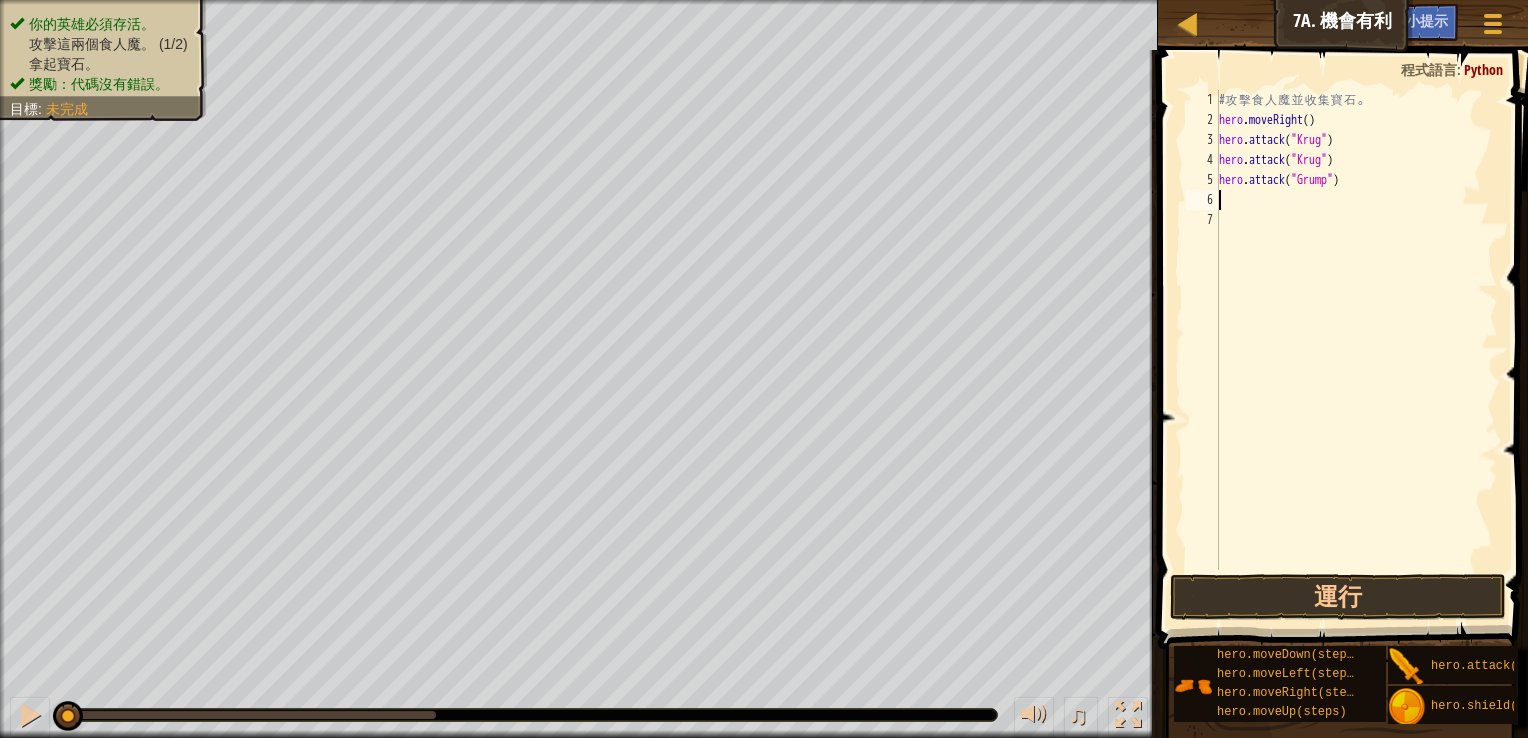 scroll, scrollTop: 9, scrollLeft: 0, axis: vertical 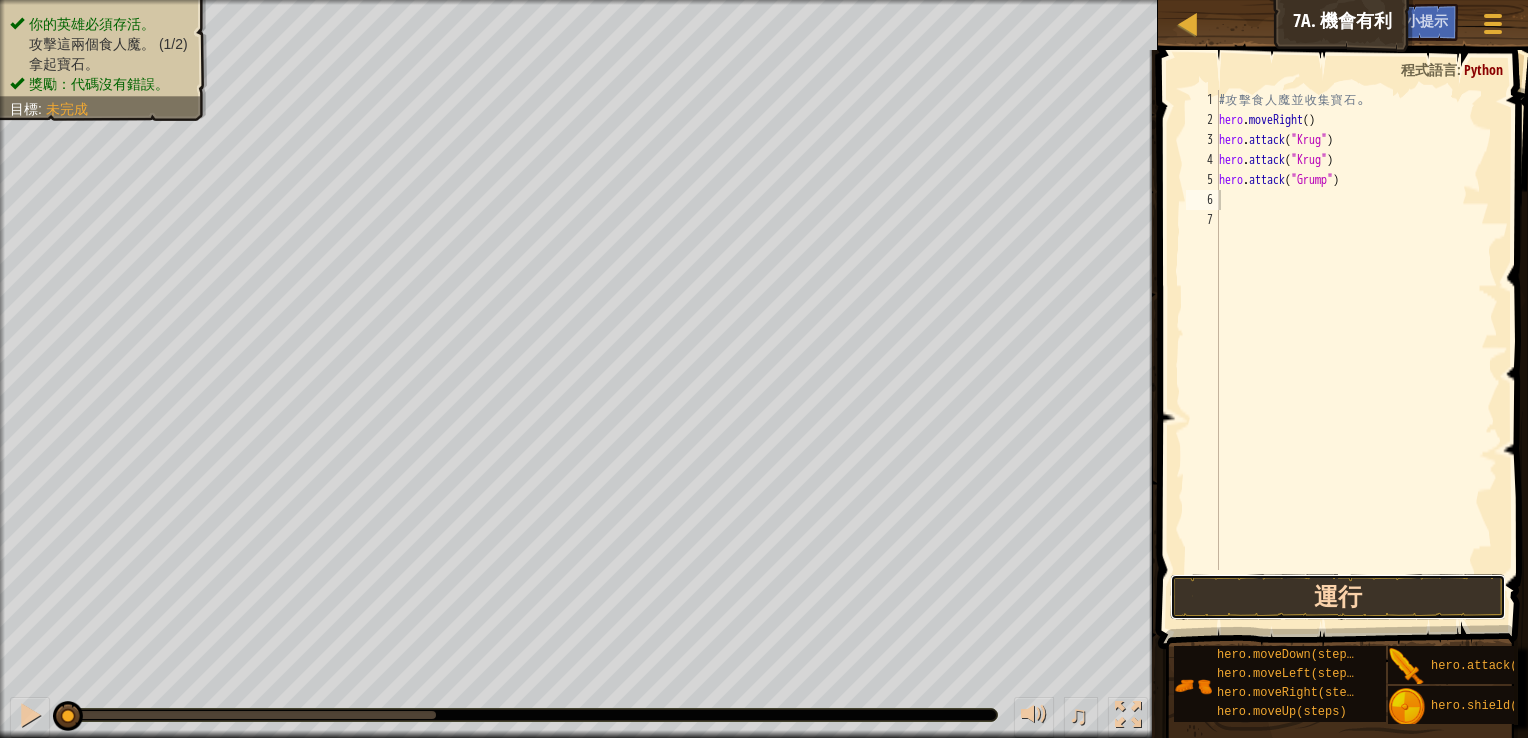 click on "運行" at bounding box center [1338, 597] 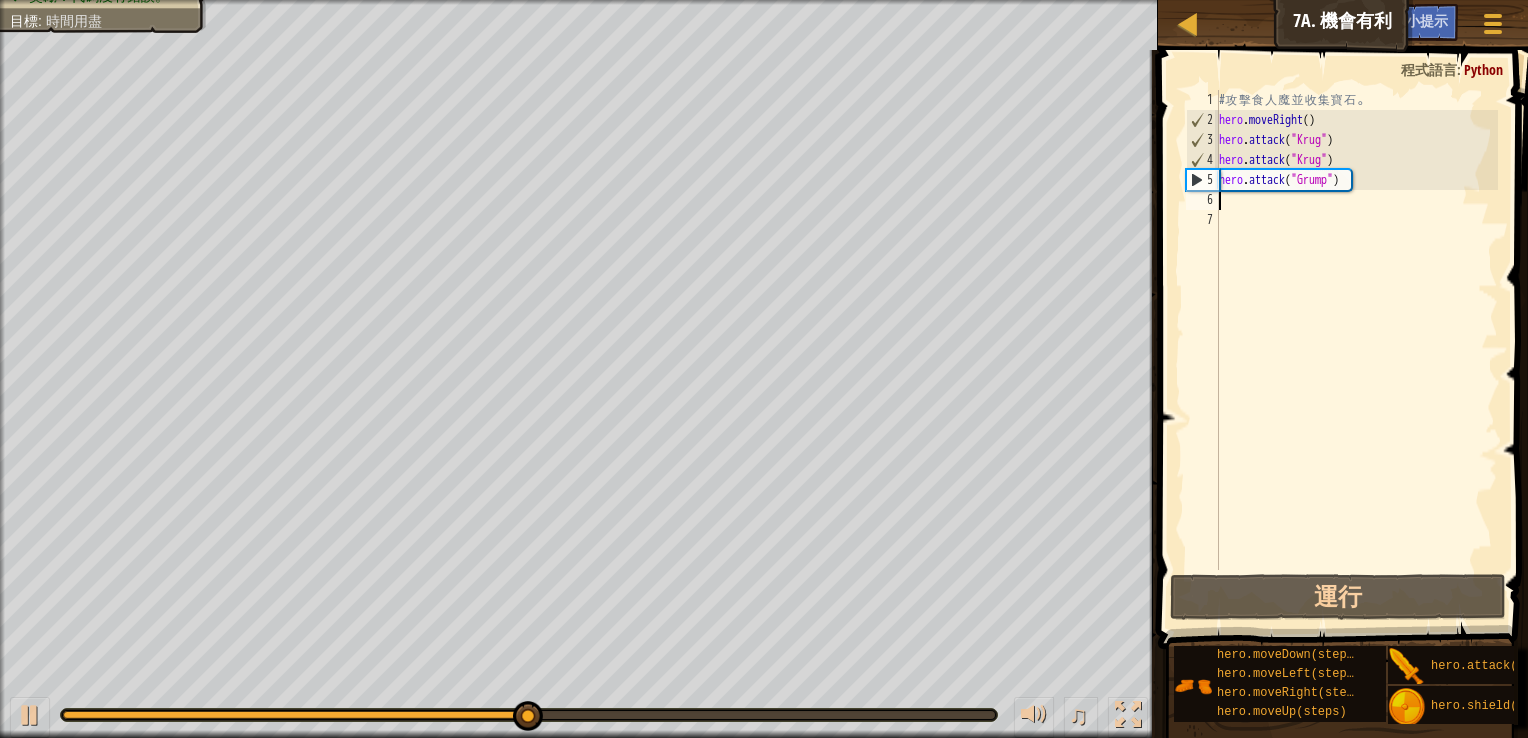 click on "#  攻 擊 食 人 魔 並 收 集 寶 石 。 hero . moveRight ( ) hero . attack ( "Krug" ) hero . attack ( "Krug" ) hero . attack ( "Grump" )" at bounding box center (1356, 350) 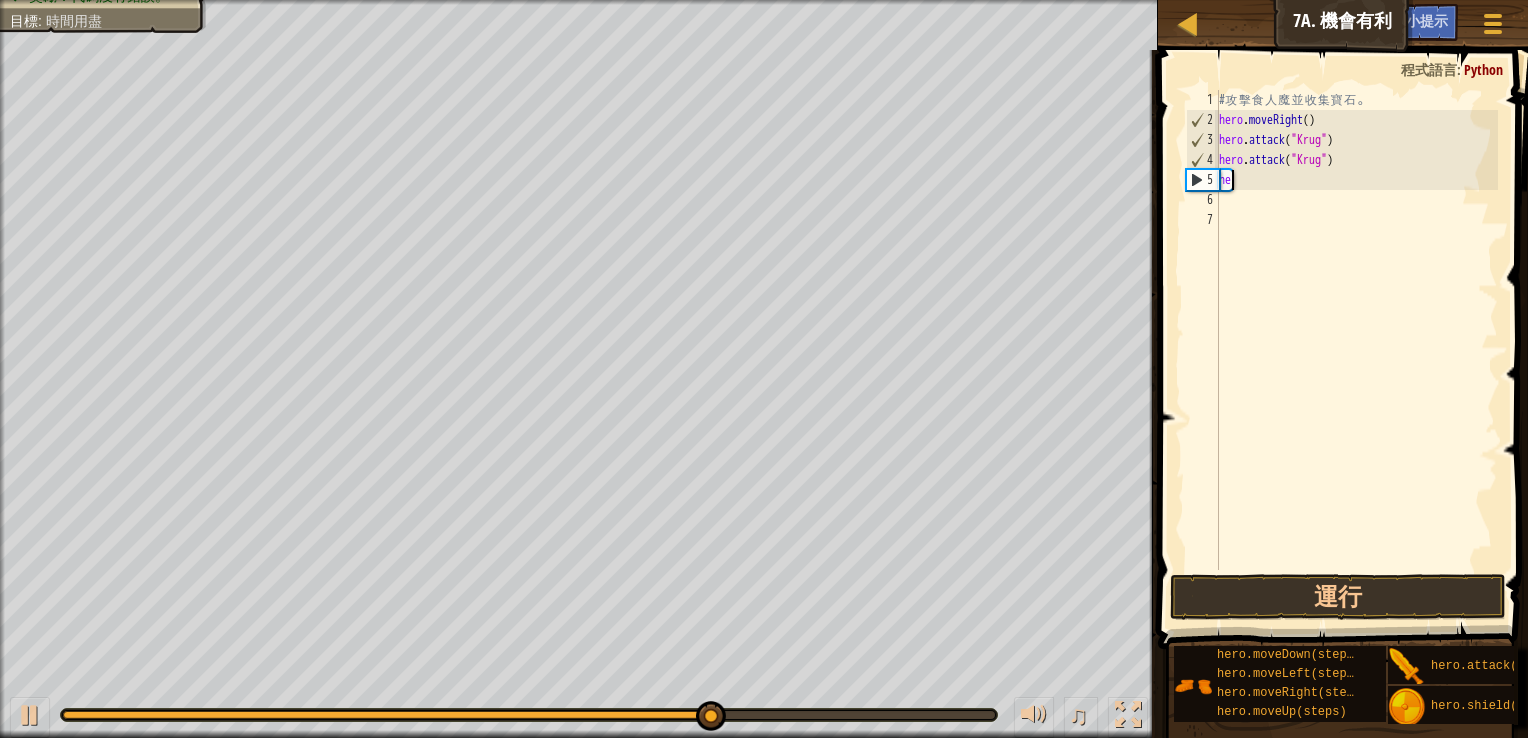 type on "h" 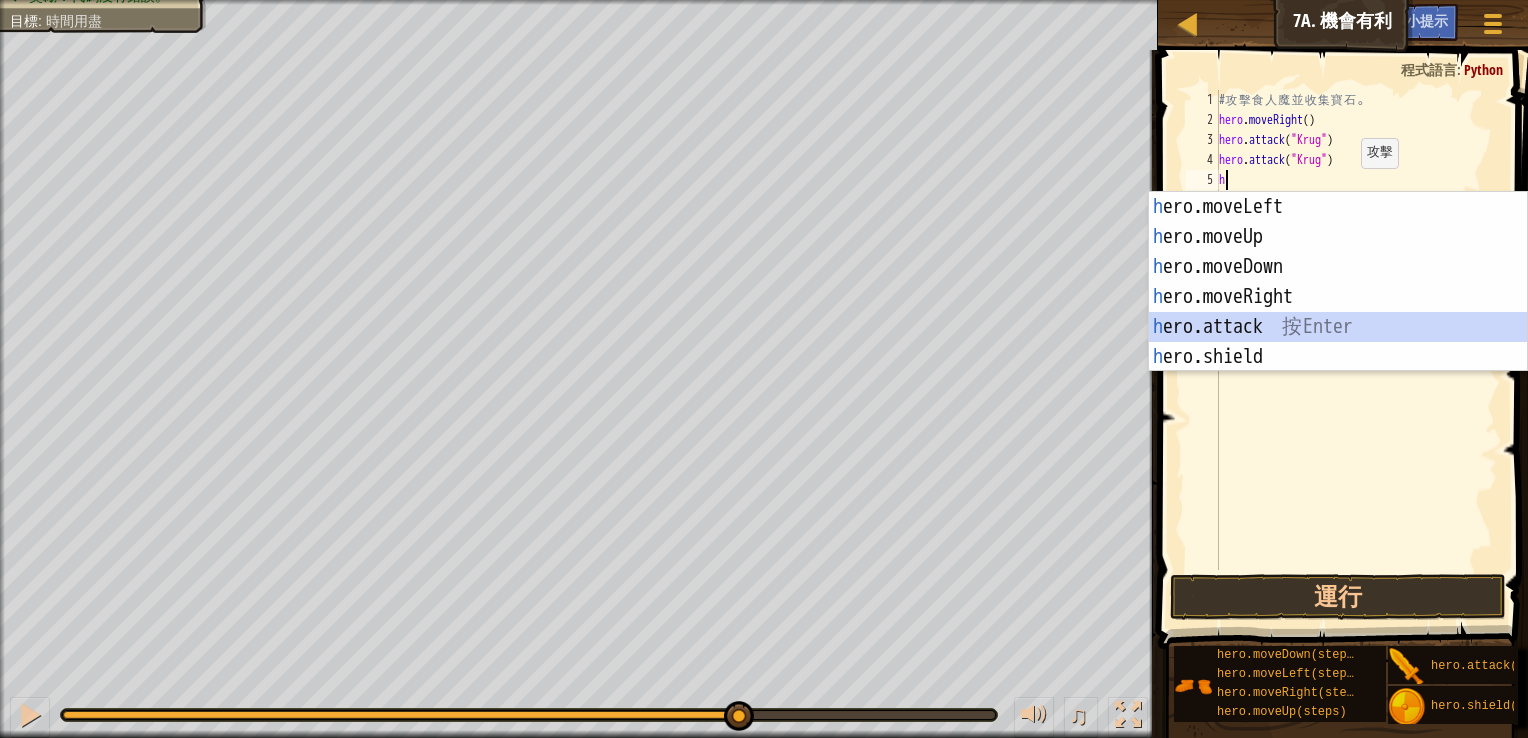 click on "h ero.moveLeft 按 Enter h ero.moveUp 按 Enter h ero.moveDown 按 Enter h ero.moveRight 按 Enter h ero.attack 按 Enter h ero.shield 按 Enter" at bounding box center [1338, 312] 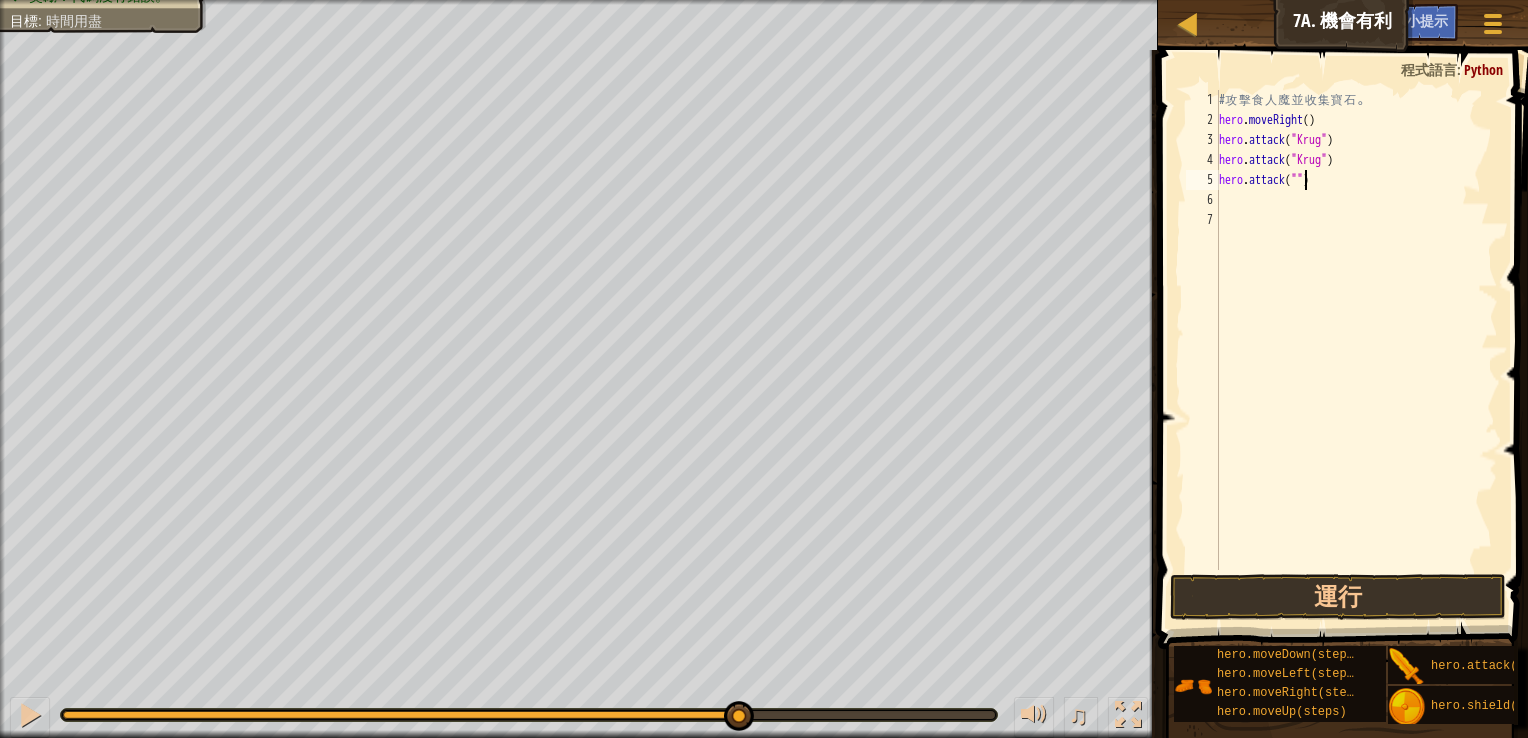click on "#  攻 擊 食 人 魔 並 收 集 寶 石 。 hero . moveRight ( ) hero . attack ( "[NAME]" ) hero . attack ( "[NAME]" ) hero . attack ( "" )" at bounding box center (1356, 350) 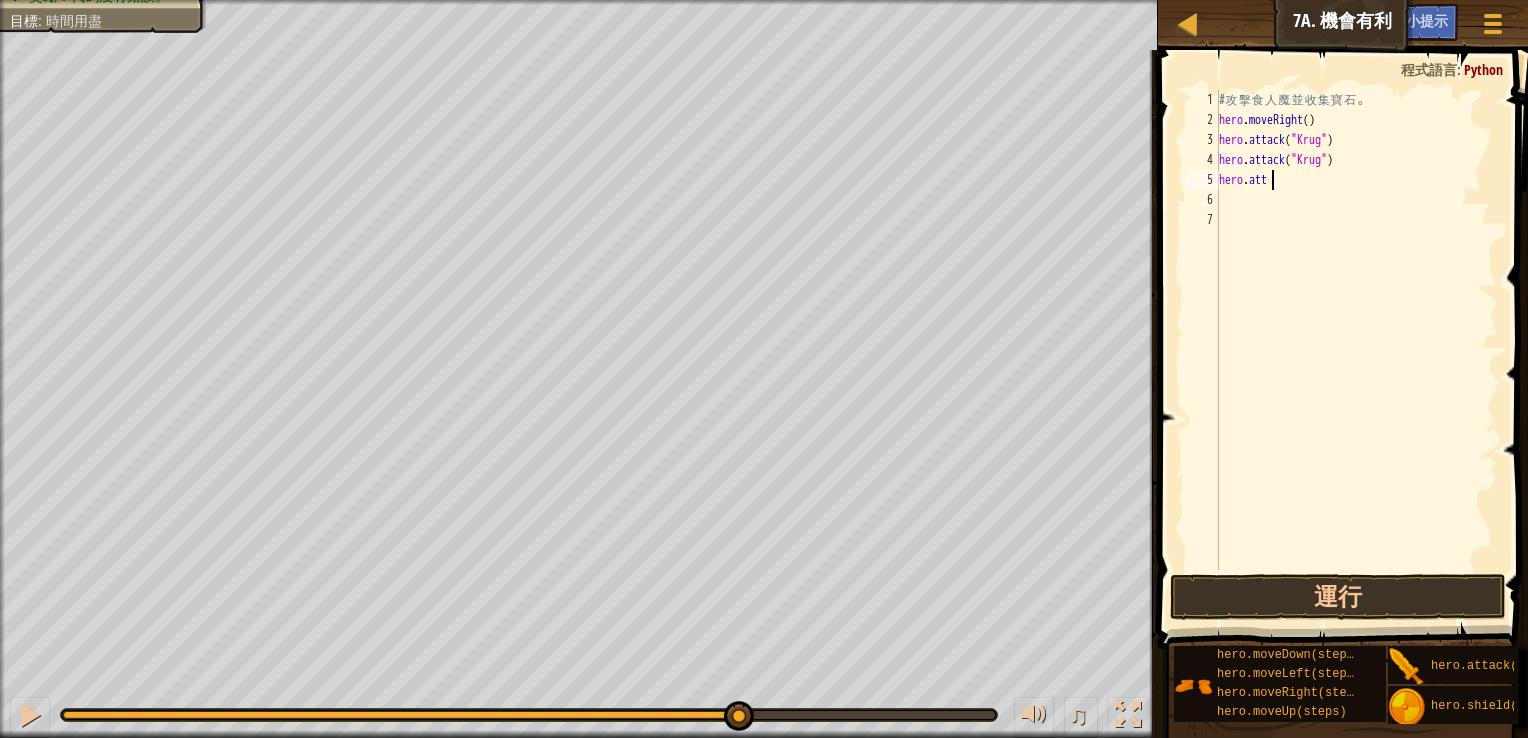 type on "h" 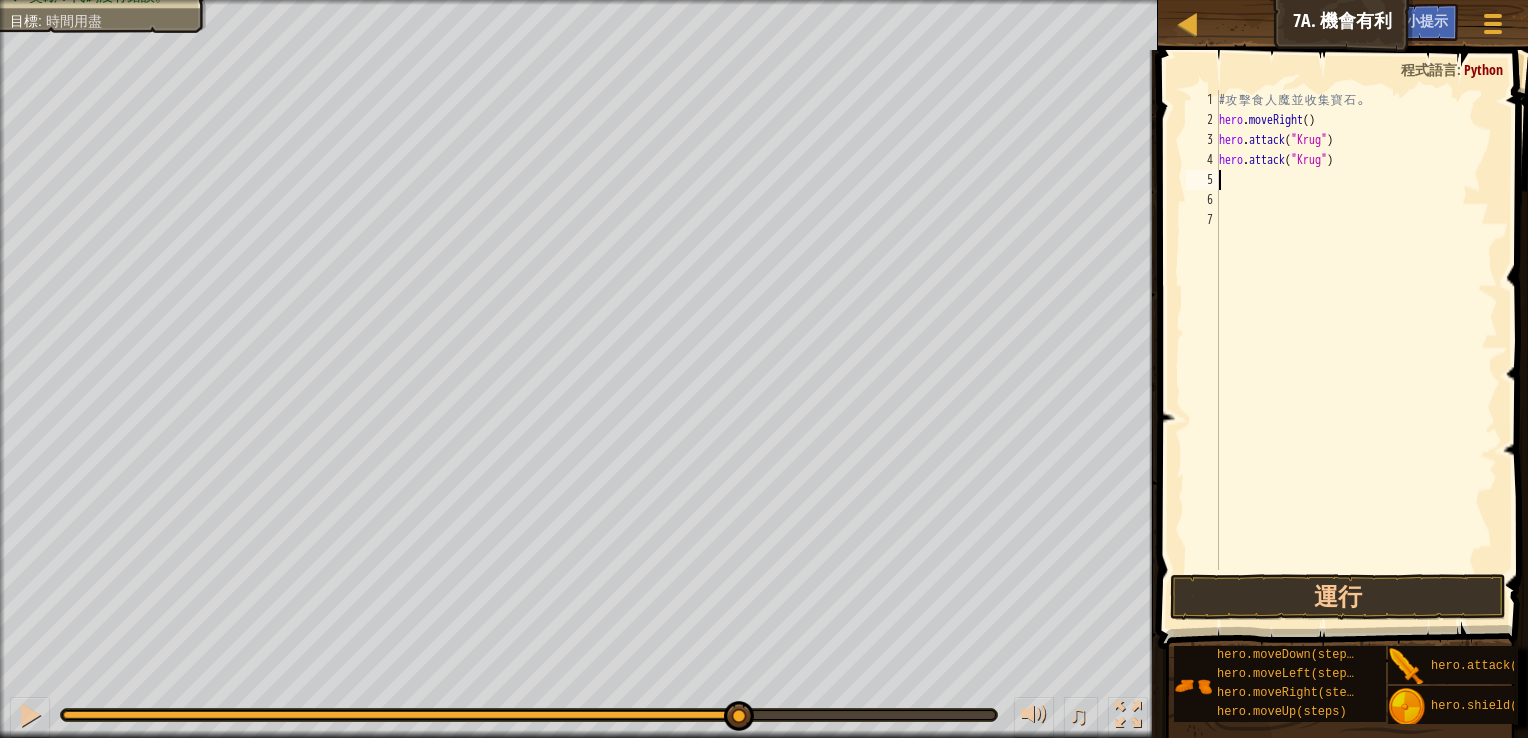 type on "h" 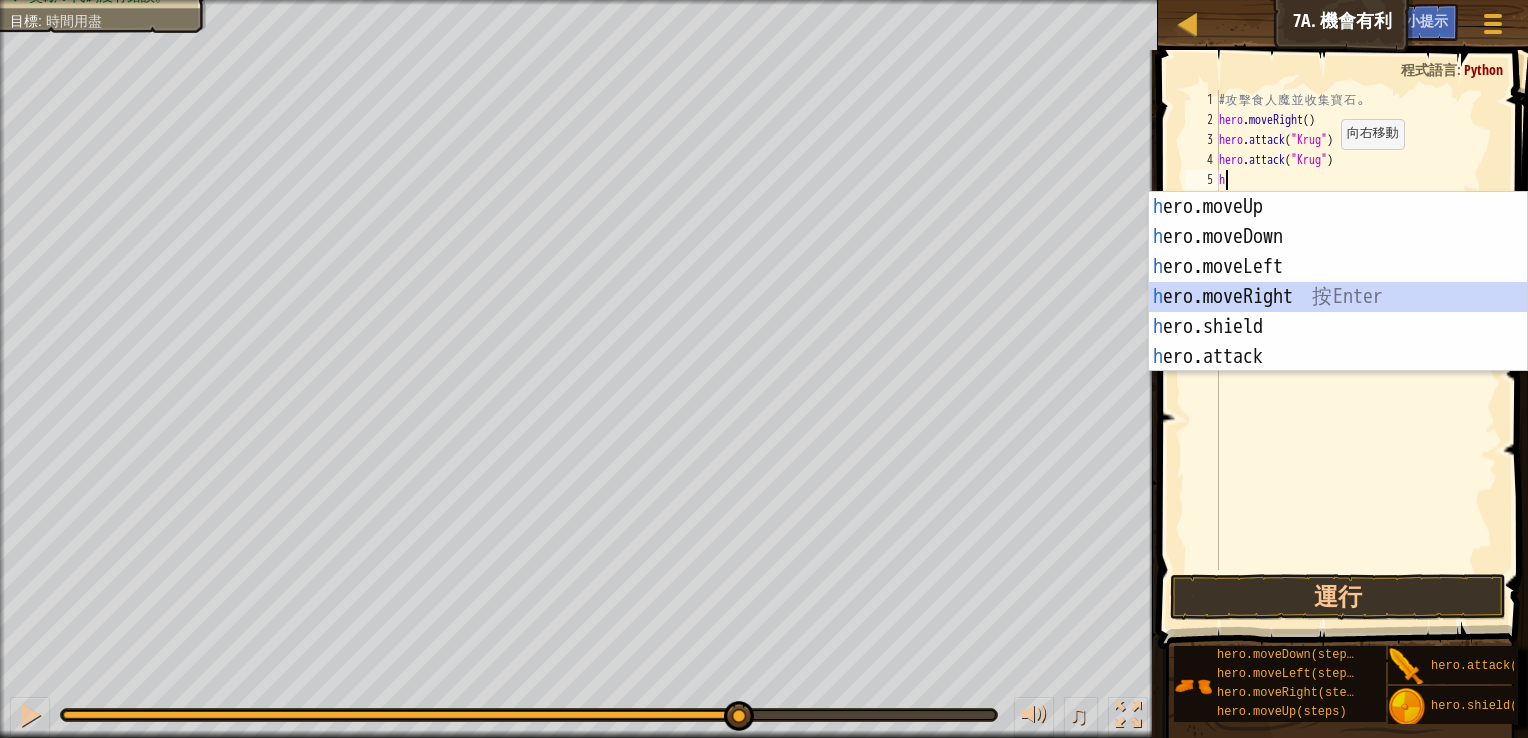 click on "h ero.moveUp 按 Enter h ero.moveDown 按 Enter h ero.moveLeft 按 Enter h ero.moveRight 按 Enter h ero.shield 按 Enter h ero.attack 按 Enter" at bounding box center [1338, 312] 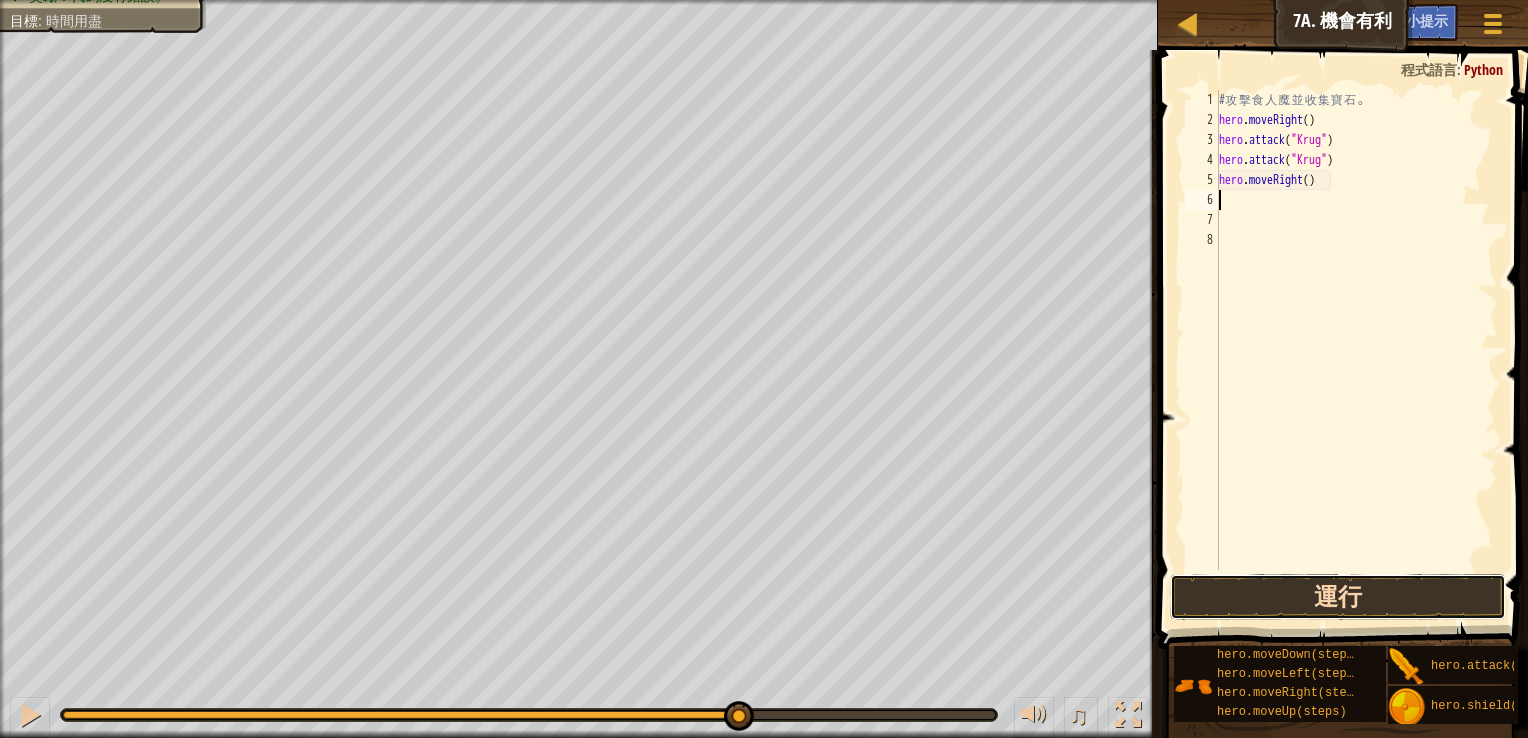 click on "運行" at bounding box center (1338, 597) 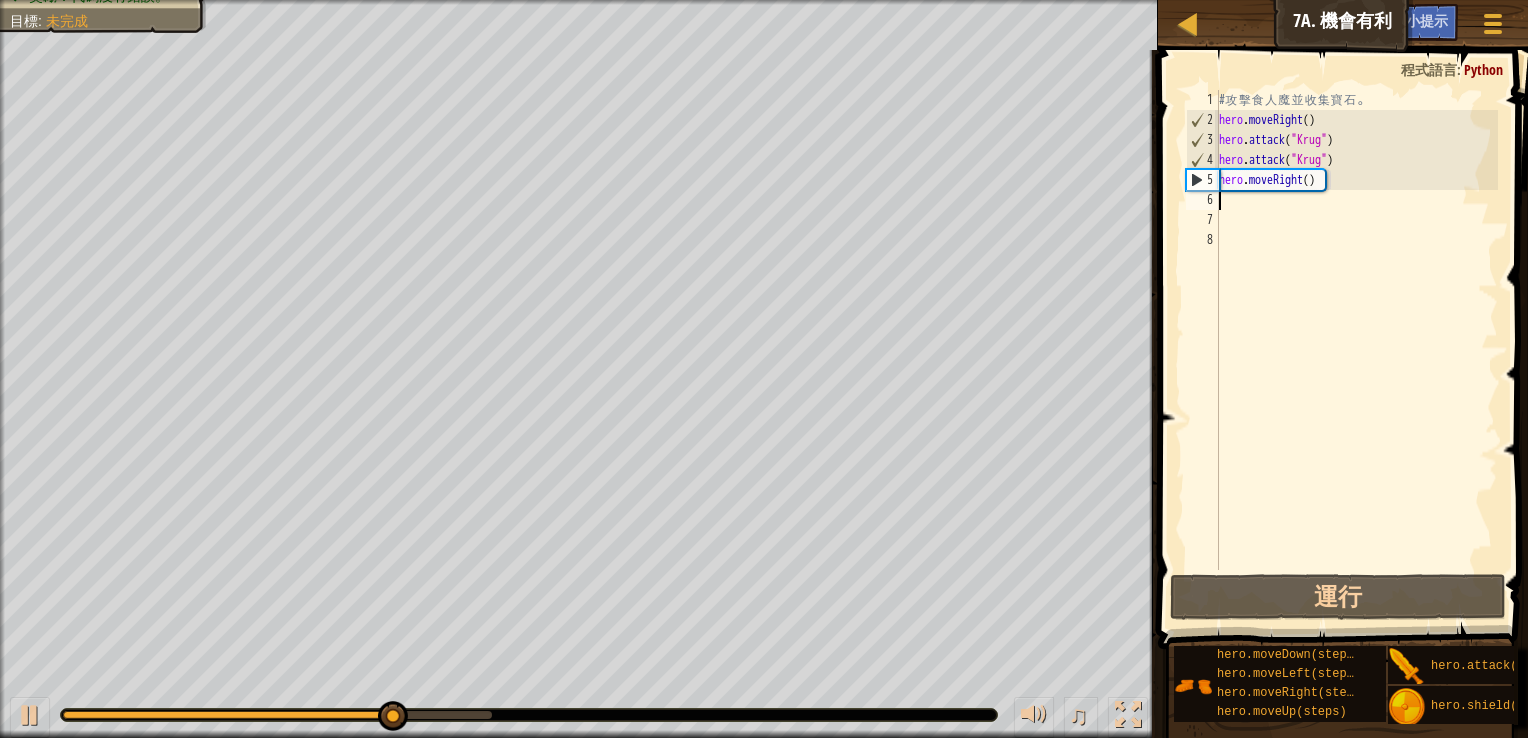 type on "h" 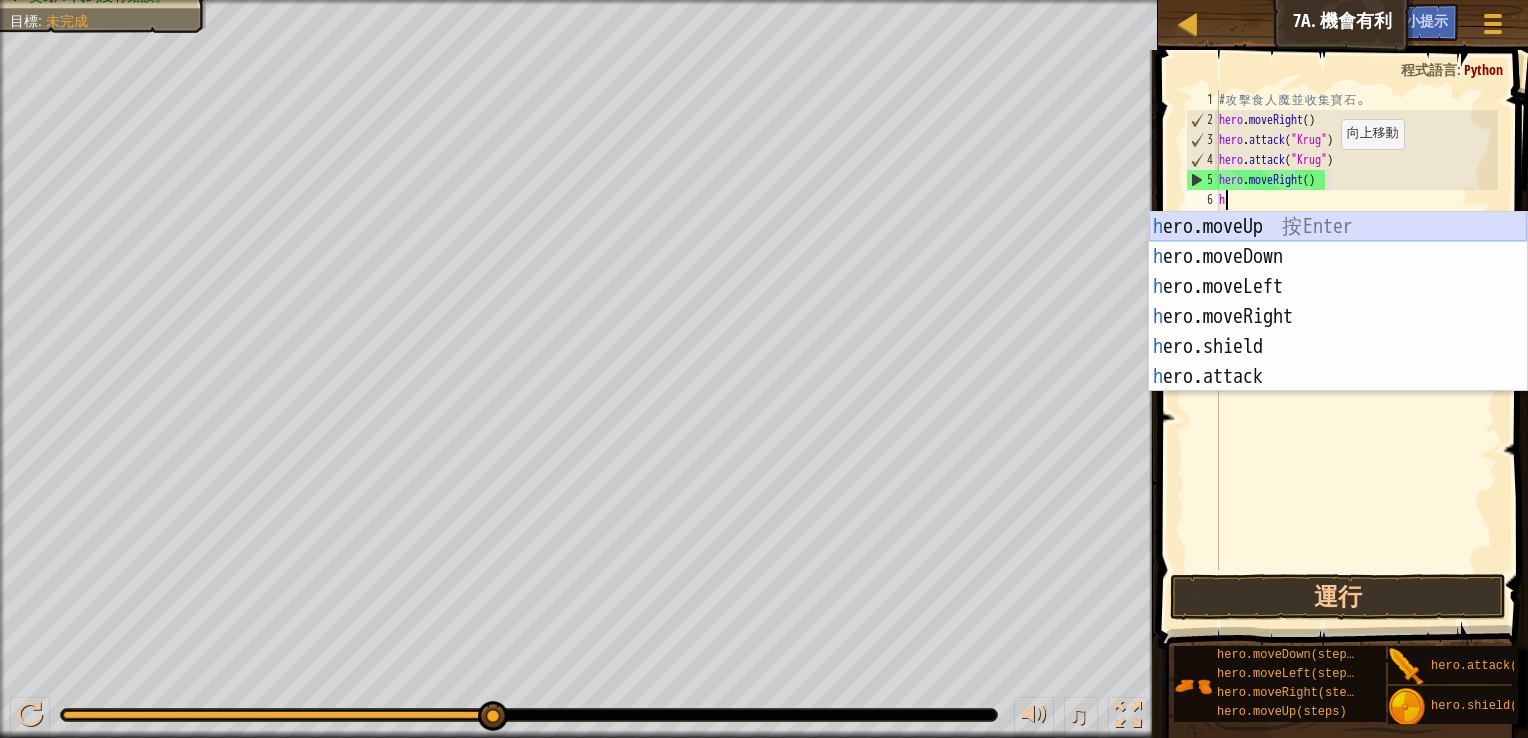 click on "h ero.moveUp 按 Enter h ero.moveDown 按 Enter h ero.moveLeft 按 Enter h ero.moveRight 按 Enter h ero.shield 按 Enter h ero.attack 按 Enter" at bounding box center (1338, 332) 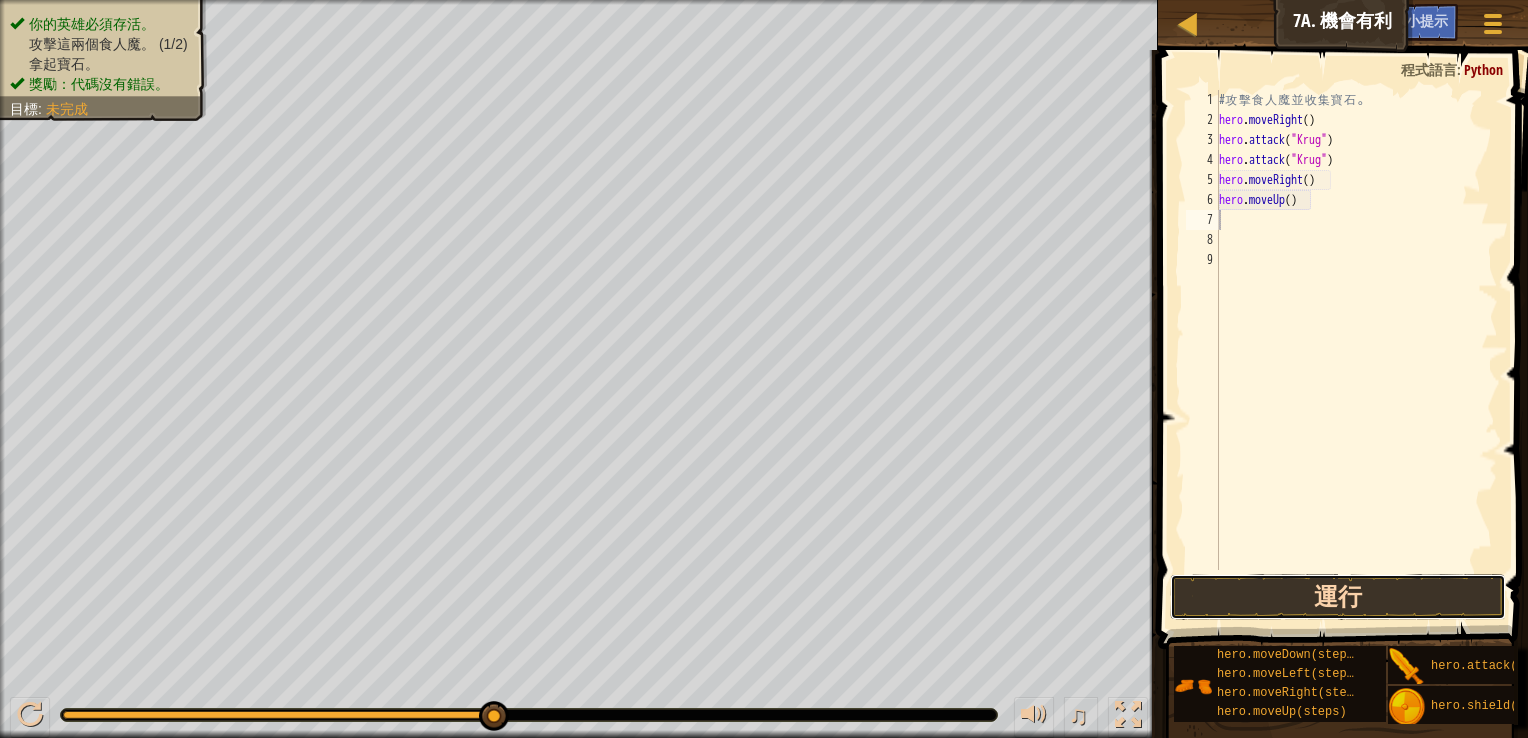 click on "運行" at bounding box center [1338, 597] 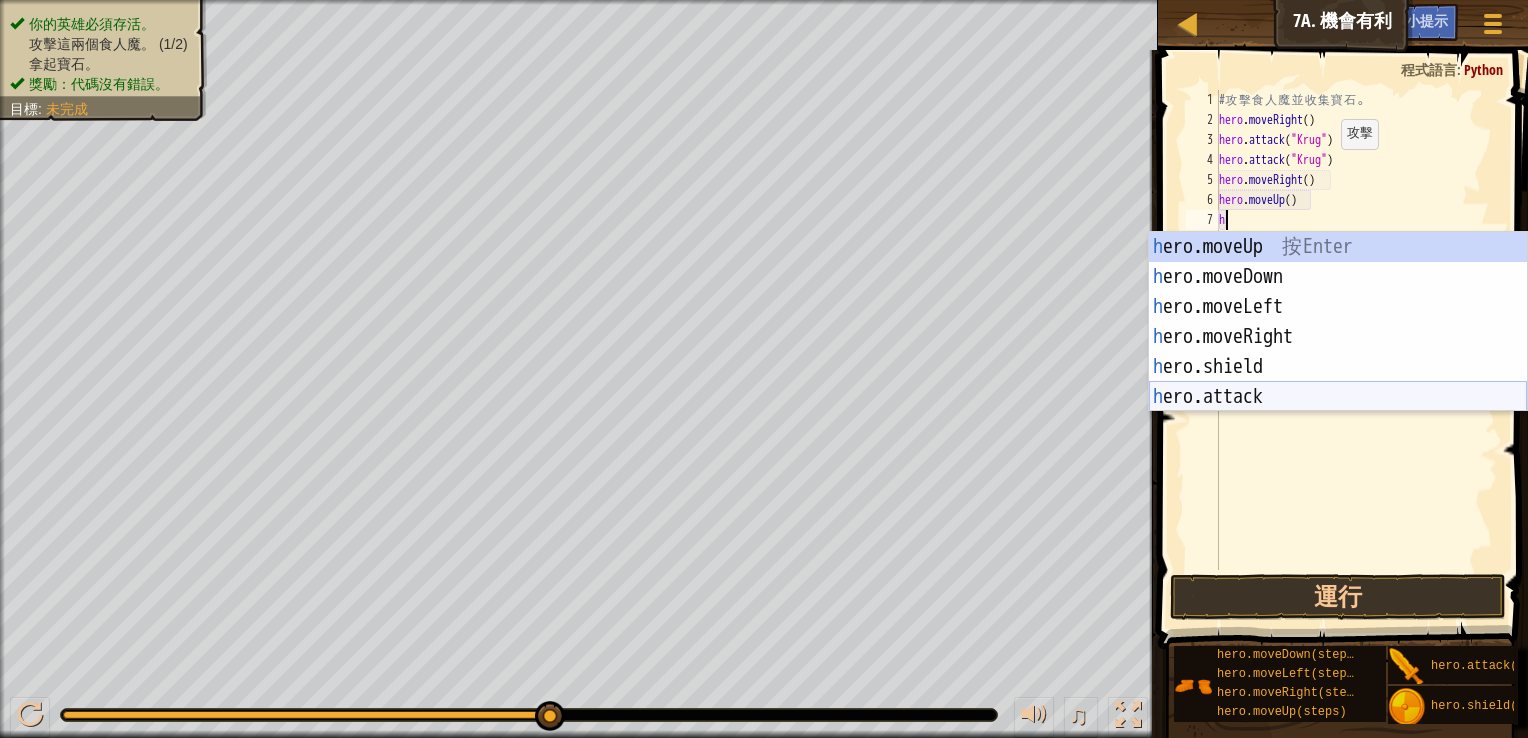 click on "h ero.moveUp 按 Enter h ero.moveDown 按 Enter h ero.moveLeft 按 Enter h ero.moveRight 按 Enter h ero.shield 按 Enter h ero.attack 按 Enter" at bounding box center [1338, 352] 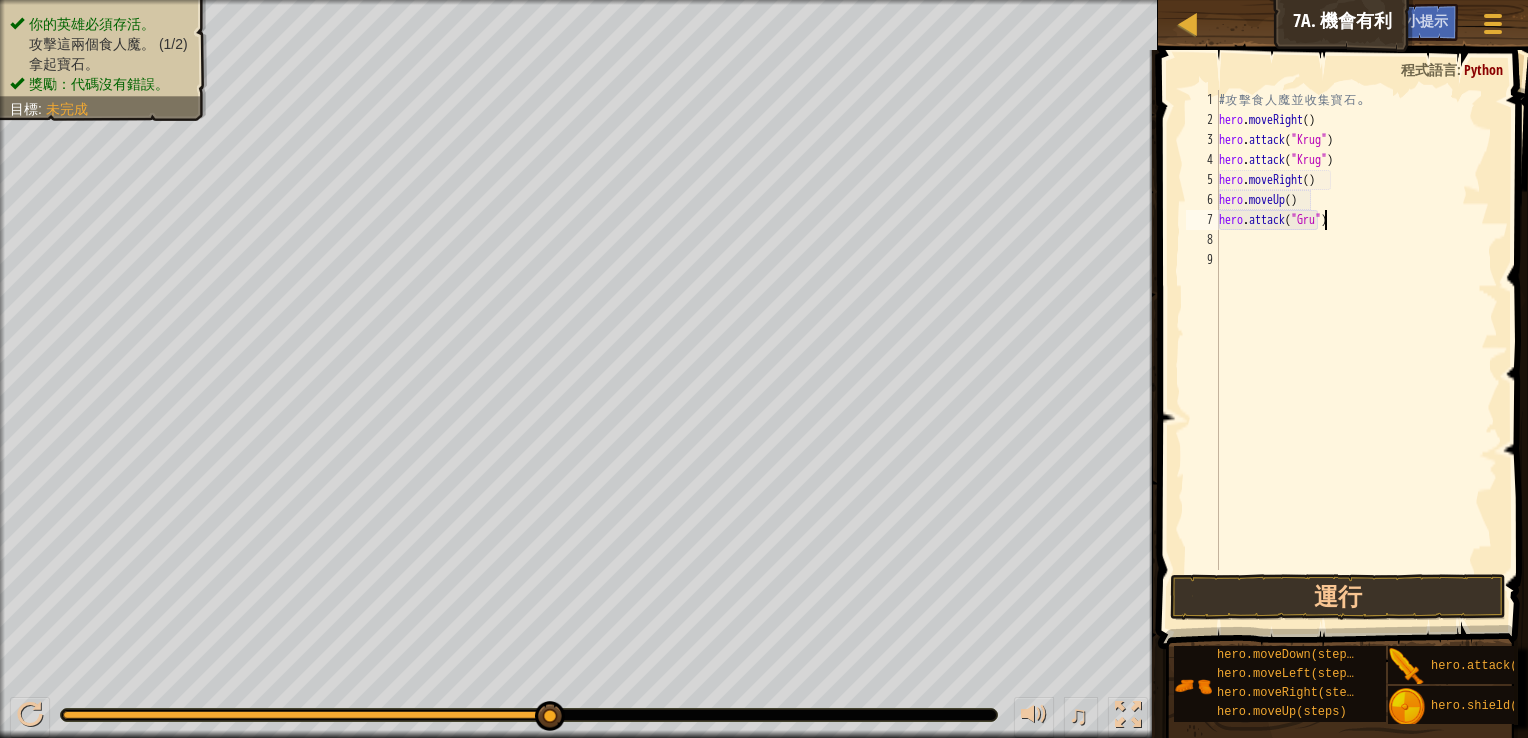 scroll, scrollTop: 9, scrollLeft: 8, axis: both 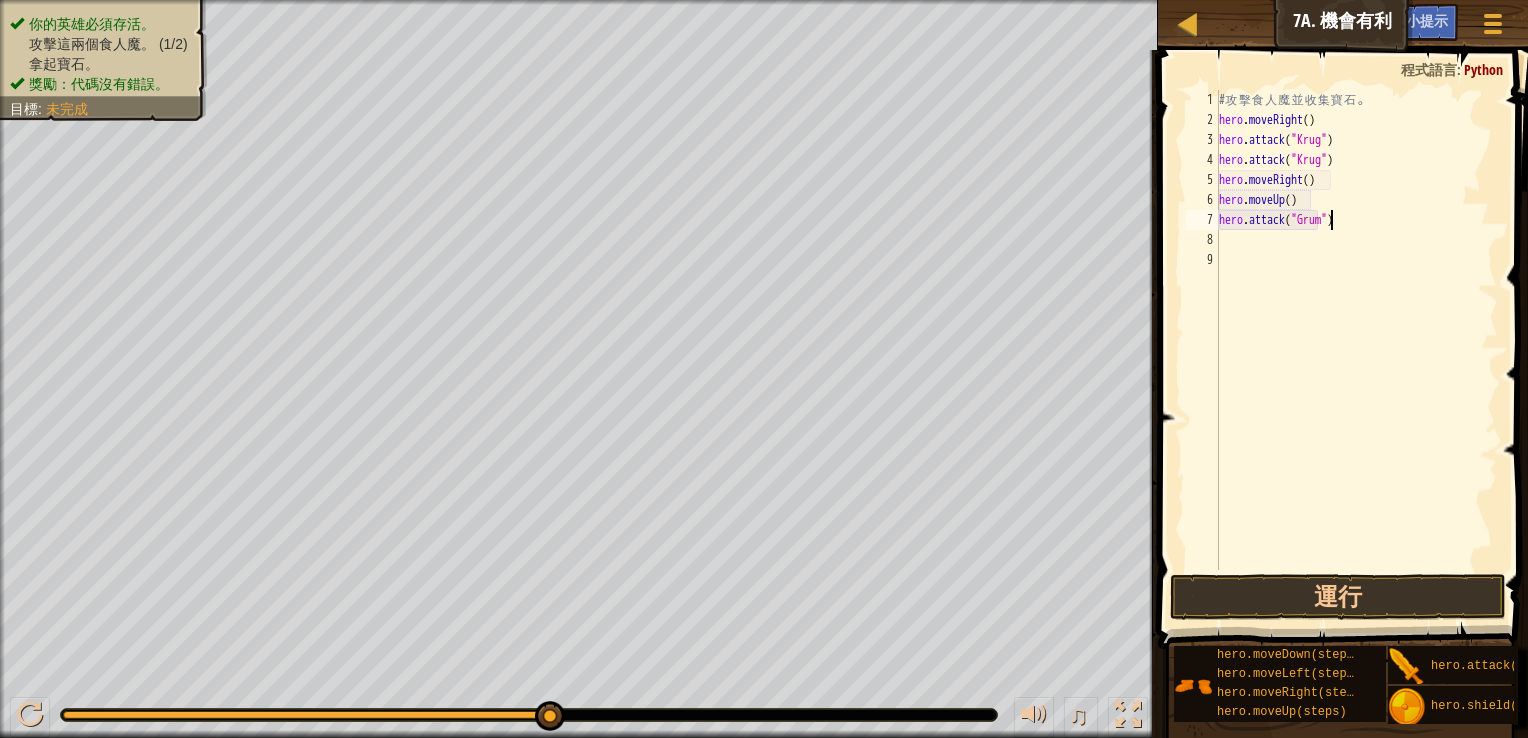 type on "hero.attack("Grump")" 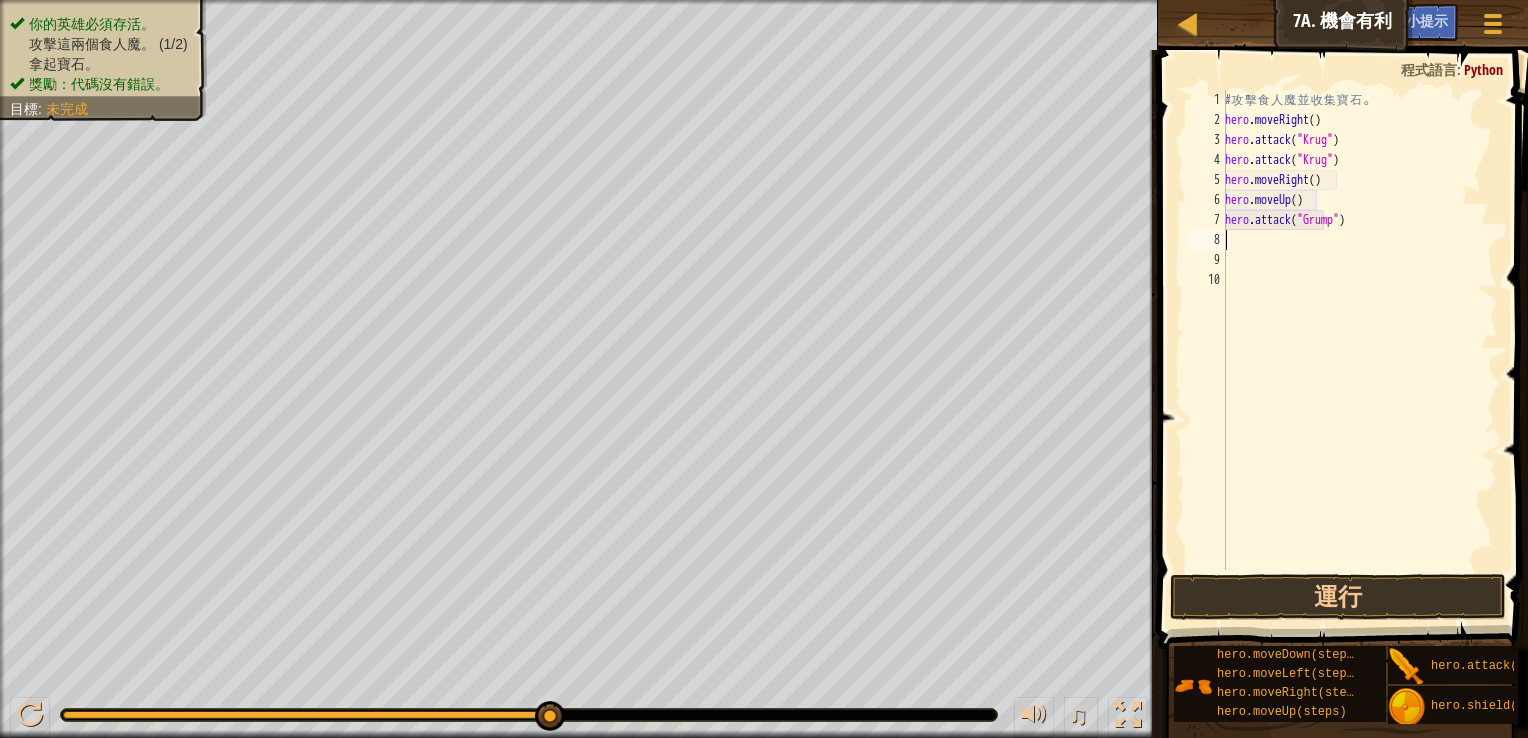 scroll, scrollTop: 9, scrollLeft: 0, axis: vertical 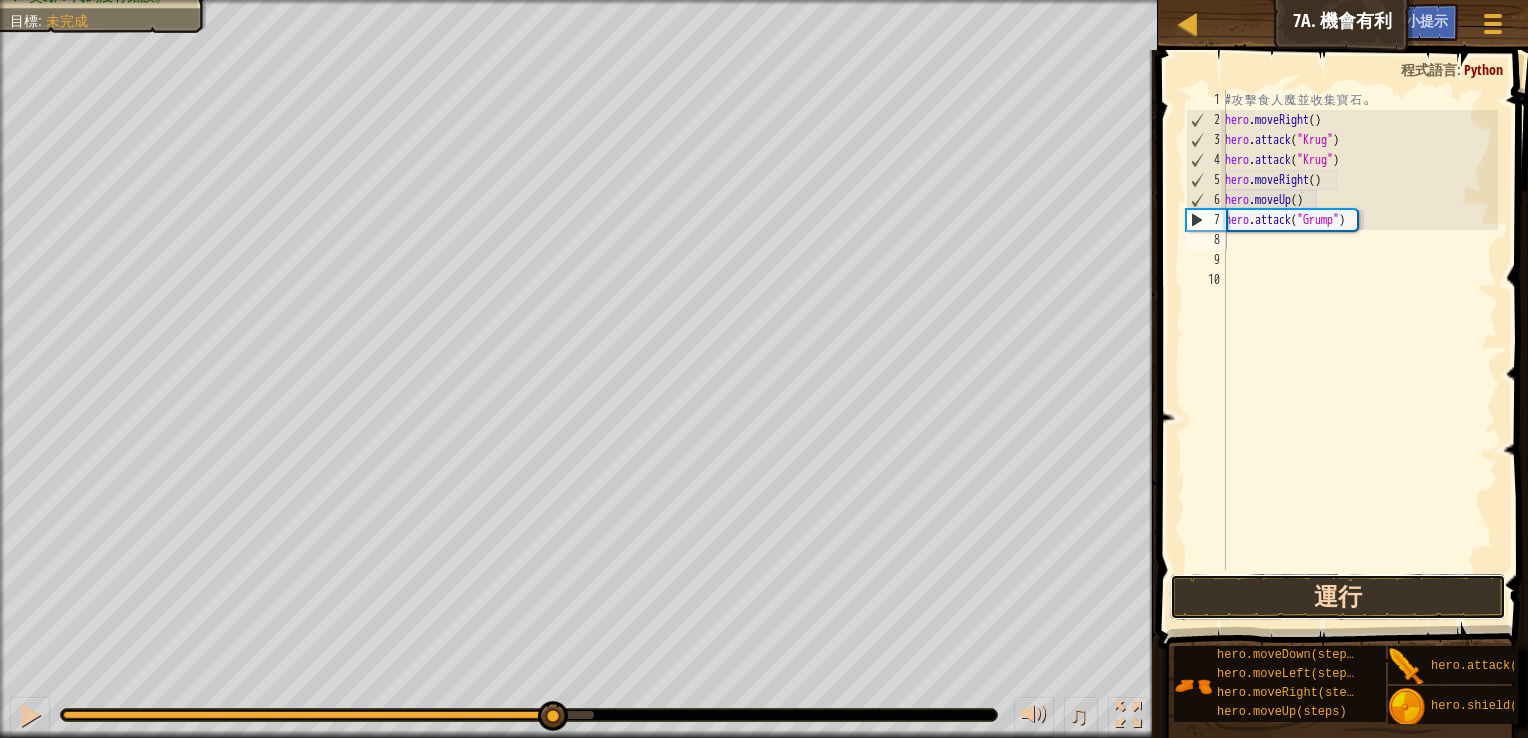 click on "運行" at bounding box center (1338, 597) 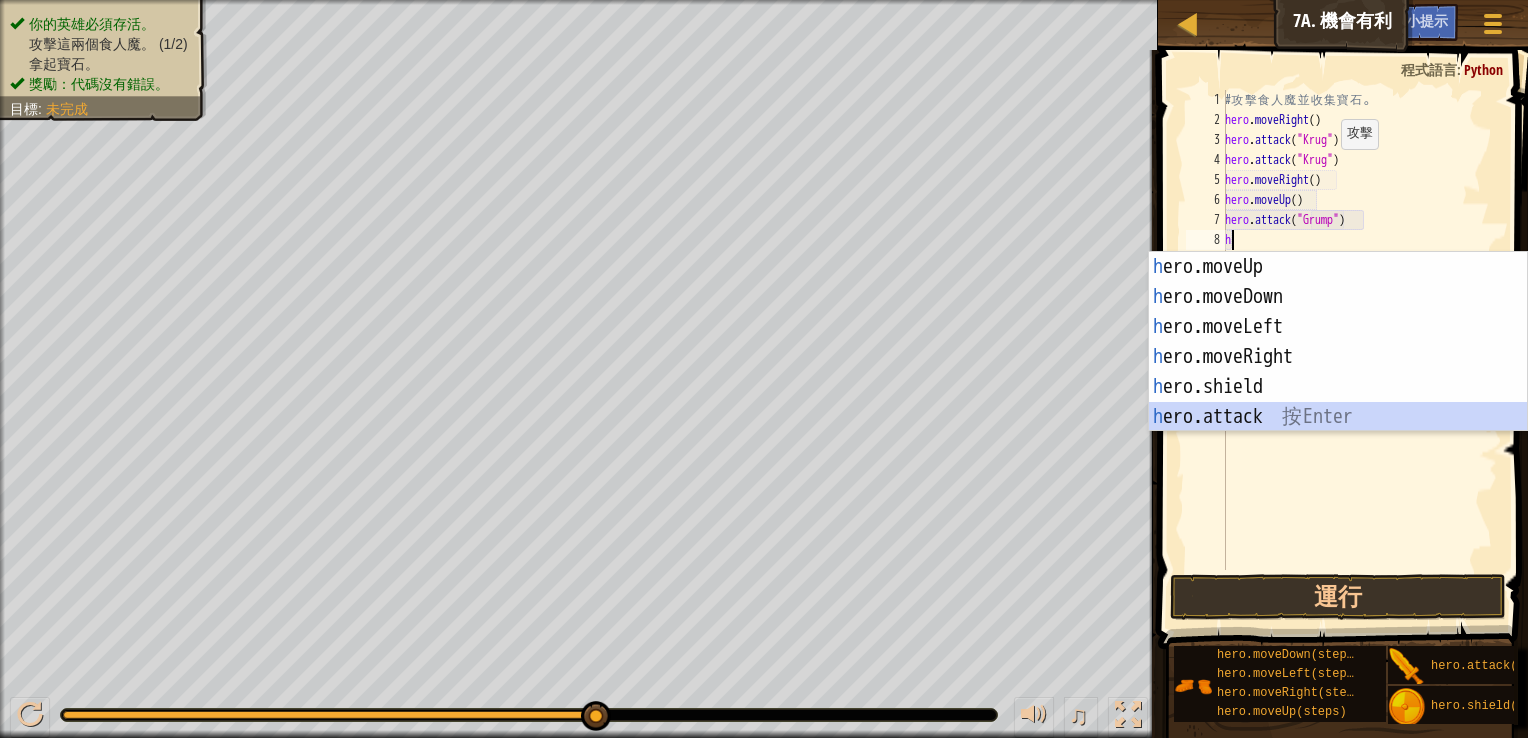 drag, startPoint x: 1207, startPoint y: 415, endPoint x: 1207, endPoint y: 443, distance: 28 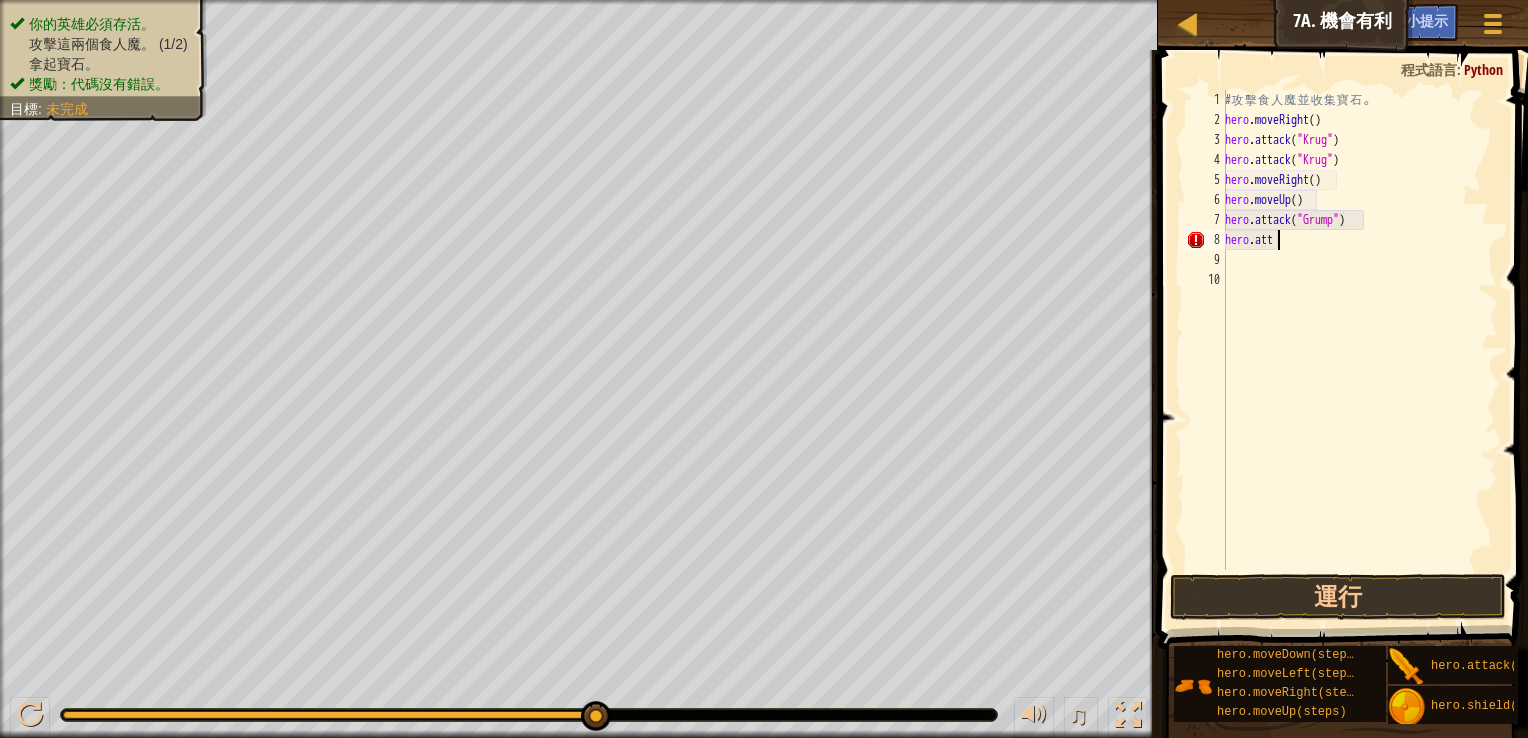 type on "h" 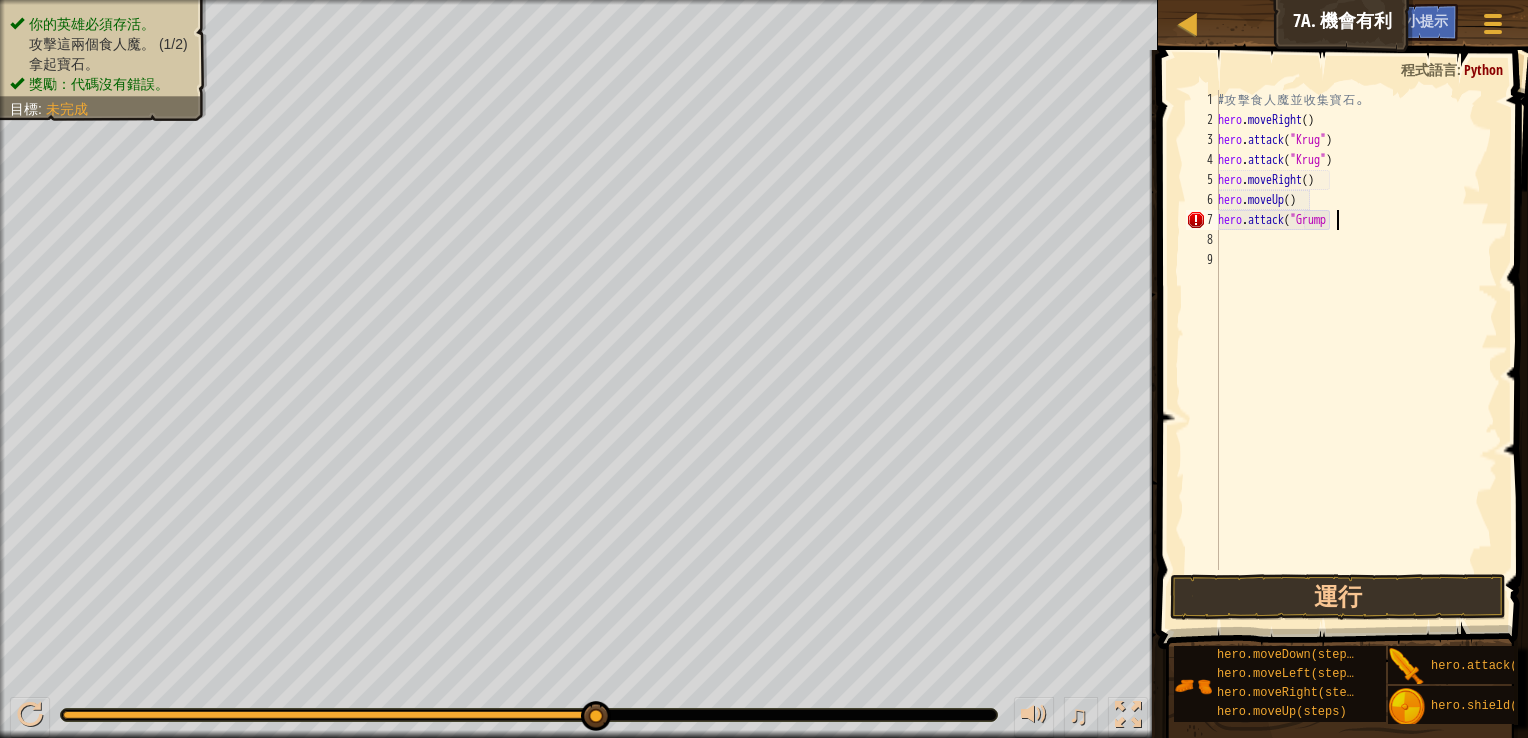 scroll, scrollTop: 0, scrollLeft: 0, axis: both 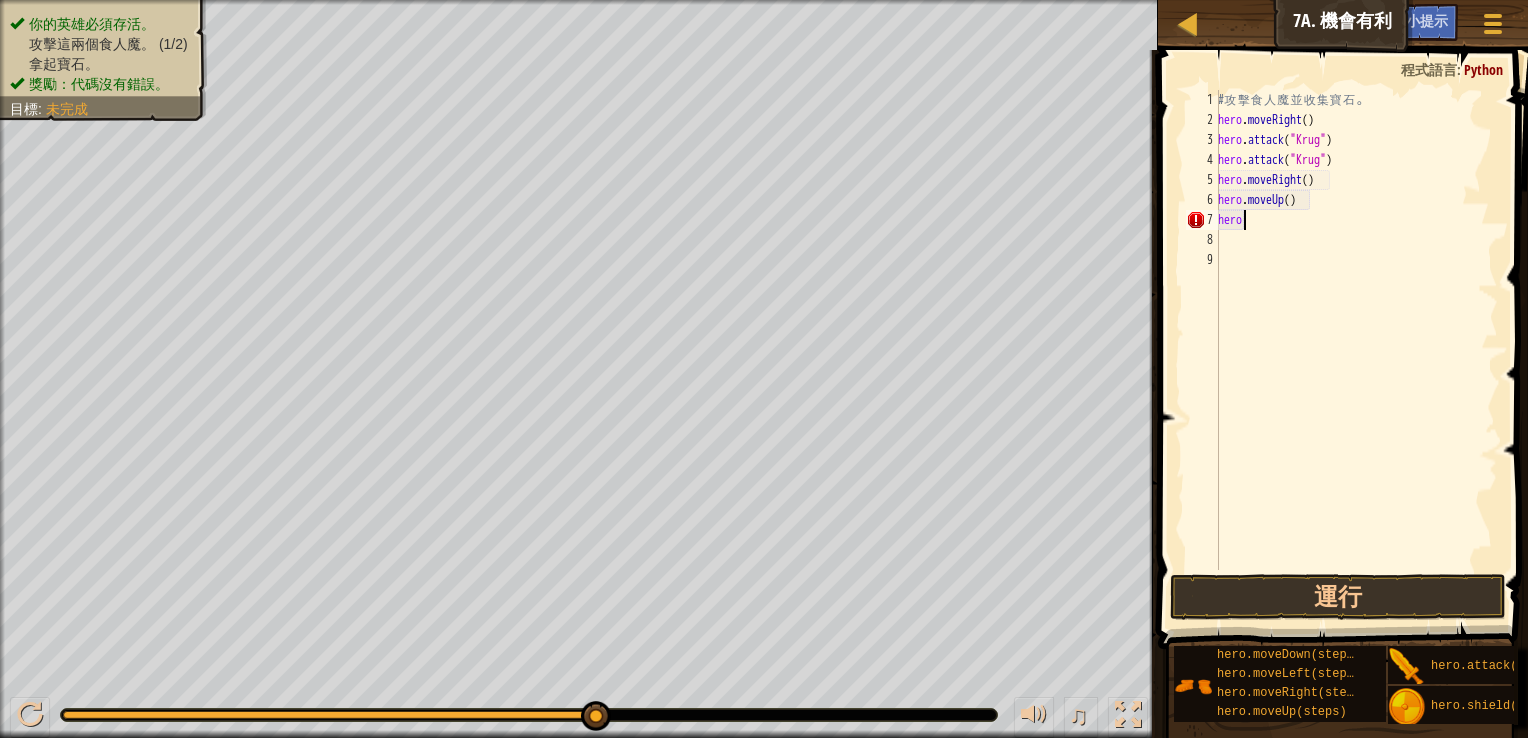 type on "h" 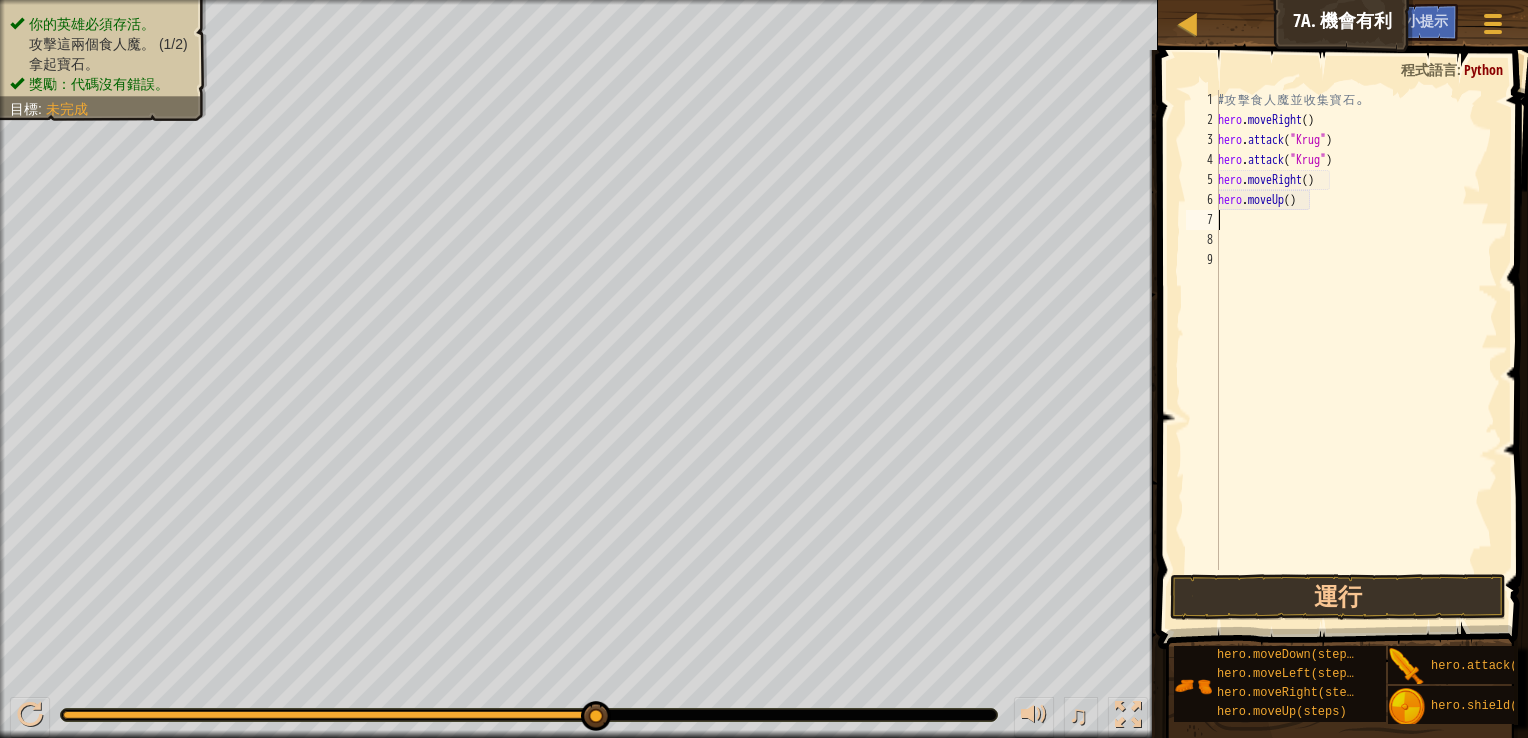 type on "ㄘ" 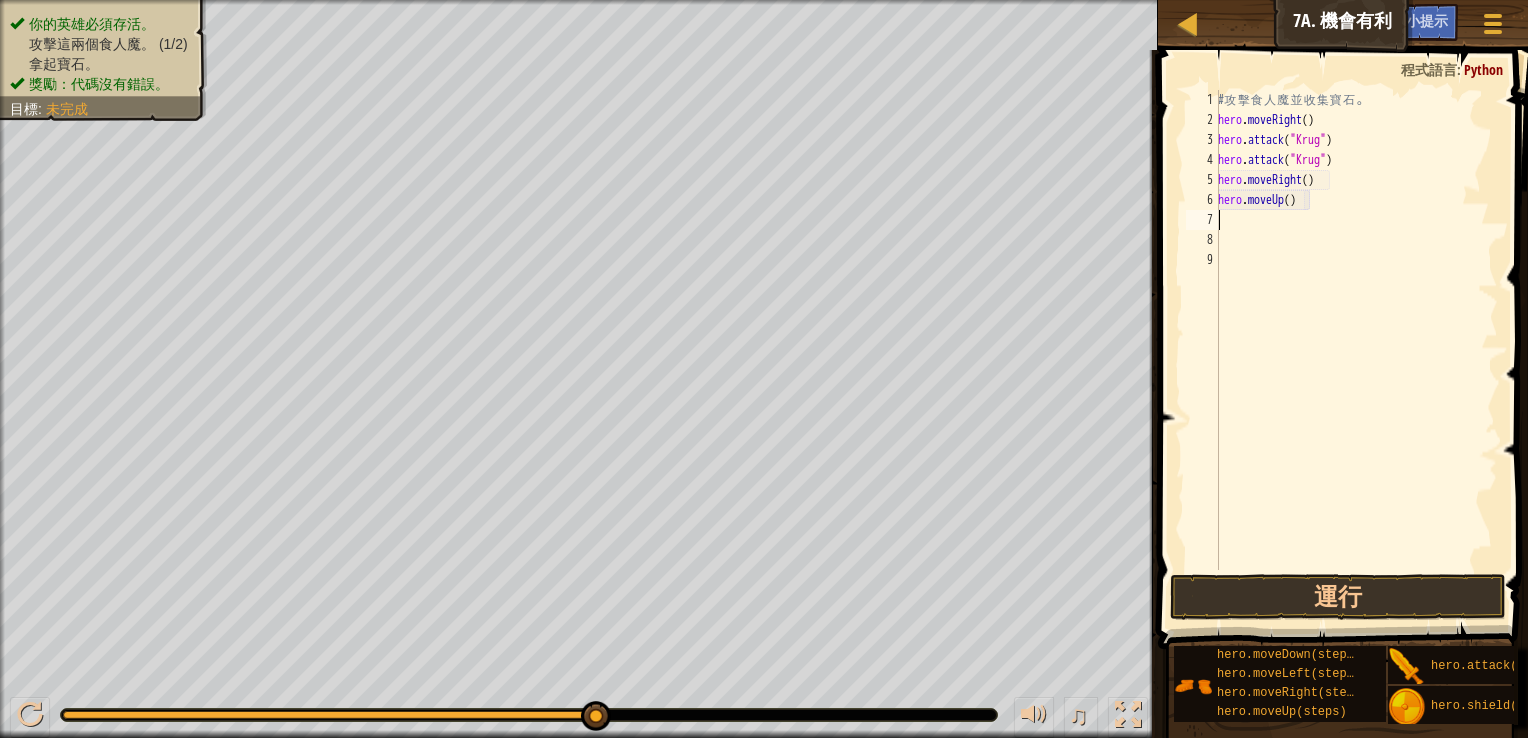 scroll, scrollTop: 0, scrollLeft: 0, axis: both 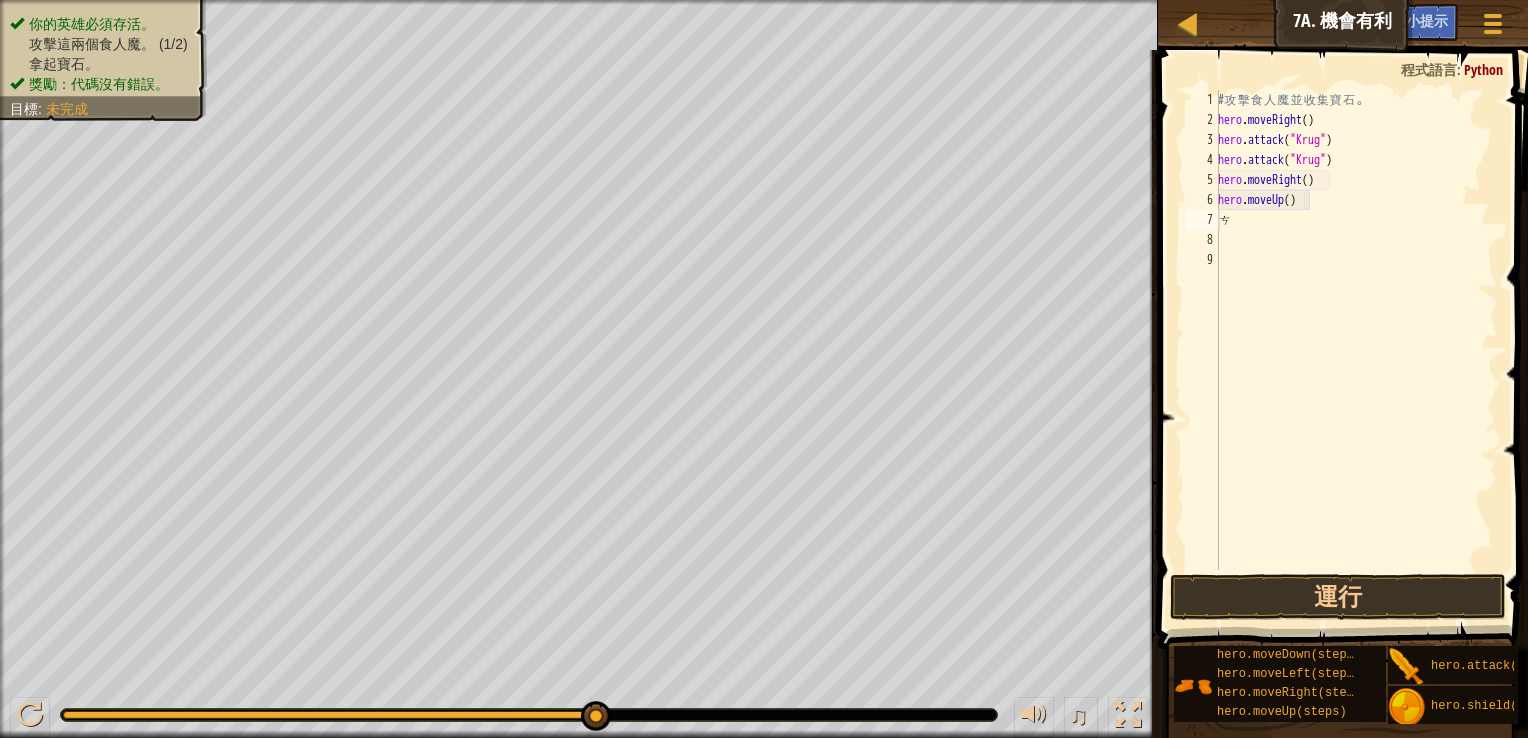 type on "ㄍ" 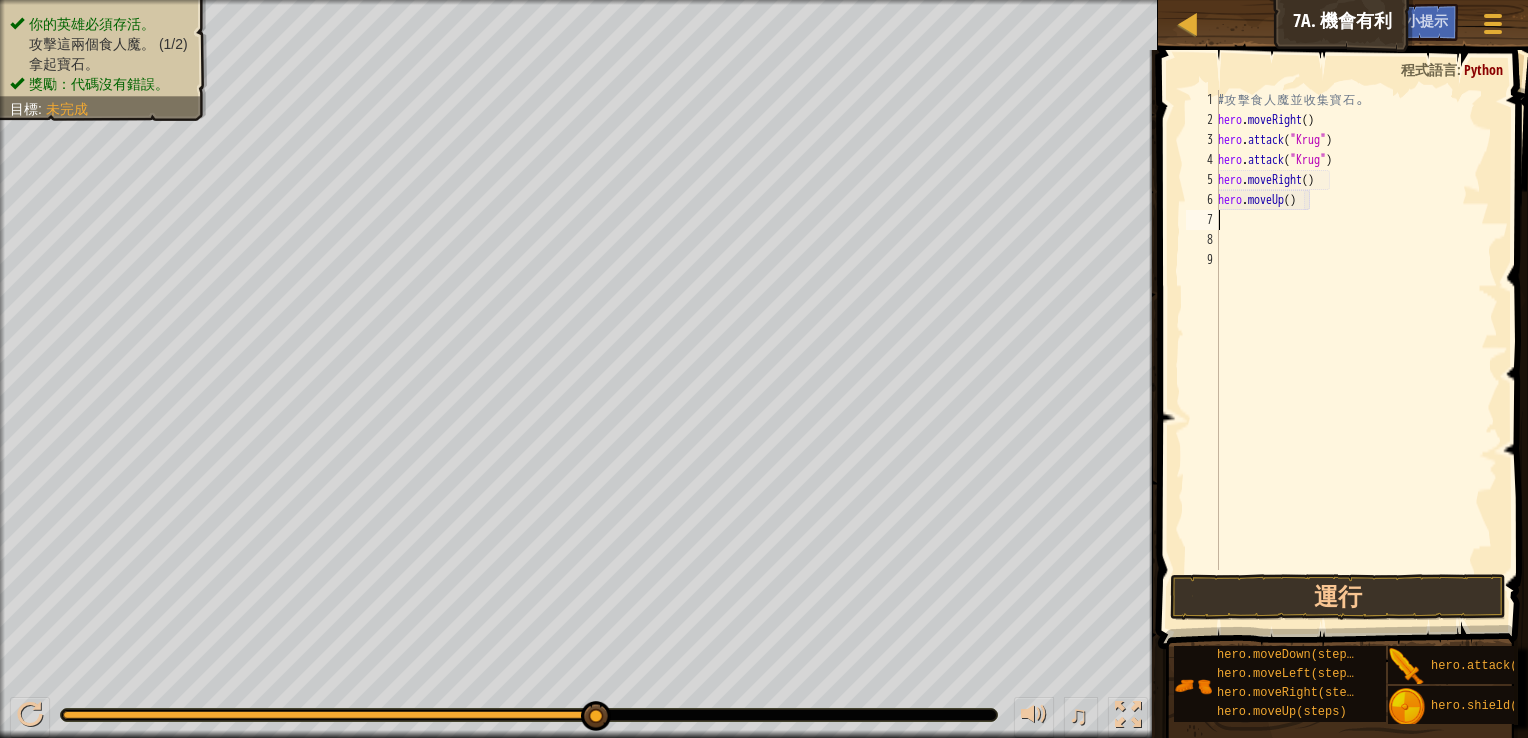 scroll, scrollTop: 9, scrollLeft: 0, axis: vertical 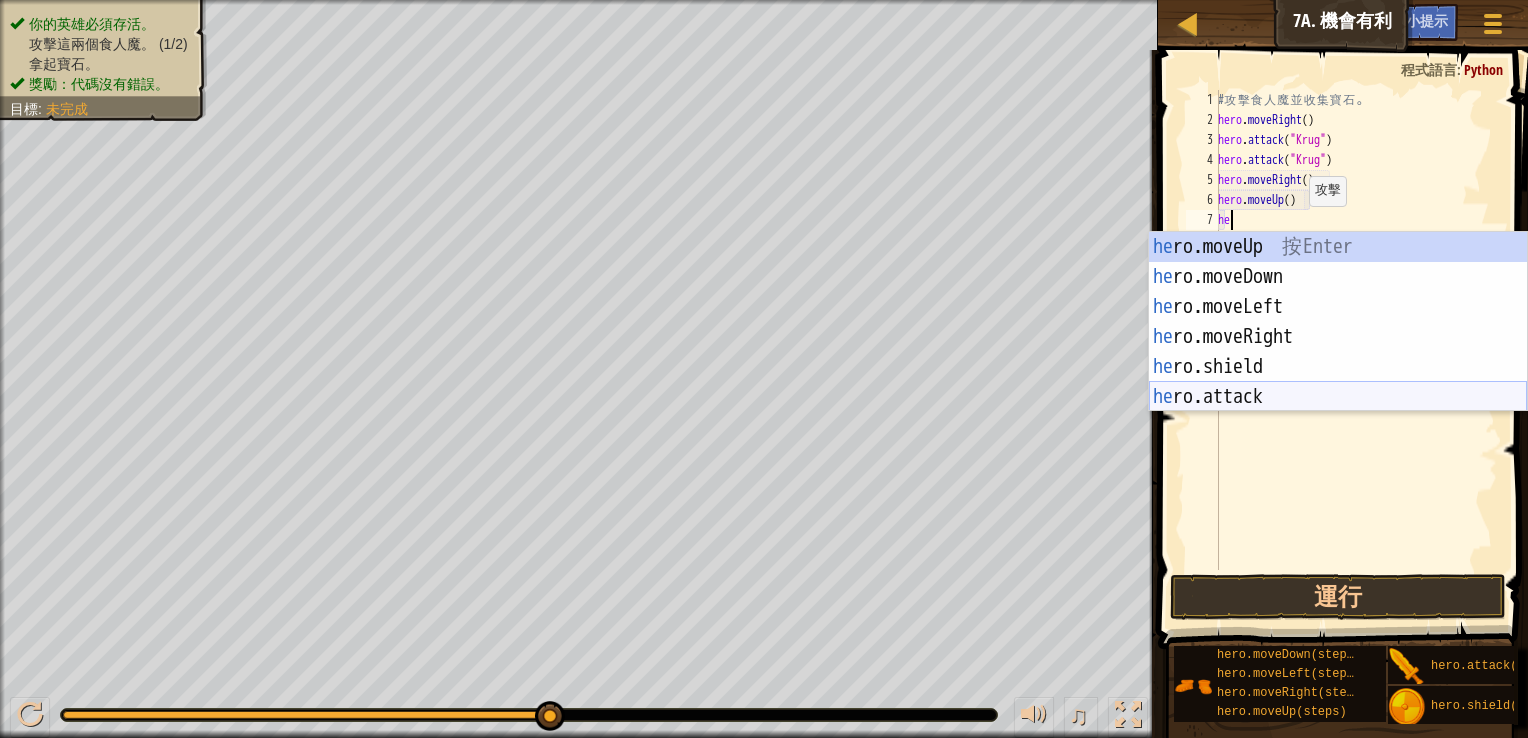 click on "he ro.moveUp 按 Enter he ro.moveDown 按 Enter he ro.moveLeft 按 Enter he ro.moveRight 按 Enter he ro.shield 按 Enter he ro.attack 按 Enter" at bounding box center [1338, 352] 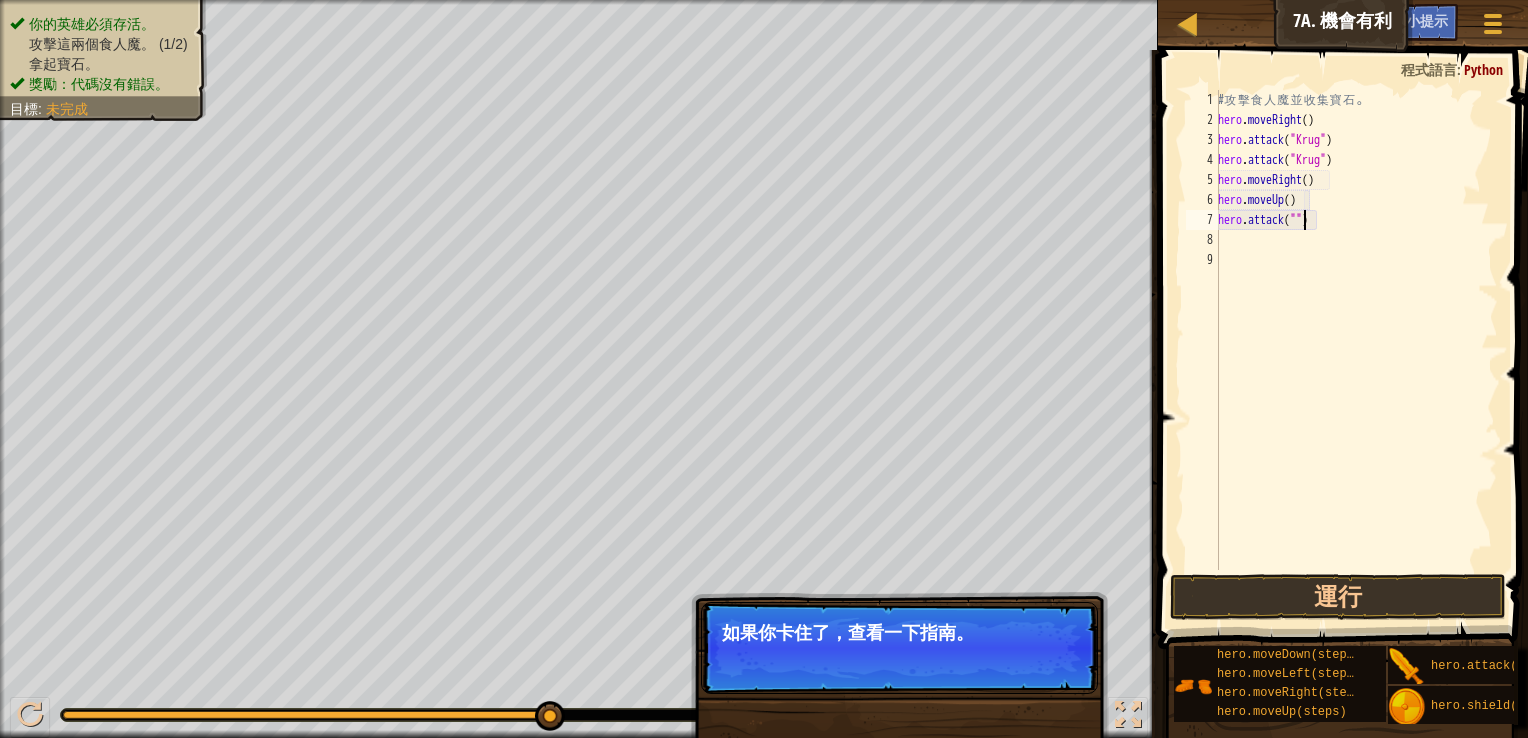 type on "ㄕ" 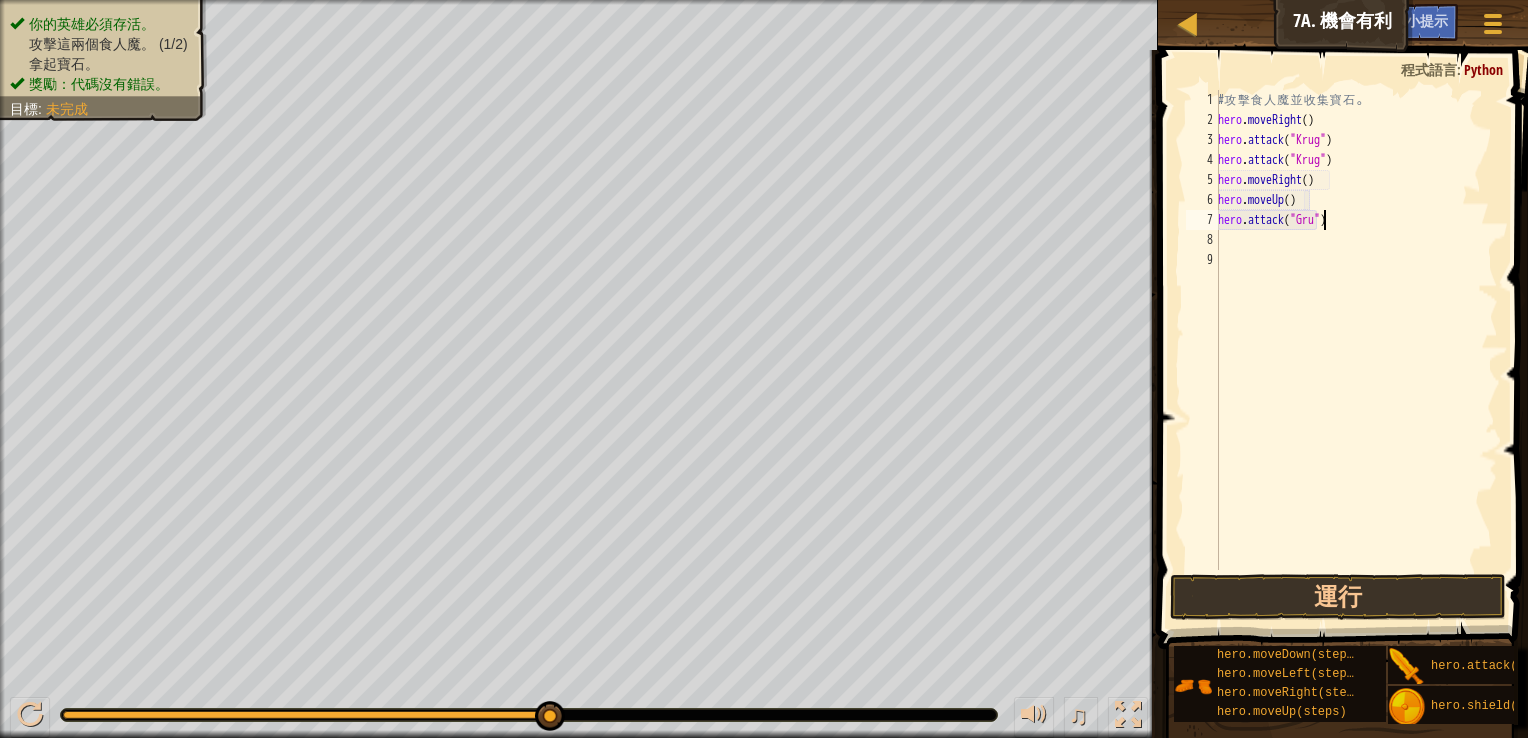scroll, scrollTop: 9, scrollLeft: 0, axis: vertical 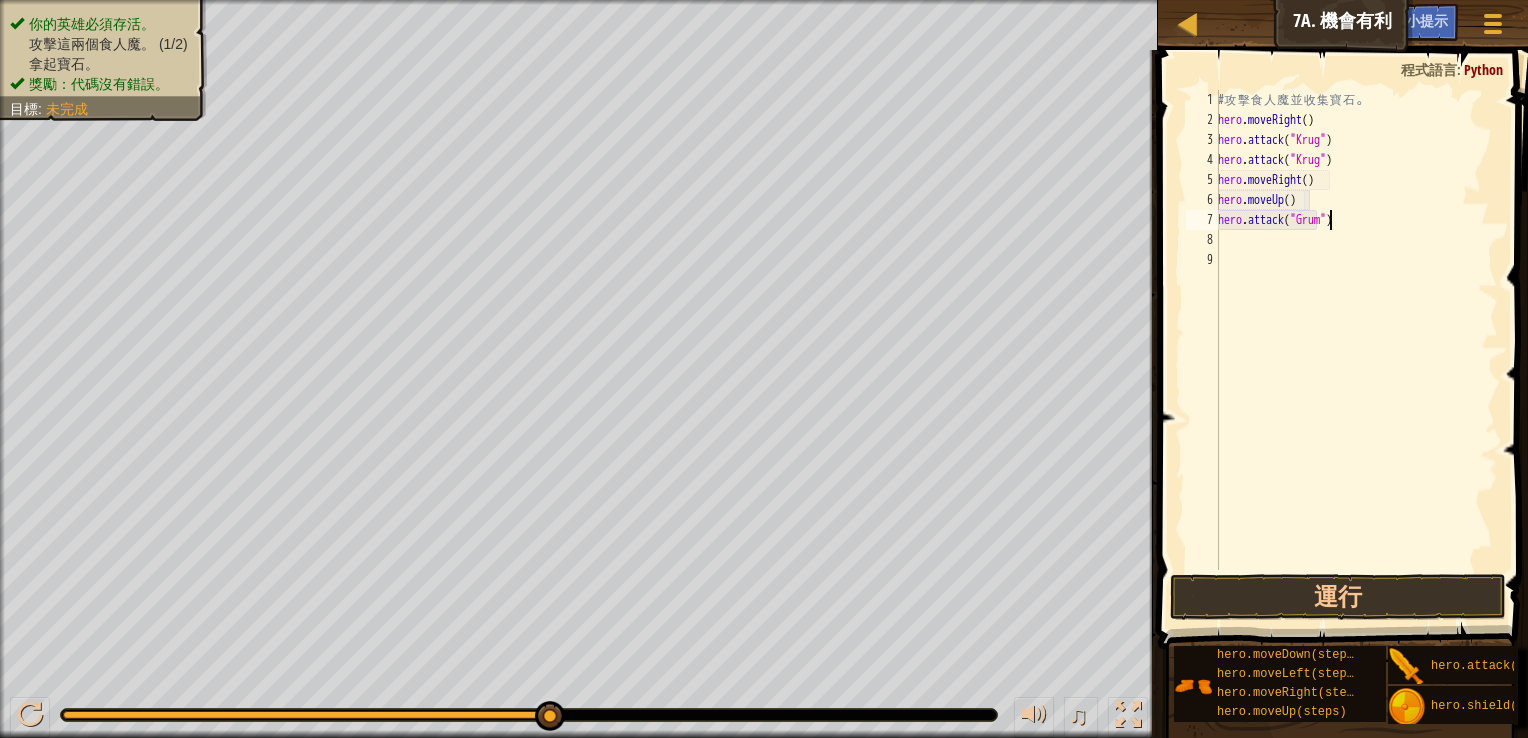 type on "Grump" 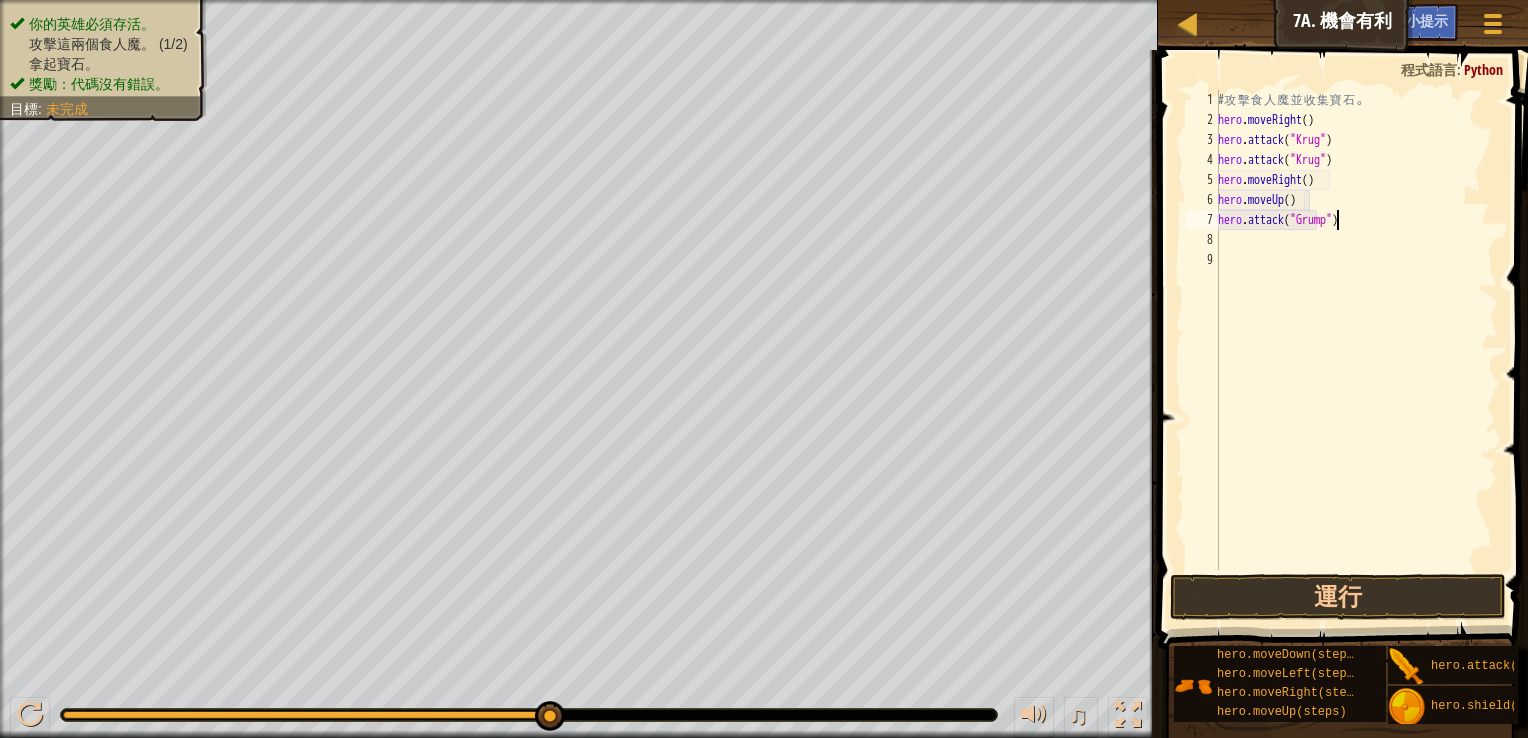 scroll, scrollTop: 9, scrollLeft: 0, axis: vertical 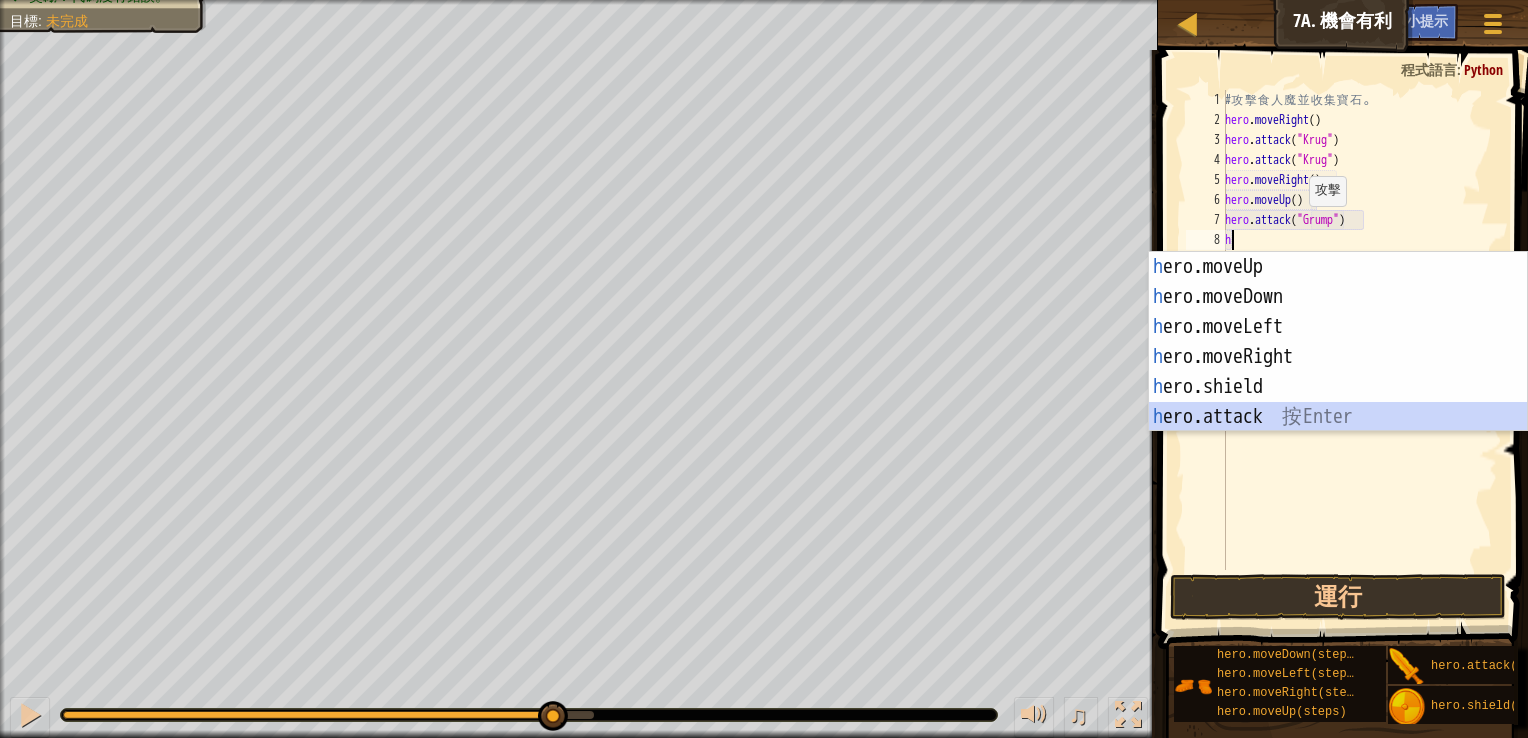 click on "h ero.moveUp 按 Enter h ero.moveDown 按 Enter h ero.moveLeft 按 Enter h ero.moveRight 按 Enter h ero.shield 按 Enter h ero.attack 按 Enter" at bounding box center [1338, 372] 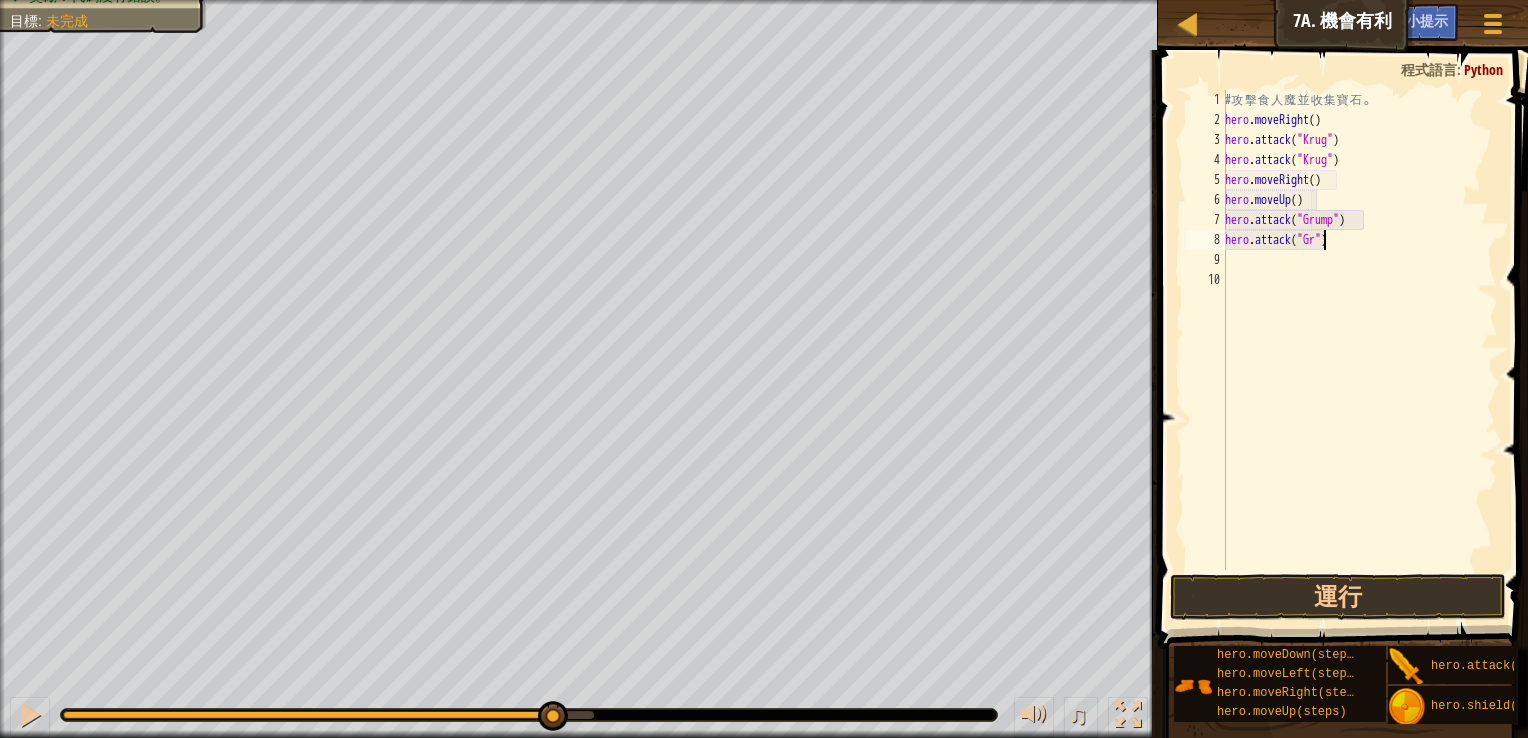 scroll, scrollTop: 9, scrollLeft: 8, axis: both 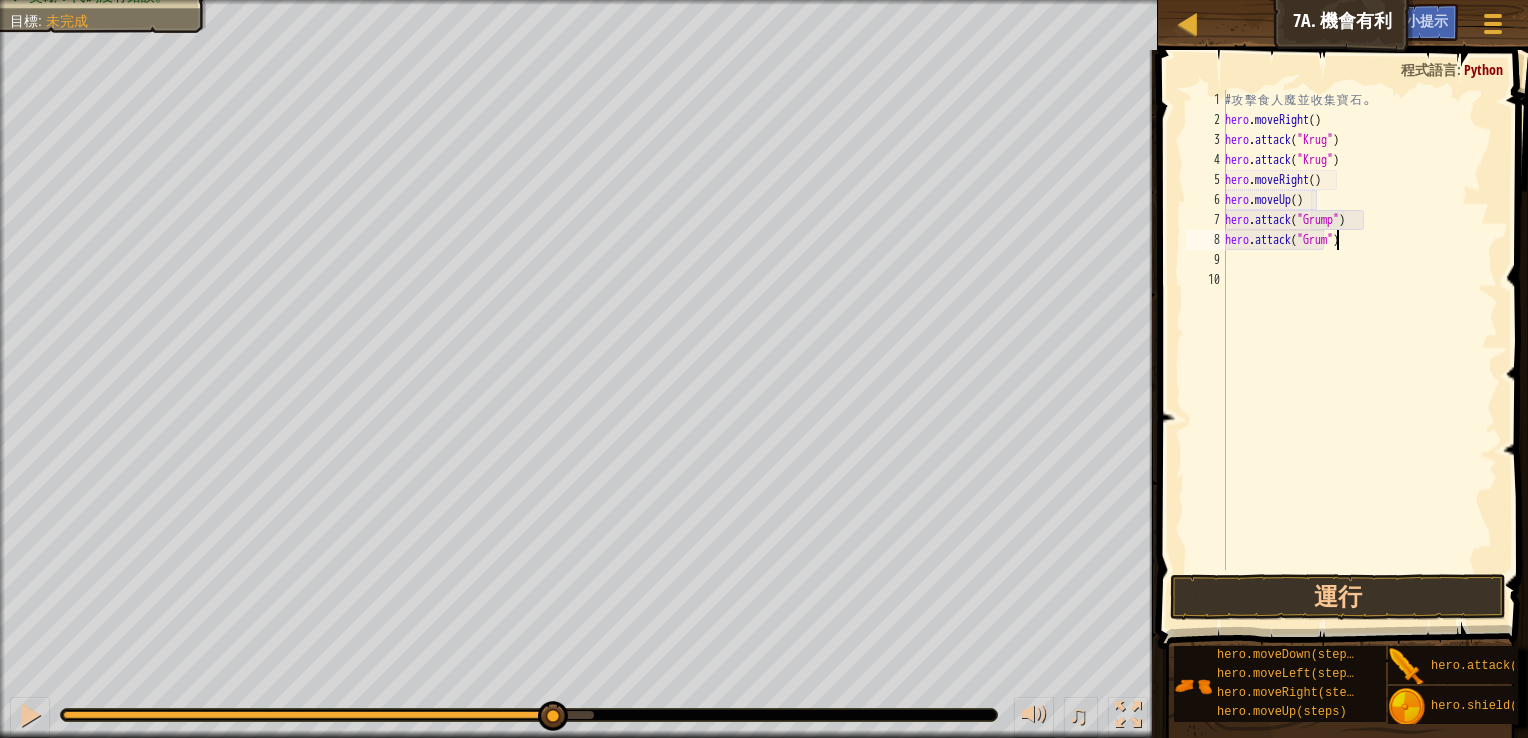 type on "hero.attack("Grump")" 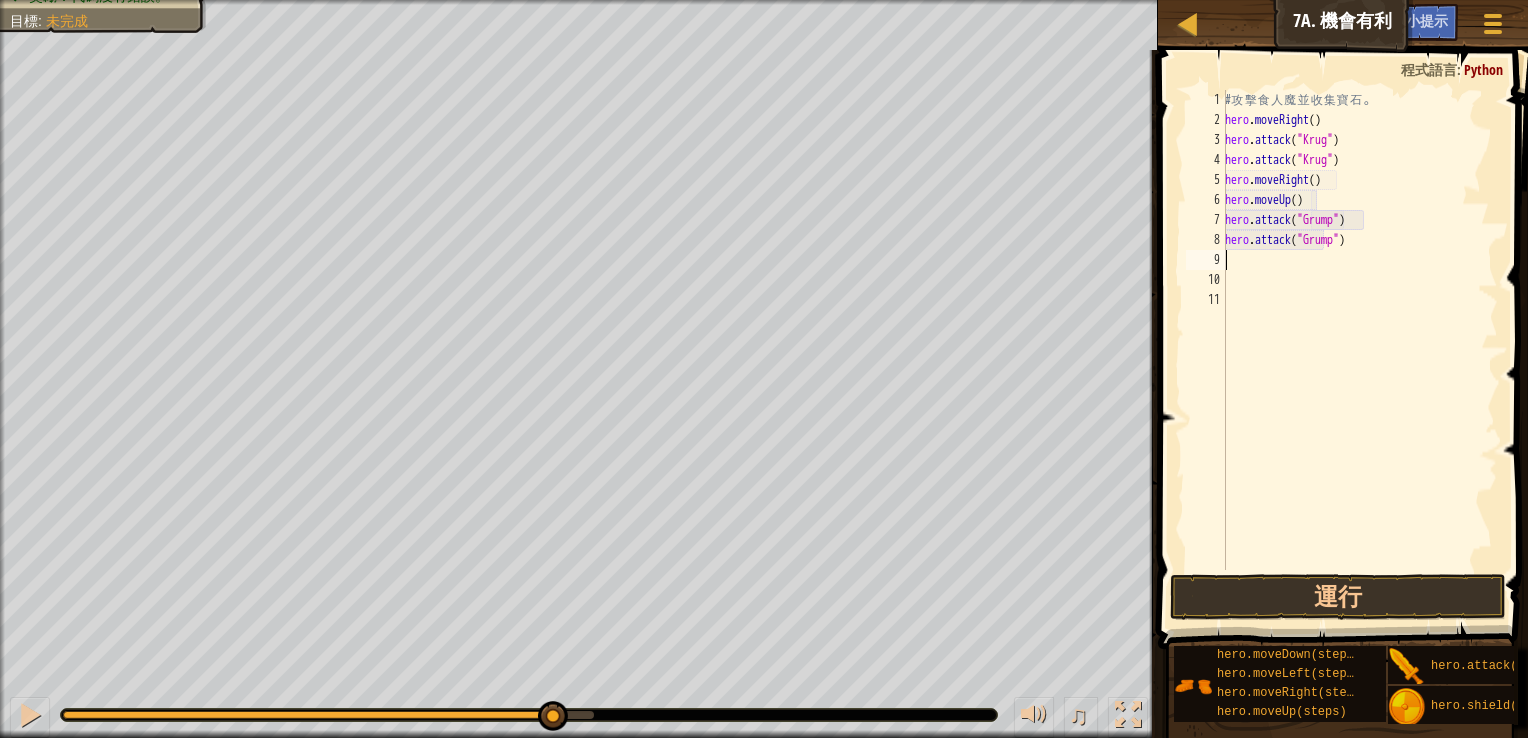 scroll, scrollTop: 9, scrollLeft: 0, axis: vertical 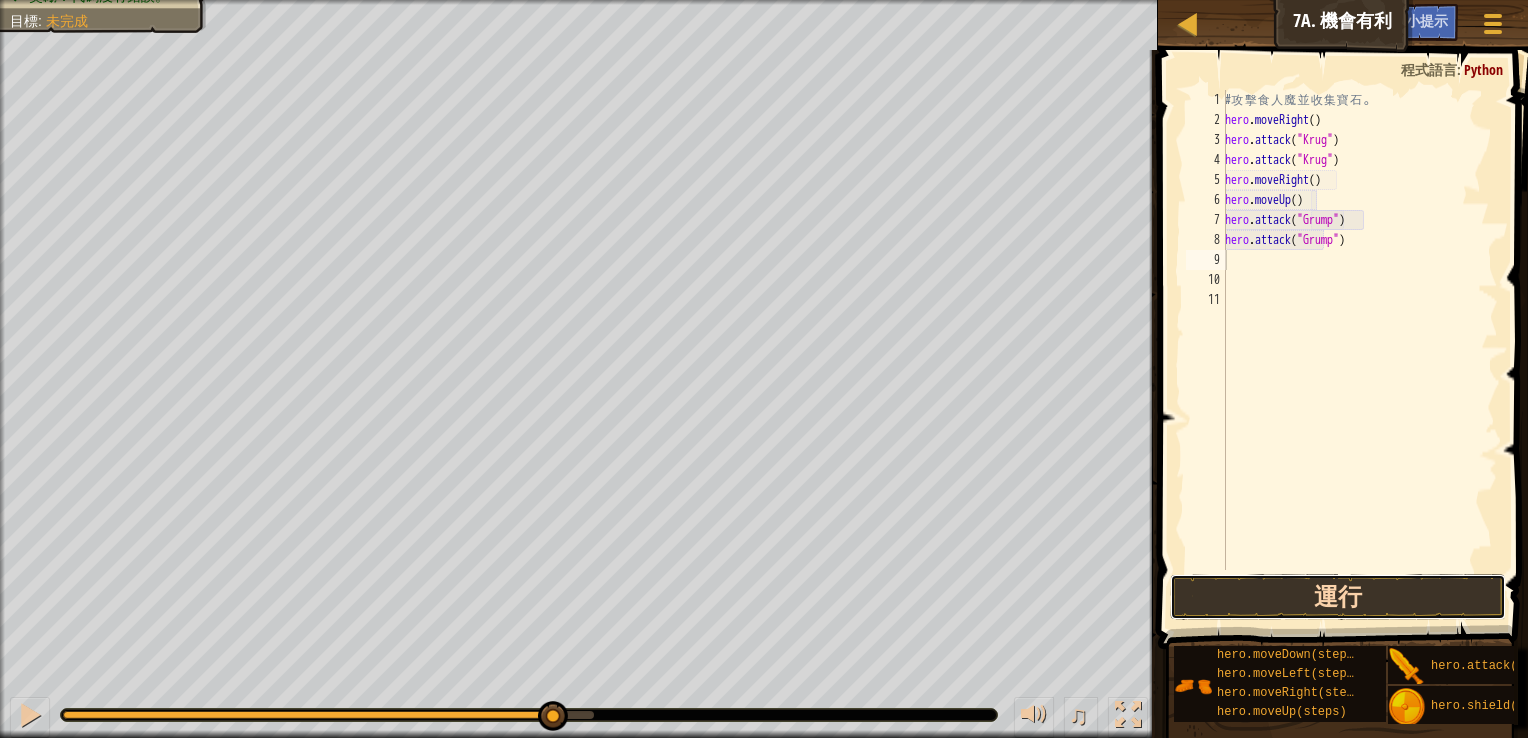 click on "運行" at bounding box center [1338, 597] 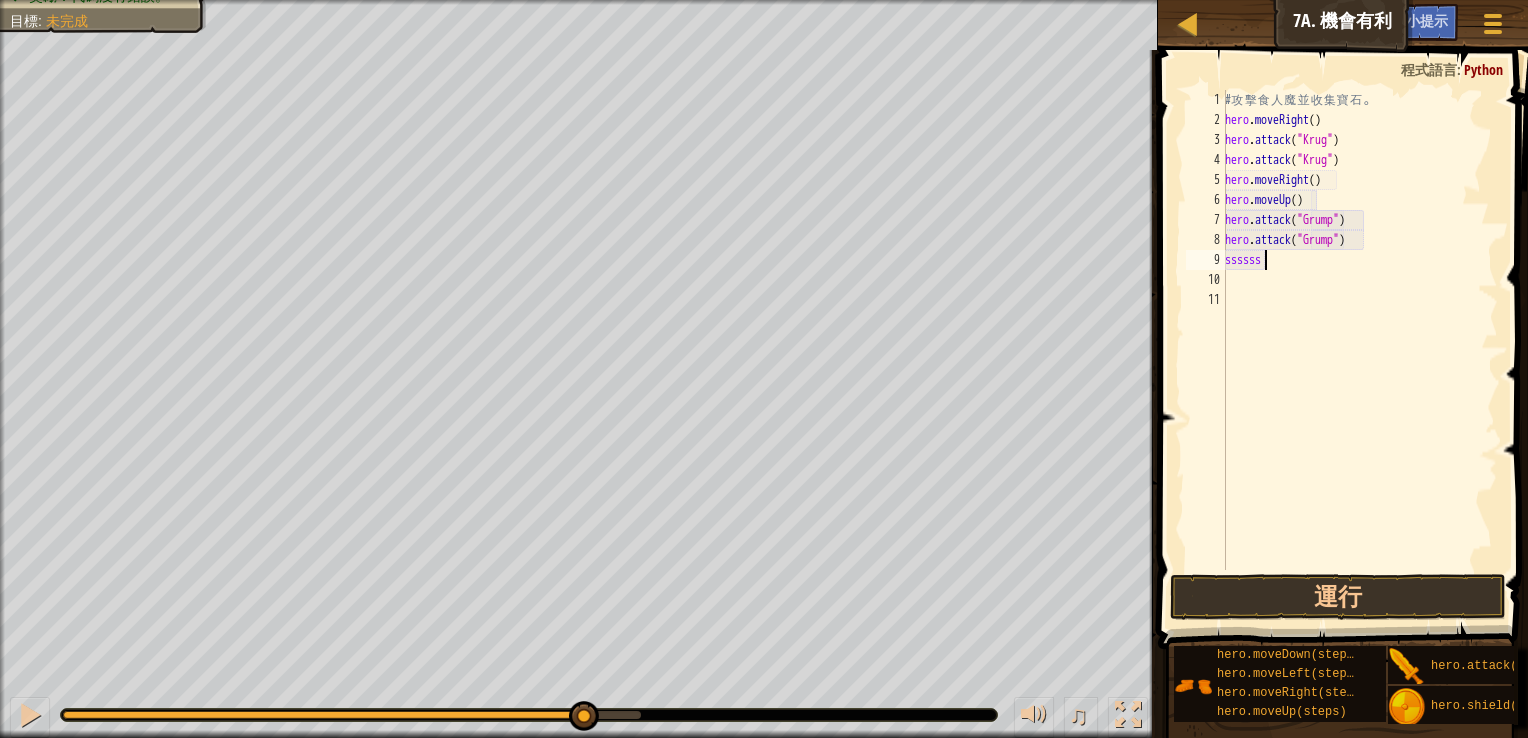 scroll, scrollTop: 9, scrollLeft: 0, axis: vertical 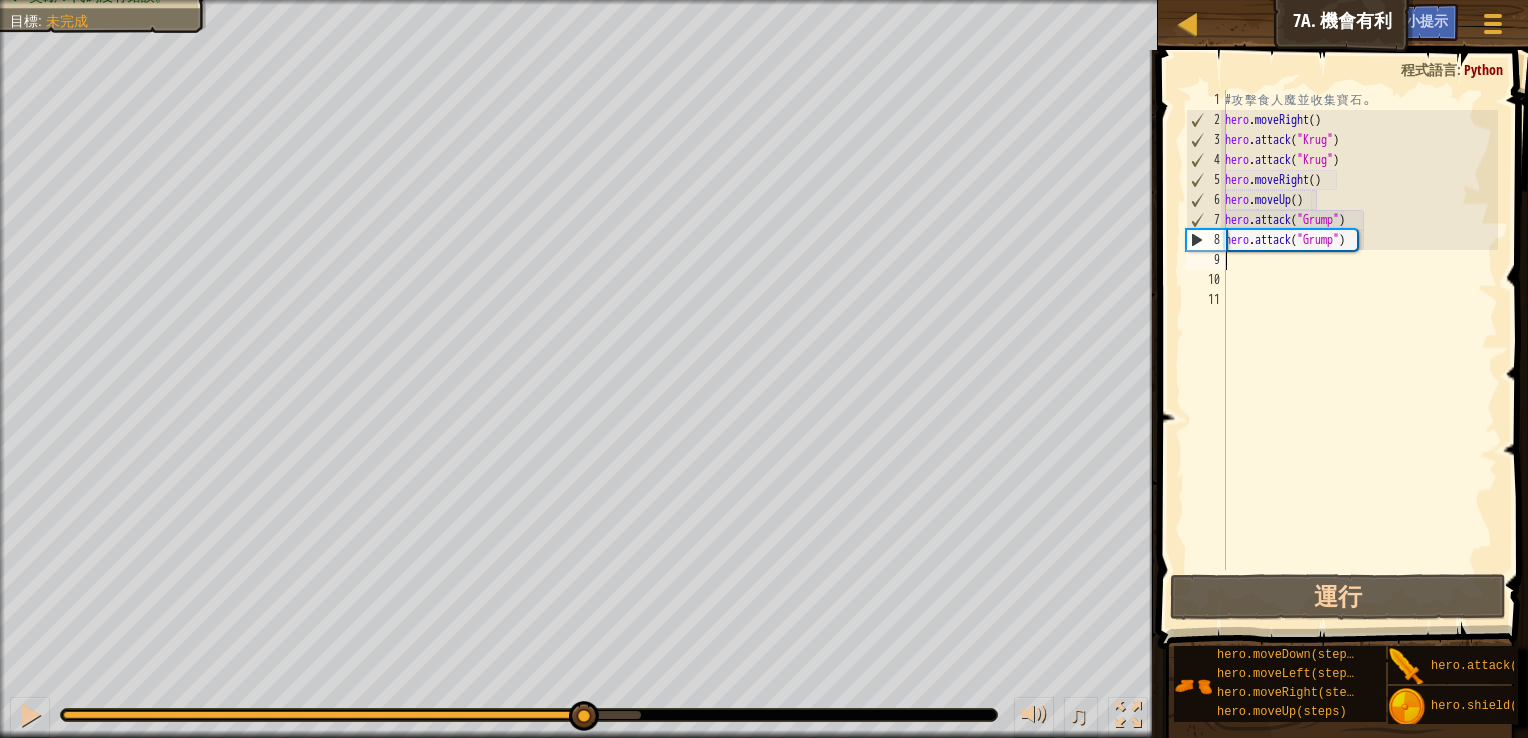 type on "h" 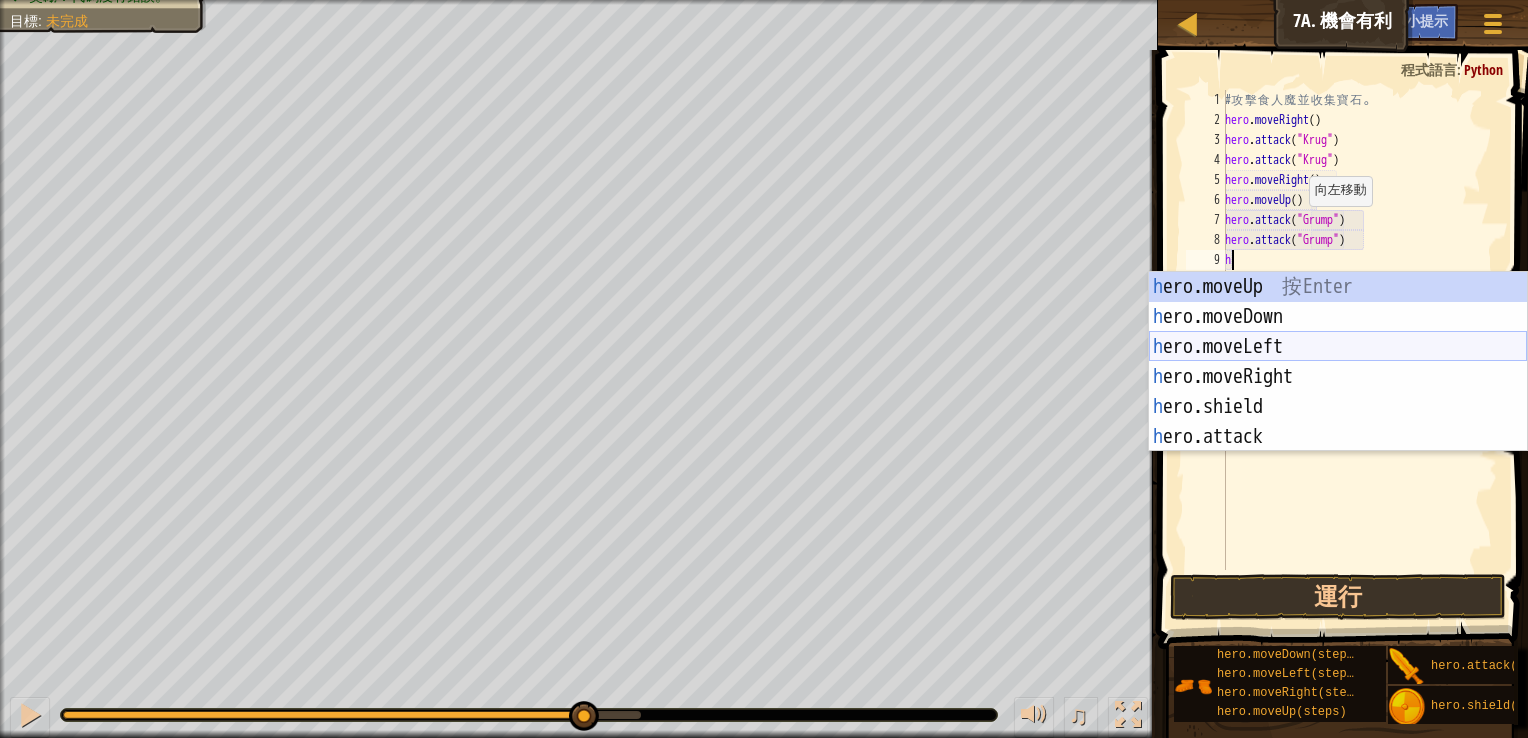 click on "h ero.moveUp 按 Enter h ero.moveDown 按 Enter h ero.moveLeft 按 Enter h ero.moveRight 按 Enter h ero.shield 按 Enter h ero.attack 按 Enter" at bounding box center (1338, 392) 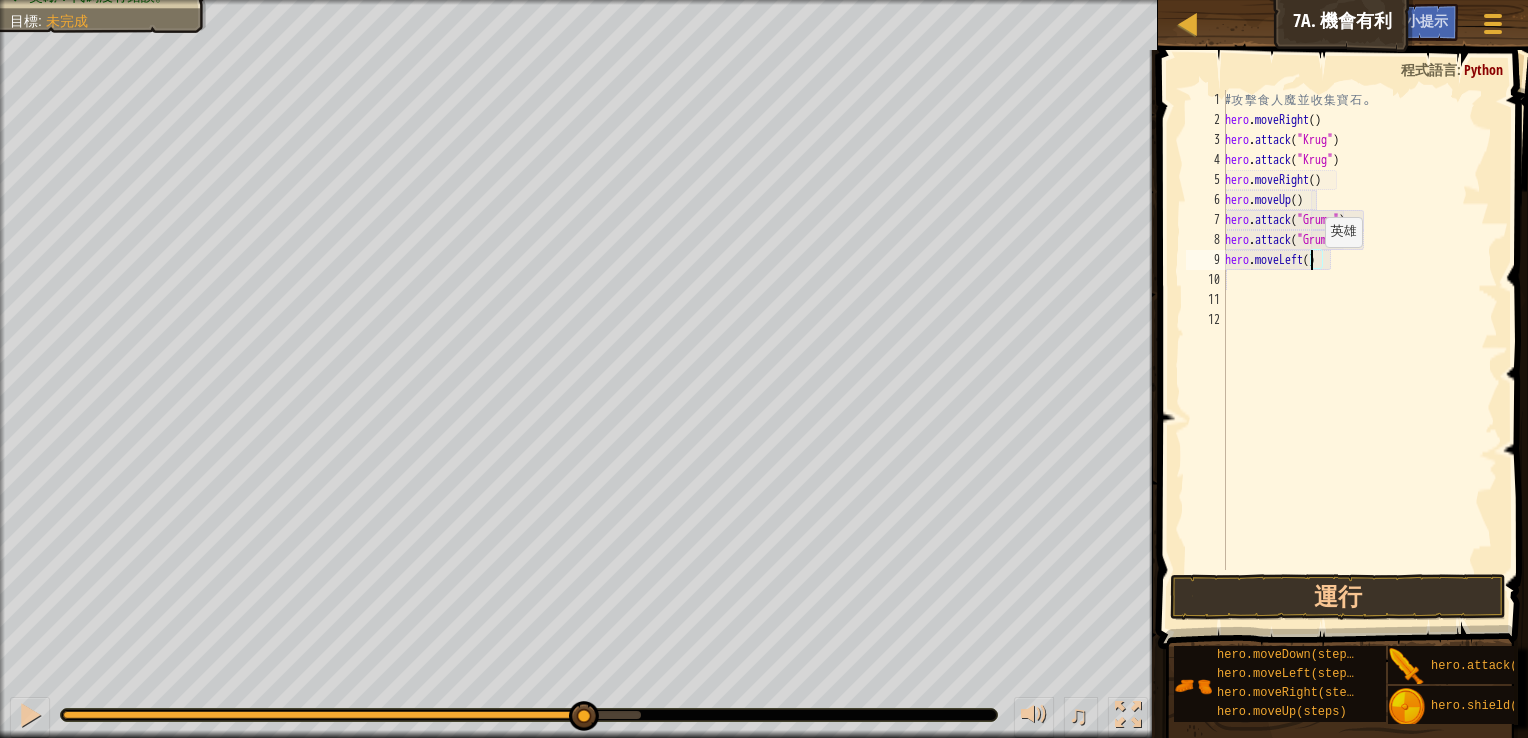 click on "#  攻 擊 食 人 魔 並 收 集 寶 石 。 hero . moveRight ( ) hero . attack ( "Krug" ) hero . attack ( "Krug" ) hero . moveRight ( ) hero . moveUp ( ) hero . attack ( "Grump" ) hero . attack ( "Grump" ) hero . moveLeft ( )" at bounding box center (1359, 350) 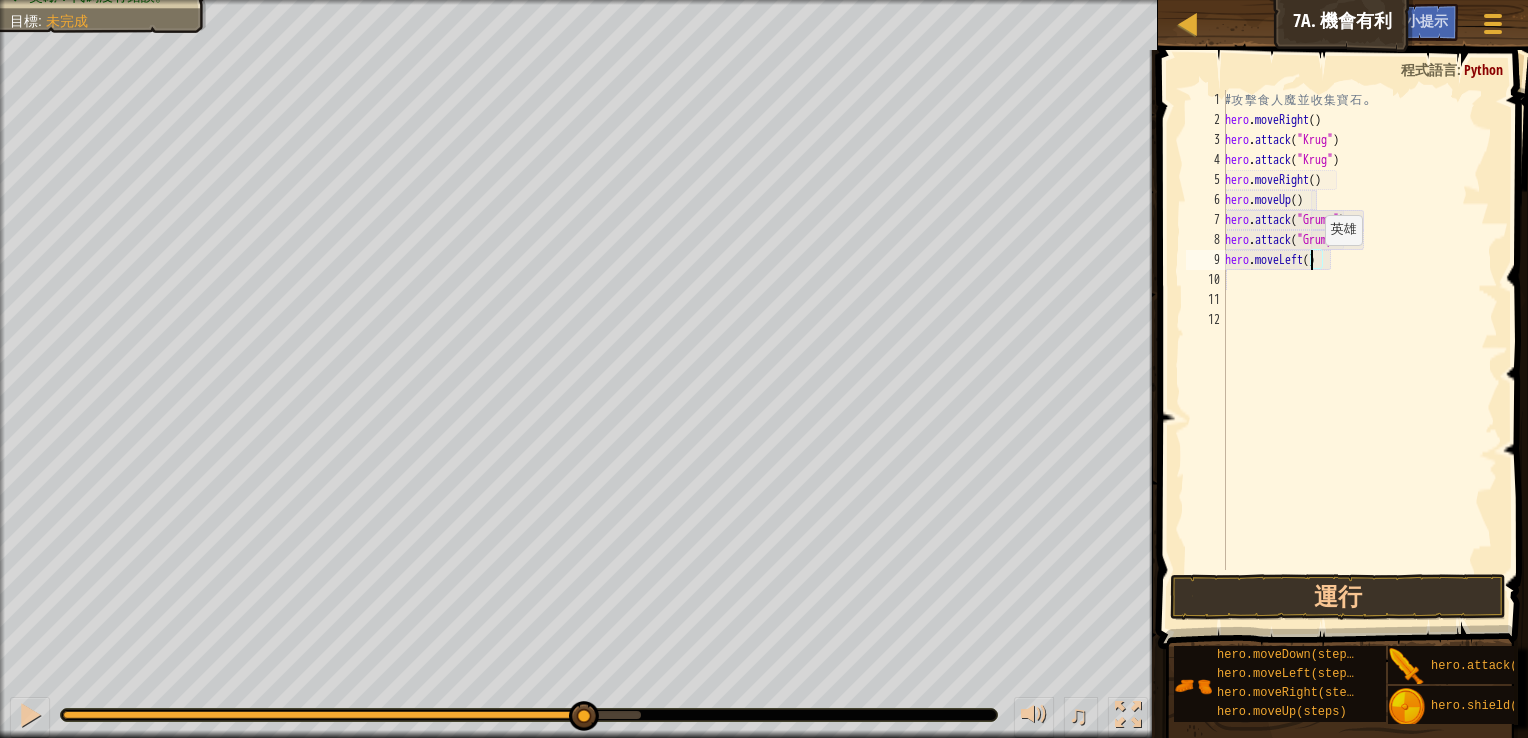 click on "#  攻 擊 食 人 魔 並 收 集 寶 石 。 hero . moveRight ( ) hero . attack ( "Krug" ) hero . attack ( "Krug" ) hero . moveRight ( ) hero . moveUp ( ) hero . attack ( "Grump" ) hero . attack ( "Grump" ) hero . moveLeft ( )" at bounding box center (1359, 350) 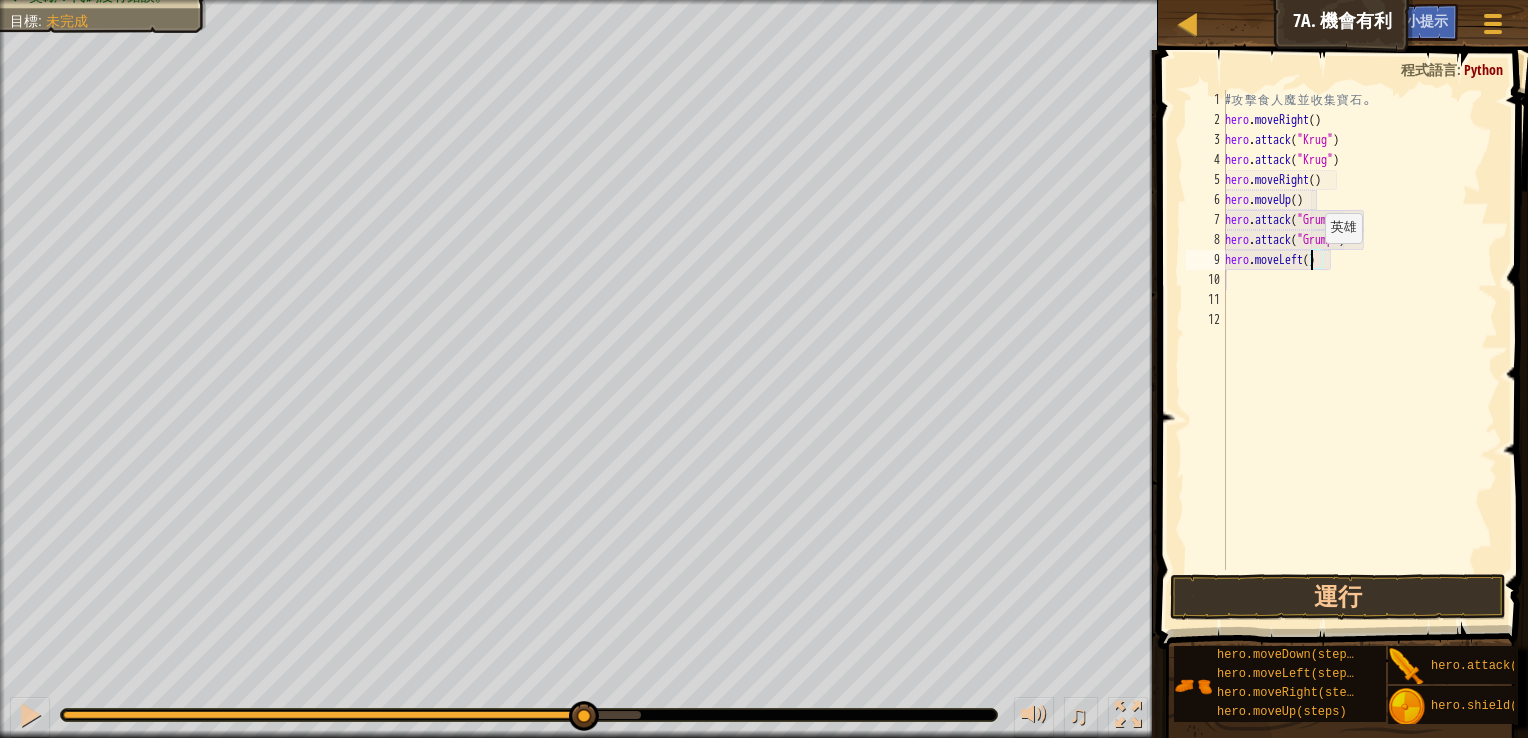 click on "#  攻 擊 食 人 魔 並 收 集 寶 石 。 hero . moveRight ( ) hero . attack ( "Krug" ) hero . attack ( "Krug" ) hero . moveRight ( ) hero . moveUp ( ) hero . attack ( "Grump" ) hero . attack ( "Grump" ) hero . moveLeft ( )" at bounding box center [1359, 350] 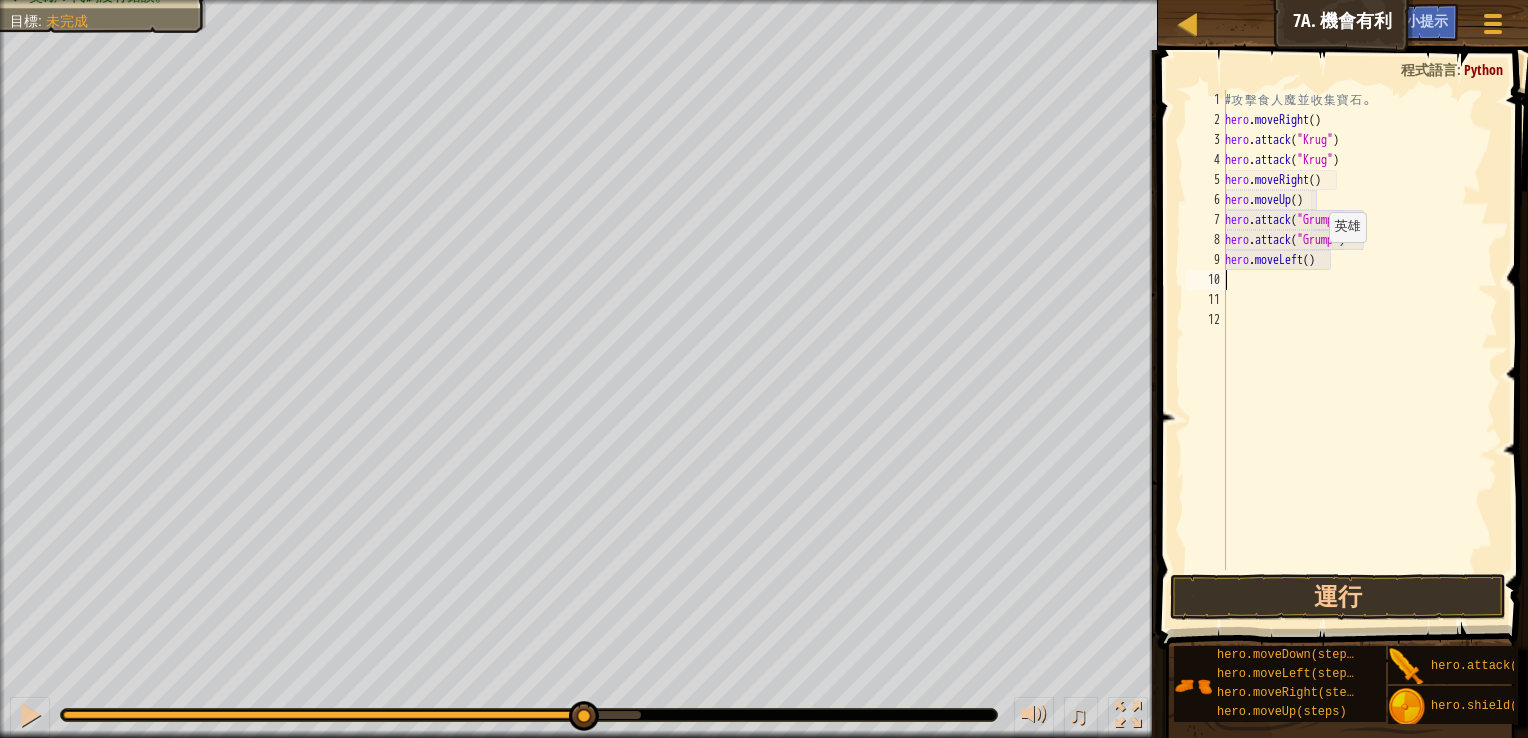 click on "#  攻 擊 食 人 魔 並 收 集 寶 石 。 hero . moveRight ( ) hero . attack ( "Krug" ) hero . attack ( "Krug" ) hero . moveRight ( ) hero . moveUp ( ) hero . attack ( "Grump" ) hero . attack ( "Grump" ) hero . moveLeft ( )" at bounding box center [1359, 350] 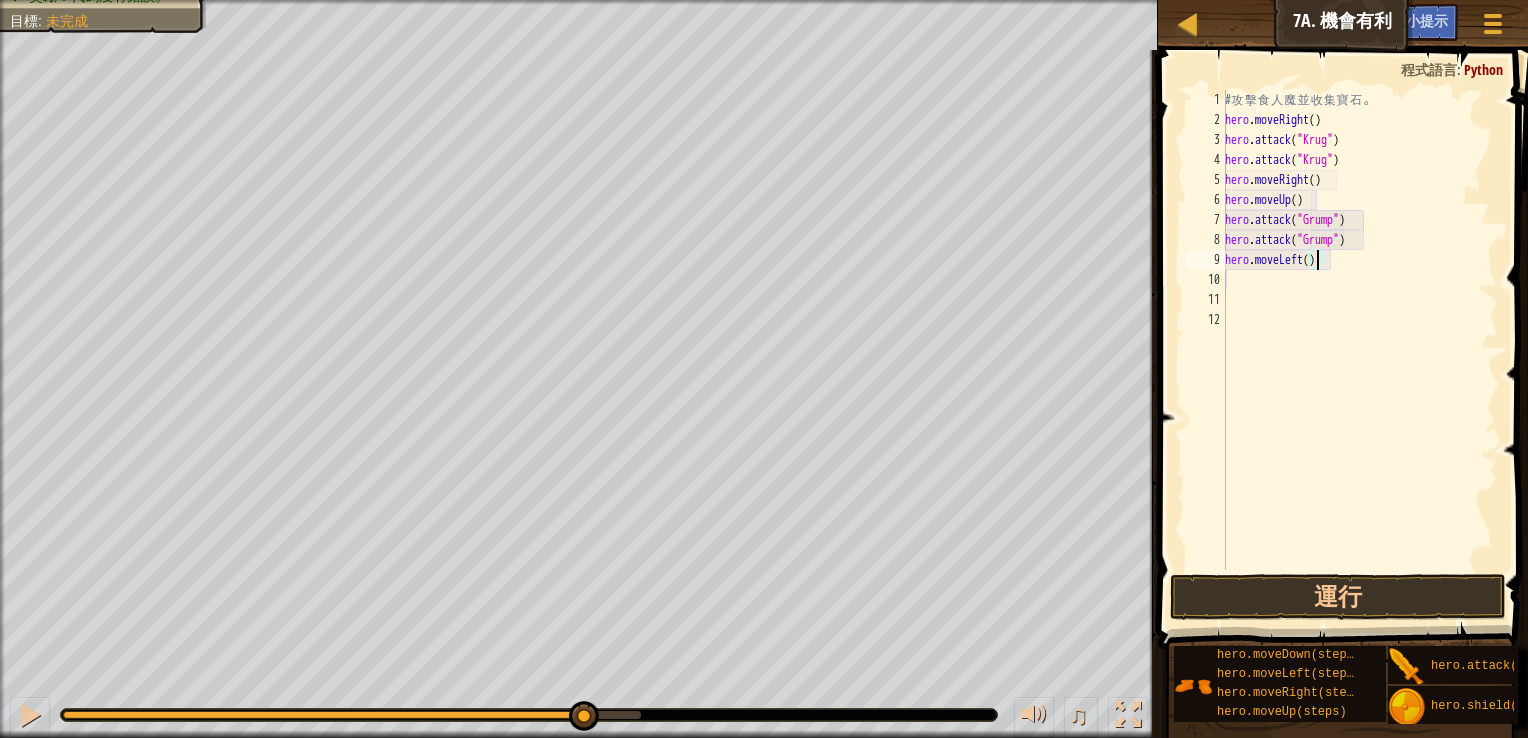 type on "hero.moveLeft(2)" 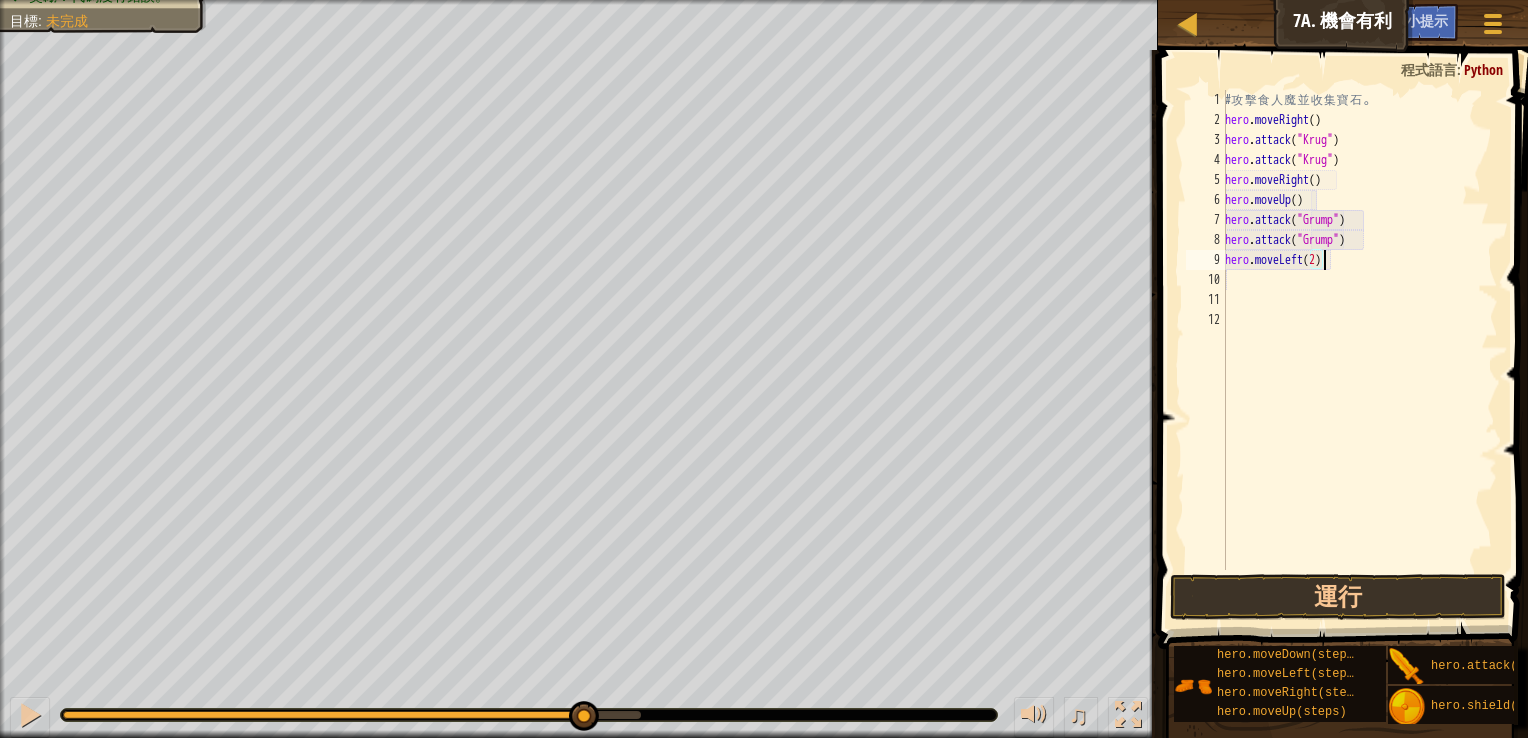 scroll, scrollTop: 9, scrollLeft: 7, axis: both 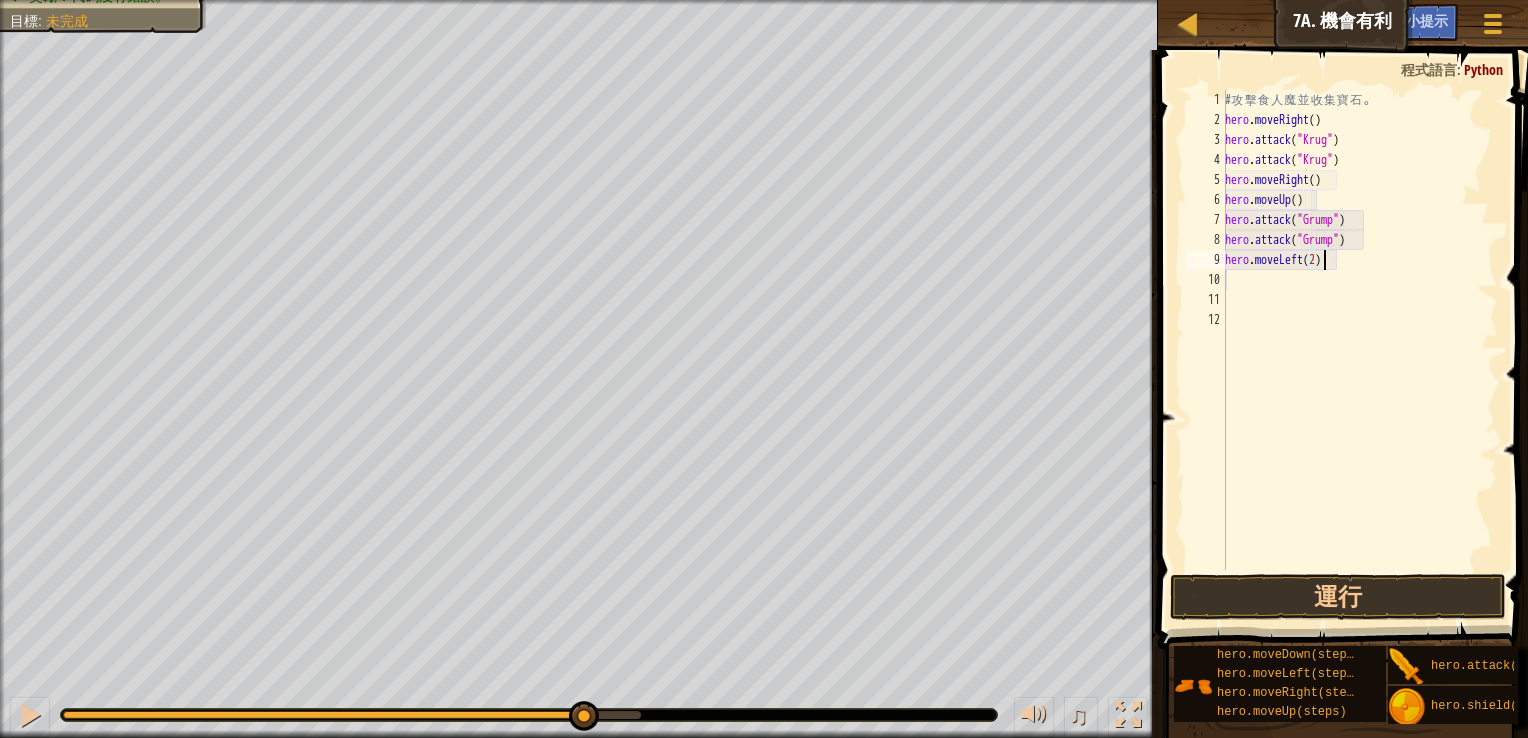 type 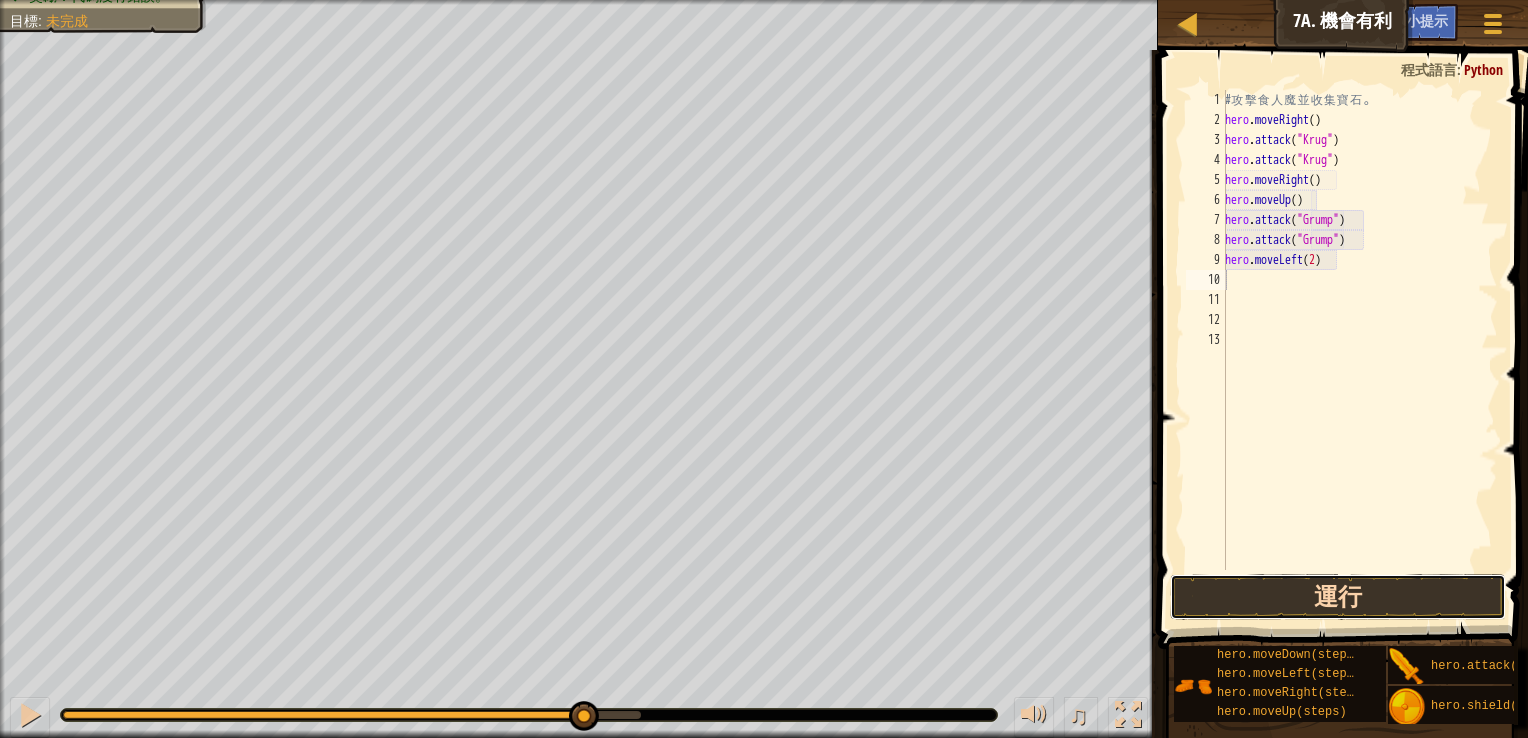 click on "運行" at bounding box center [1338, 597] 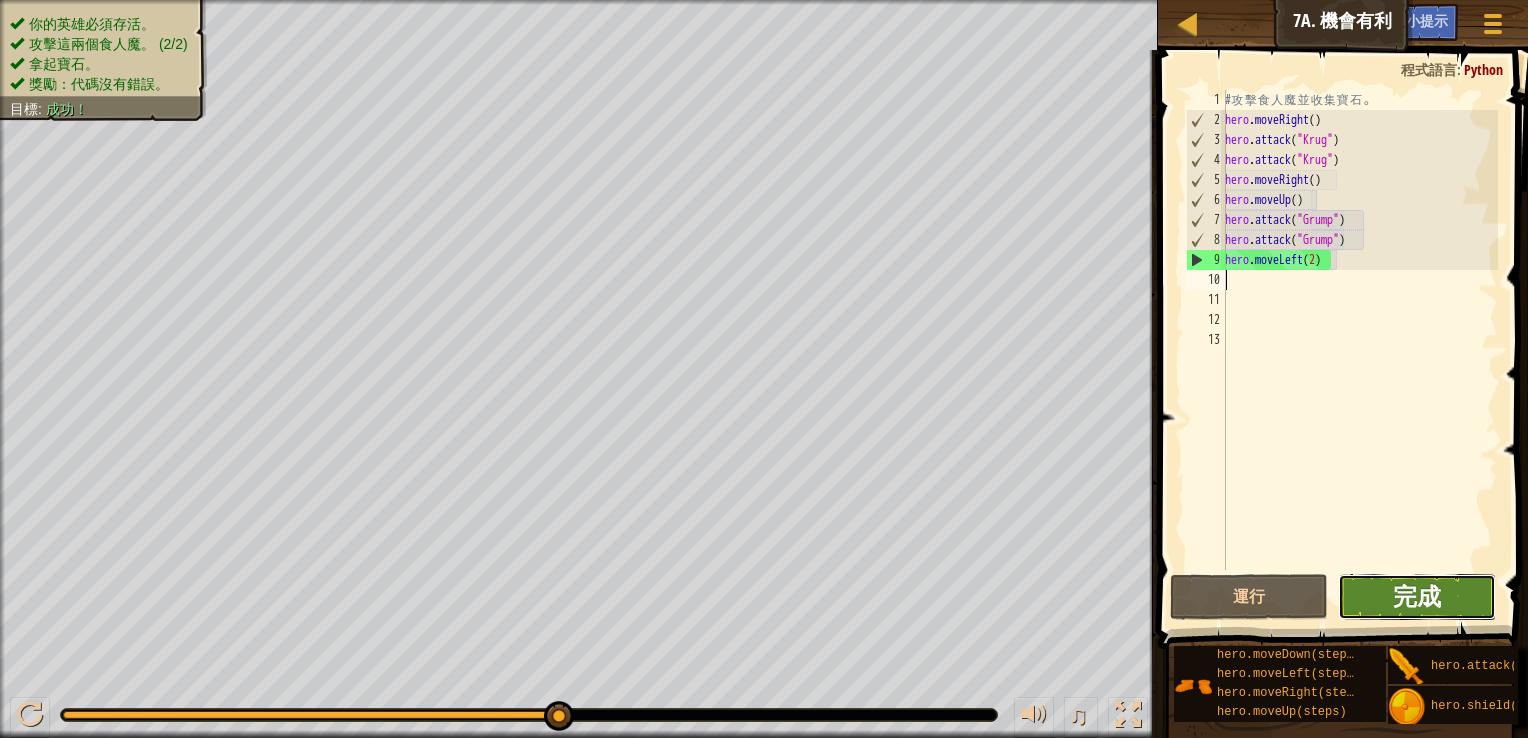 click on "完成" at bounding box center (1417, 596) 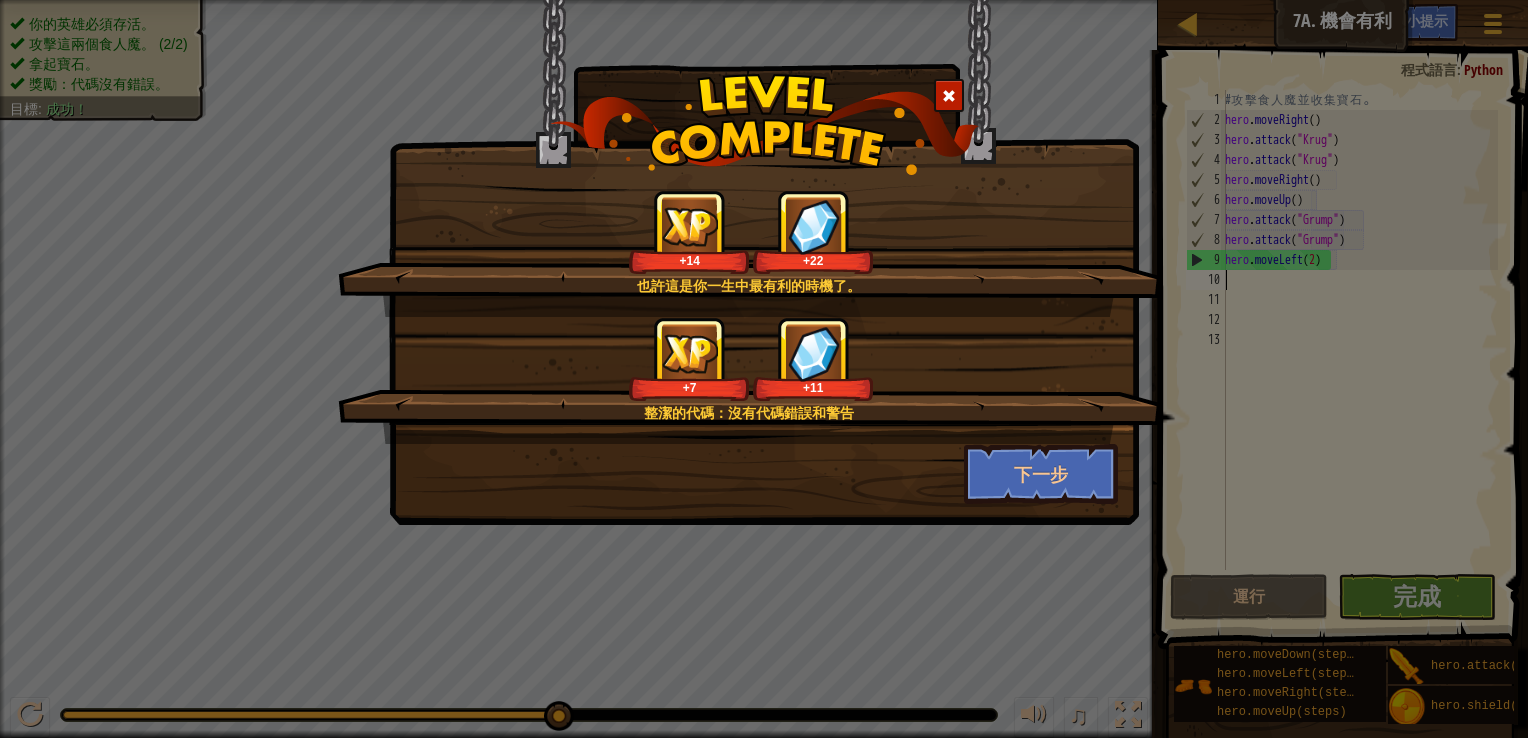 click on "也許這是你一生中最有利的時機了。 +14 +22 整潔的代碼：沒有代碼錯誤和警告 +7 +11 下一步" at bounding box center (764, 262) 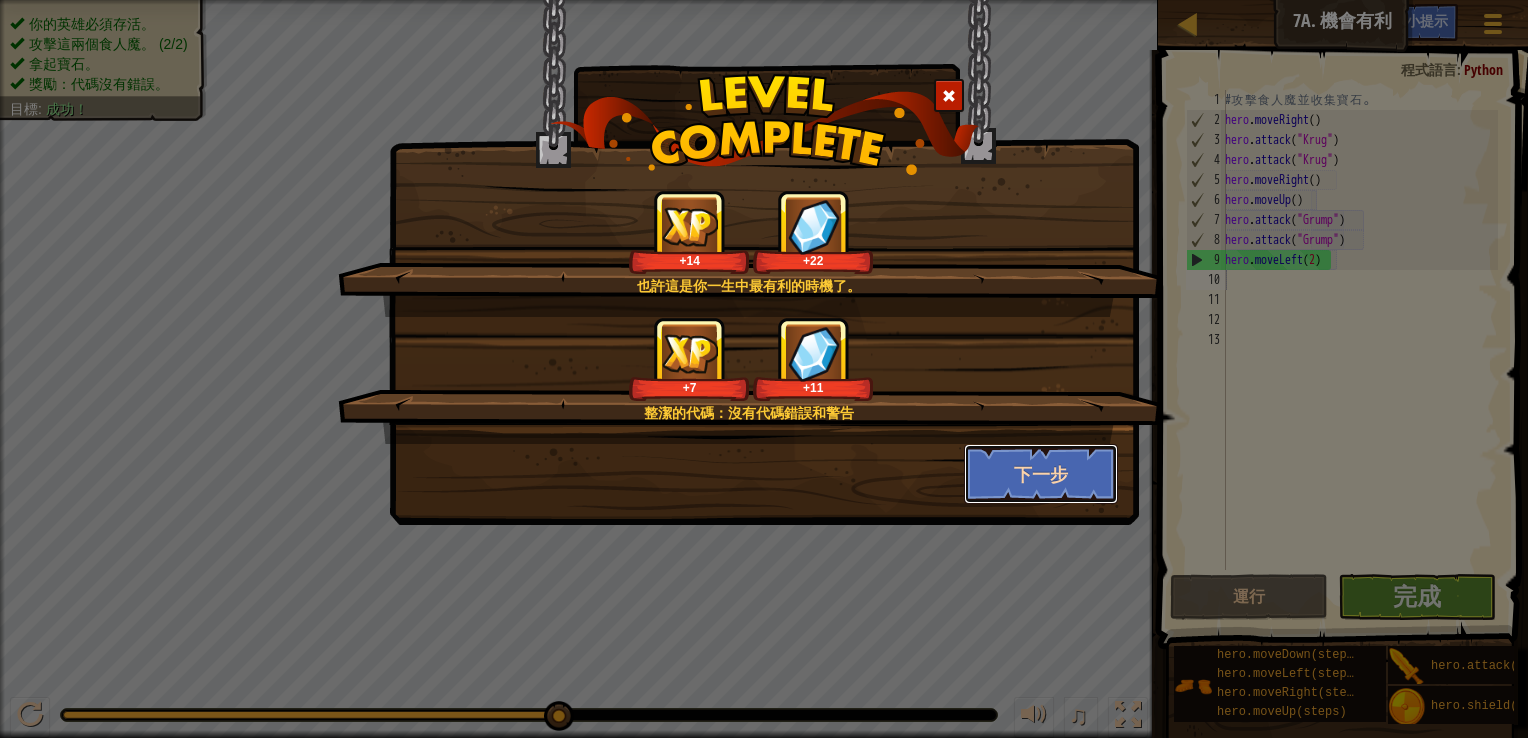 click on "下一步" at bounding box center (1041, 474) 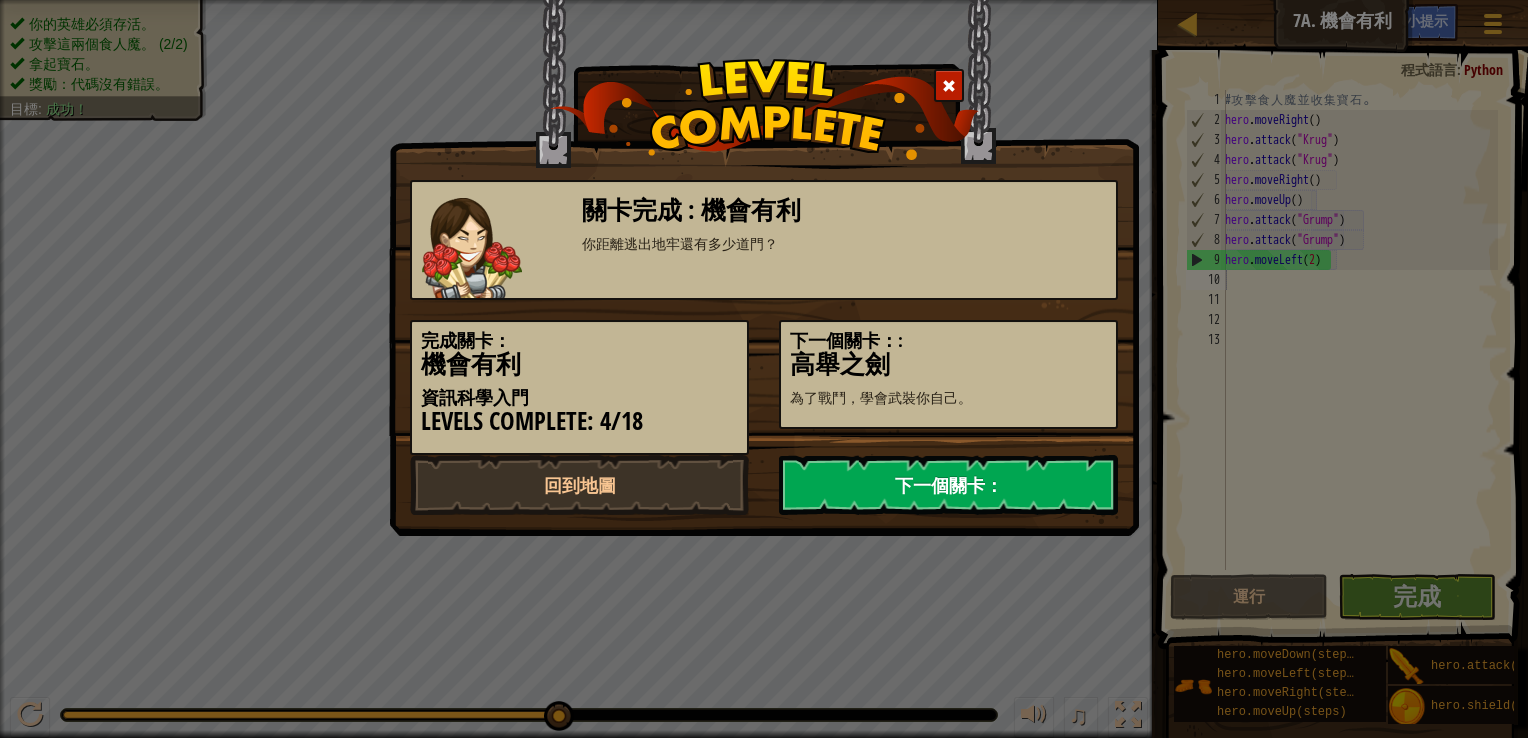 click on "下一個關卡：" at bounding box center [948, 485] 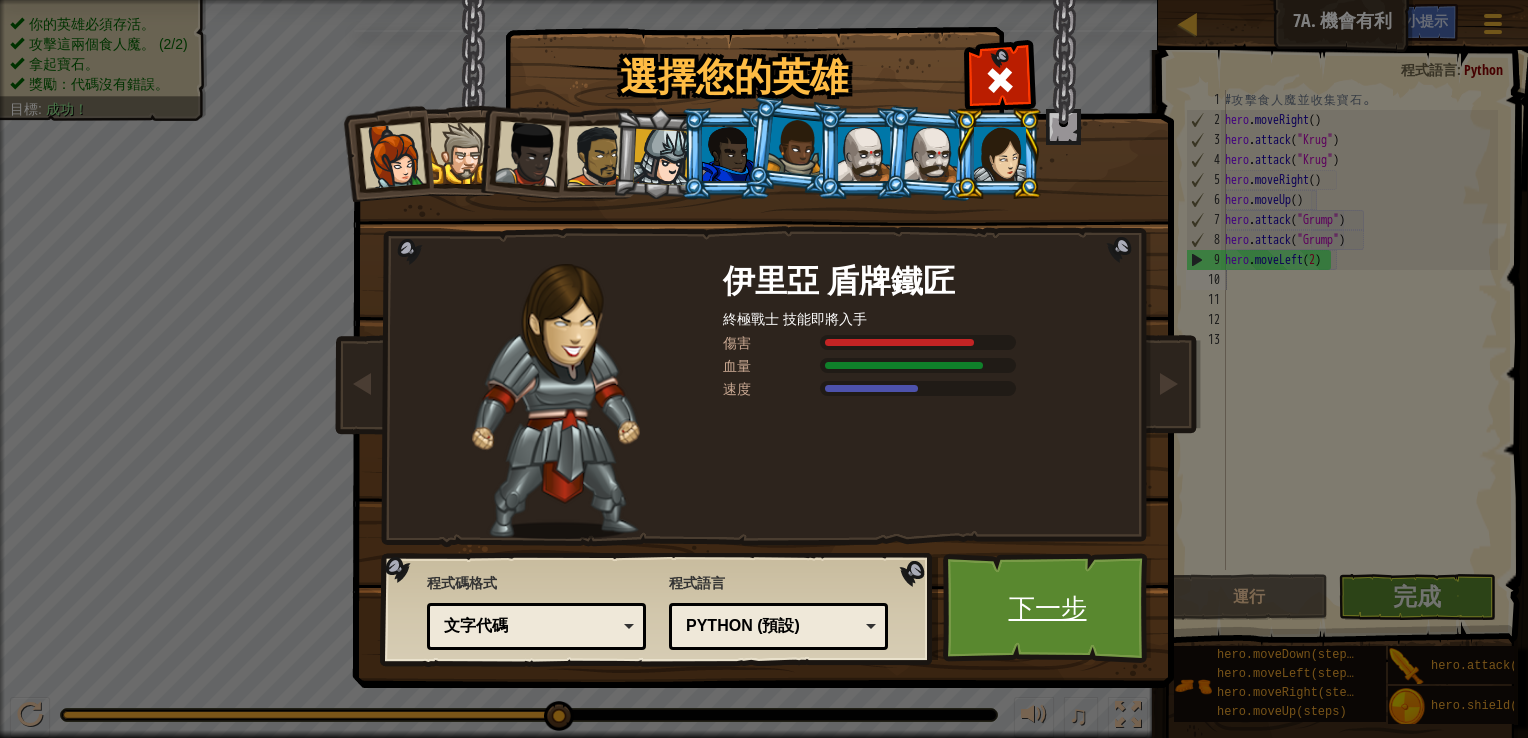 click on "下一步" at bounding box center [1047, 608] 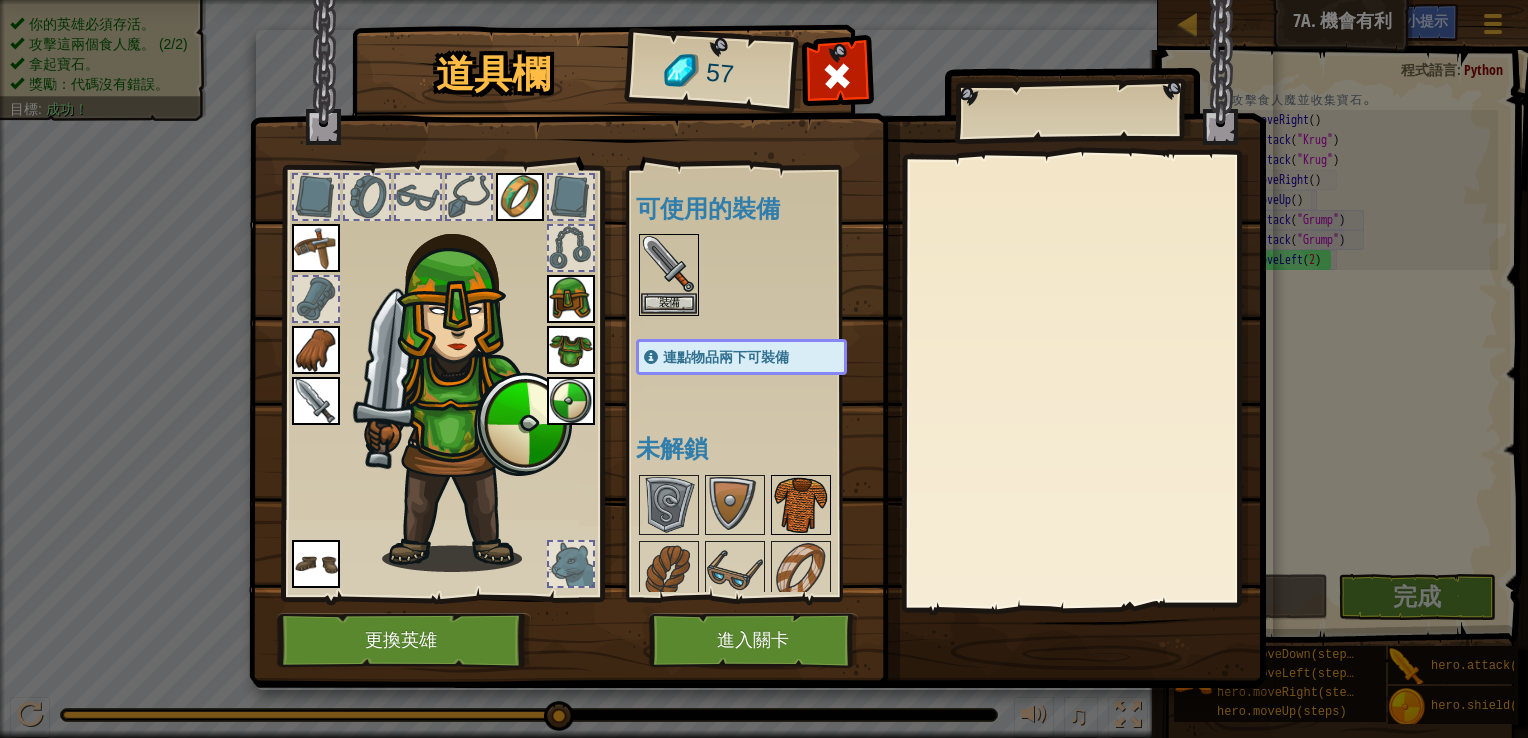 scroll, scrollTop: 100, scrollLeft: 0, axis: vertical 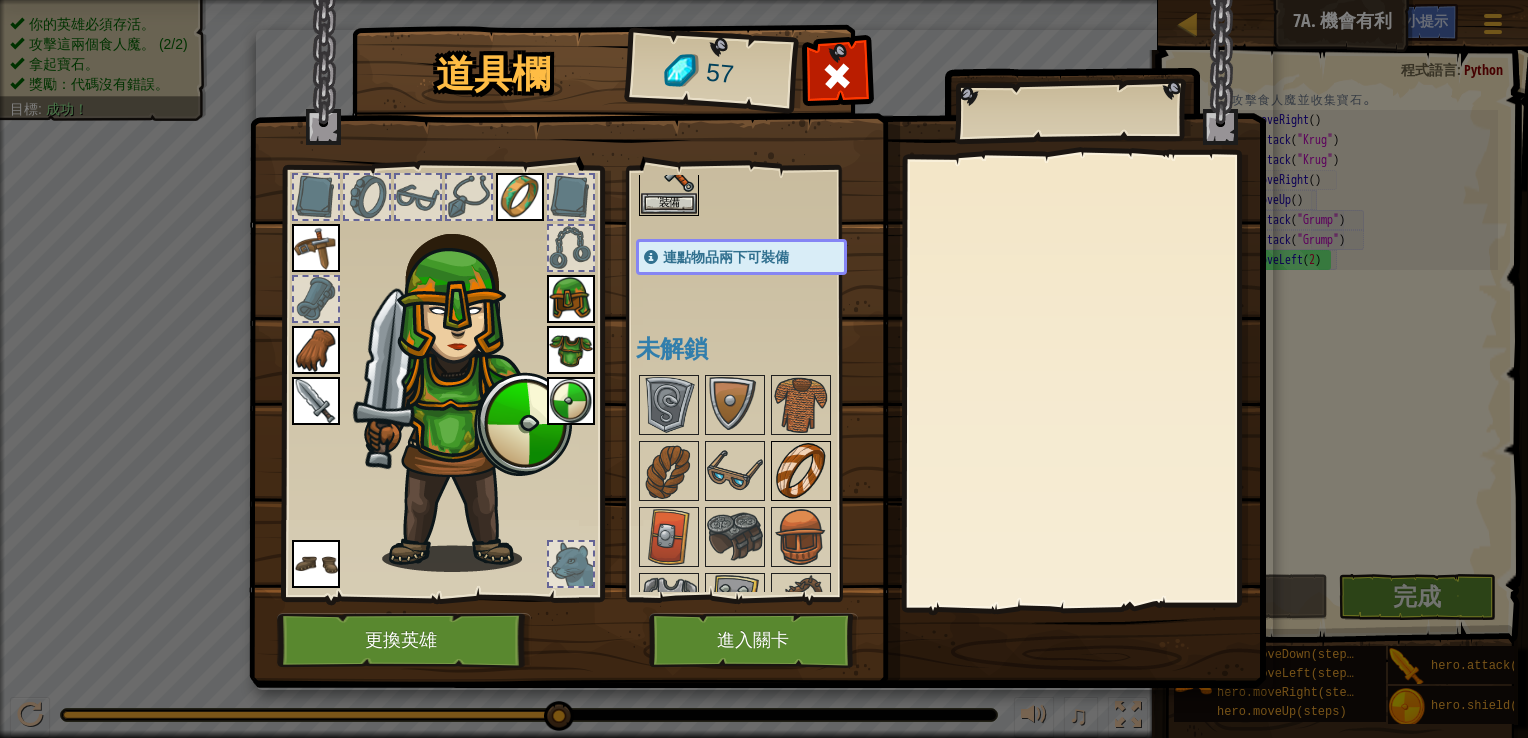 click at bounding box center (801, 471) 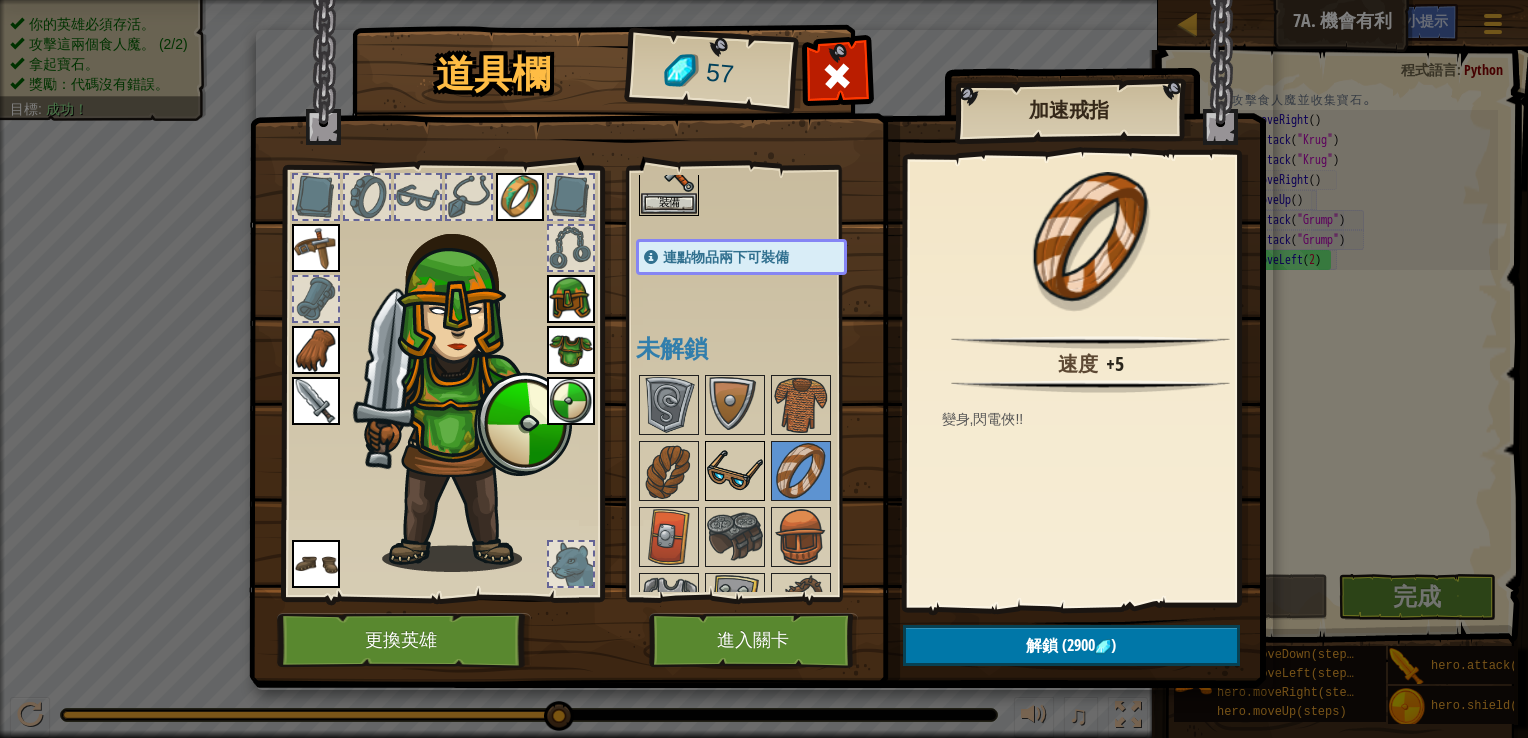 click at bounding box center (735, 471) 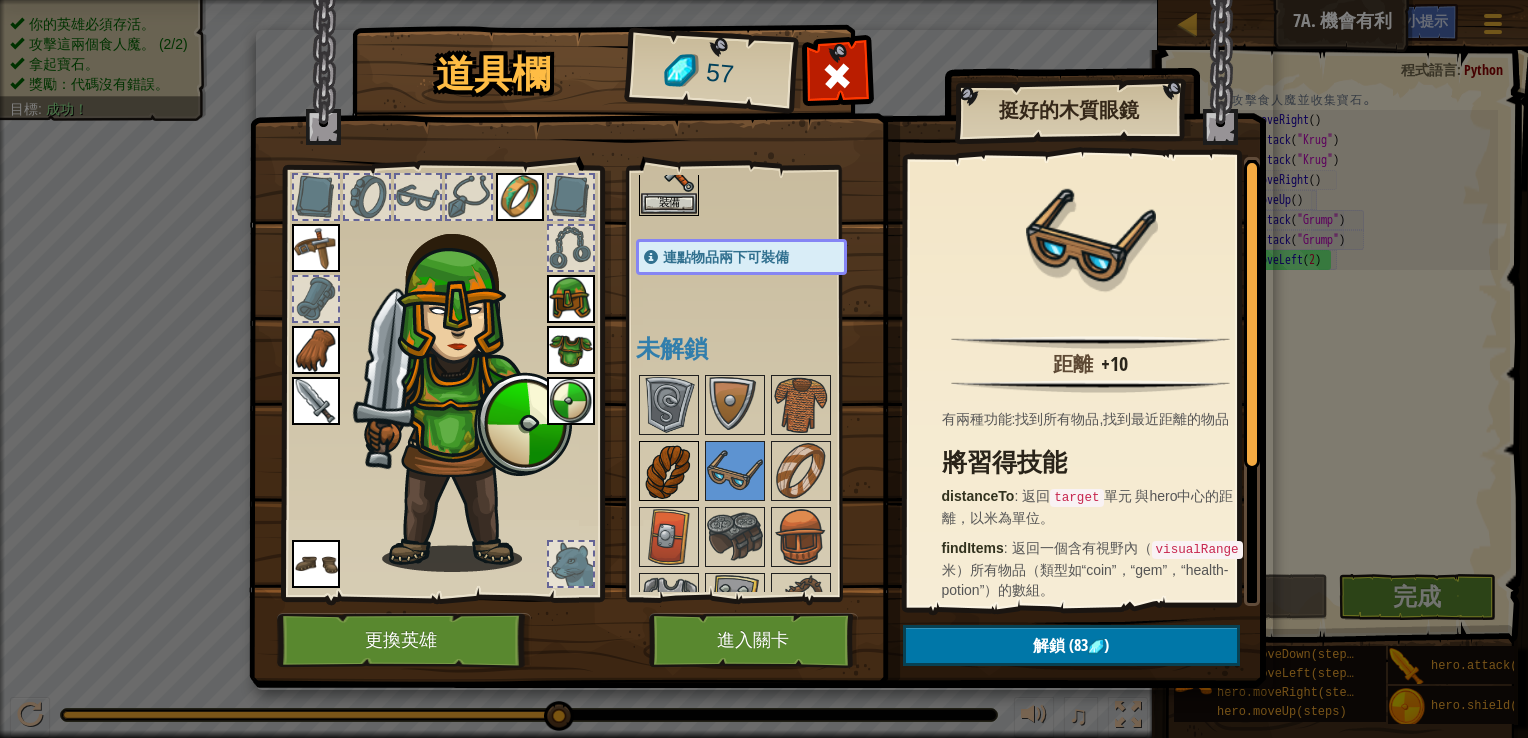 click at bounding box center (669, 471) 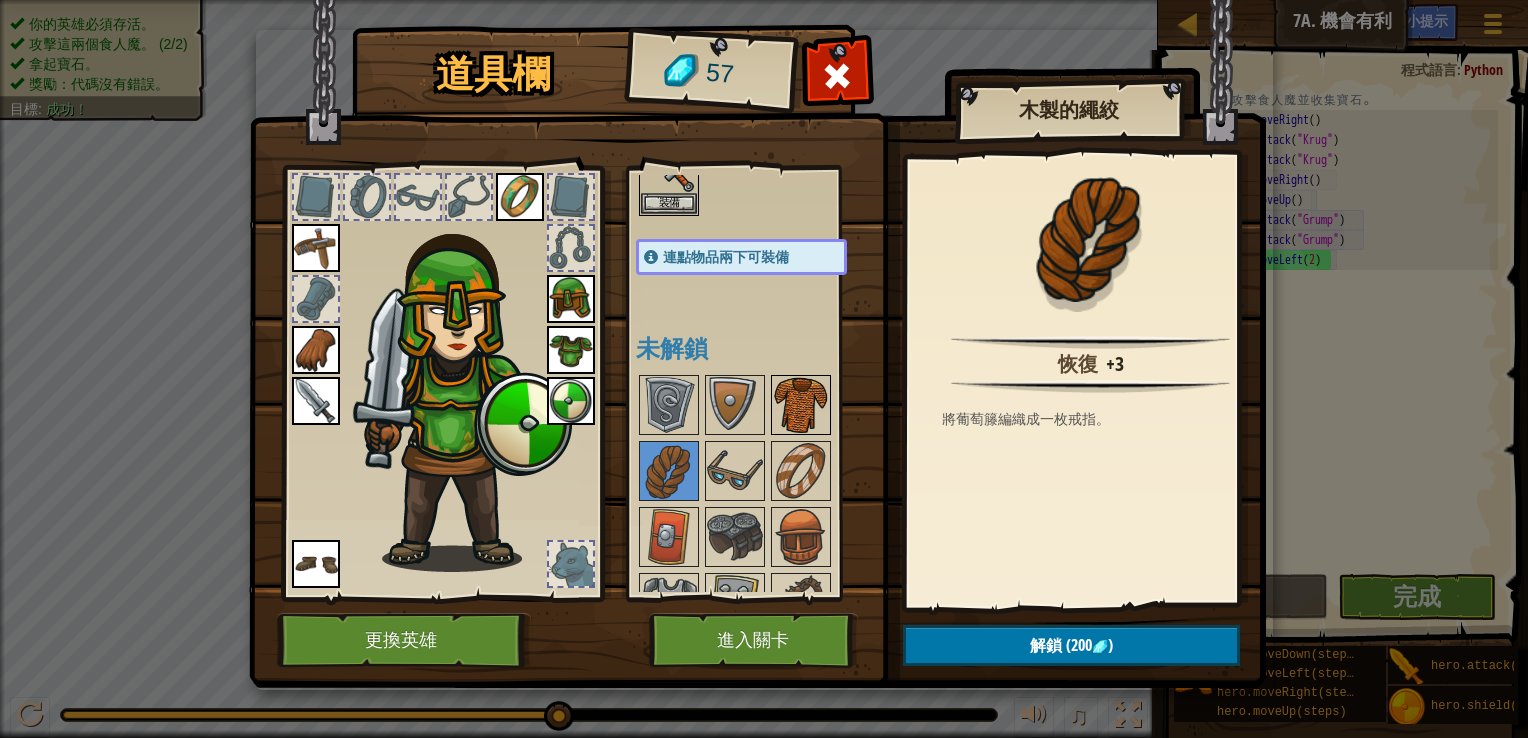 click at bounding box center [801, 405] 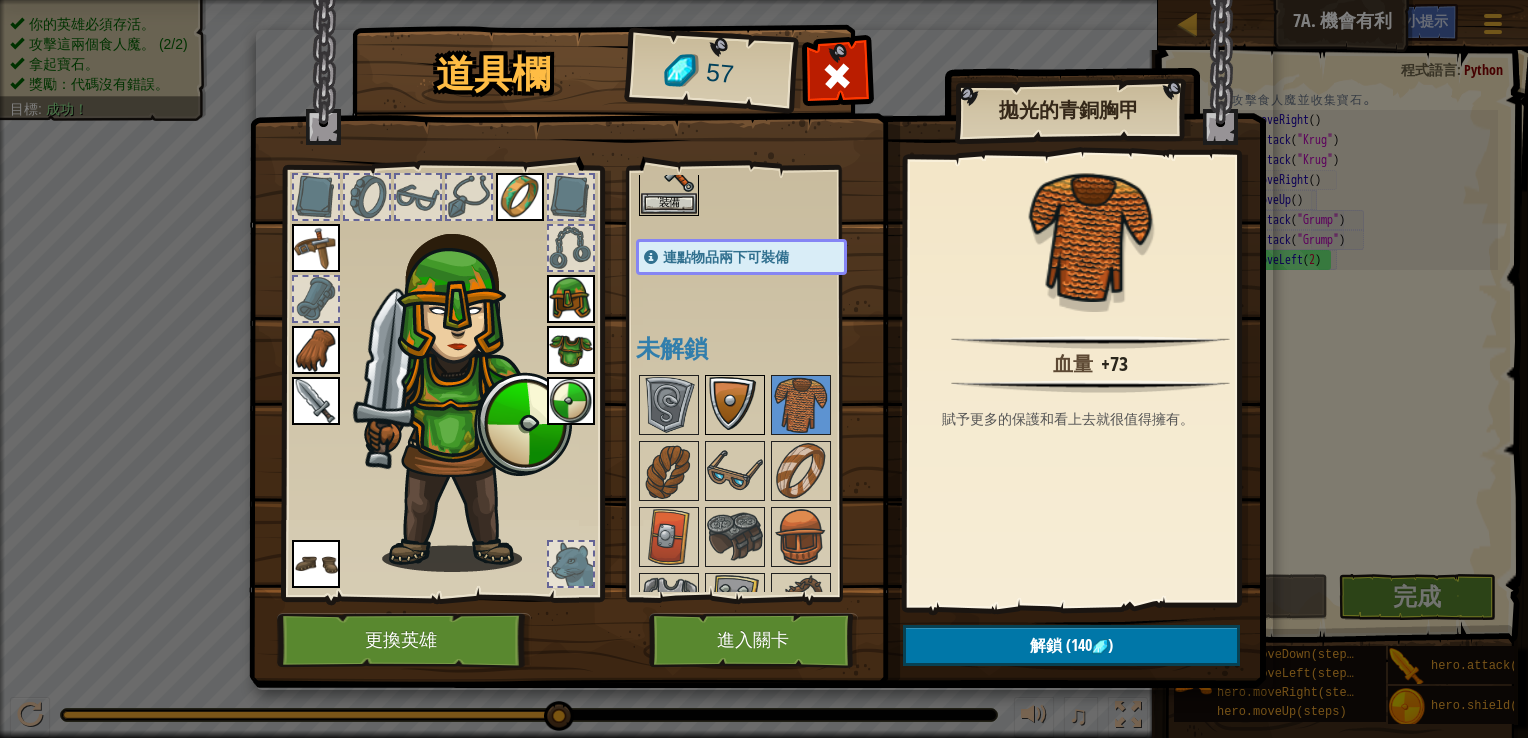 click at bounding box center [735, 405] 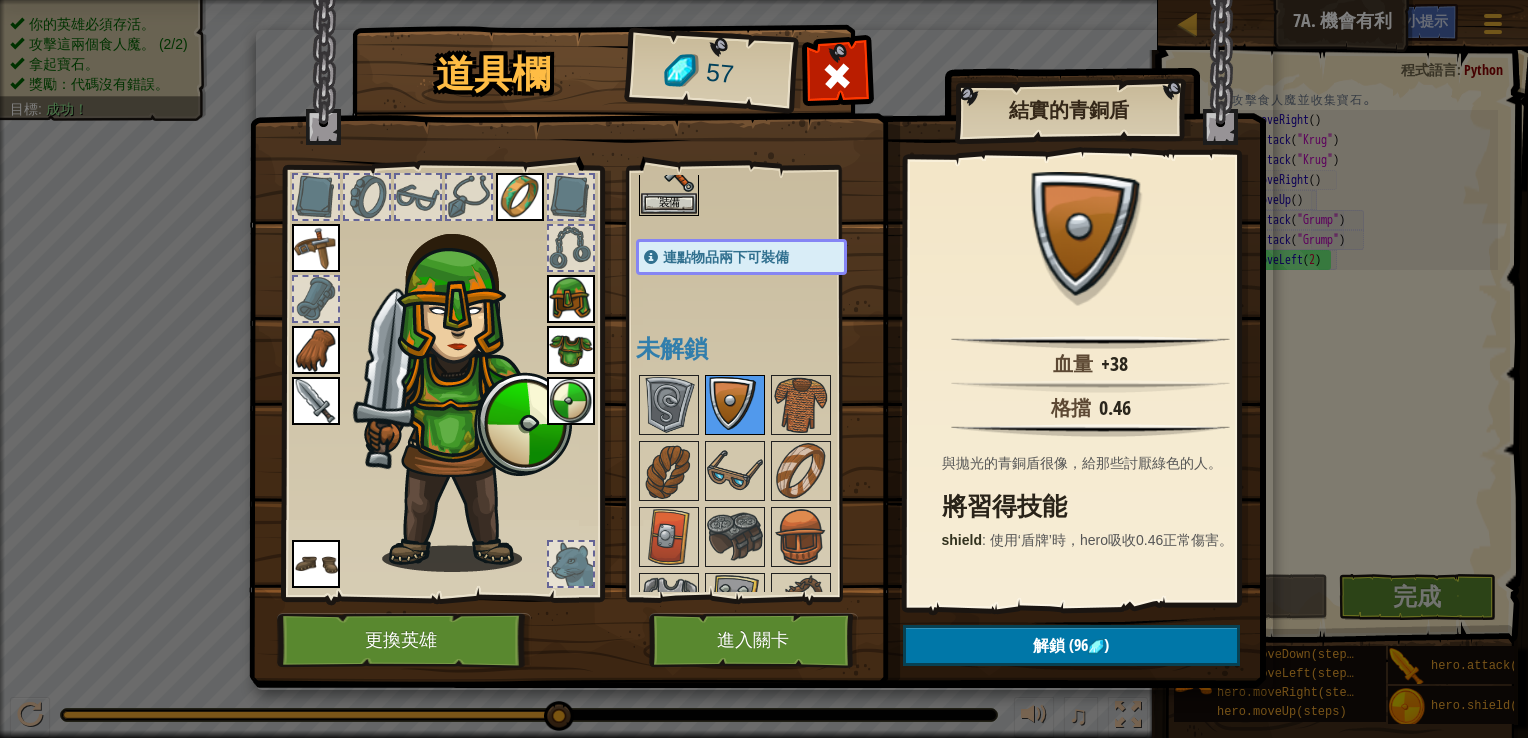 click at bounding box center [735, 405] 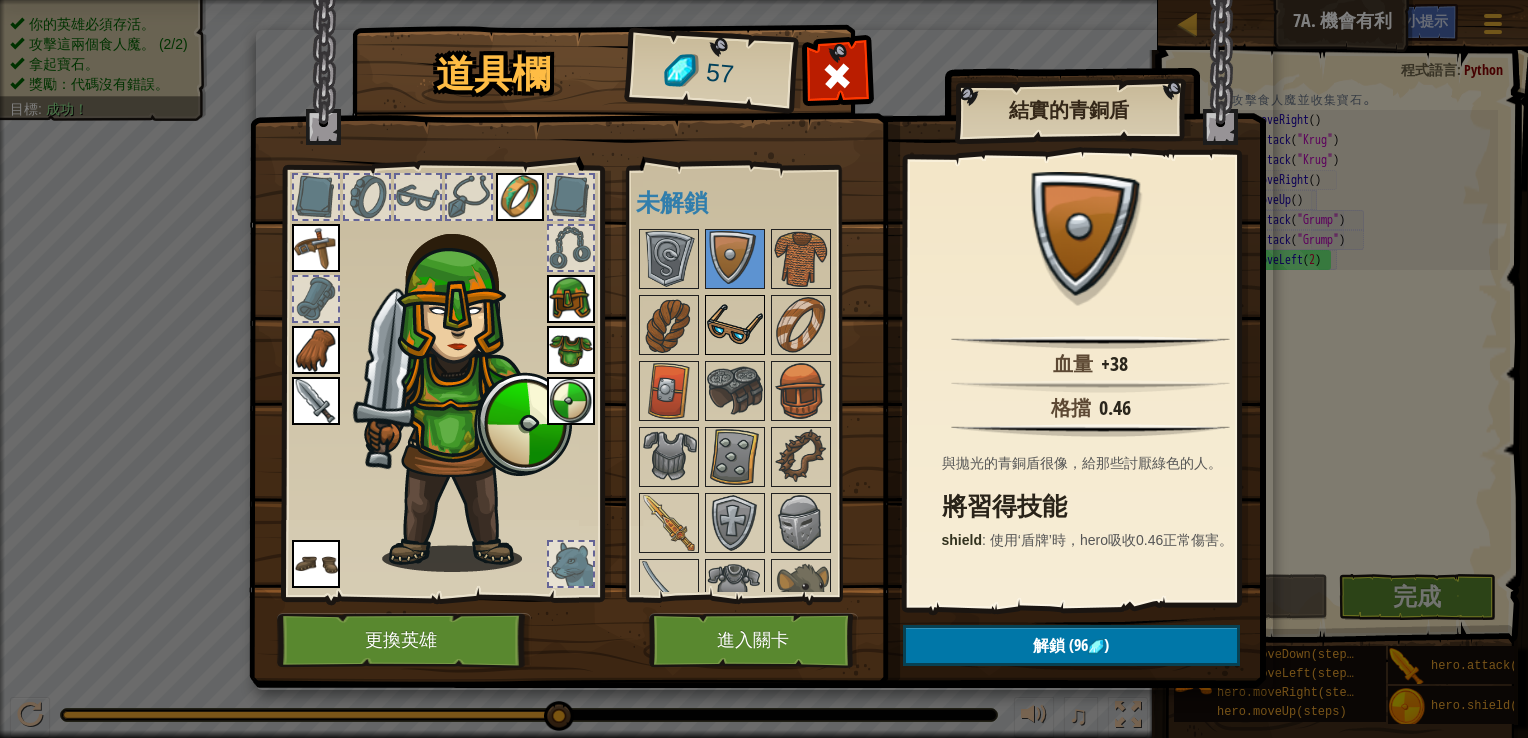 scroll, scrollTop: 271, scrollLeft: 0, axis: vertical 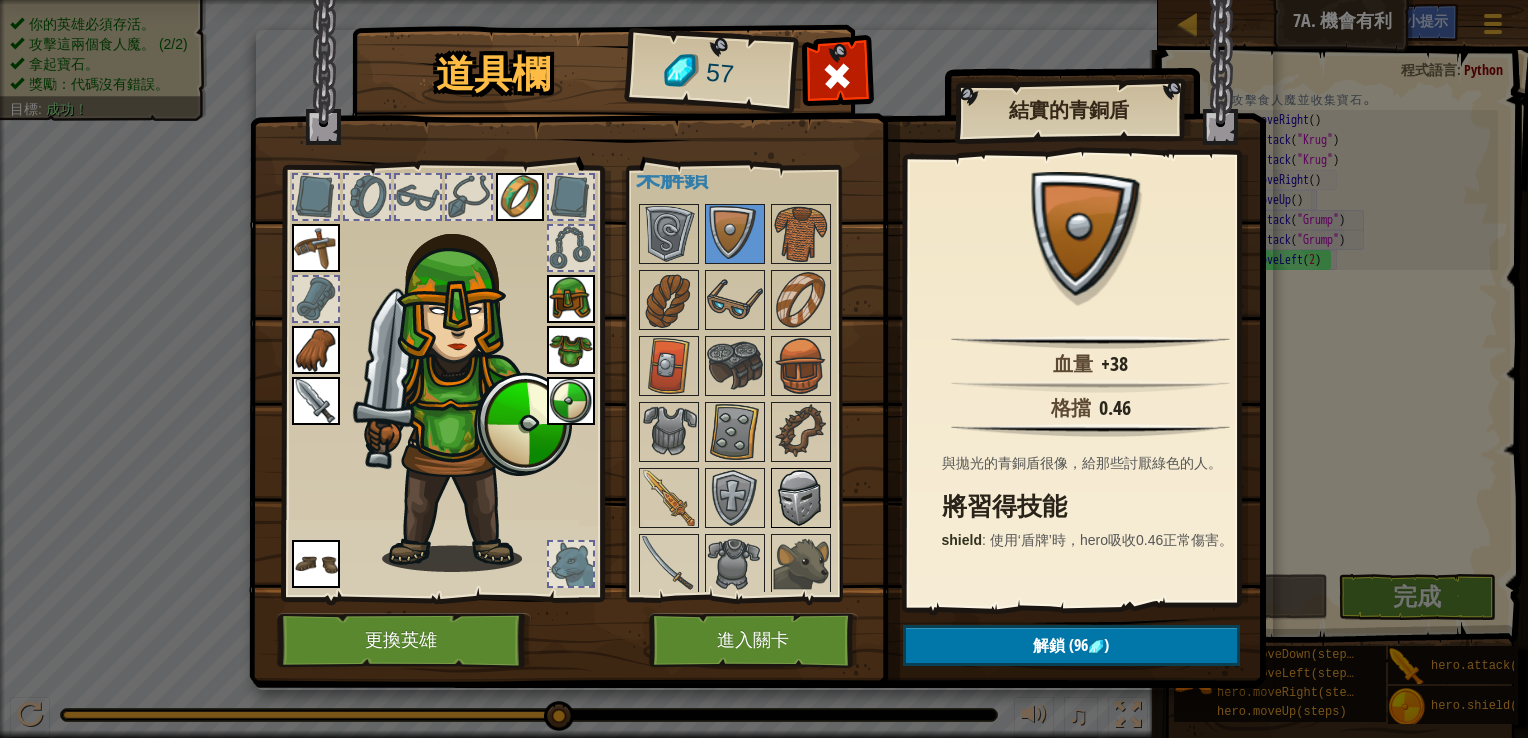 click at bounding box center [801, 498] 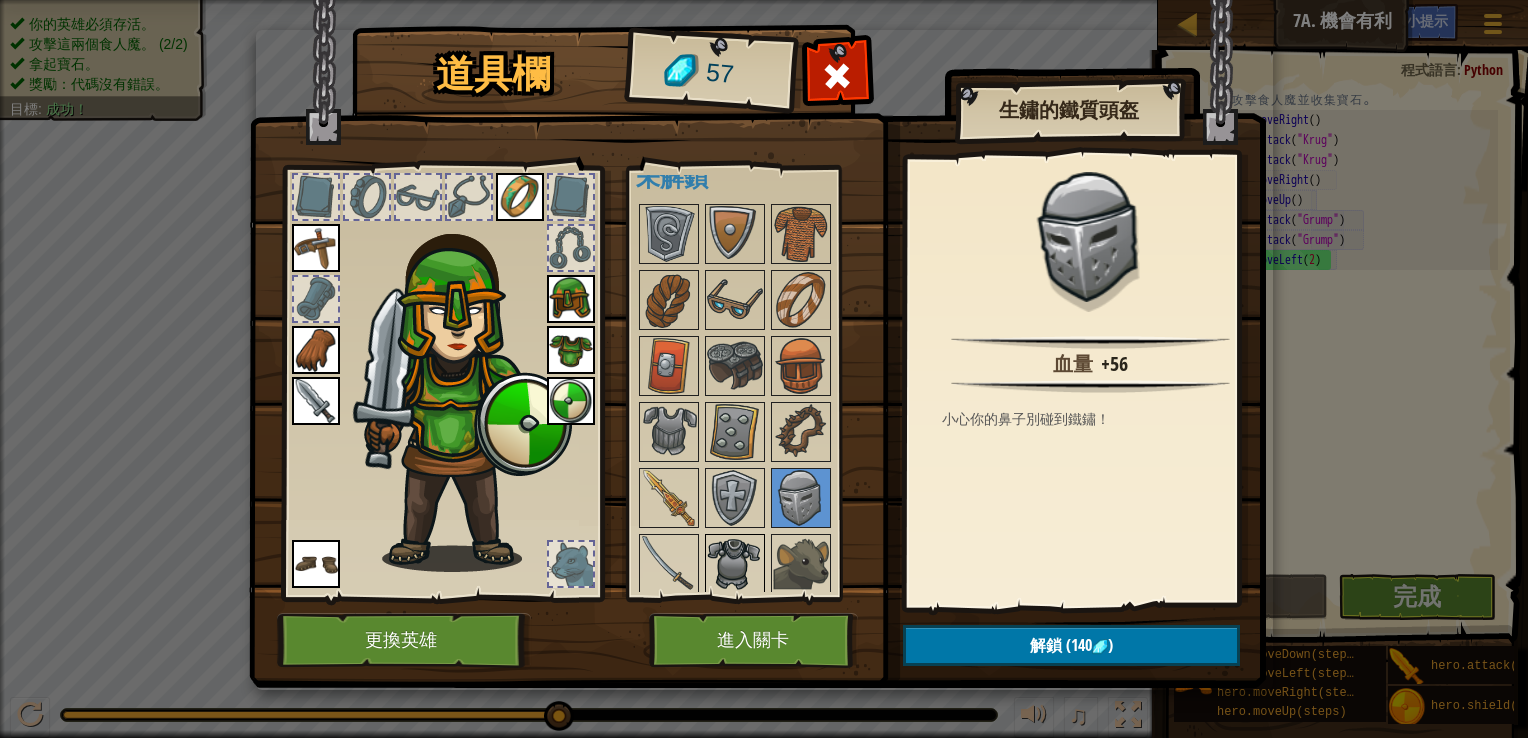 click at bounding box center (735, 564) 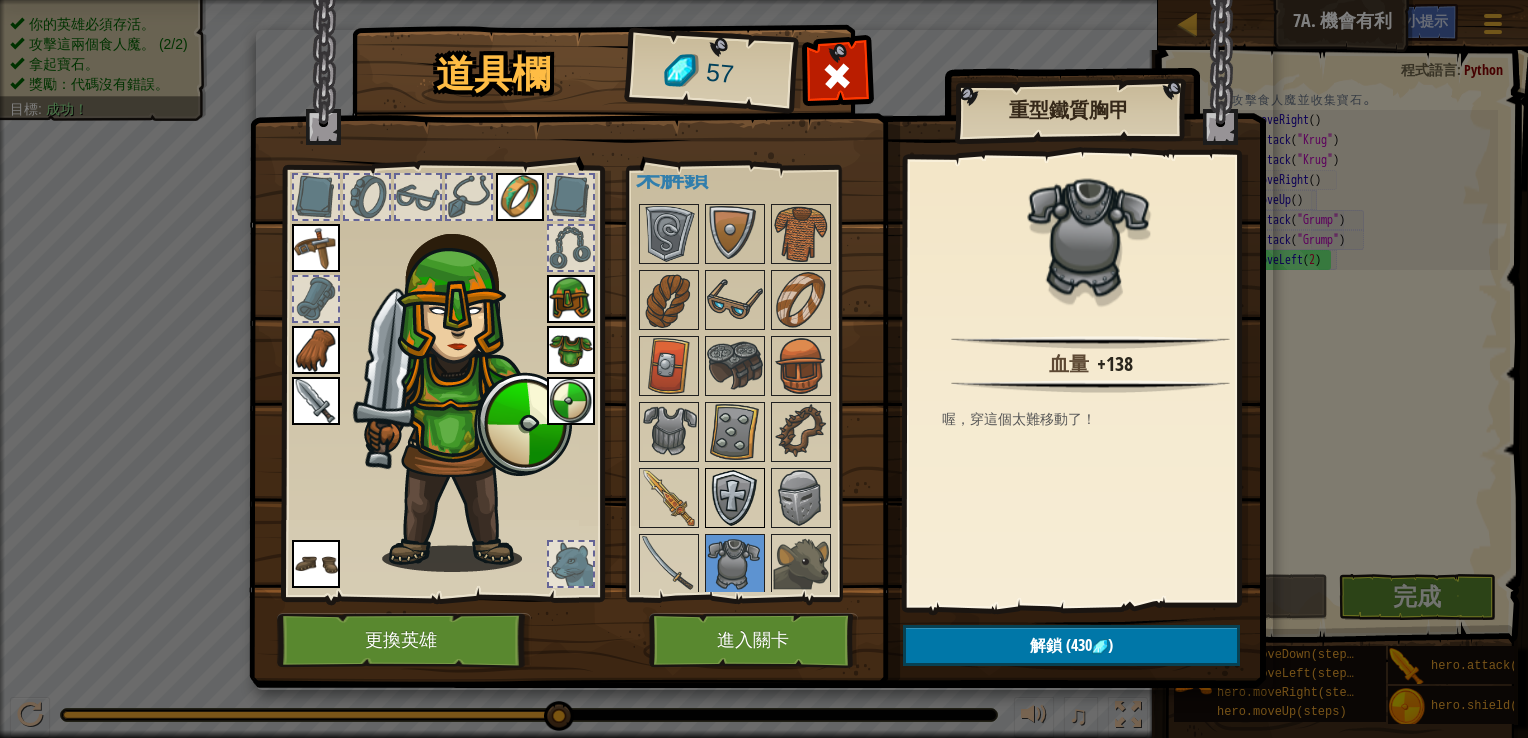 click at bounding box center (735, 498) 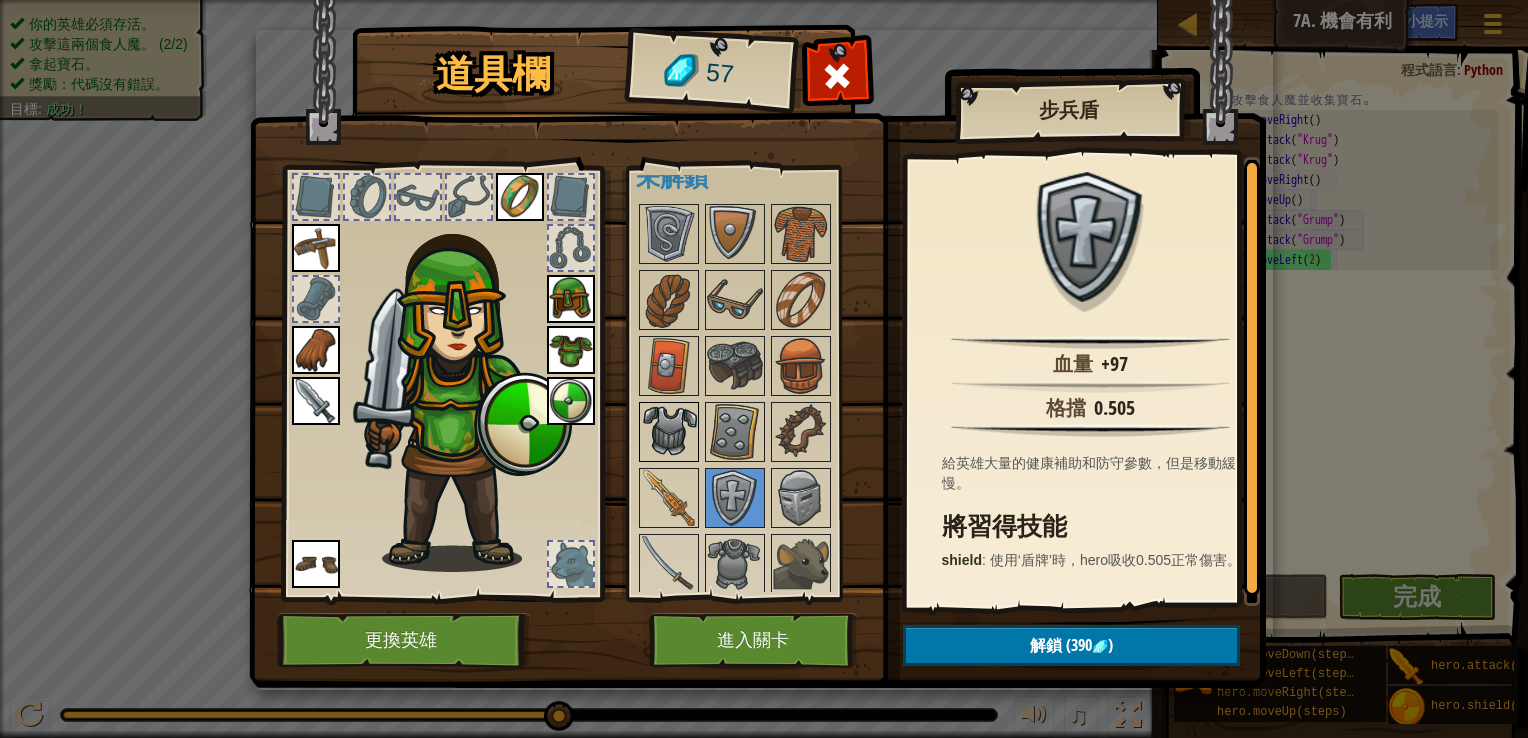 click at bounding box center (669, 432) 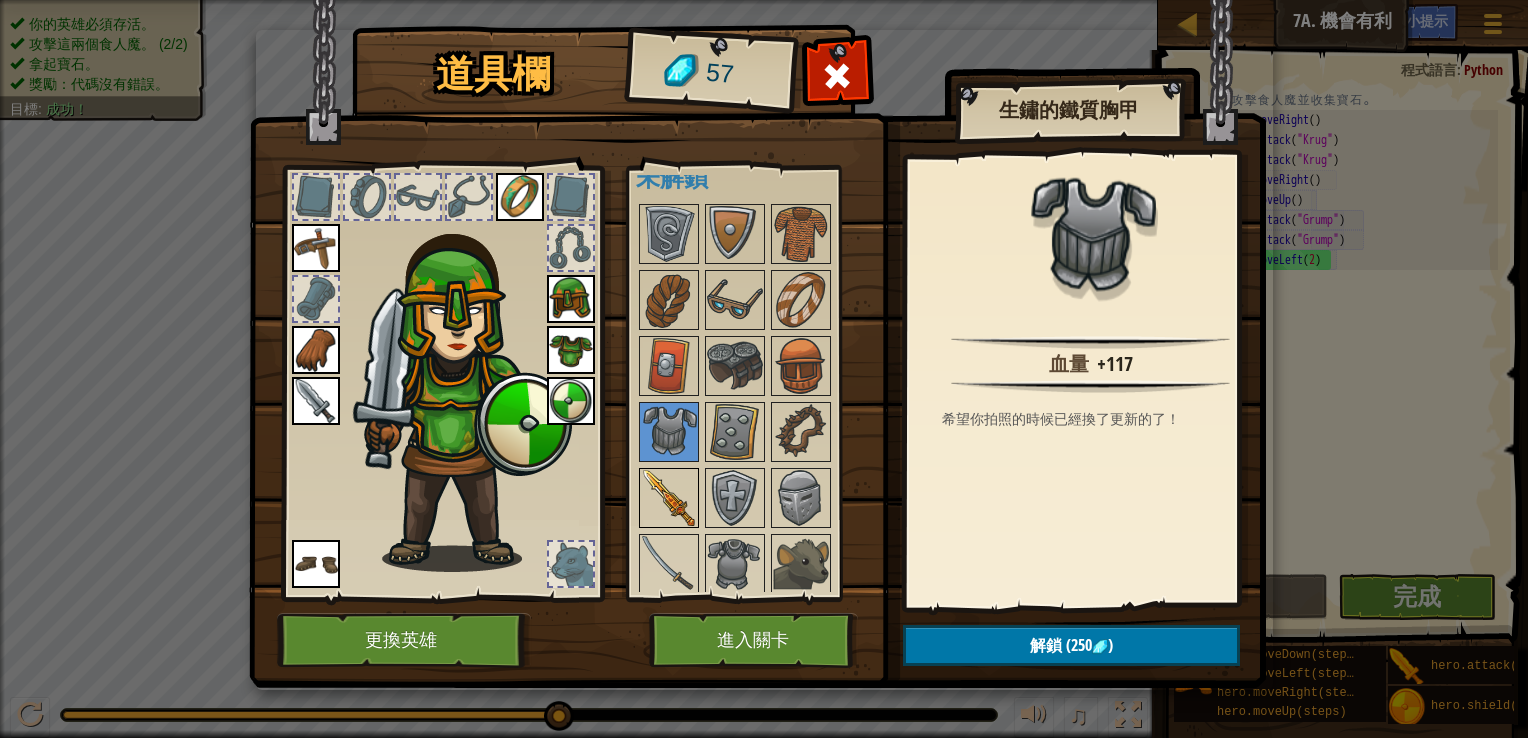 click at bounding box center (669, 498) 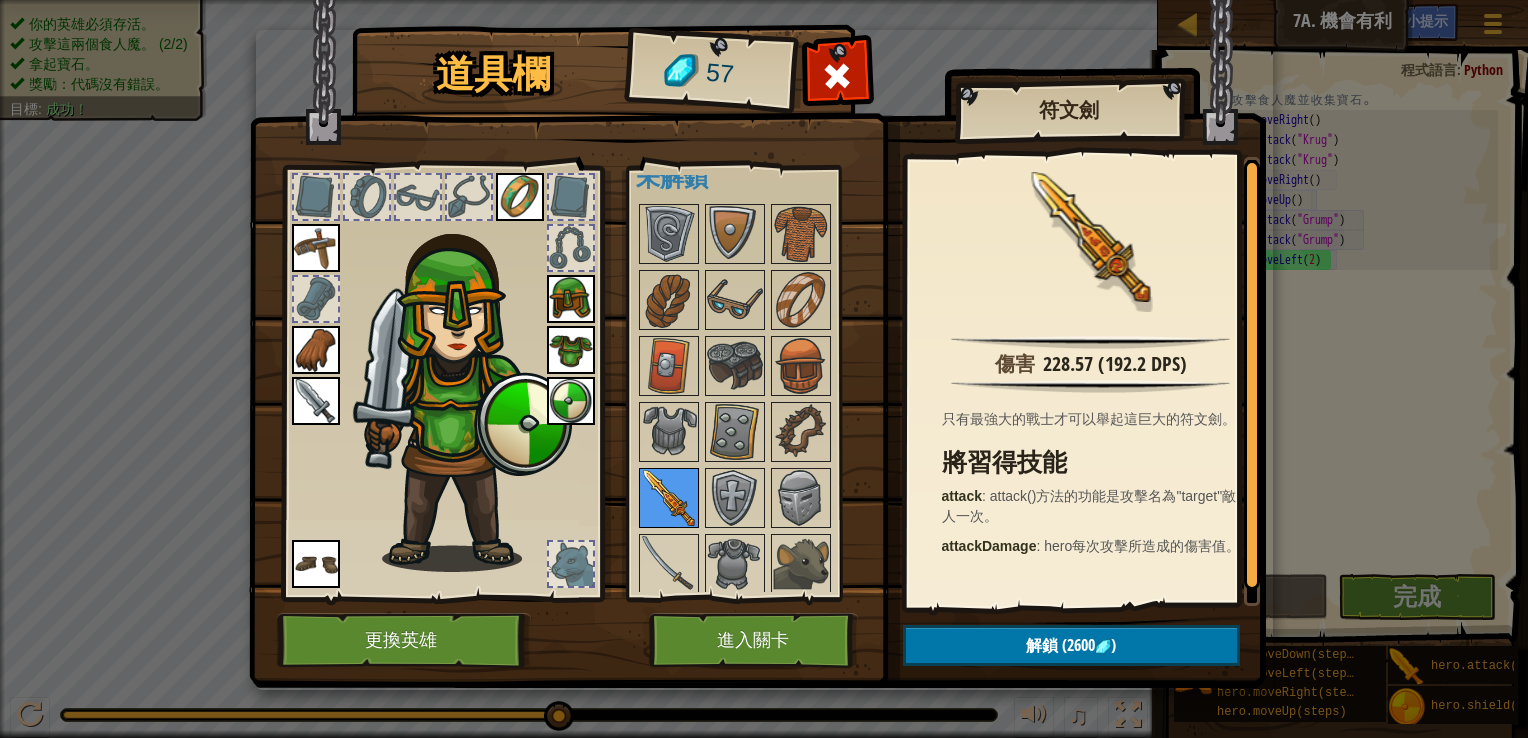 click at bounding box center [669, 498] 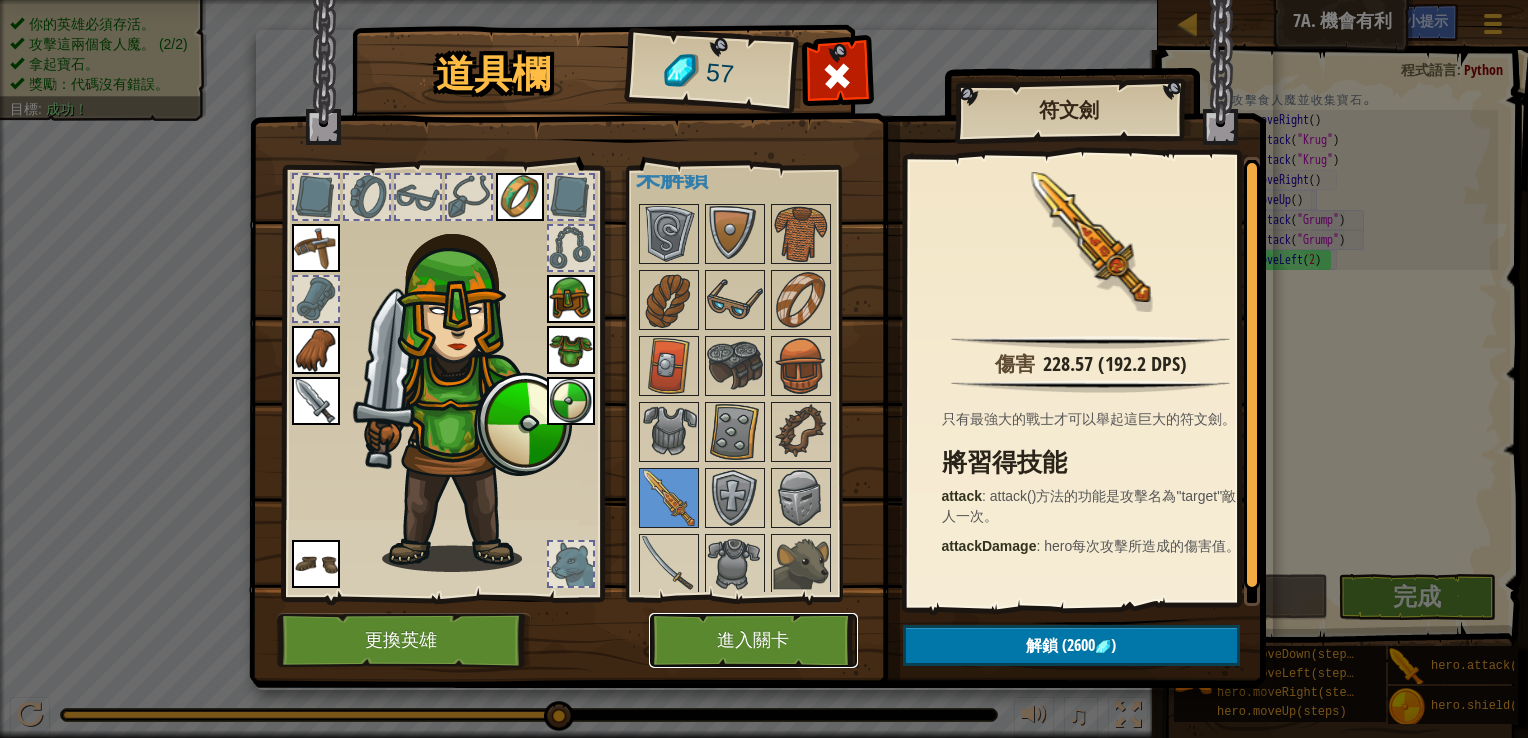 click on "進入關卡" at bounding box center (753, 640) 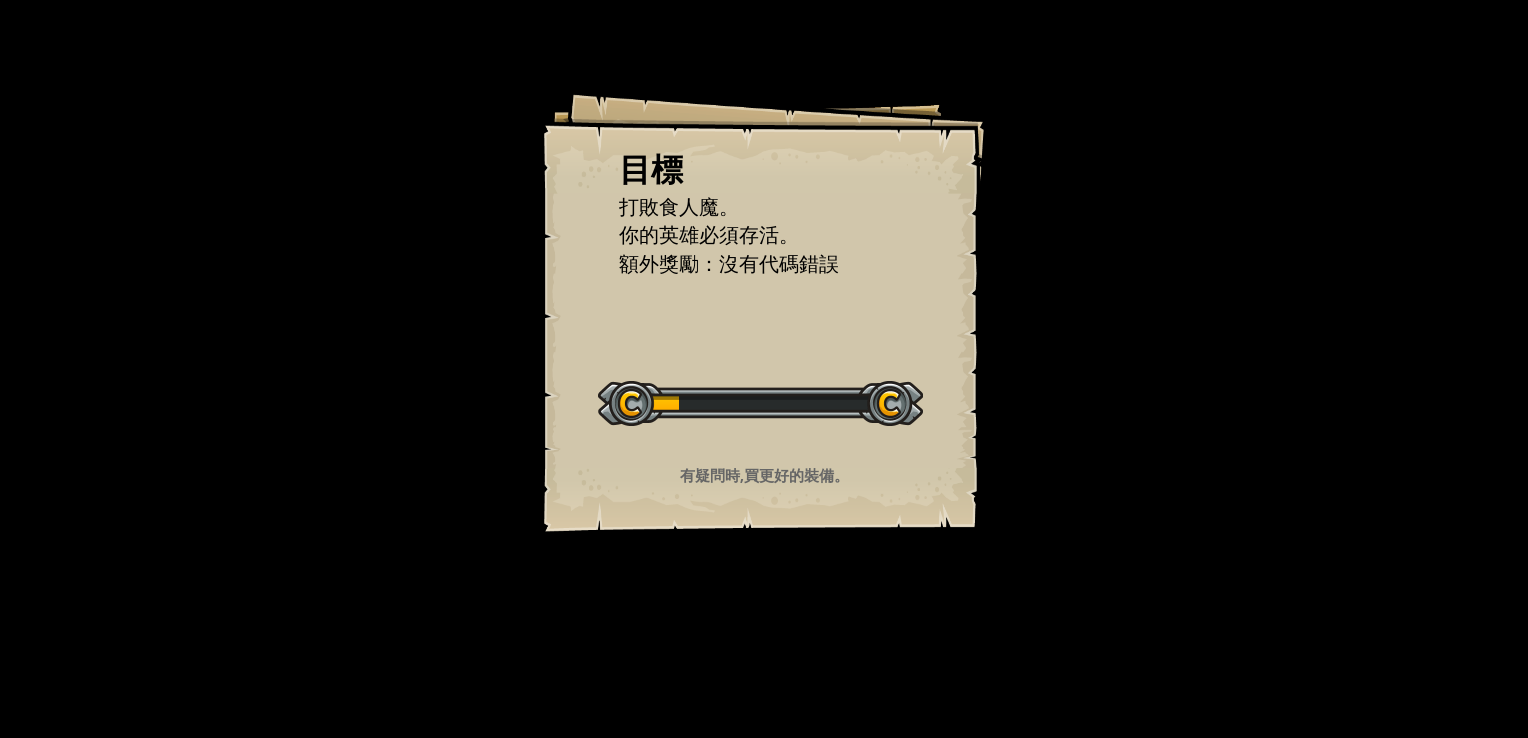 click on "目標 打敗食人魔。 你的英雄必須存活。 額外獎勵：沒有代碼錯誤 開始戰役 從伺服器載入失敗 您將需要訂閱來開啟這關。 訂閱 您需要加入一個課程來遊玩此關卡。 回到我的課程 詢問您的老師來分派一個授權碼給您，這樣您就可以繼續遊玩CodeCombat! 回到我的課程 此關卡已鎖定。
回到我的課程 有疑問時,買更好的裝備。" at bounding box center (764, 311) 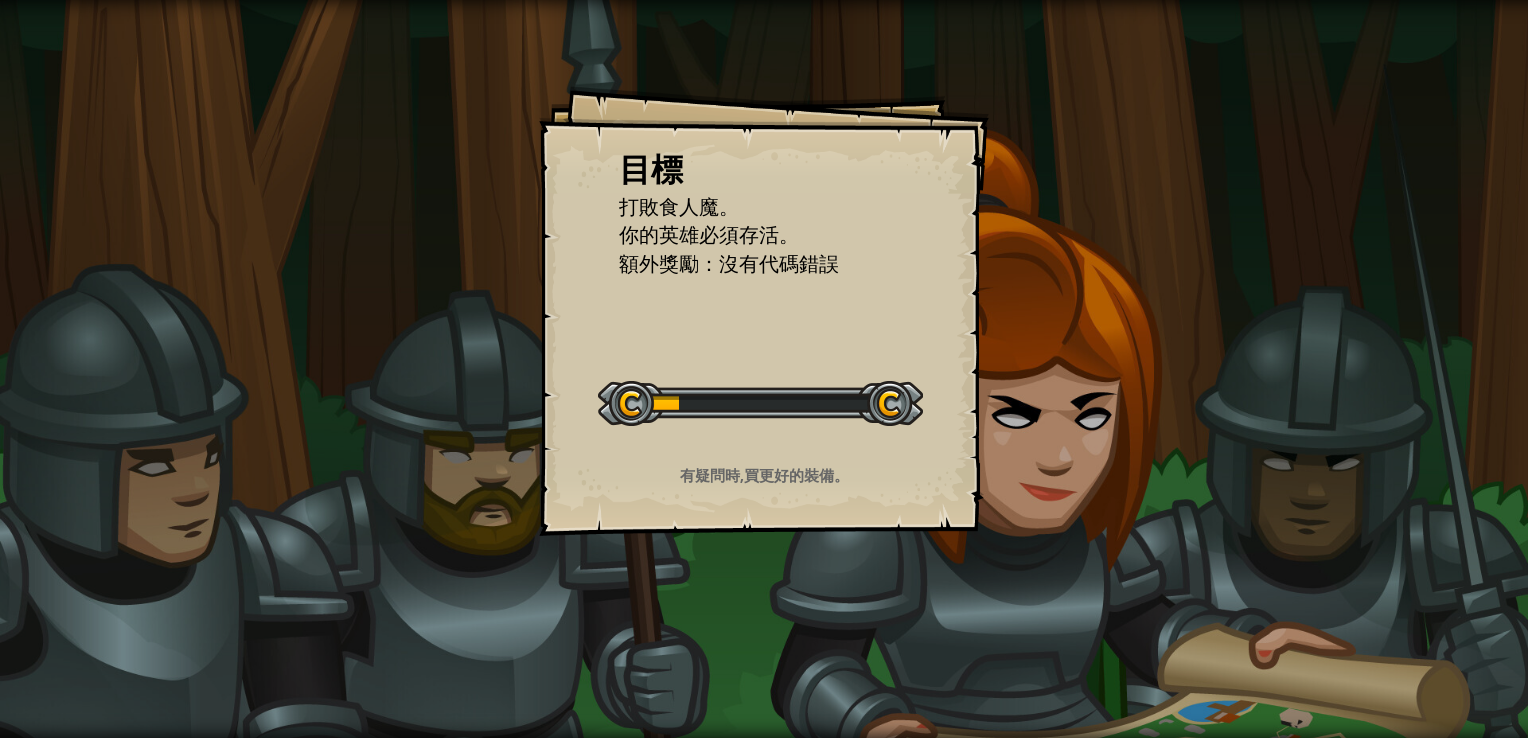 click on "目標 打敗食人魔。 你的英雄必須存活。 額外獎勵：沒有代碼錯誤 開始戰役 從伺服器載入失敗 您將需要訂閱來開啟這關。 訂閱 您需要加入一個課程來遊玩此關卡。 回到我的課程 詢問您的老師來分派一個授權碼給您，這樣您就可以繼續遊玩CodeCombat! 回到我的課程 此關卡已鎖定。
回到我的課程 有疑問時,買更好的裝備。" at bounding box center [764, 311] 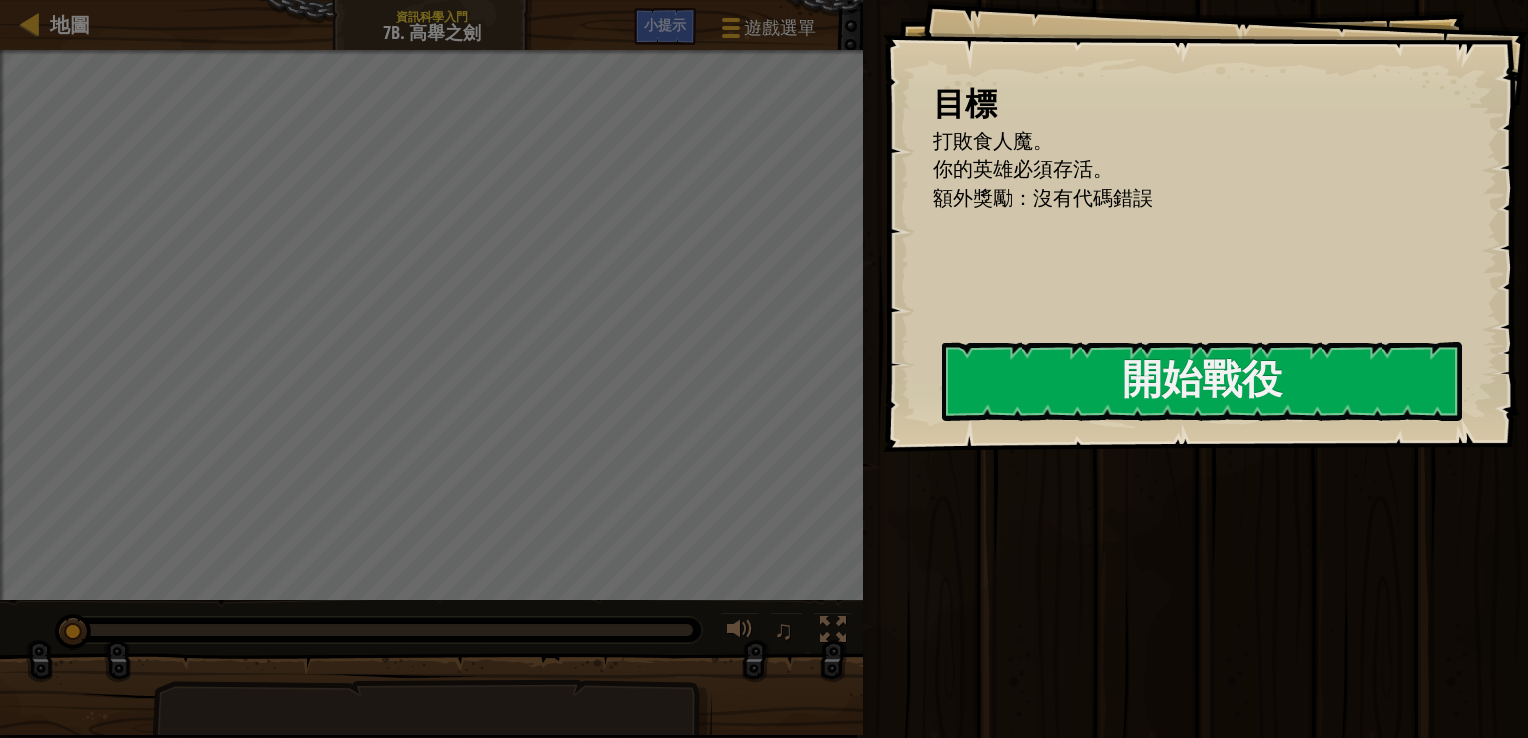 click on "目標 打敗食人魔。 你的英雄必須存活。 額外獎勵：沒有代碼錯誤 開始戰役 從伺服器載入失敗 您將需要訂閱來開啟這關。 訂閱 您需要加入一個課程來遊玩此關卡。 回到我的課程 詢問您的老師來分派一個授權碼給您，這樣您就可以繼續遊玩CodeCombat! 回到我的課程 此關卡已鎖定。
回到我的課程" at bounding box center [1205, 226] 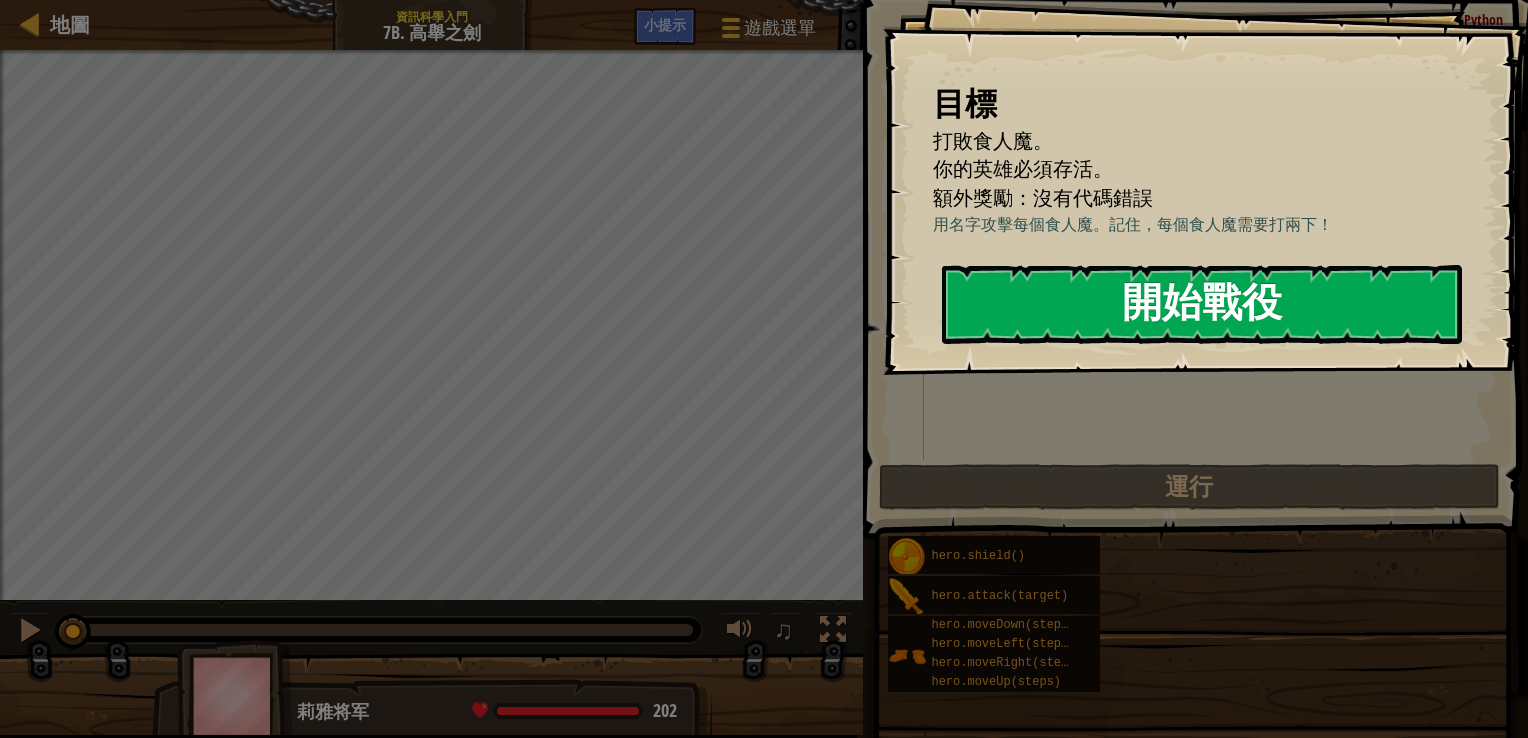 click on "開始戰役" at bounding box center [1202, 304] 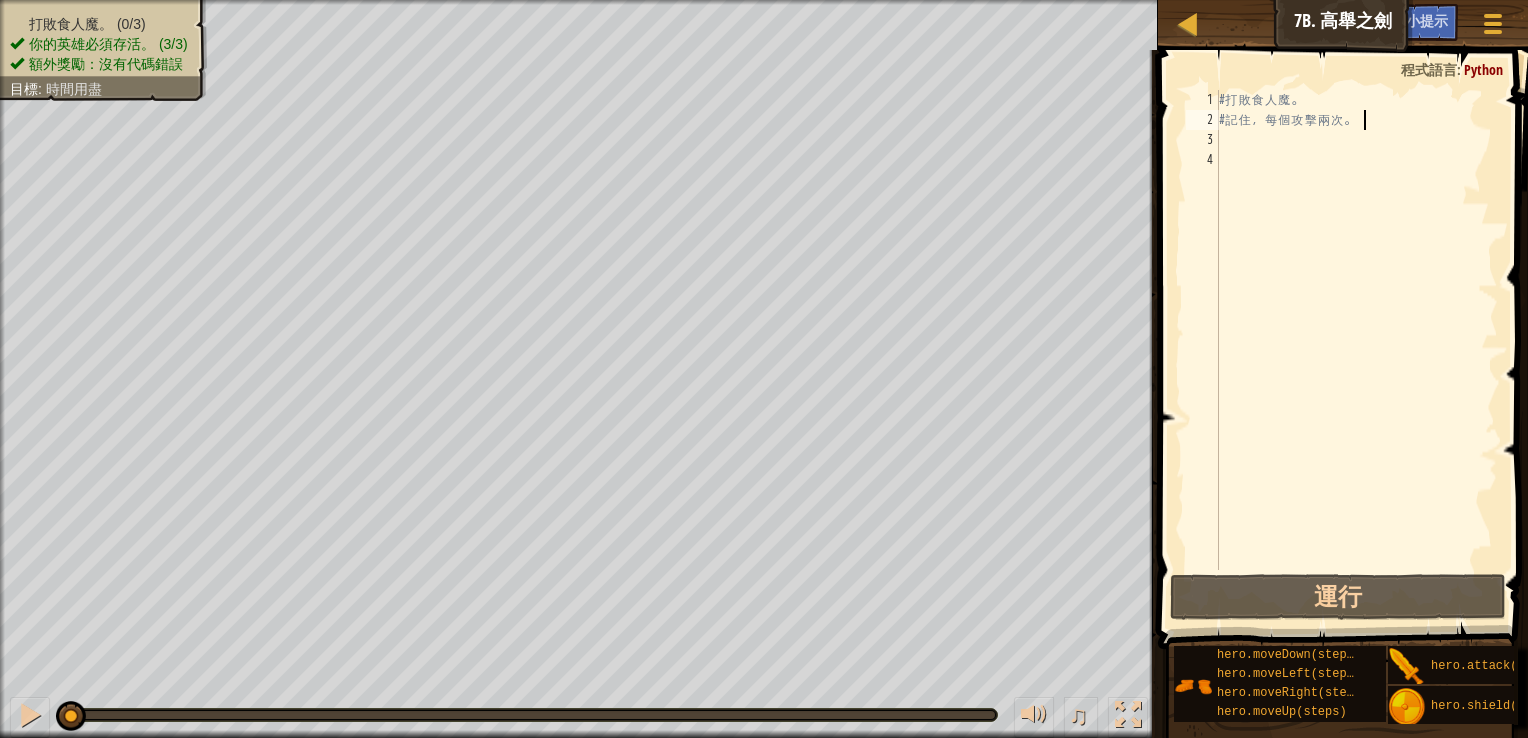 click on "#  打 敗 食 人 魔 。 #  記 住 ， 每 個 攻 擊 兩 次 。" at bounding box center [1356, 350] 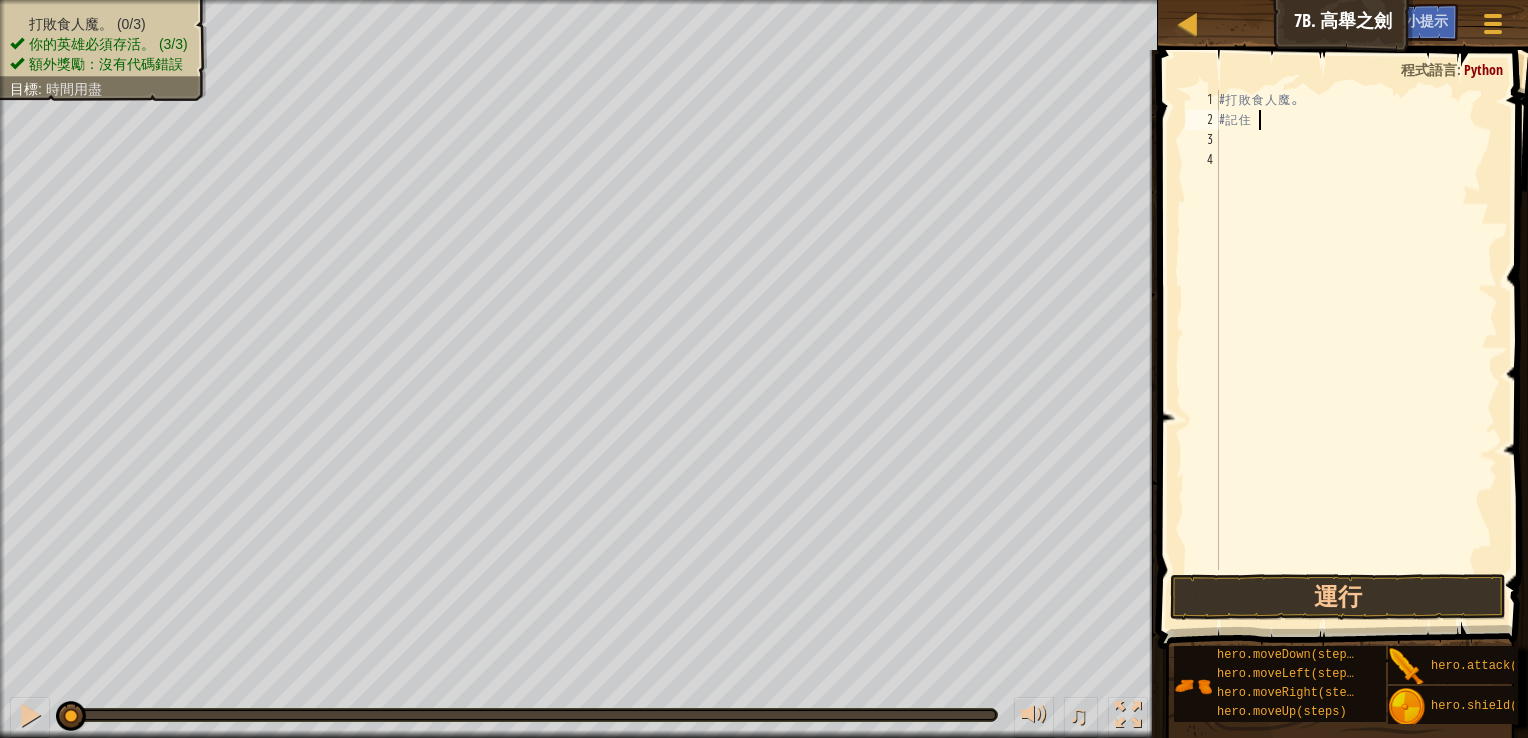 type on "#" 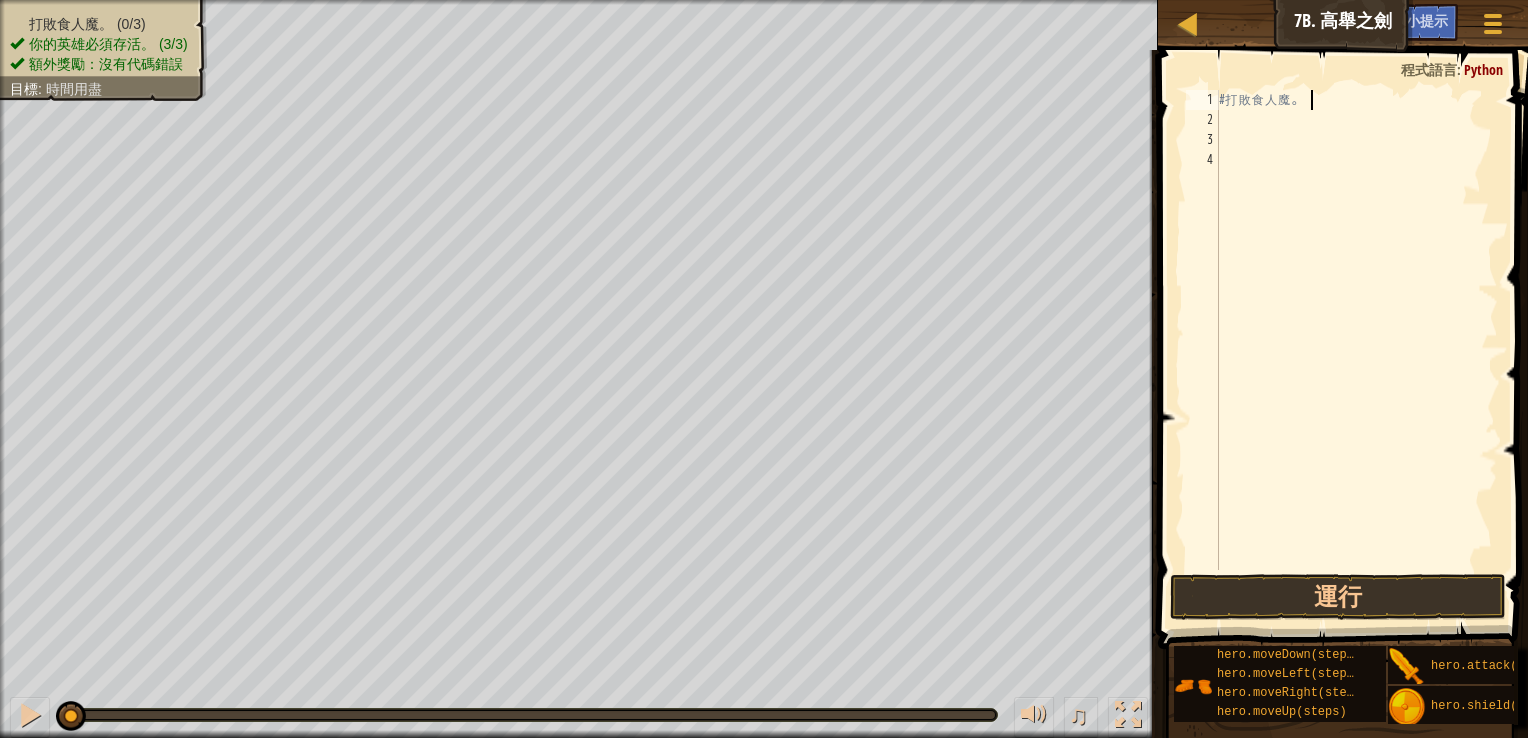 click on "#  打 敗 食 人 魔 。" at bounding box center [1356, 350] 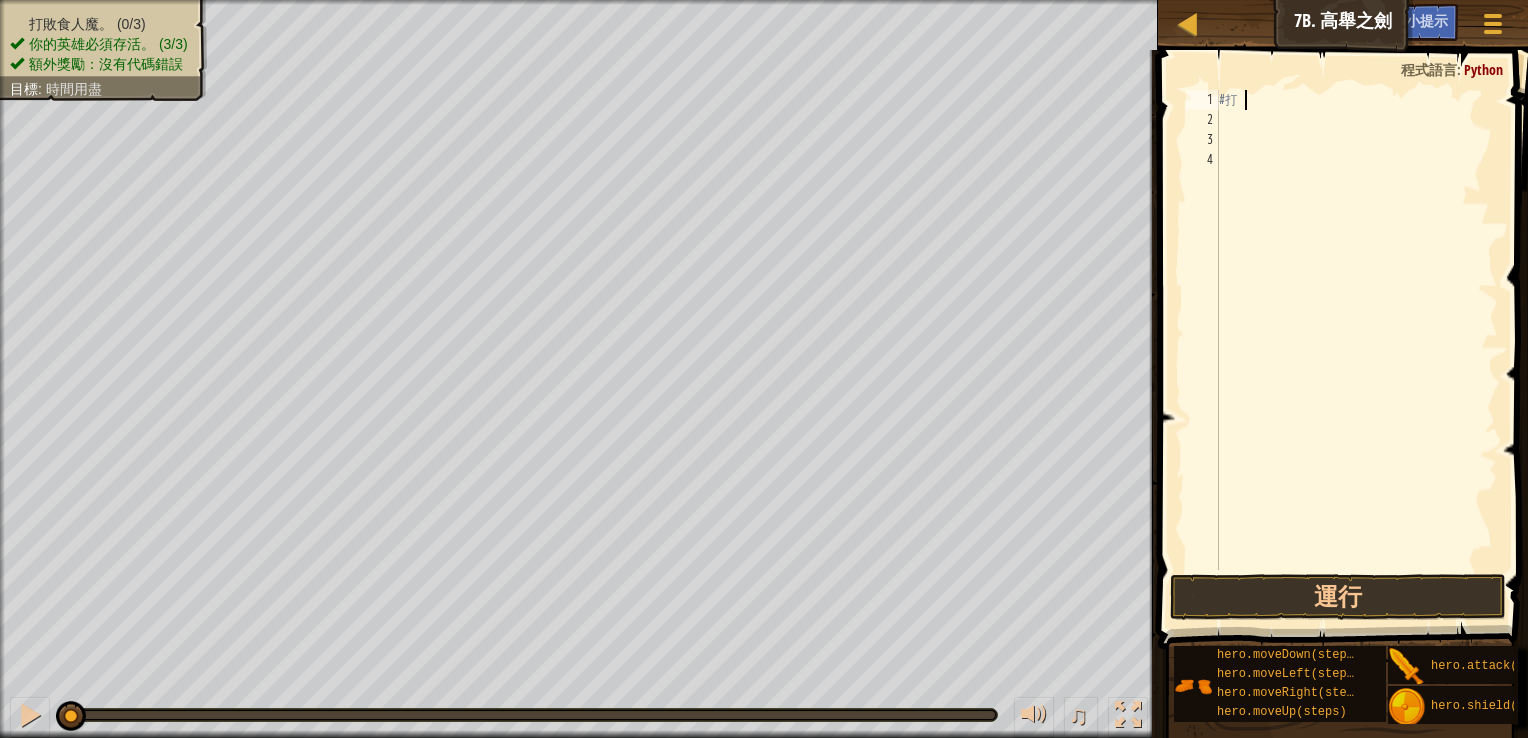 type on "#" 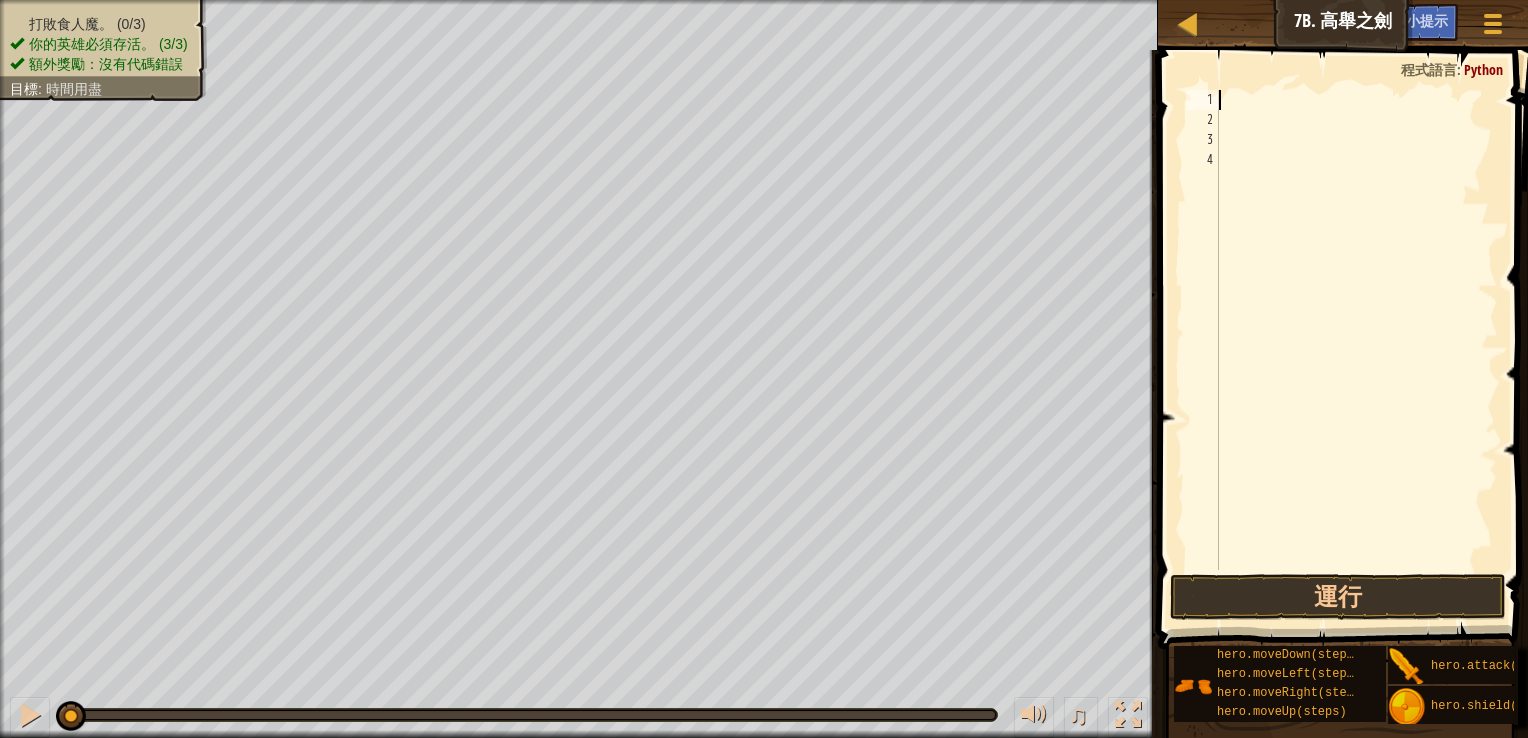 scroll, scrollTop: 9, scrollLeft: 0, axis: vertical 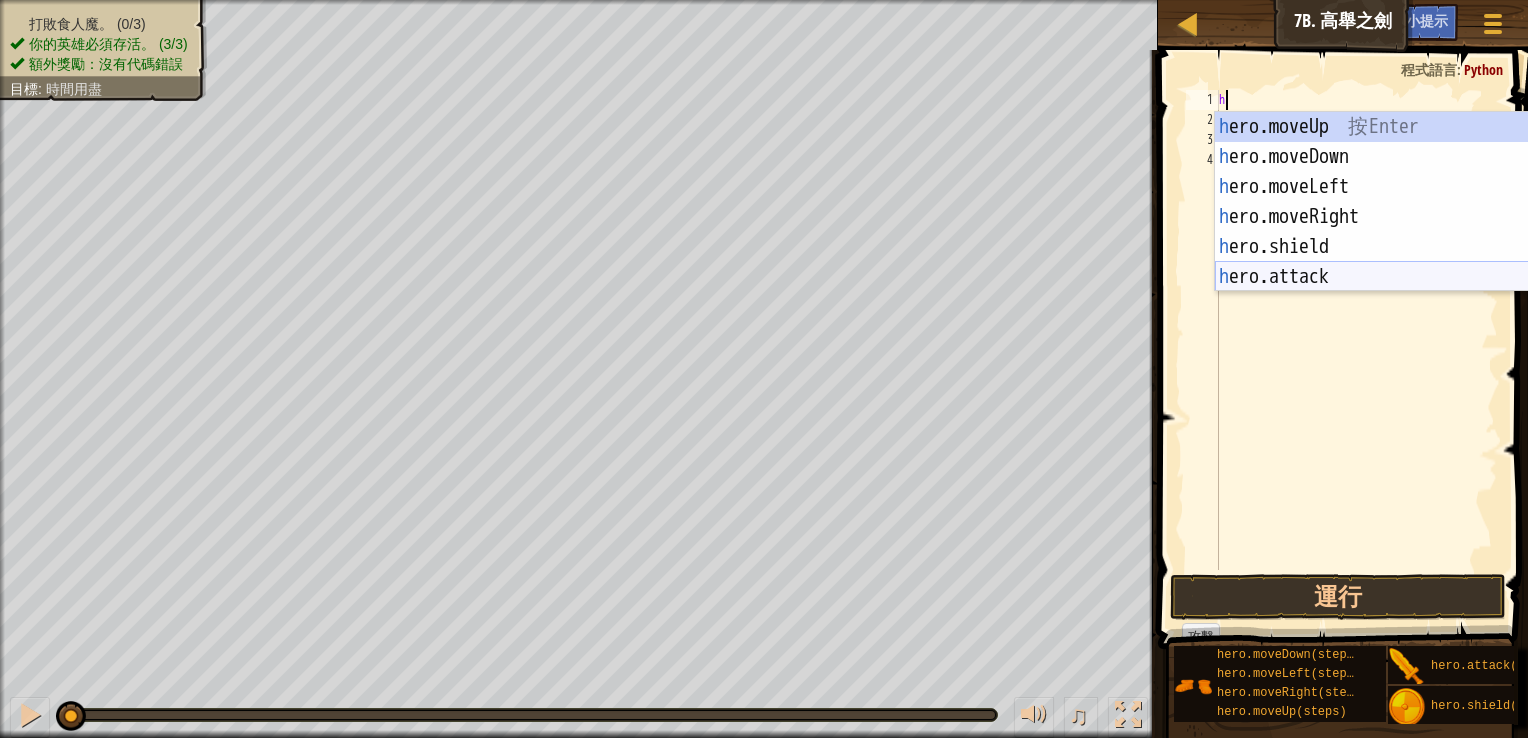 click on "h ero.moveUp 按 Enter h ero.moveDown 按 Enter h ero.moveLeft 按 Enter h ero.moveRight 按 Enter h ero.shield 按 Enter h ero.attack 按 Enter" at bounding box center (1404, 232) 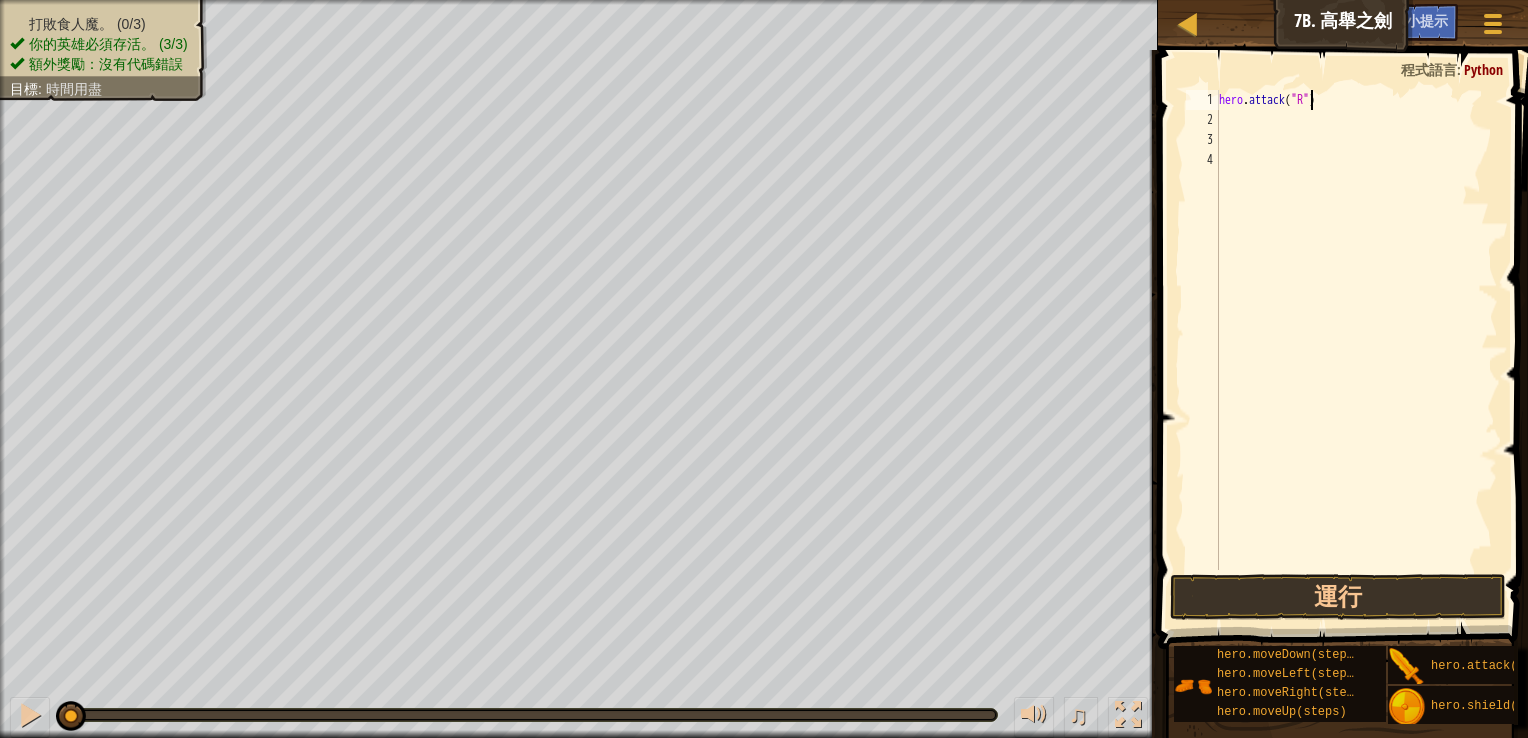 scroll, scrollTop: 9, scrollLeft: 8, axis: both 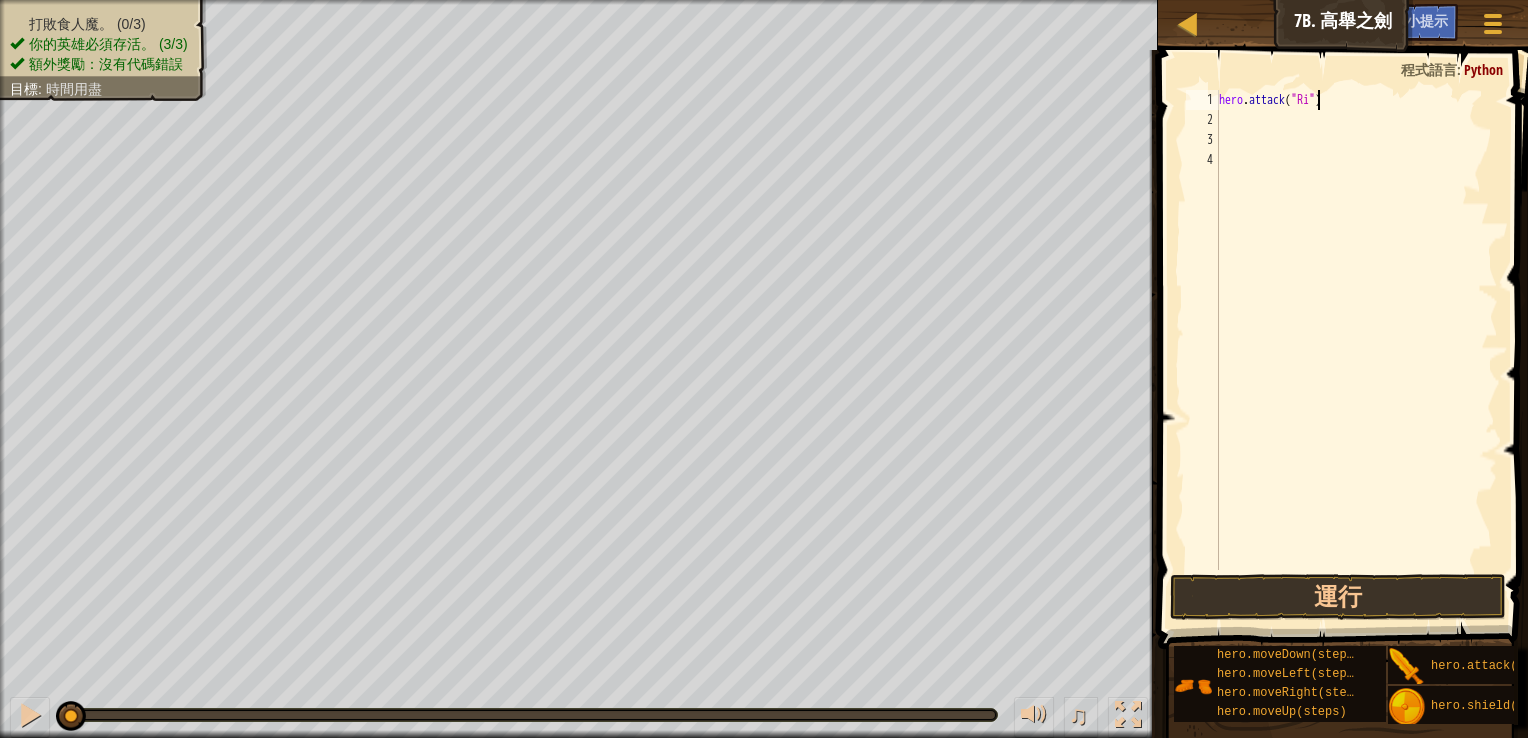 type on "hero.attack("Rig")" 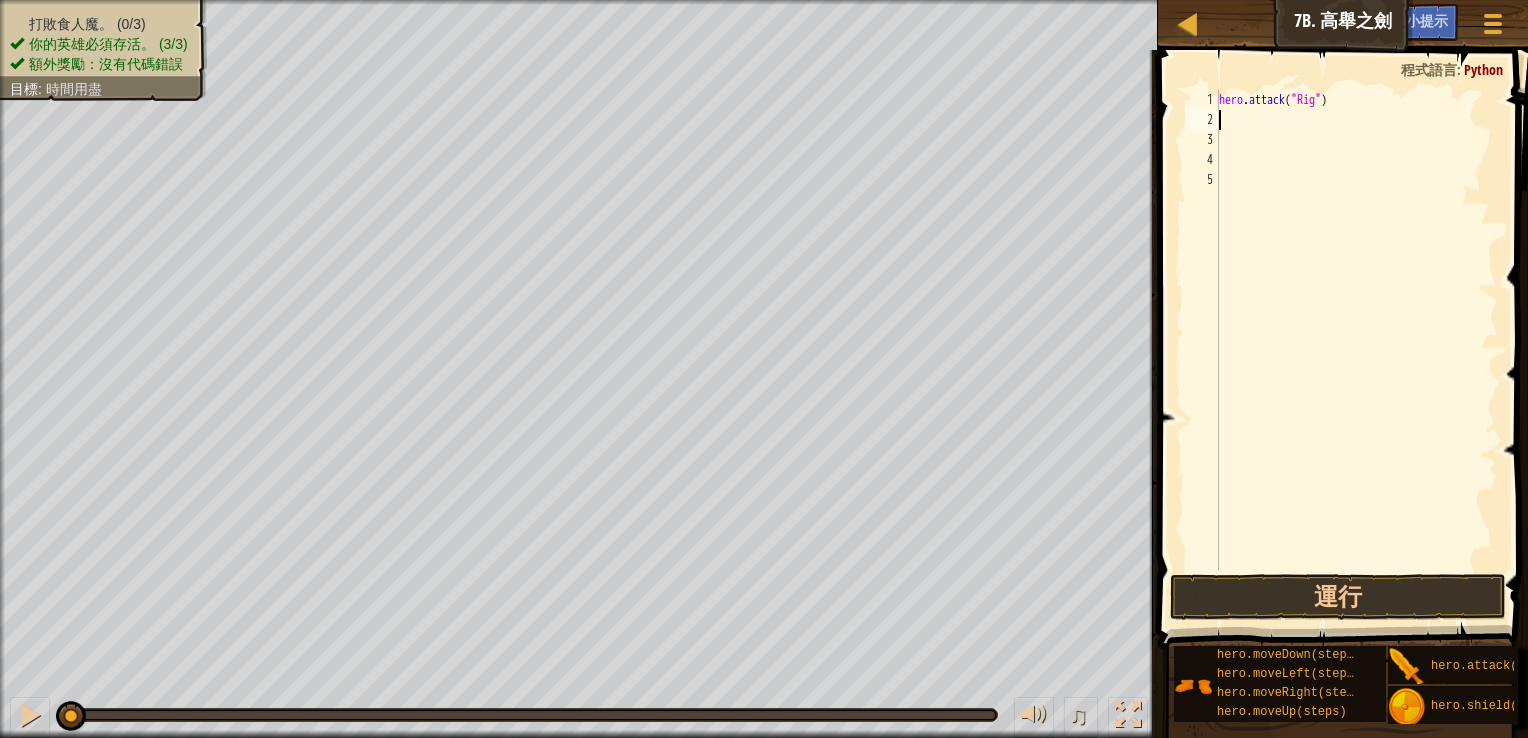 scroll, scrollTop: 9, scrollLeft: 0, axis: vertical 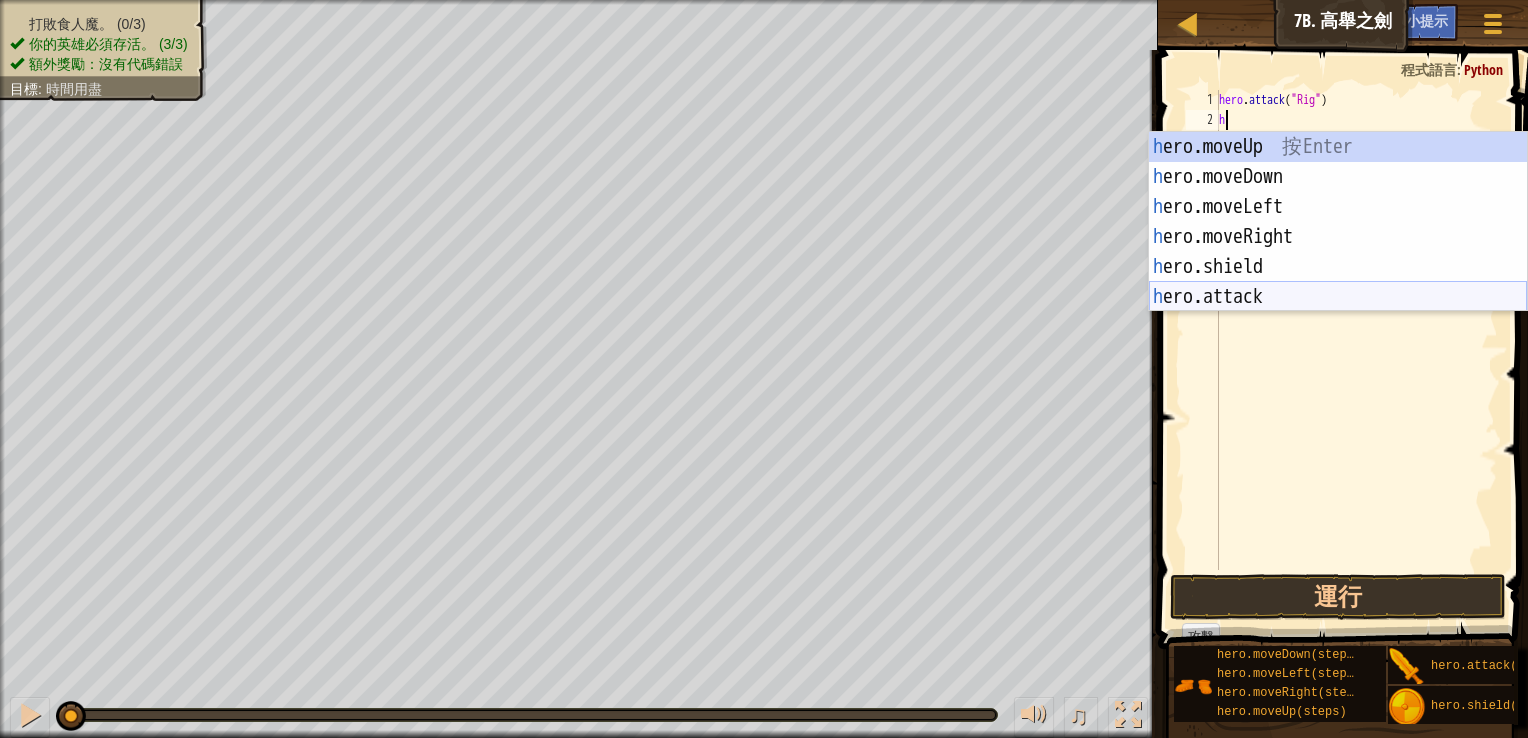 click on "h ero.moveUp 按 Enter h ero.moveDown 按 Enter h ero.moveLeft 按 Enter h ero.moveRight 按 Enter h ero.shield 按 Enter h ero.attack 按 Enter" at bounding box center [1338, 252] 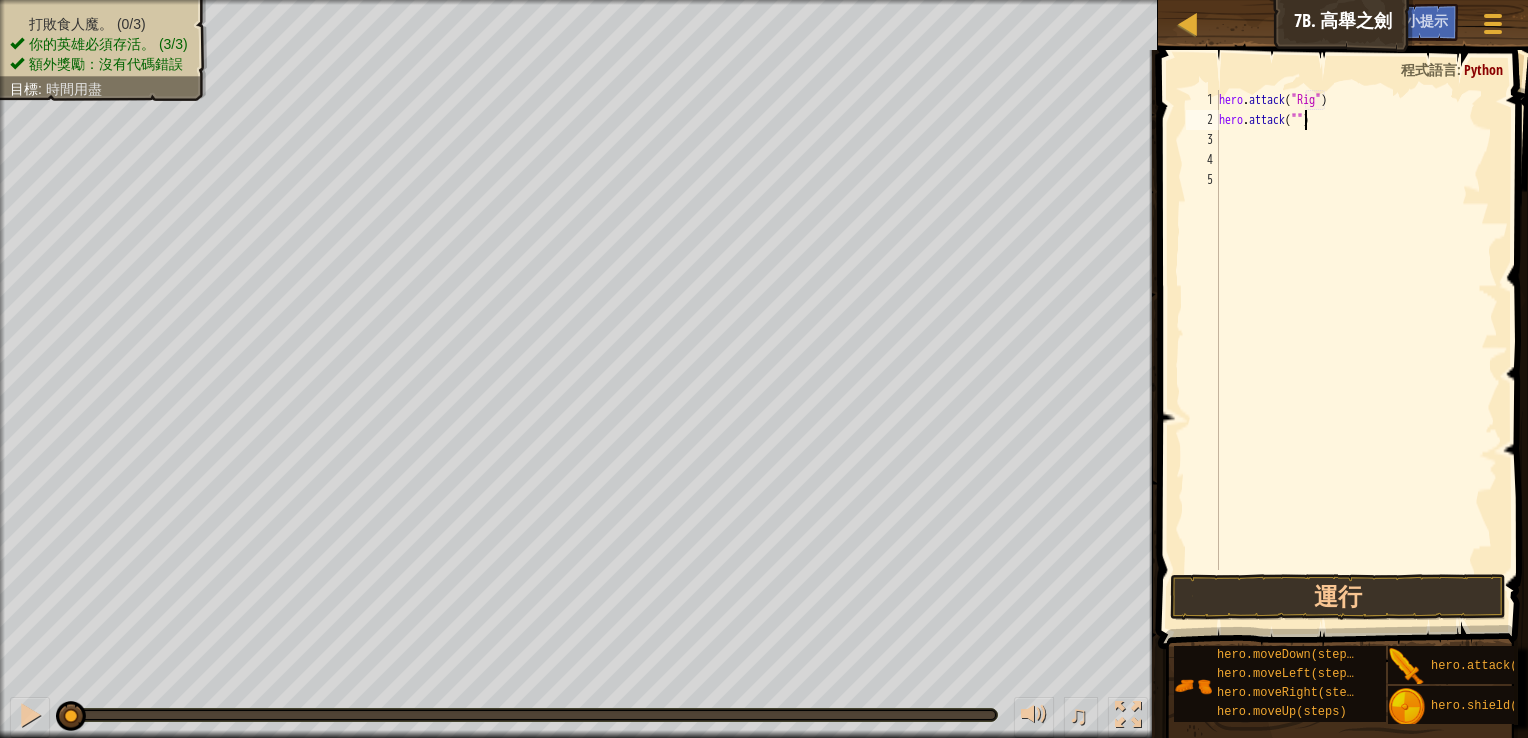 scroll, scrollTop: 9, scrollLeft: 7, axis: both 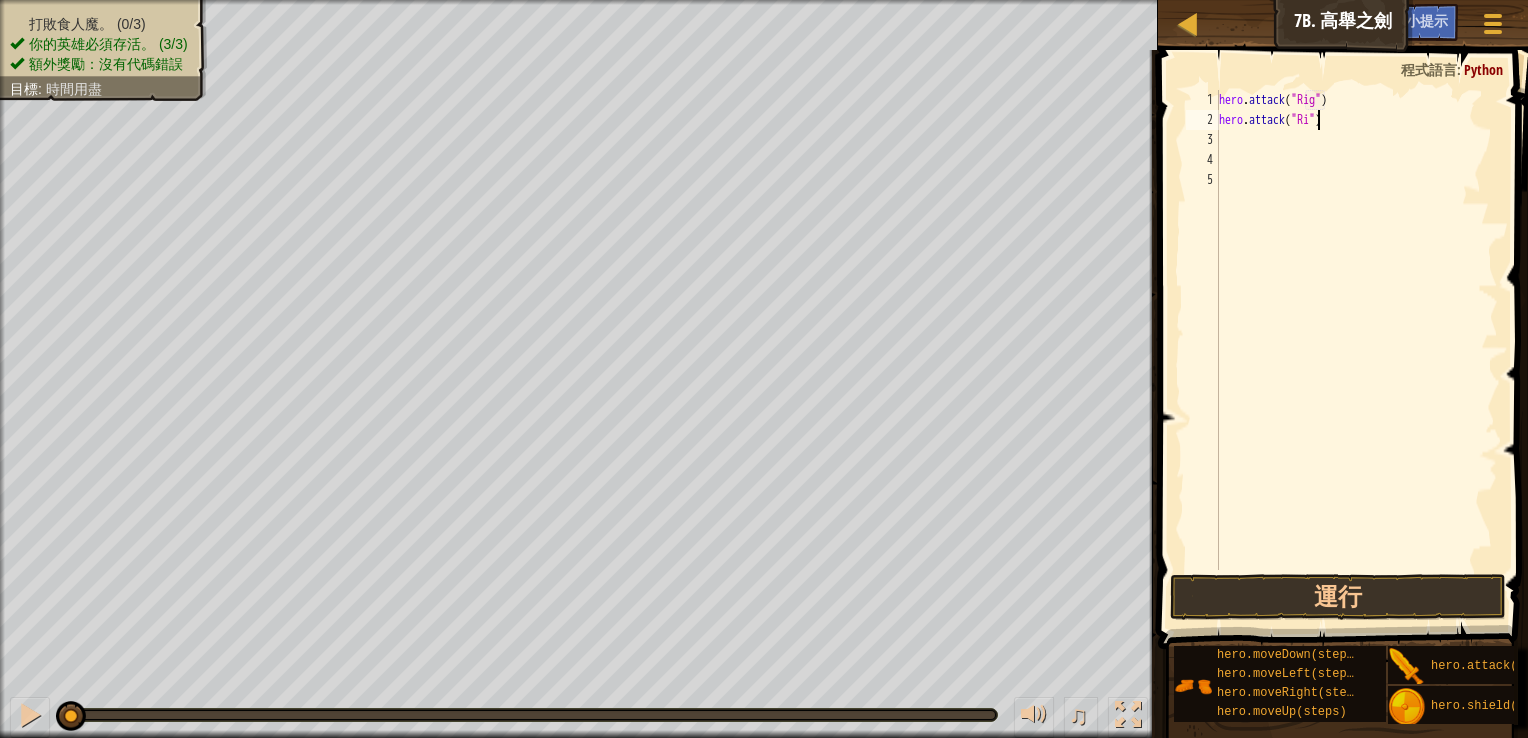 type on "hero.attack("Rig")" 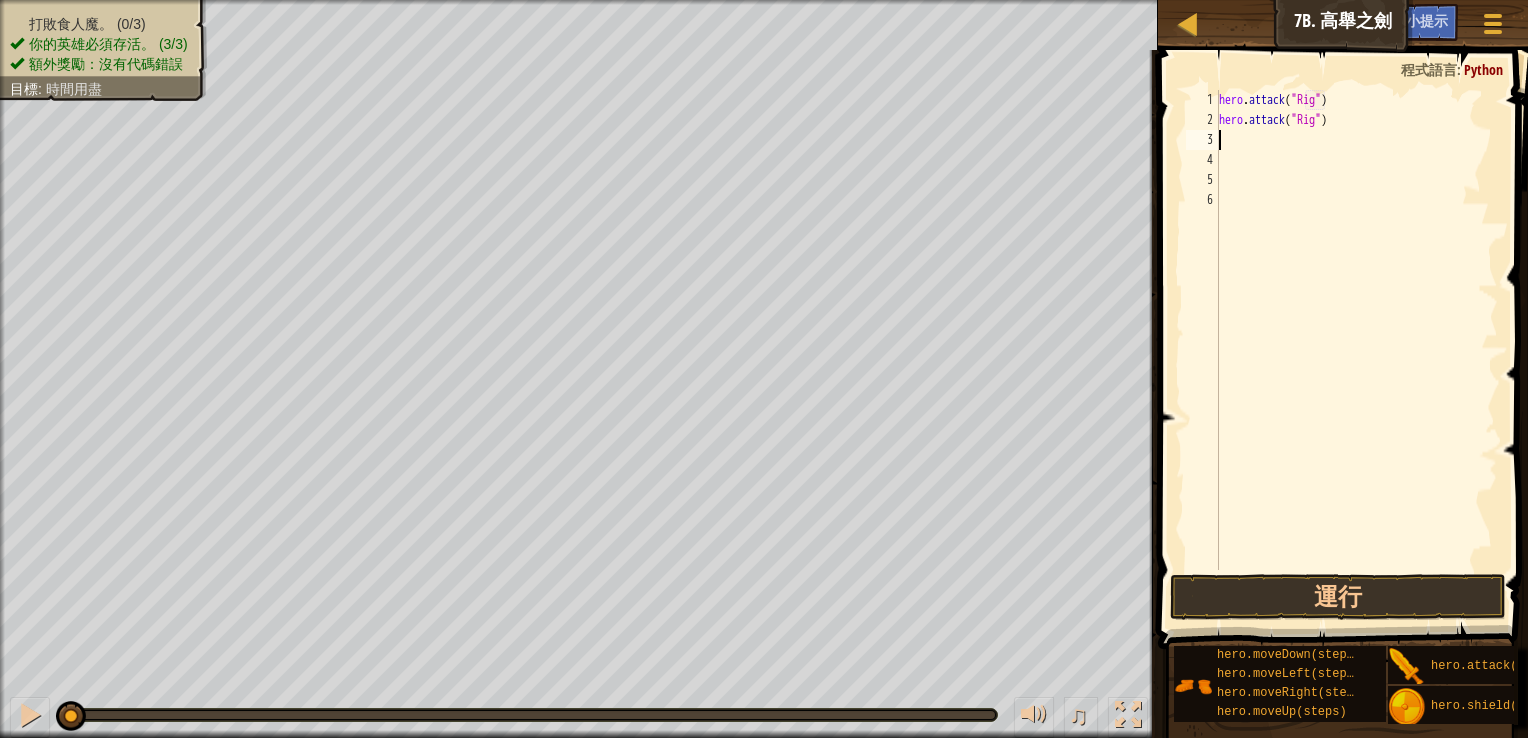 scroll, scrollTop: 9, scrollLeft: 0, axis: vertical 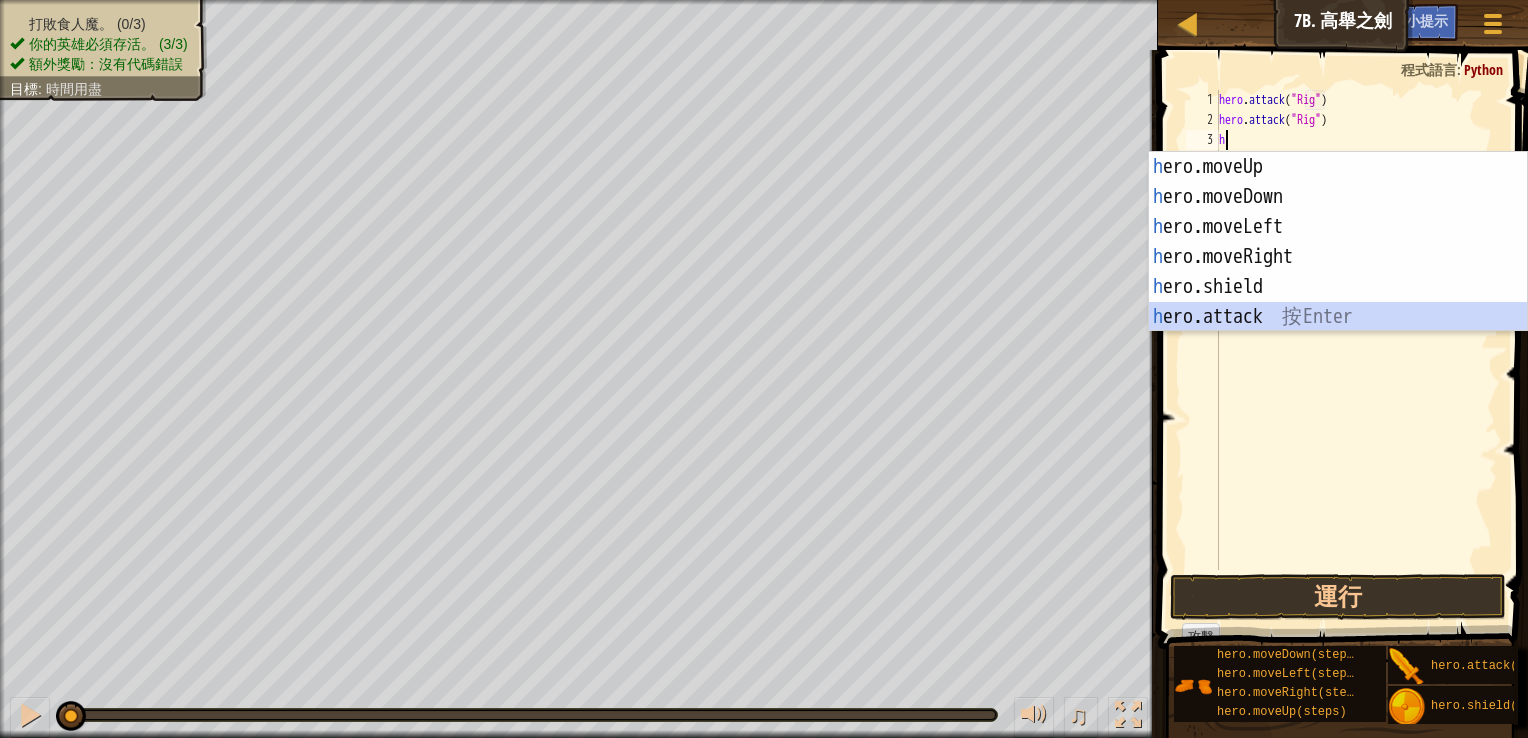 click on "h ero.moveUp 按 Enter h ero.moveDown 按 Enter h ero.moveLeft 按 Enter h ero.moveRight 按 Enter h ero.shield 按 Enter h ero.attack 按 Enter" at bounding box center (1338, 272) 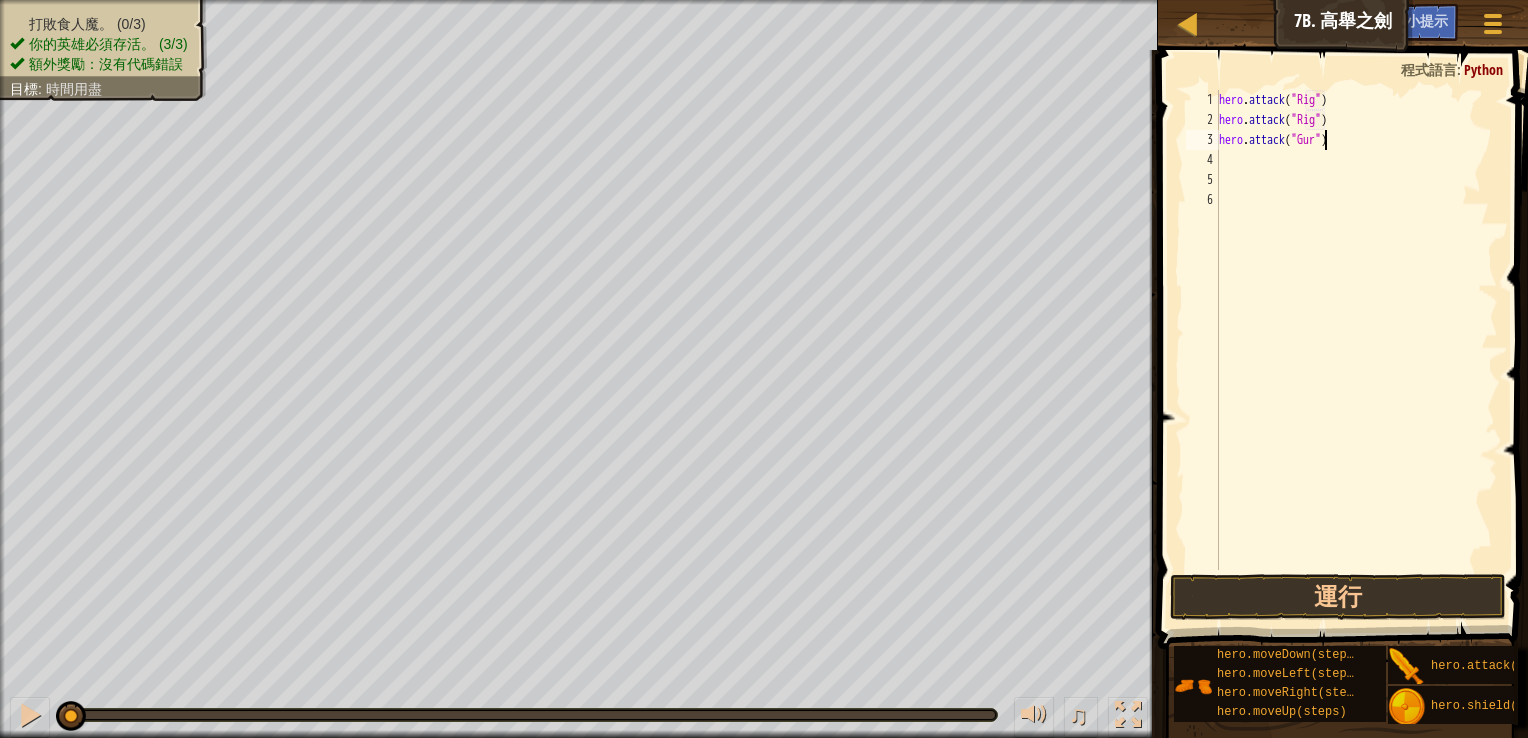 scroll, scrollTop: 9, scrollLeft: 8, axis: both 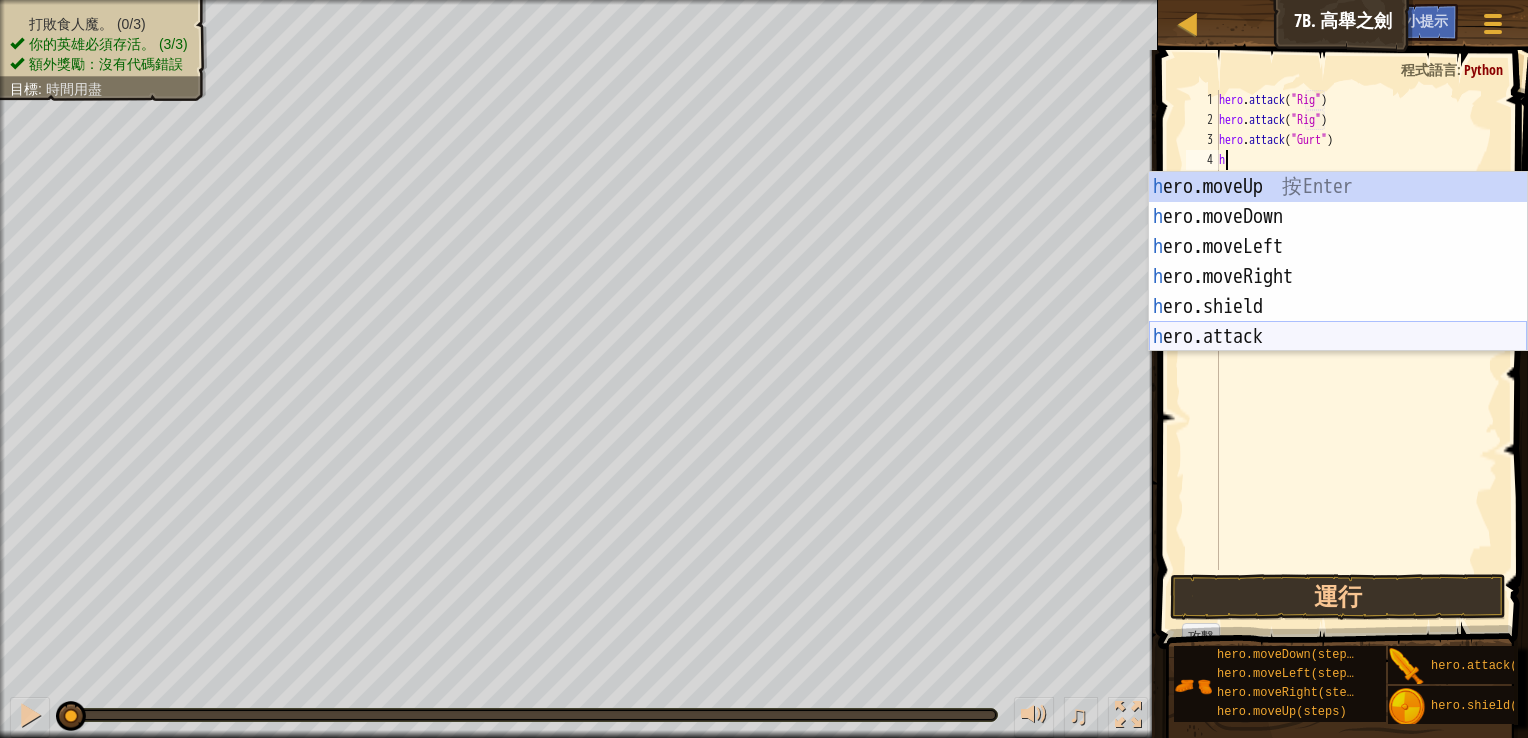 click on "h ero.moveUp 按 Enter h ero.moveDown 按 Enter h ero.moveLeft 按 Enter h ero.moveRight 按 Enter h ero.shield 按 Enter h ero.attack 按 Enter" at bounding box center (1338, 292) 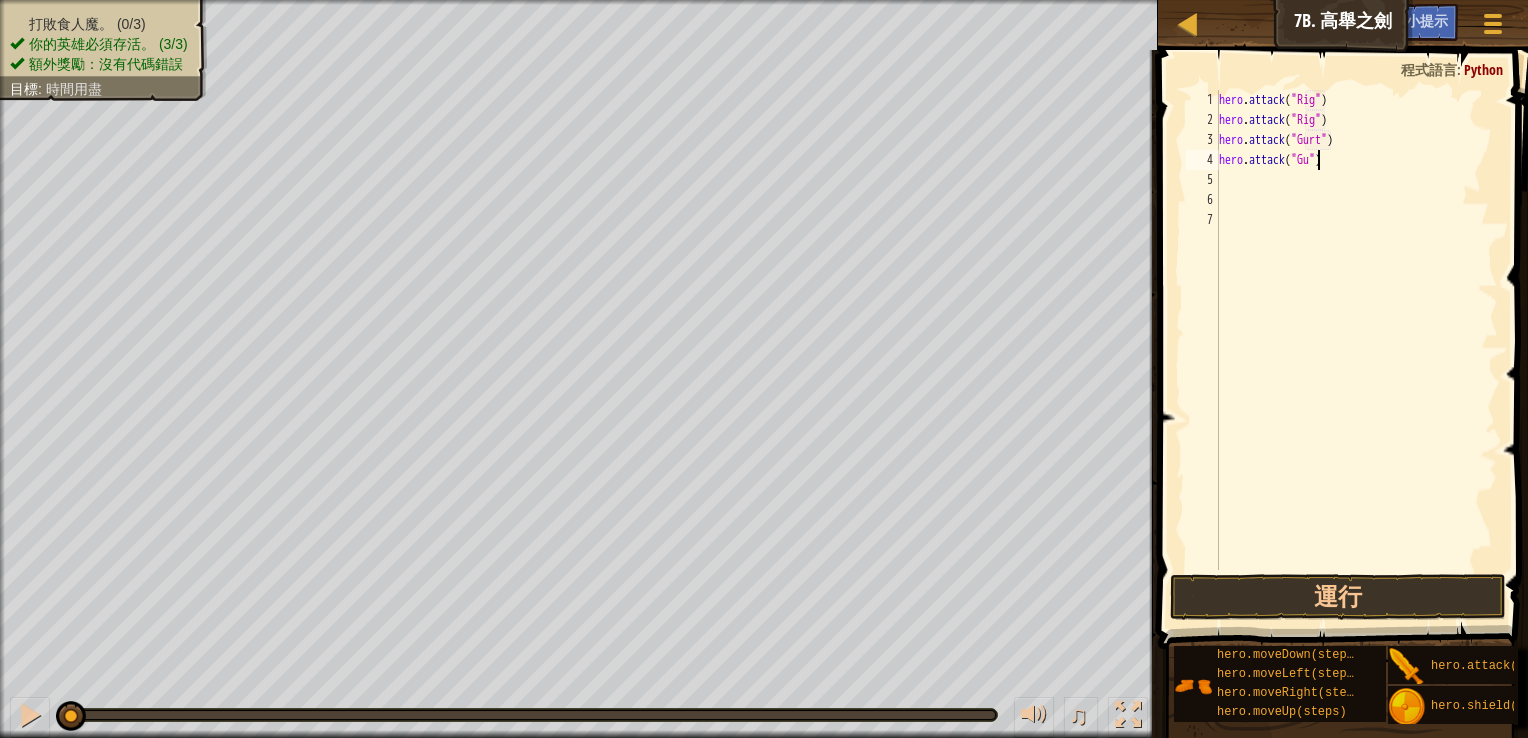 scroll, scrollTop: 9, scrollLeft: 8, axis: both 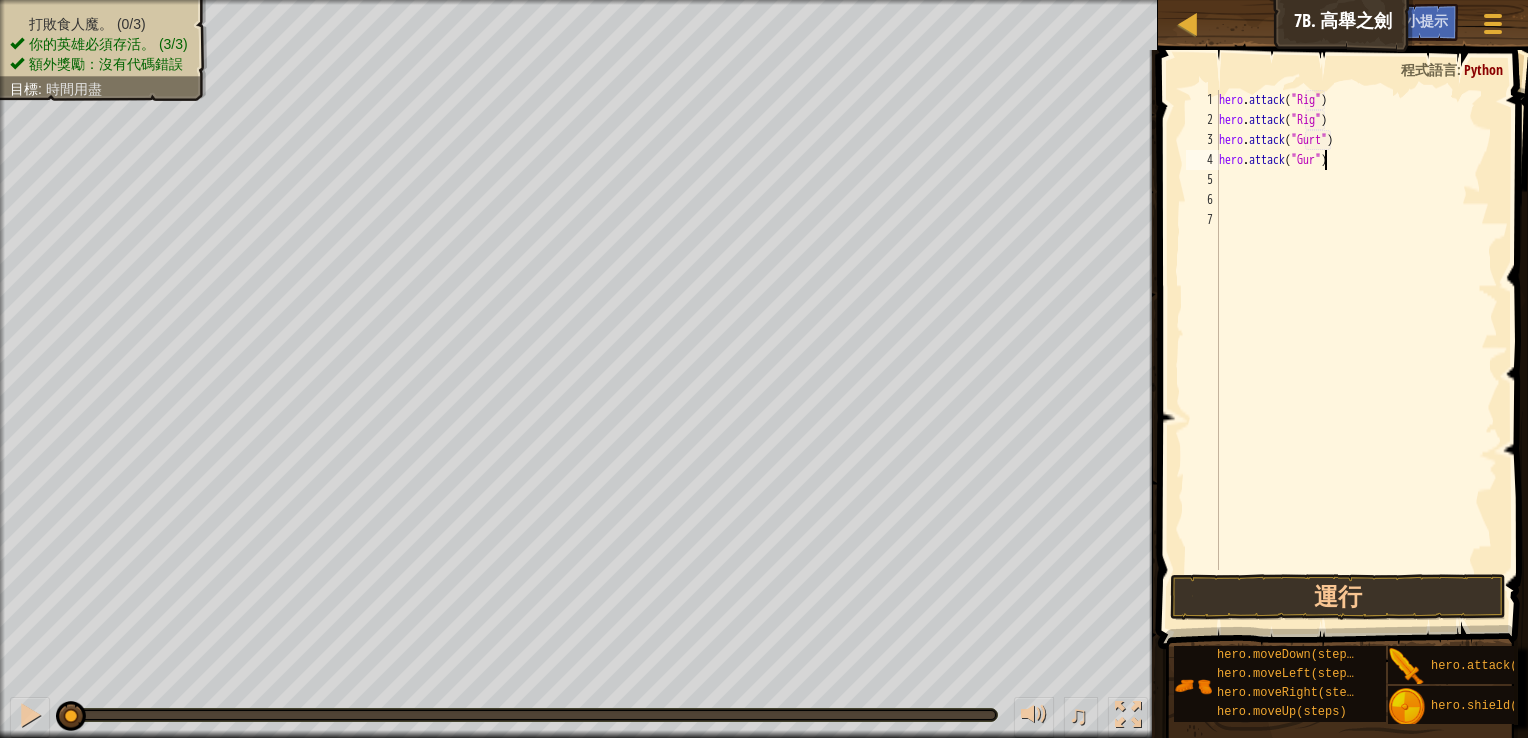 type on "hero.attack("Gurt")" 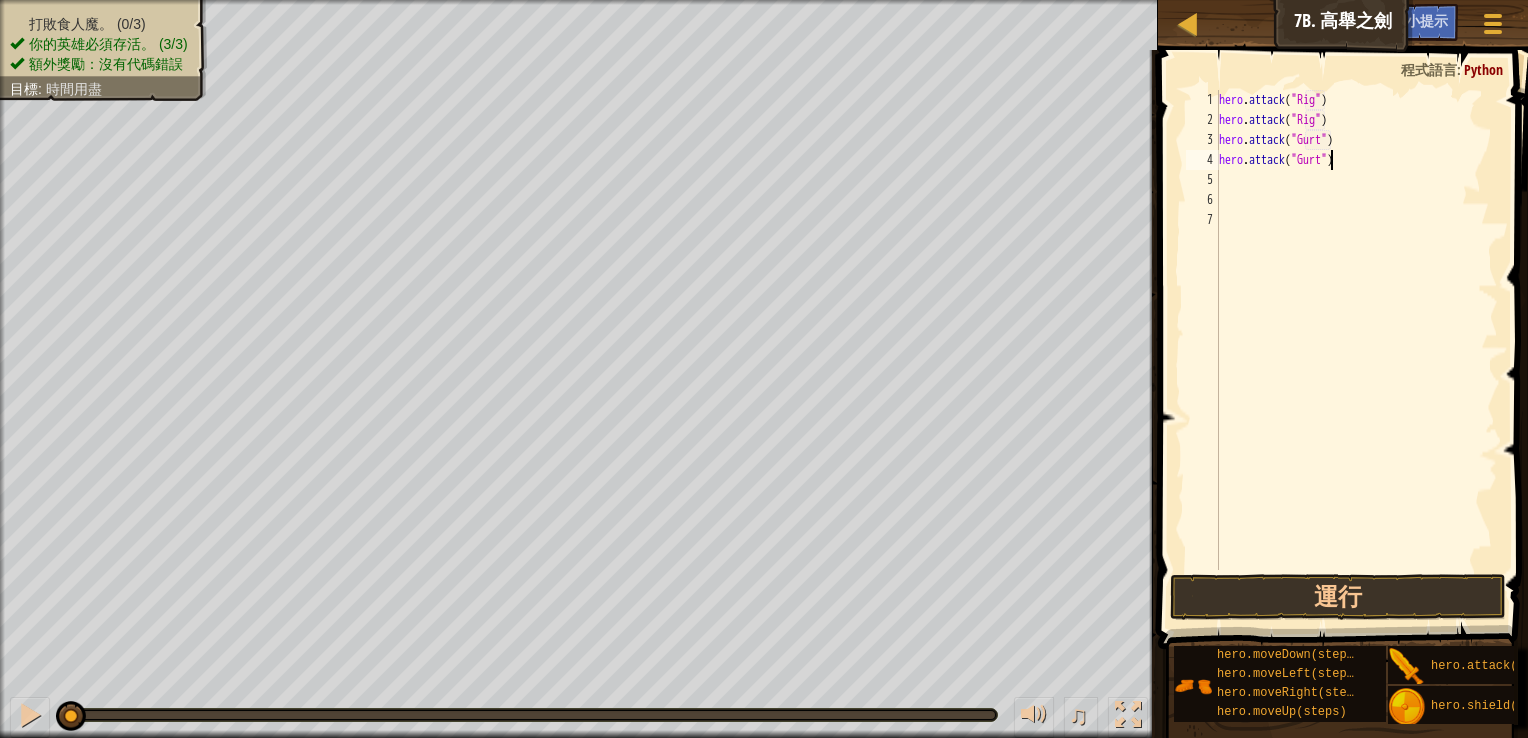 scroll, scrollTop: 9, scrollLeft: 0, axis: vertical 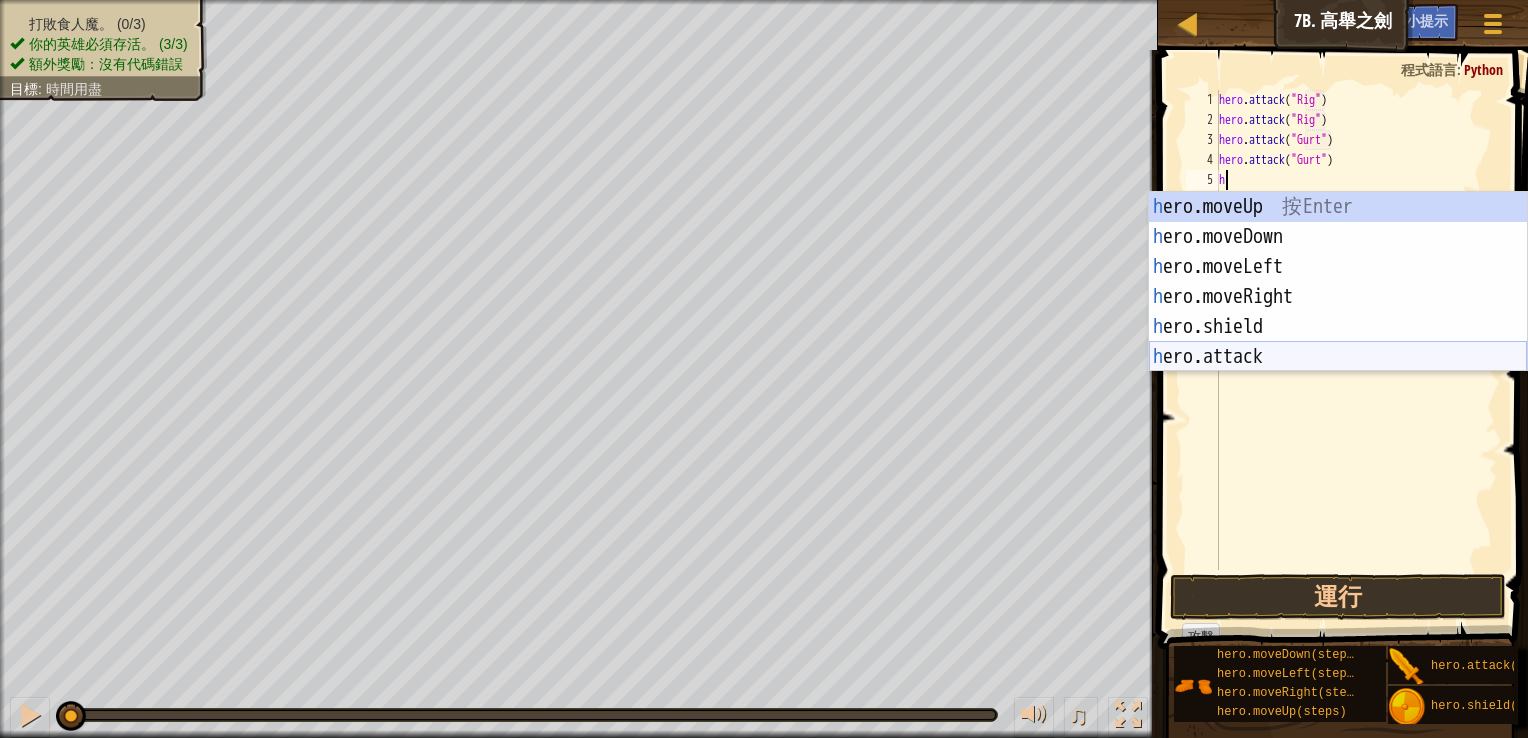 click on "h ero.moveUp 按 Enter h ero.moveDown 按 Enter h ero.moveLeft 按 Enter h ero.moveRight 按 Enter h ero.shield 按 Enter h ero.attack 按 Enter" at bounding box center [1338, 312] 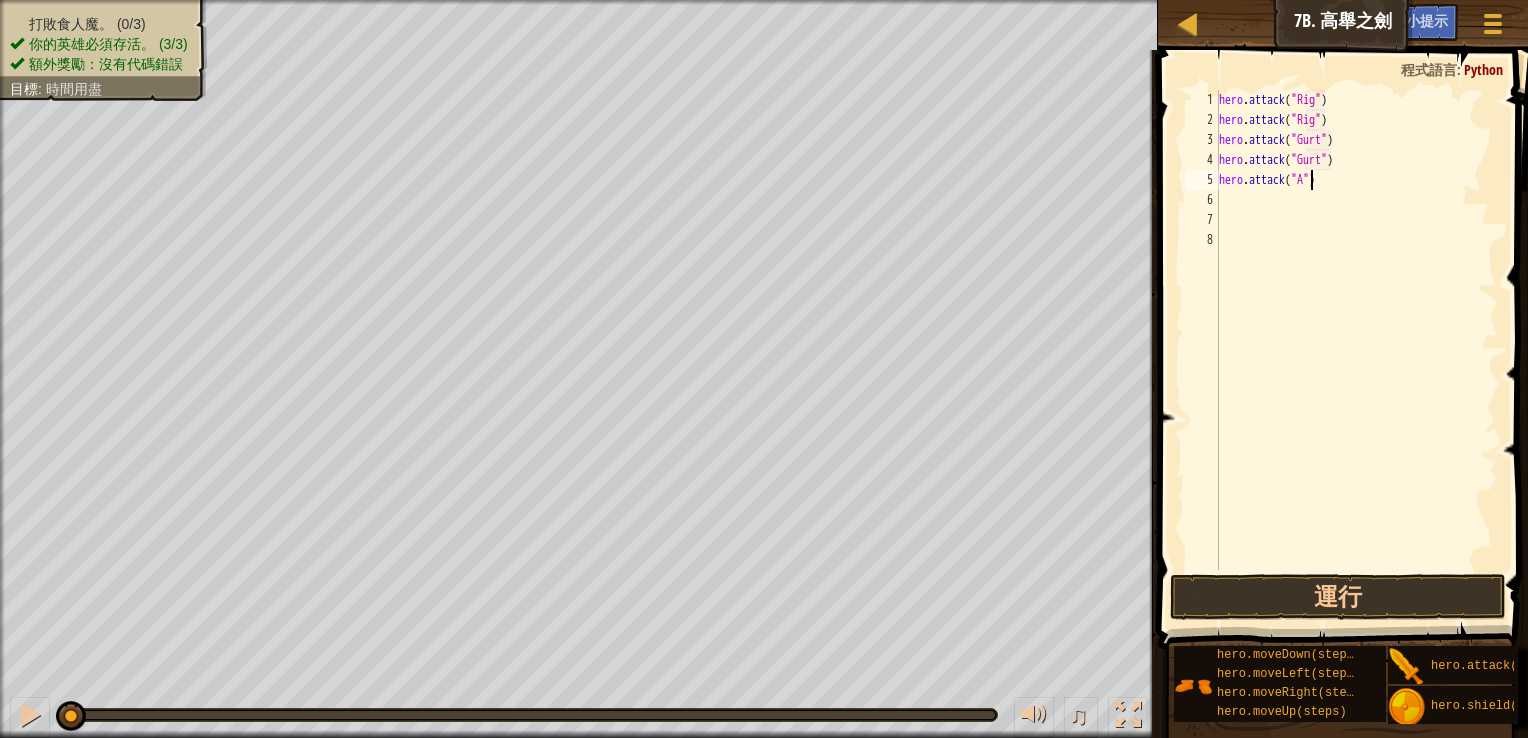 scroll, scrollTop: 9, scrollLeft: 8, axis: both 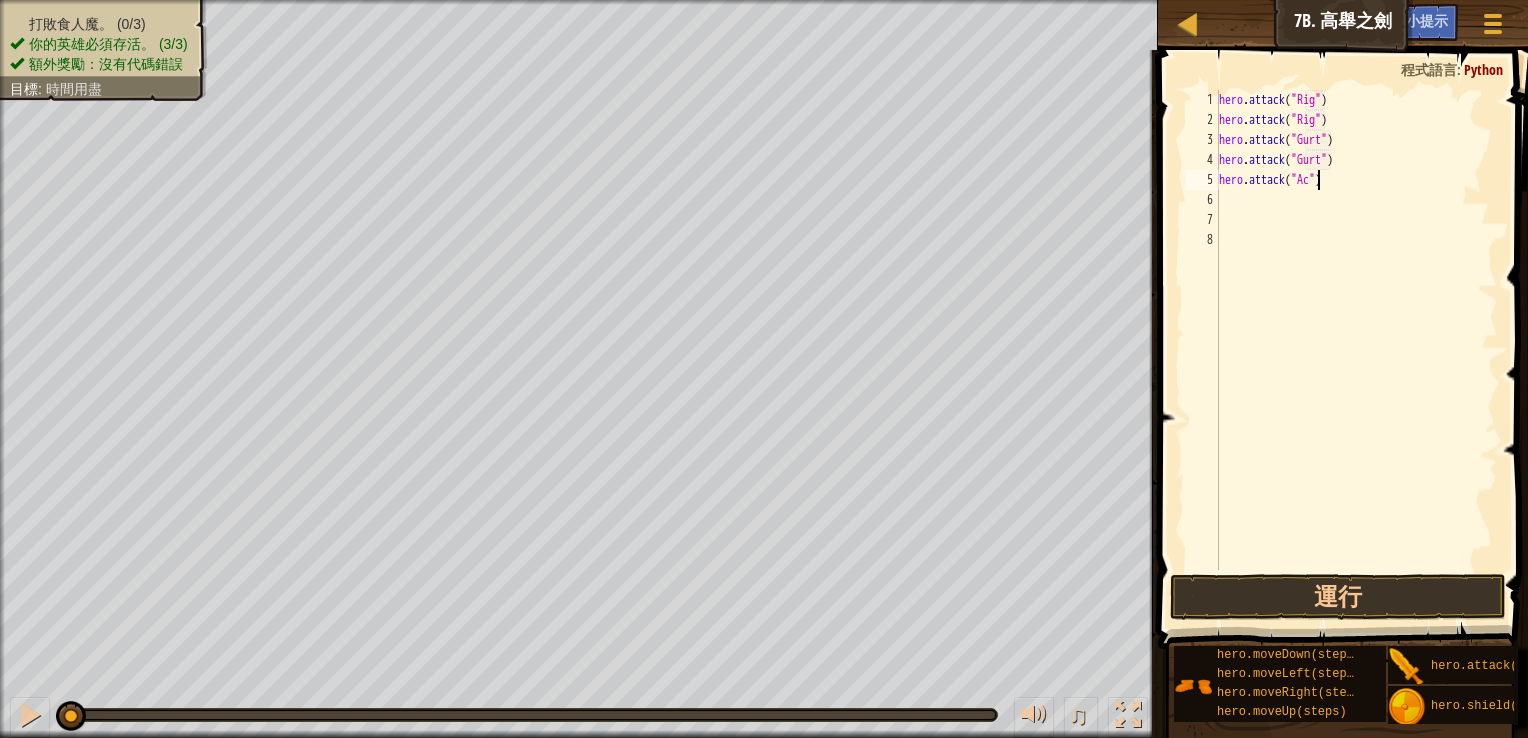 type on "hero.attack("Ack")" 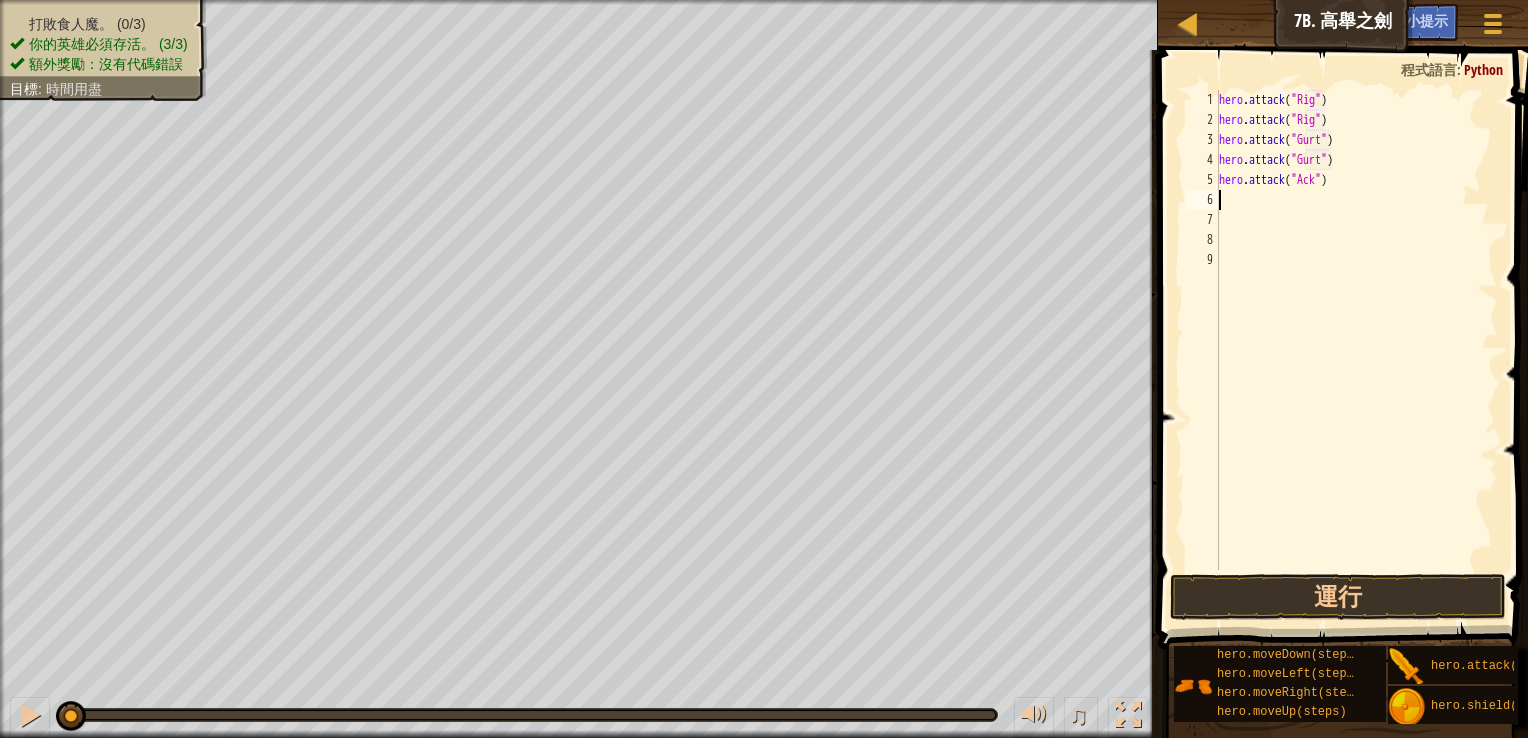scroll, scrollTop: 9, scrollLeft: 0, axis: vertical 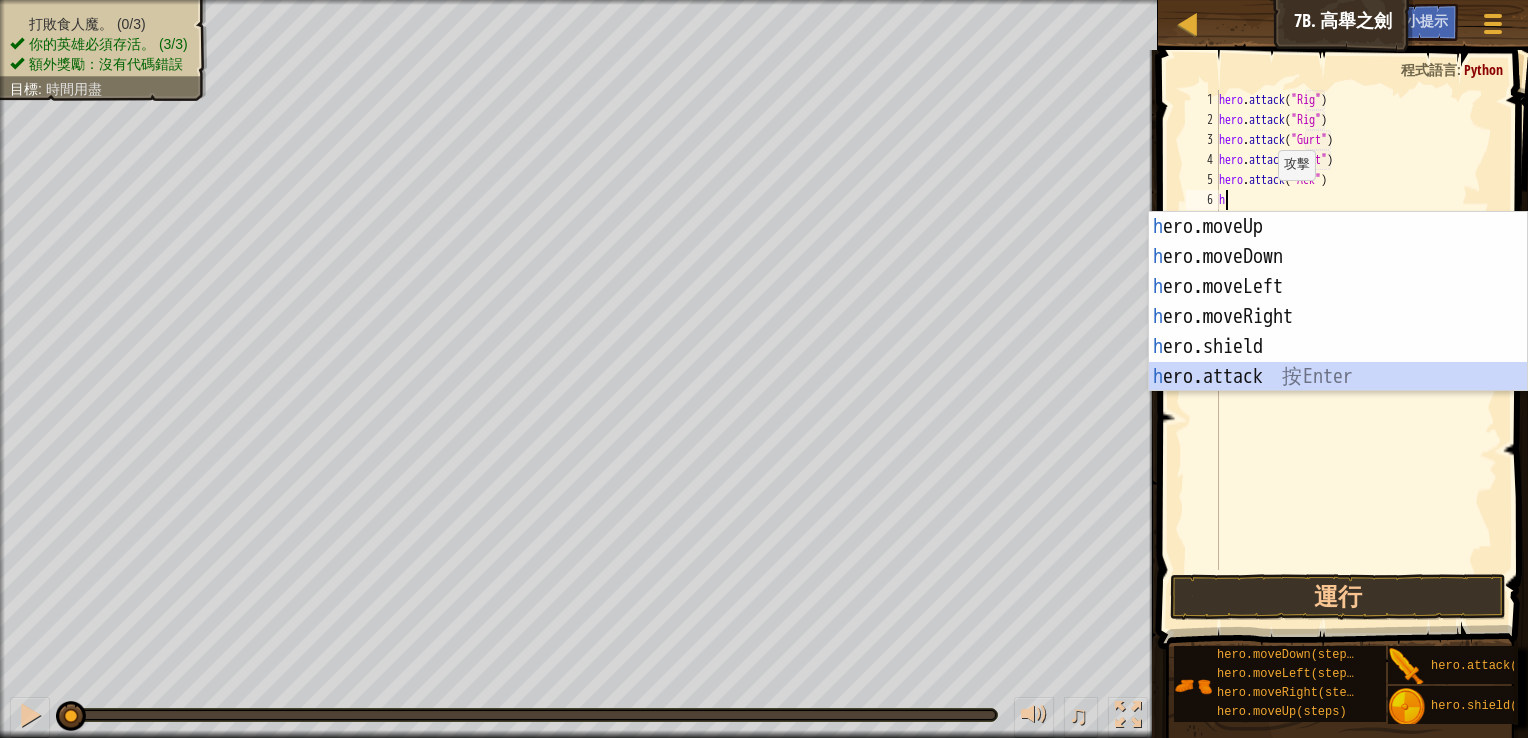 click on "h ero.moveUp 按 Enter h ero.moveDown 按 Enter h ero.moveLeft 按 Enter h ero.moveRight 按 Enter h ero.shield 按 Enter h ero.attack 按 Enter" at bounding box center (1338, 332) 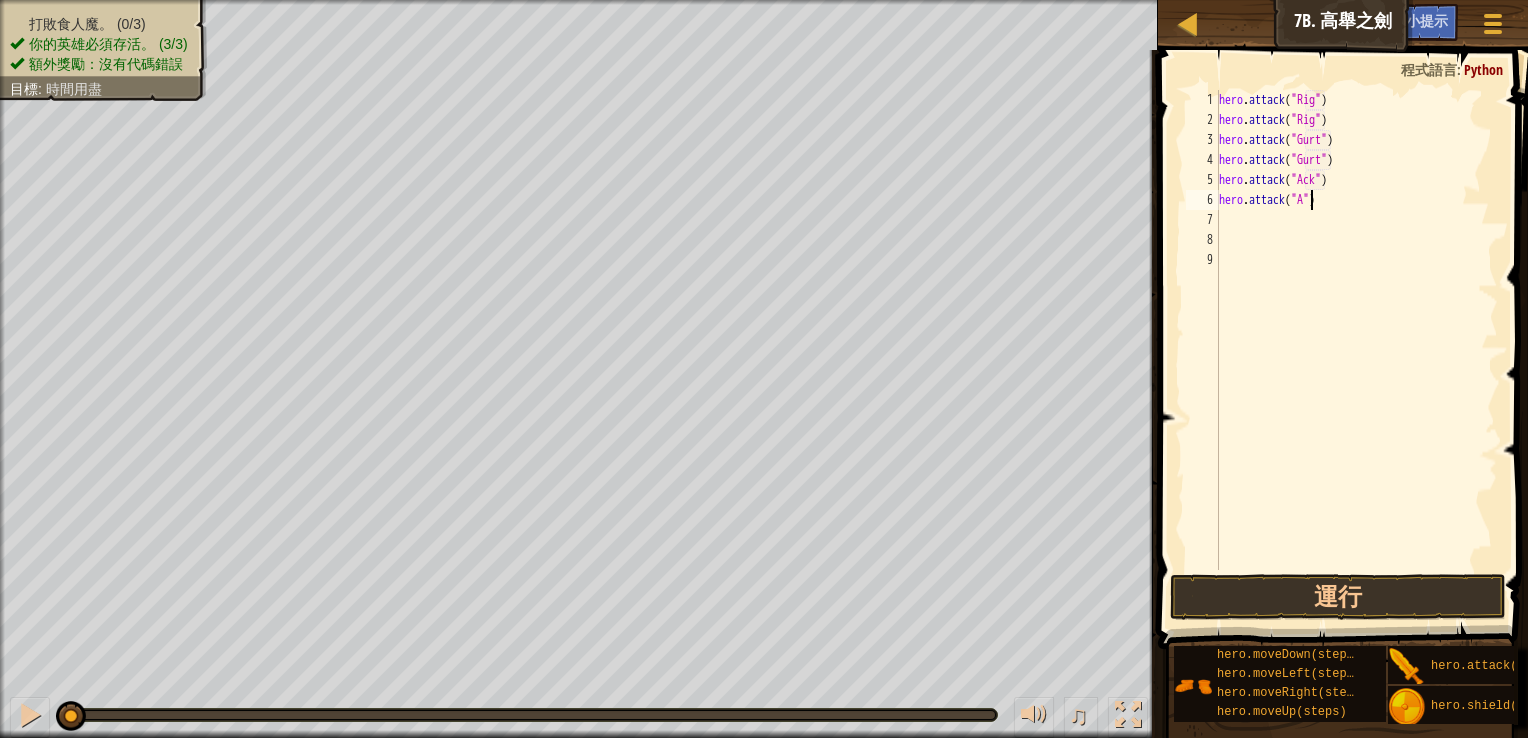 scroll, scrollTop: 9, scrollLeft: 8, axis: both 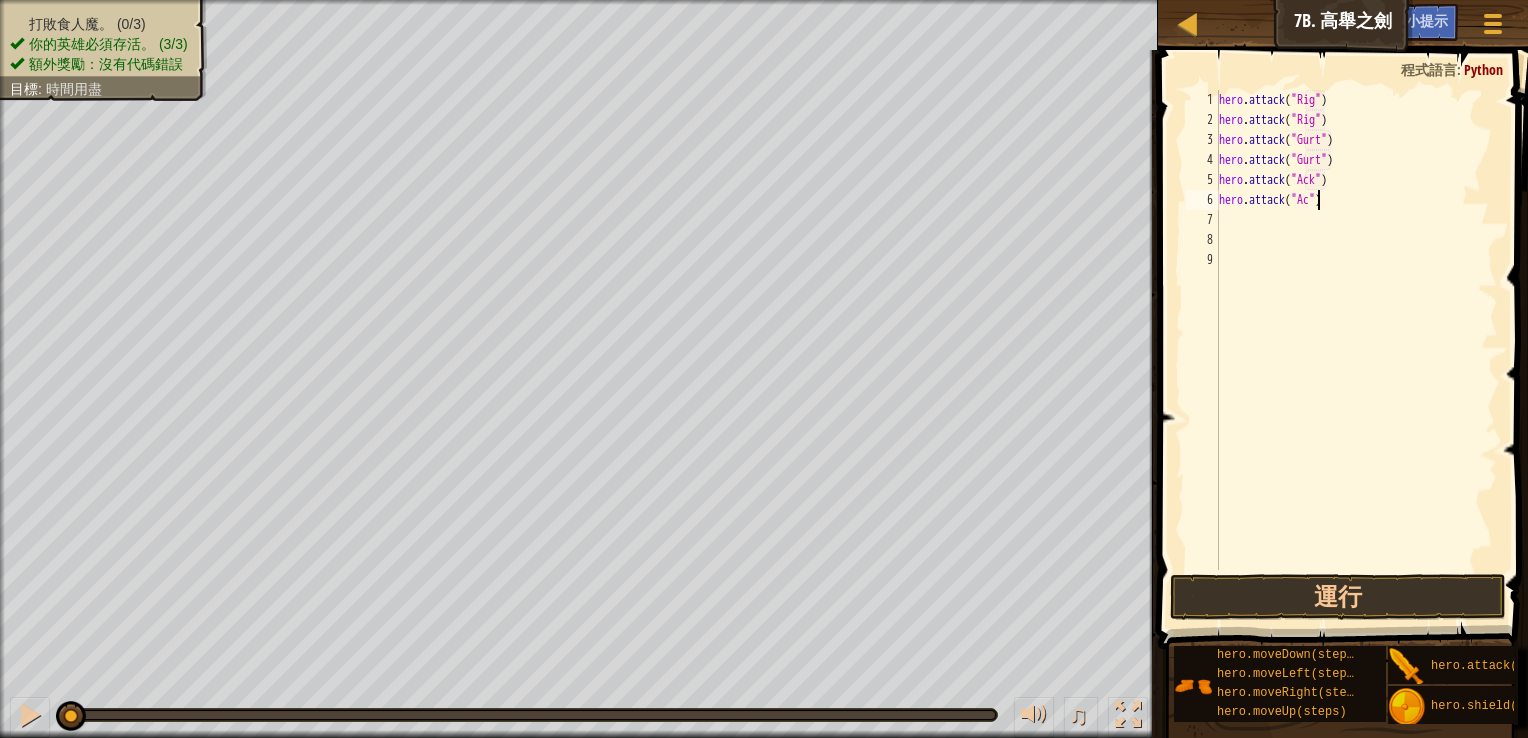 type on "hero.attack("Ack")" 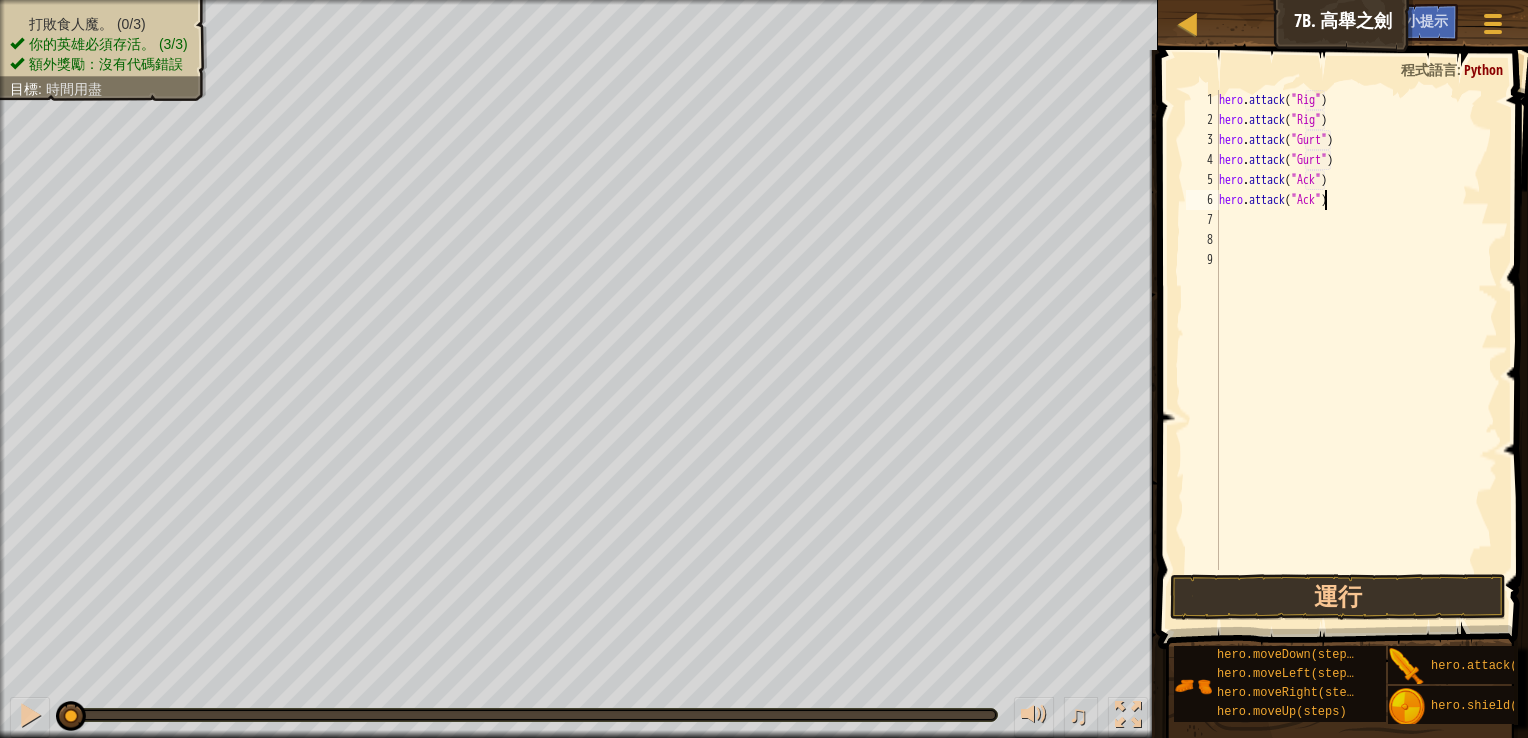 type 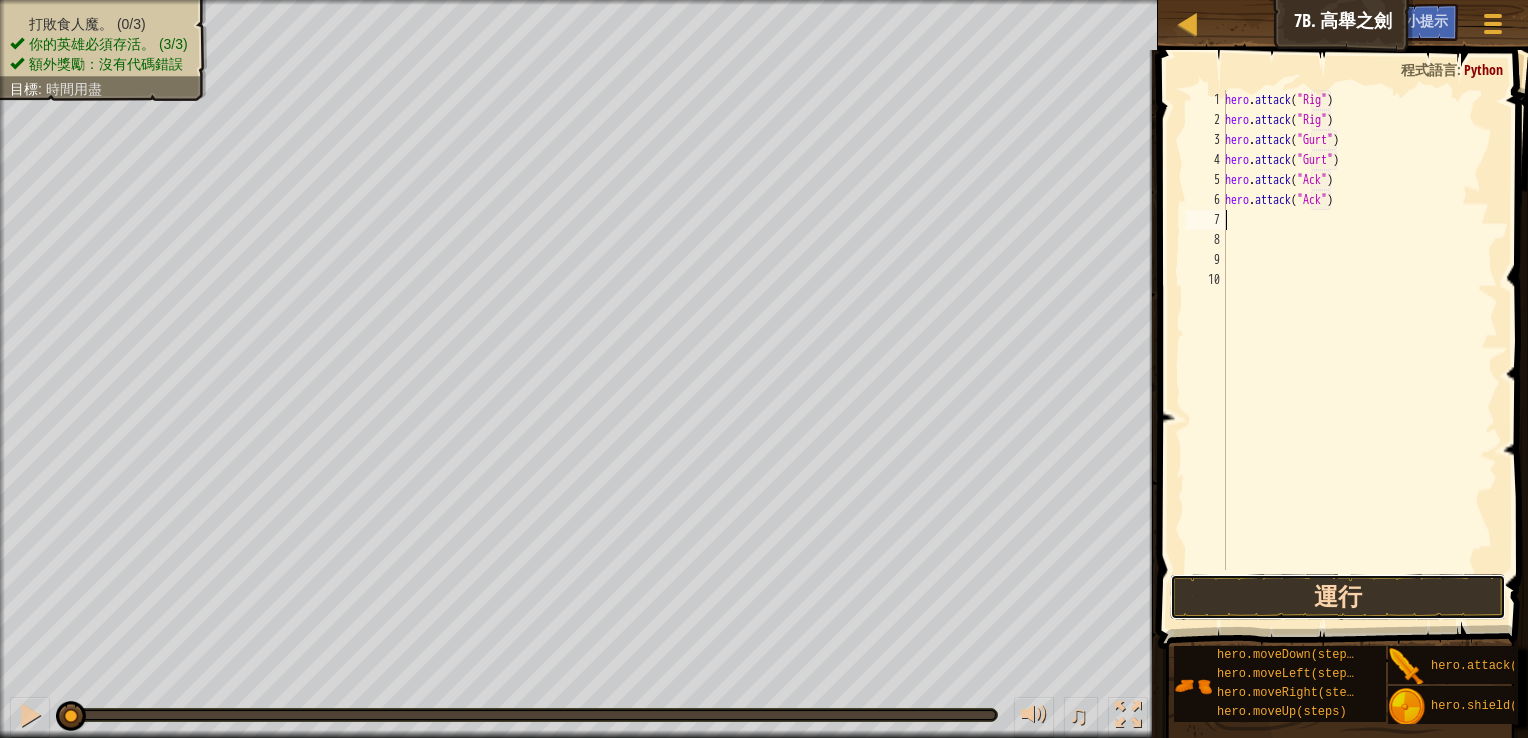 click on "運行" at bounding box center [1338, 597] 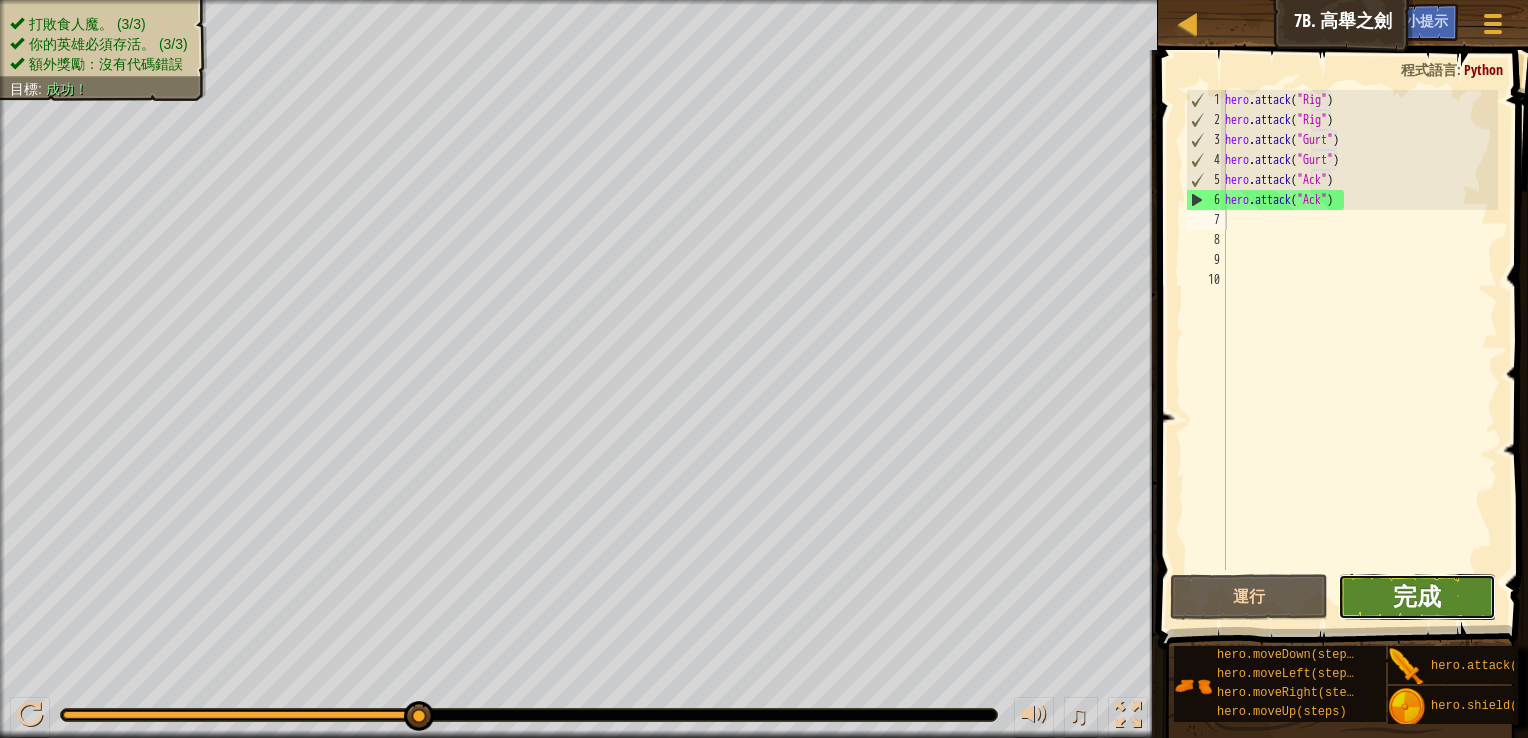 click on "完成" at bounding box center [1417, 596] 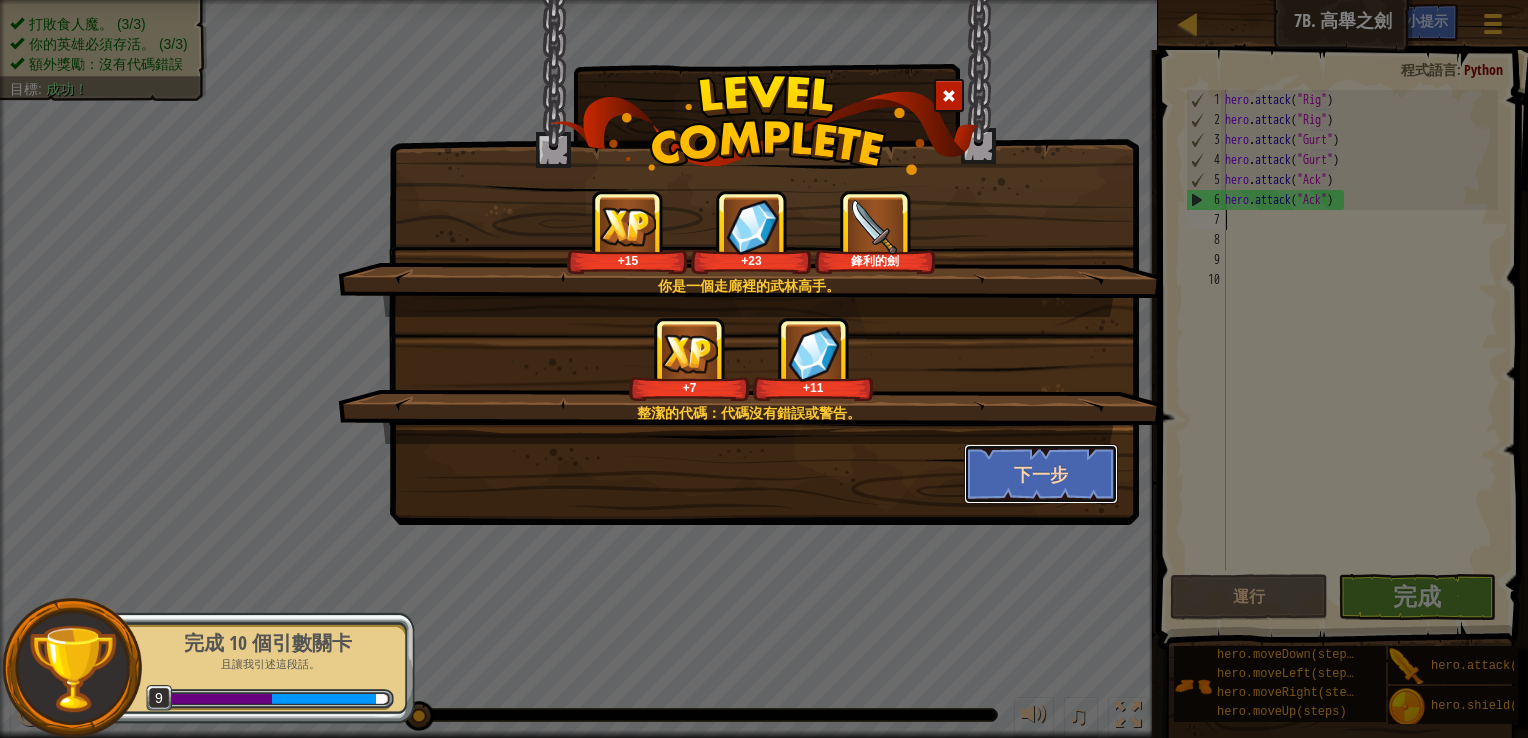 click on "下一步" at bounding box center [1041, 474] 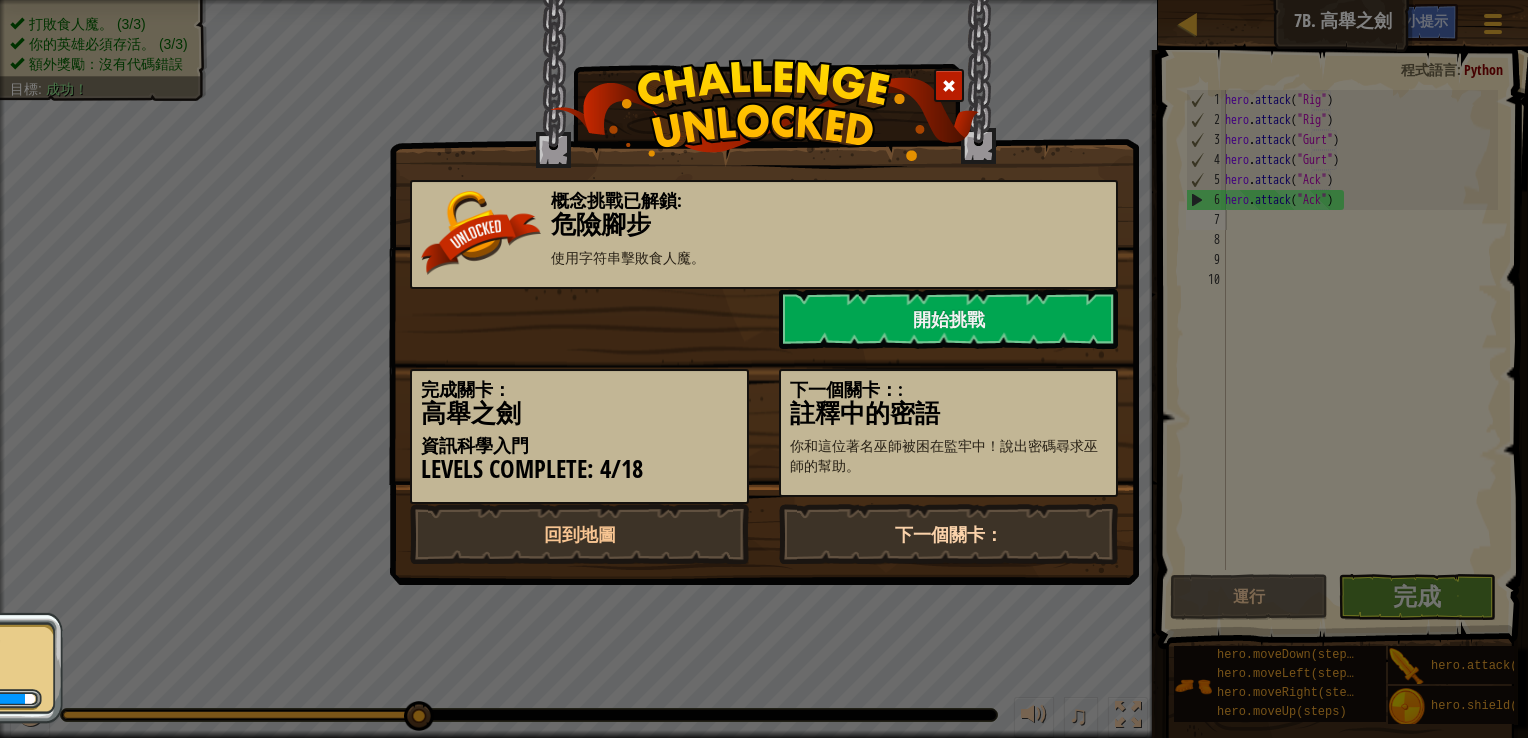 click on "下一個關卡：" at bounding box center [948, 534] 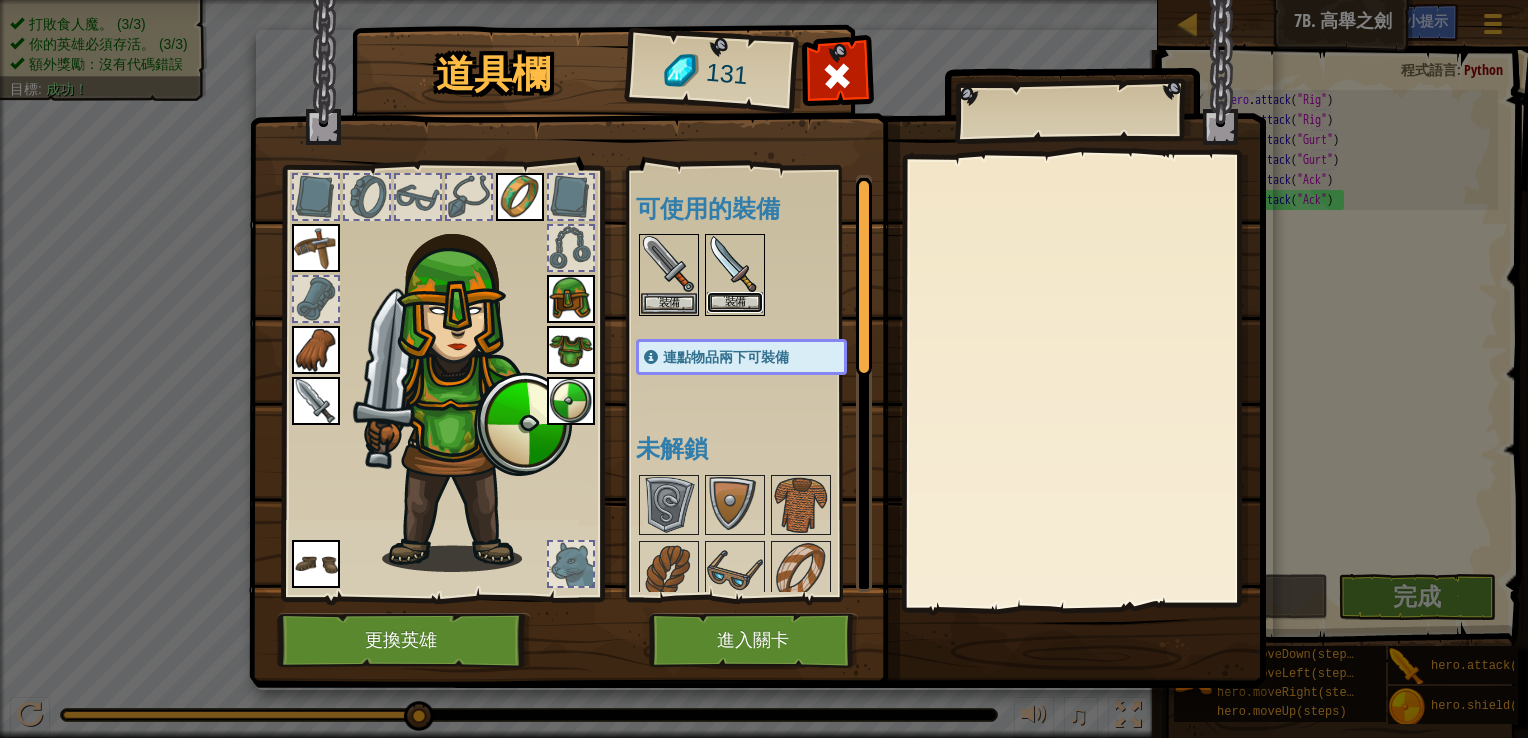 click on "裝備" at bounding box center [735, 302] 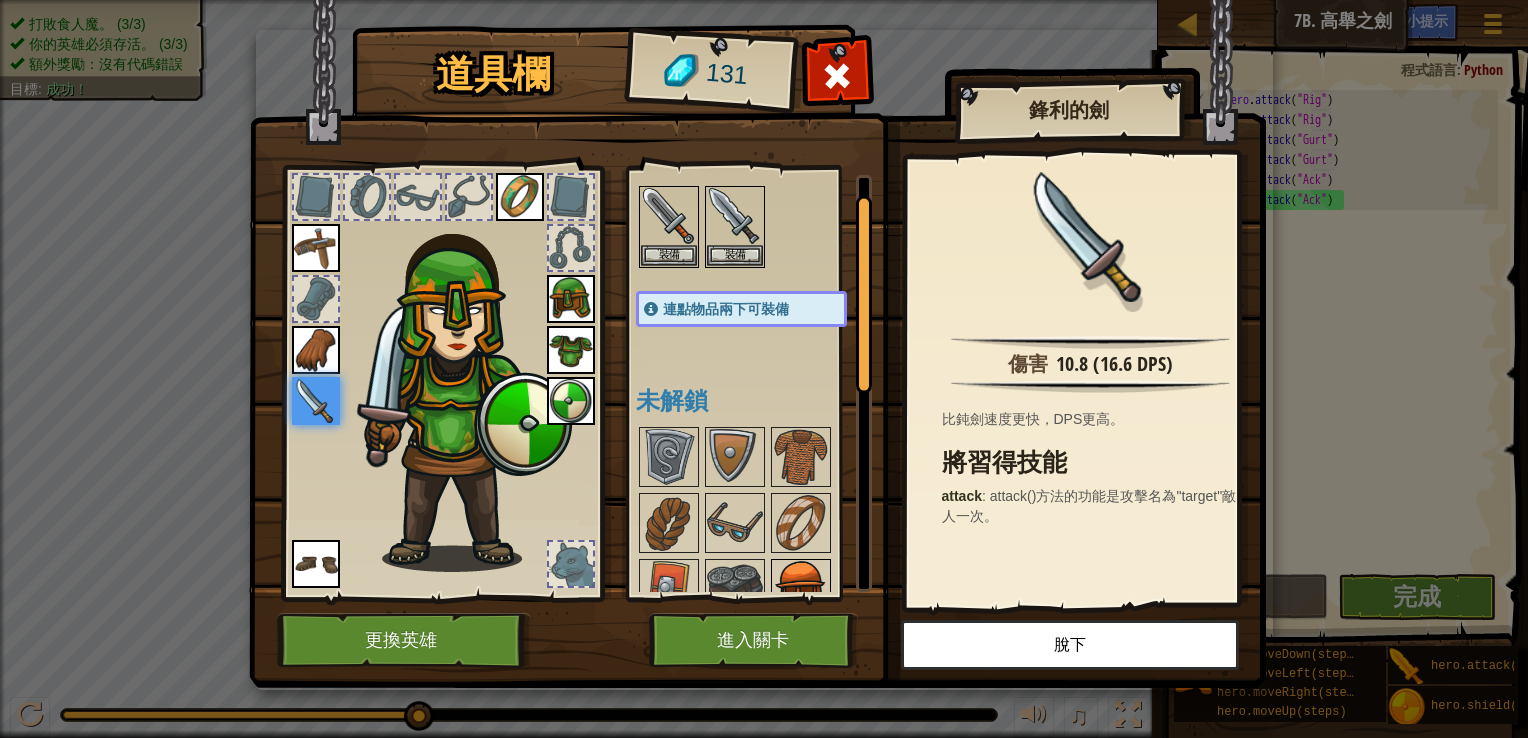 scroll, scrollTop: 0, scrollLeft: 0, axis: both 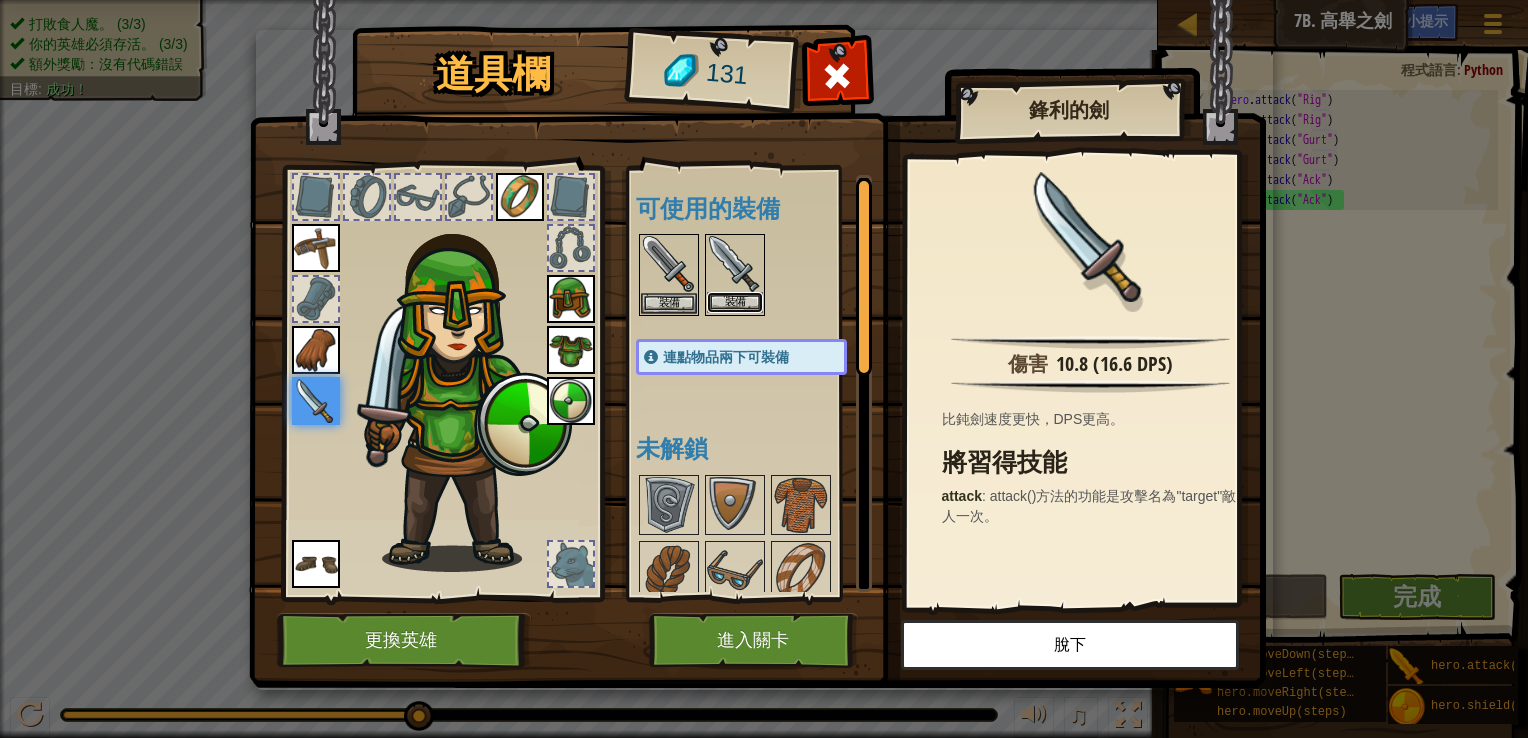 click on "裝備" at bounding box center (735, 302) 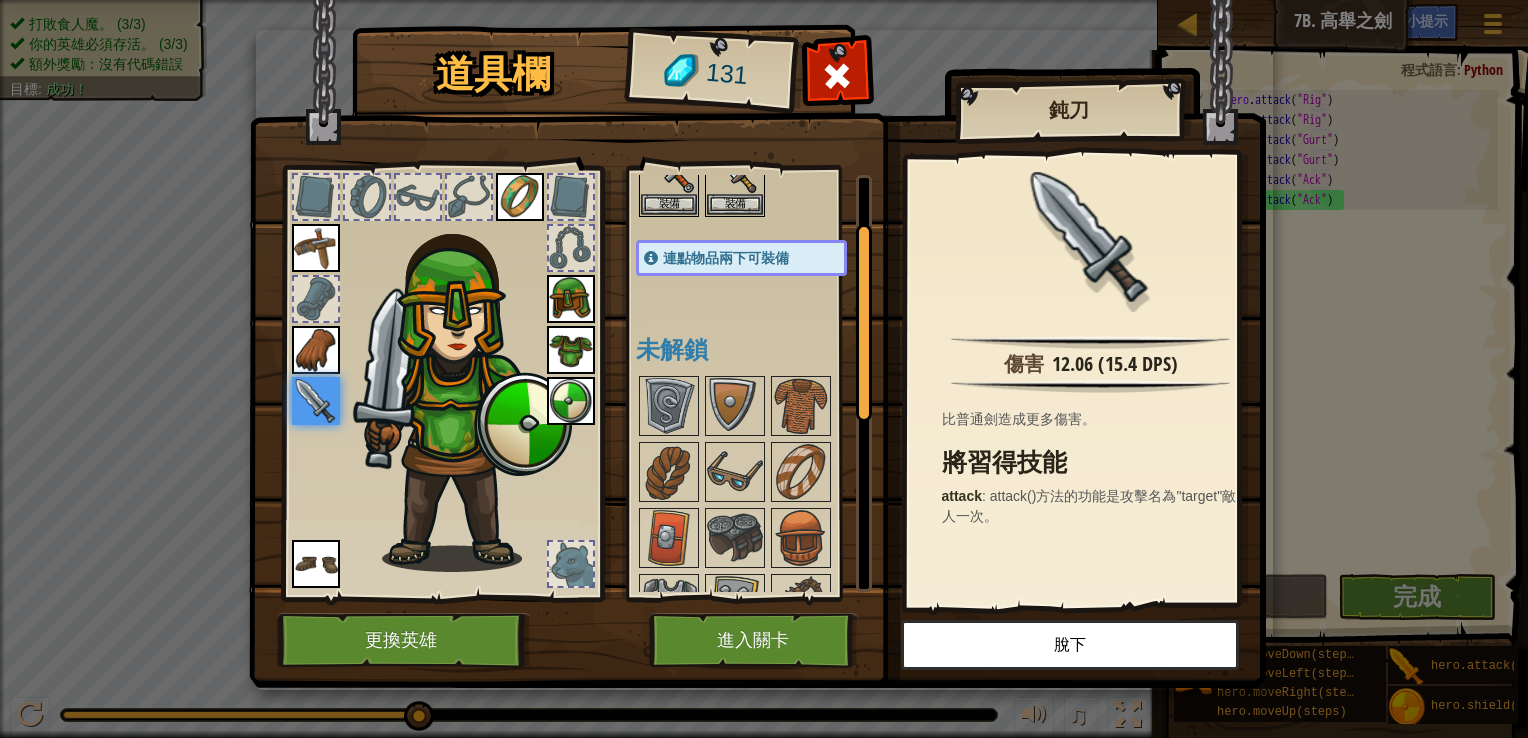 scroll, scrollTop: 100, scrollLeft: 0, axis: vertical 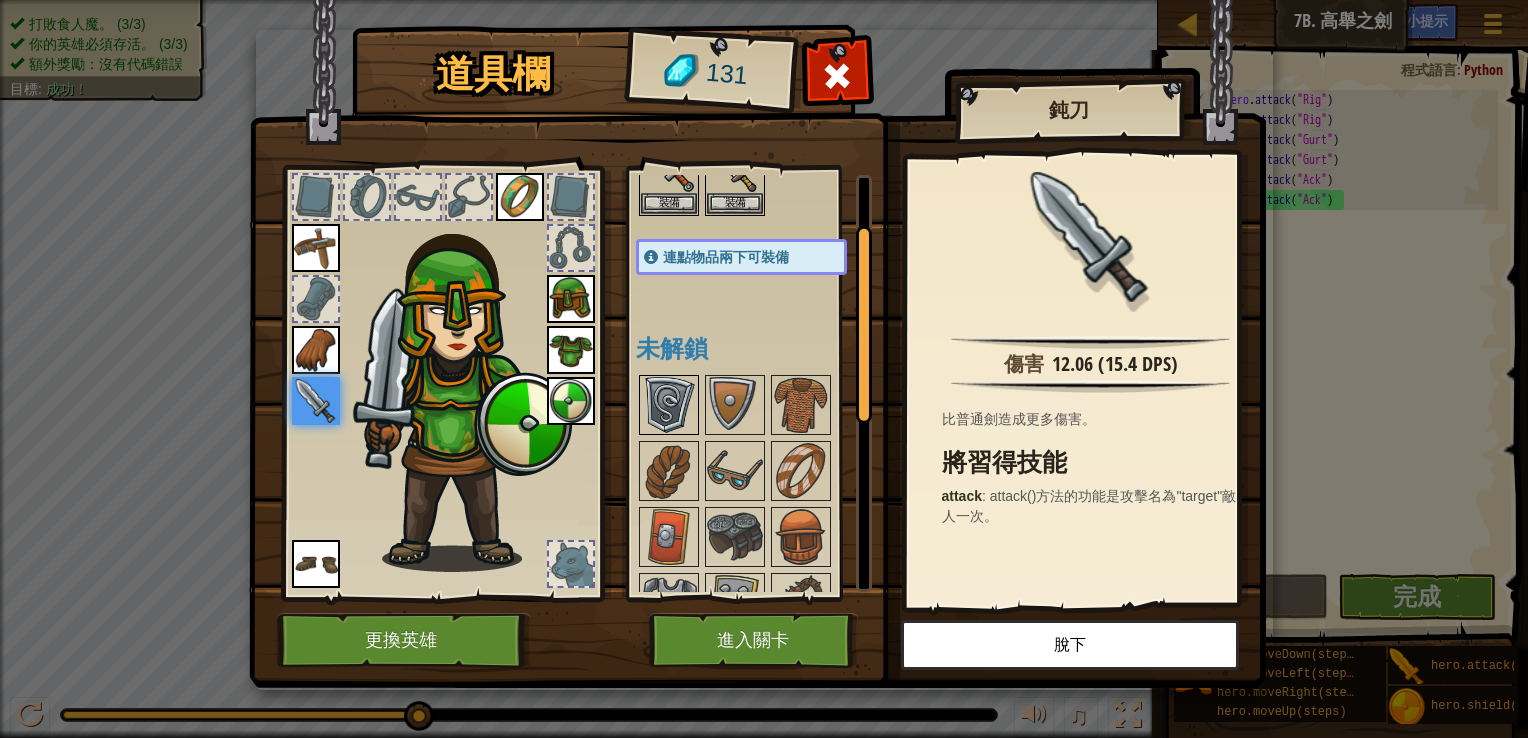 click at bounding box center (669, 405) 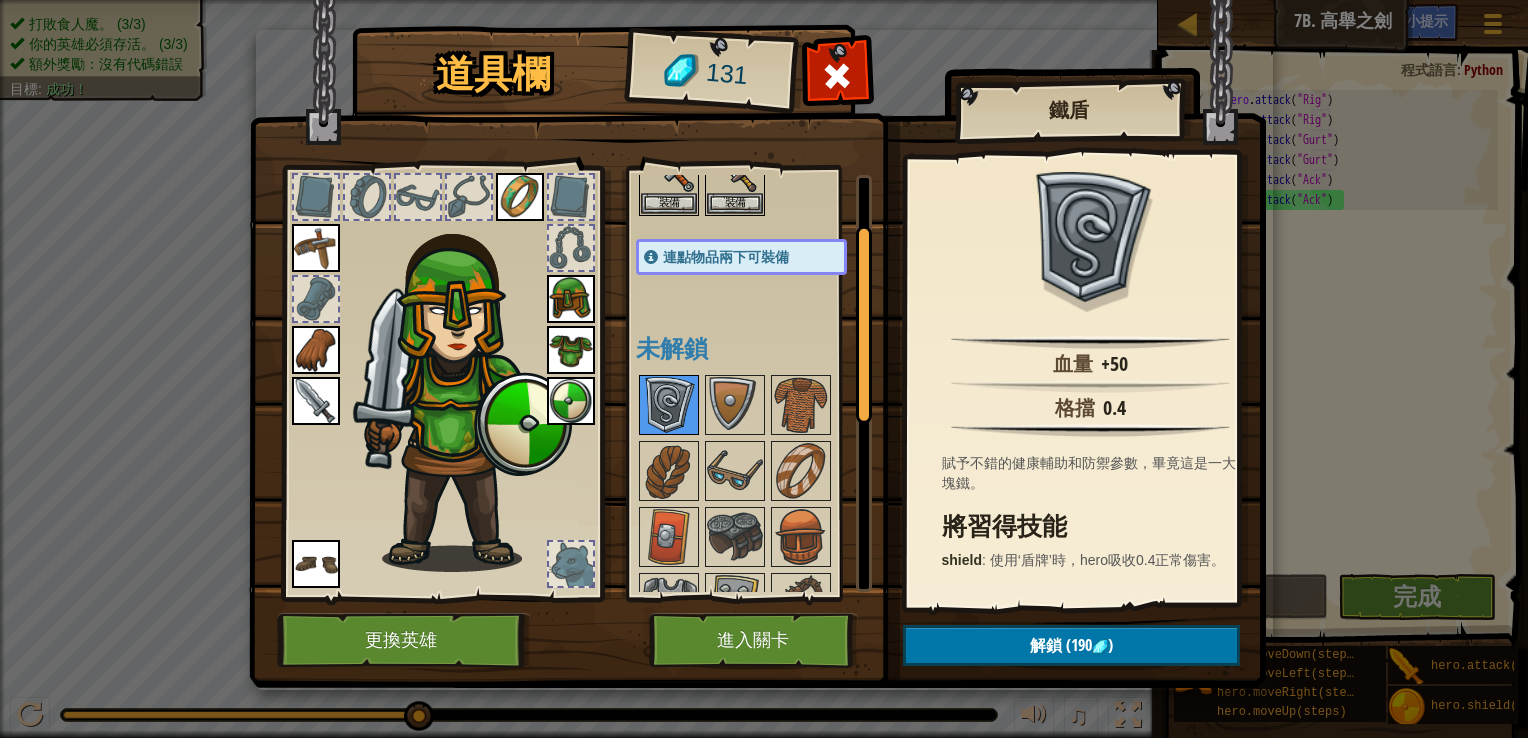 click at bounding box center [669, 405] 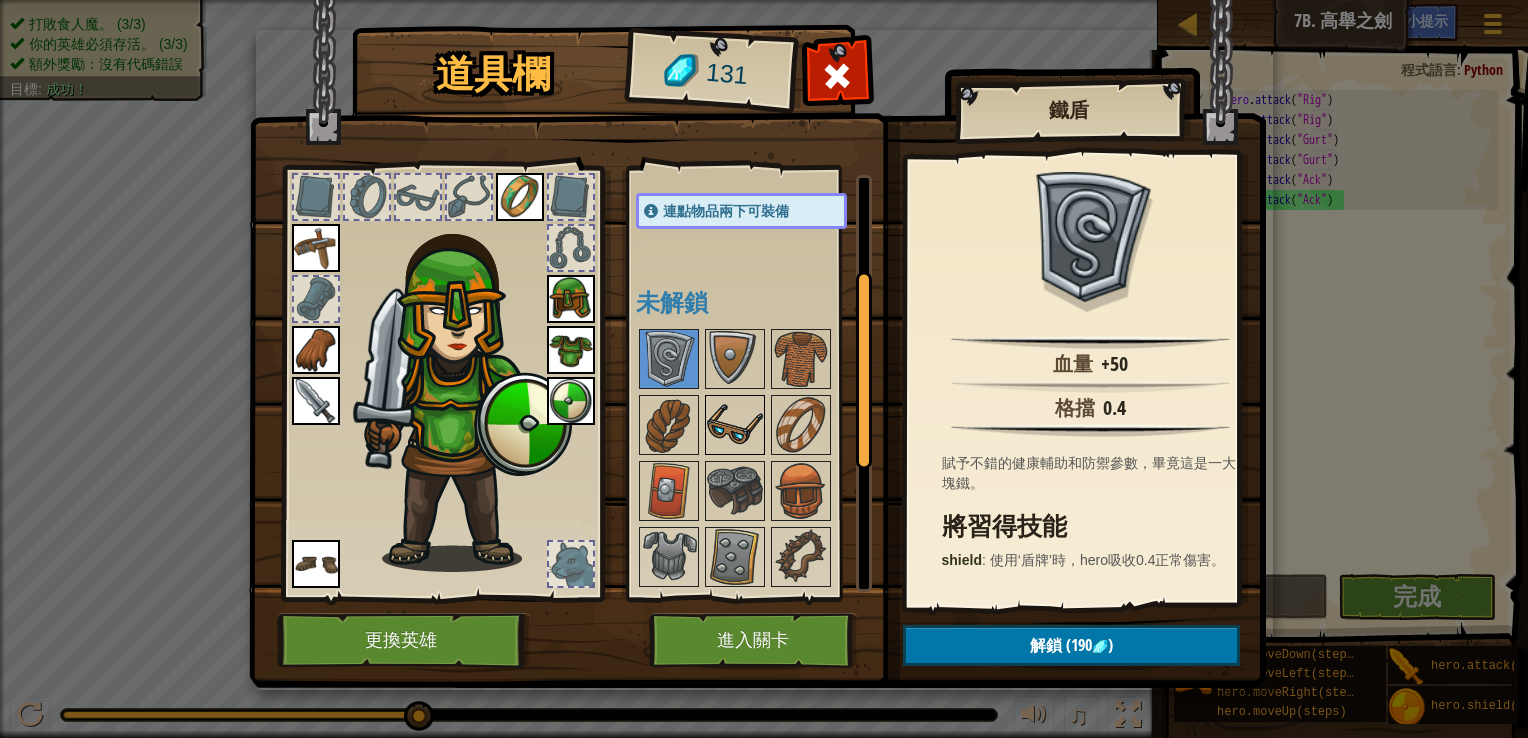 scroll, scrollTop: 200, scrollLeft: 0, axis: vertical 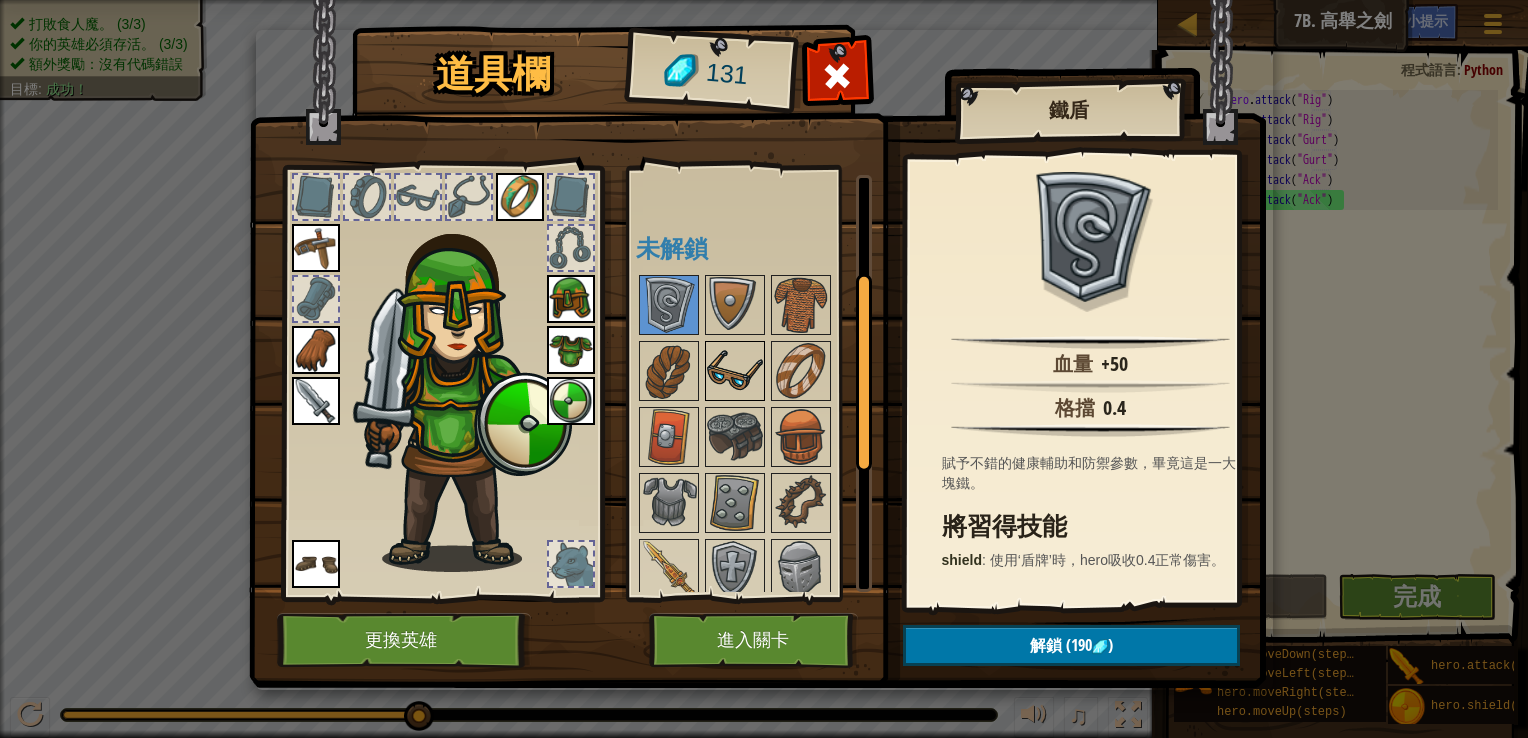 click at bounding box center [735, 437] 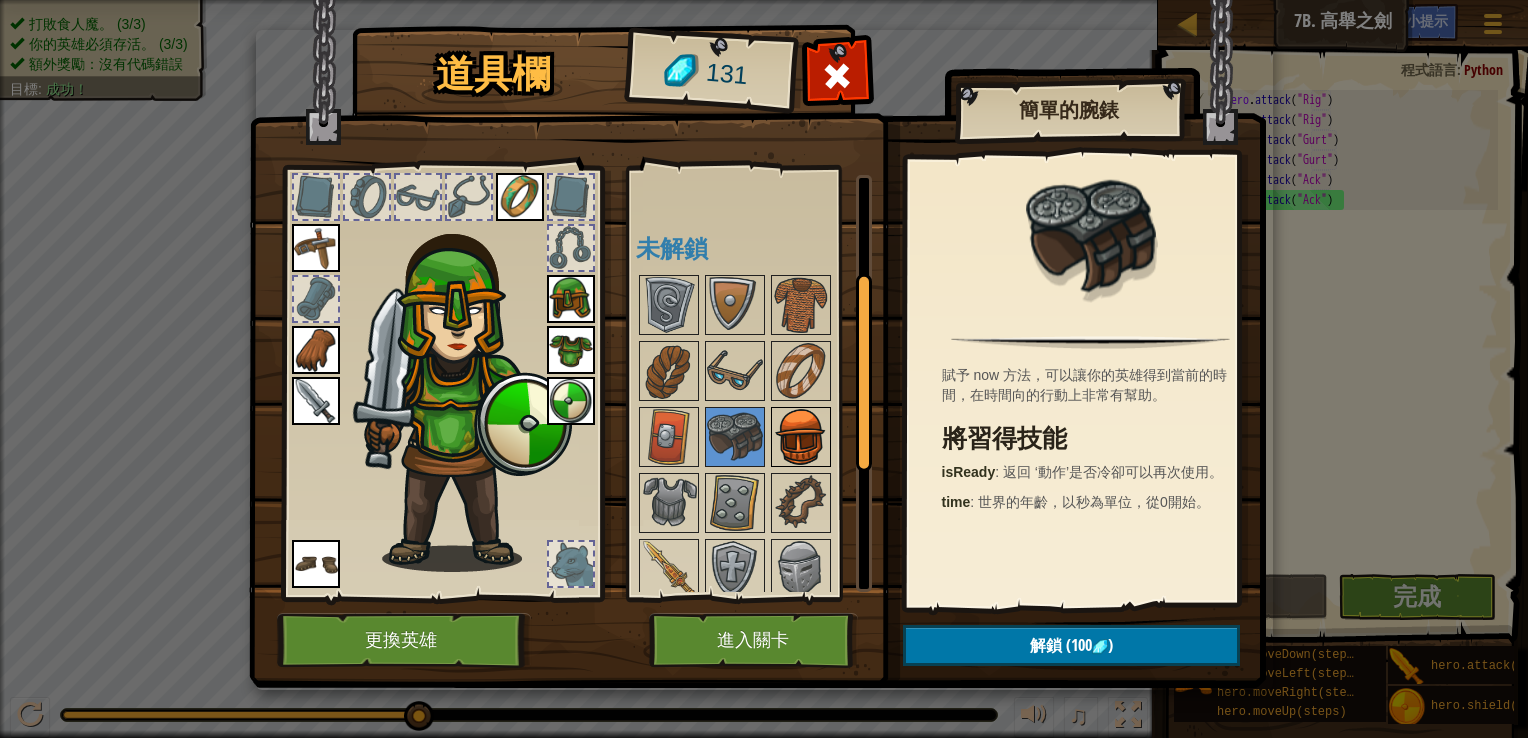 click at bounding box center [801, 437] 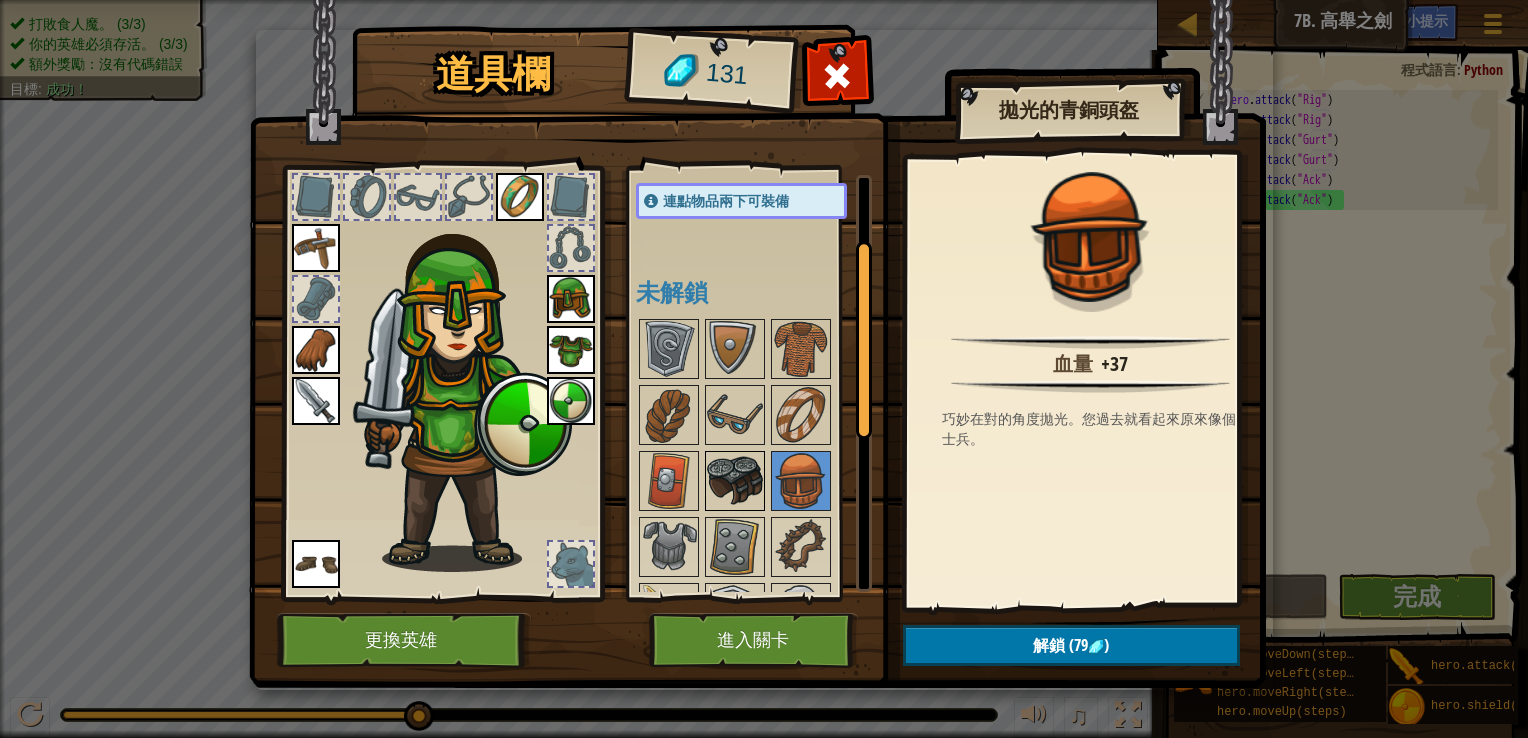 scroll, scrollTop: 100, scrollLeft: 0, axis: vertical 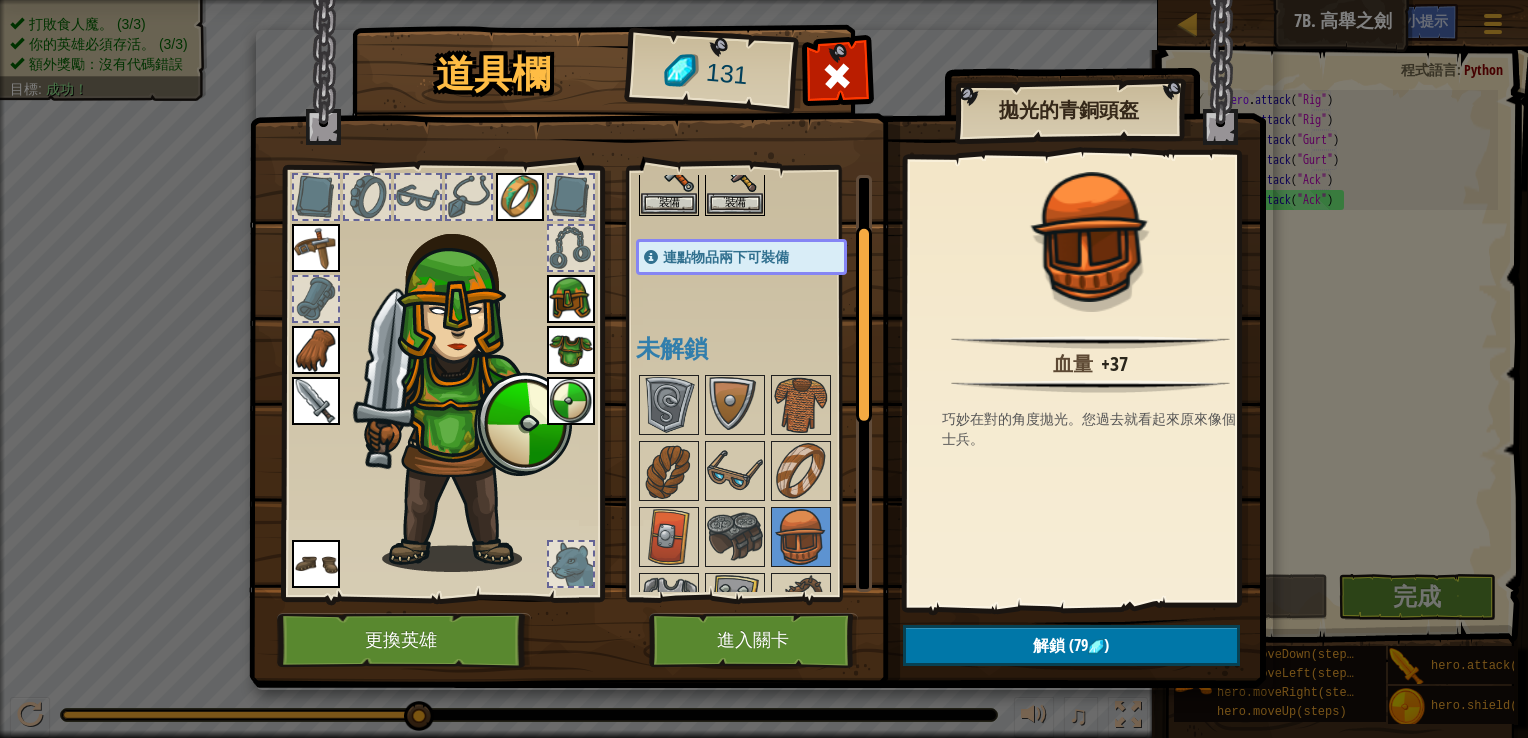 click at bounding box center (571, 299) 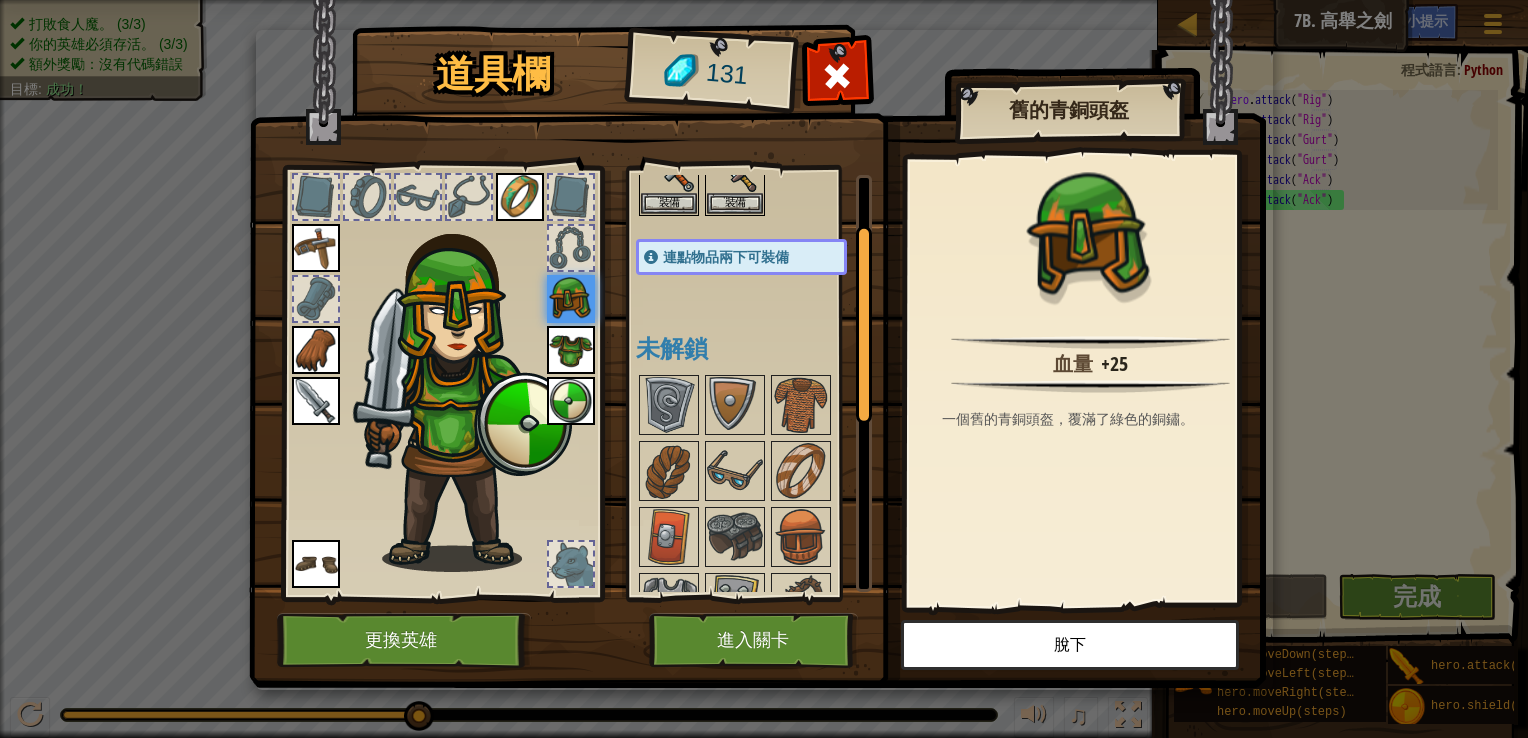 click at bounding box center (571, 299) 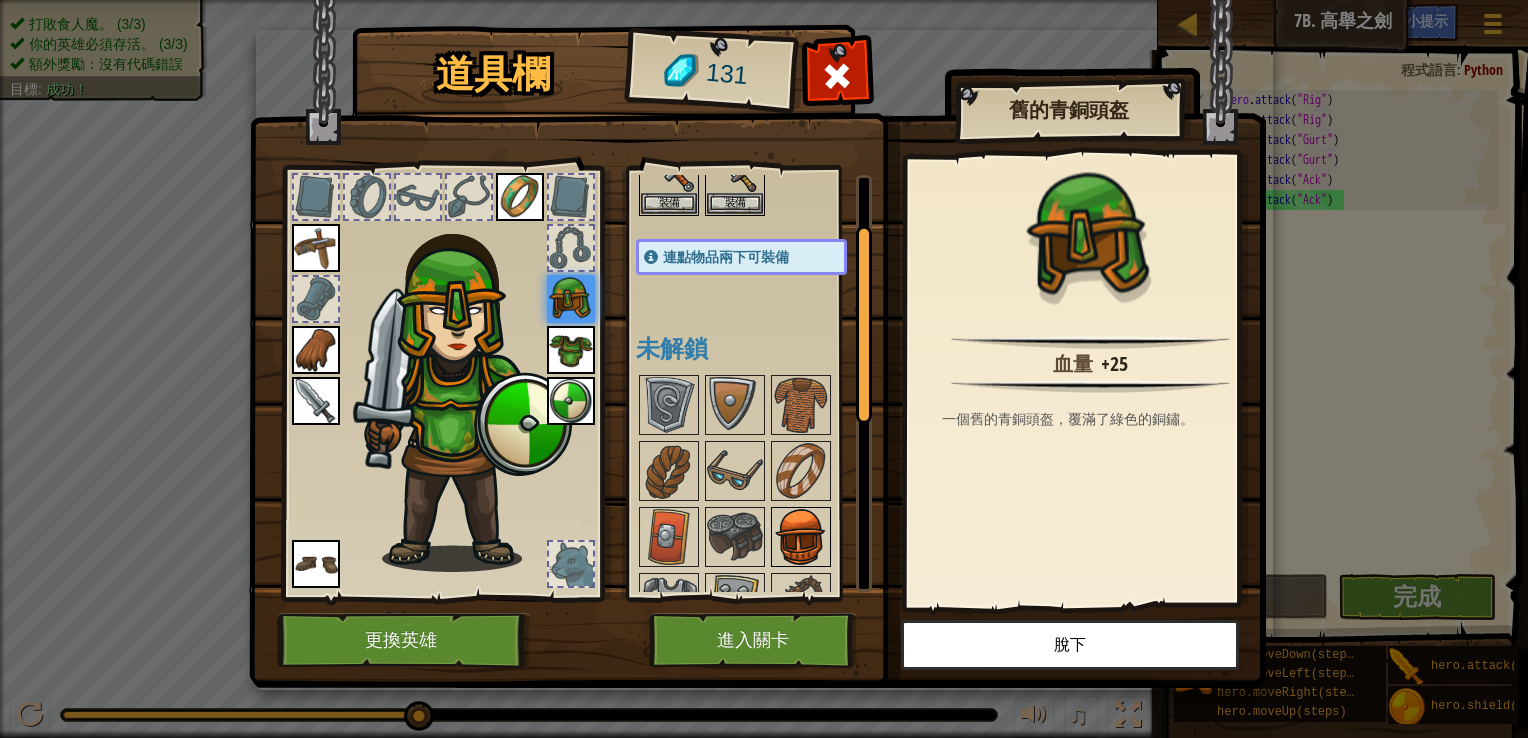 click at bounding box center [801, 537] 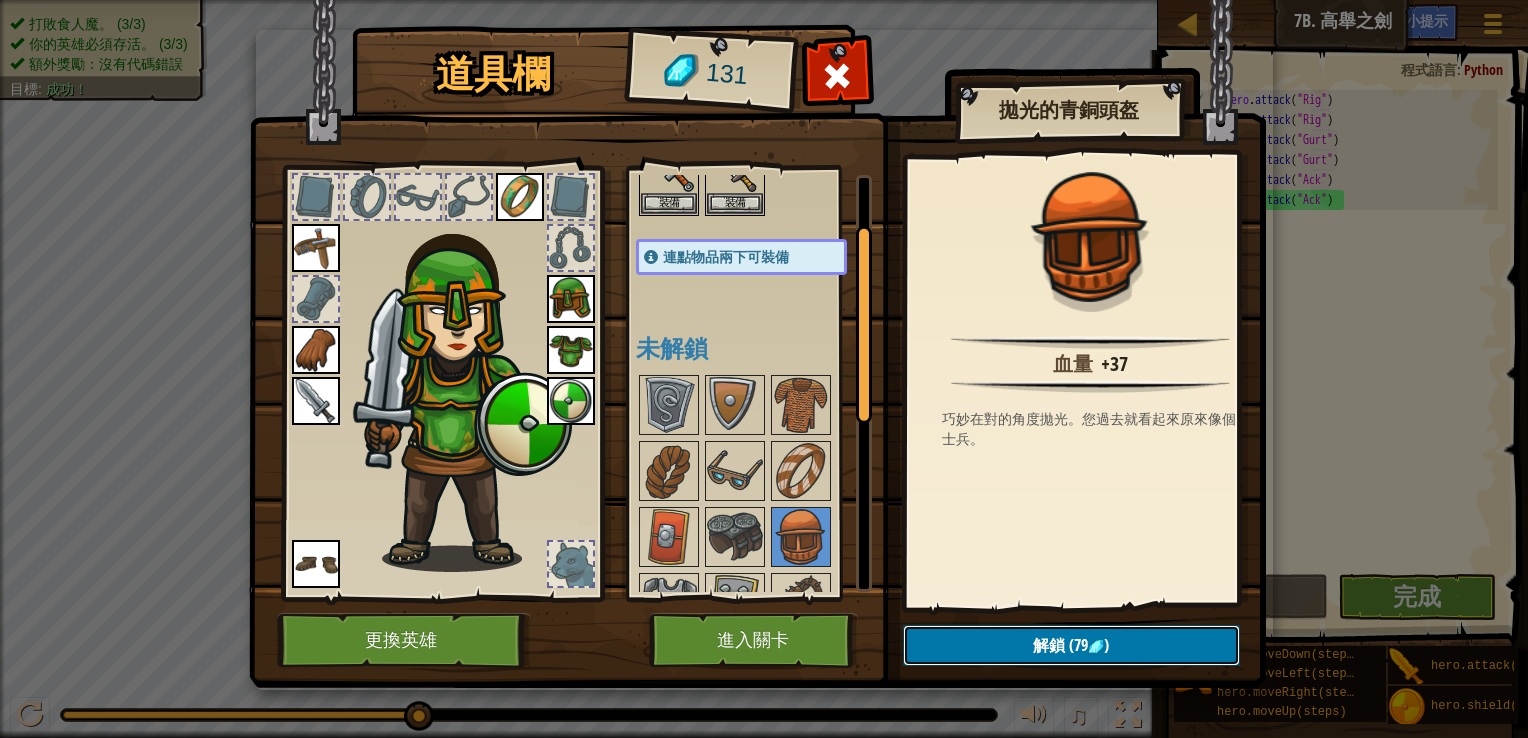 click on "解鎖" at bounding box center [1049, 645] 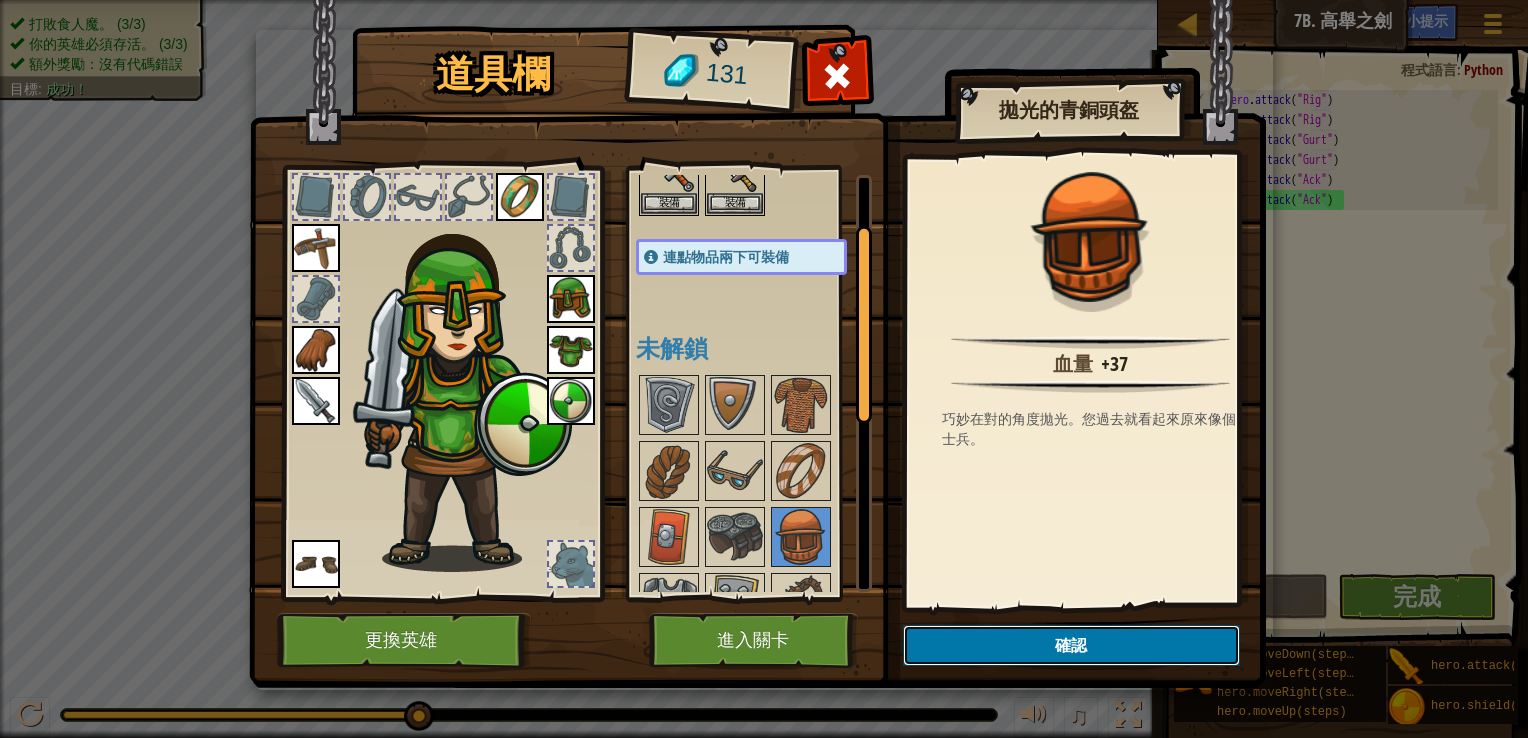 click on "確認" at bounding box center [1071, 645] 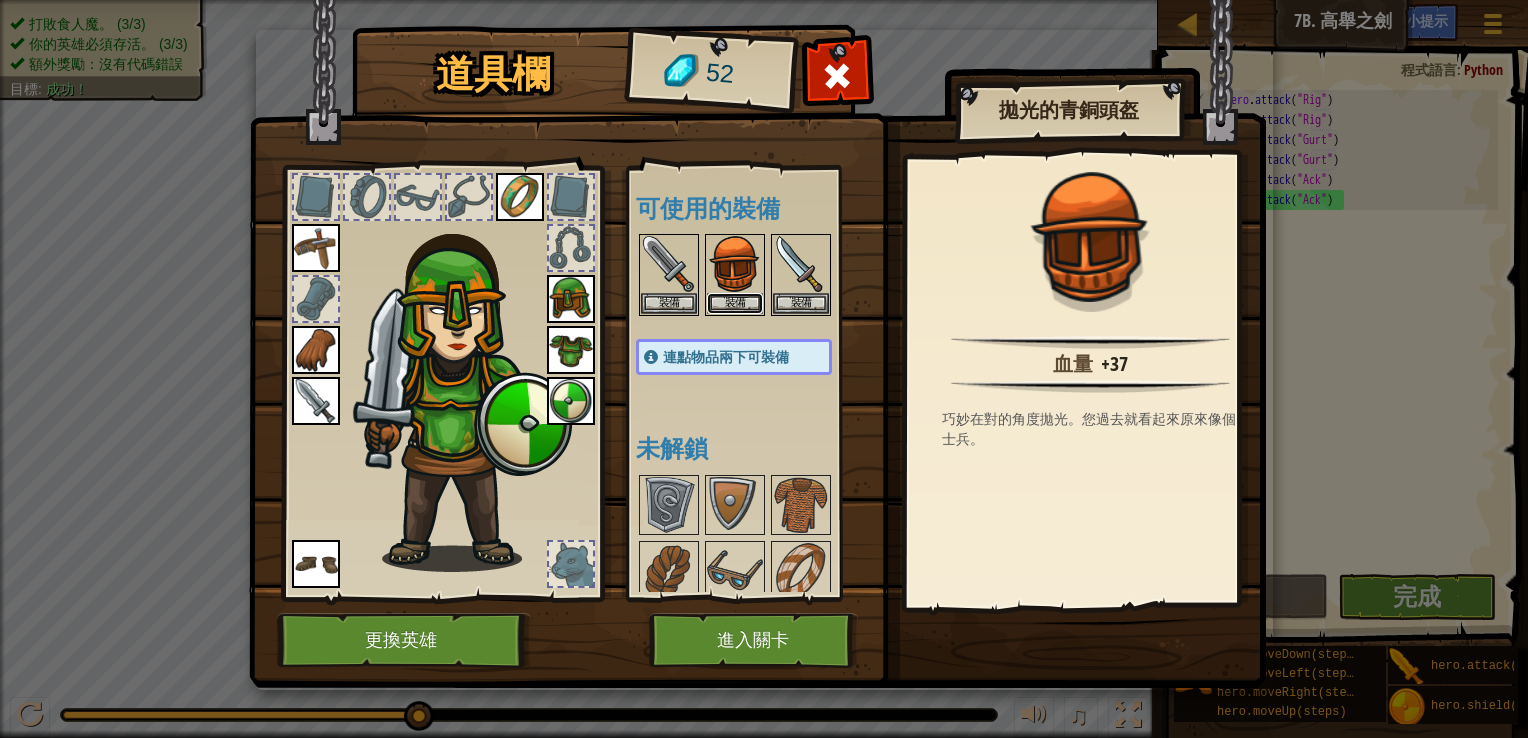click on "裝備" at bounding box center [735, 303] 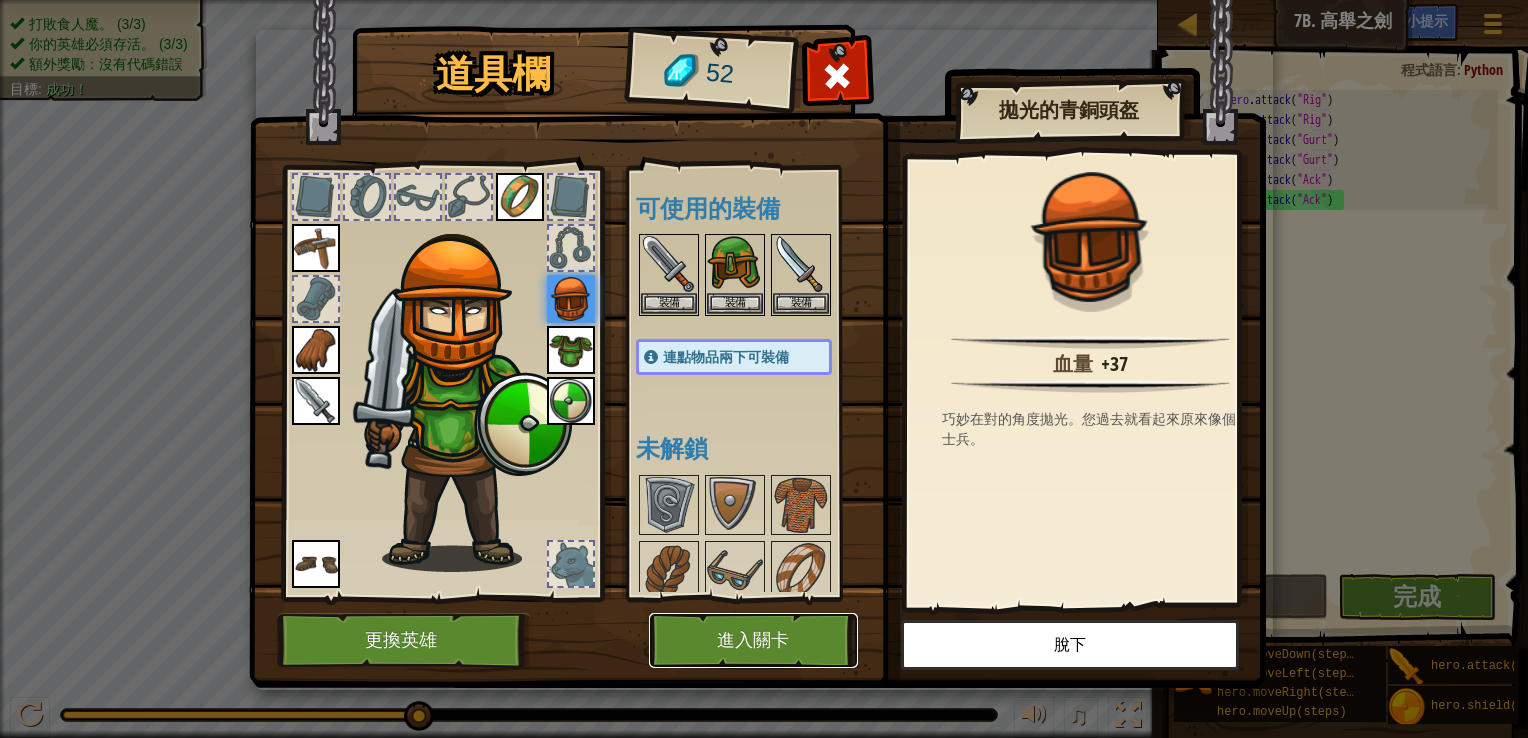 click on "進入關卡" at bounding box center [753, 640] 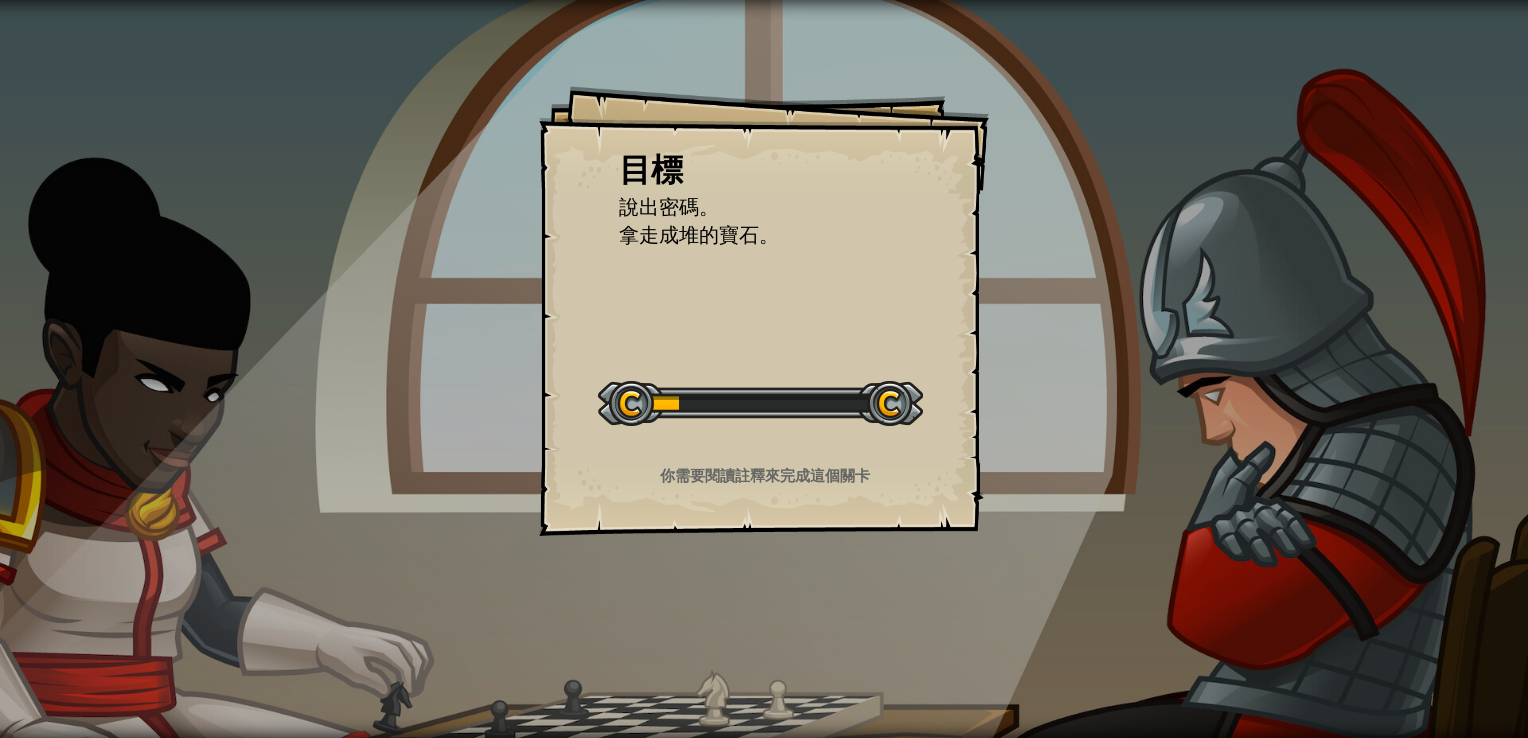 drag, startPoint x: 1082, startPoint y: 426, endPoint x: 996, endPoint y: 341, distance: 120.91733 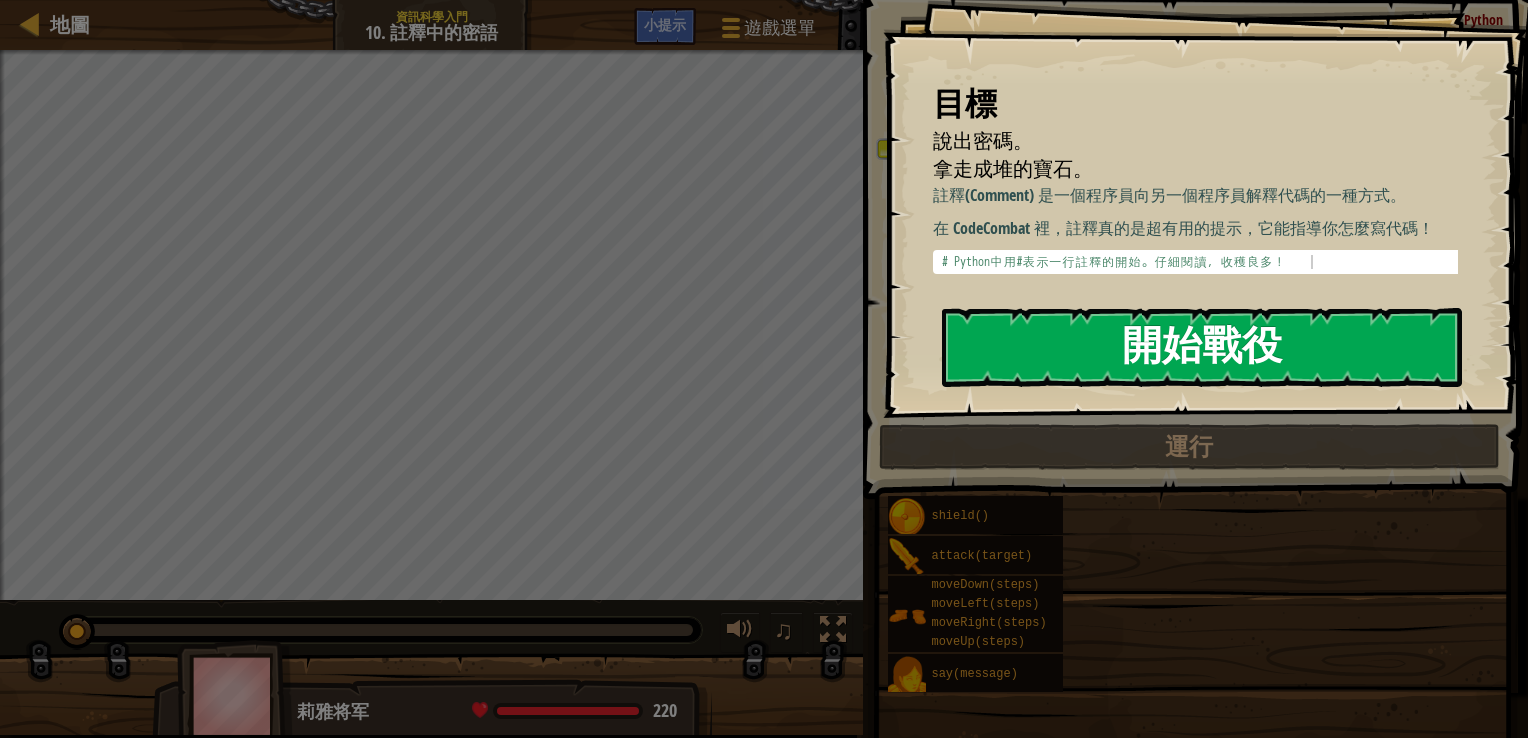 click on "開始戰役" at bounding box center [1202, 347] 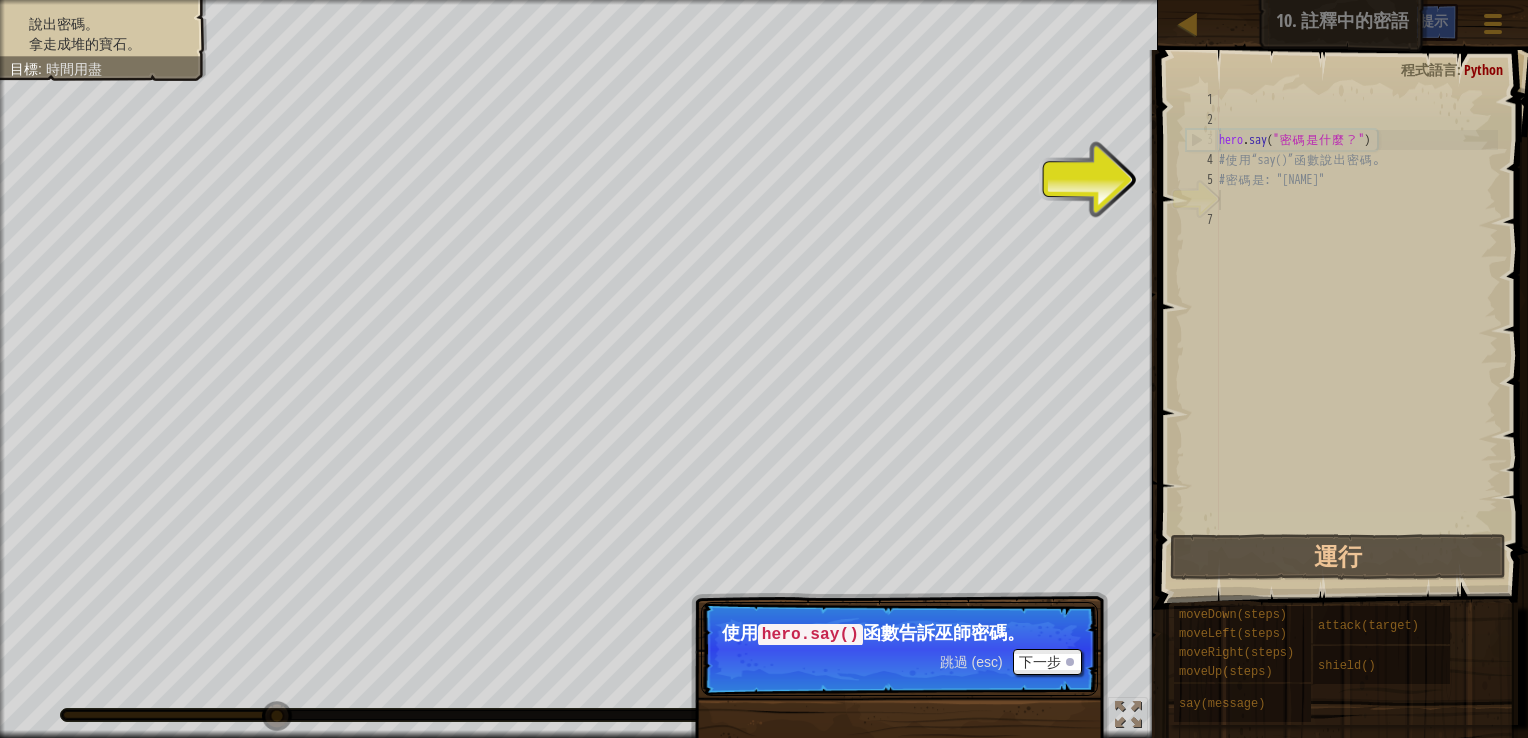 click on "hero . say ( " 密 碼 是 什 麼 ？ " ) #  使 用  “say()”  函 數 說 出 密 碼 。 #  密 碼 是 : "Achoo"" at bounding box center [1356, 330] 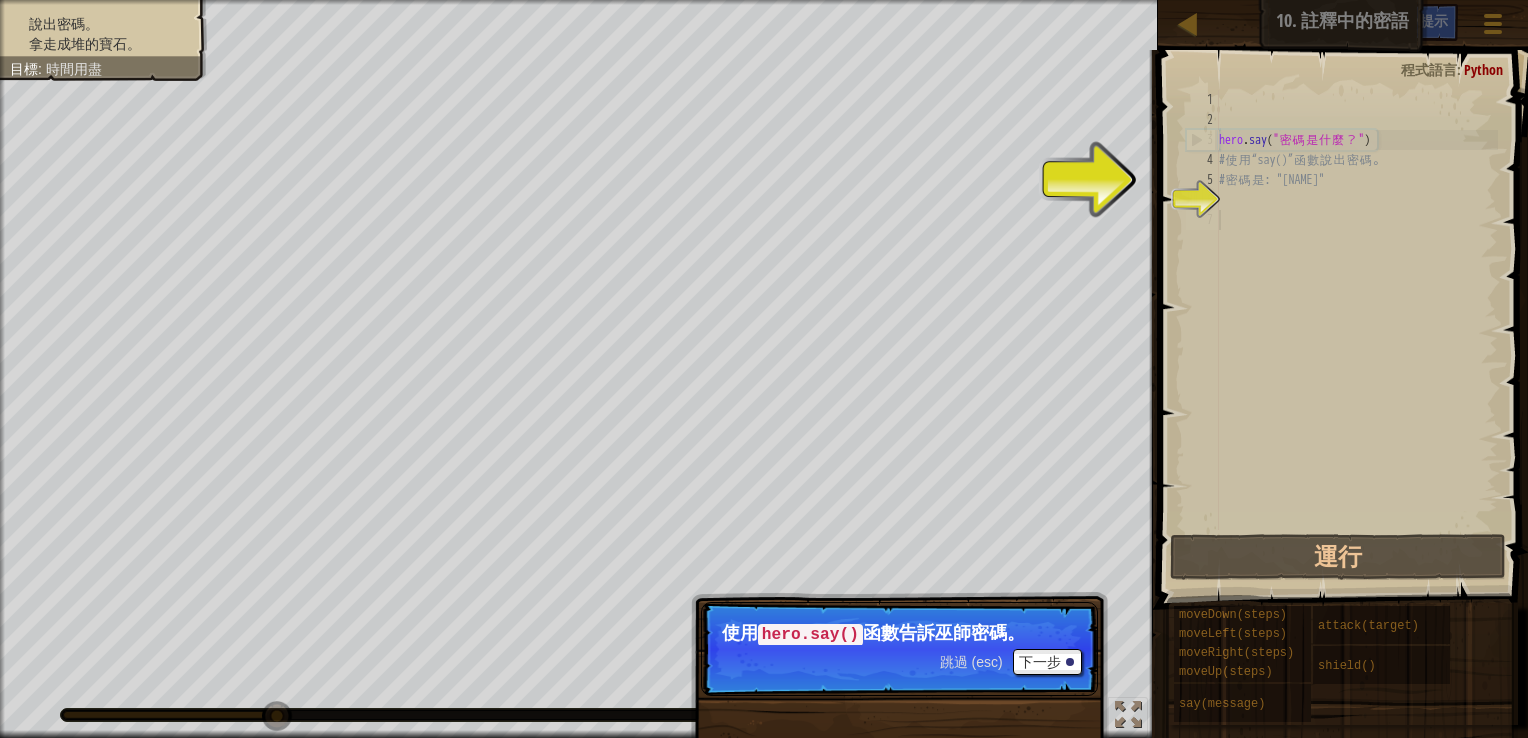 click on "hero . say ( " 密 碼 是 什 麼 ？ " ) #  使 用  “say()”  函 數 說 出 密 碼 。 #  密 碼 是 : "Achoo"" at bounding box center [1356, 330] 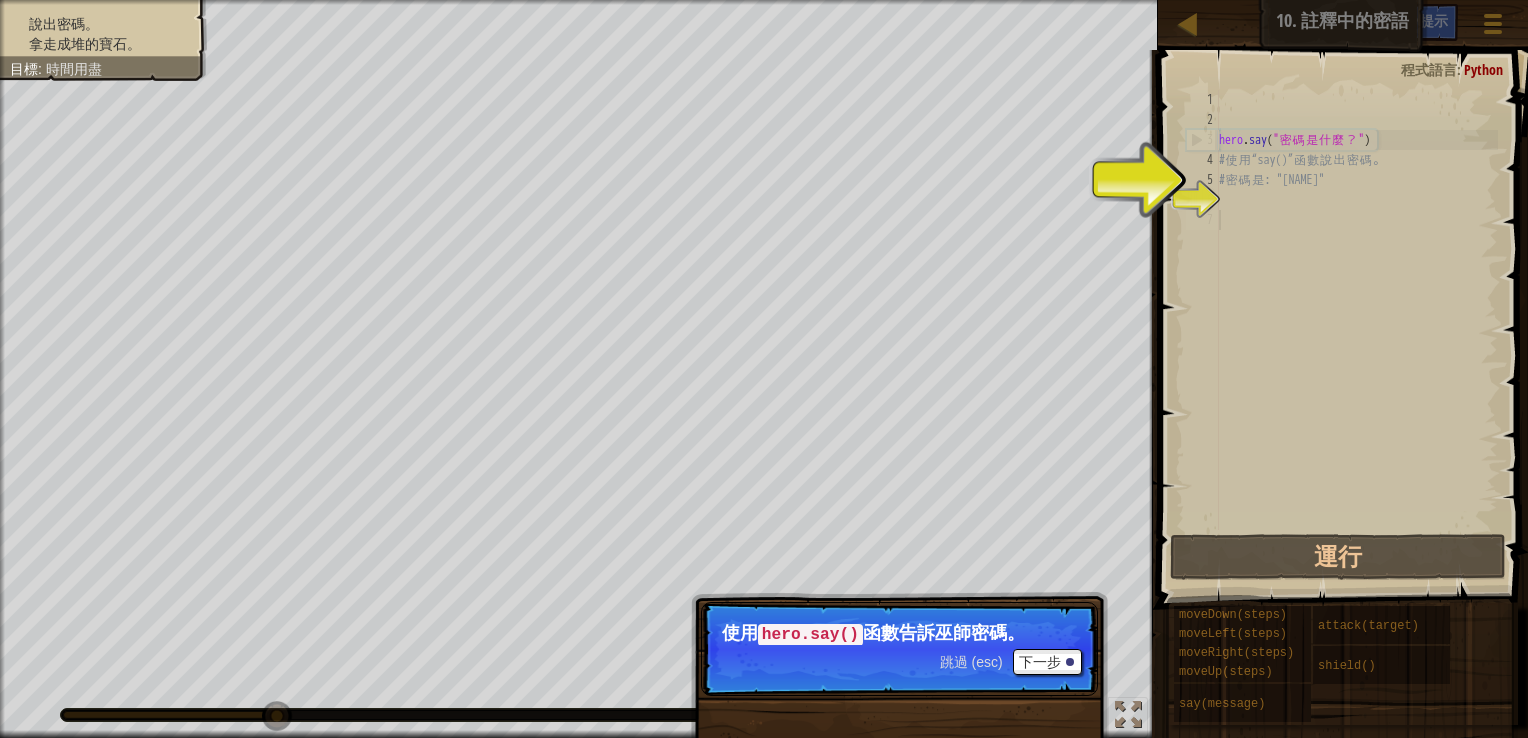 click on "hero . say ( " 密 碼 是 什 麼 ？ " ) #  使 用  “say()”  函 數 說 出 密 碼 。 #  密 碼 是 : "Achoo"" at bounding box center (1356, 330) 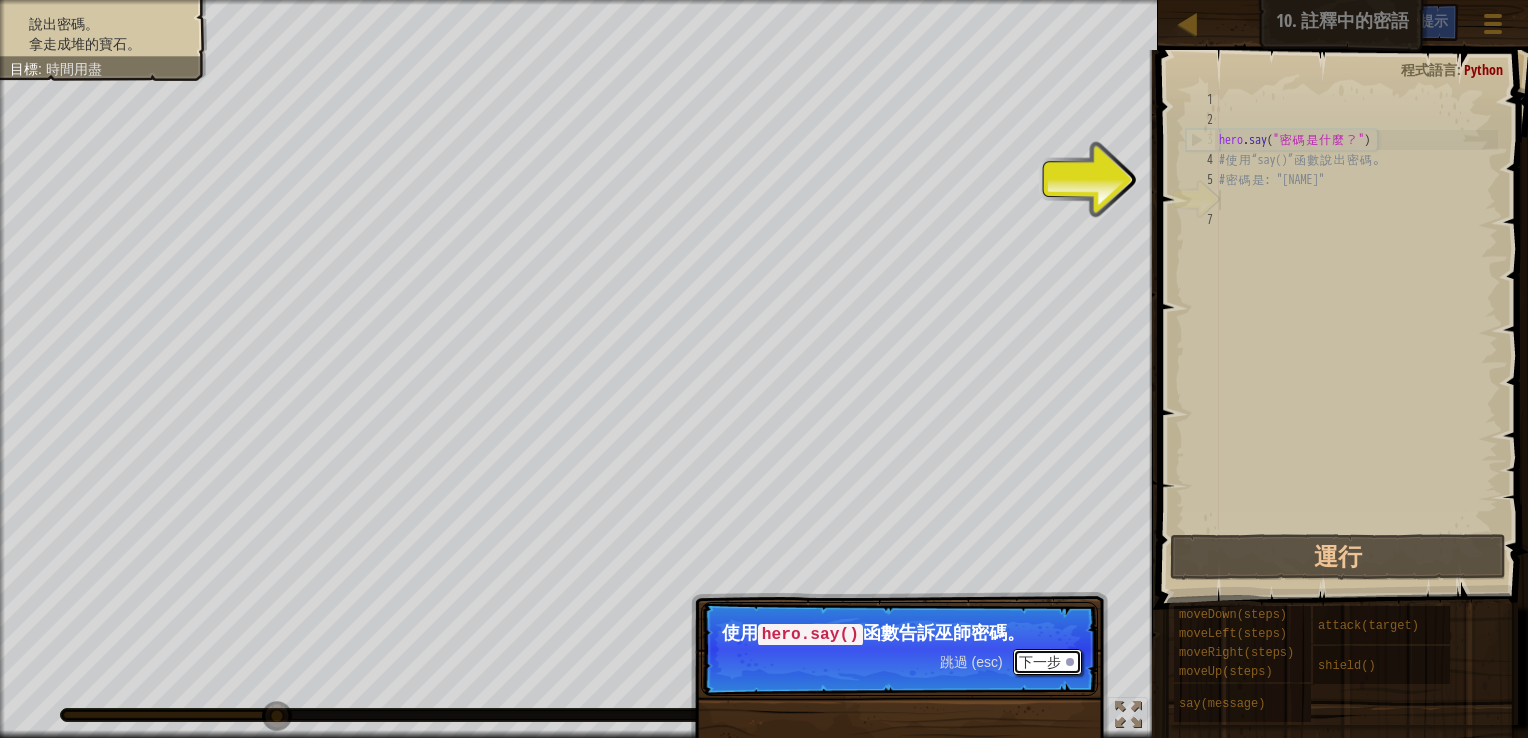 click on "下一步" at bounding box center (1047, 662) 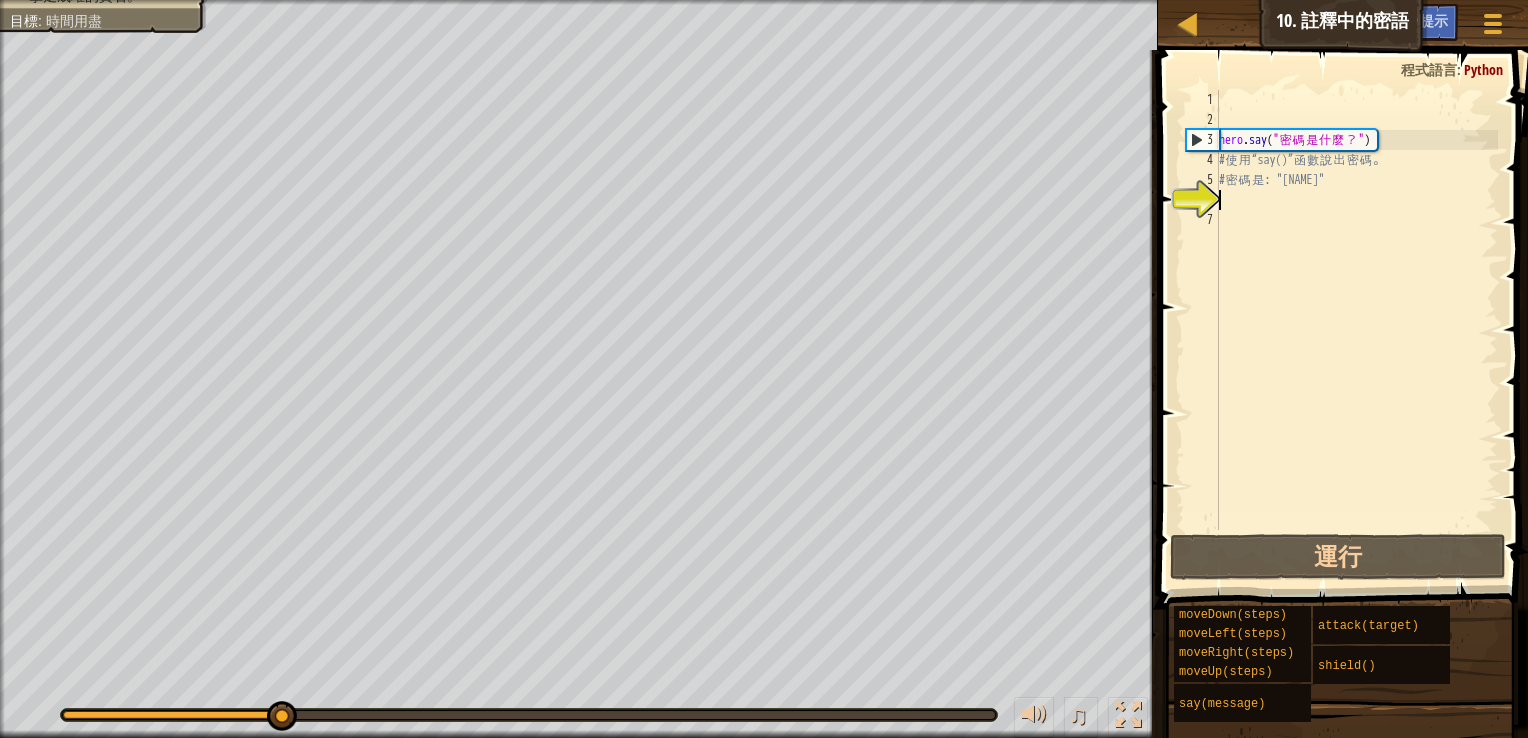 scroll, scrollTop: 9, scrollLeft: 0, axis: vertical 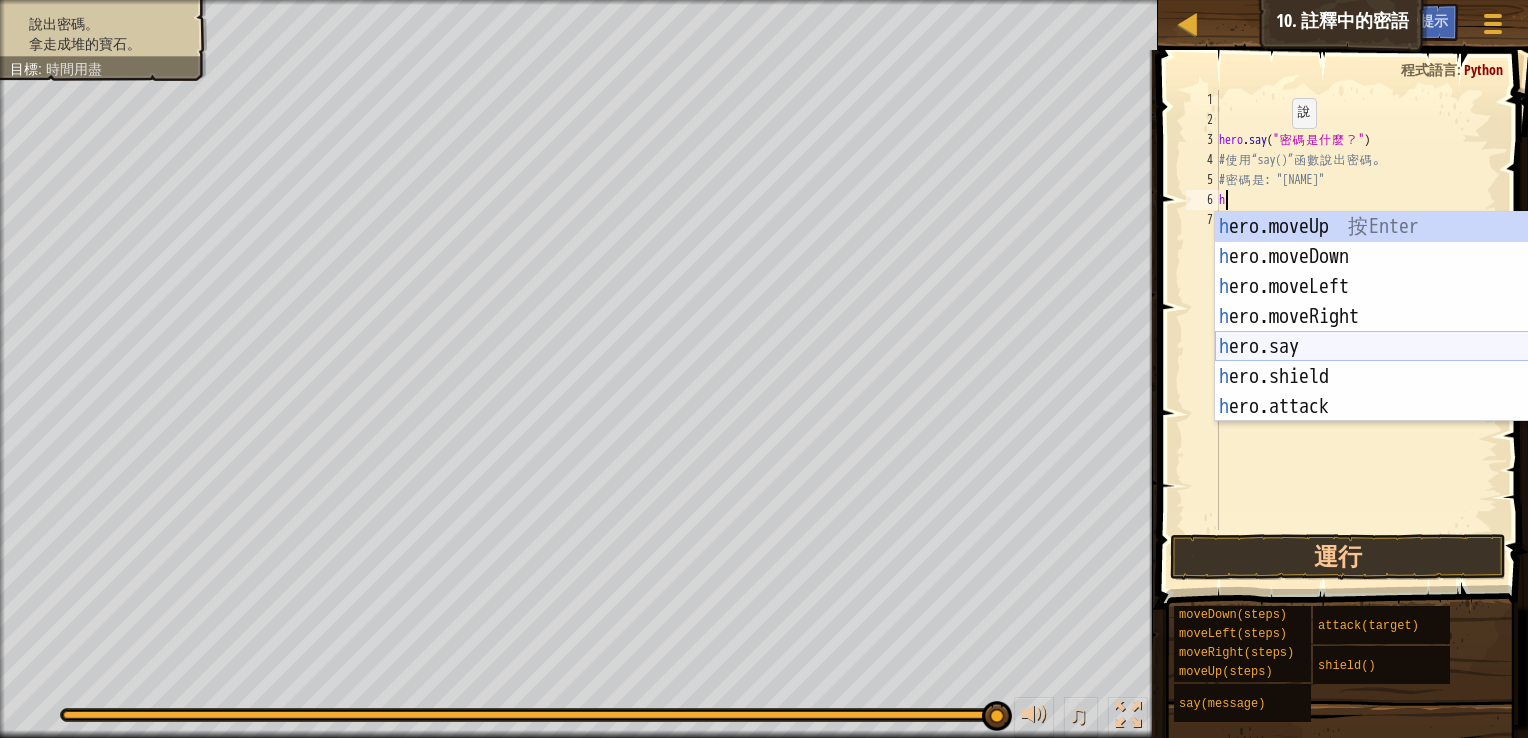 click on "h ero.moveUp 按 Enter h ero.moveDown 按 Enter h ero.moveLeft 按 Enter h ero.moveRight 按 Enter h ero.say 按 Enter h ero.shield 按 Enter h ero.attack 按 Enter" at bounding box center (1404, 347) 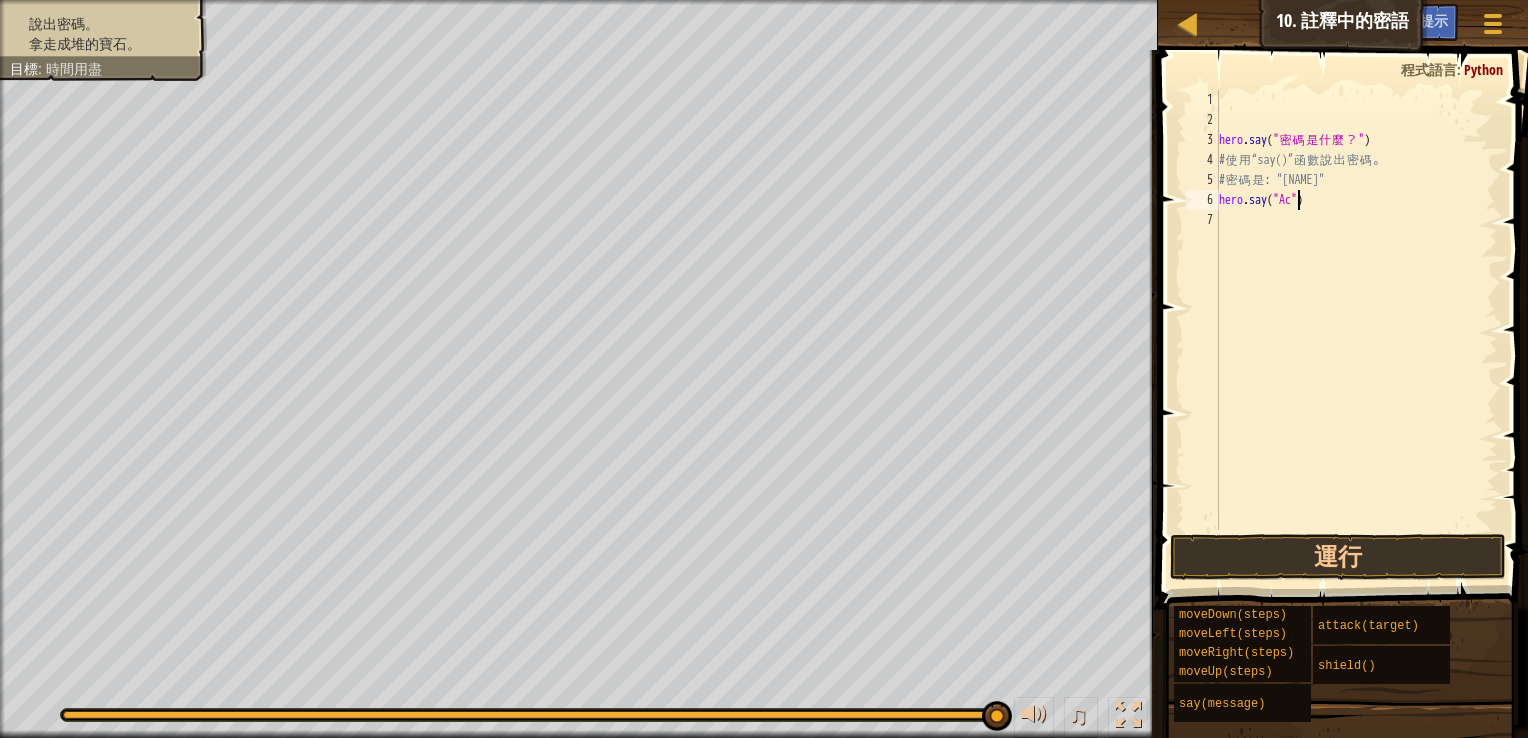 scroll, scrollTop: 9, scrollLeft: 7, axis: both 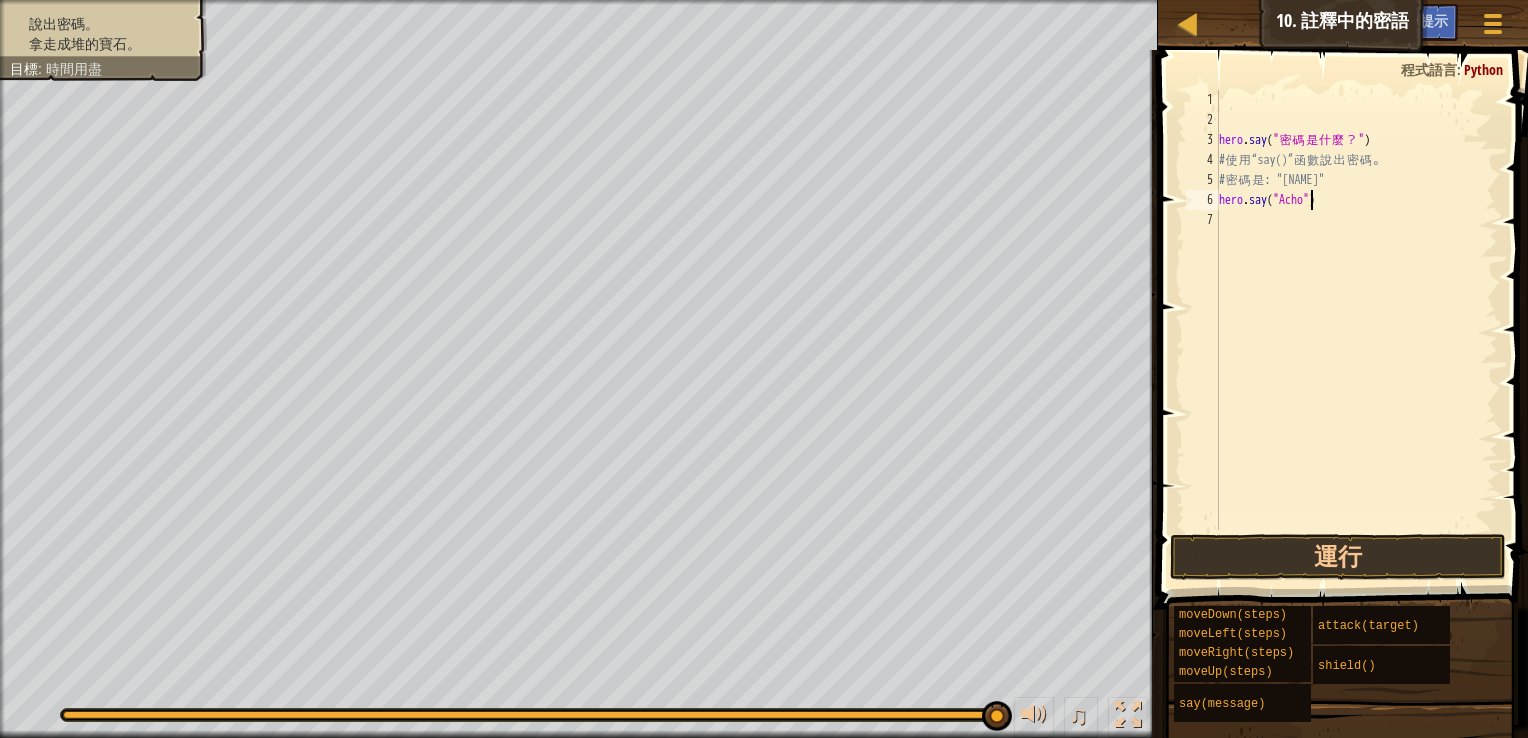 type on "hero.say("Achoo")" 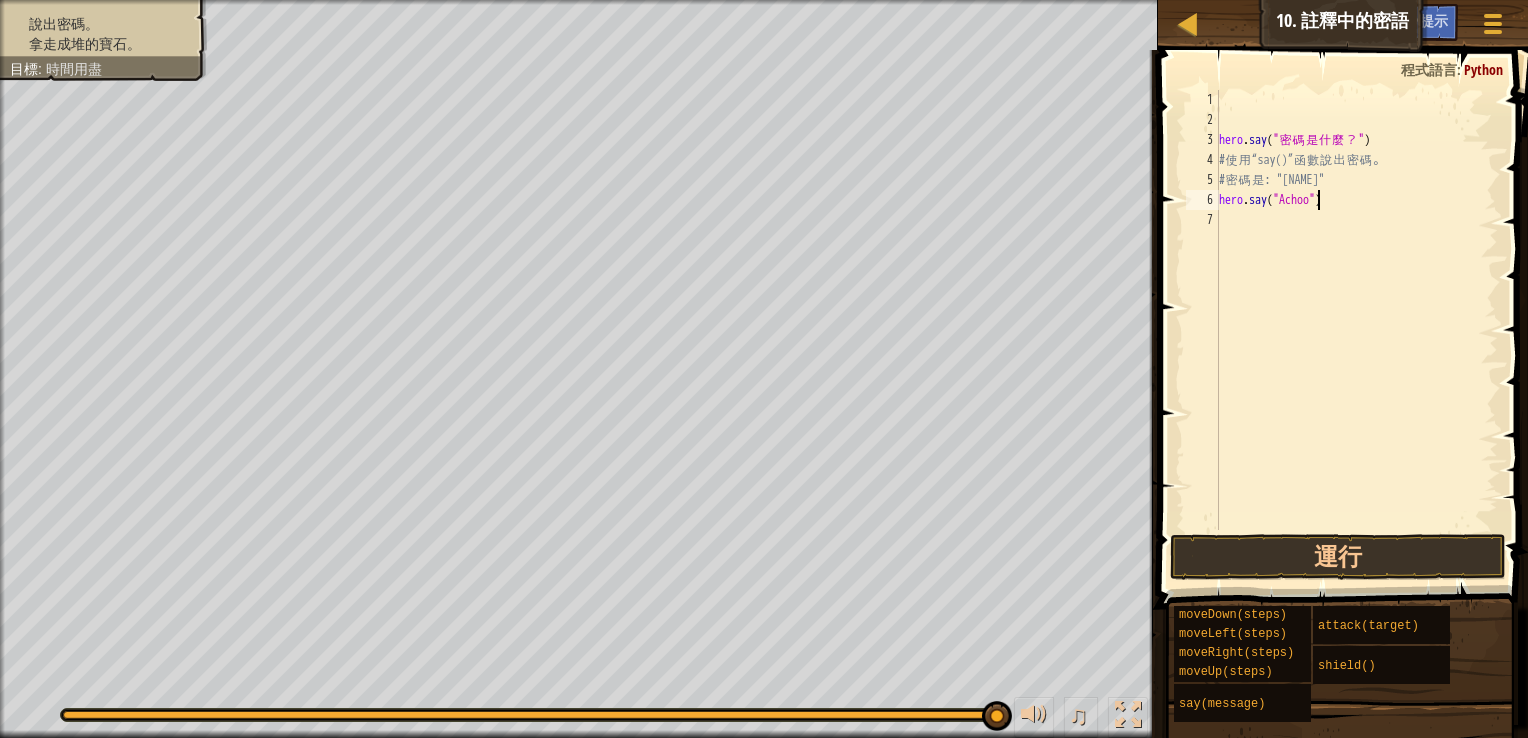 scroll, scrollTop: 9, scrollLeft: 0, axis: vertical 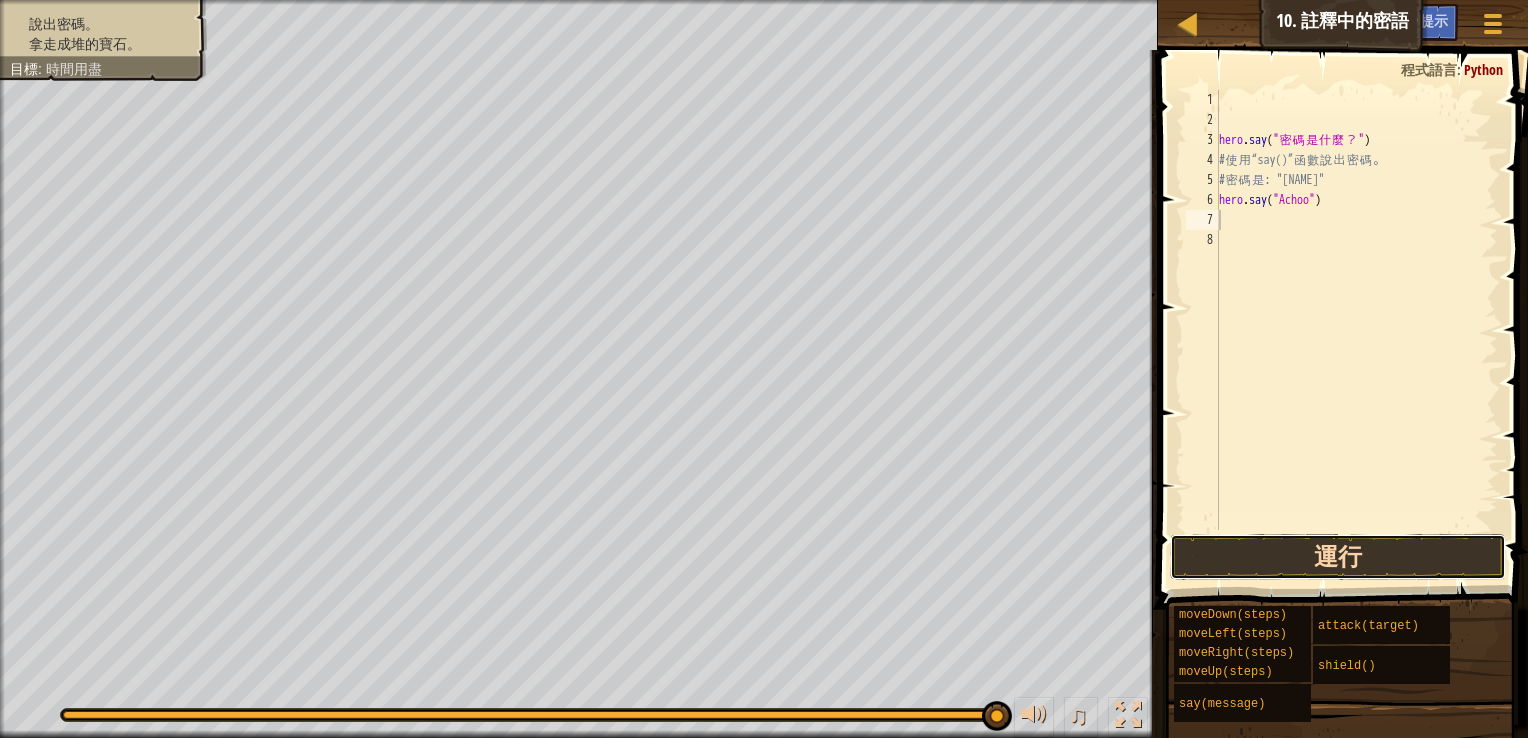 click on "運行" at bounding box center [1338, 557] 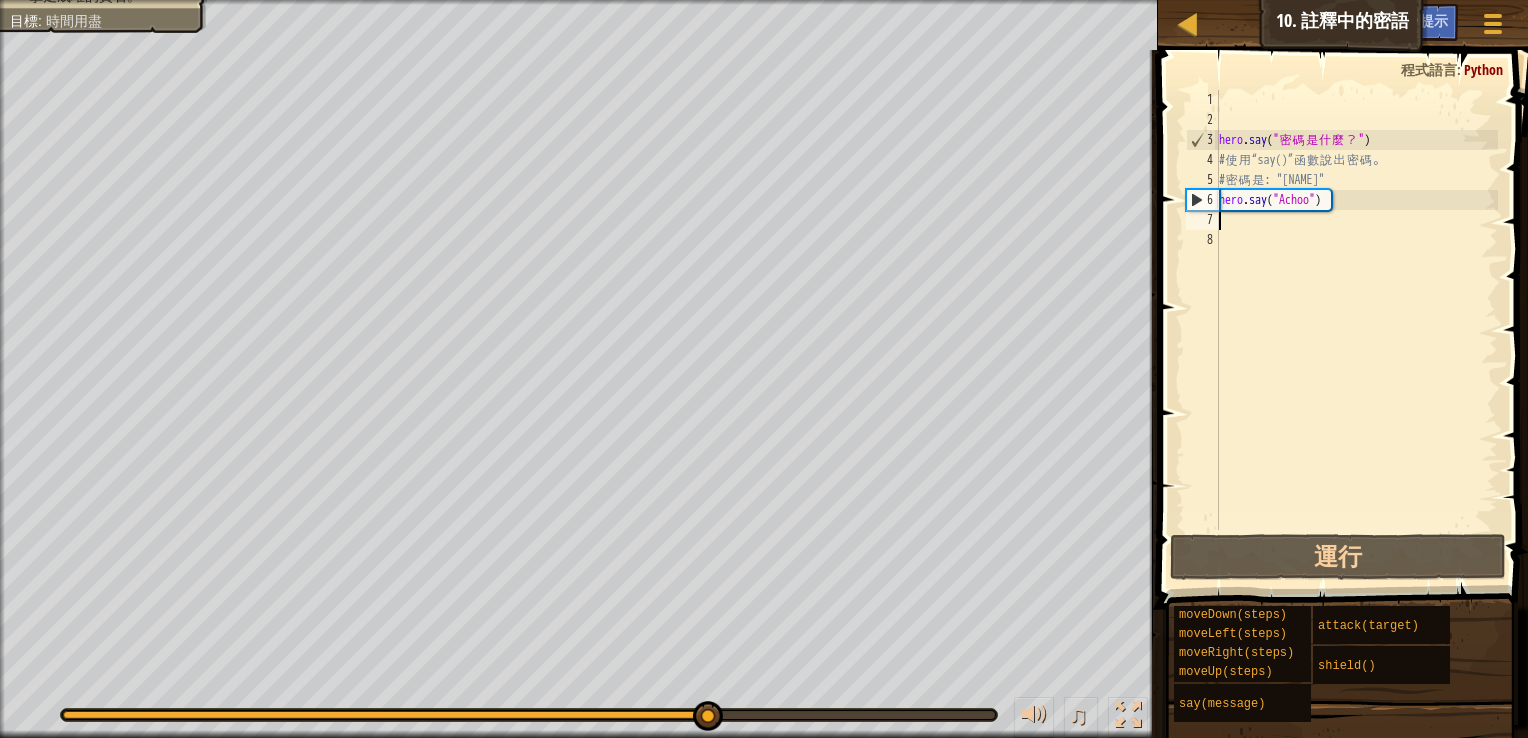 type on "w" 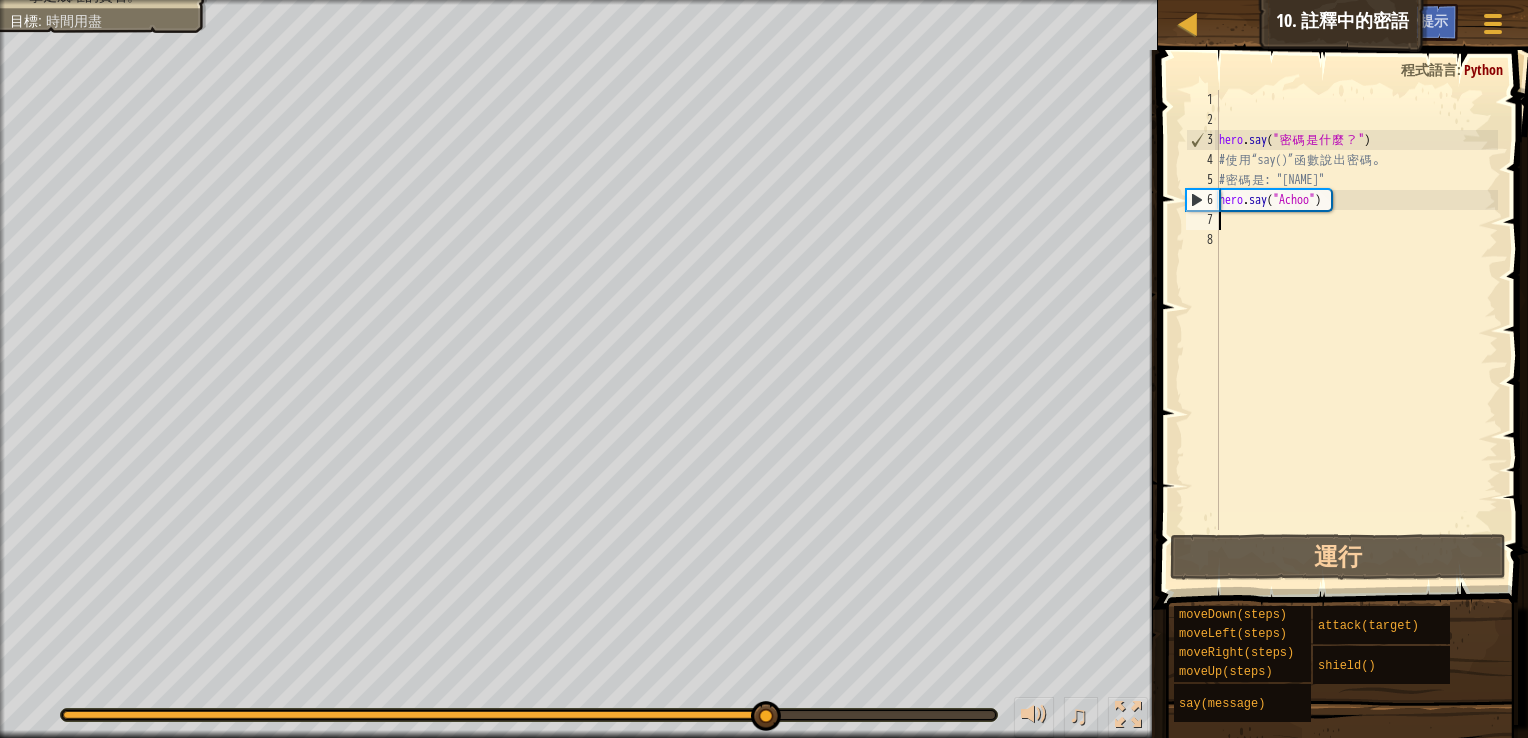 type on "h" 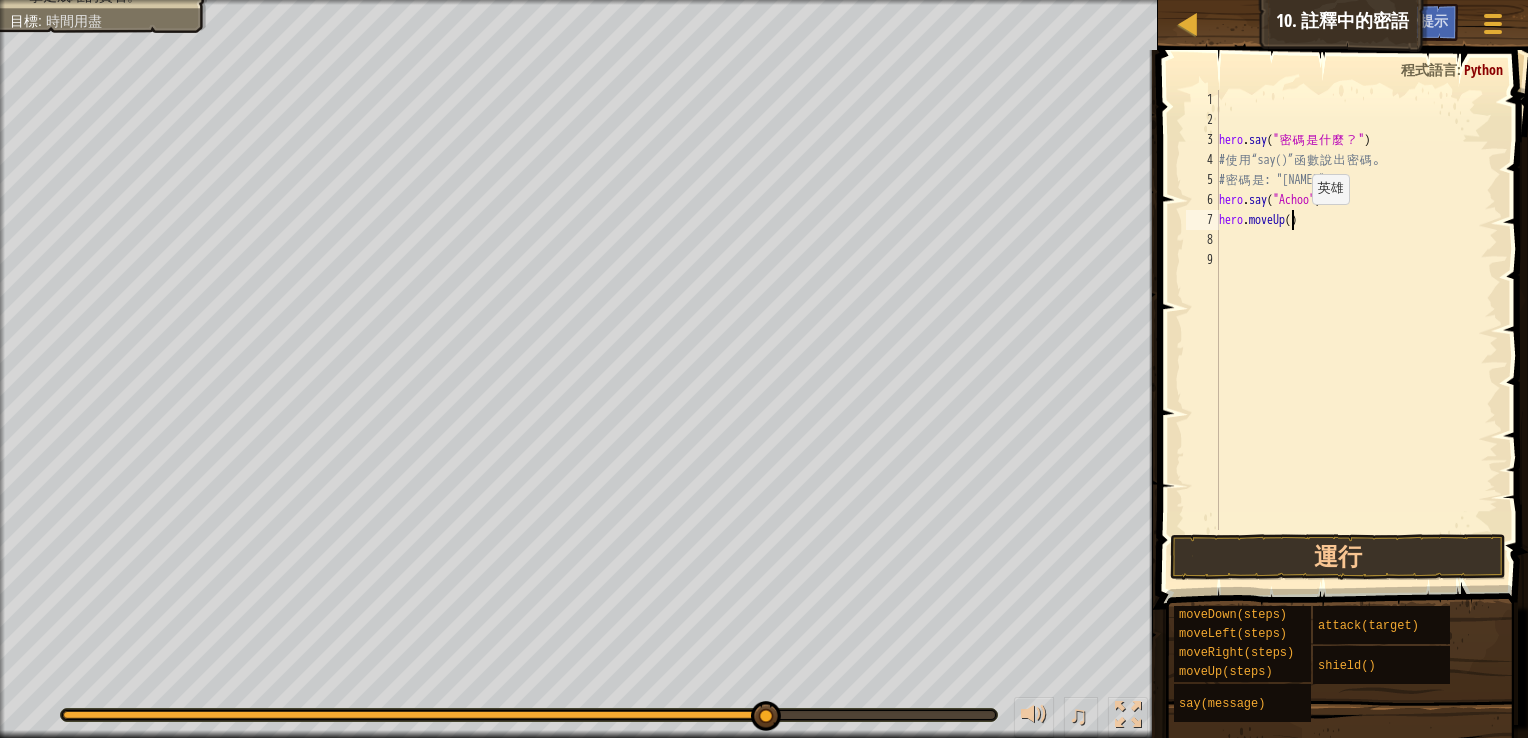 click on "hero . say ( " 密 碼 是 什 麼 ？ " ) #  使 用  “say()”  函 數 說 出 密 碼 。 #  密 碼 是 : "Achoo" hero . say ( "Achoo" ) hero . moveUp ( )" at bounding box center [1356, 330] 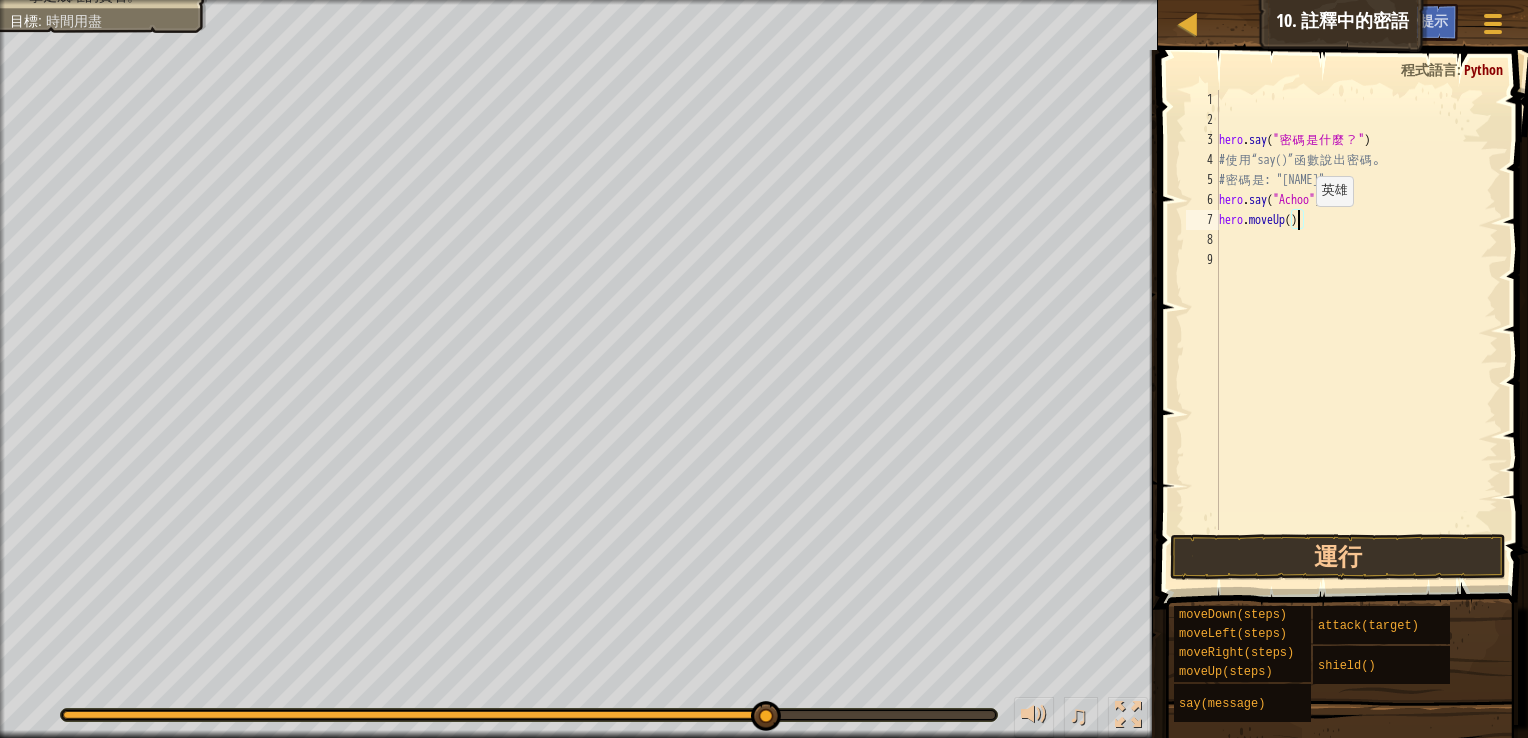 click on "hero . say ( " 密 碼 是 什 麼 ？ " ) #  使 用  “say()”  函 數 說 出 密 碼 。 #  密 碼 是 : "Achoo" hero . say ( "Achoo" ) hero . moveUp ( )" at bounding box center (1356, 330) 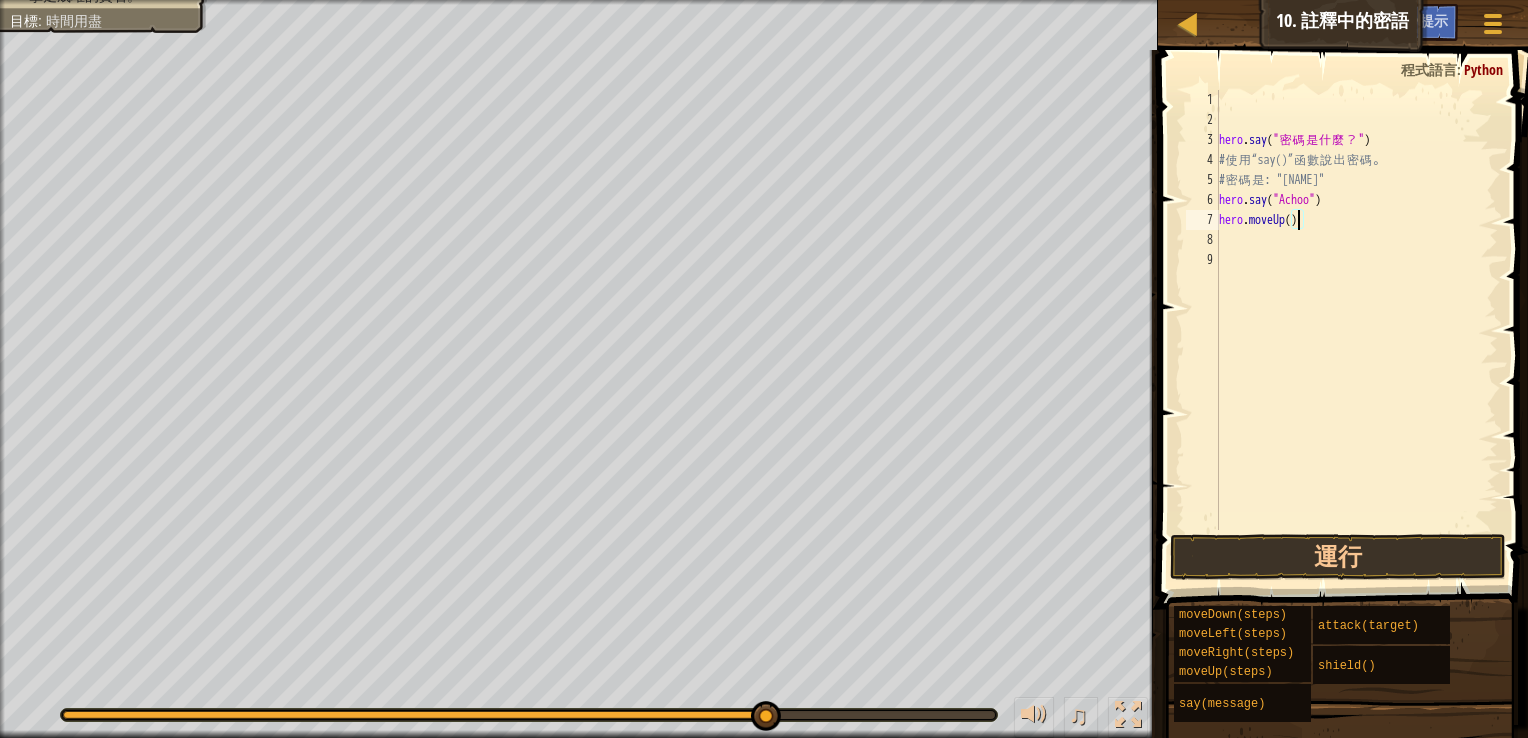 type on "hero.moveUp(2)" 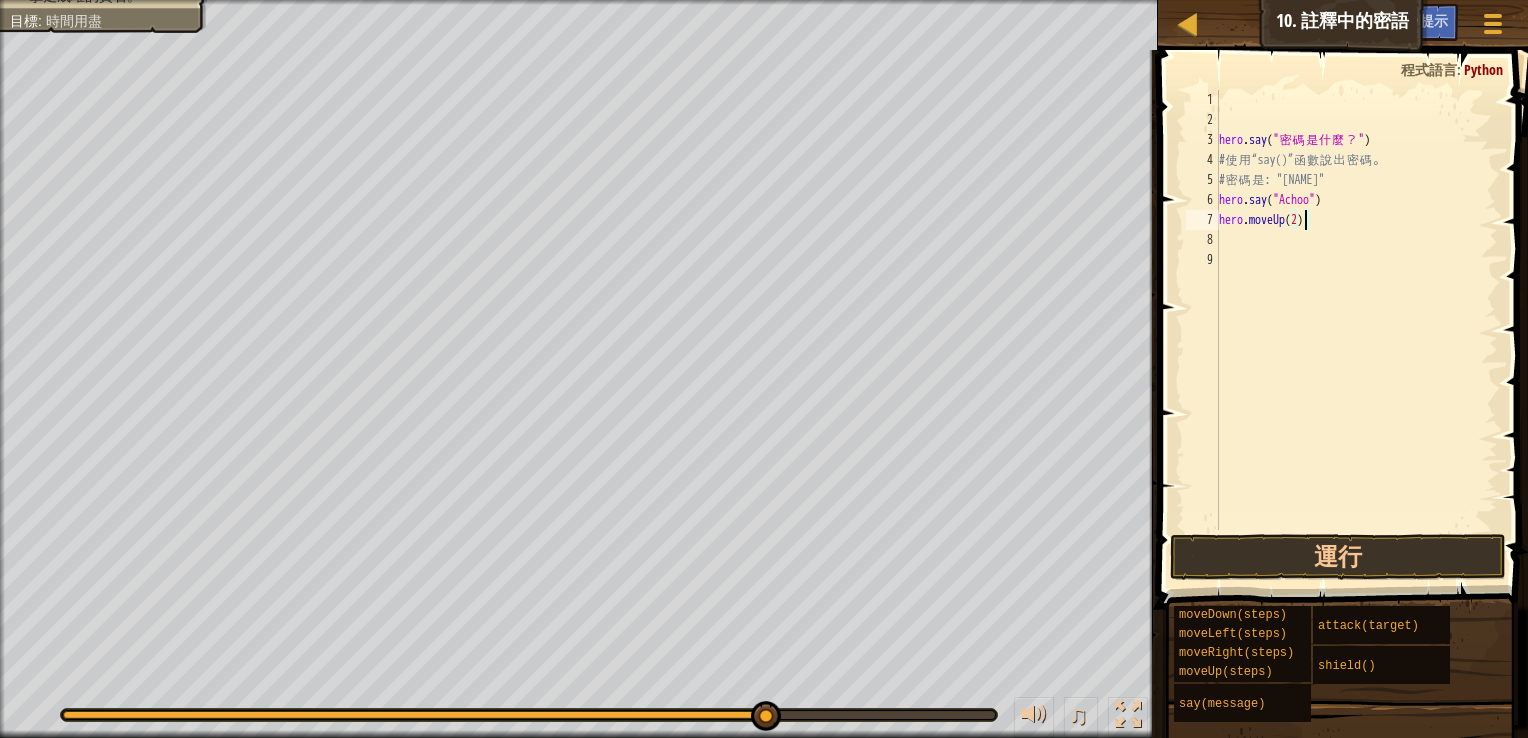 type 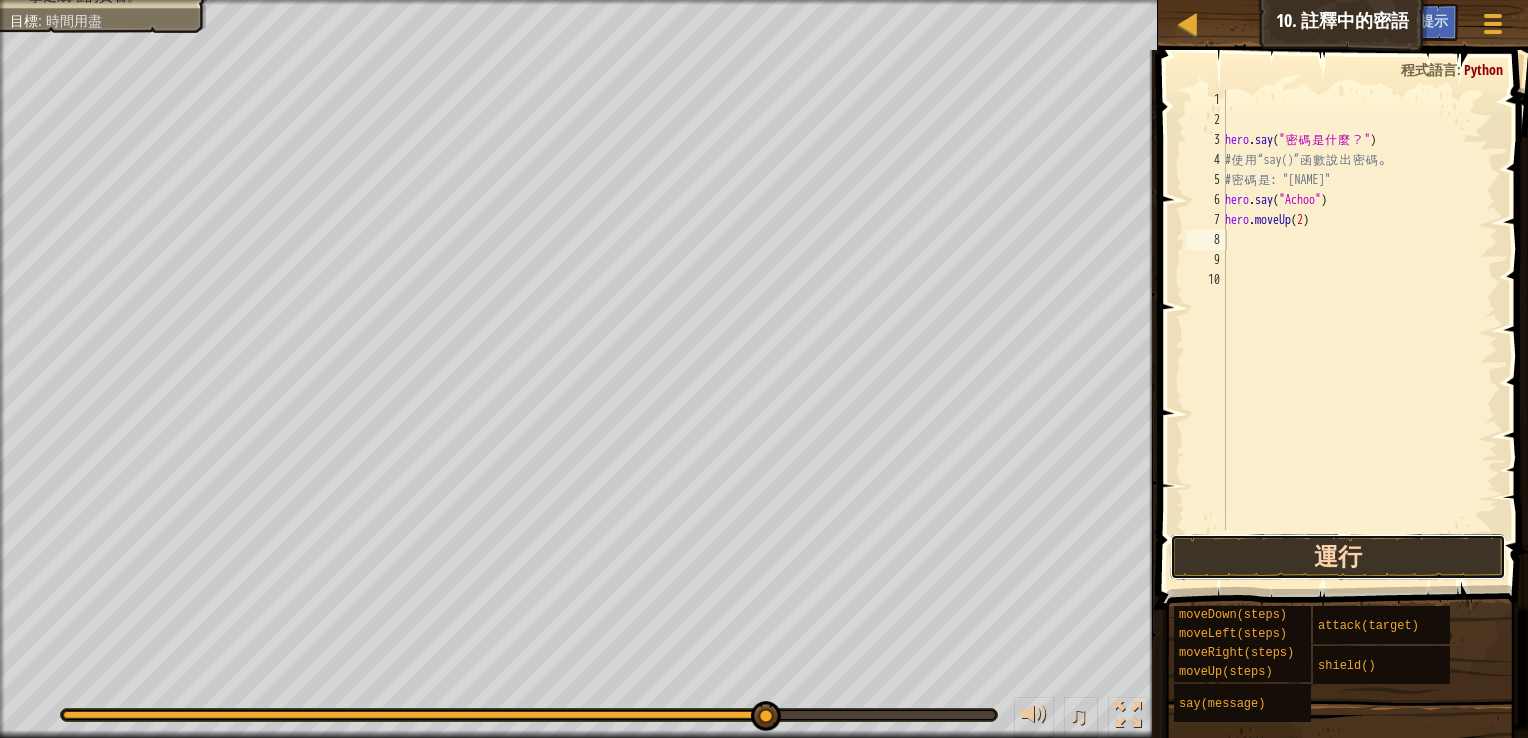 click on "運行" at bounding box center (1338, 557) 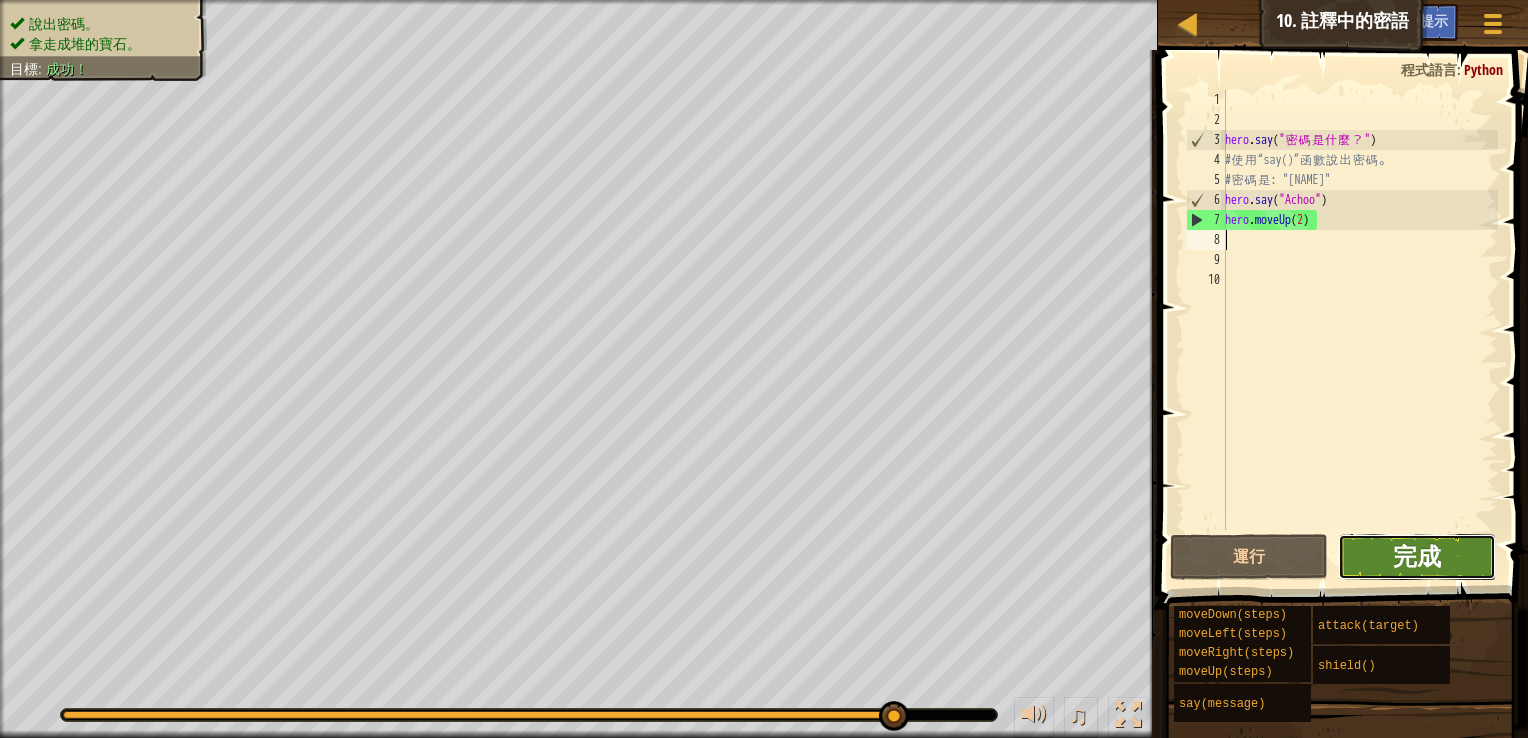 click on "完成" at bounding box center (1417, 556) 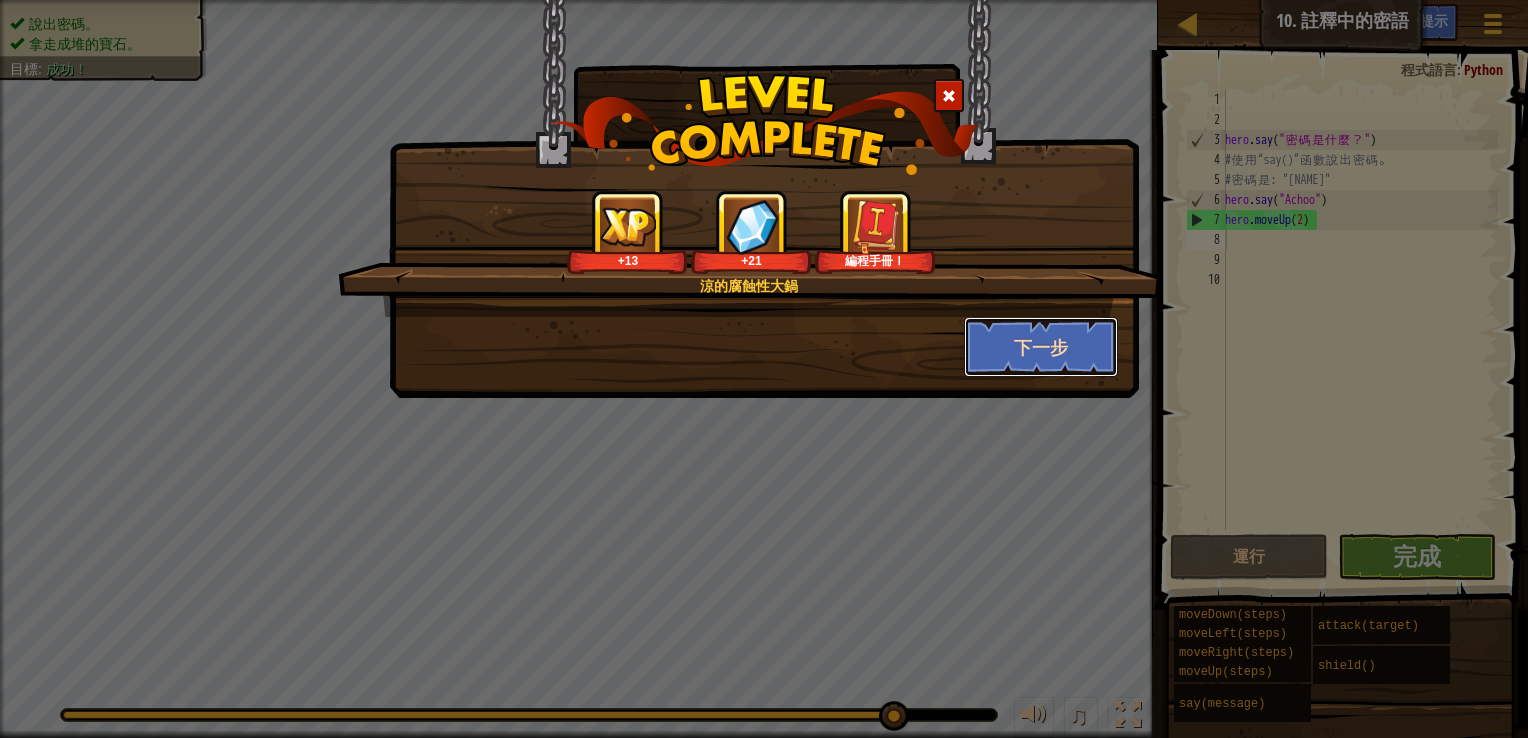 click on "下一步" at bounding box center (1041, 347) 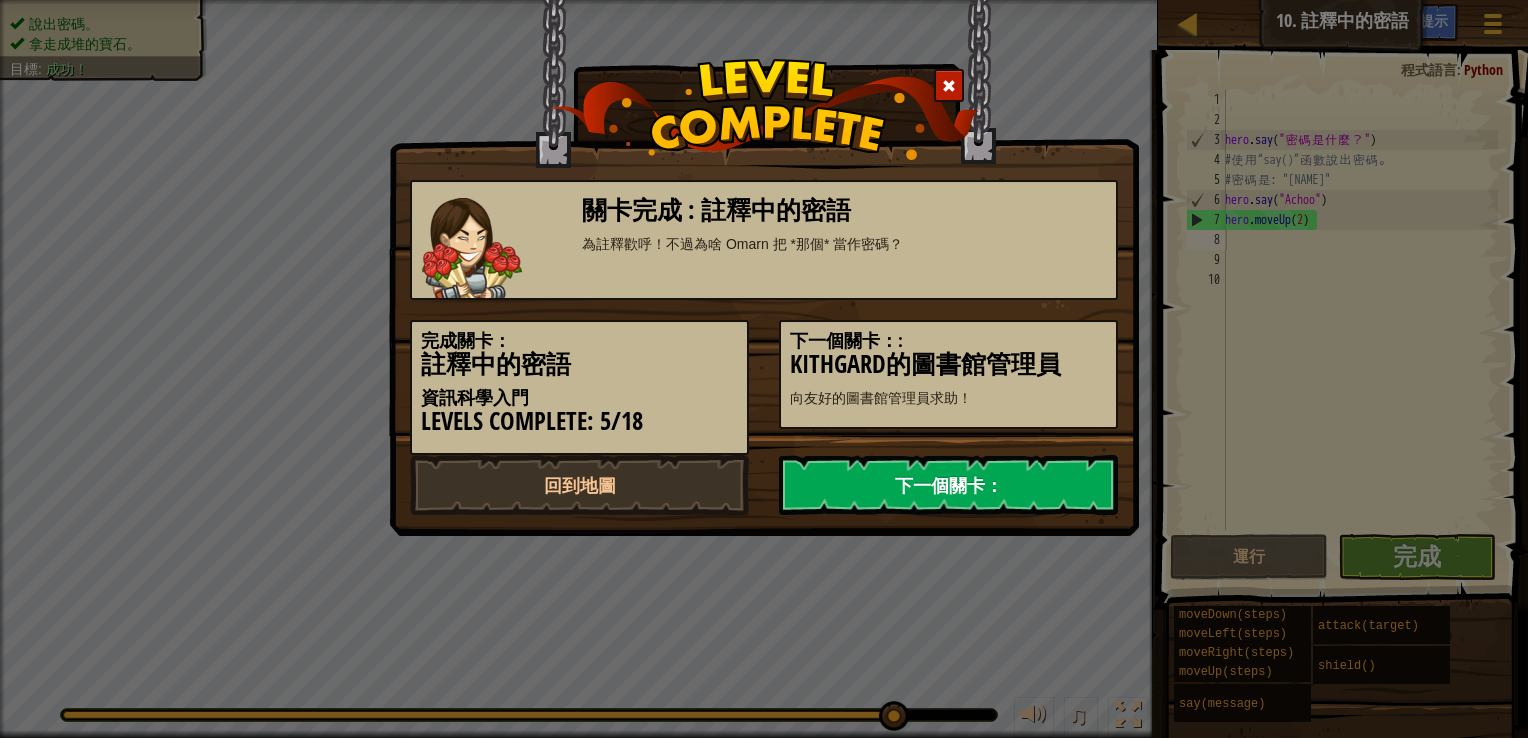 click on "下一個關卡：" at bounding box center (948, 485) 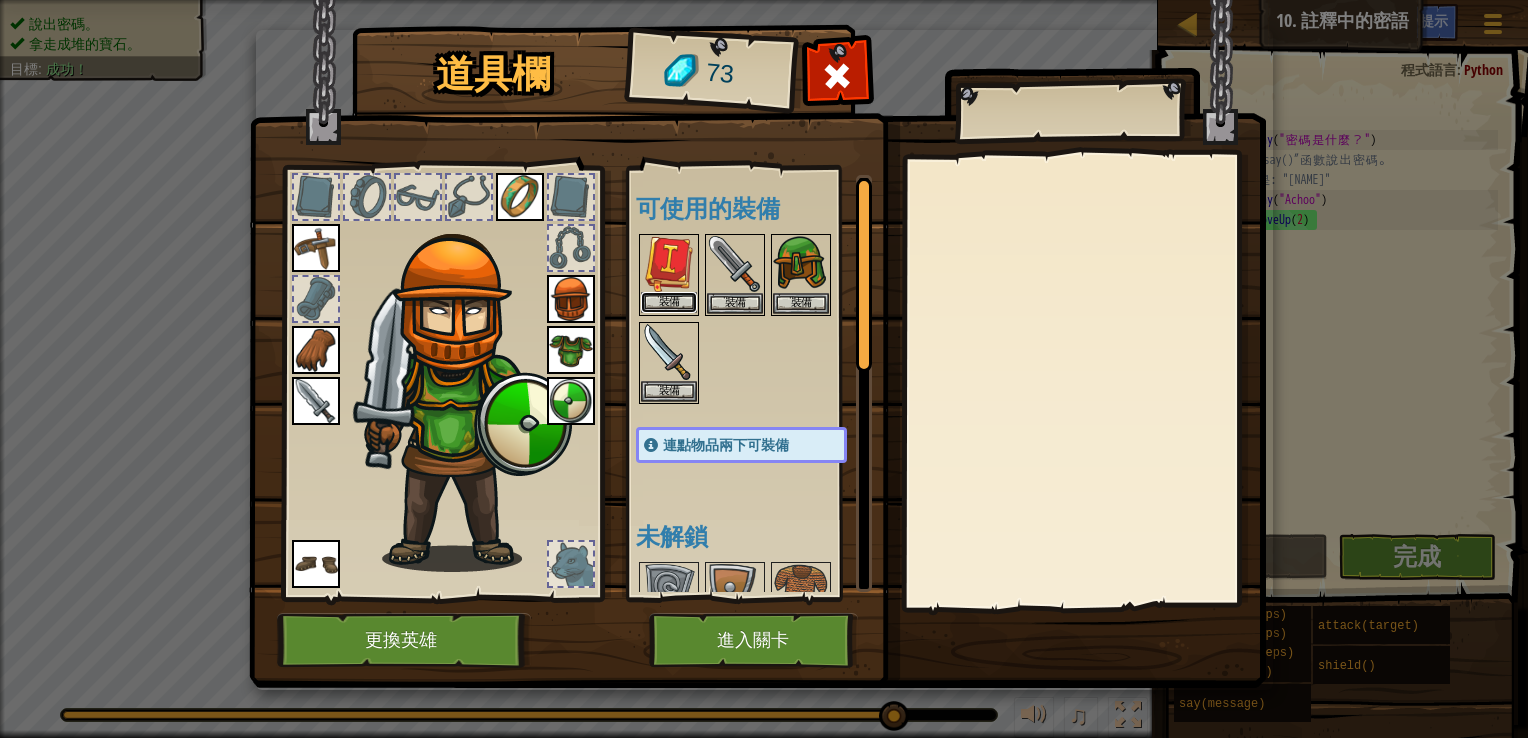 click on "裝備" at bounding box center [669, 302] 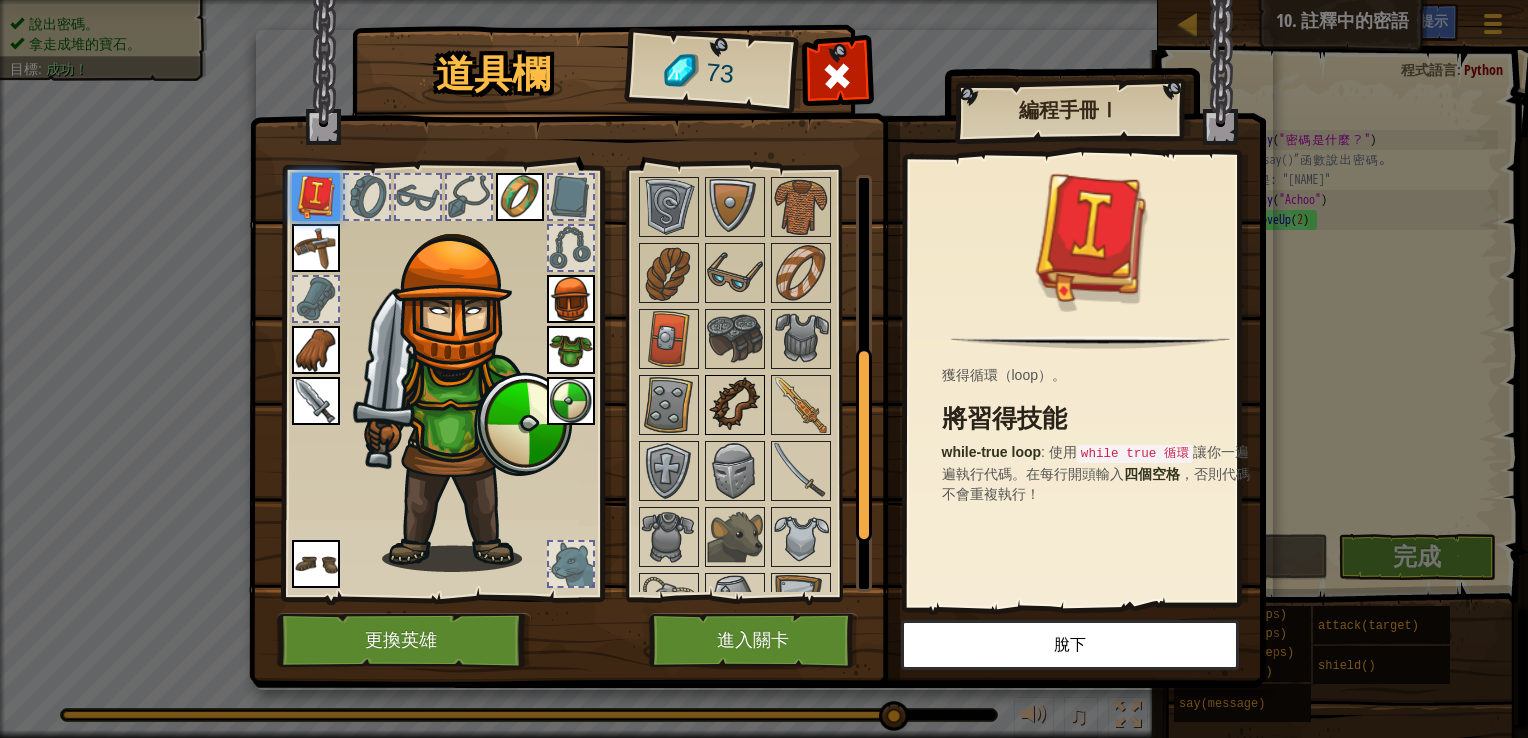scroll, scrollTop: 300, scrollLeft: 0, axis: vertical 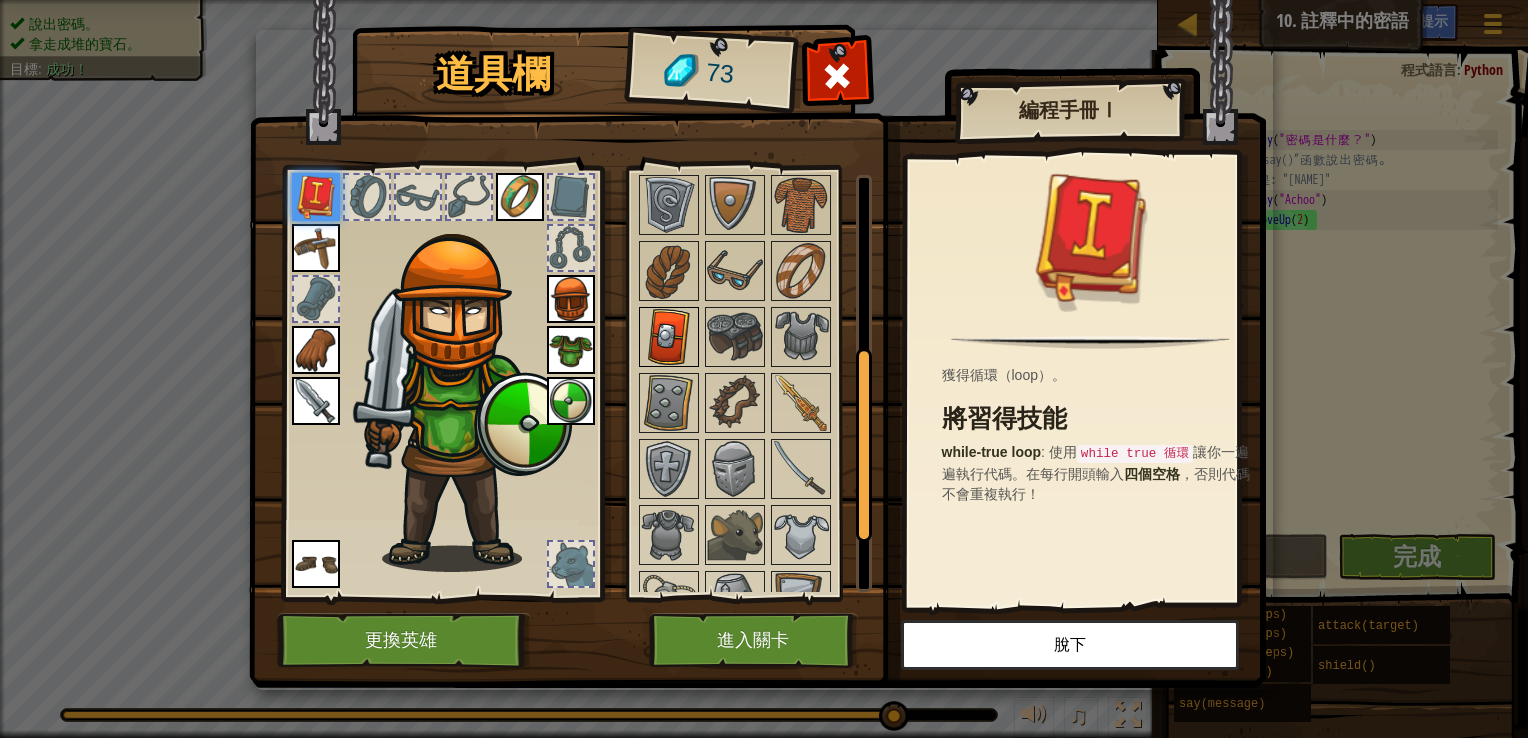 click at bounding box center (669, 337) 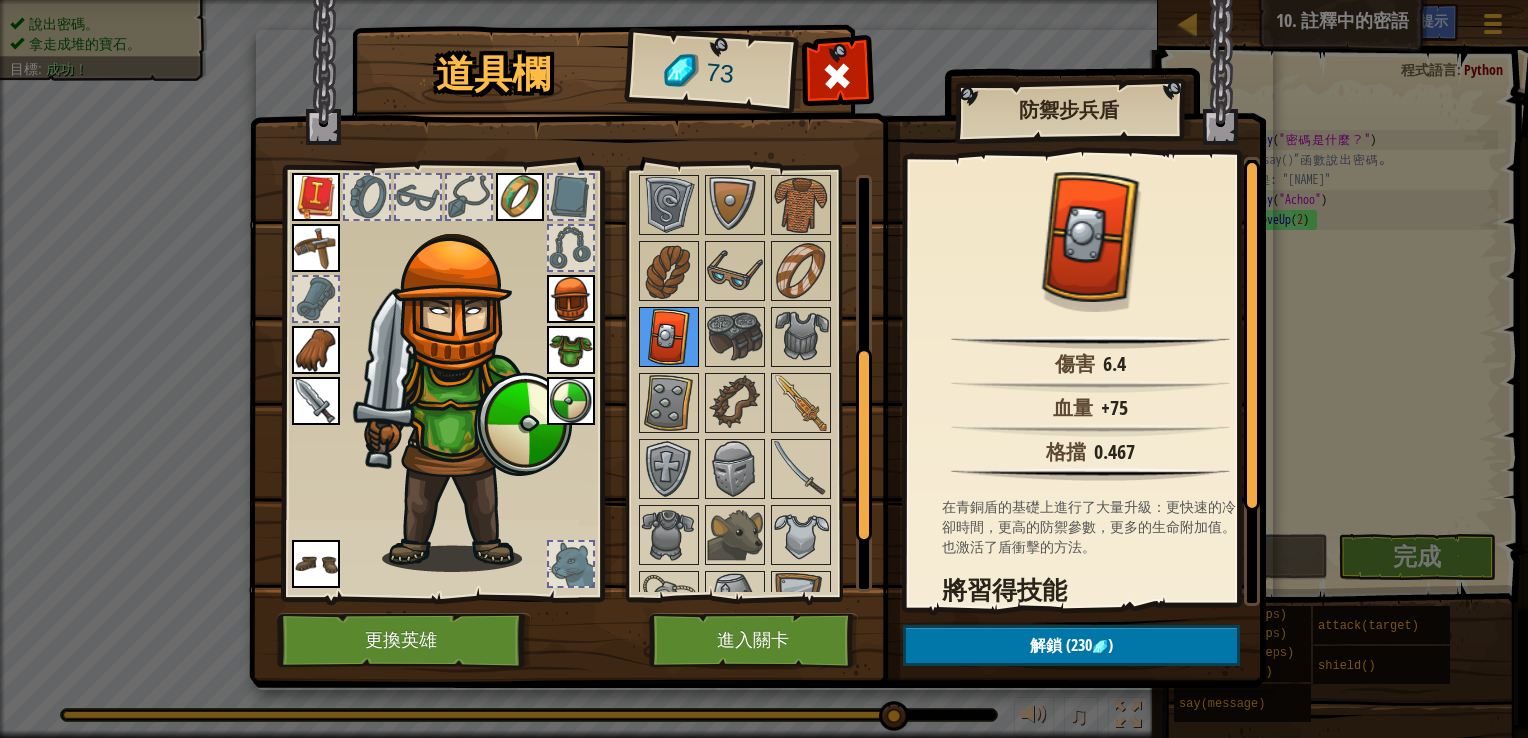 click at bounding box center (669, 337) 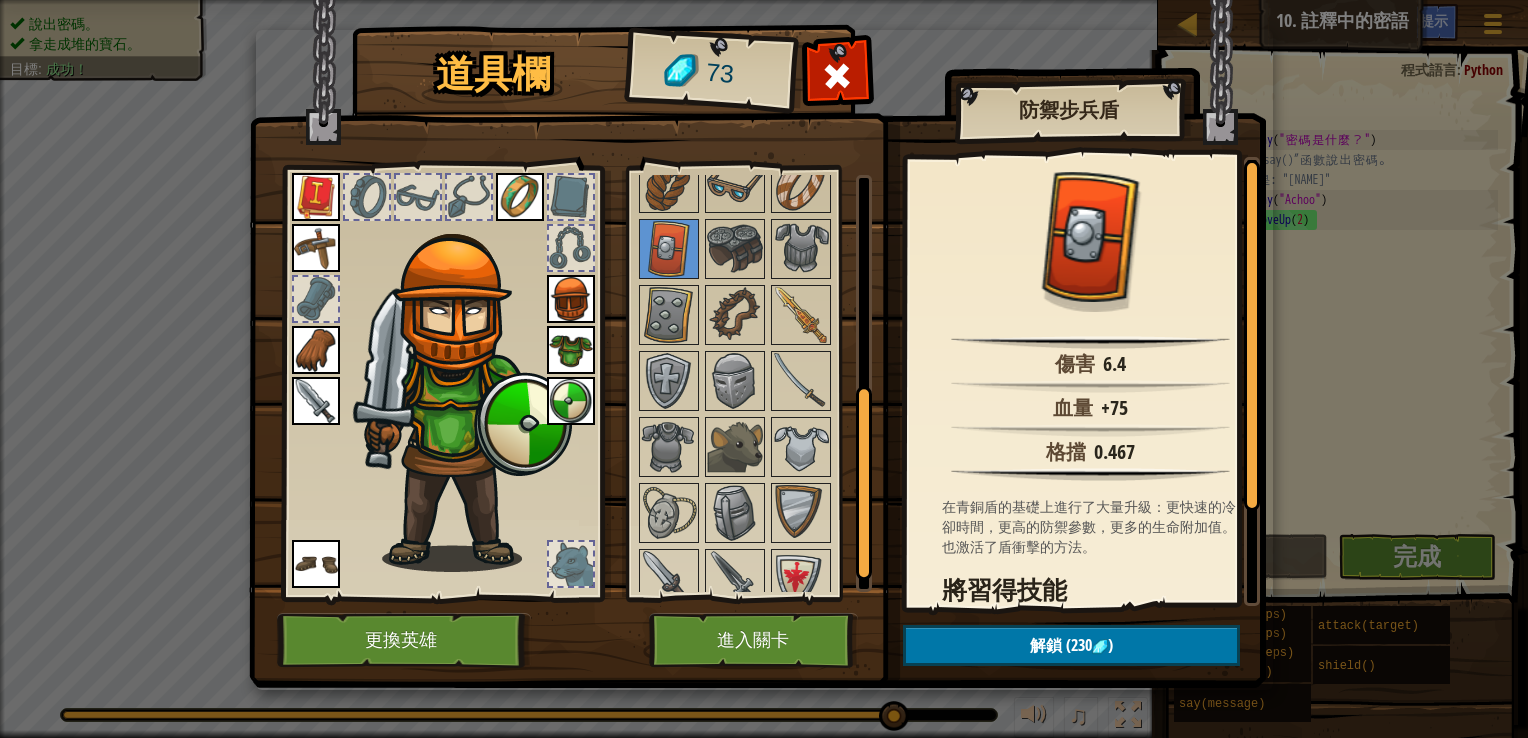 scroll, scrollTop: 402, scrollLeft: 0, axis: vertical 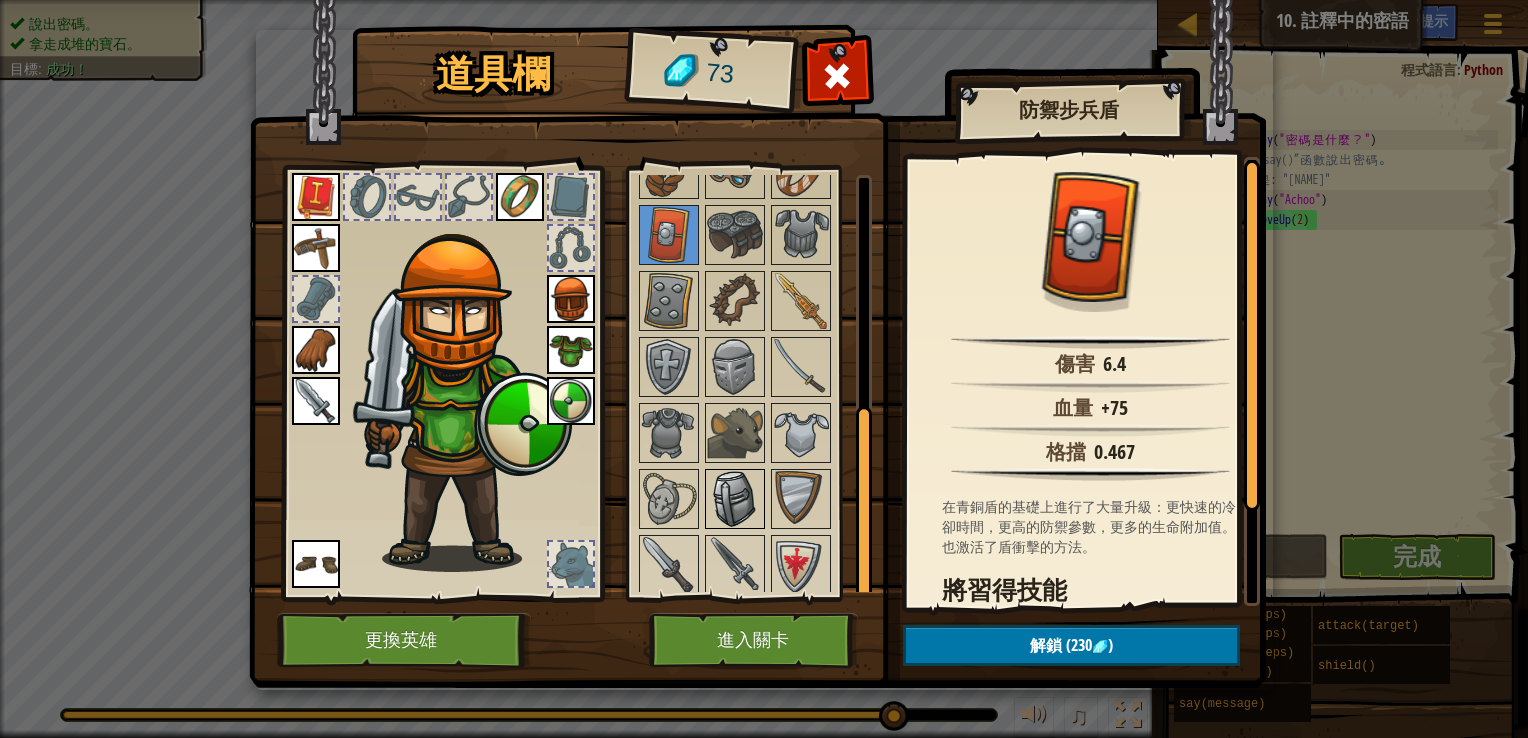 click at bounding box center (735, 499) 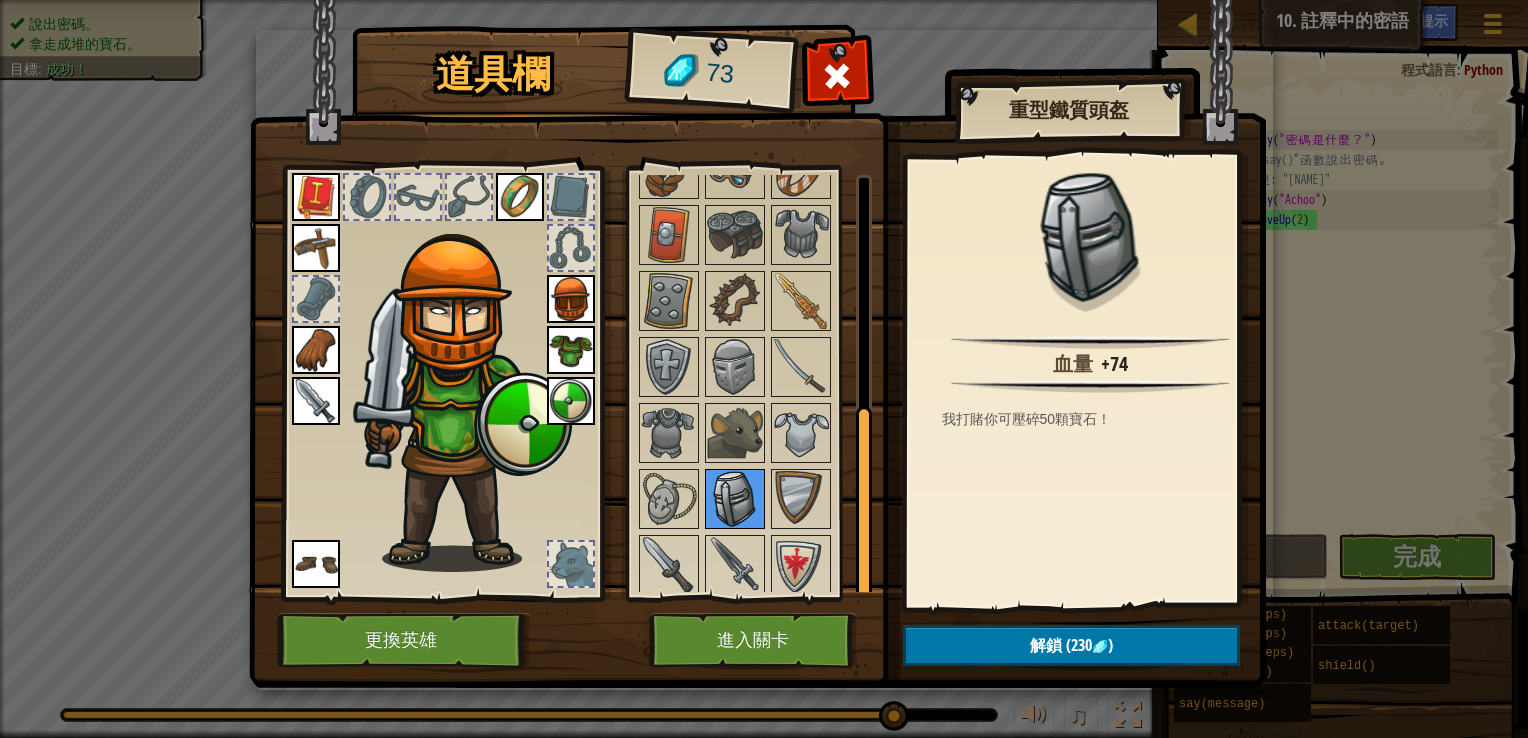 click at bounding box center [735, 499] 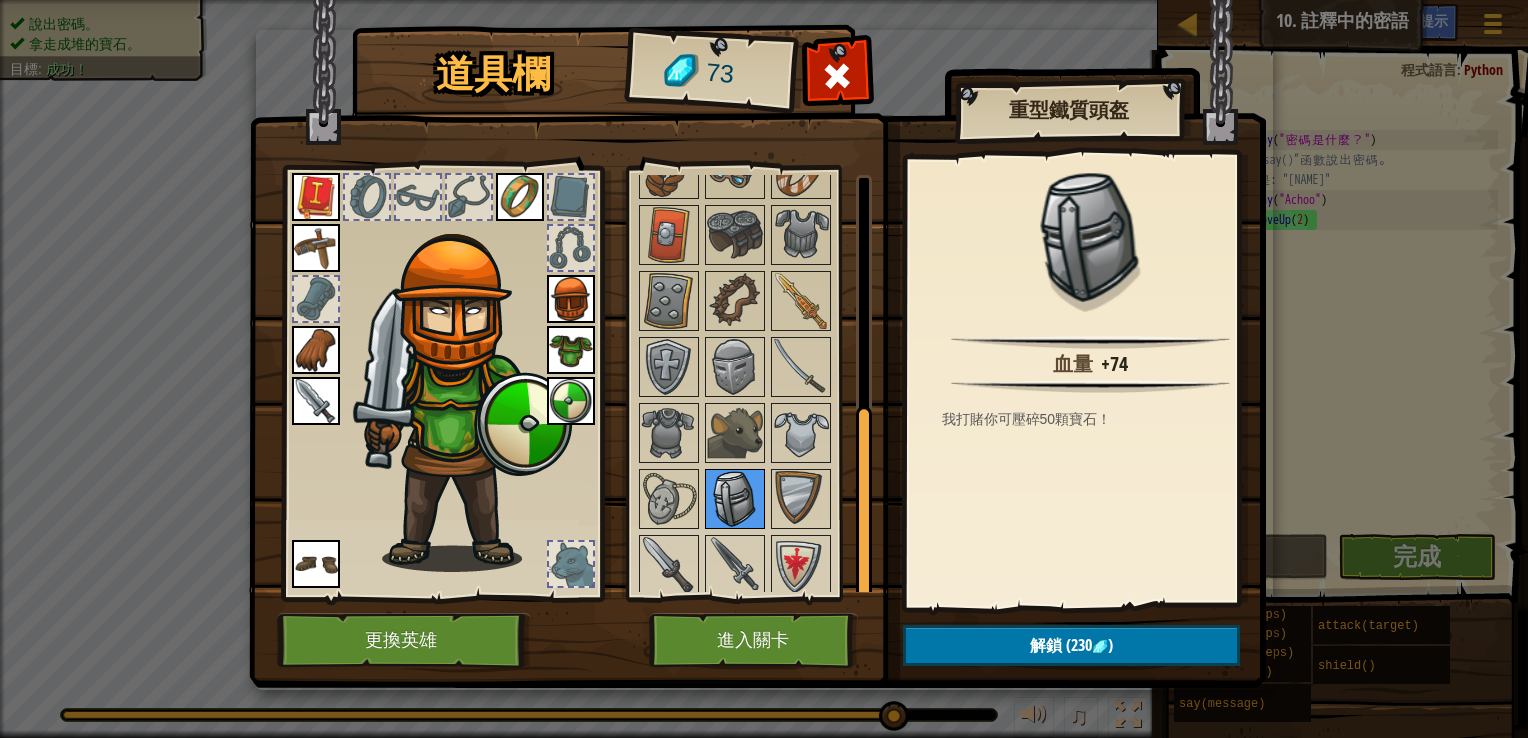 click at bounding box center [735, 499] 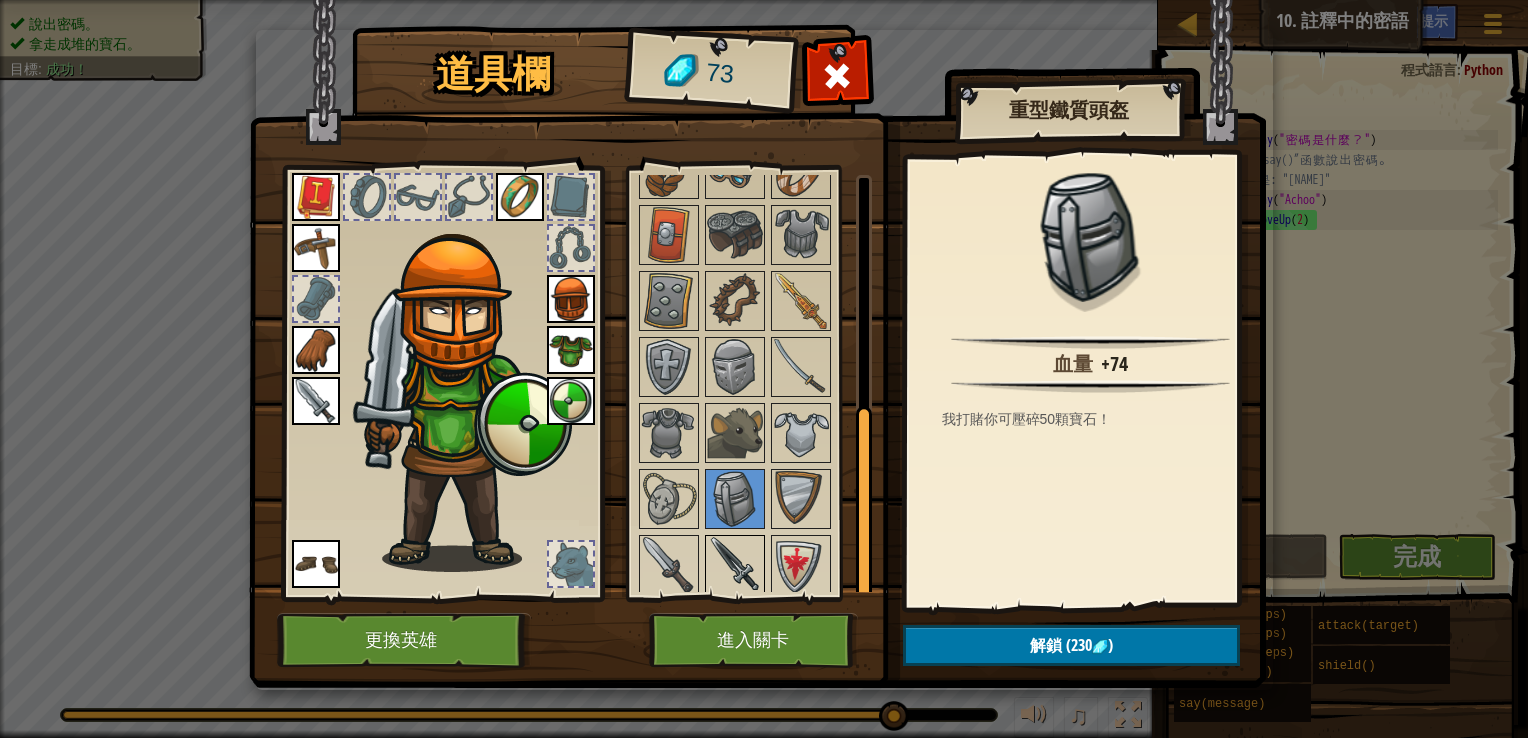click at bounding box center (735, 565) 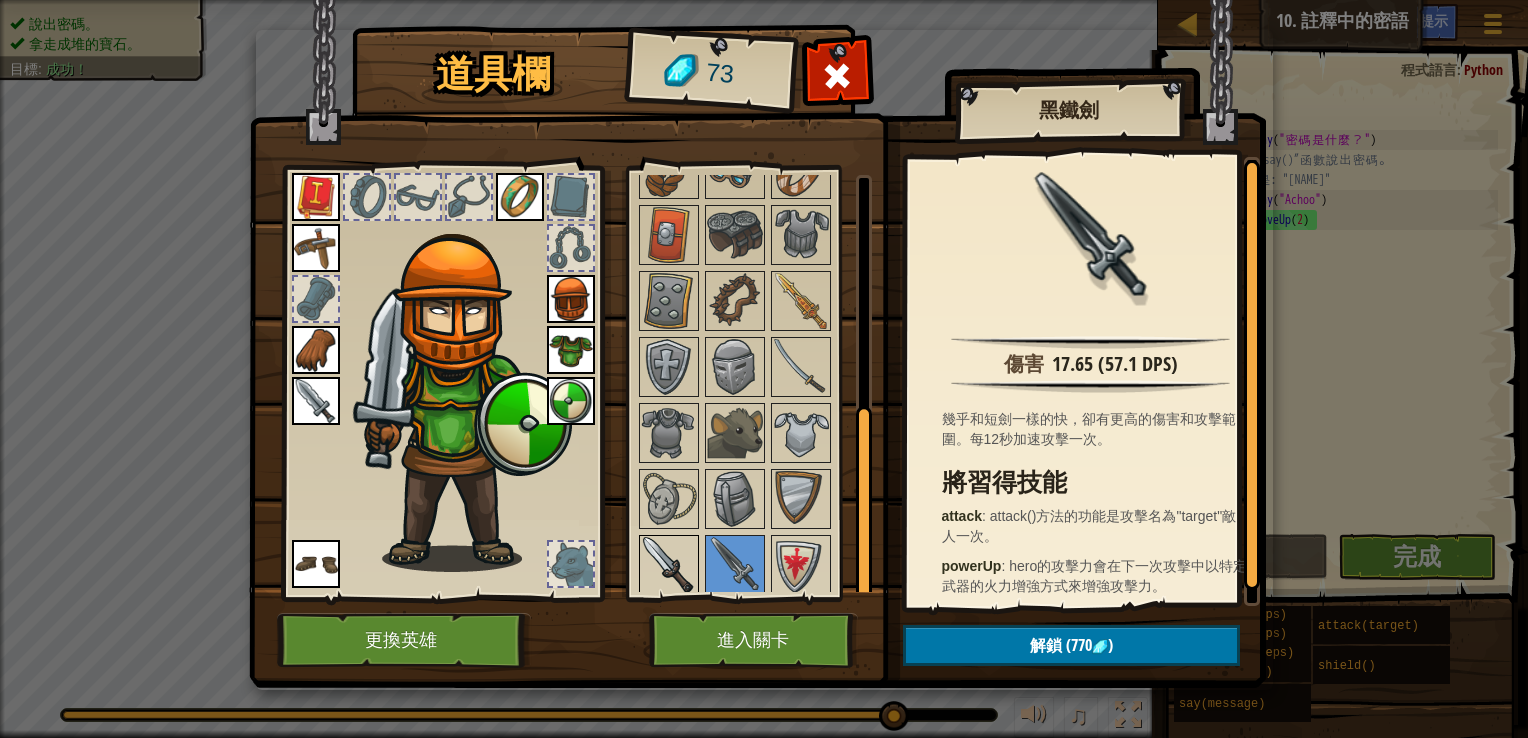 click at bounding box center (669, 565) 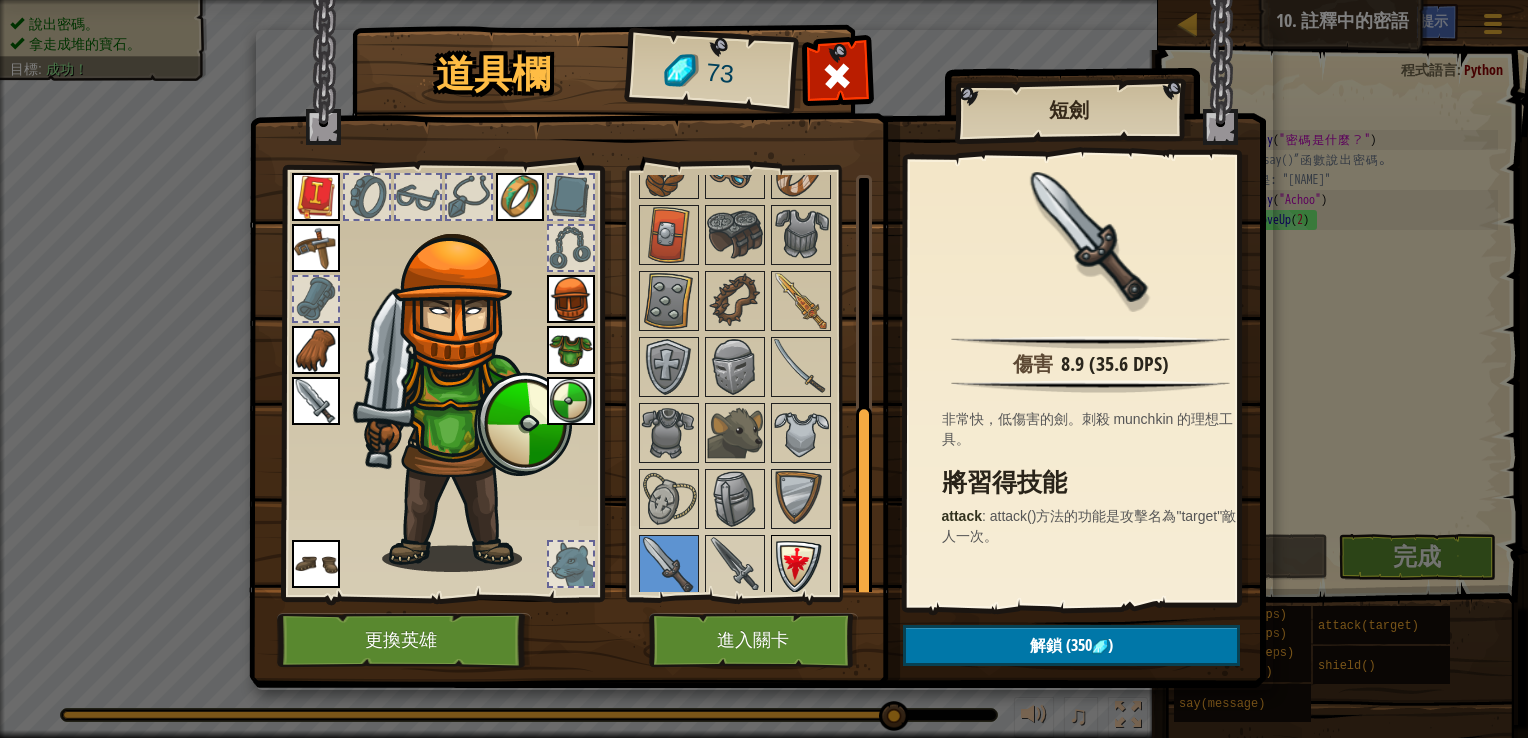 click at bounding box center (801, 565) 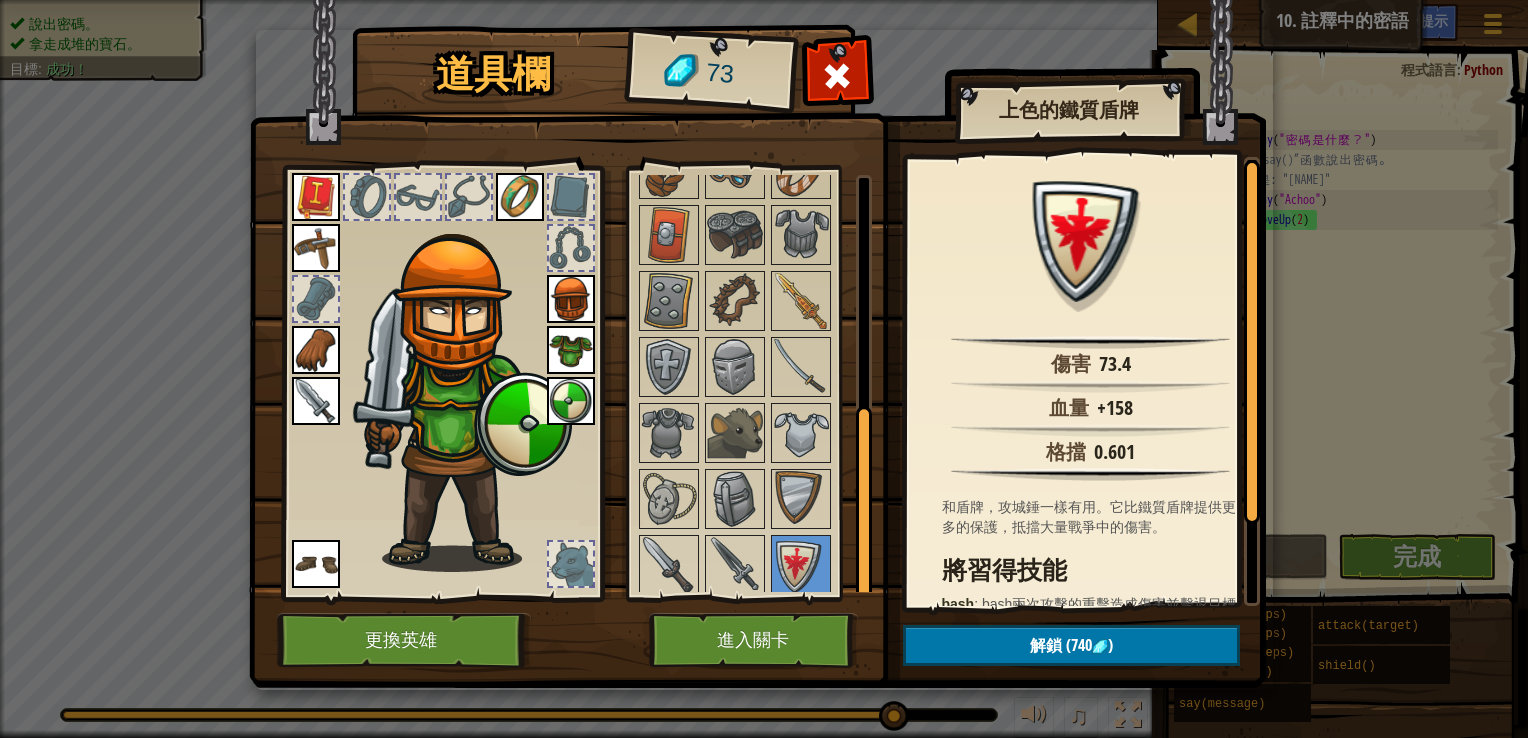 click at bounding box center (761, 334) 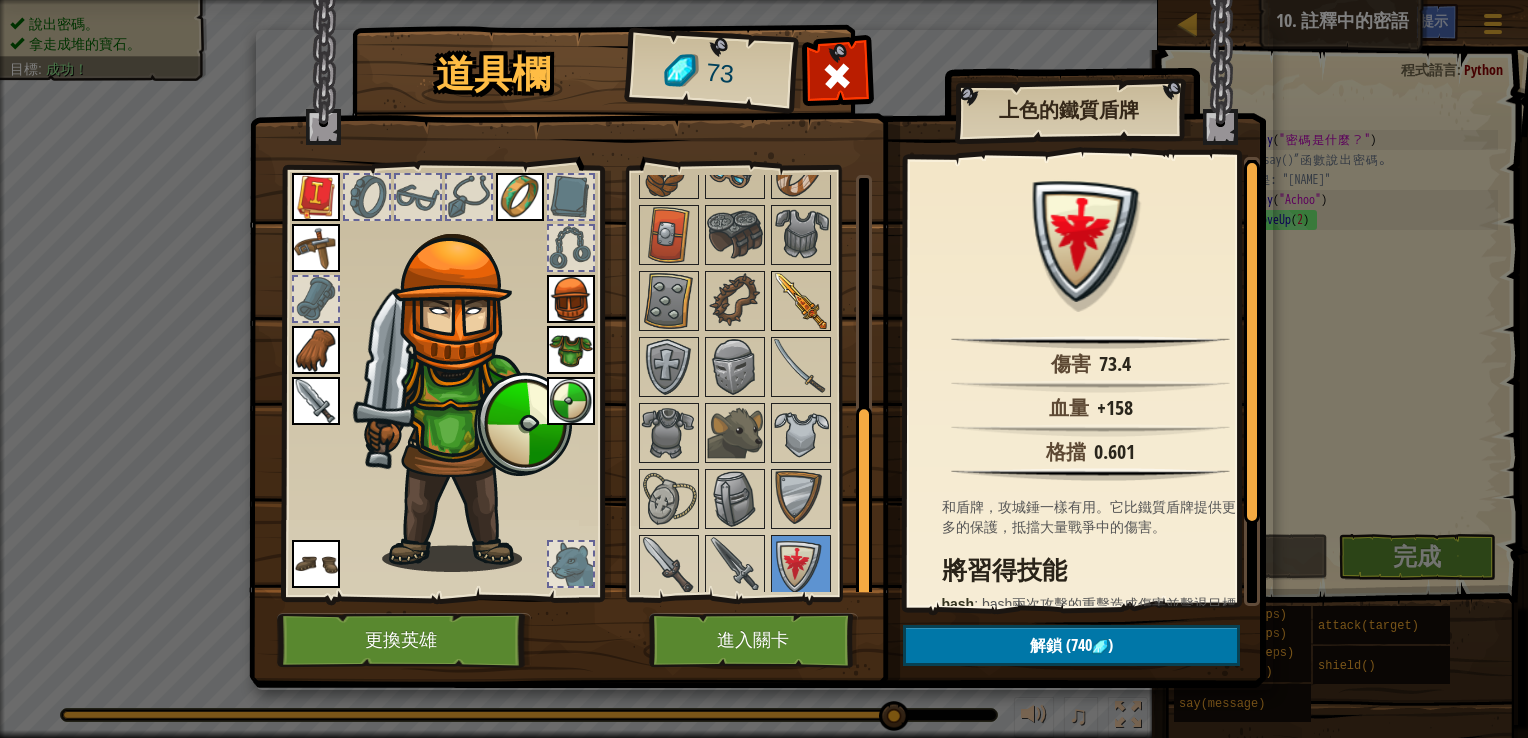 click at bounding box center (801, 301) 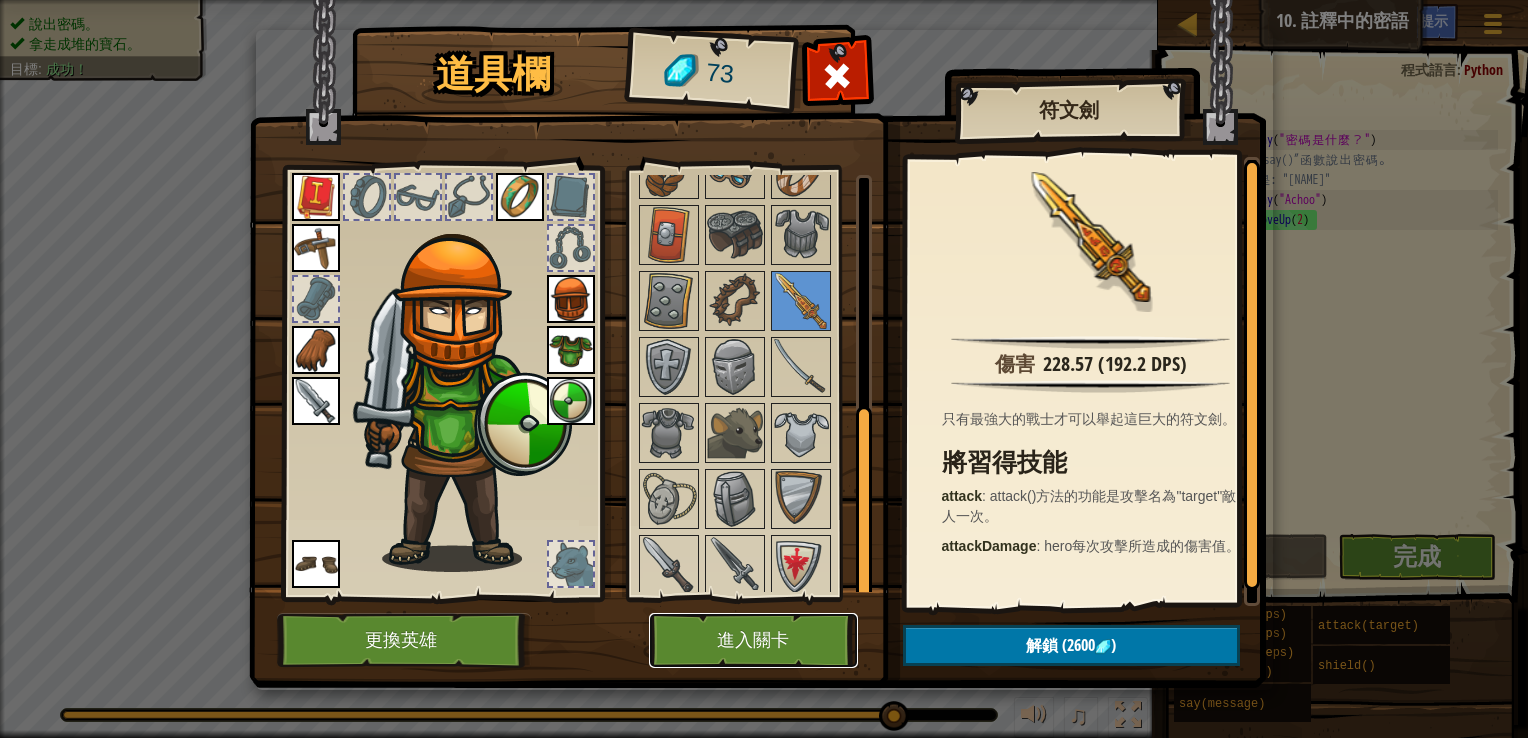 click on "進入關卡" at bounding box center [753, 640] 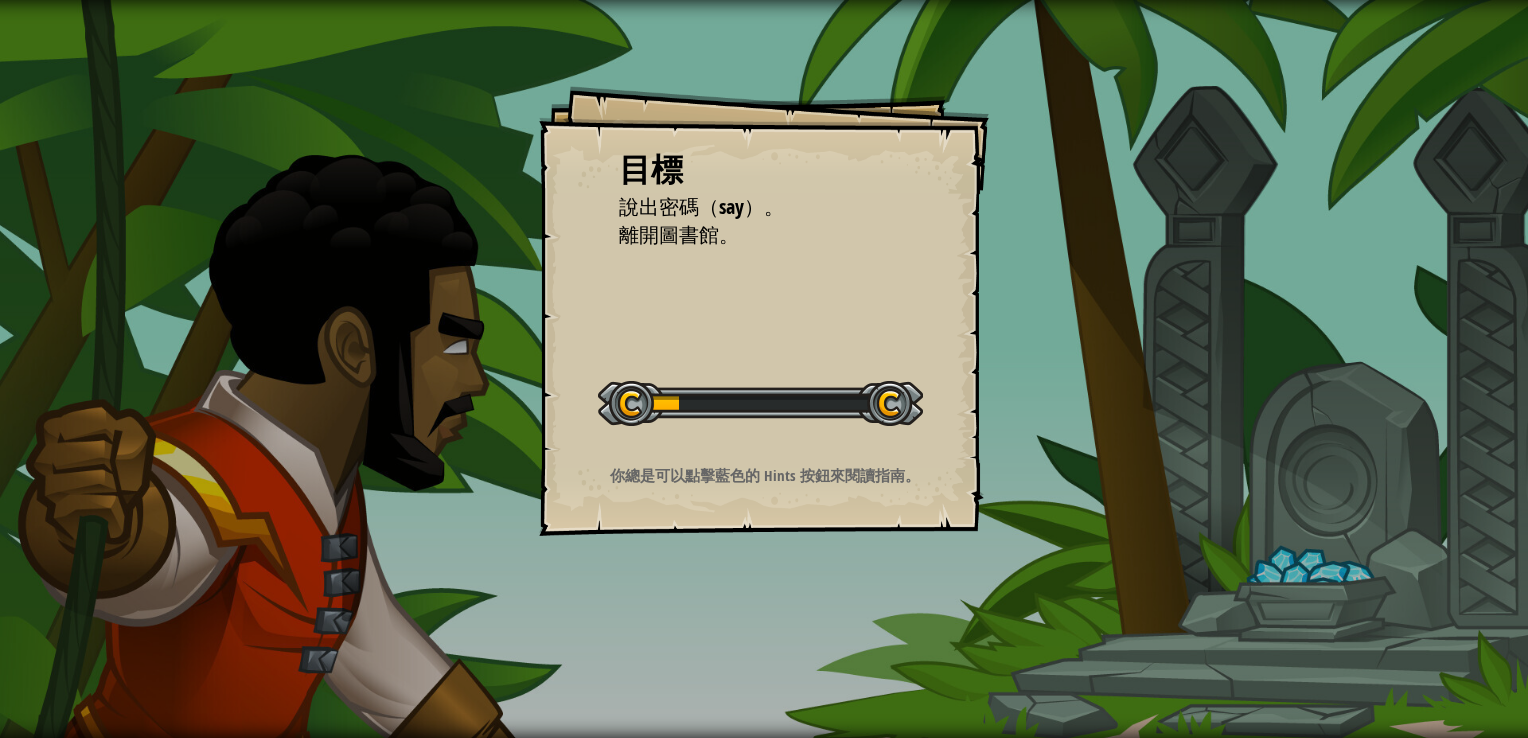click on "目標 說出密碼（say）。 離開圖書館。 開始戰役 從伺服器載入失敗 您將需要訂閱來開啟這關。 訂閱 您需要加入一個課程來遊玩此關卡。 回到我的課程 詢問您的老師來分派一個授權碼給您，這樣您就可以繼續遊玩CodeCombat! 回到我的課程 此關卡已鎖定。
回到我的課程 你總是可以點擊藍色的 Hints 按鈕來閱讀指南。" at bounding box center [764, 311] 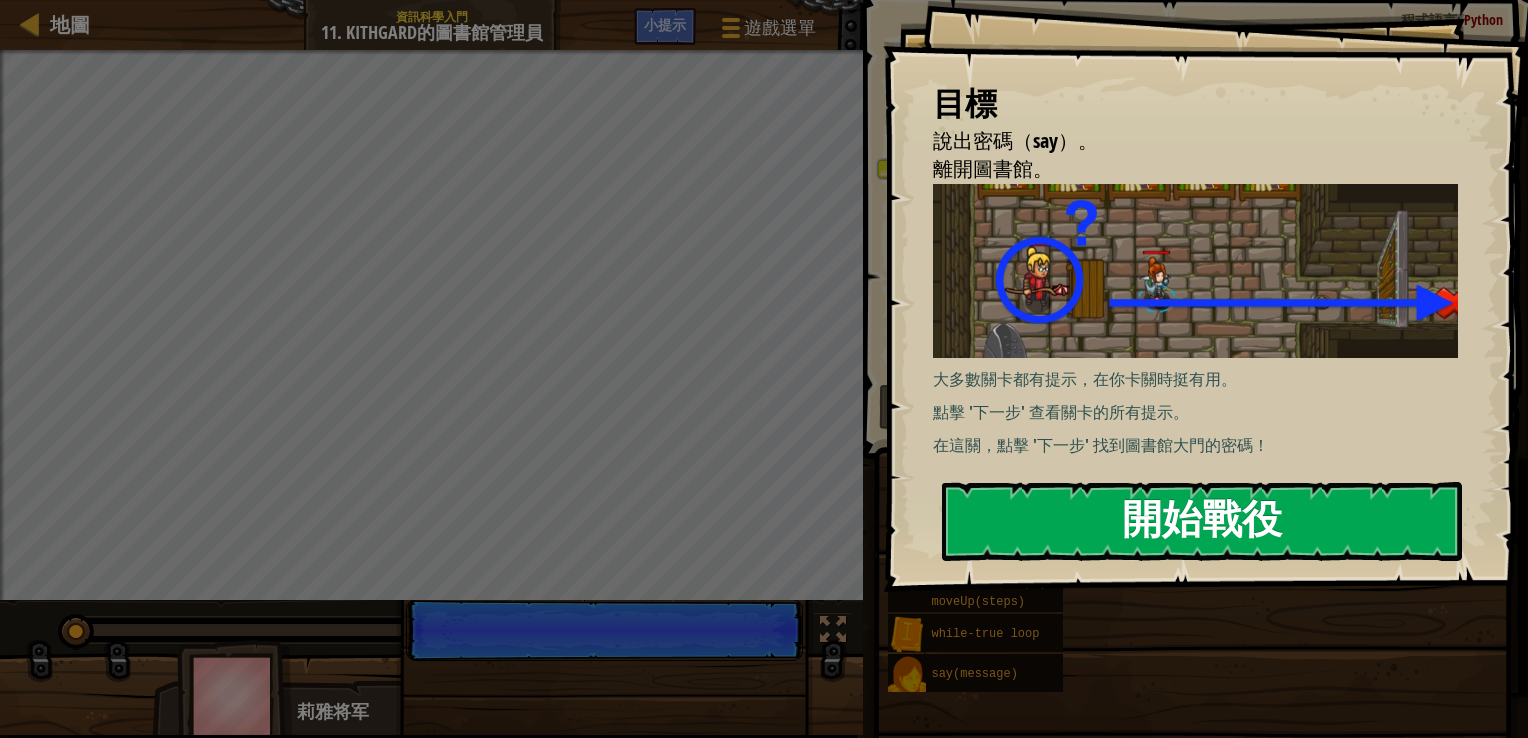 click on "開始戰役" at bounding box center [1202, 521] 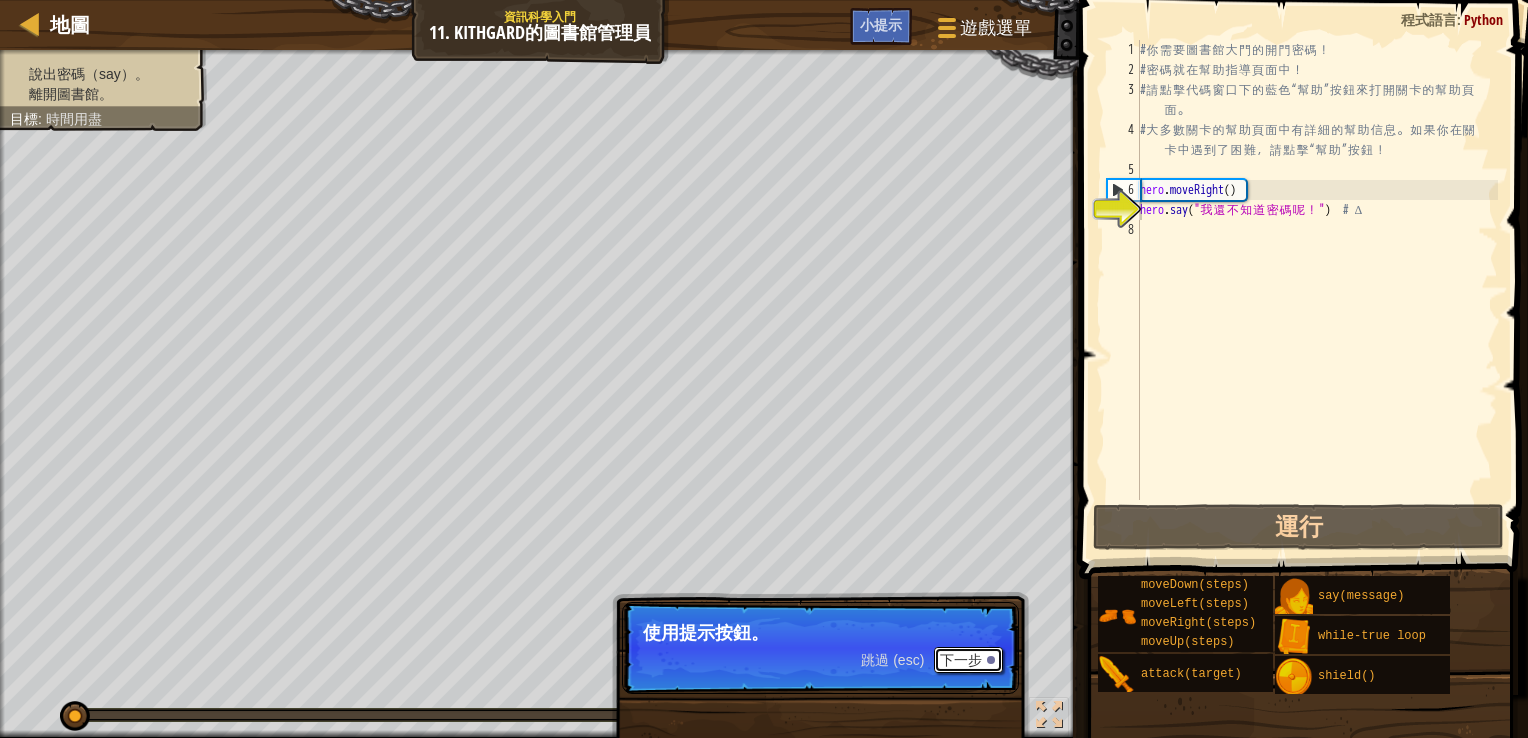 click on "下一步" at bounding box center (968, 660) 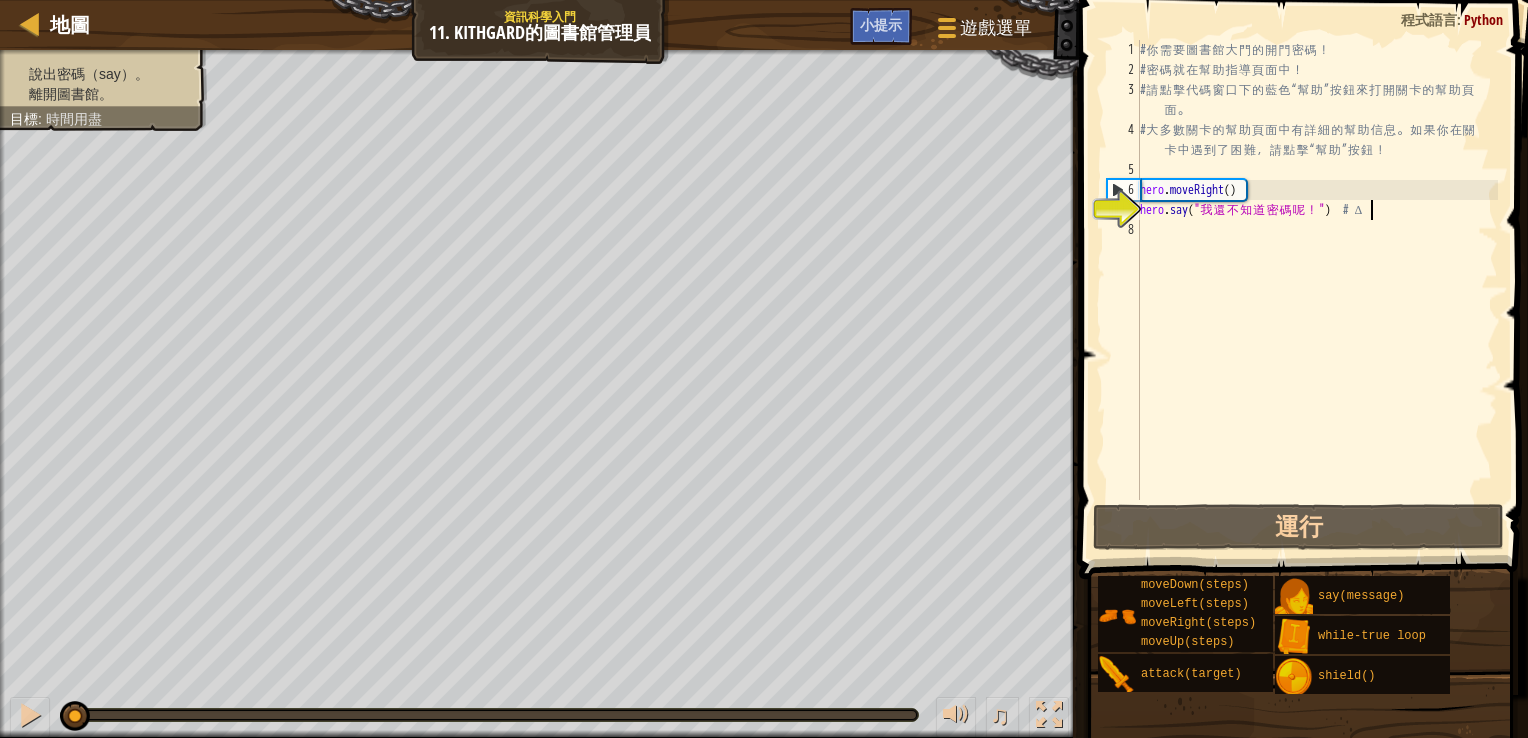 click on "#  你 需 要 圖 書 館 大 門 的 開 門 密 碼 ！ #  密 碼 就 在 幫 助 指 導 頁 面 中 ！ #  請 點 擊 代 碼 窗 口 下 的 藍 色 “ 幫 助 ” 按 鈕 來 打 開 關 卡 的 幫 助 頁      面 。 #  大 多 數 關 卡 的 幫 助 頁 面 中 有 詳 細 的 幫 助 信 息 。 如 果 你 在 關      卡 中 遇 到 了 困 難 ， 請 點 擊 “ 幫 助 ” 按 鈕 ！ hero . moveRight ( ) hero . say ( " 我 還 不 知 道 密 碼 呢 ！ " )    # ∆" at bounding box center [1317, 290] 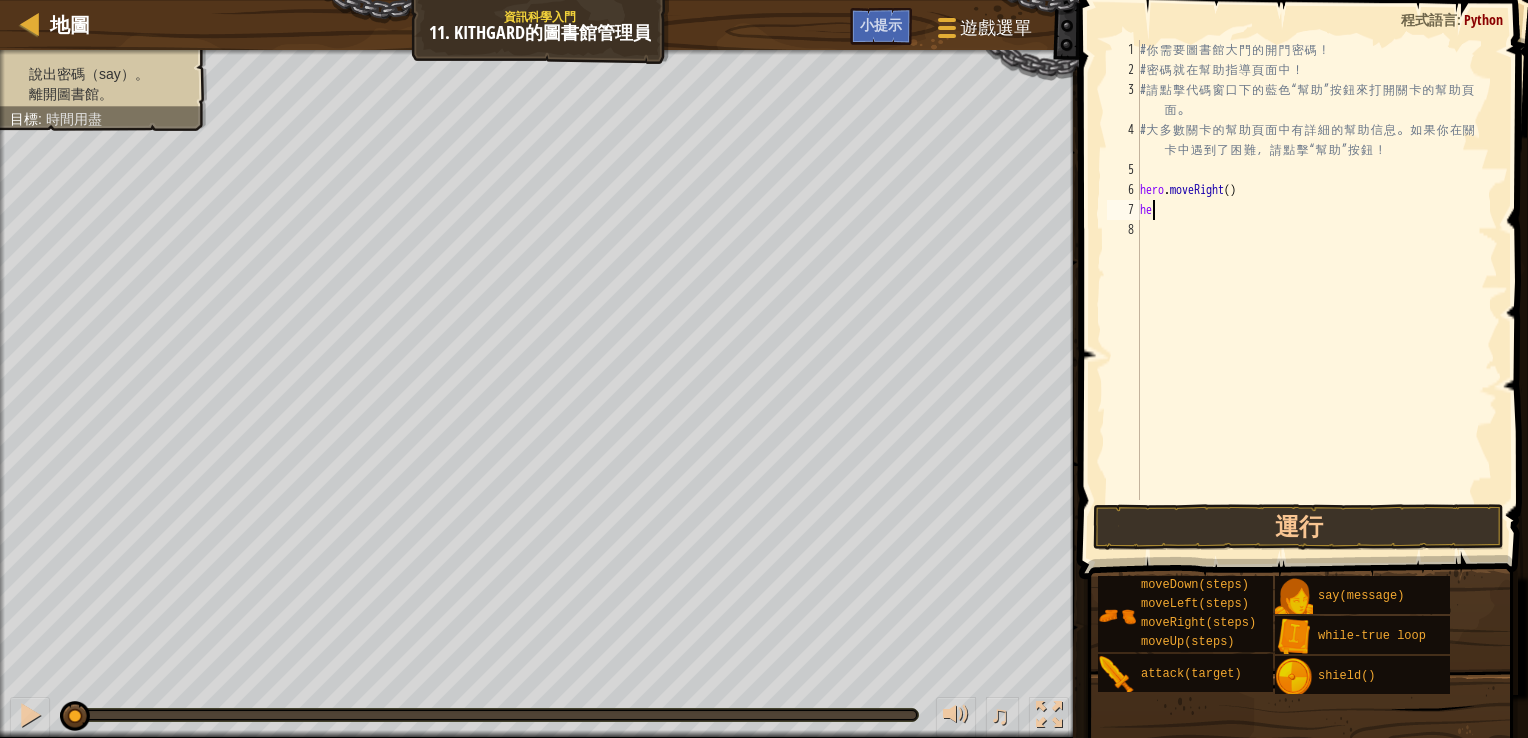 type on "h" 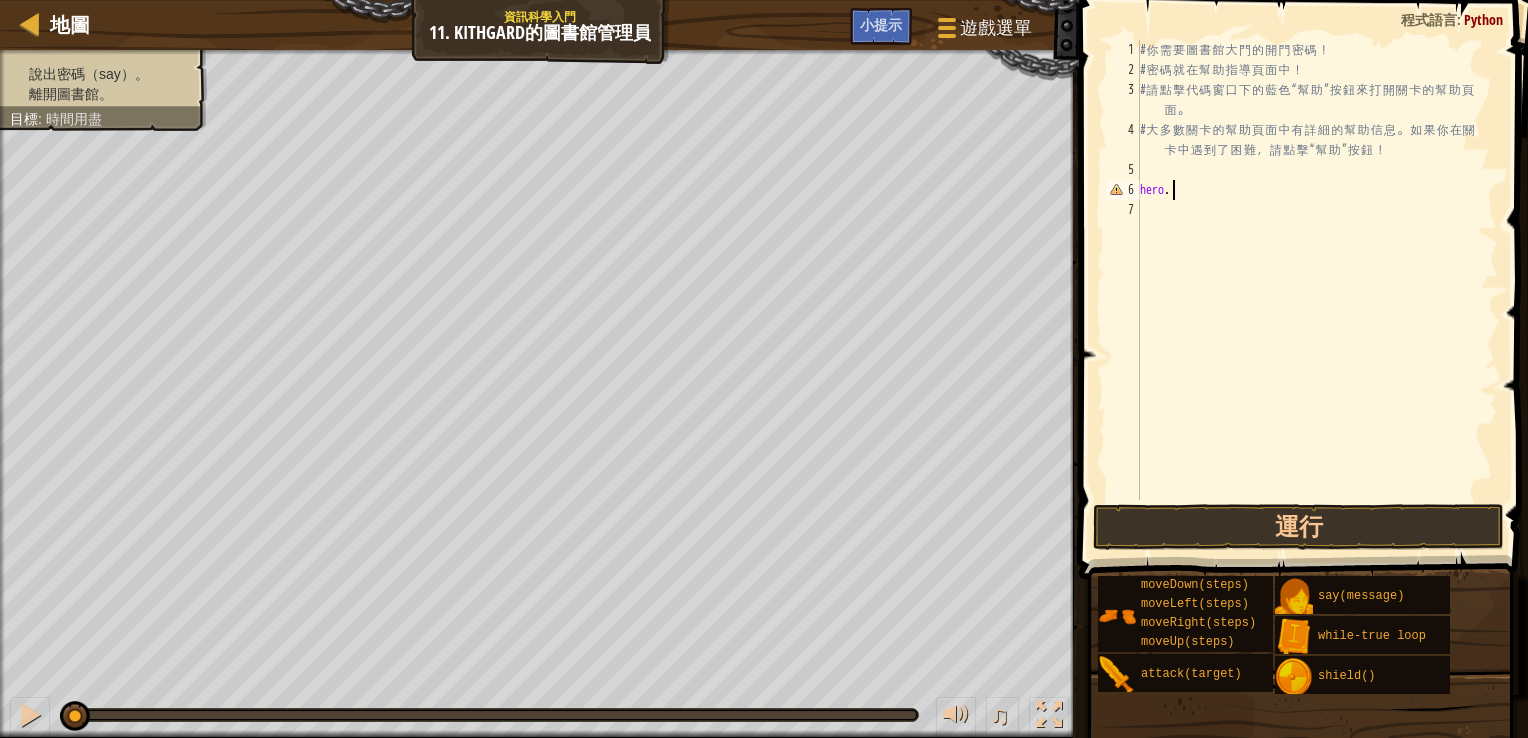 type on "h" 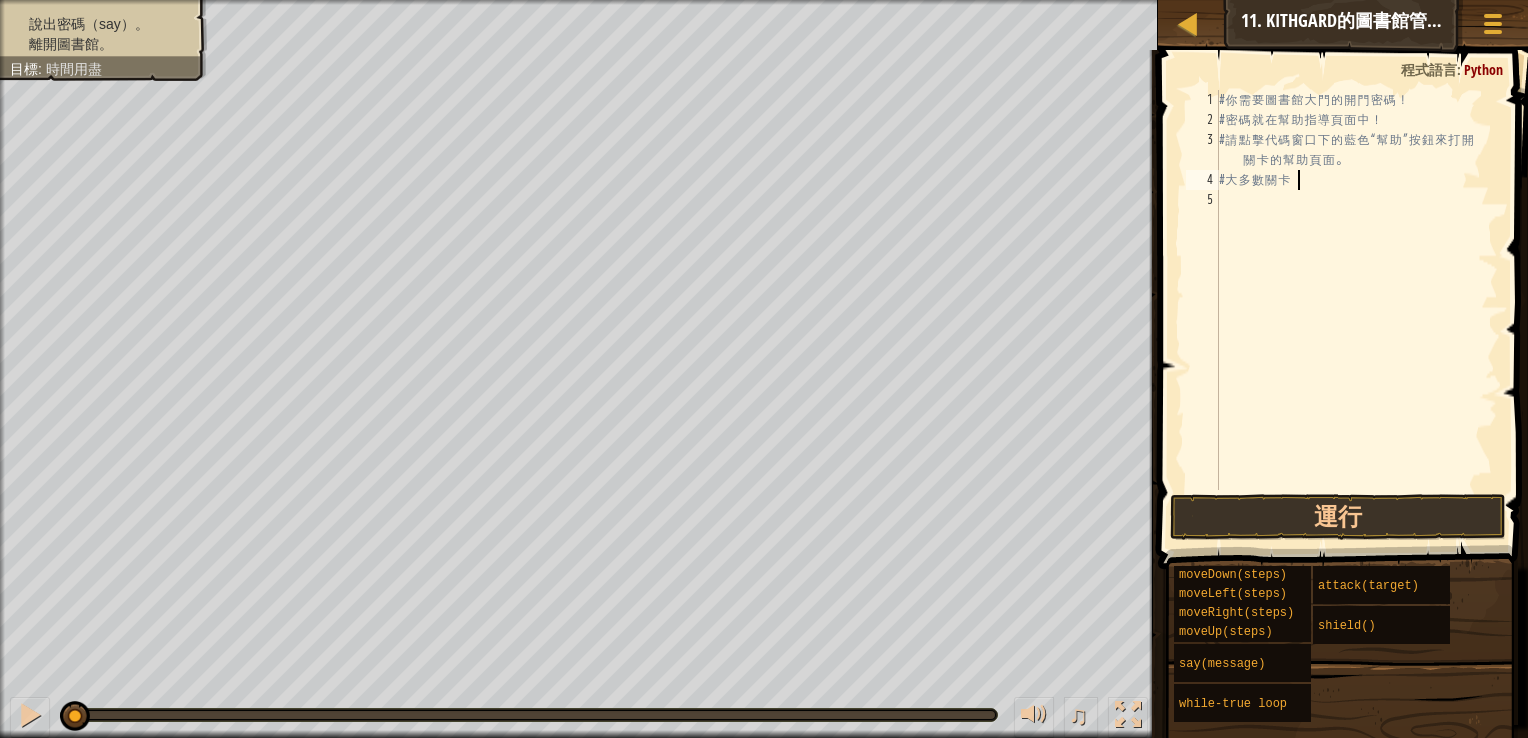 type on "#" 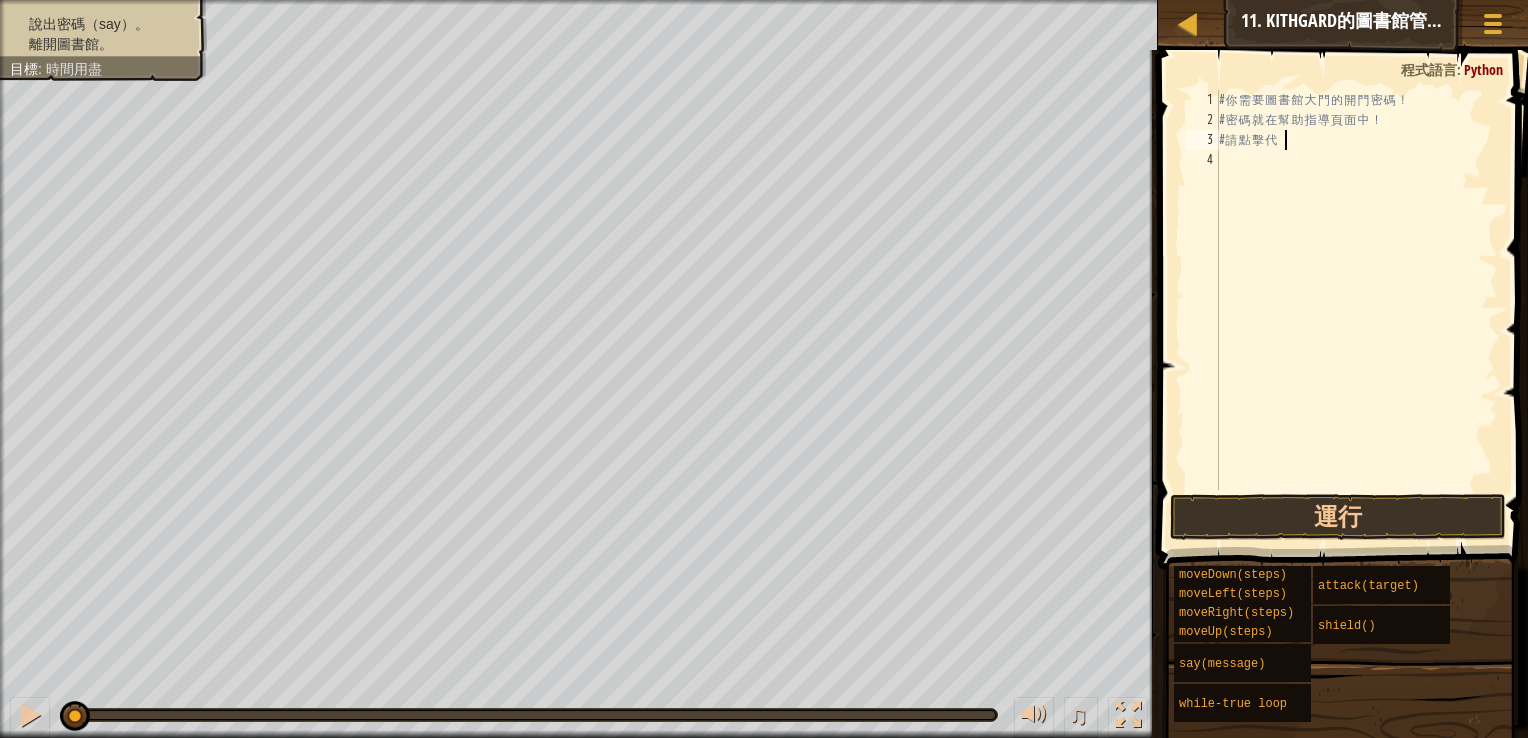 type on "#" 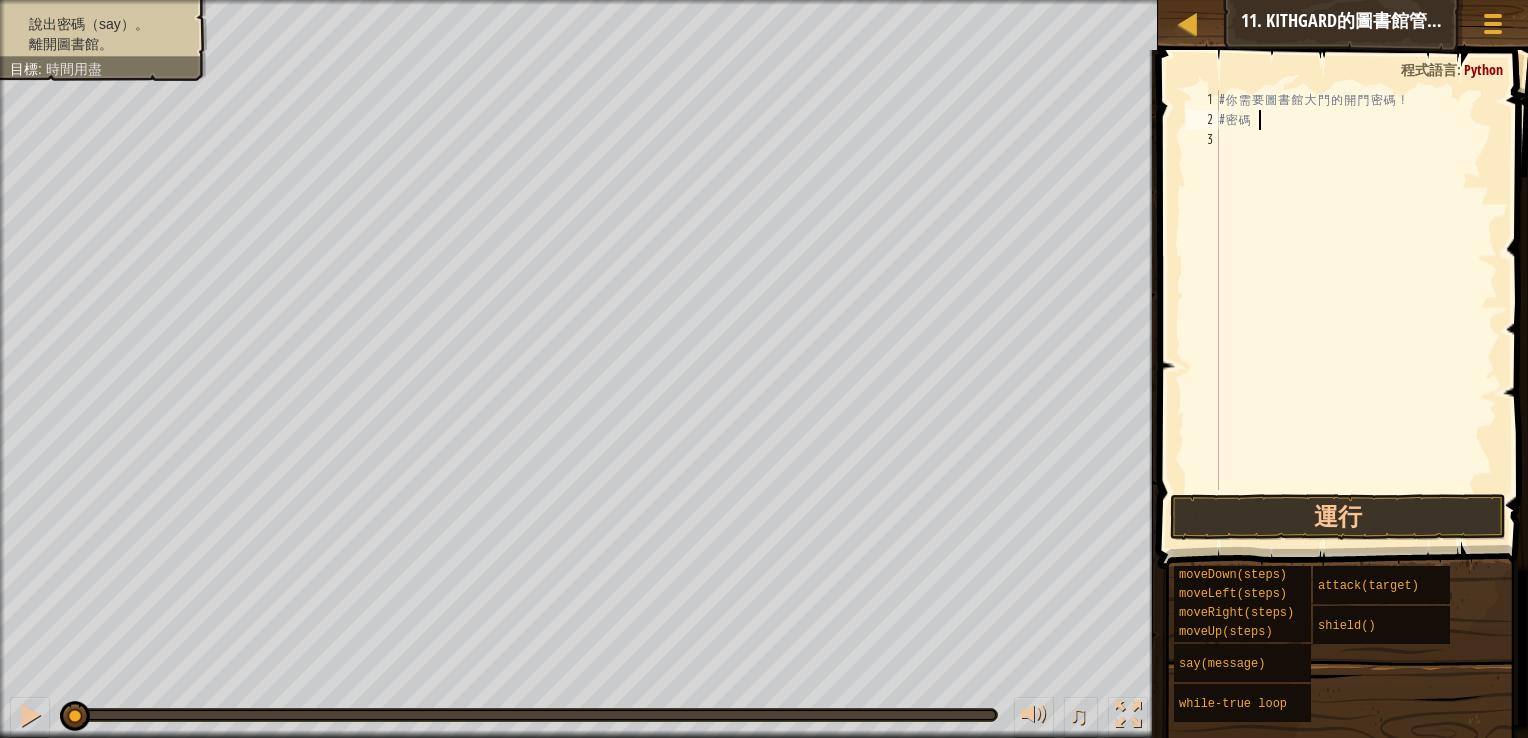type on "#" 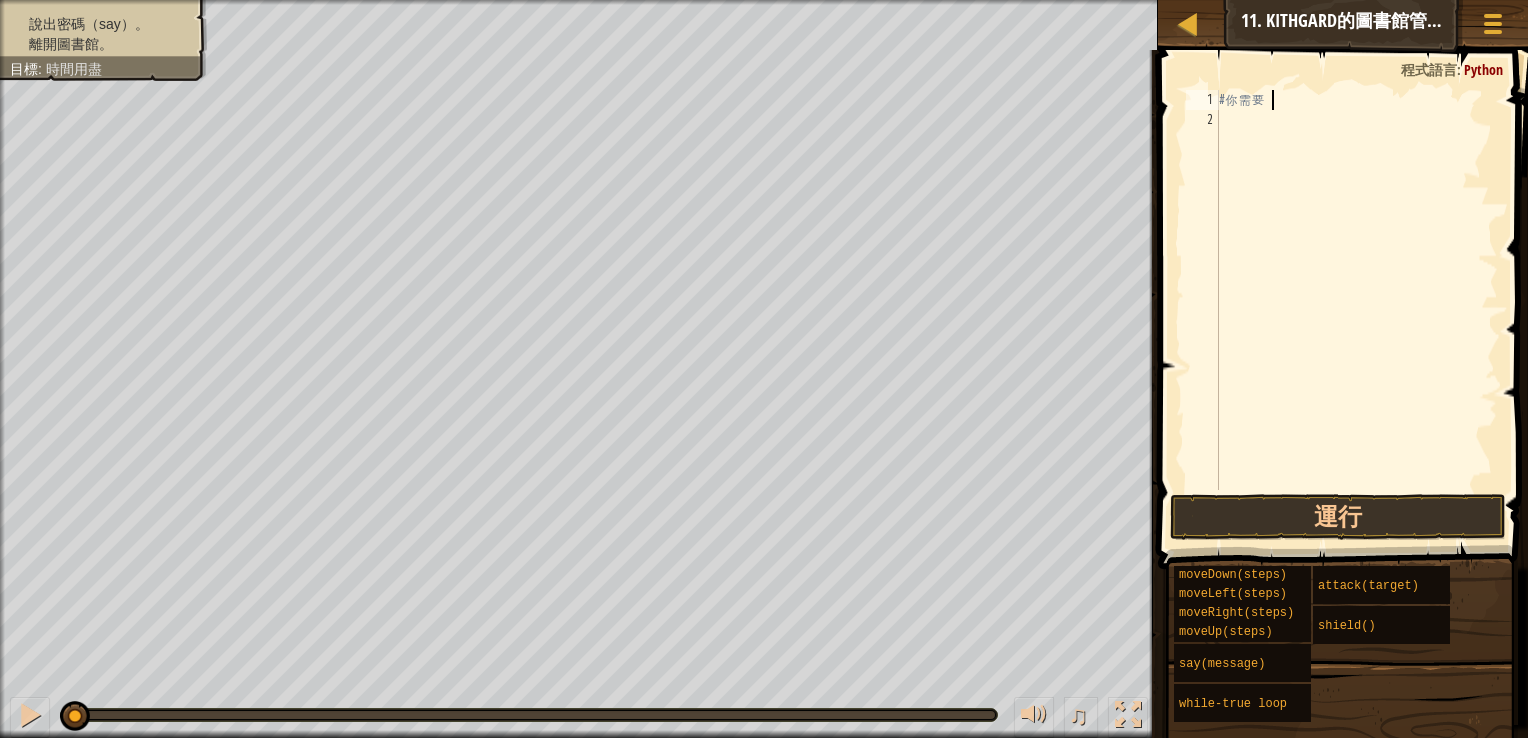 type on "#" 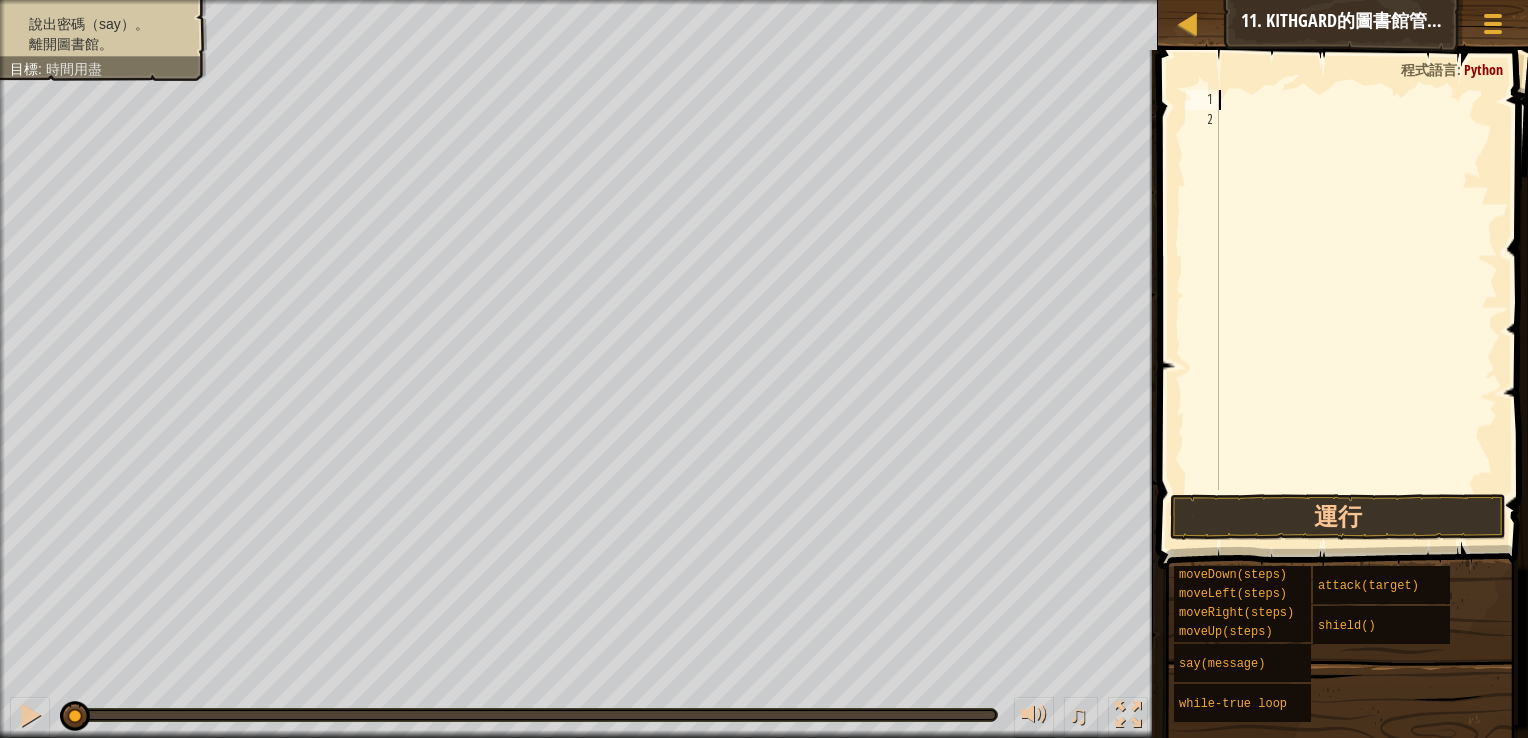 type on "h" 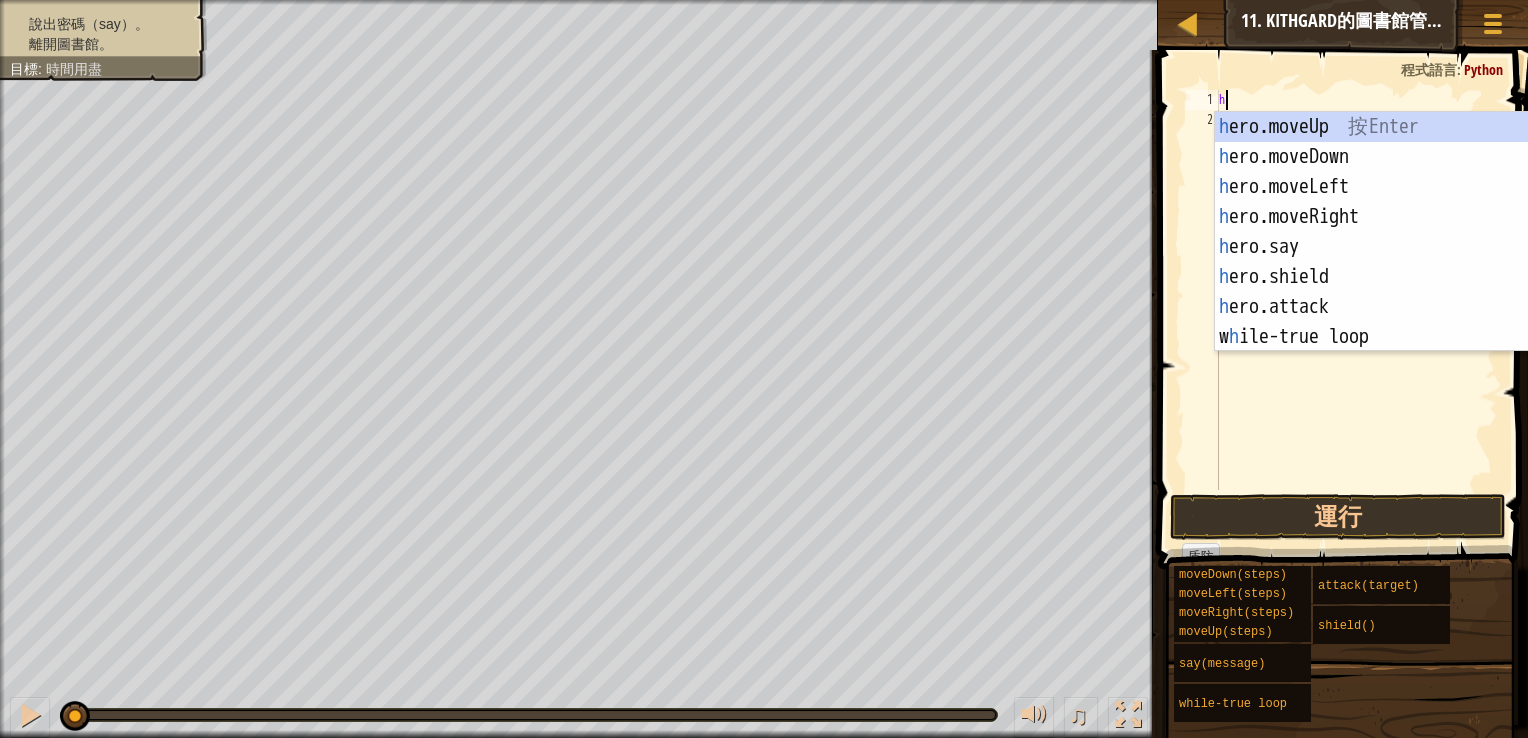 scroll, scrollTop: 9, scrollLeft: 0, axis: vertical 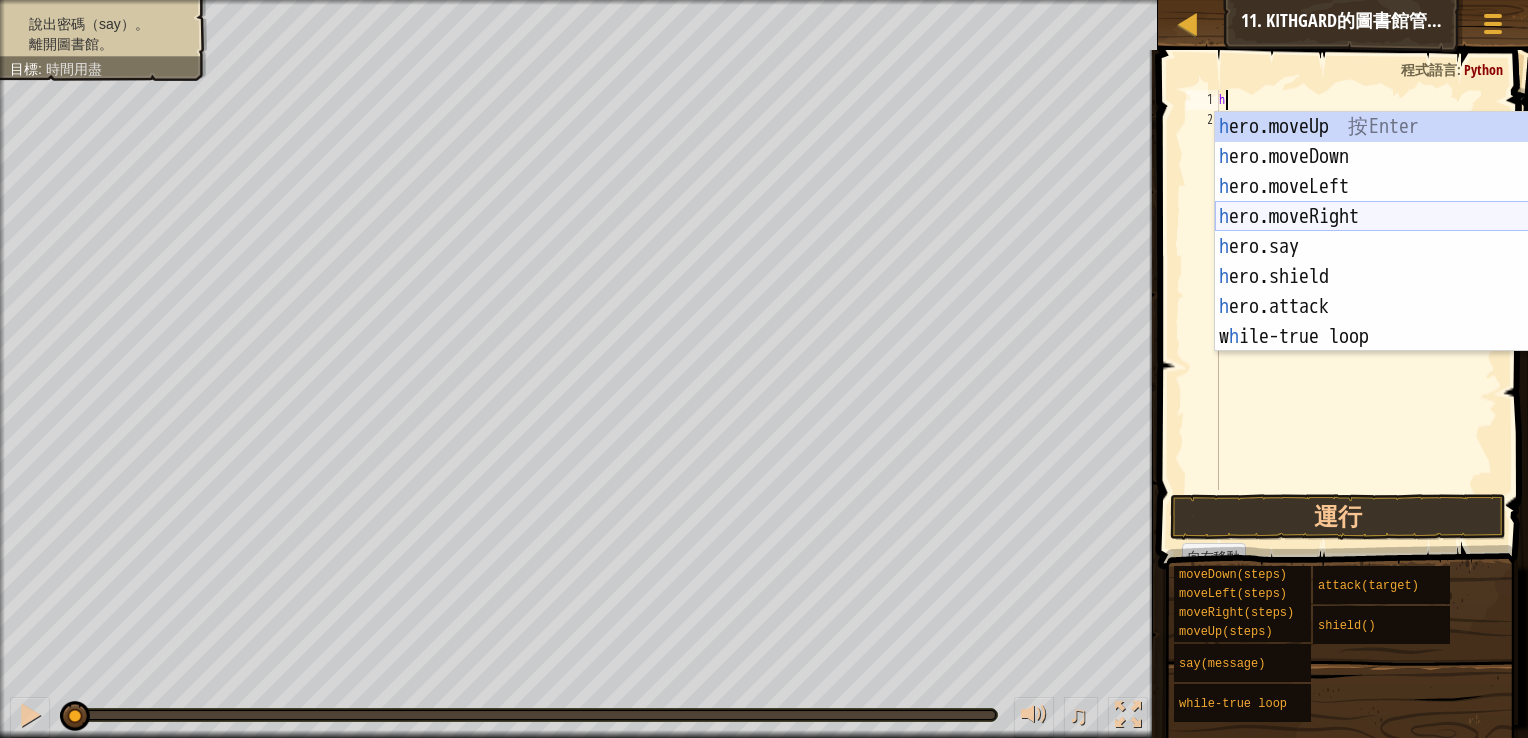 click on "h ero.moveUp 按 Enter h ero.moveDown 按 Enter h ero.moveLeft 按 Enter h ero.moveRight 按 Enter h ero.say 按 Enter h ero.shield 按 Enter h ero.attack 按 Enter w h ile-true loop 按 Enter" at bounding box center [1404, 262] 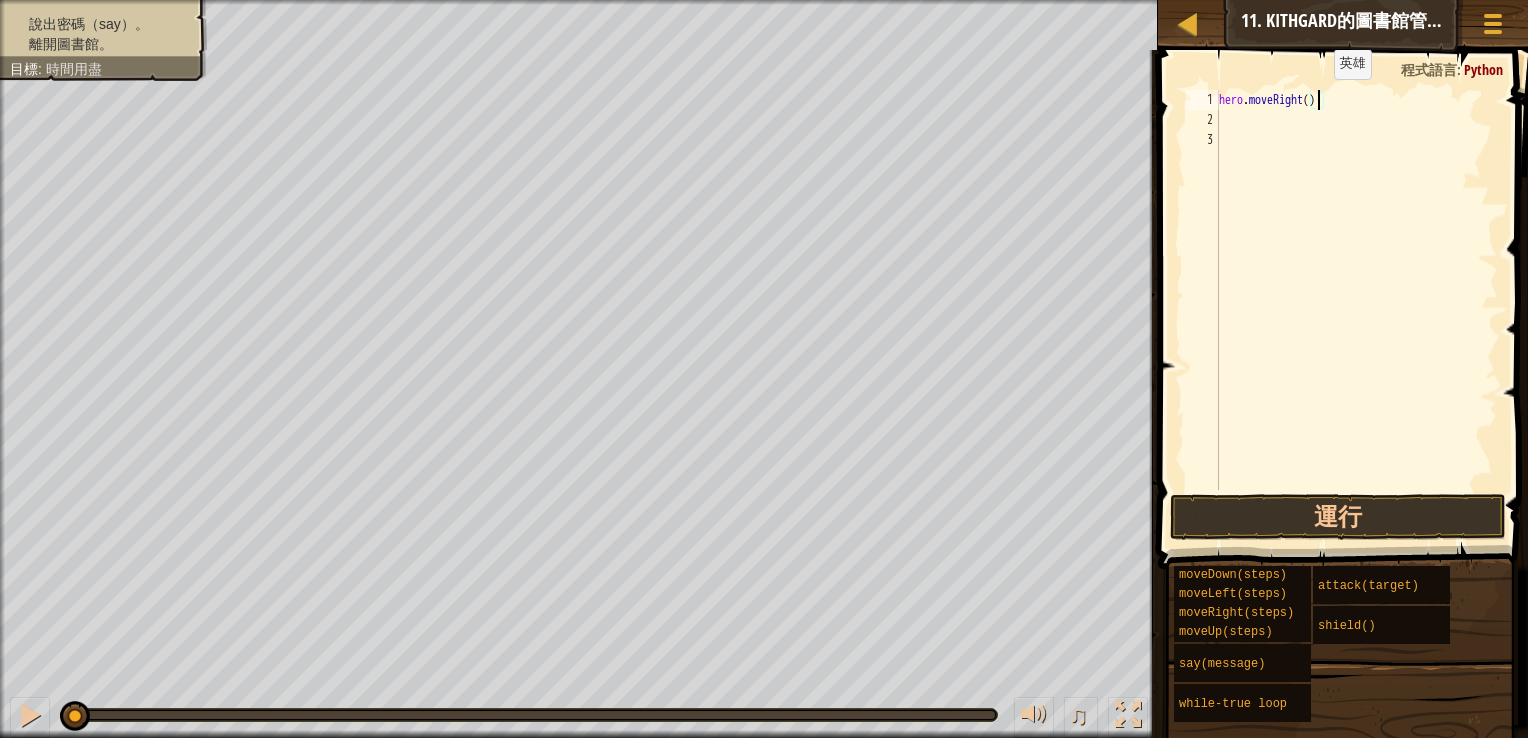 click on "hero . moveRight ( )" at bounding box center [1356, 310] 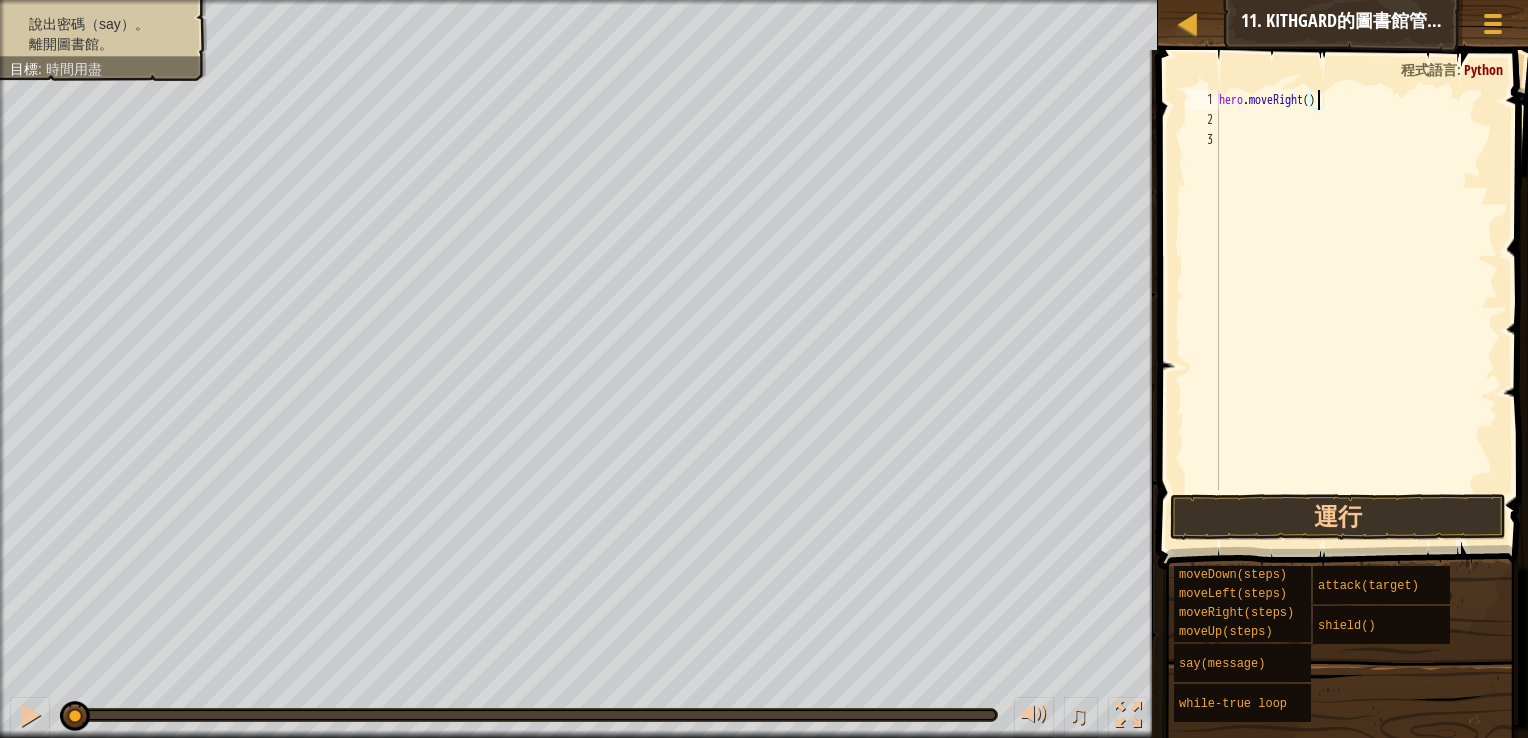 type on "hero.moveRight(2)" 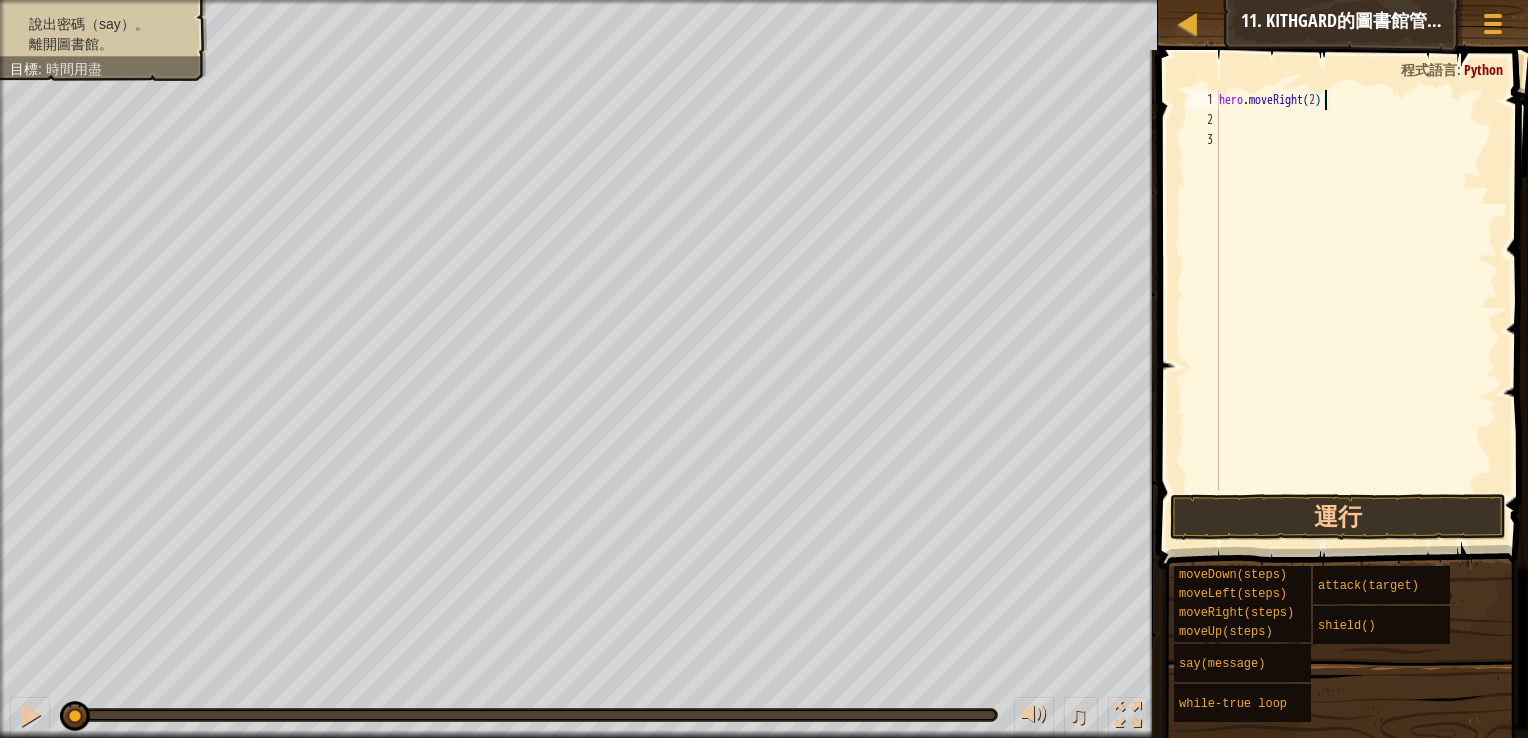 scroll, scrollTop: 9, scrollLeft: 0, axis: vertical 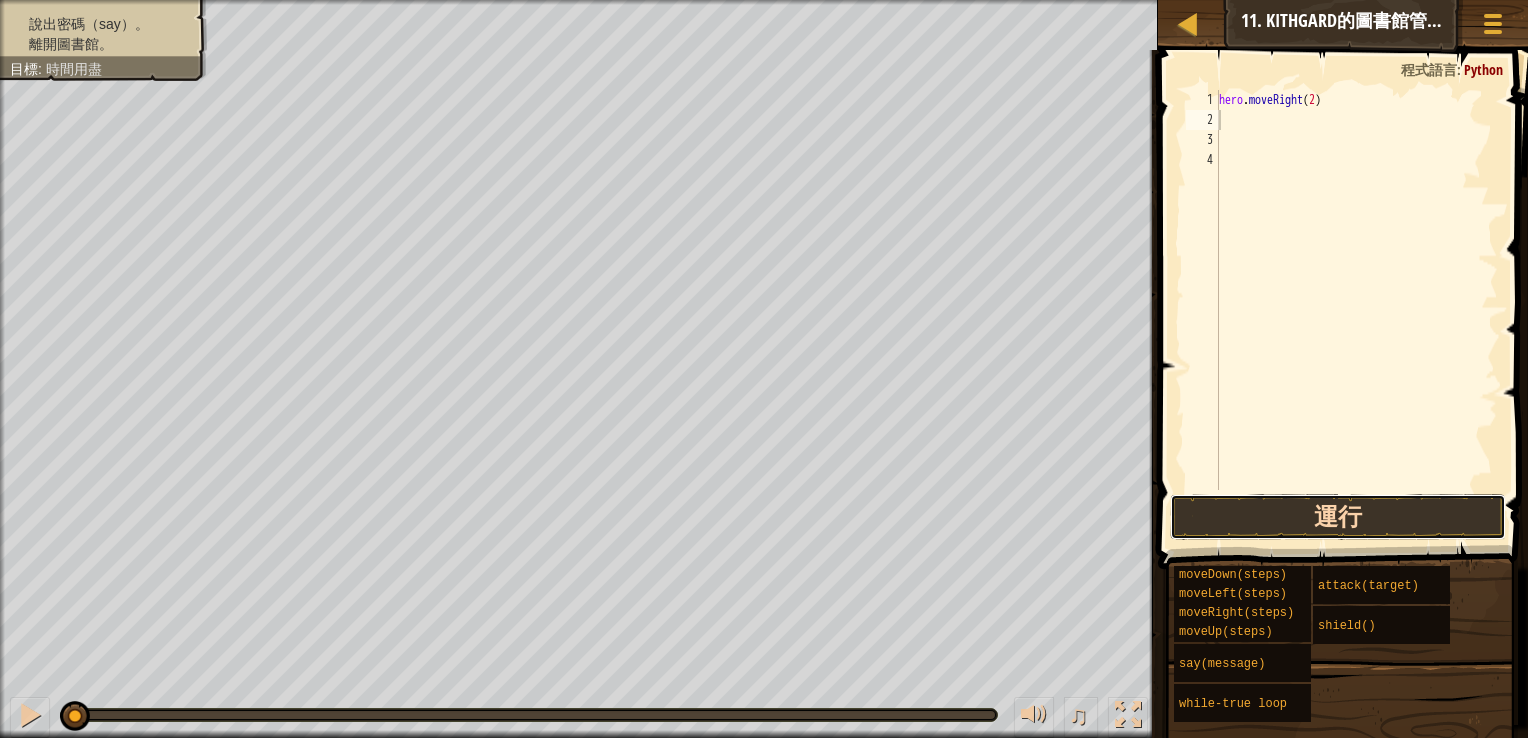 click on "運行" at bounding box center [1338, 517] 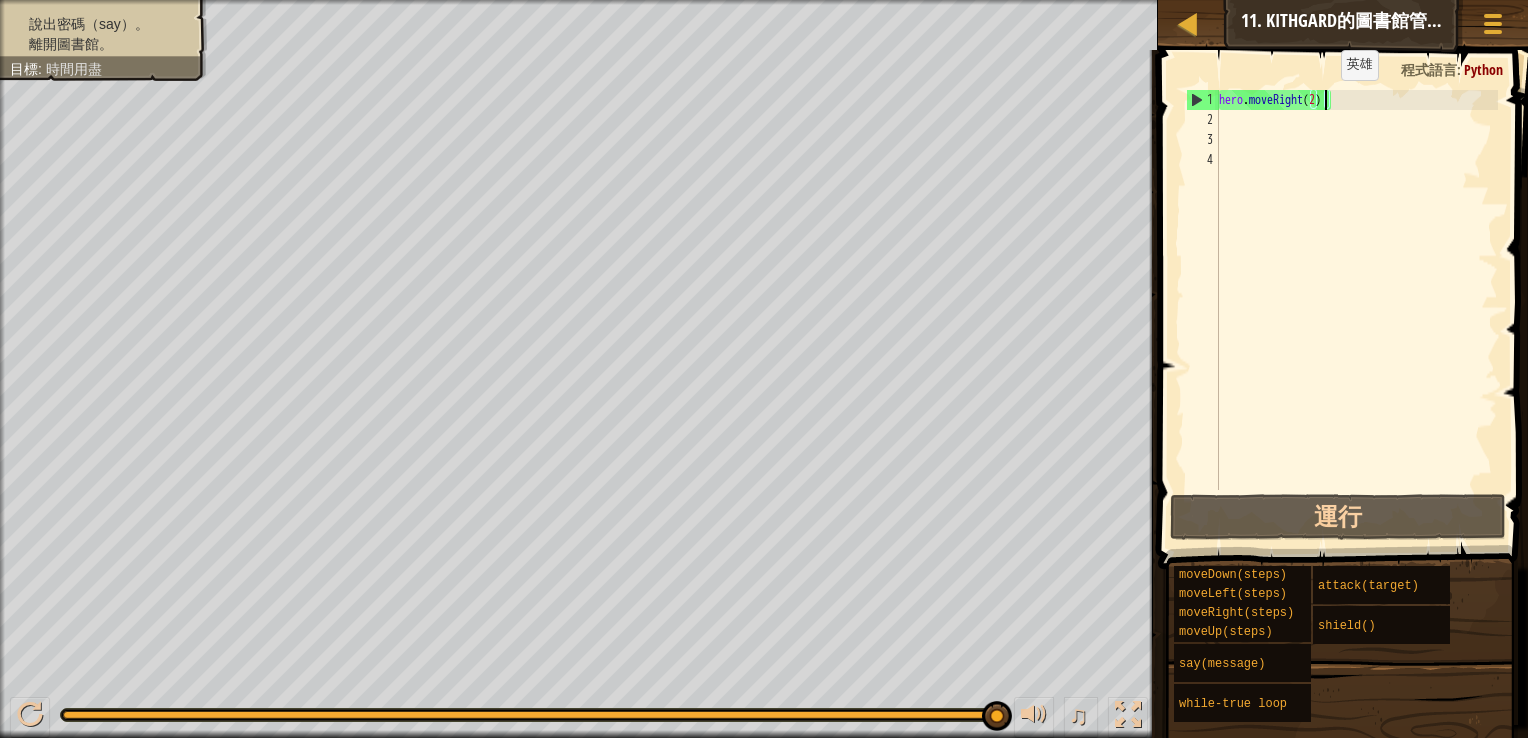 click on "hero . moveRight ( 2 )" at bounding box center [1356, 310] 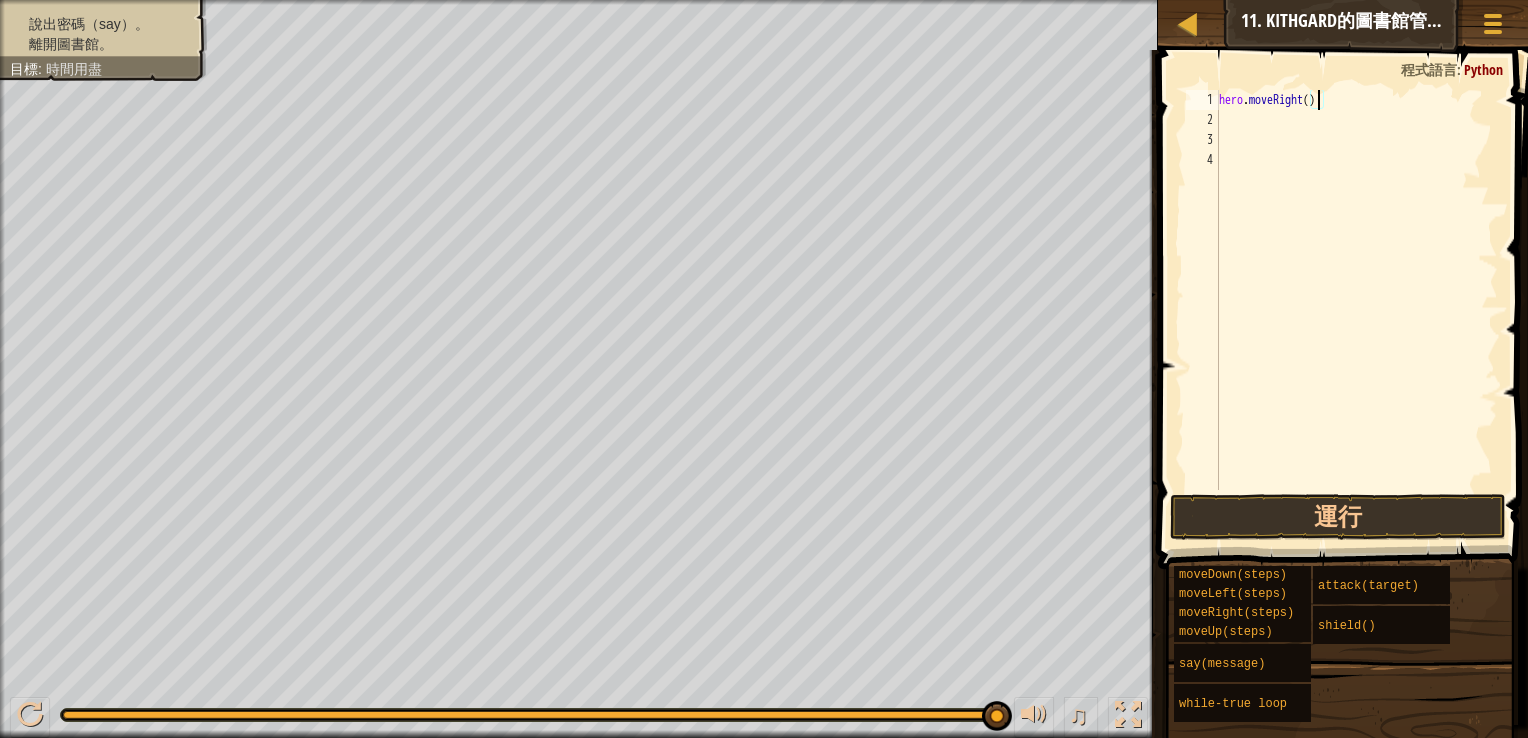 scroll, scrollTop: 9, scrollLeft: 8, axis: both 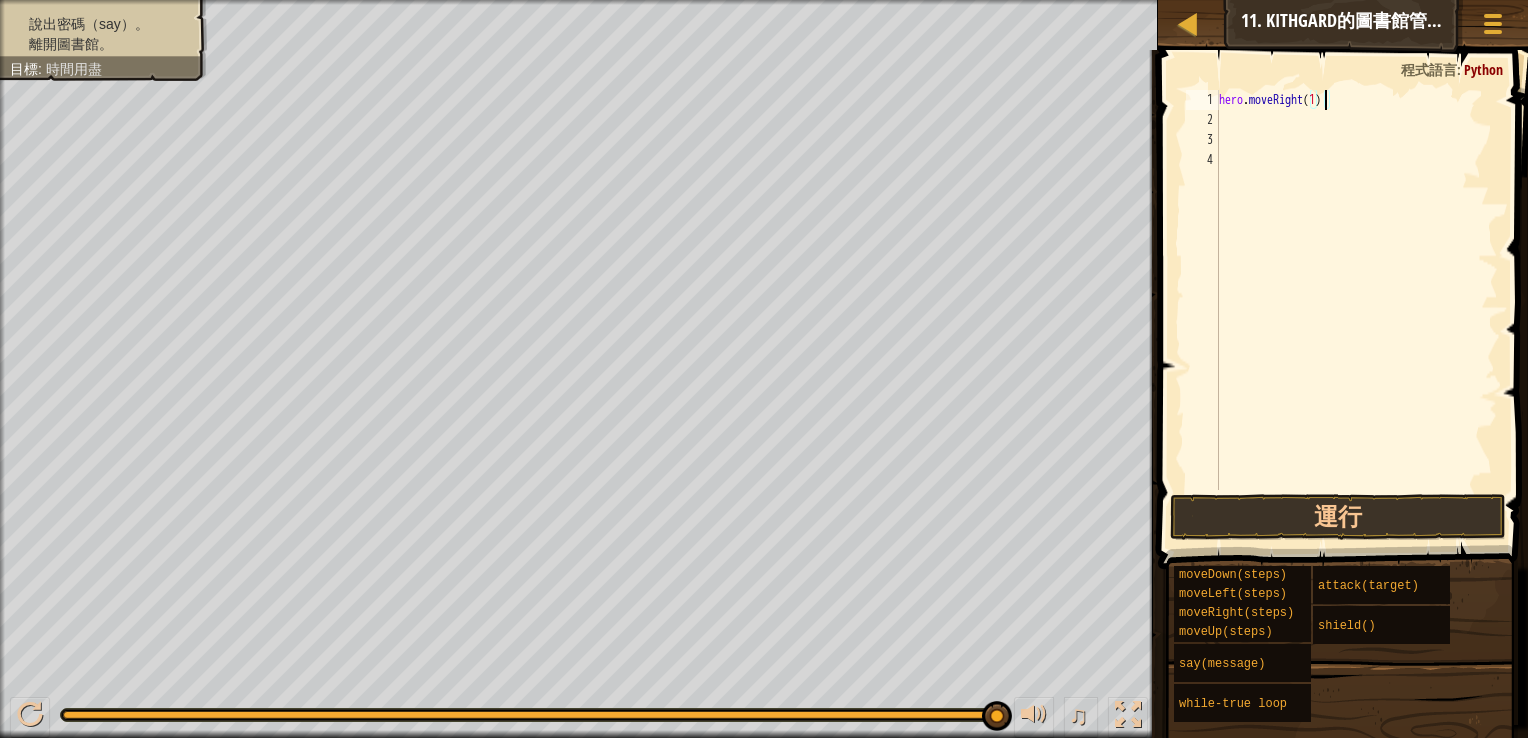type on "hero.moveRight(1)" 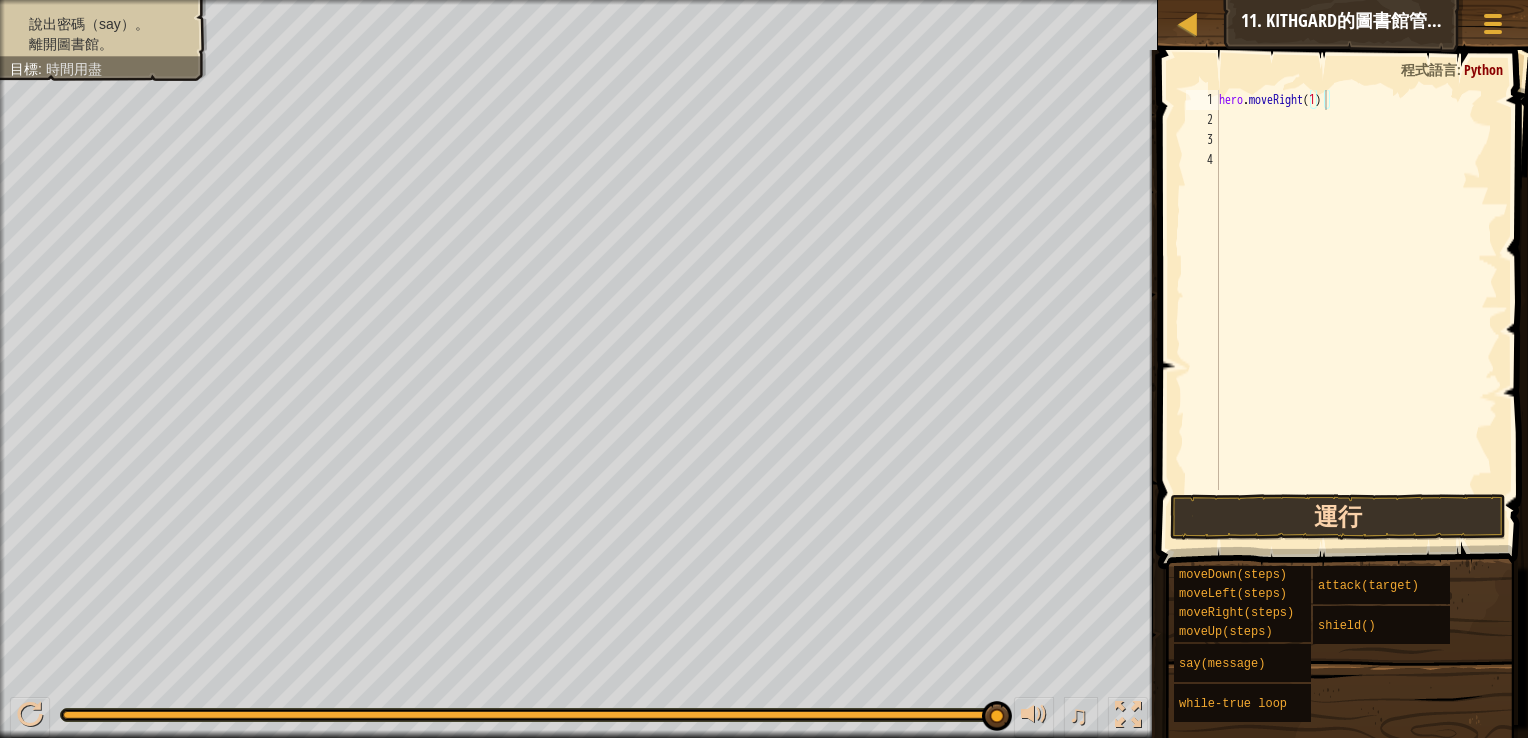 drag, startPoint x: 1240, startPoint y: 545, endPoint x: 1259, endPoint y: 531, distance: 23.600847 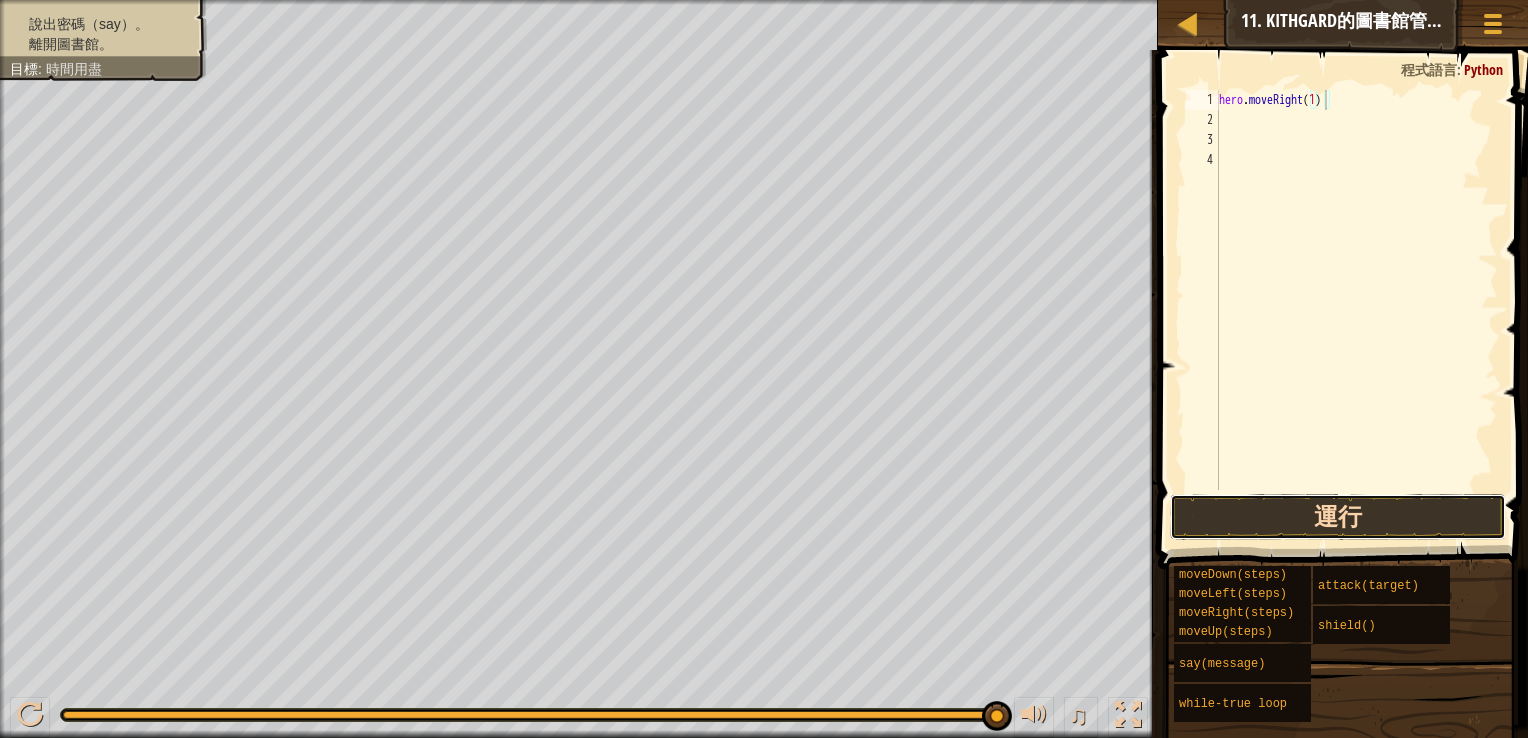 drag, startPoint x: 1288, startPoint y: 502, endPoint x: 1278, endPoint y: 507, distance: 11.18034 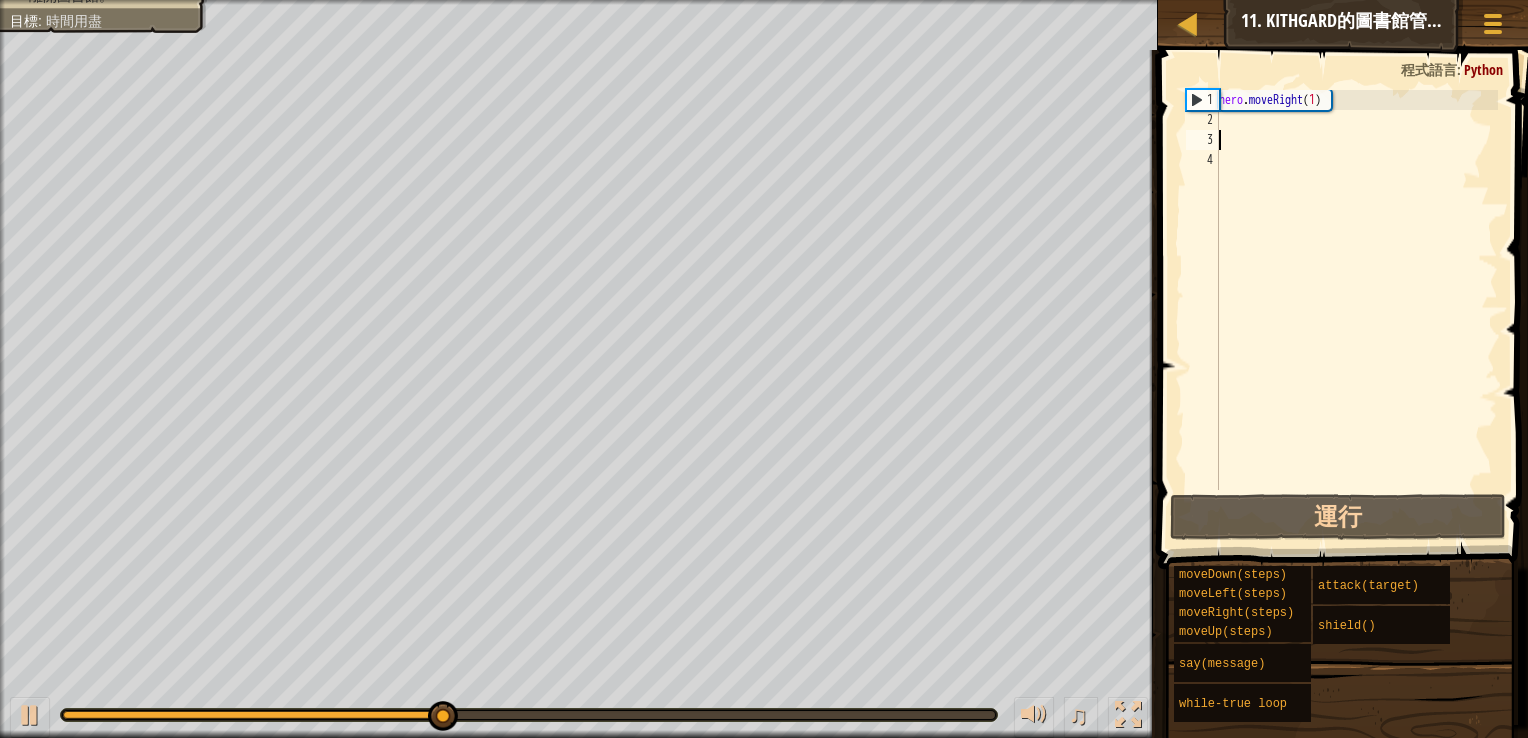 click on "hero . moveRight ( 1 )" at bounding box center (1356, 310) 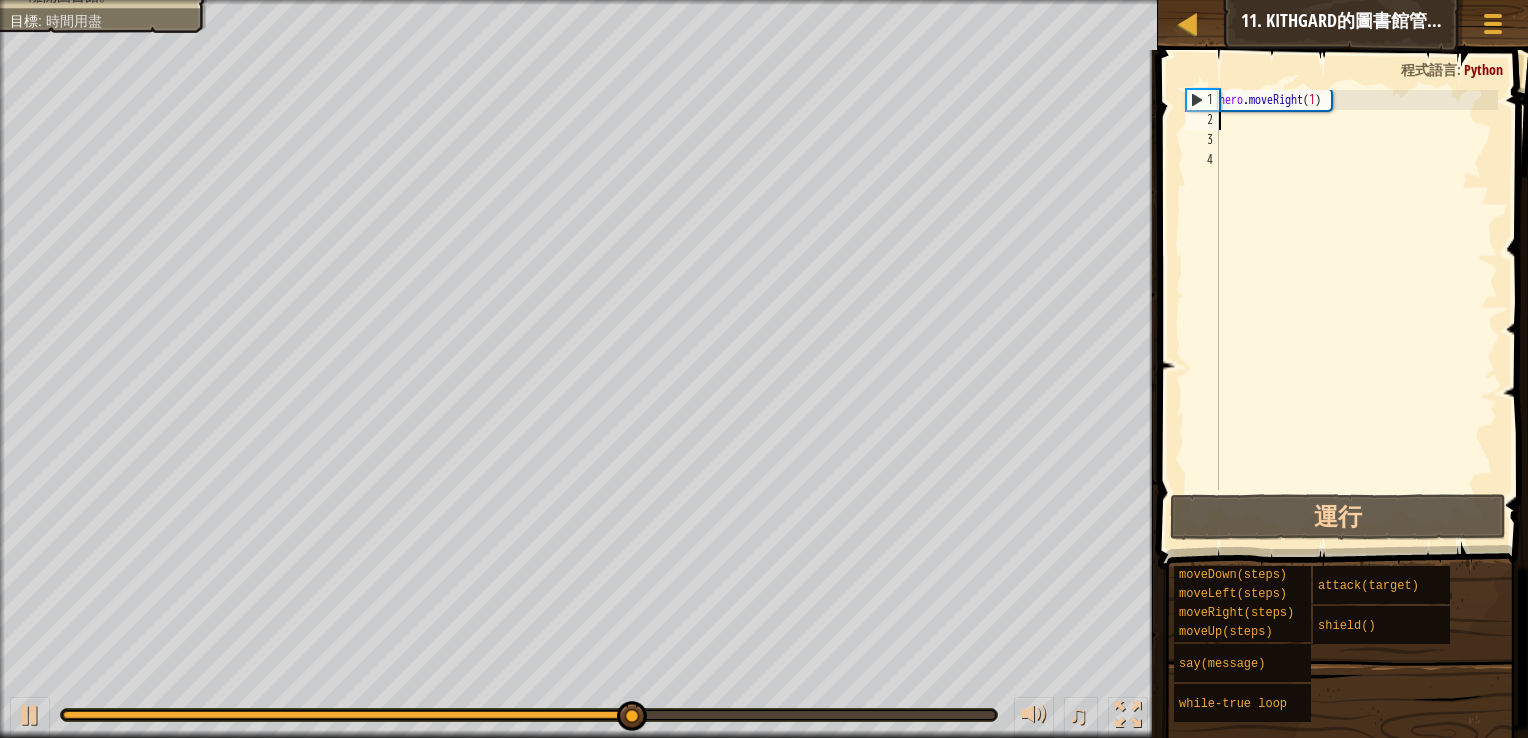 click on "hero . moveRight ( 1 )" at bounding box center [1356, 310] 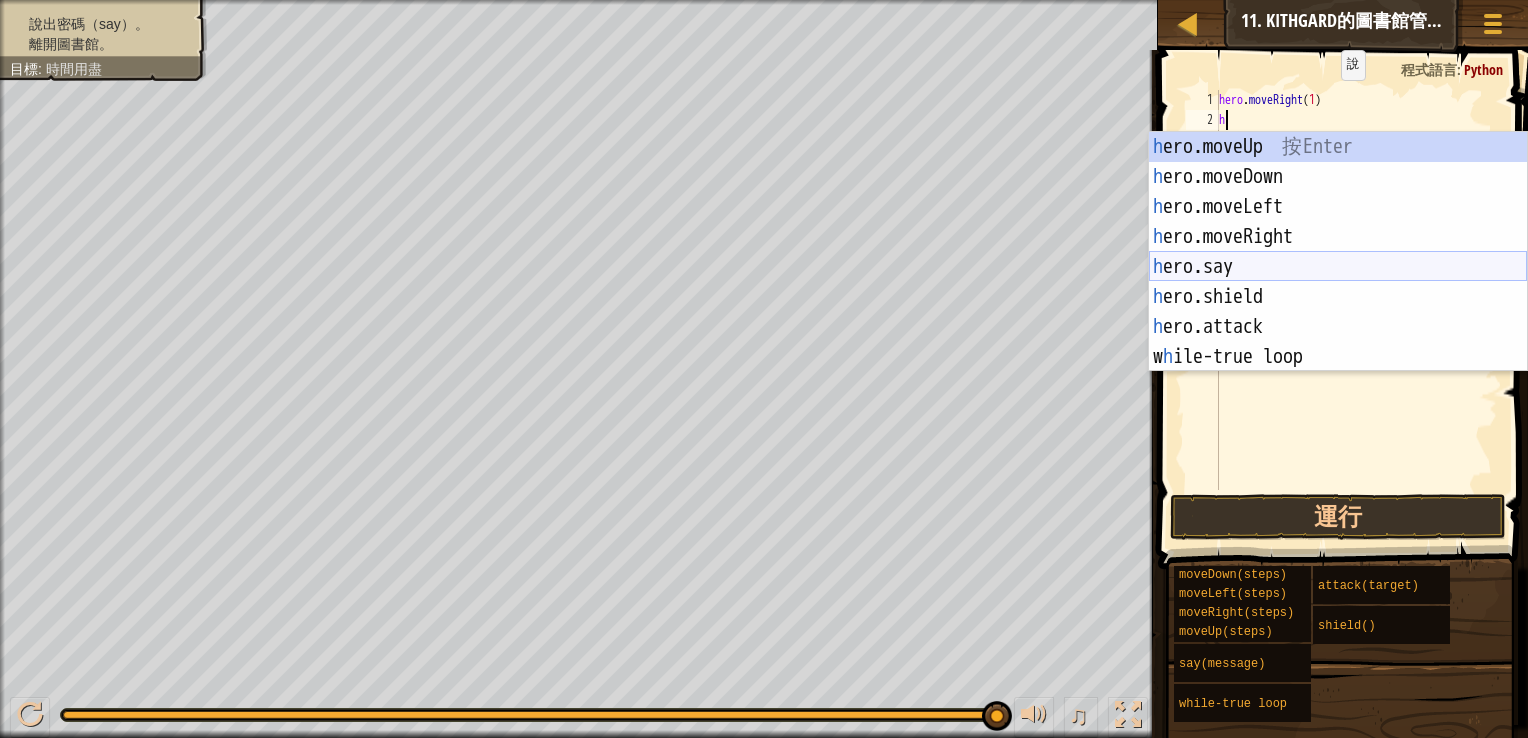 click on "h ero.moveUp 按 Enter h ero.moveDown 按 Enter h ero.moveLeft 按 Enter h ero.moveRight 按 Enter h ero.say 按 Enter h ero.shield 按 Enter h ero.attack 按 Enter w h ile-true loop 按 Enter" at bounding box center (1338, 282) 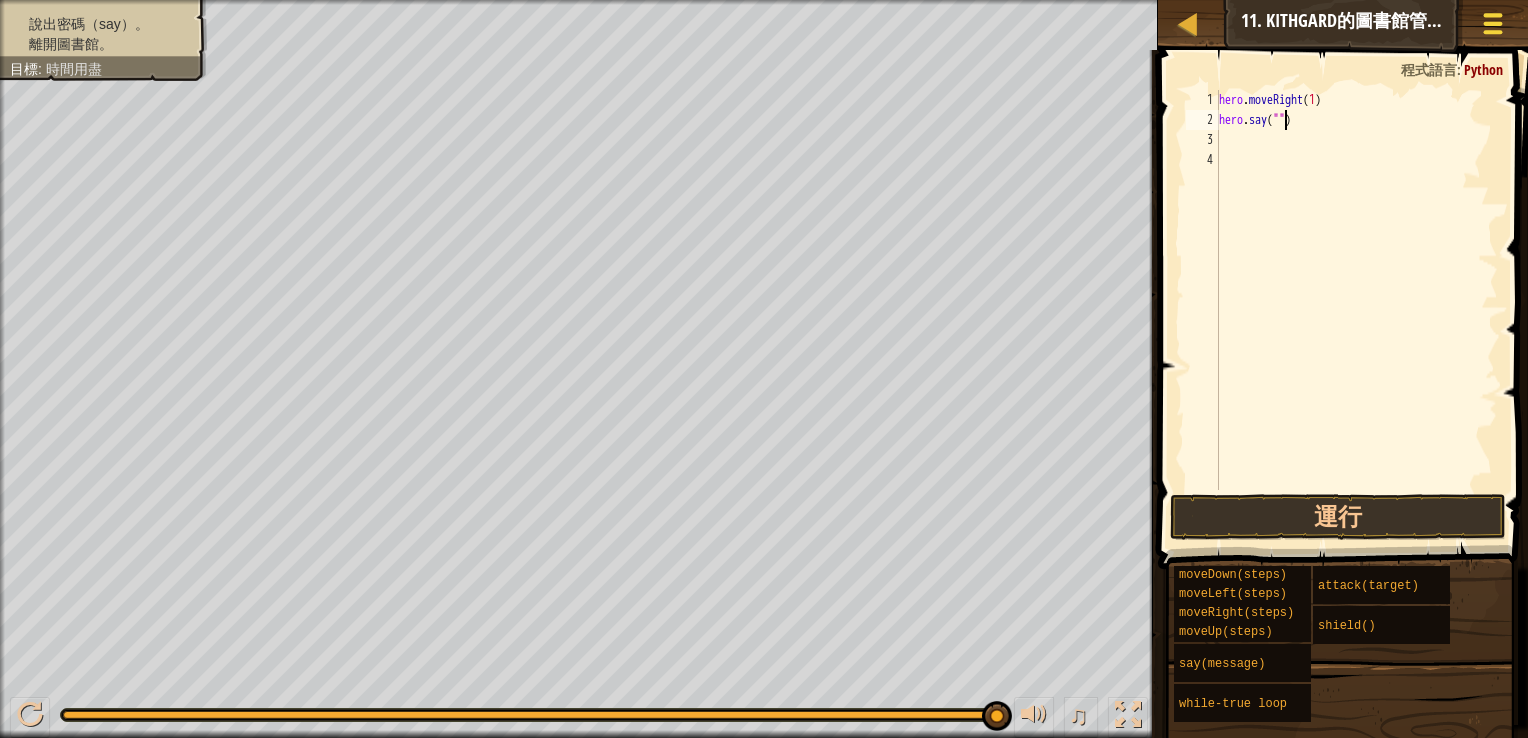 click at bounding box center [1492, 23] 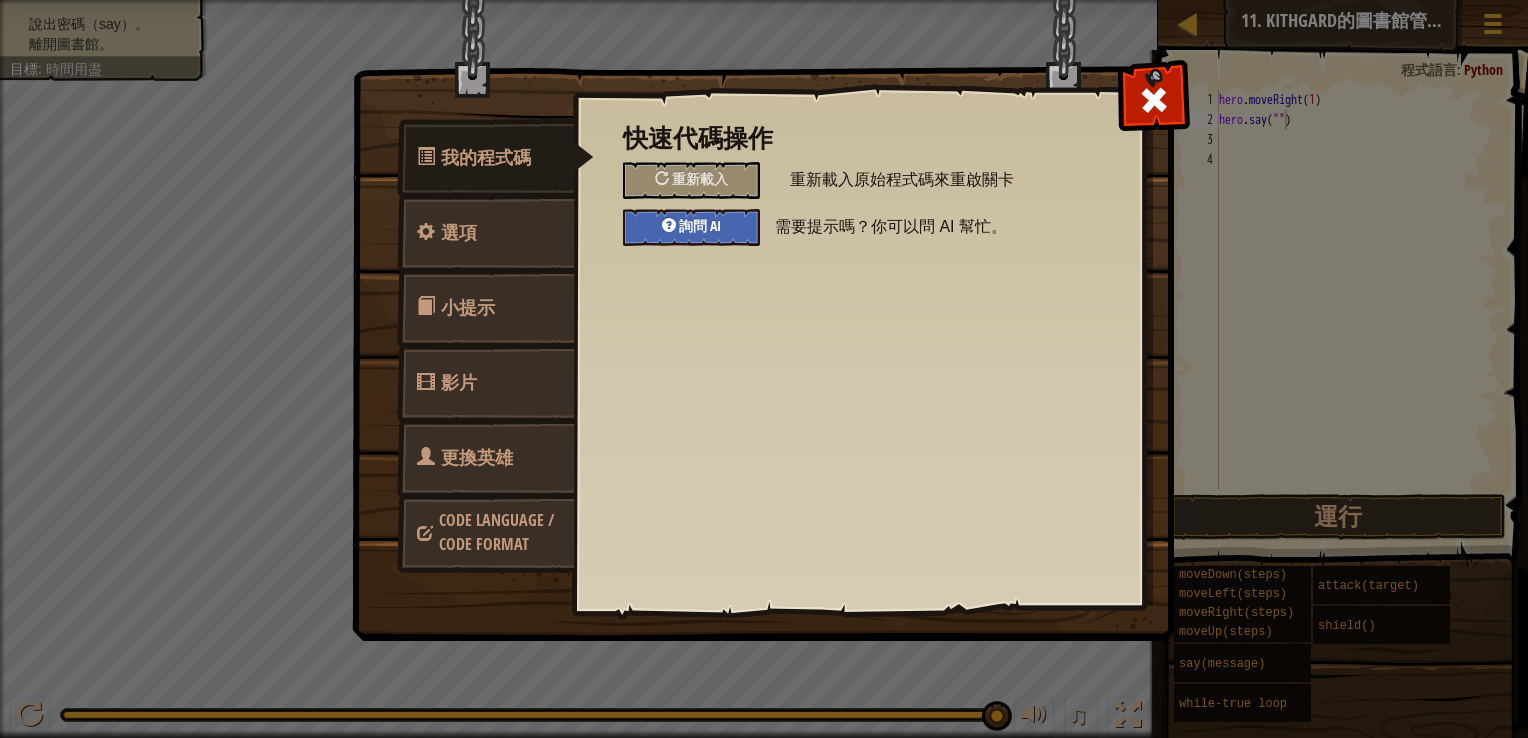 click on "詢問 AI" at bounding box center (700, 225) 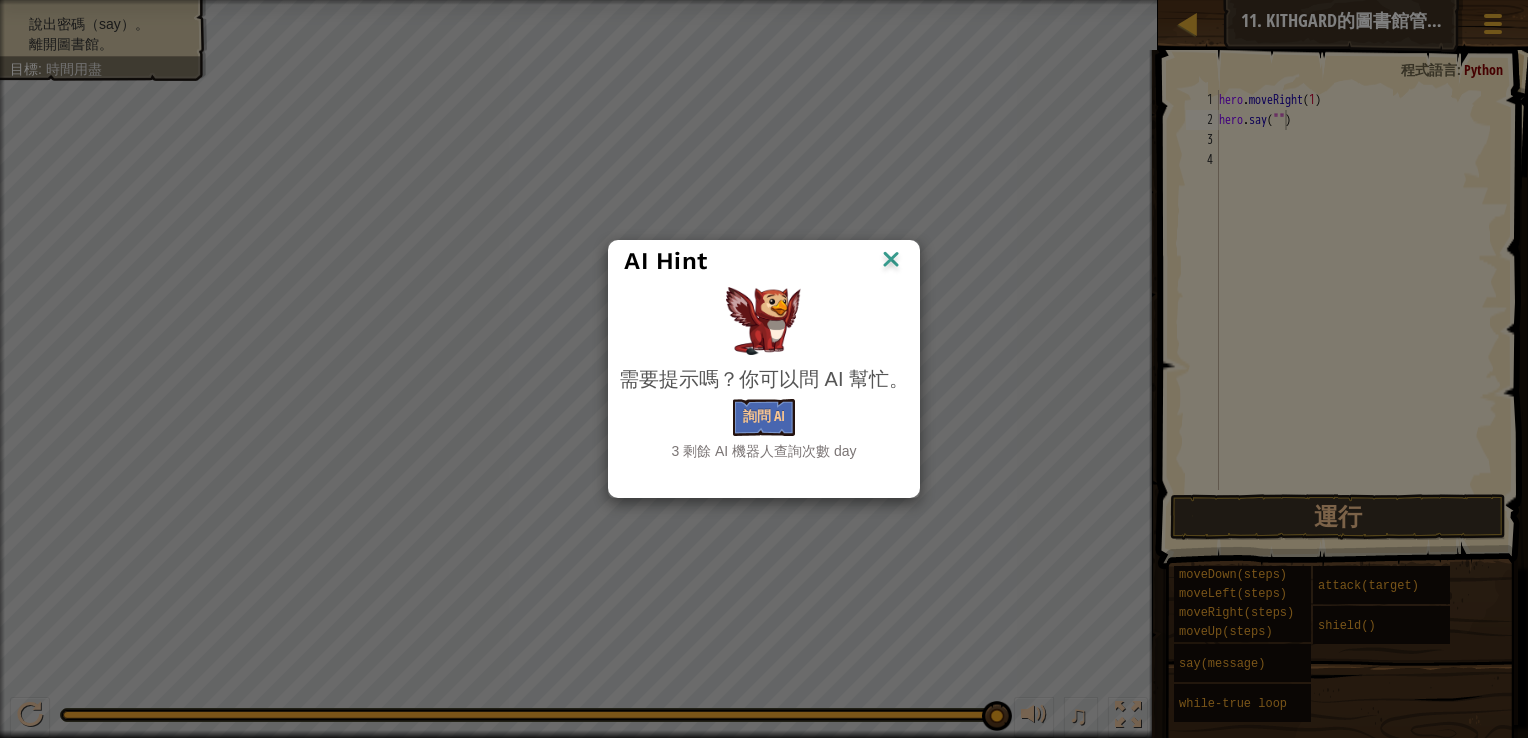 click on "AI Hint
需要提示嗎？你可以問 AI 幫忙。
詢問 AI
3 剩餘 AI 機器人查詢次數 day" at bounding box center [764, 369] 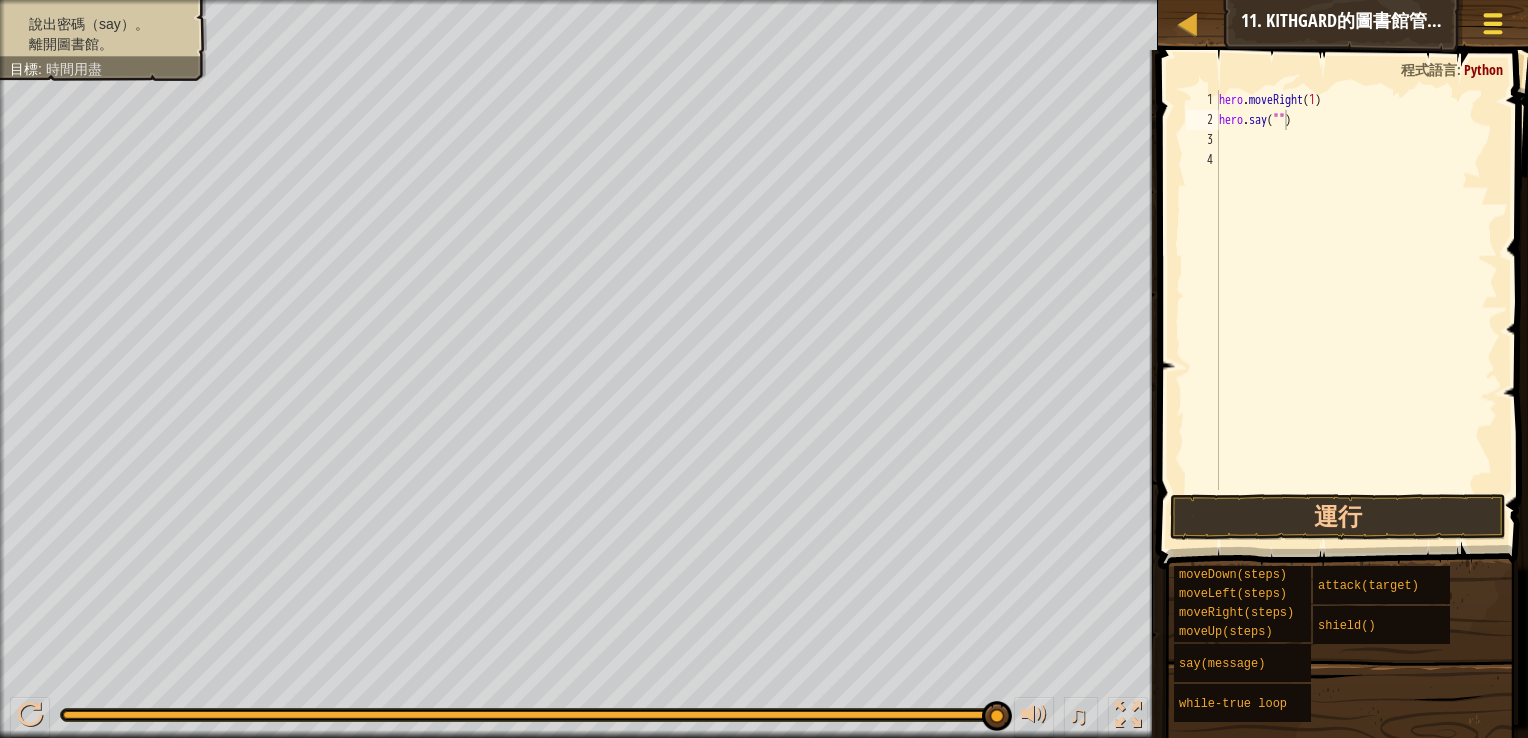 click at bounding box center (1493, 15) 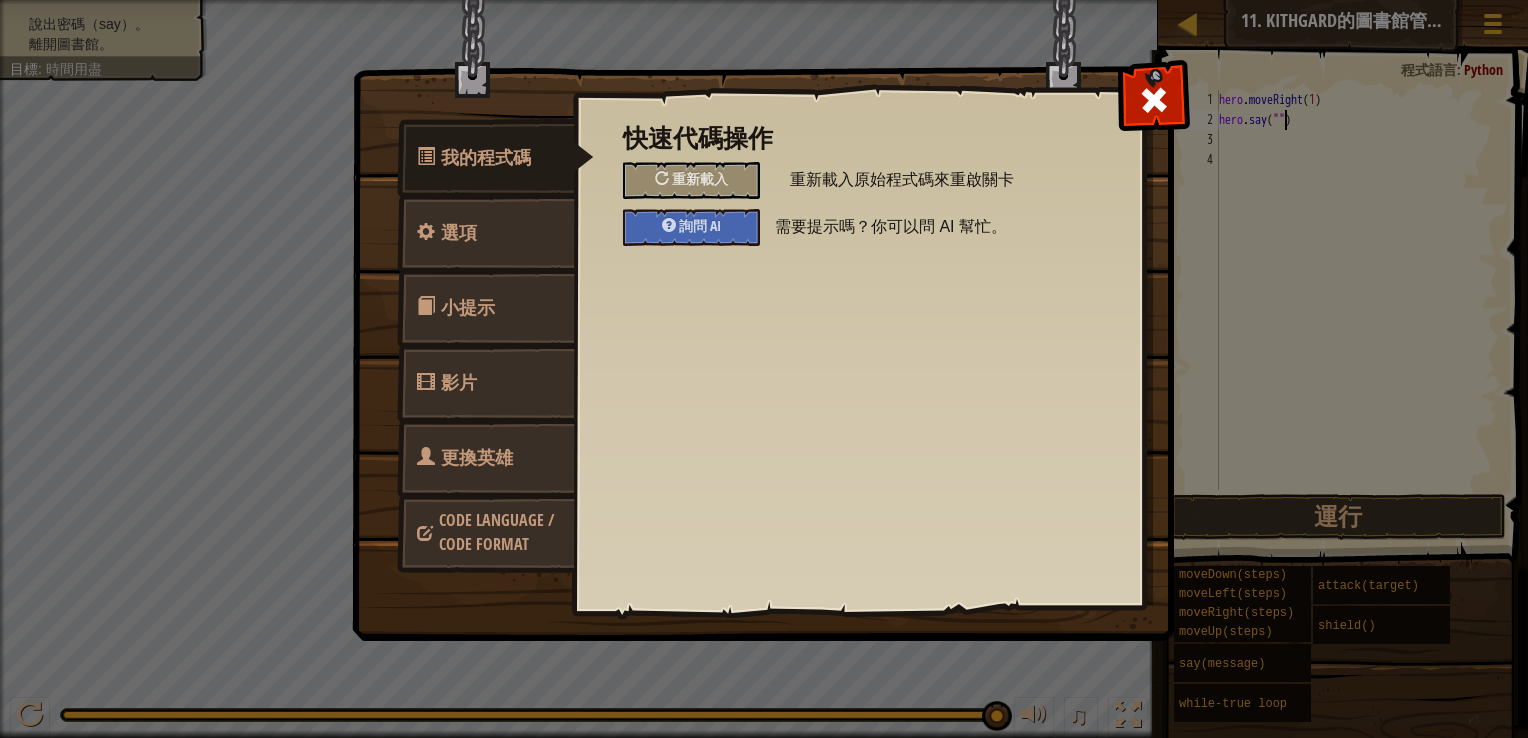 click on "小提示" at bounding box center [486, 308] 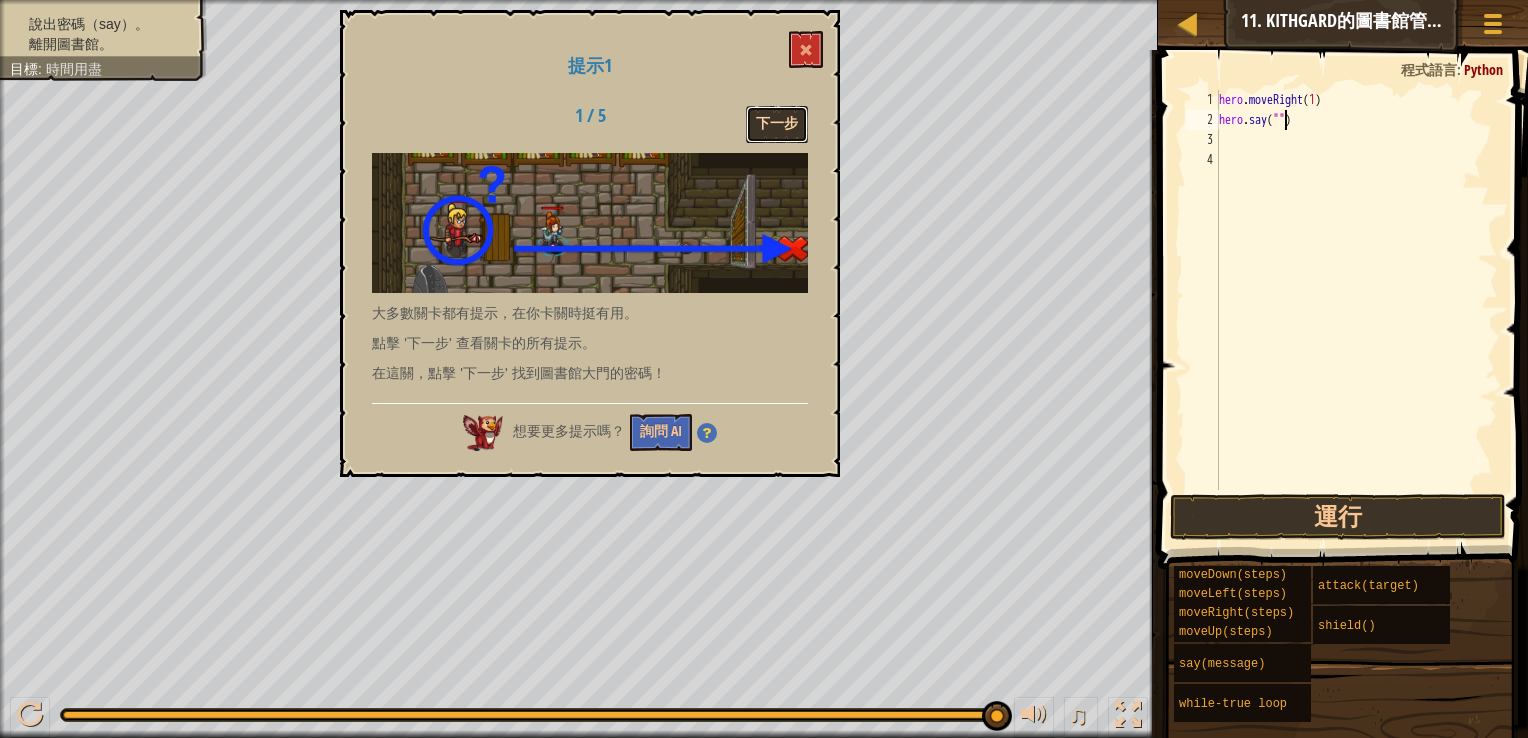 click on "下一步" at bounding box center (777, 124) 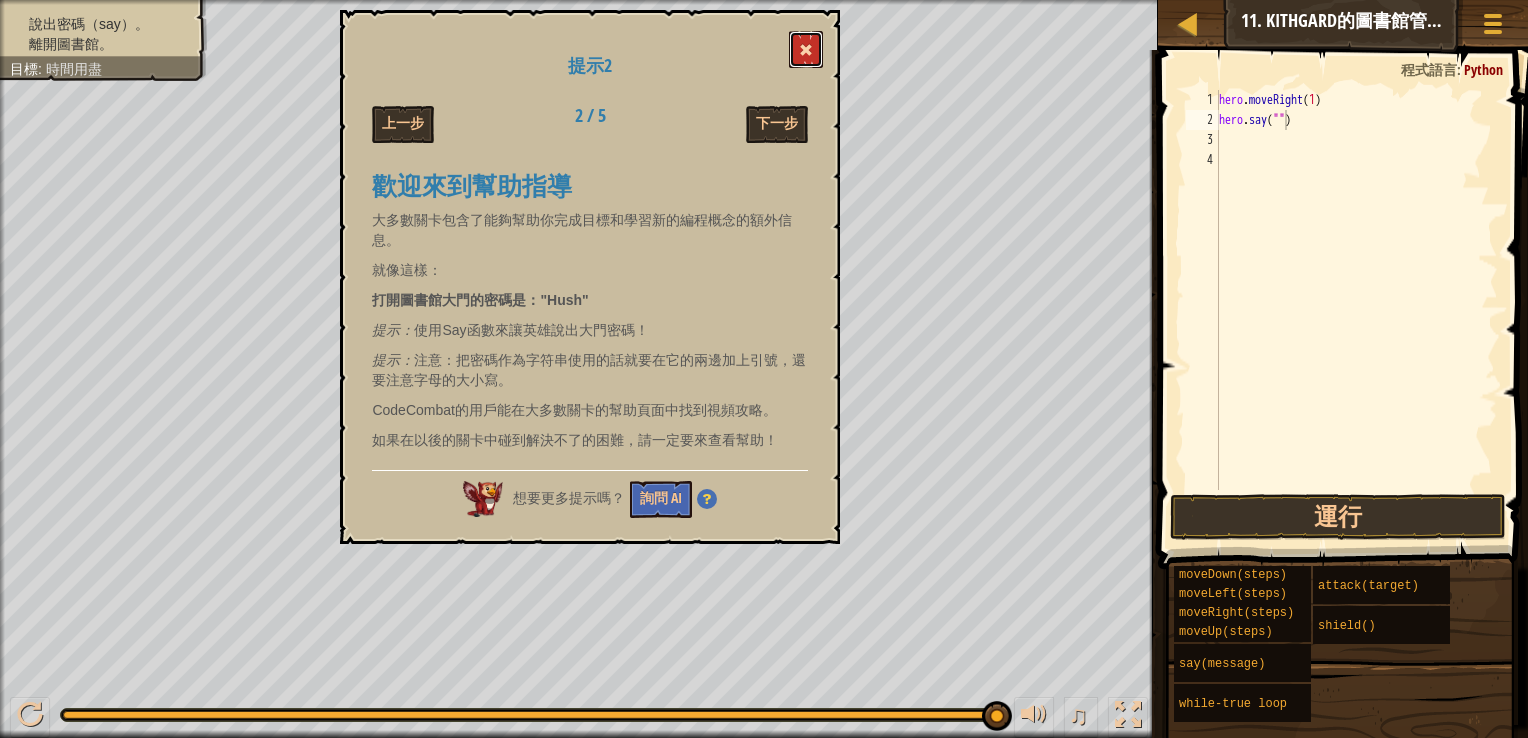 click at bounding box center (806, 49) 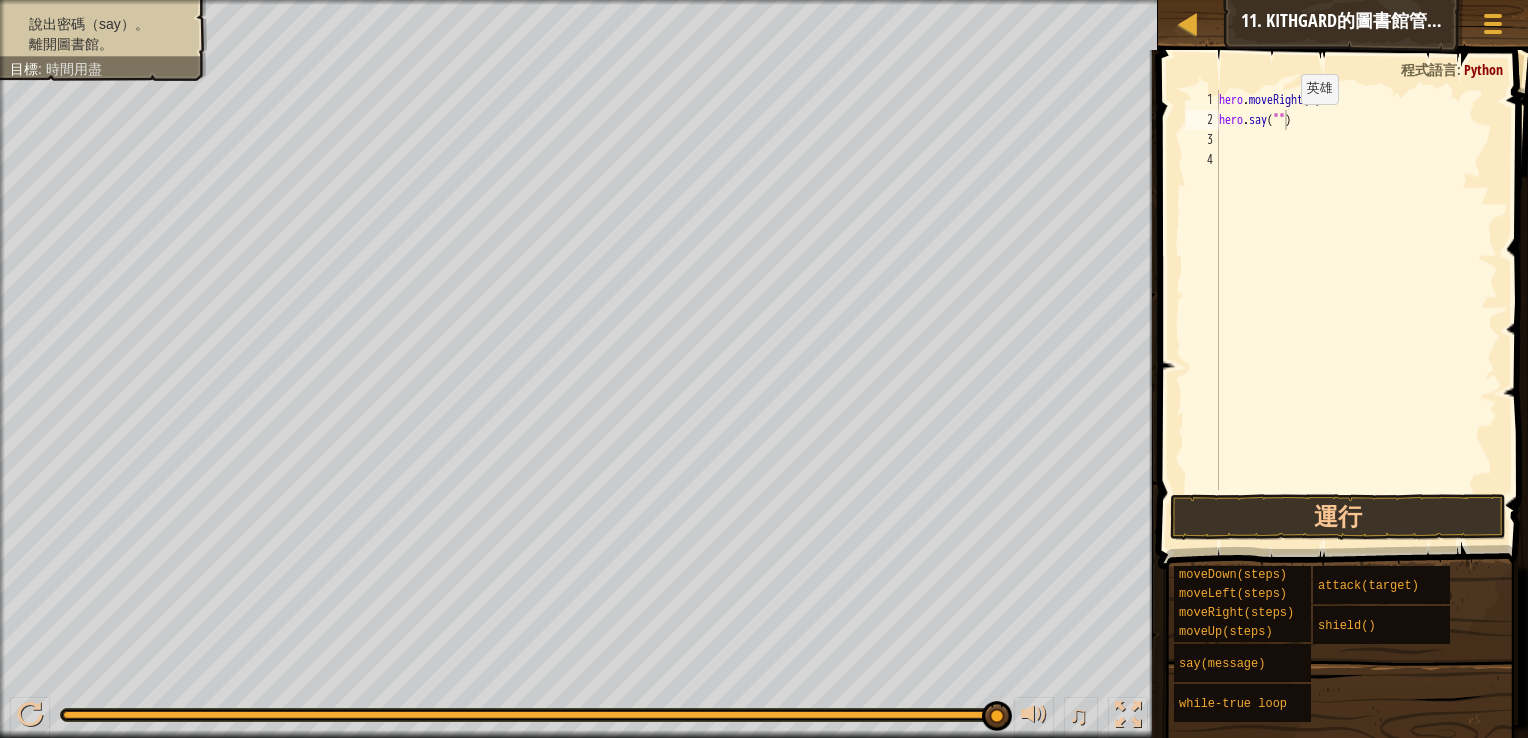 click on "hero . moveRight ( 1 ) hero . say ( "" )" at bounding box center (1356, 310) 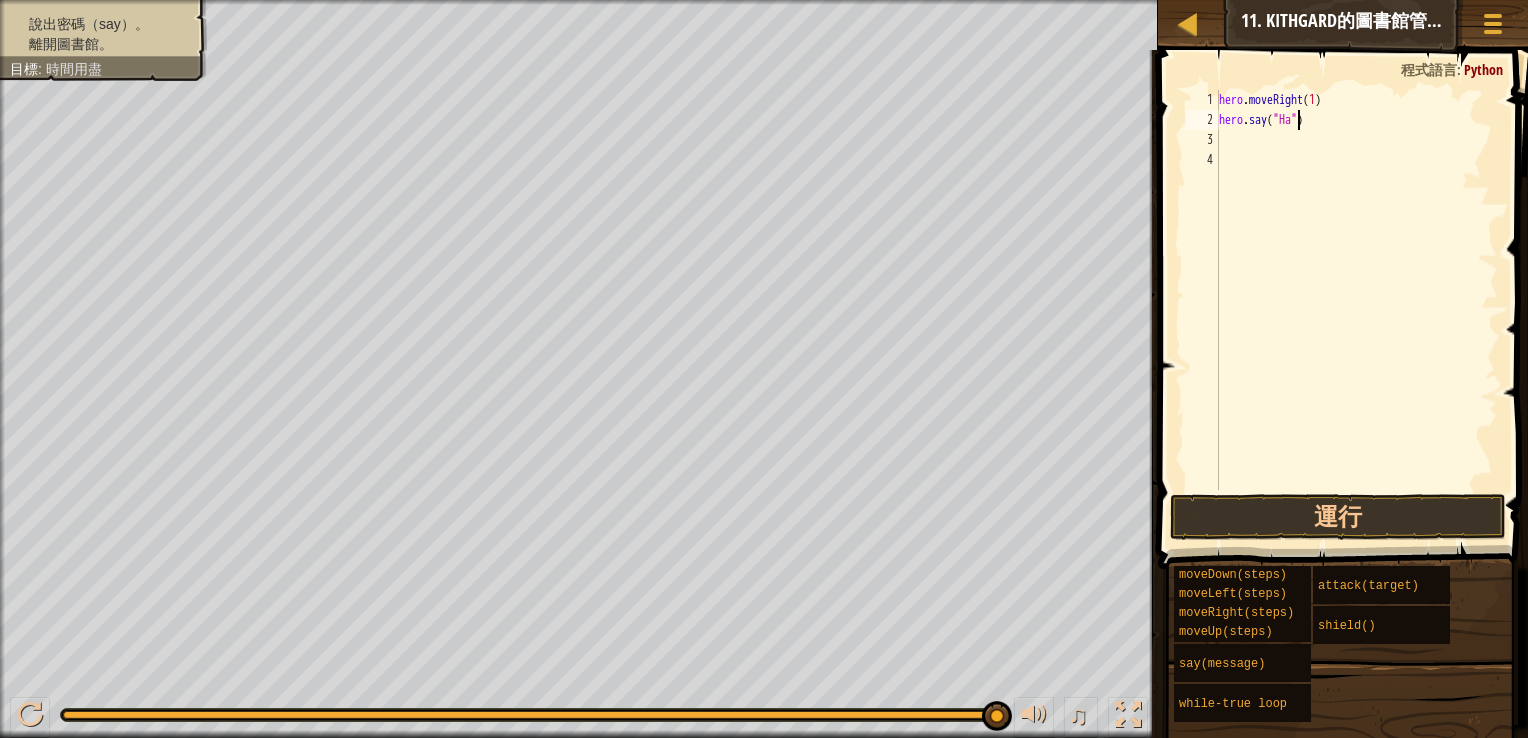 scroll, scrollTop: 9, scrollLeft: 7, axis: both 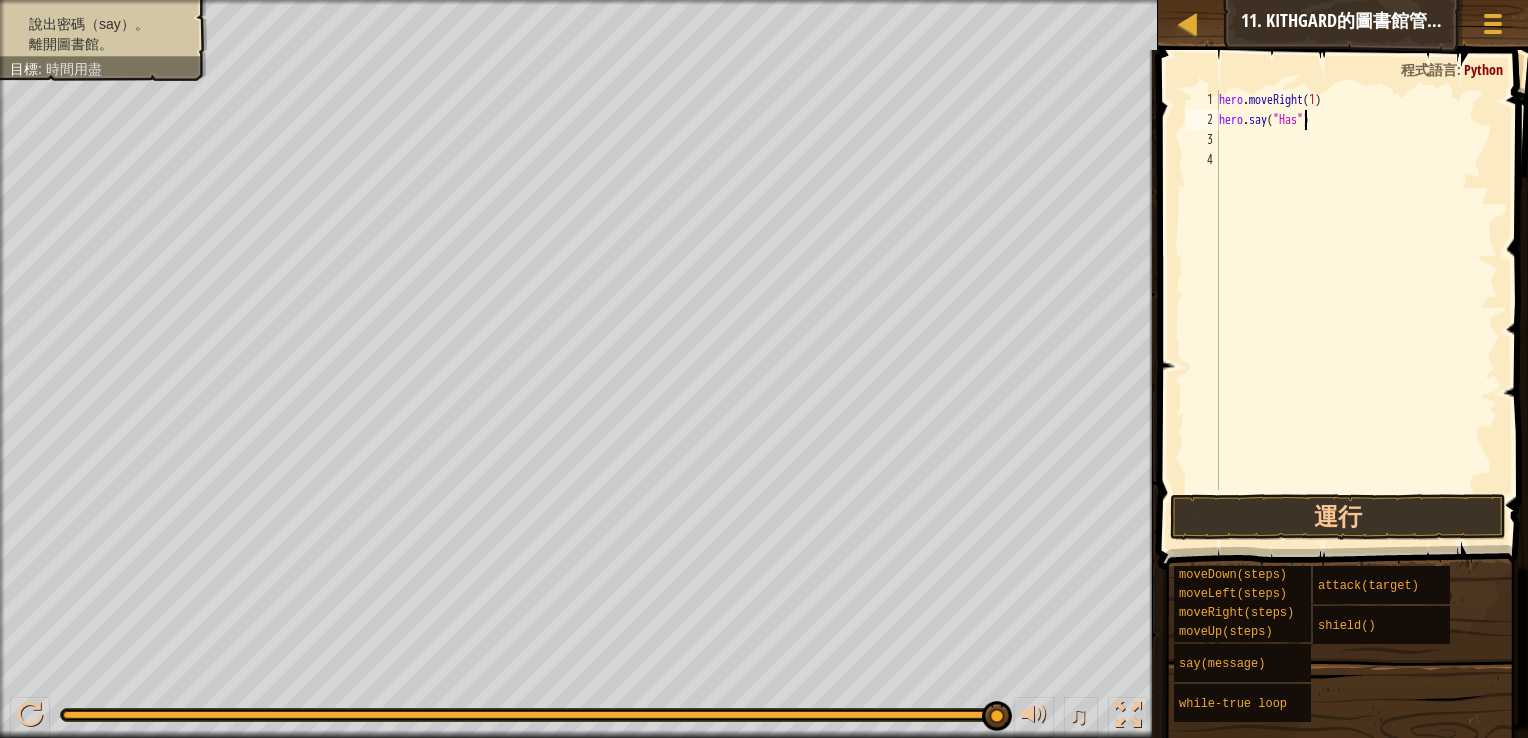type on "hero.say("[NAME]")" 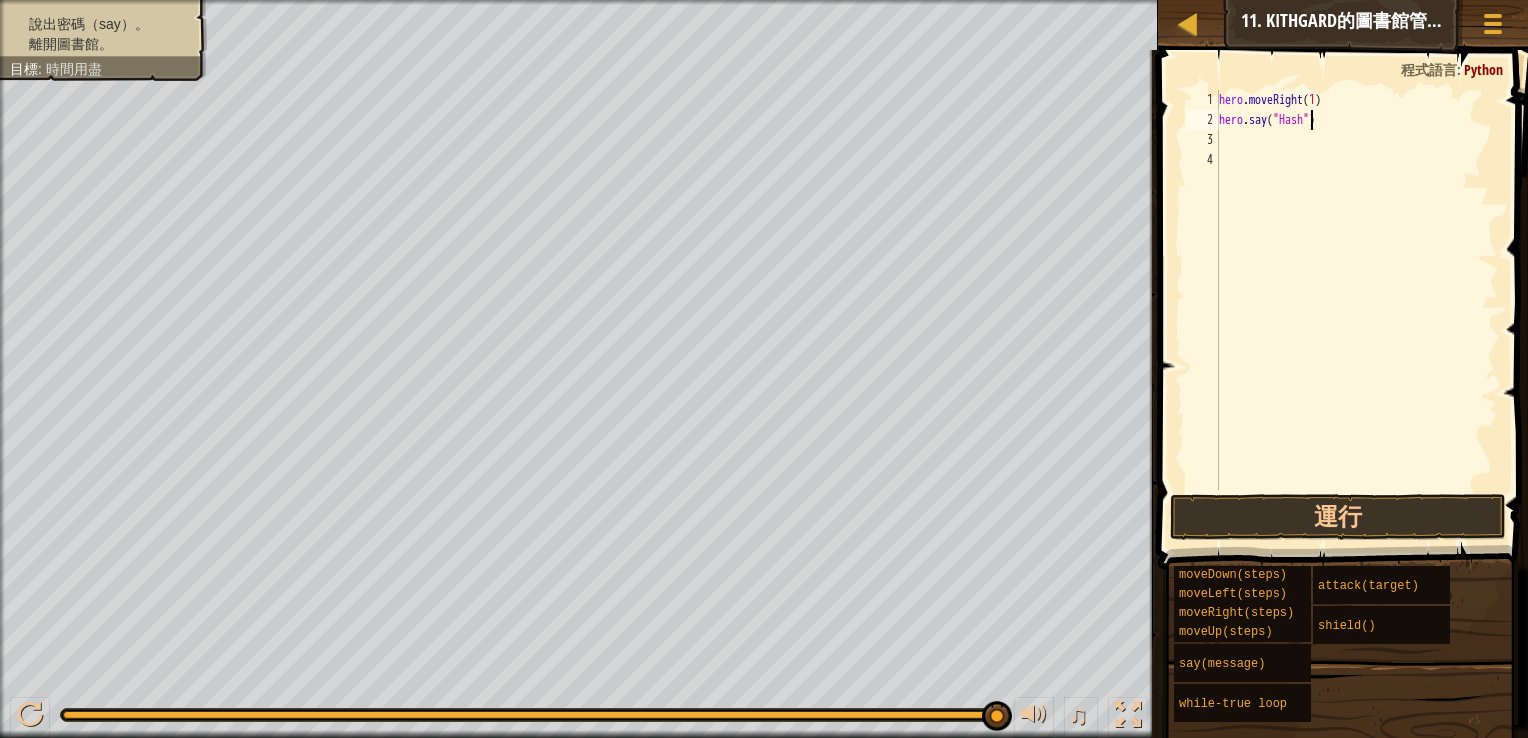 scroll, scrollTop: 9, scrollLeft: 0, axis: vertical 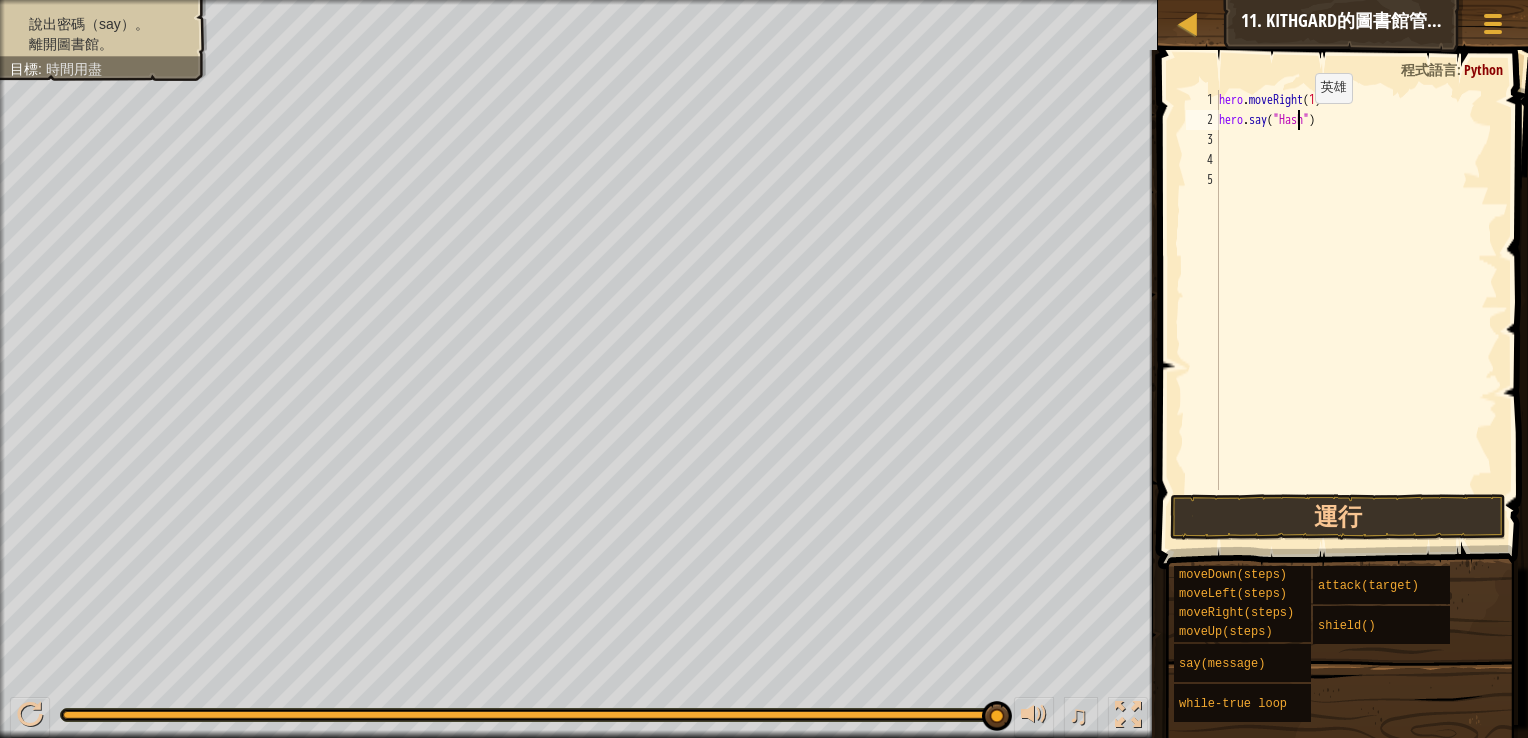 click on "hero . moveRight ( 1 ) hero . say ( "Hash" )" at bounding box center (1356, 310) 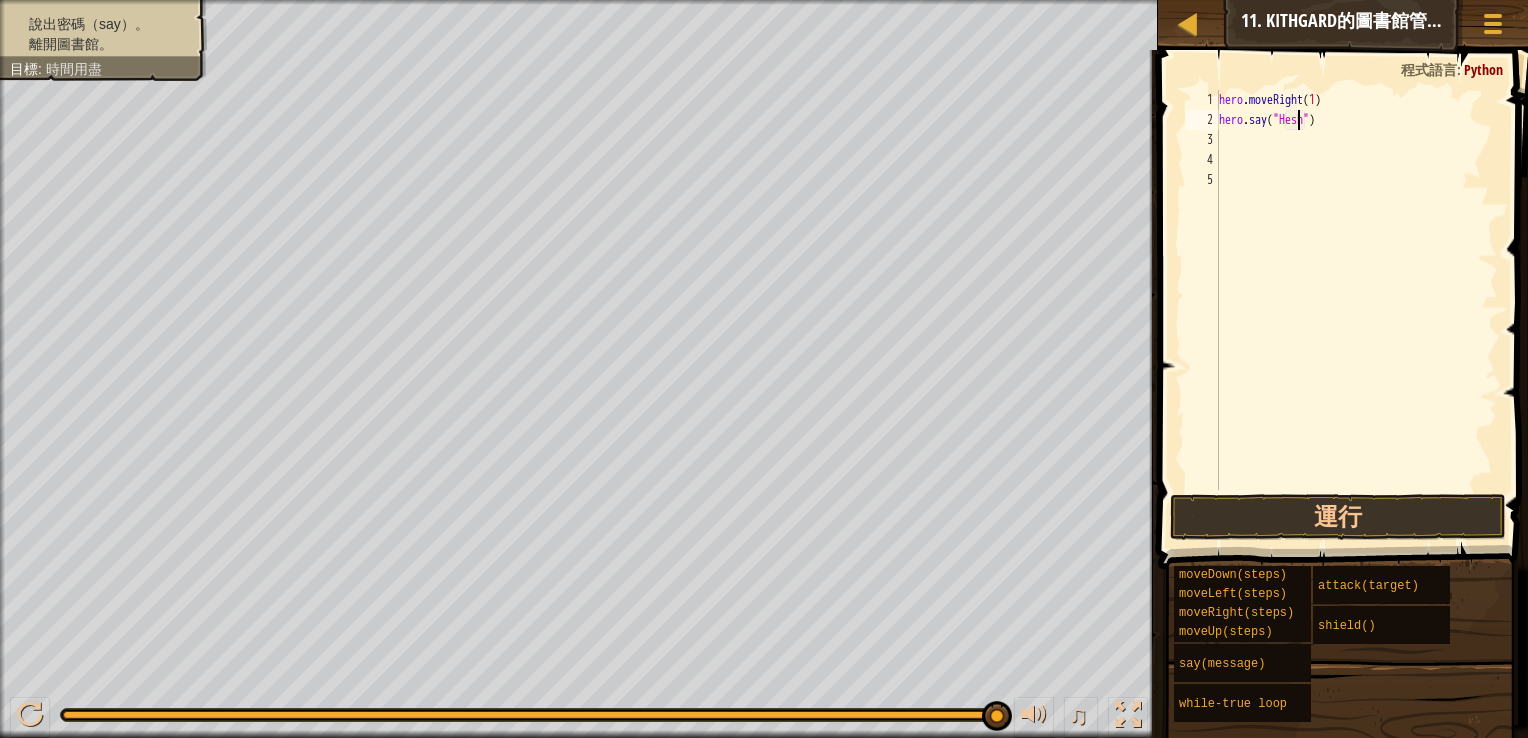 scroll, scrollTop: 9, scrollLeft: 0, axis: vertical 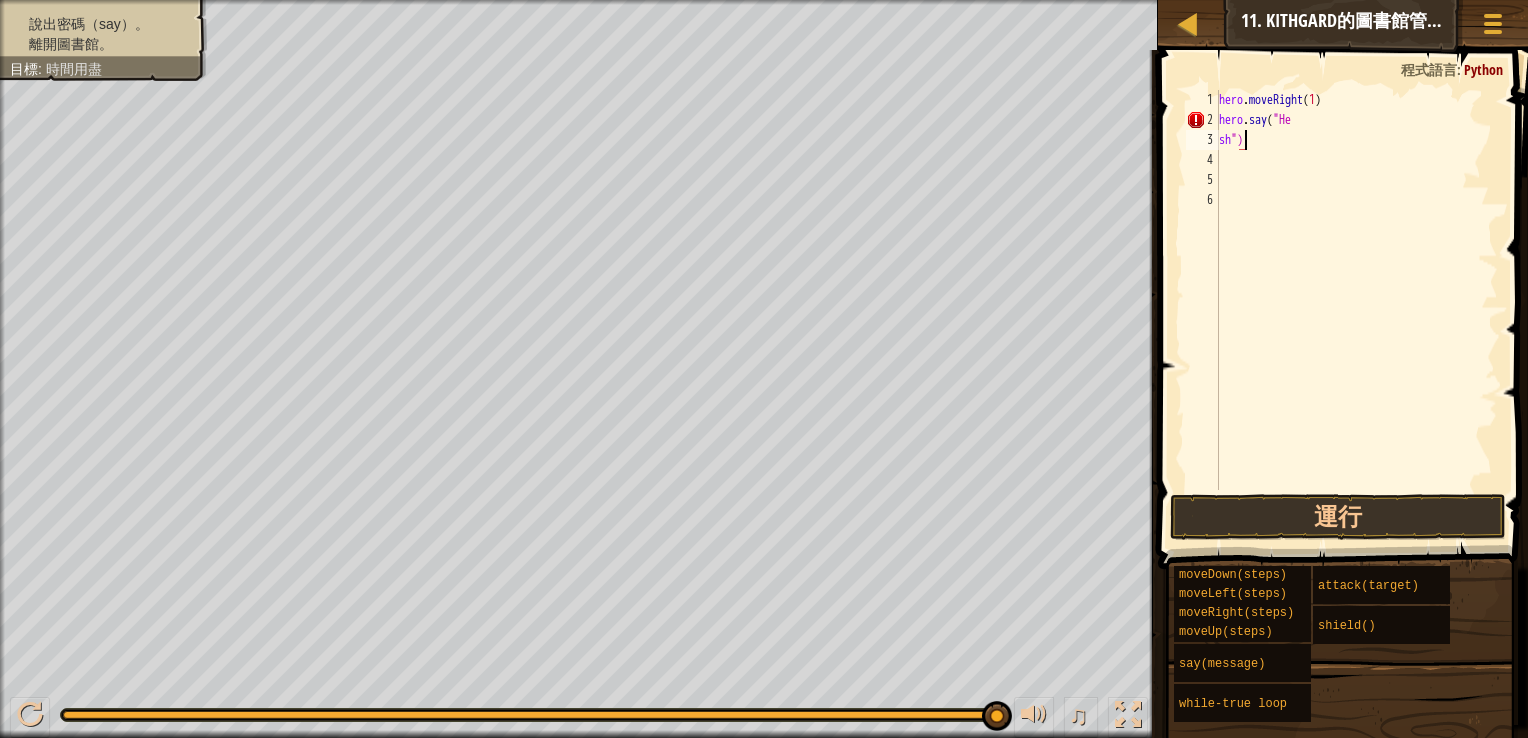 click on "hero . moveRight ( 1 ) hero . say ( "He sh ")" at bounding box center (1356, 310) 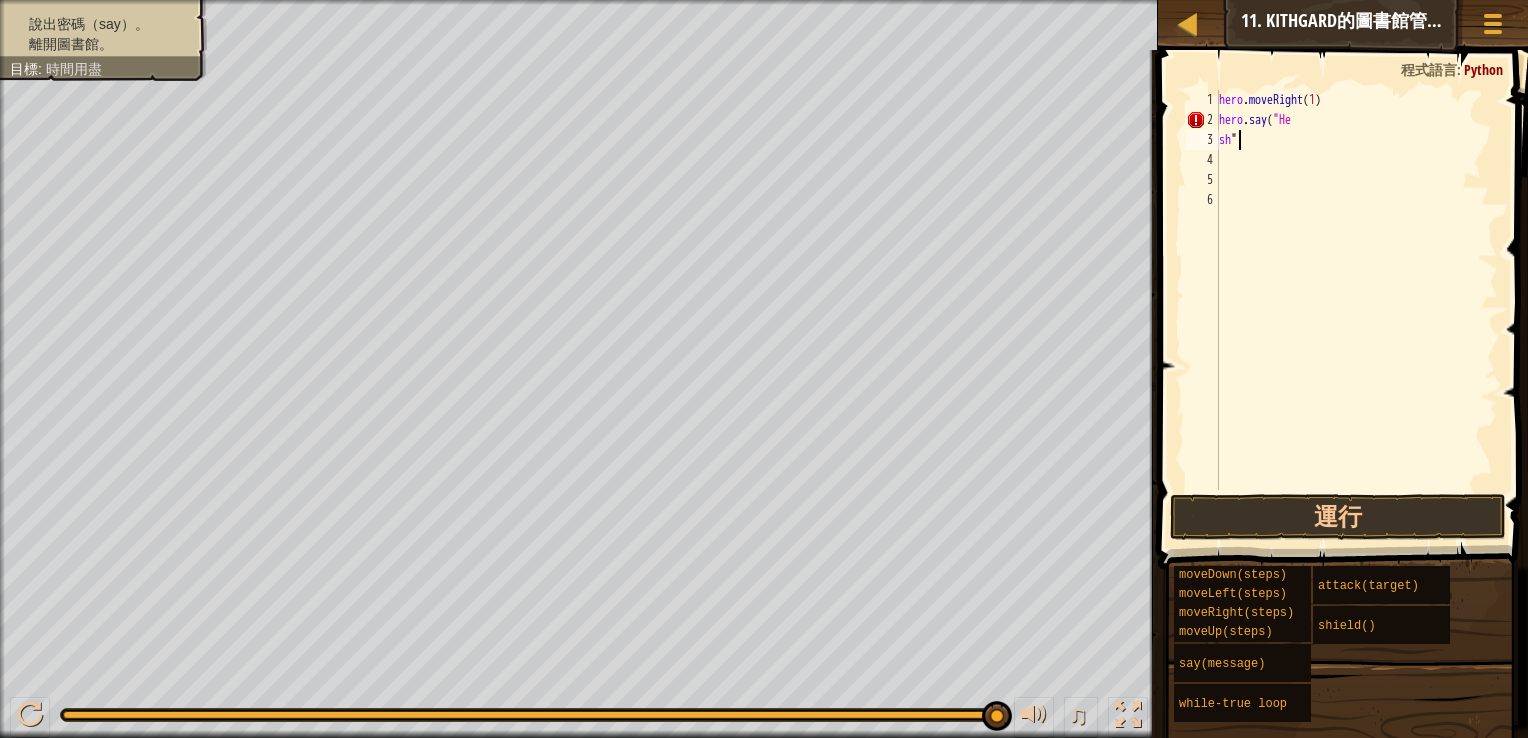 scroll, scrollTop: 9, scrollLeft: 0, axis: vertical 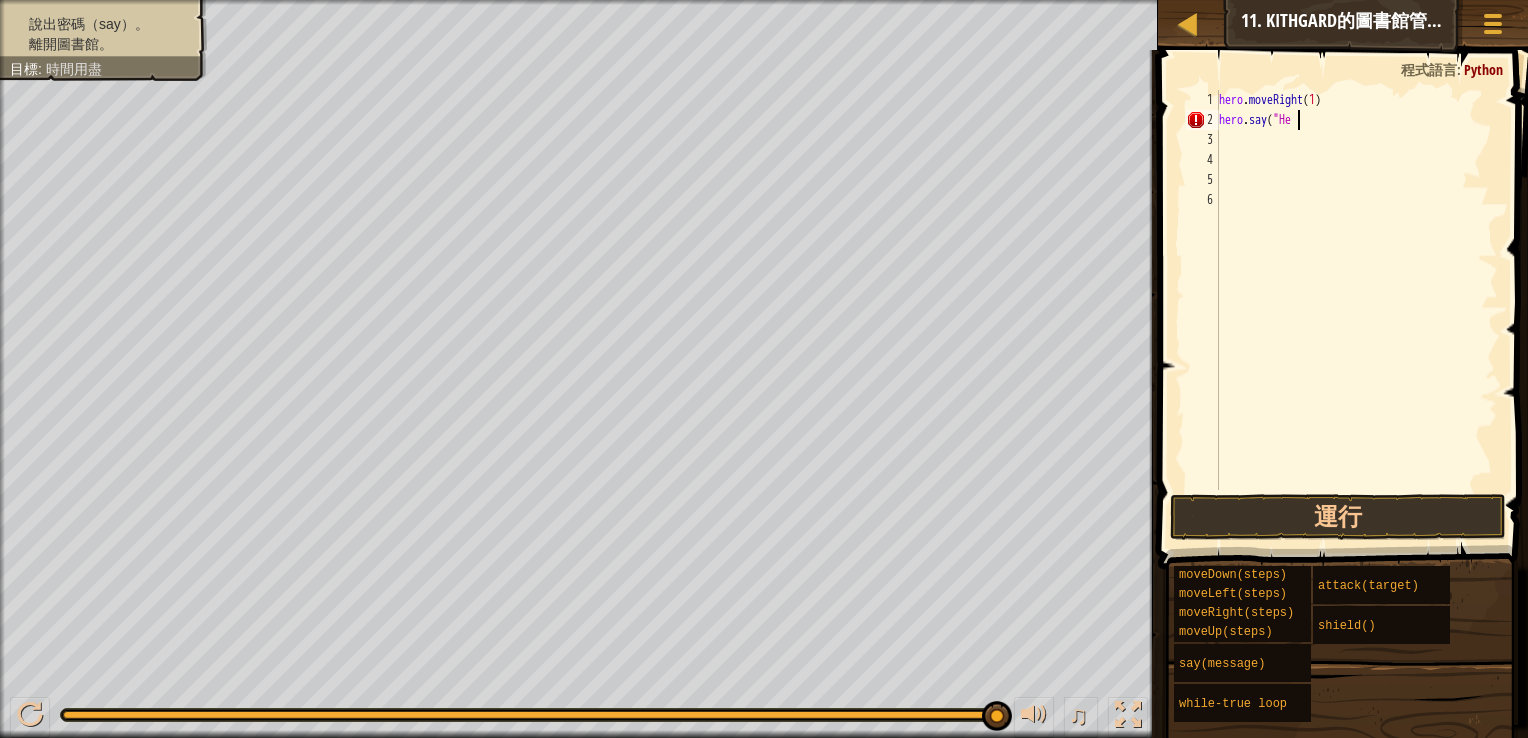 click on "hero . moveRight ( 1 ) hero . say ( "He" at bounding box center (1356, 310) 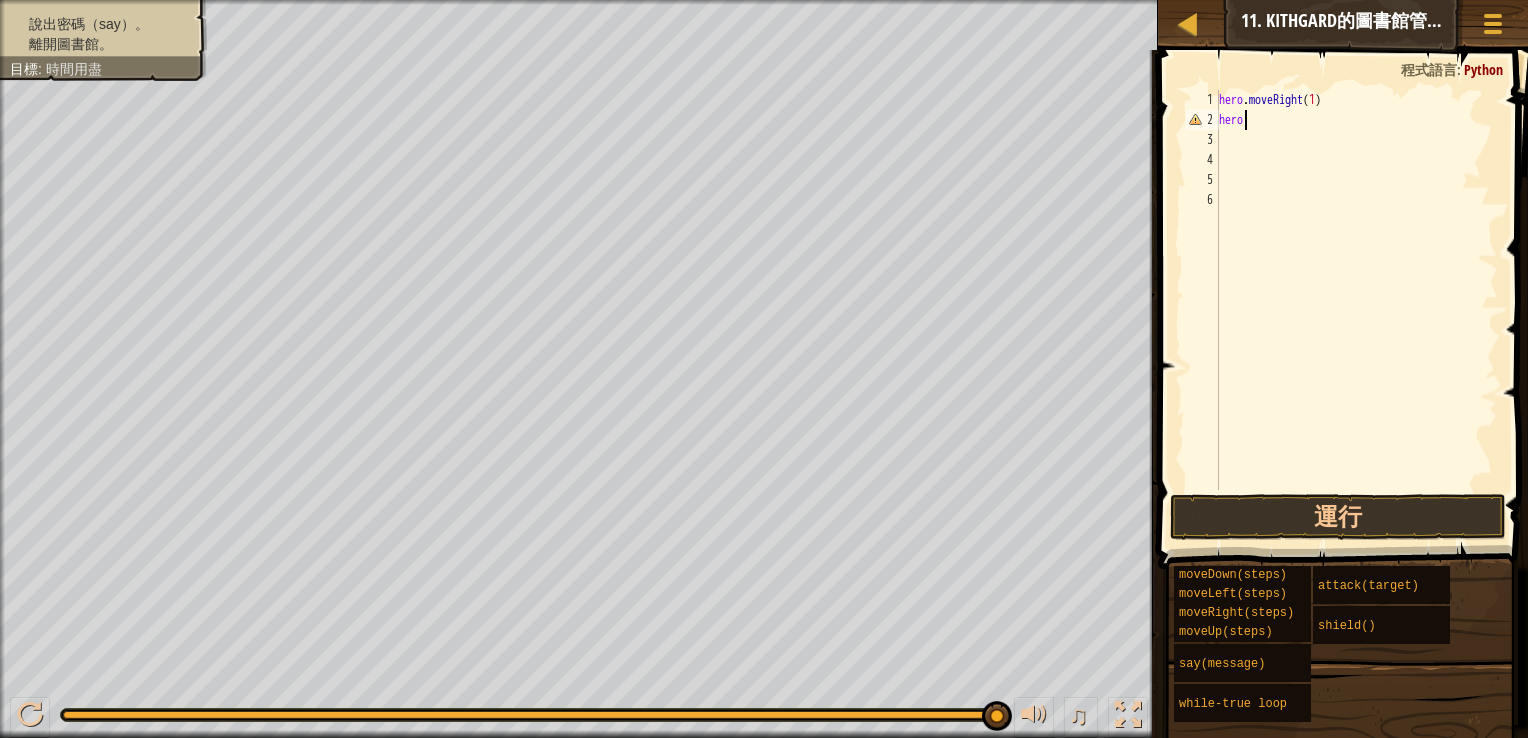 type on "h" 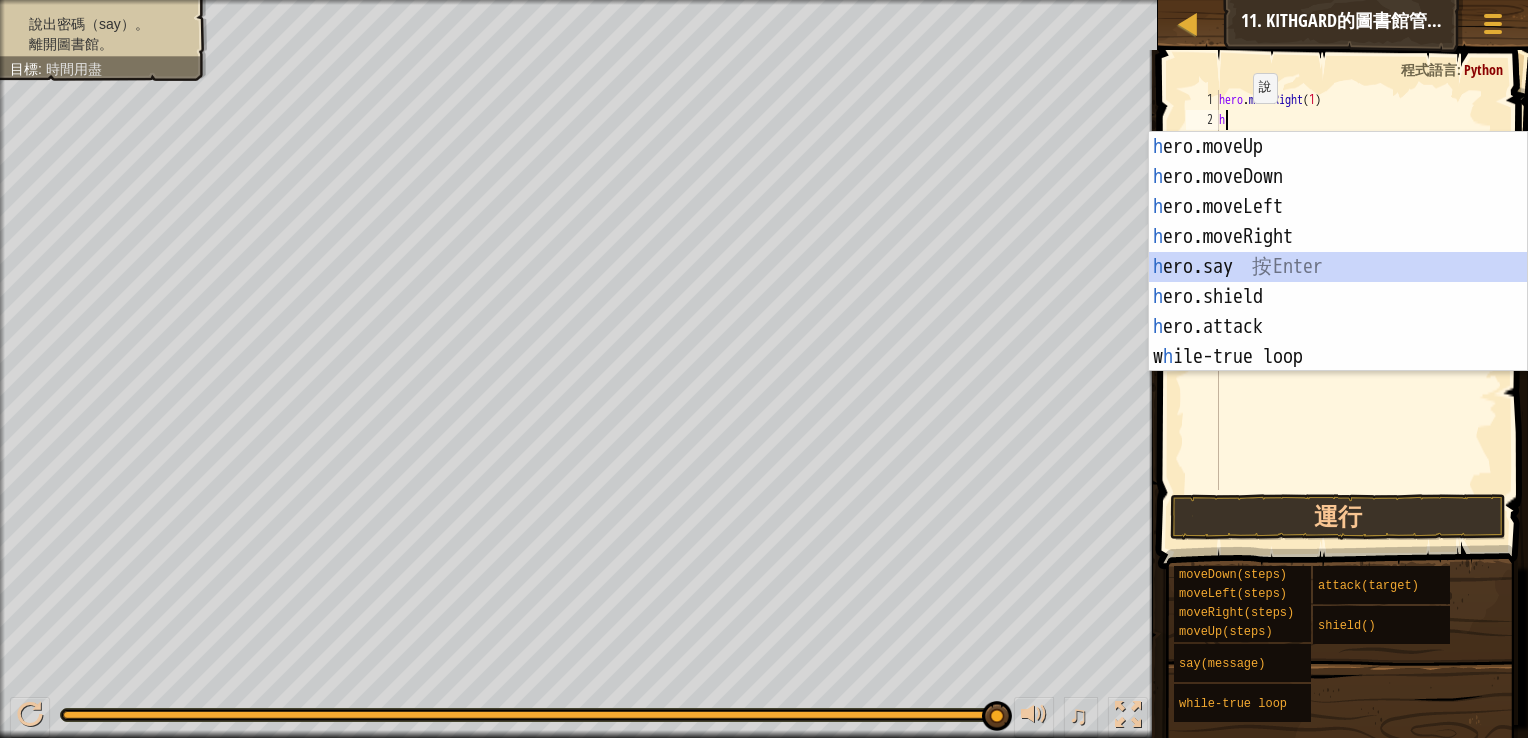drag, startPoint x: 1297, startPoint y: 263, endPoint x: 1282, endPoint y: 238, distance: 29.15476 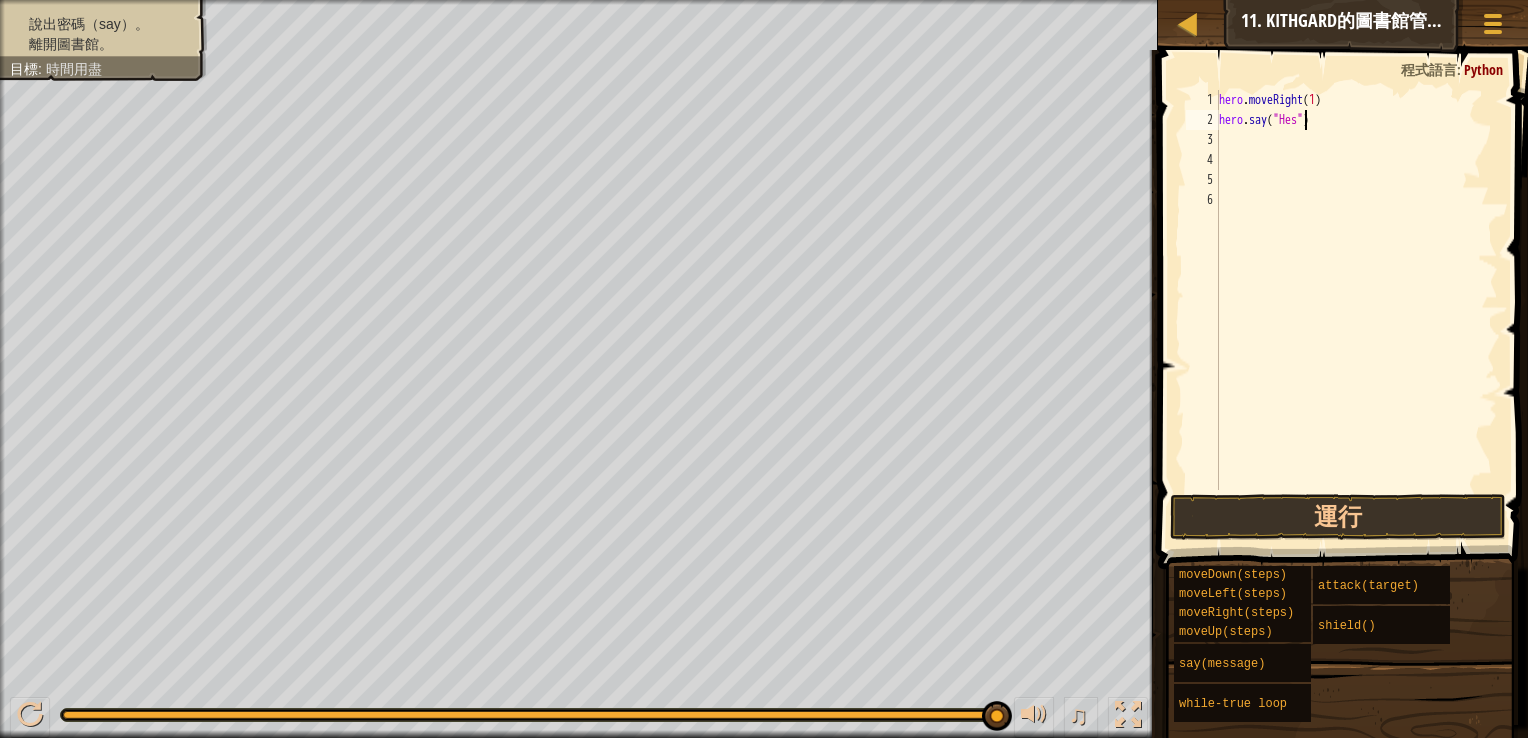 scroll, scrollTop: 9, scrollLeft: 7, axis: both 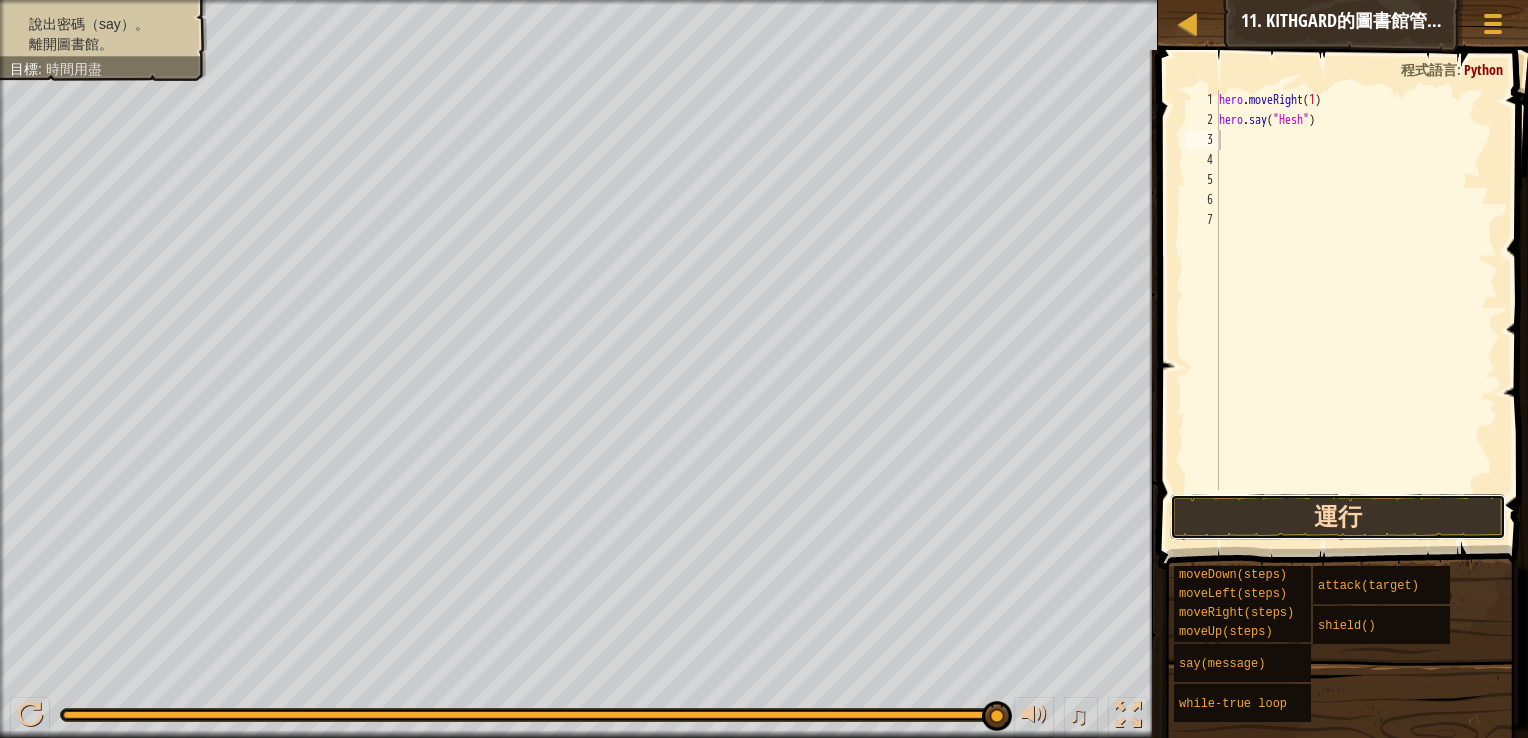 click on "運行" at bounding box center (1338, 517) 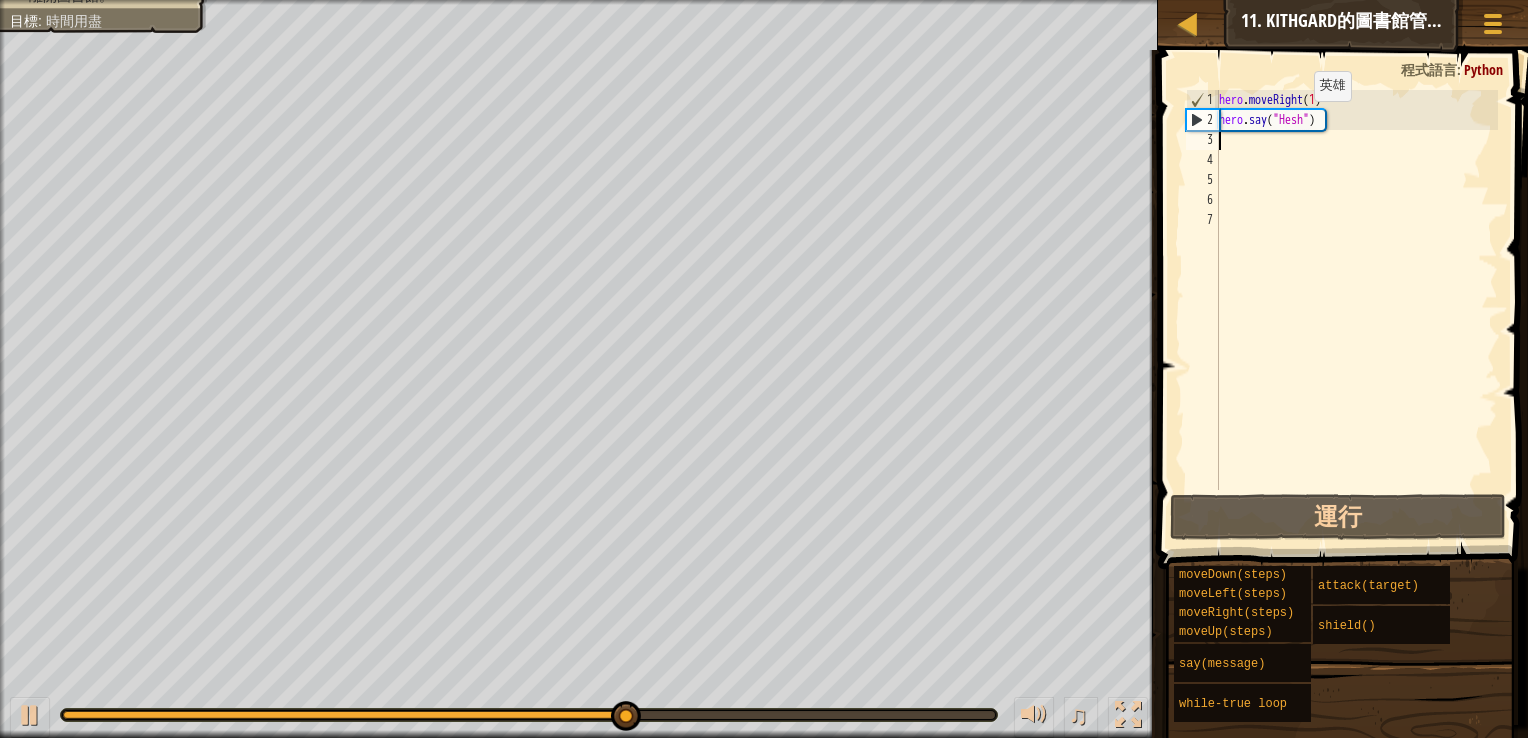 click on "hero . moveRight ( 1 ) hero . say ( "[NAME]" )" at bounding box center [1356, 310] 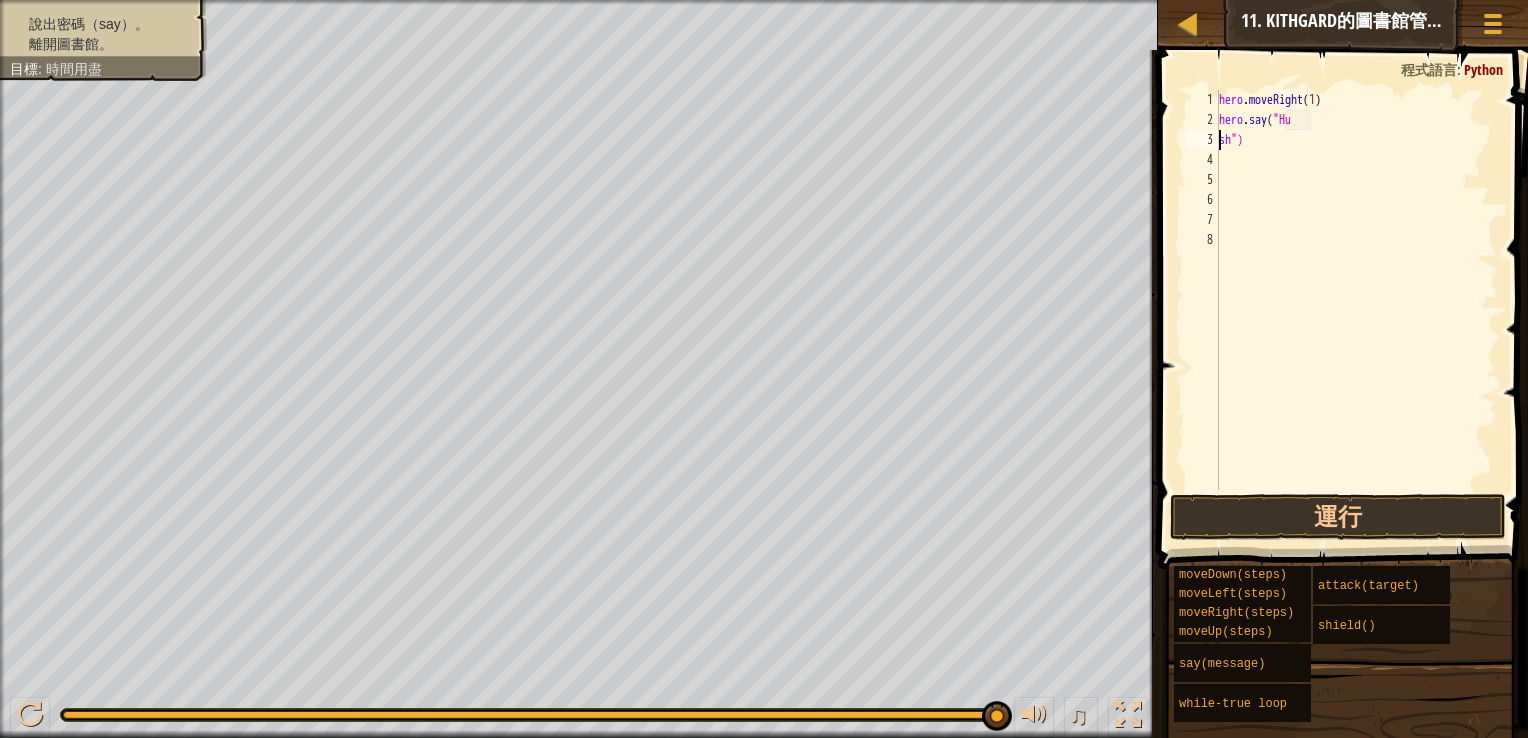 scroll, scrollTop: 9, scrollLeft: 0, axis: vertical 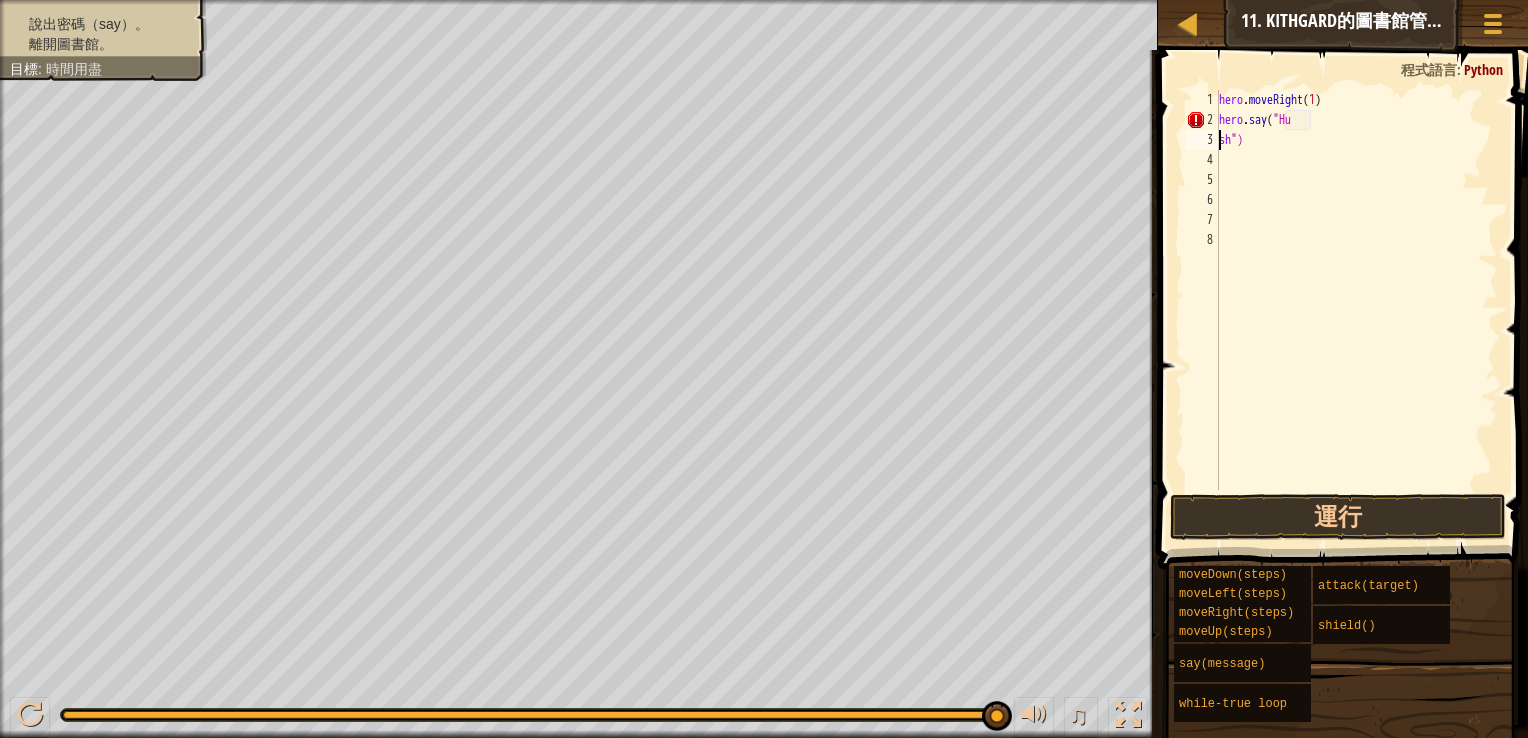 click on "hero . moveRight ( 1 ) hero . say ( "[NAME] " )" at bounding box center (1356, 310) 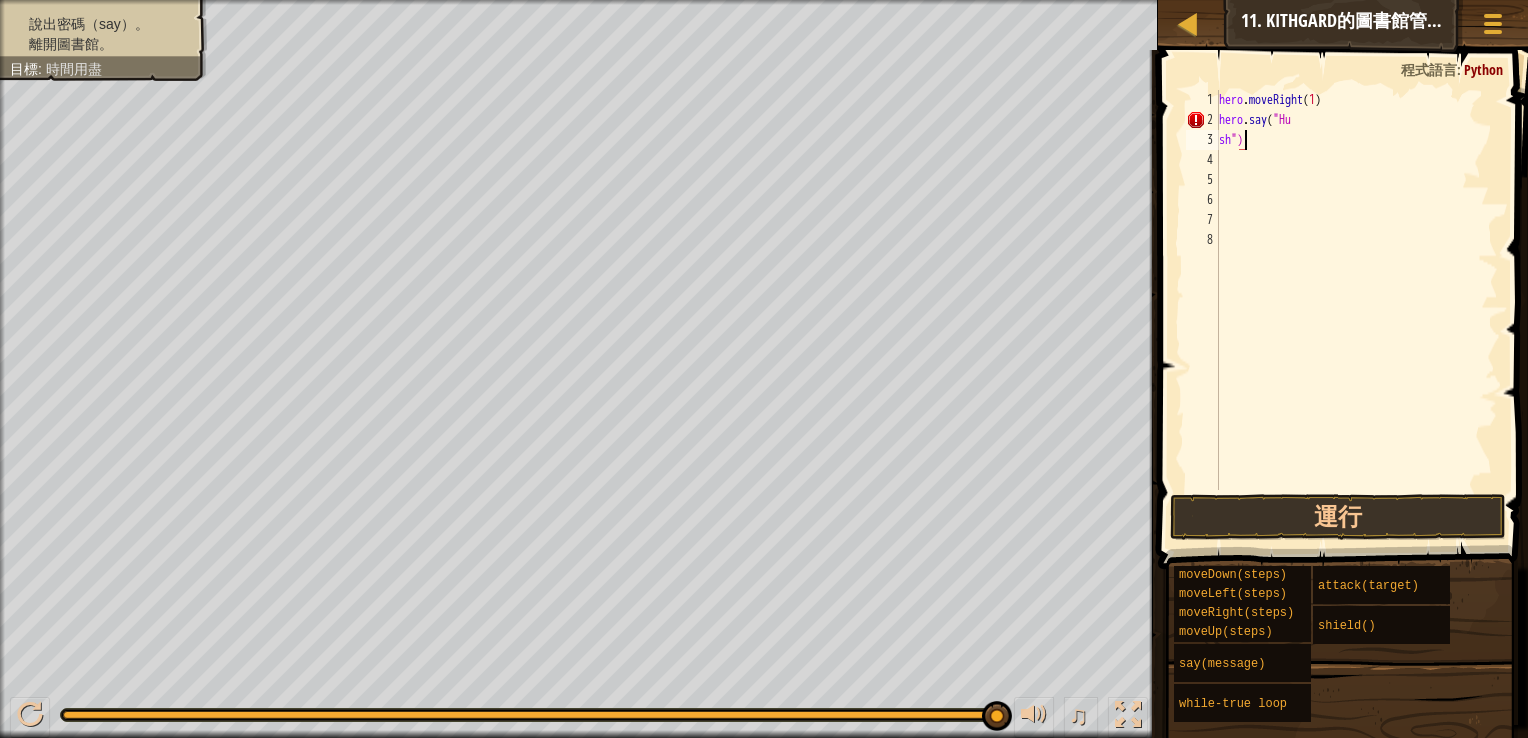 scroll, scrollTop: 9, scrollLeft: 0, axis: vertical 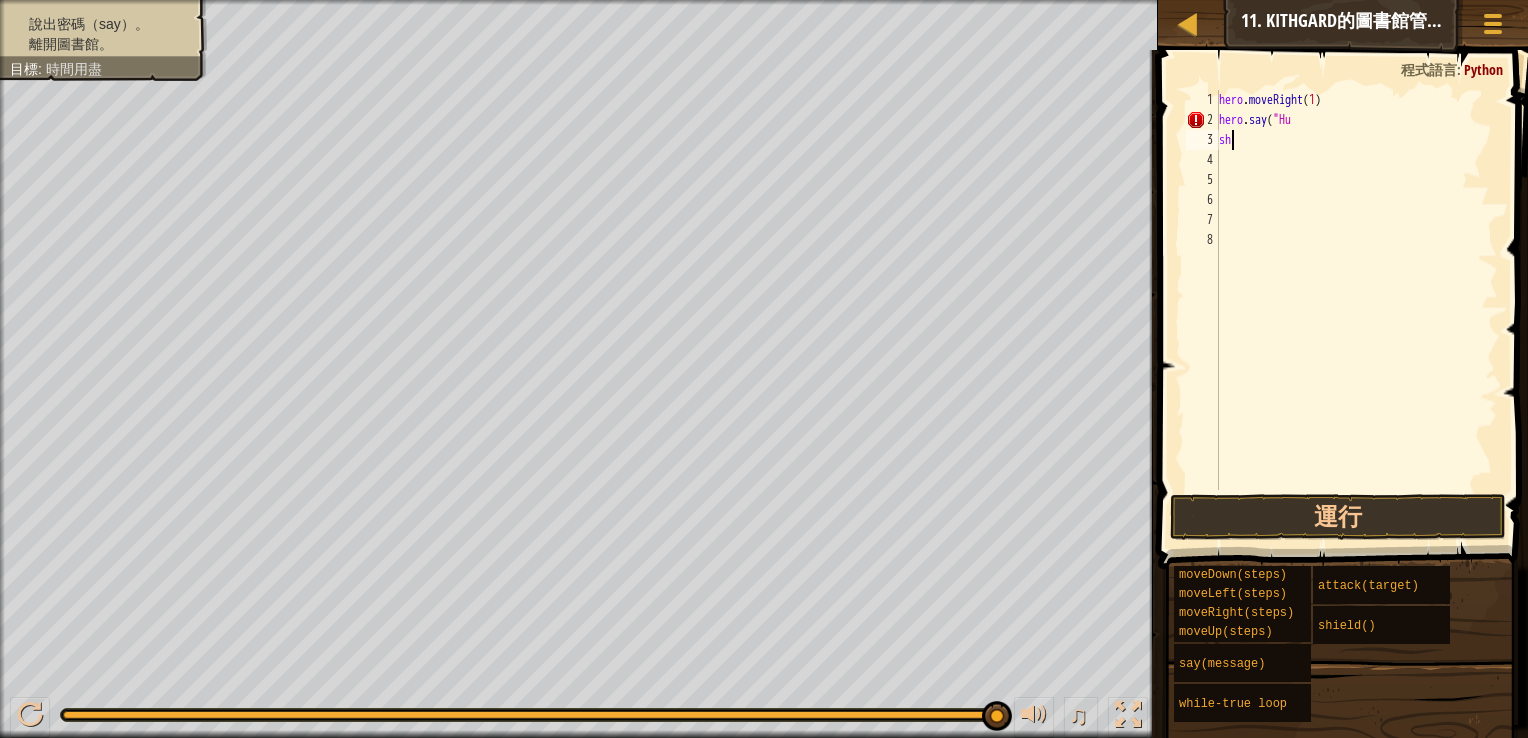type on "s" 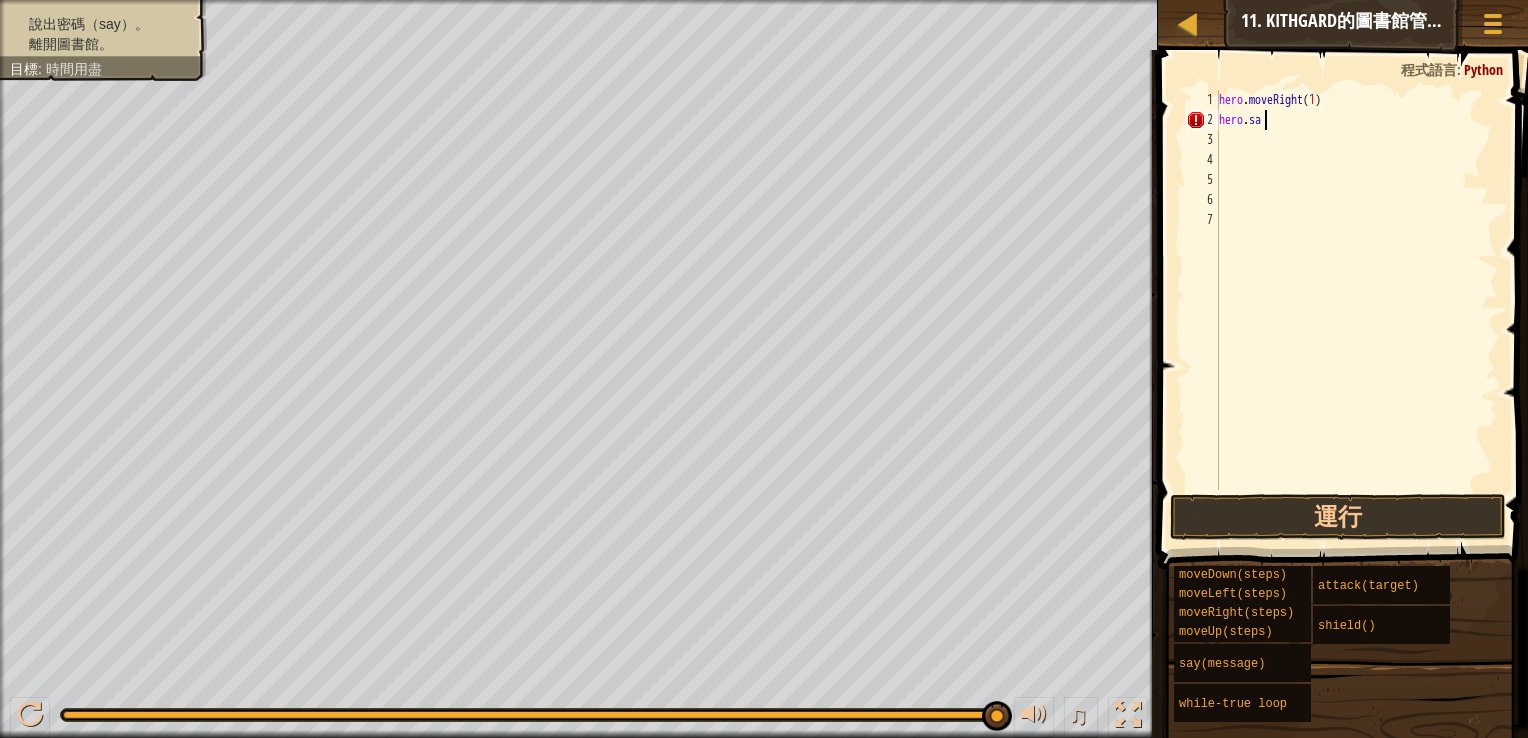 type on "h" 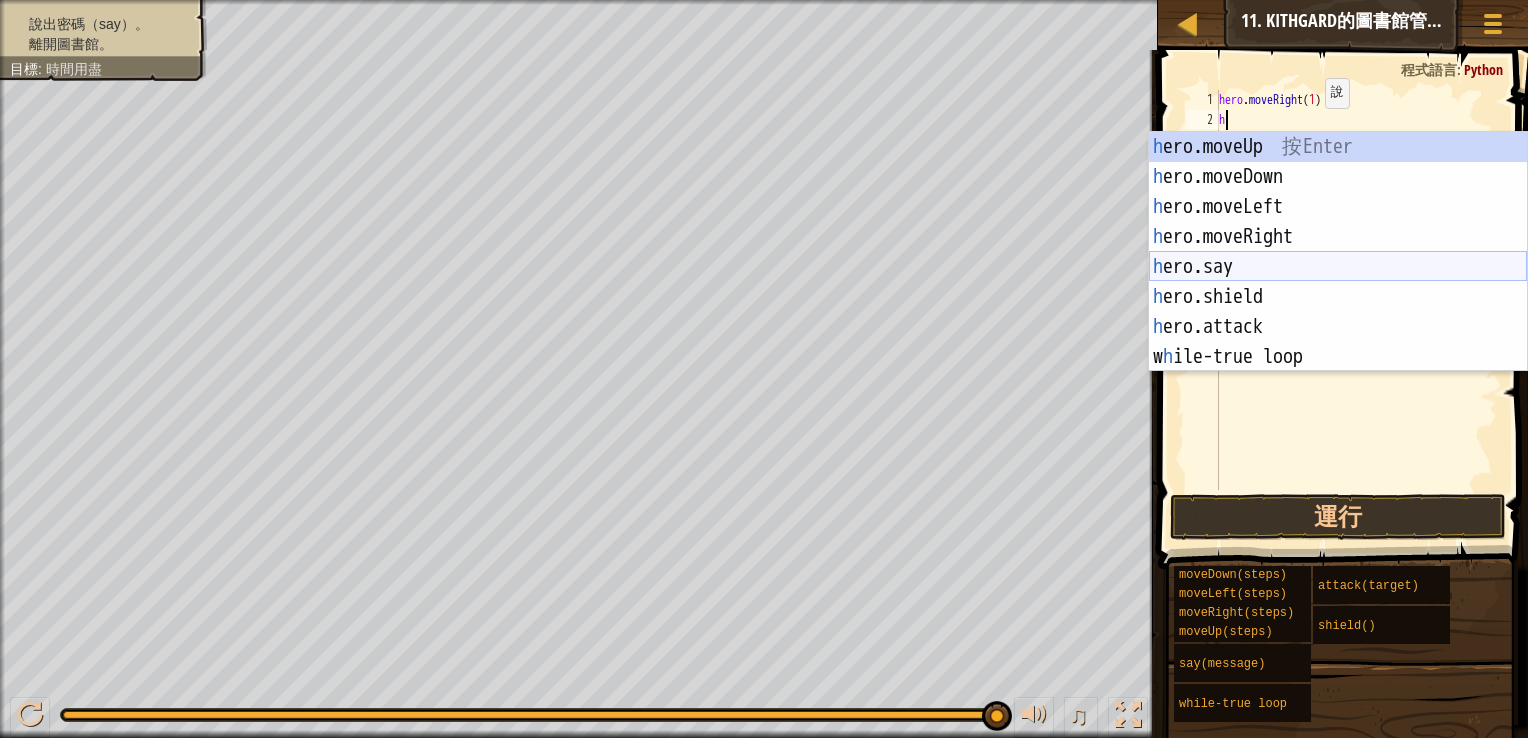 click on "h ero.moveUp 按 Enter h ero.moveDown 按 Enter h ero.moveLeft 按 Enter h ero.moveRight 按 Enter h ero.say 按 Enter h ero.shield 按 Enter h ero.attack 按 Enter w h ile-true loop 按 Enter" at bounding box center (1338, 282) 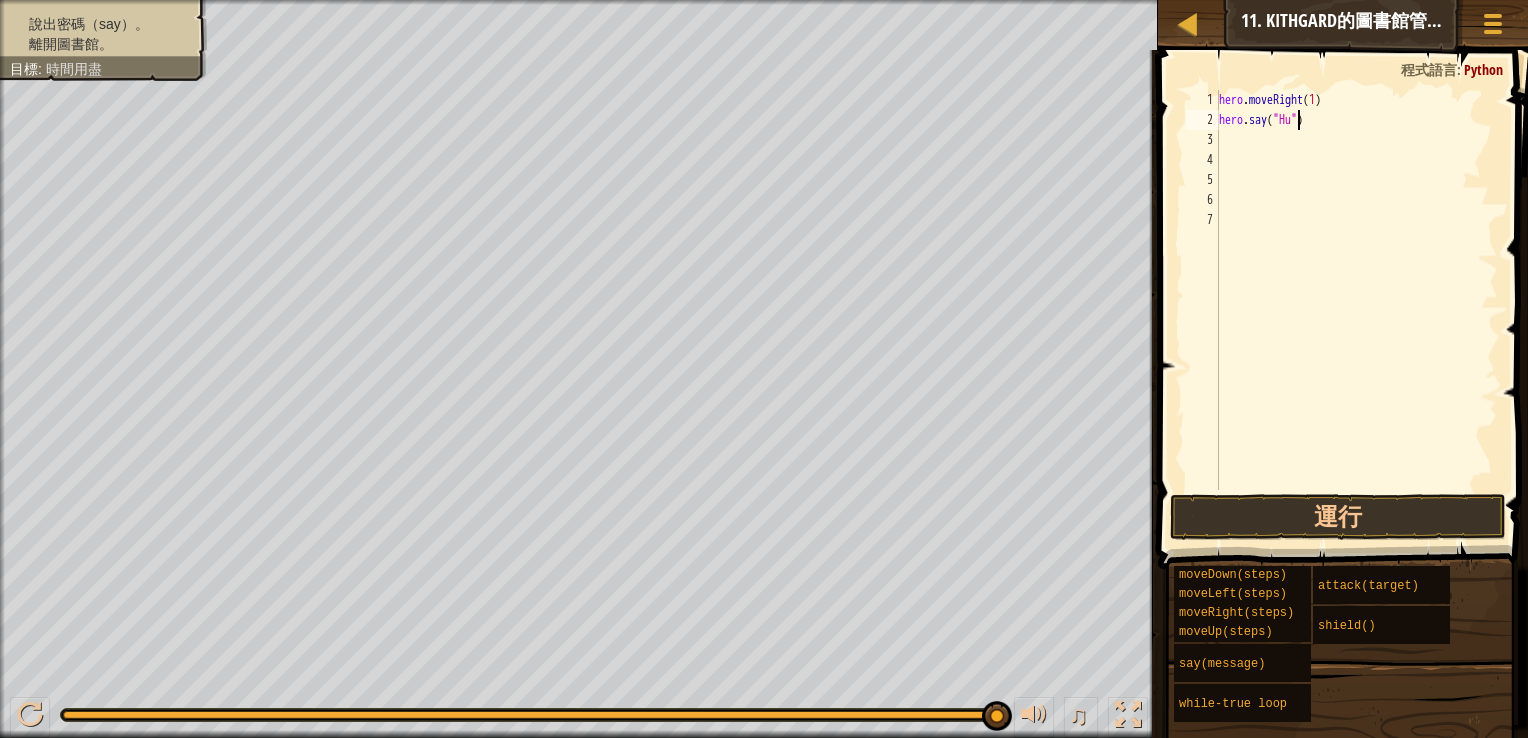 scroll, scrollTop: 9, scrollLeft: 7, axis: both 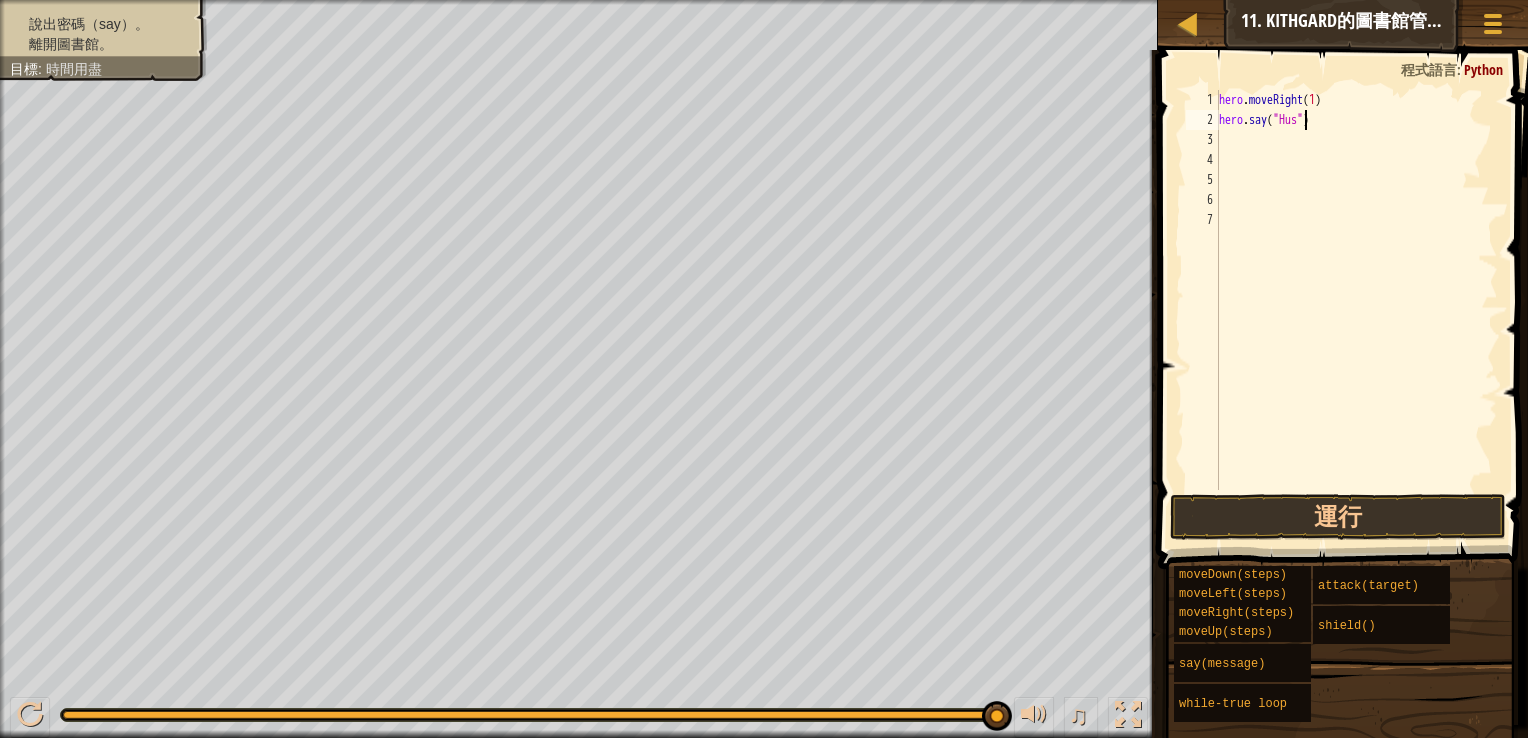 type on "hero.say("Hush")" 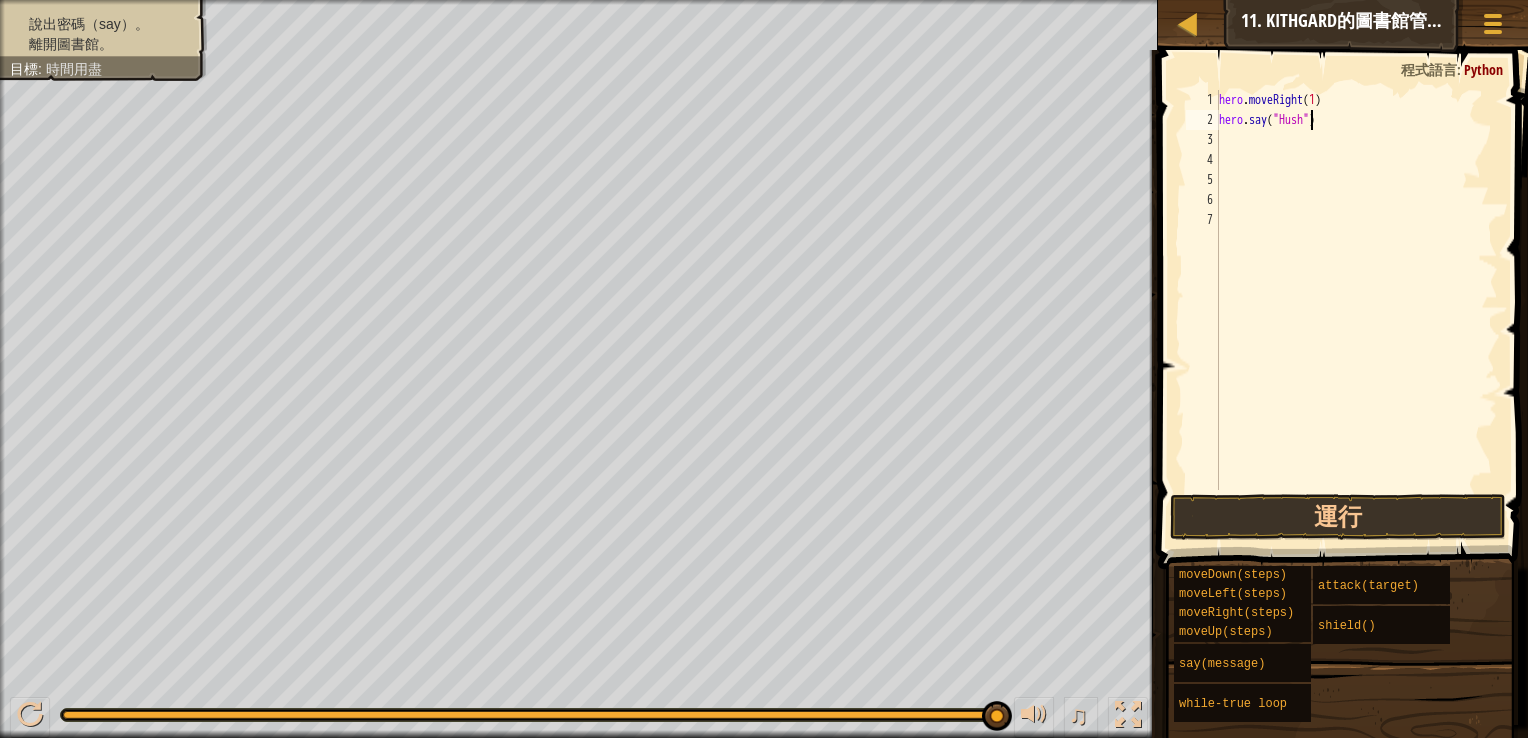 scroll, scrollTop: 9, scrollLeft: 0, axis: vertical 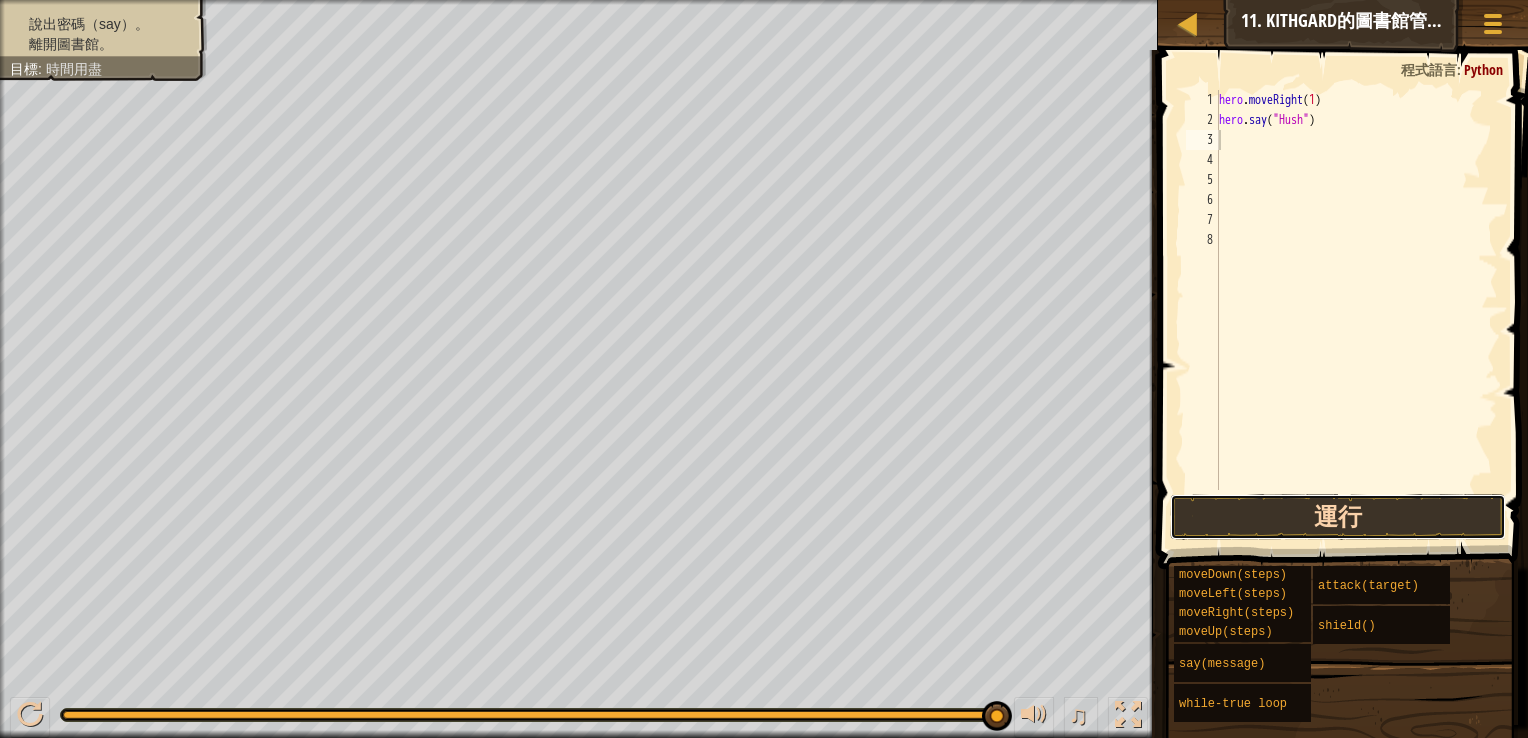 drag, startPoint x: 1258, startPoint y: 522, endPoint x: 1244, endPoint y: 511, distance: 17.804493 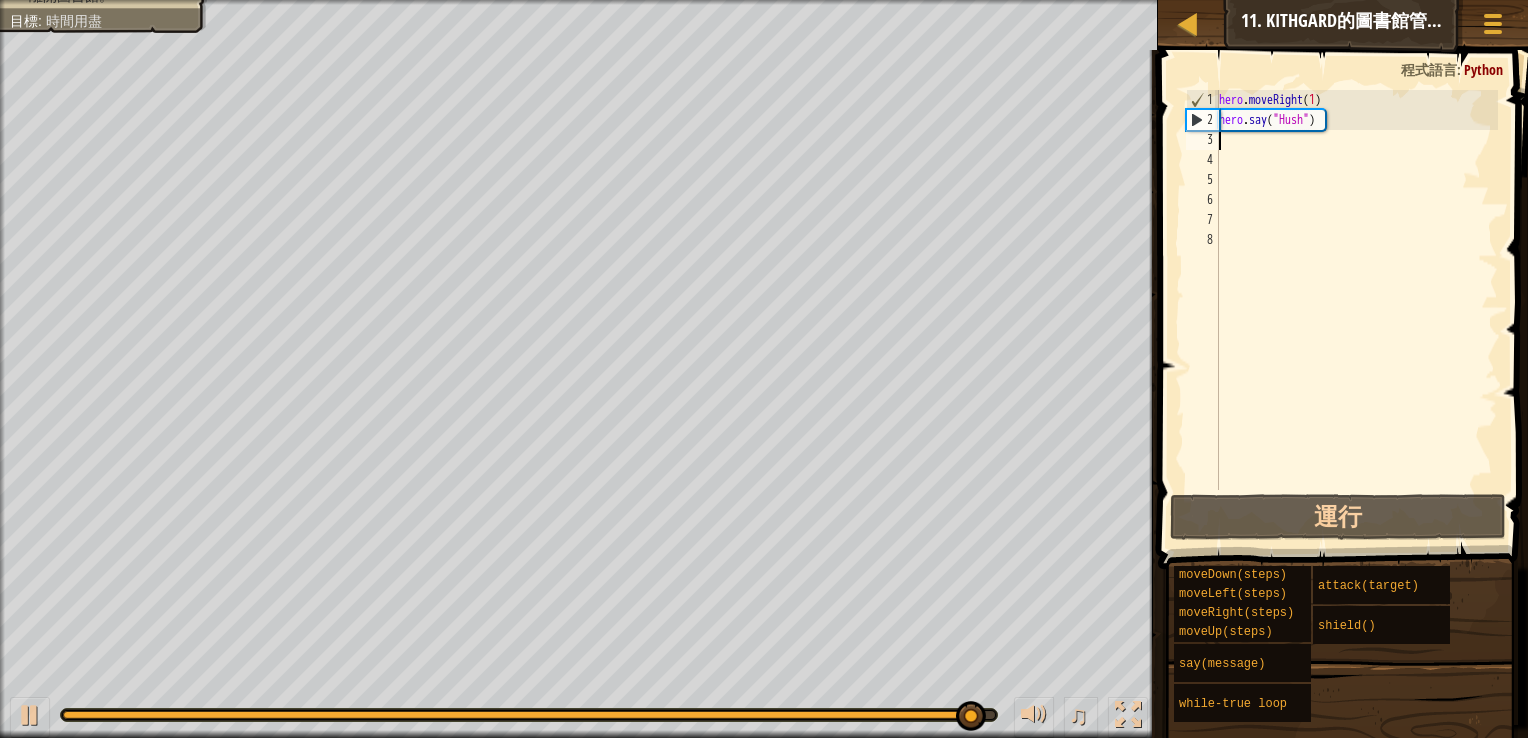type on "h" 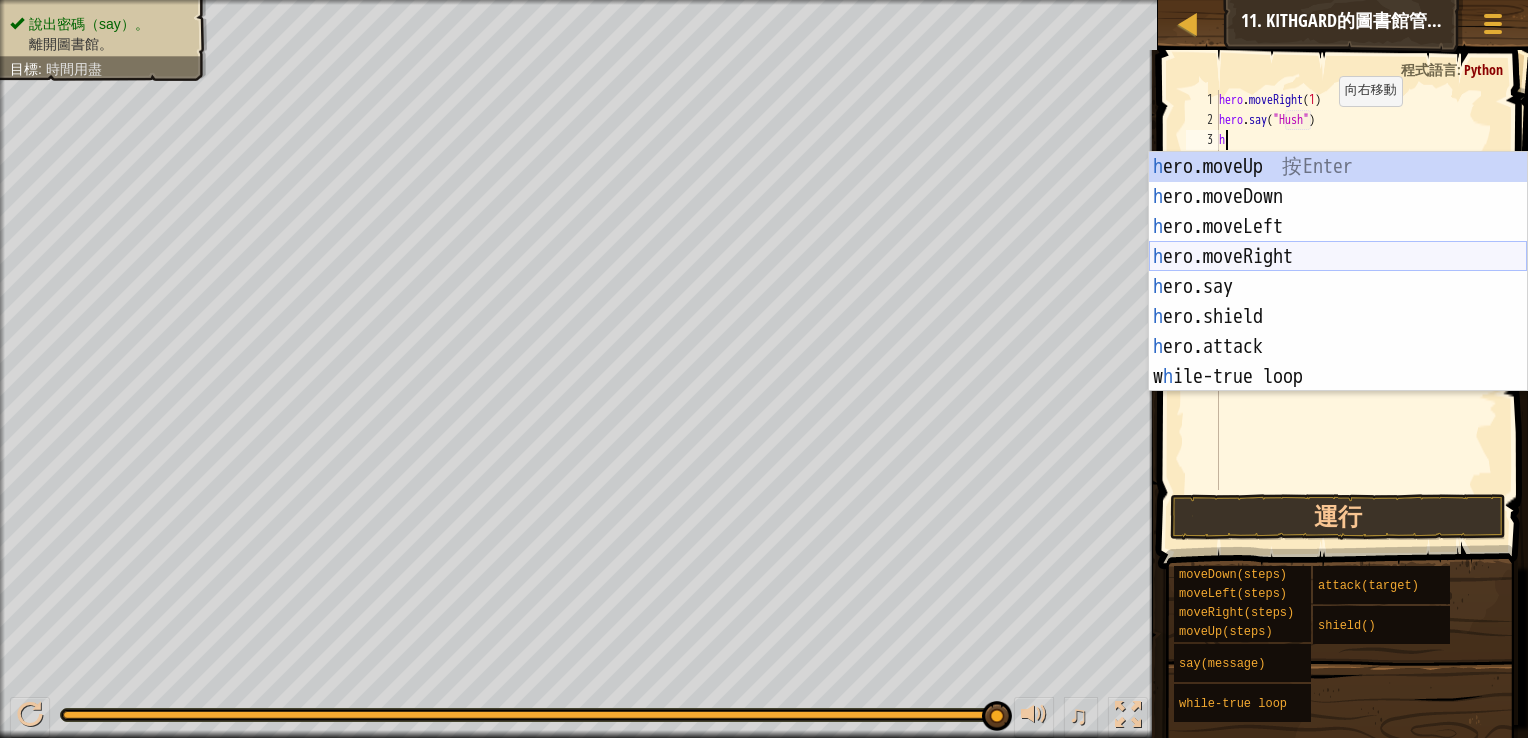 click on "h ero.moveUp 按 Enter h ero.moveDown 按 Enter h ero.moveLeft 按 Enter h ero.moveRight 按 Enter h ero.say 按 Enter h ero.shield 按 Enter h ero.attack 按 Enter w h ile-true loop 按 Enter" at bounding box center (1338, 302) 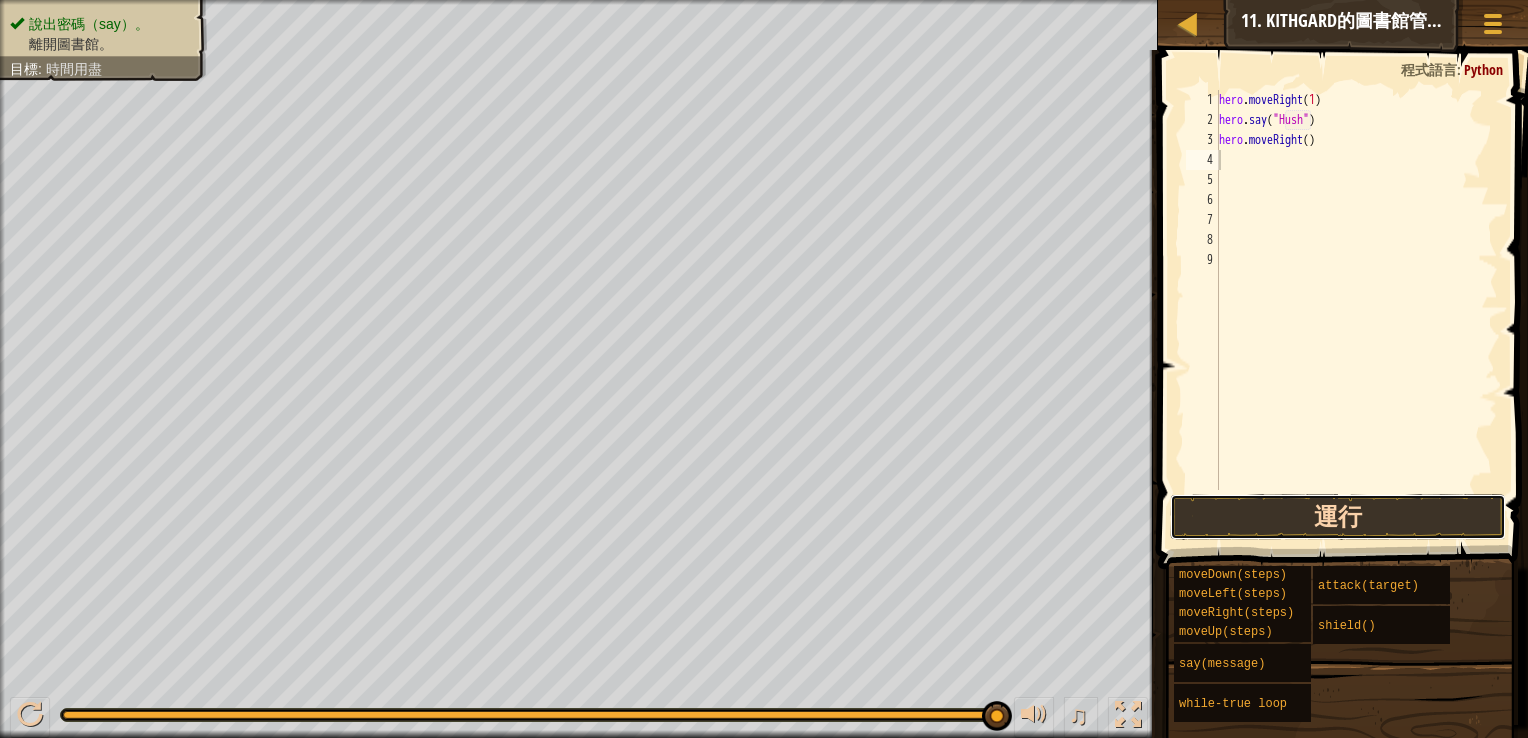 click on "運行" at bounding box center [1338, 517] 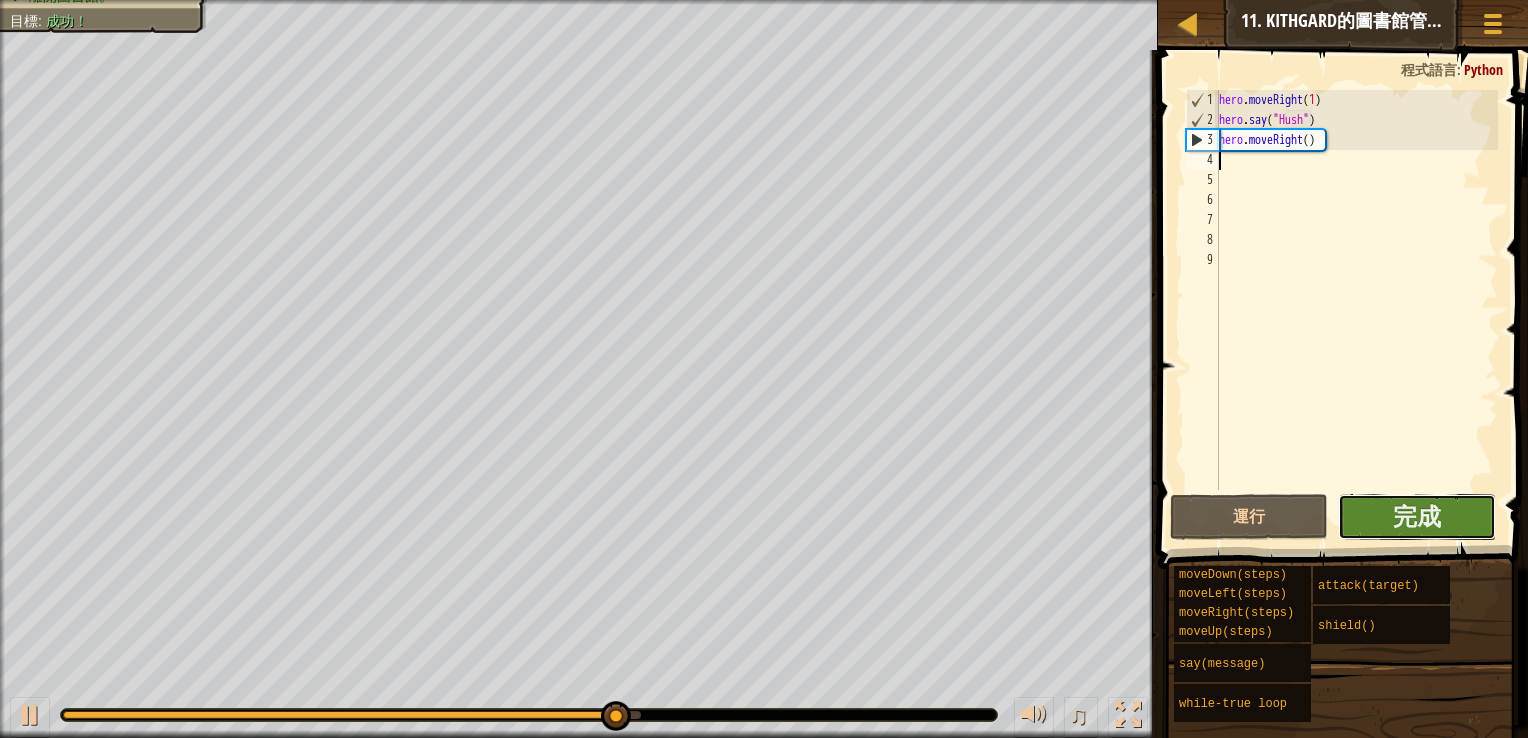 click on "完成" at bounding box center [1417, 517] 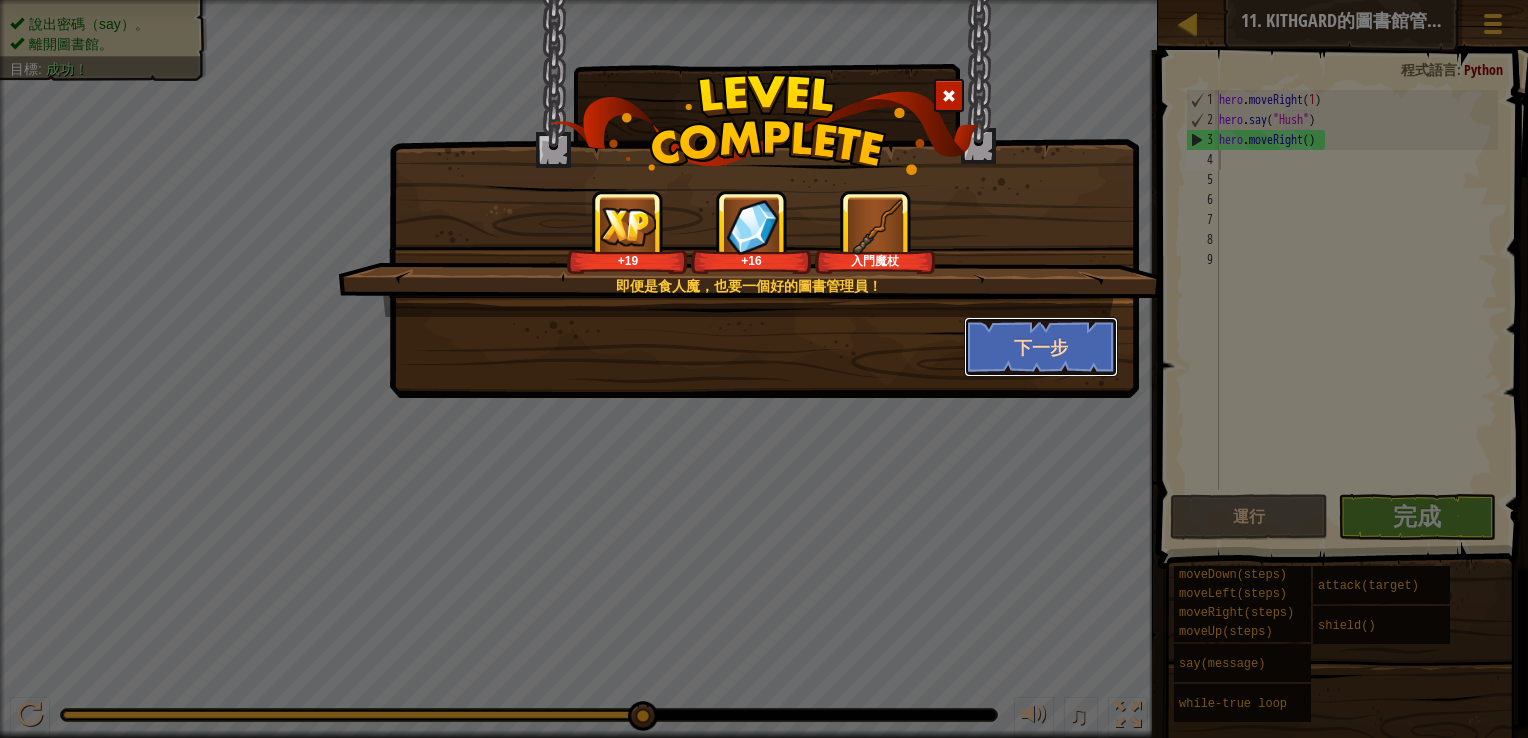 click on "下一步" at bounding box center [1041, 347] 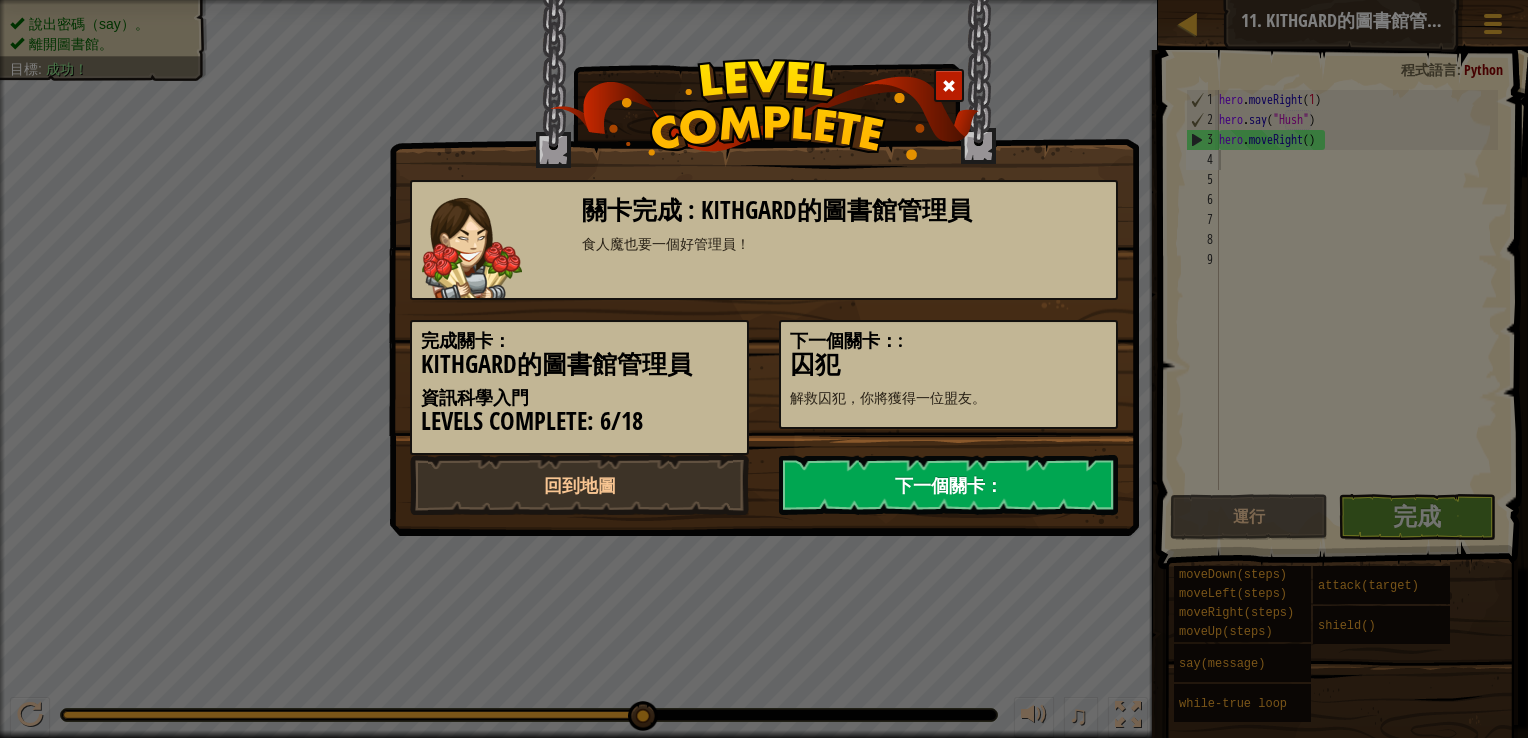 click on "下一個關卡：" at bounding box center (948, 485) 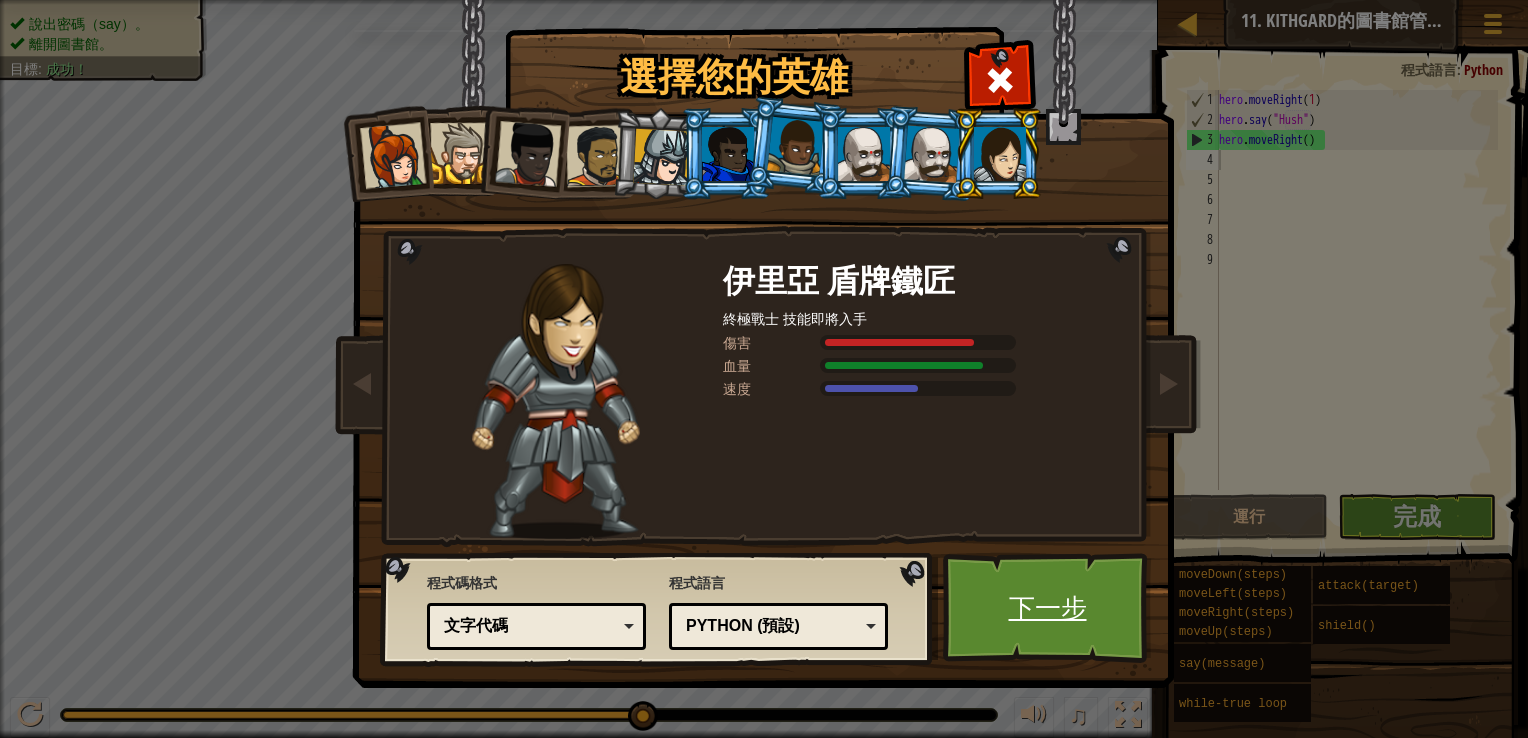 click on "下一步" at bounding box center [1047, 608] 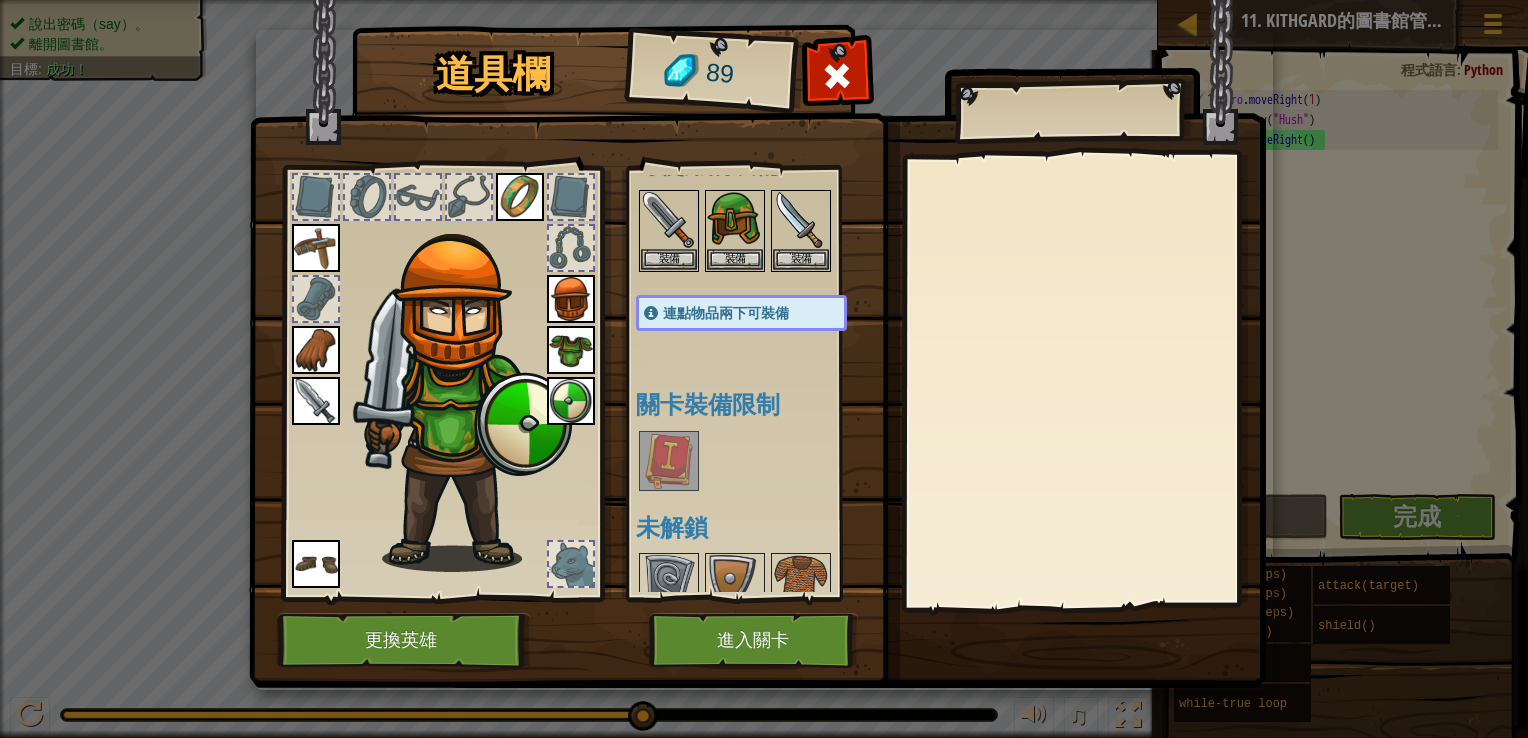 scroll, scrollTop: 0, scrollLeft: 0, axis: both 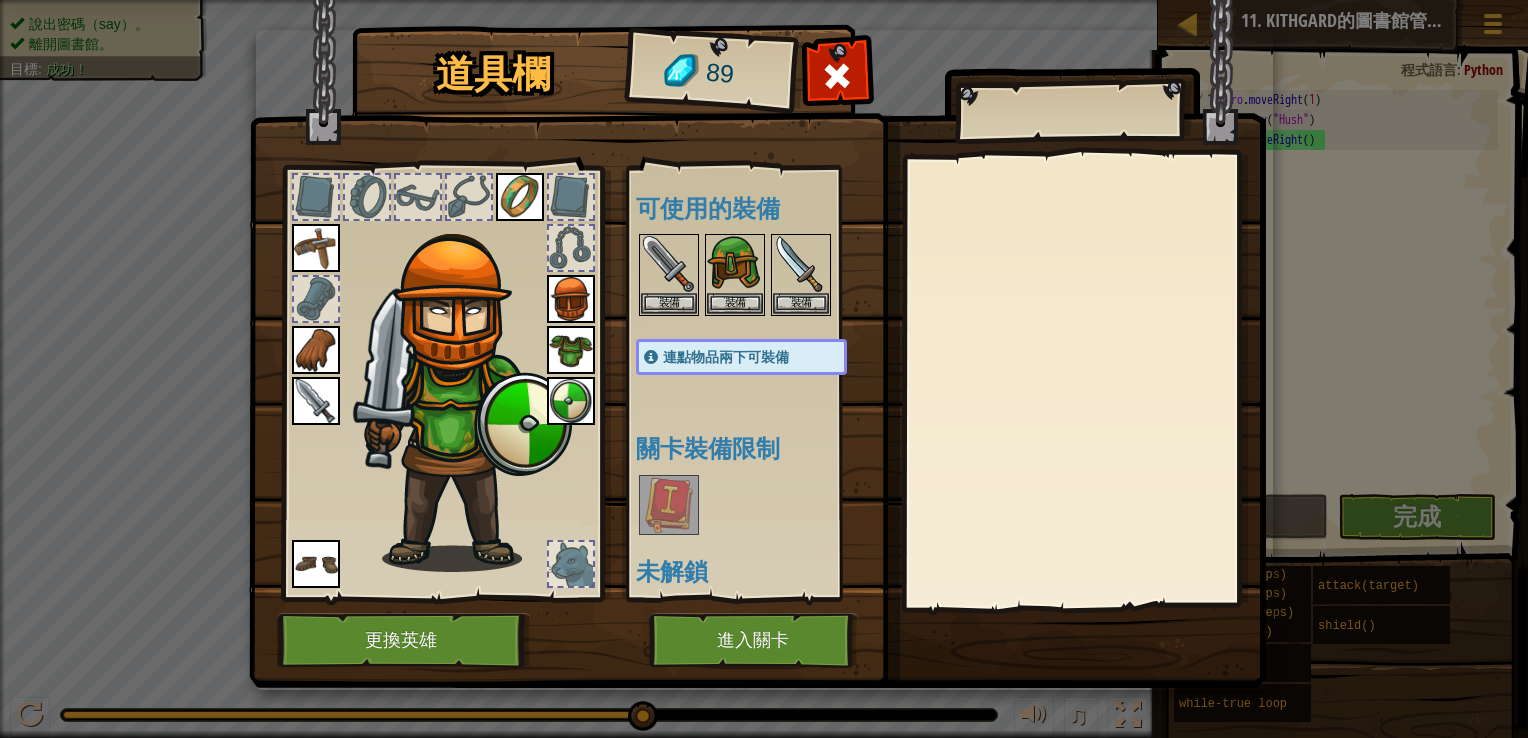 click on "連點物品兩下可裝備" at bounding box center (726, 357) 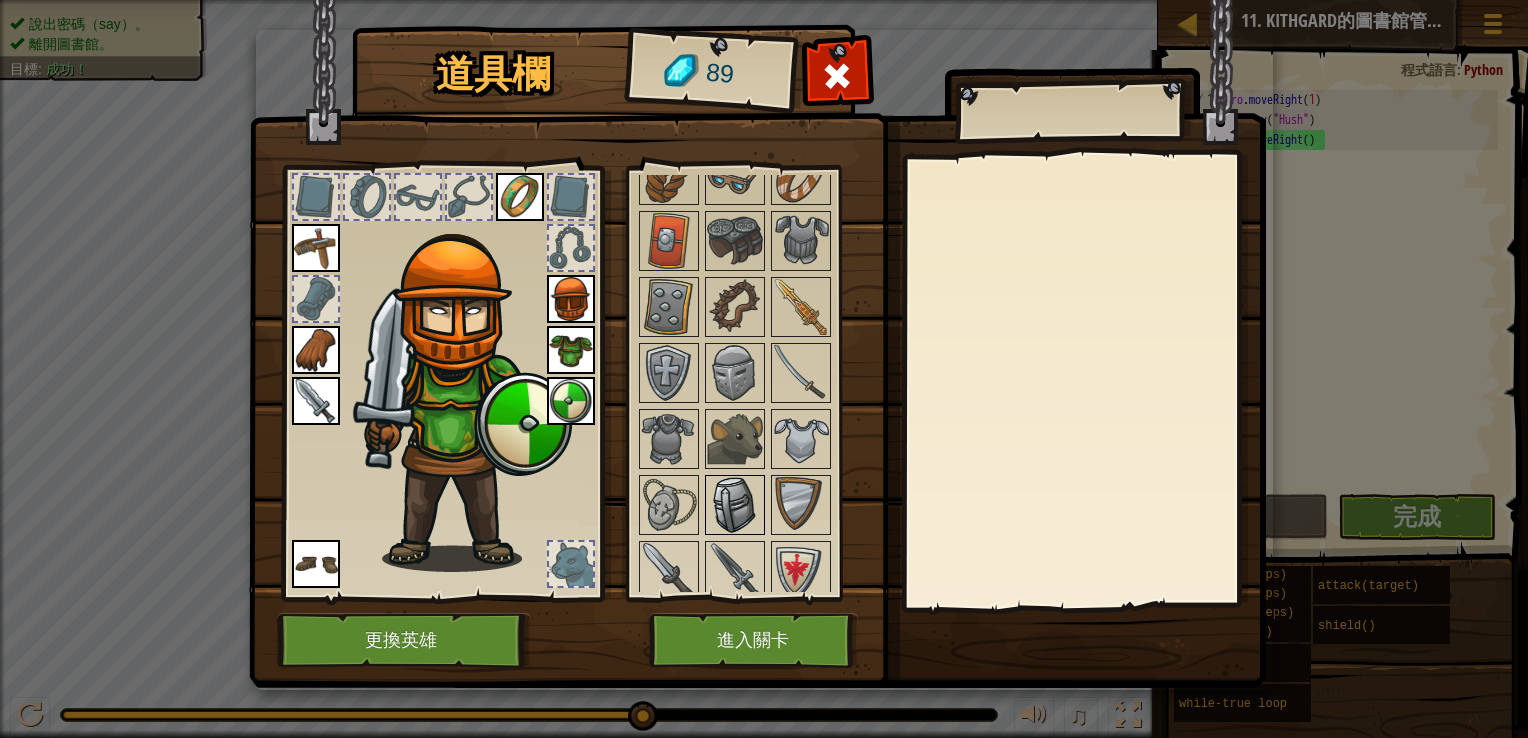 scroll, scrollTop: 524, scrollLeft: 0, axis: vertical 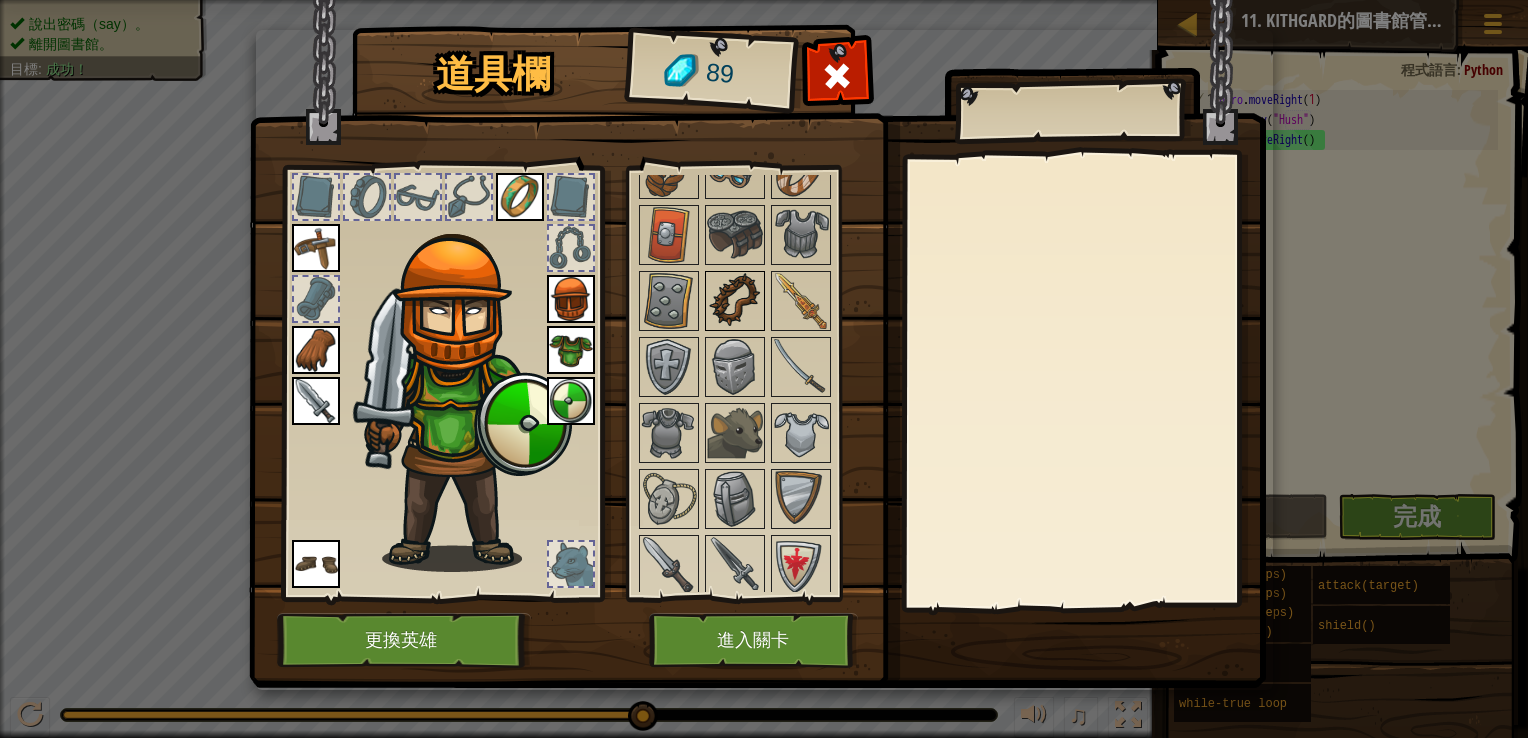 click at bounding box center [735, 301] 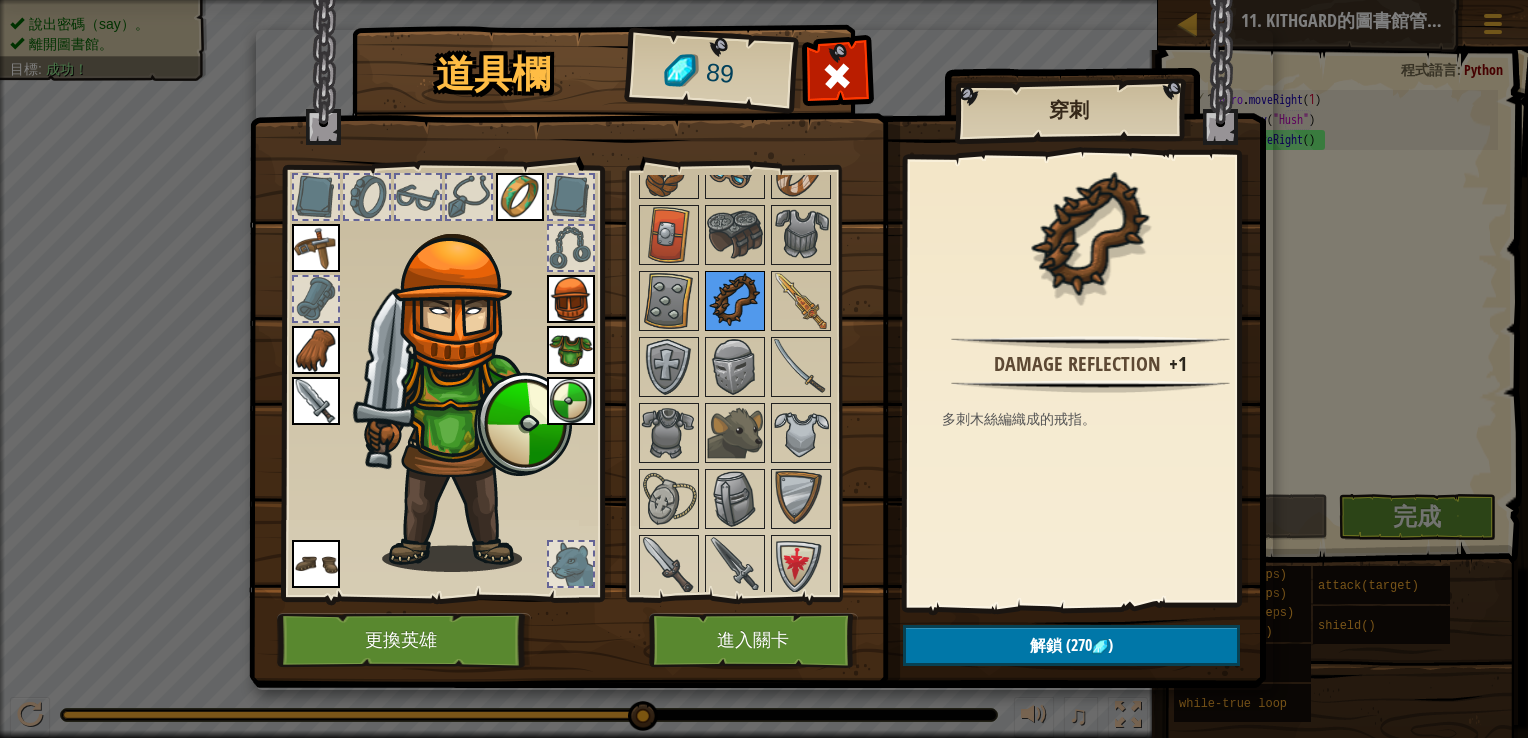 click at bounding box center (735, 301) 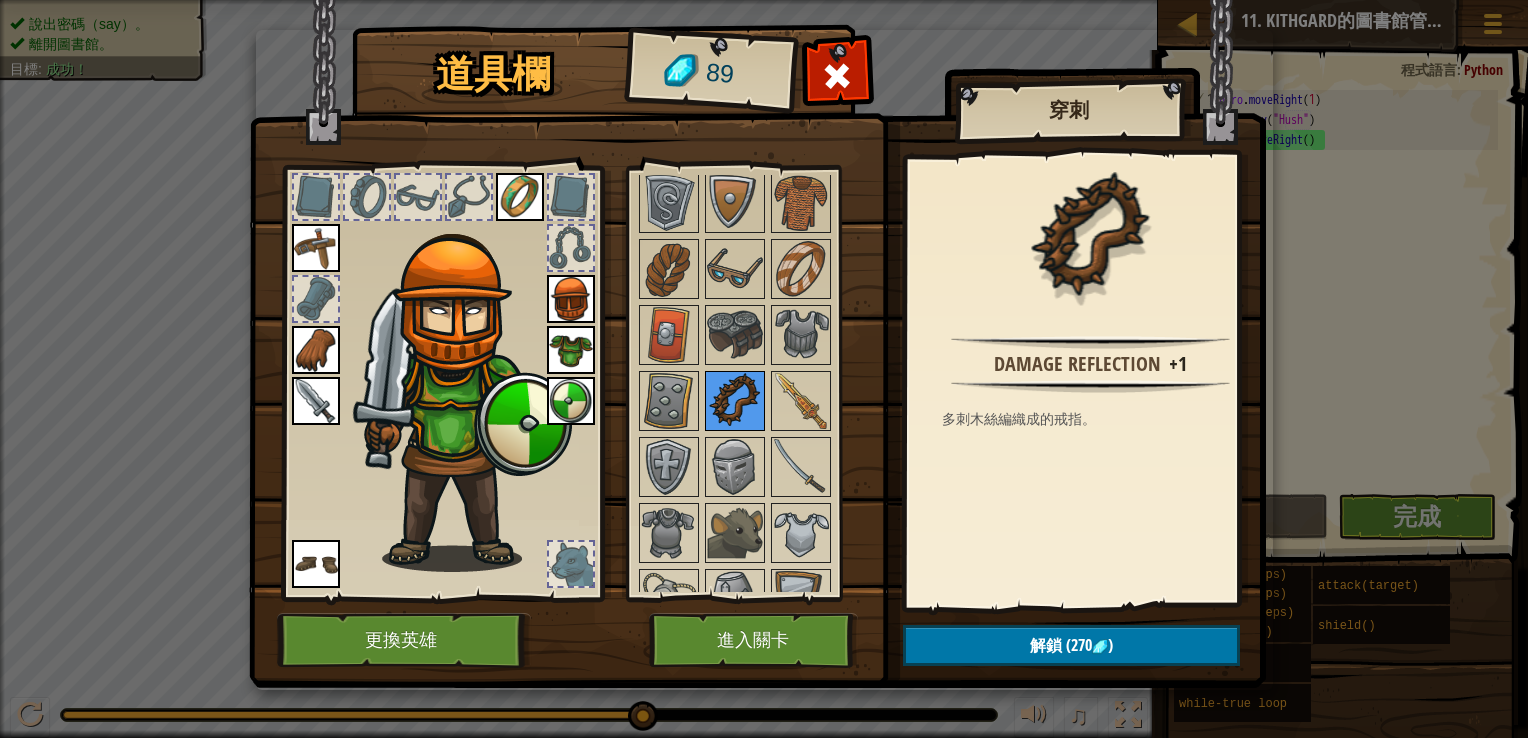 scroll, scrollTop: 424, scrollLeft: 0, axis: vertical 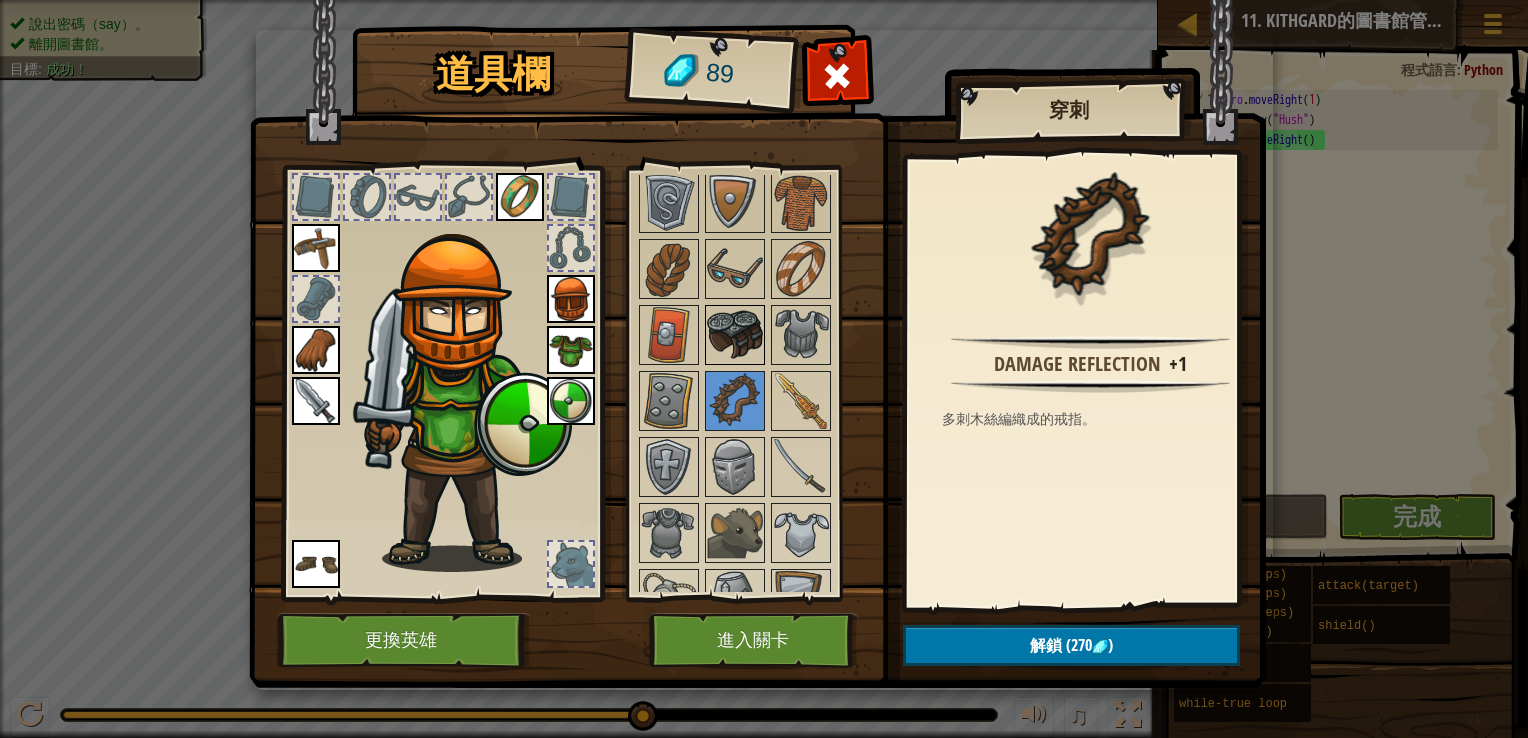 click at bounding box center (735, 335) 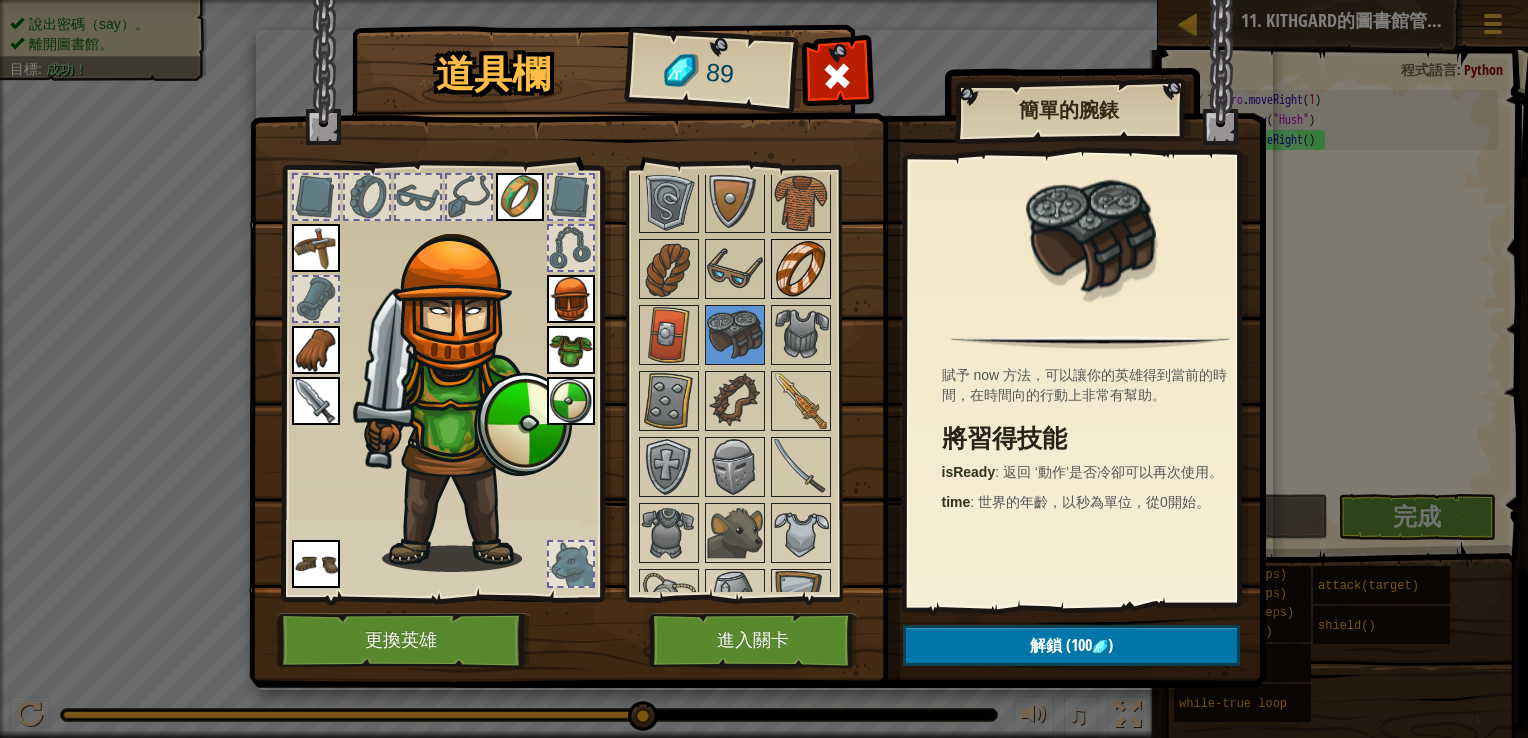 drag, startPoint x: 783, startPoint y: 277, endPoint x: 794, endPoint y: 277, distance: 11 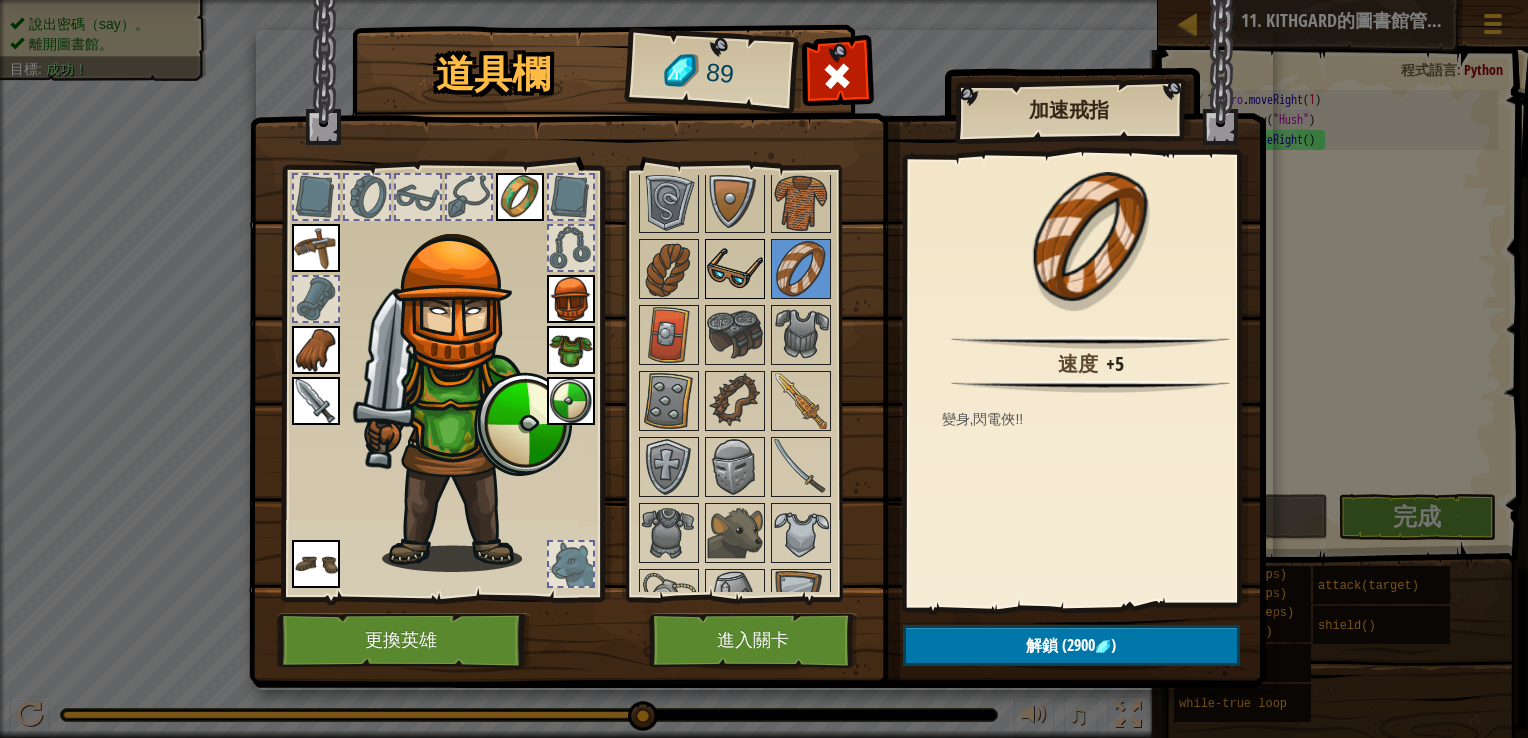 click at bounding box center [735, 269] 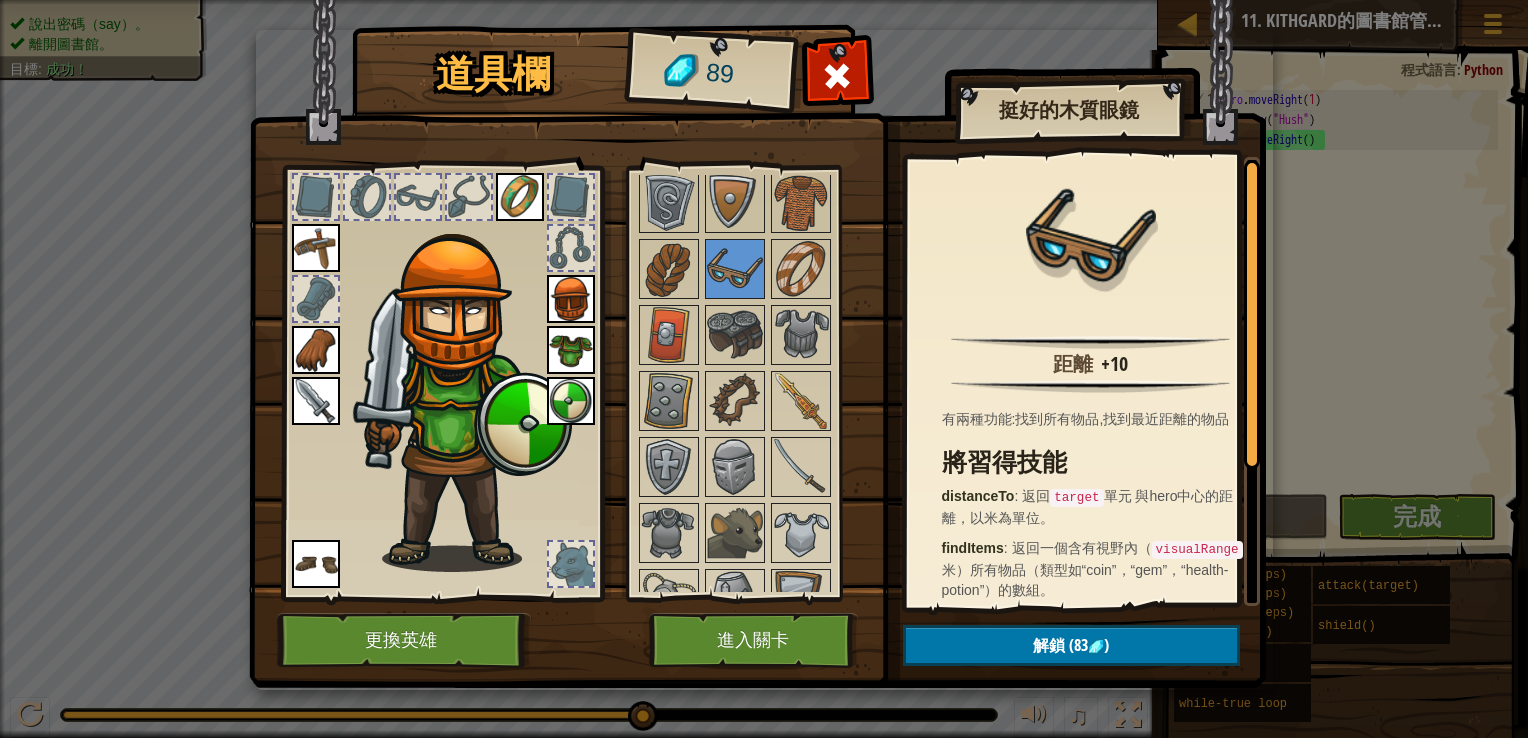 click at bounding box center [761, 434] 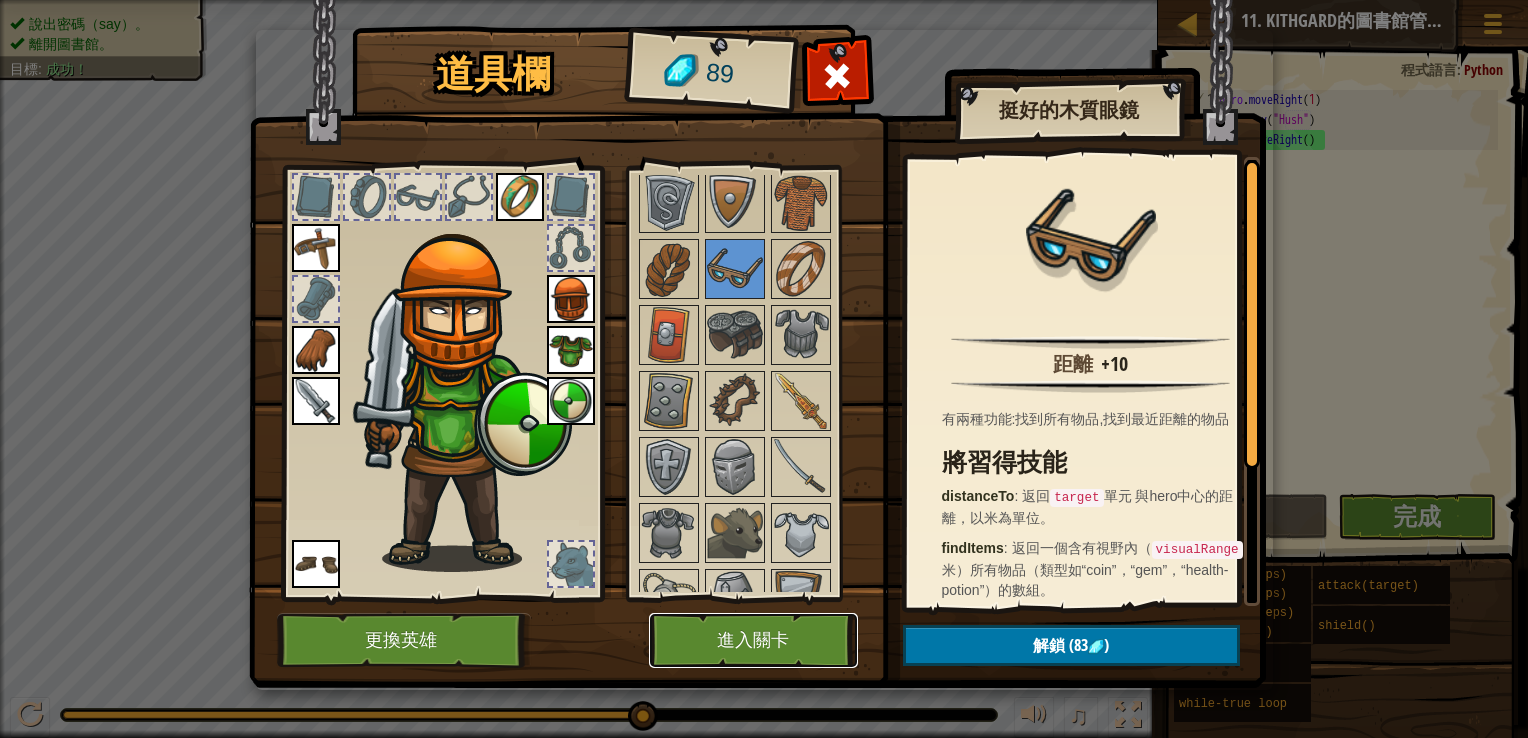 click on "進入關卡" at bounding box center (753, 640) 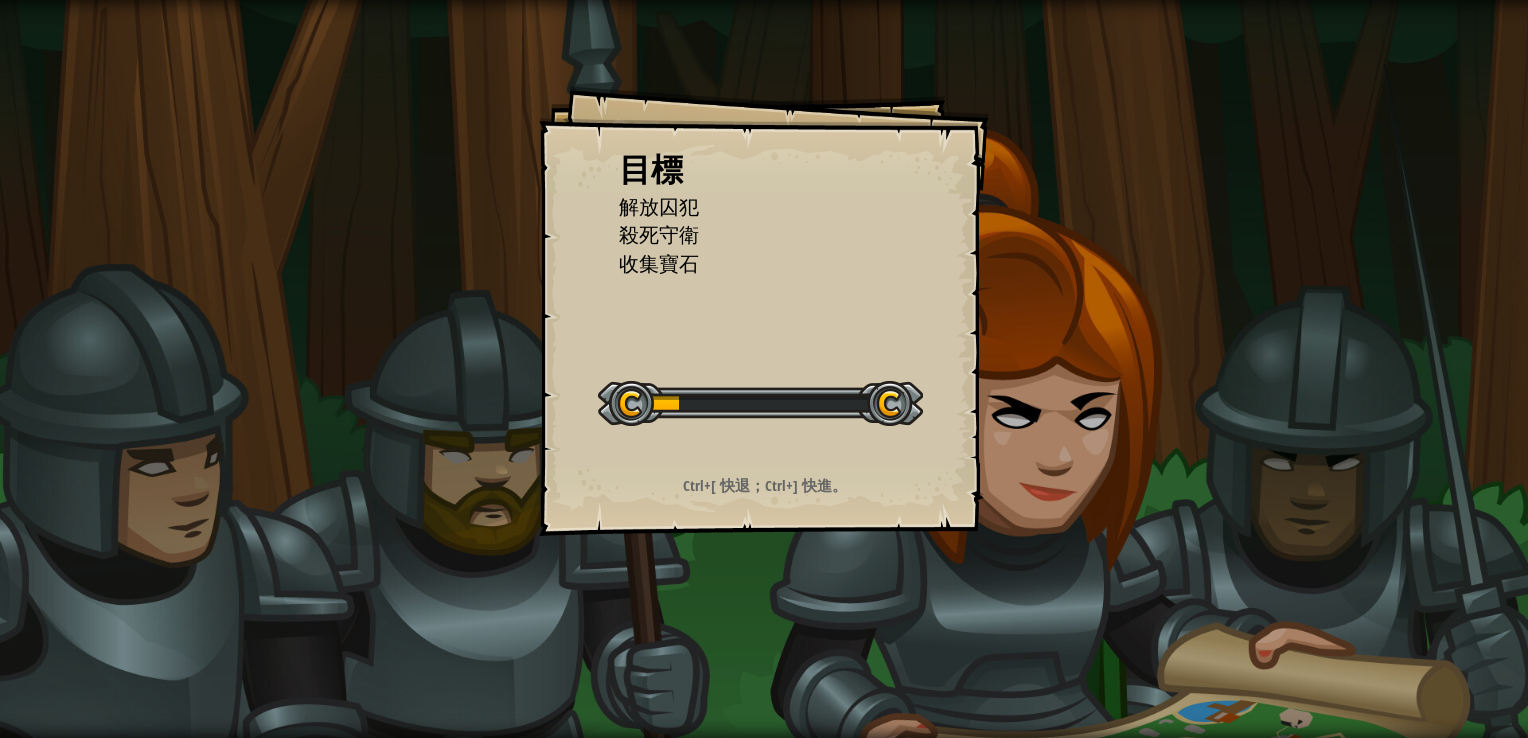 click on "目標 解放囚犯 殺死守衛 收集寶石 開始戰役 從伺服器載入失敗 您將需要訂閱來開啟這關。 訂閱 您需要加入一個課程來遊玩此關卡。 回到我的課程 詢問您的老師來分派一個授權碼給您，這樣您就可以繼續遊玩CodeCombat! 回到我的課程 此關卡已鎖定。
回到我的課程 Ctrl+[ 快退；Ctrl+] 快進。" at bounding box center (764, 311) 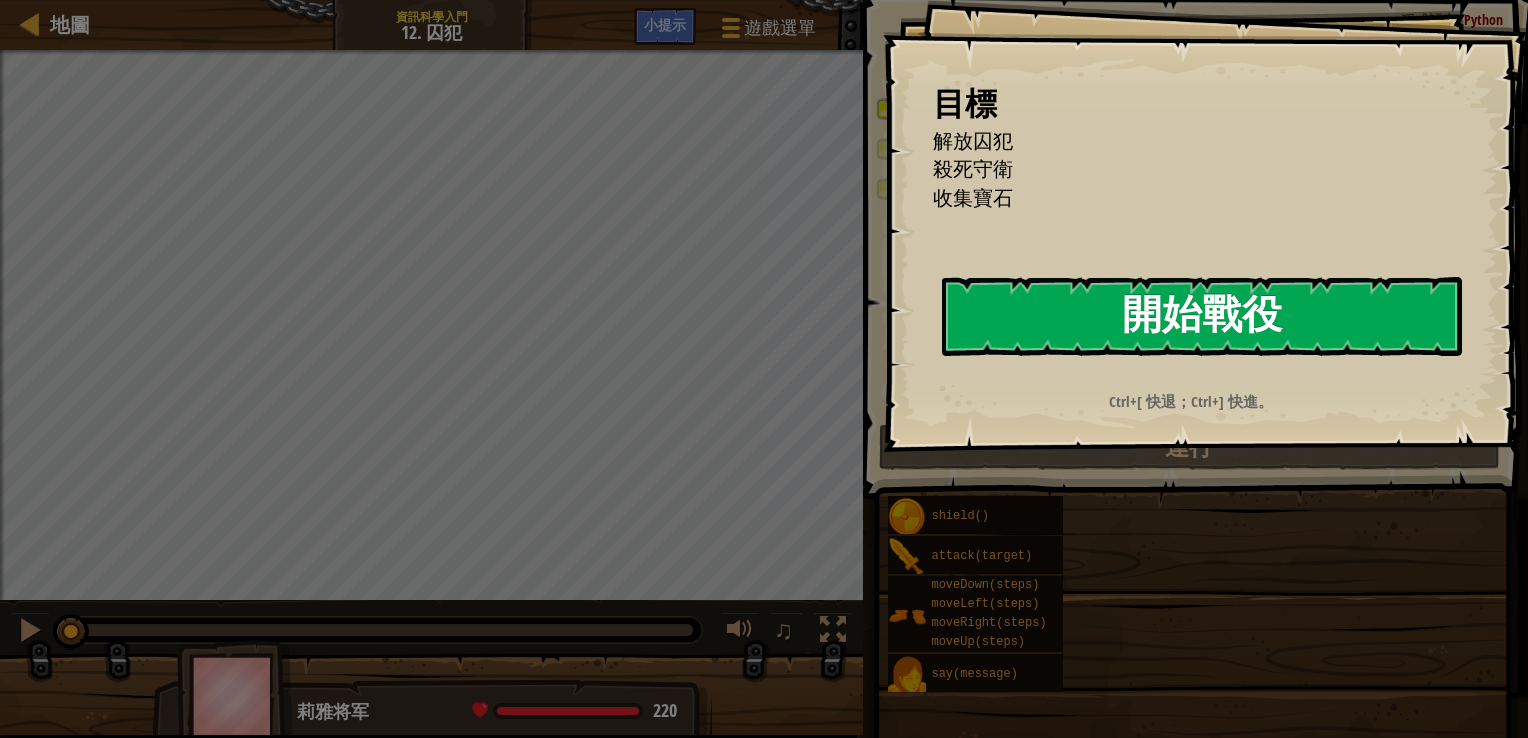 click on "開始戰役" at bounding box center [1202, 316] 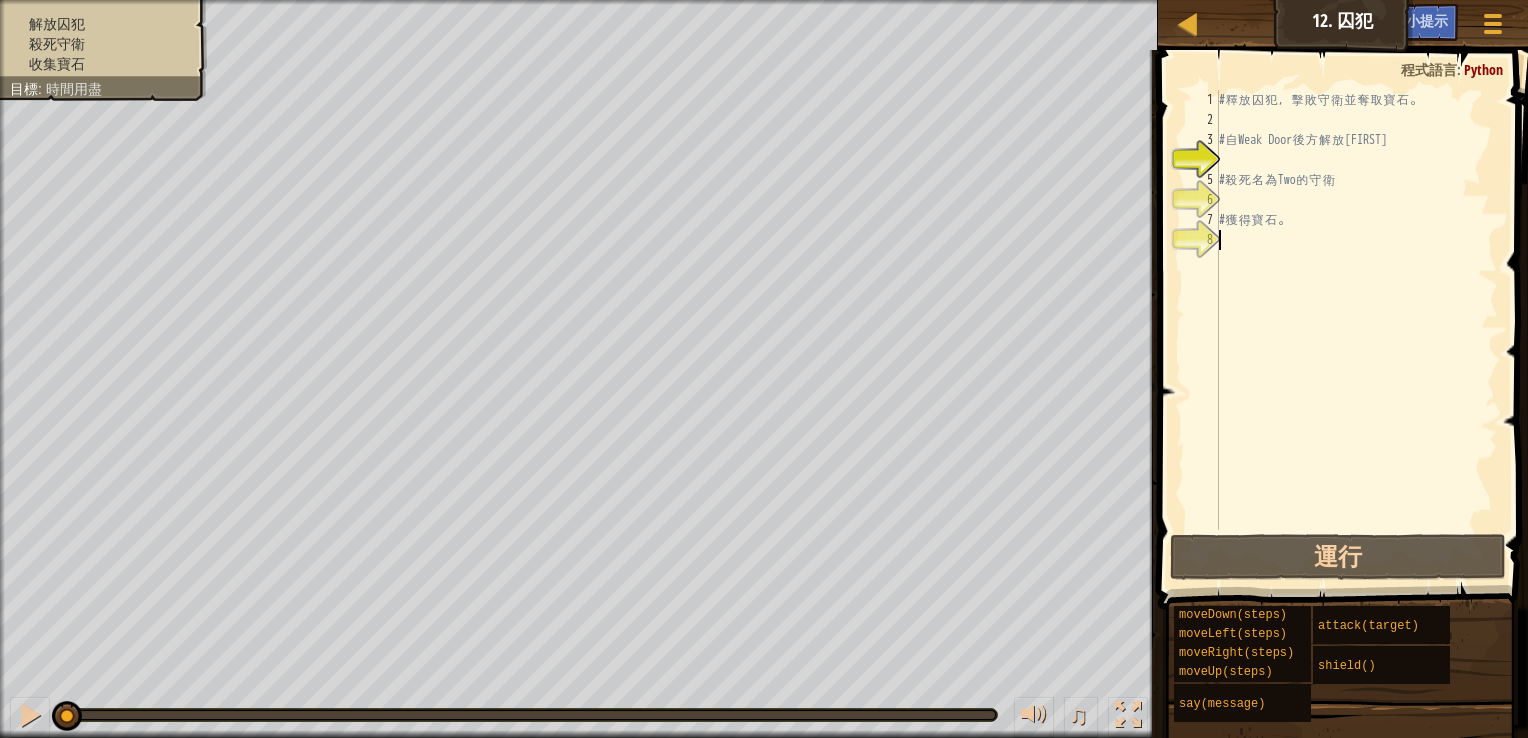 click on "#  釋 放 囚 犯 ， 擊 敗 守 衛 並 奪 取 寶 石 。 #  自 Weak Door 後 方 解 放 Patrick #  殺 死 名 為 Two 的 守 衛 #  獲 得 寶 石 。" at bounding box center (1356, 330) 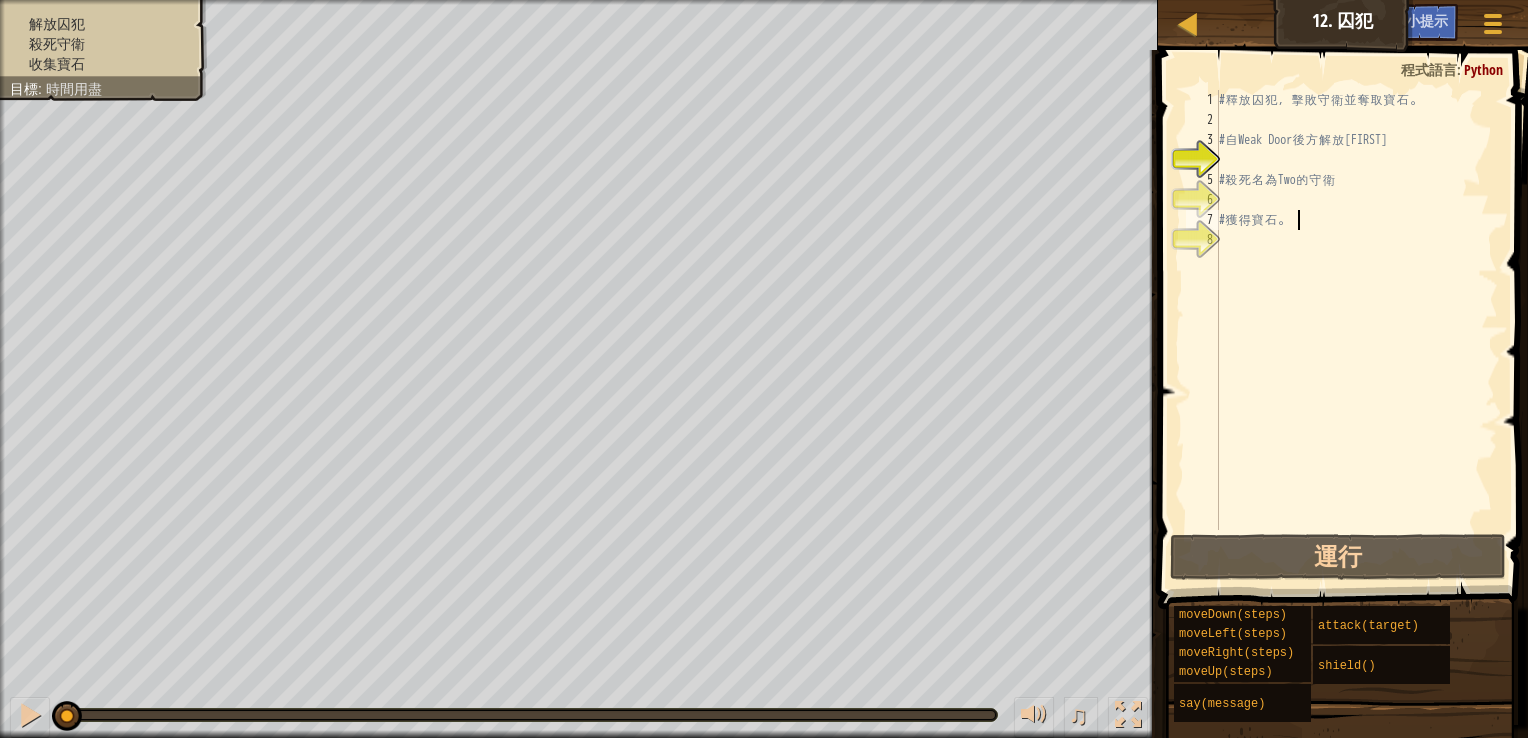 click on "#  釋 放 囚 犯 ， 擊 敗 守 衛 並 奪 取 寶 石 。 #  自 Weak Door 後 方 解 放 Patrick #  殺 死 名 為 Two 的 守 衛 #  獲 得 寶 石 。" at bounding box center (1356, 330) 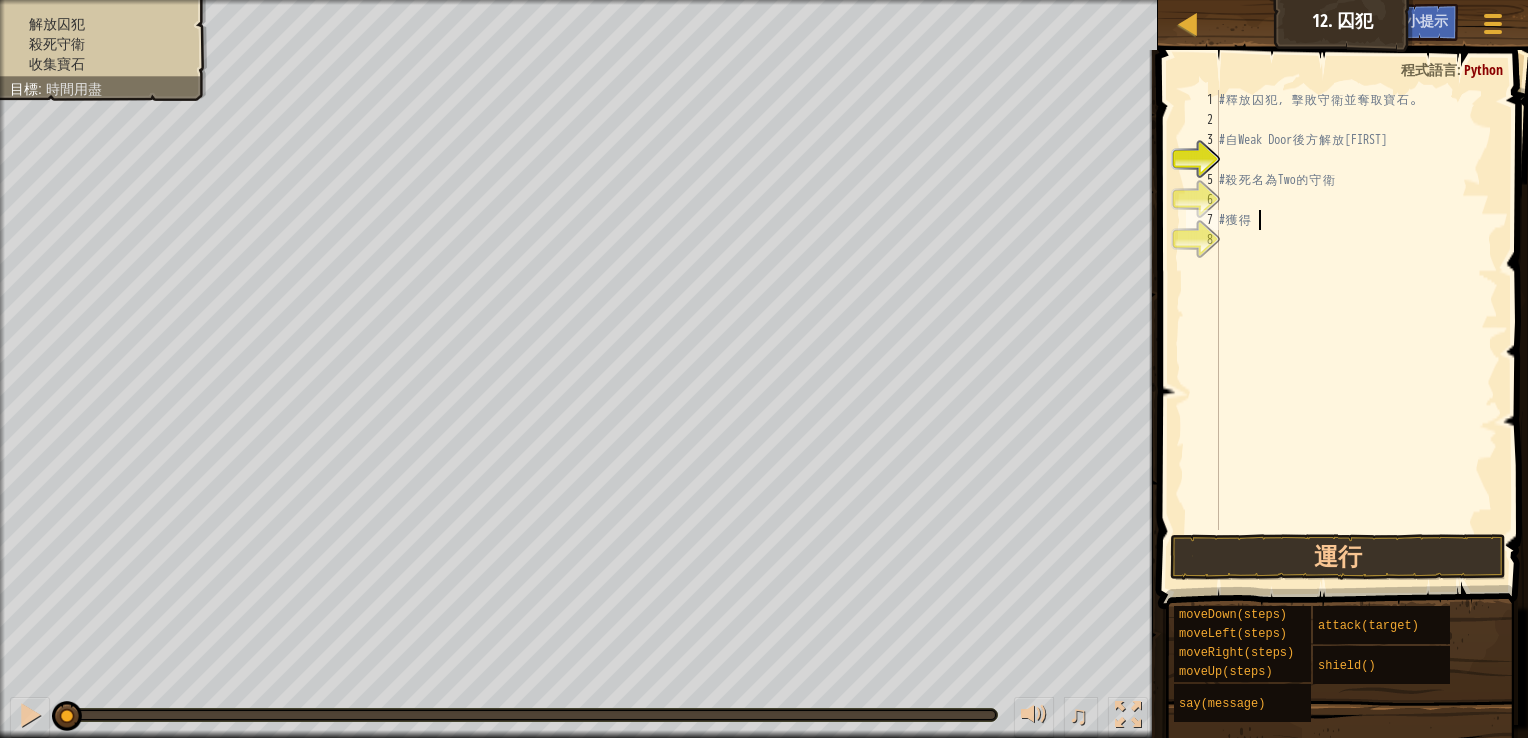 type on "#" 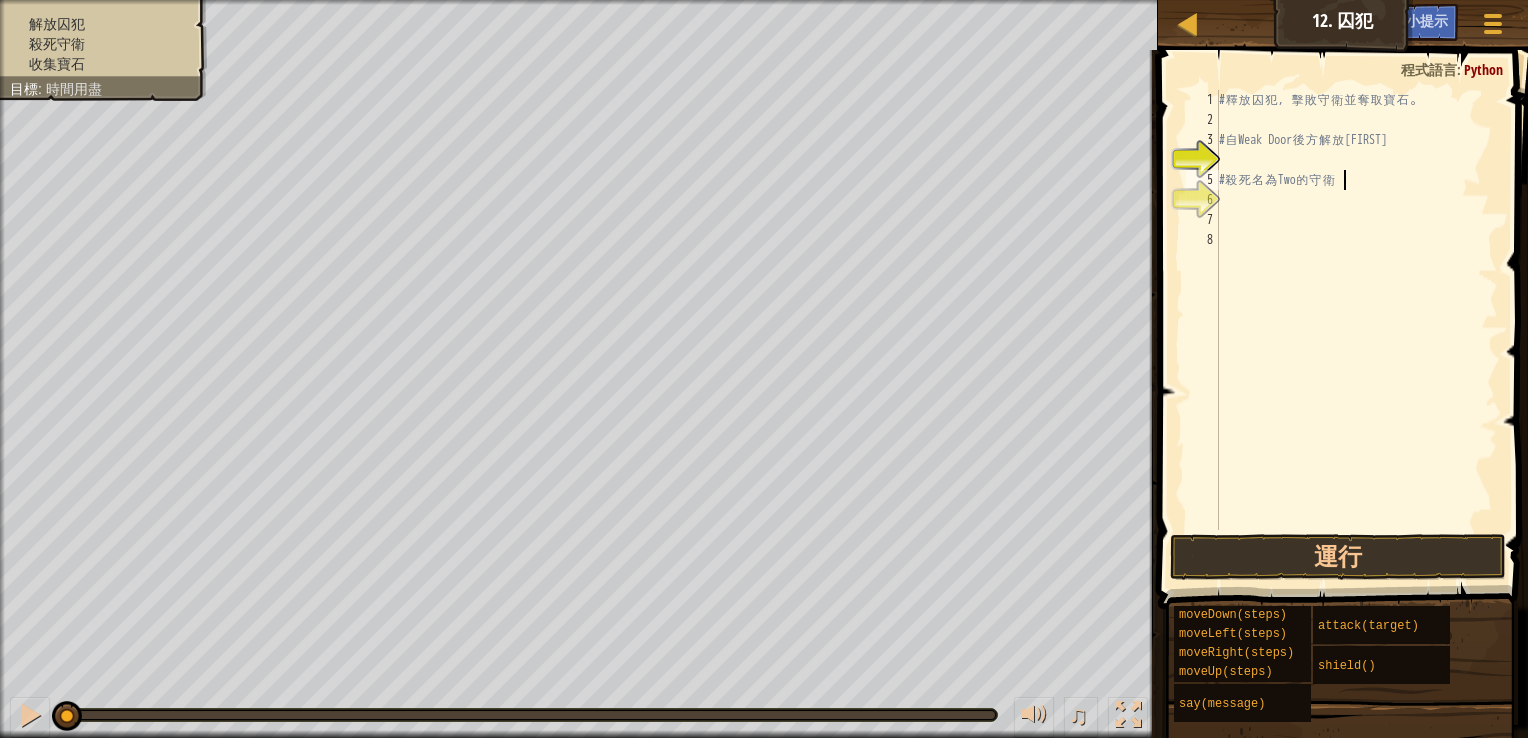 click on "#  釋 放 囚 犯 ， 擊 敗 守 衛 並 奪 取 寶 石 。 #  自 Weak Door 後 方 解 放 Patrick #  殺 死 名 為 Two 的 守 衛" at bounding box center [1356, 330] 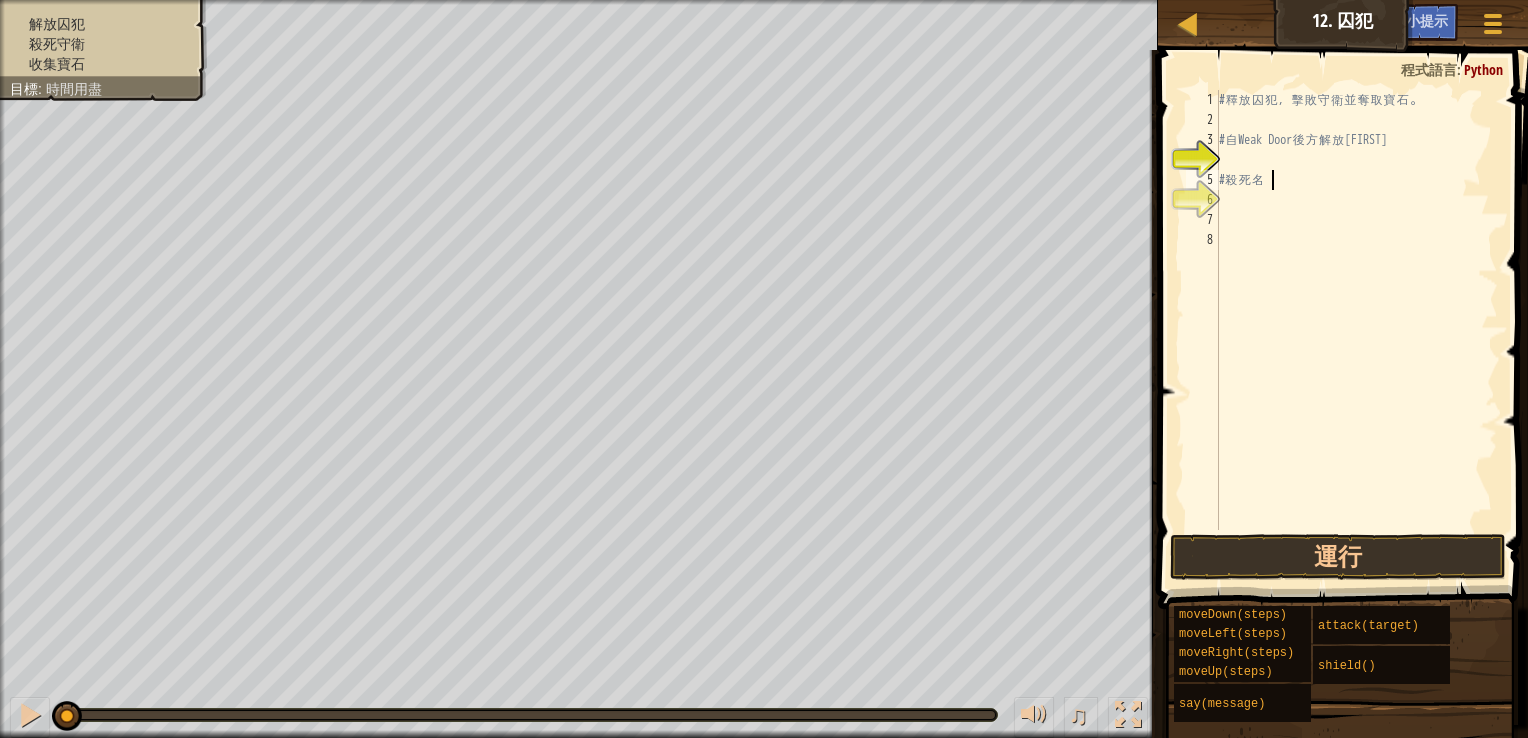 type on "#" 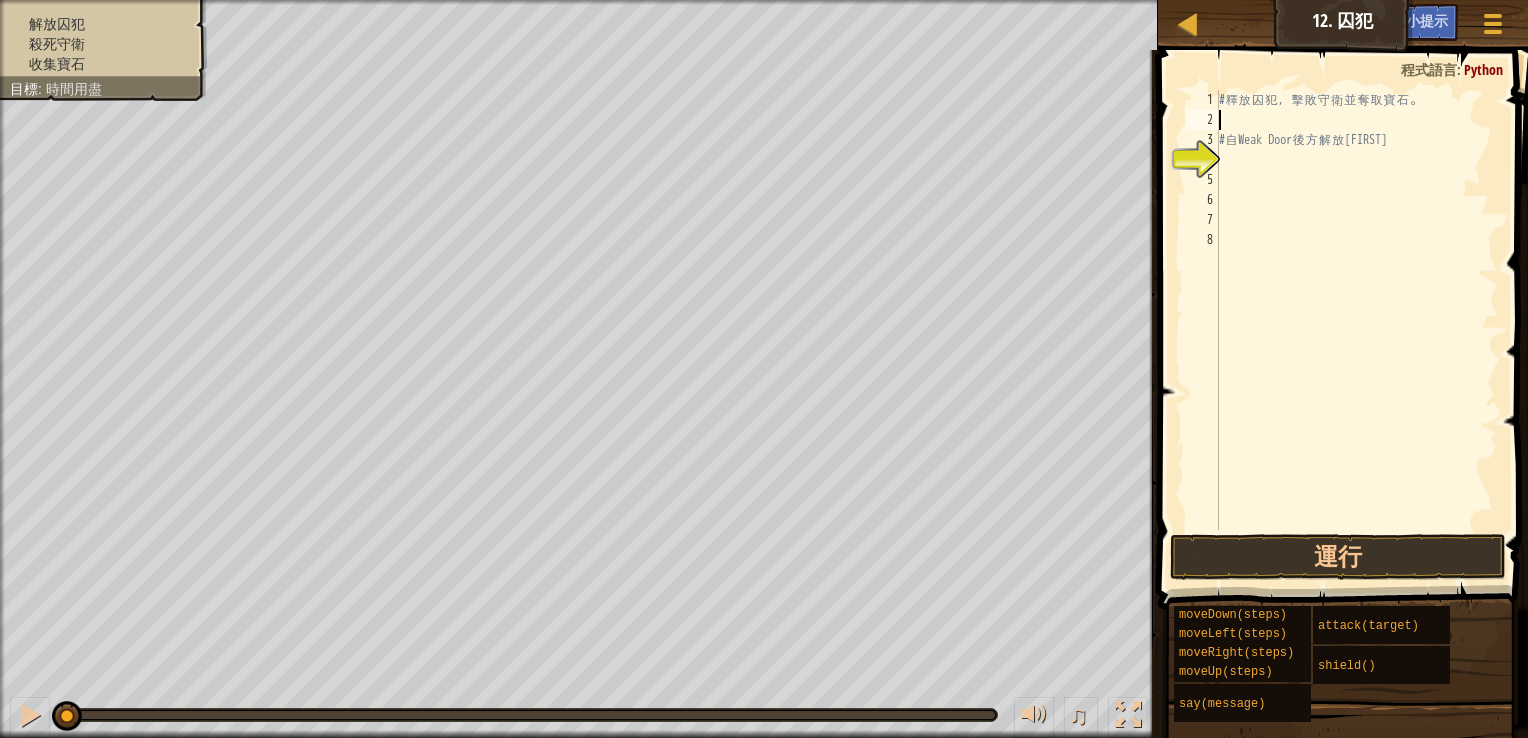 click on "#  釋 放 囚 犯 ， 擊 敗 守 衛 並 奪 取 寶 石 。 #  自 [NAME] 後 方 解 放 Patrick" at bounding box center (1356, 330) 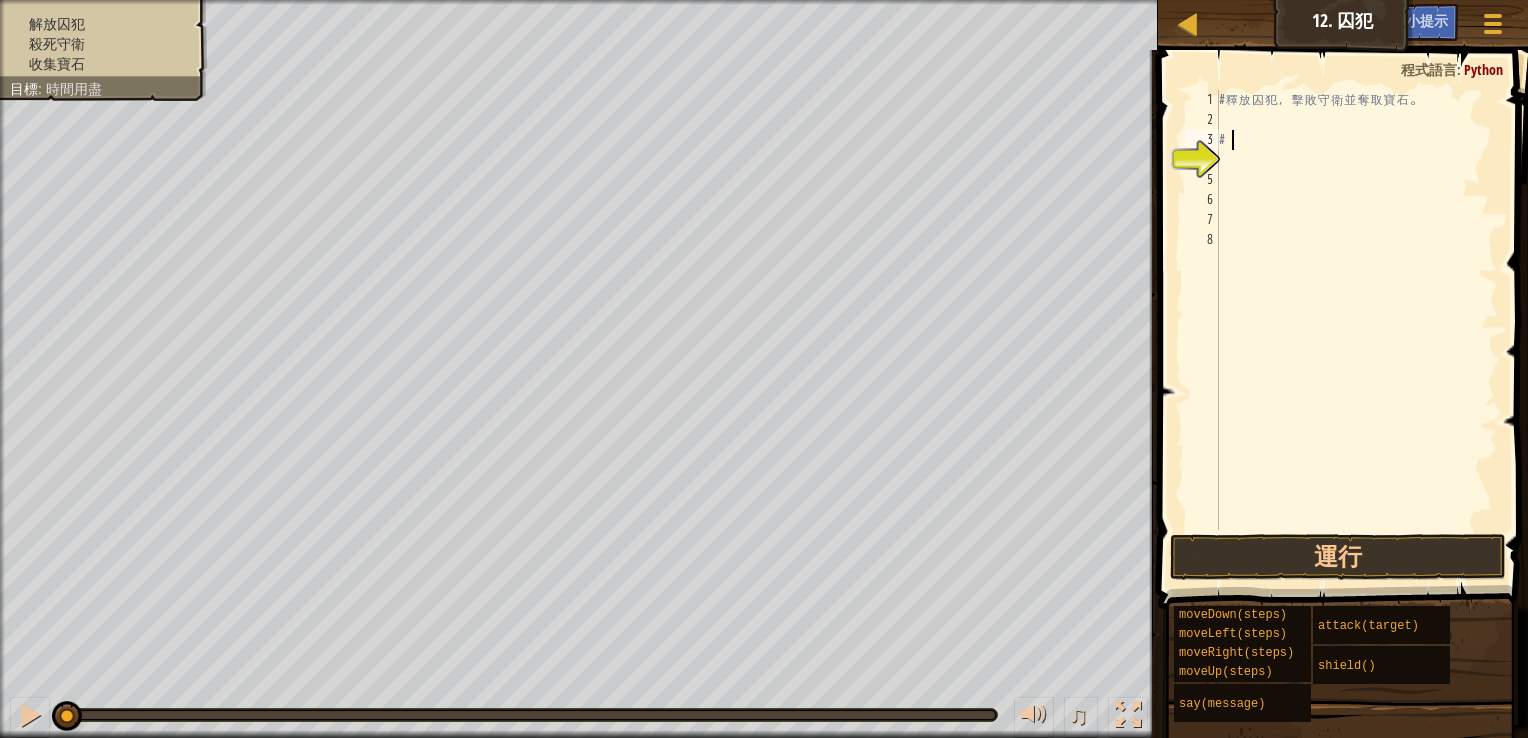 type on "#" 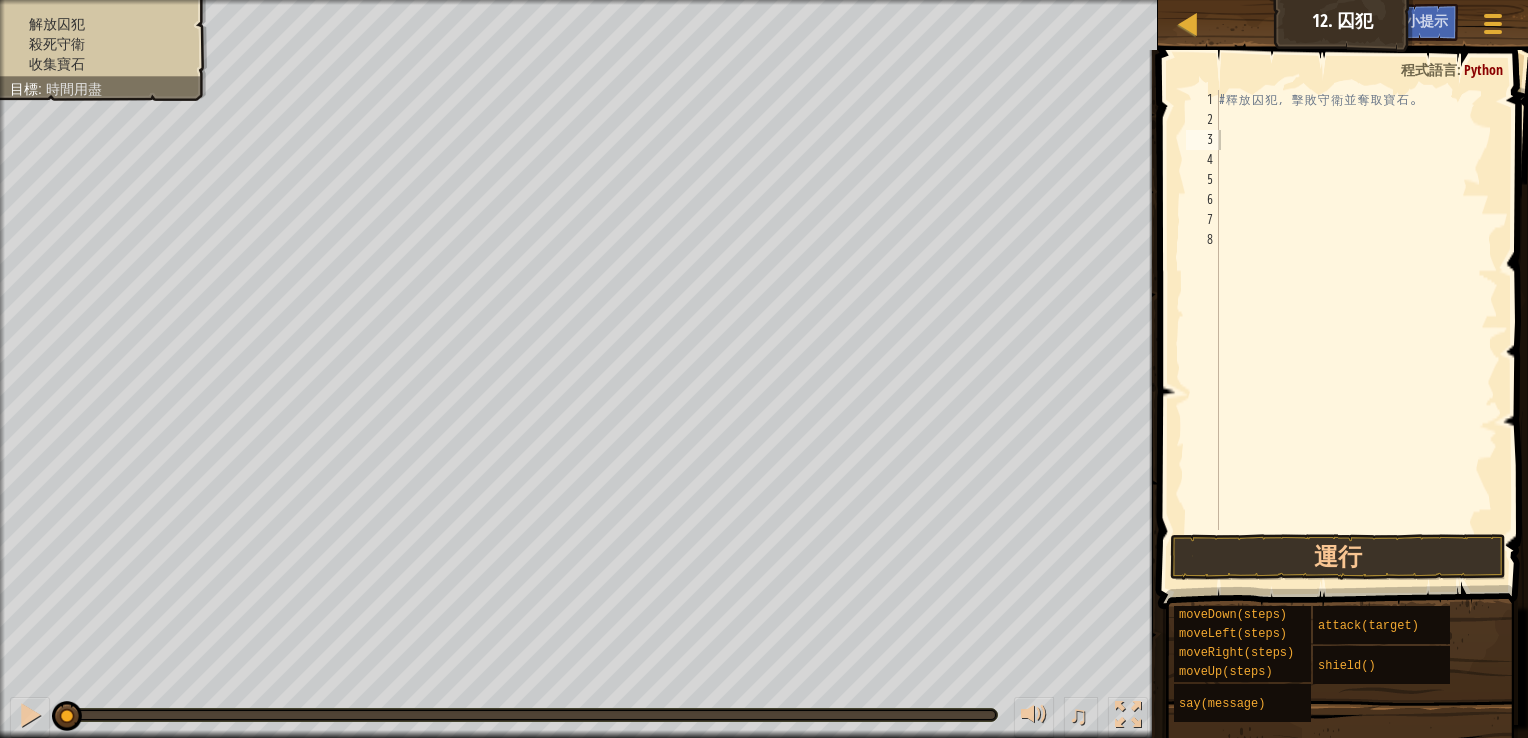 click at bounding box center (1345, 301) 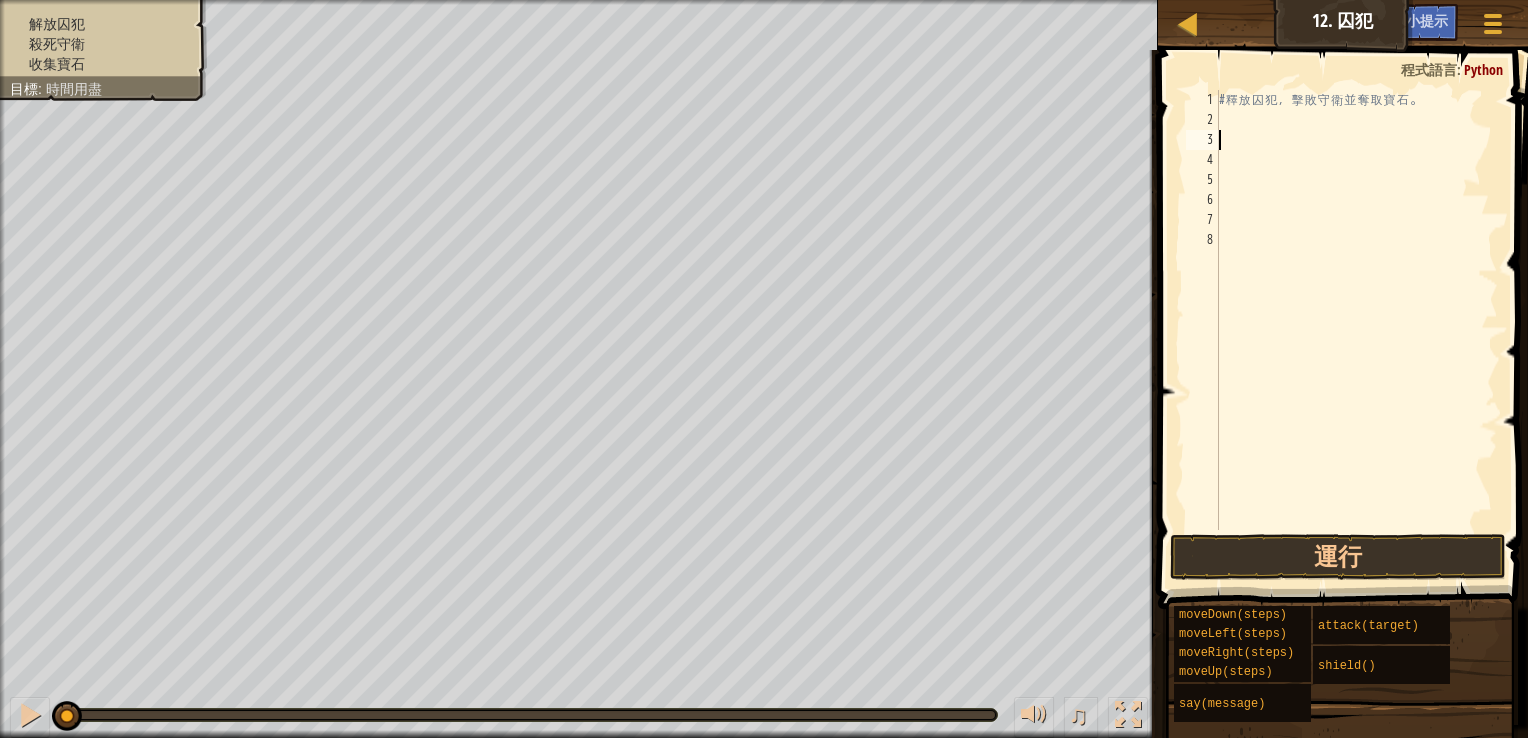 click on "#  釋 放 囚 犯 ， 擊 敗 守 衛 並 奪 取 寶 石 。" at bounding box center [1356, 330] 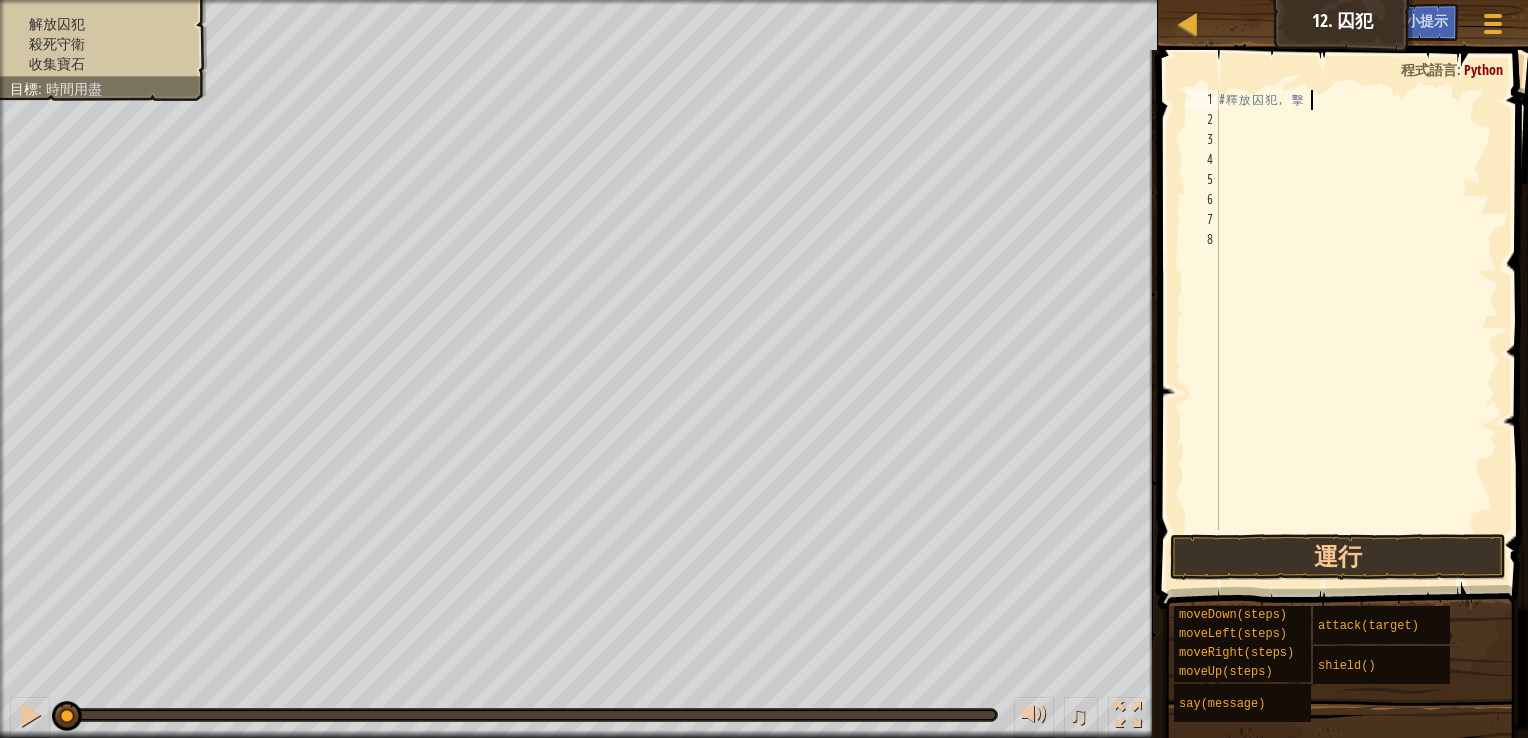 type on "#" 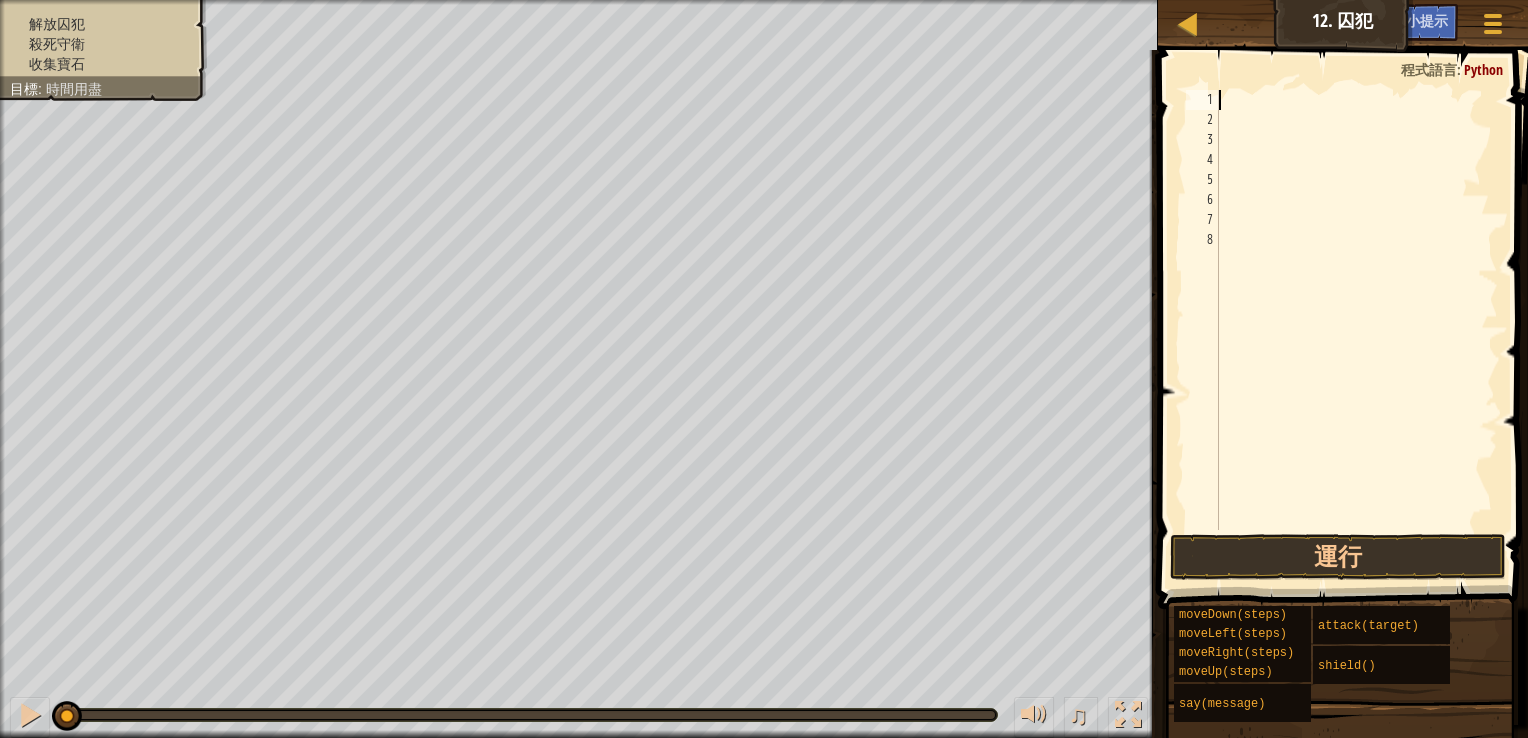 scroll, scrollTop: 9, scrollLeft: 0, axis: vertical 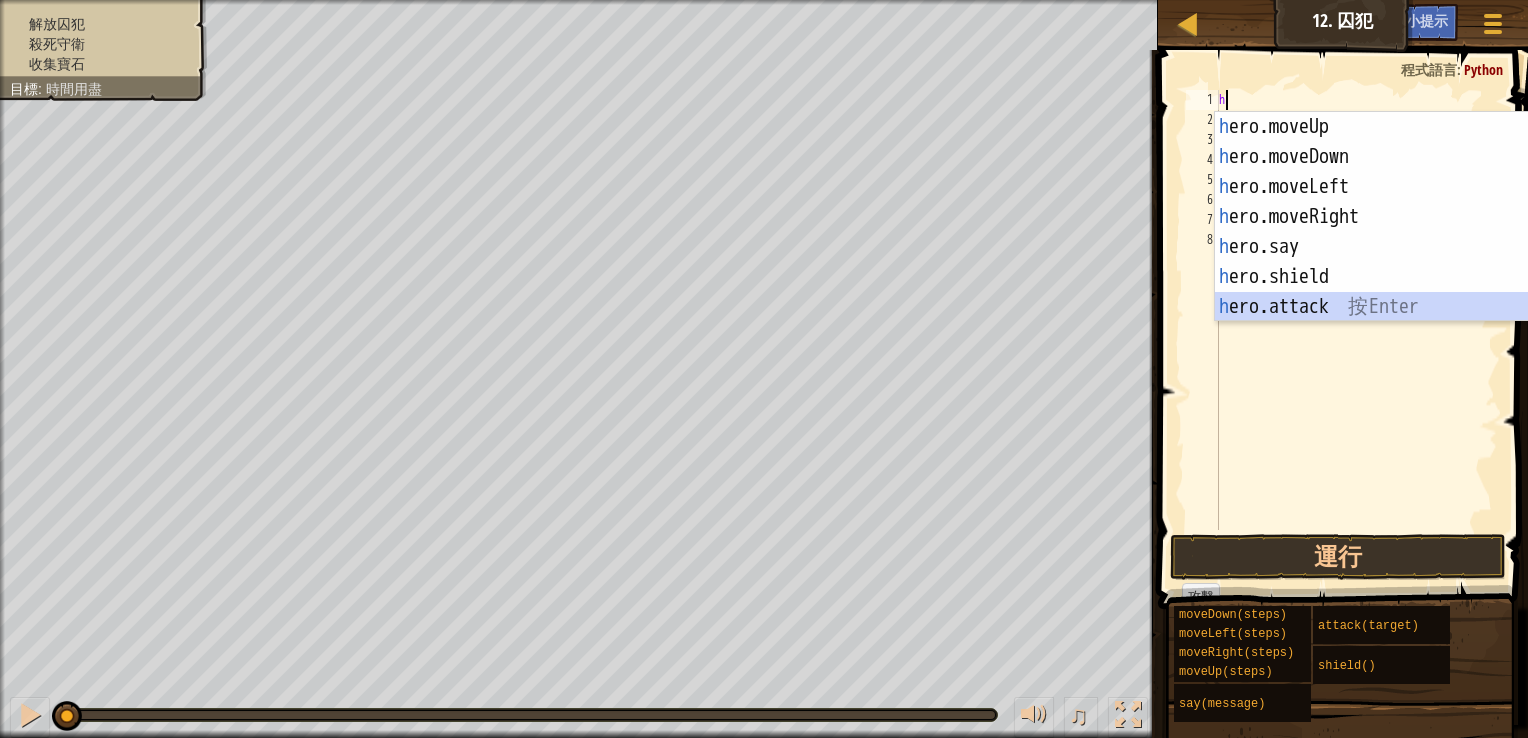click on "h ero.moveUp 按 Enter h ero.moveDown 按 Enter h ero.moveLeft 按 Enter h ero.moveRight 按 Enter h ero.say 按 Enter h ero.shield 按 Enter h ero.attack 按 Enter" at bounding box center (1404, 247) 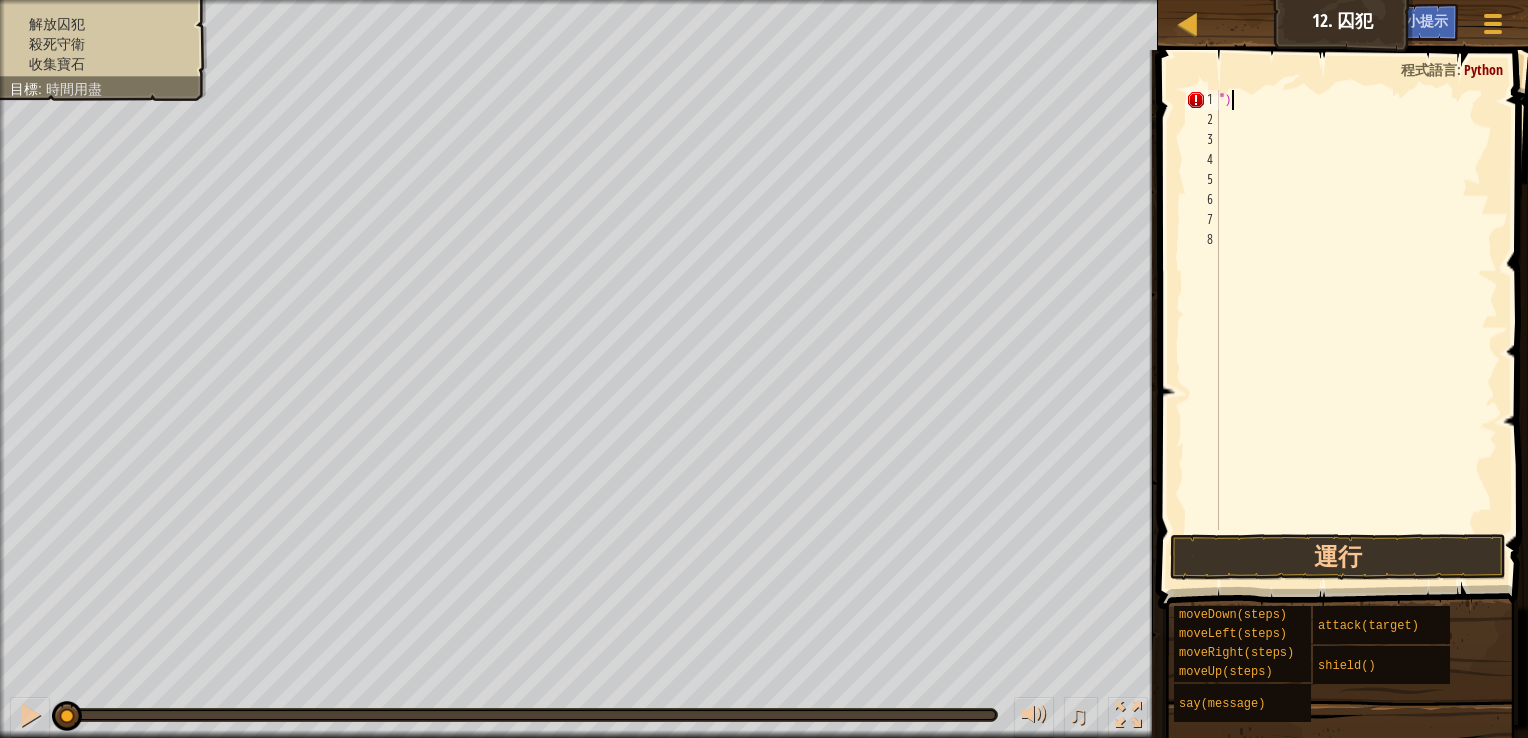 click on "")" at bounding box center [1356, 330] 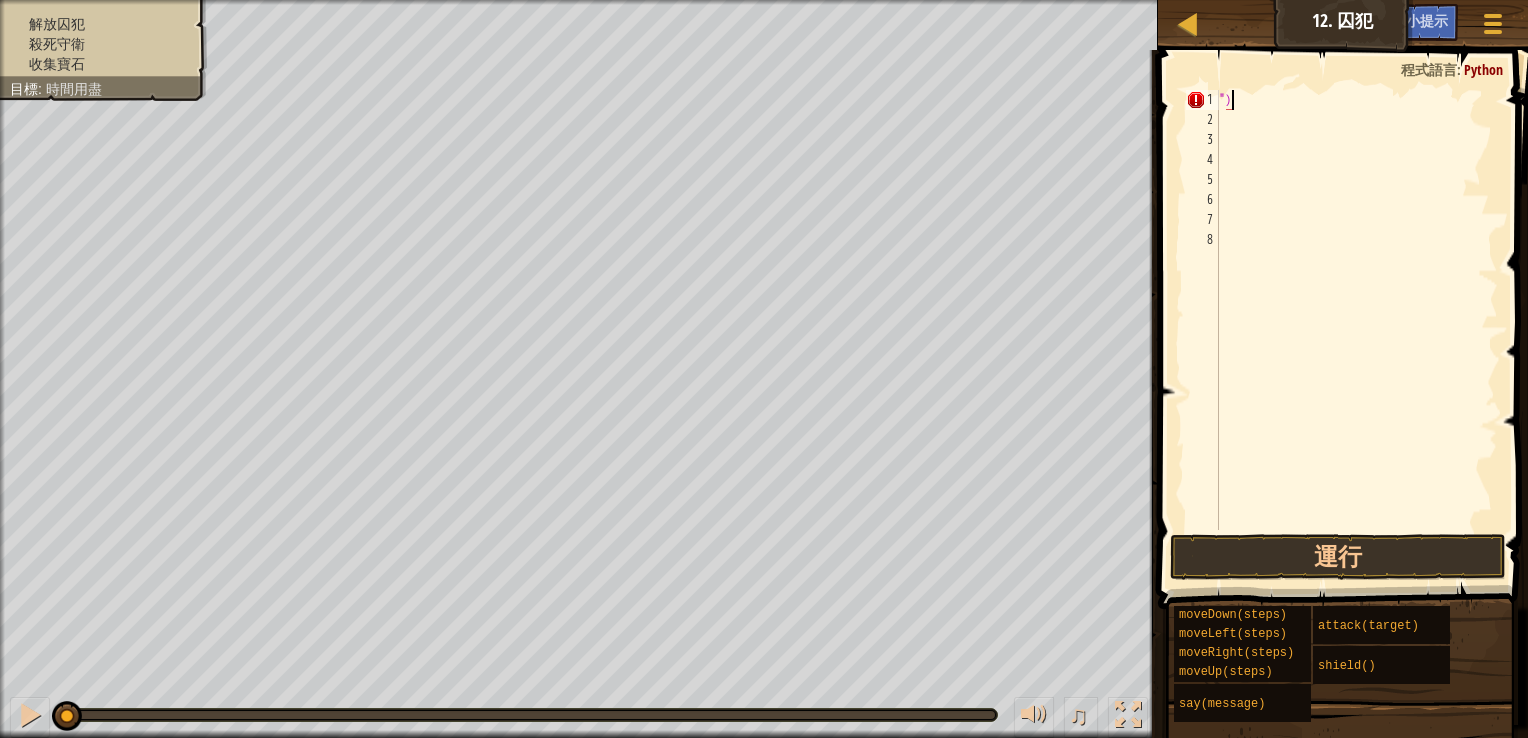 type on """ 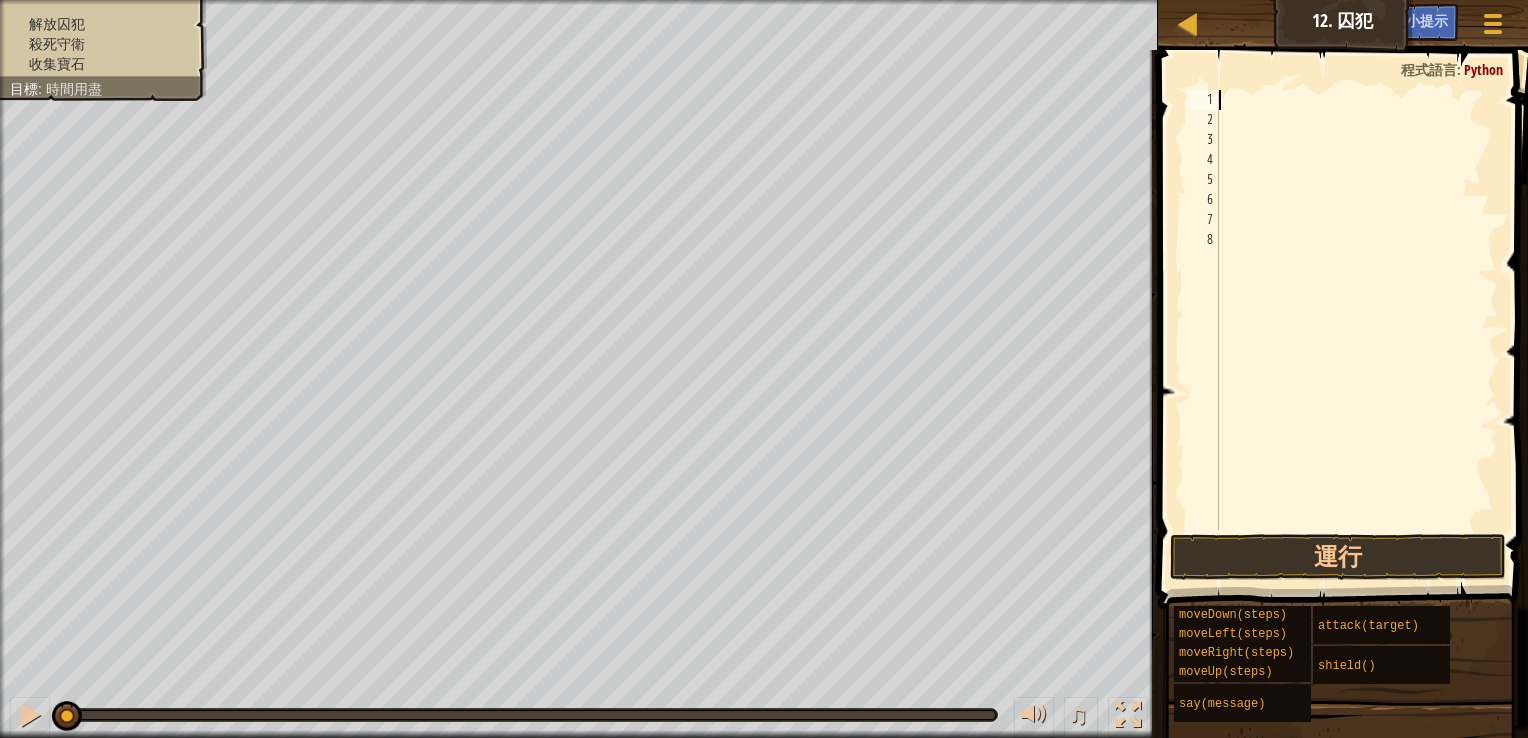 type on "h" 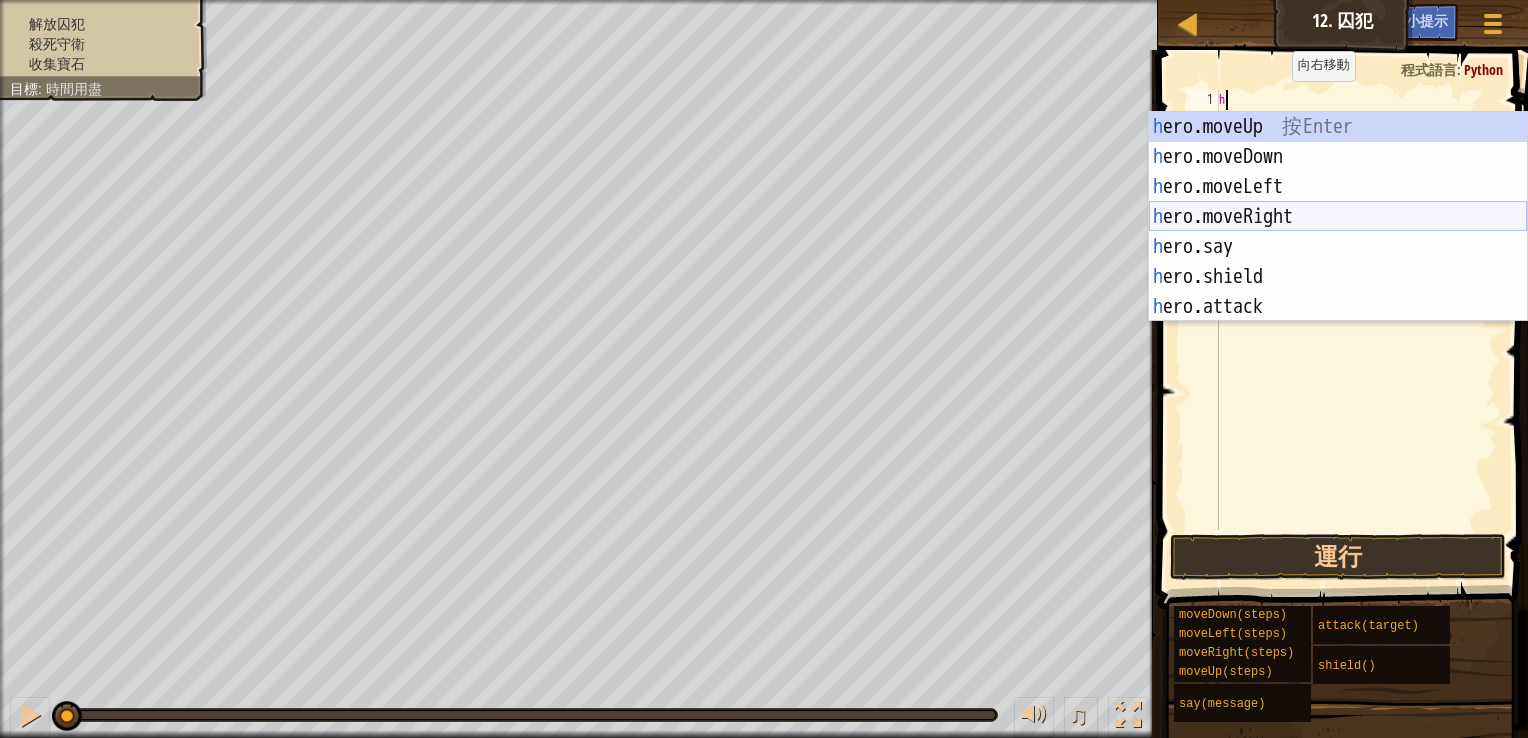 click on "h ero.moveUp 按 Enter h ero.moveDown 按 Enter h ero.moveLeft 按 Enter h ero.moveRight 按 Enter h ero.say 按 Enter h ero.shield 按 Enter h ero.attack 按 Enter" at bounding box center (1338, 247) 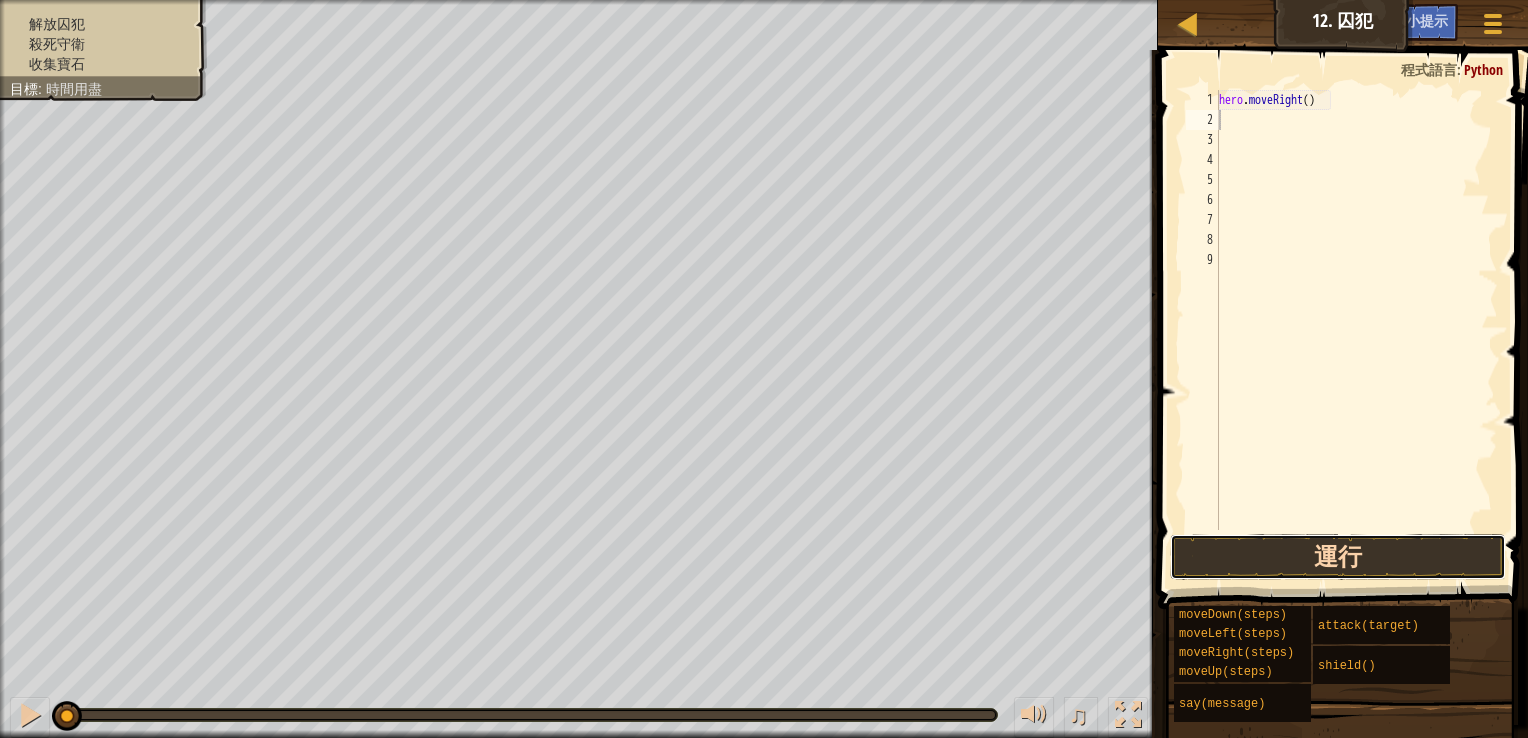 click on "運行" at bounding box center (1338, 557) 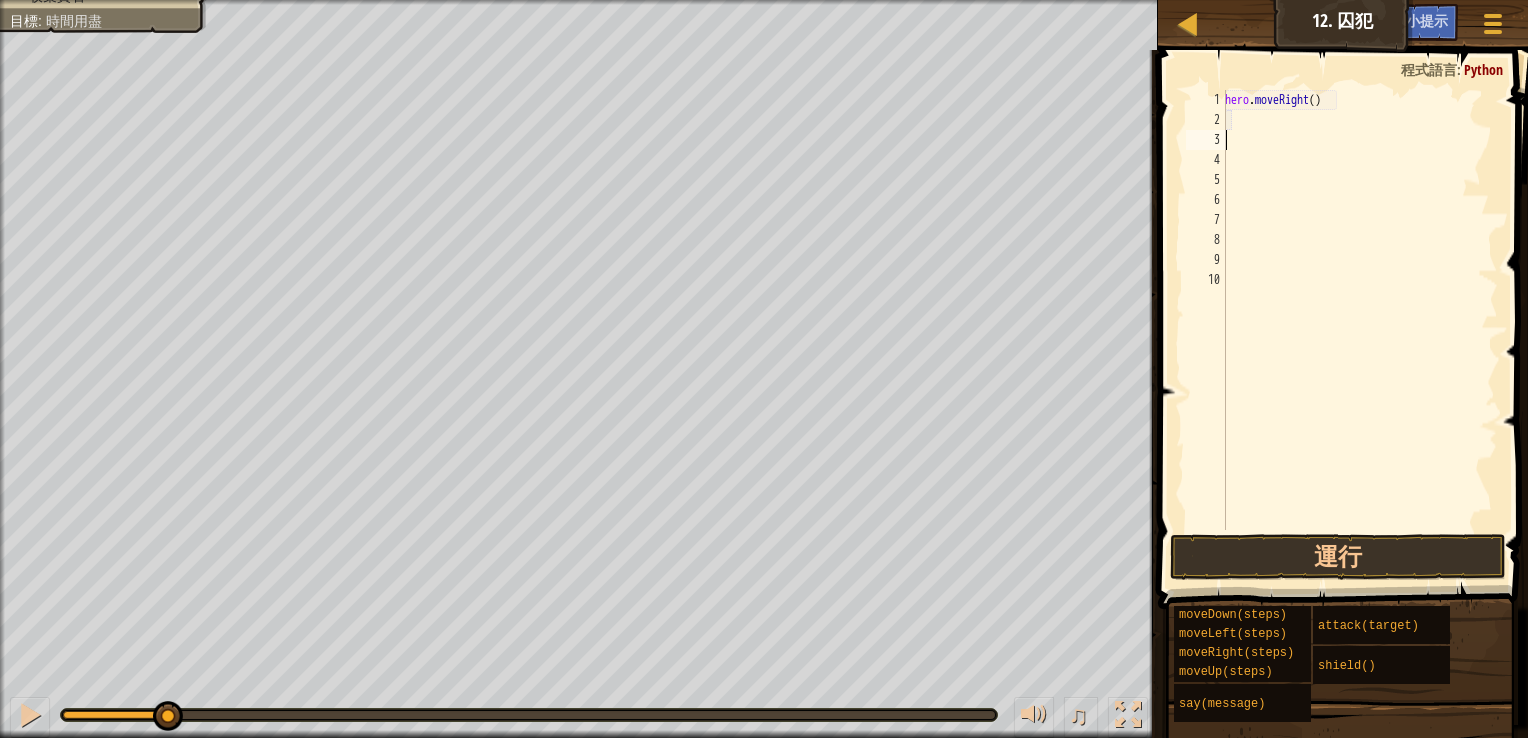 click on "hero . moveRight ( )" at bounding box center [1359, 330] 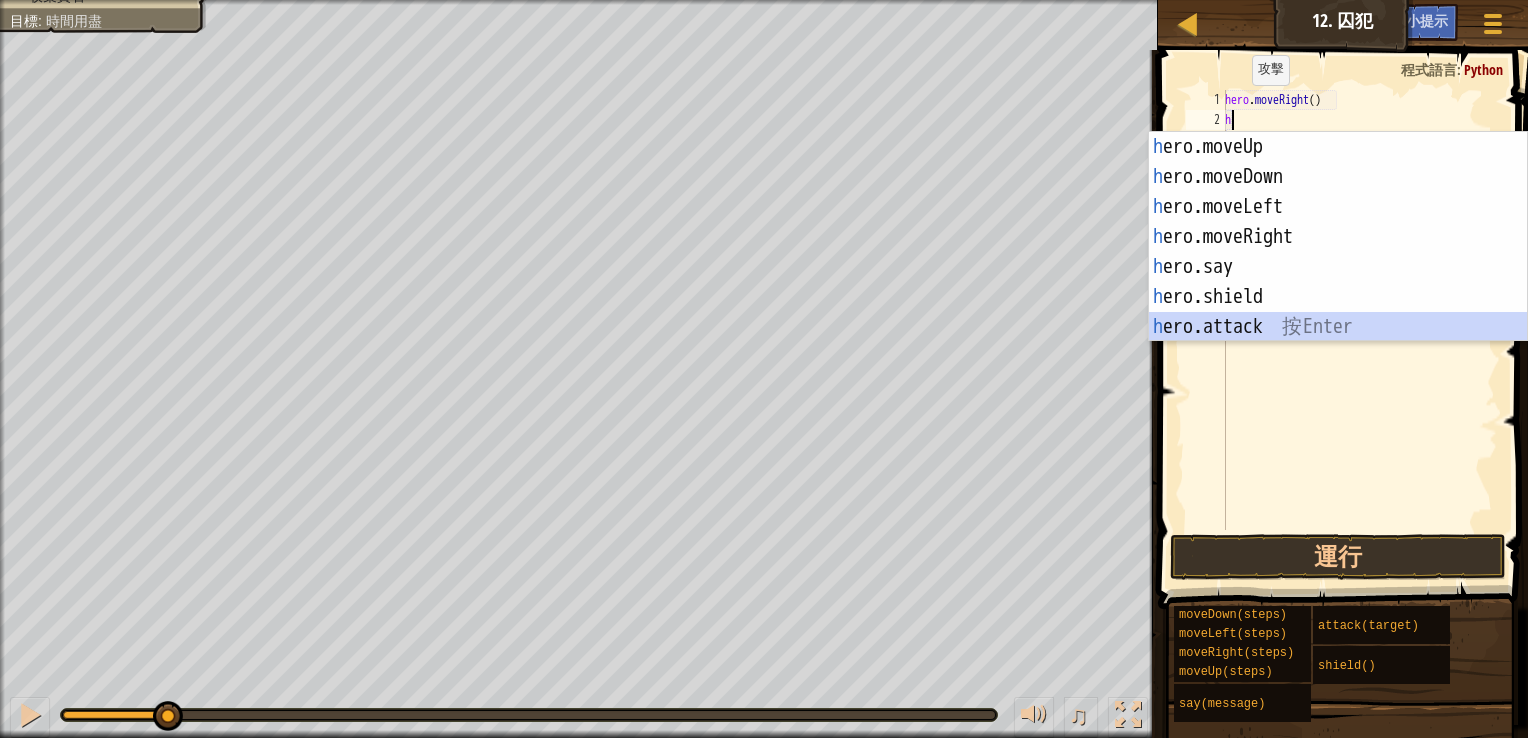 click on "h ero.moveUp 按 Enter h ero.moveDown 按 Enter h ero.moveLeft 按 Enter h ero.moveRight 按 Enter h ero.say 按 Enter h ero.shield 按 Enter h ero.attack 按 Enter" at bounding box center (1338, 267) 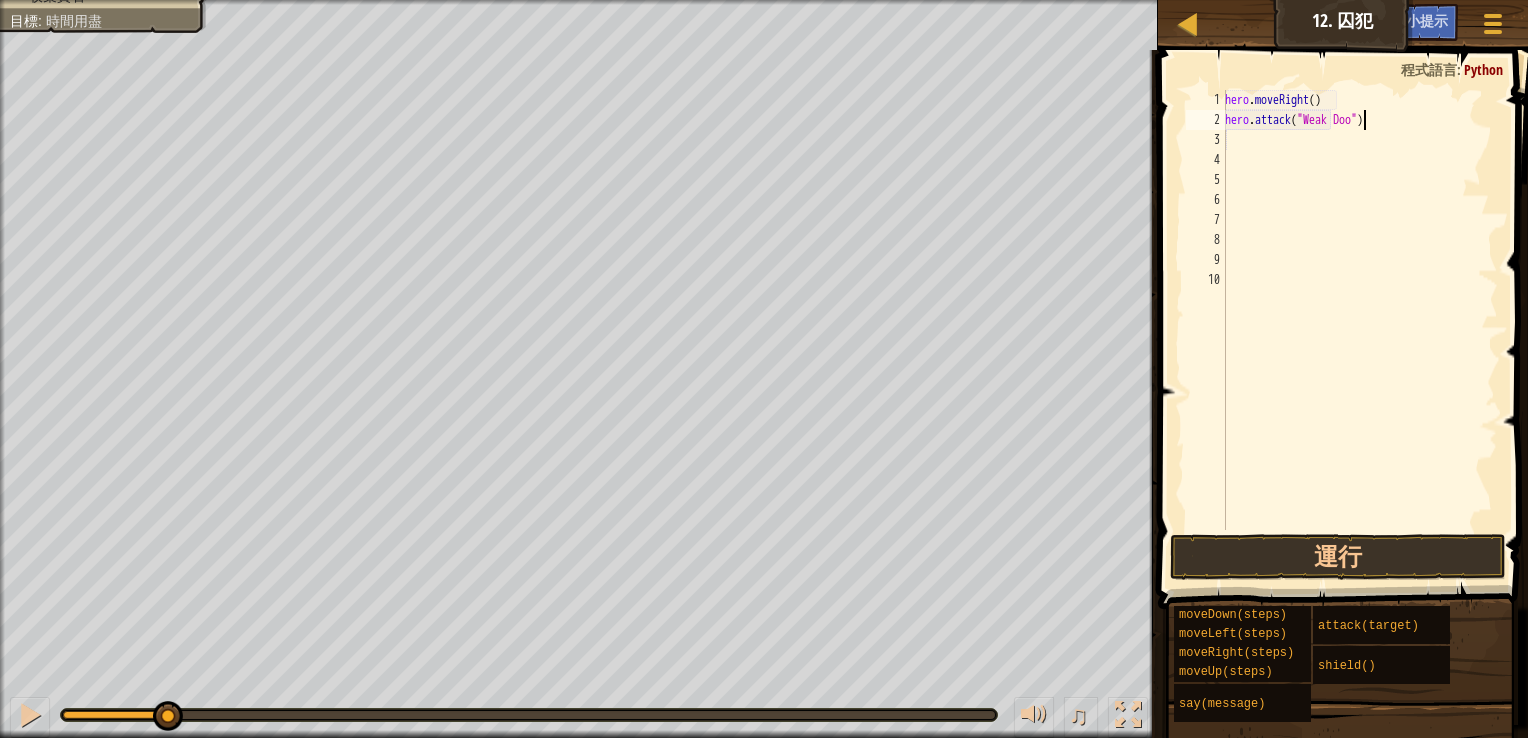 scroll, scrollTop: 9, scrollLeft: 11, axis: both 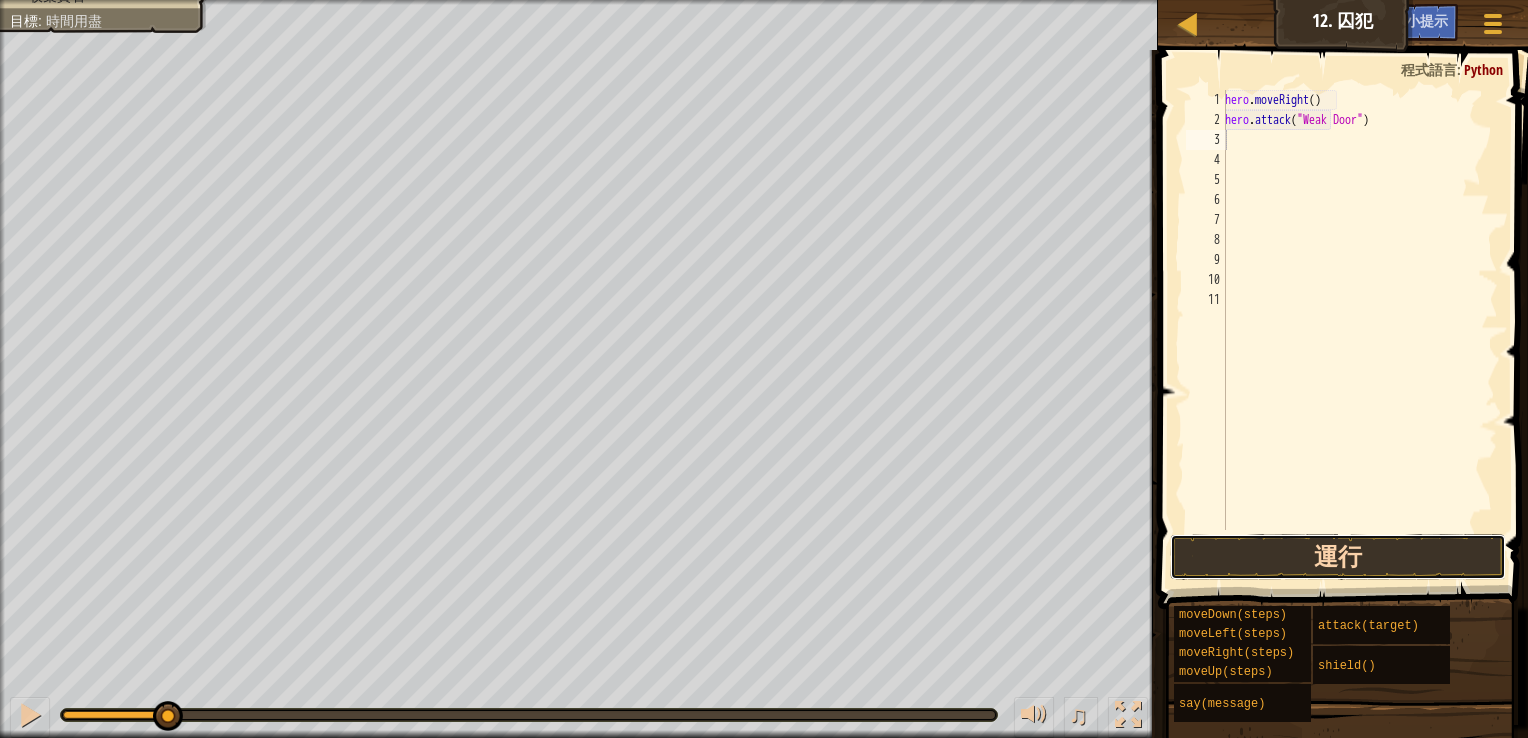 click on "運行" at bounding box center (1338, 557) 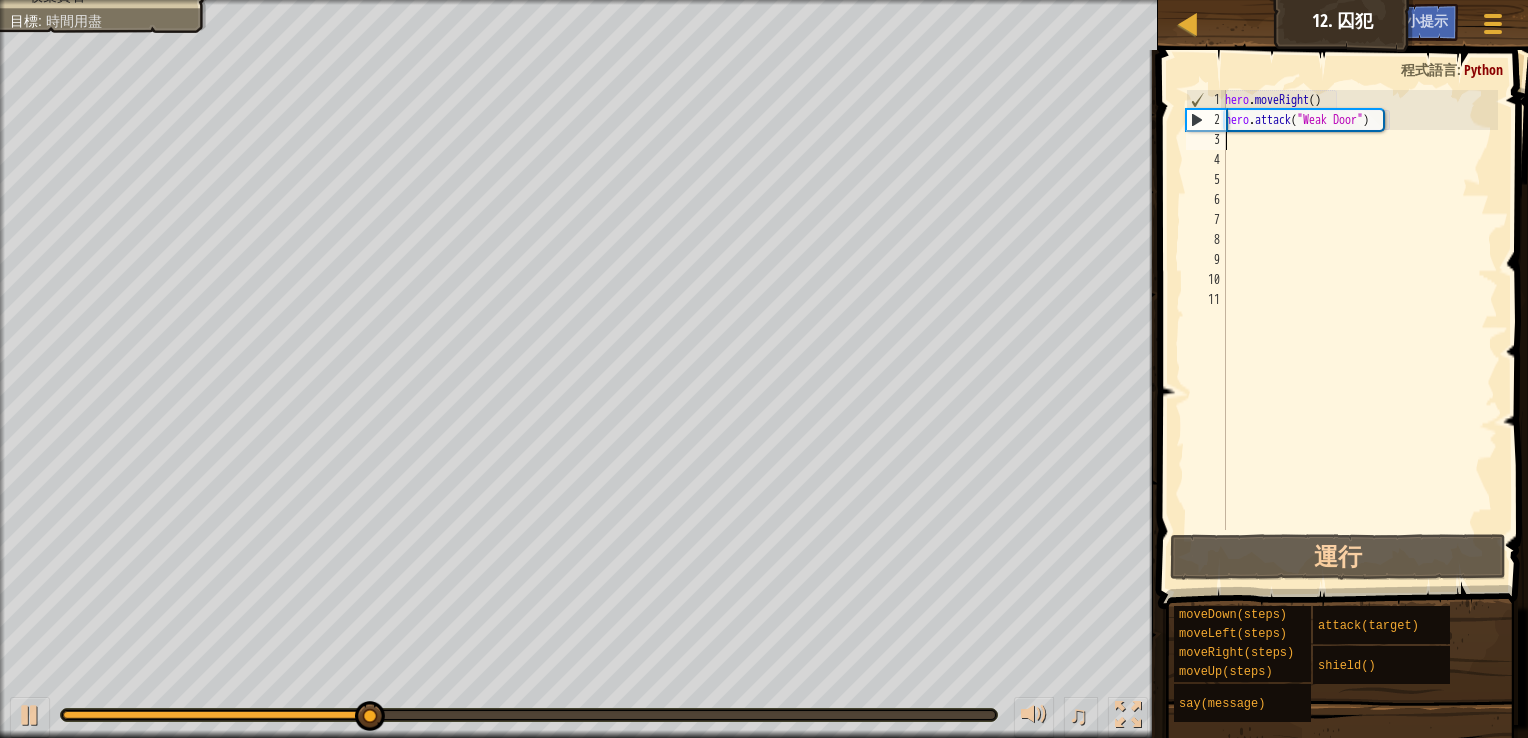 type on "h" 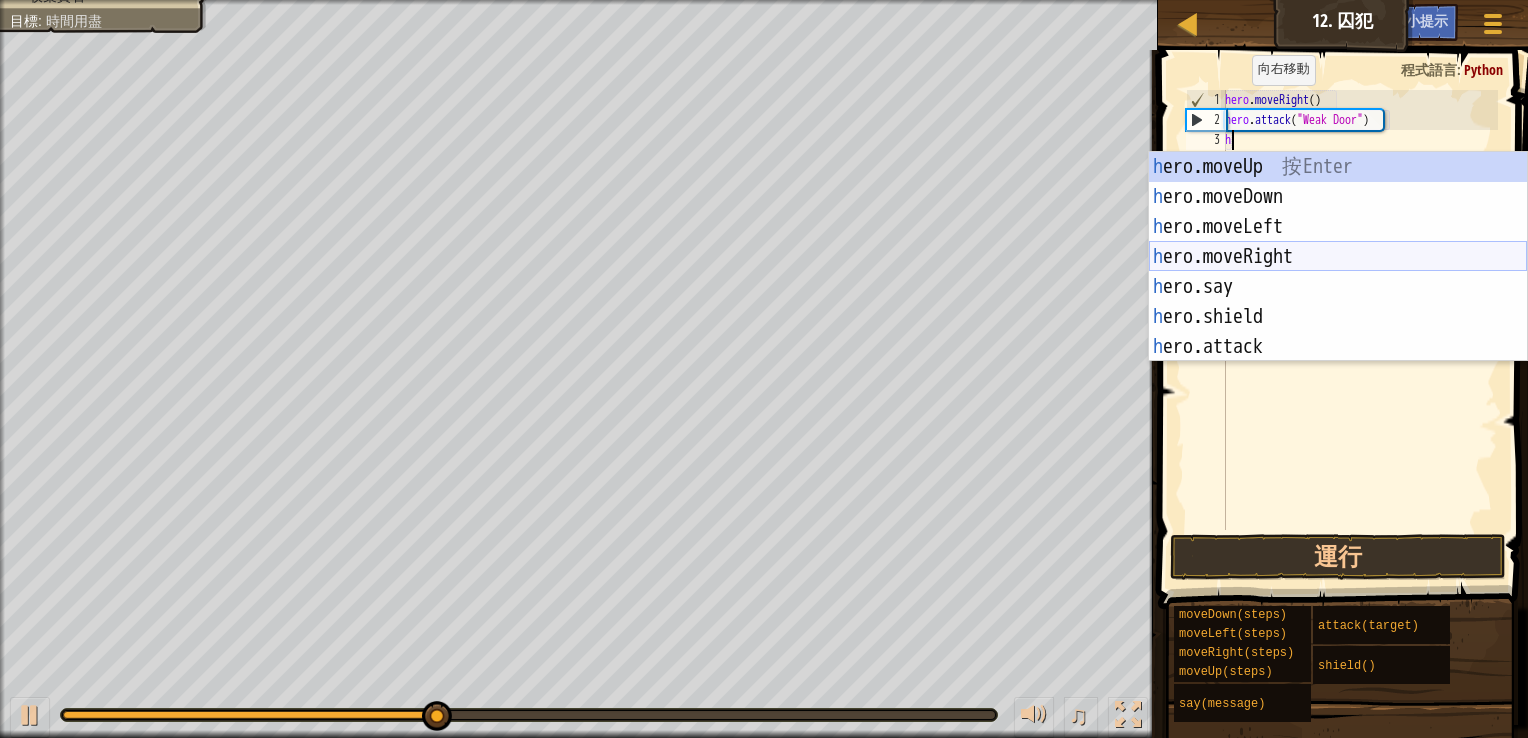 click on "h ero.moveUp 按 Enter h ero.moveDown 按 Enter h ero.moveLeft 按 Enter h ero.moveRight 按 Enter h ero.say 按 Enter h ero.shield 按 Enter h ero.attack 按 Enter" at bounding box center [1338, 287] 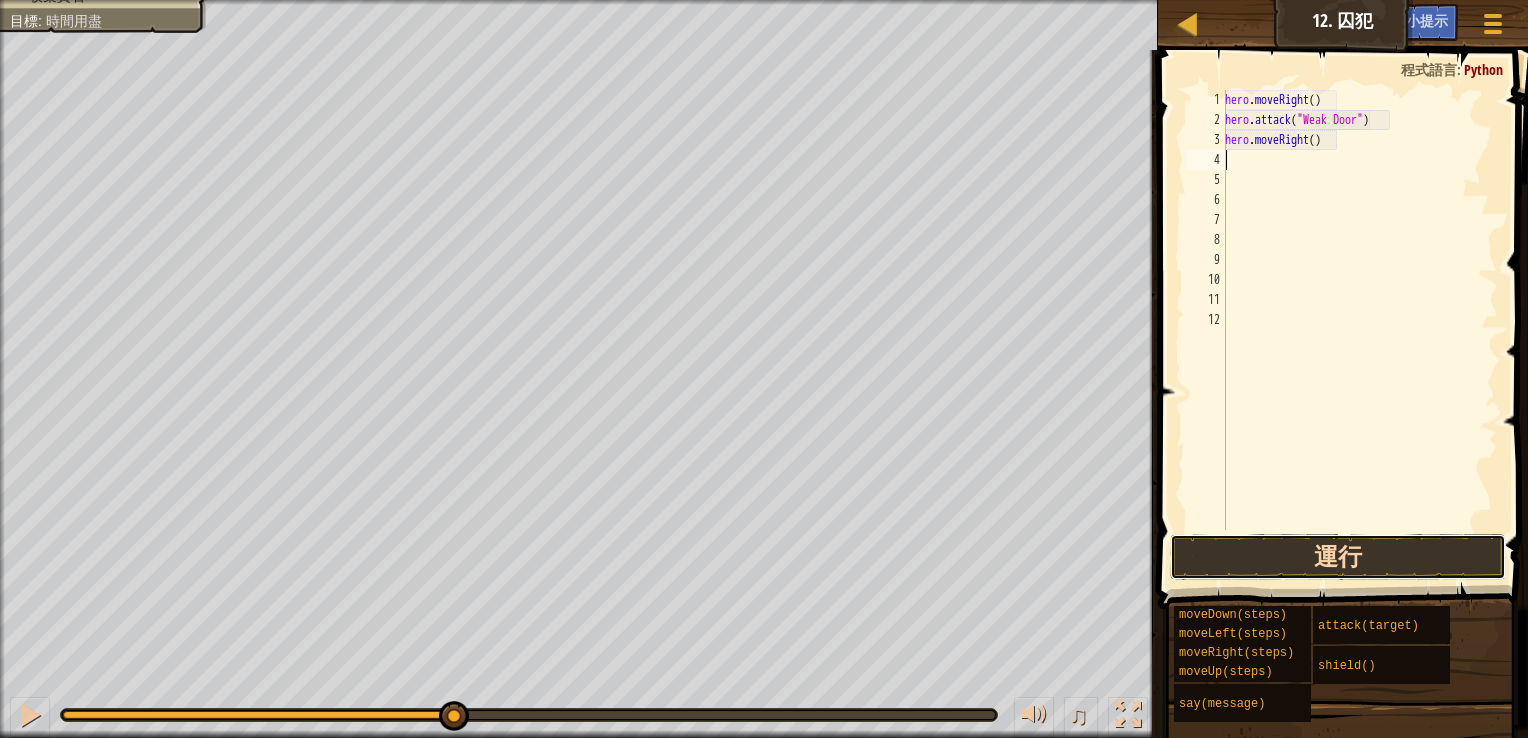 click on "運行" at bounding box center (1338, 557) 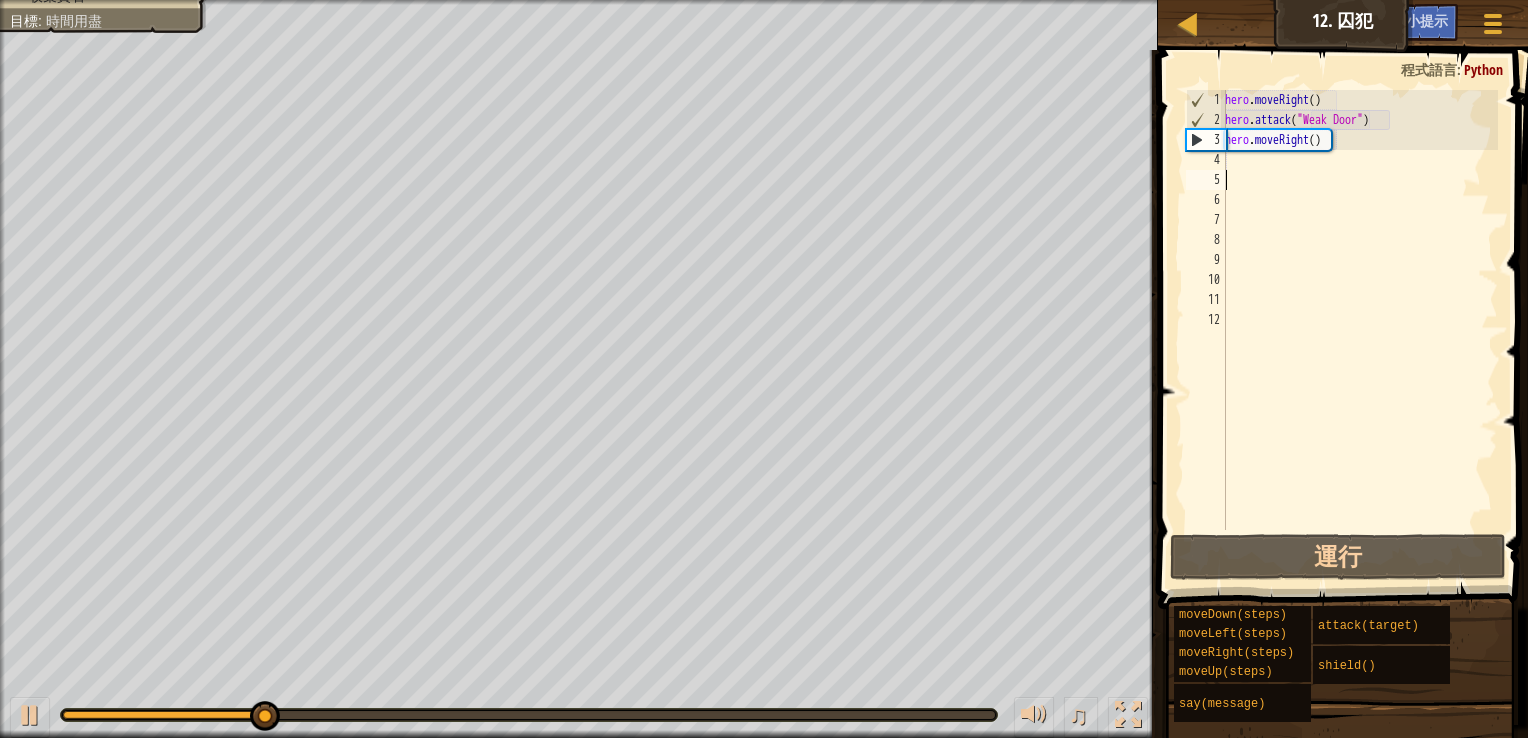 click on "hero . moveRight ( ) hero . attack ( "Weak Door" ) hero . moveRight ( )" at bounding box center [1359, 330] 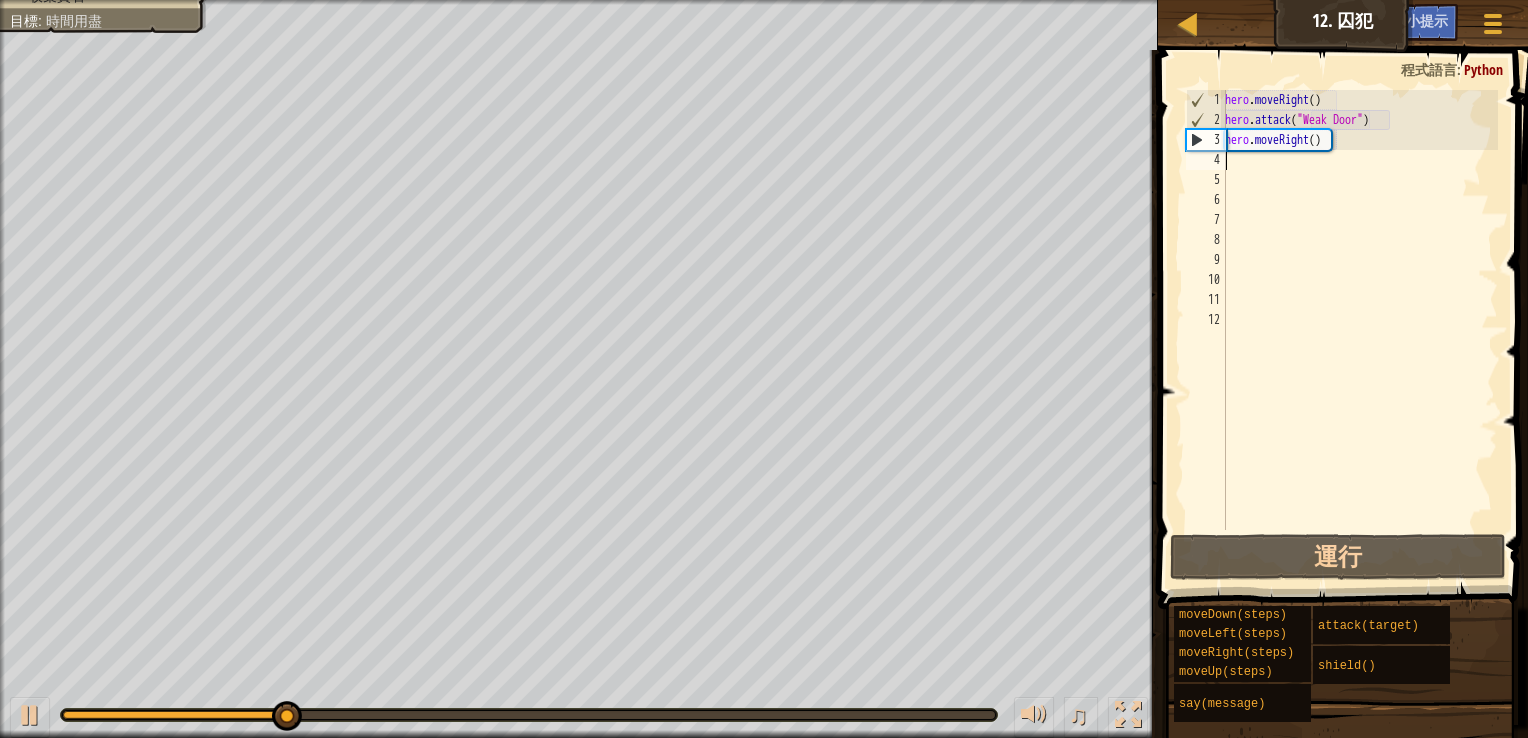 click on "hero . moveRight ( ) hero . attack ( "Weak Door" ) hero . moveRight ( )" at bounding box center (1359, 330) 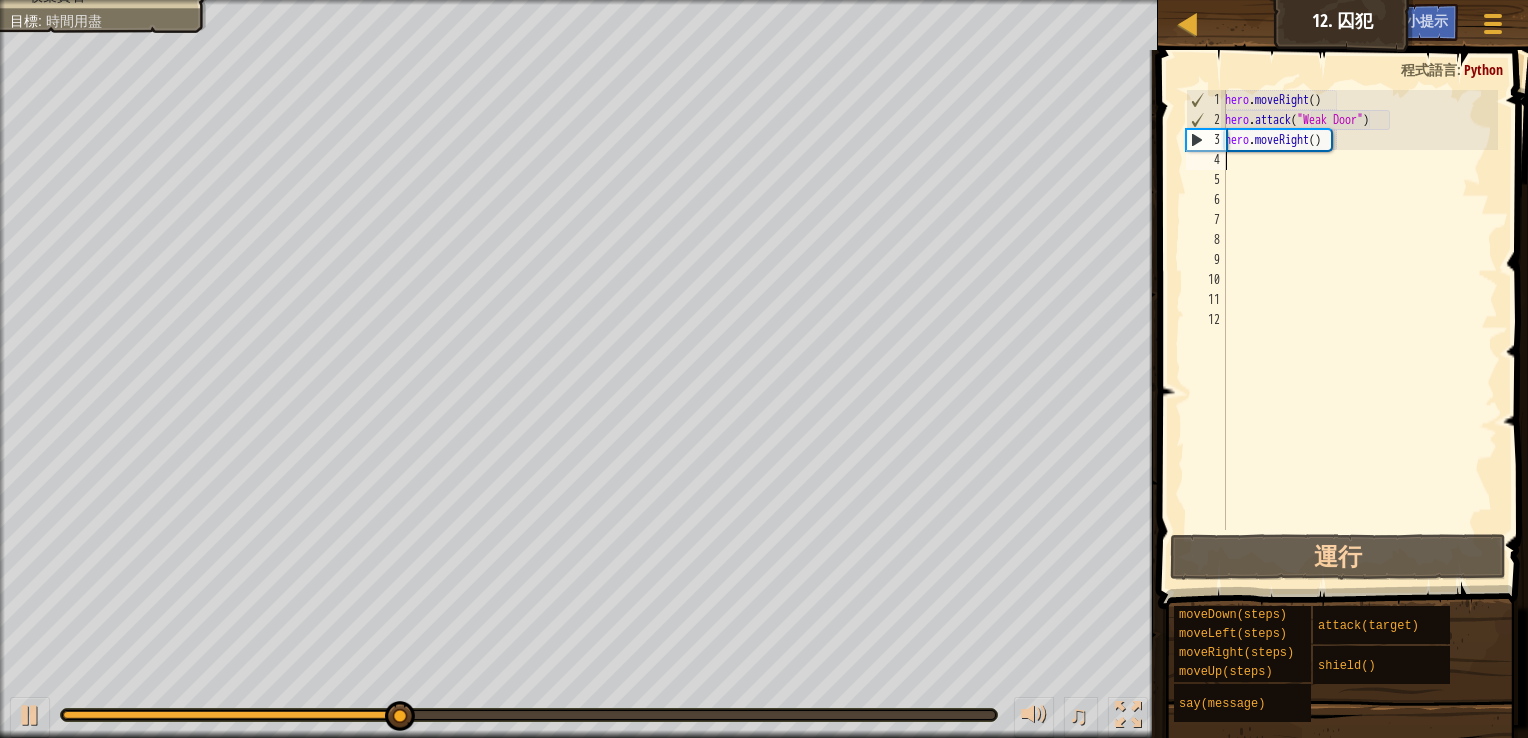 type on "h" 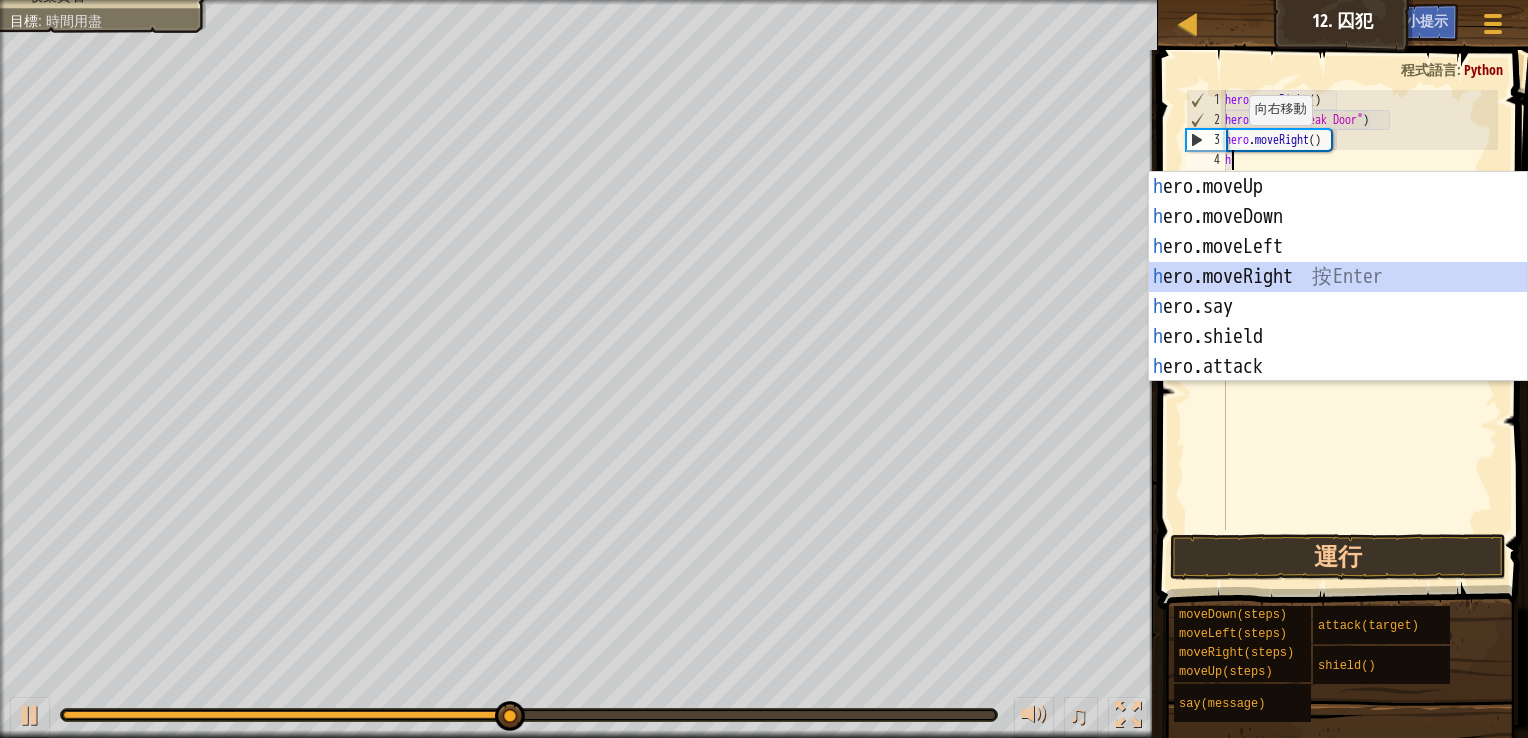 click on "h ero.moveUp 按 Enter h ero.moveDown 按 Enter h ero.moveLeft 按 Enter h ero.moveRight 按 Enter h ero.say 按 Enter h ero.shield 按 Enter h ero.attack 按 Enter" at bounding box center (1338, 307) 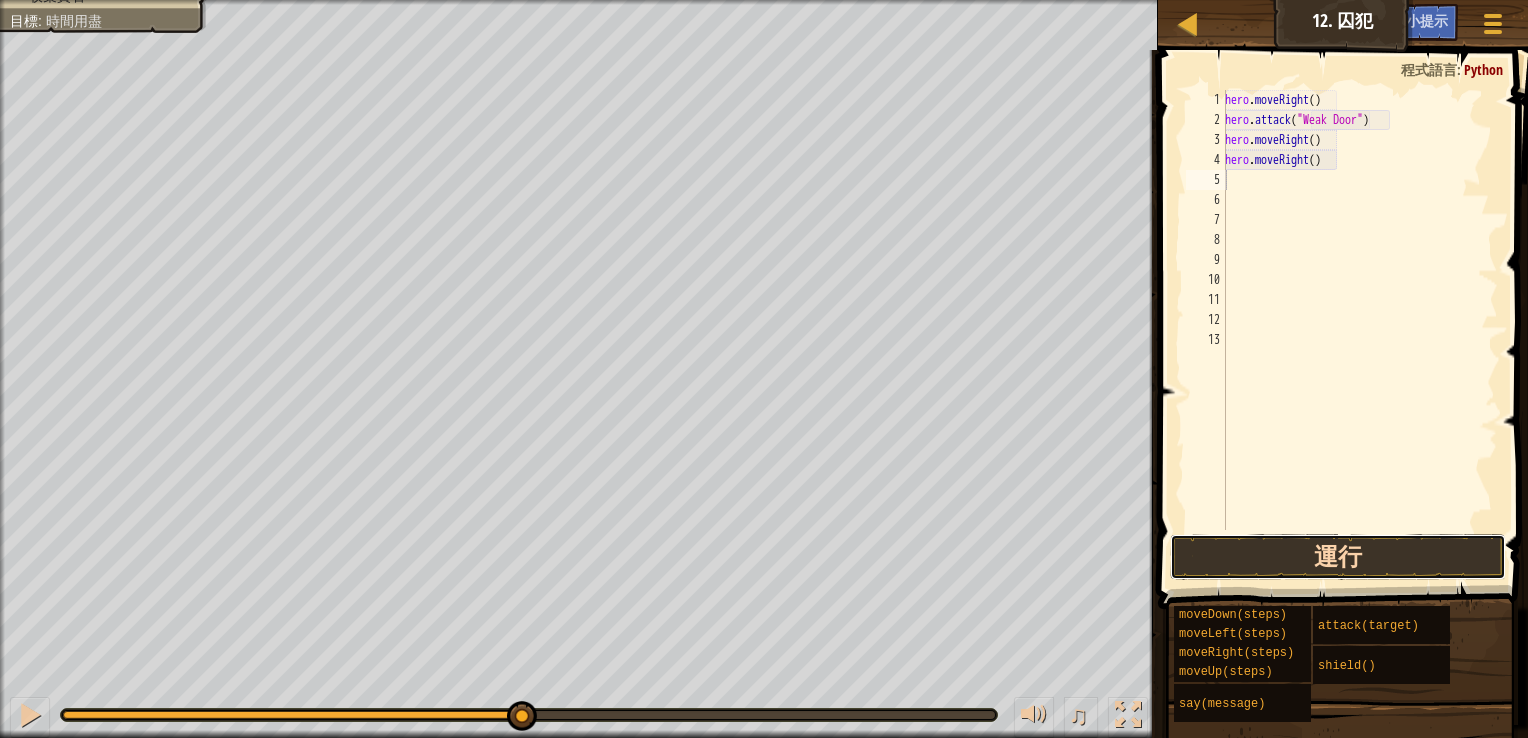click on "運行" at bounding box center [1338, 557] 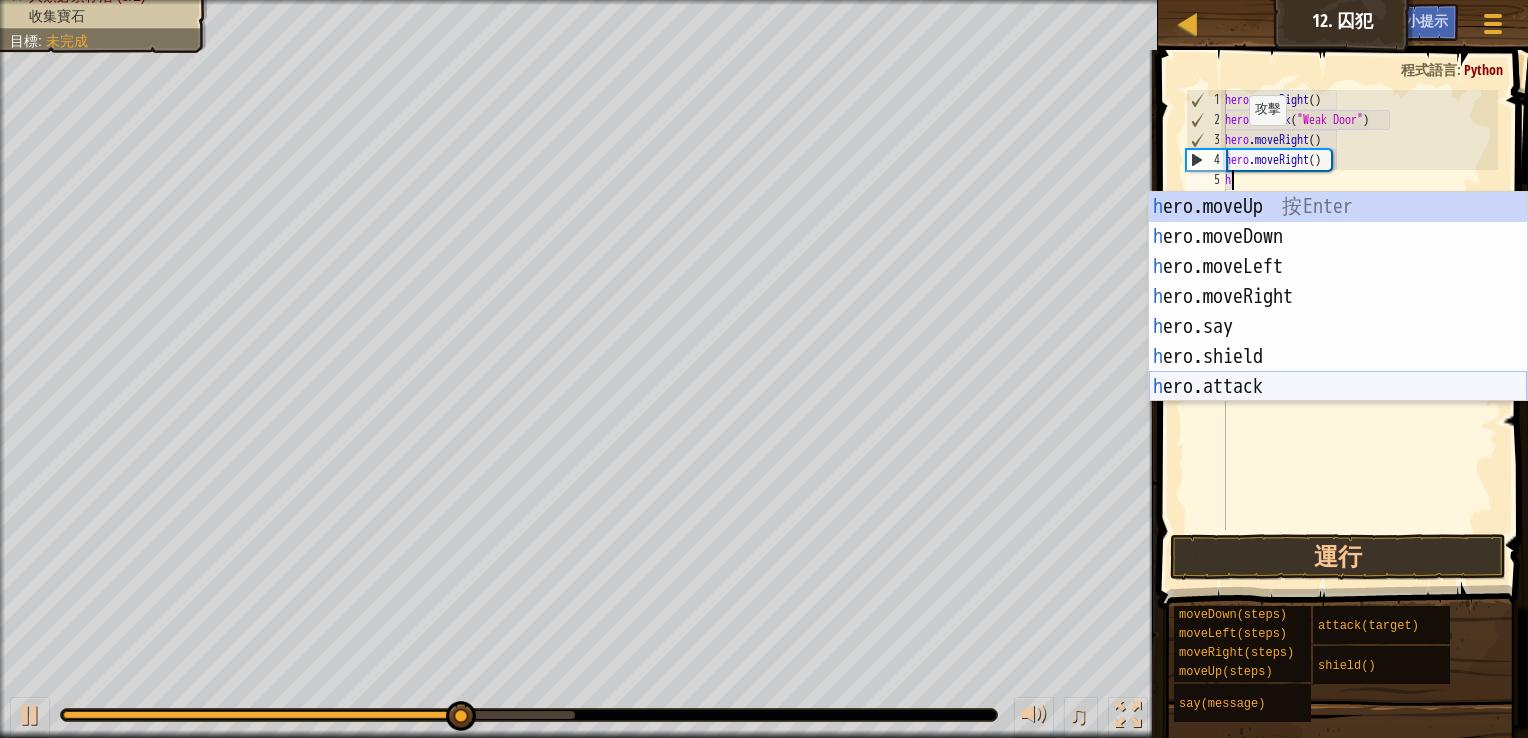 click on "h ero.moveUp 按 Enter h ero.moveDown 按 Enter h ero.moveLeft 按 Enter h ero.moveRight 按 Enter h ero.say 按 Enter h ero.shield 按 Enter h ero.attack 按 Enter" at bounding box center (1338, 327) 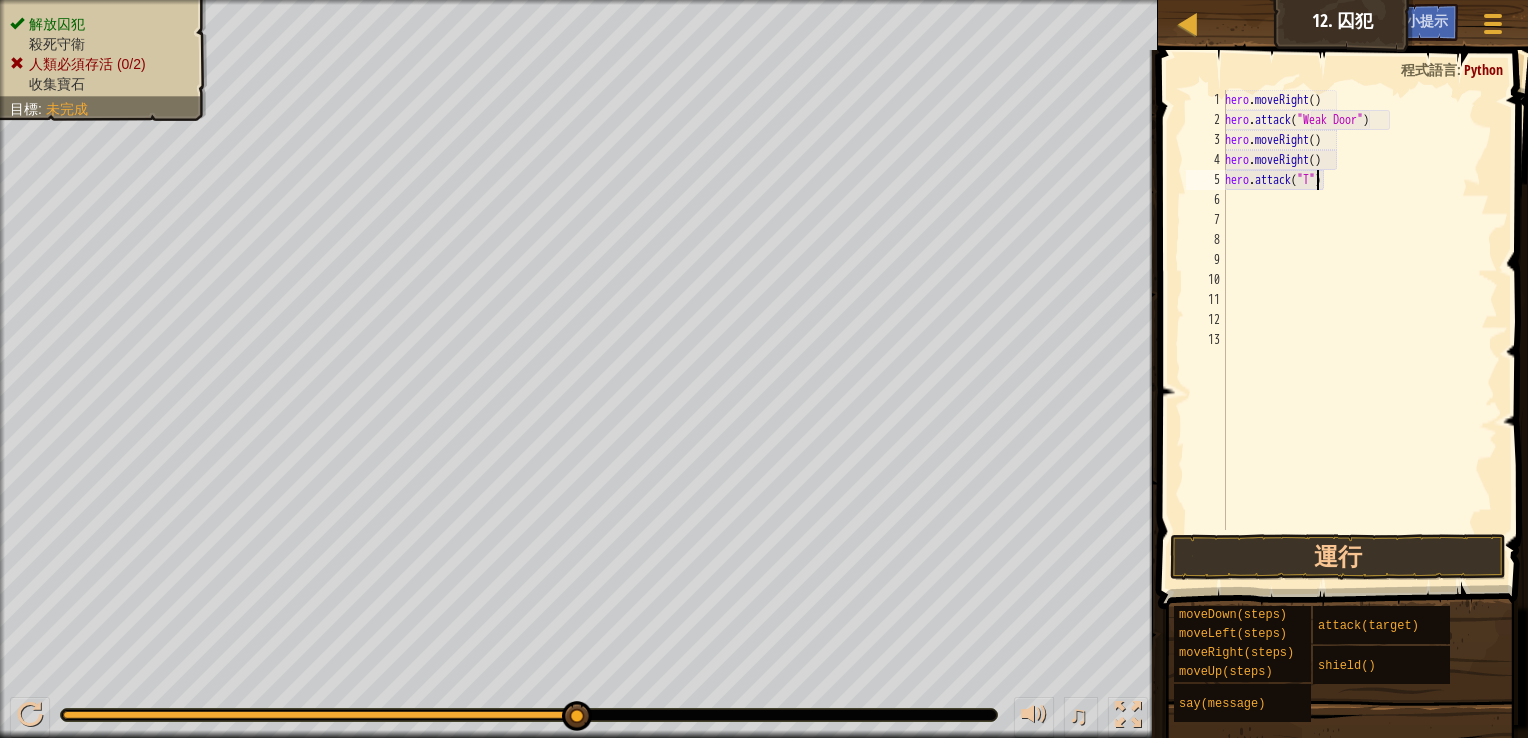 scroll, scrollTop: 9, scrollLeft: 8, axis: both 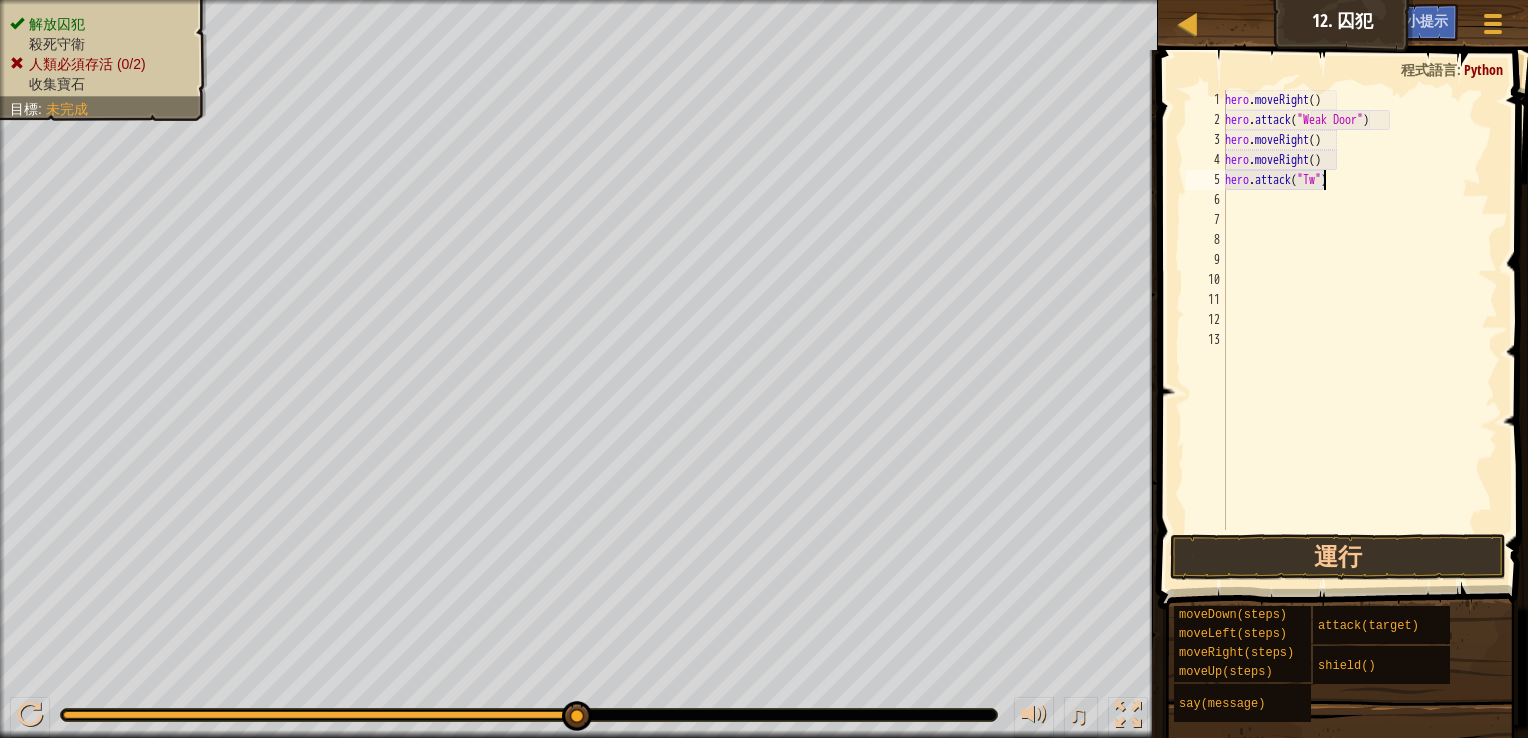 type on "hero.attack("Two")" 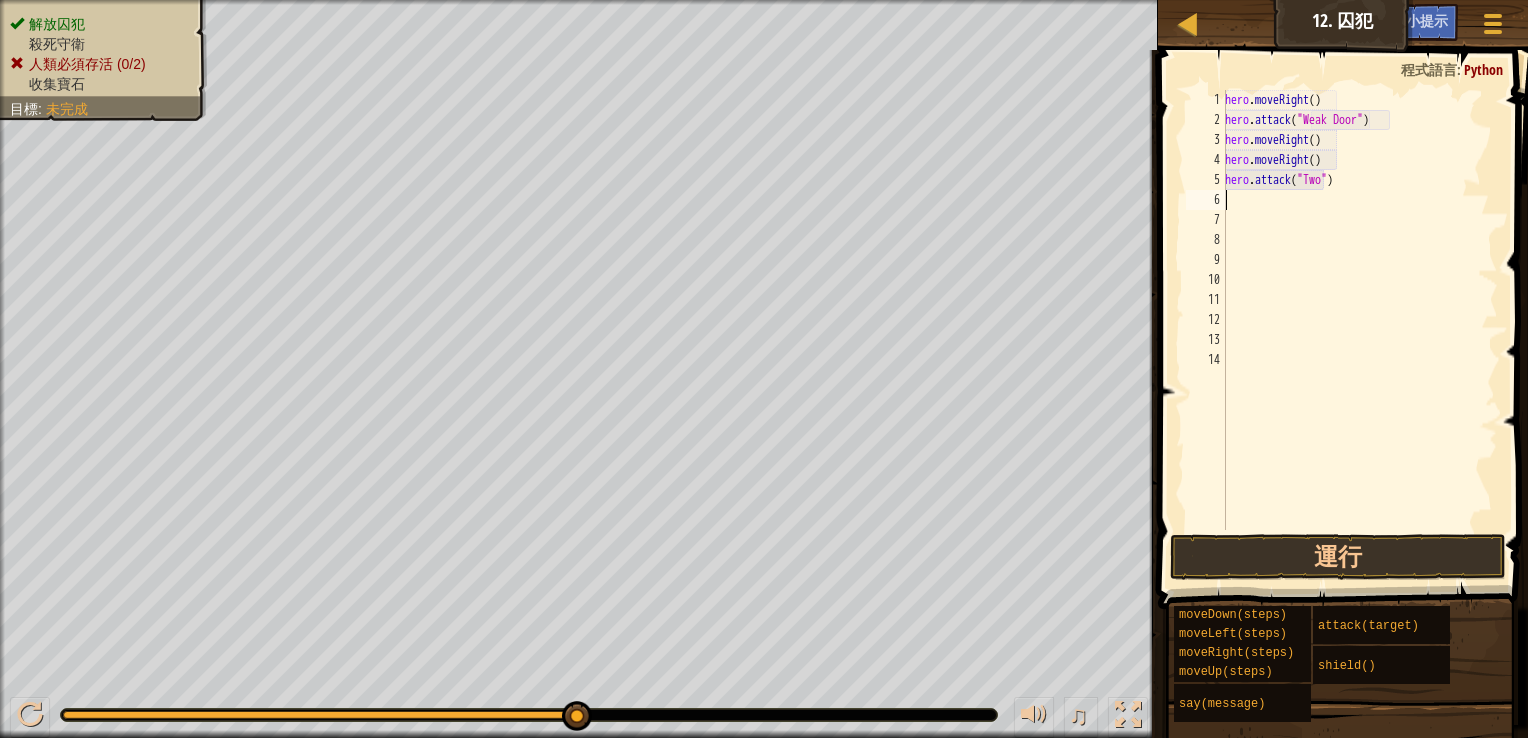 scroll, scrollTop: 9, scrollLeft: 0, axis: vertical 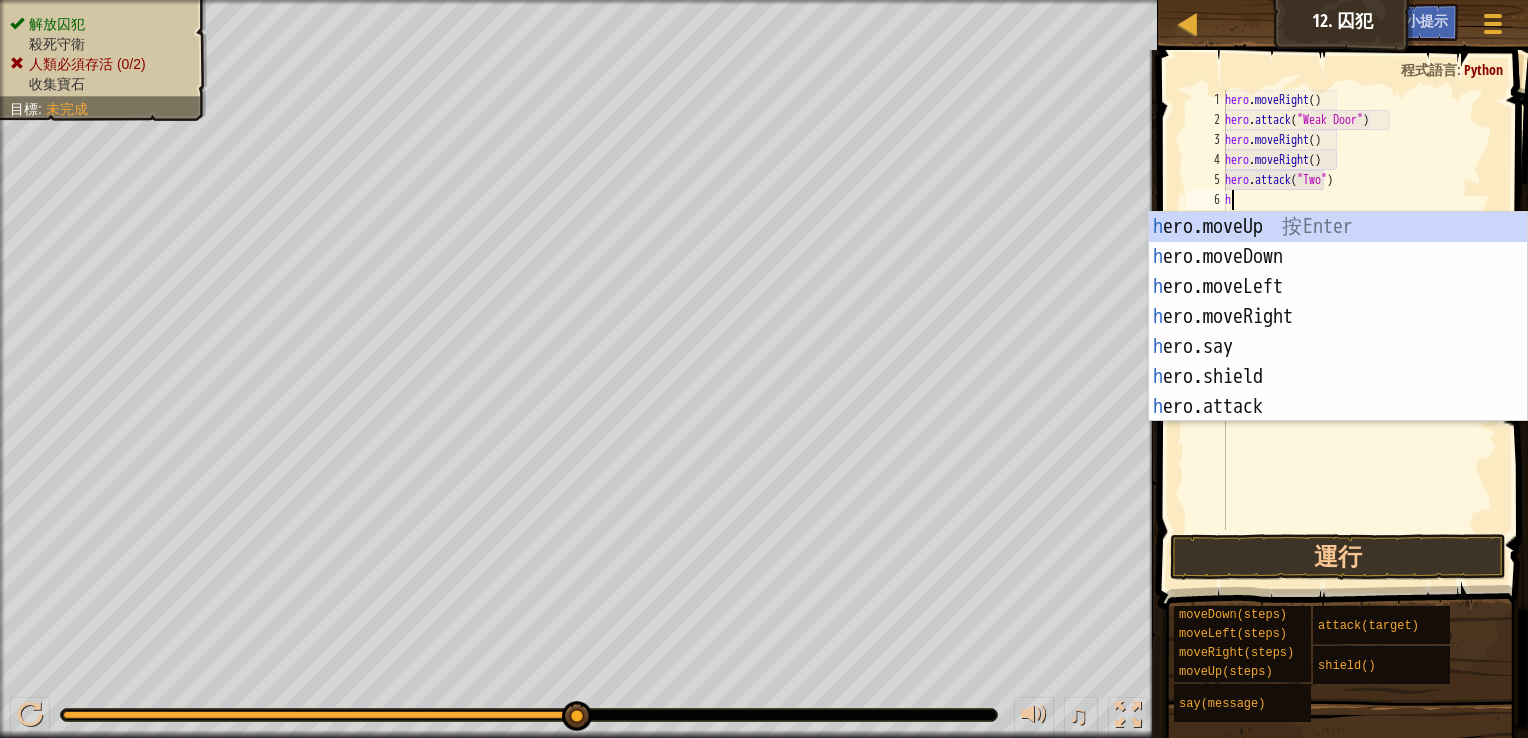 click on "hero . moveRight ( ) hero . attack ( "Weak Door" ) hero . moveRight ( ) hero . moveRight ( ) hero . attack ( "Two" ) h" at bounding box center [1359, 330] 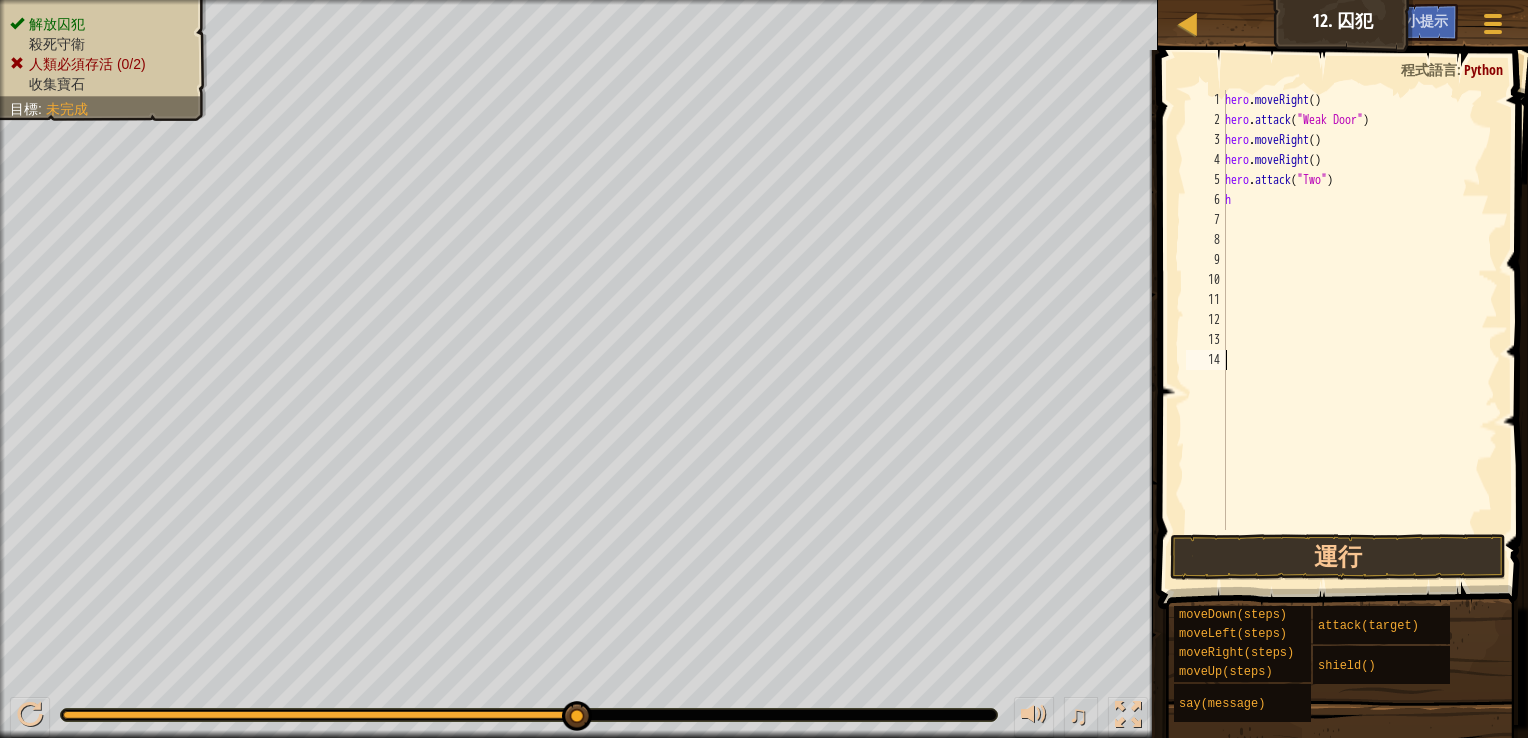 click on "hero . moveRight ( ) hero . attack ( "Weak Door" ) hero . moveRight ( ) hero . moveRight ( ) hero . attack ( "Two" ) h" at bounding box center [1359, 330] 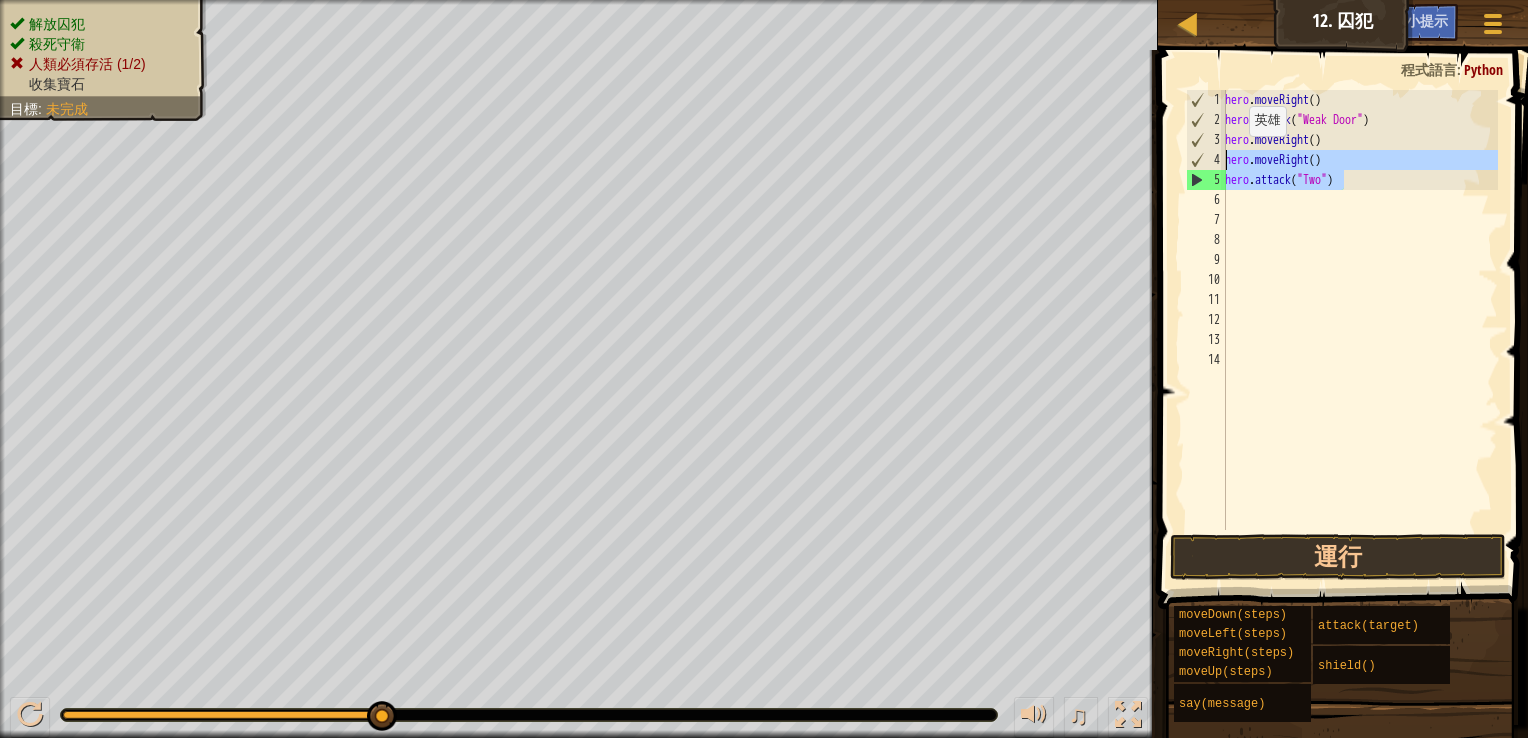 drag, startPoint x: 1348, startPoint y: 180, endPoint x: 1164, endPoint y: 149, distance: 186.59314 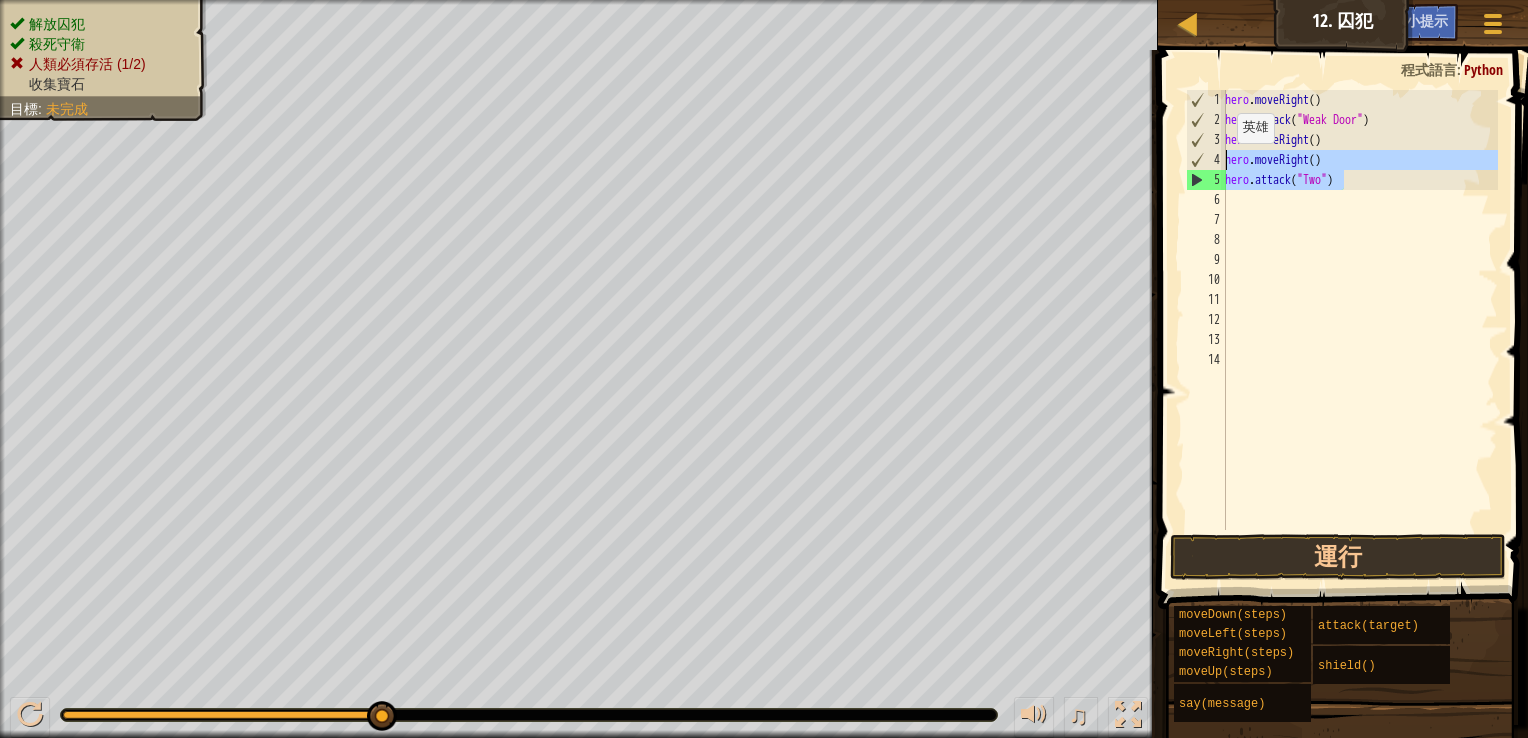 drag, startPoint x: 1341, startPoint y: 178, endPoint x: 1222, endPoint y: 162, distance: 120.070816 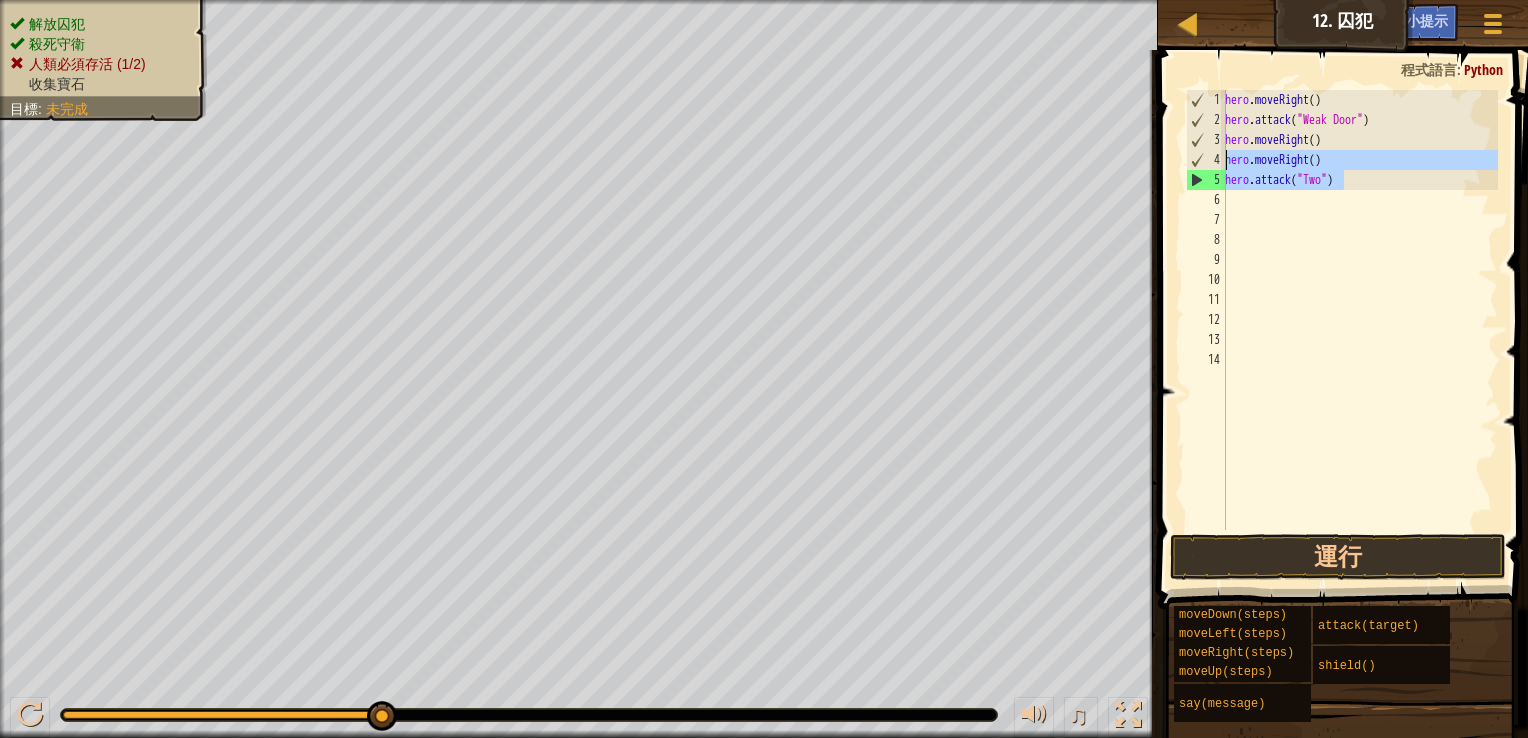 click on "hero . moveRight ( ) hero . attack ( "[NAME]" ) hero . moveRight ( ) hero . moveRight ( ) hero . attack ( "[NAME]" )" at bounding box center [1359, 310] 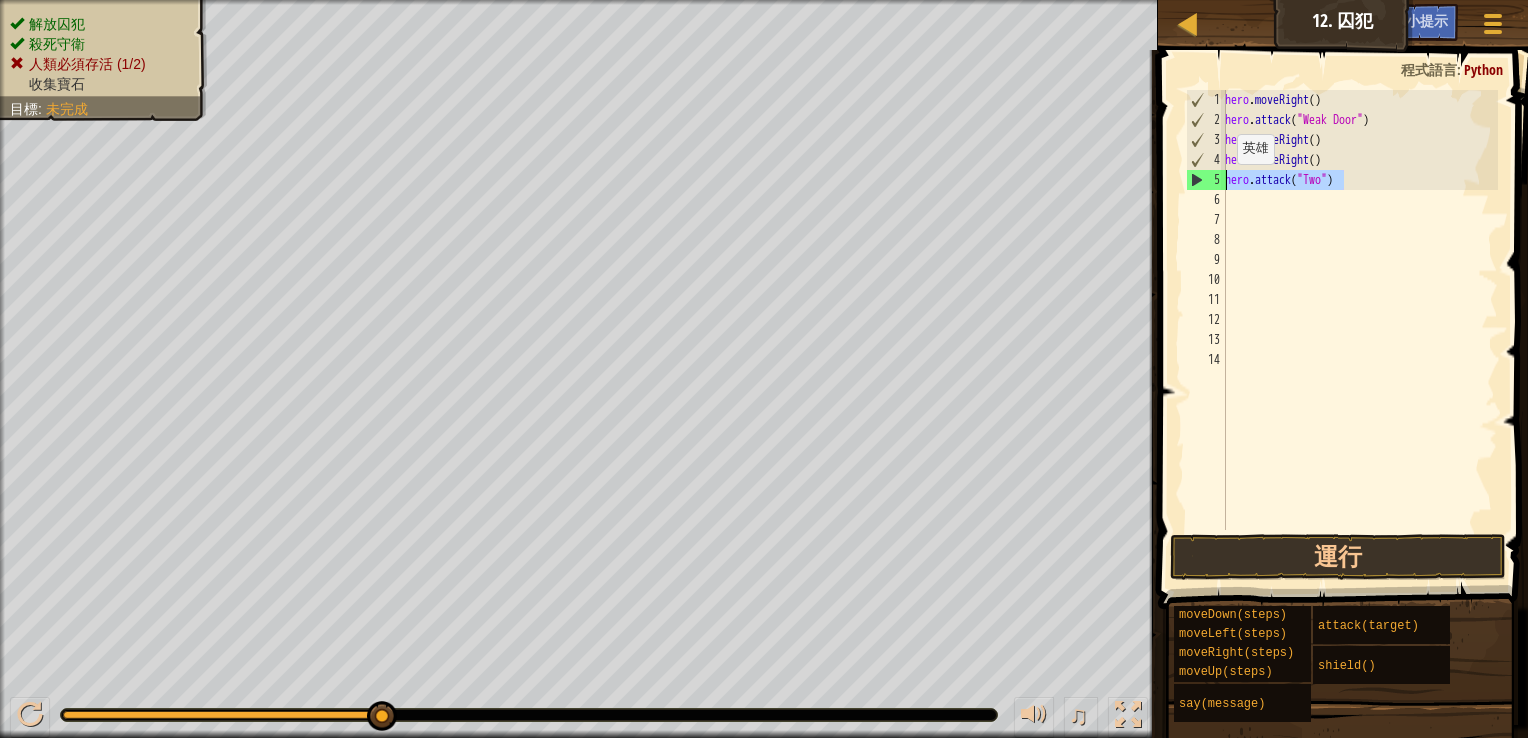 drag, startPoint x: 1350, startPoint y: 182, endPoint x: 1217, endPoint y: 186, distance: 133.06013 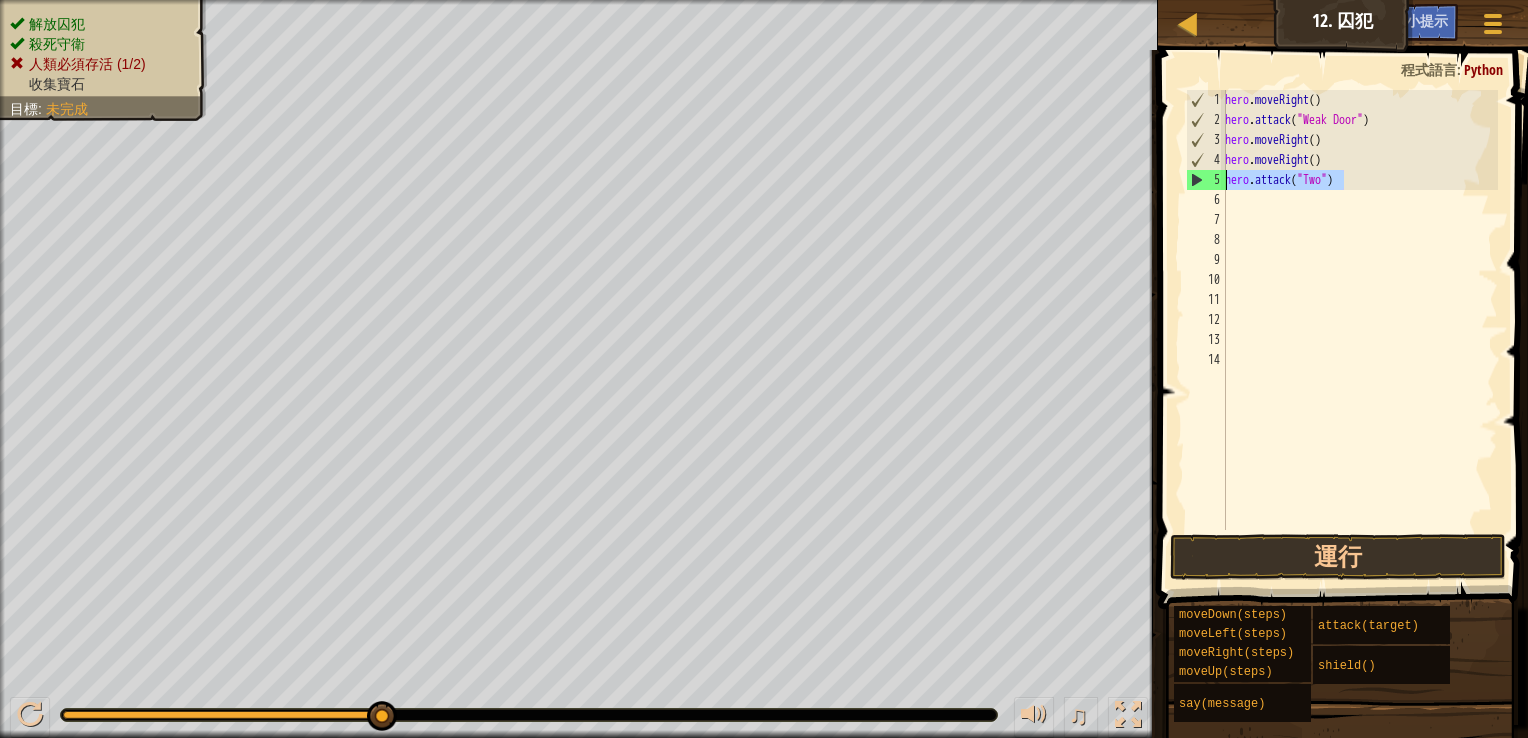 click on "hero . moveRight ( ) hero . attack ( "[NAME]" ) hero . moveRight ( ) hero . moveRight ( ) hero . attack ( "[NAME]" )" at bounding box center [1359, 330] 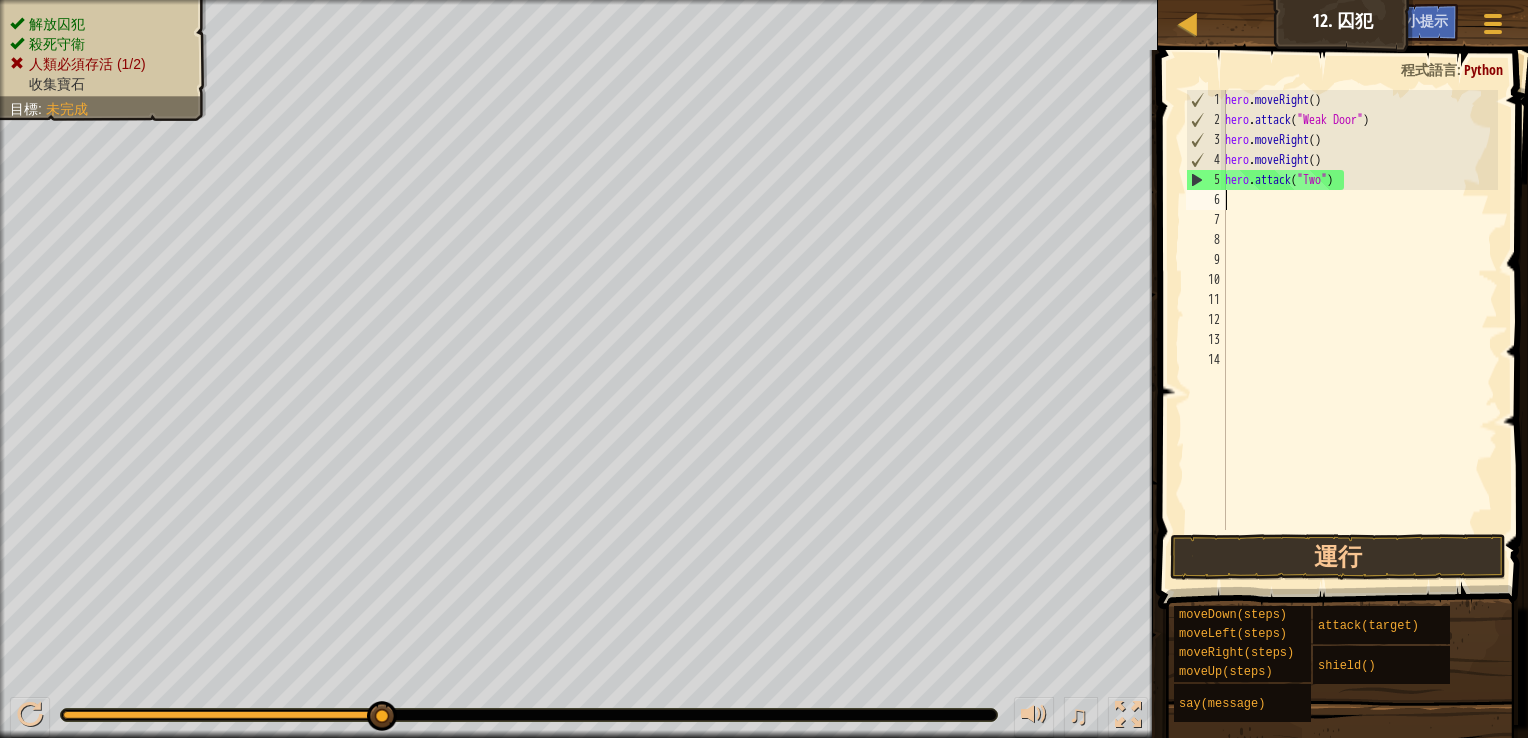 drag, startPoint x: 1237, startPoint y: 234, endPoint x: 1292, endPoint y: 209, distance: 60.41523 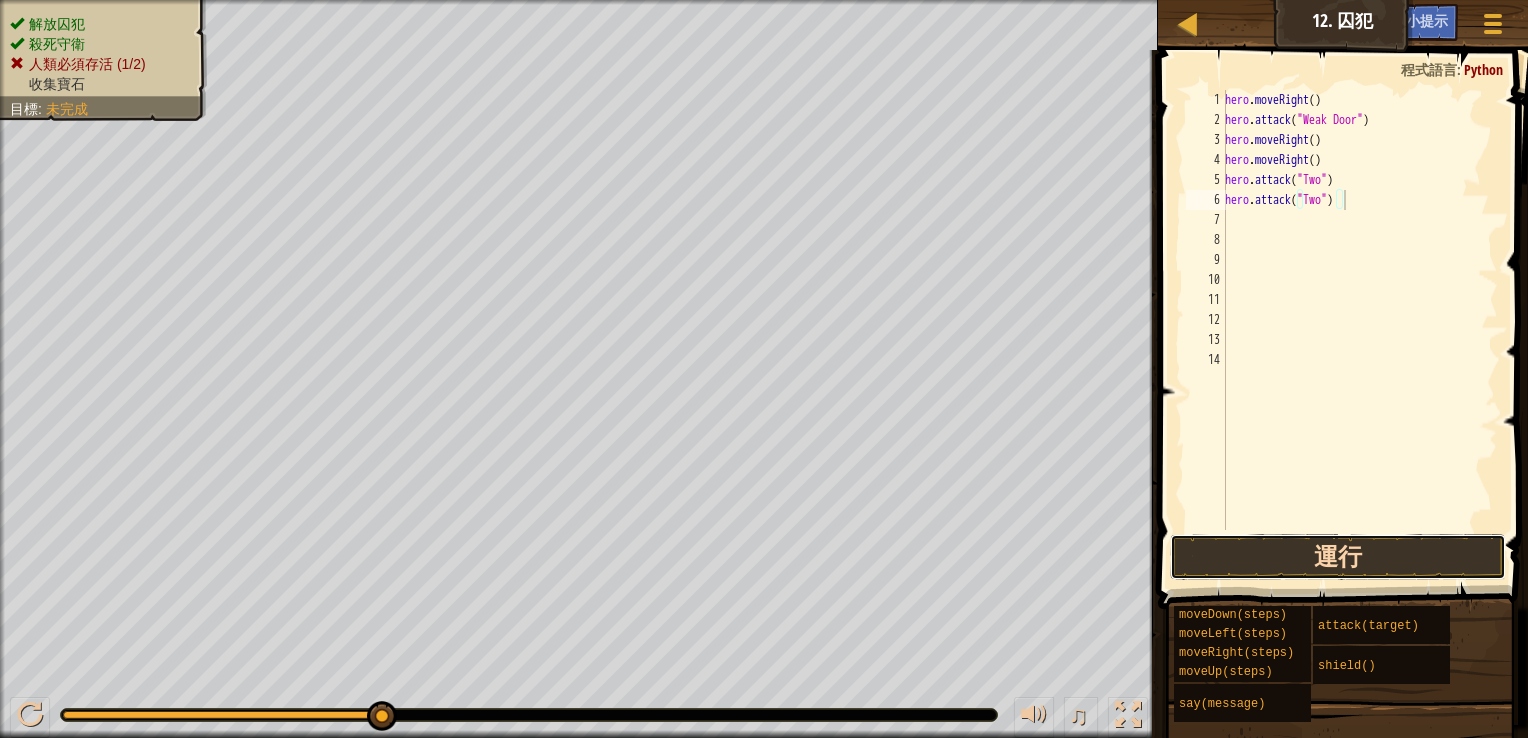 click on "運行" at bounding box center [1338, 557] 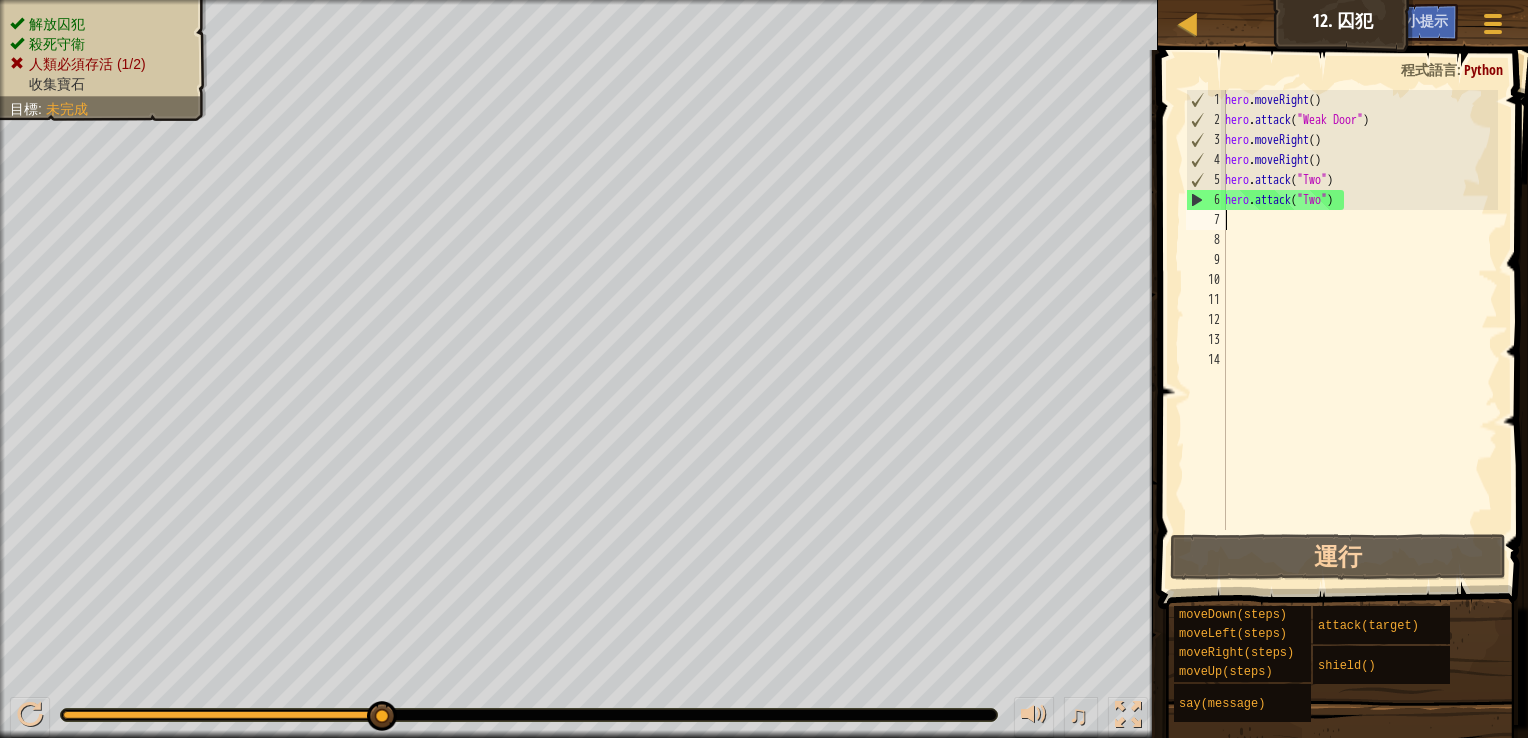 click on "hero . moveRight ( ) hero . attack ( "[NAME]" ) hero . moveRight ( ) hero . moveRight ( ) hero . attack ( "[NAME]" ) hero . attack ( "[NAME]" )" at bounding box center [1359, 330] 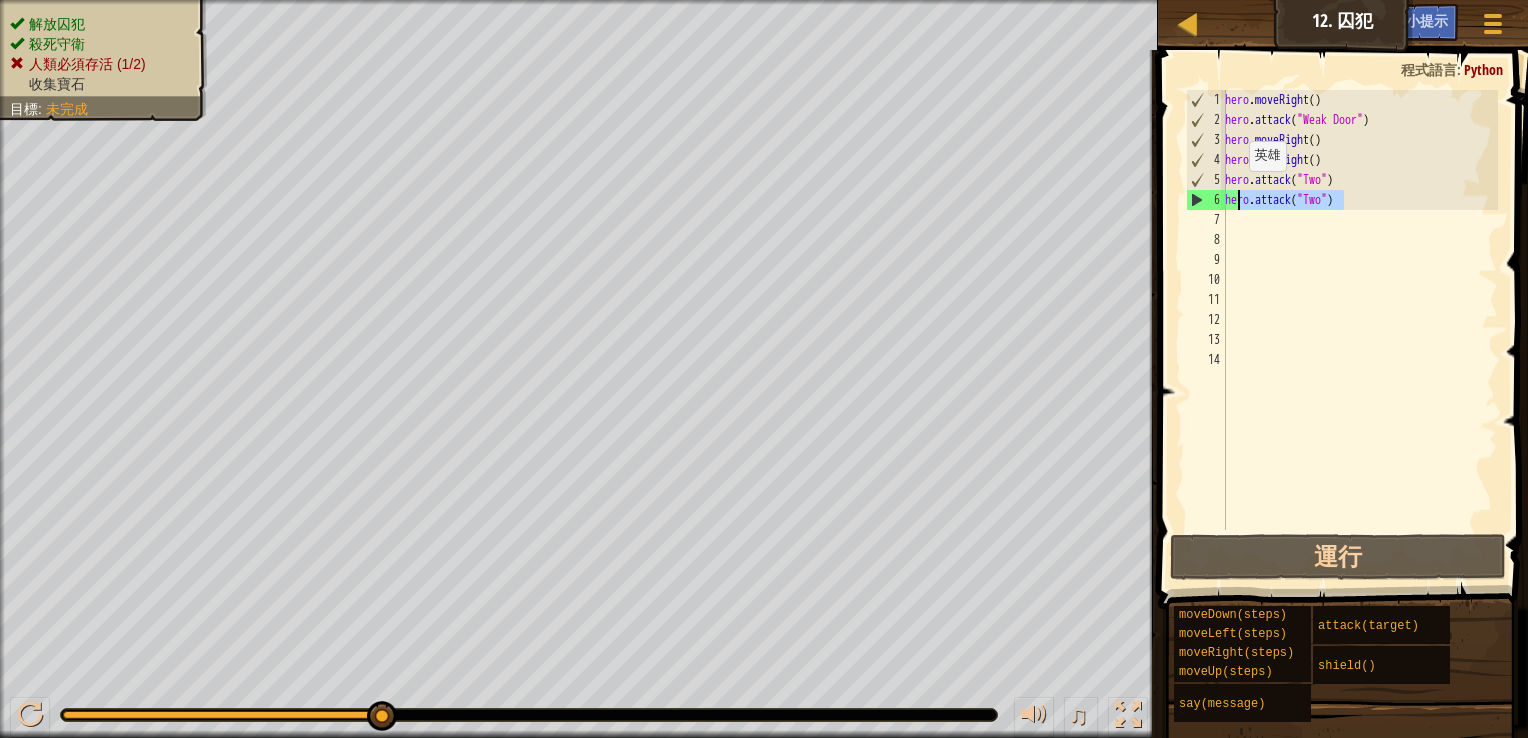 drag, startPoint x: 1352, startPoint y: 199, endPoint x: 1237, endPoint y: 190, distance: 115.35164 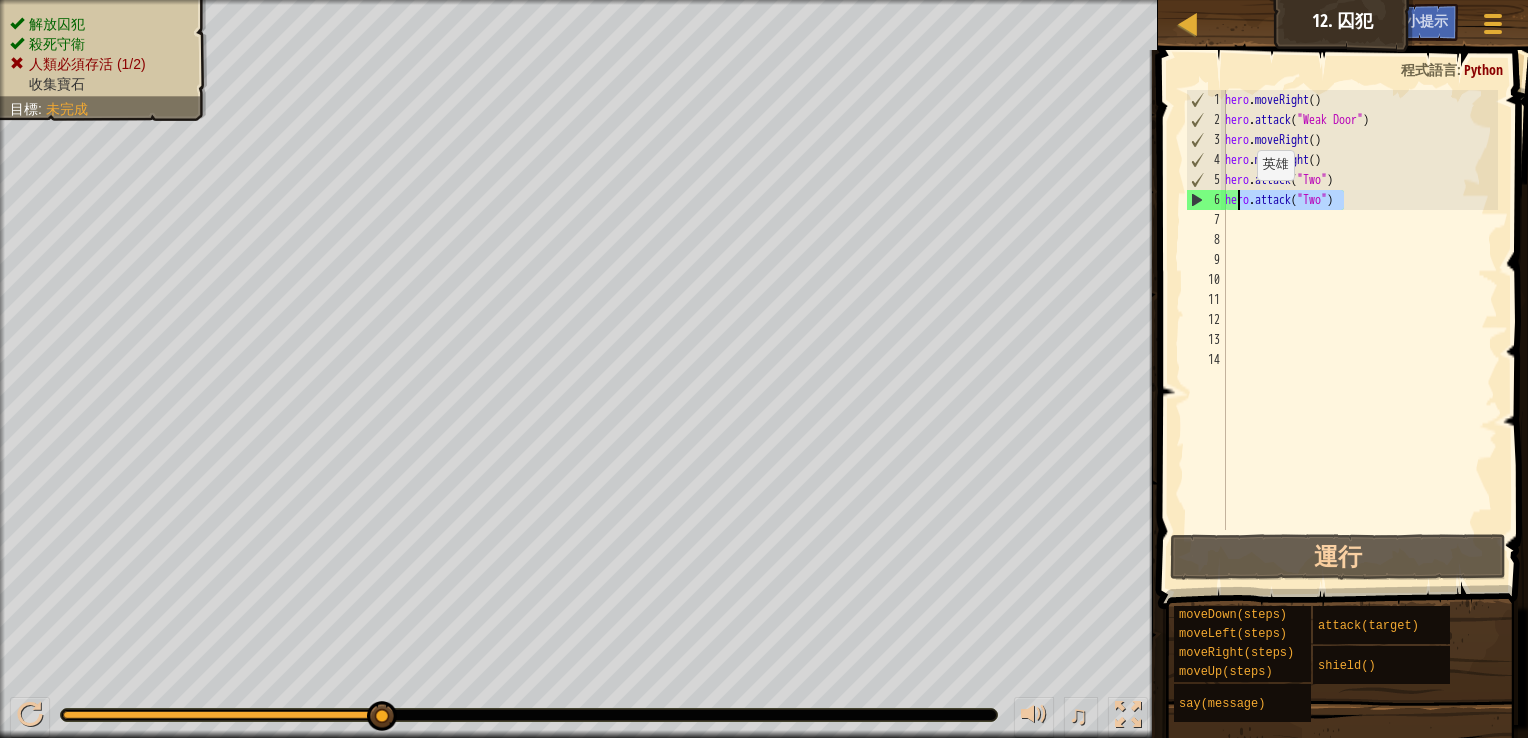 type on "hero.attack("Two")" 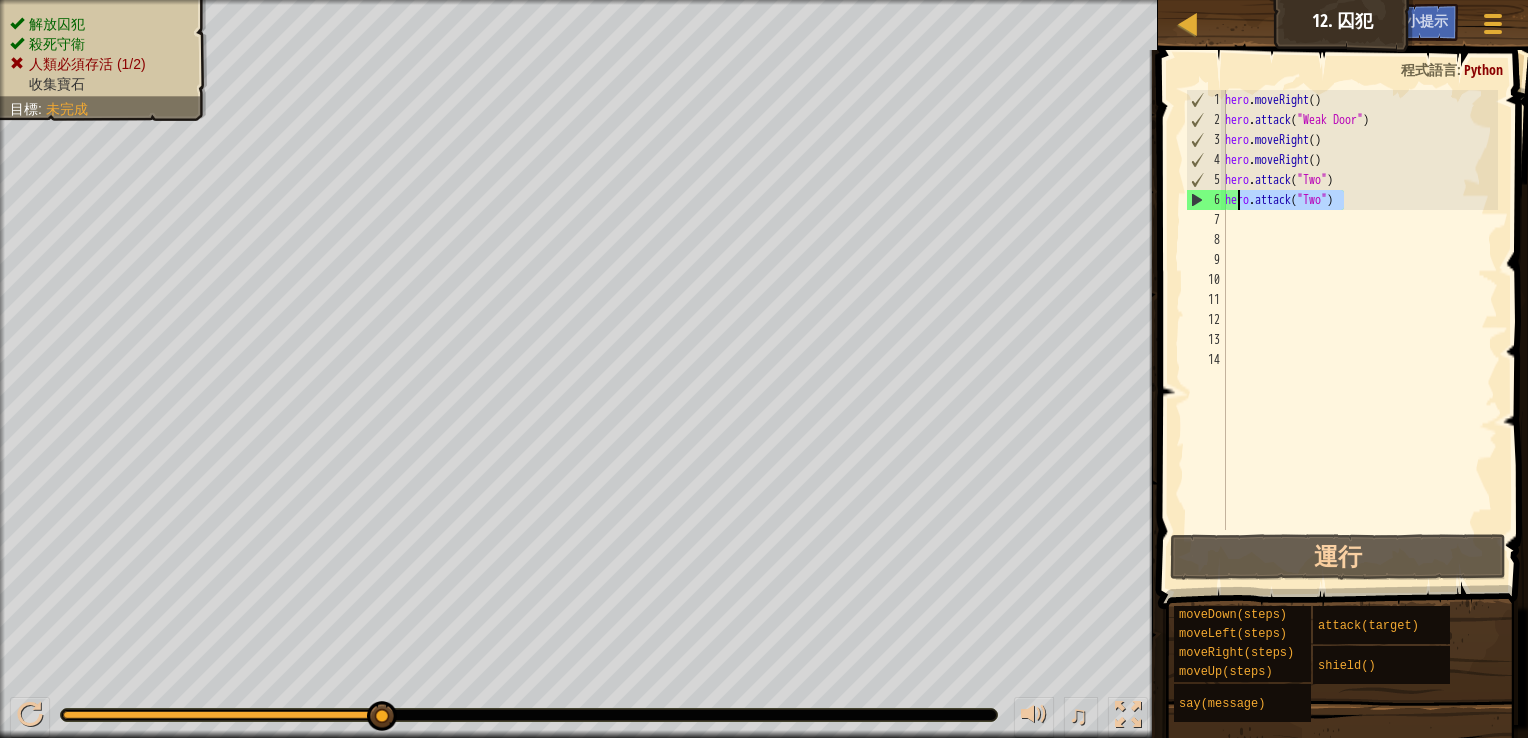 click on "hero . moveRight ( ) hero . attack ( "[NAME]" ) hero . moveRight ( ) hero . moveRight ( ) hero . attack ( "[NAME]" ) hero . attack ( "[NAME]" )" at bounding box center [1359, 330] 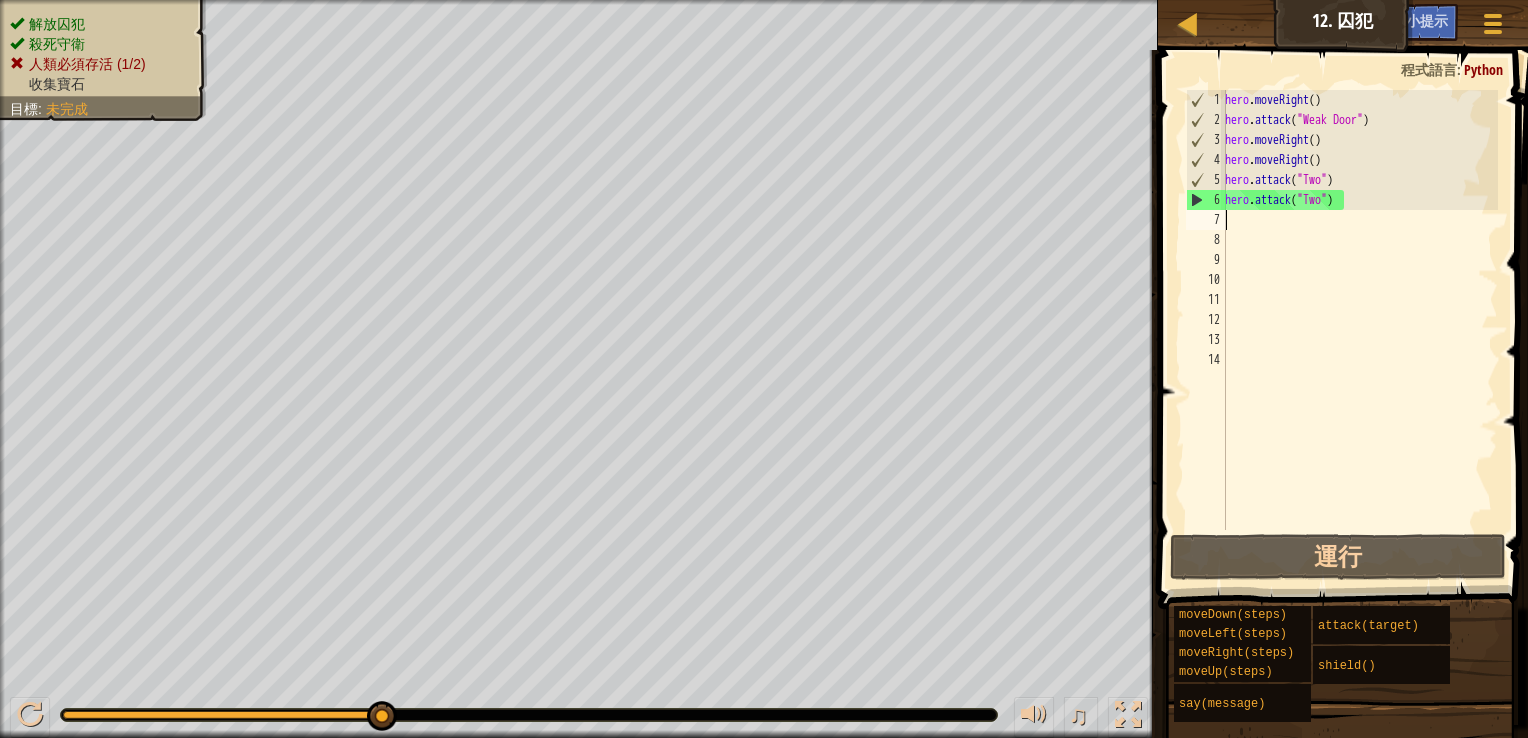 paste on "hero.attack("Two")" 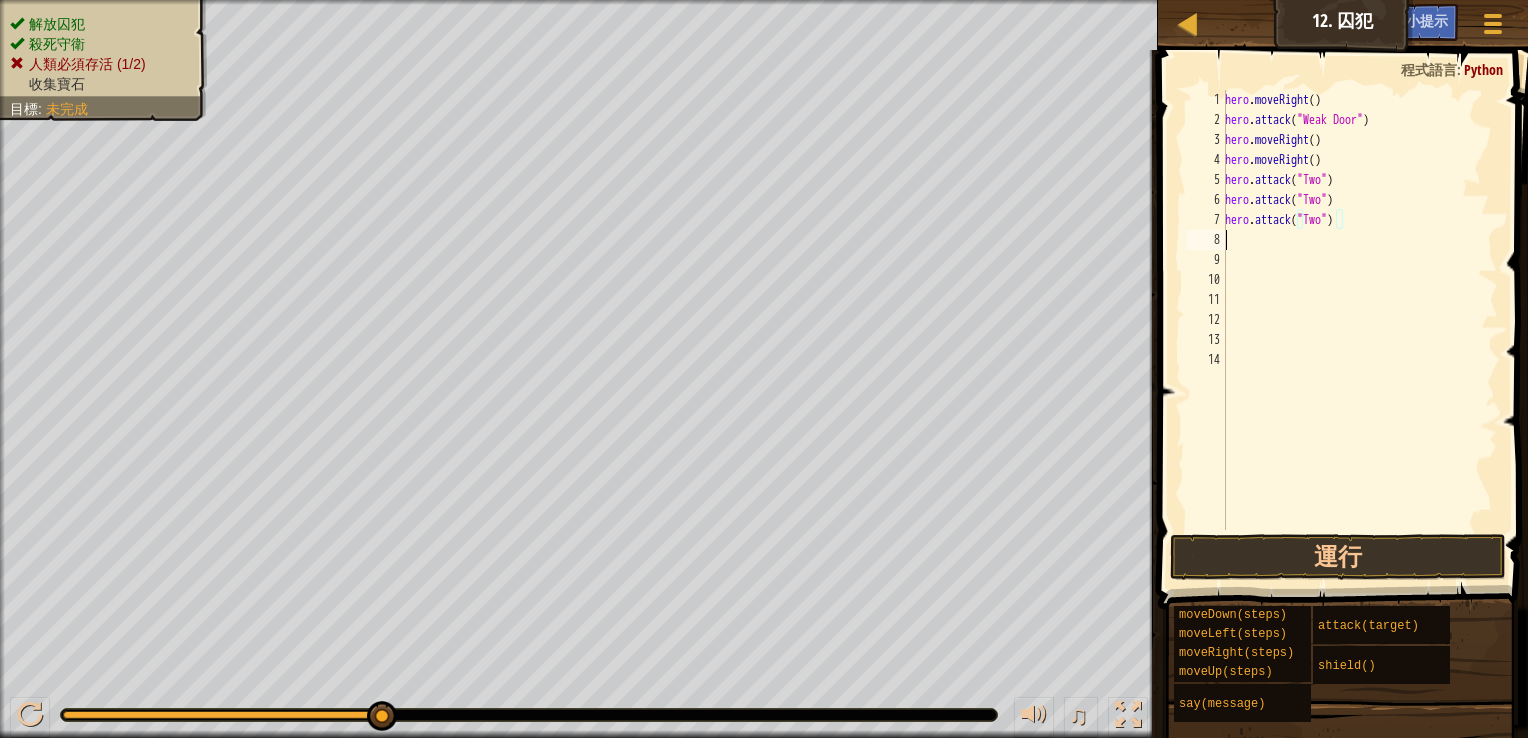 click on "hero . moveRight ( ) hero . attack ( "[NAME]" ) hero . moveRight ( ) hero . moveRight ( ) hero . attack ( "[NAME]" ) hero . attack ( "[NAME]" ) hero . attack ( "[NAME]" )" at bounding box center (1359, 330) 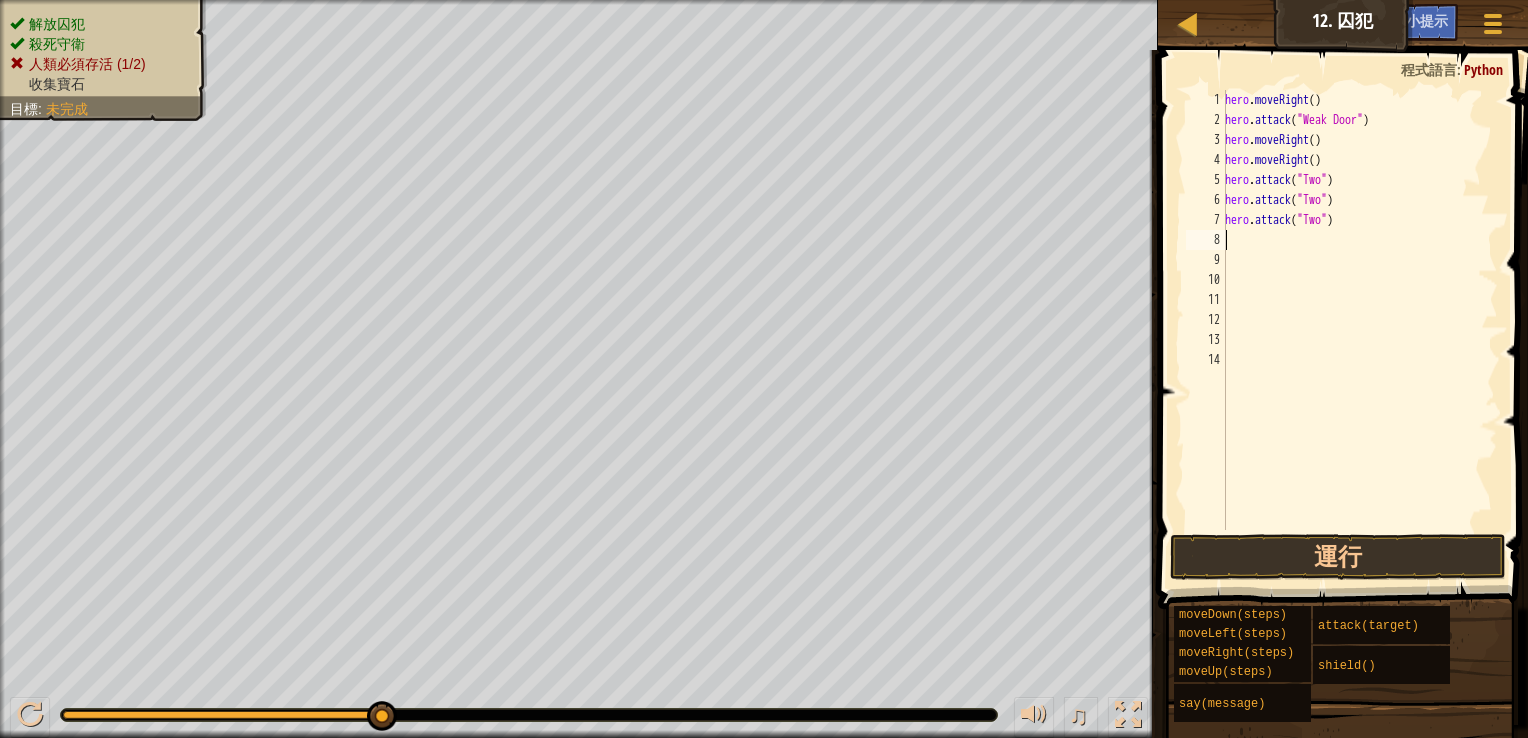 paste on "hero.attack("Two")" 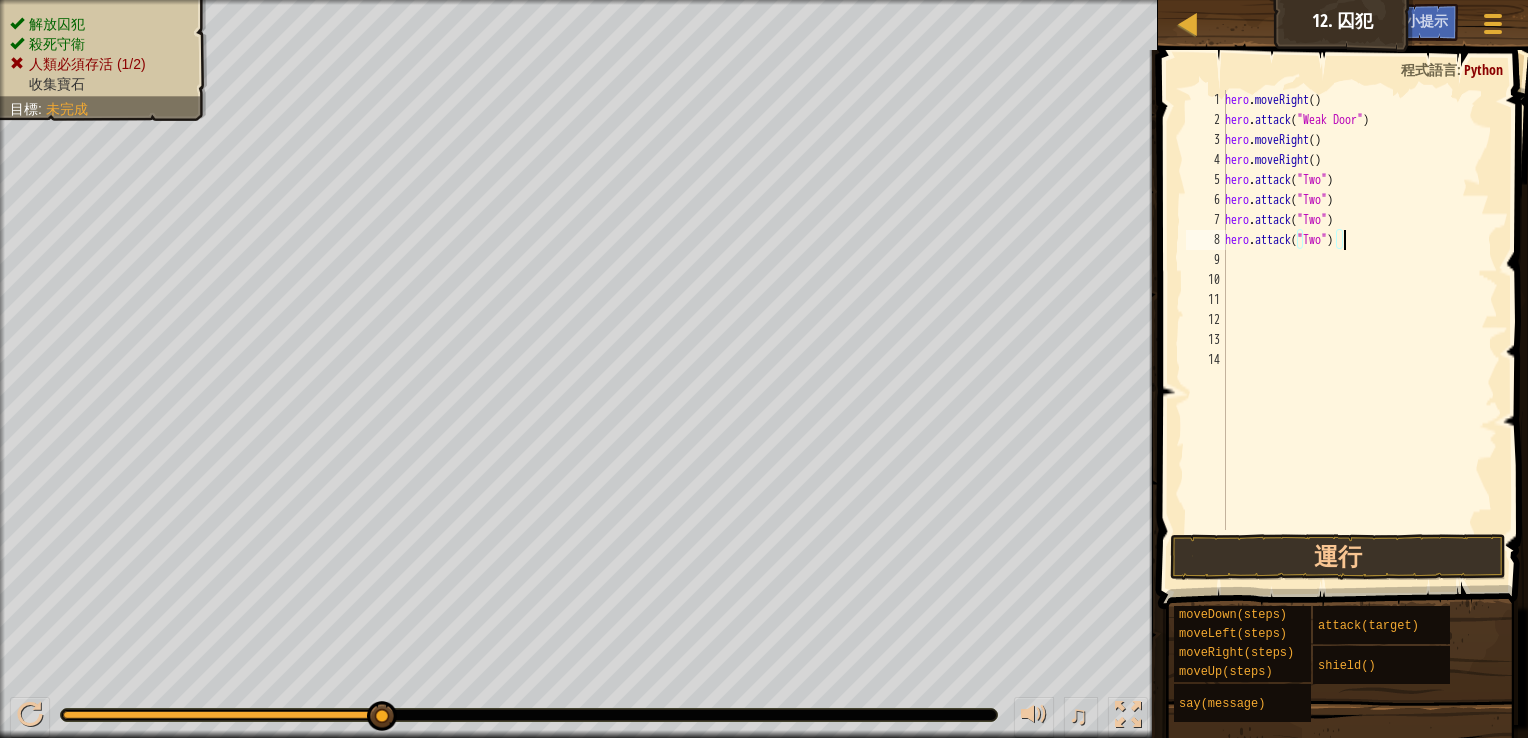 click on "9" at bounding box center [1206, 260] 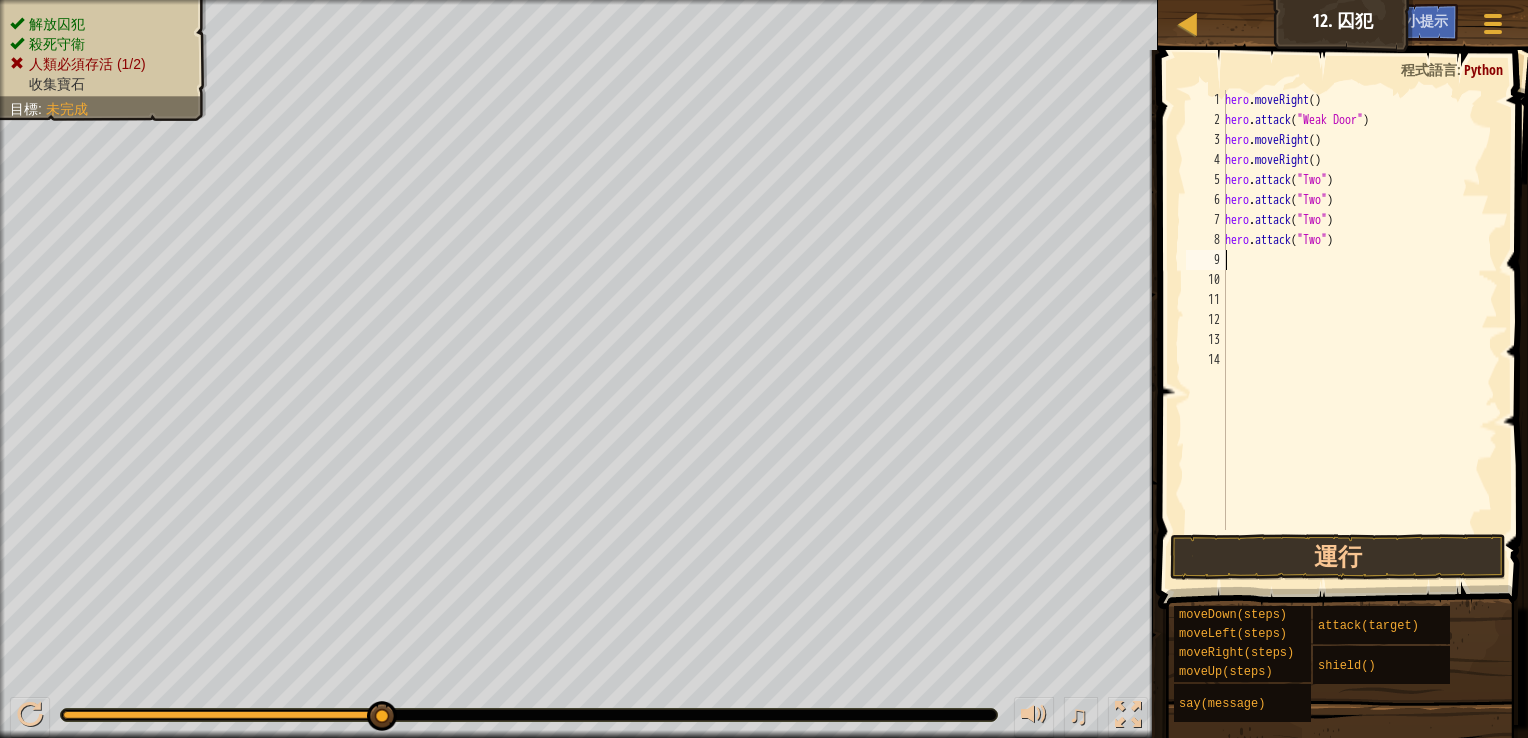 paste on "hero.attack("Two")" 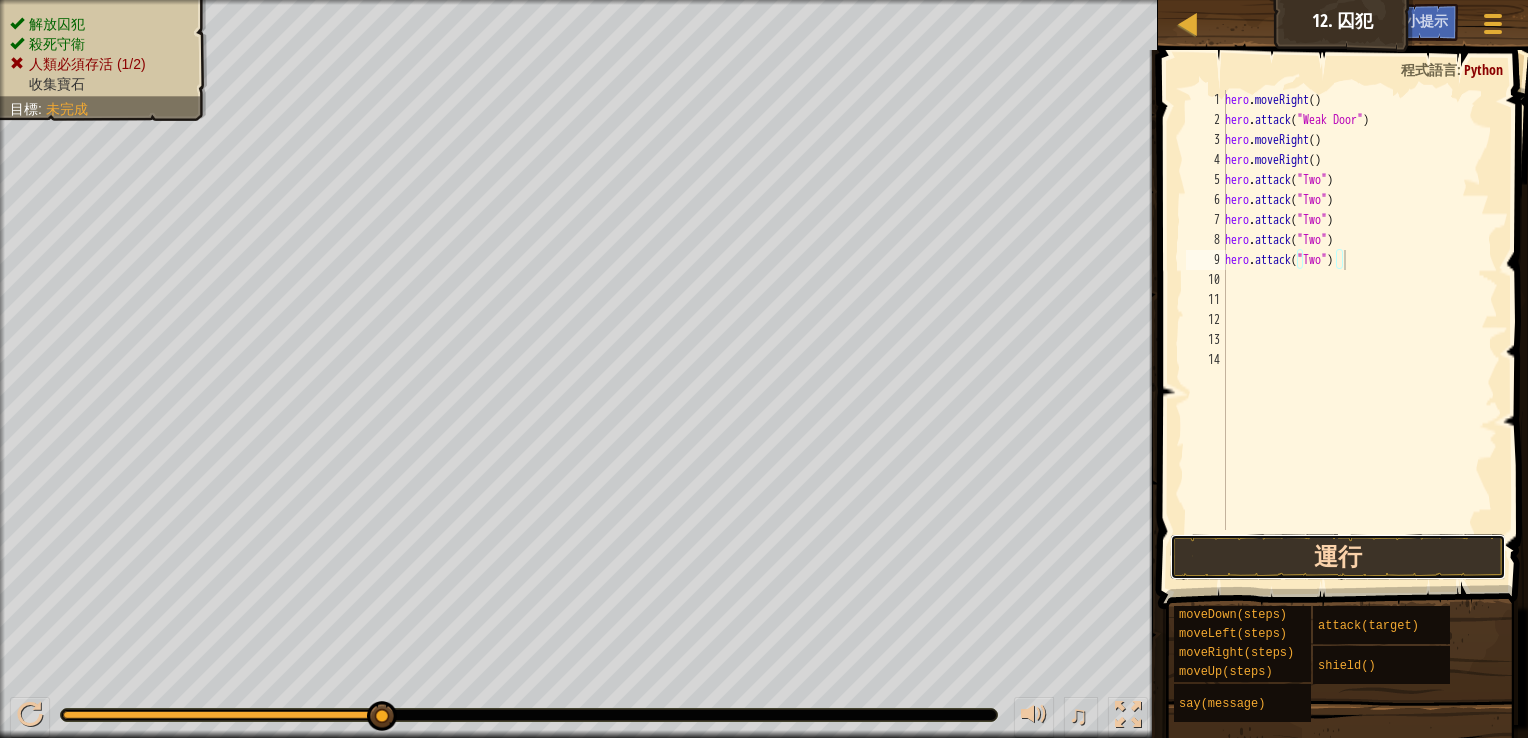 click on "運行" at bounding box center (1338, 557) 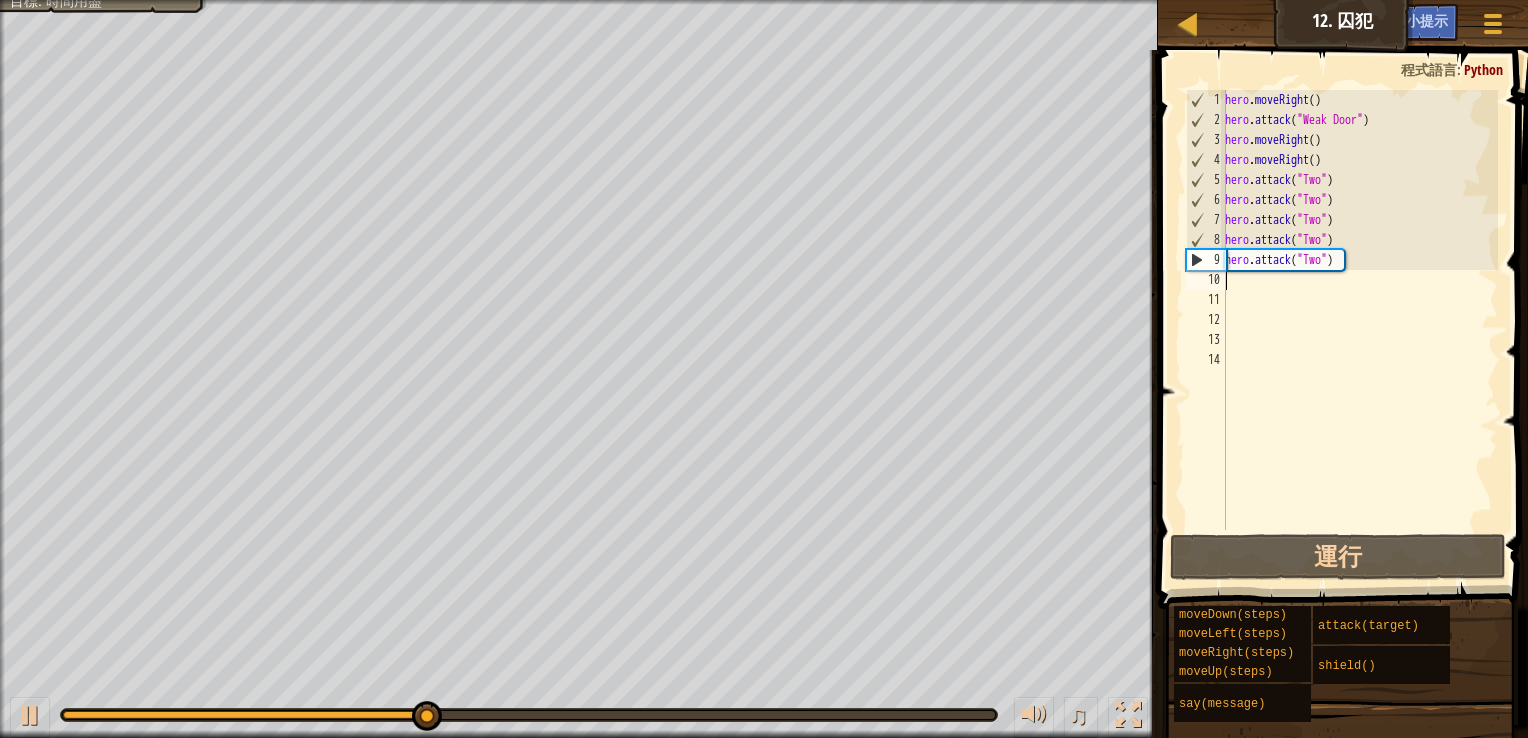 click on "hero . moveRight ( ) hero . attack ( "Weak Door" ) hero . moveRight ( ) hero . moveRight ( ) hero . attack ( "Two" ) hero . attack ( "Two" ) hero . attack ( "Two" ) hero . attack ( "Two" ) hero . attack ( "Two" )" at bounding box center (1359, 330) 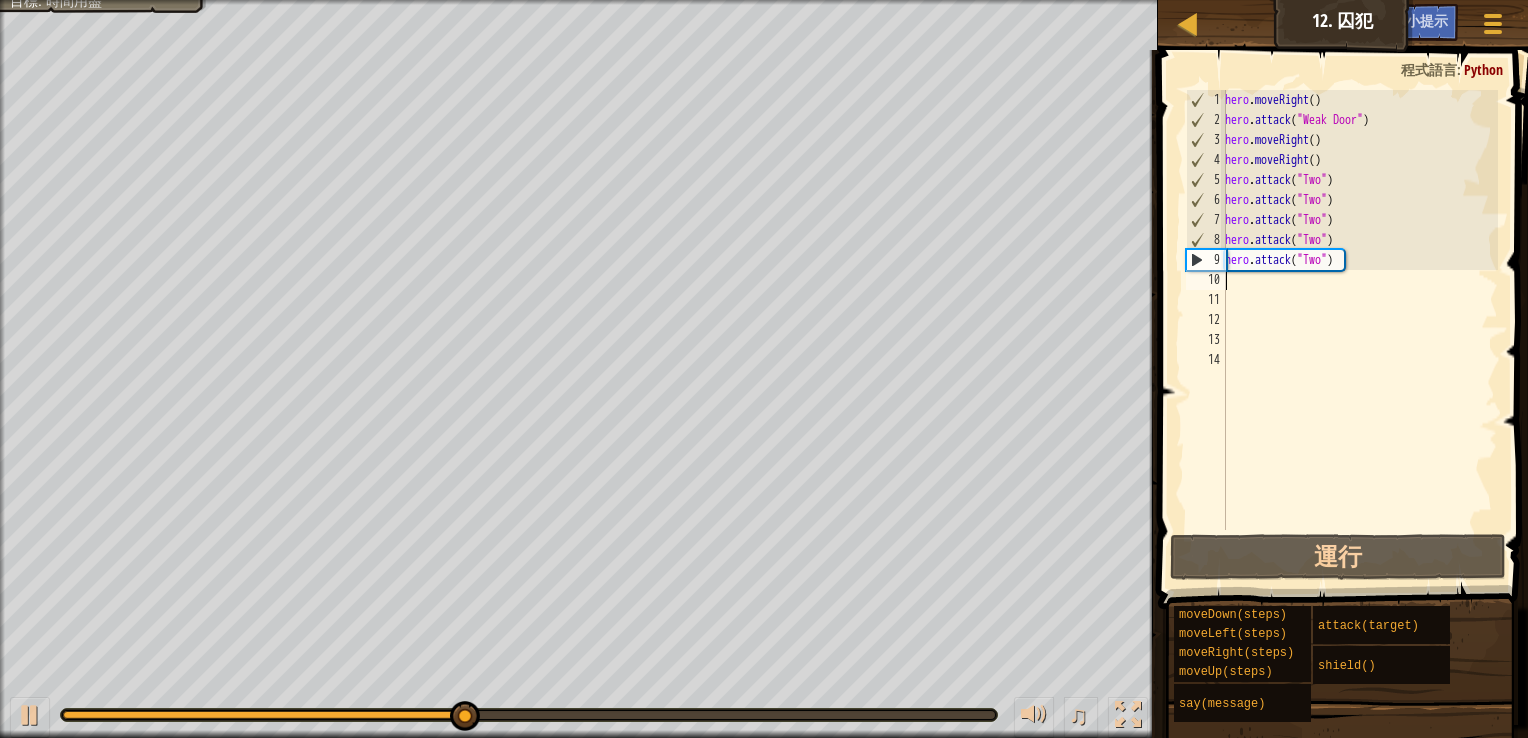 type on "h" 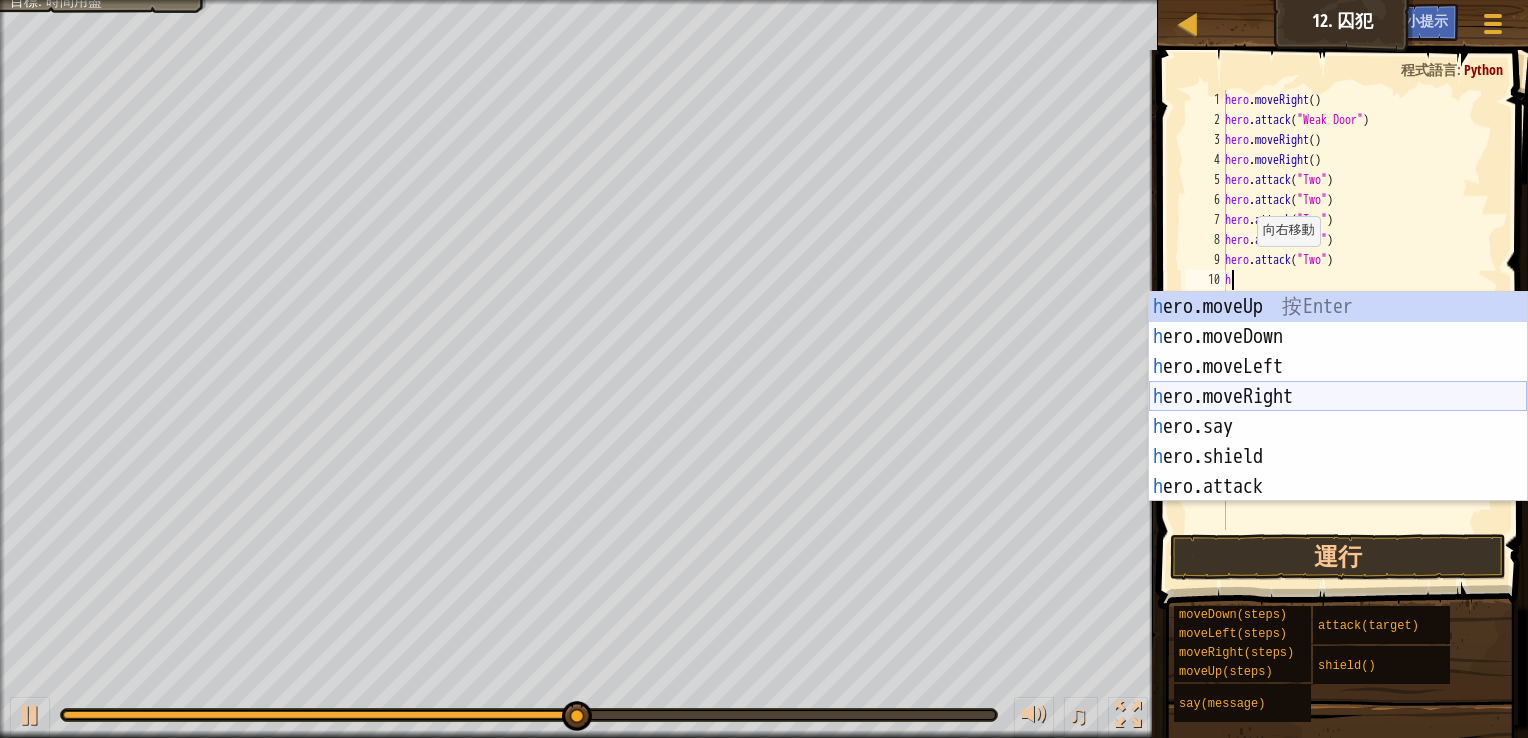 click on "h ero.moveUp 按 Enter h ero.moveDown 按 Enter h ero.moveLeft 按 Enter h ero.moveRight 按 Enter h ero.say 按 Enter h ero.shield 按 Enter h ero.attack 按 Enter" at bounding box center (1338, 427) 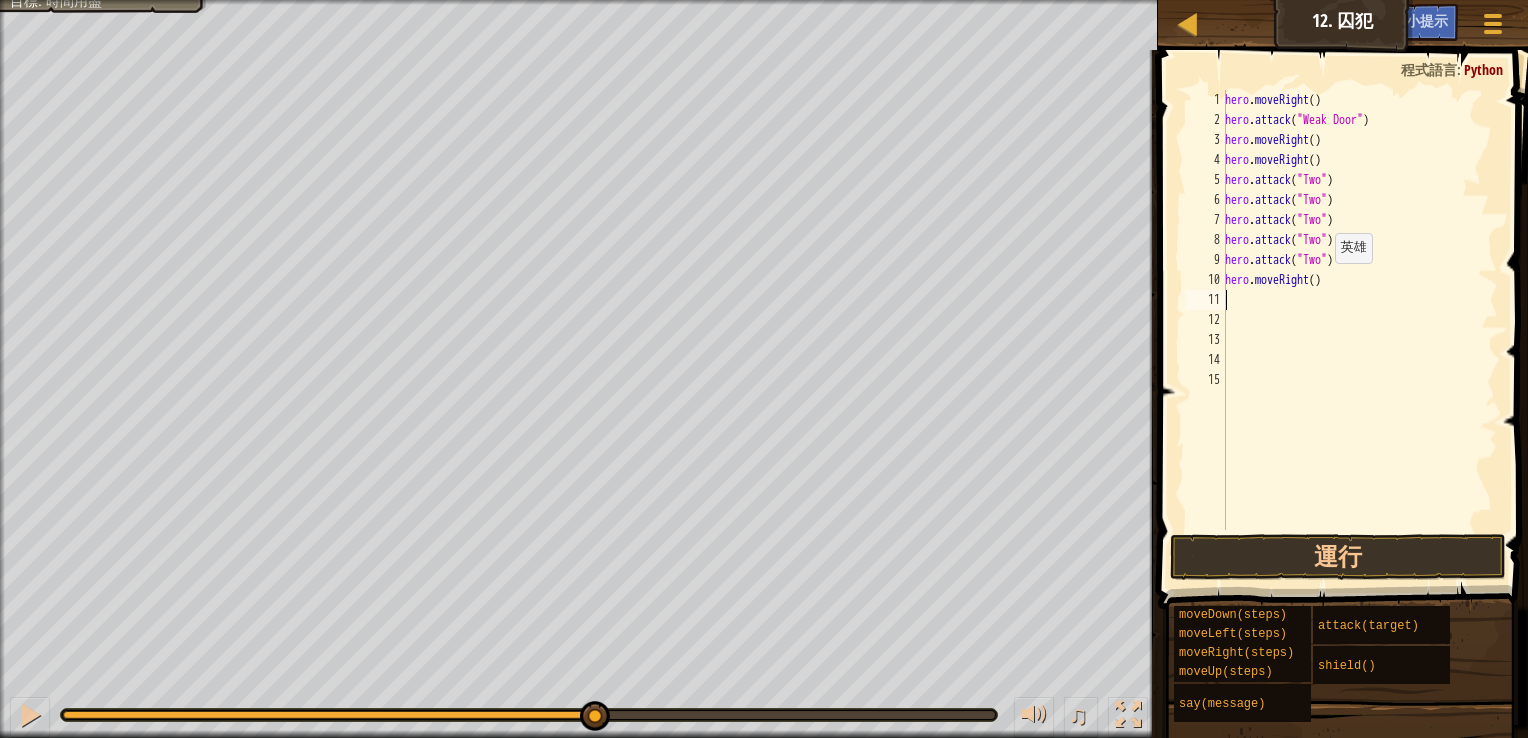 click on "hero . moveRight ( ) hero . attack ( "Weak Door" ) hero . moveRight ( ) hero . moveRight ( ) hero . attack ( "Two" ) hero . attack ( "Two" ) hero . attack ( "Two" ) hero . attack ( "Two" ) hero . attack ( "Two" ) hero . moveRight ( )" at bounding box center [1359, 330] 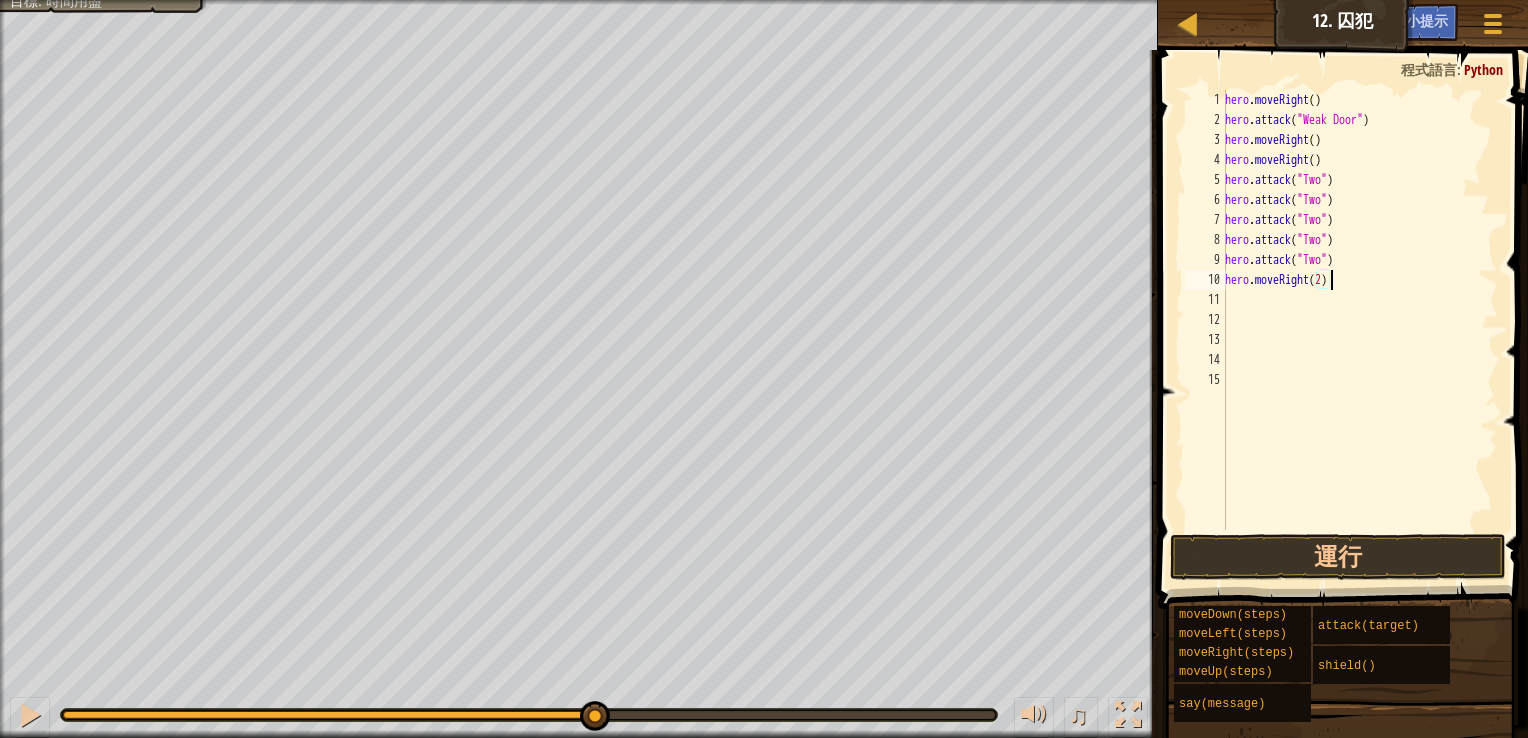 type on "hero.moveRight(2)" 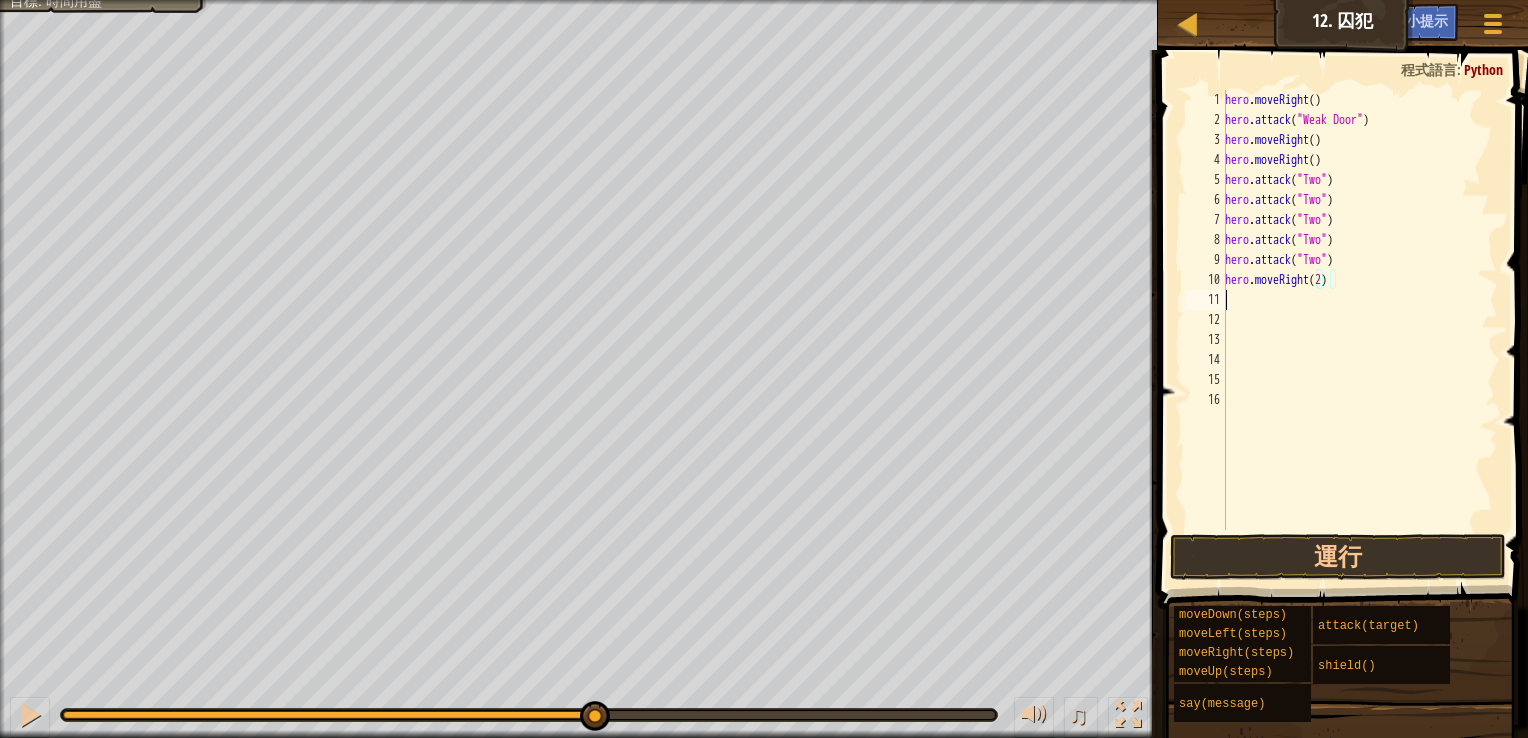 scroll, scrollTop: 9, scrollLeft: 0, axis: vertical 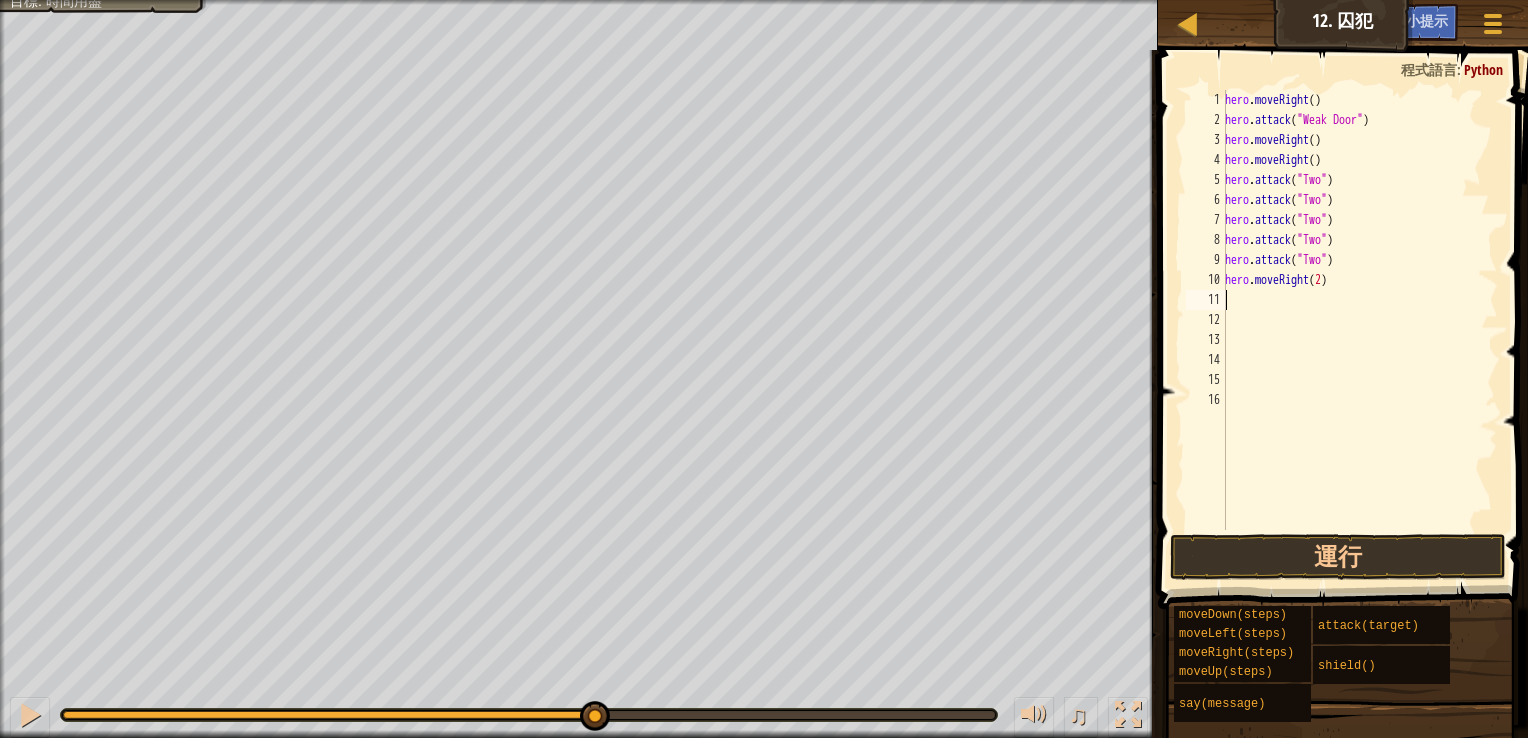 type on "h" 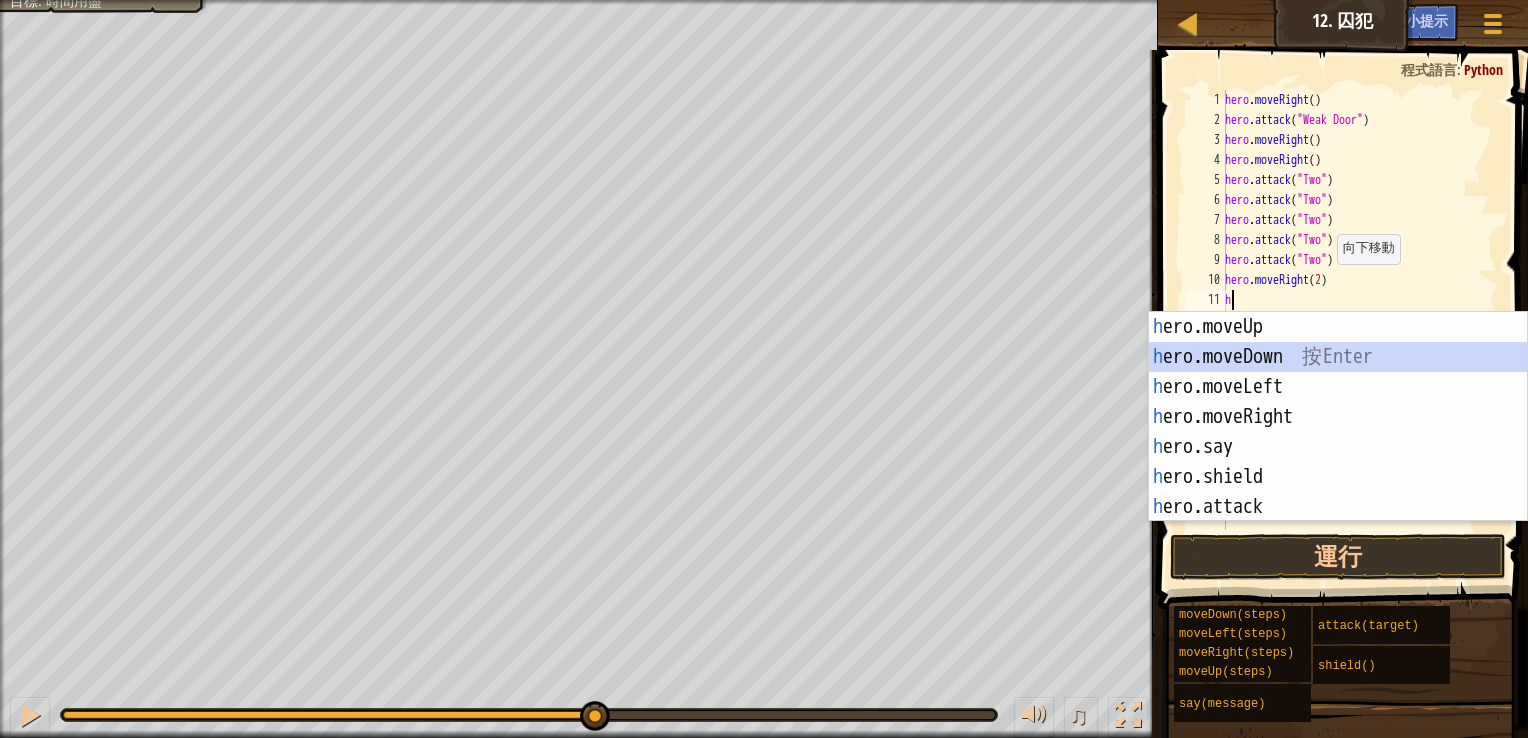 click on "h ero.moveUp 按 Enter h ero.moveDown 按 Enter h ero.moveLeft 按 Enter h ero.moveRight 按 Enter h ero.say 按 Enter h ero.shield 按 Enter h ero.attack 按 Enter" at bounding box center [1338, 447] 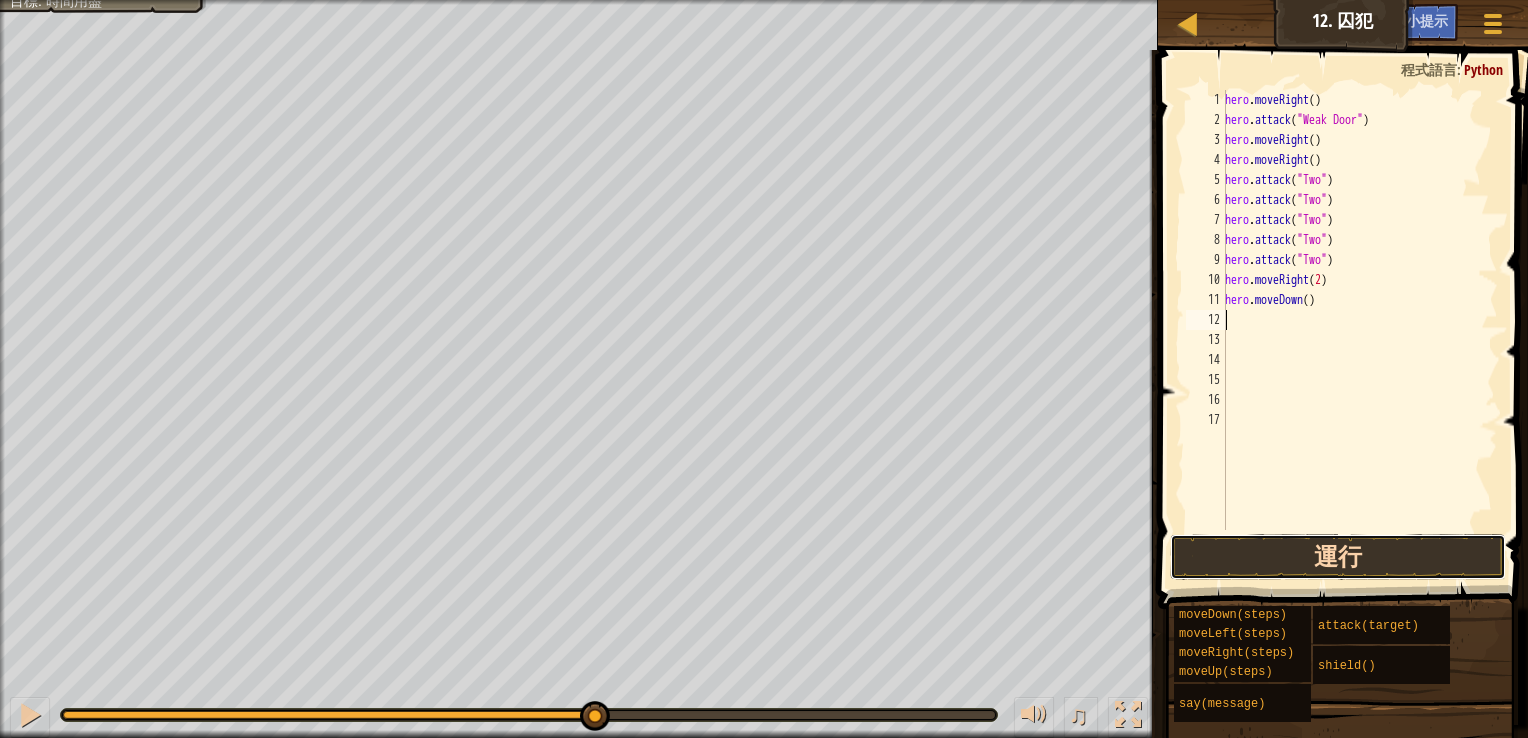 click on "運行" at bounding box center (1338, 557) 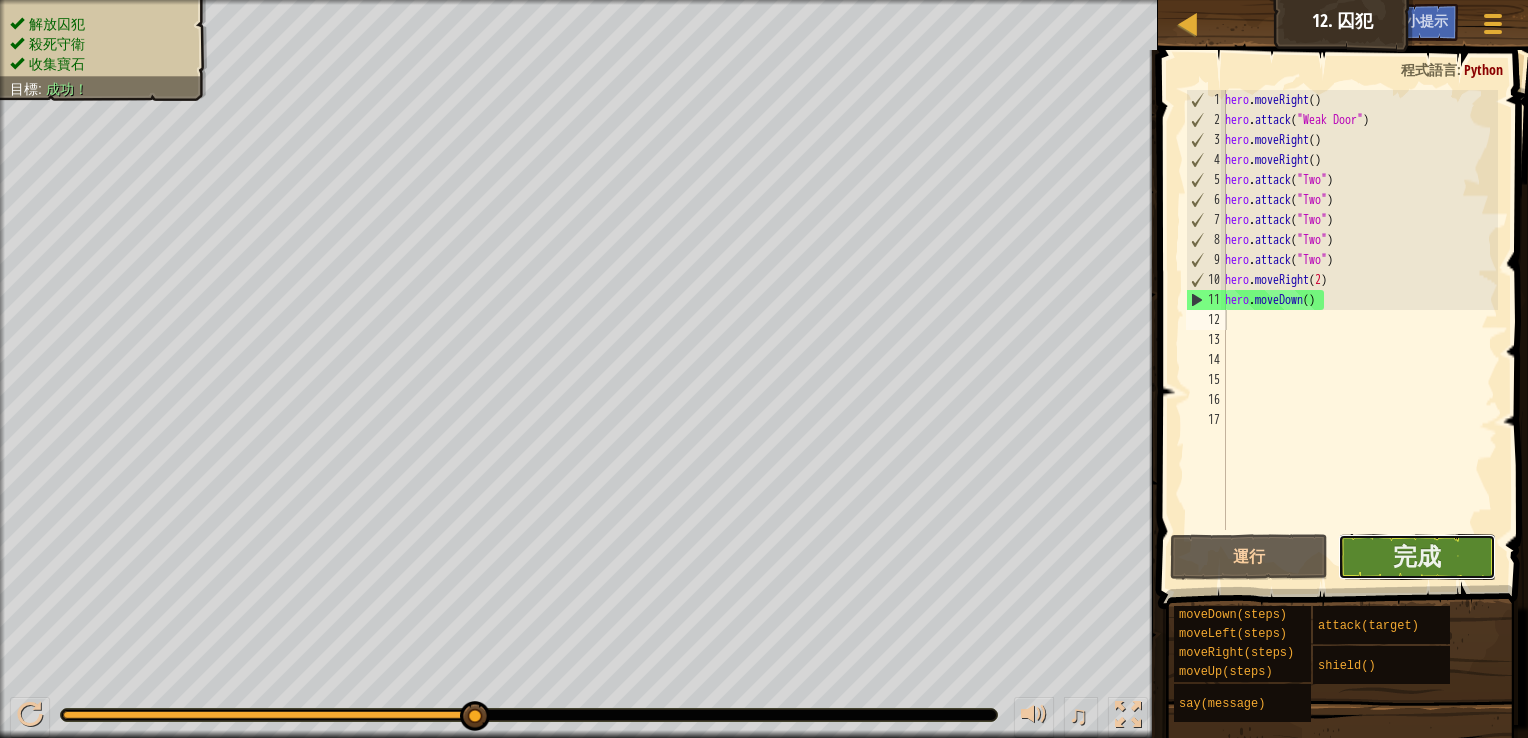 click on "完成" at bounding box center (1417, 557) 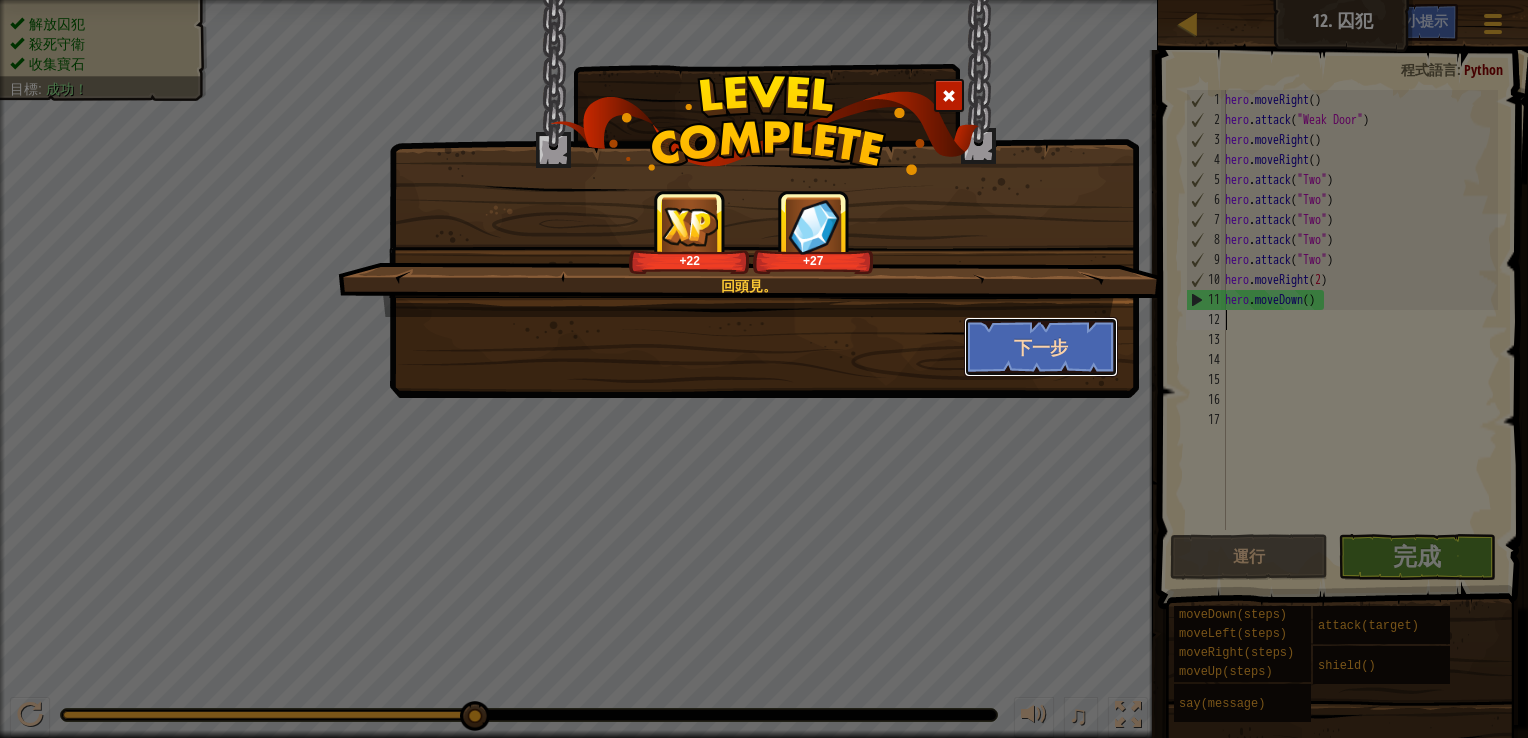 click on "下一步" at bounding box center (1041, 347) 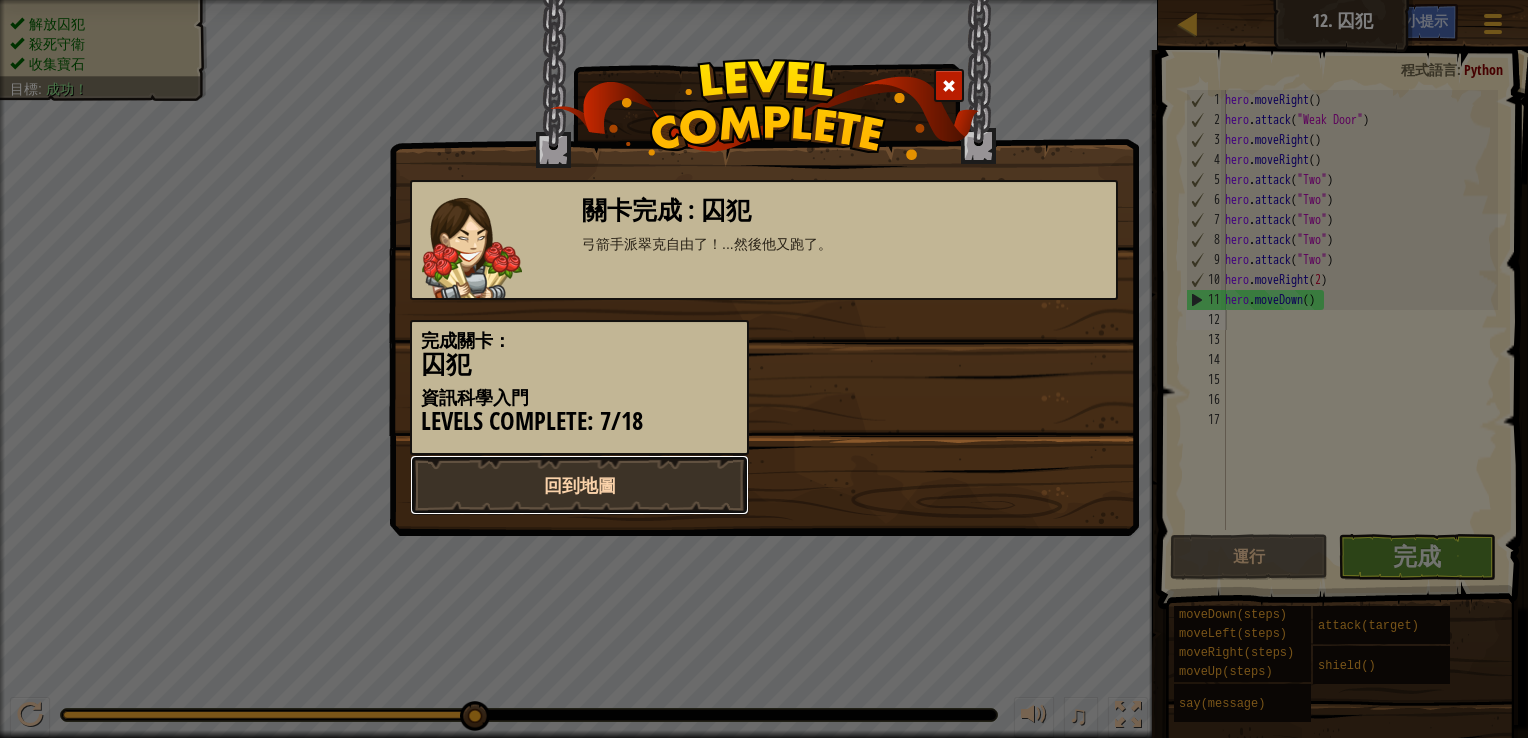 click on "回到地圖" at bounding box center [579, 485] 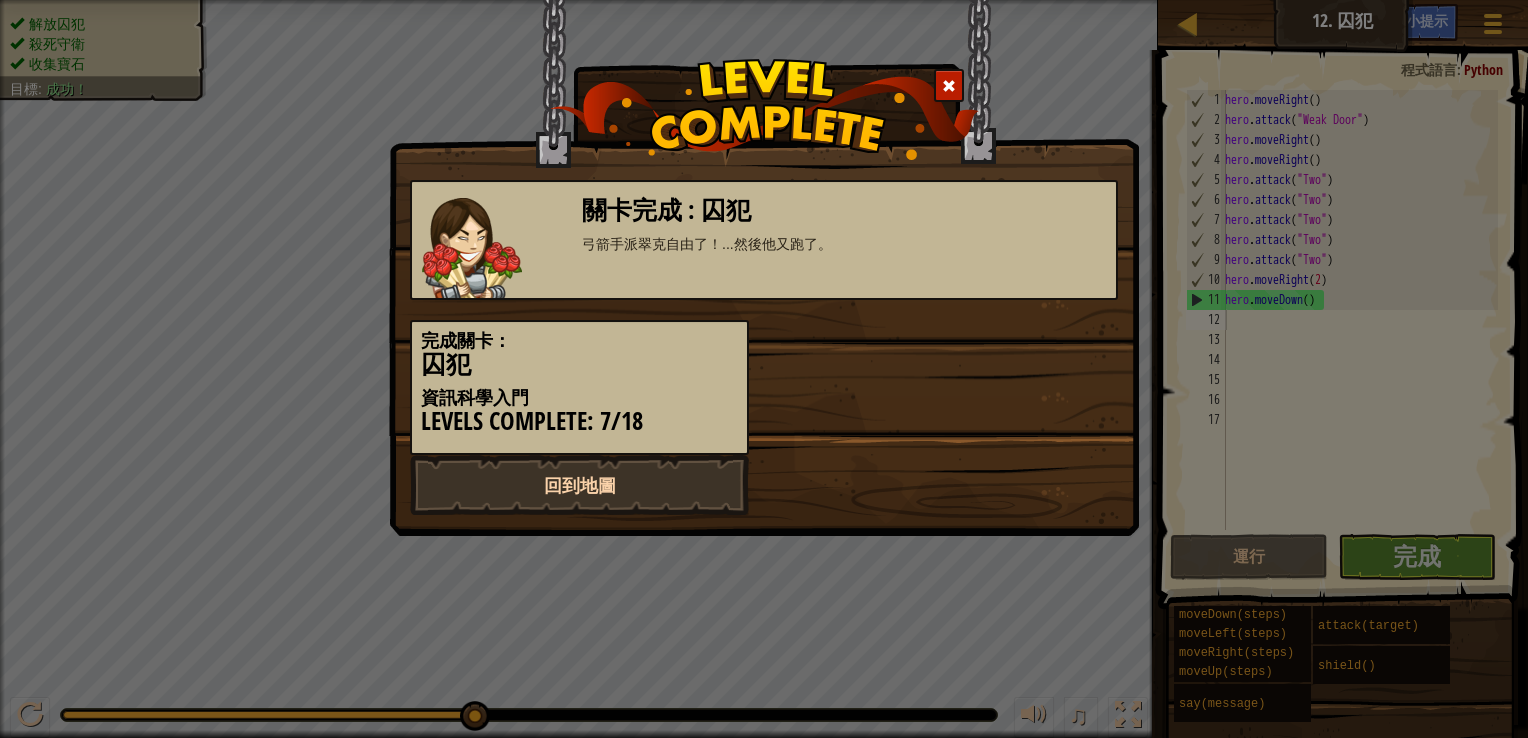 select on "zh-HANT" 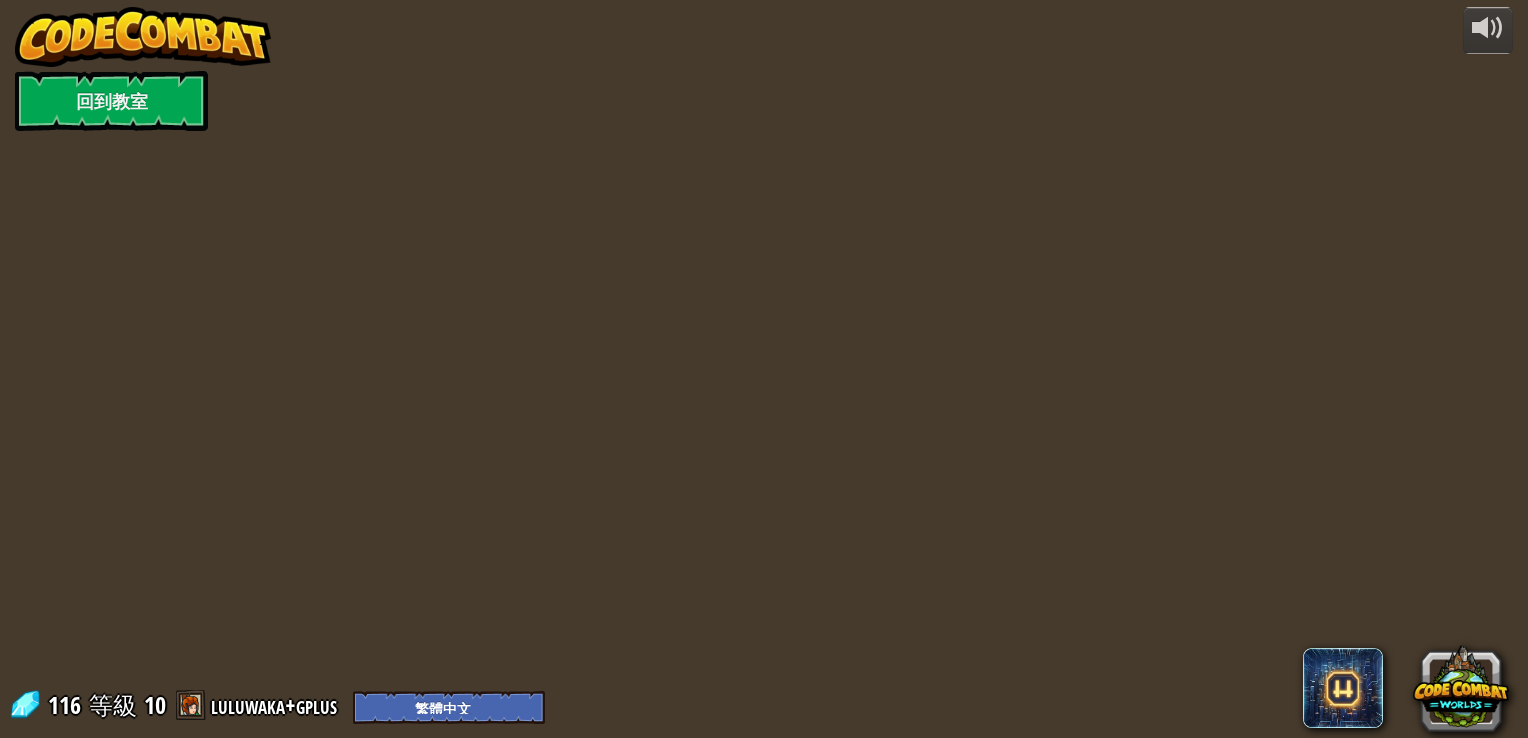 select on "zh-HANT" 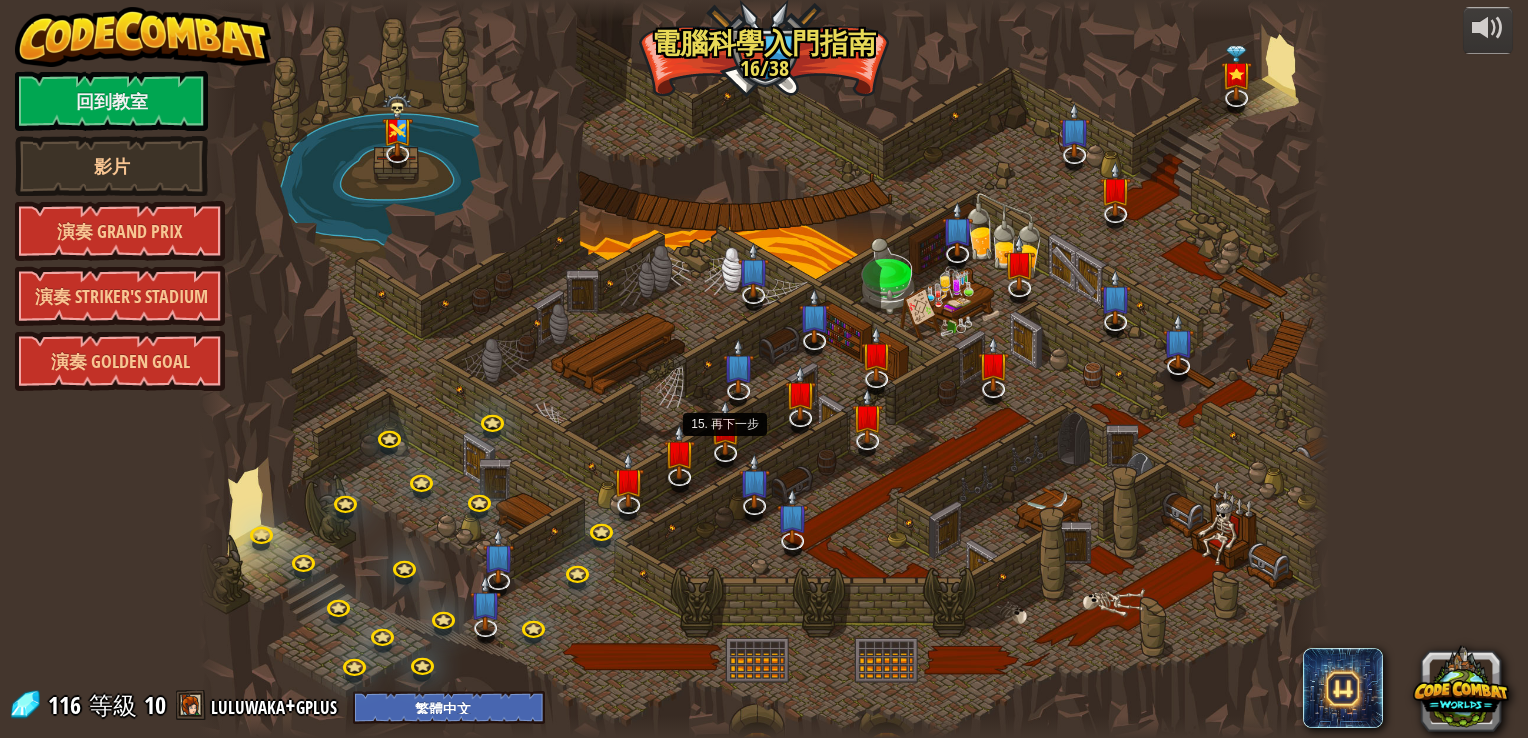 select on "zh-HANT" 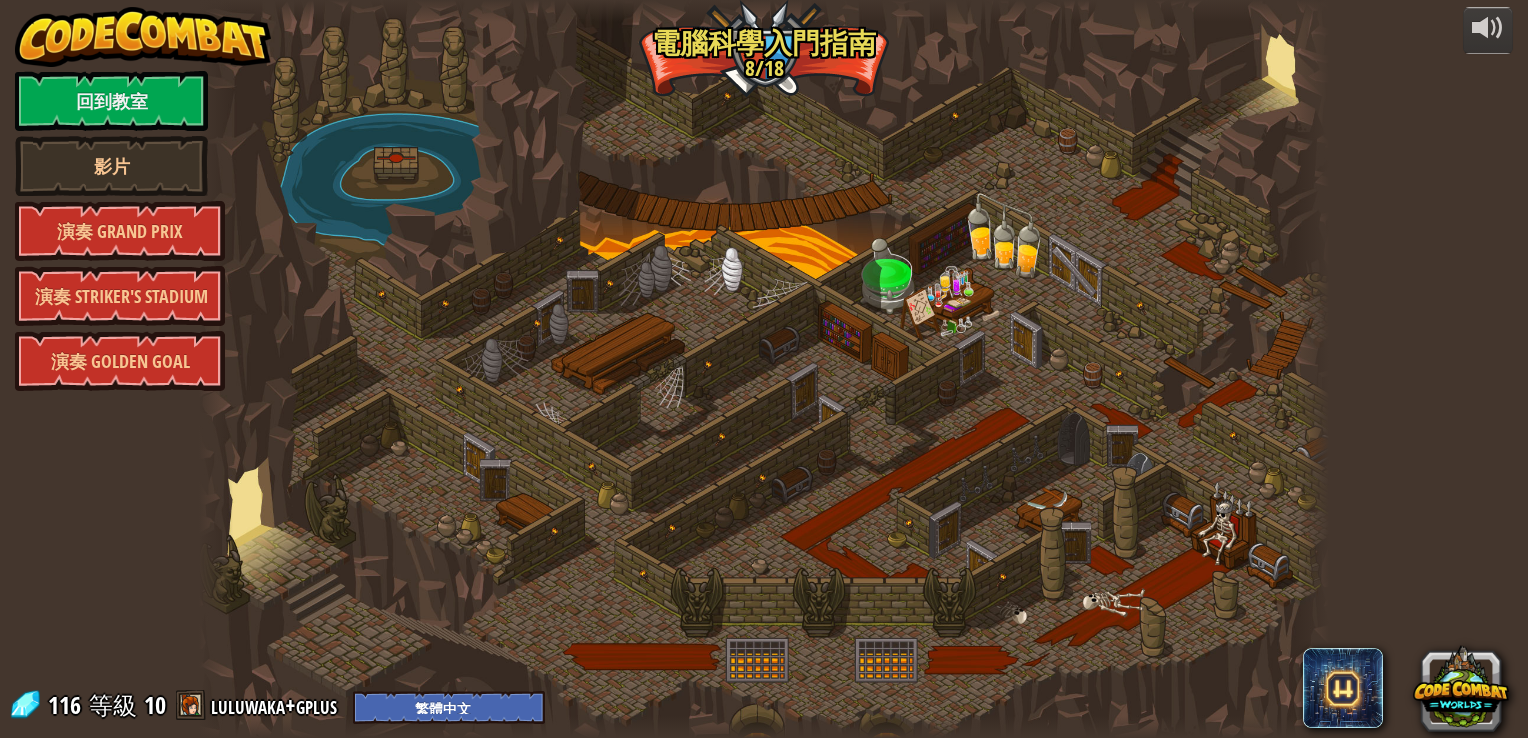 select on "zh-HANT" 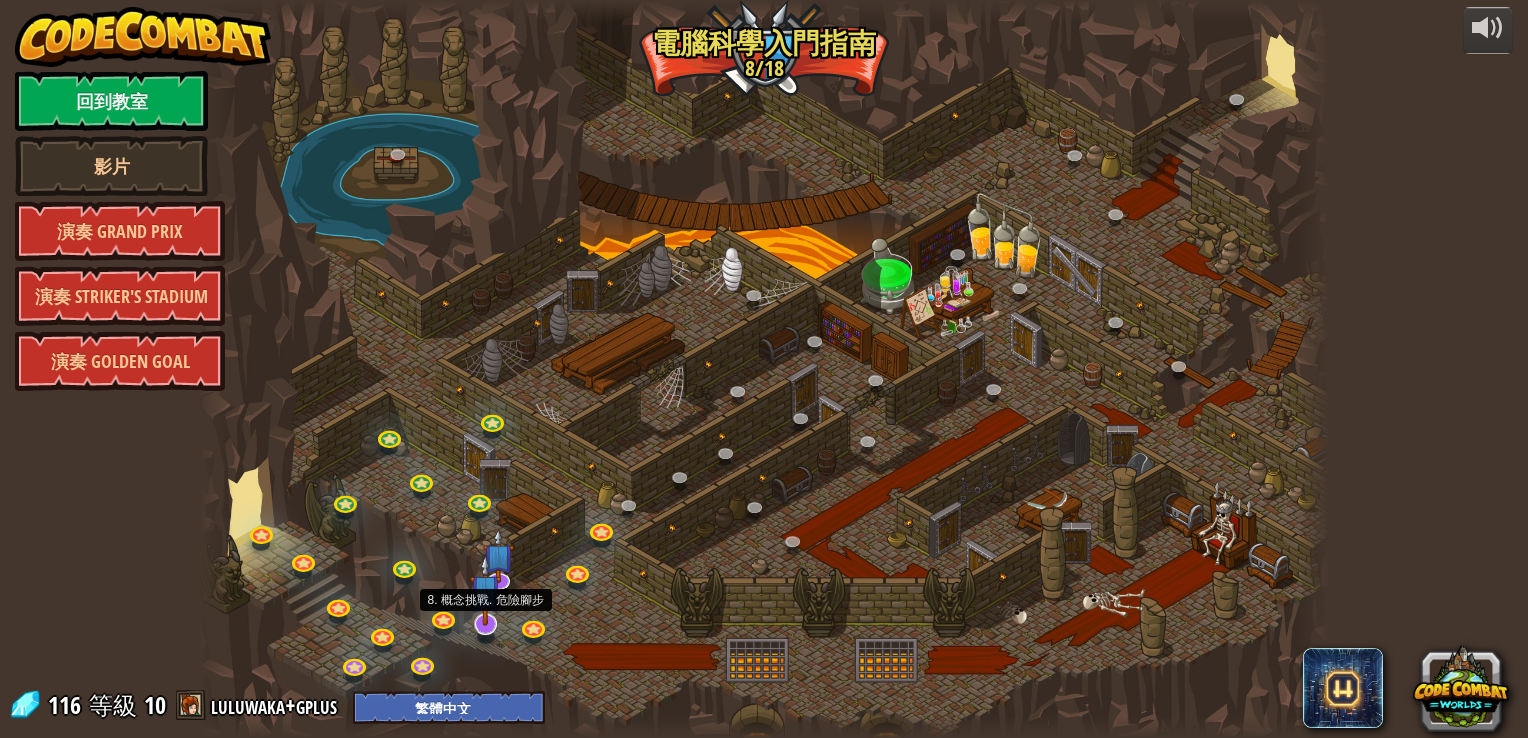 click at bounding box center (486, 590) 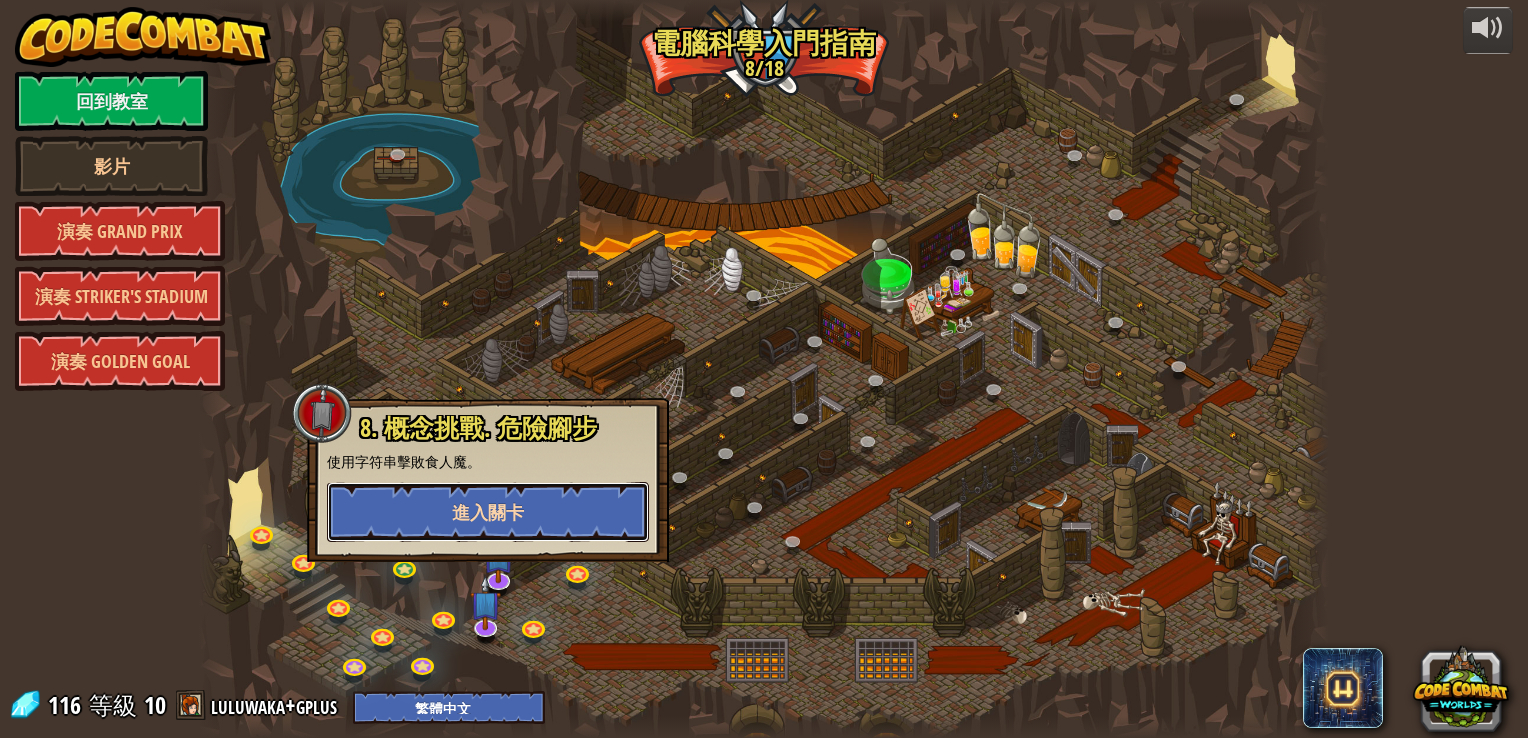 click on "進入關卡" at bounding box center [488, 512] 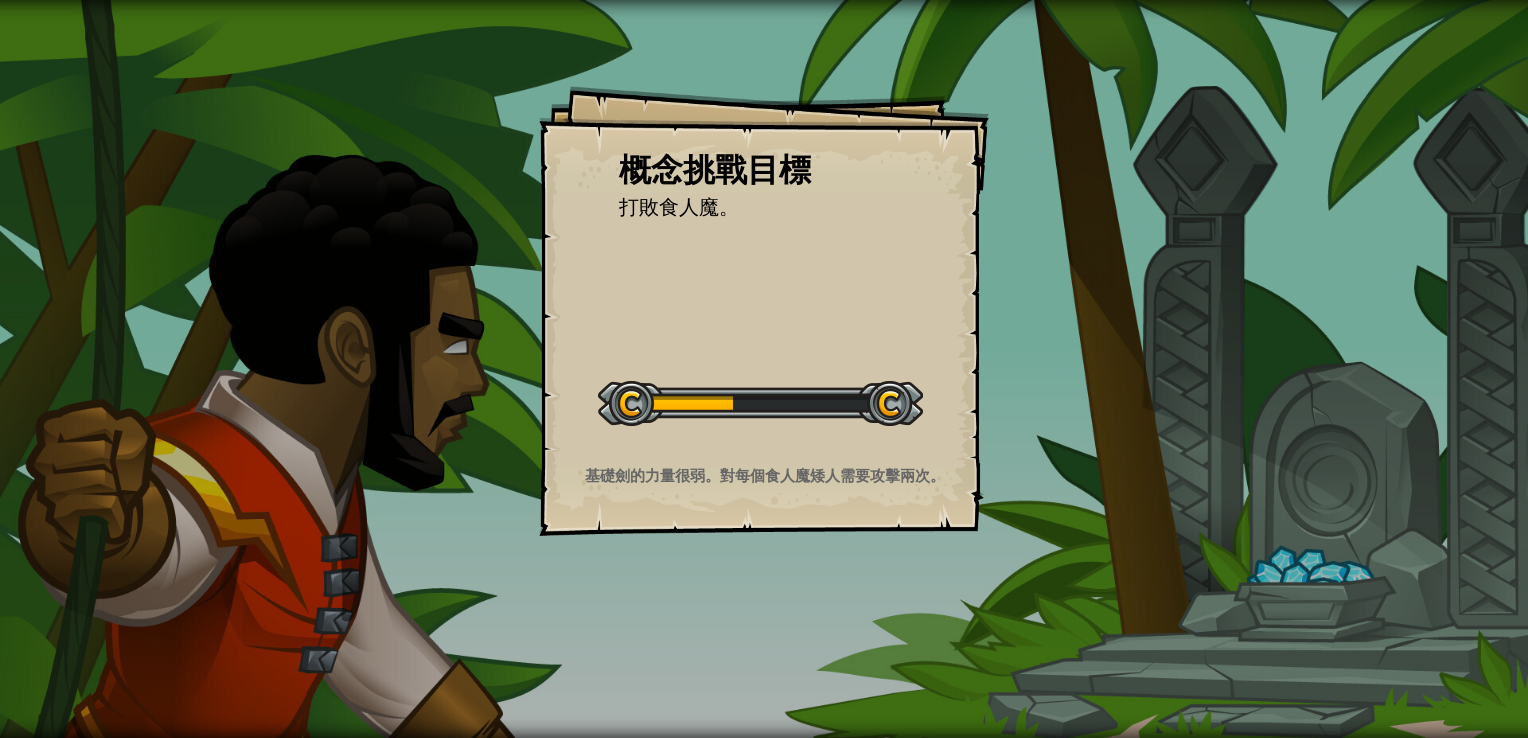click at bounding box center (760, 403) 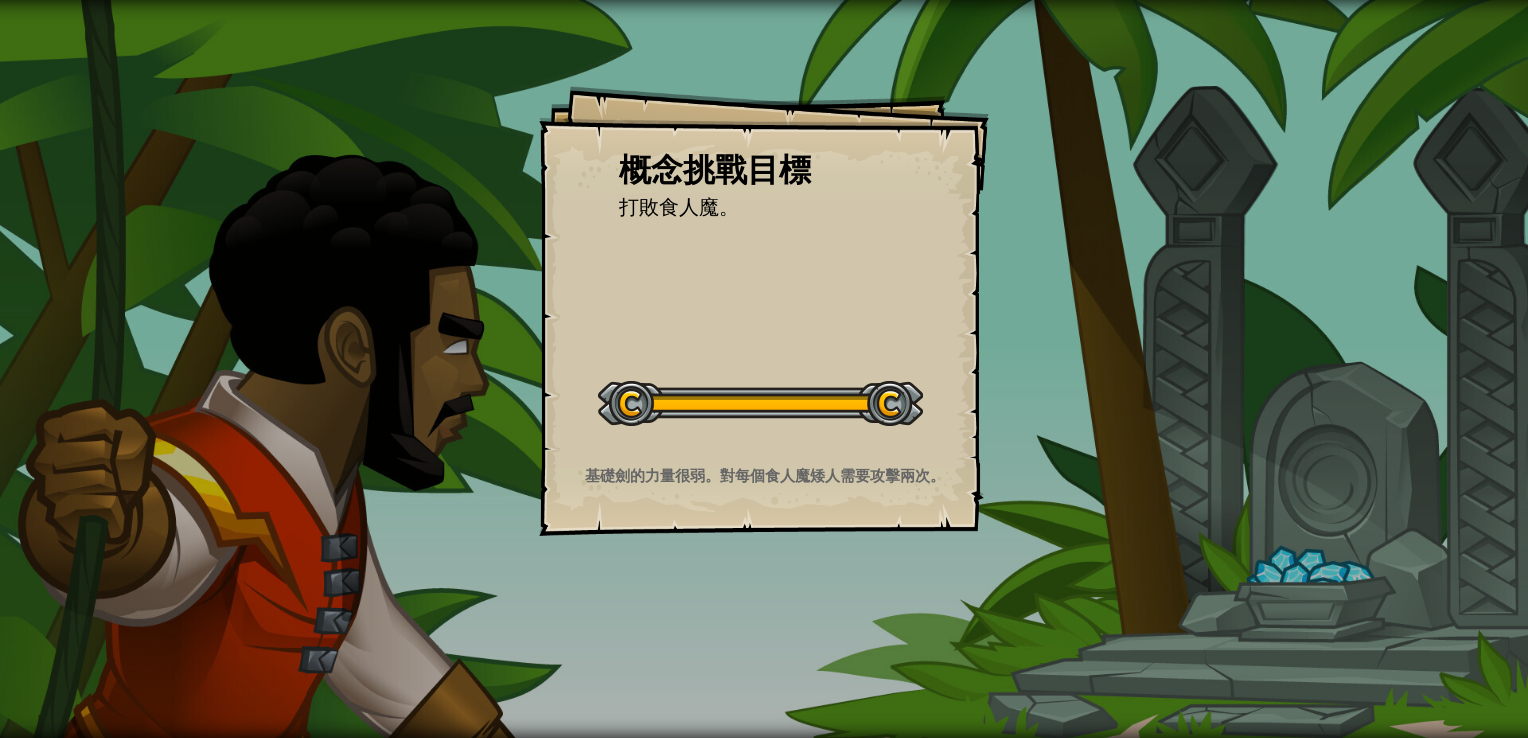 click on "概念挑戰目標 打敗食人魔。 開始概念挑戰 從伺服器載入失敗 您將需要訂閱來開啟這關。 訂閱 您需要加入一個課程來遊玩此關卡。 回到我的課程 詢問您的老師來分派一個授權碼給您，這樣您就可以繼續遊玩CodeCombat! 回到我的課程 此關卡已鎖定。
回到我的課程 基礎劍的力量很弱。對每個食人魔矮人需要攻擊兩次。" at bounding box center [764, 311] 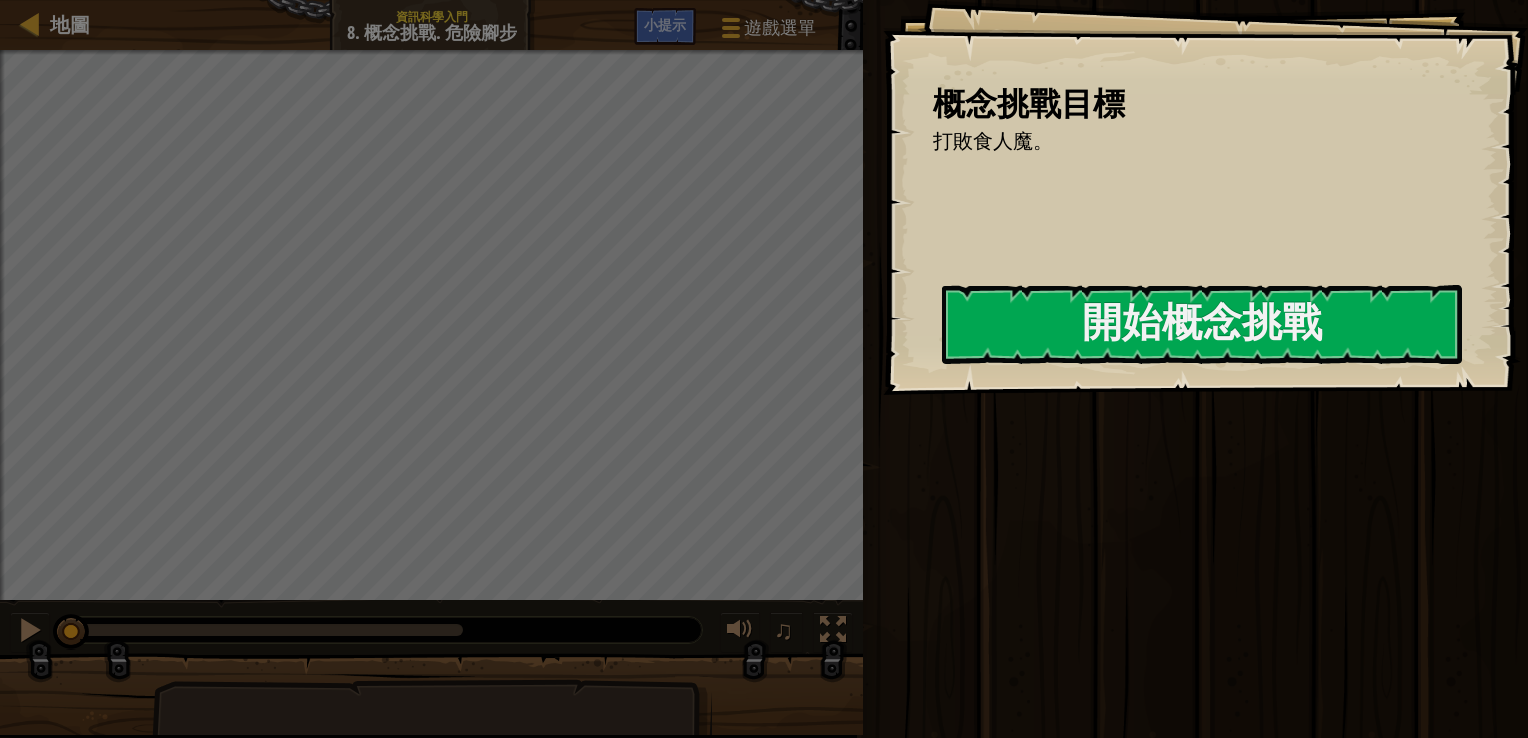 click on "概念挑戰目標 打敗食人魔。 開始概念挑戰 從伺服器載入失敗 您將需要訂閱來開啟這關。 訂閱 您需要加入一個課程來遊玩此關卡。 回到我的課程 詢問您的老師來分派一個授權碼給您，這樣您就可以繼續遊玩CodeCombat! 回到我的課程 此關卡已鎖定。
回到我的課程" at bounding box center [1205, 197] 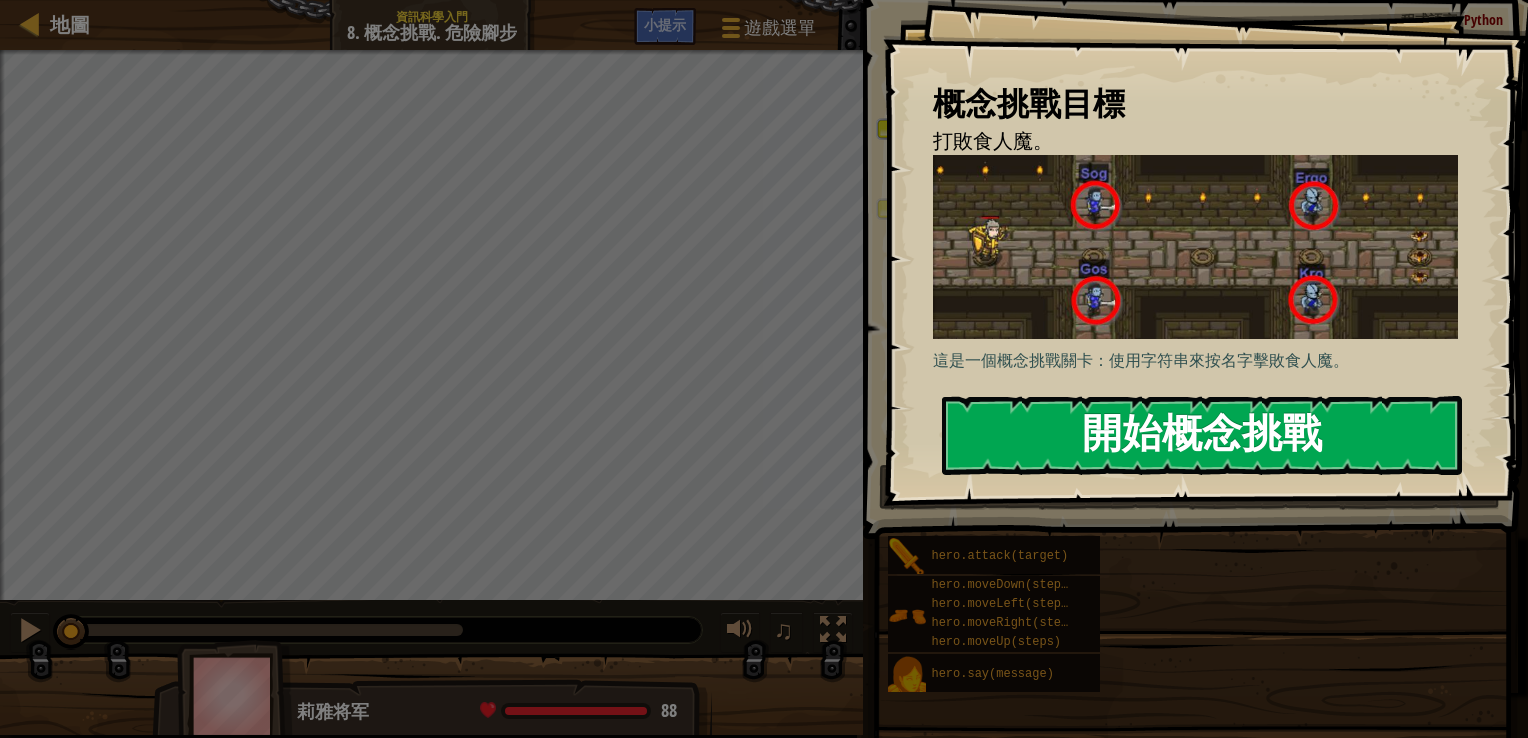 click on "開始概念挑戰" at bounding box center (1202, 435) 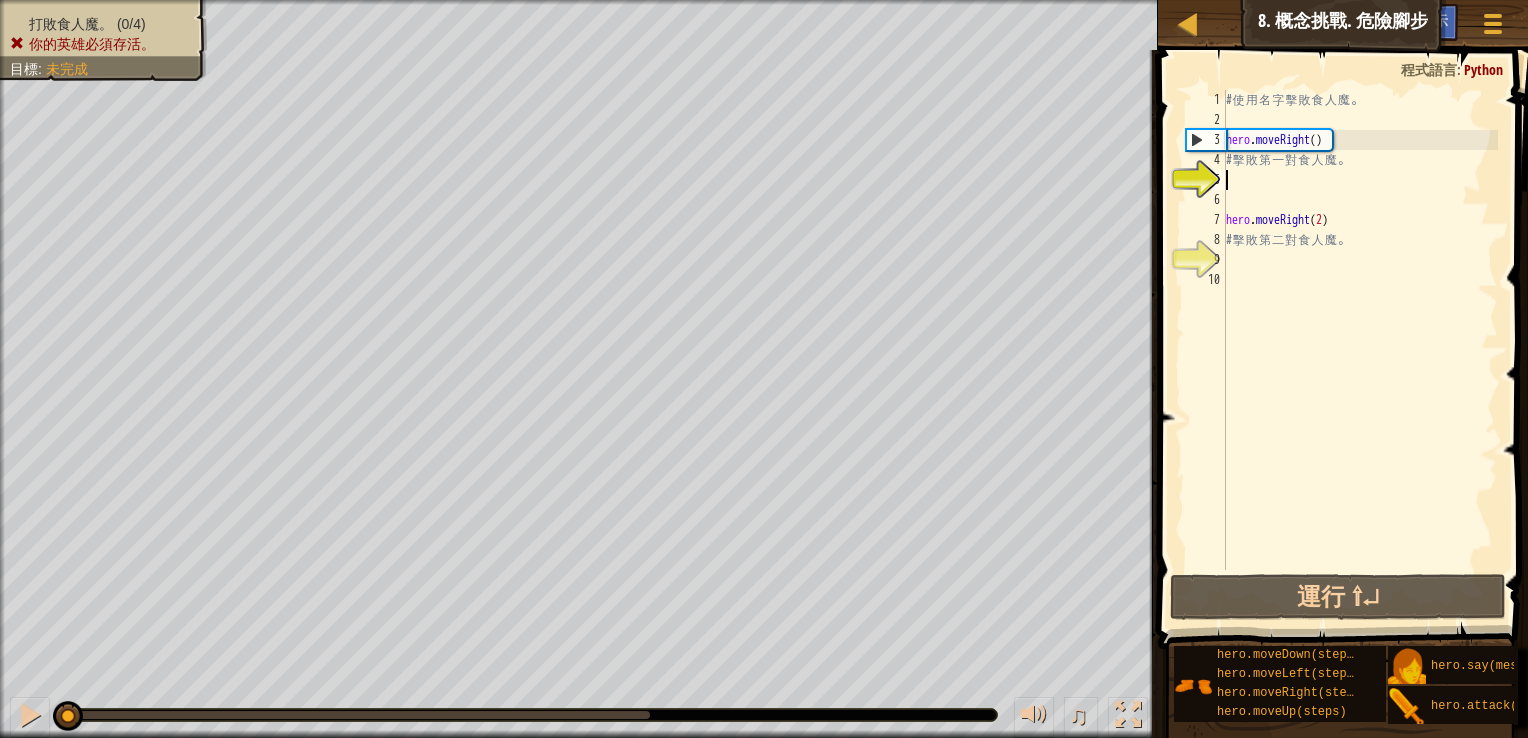 click on "#  使 用 名 字 擊 敗 食 人 魔 。 hero . moveRight ( ) #  擊 敗 第 一 對 食 人 魔 。 hero . moveRight ( 2 ) #  擊 敗 第 二 對 食 人 魔 。" at bounding box center [1360, 350] 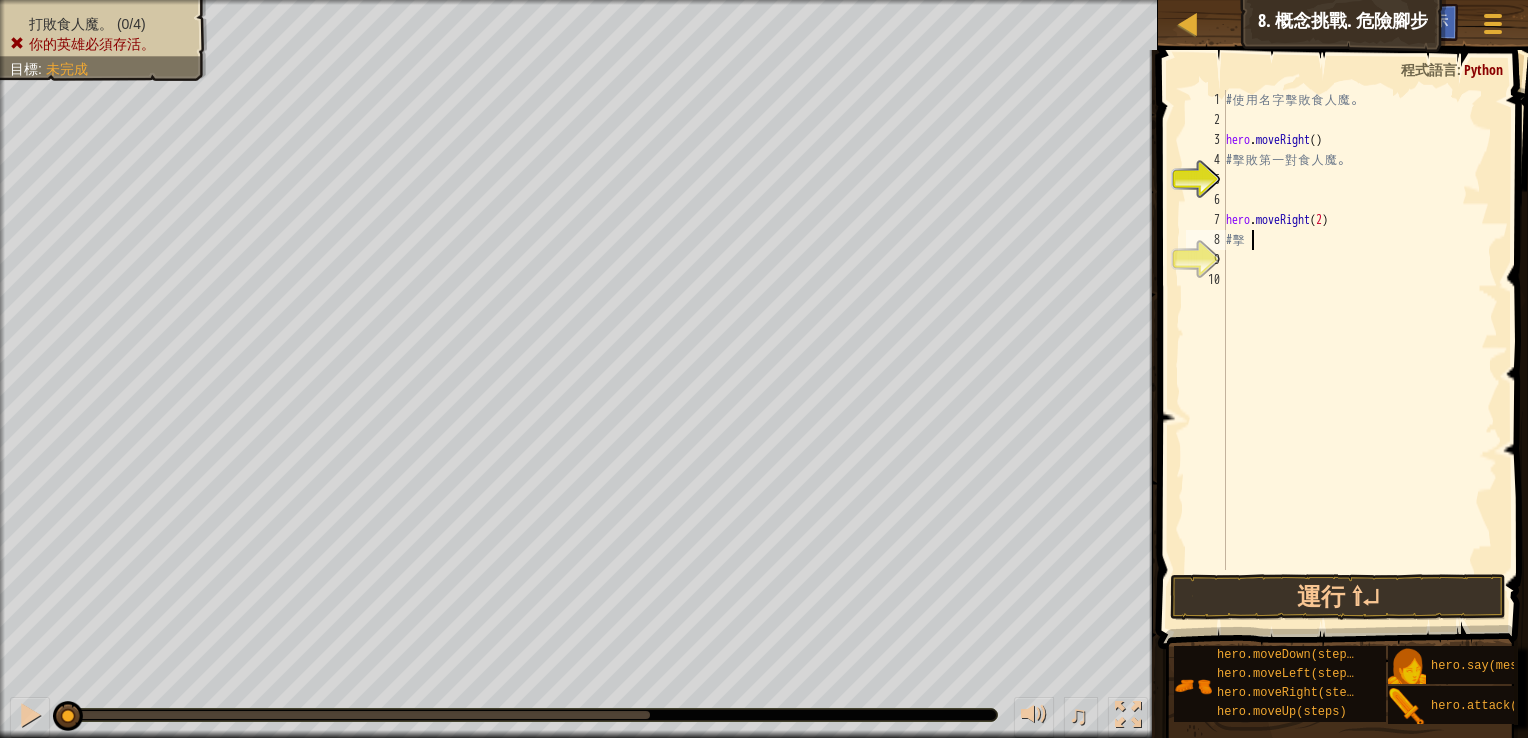 type on "#" 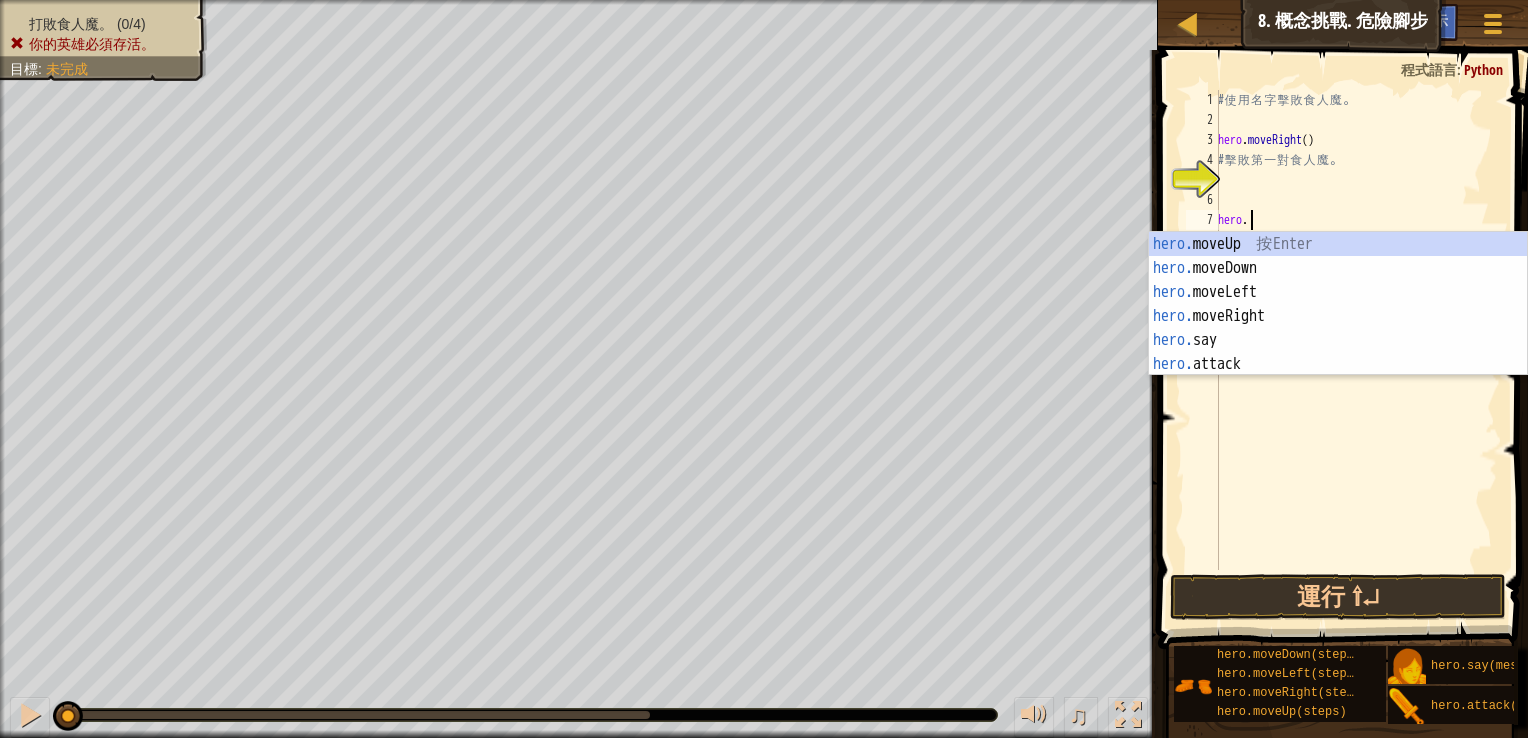 type on "h" 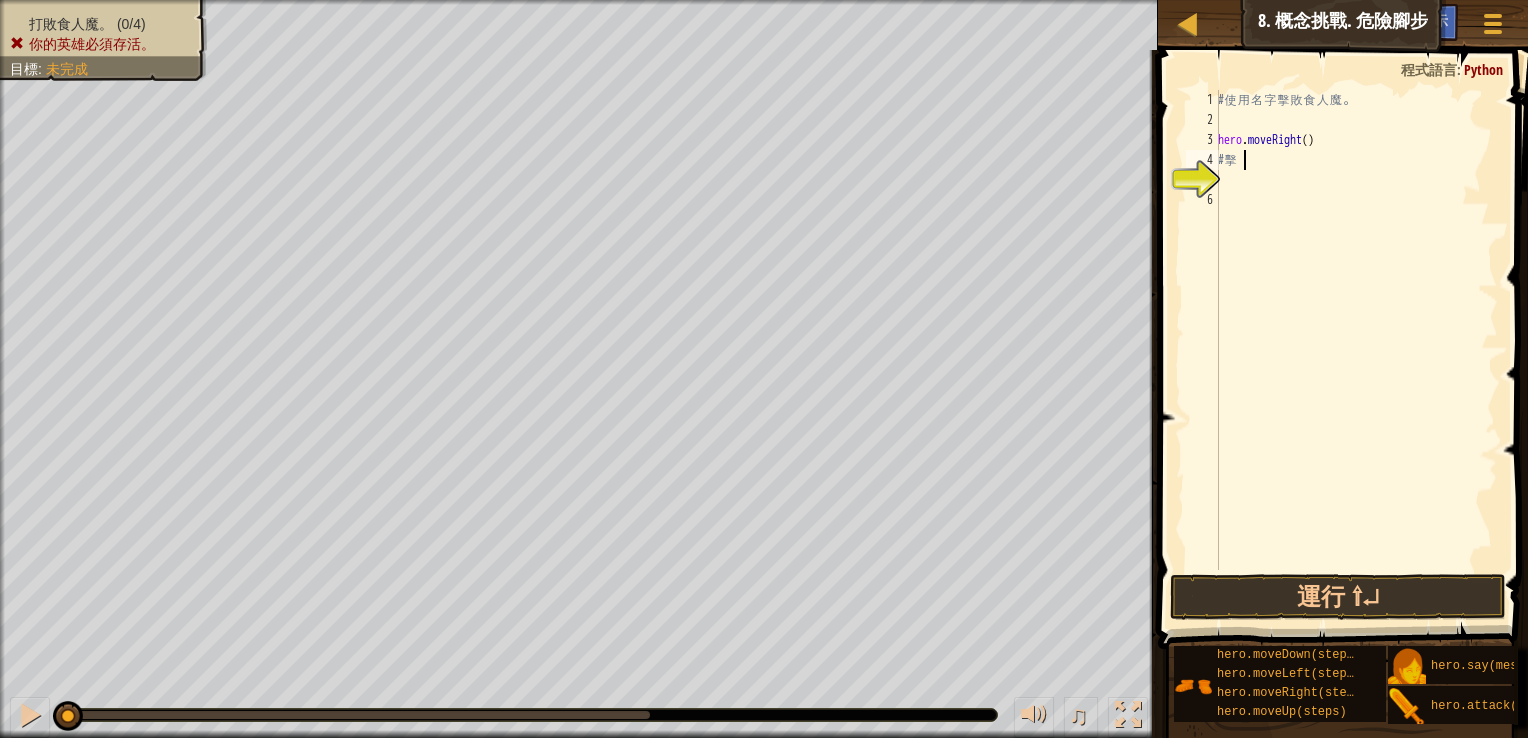 type on "#" 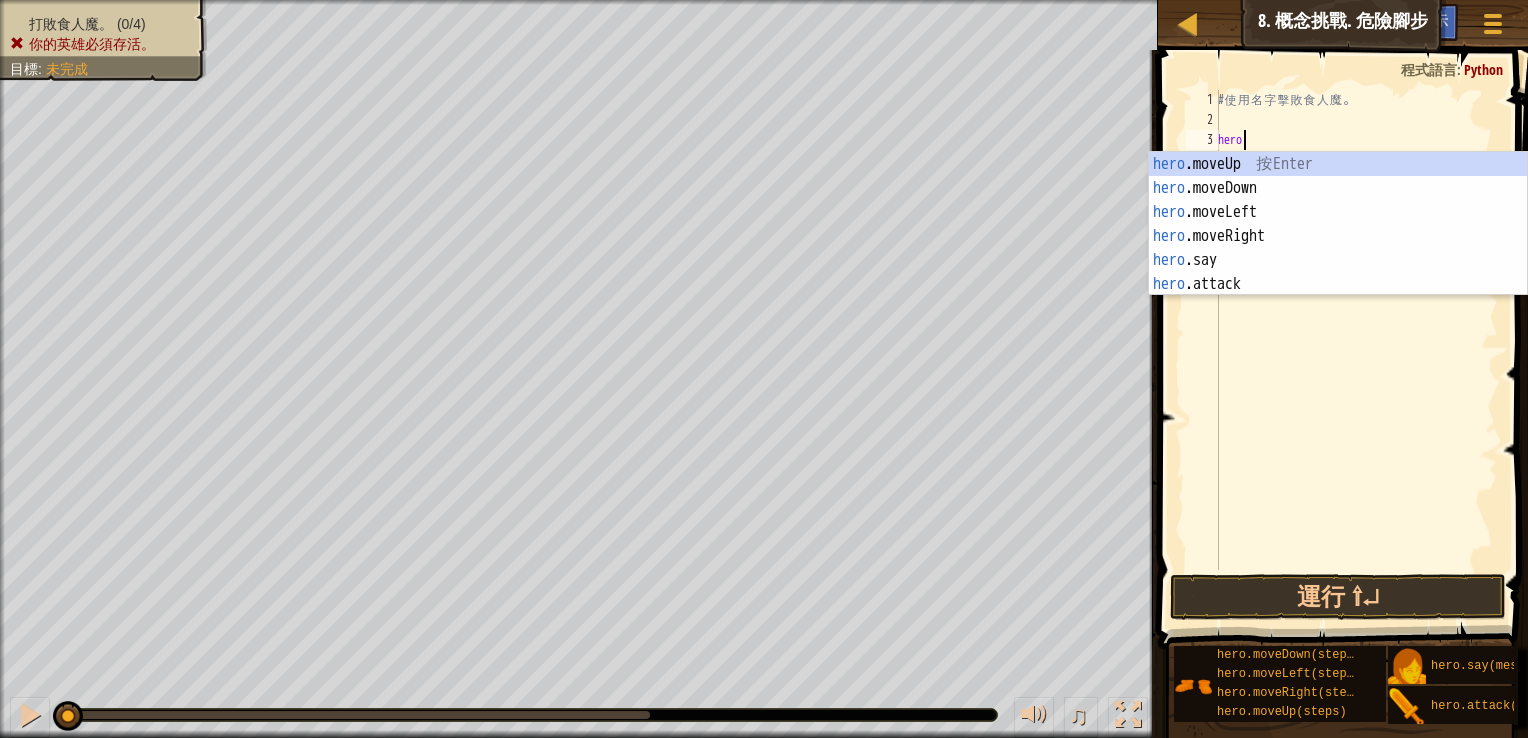 type on "h" 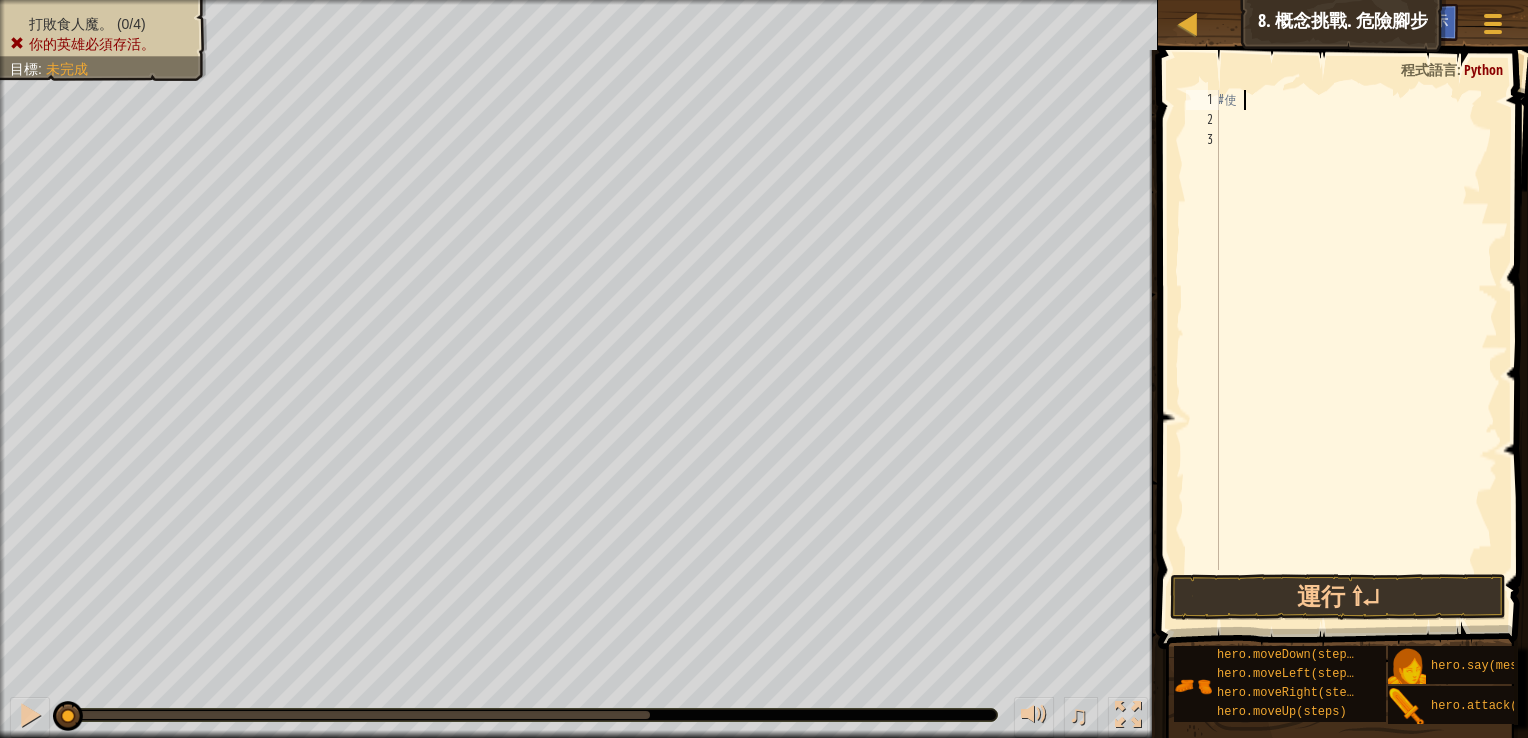 type on "#" 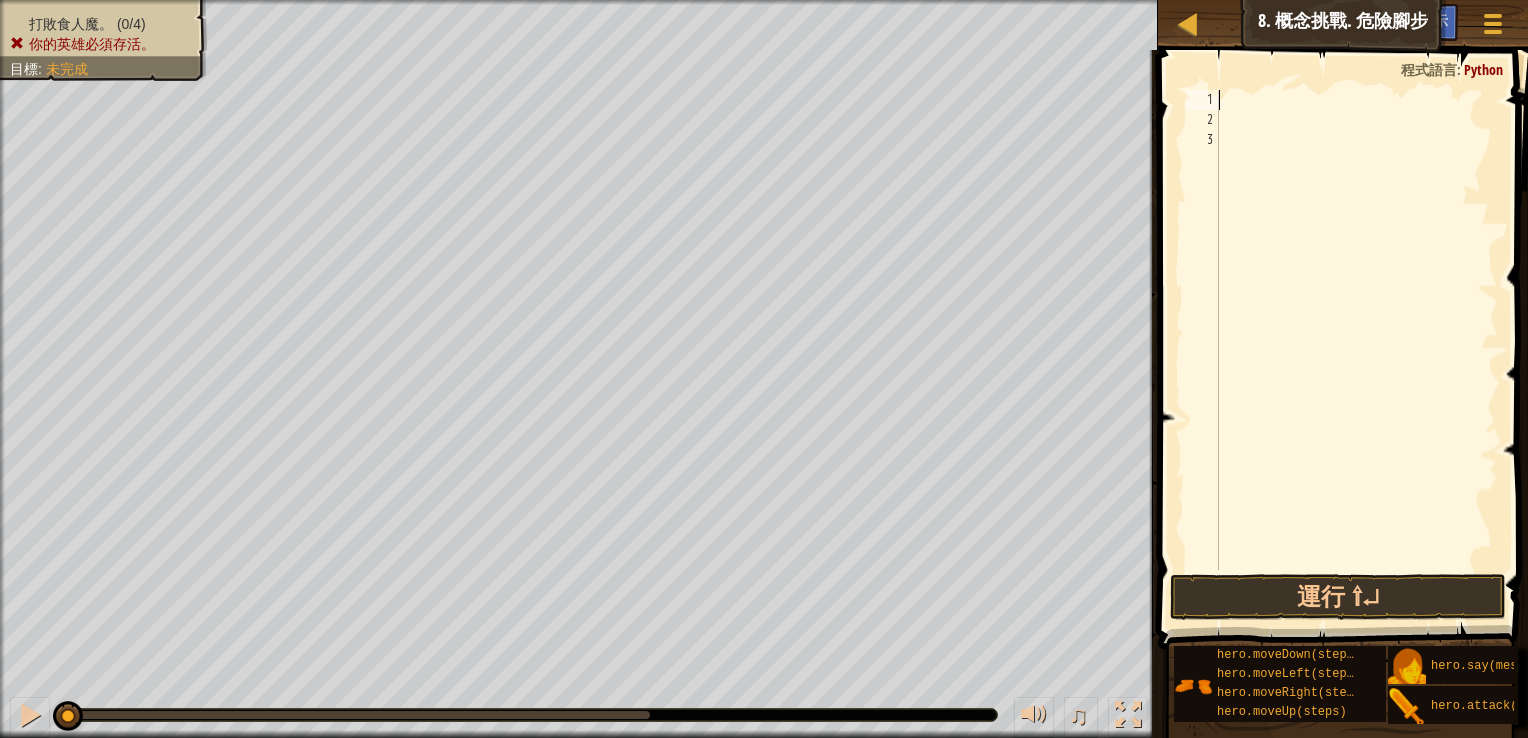 type on "h" 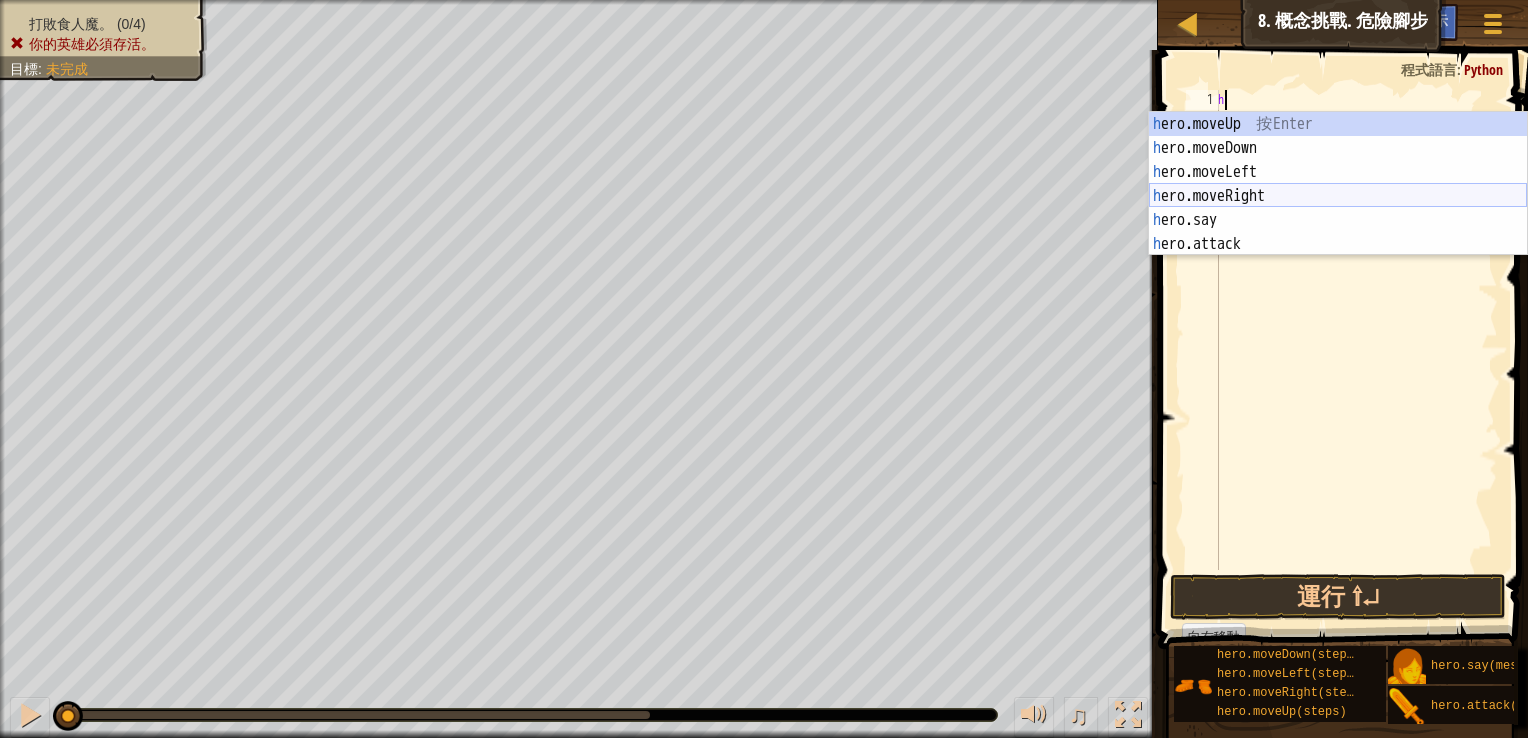 click on "h ero.moveUp 按 Enter h ero.moveDown 按 Enter h ero.moveLeft 按 Enter h ero.moveRight 按 Enter h ero.say 按 Enter h ero.attack 按 Enter" at bounding box center (1338, 208) 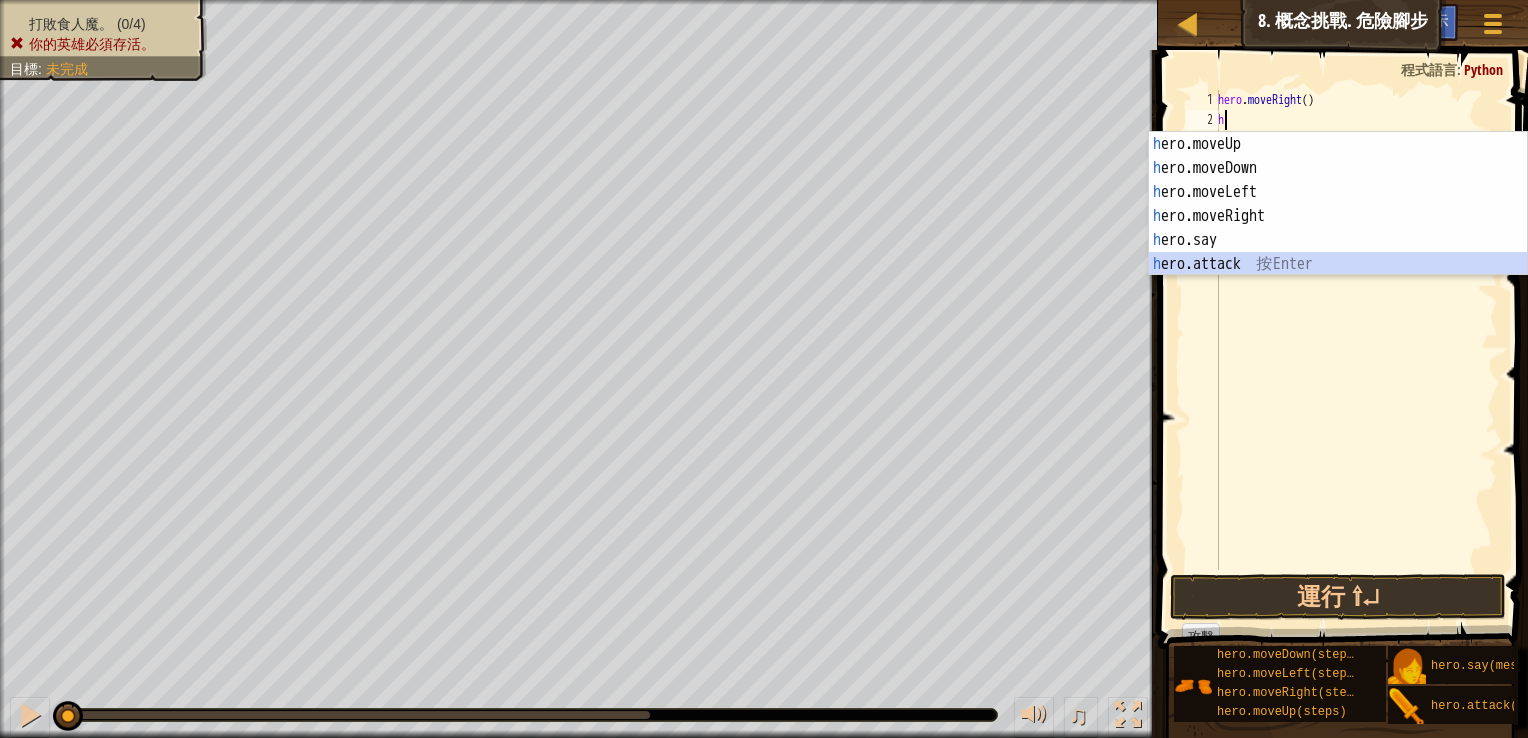 click on "h ero.moveUp 按 Enter h ero.moveDown 按 Enter h ero.moveLeft 按 Enter h ero.moveRight 按 Enter h ero.say 按 Enter h ero.attack 按 Enter" at bounding box center [1338, 228] 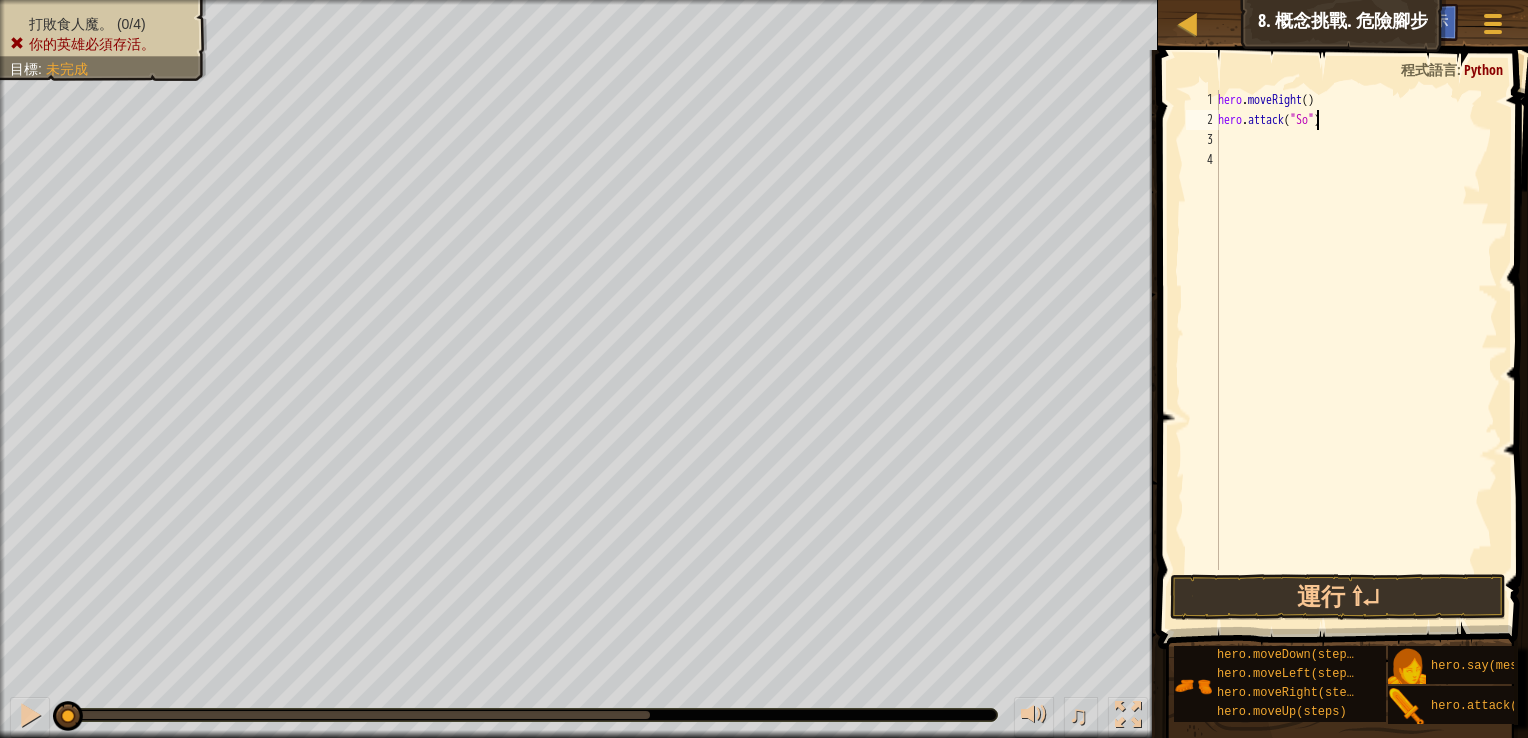 scroll, scrollTop: 9, scrollLeft: 8, axis: both 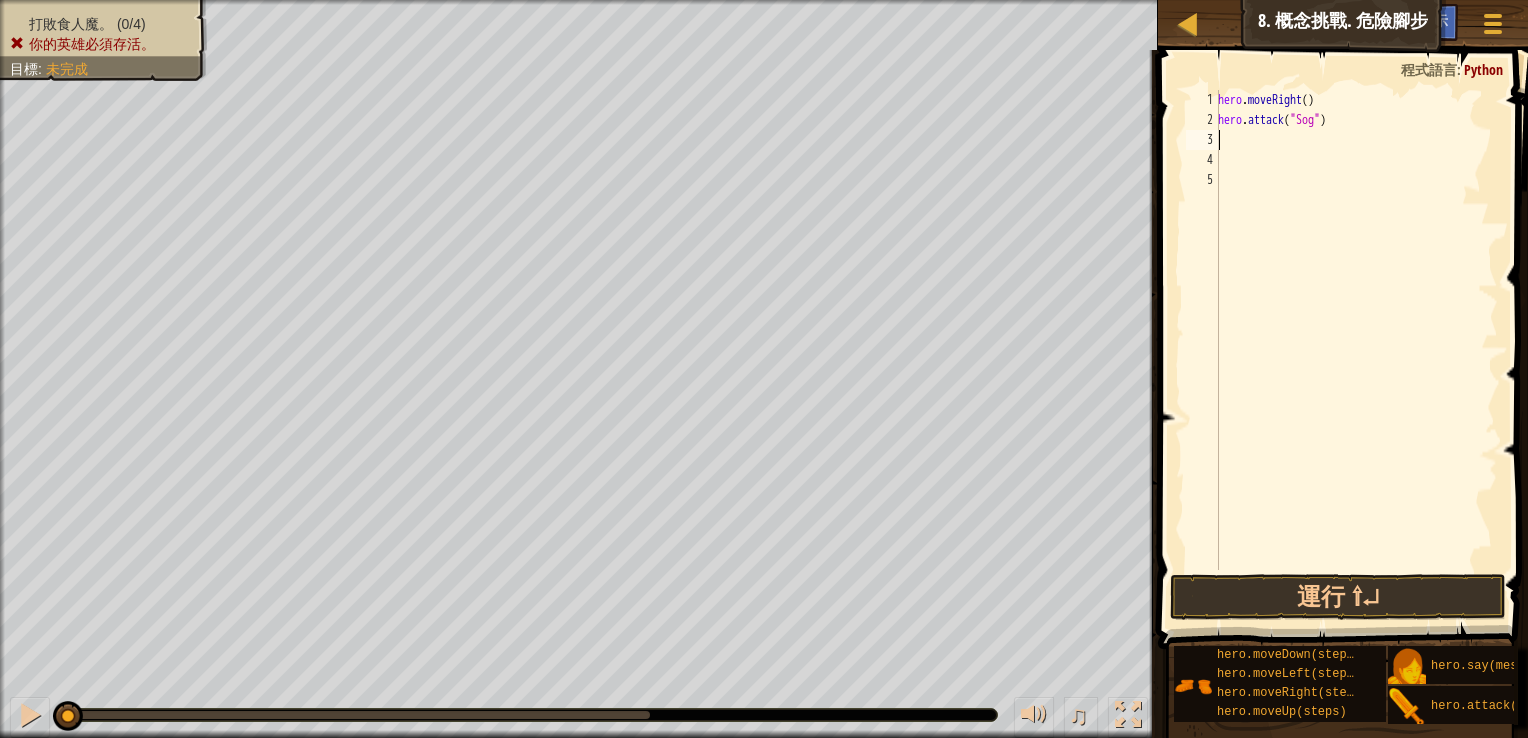 type on "h" 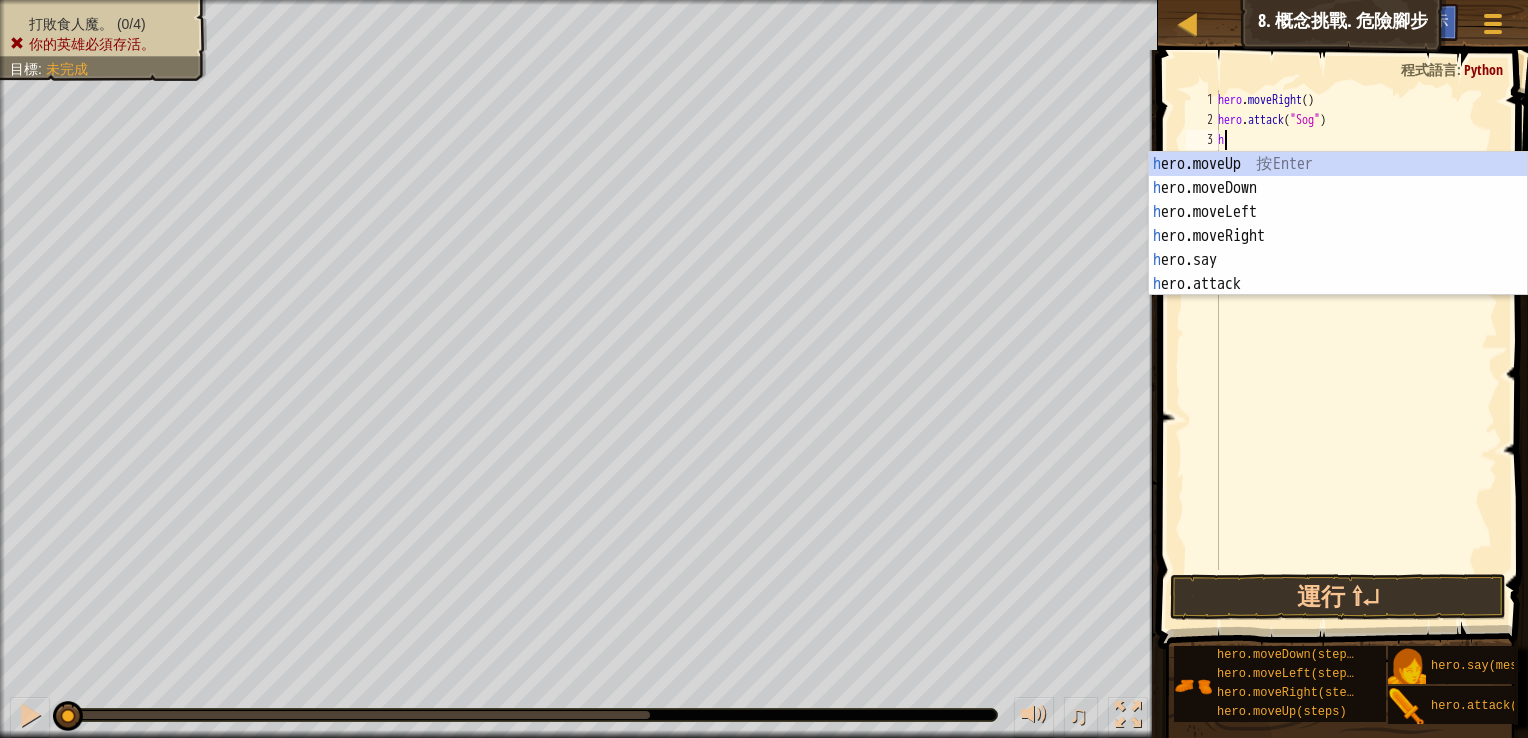 click on "hero . moveRight ( ) hero . attack ( "Sog" ) h" at bounding box center [1356, 350] 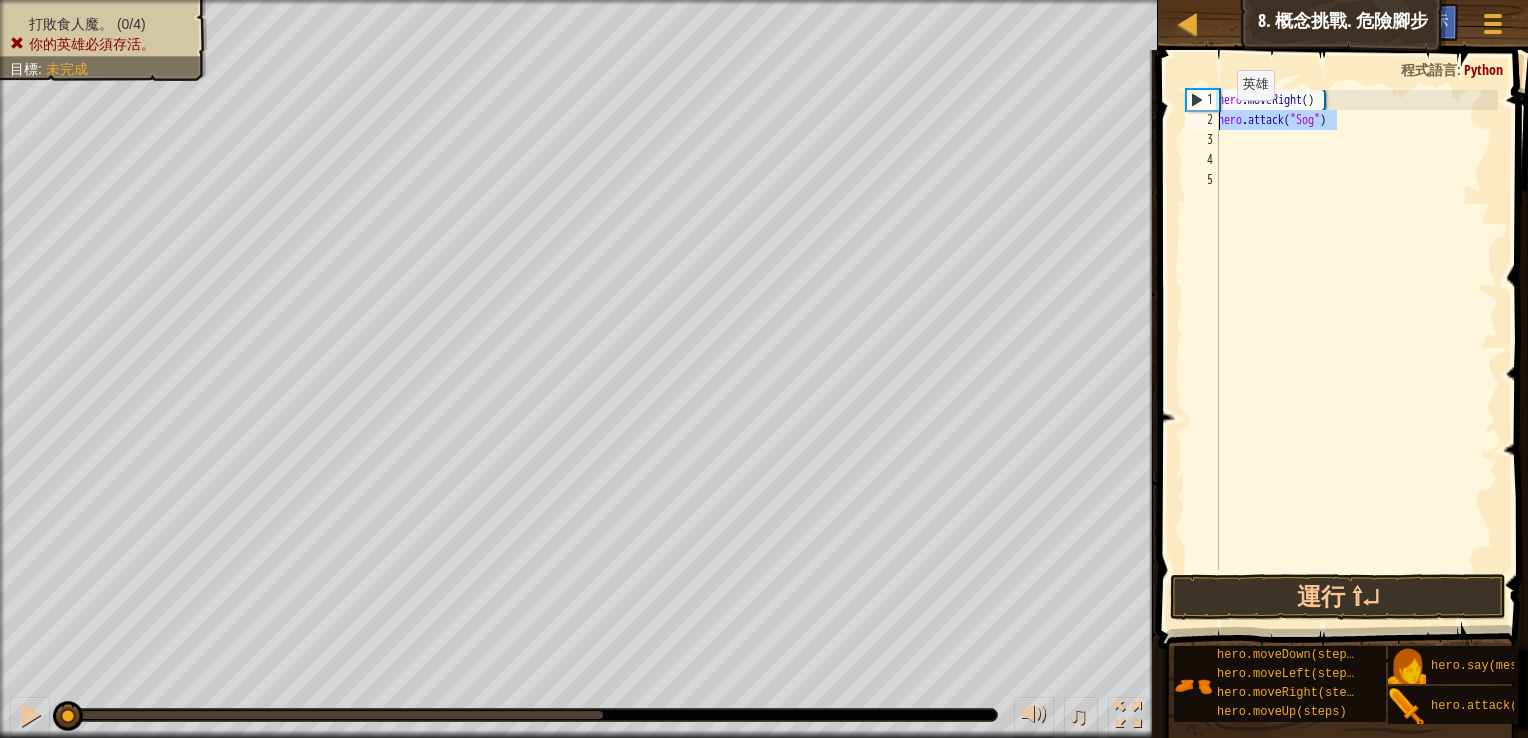 drag, startPoint x: 1349, startPoint y: 121, endPoint x: 1200, endPoint y: 166, distance: 155.64703 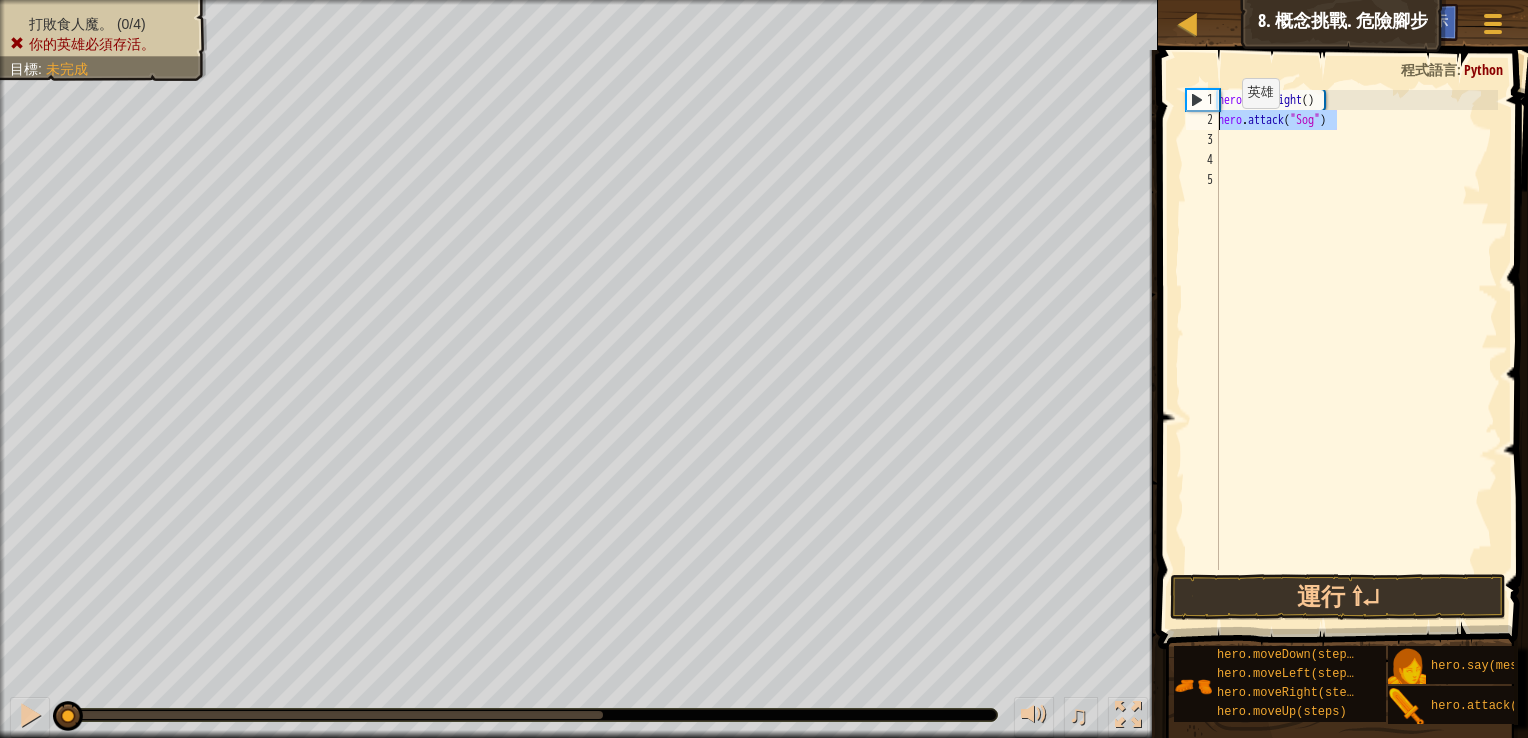 type on "hero.attack("Two")" 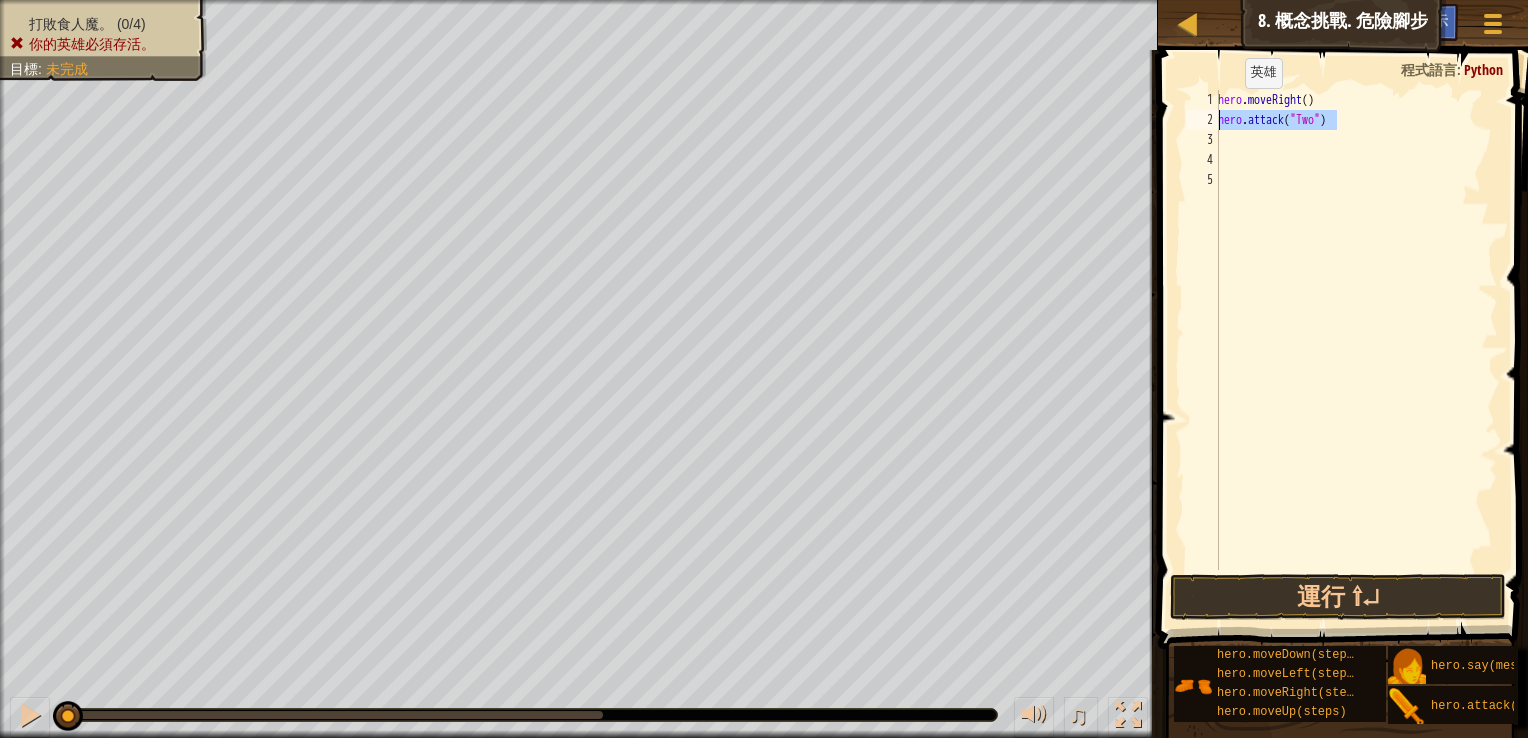 drag, startPoint x: 1340, startPoint y: 123, endPoint x: 1188, endPoint y: 123, distance: 152 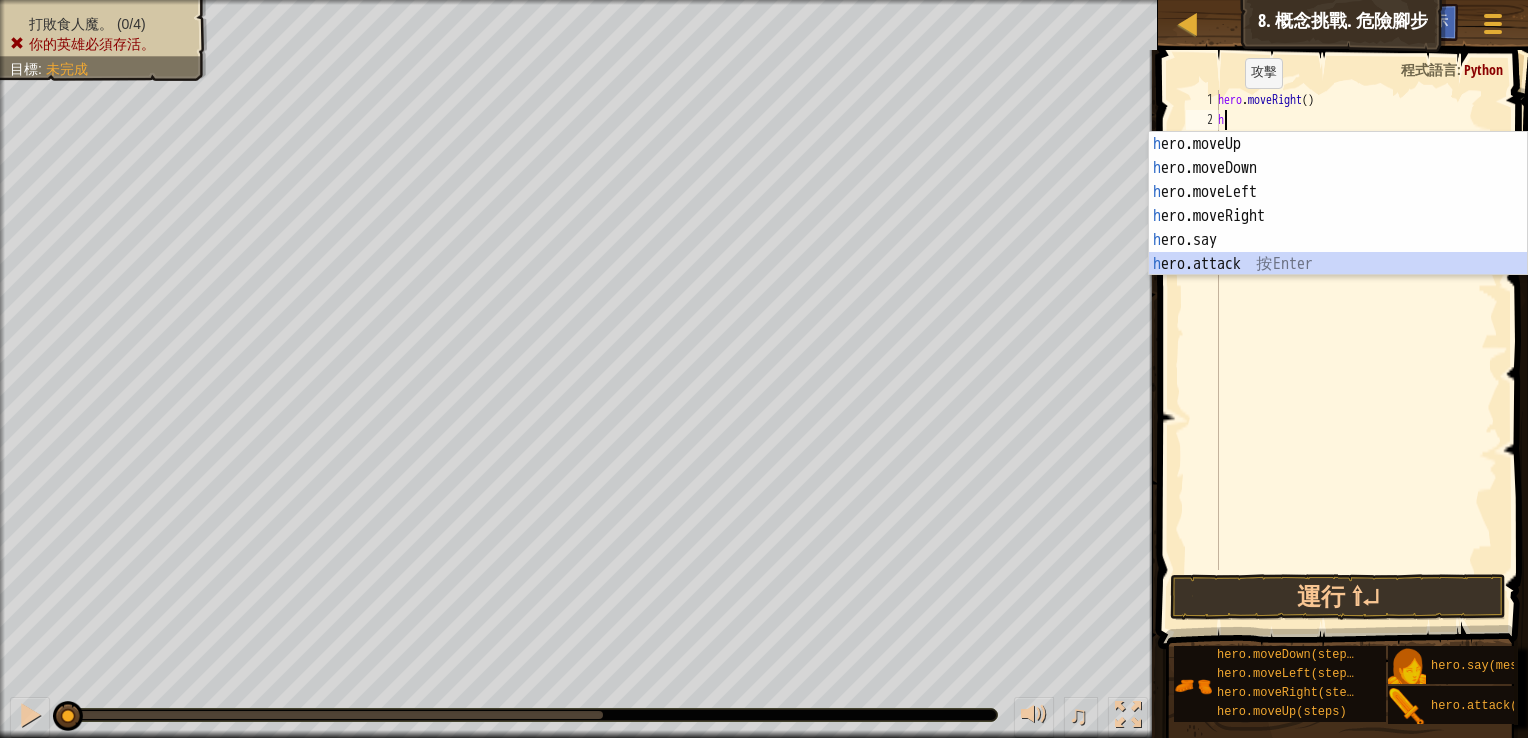 click on "h ero.moveUp 按 Enter h ero.moveDown 按 Enter h ero.moveLeft 按 Enter h ero.moveRight 按 Enter h ero.say 按 Enter h ero.attack 按 Enter" at bounding box center (1338, 228) 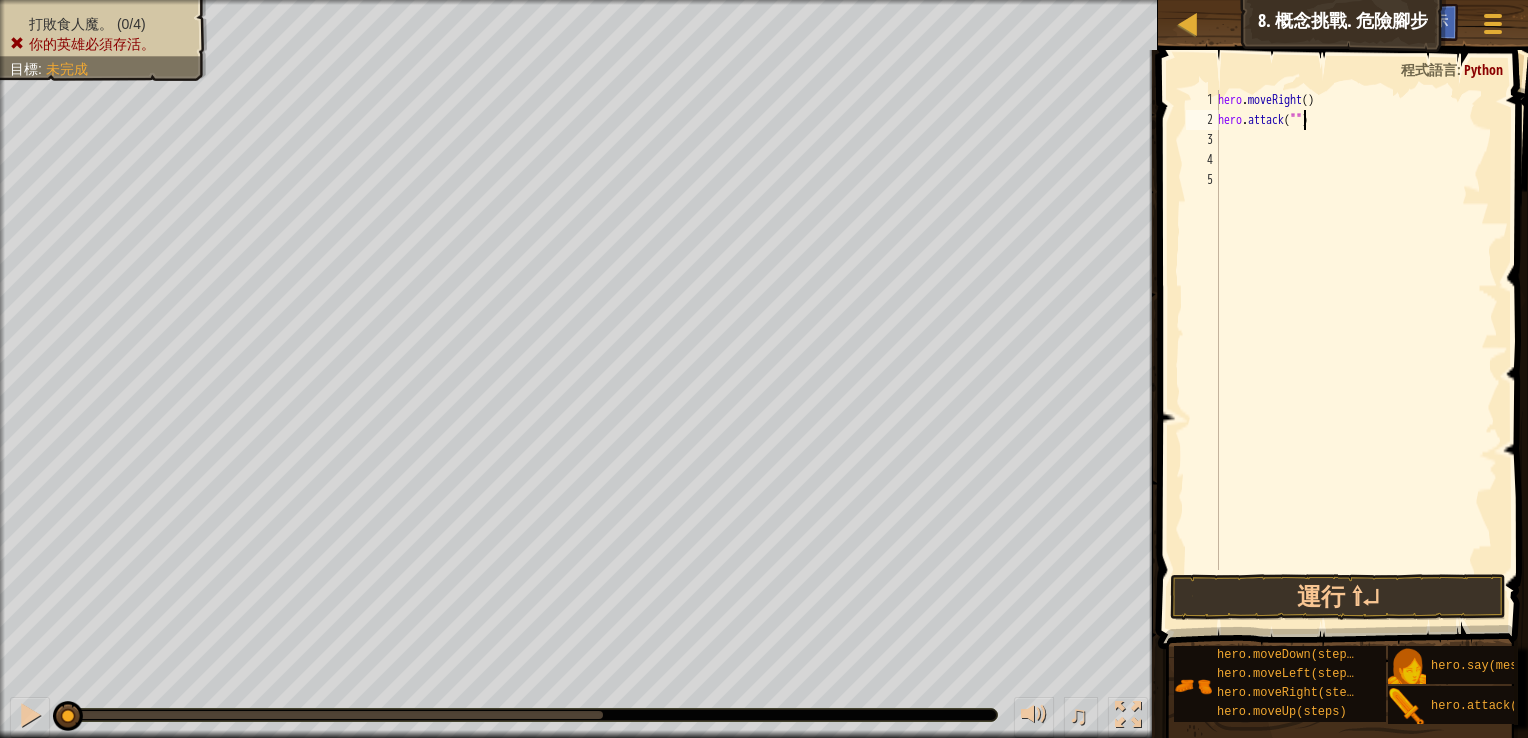scroll, scrollTop: 9, scrollLeft: 7, axis: both 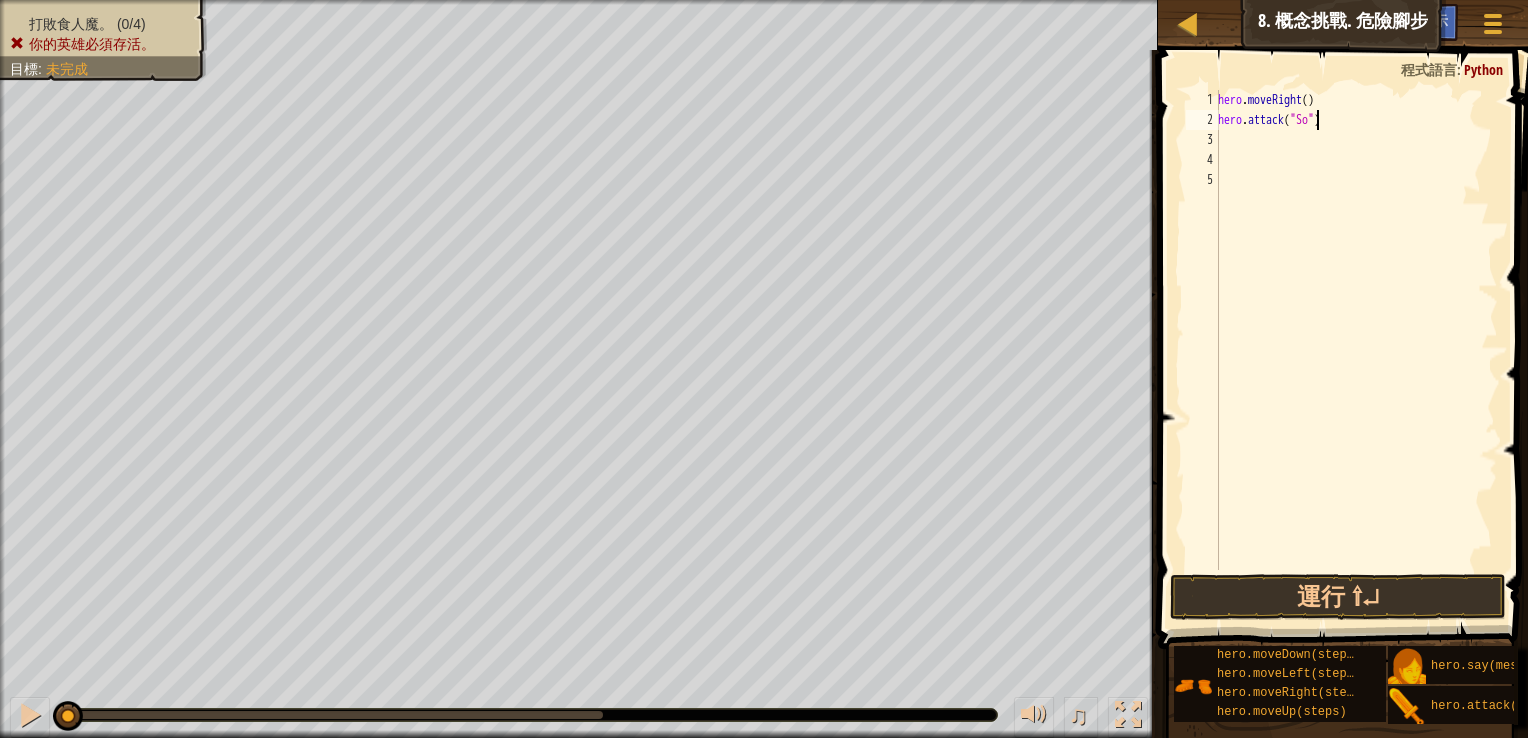 type on "hero.attack("Sog")" 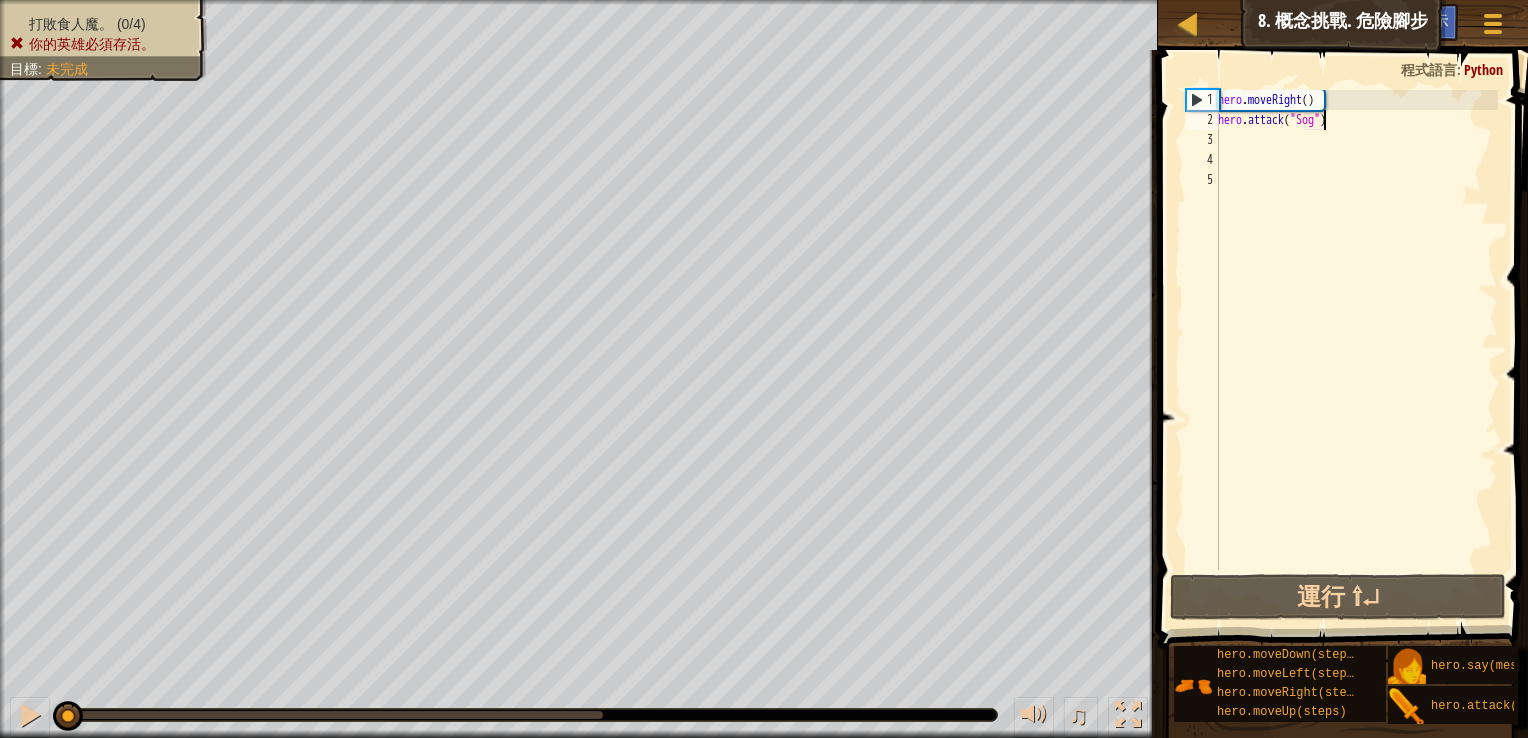 scroll, scrollTop: 9, scrollLeft: 0, axis: vertical 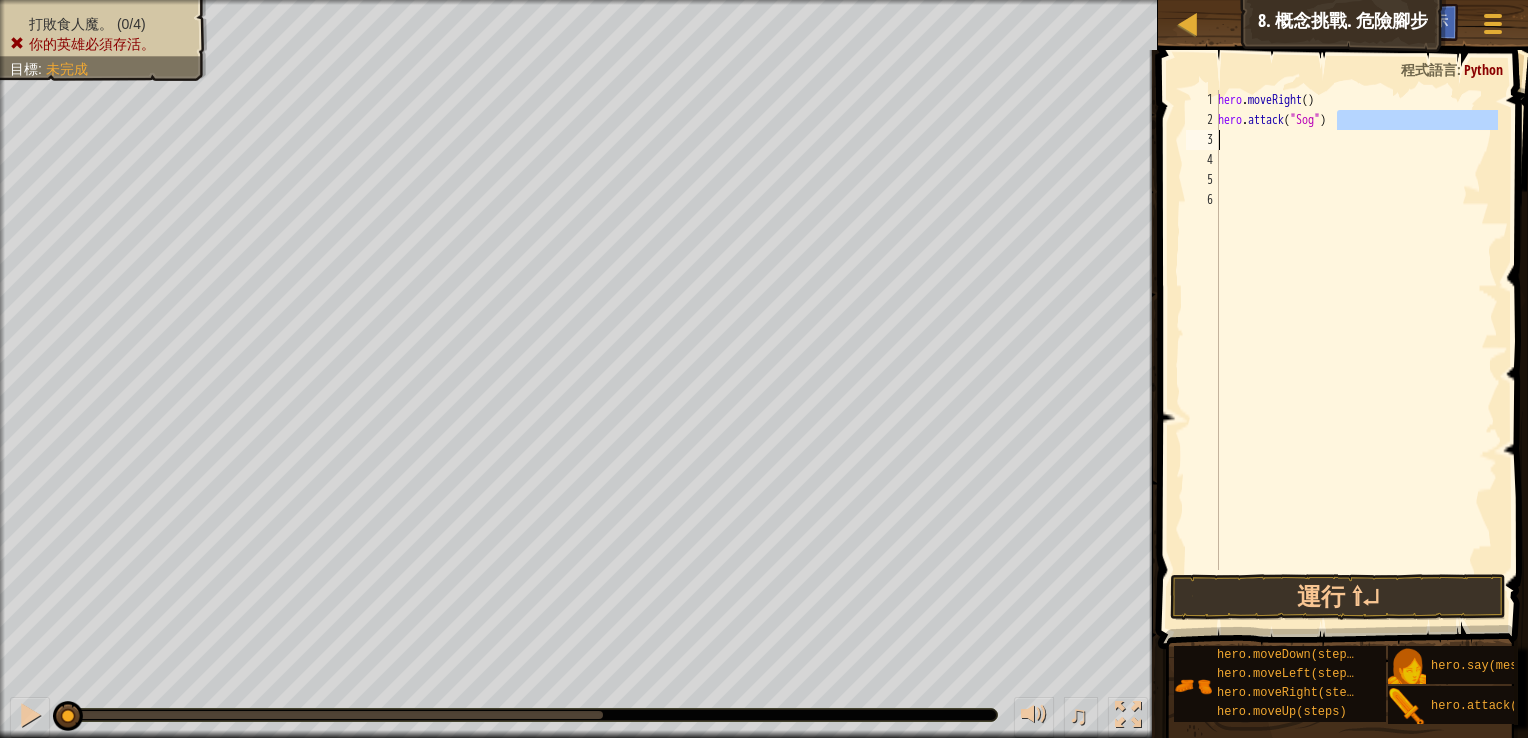drag, startPoint x: 1381, startPoint y: 127, endPoint x: 1210, endPoint y: 138, distance: 171.35344 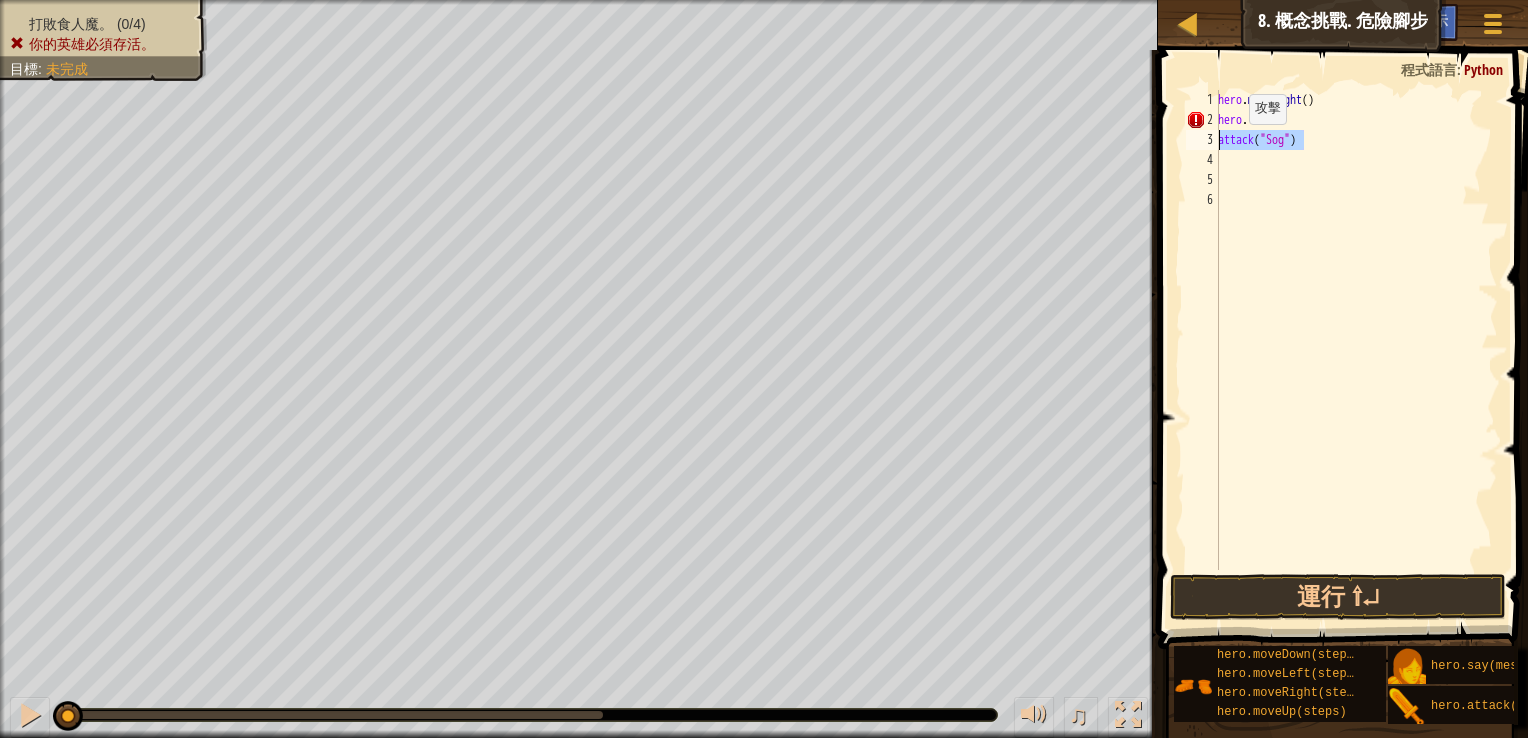 drag, startPoint x: 1306, startPoint y: 140, endPoint x: 1200, endPoint y: 141, distance: 106.004715 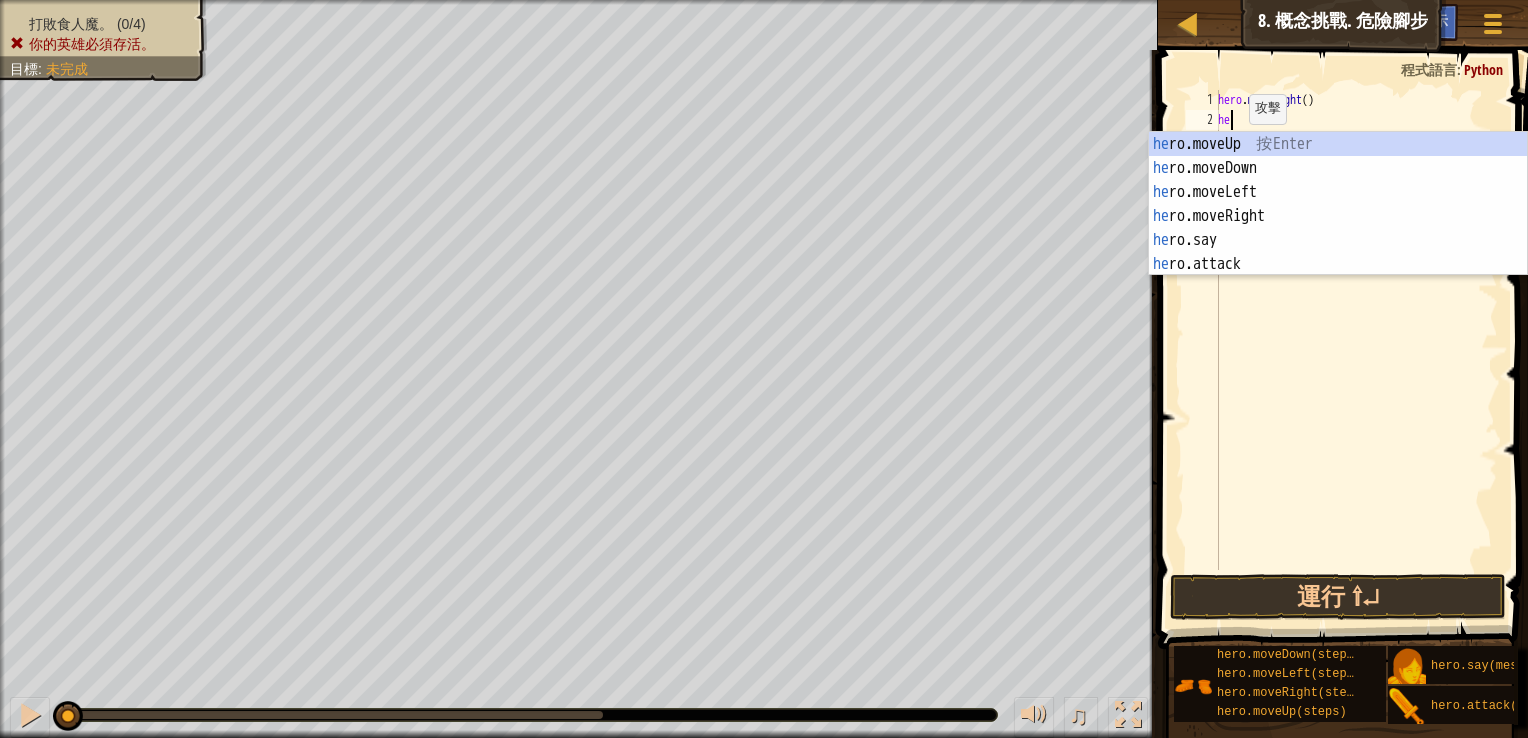 type on "h" 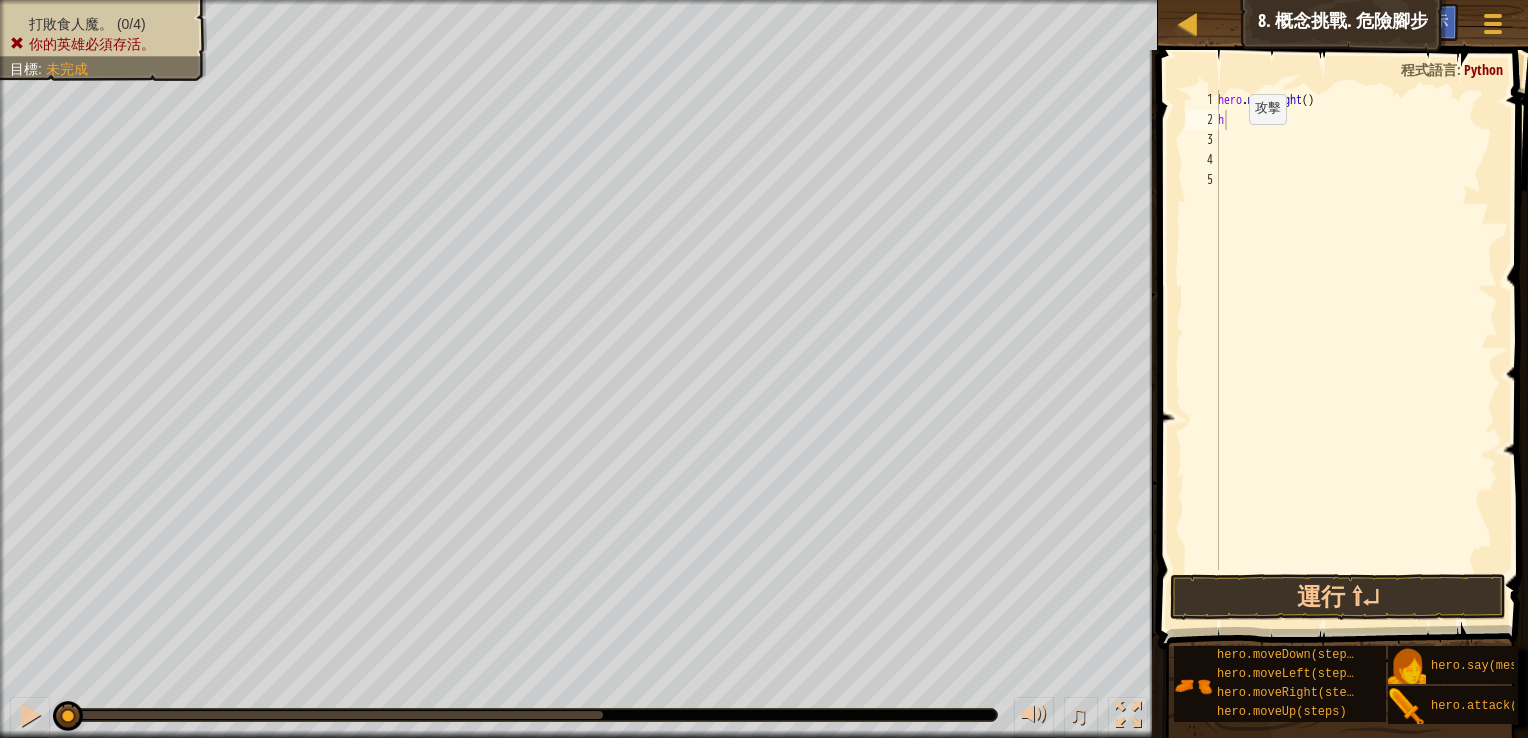 click on "地圖 資訊科學入門 8. 概念挑戰. 危險腳步 遊戲選單 完成 小提示 1     הההההההההההההההההההההההההההההההההההההההההההההההההההההההההההההההההההההההההההההההההההההההההההההההההההההההההההההההההההההההההההההההההההההההההההההההההההההההההההההההההההההההההההההההההההההההההההההההההההההההההההההההההההההההההההההההההההההההההההההההההההההההההההההההה XXXXXXXXXXXXXXXXXXXXXXXXXXXXXXXXXXXXXXXXXXXXXXXXXXXXXXXXXXXXXXXXXXXXXXXXXXXXXXXXXXXXXXXXXXXXXXXXXXXXXXXXXXXXXXXXXXXXXXXXXXXXXXXXXXXXXXXXXXXXXXXXXXXXXXXXXXXXXXXXXXXXXXXXXXXXXXXXXXXXXXXXXXXXXXXXXXXXXXXXXXXXXXXXXXXXXXXXXXXXXXXXXXXXXXXXXXXXXXXXXXXXXXXXXXXXXXXX 解決方法 × 小提示 影片 h 1 2 3 4 5 hero . moveRight ( ) h     意外的符號: expected T_NAME but found T_NEWLINE while parsing trailer : Python ×" at bounding box center (764, 0) 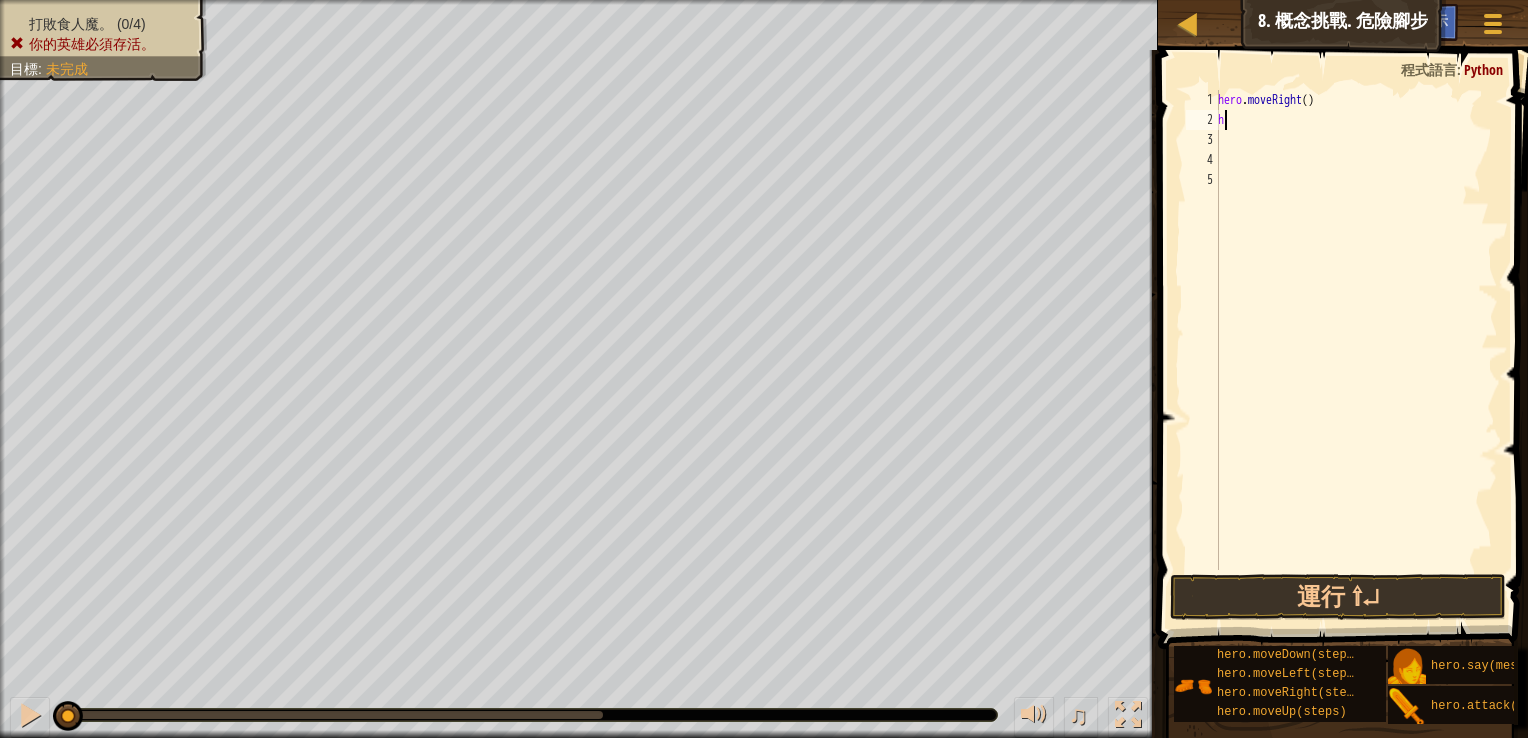 click on "hero . moveRight ( ) h" at bounding box center [1356, 350] 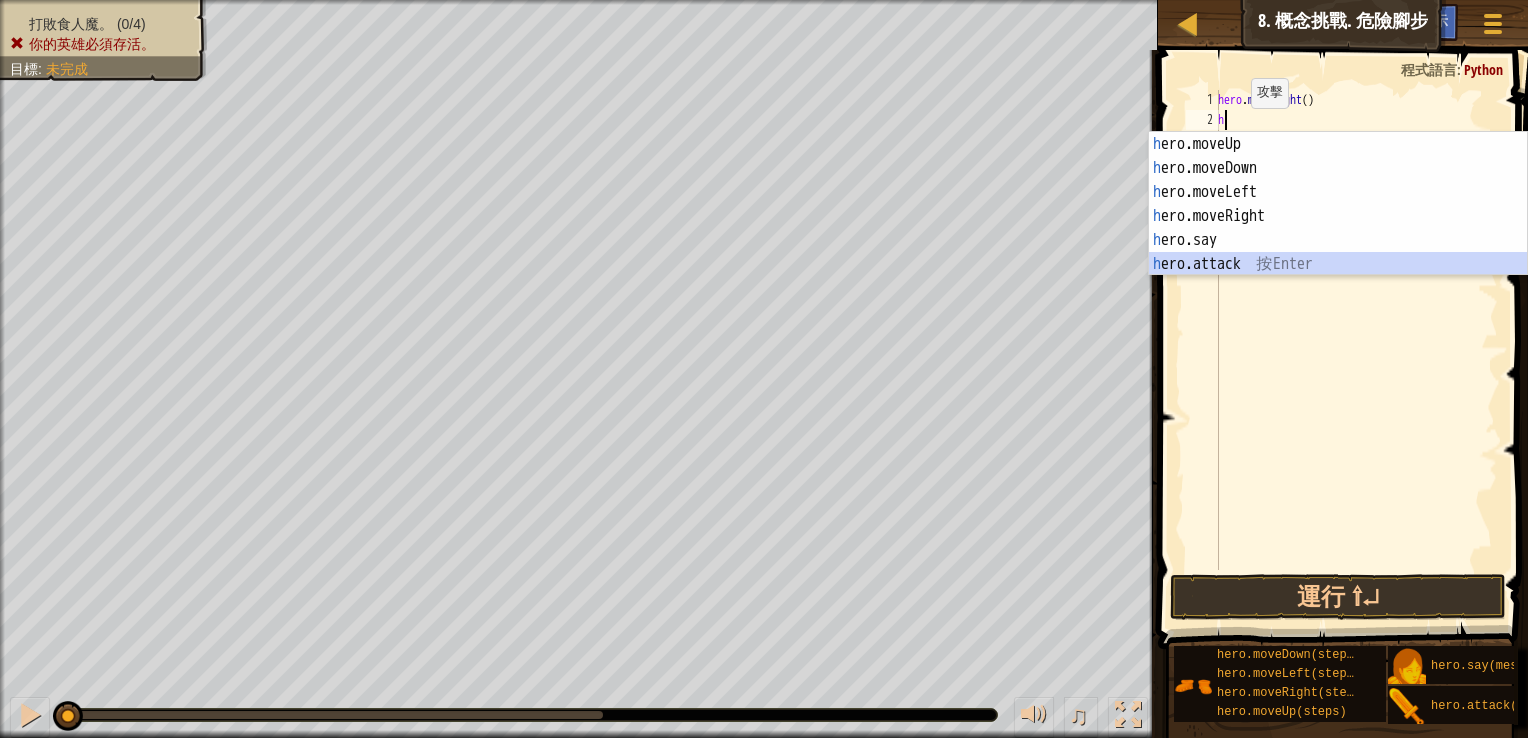 click on "h ero.moveUp 按 Enter h ero.moveDown 按 Enter h ero.moveLeft 按 Enter h ero.moveRight 按 Enter h ero.say 按 Enter h ero.attack 按 Enter" at bounding box center (1338, 228) 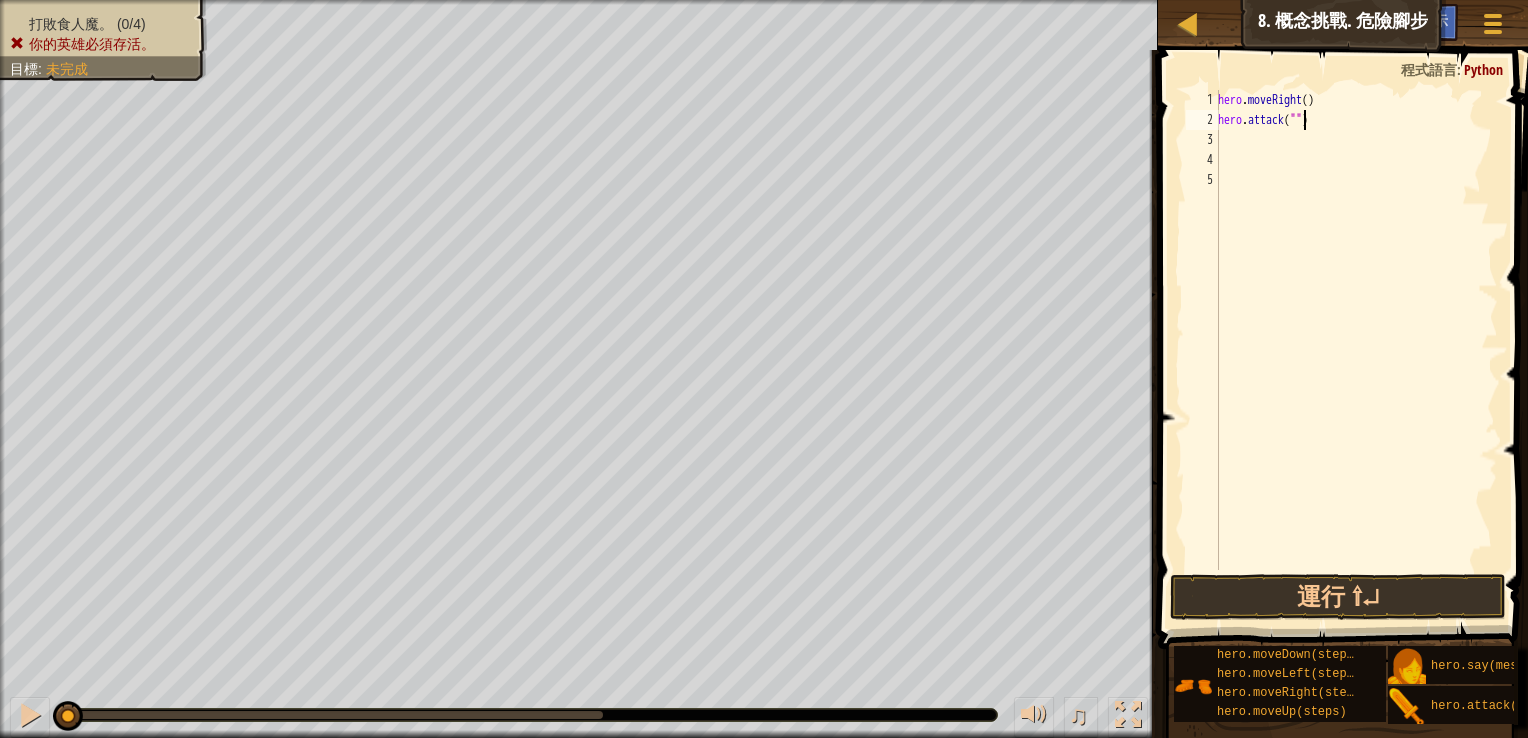 scroll, scrollTop: 9, scrollLeft: 7, axis: both 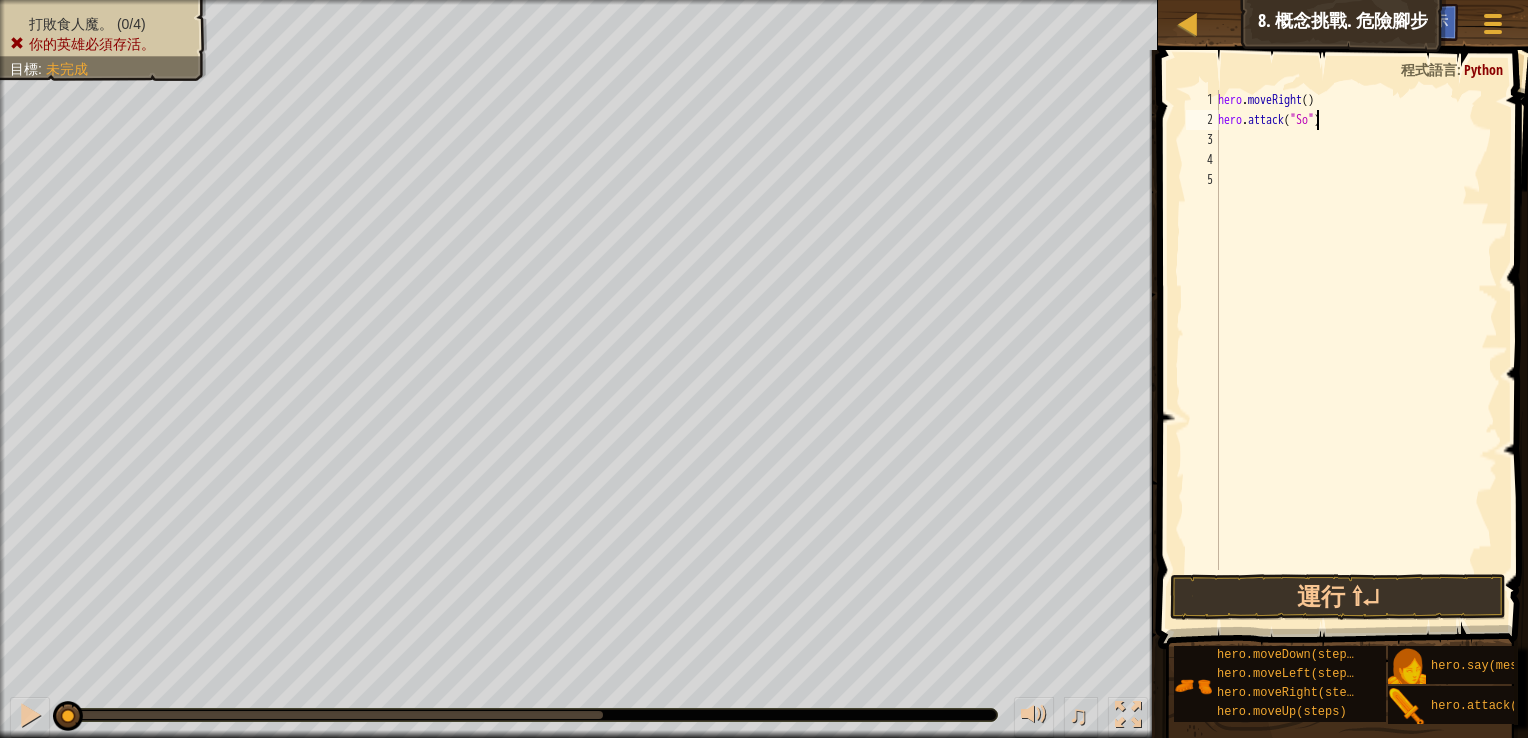 type on "hero.attack("Sog")" 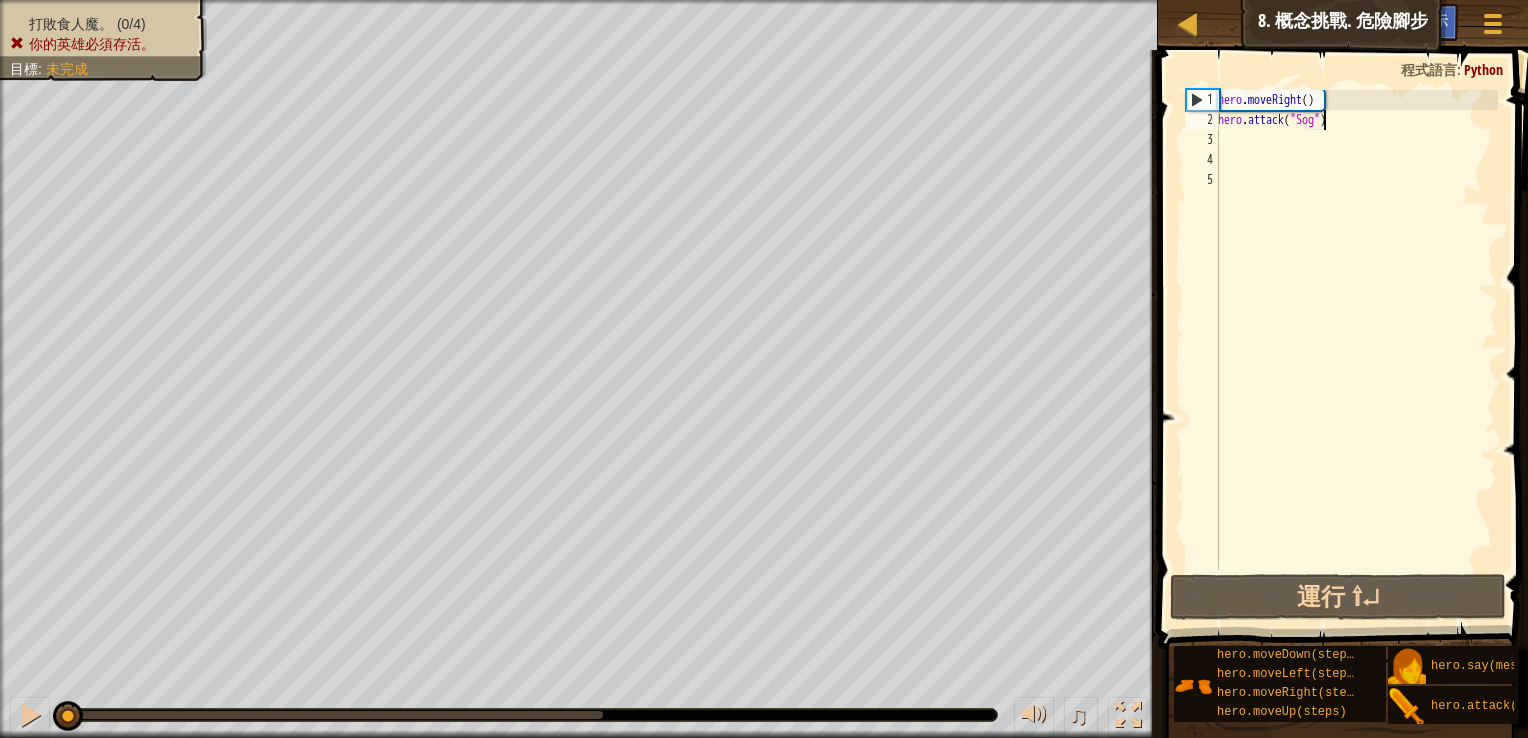 scroll, scrollTop: 9, scrollLeft: 0, axis: vertical 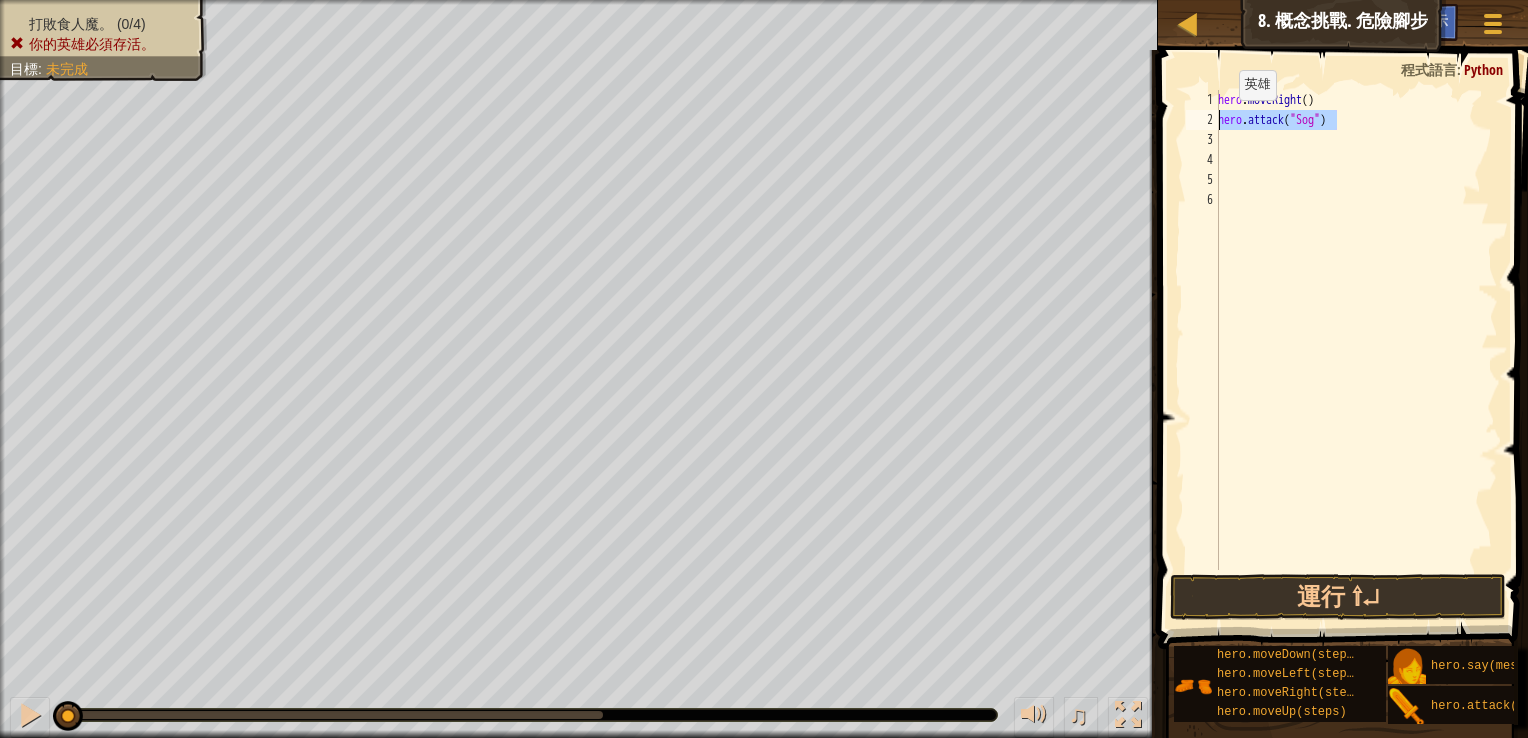 drag, startPoint x: 1360, startPoint y: 125, endPoint x: 1196, endPoint y: 131, distance: 164.10973 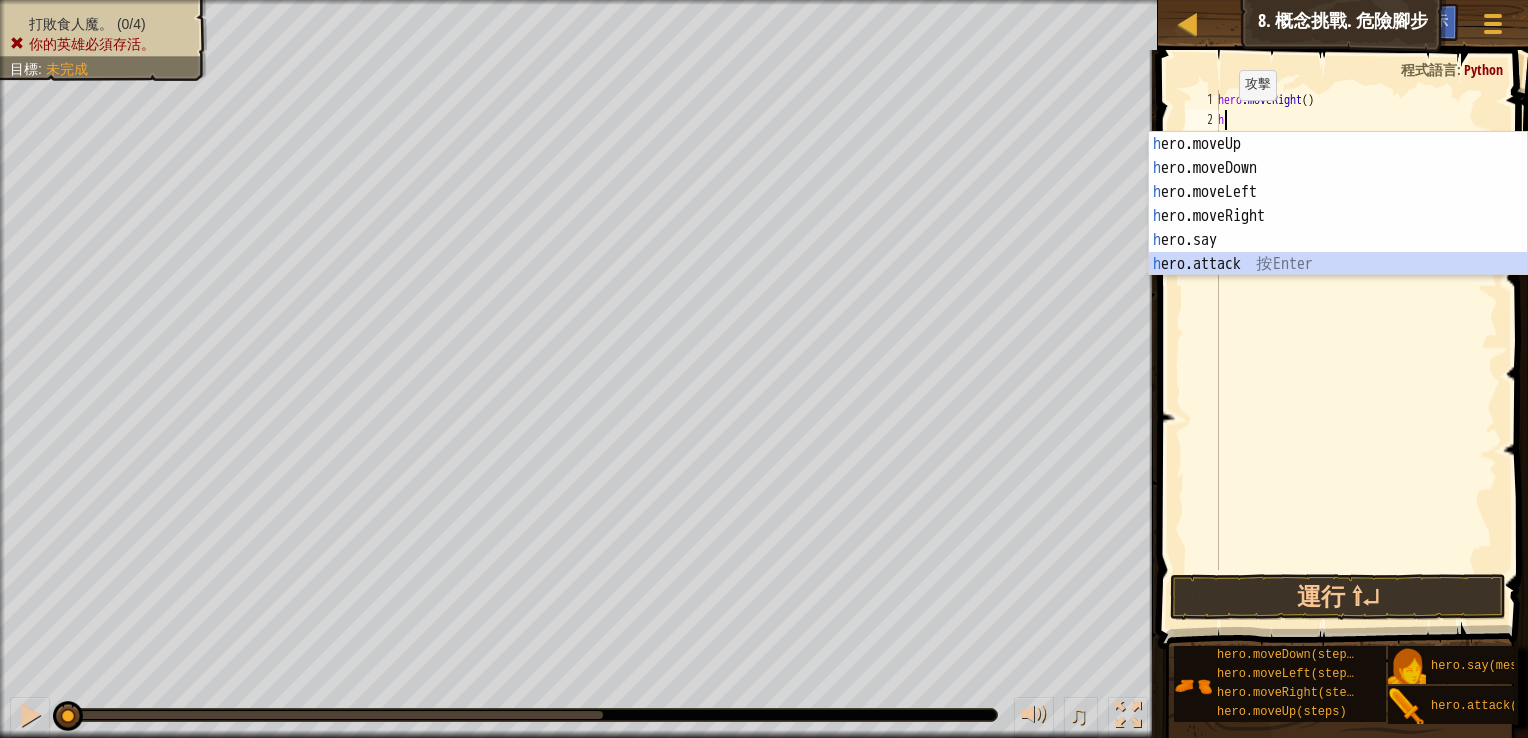 click on "h ero.moveUp 按 Enter h ero.moveDown 按 Enter h ero.moveLeft 按 Enter h ero.moveRight 按 Enter h ero.say 按 Enter h ero.attack 按 Enter" at bounding box center (1338, 228) 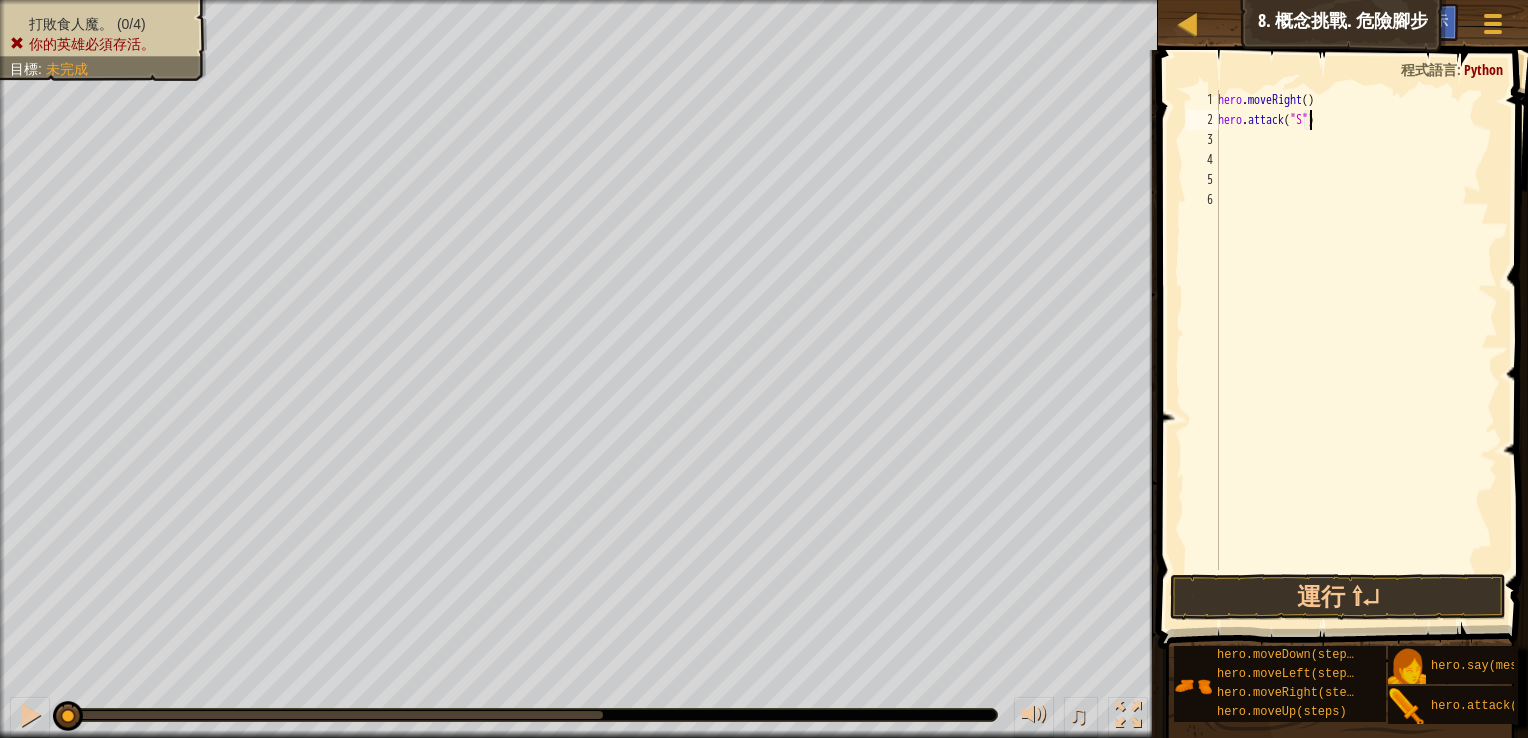 scroll, scrollTop: 9, scrollLeft: 8, axis: both 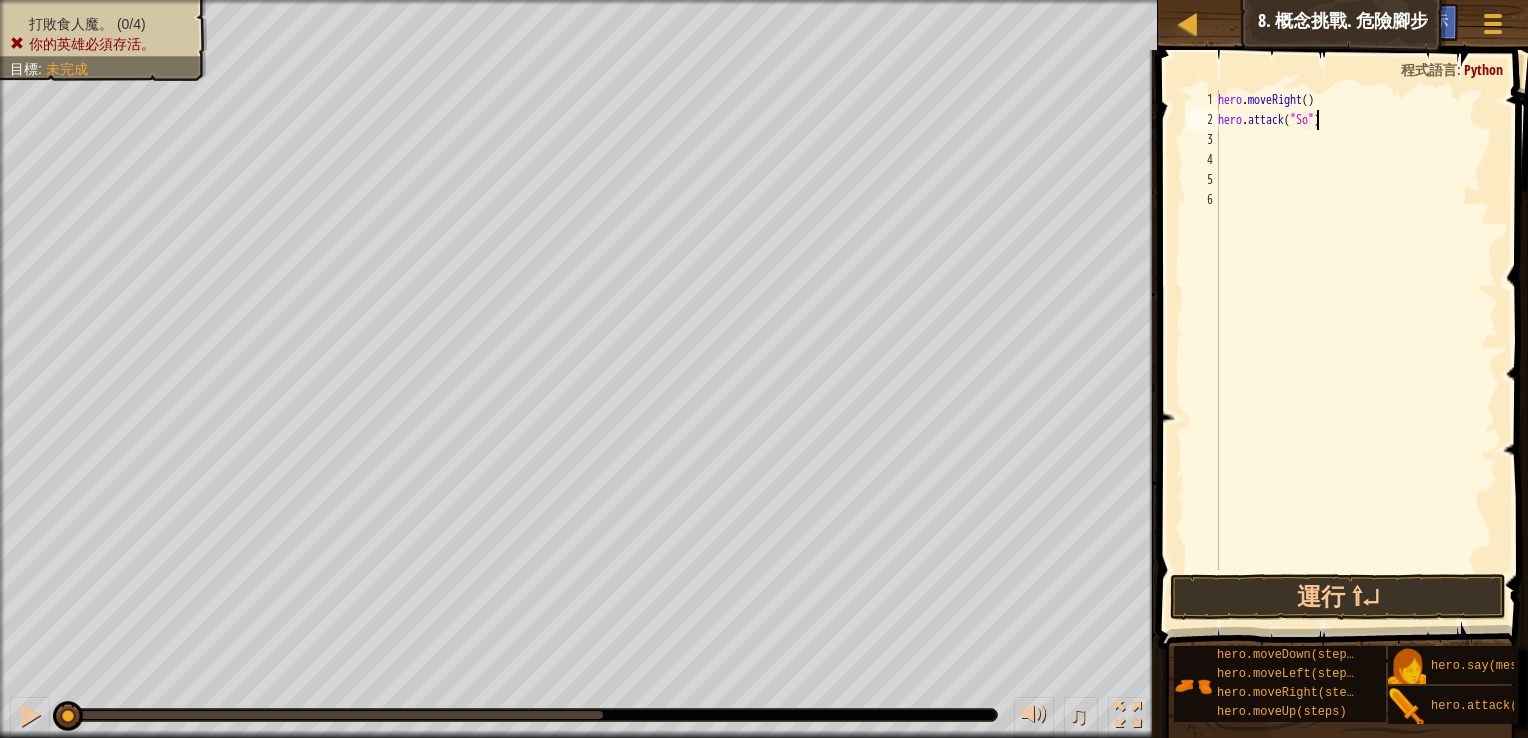 type on "hero.attack("Sog")" 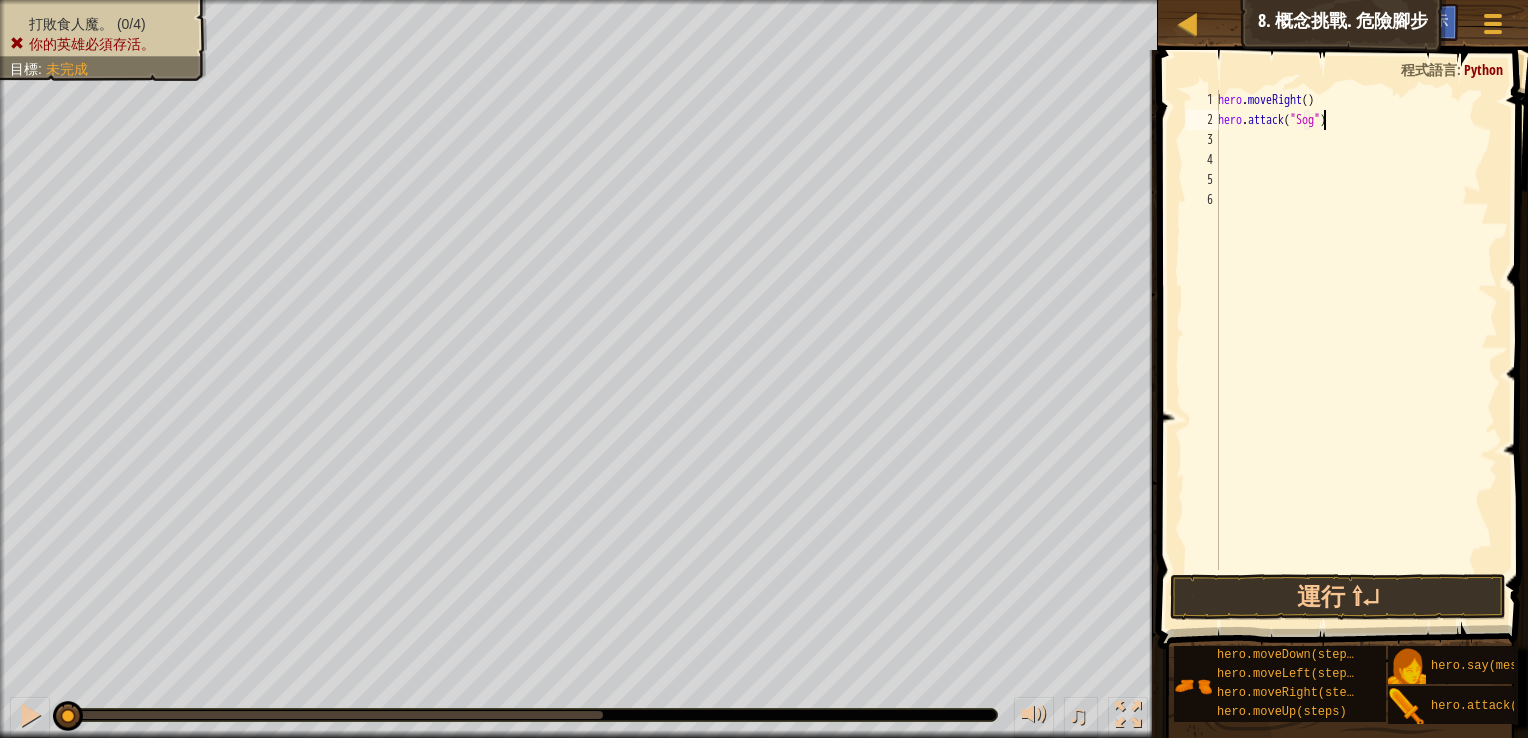 scroll, scrollTop: 9, scrollLeft: 0, axis: vertical 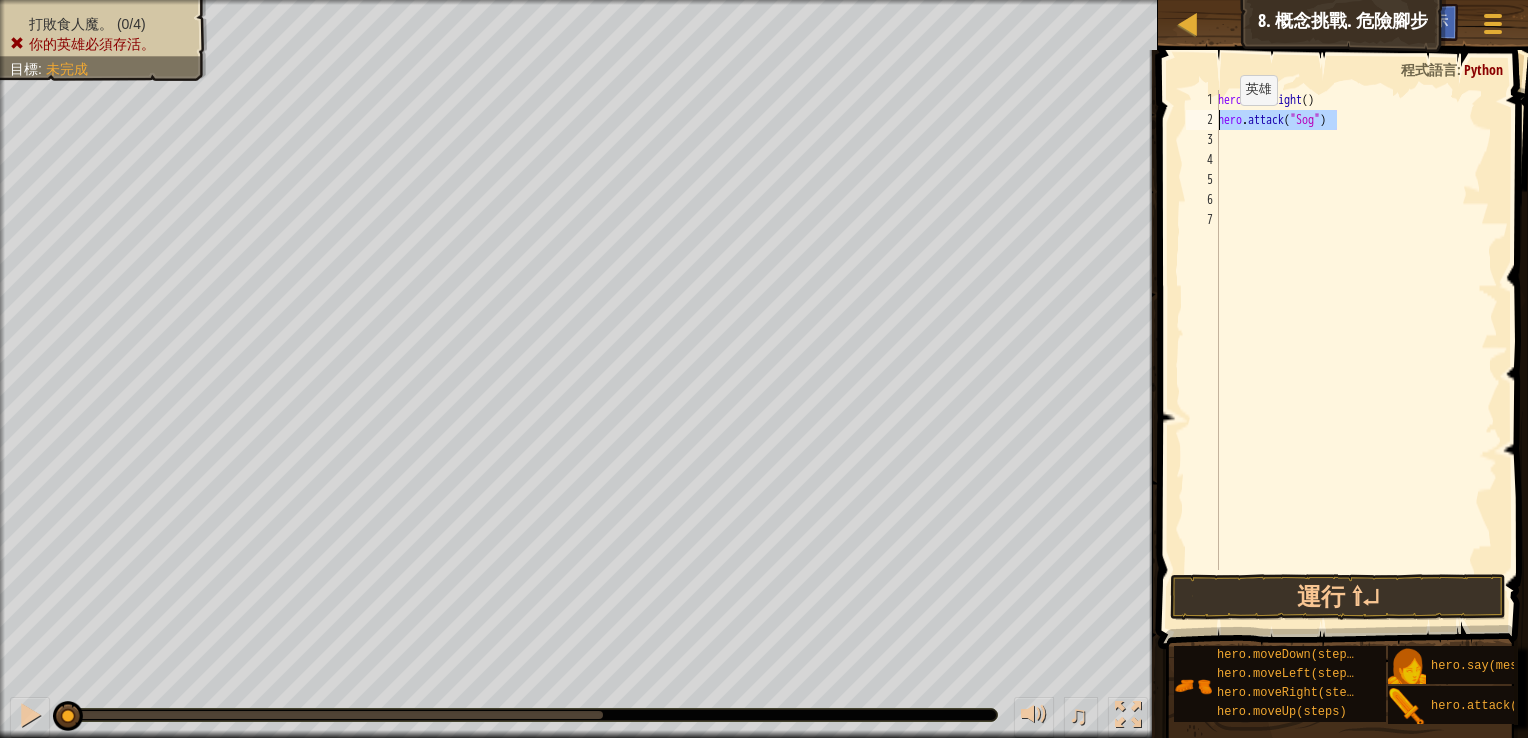 drag, startPoint x: 1351, startPoint y: 119, endPoint x: 1165, endPoint y: 120, distance: 186.00269 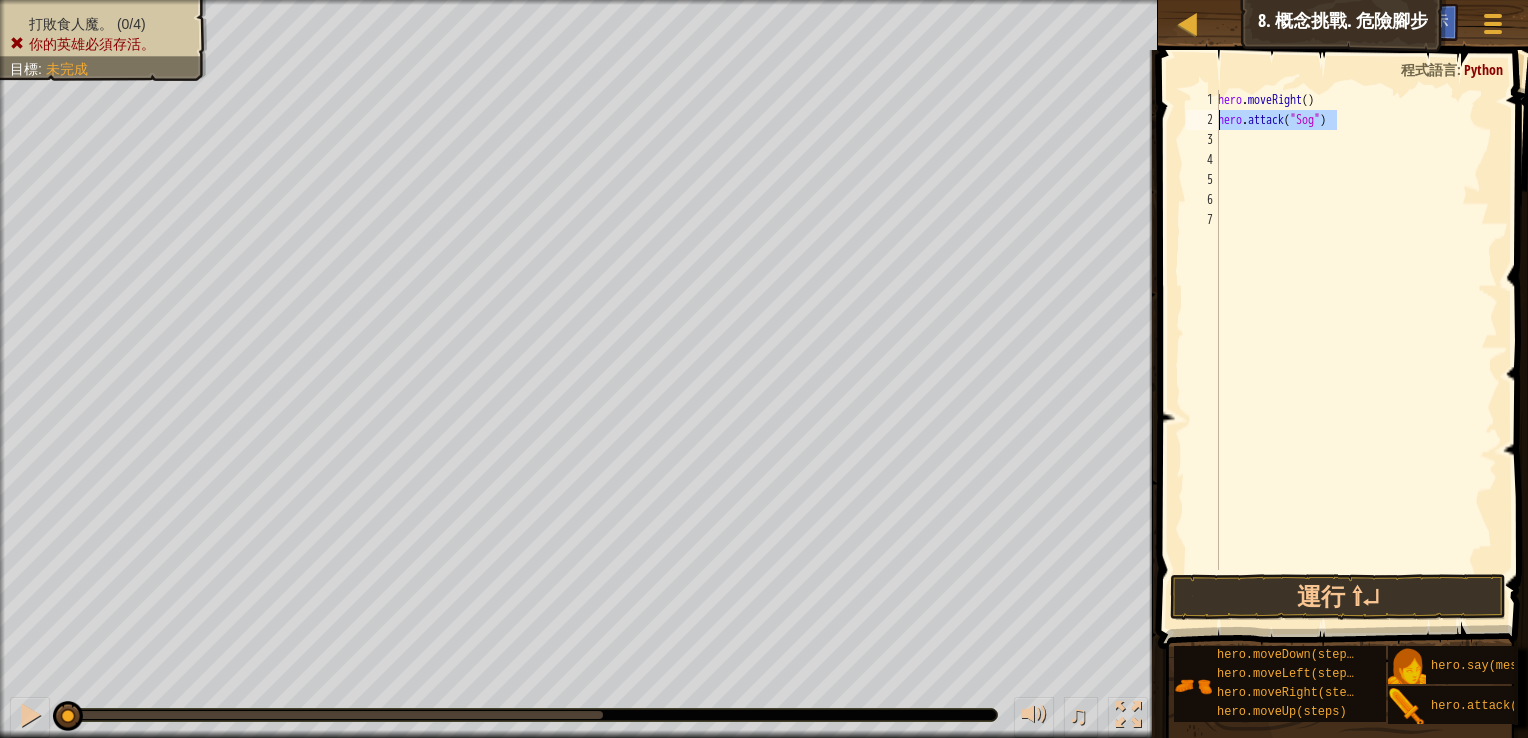 click on "hero . moveRight ( ) hero . attack ( "Sog" )" at bounding box center [1356, 350] 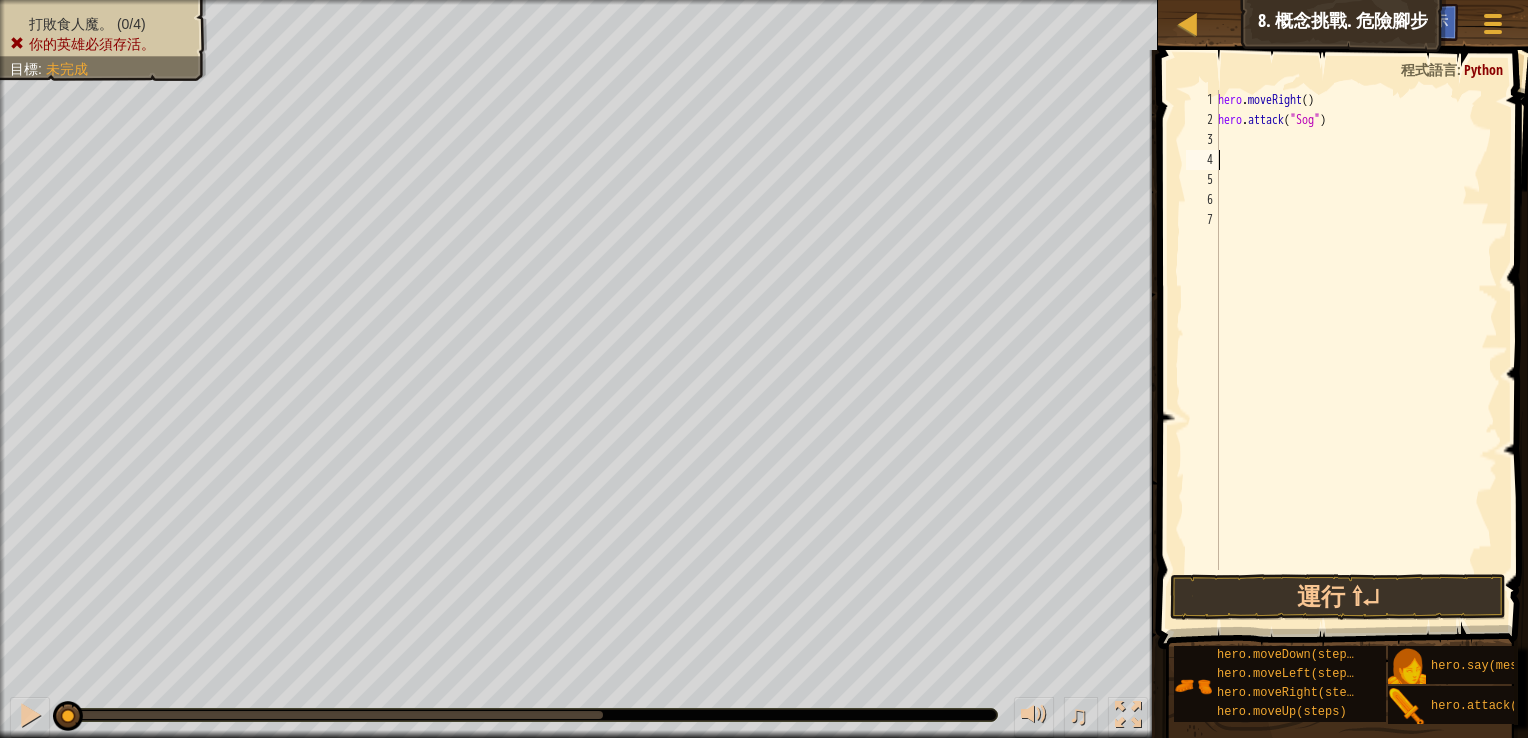 drag, startPoint x: 1235, startPoint y: 159, endPoint x: 1240, endPoint y: 138, distance: 21.587032 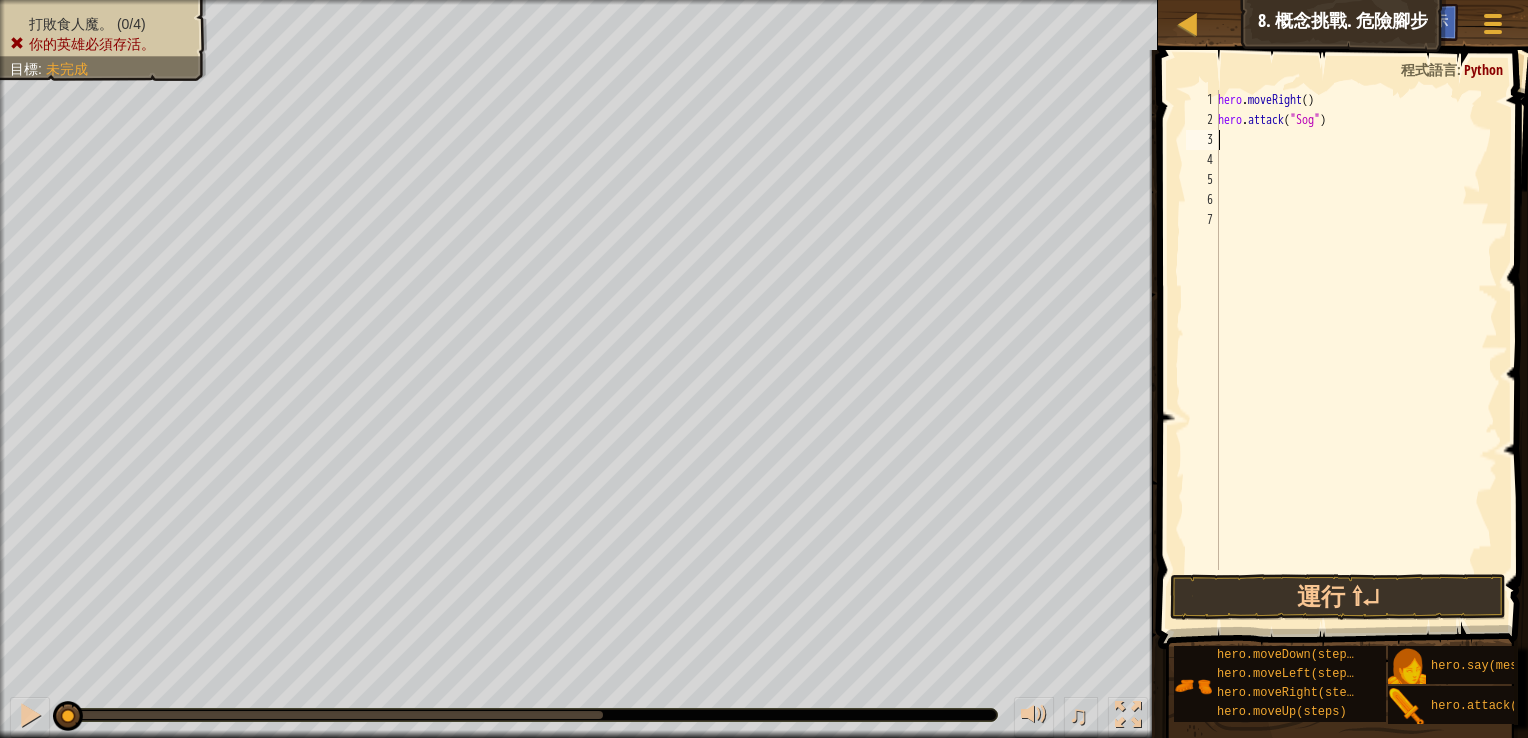 paste on "hero.attack("Sog")" 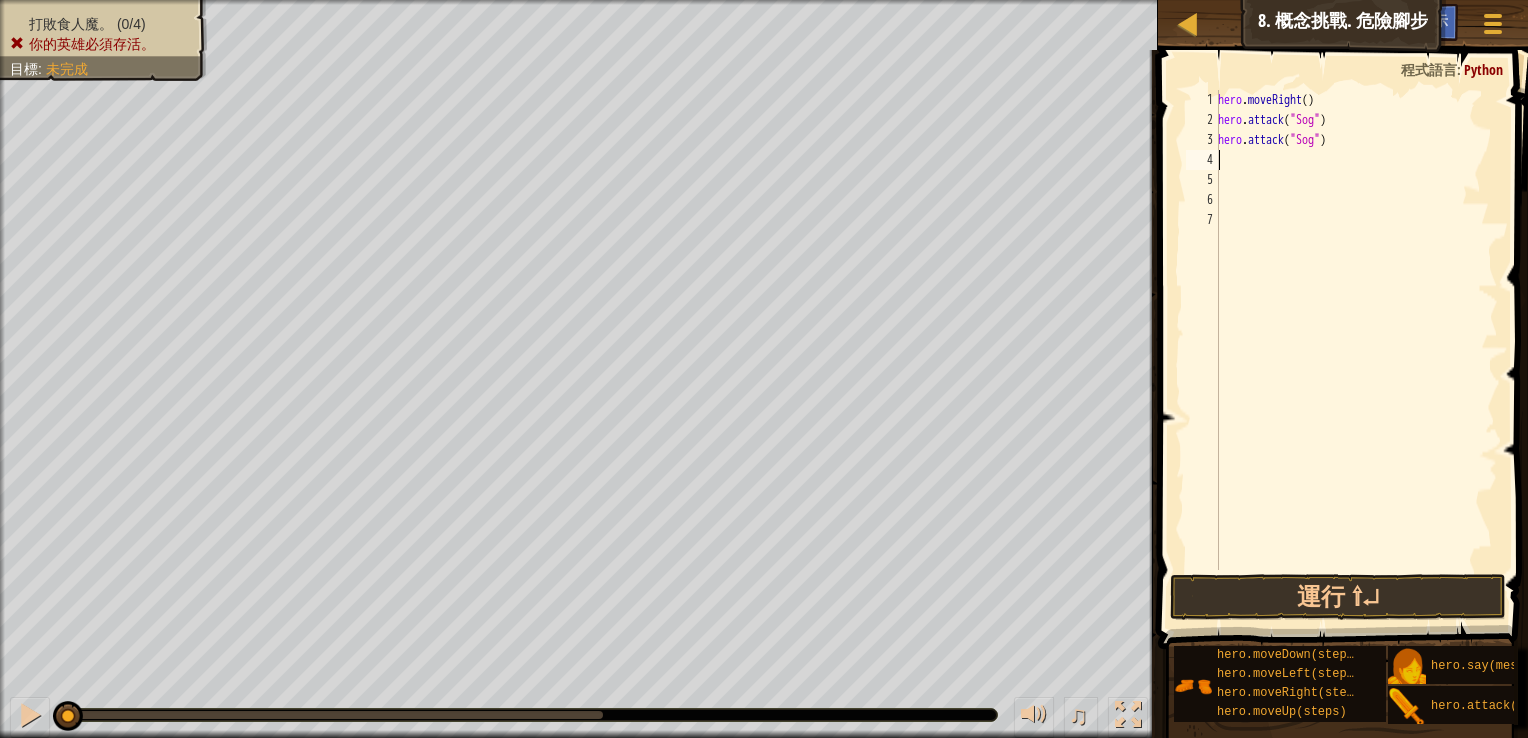 click on "hero . moveRight ( ) hero . attack ( "Sog" ) hero . attack ( "Sog" )" at bounding box center [1356, 350] 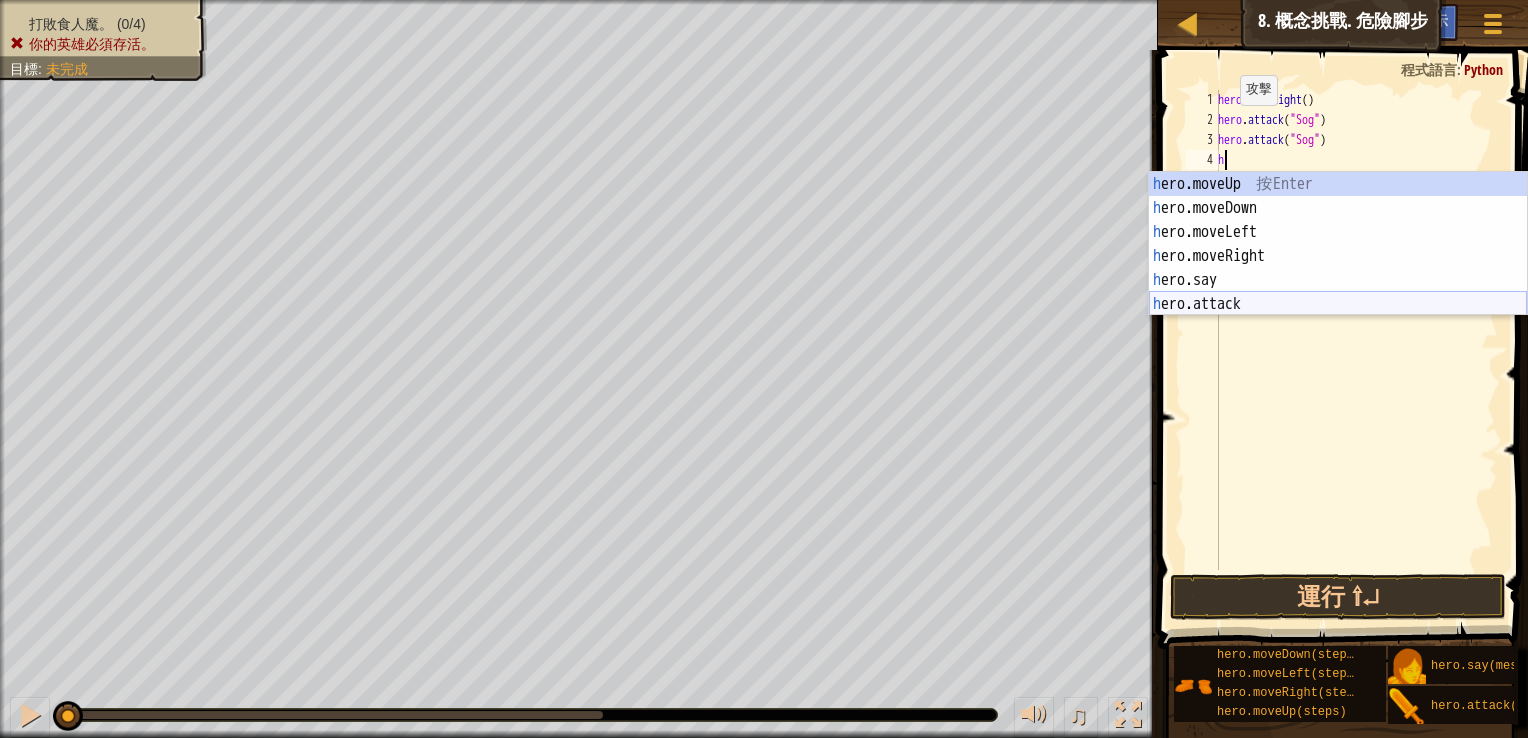drag, startPoint x: 1232, startPoint y: 298, endPoint x: 1256, endPoint y: 313, distance: 28.301943 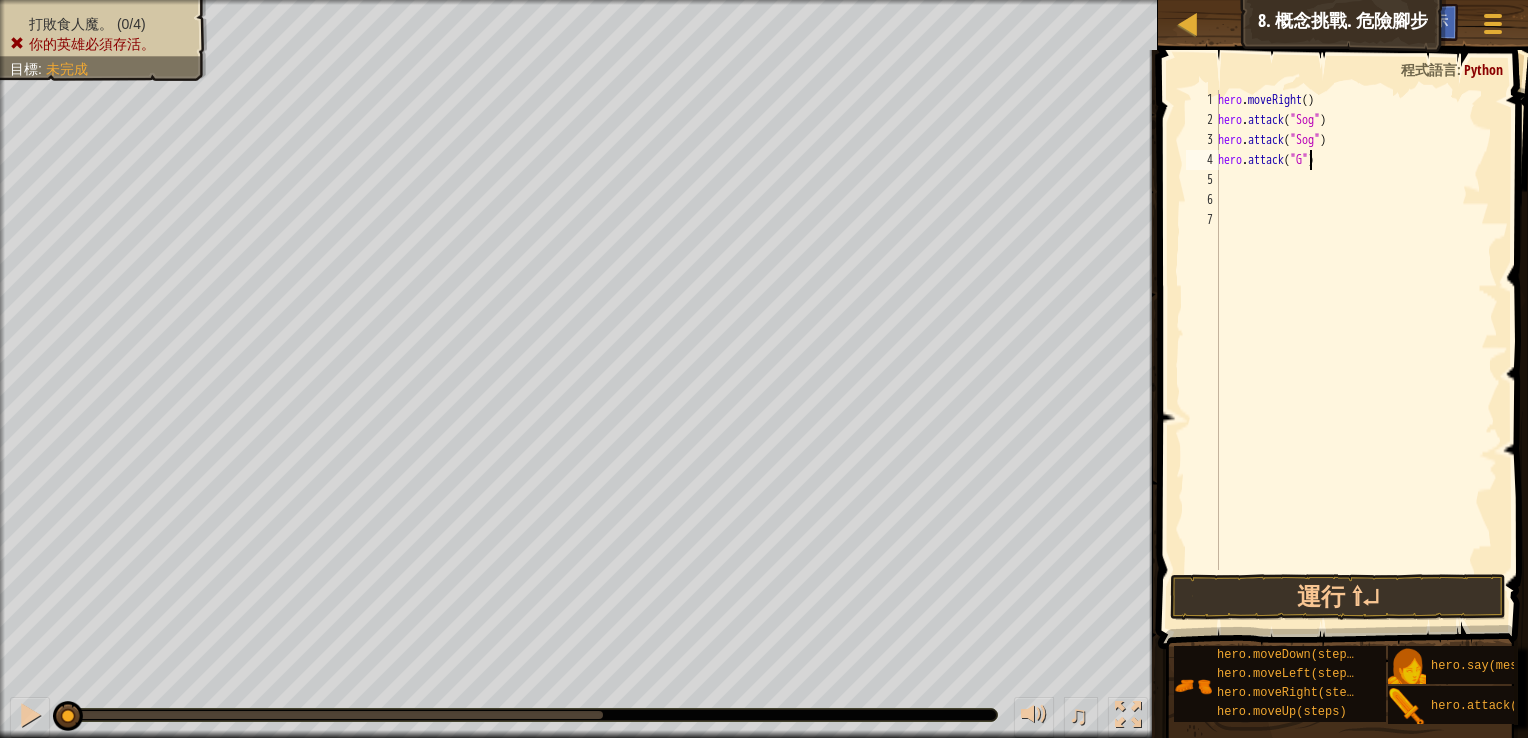 scroll, scrollTop: 9, scrollLeft: 8, axis: both 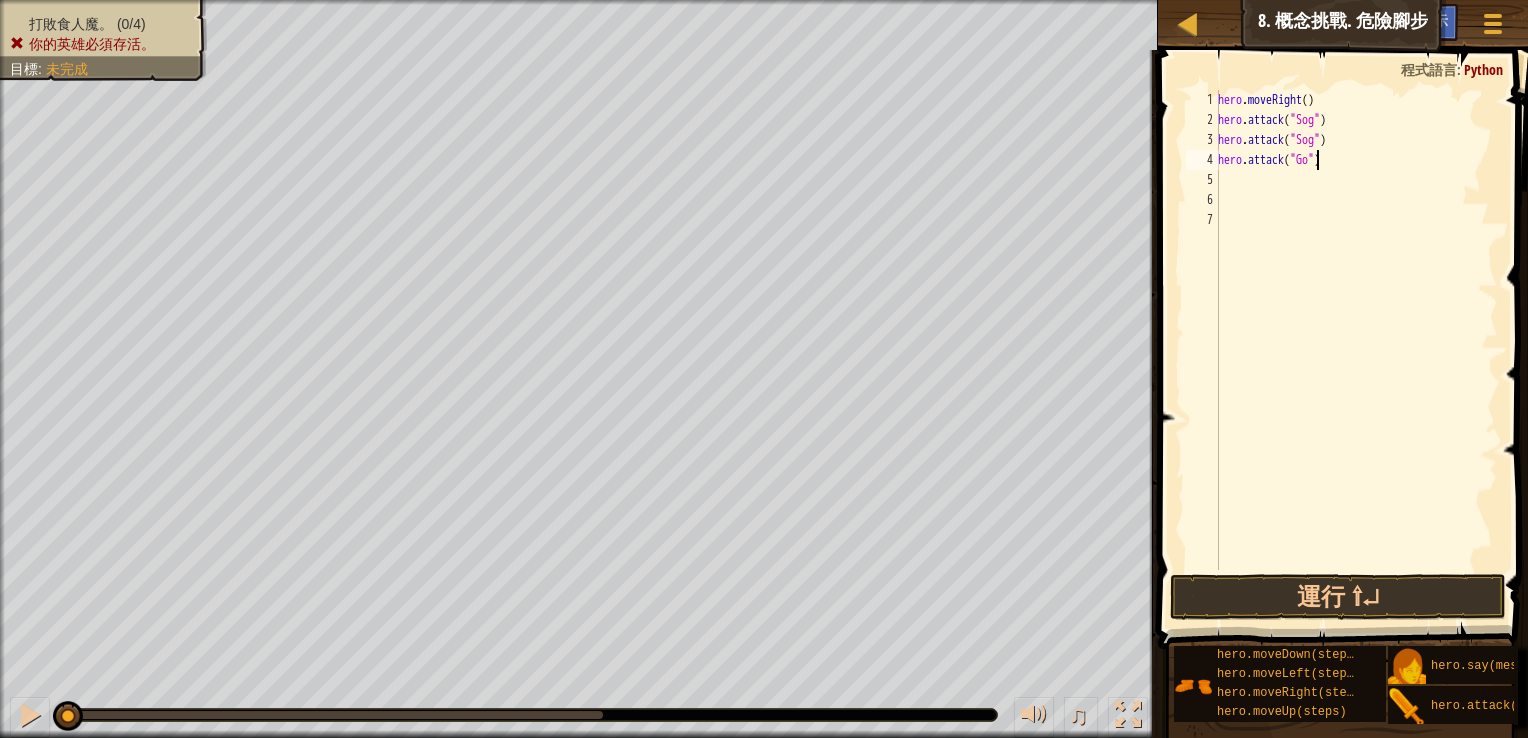 type on "hero.attack("Gos")" 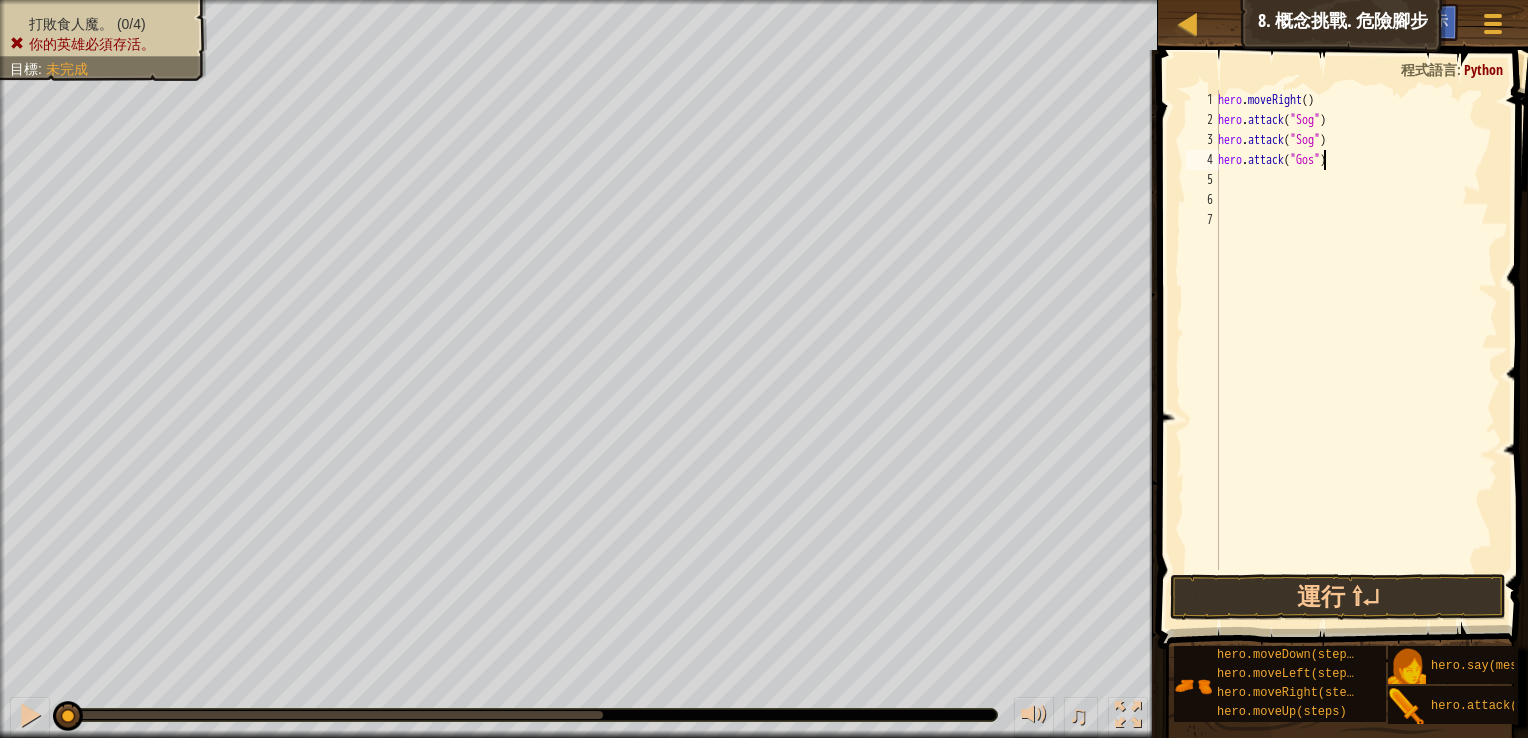 scroll, scrollTop: 9, scrollLeft: 0, axis: vertical 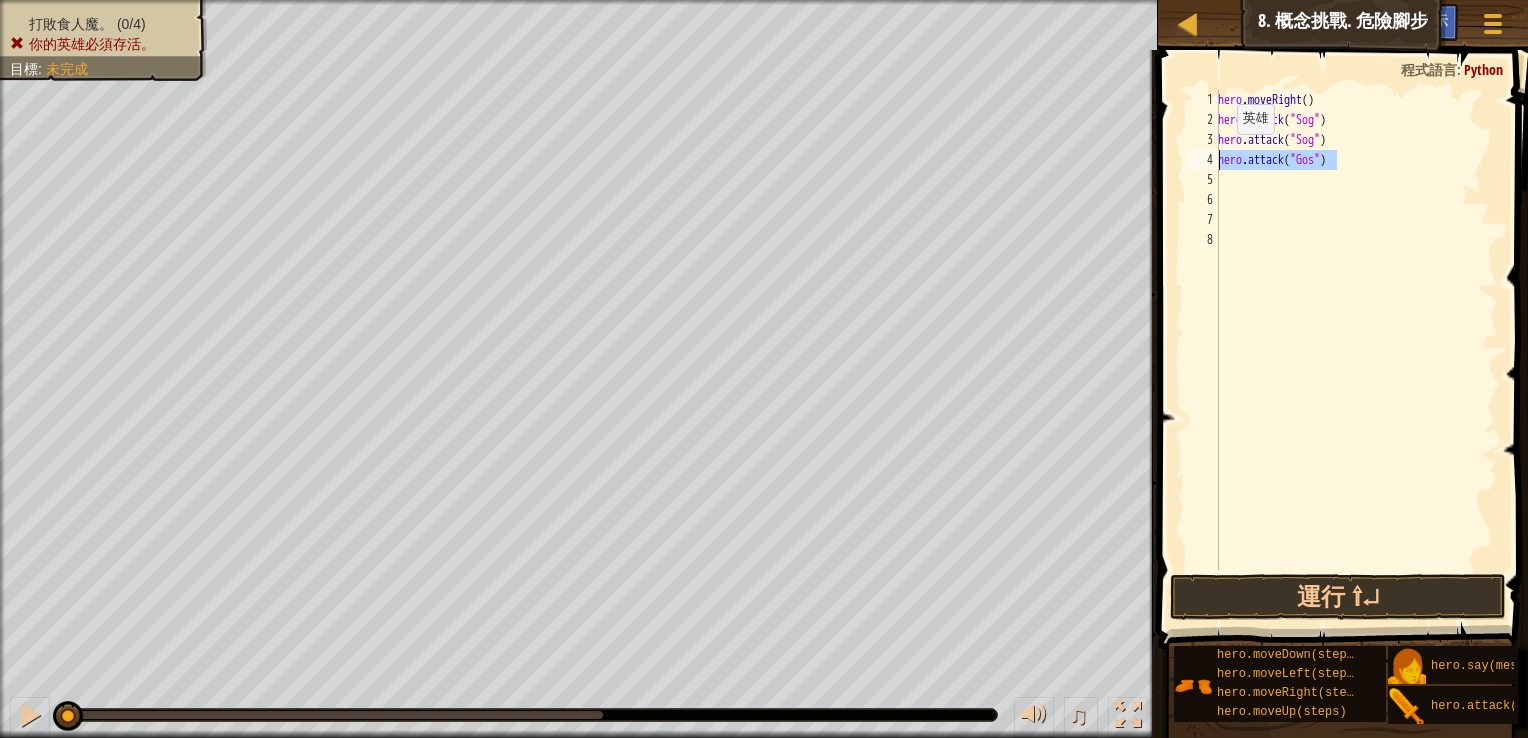 drag, startPoint x: 1368, startPoint y: 169, endPoint x: 1200, endPoint y: 169, distance: 168 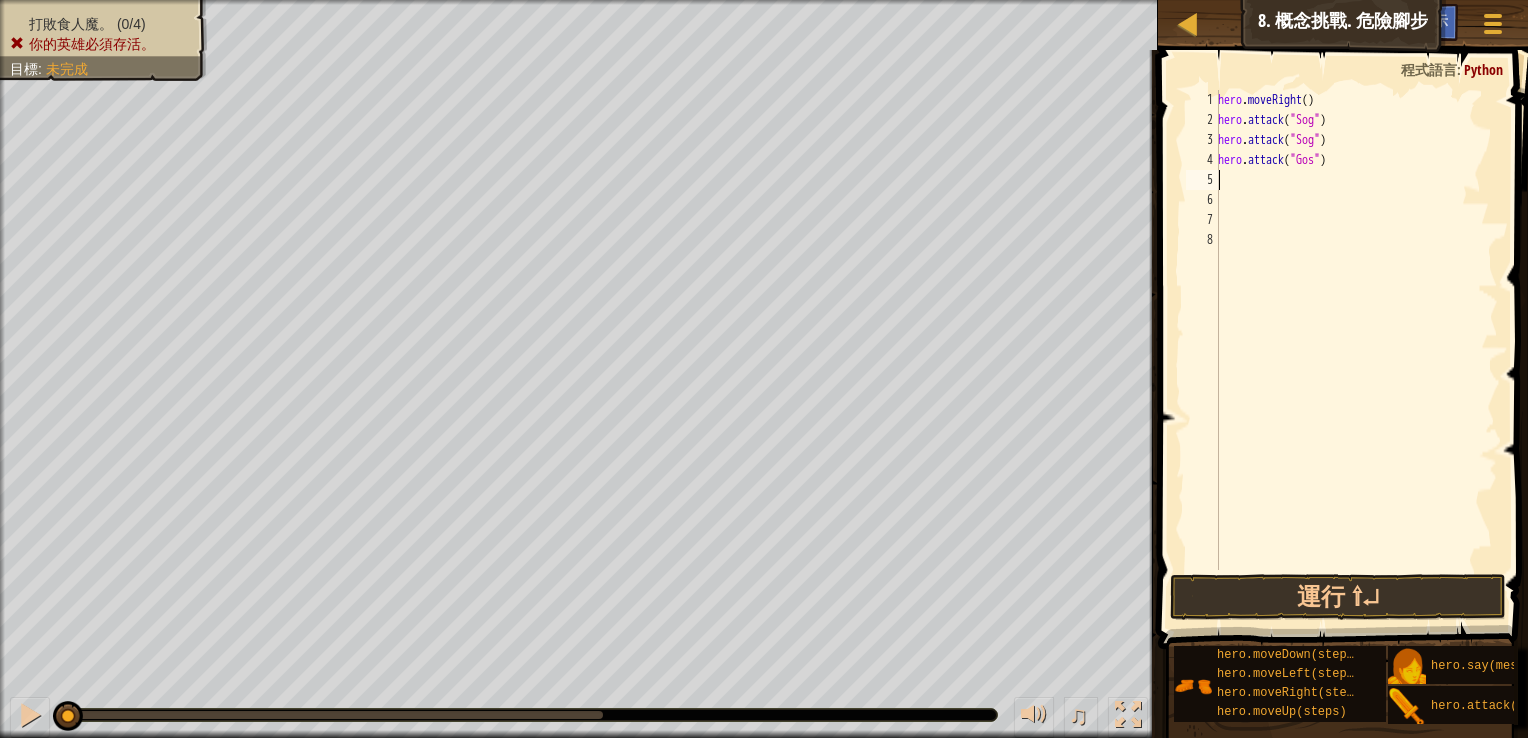 click on "hero . moveRight ( ) hero . attack ( "Sog" ) hero . attack ( "Sog" ) hero . attack ( "Gos" )" at bounding box center (1356, 350) 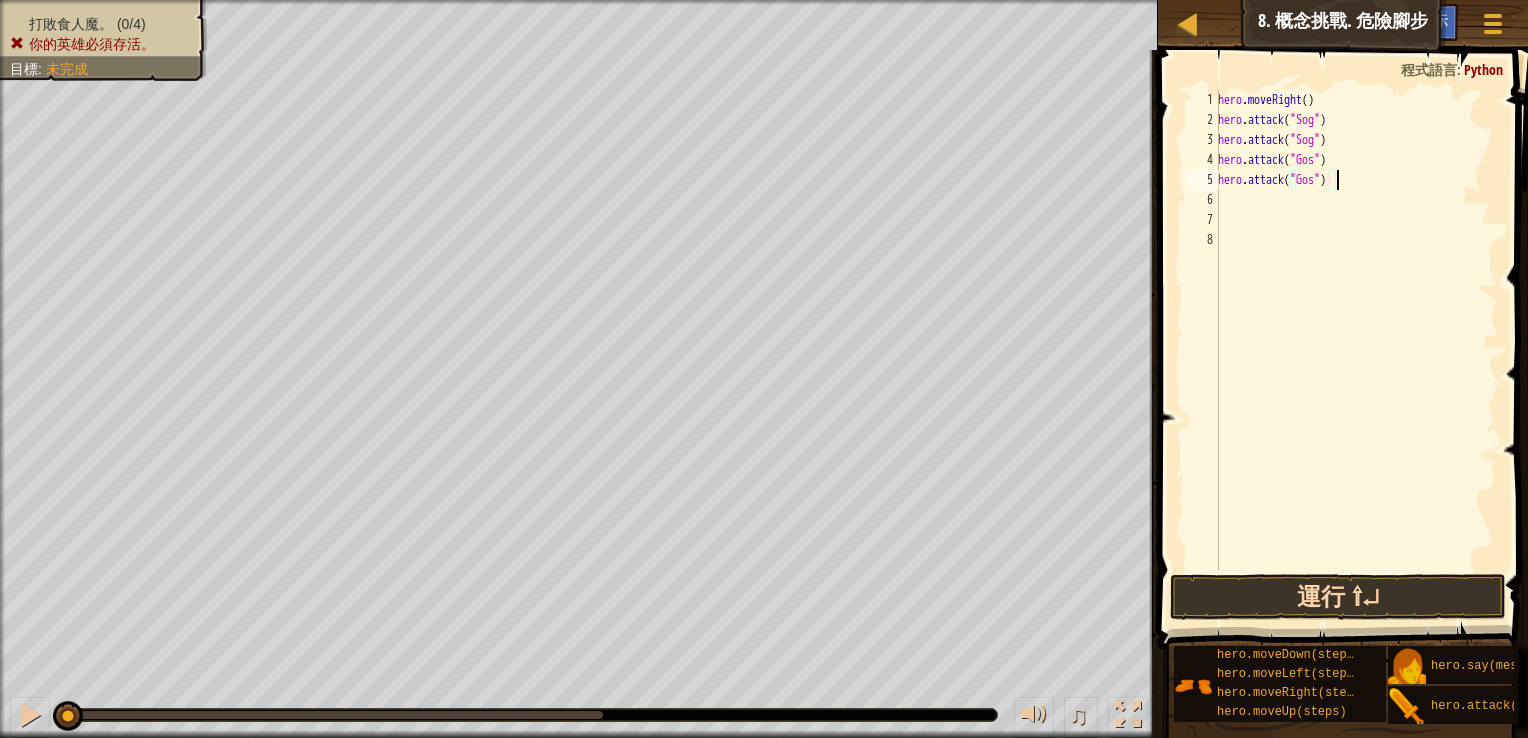 type on "hero.attack("Gos")" 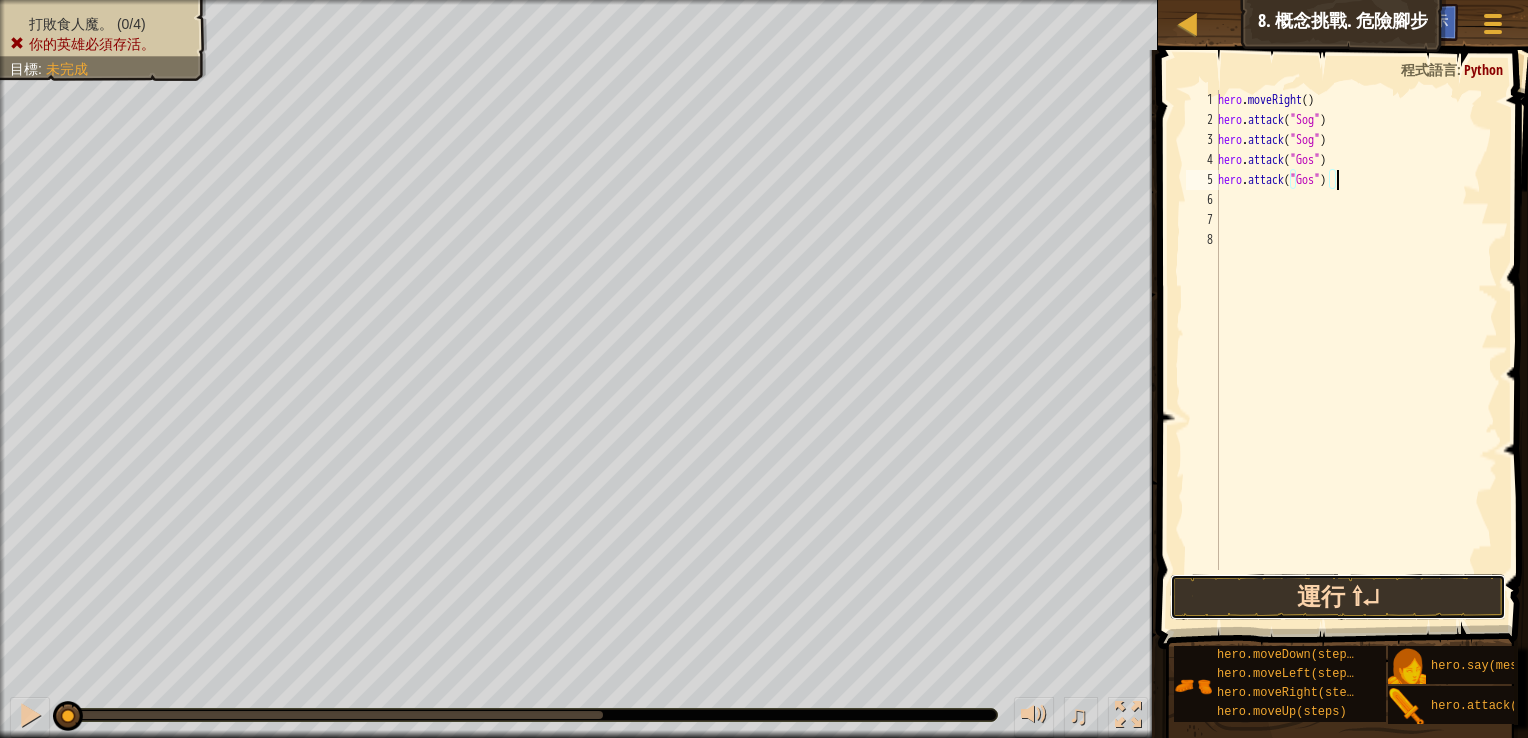 click on "運行 ⇧↵" at bounding box center (1338, 597) 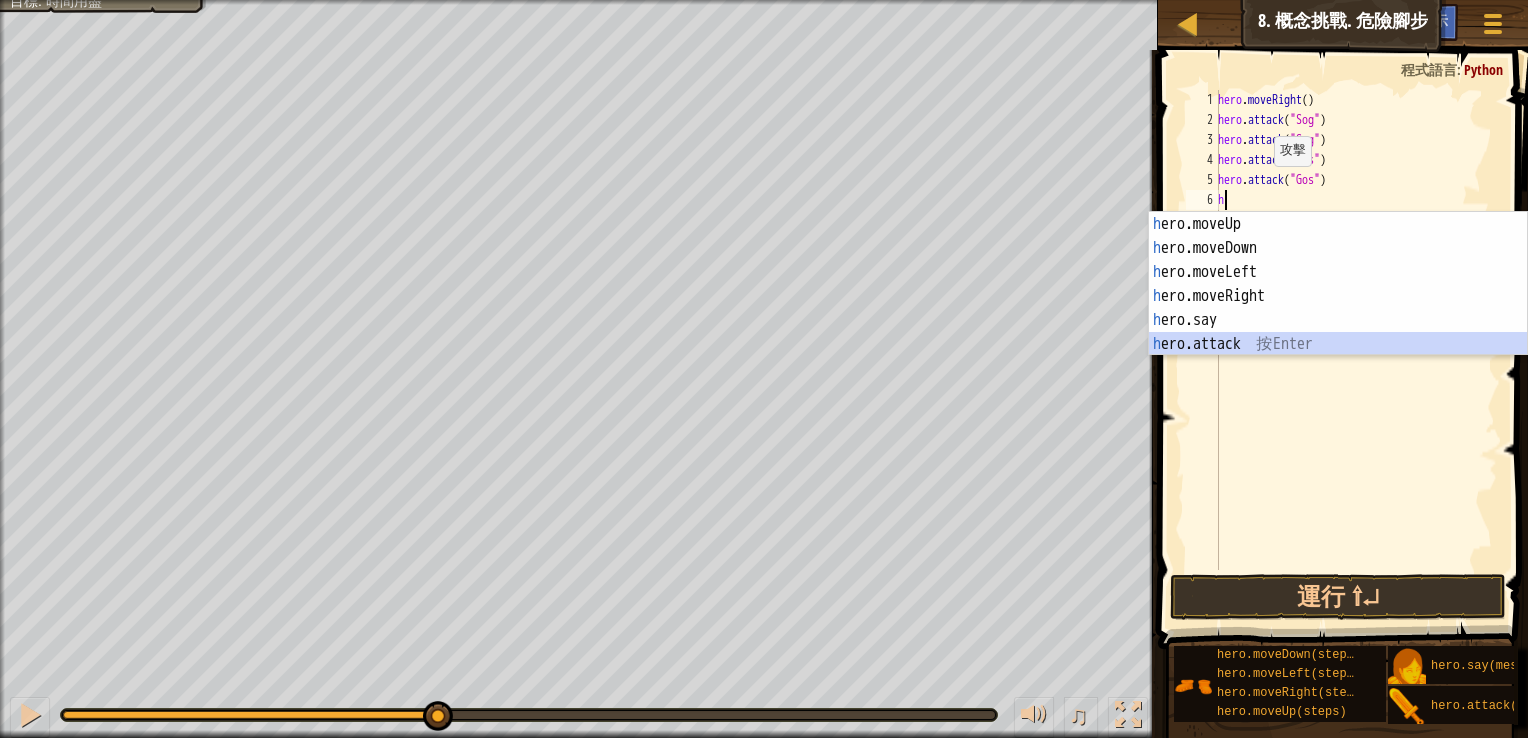 click on "h ero.moveUp 按 Enter h ero.moveDown 按 Enter h ero.moveLeft 按 Enter h ero.moveRight 按 Enter h ero.say 按 Enter h ero.attack 按 Enter" at bounding box center [1338, 308] 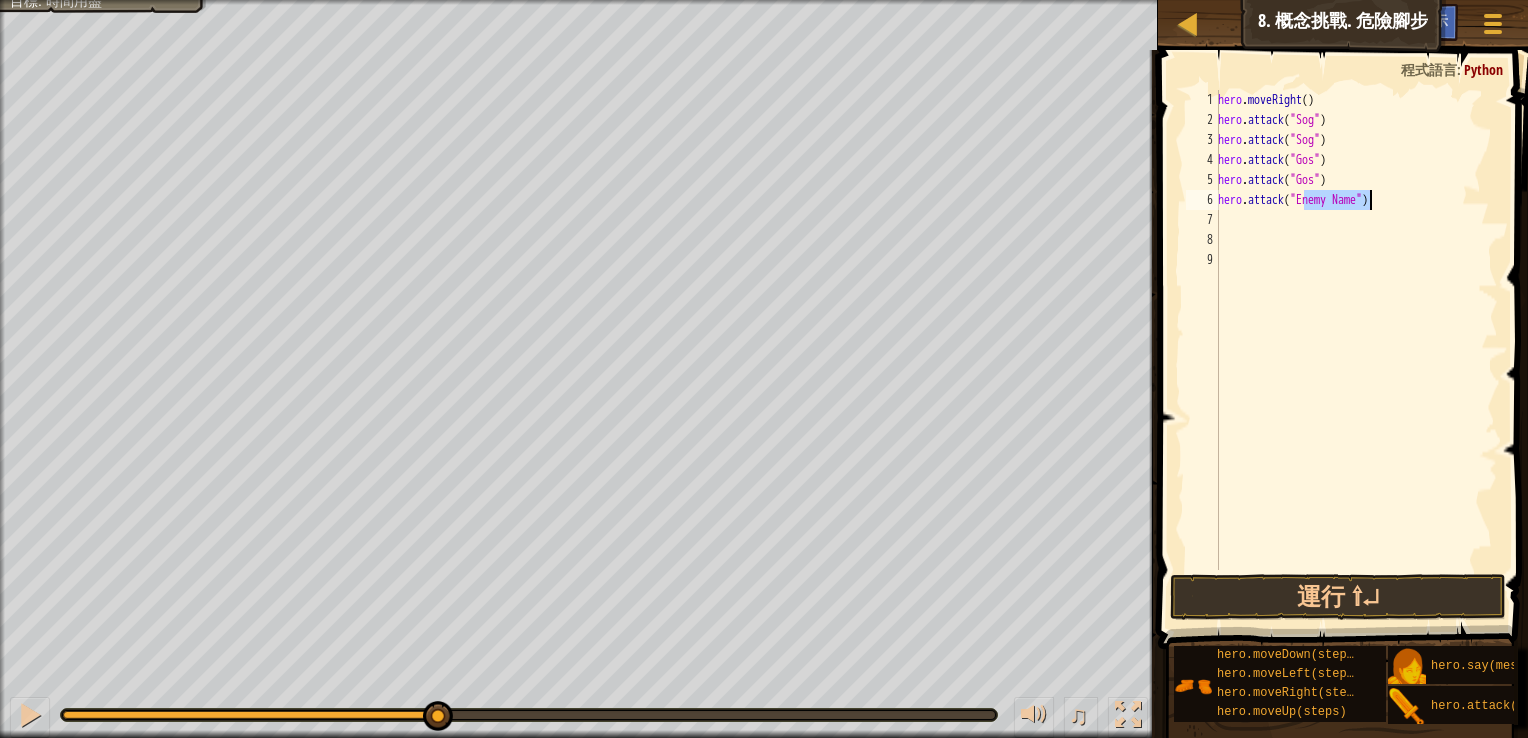click on "hero . moveRight ( ) hero . attack ( "Sog" ) hero . attack ( "Sog" ) hero . attack ( "Gos" ) hero . attack ( "Gos" ) hero . attack ( "Enemy Name" )" at bounding box center [1356, 350] 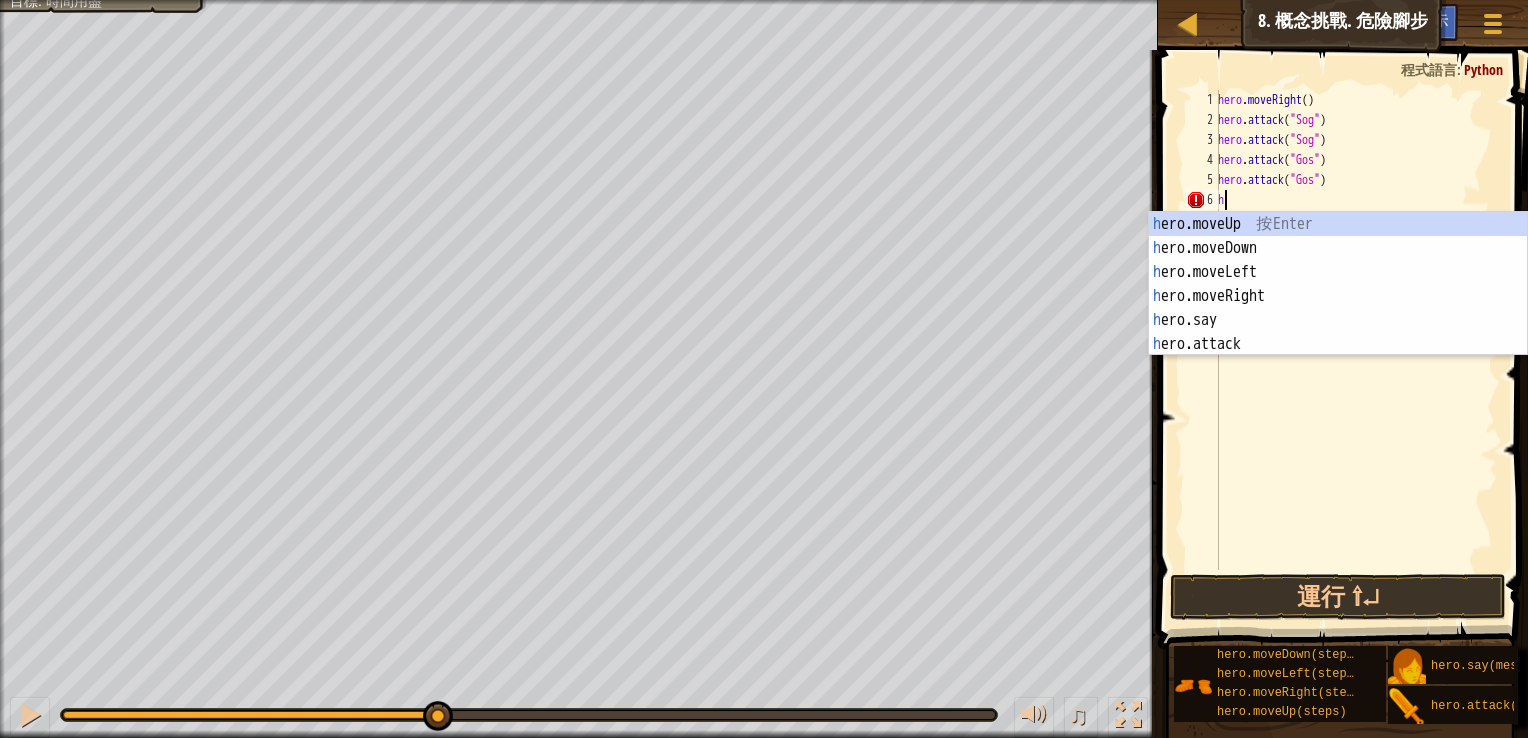 type on "h" 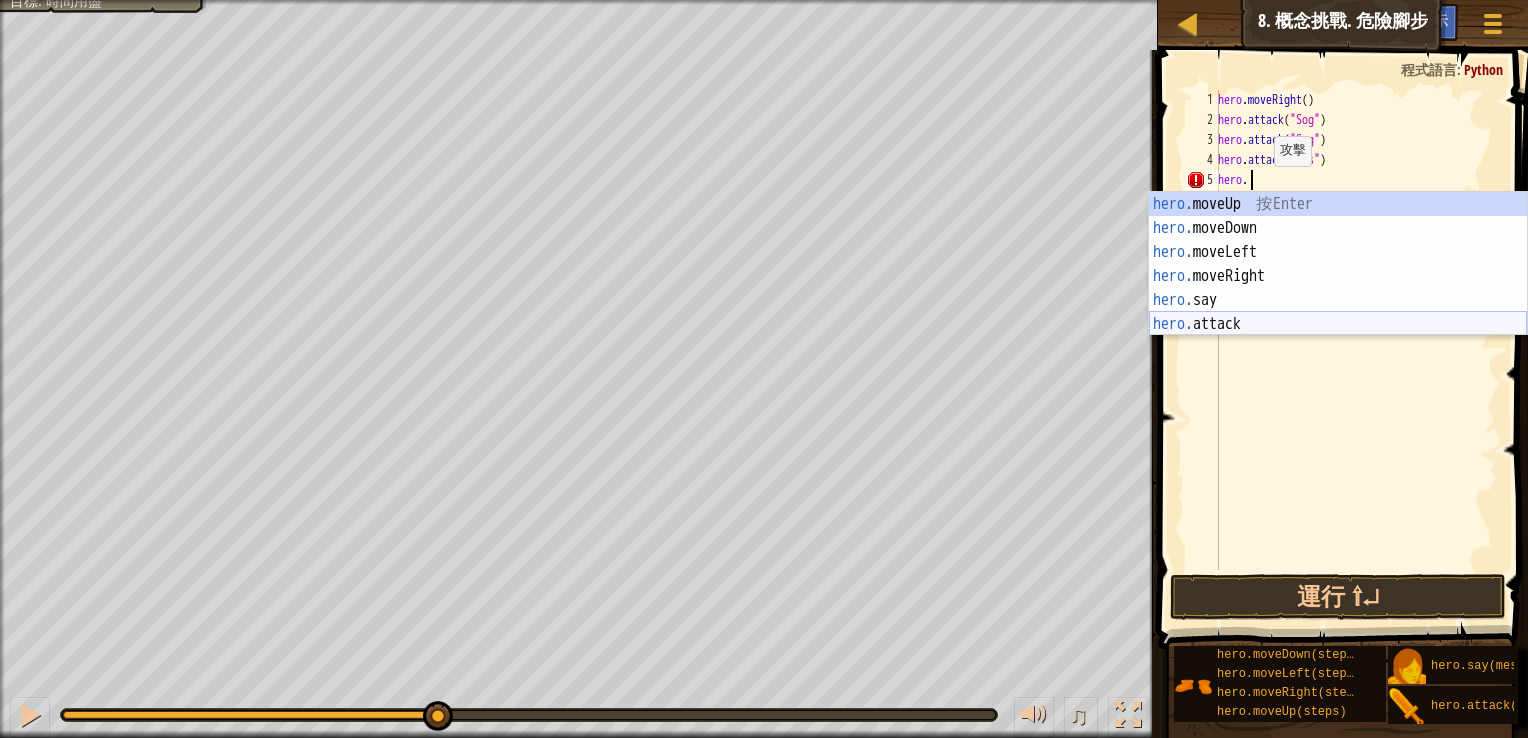 click on "hero. moveUp 按 Enter hero. moveDown 按 Enter hero. moveLeft 按 Enter hero. moveRight 按 Enter hero. say 按 Enter hero. attack 按 Enter" at bounding box center (1338, 288) 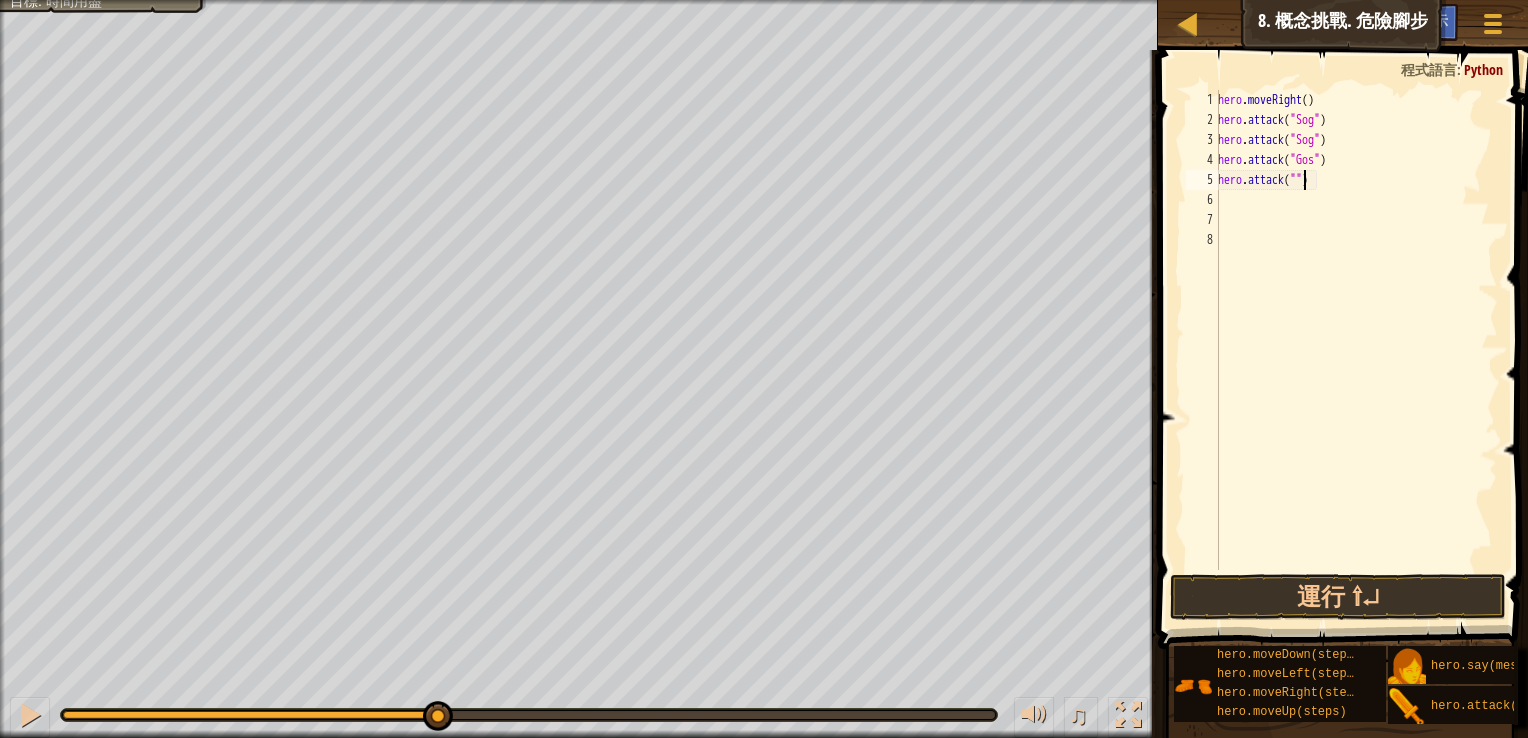 scroll, scrollTop: 9, scrollLeft: 7, axis: both 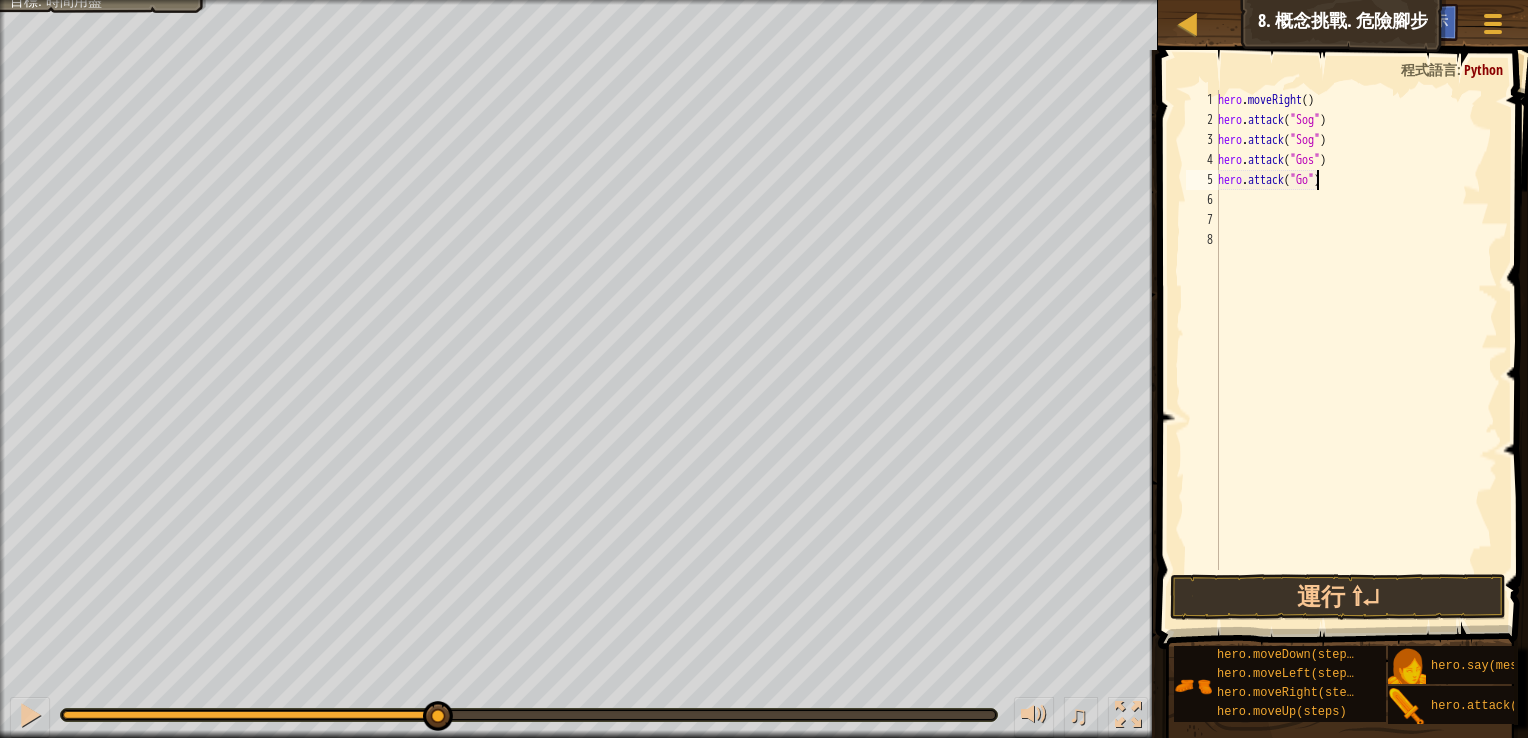 type on "hero.attack("Gos")" 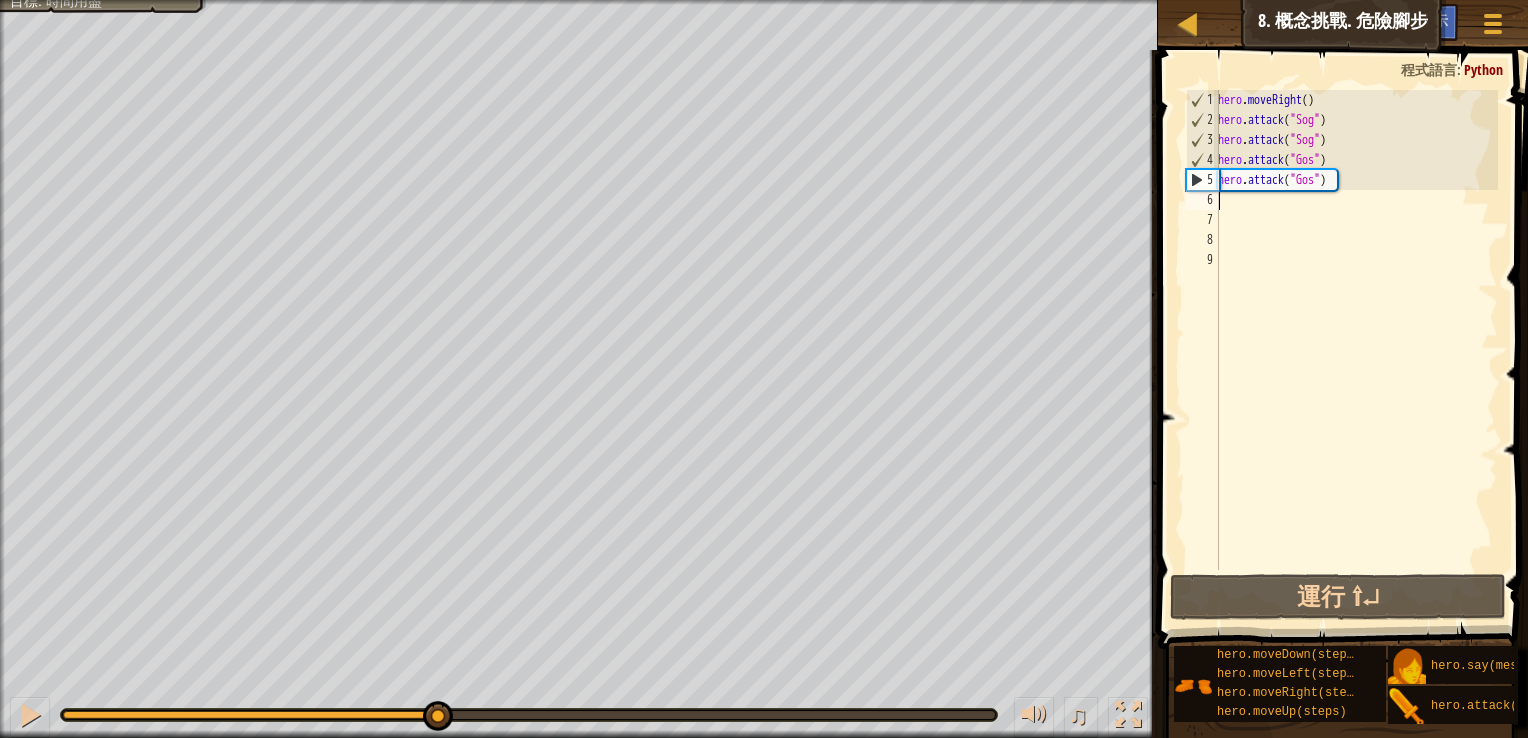 scroll, scrollTop: 9, scrollLeft: 0, axis: vertical 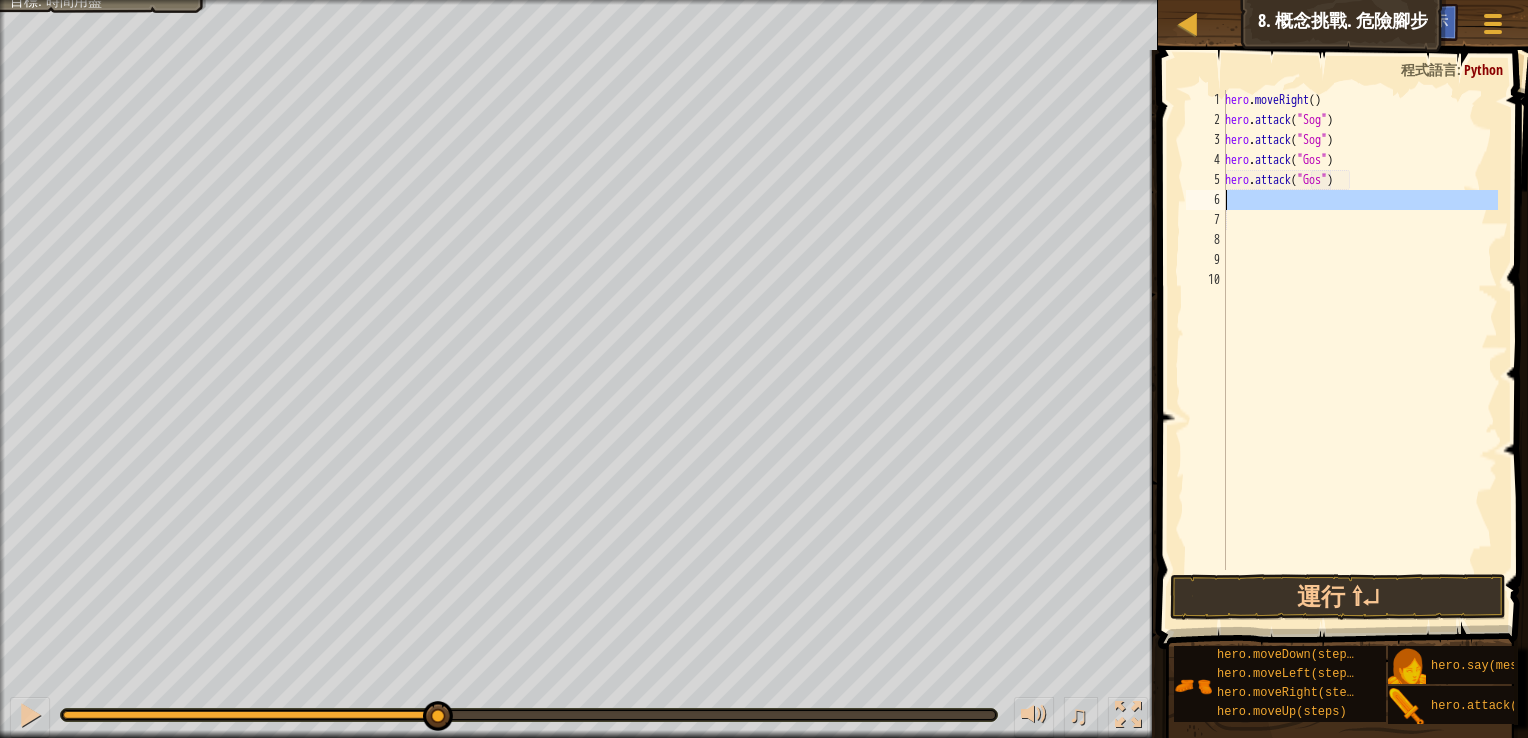 click on "hero . moveRight ( ) hero . attack ( "Sog" ) hero . attack ( "Sog" ) hero . attack ( "Gos" ) hero . attack ( "Gos" )" at bounding box center (1359, 350) 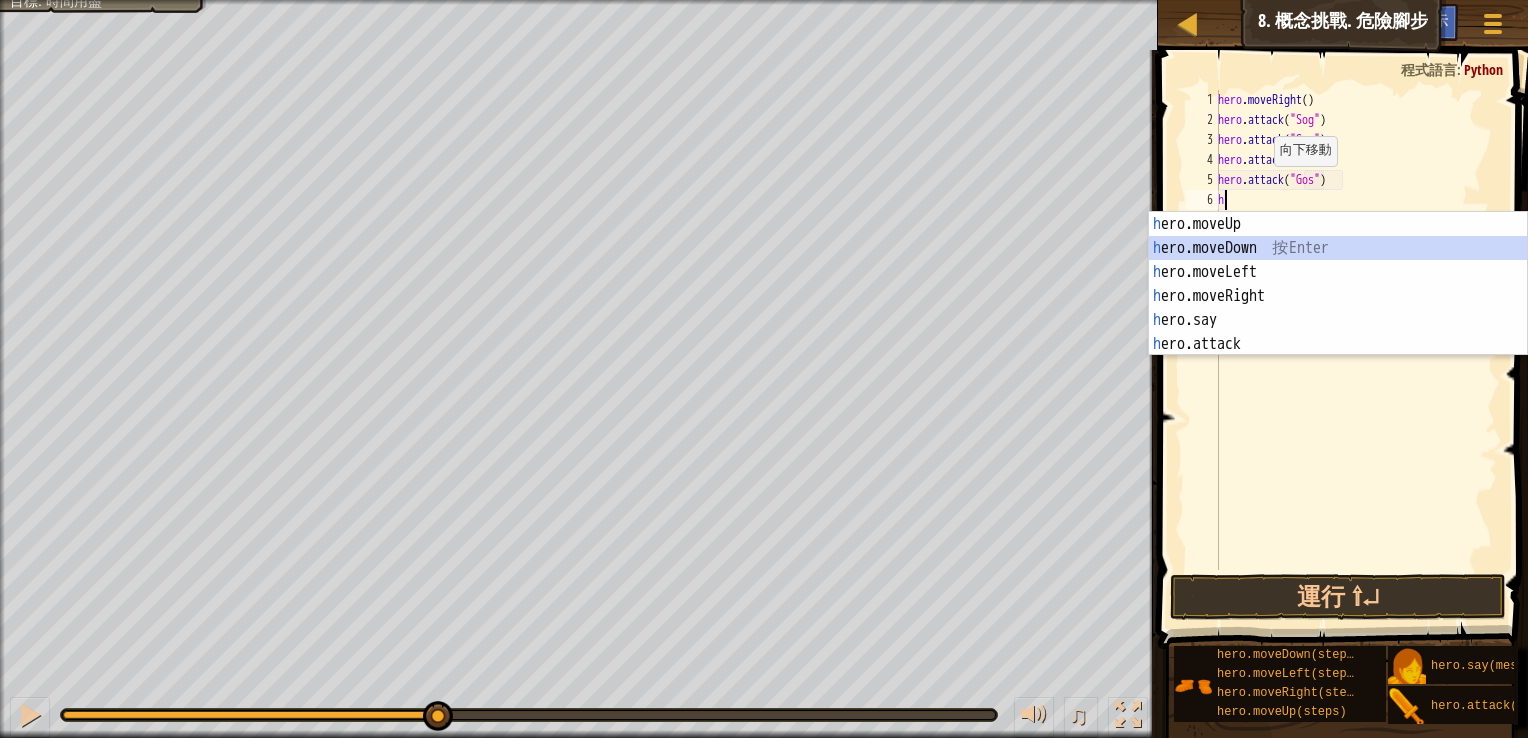 click on "h ero.moveUp 按 Enter h ero.moveDown 按 Enter h ero.moveLeft 按 Enter h ero.moveRight 按 Enter h ero.say 按 Enter h ero.attack 按 Enter" at bounding box center [1338, 308] 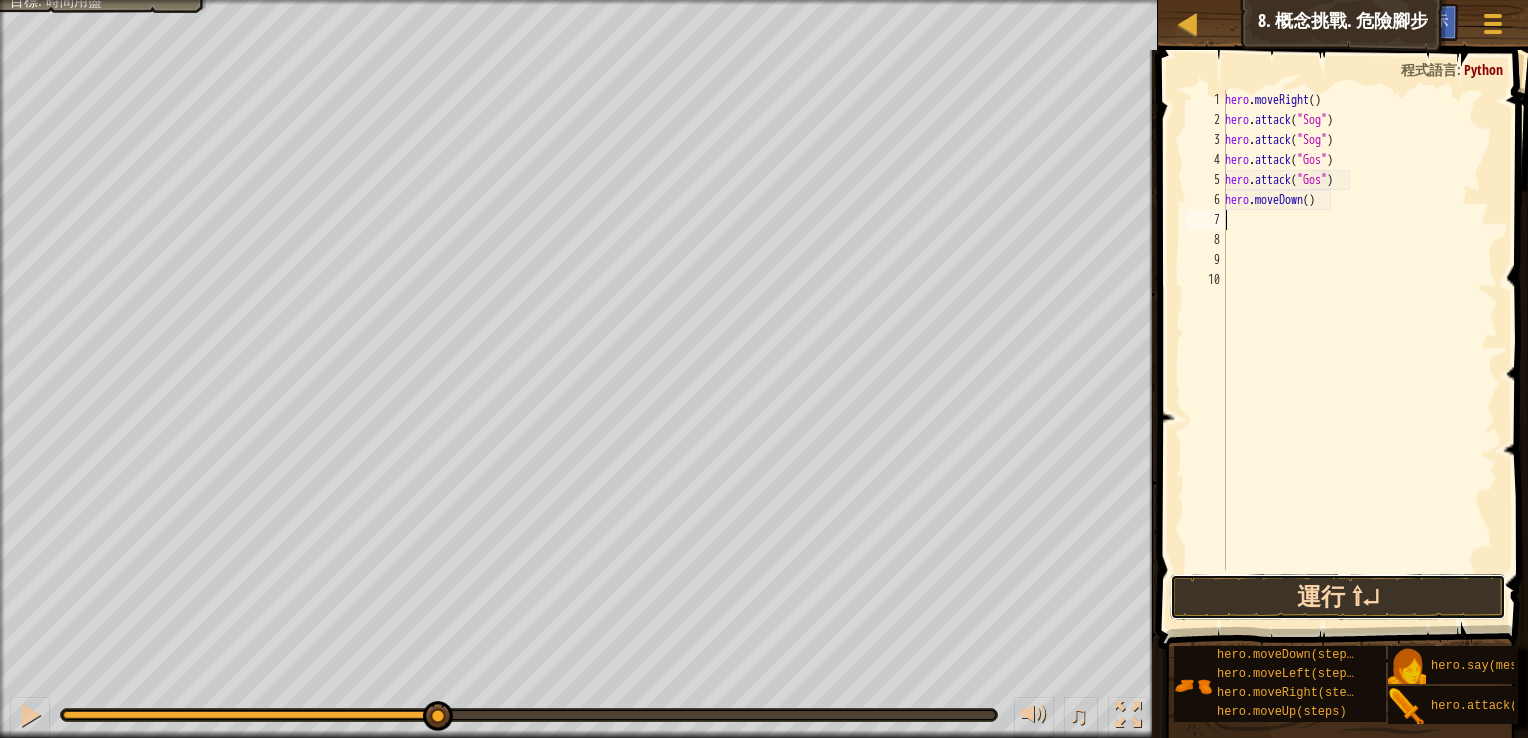 click on "運行 ⇧↵" at bounding box center [1338, 597] 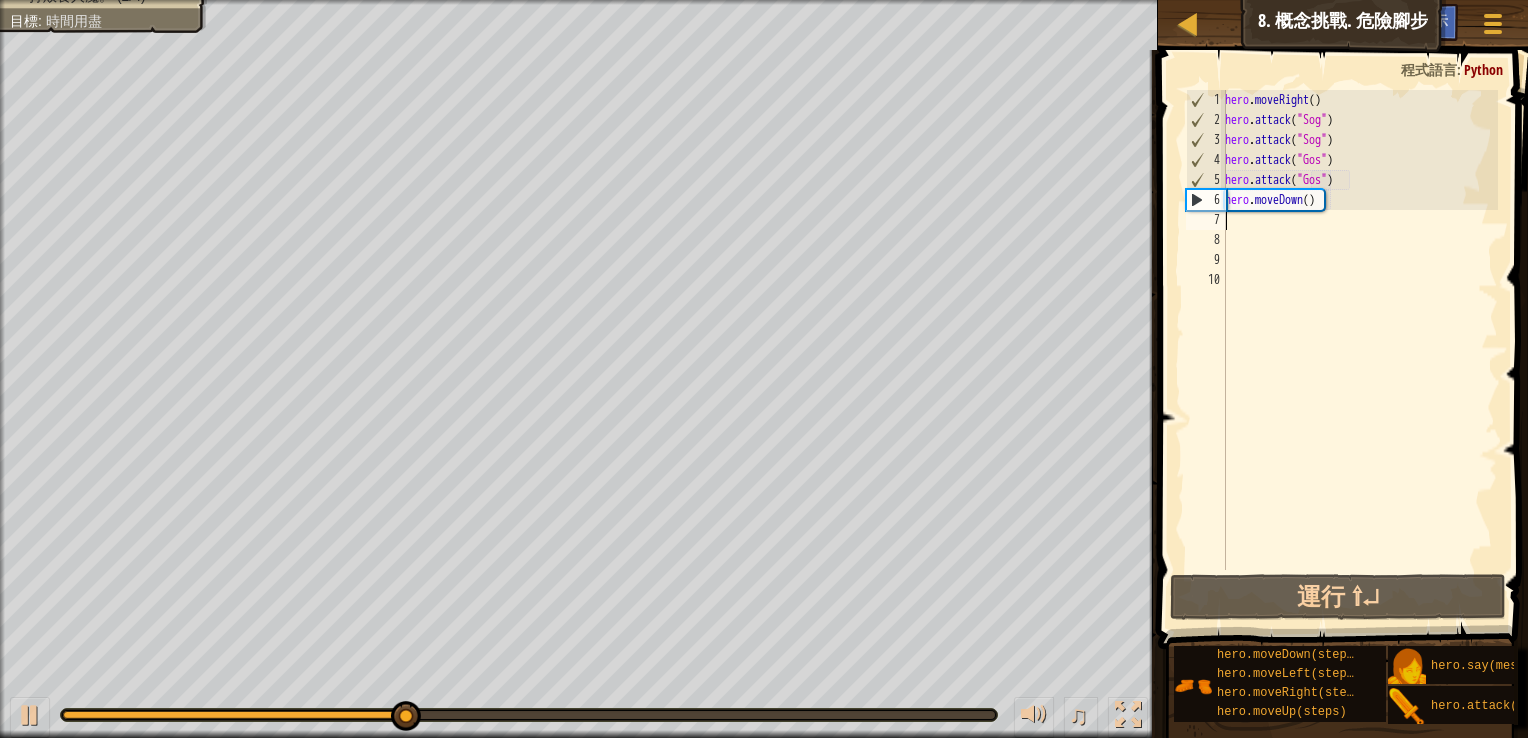 type on "h" 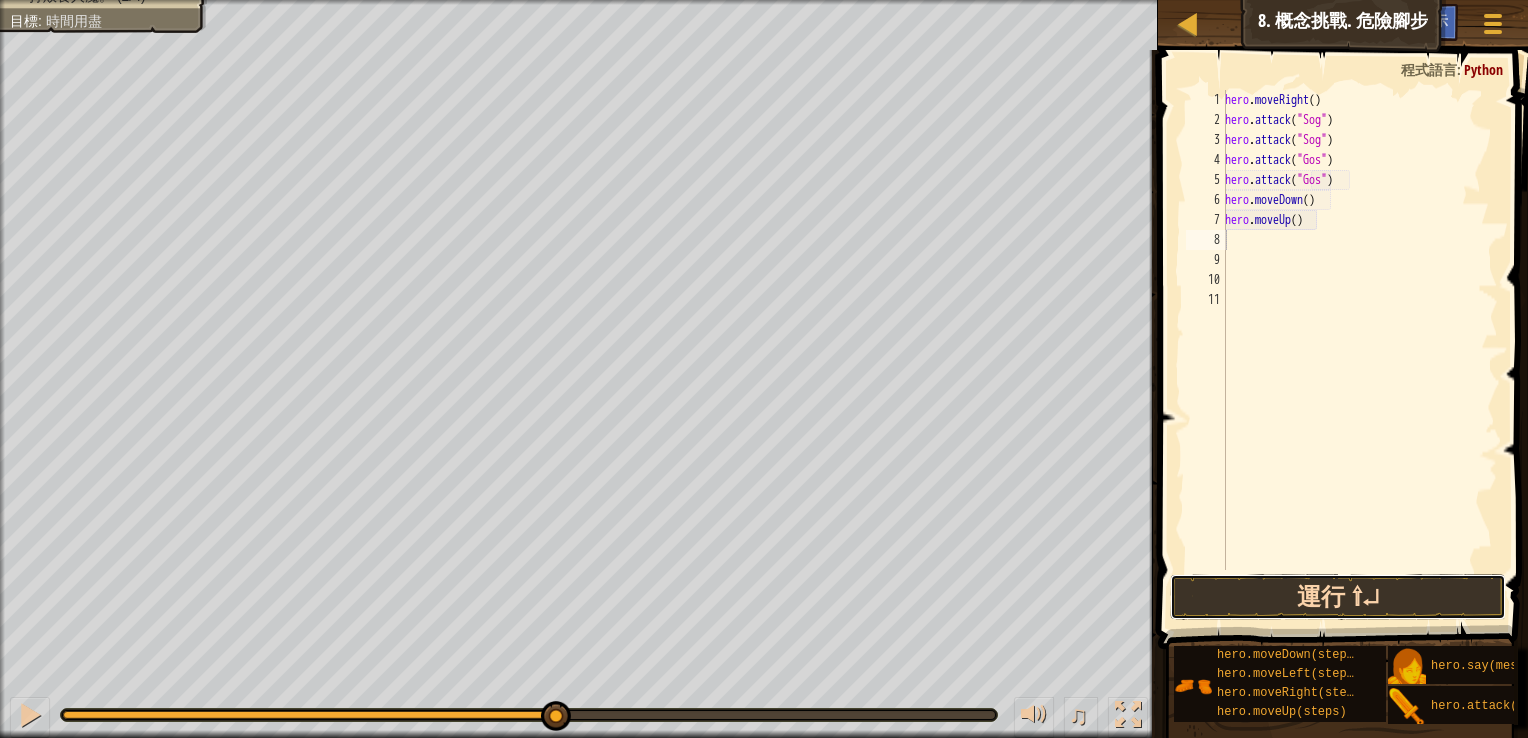 click on "運行 ⇧↵" at bounding box center (1338, 597) 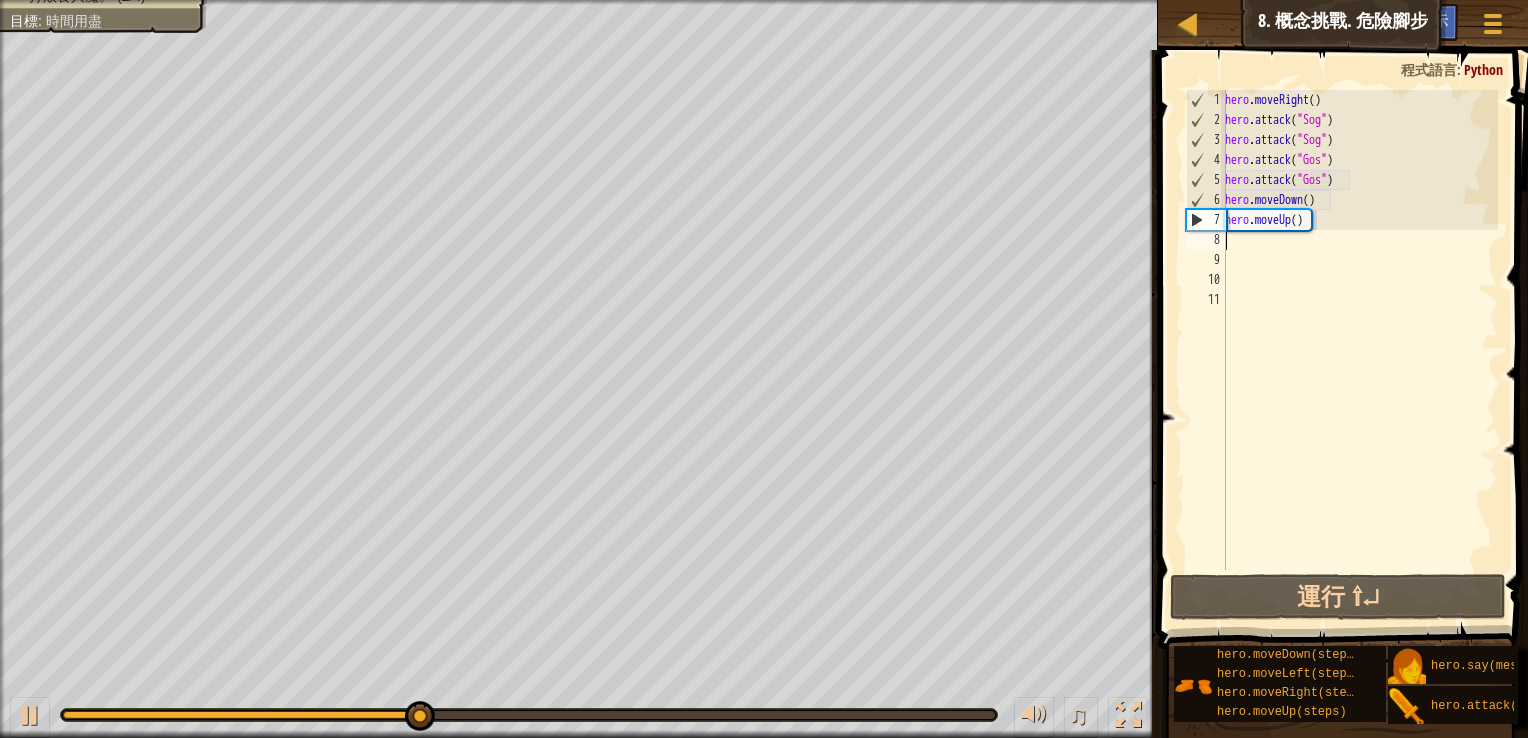 type on "h" 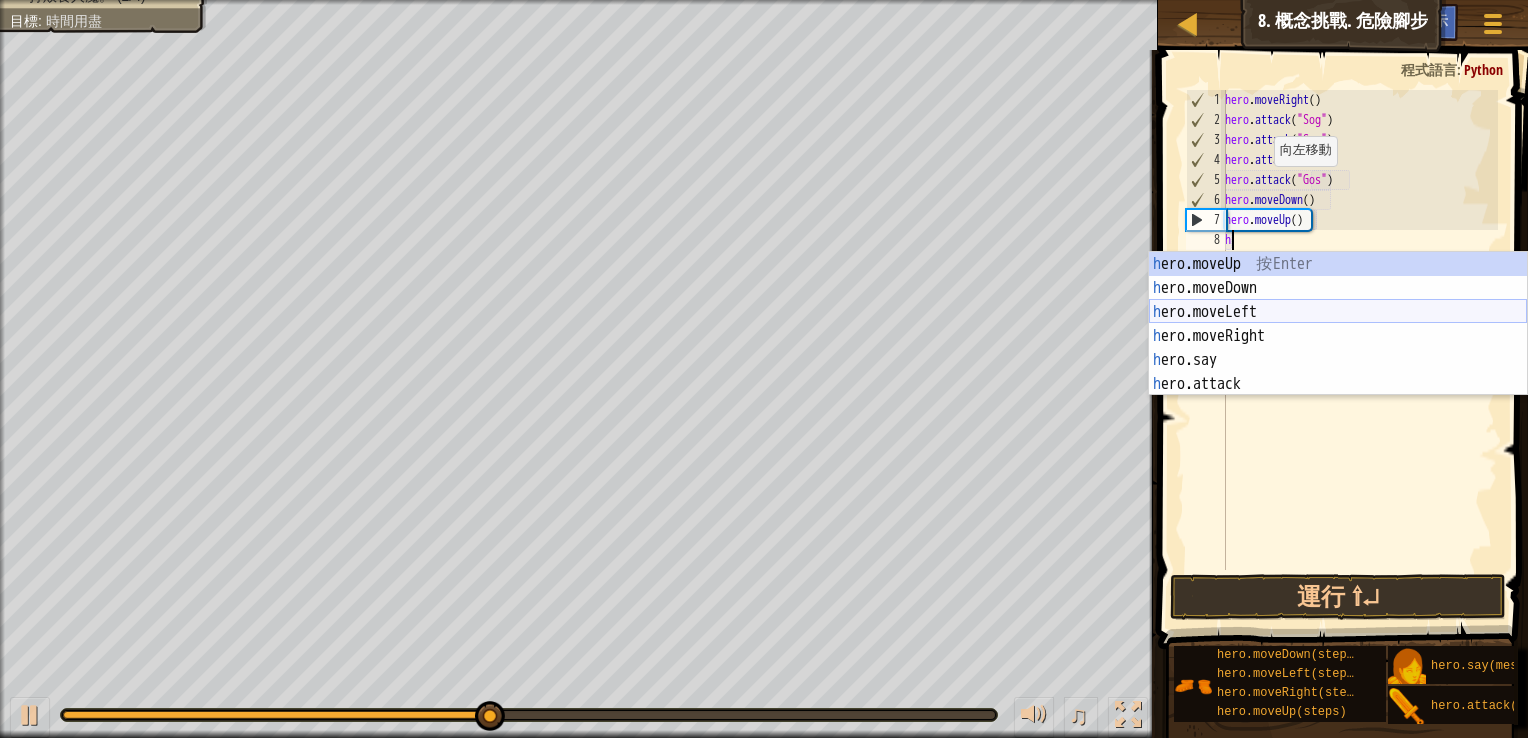 click on "h ero.moveUp 按 Enter h ero.moveDown 按 Enter h ero.moveLeft 按 Enter h ero.moveRight 按 Enter h ero.say 按 Enter h ero.attack 按 Enter" at bounding box center (1338, 348) 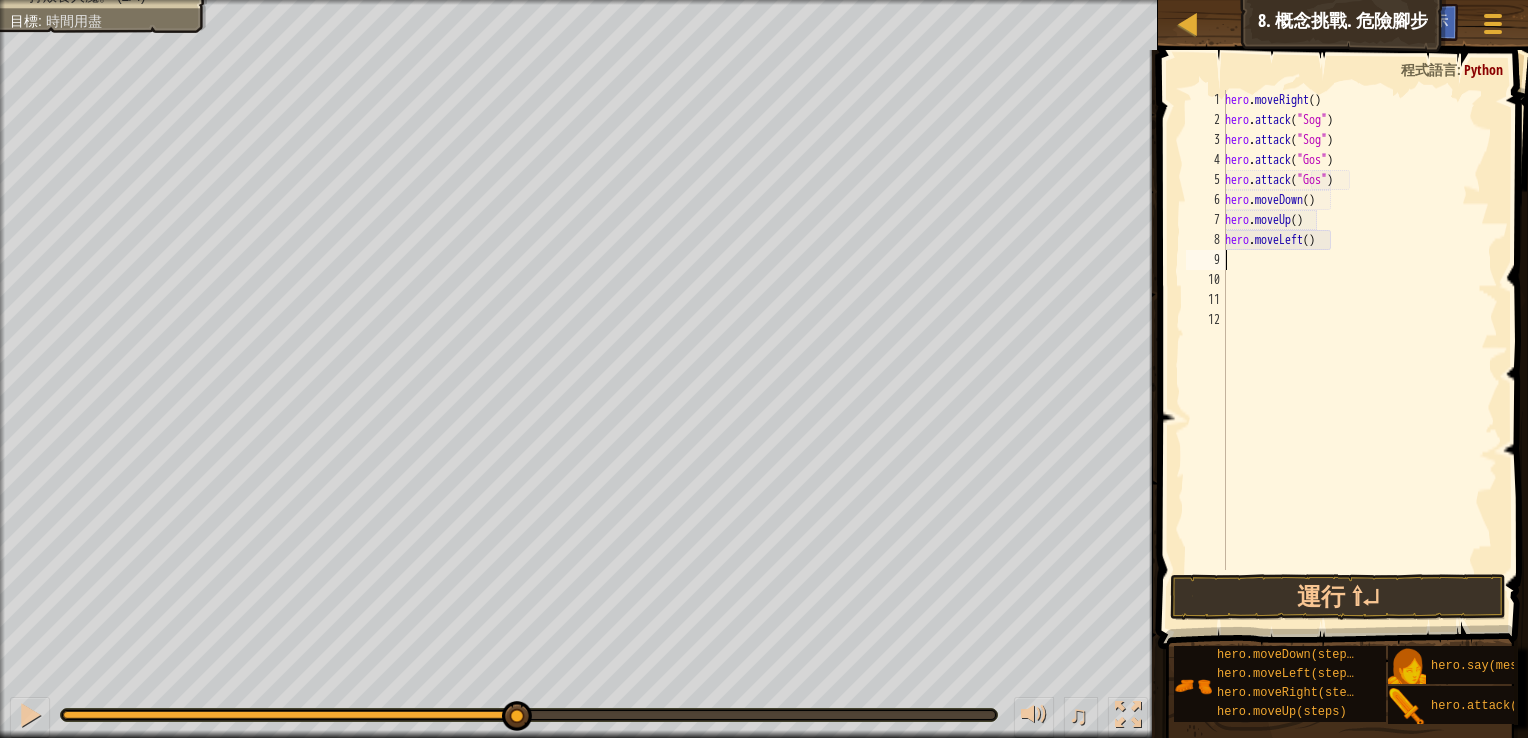 click on "hero . moveRight ( ) hero . attack ( "Sog" ) hero . attack ( "Sog" ) hero . attack ( "Gos" ) hero . attack ( "Gos" ) hero . moveDown ( ) hero . moveUp ( ) hero . moveLeft ( )" at bounding box center [1359, 350] 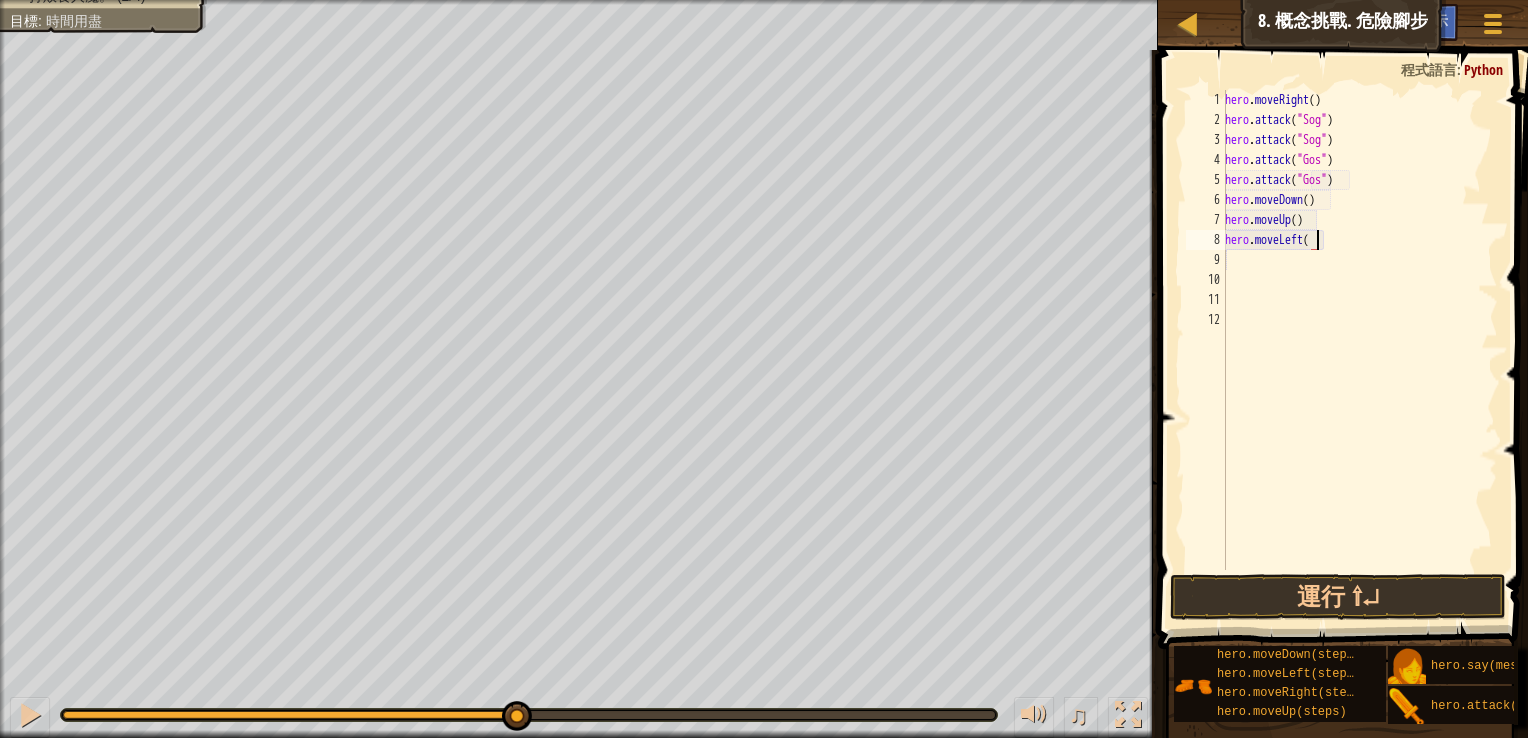 type on "h" 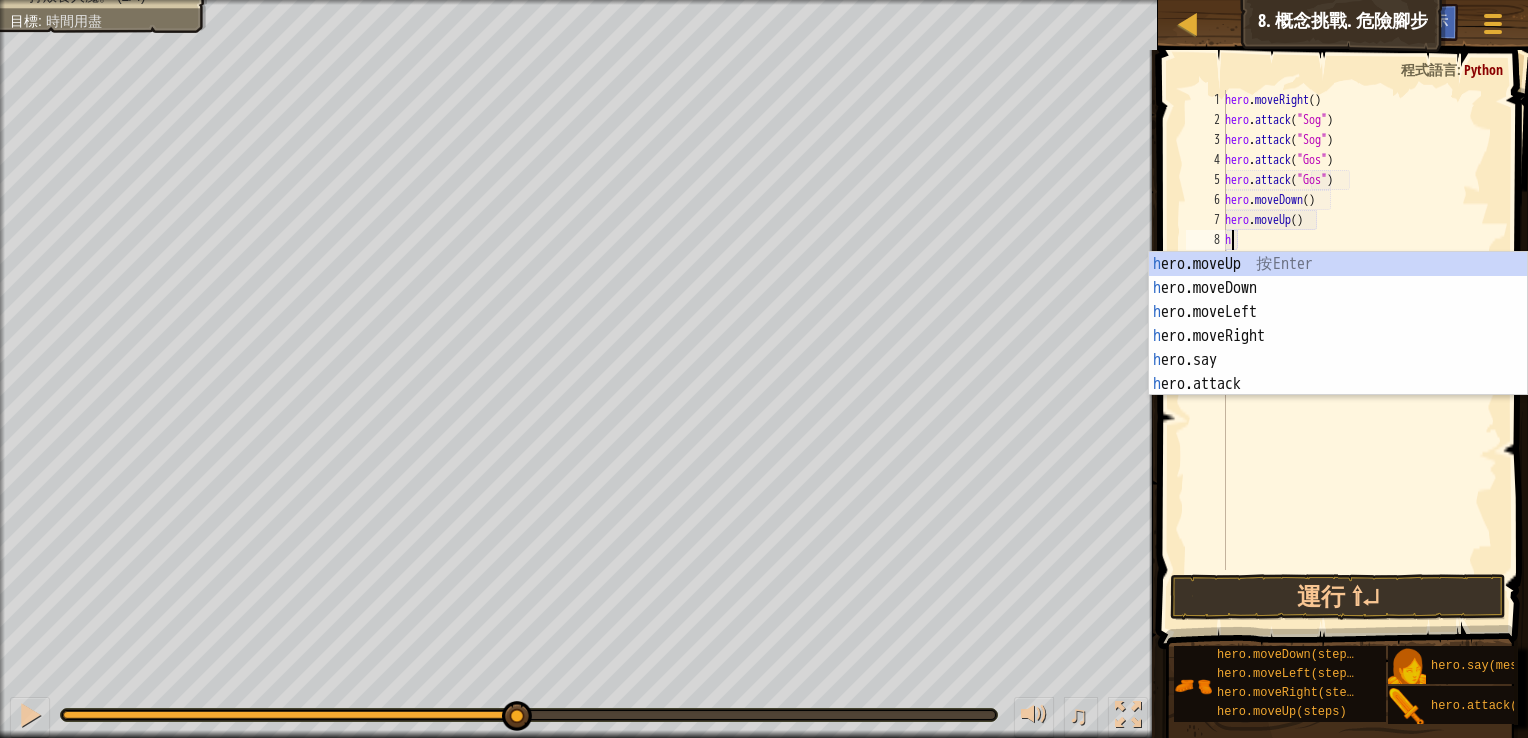 type on "hero.m" 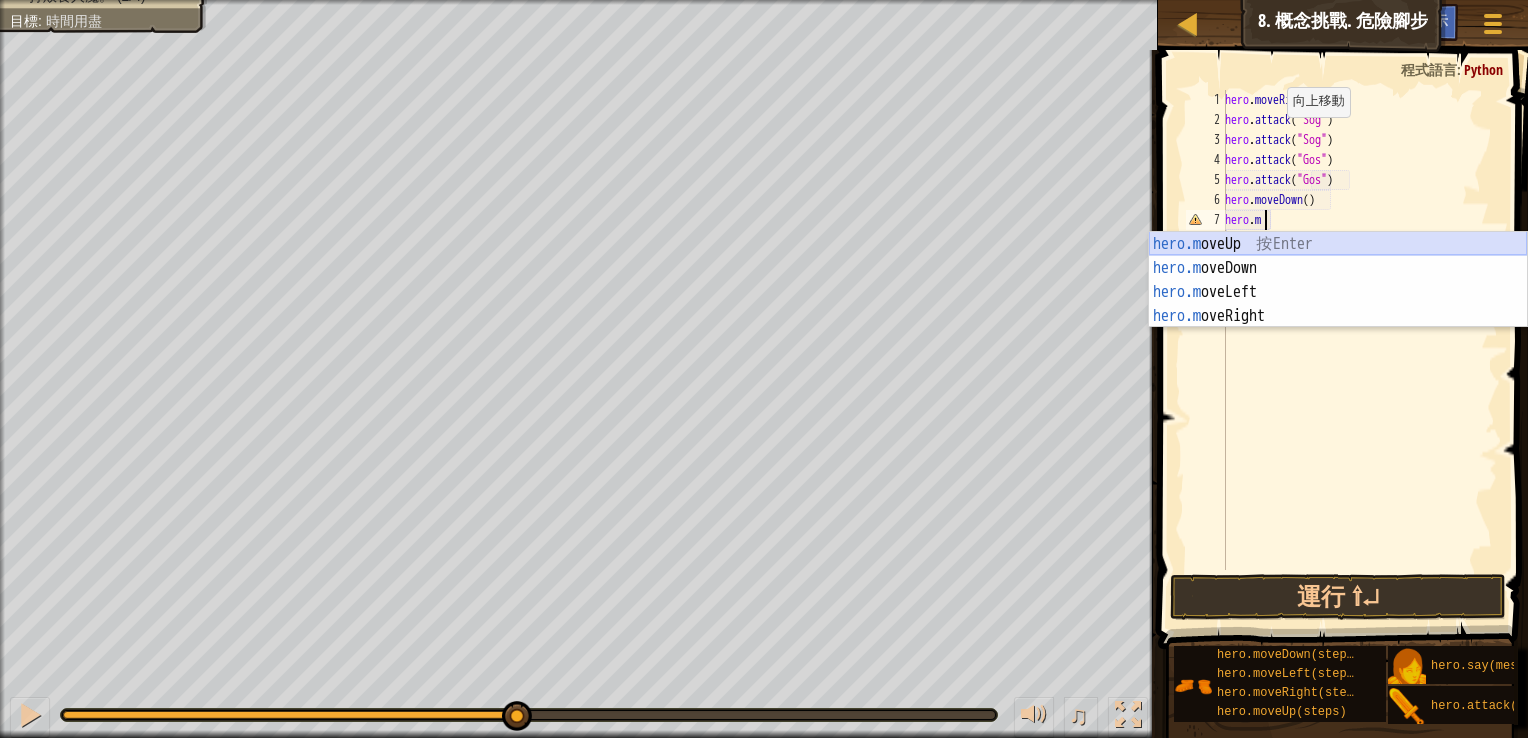 click on "hero.m oveUp 按 Enter hero.m oveDown 按 Enter hero.m oveLeft 按 Enter hero.m oveRight 按 Enter" at bounding box center [1338, 304] 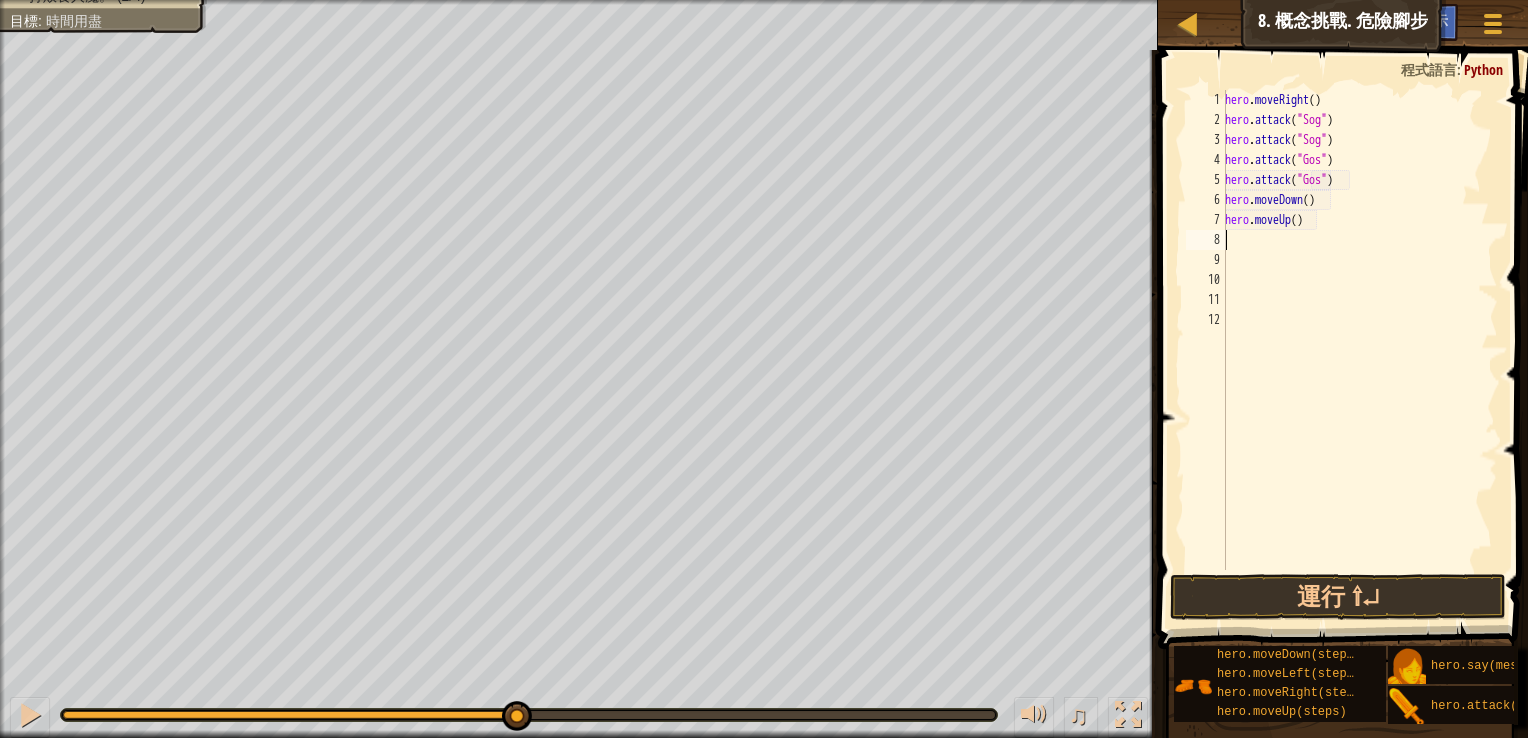 type on "h" 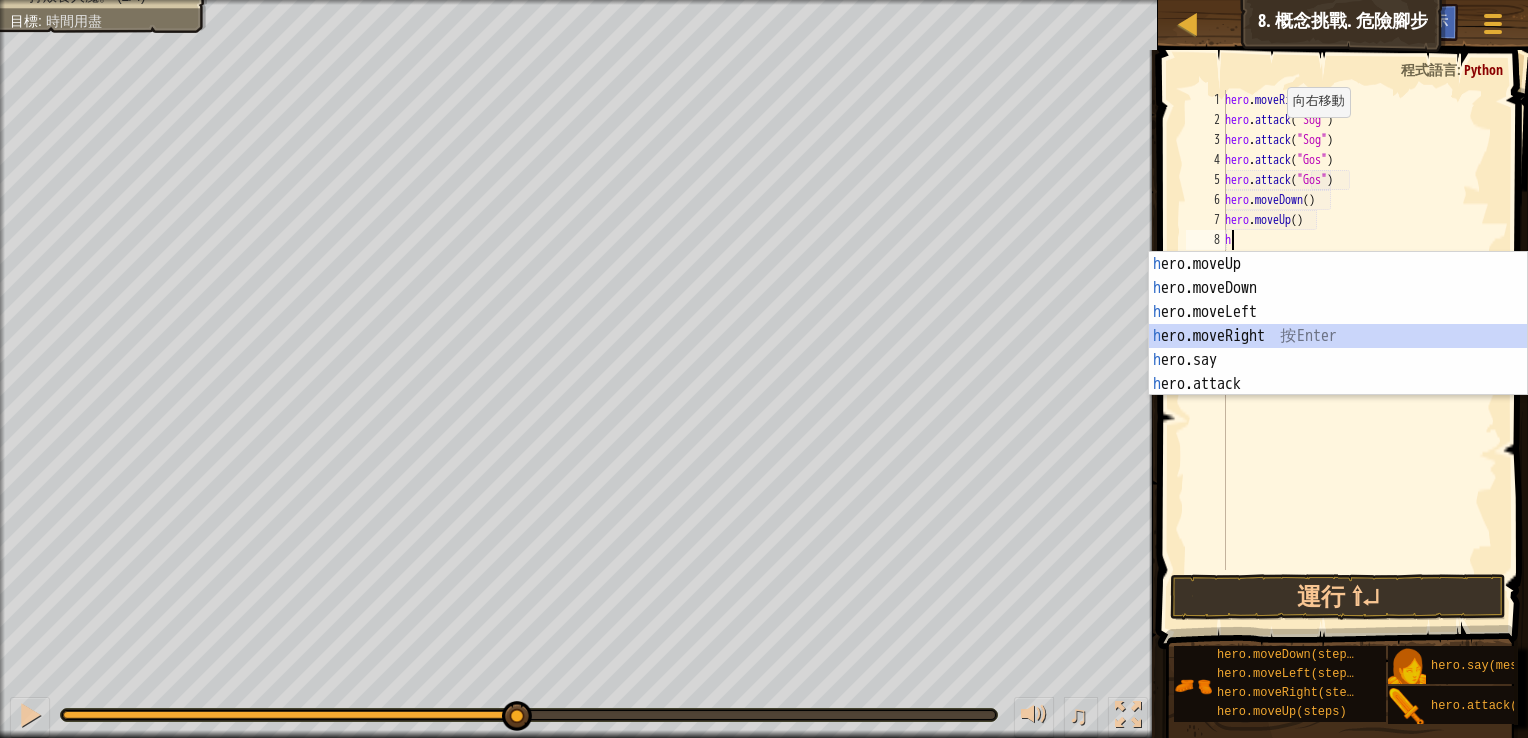 drag, startPoint x: 1268, startPoint y: 337, endPoint x: 1290, endPoint y: 319, distance: 28.42534 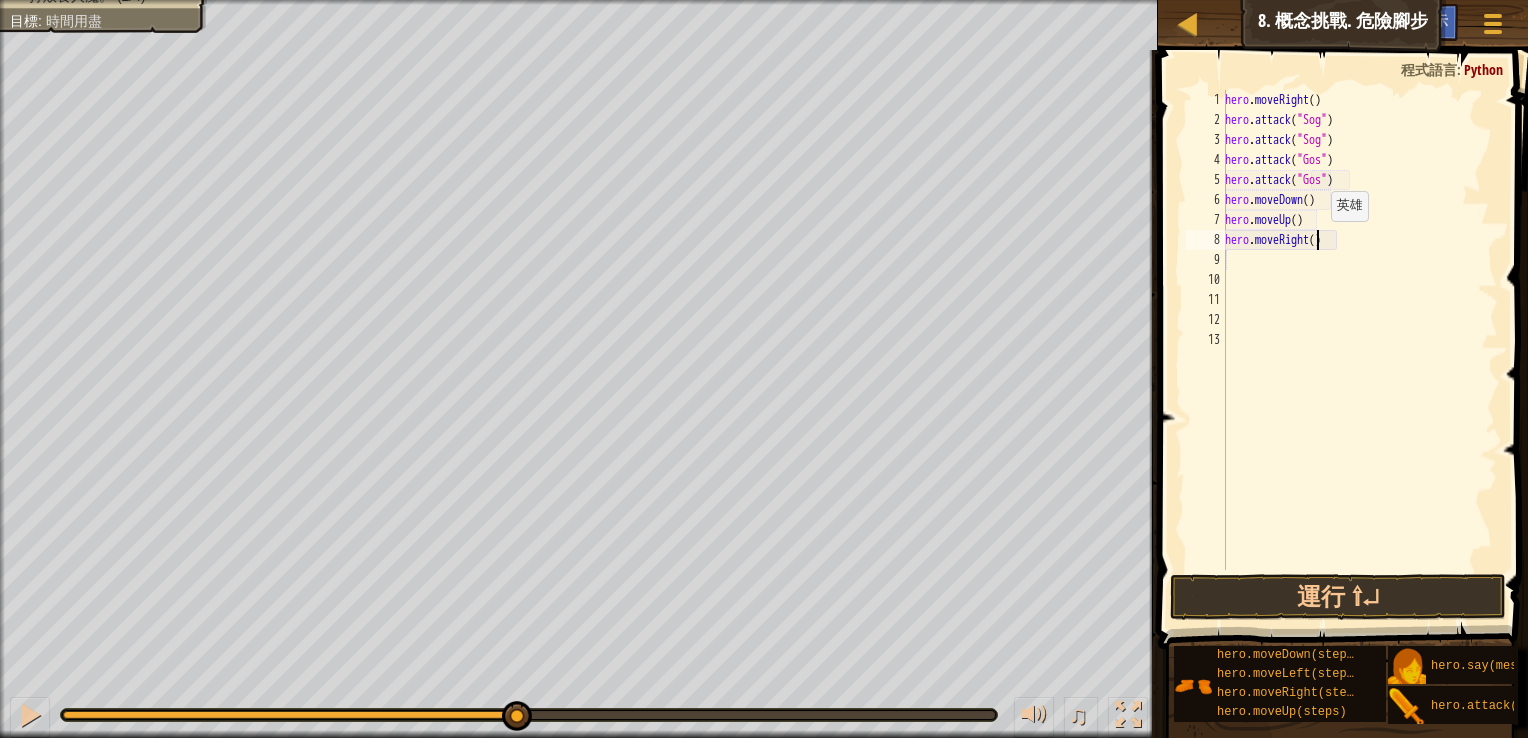 click on "hero . moveRight ( ) hero . attack ( "[NAME]" ) hero . attack ( "[NAME]" ) hero . attack ( "[NAME]" ) hero . attack ( "[NAME]" ) hero . moveDown ( ) hero . moveUp ( ) hero . moveRight ( )" at bounding box center [1359, 350] 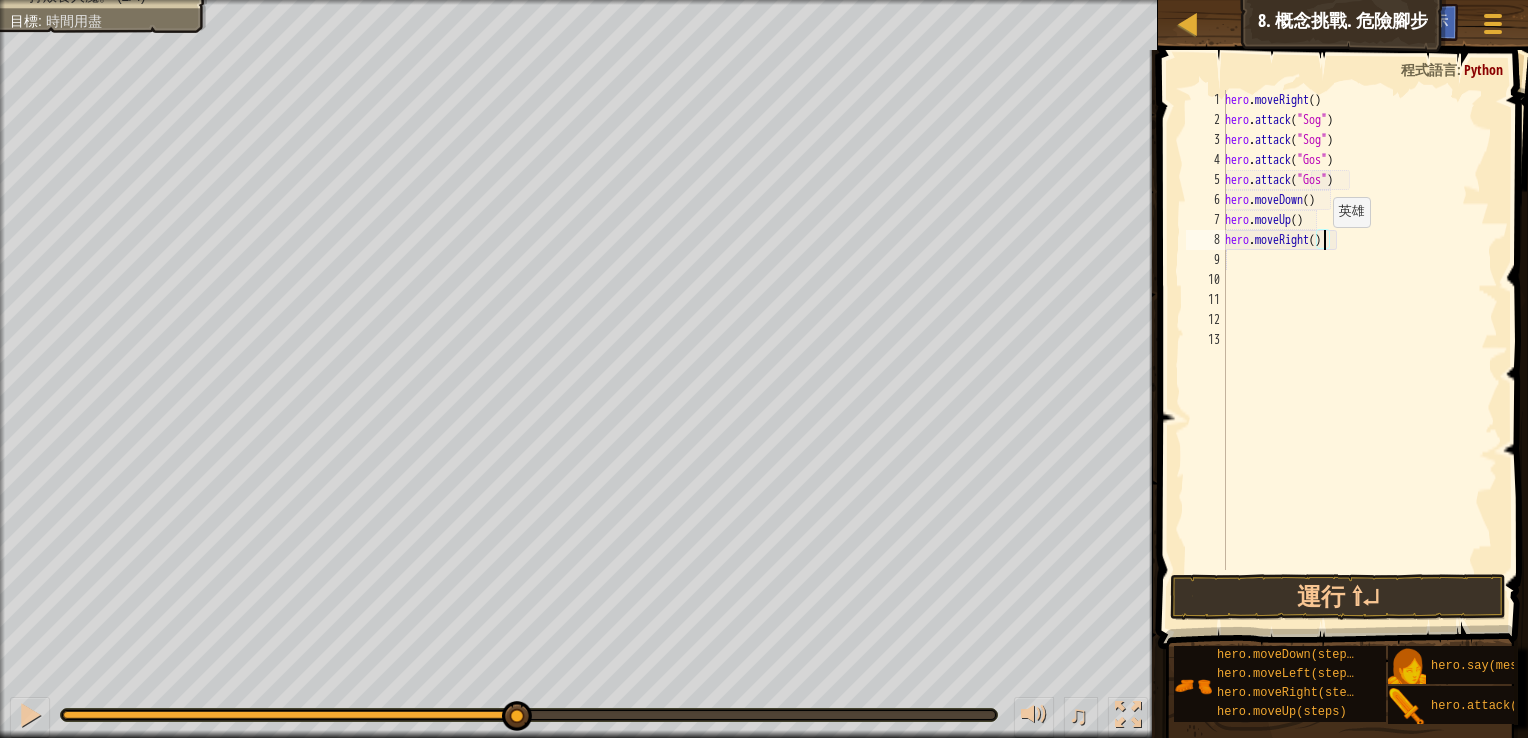 click on "hero . moveRight ( ) hero . attack ( "[NAME]" ) hero . attack ( "[NAME]" ) hero . attack ( "[NAME]" ) hero . attack ( "[NAME]" ) hero . moveDown ( ) hero . moveUp ( ) hero . moveRight ( )" at bounding box center (1359, 350) 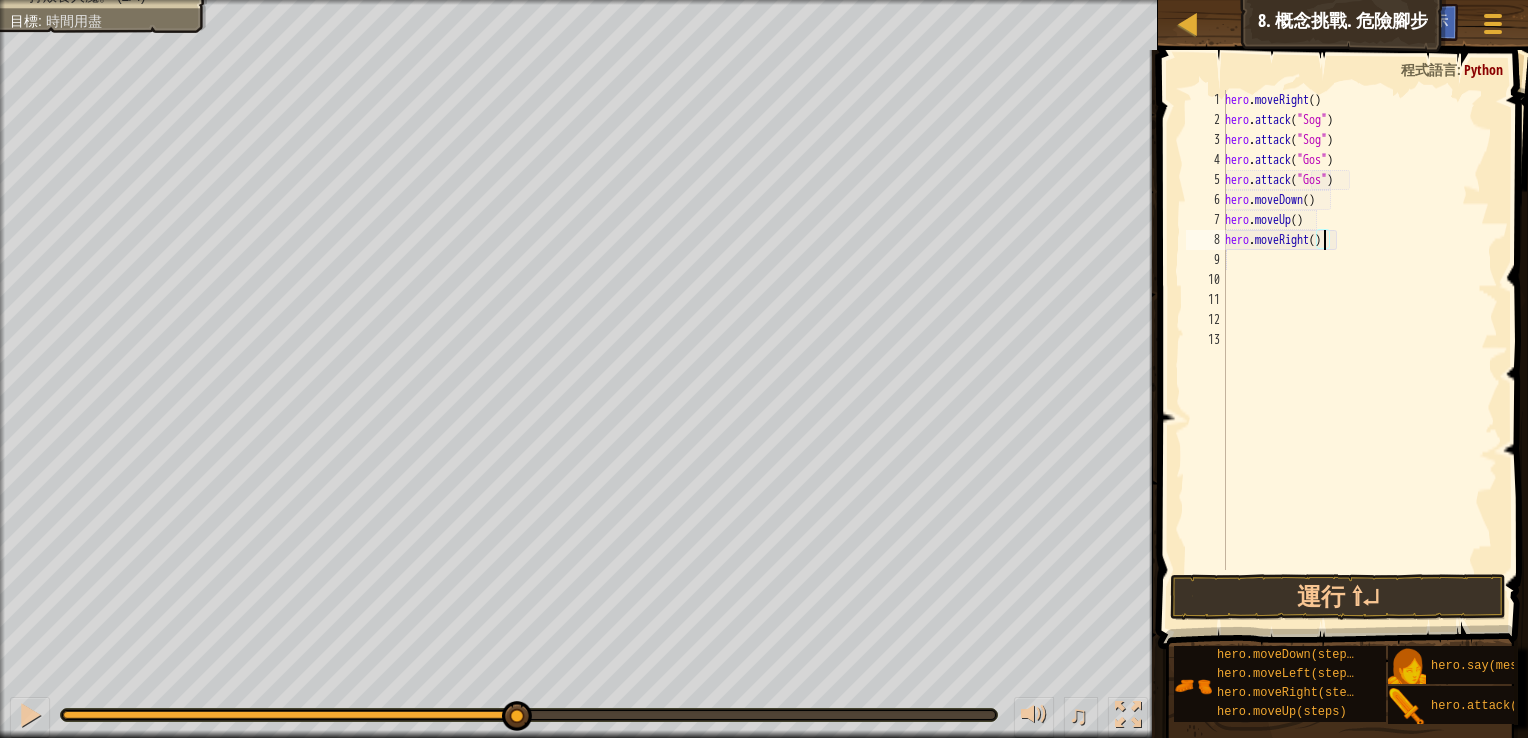 scroll, scrollTop: 9, scrollLeft: 8, axis: both 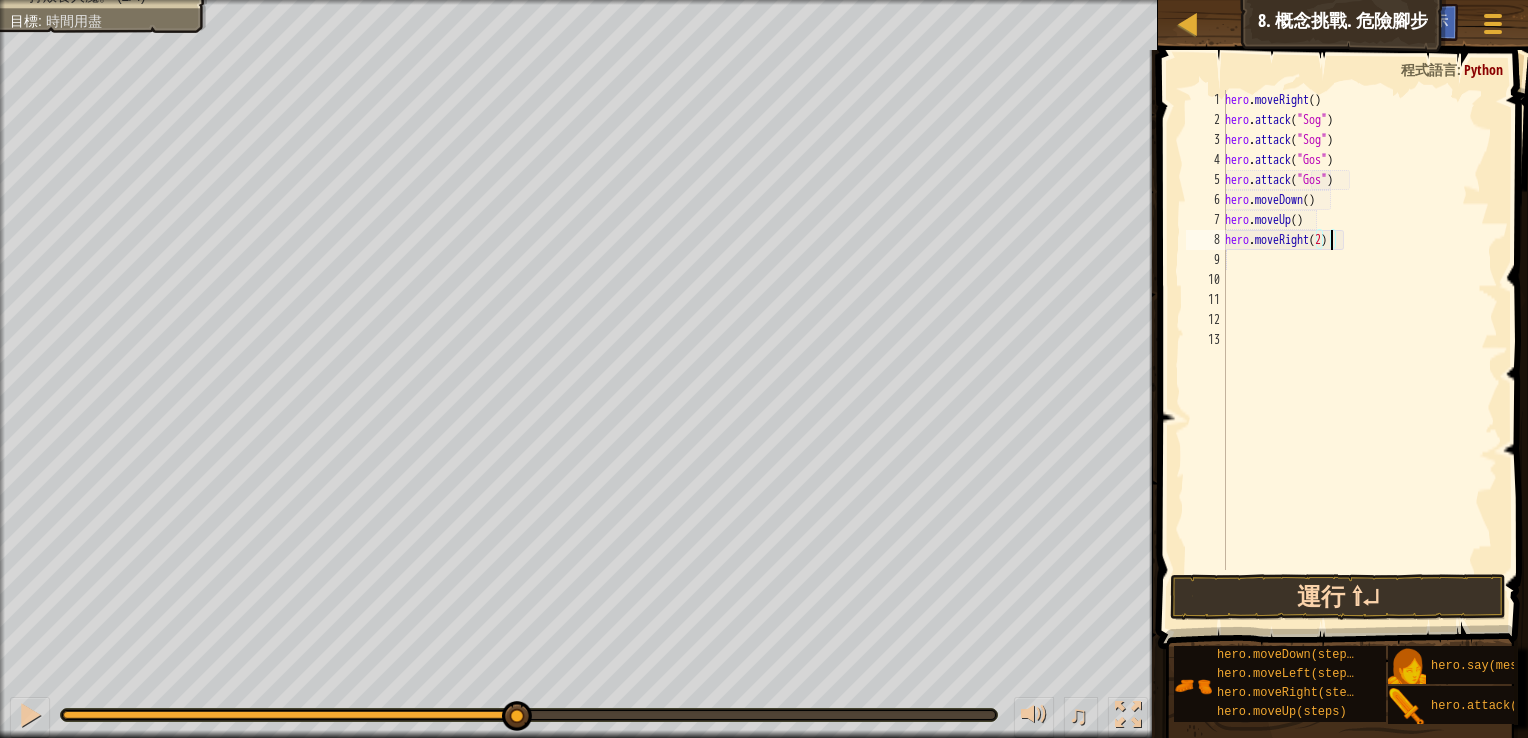 type on "hero.moveRight(2)" 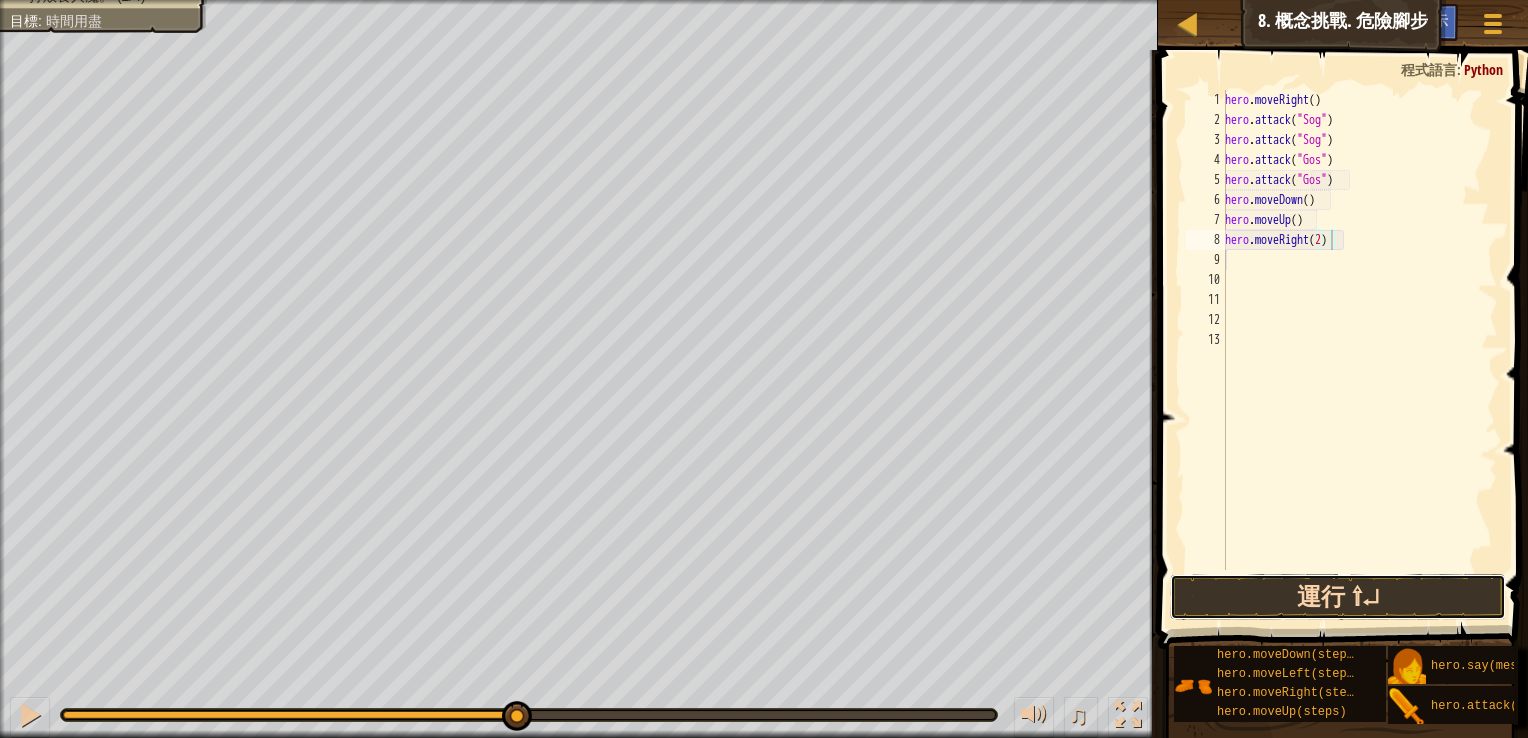 click on "運行 ⇧↵" at bounding box center (1338, 597) 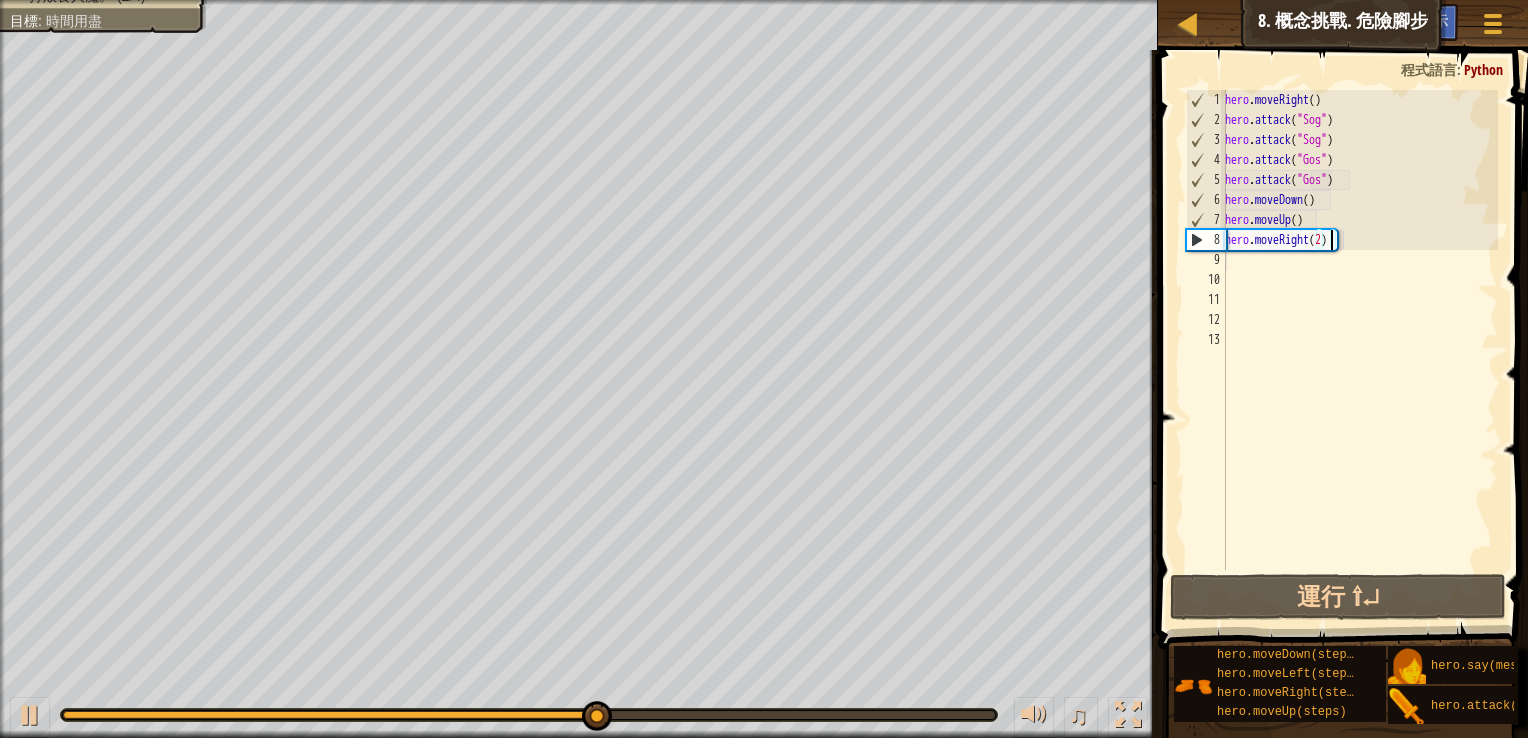 click on "hero . moveRight ( ) hero . attack ( "Sog" ) hero . attack ( "Sog" ) hero . attack ( "Gos" ) hero . attack ( "Gos" ) hero . moveDown ( ) hero . moveUp ( ) hero . moveRight ( 2 )" at bounding box center [1359, 350] 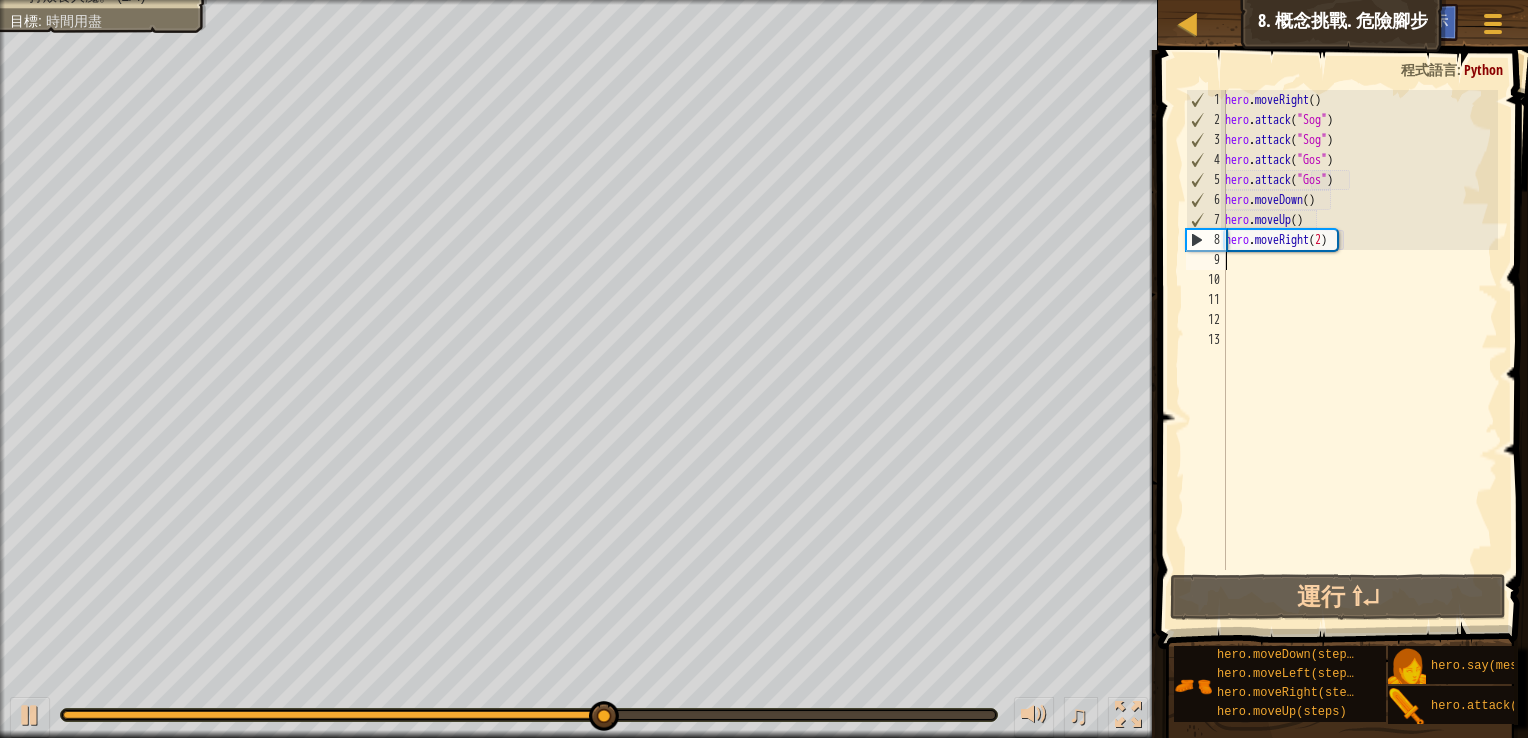 scroll, scrollTop: 9, scrollLeft: 0, axis: vertical 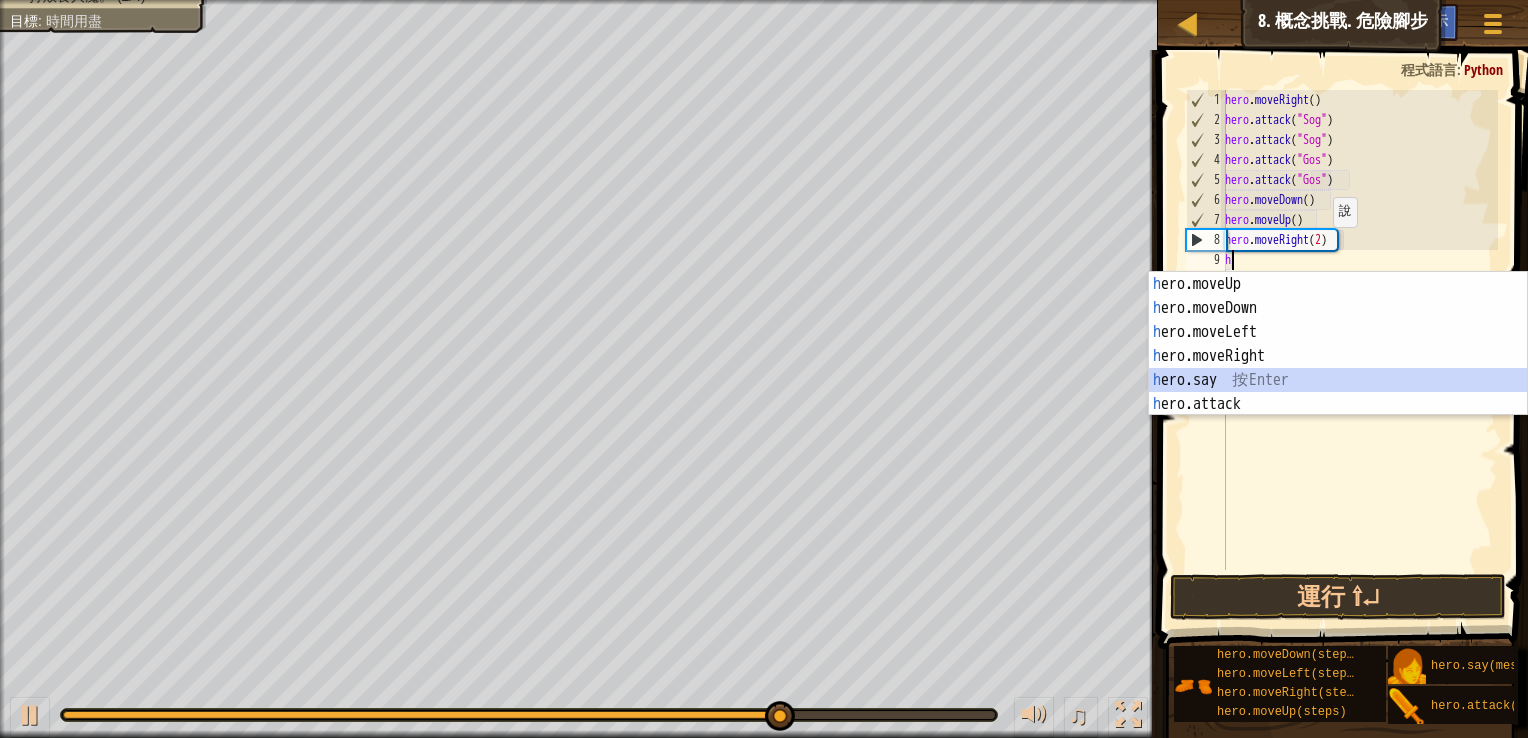 click on "h ero.moveUp 按 Enter h ero.moveDown 按 Enter h ero.moveLeft 按 Enter h ero.moveRight 按 Enter h ero.say 按 Enter h ero.attack 按 Enter" at bounding box center [1338, 368] 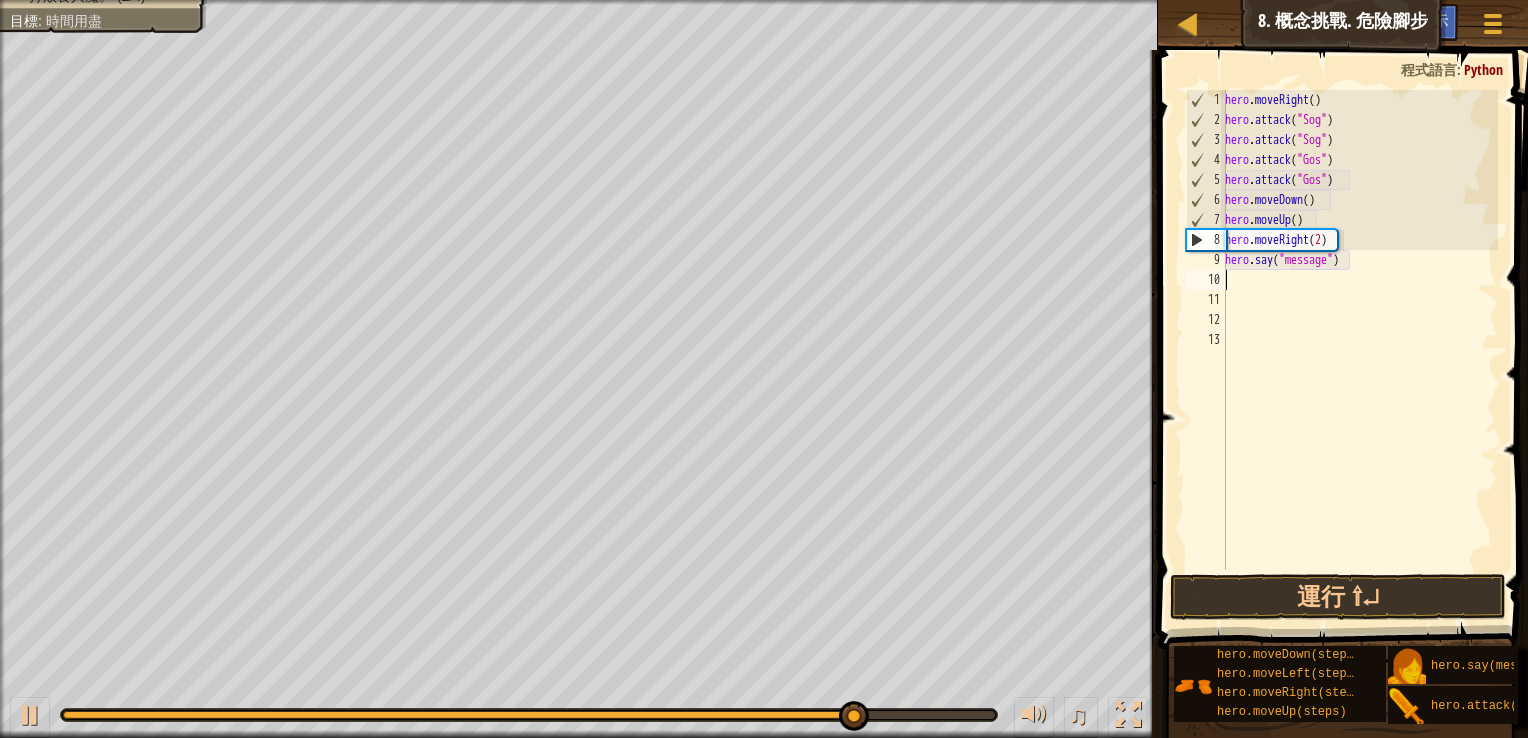 click on "hero . moveRight ( ) hero . attack ( "Sog" ) hero . attack ( "Sog" ) hero . attack ( "Gos" ) hero . attack ( "Gos" ) hero . moveDown ( ) hero . moveUp ( ) hero . moveRight ( 2 ) hero . say ( "message" )" at bounding box center [1359, 350] 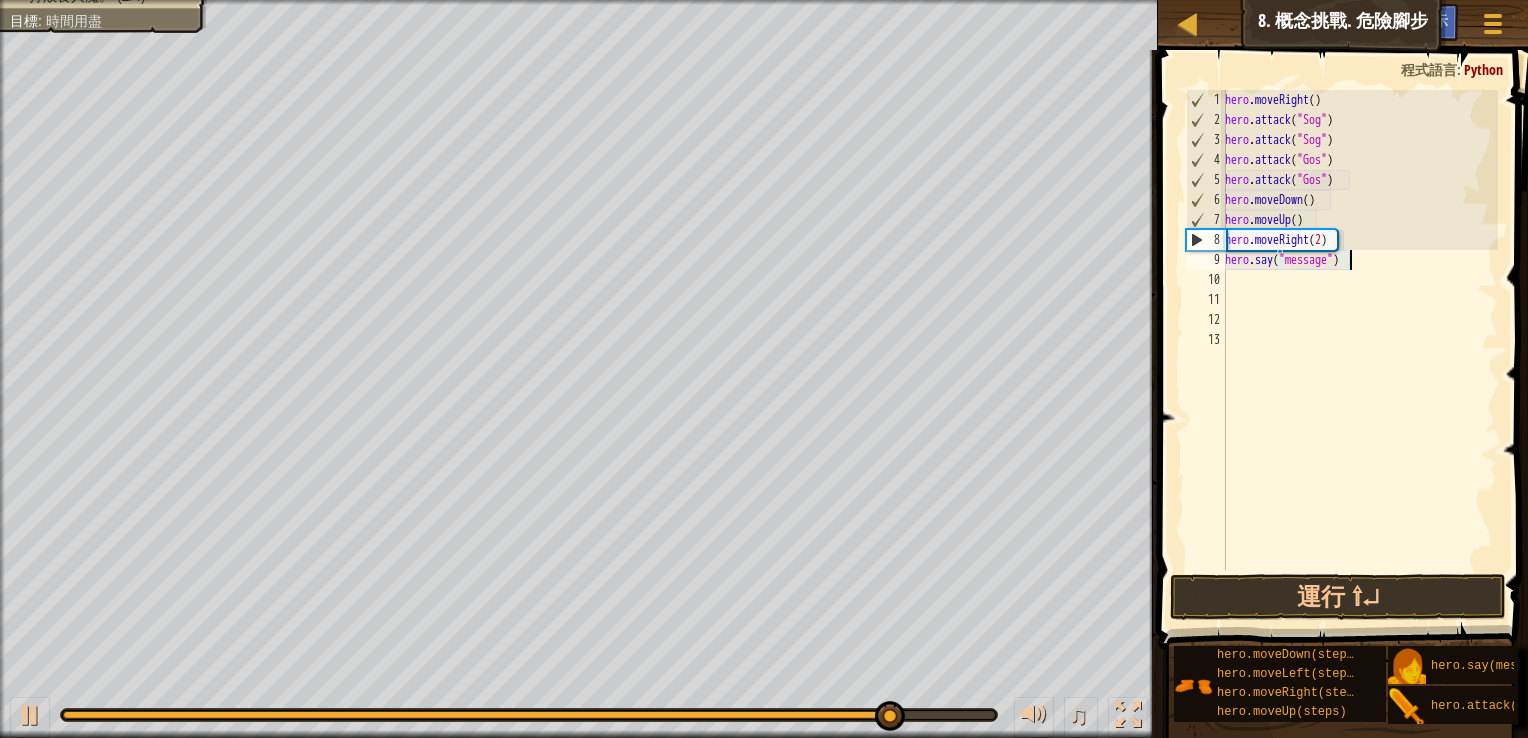 click on "hero . moveRight ( ) hero . attack ( "Sog" ) hero . attack ( "Sog" ) hero . attack ( "Gos" ) hero . attack ( "Gos" ) hero . moveDown ( ) hero . moveUp ( ) hero . moveRight ( 2 ) hero . say ( "message" )" at bounding box center [1359, 350] 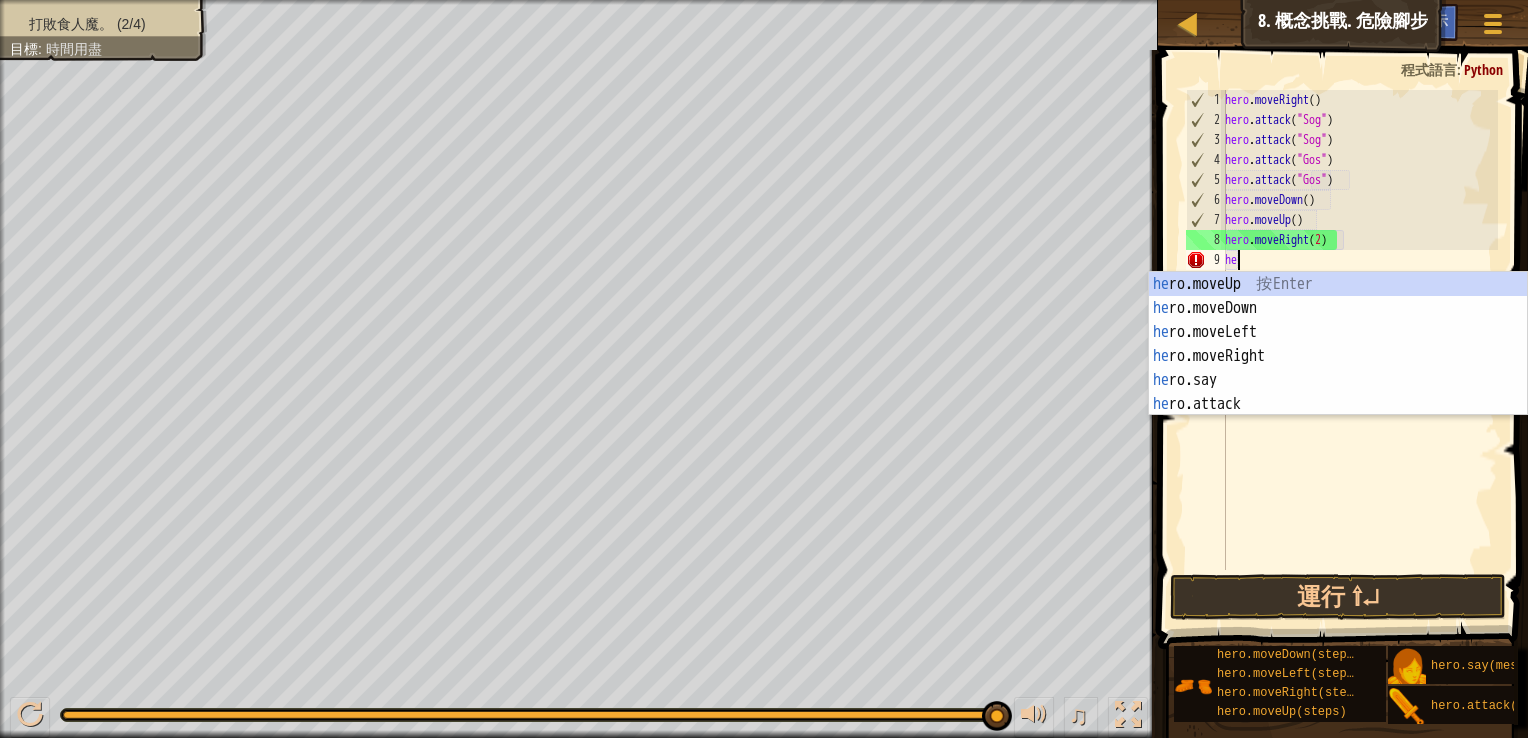 type on "h" 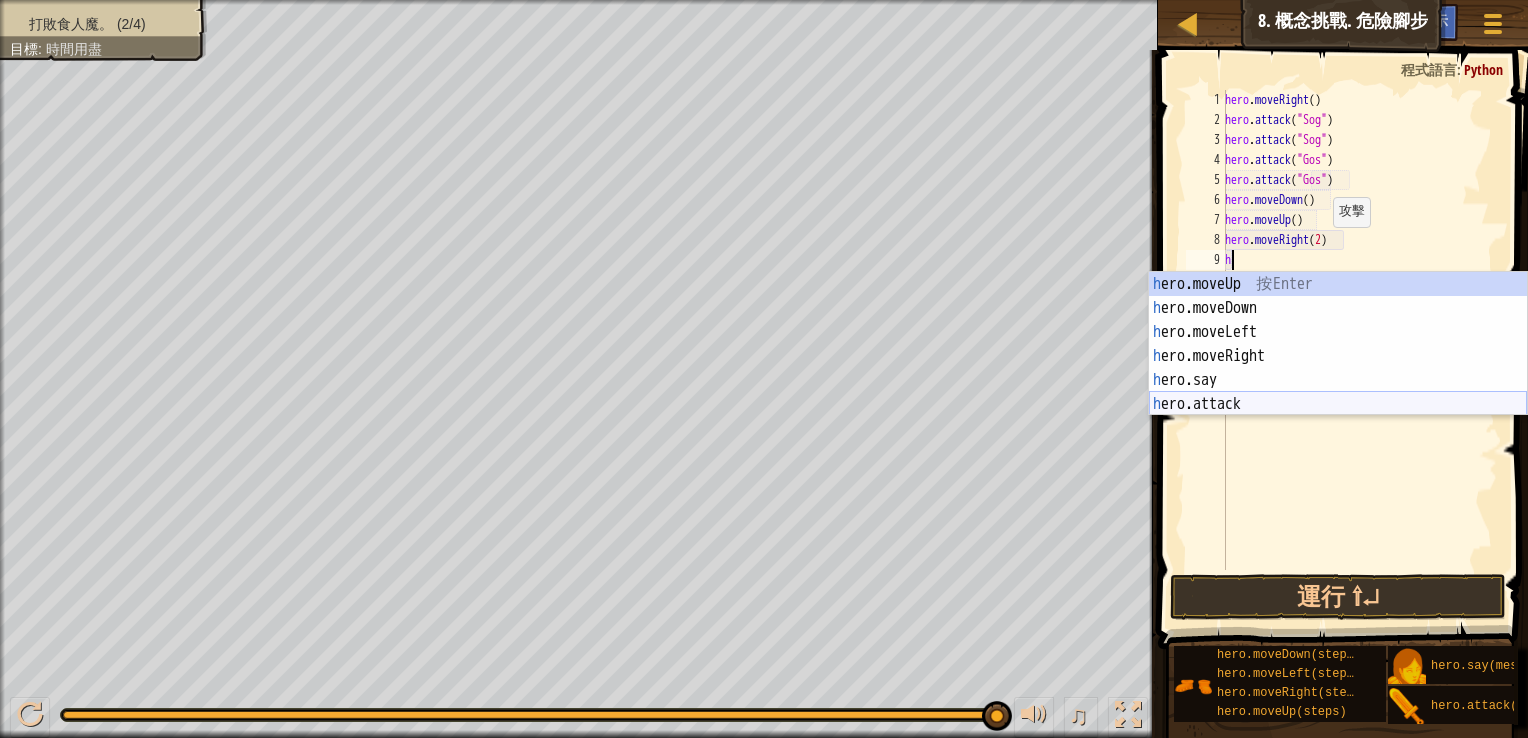 click on "h ero.moveUp 按 Enter h ero.moveDown 按 Enter h ero.moveLeft 按 Enter h ero.moveRight 按 Enter h ero.say 按 Enter h ero.attack 按 Enter" at bounding box center (1338, 368) 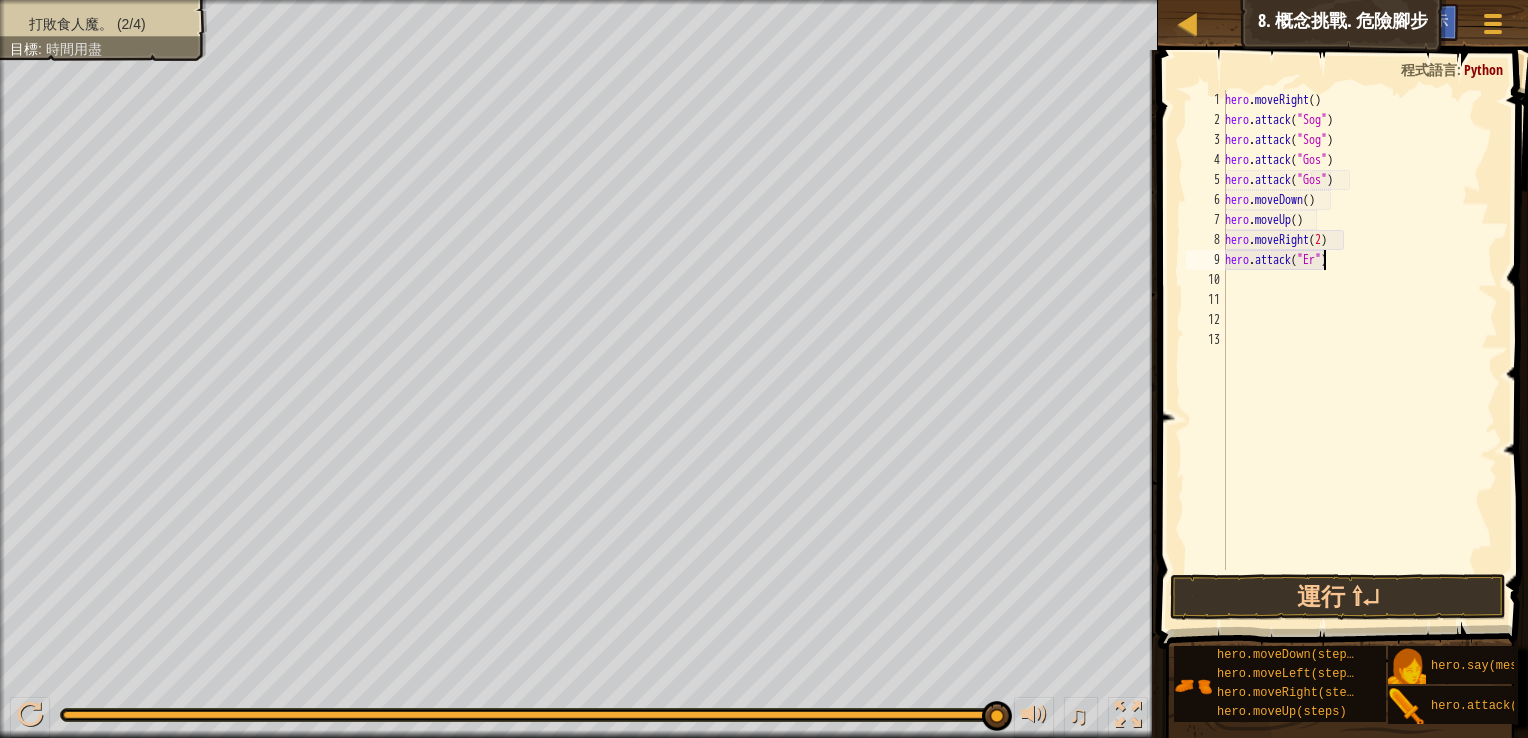 scroll, scrollTop: 9, scrollLeft: 8, axis: both 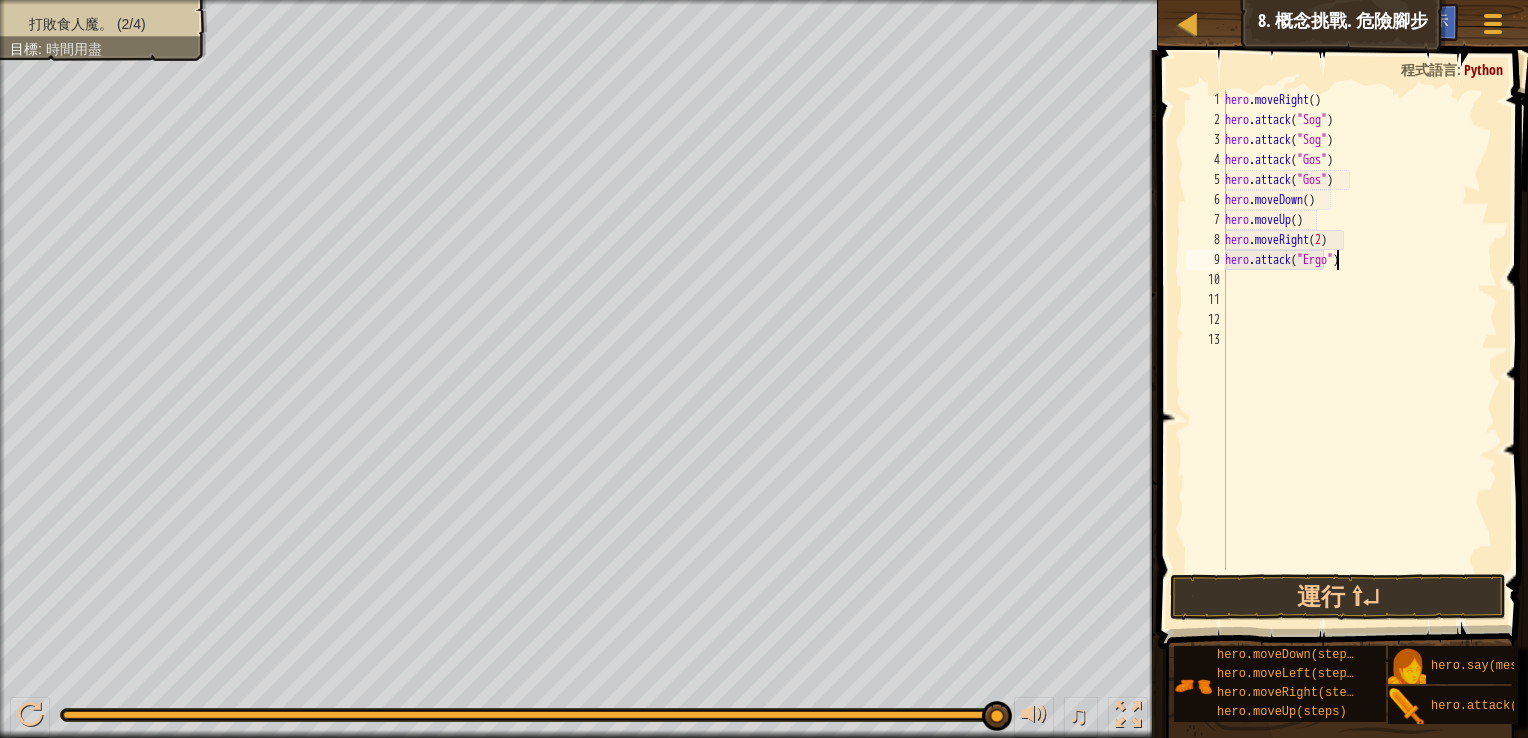 type on "hero.attack("Ergo")" 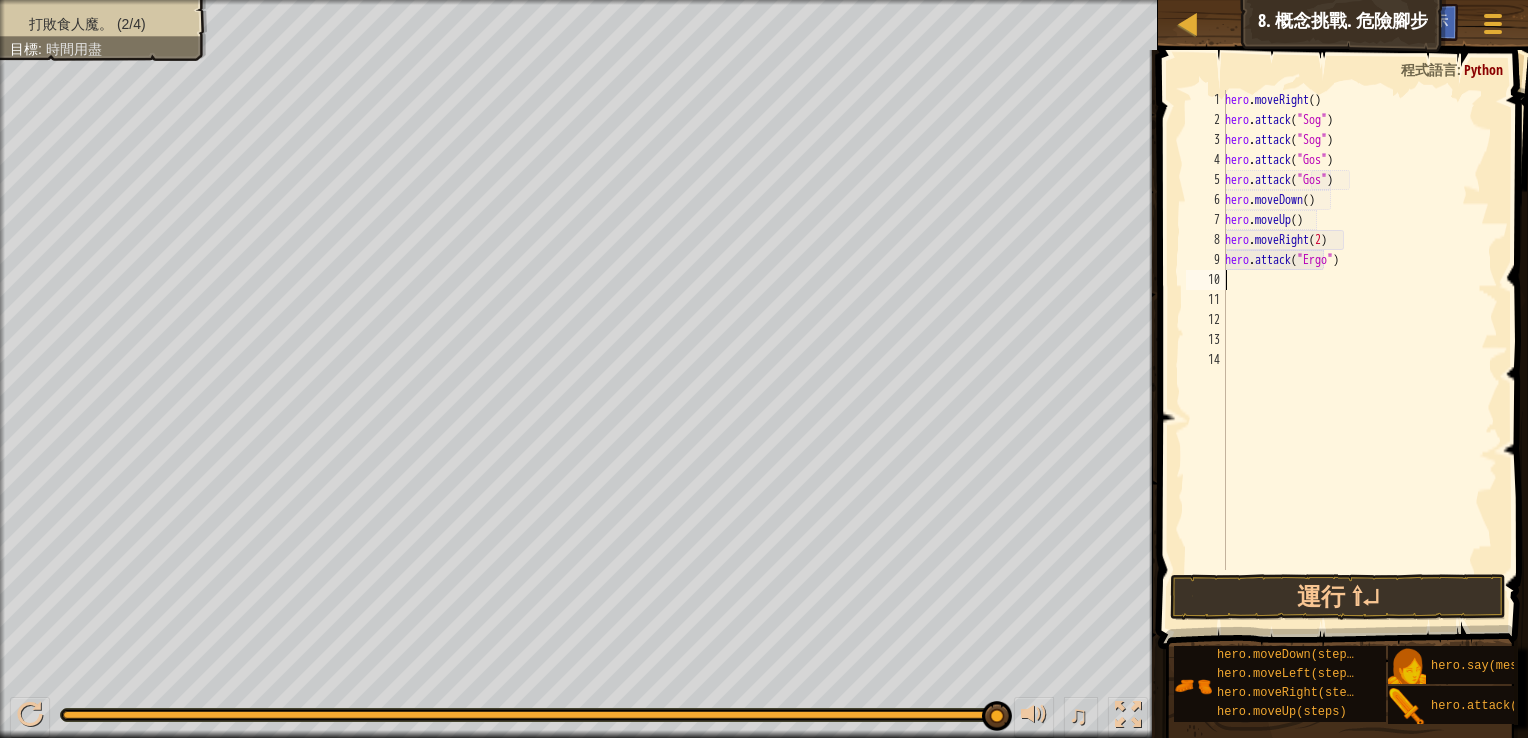 click on "hero . moveRight ( ) hero . attack ( "Sog" ) hero . attack ( "Sog" ) hero . attack ( "Gos" ) hero . attack ( "Gos" ) hero . moveDown ( ) hero . moveUp ( ) hero . moveRight ( 2 ) hero . attack ( "Ergo" )" at bounding box center (1359, 350) 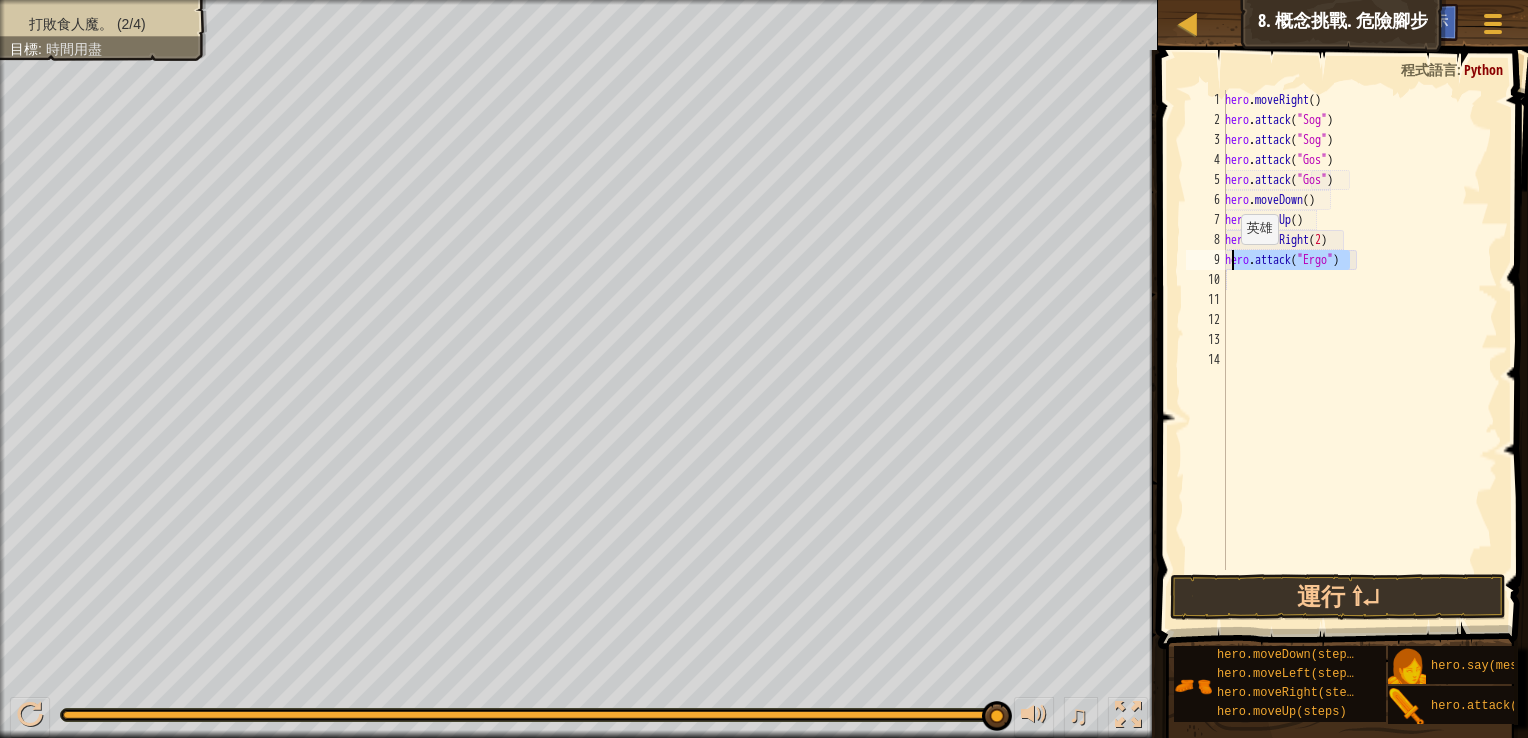 drag, startPoint x: 1360, startPoint y: 261, endPoint x: 1212, endPoint y: 278, distance: 148.97314 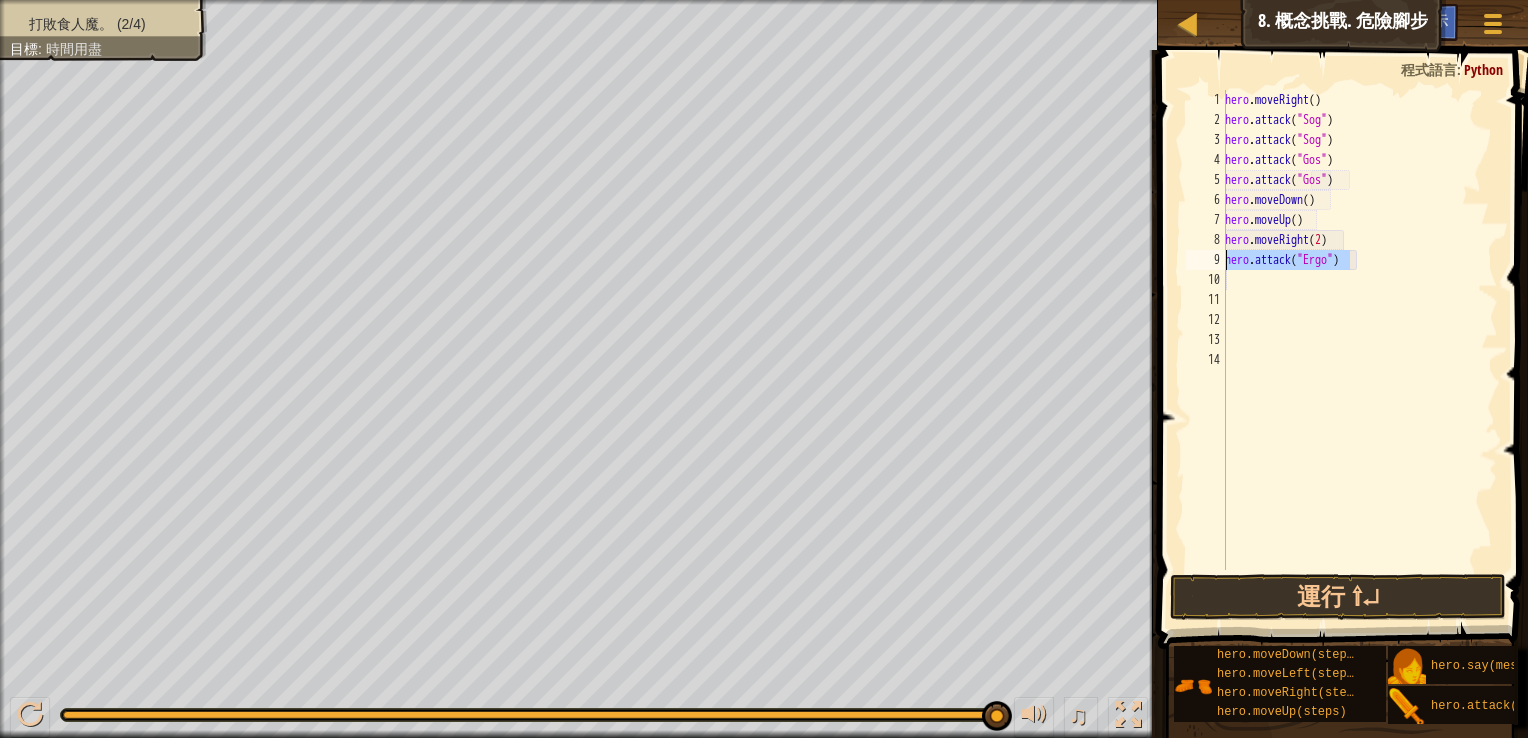 click on "hero . moveRight ( ) hero . attack ( "Sog" ) hero . attack ( "Sog" ) hero . attack ( "Gos" ) hero . attack ( "Gos" ) hero . moveDown ( ) hero . moveUp ( ) hero . moveRight ( 2 ) hero . attack ( "Ergo" )" at bounding box center (1359, 350) 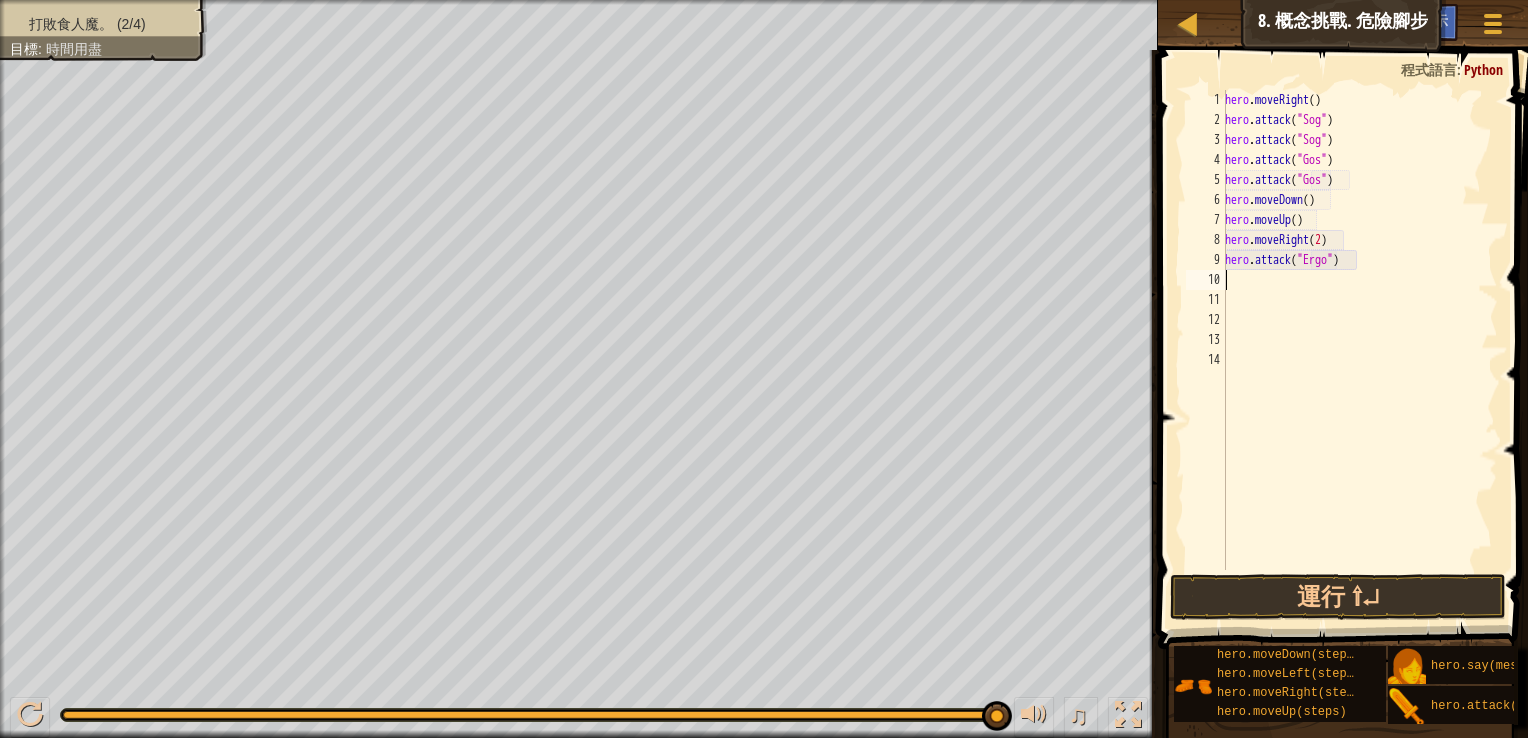 paste on "hero.attack("Ergo")" 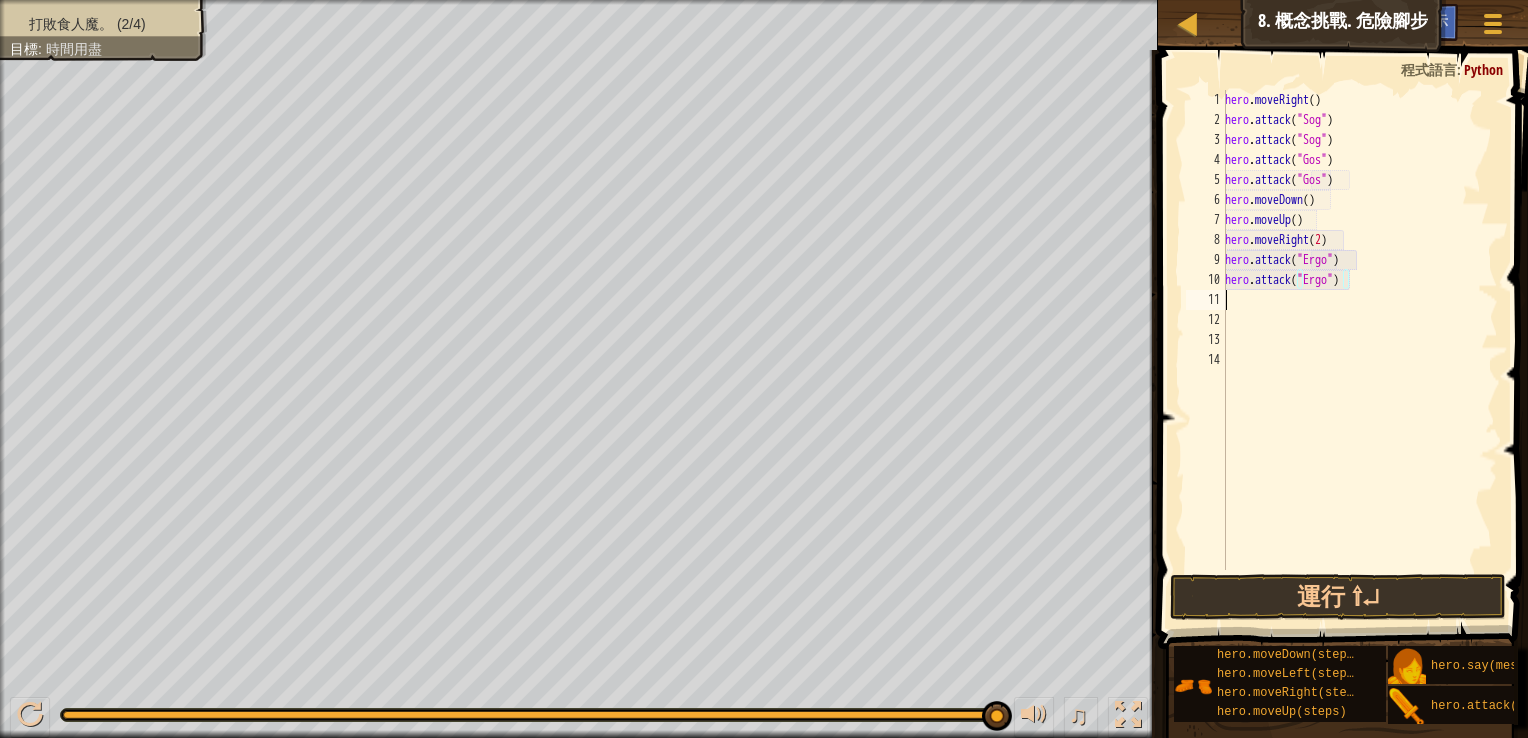 click on "hero . moveRight ( ) hero . attack ( "Sog" ) hero . attack ( "Sog" ) hero . attack ( "Gos" ) hero . attack ( "Gos" ) hero . moveDown ( ) hero . moveUp ( ) hero . moveRight ( 2 ) hero . attack ( "Ergo" ) hero . attack ( "Ergo" )" at bounding box center (1359, 350) 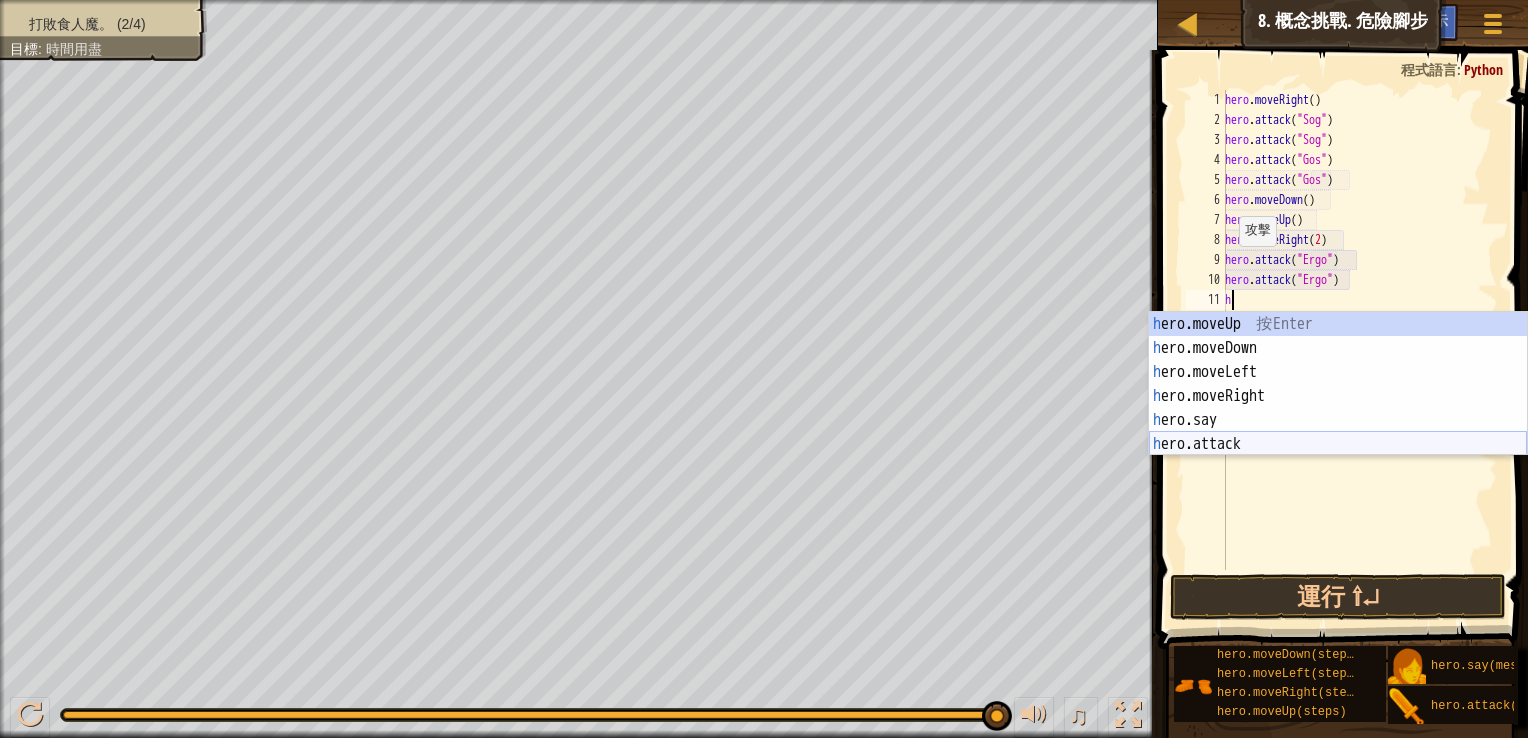 click on "h ero.moveUp 按 Enter h ero.moveDown 按 Enter h ero.moveLeft 按 Enter h ero.moveRight 按 Enter h ero.say 按 Enter h ero.attack 按 Enter" at bounding box center [1338, 408] 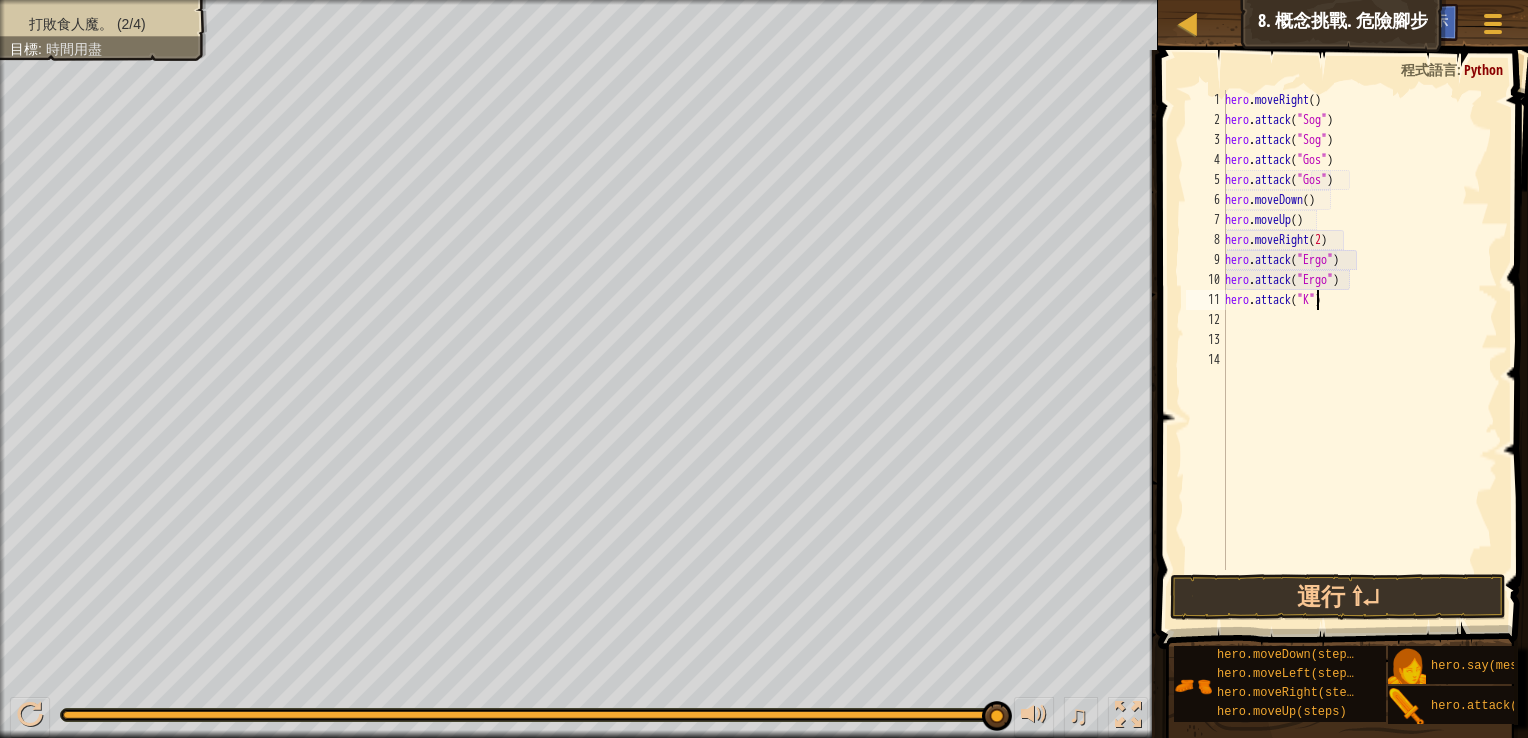 scroll, scrollTop: 9, scrollLeft: 8, axis: both 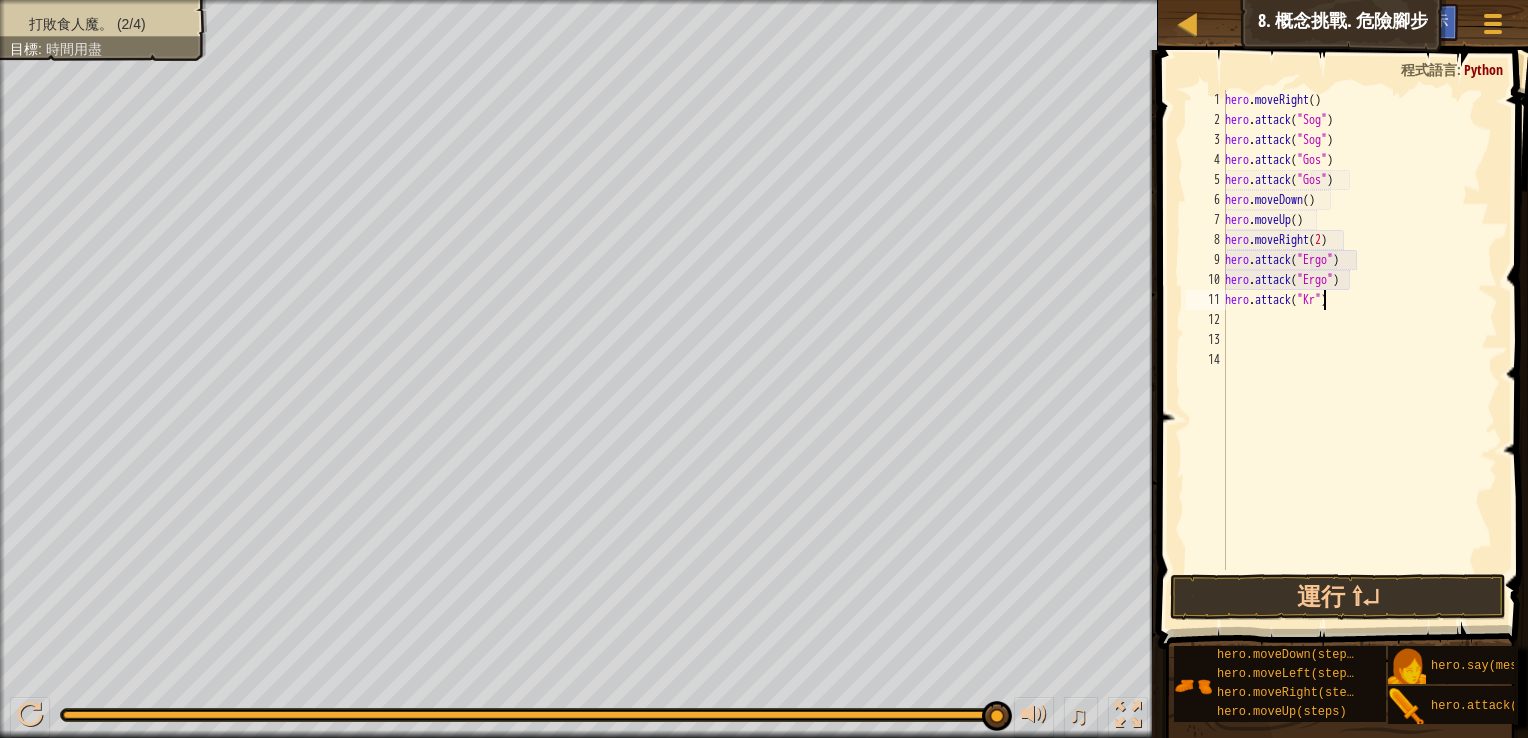 type on "hero.attack("Kro")" 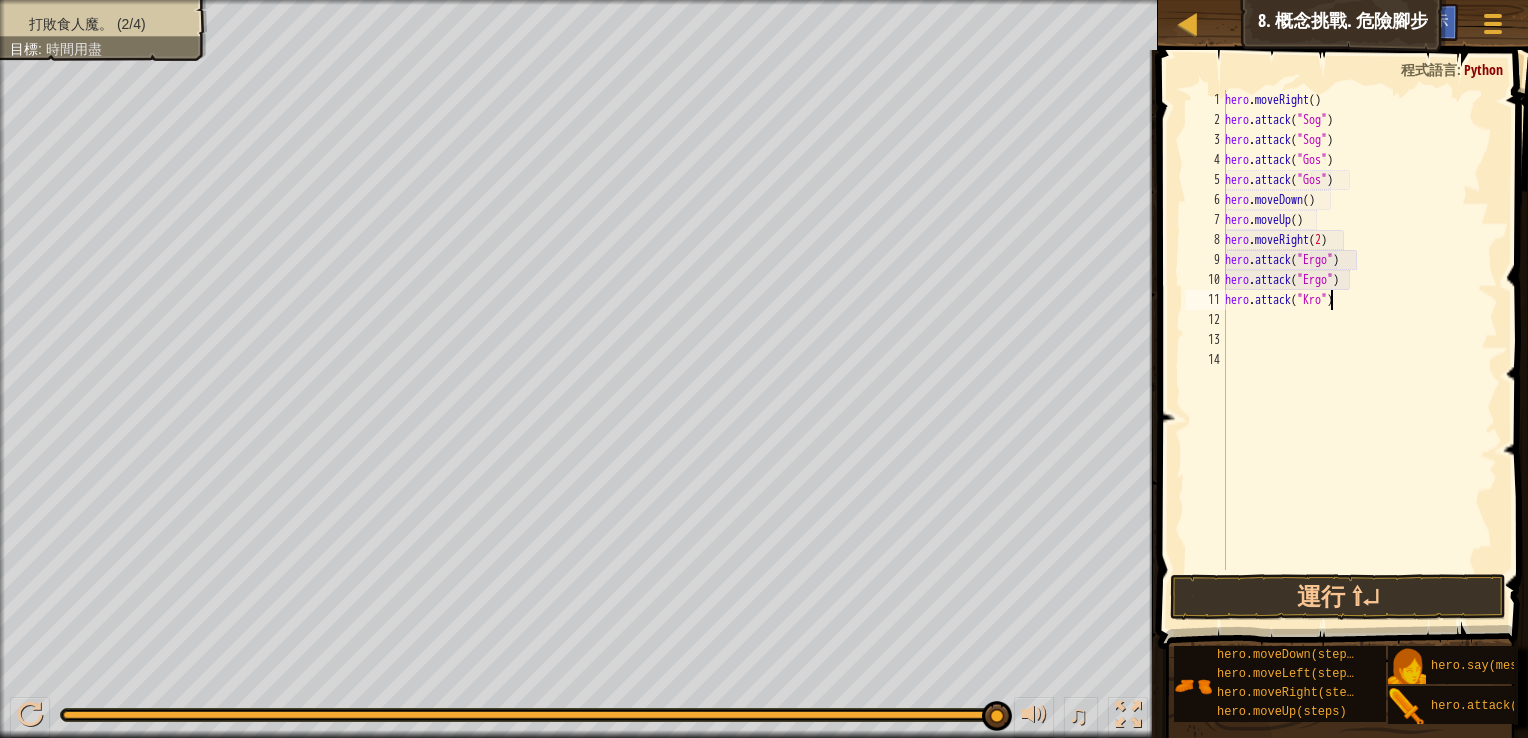 scroll, scrollTop: 9, scrollLeft: 0, axis: vertical 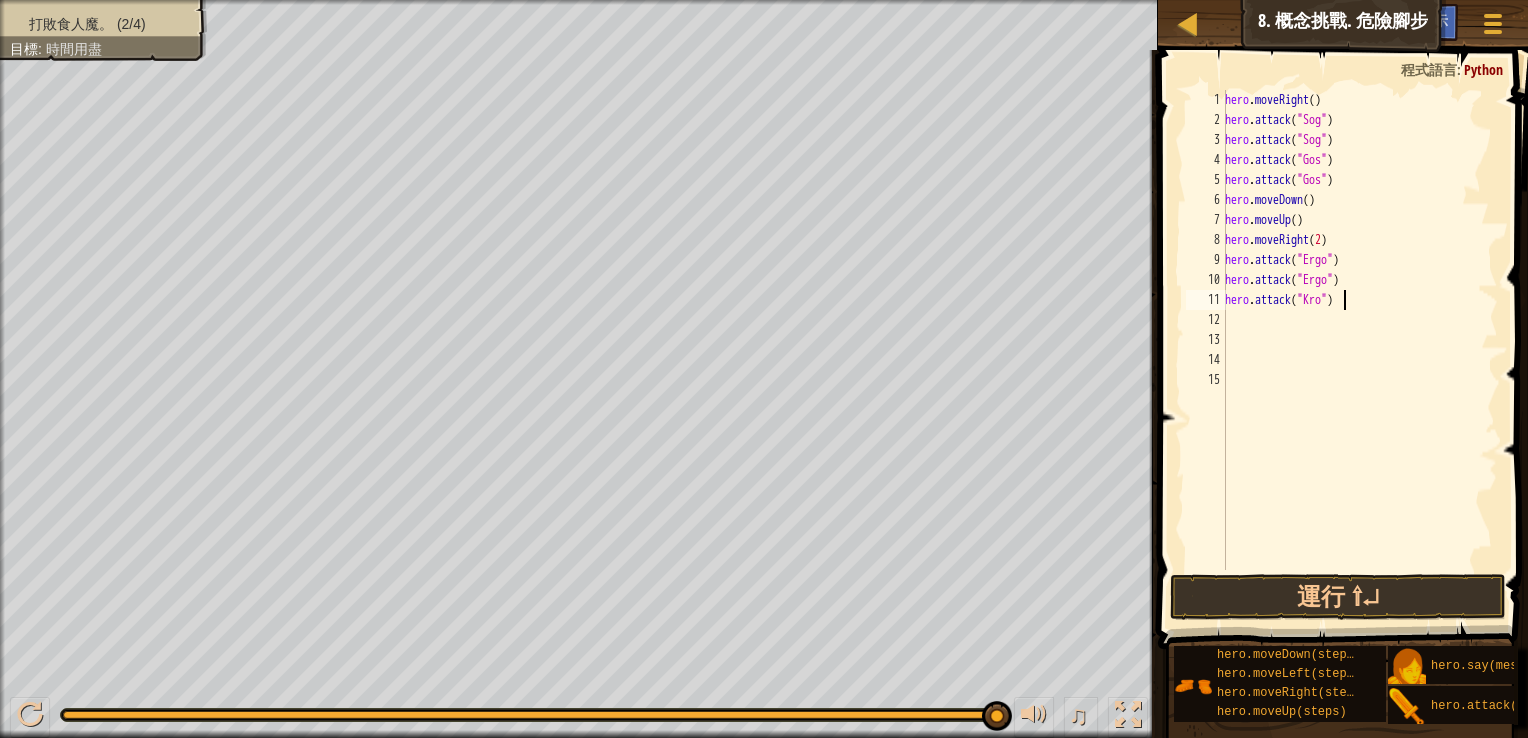 click on "hero . moveRight ( ) hero . attack ( "Sog" ) hero . attack ( "Sog" ) hero . attack ( "Gos" ) hero . attack ( "Gos" ) hero . moveDown ( ) hero . moveUp ( ) hero . moveRight ( 2 ) hero . attack ( "Ergo" ) hero . attack ( "Ergo" ) hero . attack ( "Kro" )" at bounding box center [1359, 350] 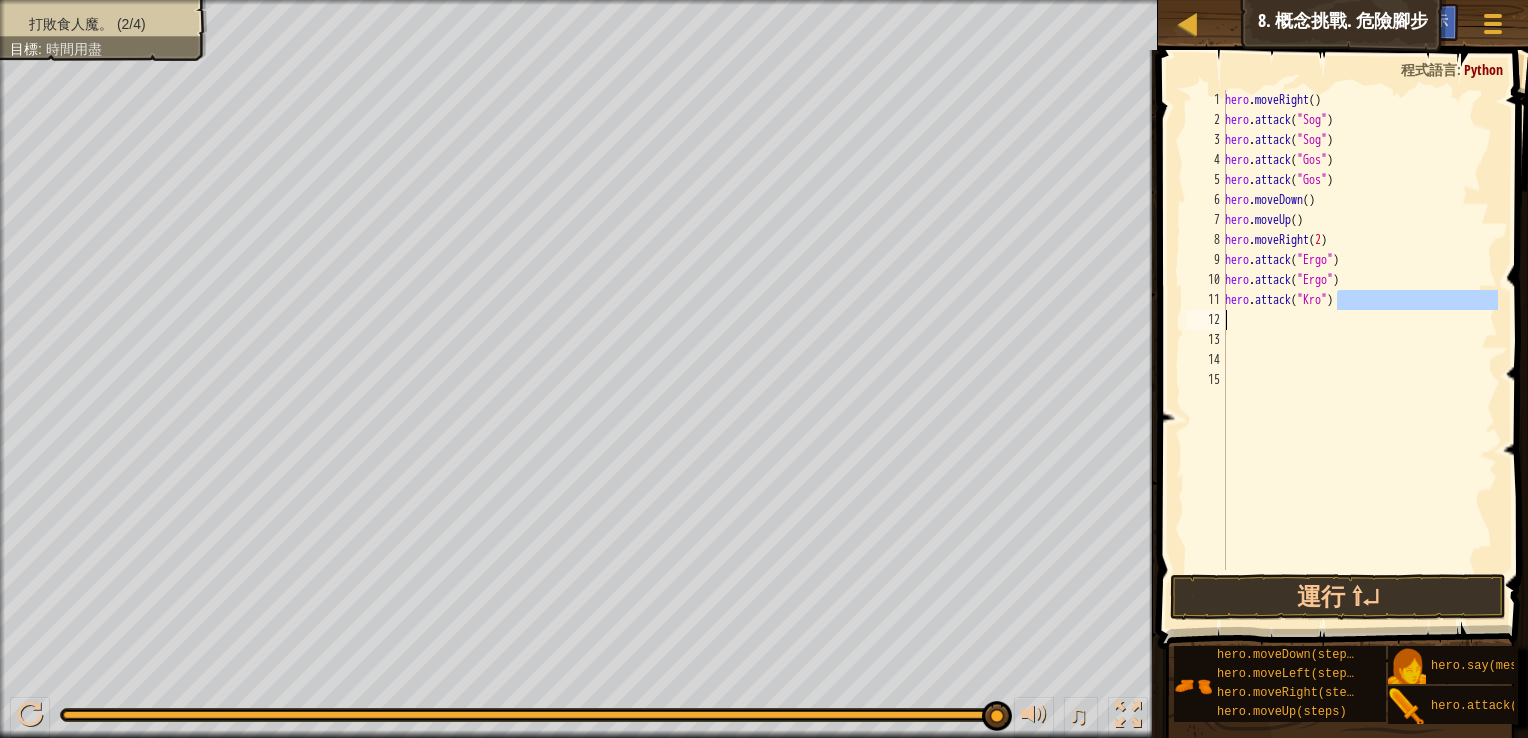 drag, startPoint x: 1336, startPoint y: 296, endPoint x: 1270, endPoint y: 334, distance: 76.15773 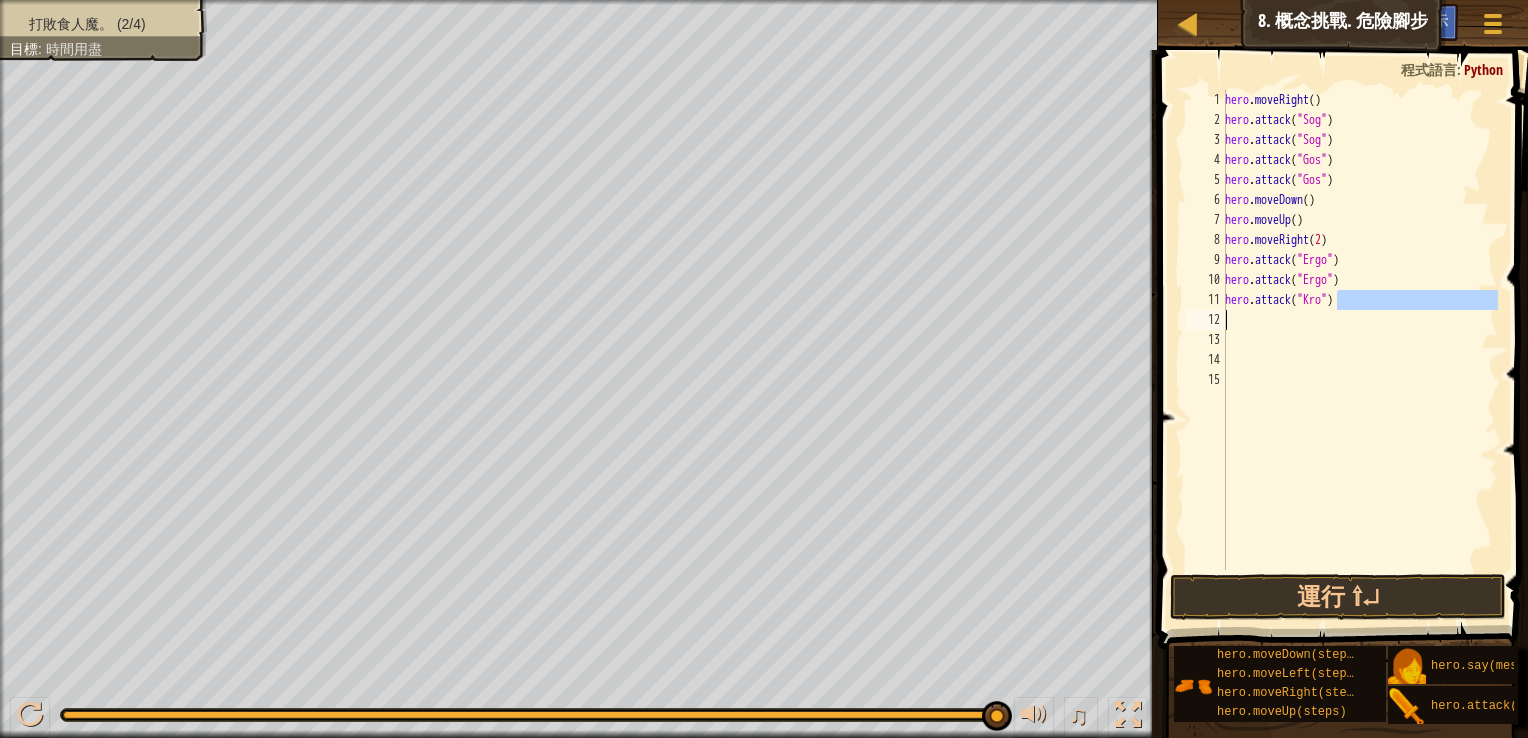 click on "hero . moveRight ( ) hero . attack ( "Sog" ) hero . attack ( "Sog" ) hero . attack ( "Gos" ) hero . attack ( "Gos" ) hero . moveDown ( ) hero . moveUp ( ) hero . moveRight ( 2 ) hero . attack ( "Ergo" ) hero . attack ( "Ergo" ) hero . attack ( "Kro" )" at bounding box center [1359, 330] 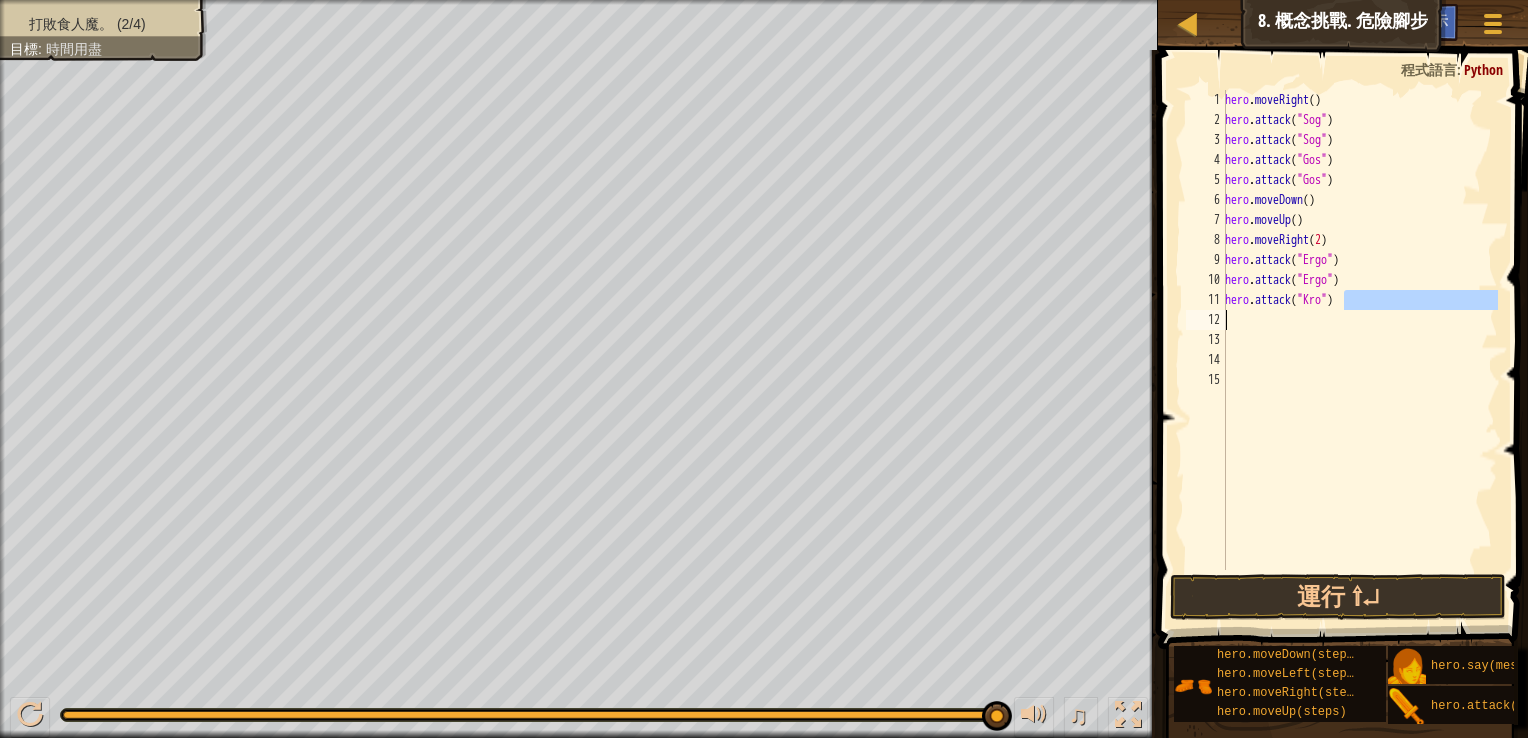 drag, startPoint x: 1341, startPoint y: 306, endPoint x: 1299, endPoint y: 322, distance: 44.94441 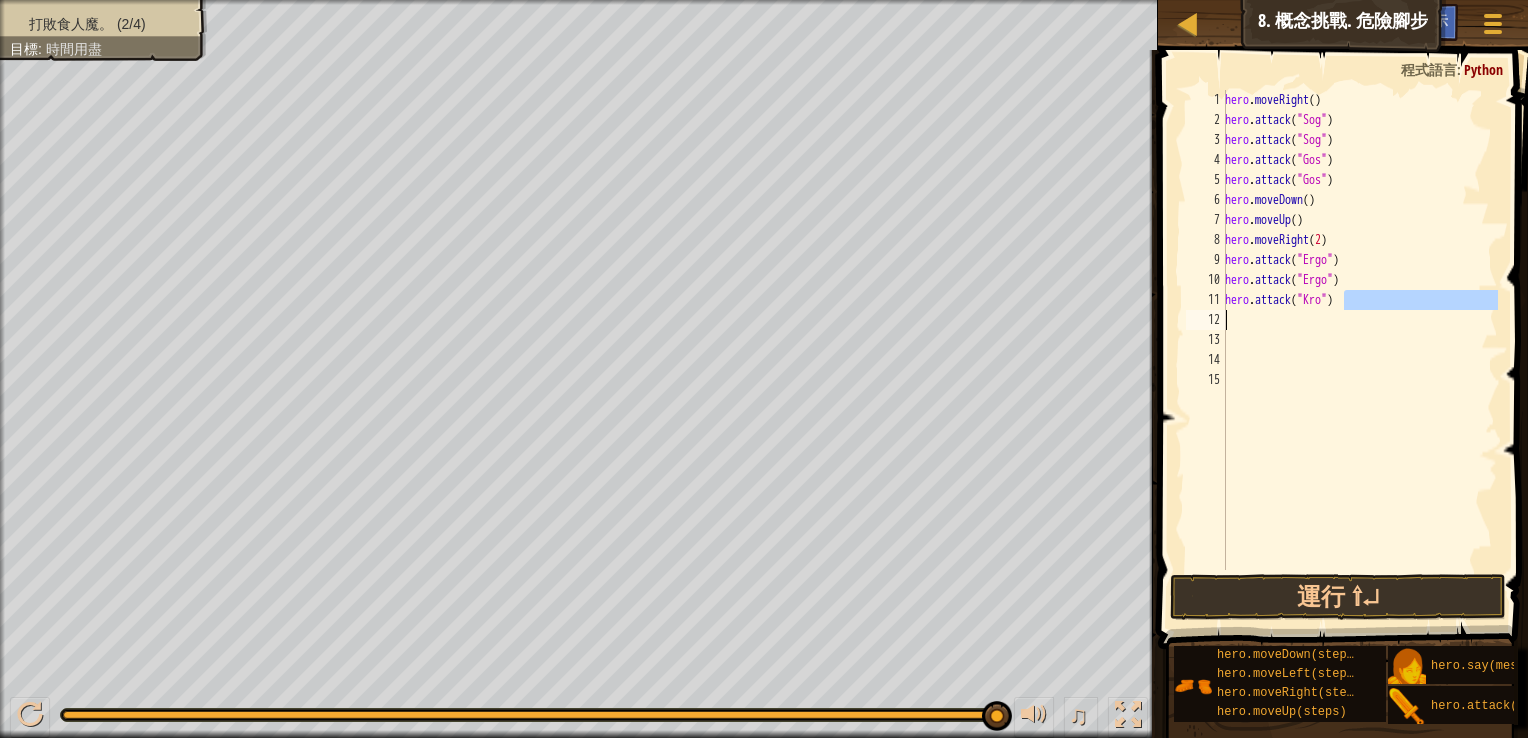 click on "hero . moveRight ( ) hero . attack ( "Sog" ) hero . attack ( "Sog" ) hero . attack ( "Gos" ) hero . attack ( "Gos" ) hero . moveDown ( ) hero . moveUp ( ) hero . moveRight ( 2 ) hero . attack ( "Ergo" ) hero . attack ( "Ergo" ) hero . attack ( "Kro" )" at bounding box center (1359, 330) 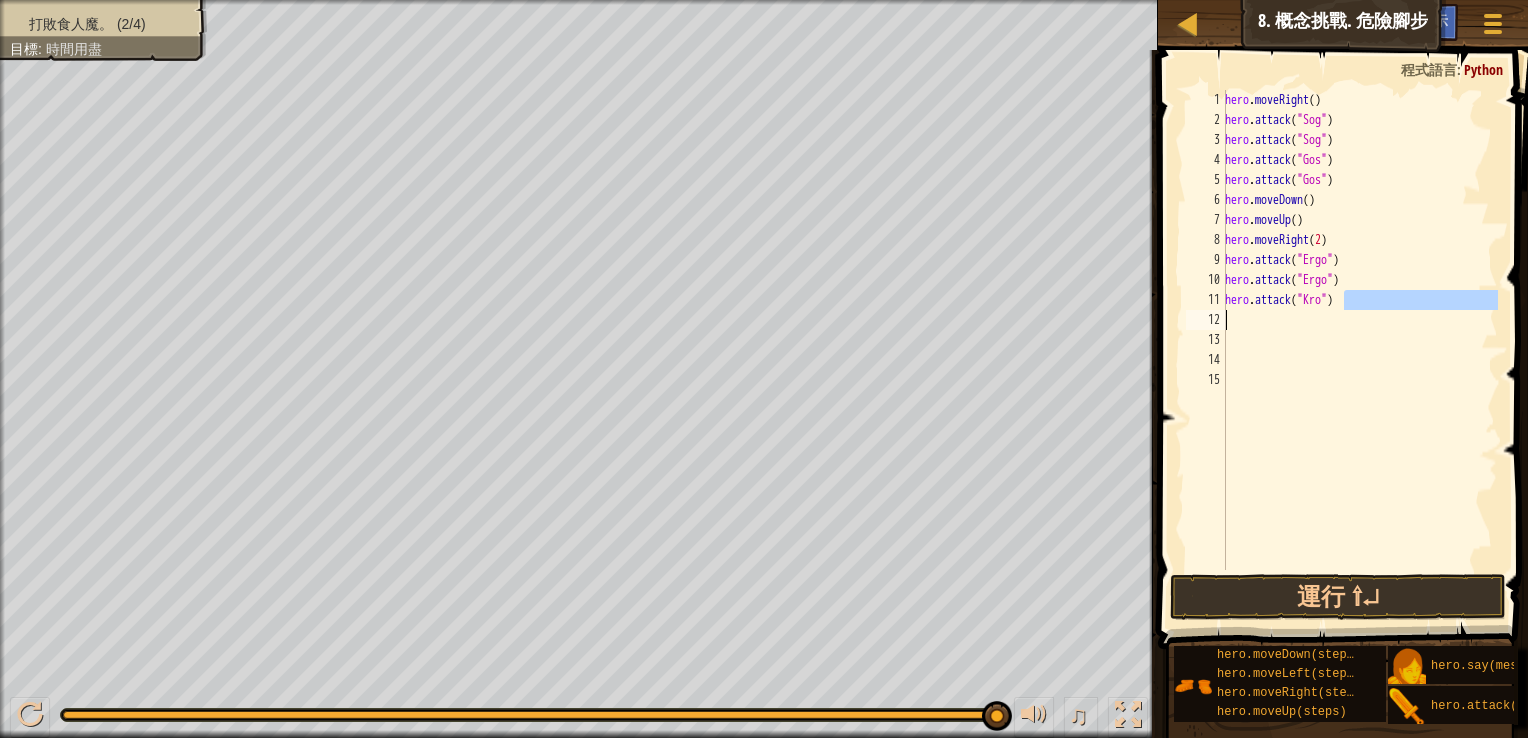 drag, startPoint x: 1349, startPoint y: 305, endPoint x: 1304, endPoint y: 320, distance: 47.434166 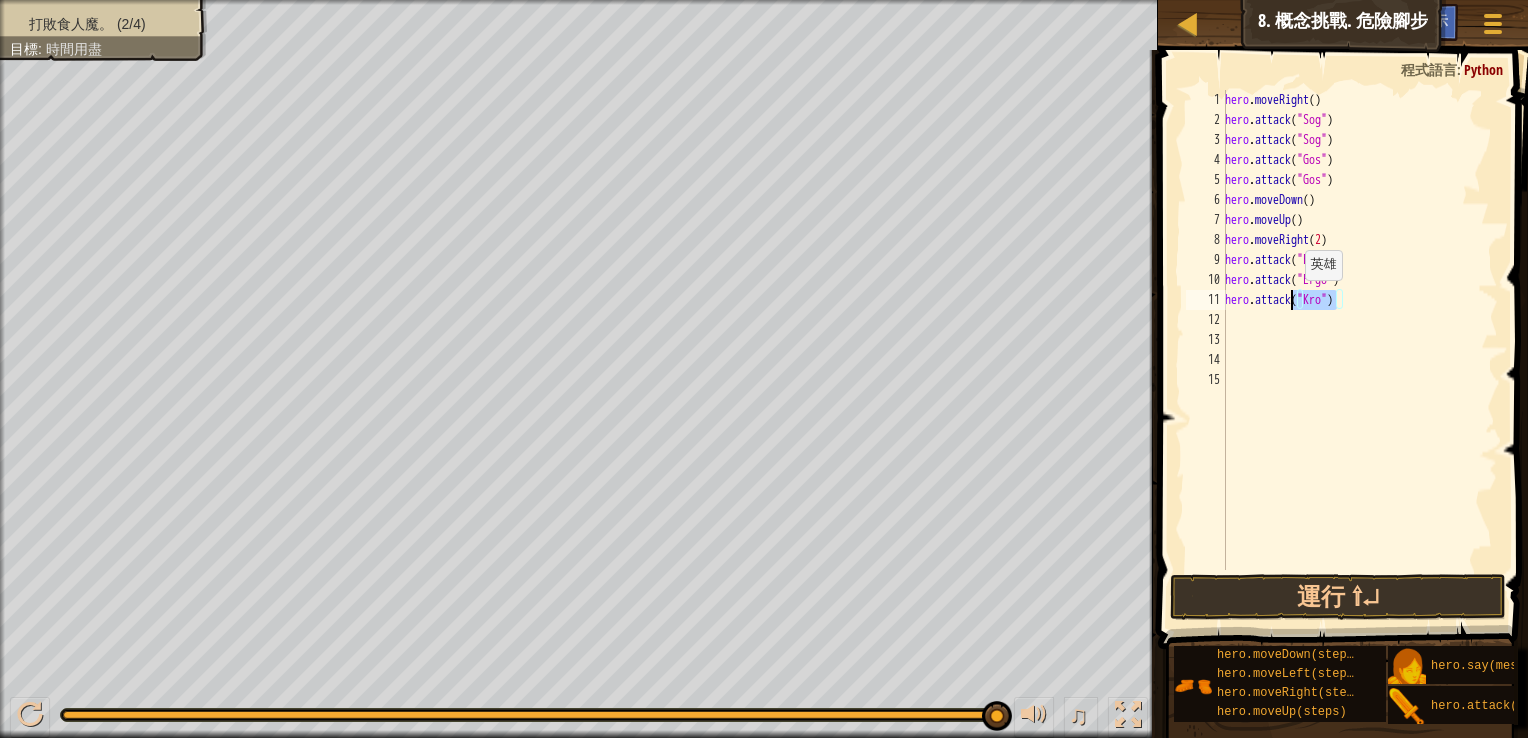 drag, startPoint x: 1339, startPoint y: 298, endPoint x: 1290, endPoint y: 300, distance: 49.0408 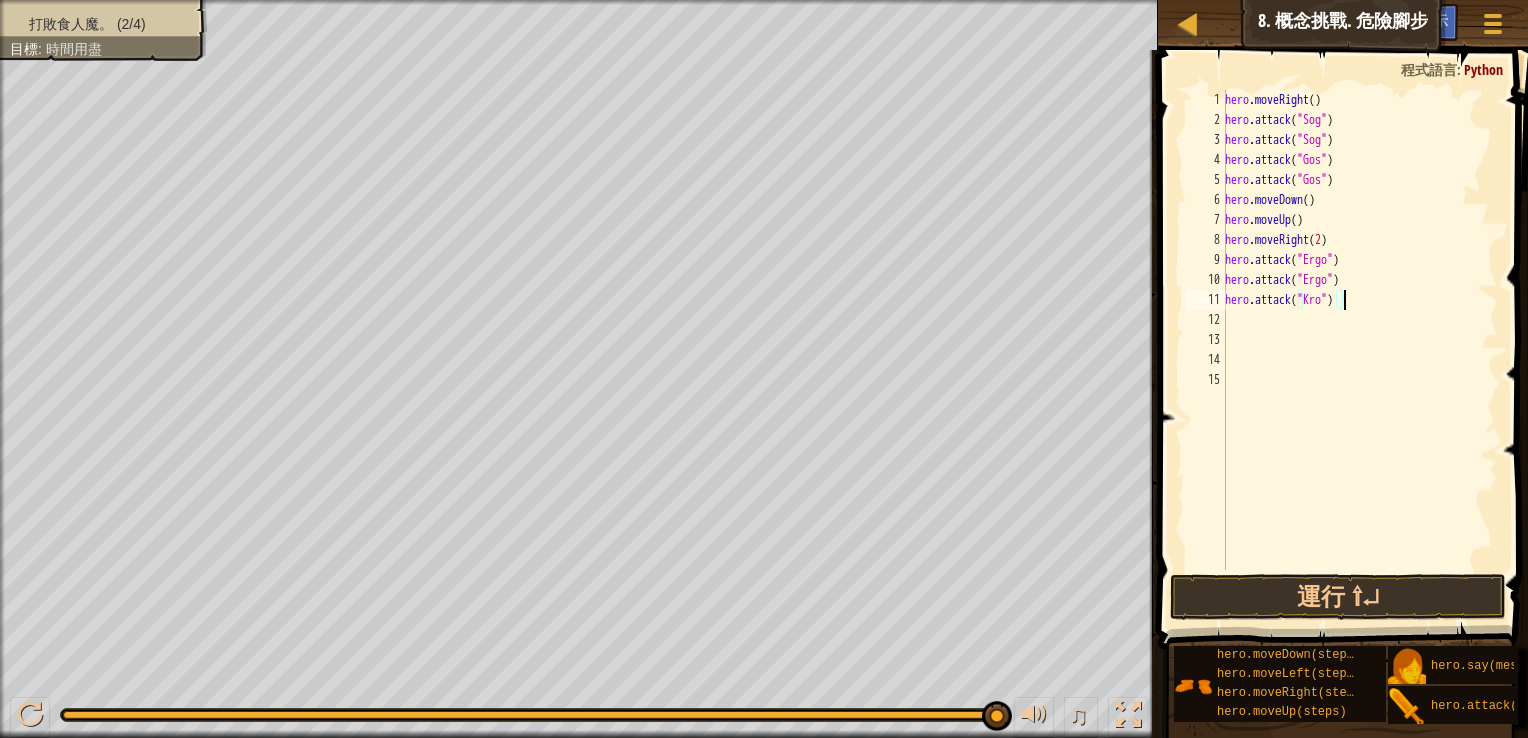 click on "hero . moveRight ( ) hero . attack ( "Sog" ) hero . attack ( "Sog" ) hero . attack ( "Gos" ) hero . attack ( "Gos" ) hero . moveDown ( ) hero . moveUp ( ) hero . moveRight ( 2 ) hero . attack ( "Ergo" ) hero . attack ( "Ergo" ) hero . attack ( "Kro" )" at bounding box center (1359, 350) 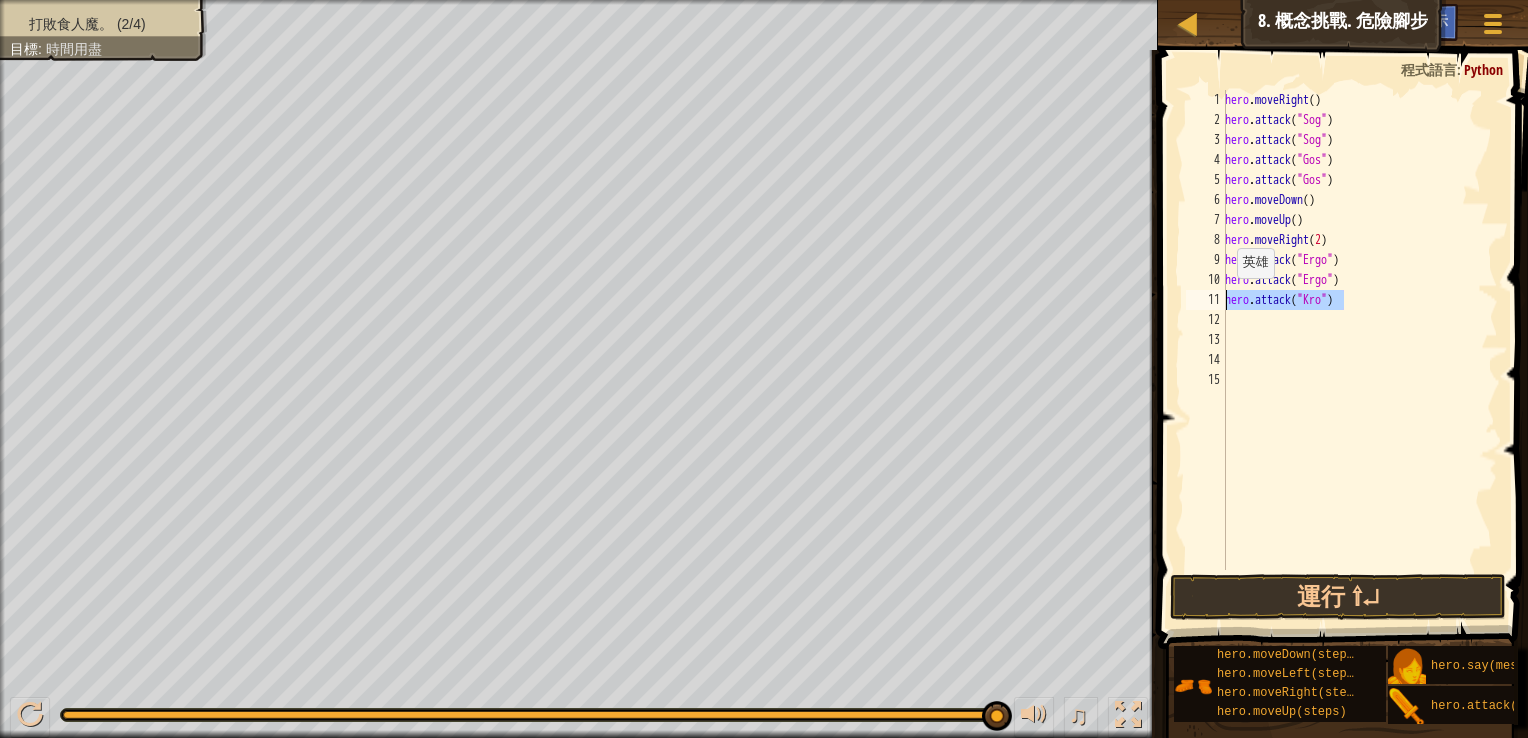 drag, startPoint x: 1349, startPoint y: 302, endPoint x: 1183, endPoint y: 293, distance: 166.24379 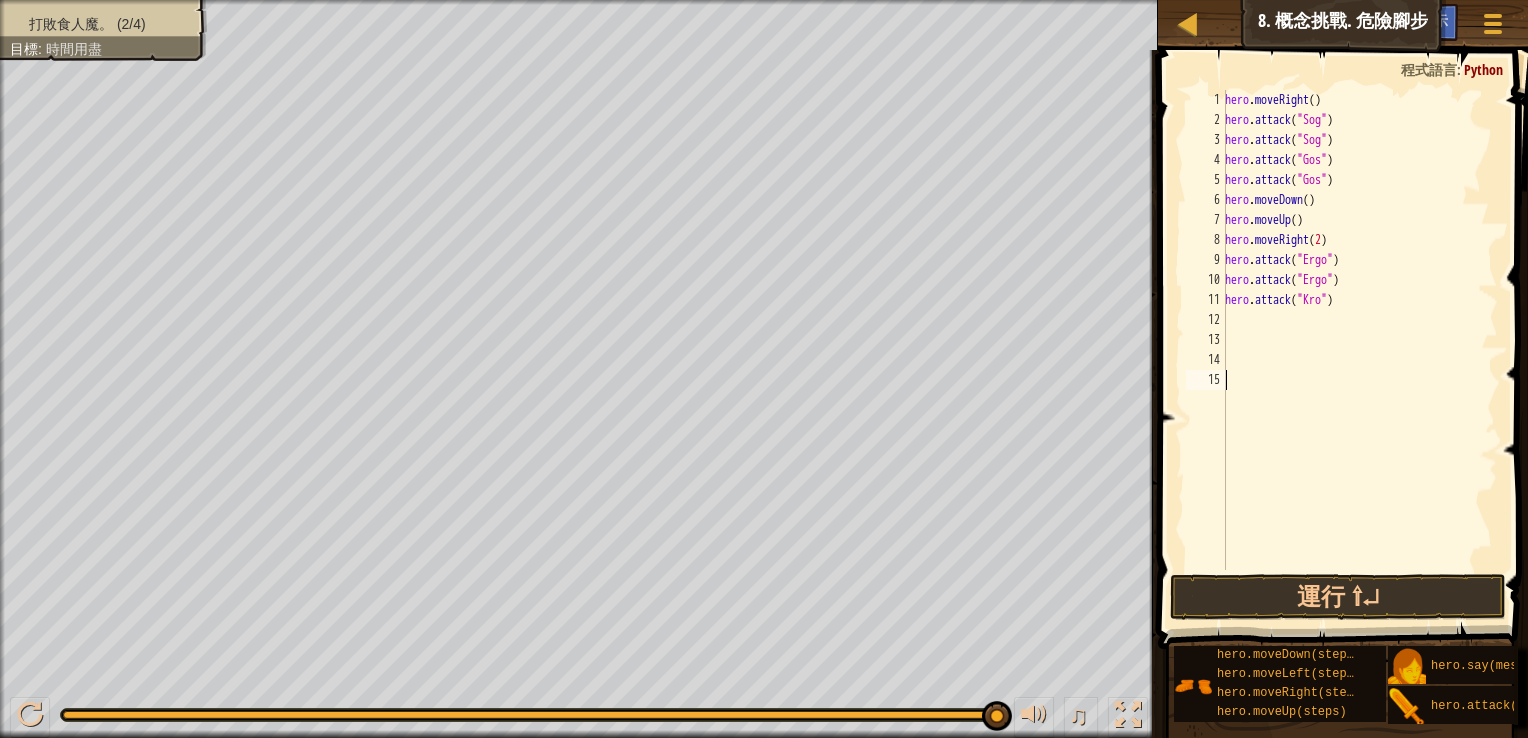 drag, startPoint x: 1315, startPoint y: 387, endPoint x: 1278, endPoint y: 449, distance: 72.20111 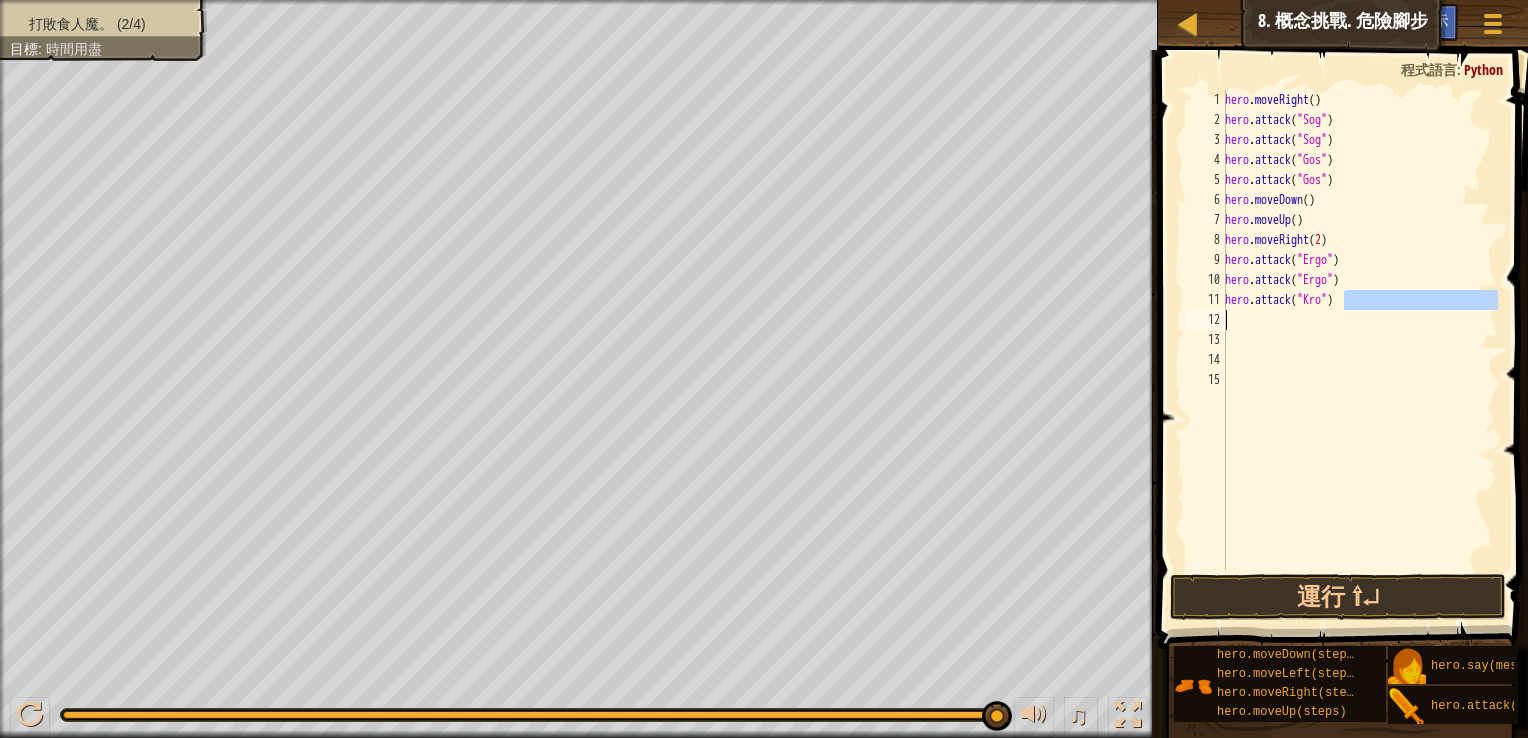 drag, startPoint x: 1360, startPoint y: 309, endPoint x: 1251, endPoint y: 322, distance: 109.77249 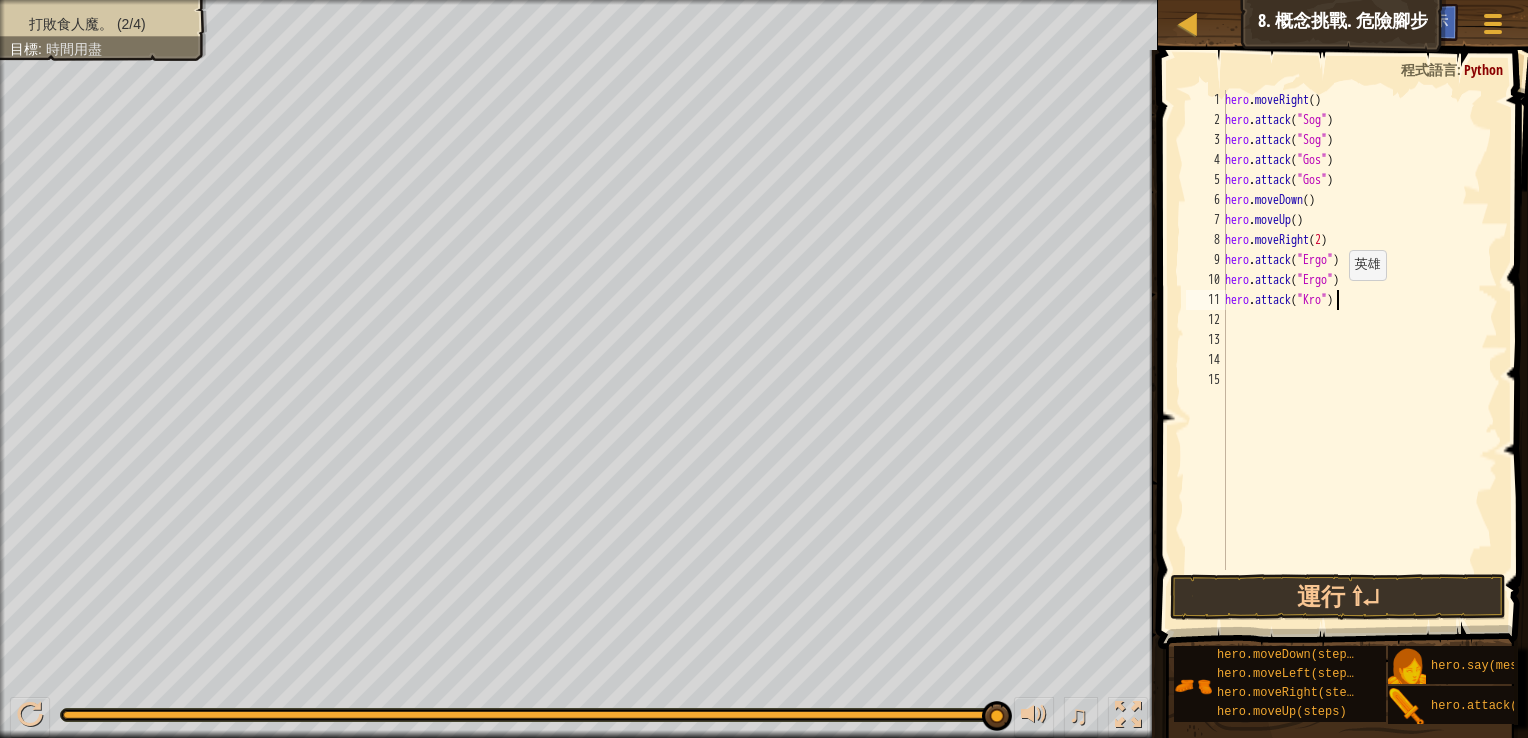 click on "hero . moveRight ( ) hero . attack ( "Sog" ) hero . attack ( "Sog" ) hero . attack ( "Gos" ) hero . attack ( "Gos" ) hero . moveDown ( ) hero . moveUp ( ) hero . moveRight ( 2 ) hero . attack ( "Ergo" ) hero . attack ( "Ergo" ) hero . attack ( "Kro" )" at bounding box center [1359, 350] 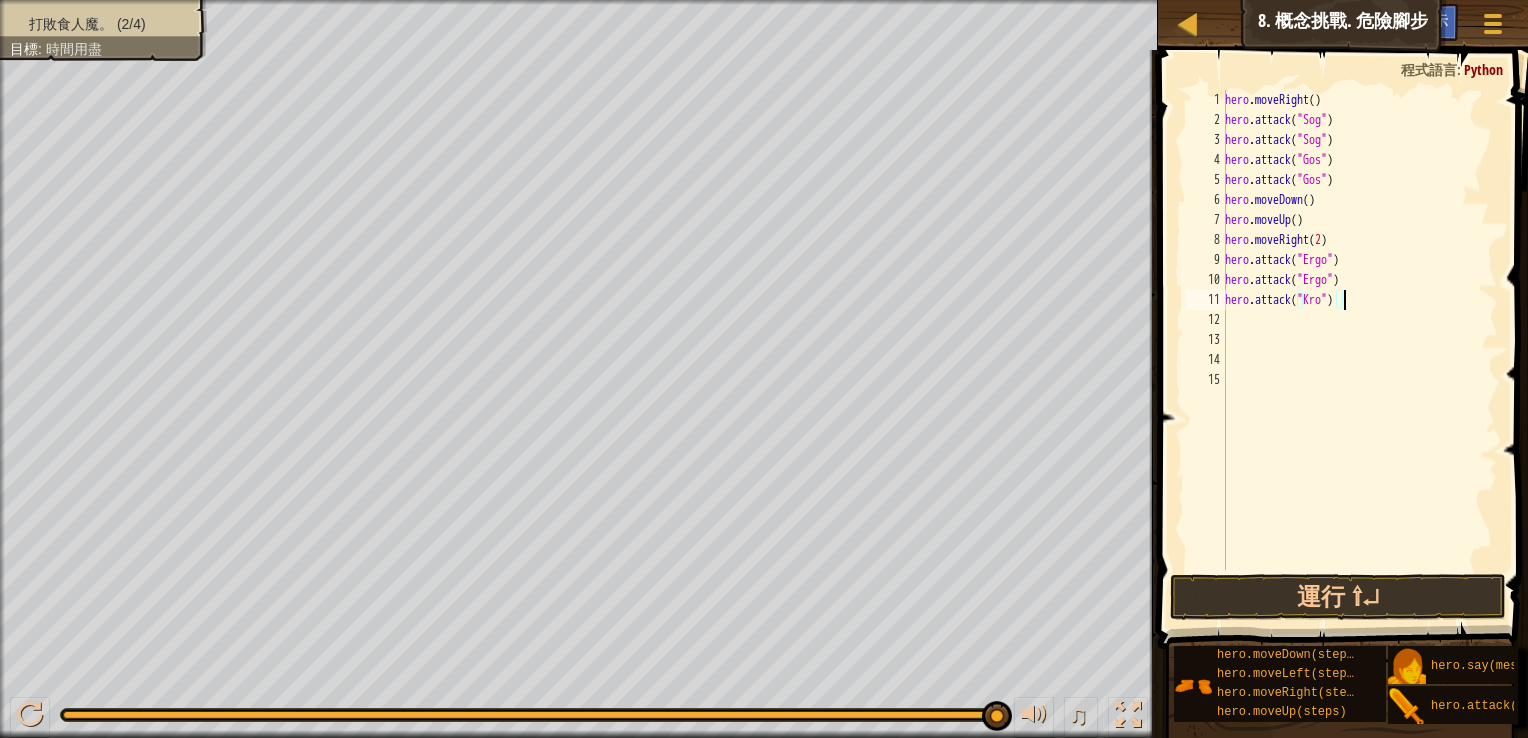 click on "hero . moveRight ( ) hero . attack ( "Sog" ) hero . attack ( "Sog" ) hero . attack ( "Gos" ) hero . attack ( "Gos" ) hero . moveDown ( ) hero . moveUp ( ) hero . moveRight ( 2 ) hero . attack ( "Ergo" ) hero . attack ( "Ergo" ) hero . attack ( "Kro" )" at bounding box center (1359, 350) 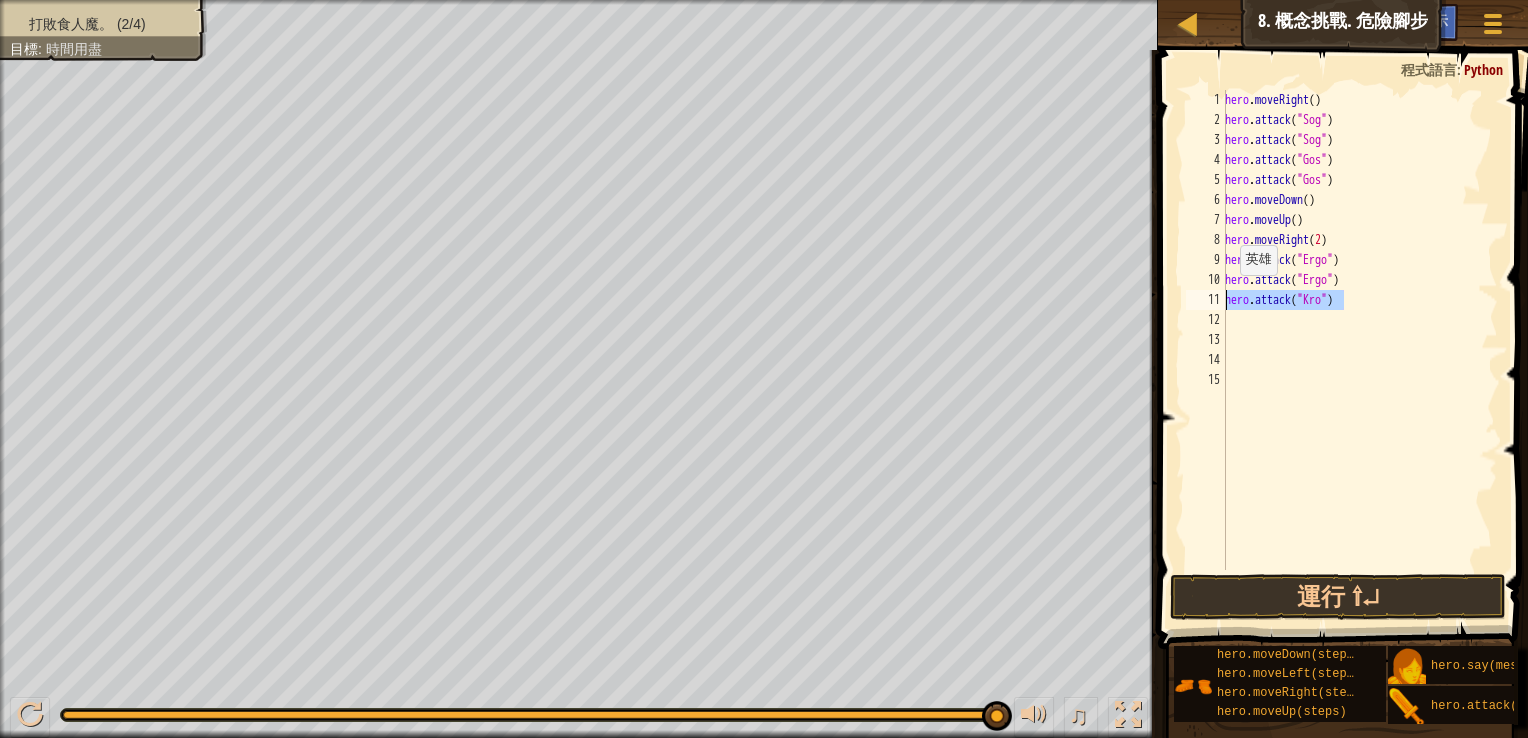 drag, startPoint x: 1354, startPoint y: 305, endPoint x: 1223, endPoint y: 294, distance: 131.46101 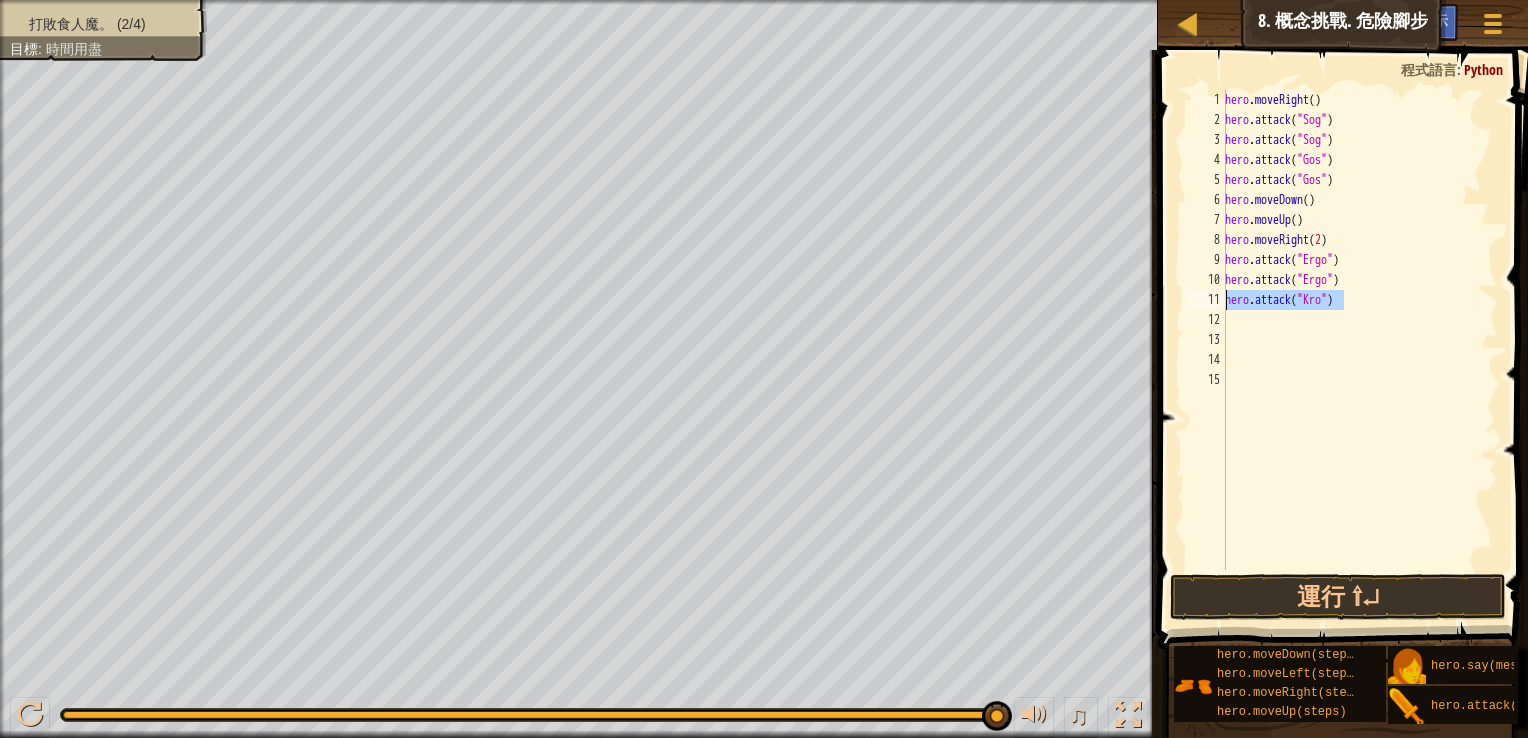 click on "hero . moveRight ( ) hero . attack ( "Sog" ) hero . attack ( "Sog" ) hero . attack ( "Gos" ) hero . attack ( "Gos" ) hero . moveDown ( ) hero . moveUp ( ) hero . moveRight ( 2 ) hero . attack ( "Ergo" ) hero . attack ( "Ergo" ) hero . attack ( "Kro" )" at bounding box center [1359, 350] 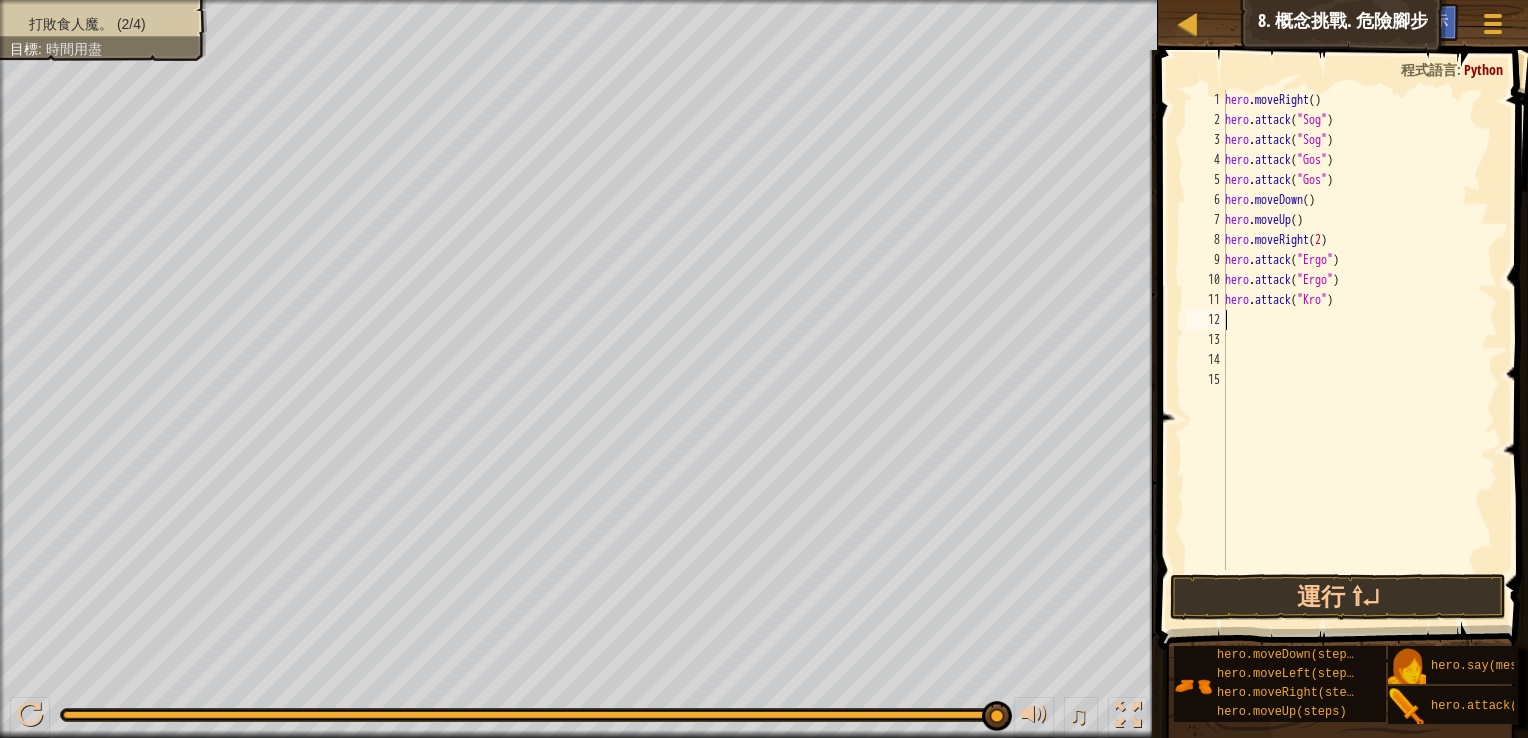 paste on "hero.attack("Kro")" 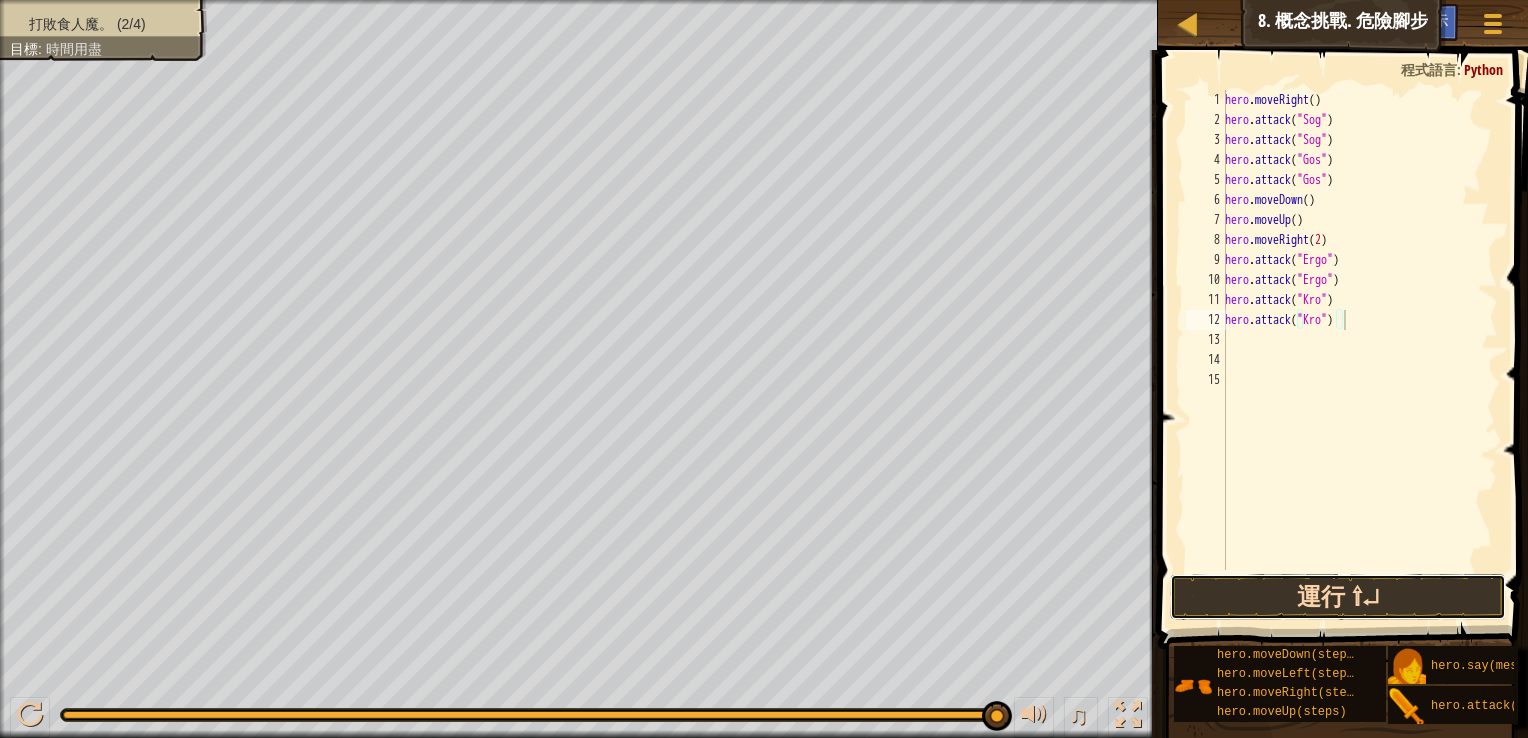 click on "運行 ⇧↵" at bounding box center (1338, 597) 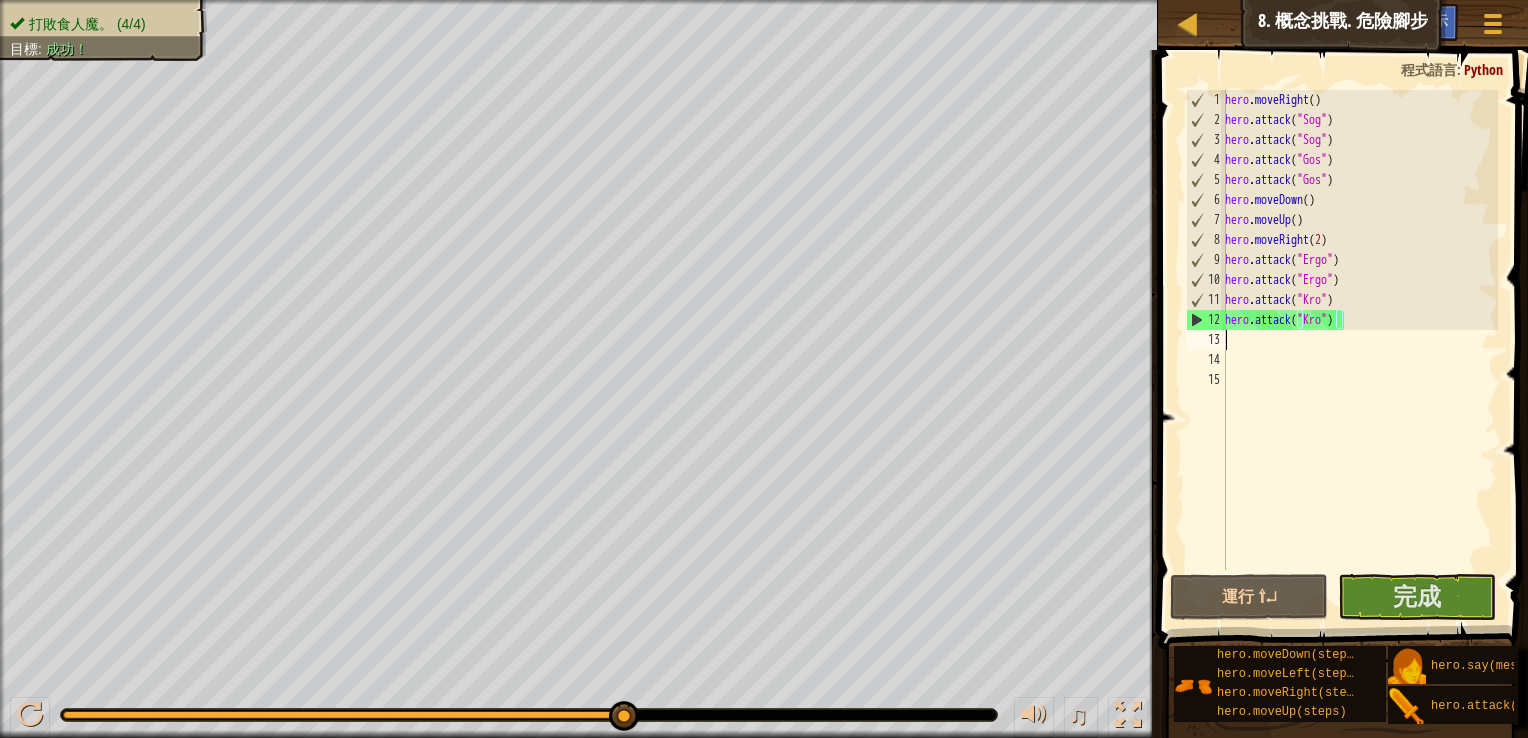 click on "hero . moveRight ( ) hero . attack ( "[NAME]" ) hero . attack ( "[NAME]" ) hero . attack ( "[NAME]" ) hero . attack ( "[NAME]" ) hero . moveDown ( ) hero . moveUp ( ) hero . moveRight ( 2 ) hero . attack ( "[NAME]" ) hero . attack ( "[NAME]" ) hero . attack ( "[NAME]" ) hero . attack ( "[NAME]" )" at bounding box center [1359, 350] 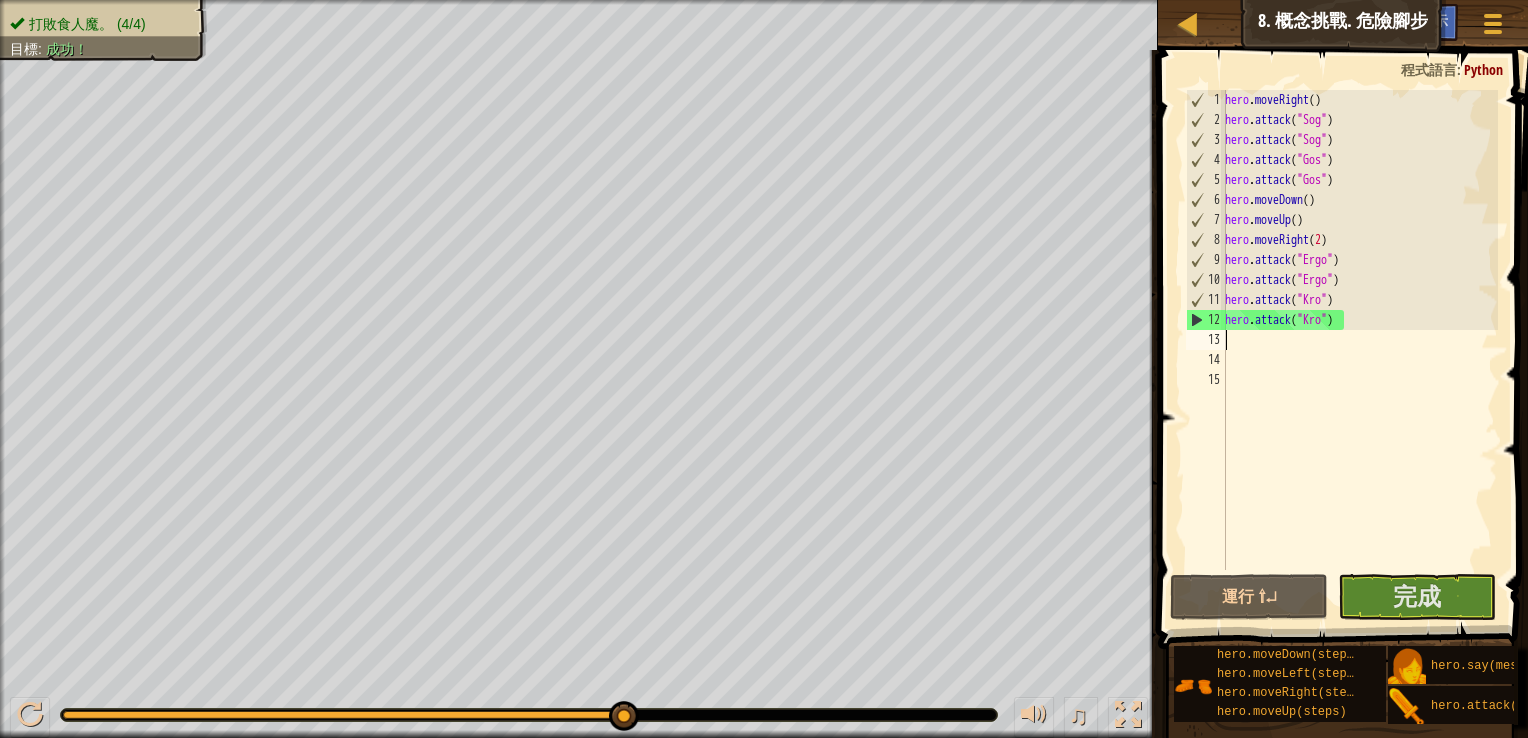 type on "h" 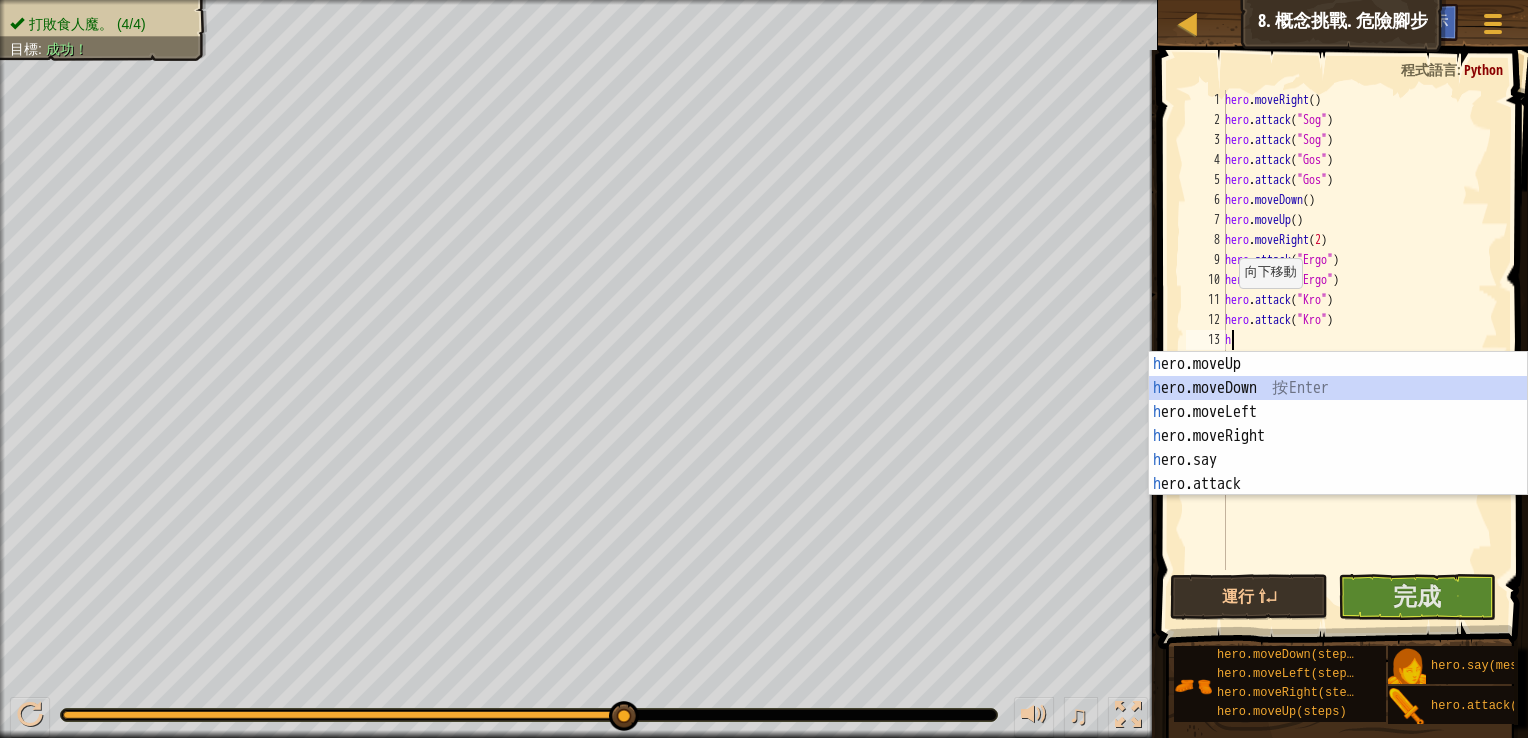 click on "h ero.moveUp 按 Enter h ero.moveDown 按 Enter h ero.moveLeft 按 Enter h ero.moveRight 按 Enter h ero.say 按 Enter h ero.attack 按 Enter" at bounding box center (1338, 448) 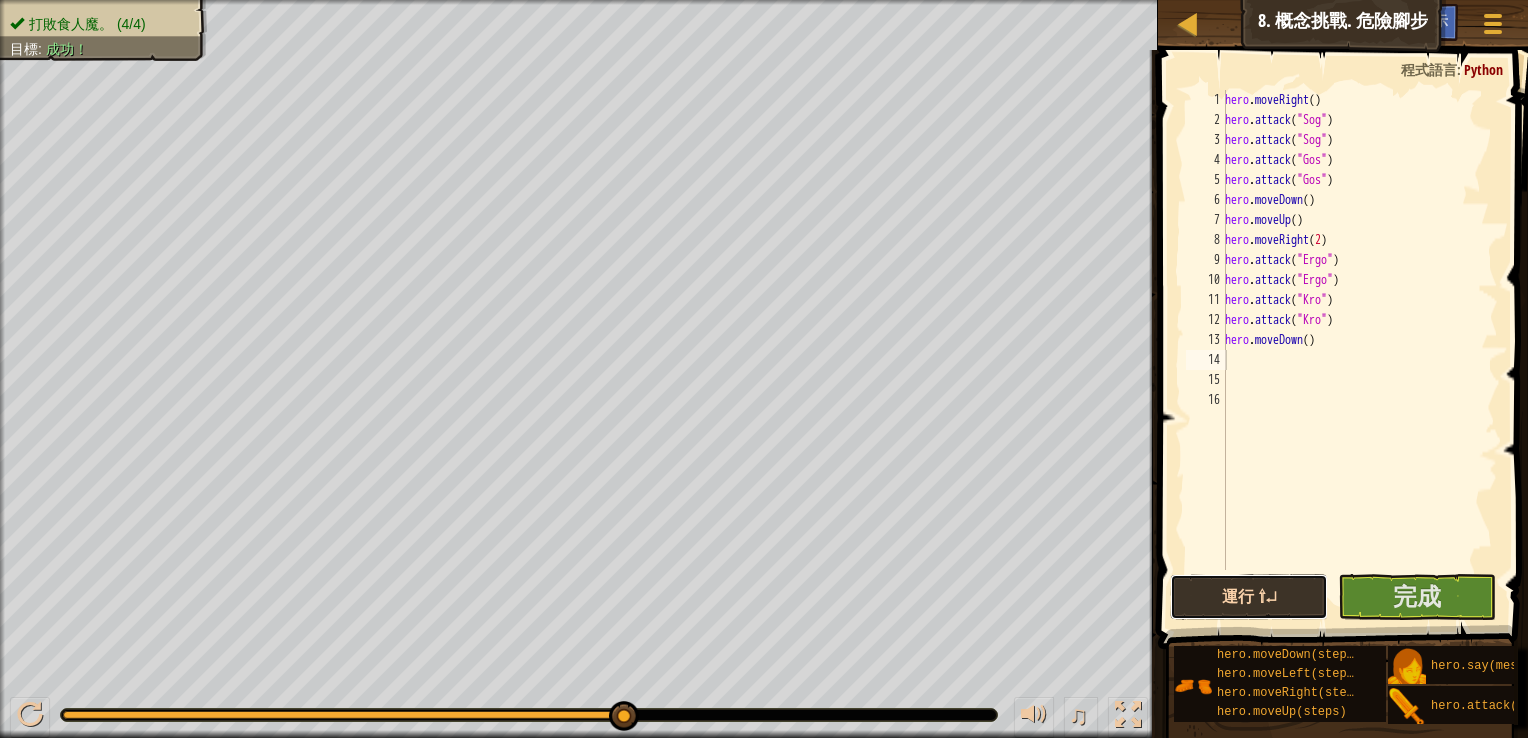 click on "運行 ⇧↵" at bounding box center [1249, 597] 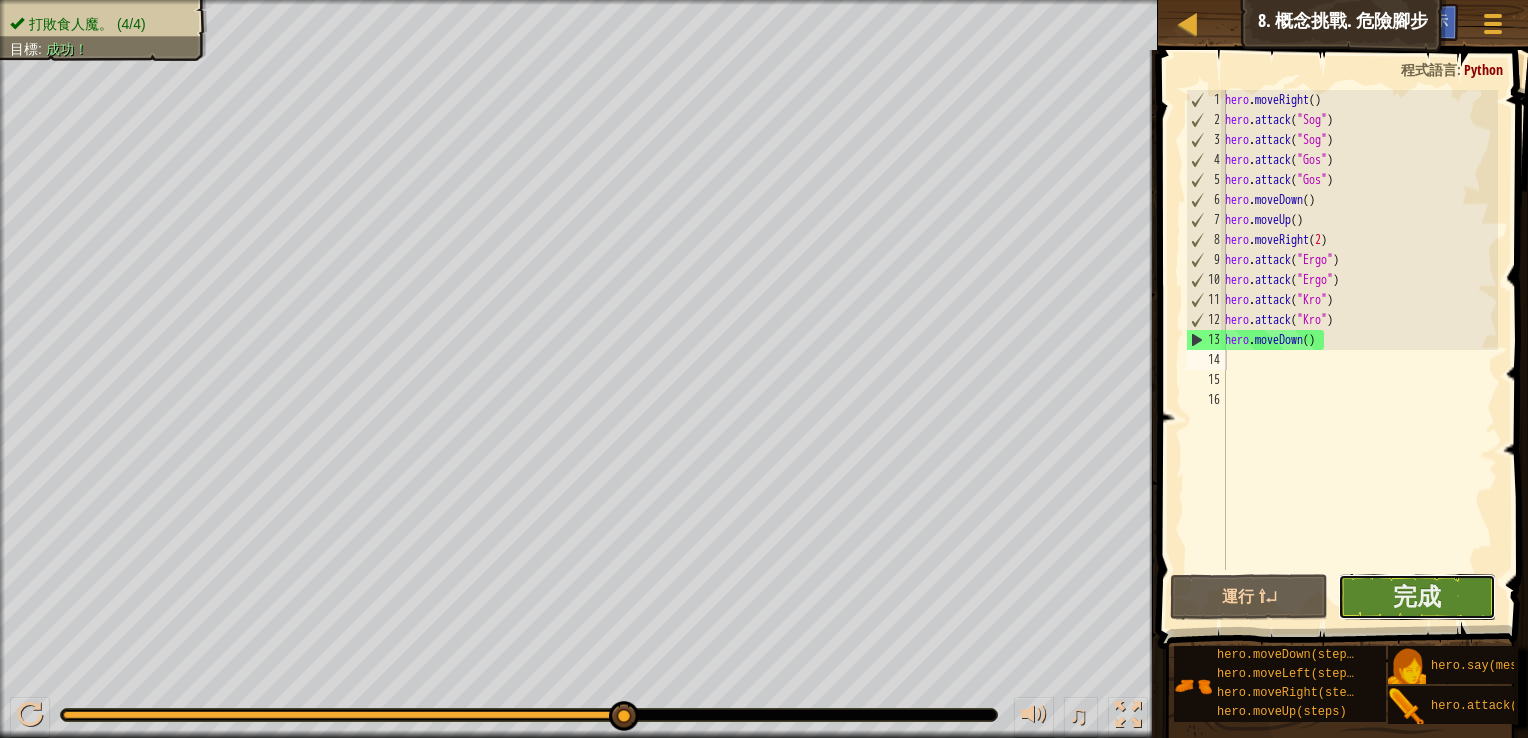 click on "完成" at bounding box center (1417, 597) 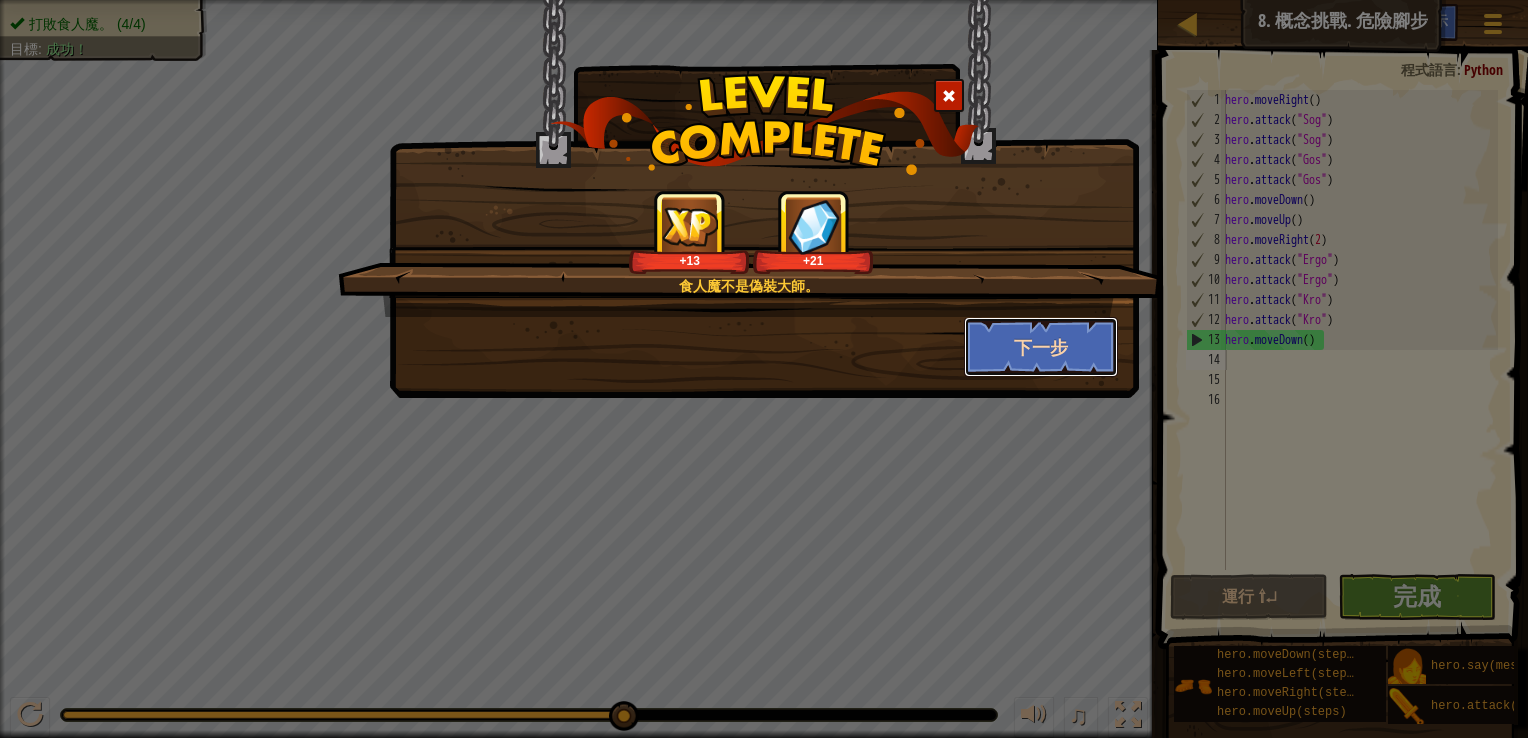 click on "下一步" at bounding box center [1041, 347] 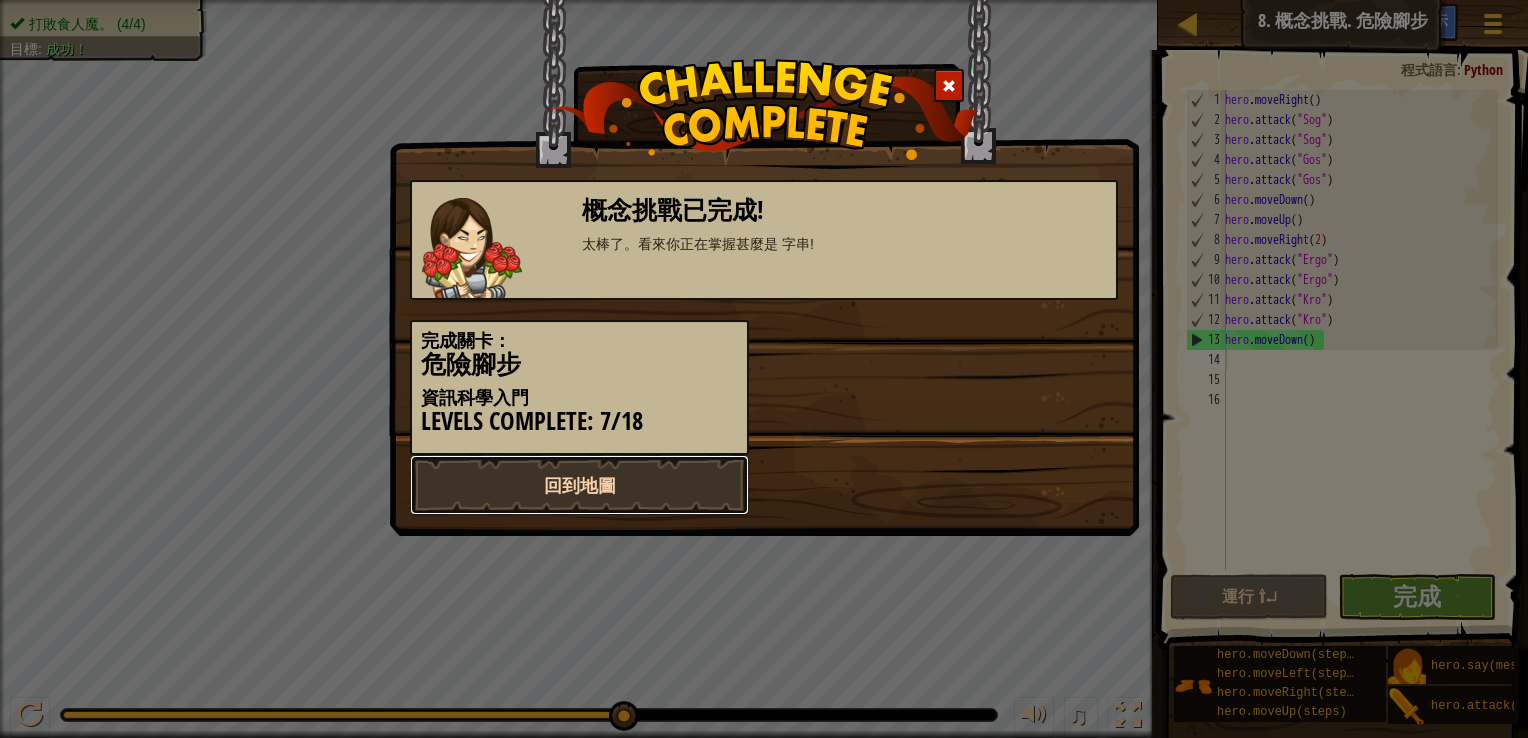 click on "回到地圖" at bounding box center (579, 485) 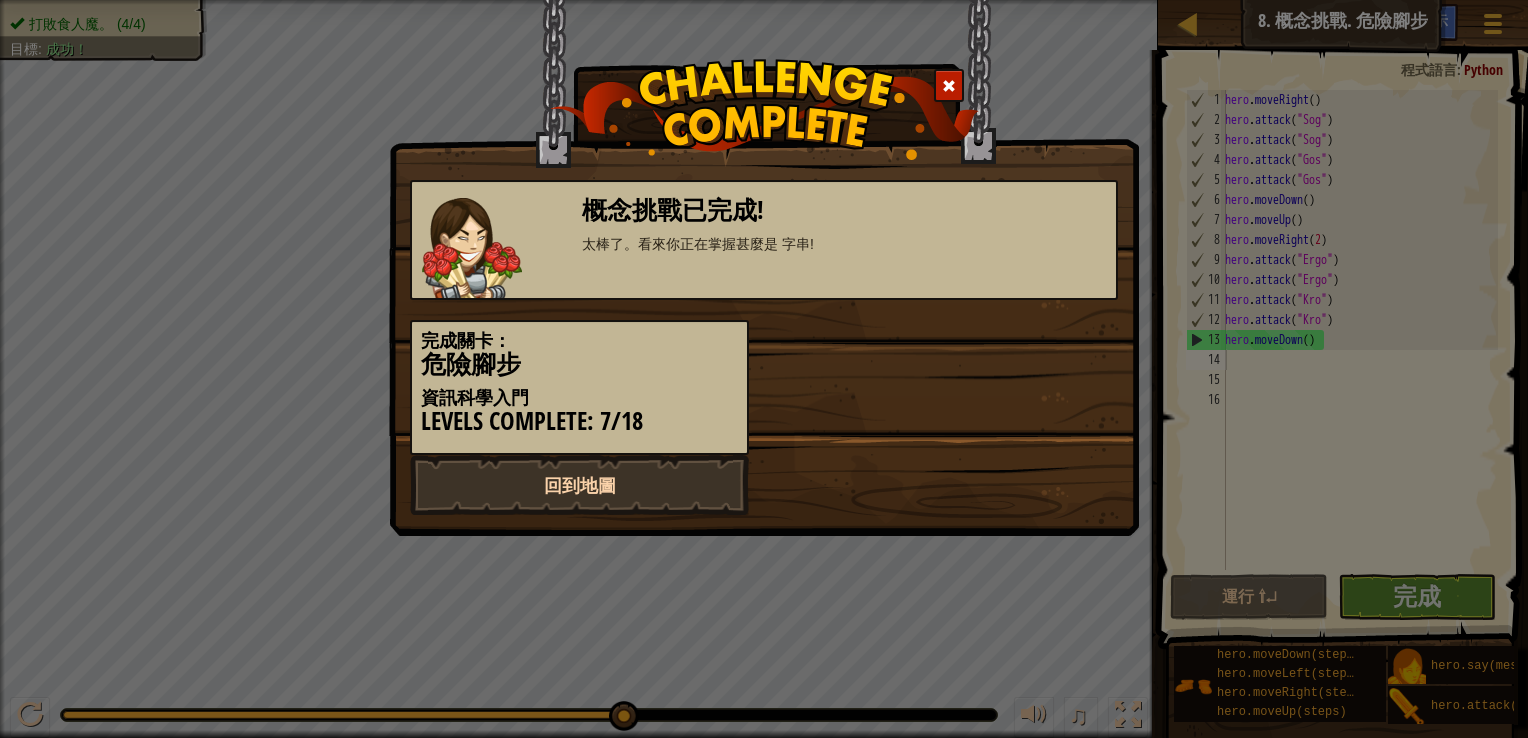 select on "zh-HANT" 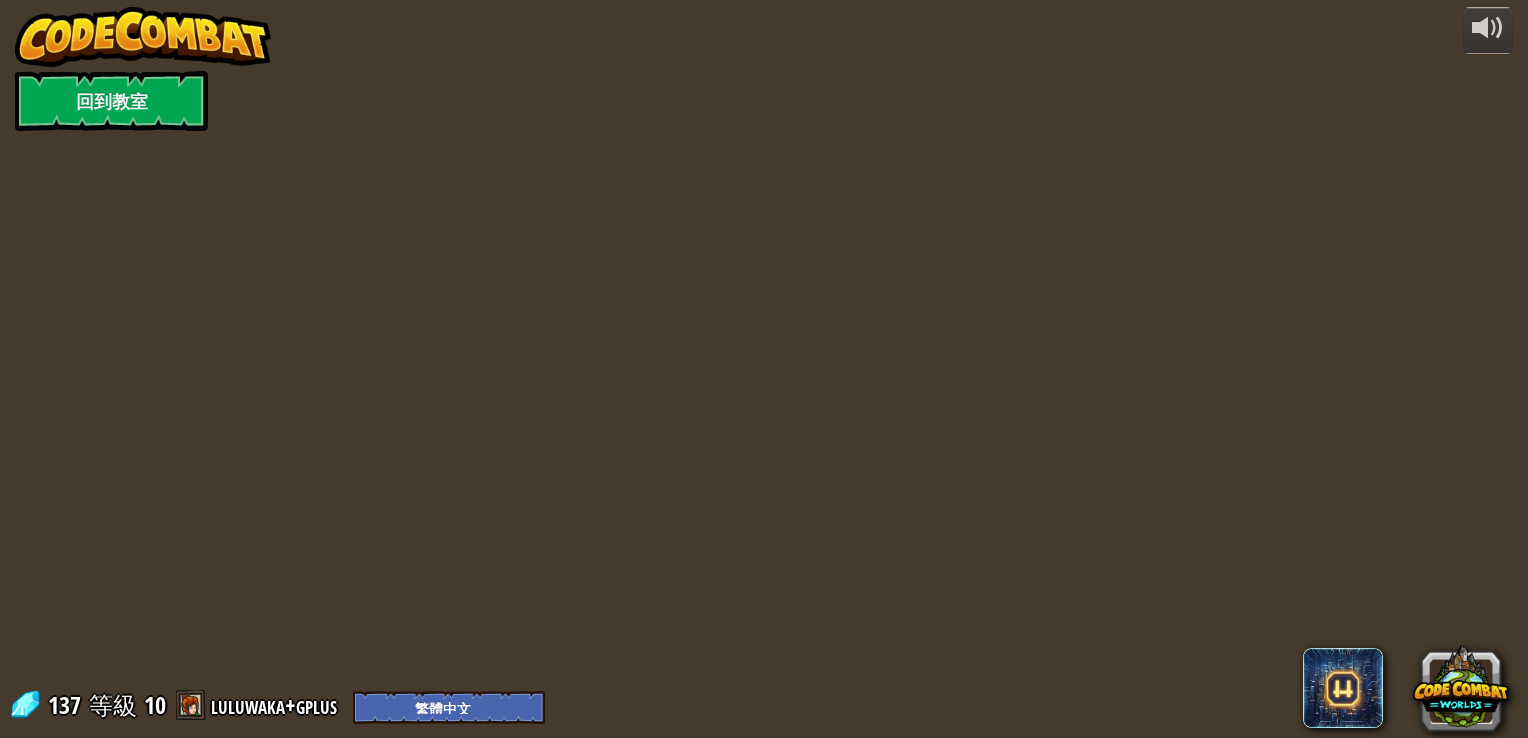select on "zh-HANT" 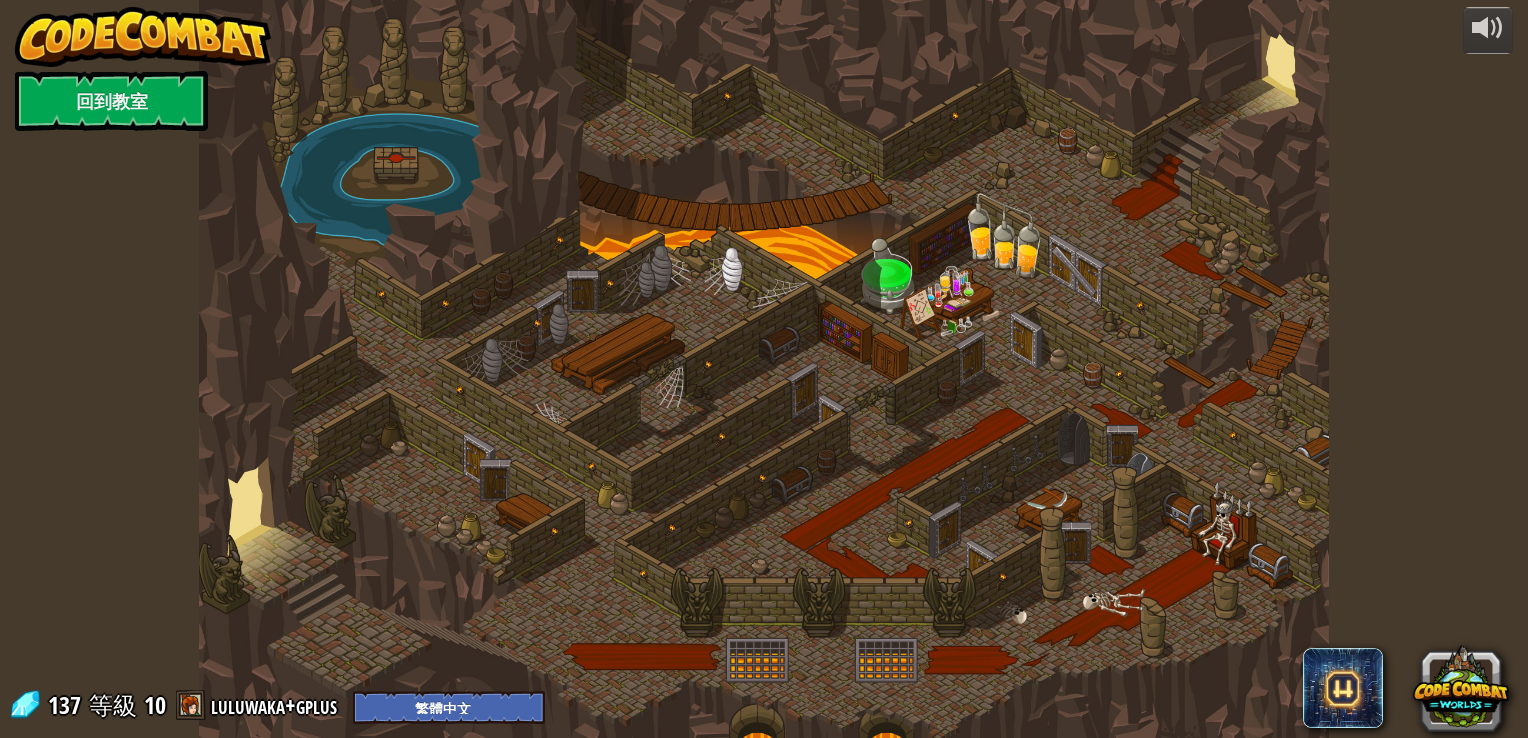 select on "zh-HANT" 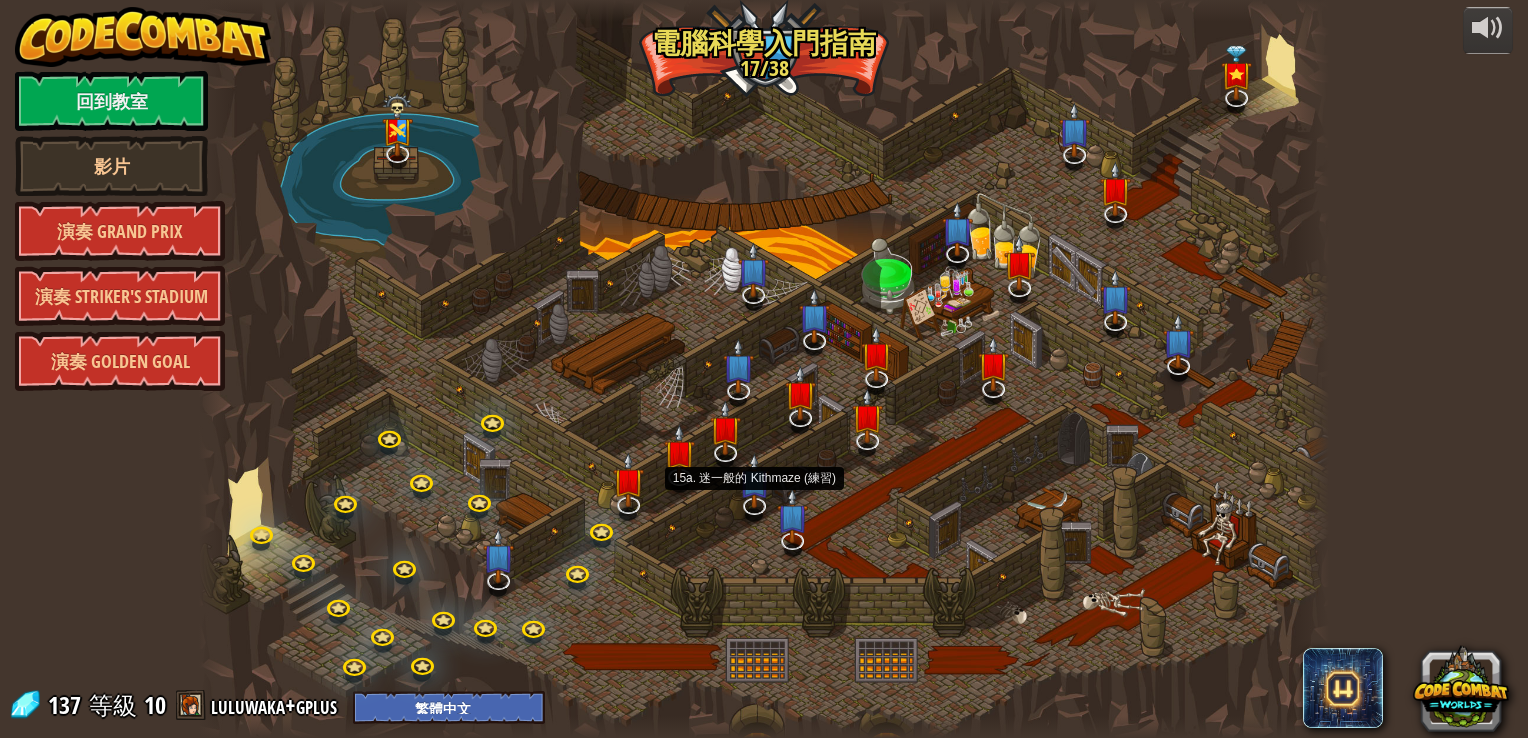 select on "zh-HANT" 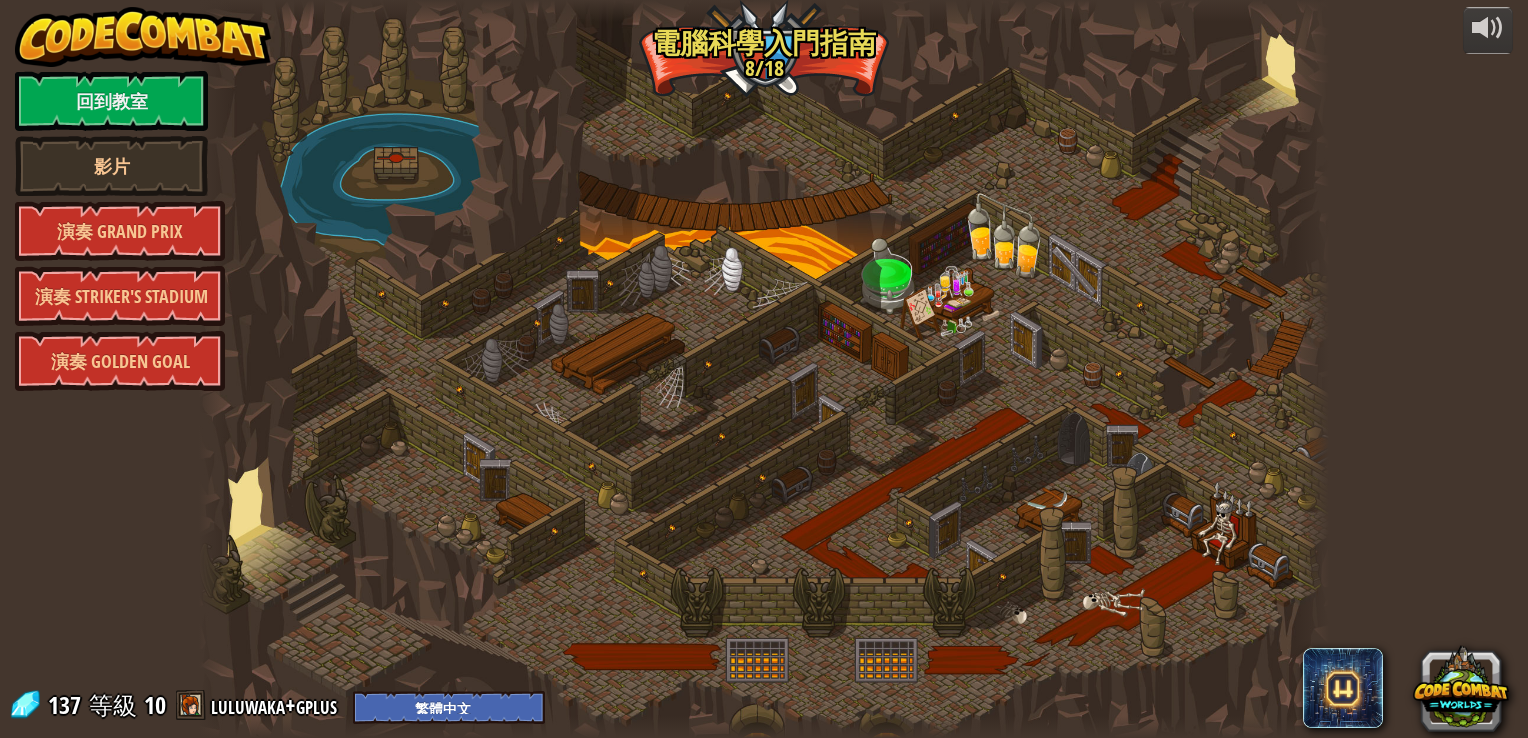 select on "zh-HANT" 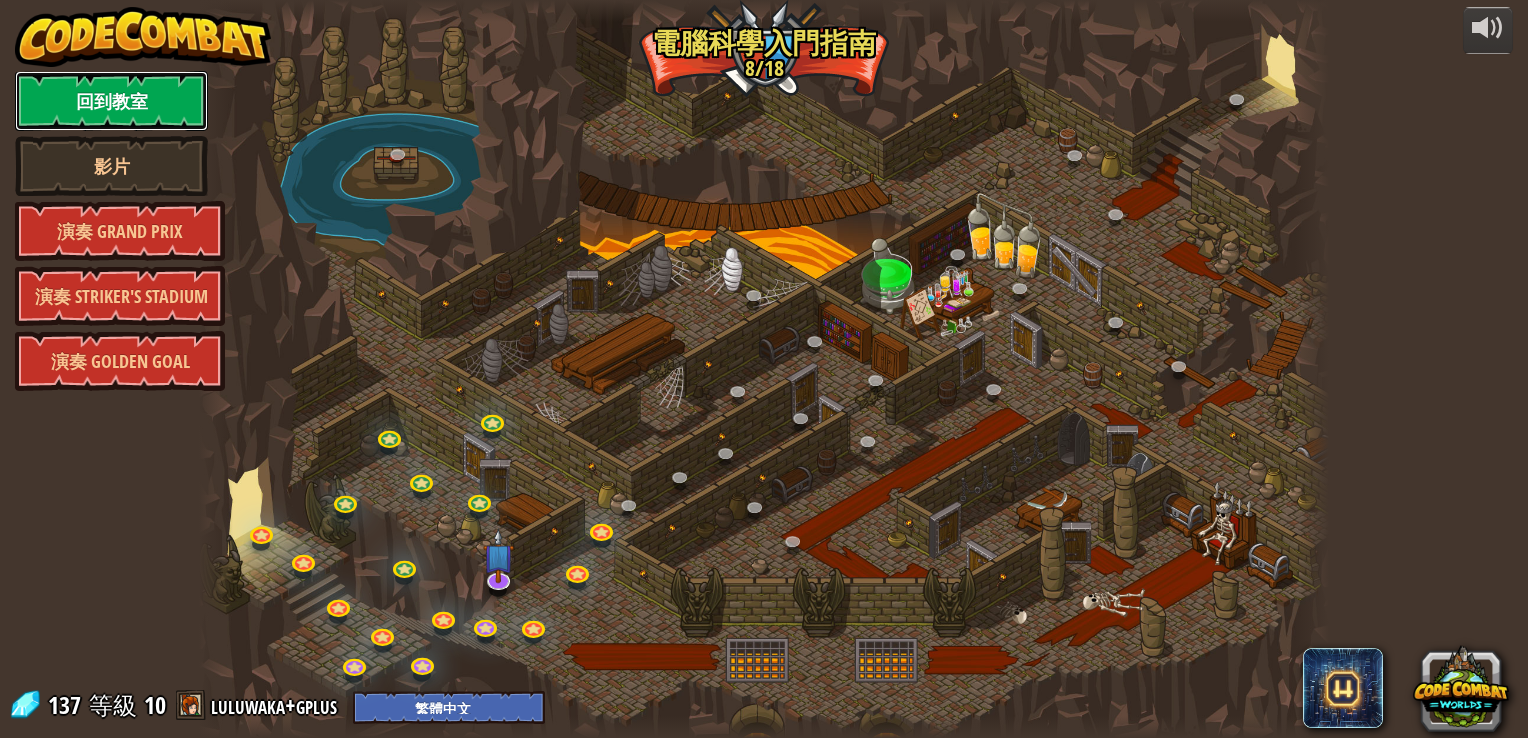 click on "回到教室" at bounding box center [111, 101] 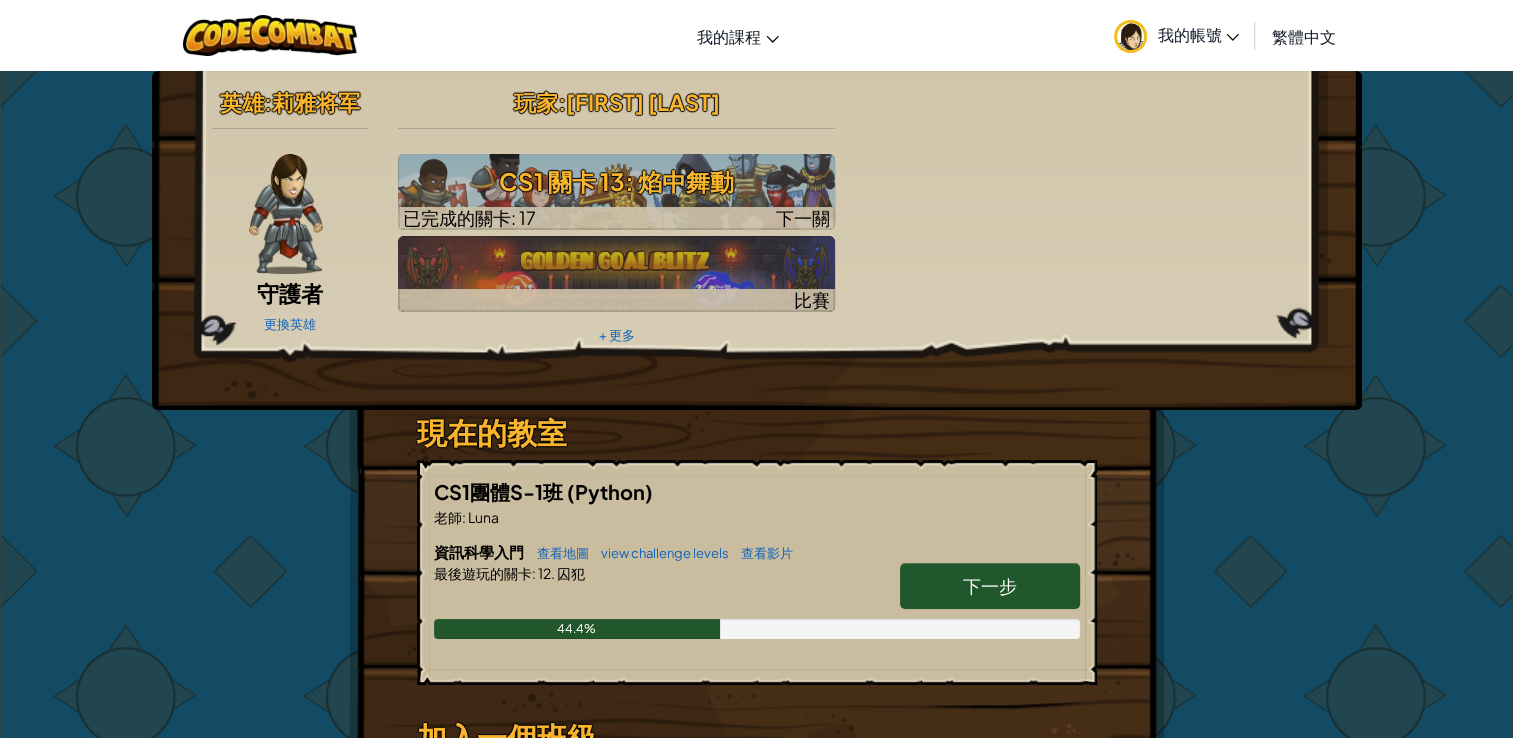 click on "下一步" at bounding box center [990, 585] 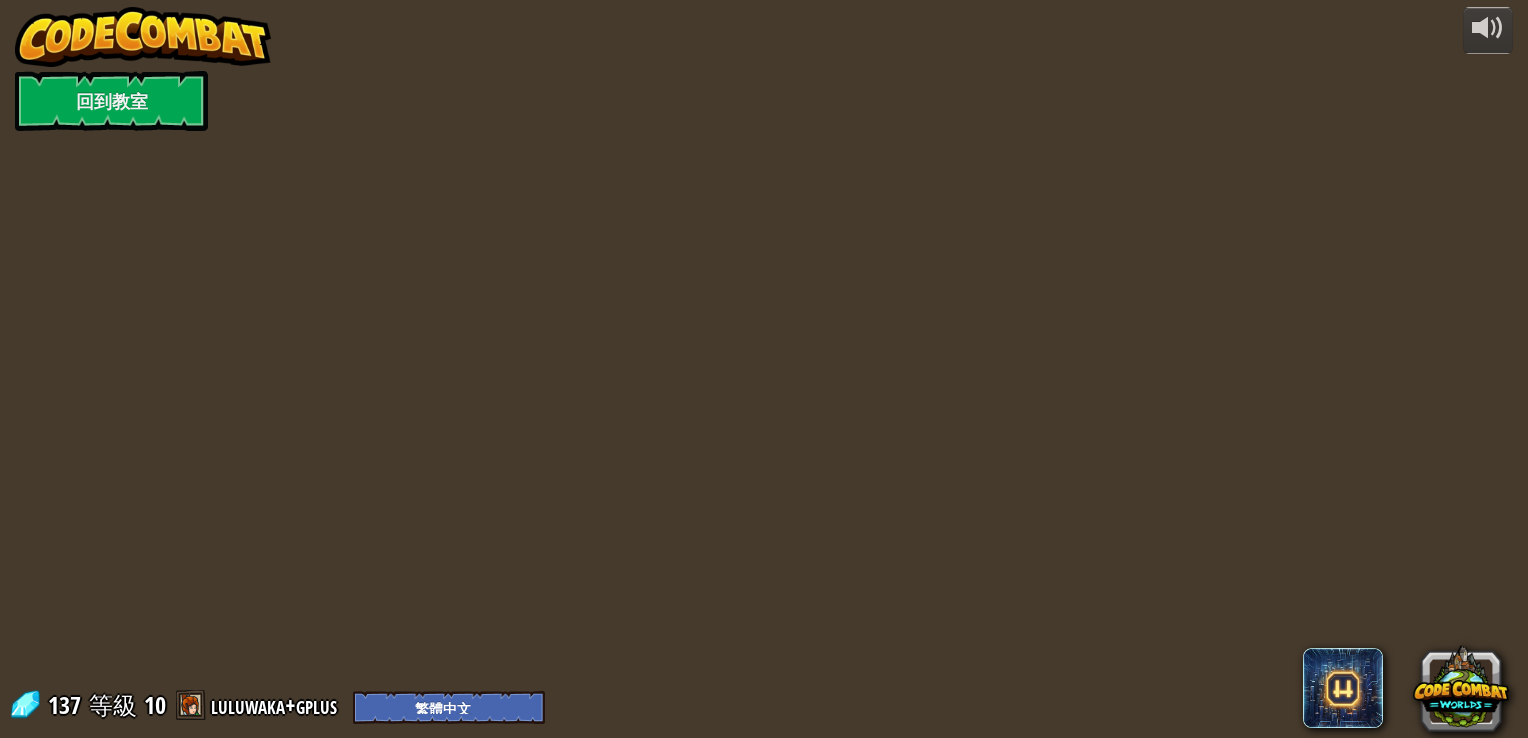 select on "zh-HANT" 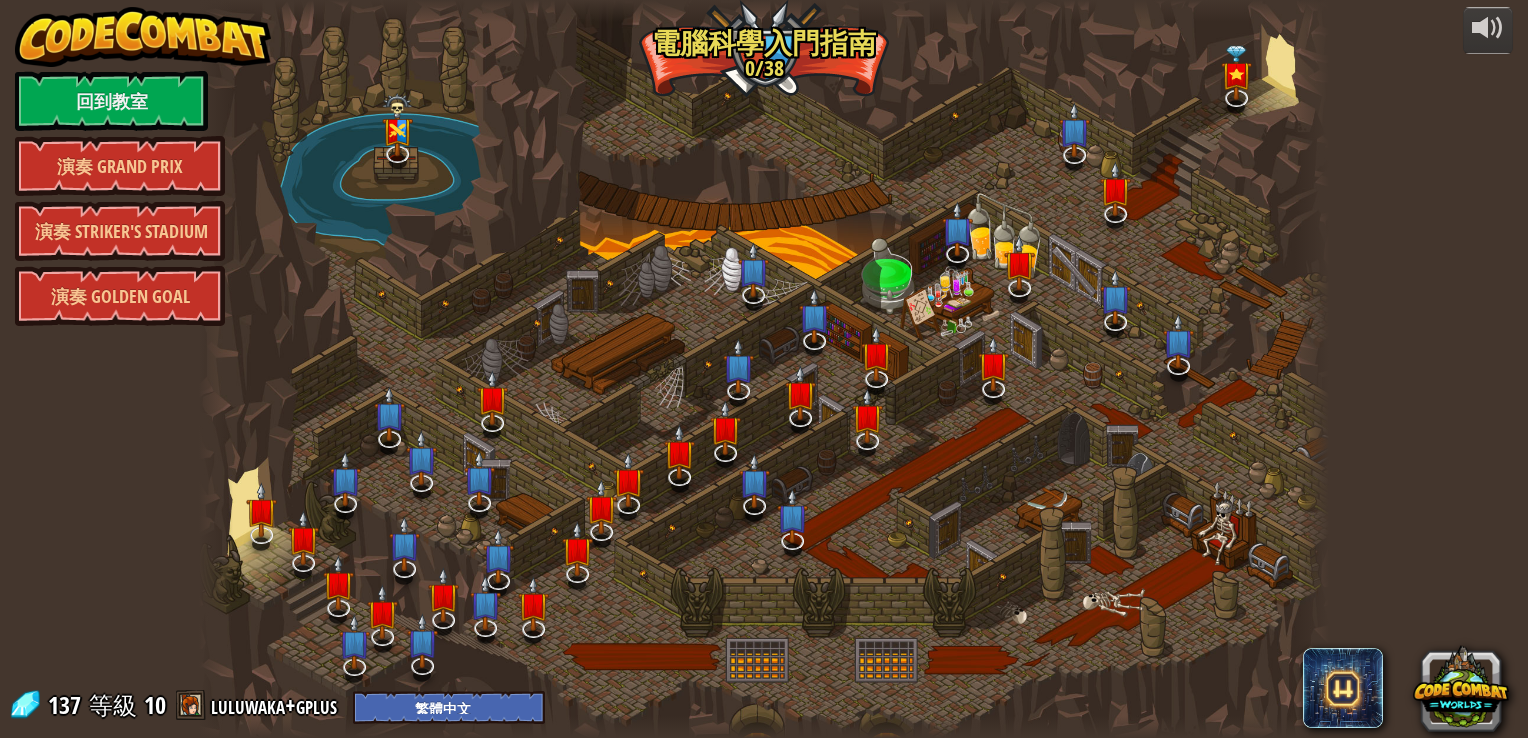 select on "zh-HANT" 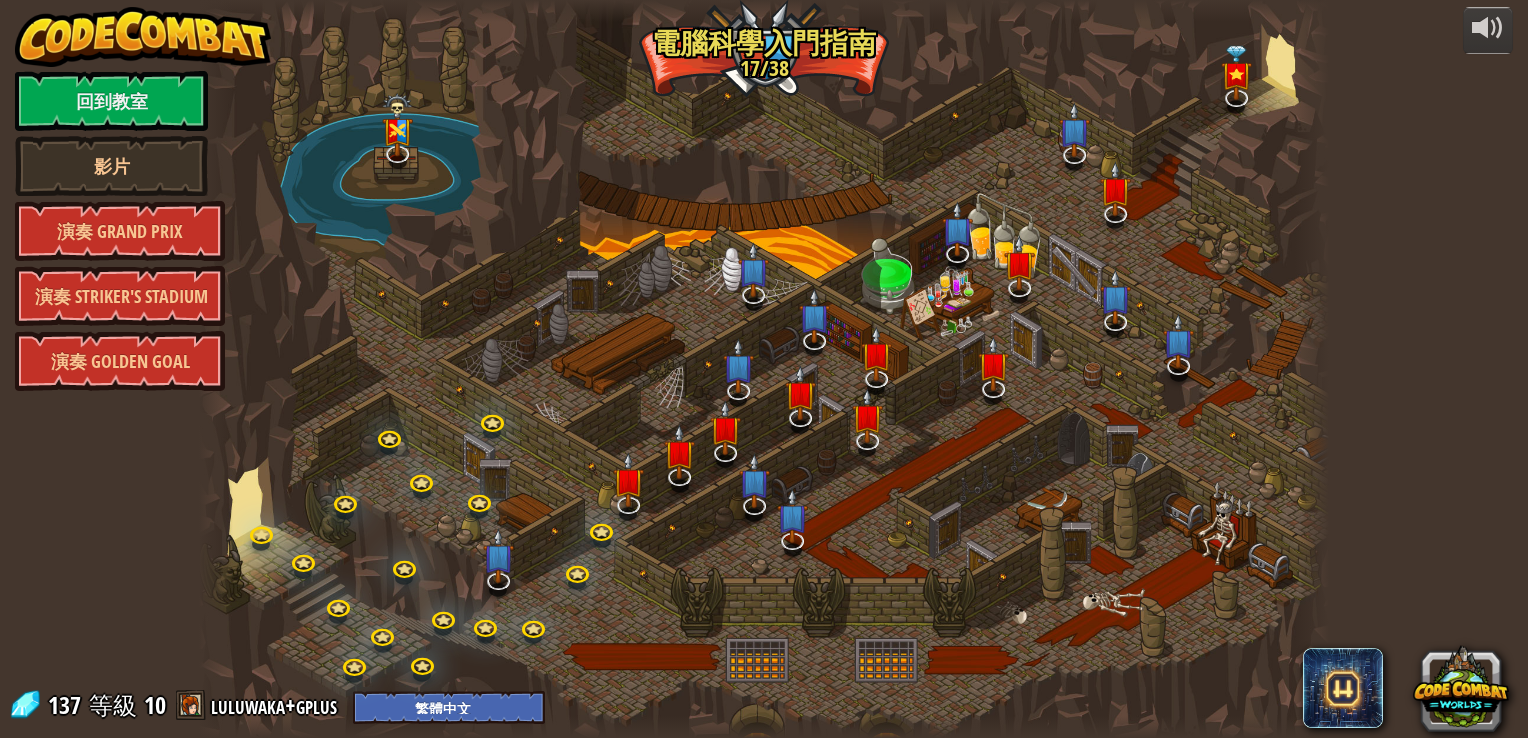 select on "zh-HANT" 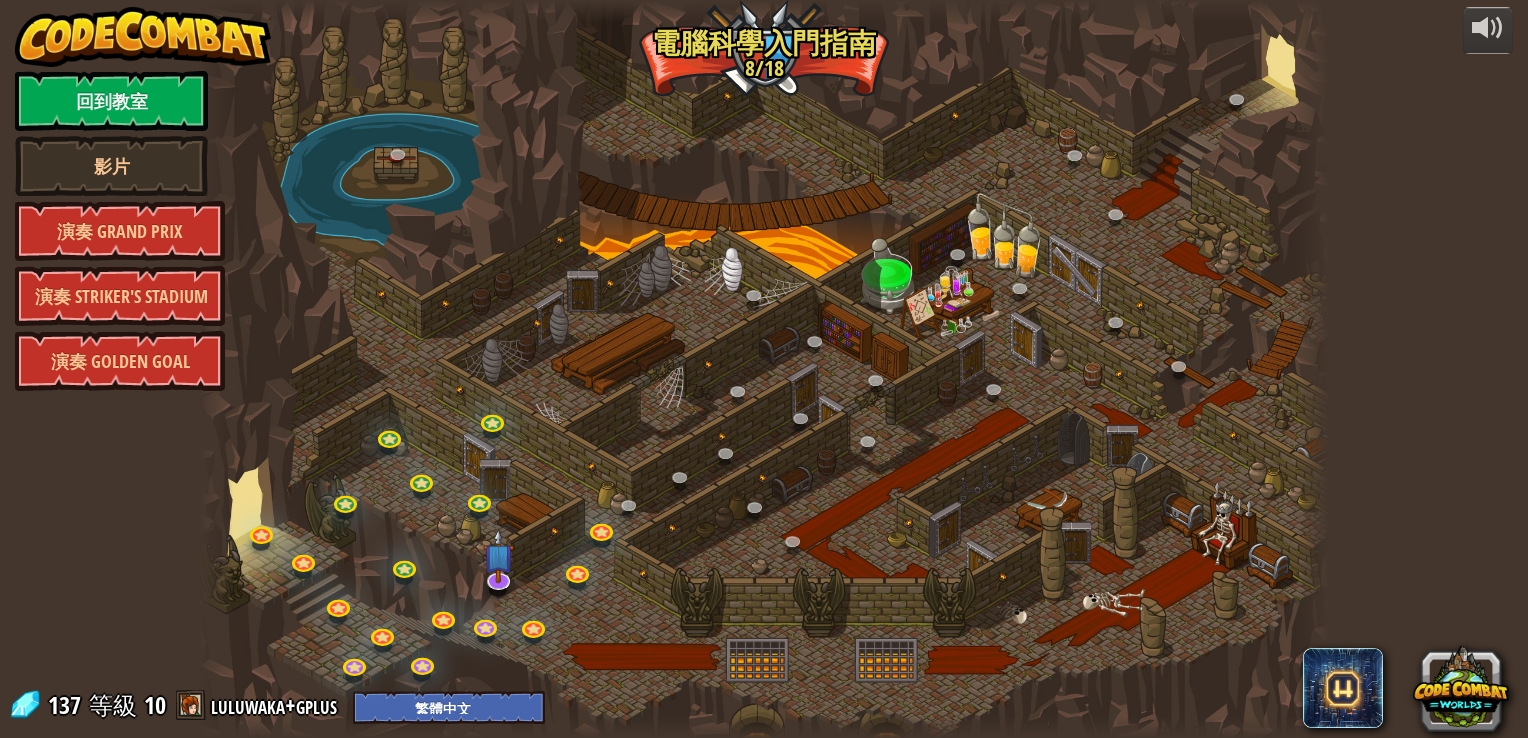 select on "zh-HANT" 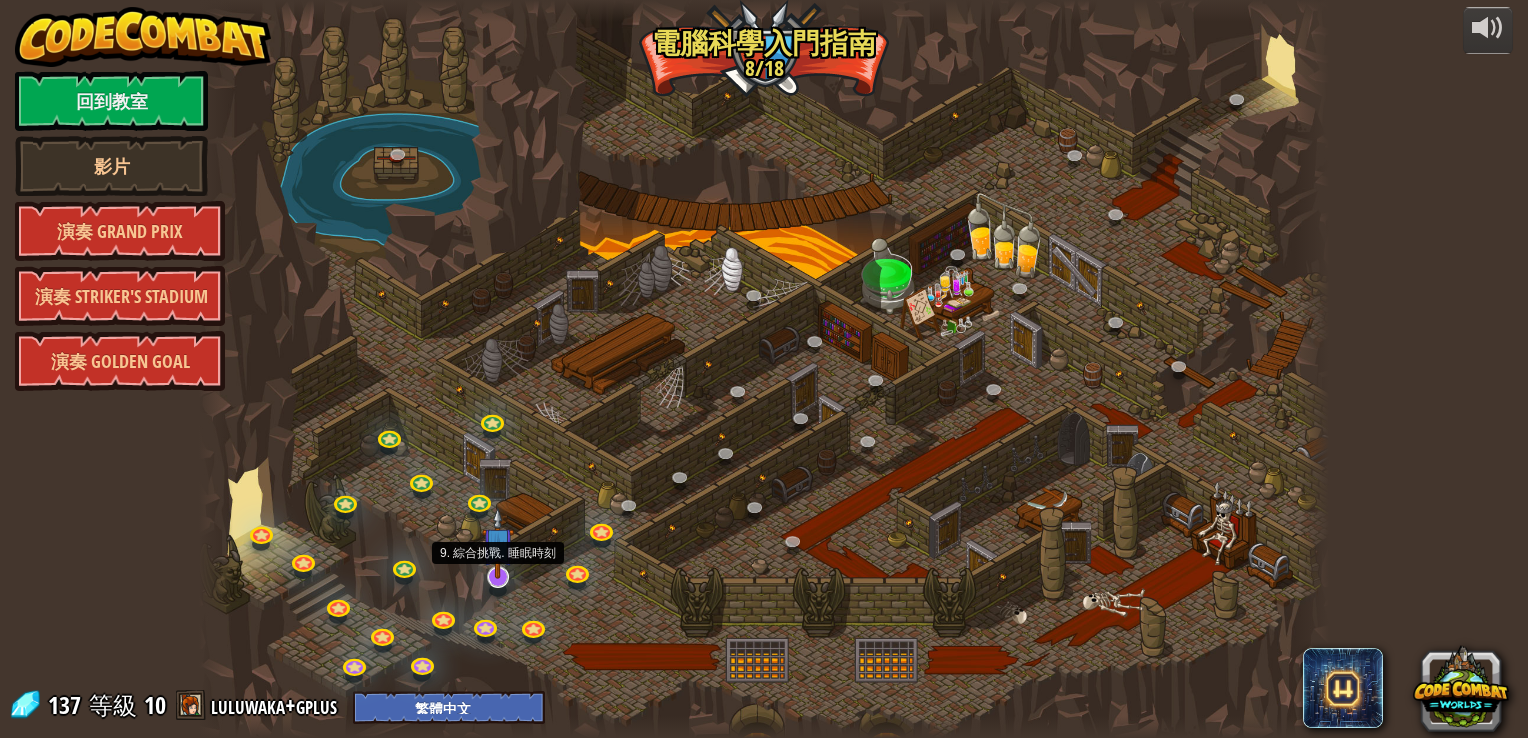 click at bounding box center (498, 543) 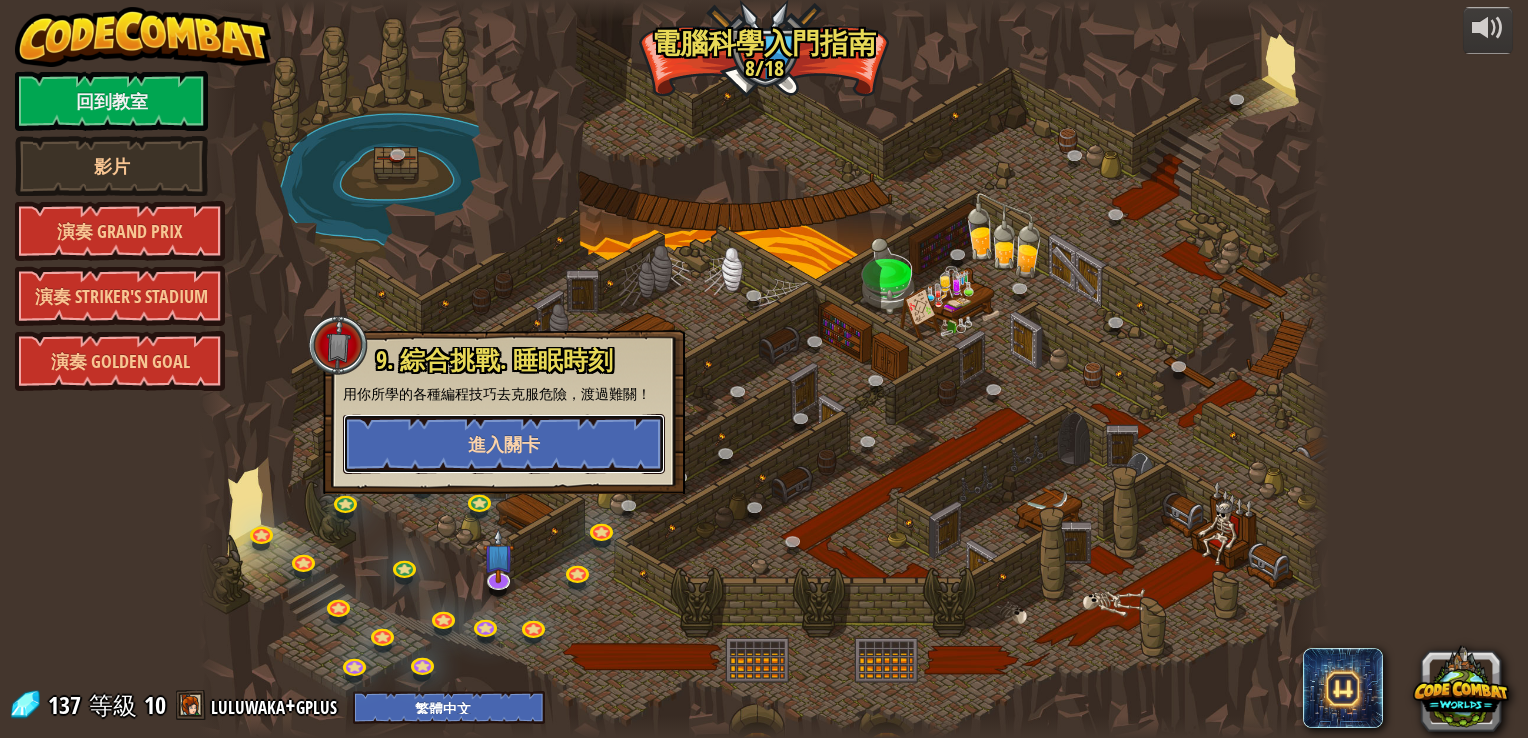 click on "進入關卡" at bounding box center [504, 444] 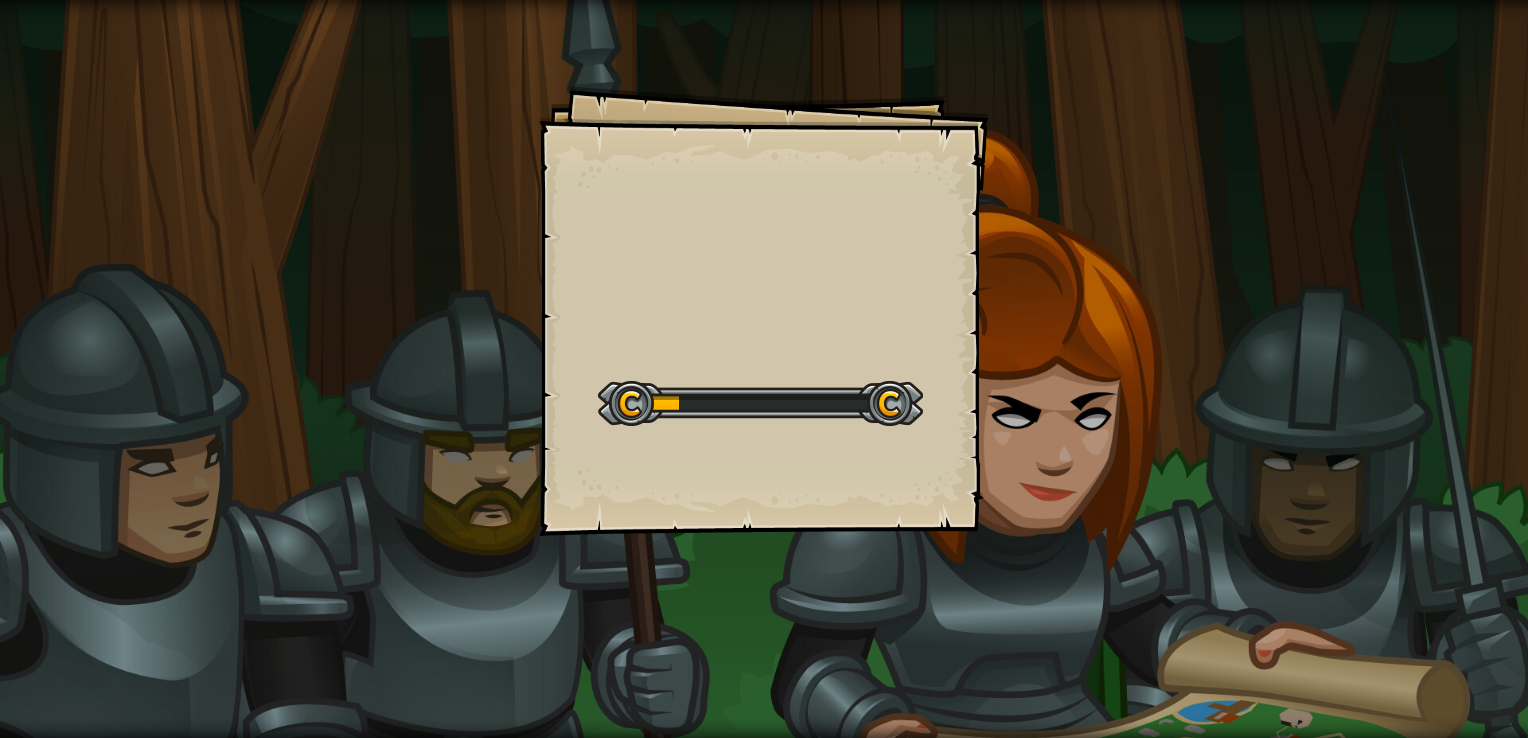 drag, startPoint x: 780, startPoint y: 506, endPoint x: 832, endPoint y: 450, distance: 76.41989 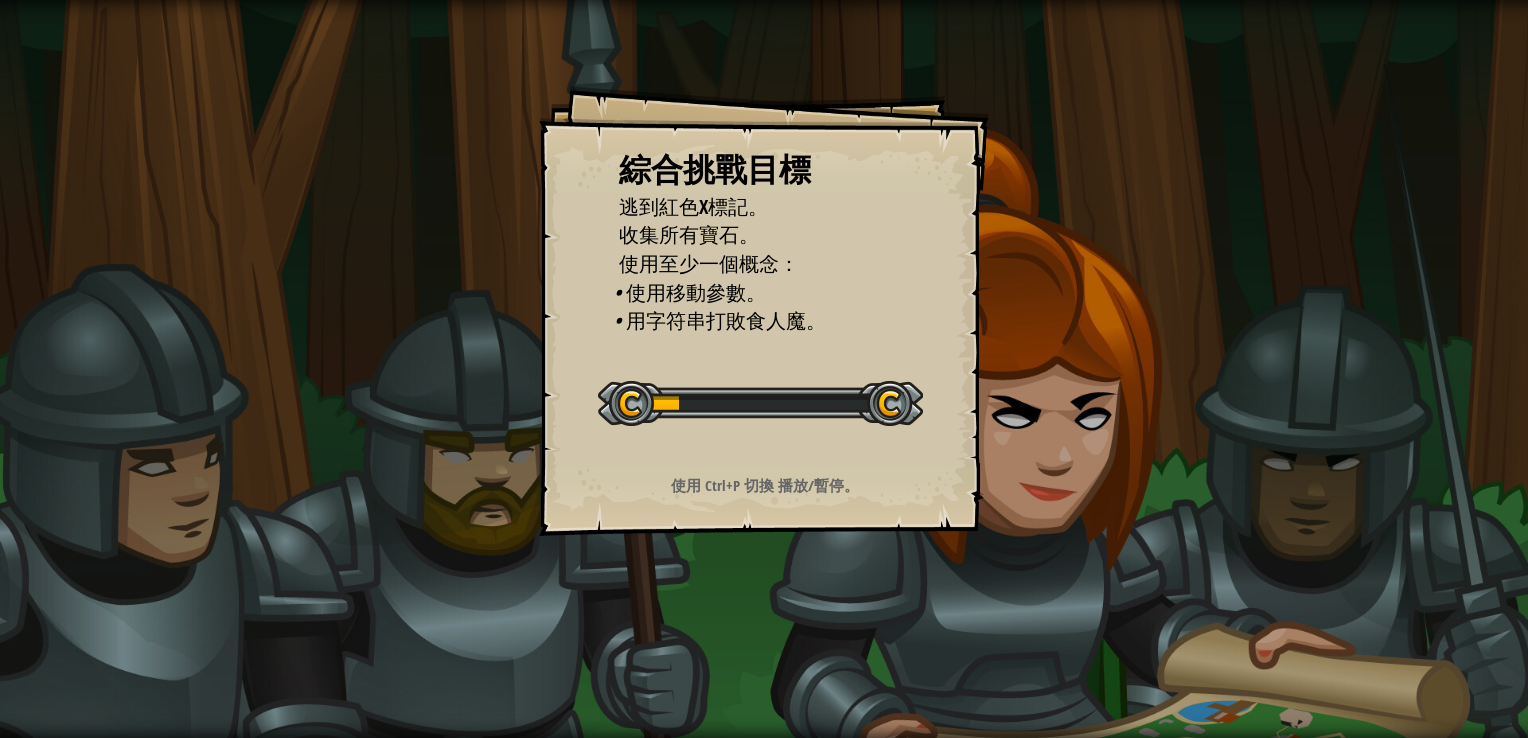 drag, startPoint x: 940, startPoint y: 501, endPoint x: 983, endPoint y: 465, distance: 56.0803 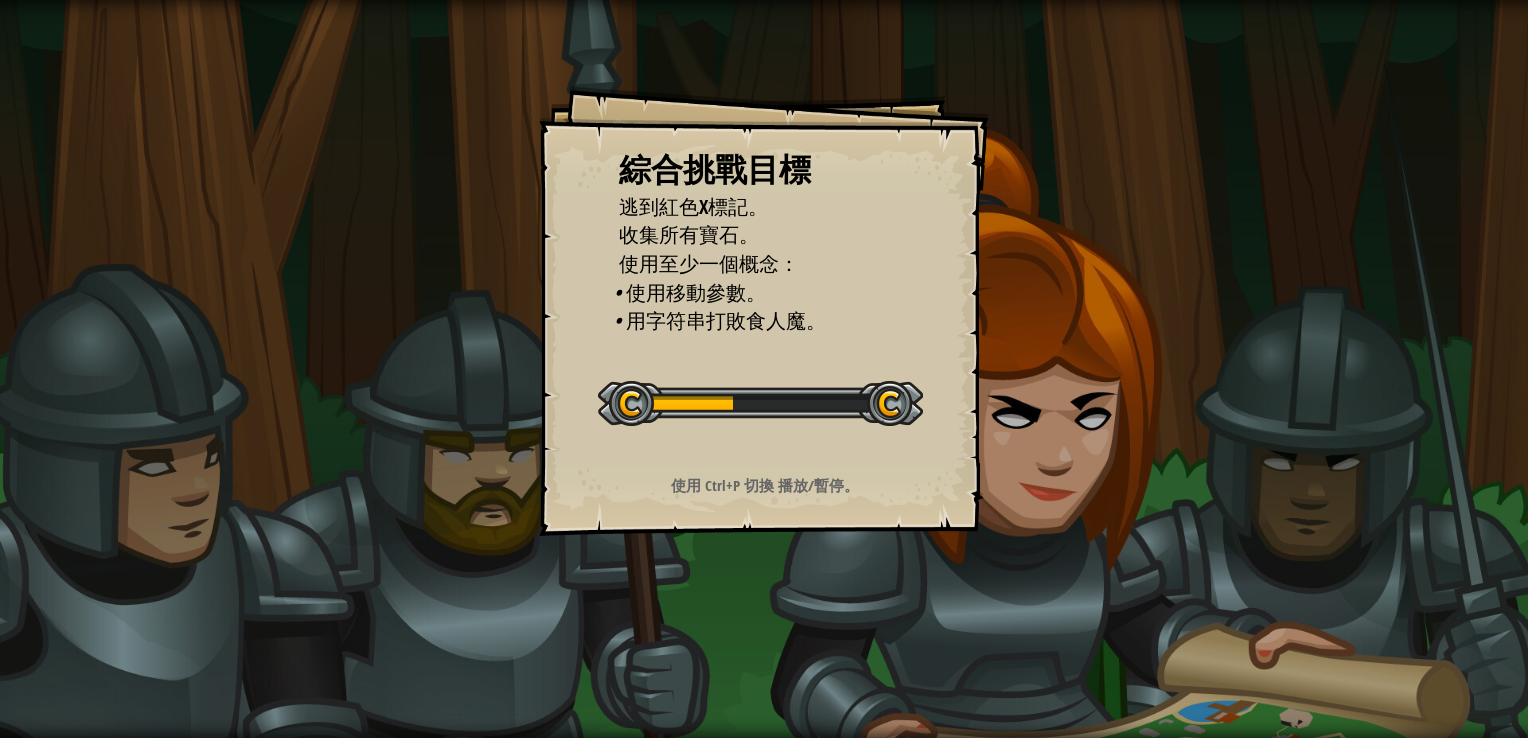 click on "綜合挑戰目標 逃到紅色X標記。 收集所有寶石。 使用至少一個概念：  •  使用移動參數。  •  用字符串打敗食人魔。 開始綜合挑戰 從伺服器載入失敗 您將需要訂閱來開啟這關。 訂閱 您需要加入一個課程來遊玩此關卡。 回到我的課程 詢問您的老師來分派一個授權碼給您，這樣您就可以繼續遊玩CodeCombat! 回到我的課程 此關卡已鎖定。
回到我的課程 使用 Ctrl+P 切換 播放/暫停。" at bounding box center (764, 311) 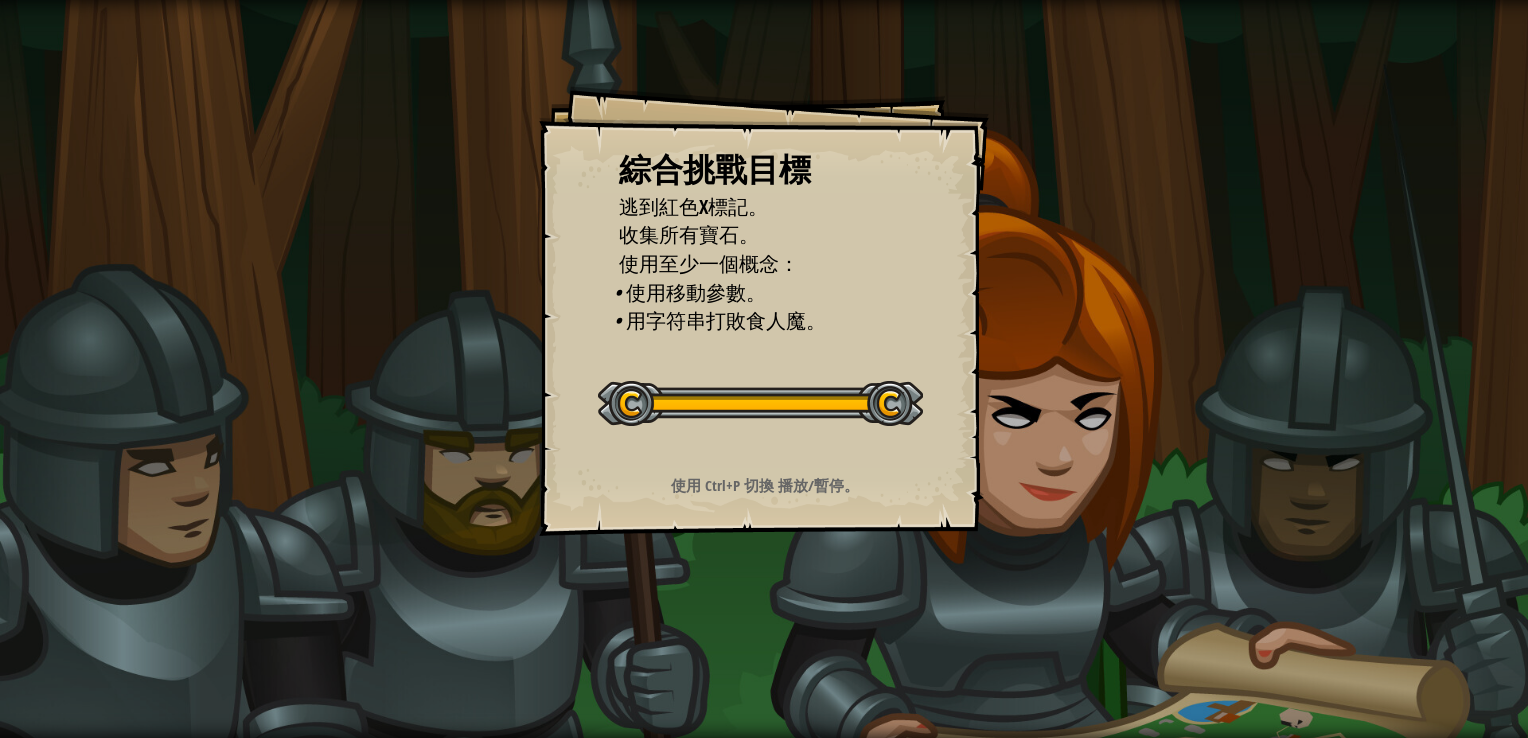 click on "綜合挑戰目標 逃到紅色X標記。 收集所有寶石。 使用至少一個概念：  •  使用移動參數。  •  用字符串打敗食人魔。 開始綜合挑戰 從伺服器載入失敗 您將需要訂閱來開啟這關。 訂閱 您需要加入一個課程來遊玩此關卡。 回到我的課程 詢問您的老師來分派一個授權碼給您，這樣您就可以繼續遊玩CodeCombat! 回到我的課程 此關卡已鎖定。
回到我的課程 使用 Ctrl+P 切換 播放/暫停。" at bounding box center (764, 311) 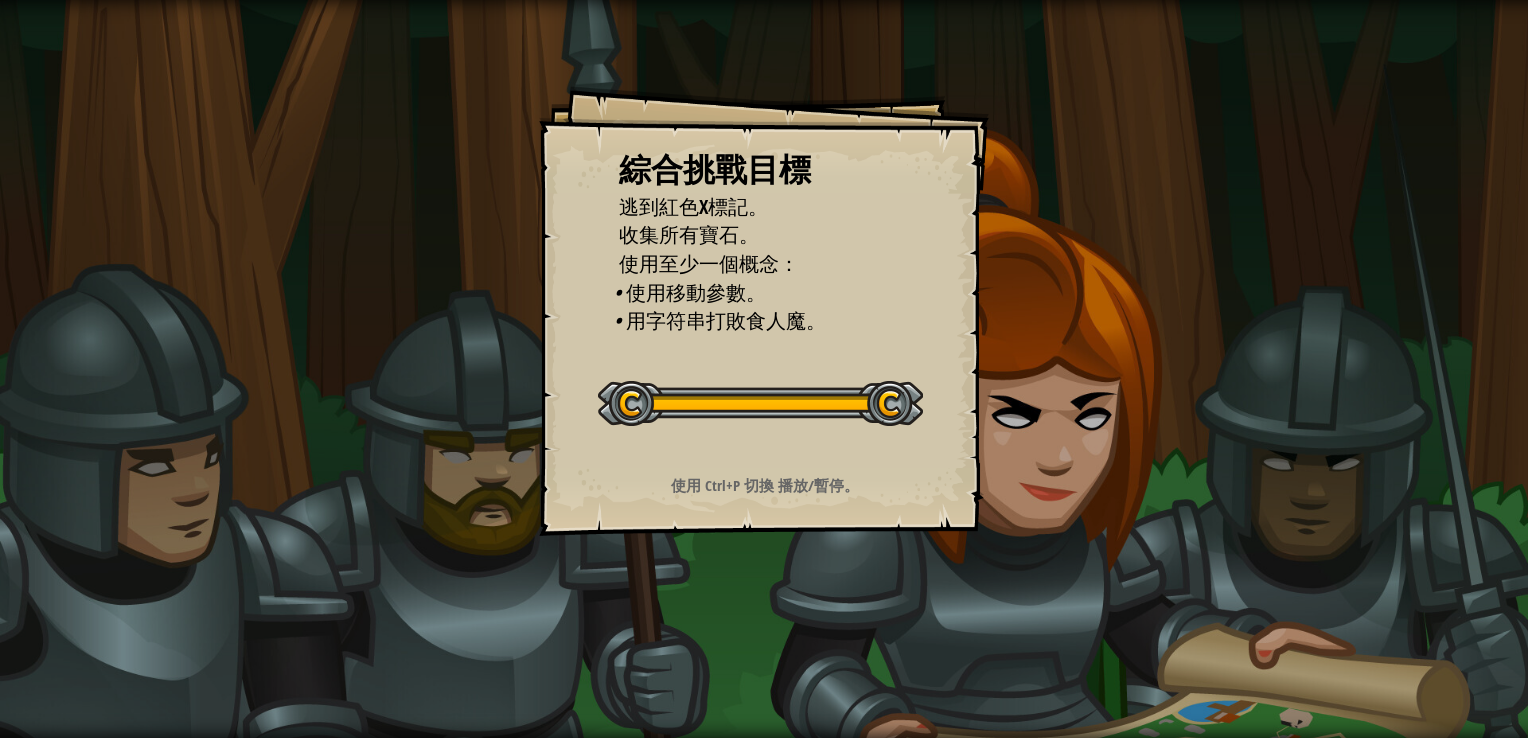 click on "綜合挑戰目標 逃到紅色X標記。 收集所有寶石。 使用至少一個概念：  •  使用移動參數。  •  用字符串打敗食人魔。 開始綜合挑戰 從伺服器載入失敗 您將需要訂閱來開啟這關。 訂閱 您需要加入一個課程來遊玩此關卡。 回到我的課程 詢問您的老師來分派一個授權碼給您，這樣您就可以繼續遊玩CodeCombat! 回到我的課程 此關卡已鎖定。
回到我的課程 使用 Ctrl+P 切換 播放/暫停。" at bounding box center [764, 311] 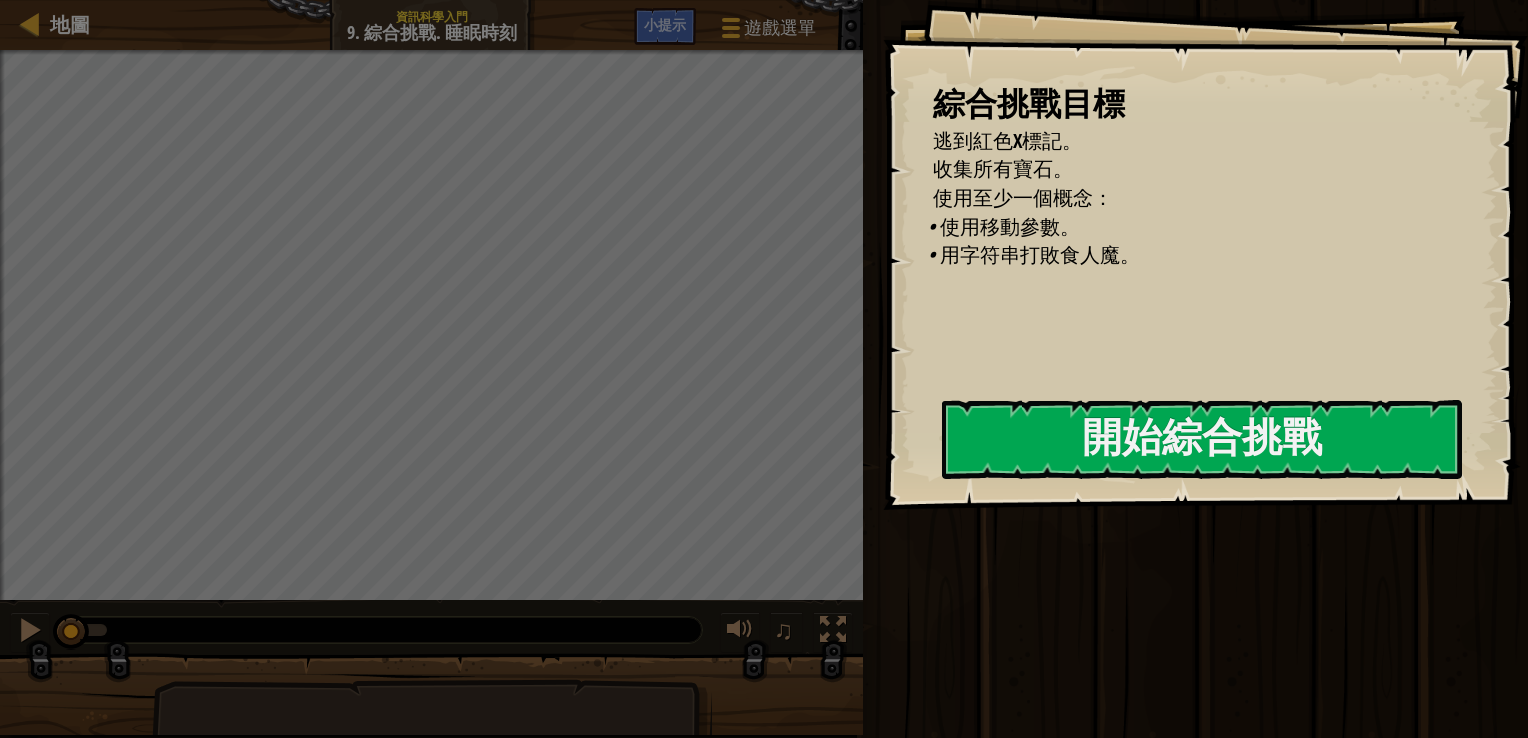 click on "綜合挑戰目標 逃到紅色X標記。 收集所有寶石。 使用至少一個概念：  •  使用移動參數。  •  用字符串打敗食人魔。 開始綜合挑戰 從伺服器載入失敗 您將需要訂閱來開啟這關。 訂閱 您需要加入一個課程來遊玩此關卡。 回到我的課程 詢問您的老師來分派一個授權碼給您，這樣您就可以繼續遊玩CodeCombat! 回到我的課程 此關卡已鎖定。
回到我的課程" at bounding box center [1205, 255] 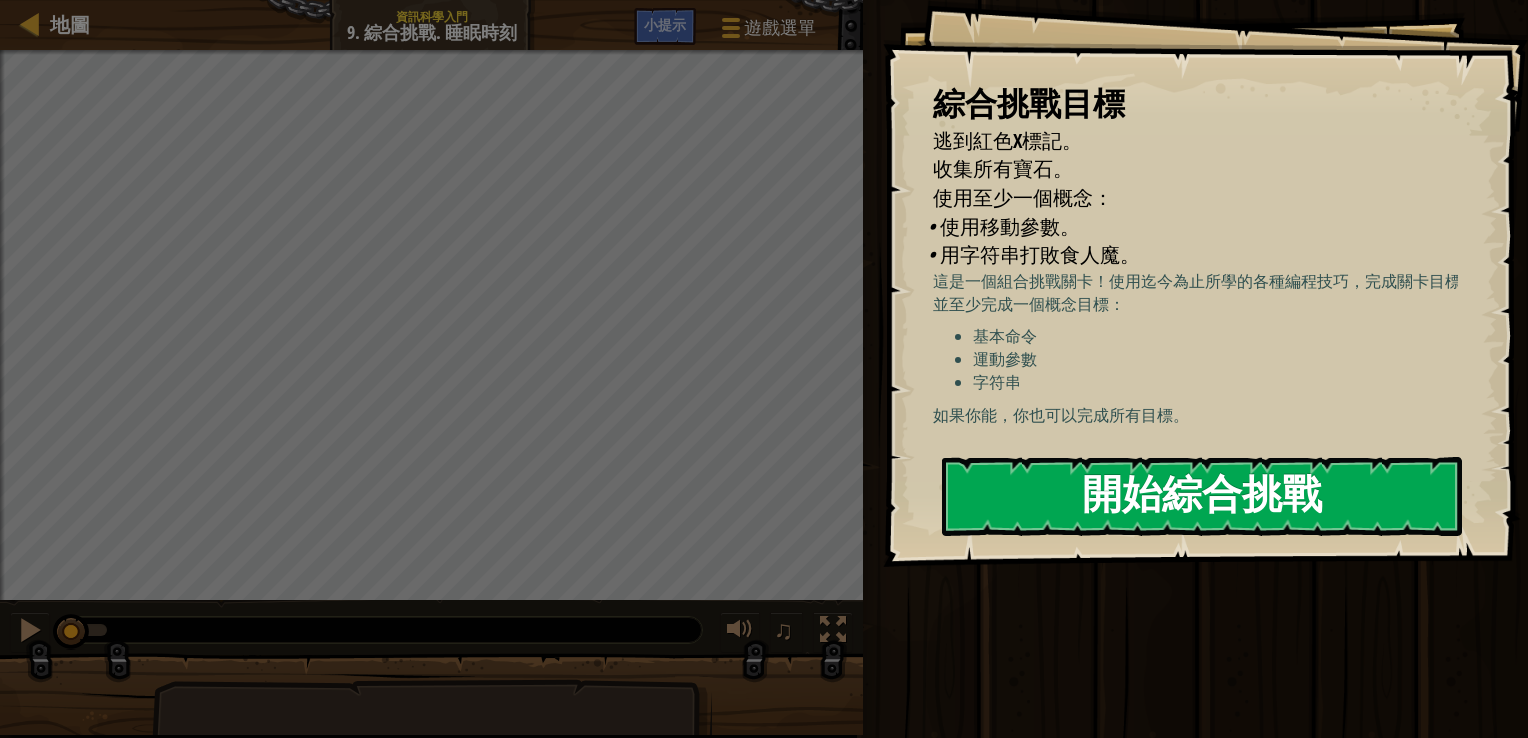 click on "開始綜合挑戰" at bounding box center [1202, 496] 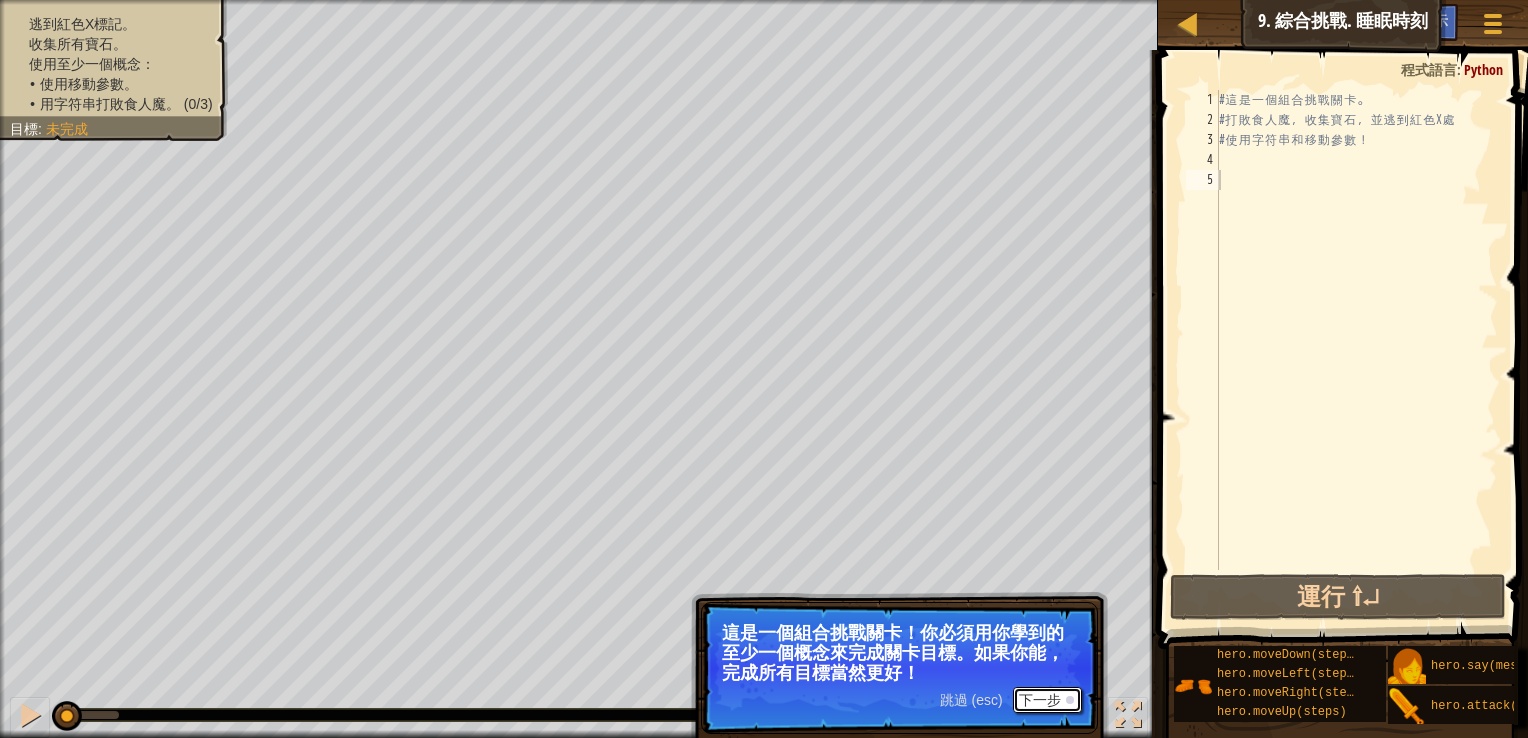 click on "下一步" at bounding box center (1047, 700) 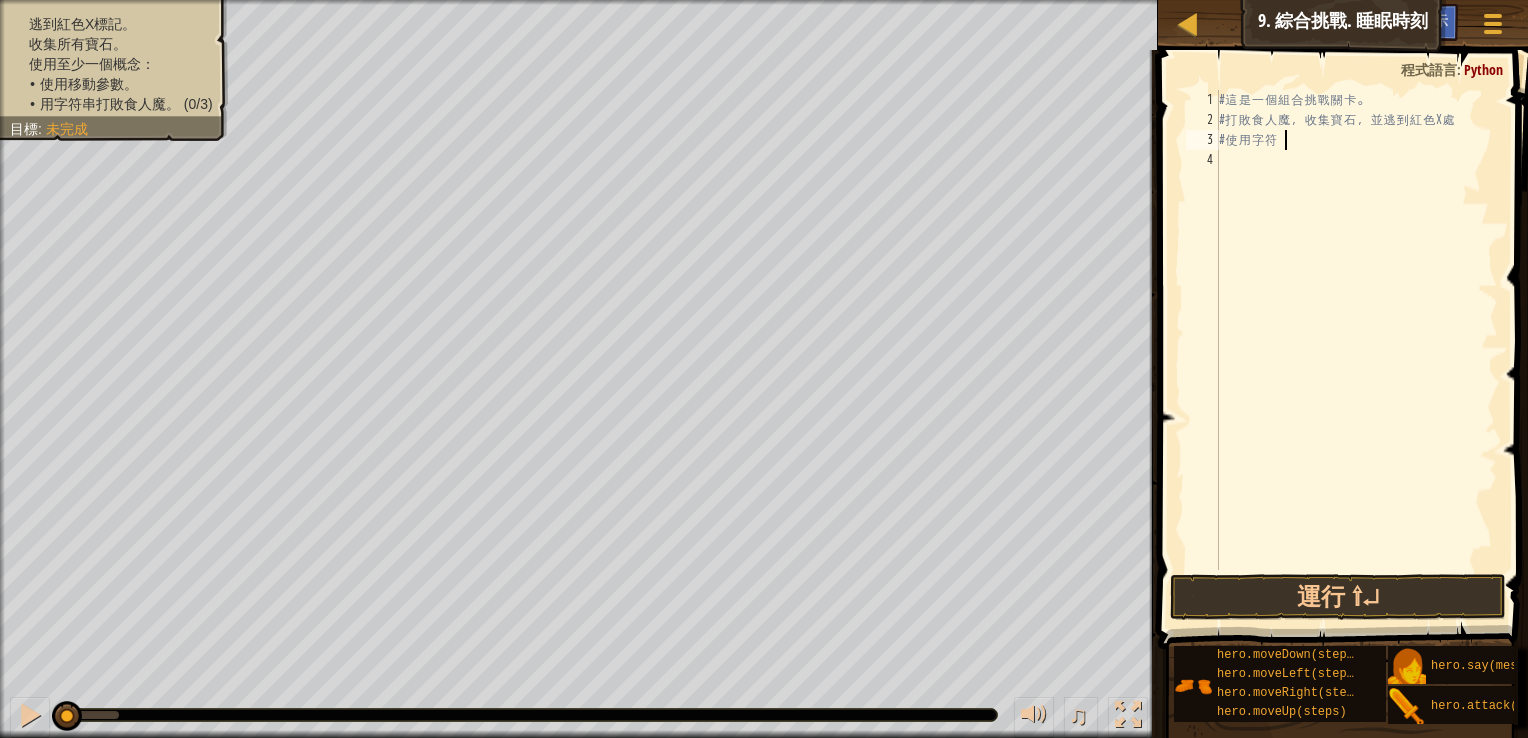 type on "#" 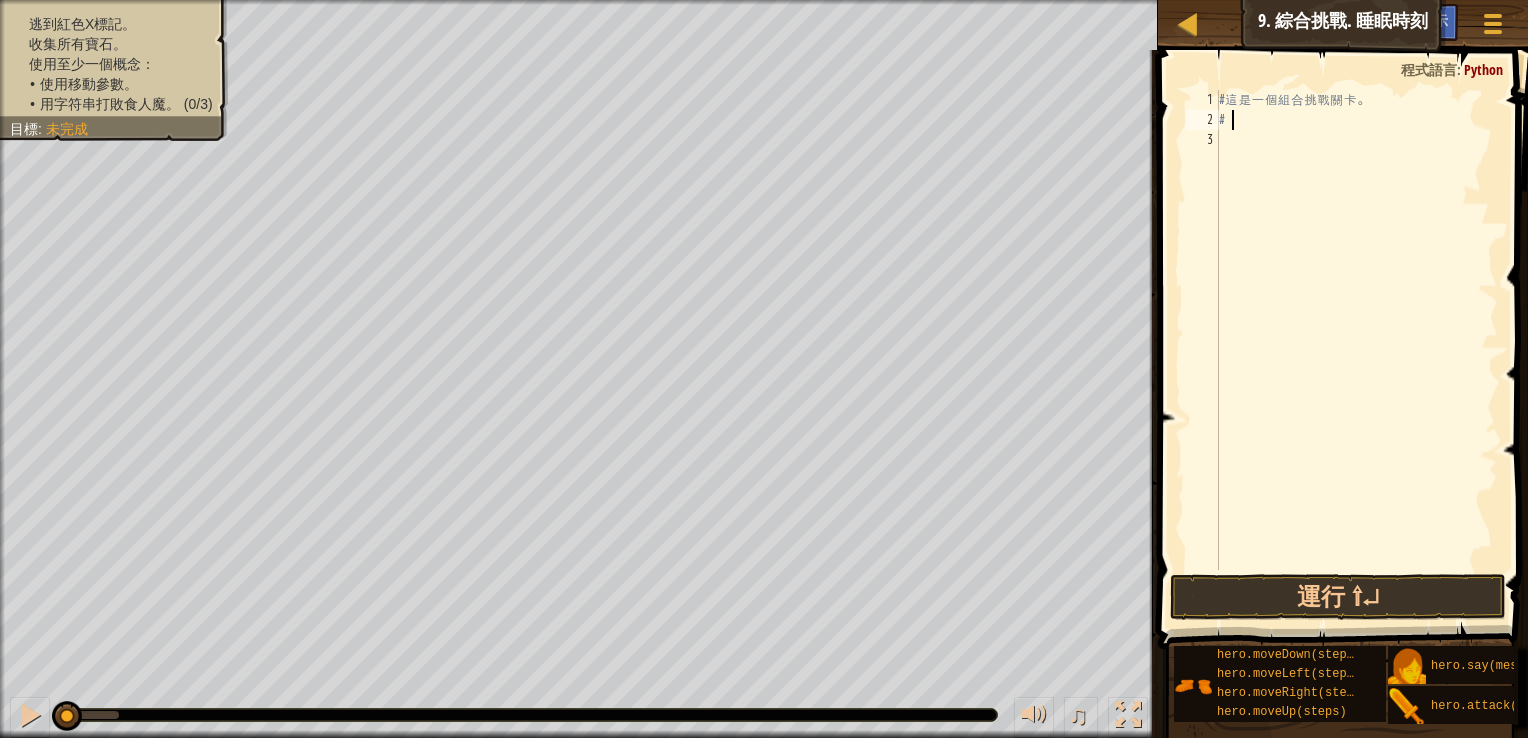 type on "#" 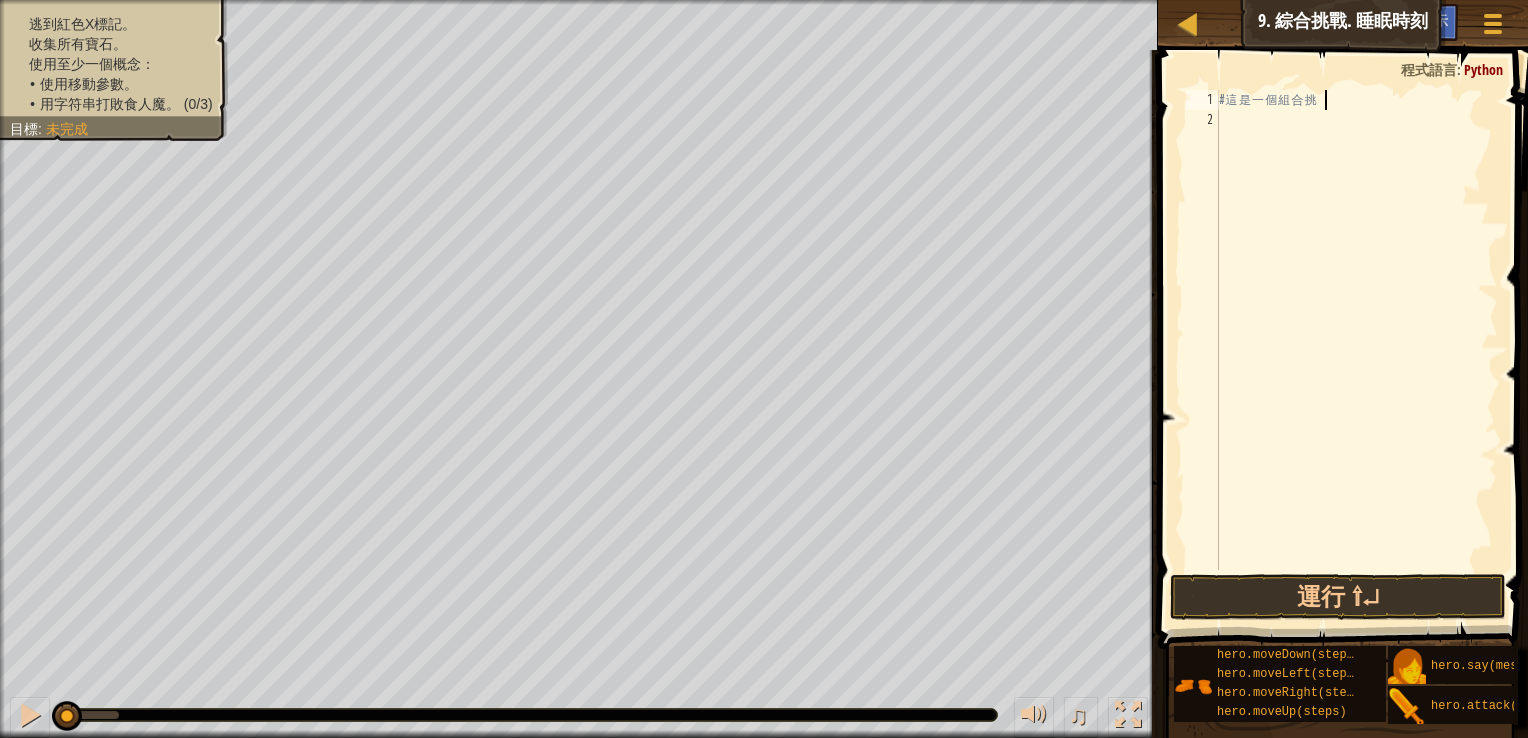 type on "#" 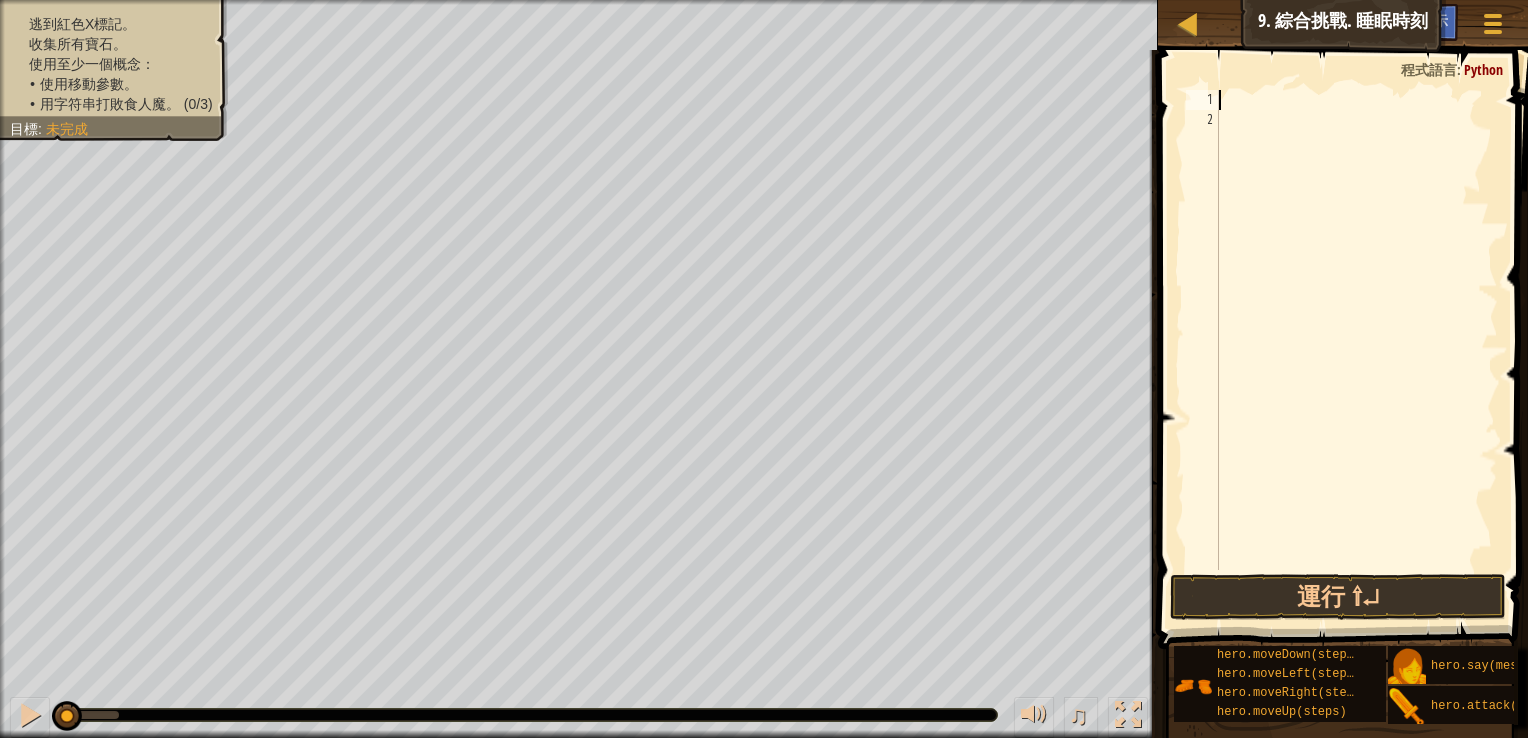 type on "h" 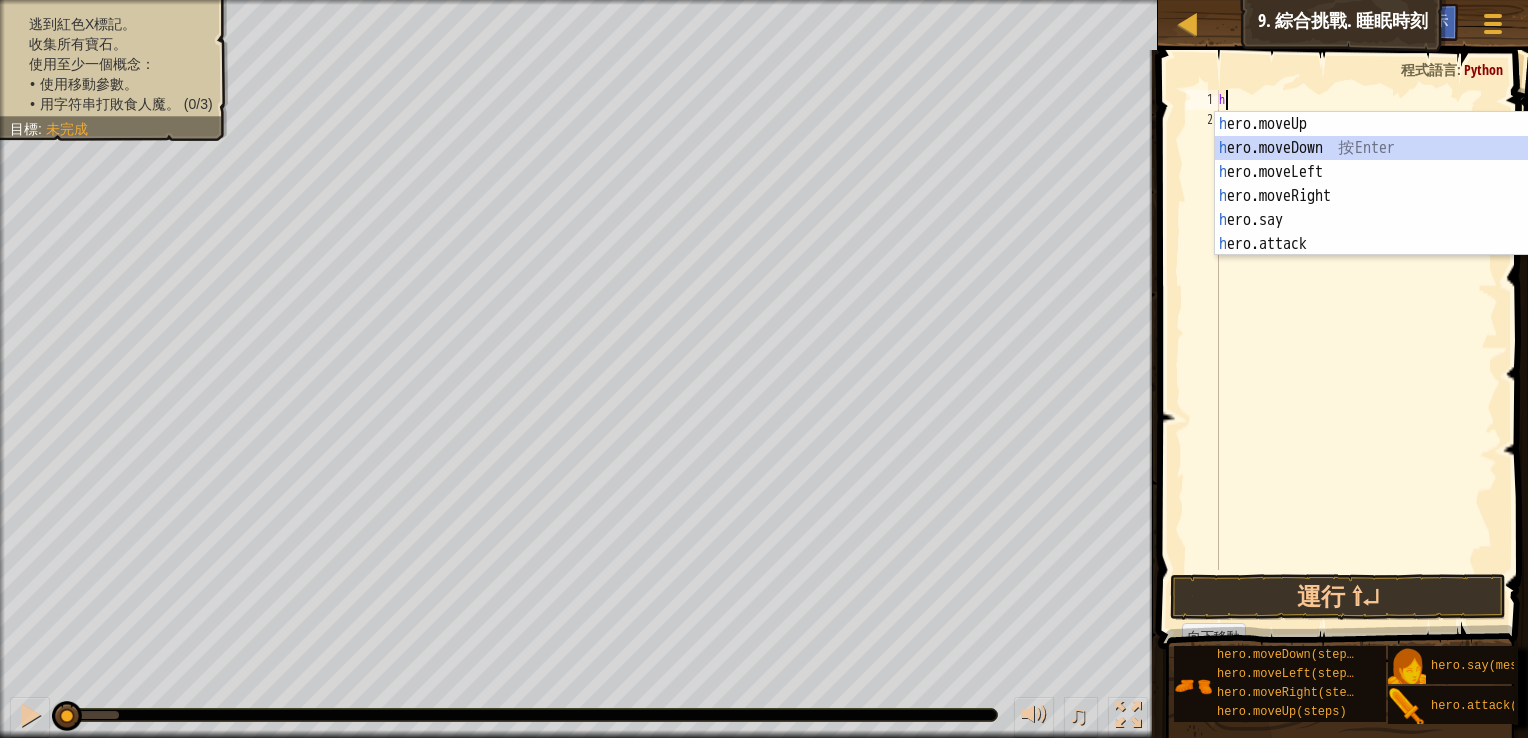 click on "h ero.moveUp 按 Enter h ero.moveDown 按 Enter h ero.moveLeft 按 Enter h ero.moveRight 按 Enter h ero.say 按 Enter h ero.attack 按 Enter" at bounding box center [1404, 208] 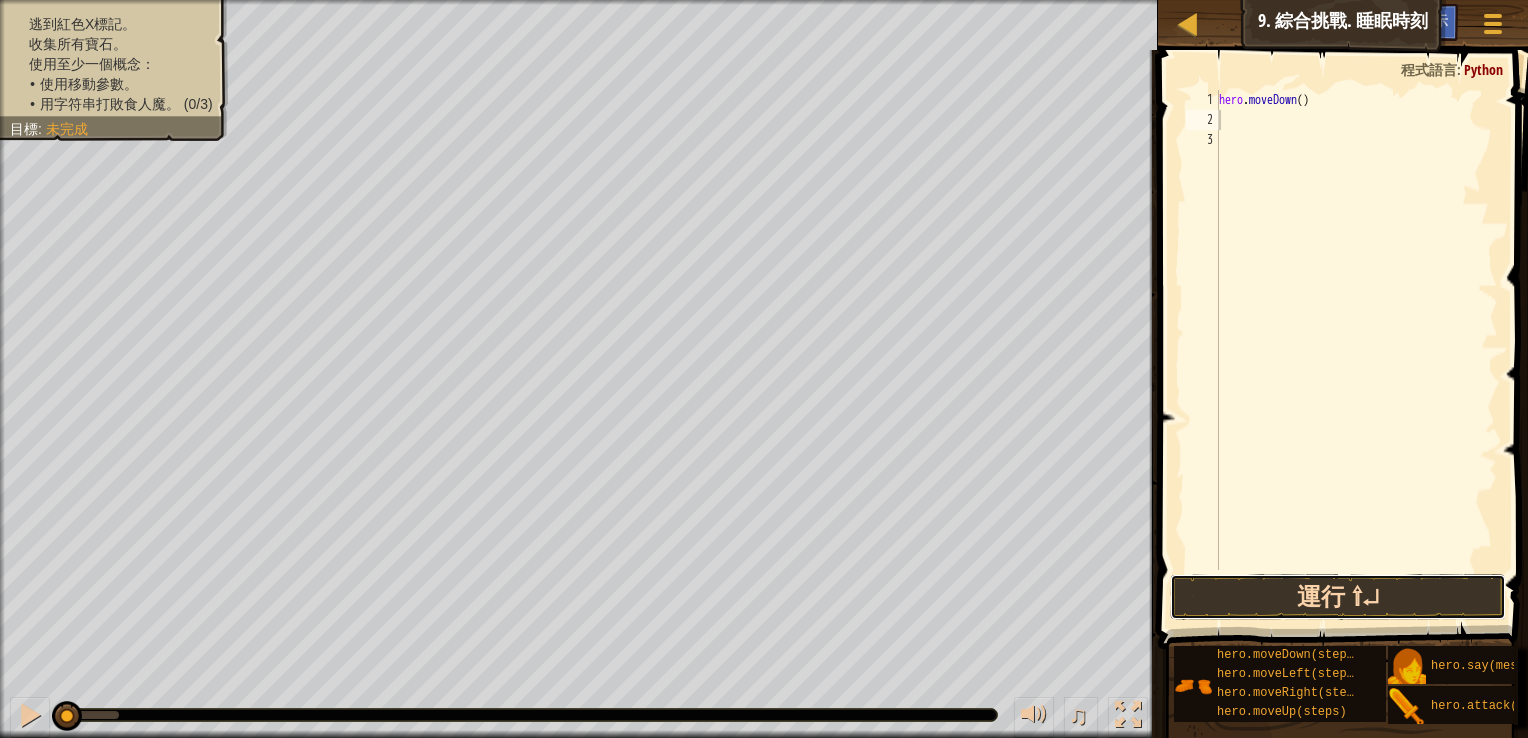 click on "運行 ⇧↵" at bounding box center [1338, 597] 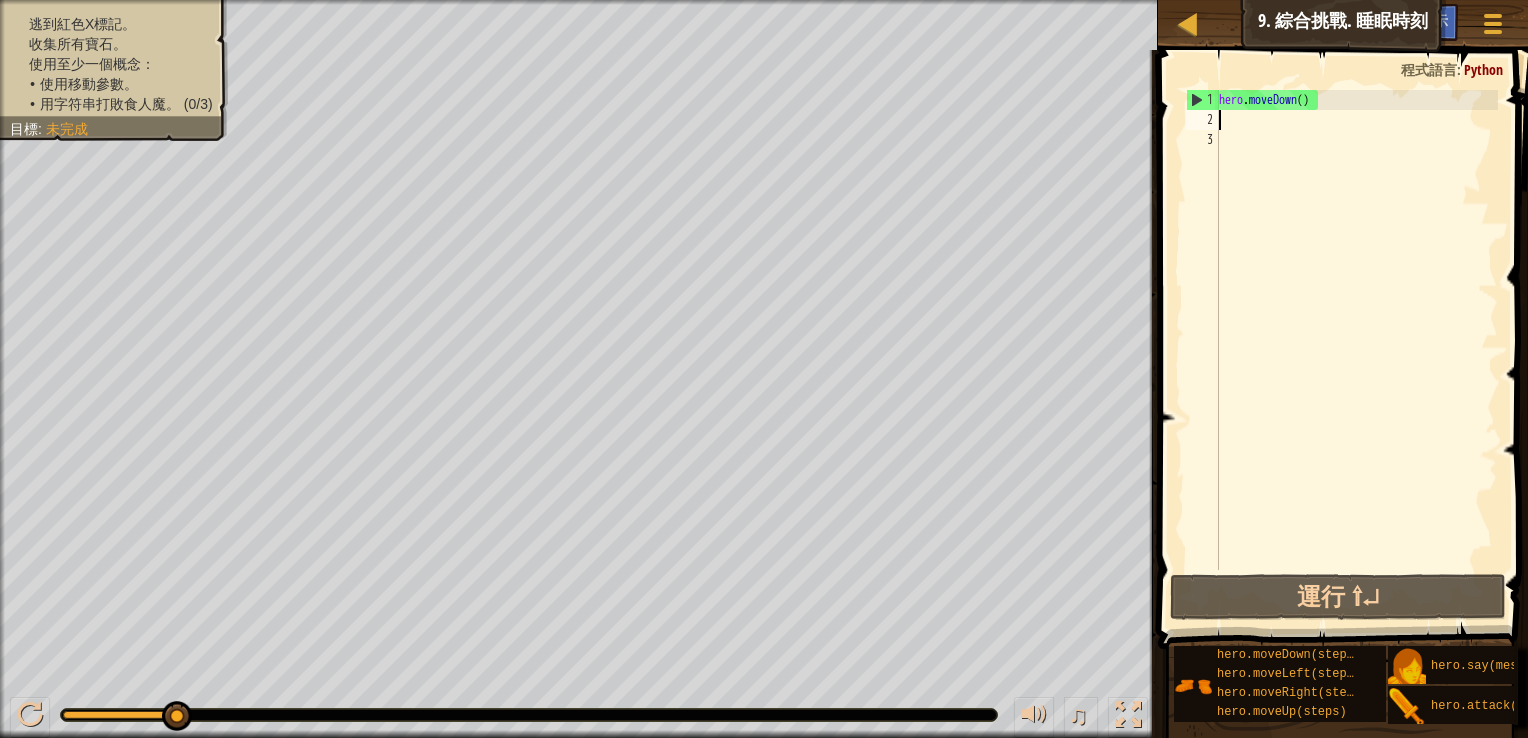 type on "h" 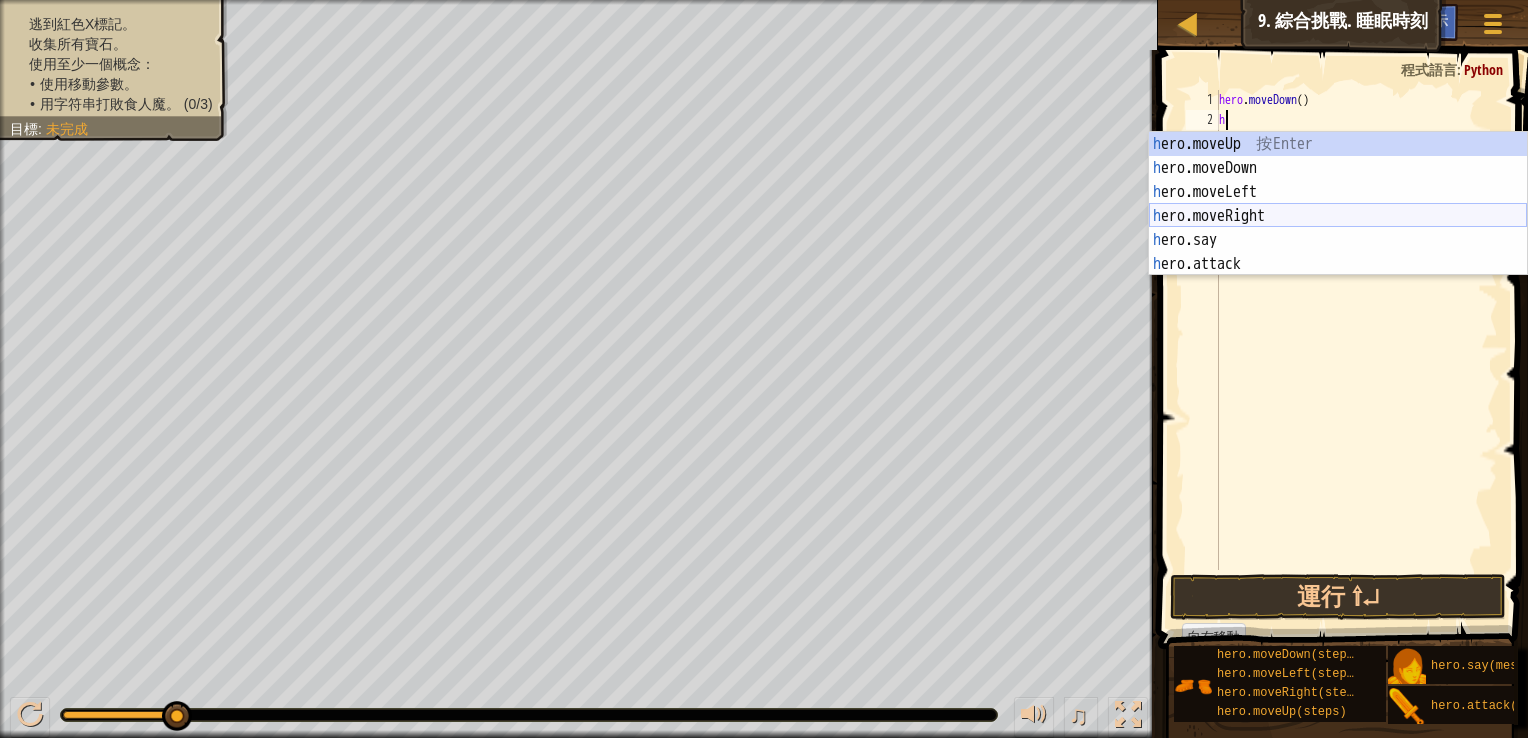 click on "h ero.moveUp 按 Enter h ero.moveDown 按 Enter h ero.moveLeft 按 Enter h ero.moveRight 按 Enter h ero.say 按 Enter h ero.attack 按 Enter" at bounding box center [1338, 228] 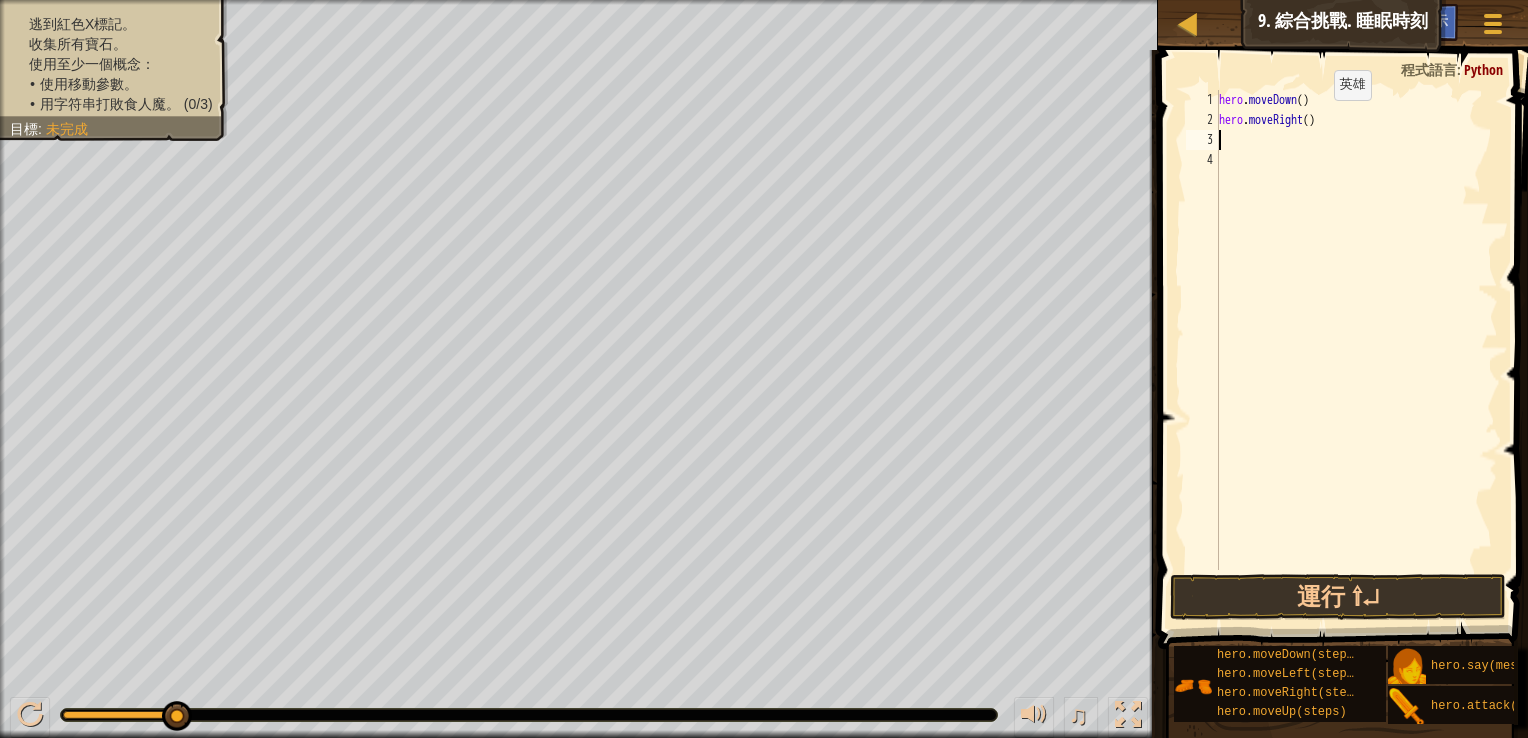 click on "hero . moveDown ( ) hero . moveRight ( )" at bounding box center [1356, 350] 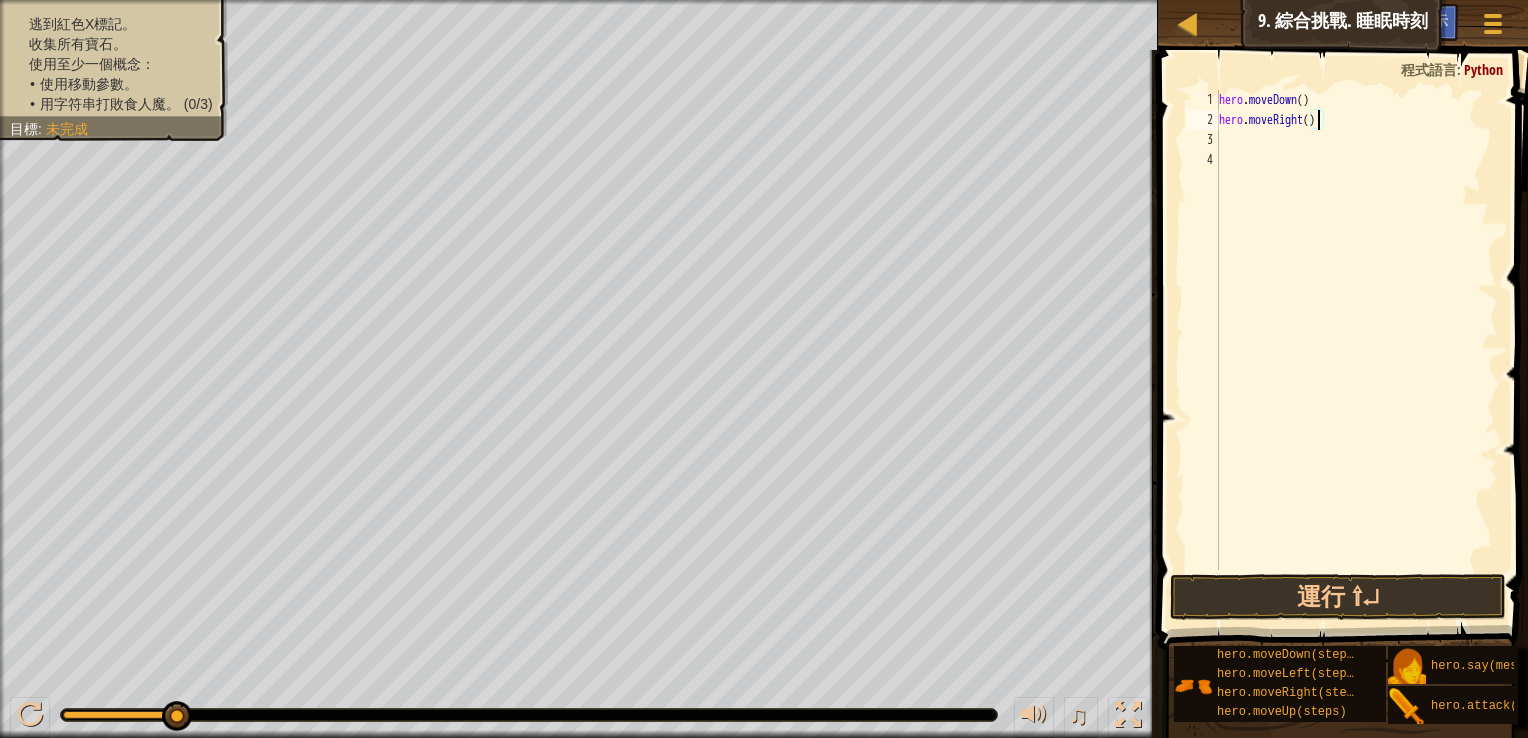 type on "hero.moveRight(2)" 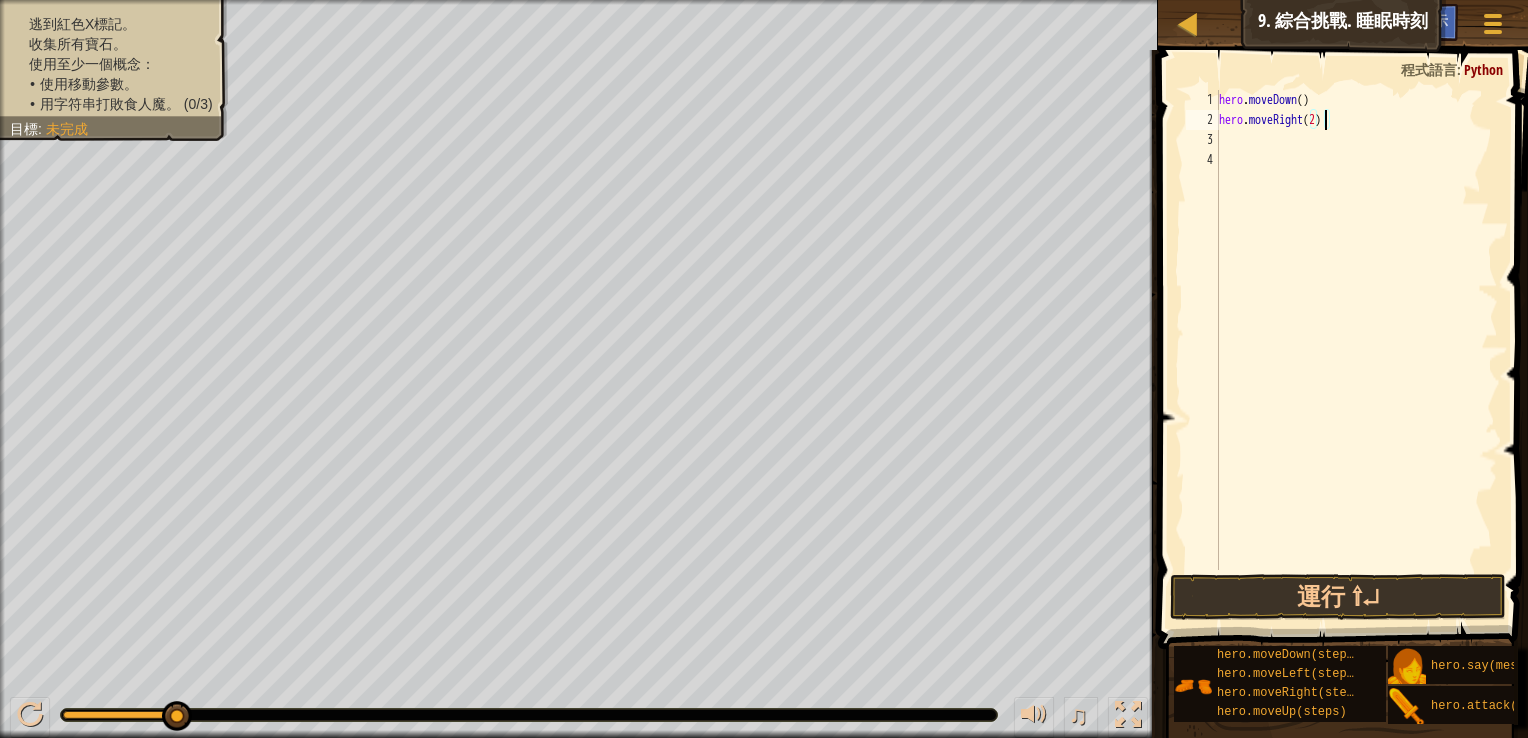 scroll, scrollTop: 9, scrollLeft: 0, axis: vertical 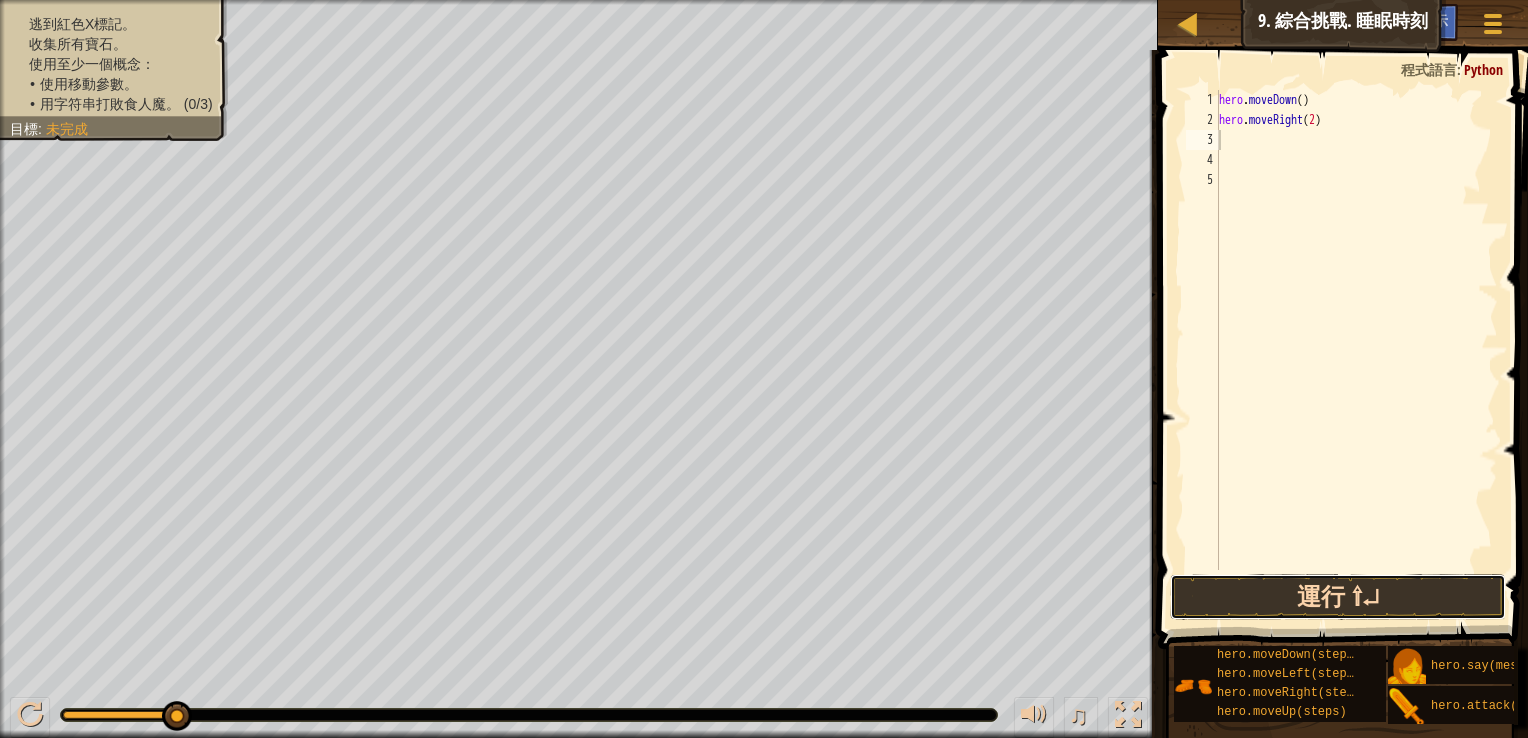 click on "運行 ⇧↵" at bounding box center [1338, 597] 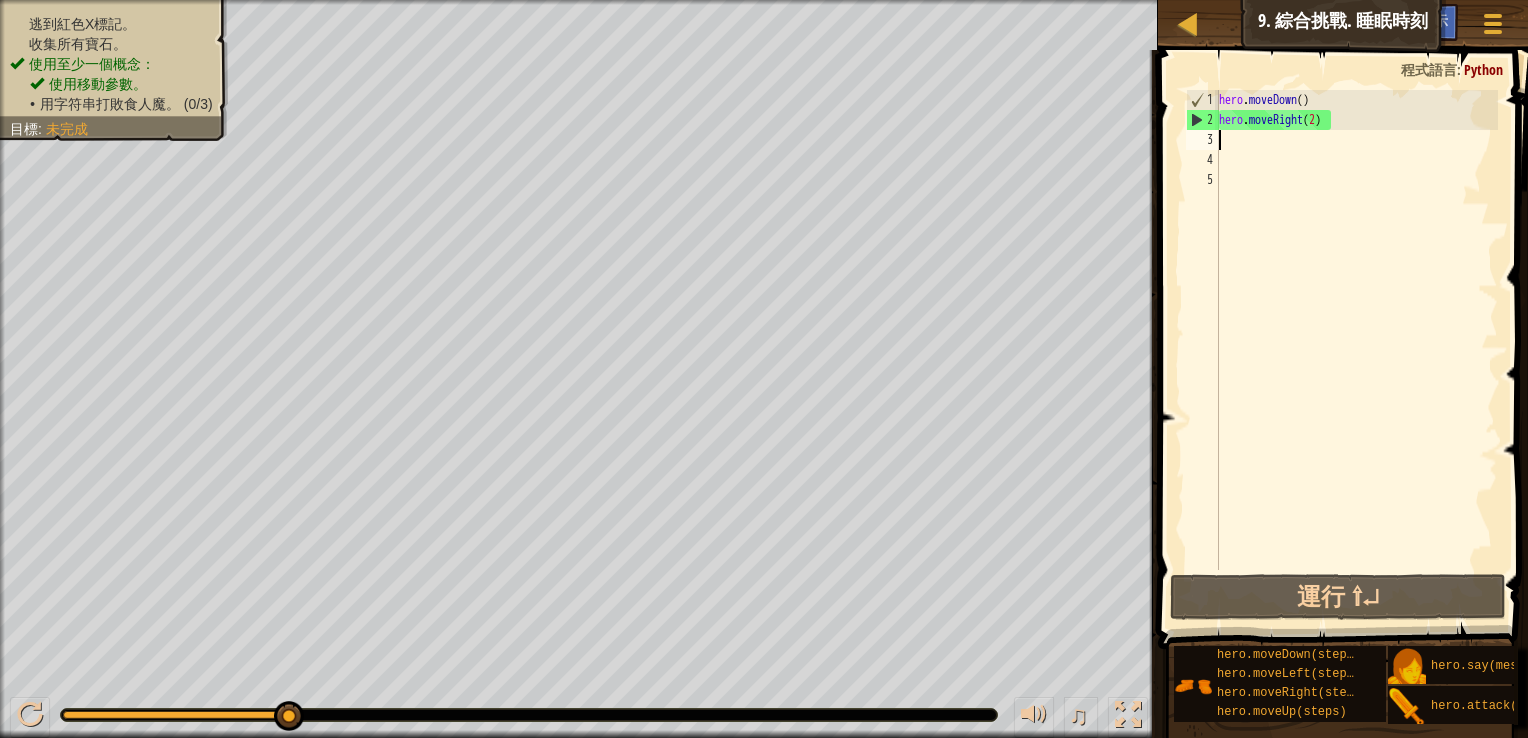 type on "h" 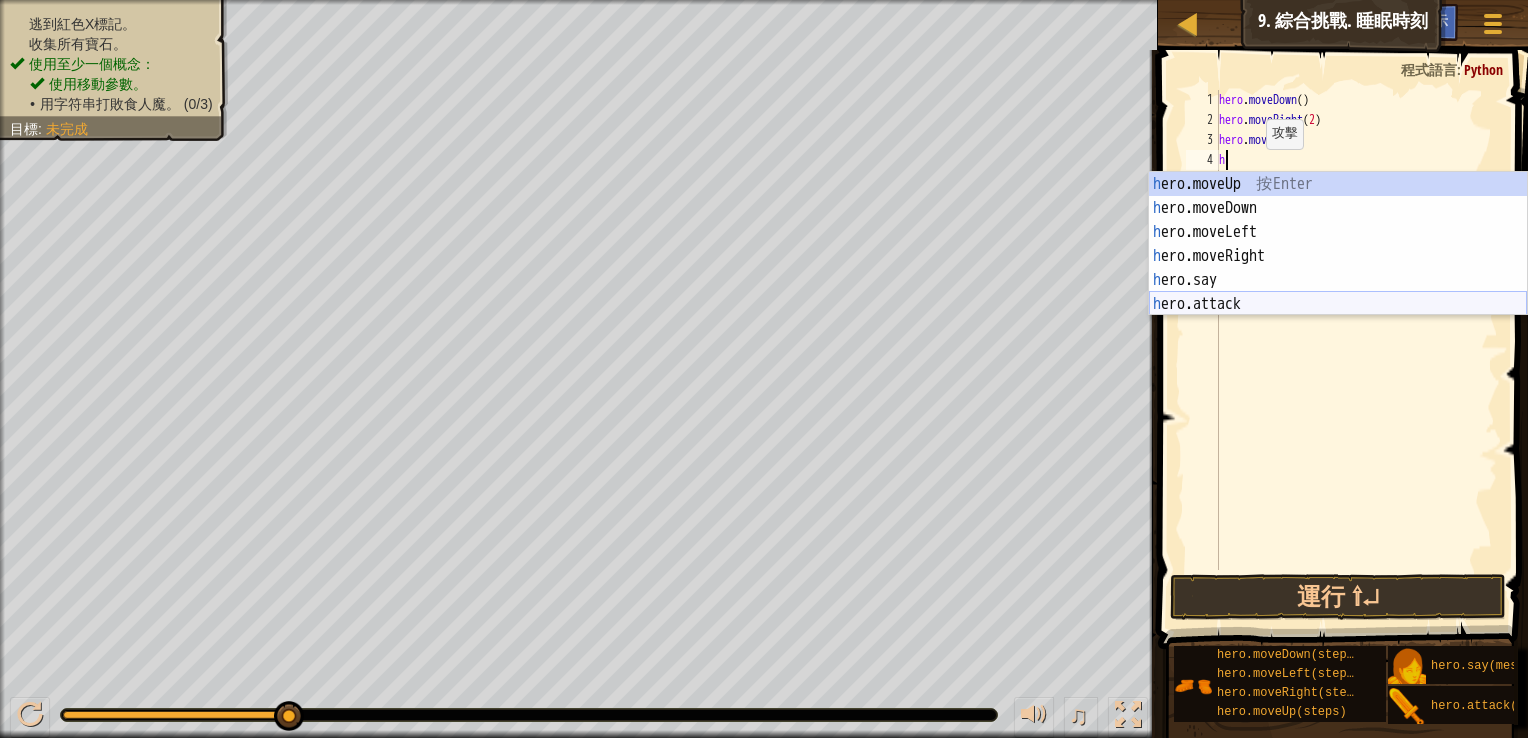 click on "h ero.moveUp 按 Enter h ero.moveDown 按 Enter h ero.moveLeft 按 Enter h ero.moveRight 按 Enter h ero.say 按 Enter h ero.attack 按 Enter" at bounding box center (1338, 268) 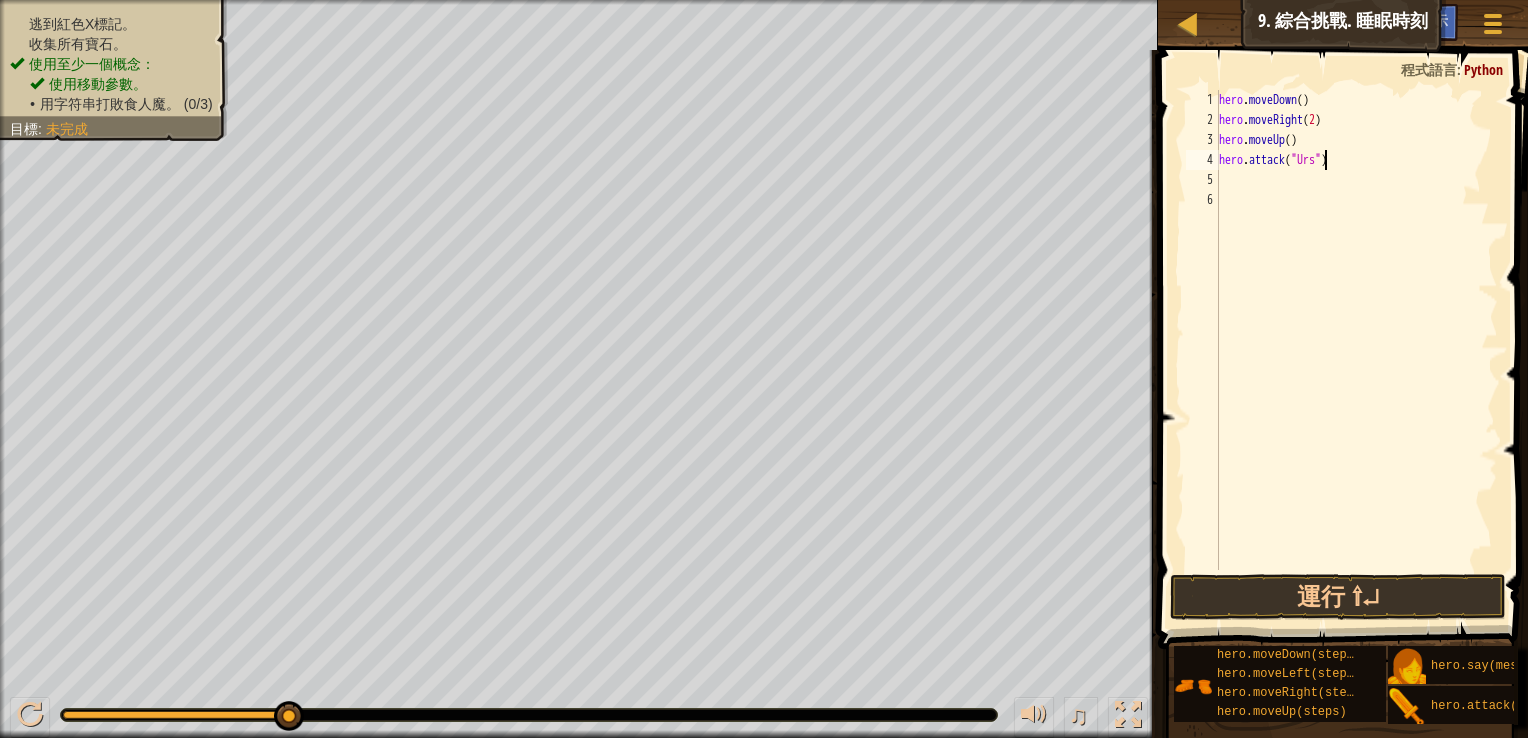 scroll, scrollTop: 9, scrollLeft: 8, axis: both 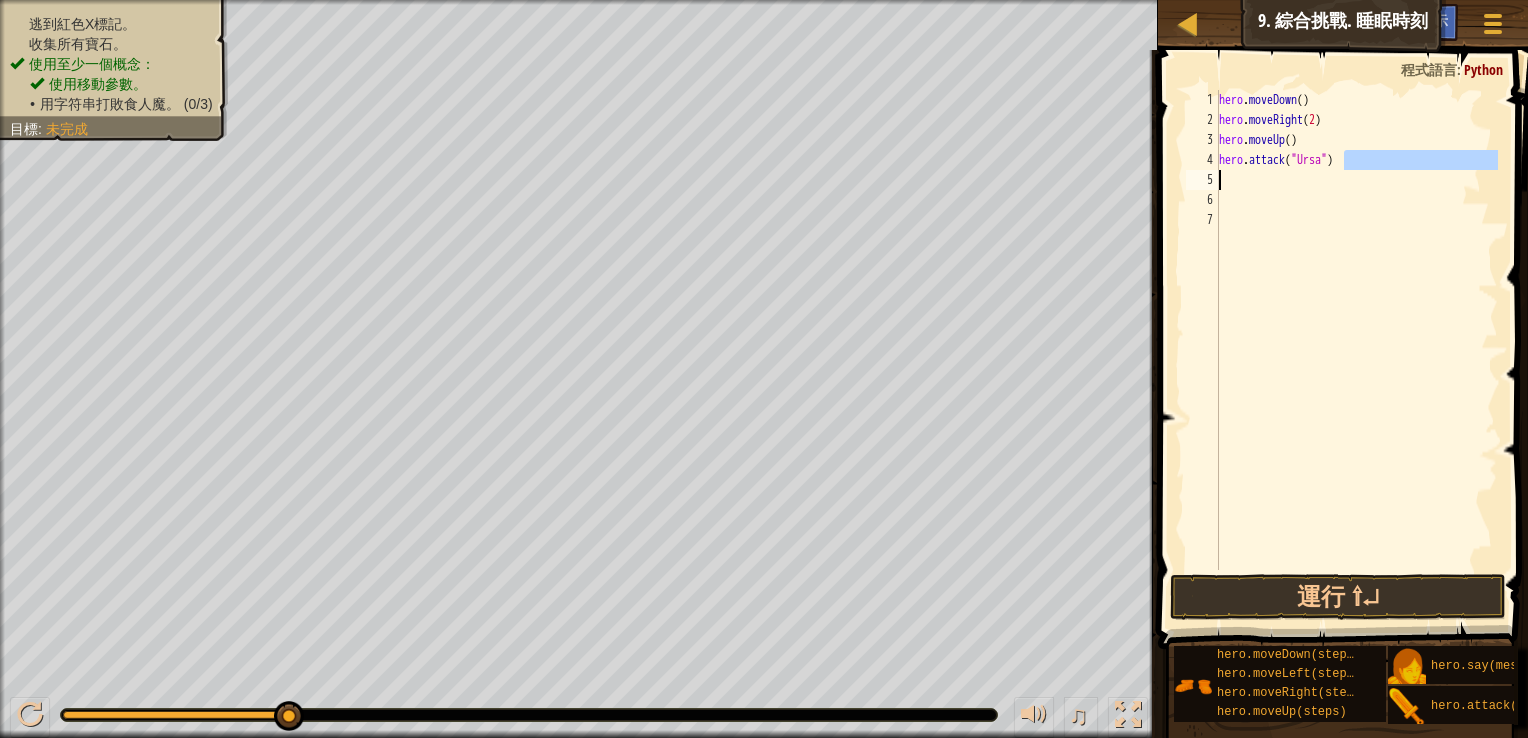 drag, startPoint x: 1360, startPoint y: 164, endPoint x: 1210, endPoint y: 178, distance: 150.65192 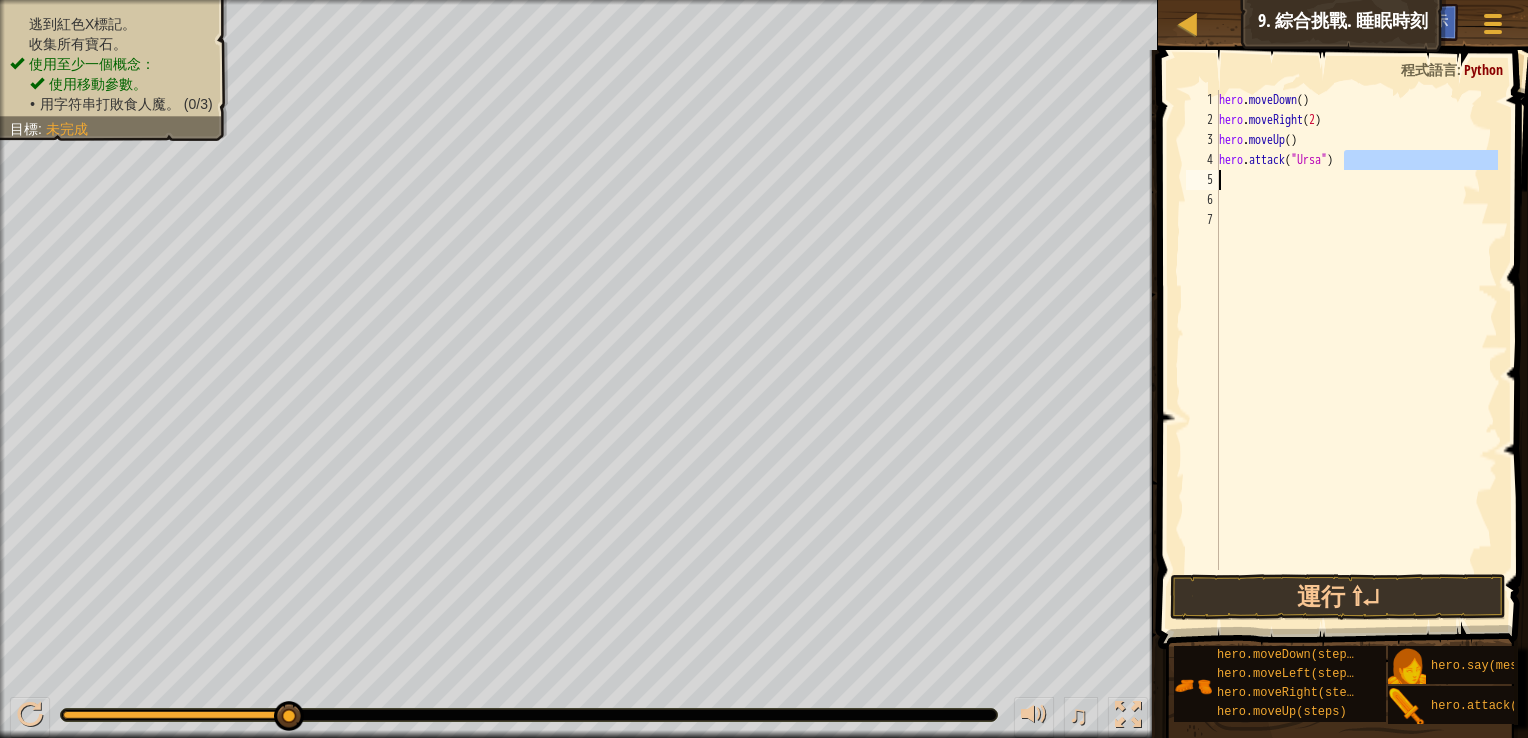 click on "hero . moveDown ( ) hero . moveRight ( 2 ) hero . moveUp ( ) hero . attack ( "Ursa" )" at bounding box center [1356, 330] 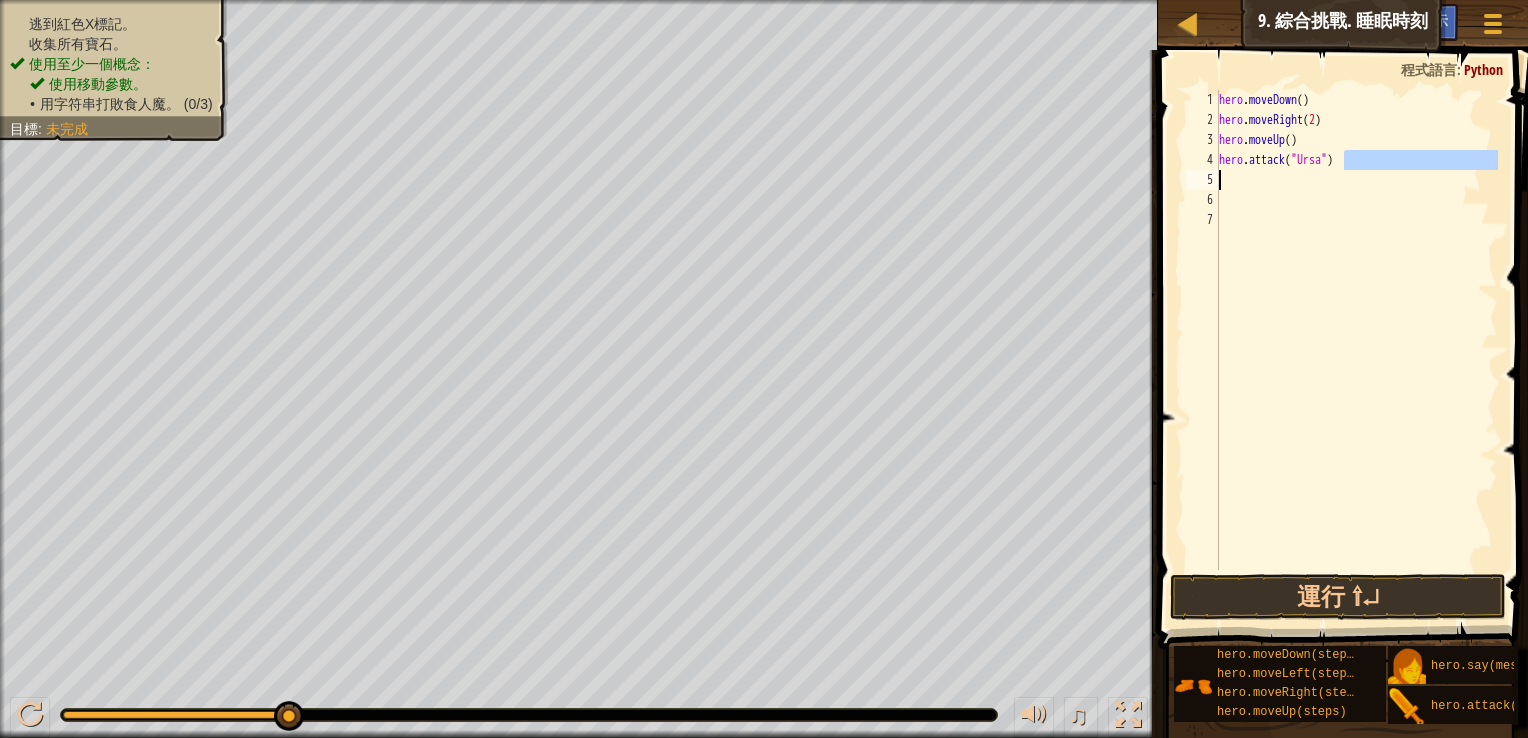 drag, startPoint x: 1350, startPoint y: 158, endPoint x: 1312, endPoint y: 175, distance: 41.62932 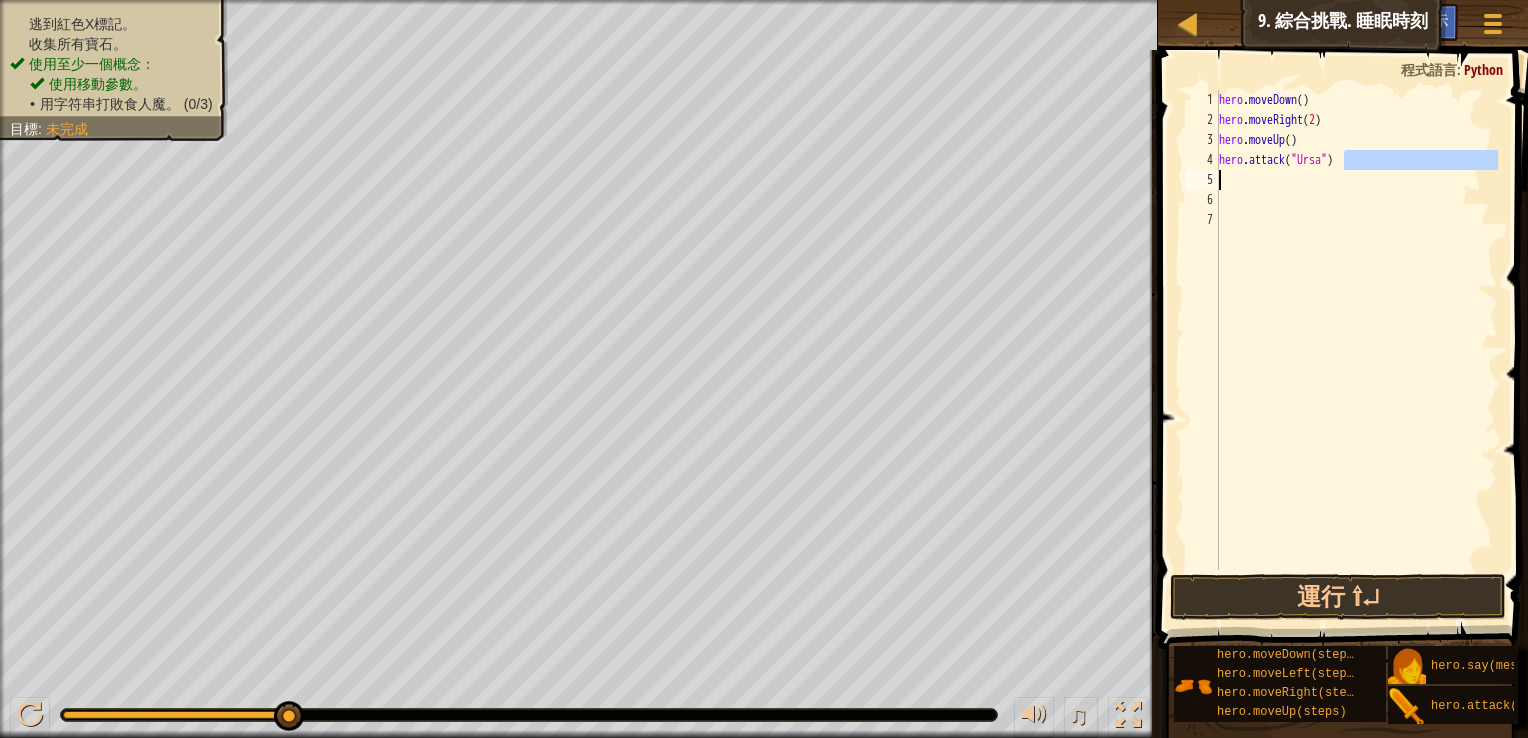click on "hero . moveDown ( ) hero . moveRight ( 2 ) hero . moveUp ( ) hero . attack ( "Ursa" )" at bounding box center [1356, 330] 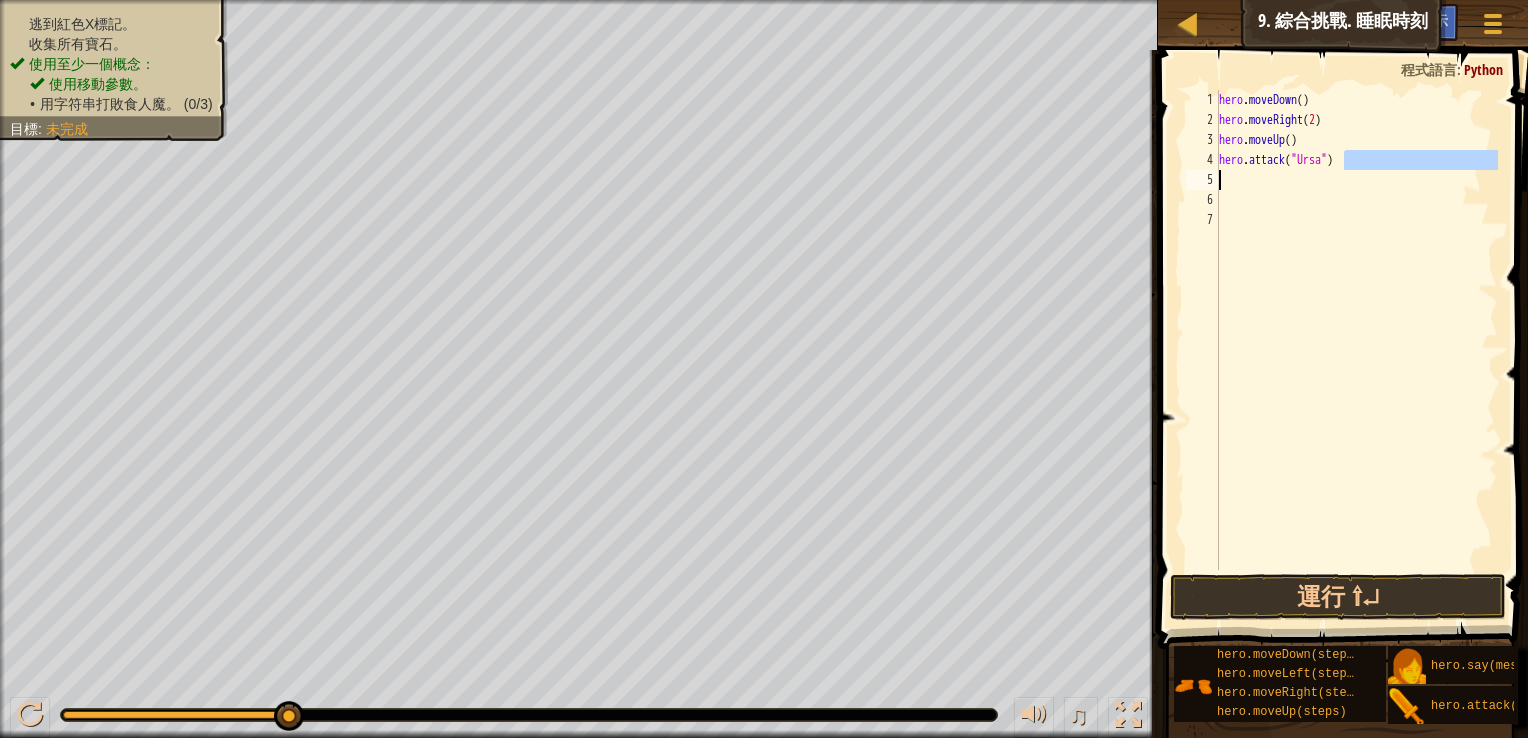 drag, startPoint x: 1354, startPoint y: 158, endPoint x: 1274, endPoint y: 174, distance: 81.58431 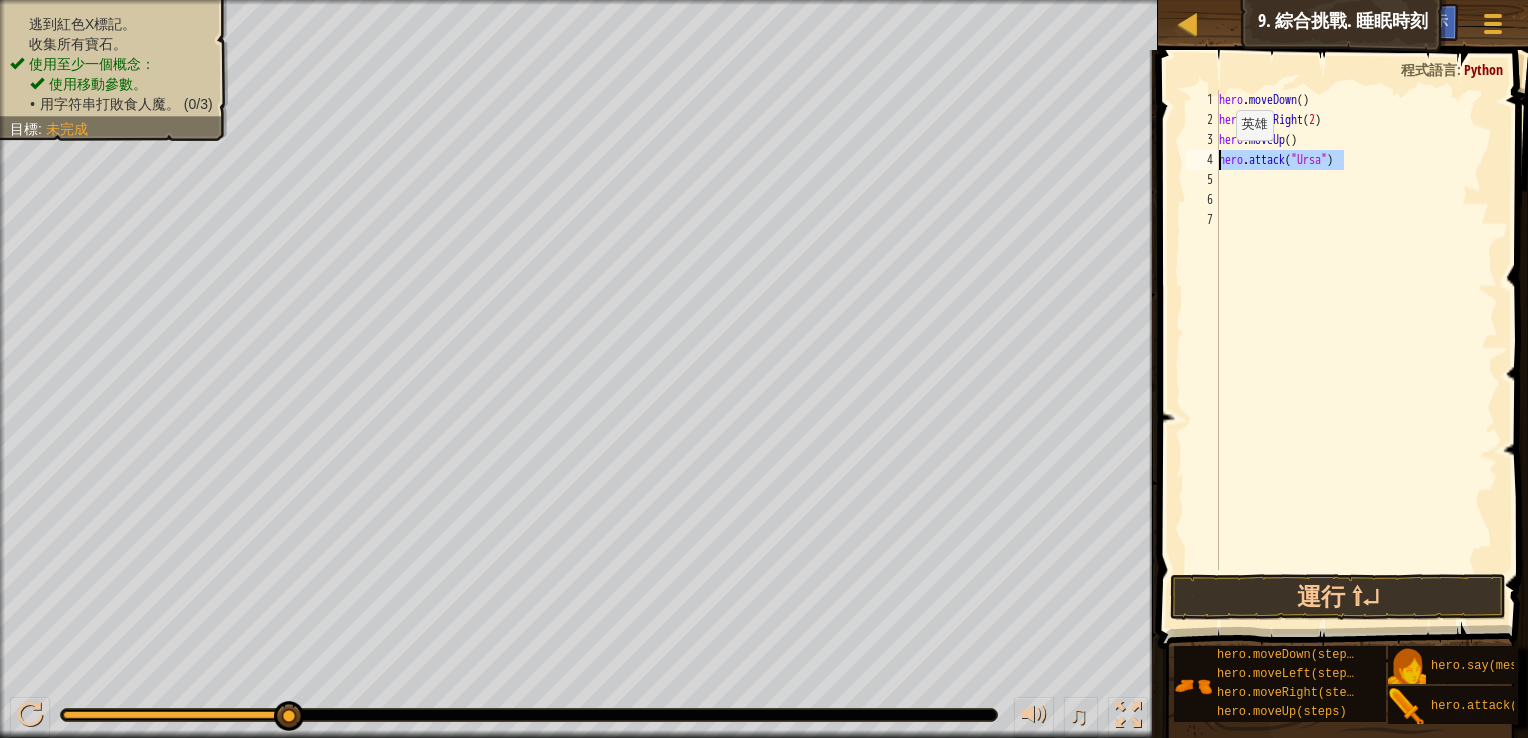 drag, startPoint x: 1369, startPoint y: 165, endPoint x: 1187, endPoint y: 153, distance: 182.39517 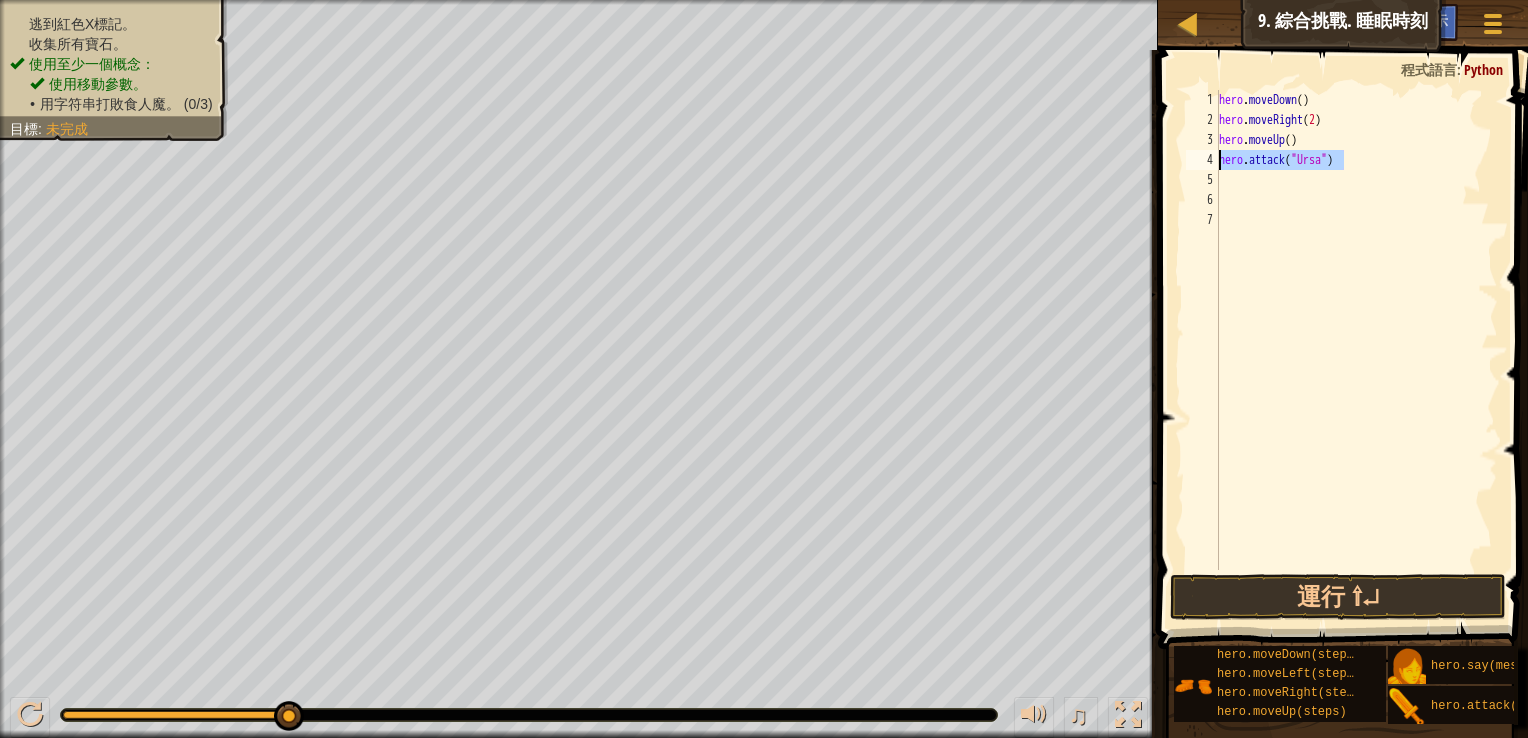 click on "hero . moveDown ( ) hero . moveRight ( 2 ) hero . moveUp ( ) hero . attack ( "Ursa" )" at bounding box center [1356, 350] 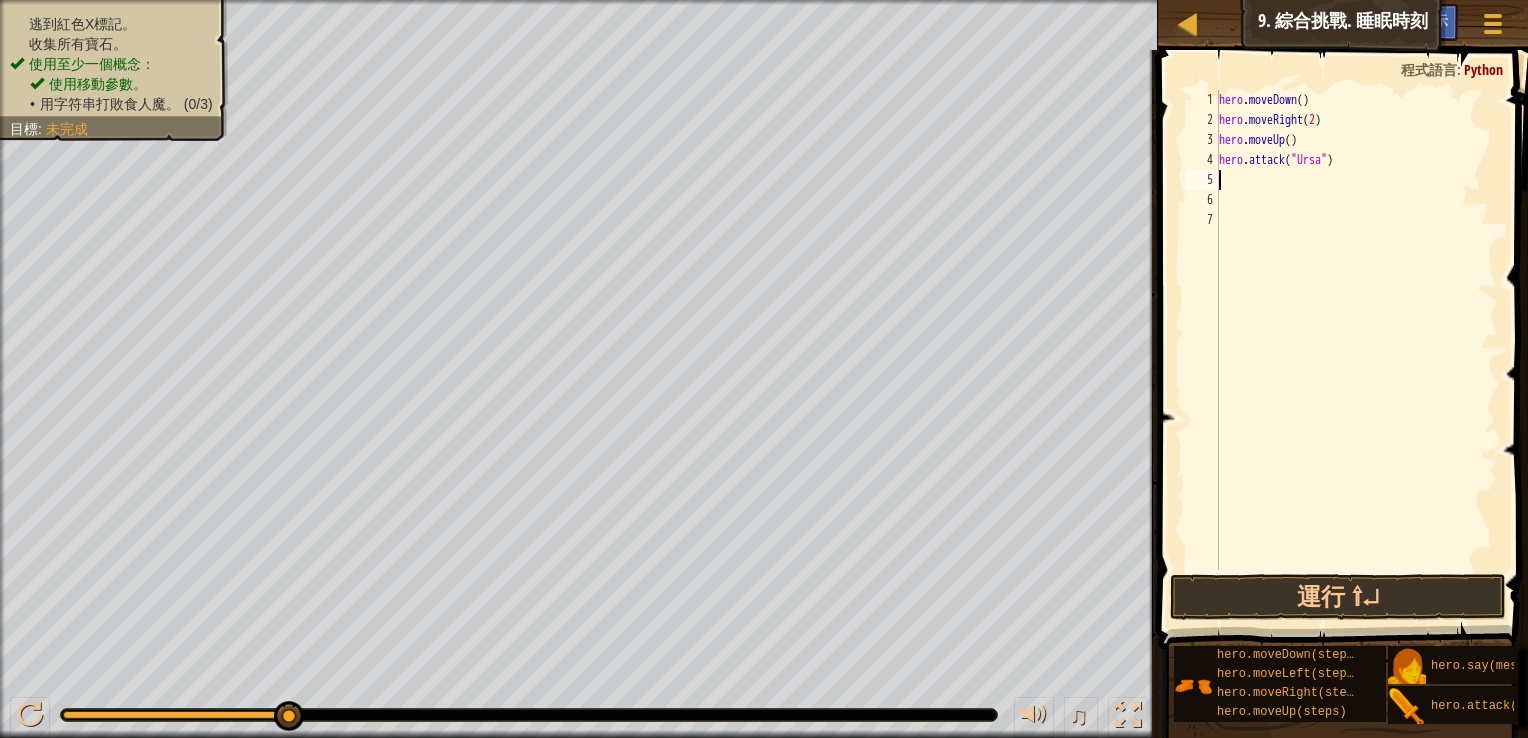 paste on "hero.attack("Ursa")" 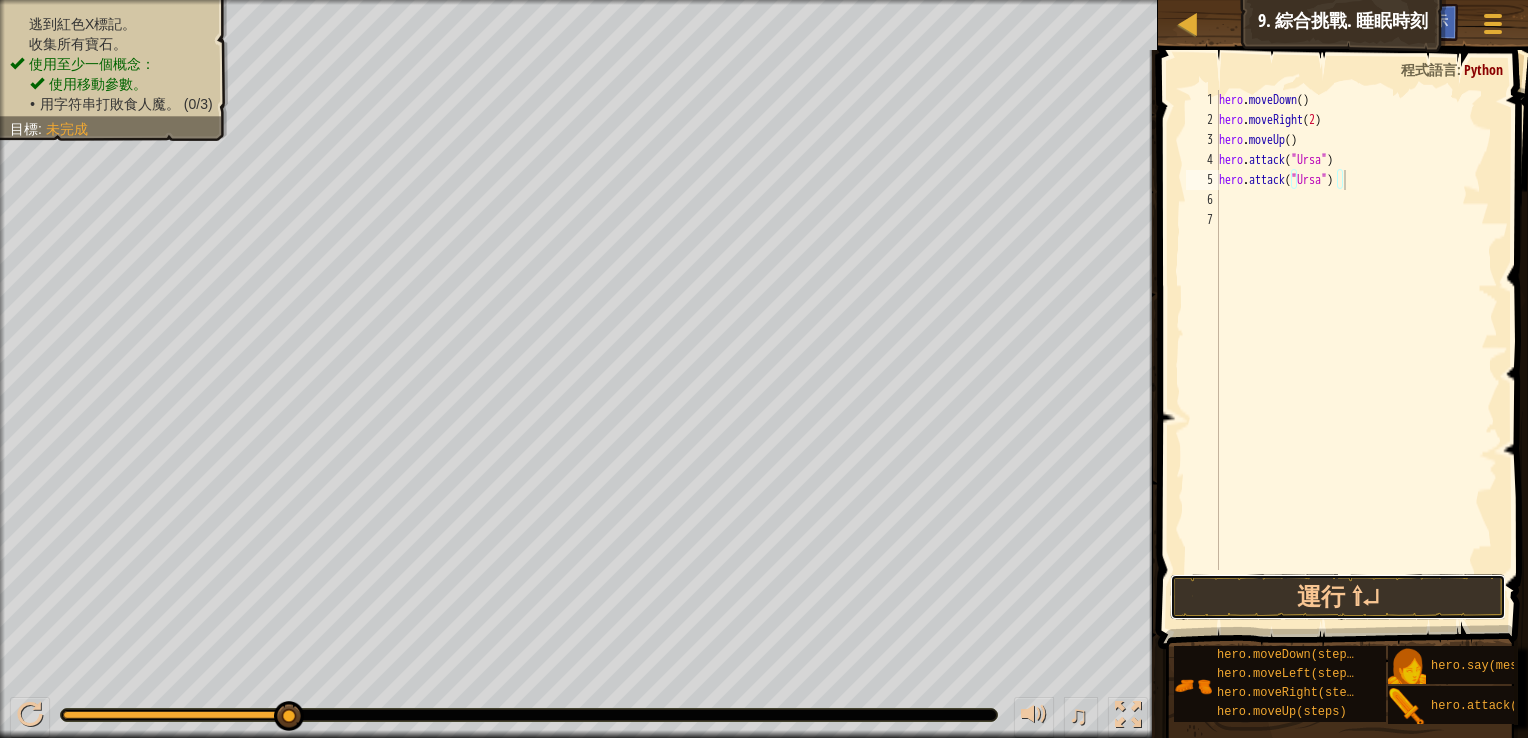 drag, startPoint x: 1301, startPoint y: 597, endPoint x: 1279, endPoint y: 530, distance: 70.5195 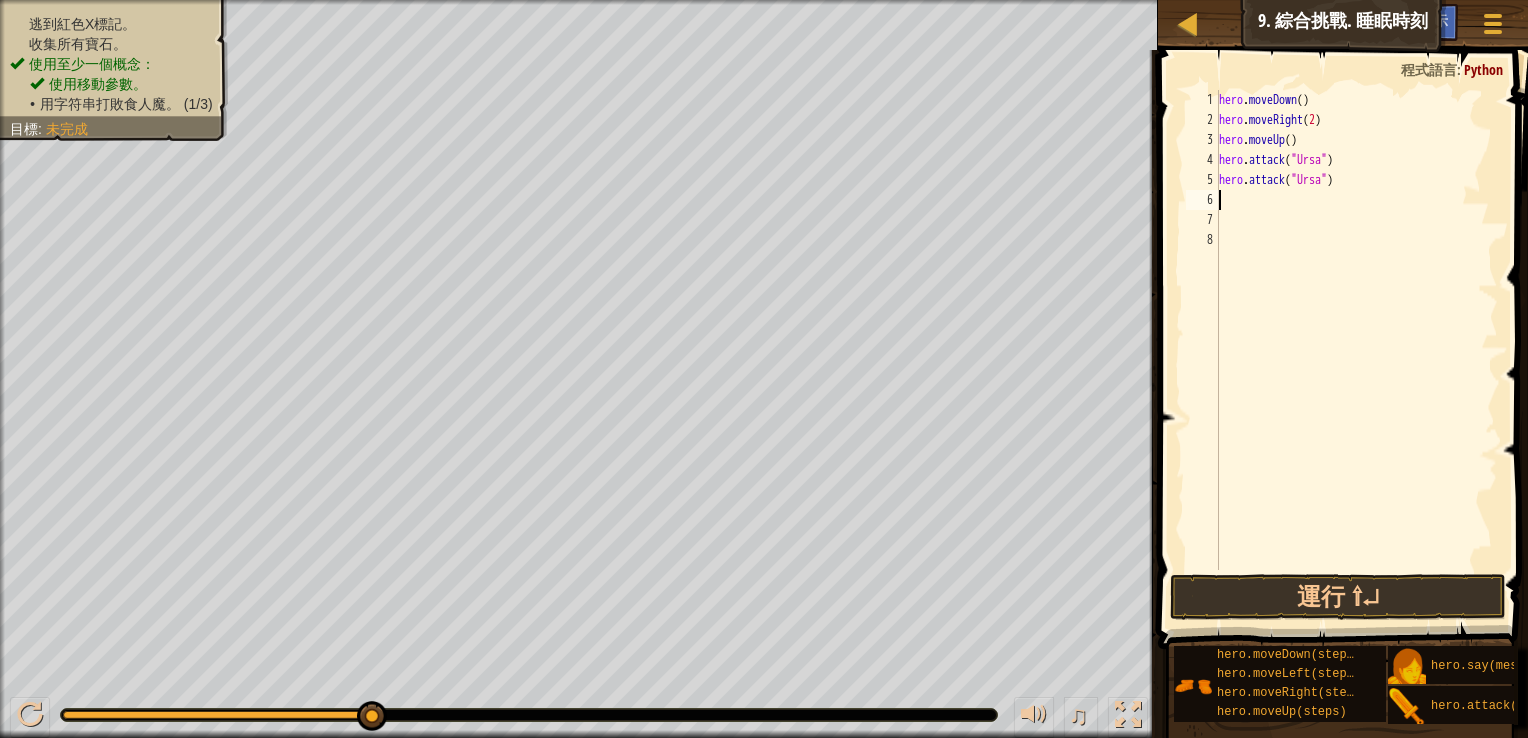type on "h" 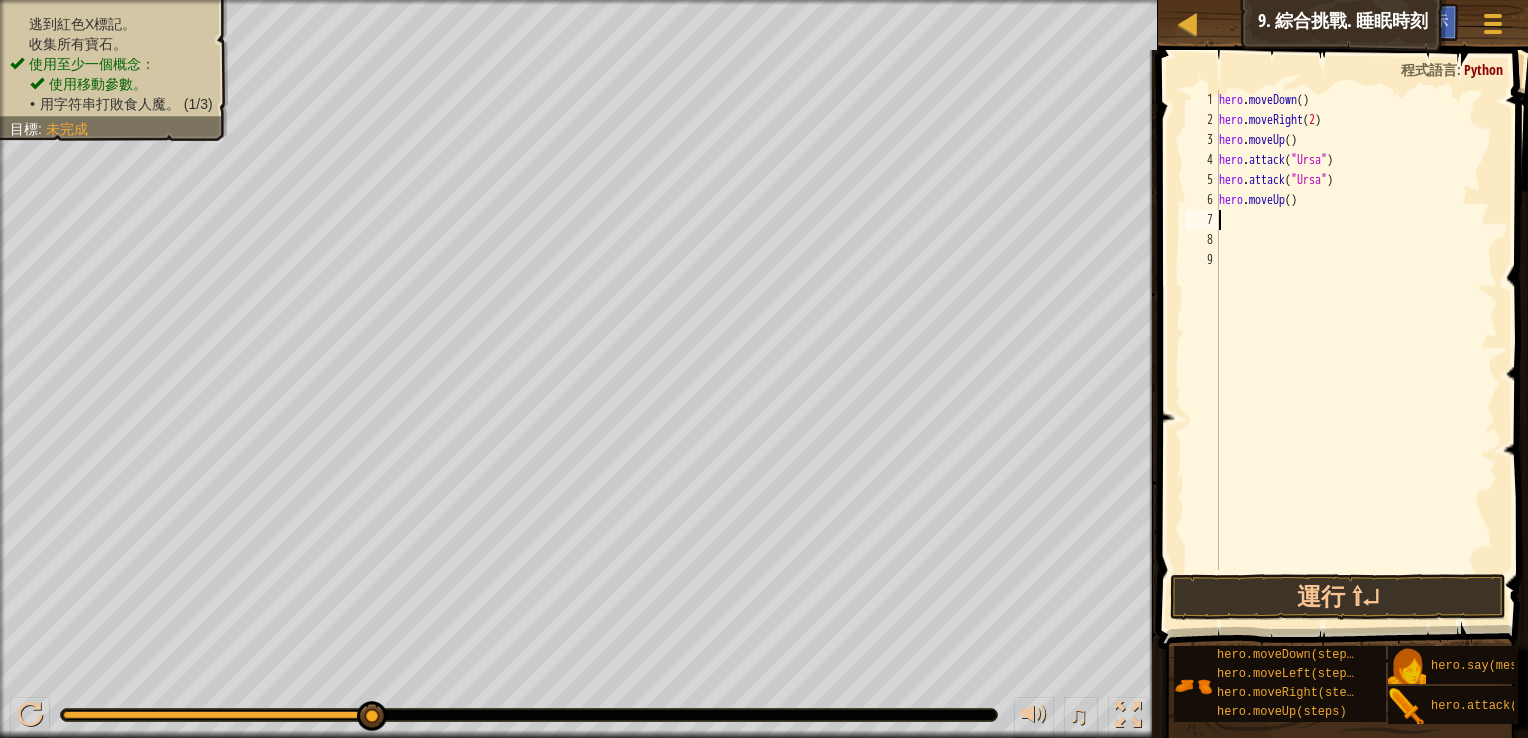 type on "h" 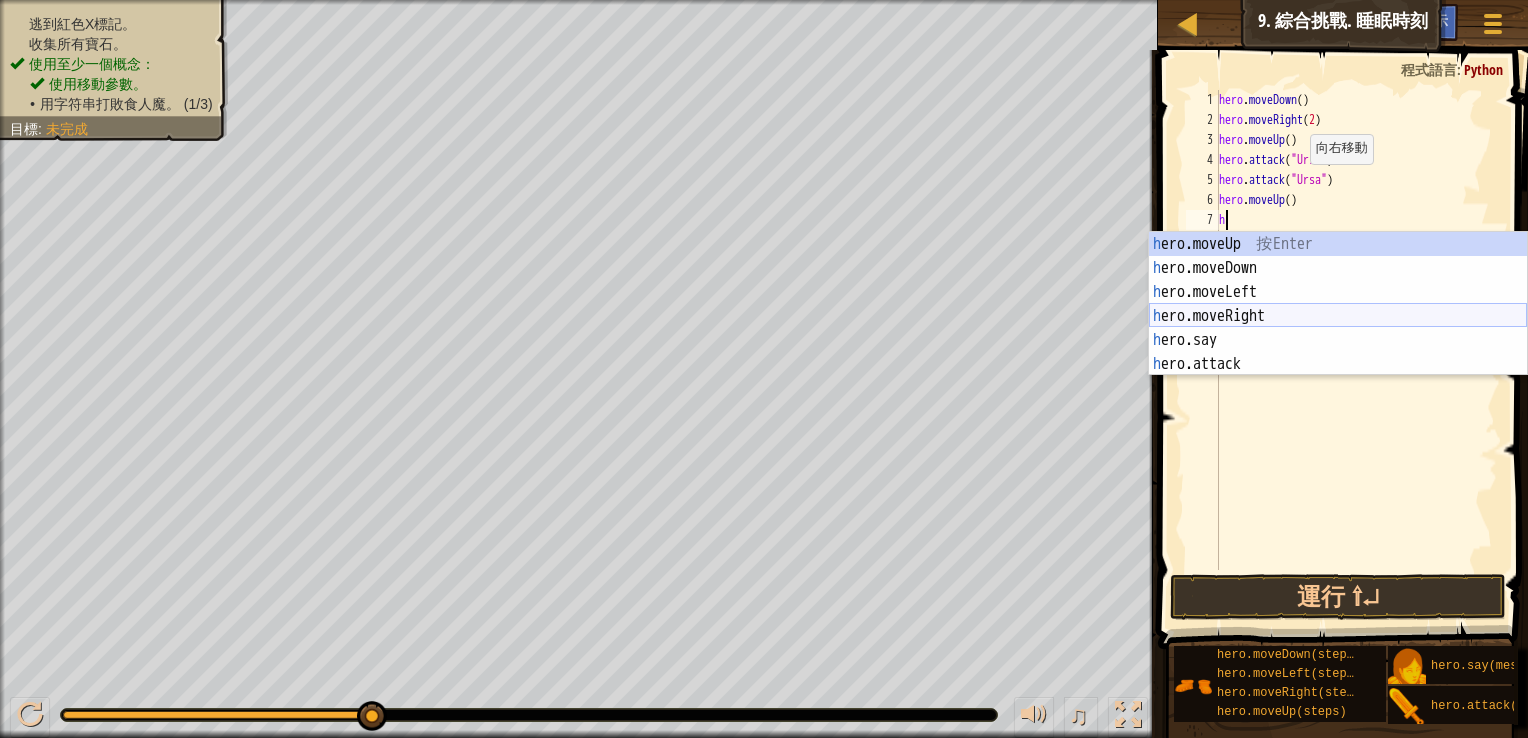 click on "h ero.moveUp 按 Enter h ero.moveDown 按 Enter h ero.moveLeft 按 Enter h ero.moveRight 按 Enter h ero.say 按 Enter h ero.attack 按 Enter" at bounding box center [1338, 328] 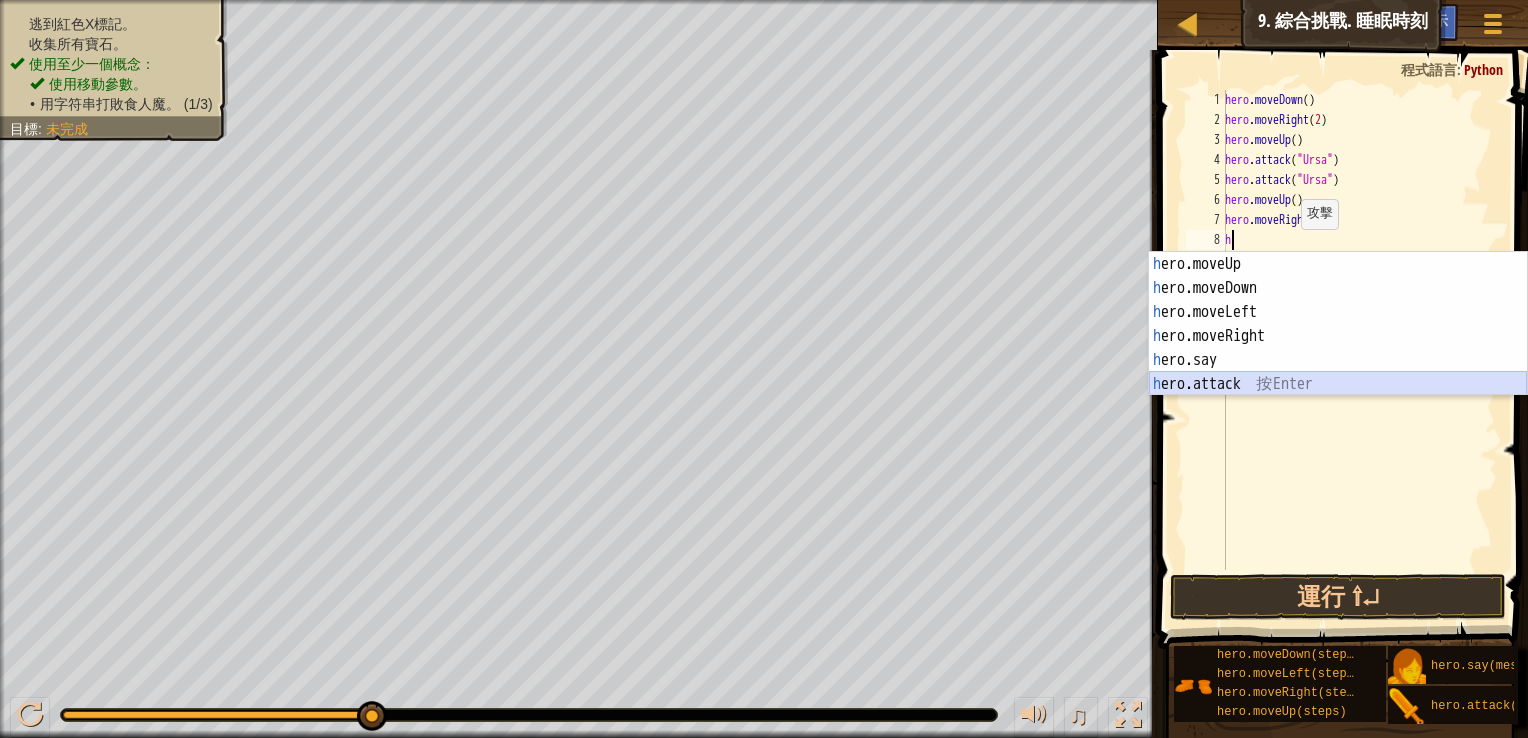 click on "h ero.moveUp 按 Enter h ero.moveDown 按 Enter h ero.moveLeft 按 Enter h ero.moveRight 按 Enter h ero.say 按 Enter h ero.attack 按 Enter" at bounding box center (1338, 348) 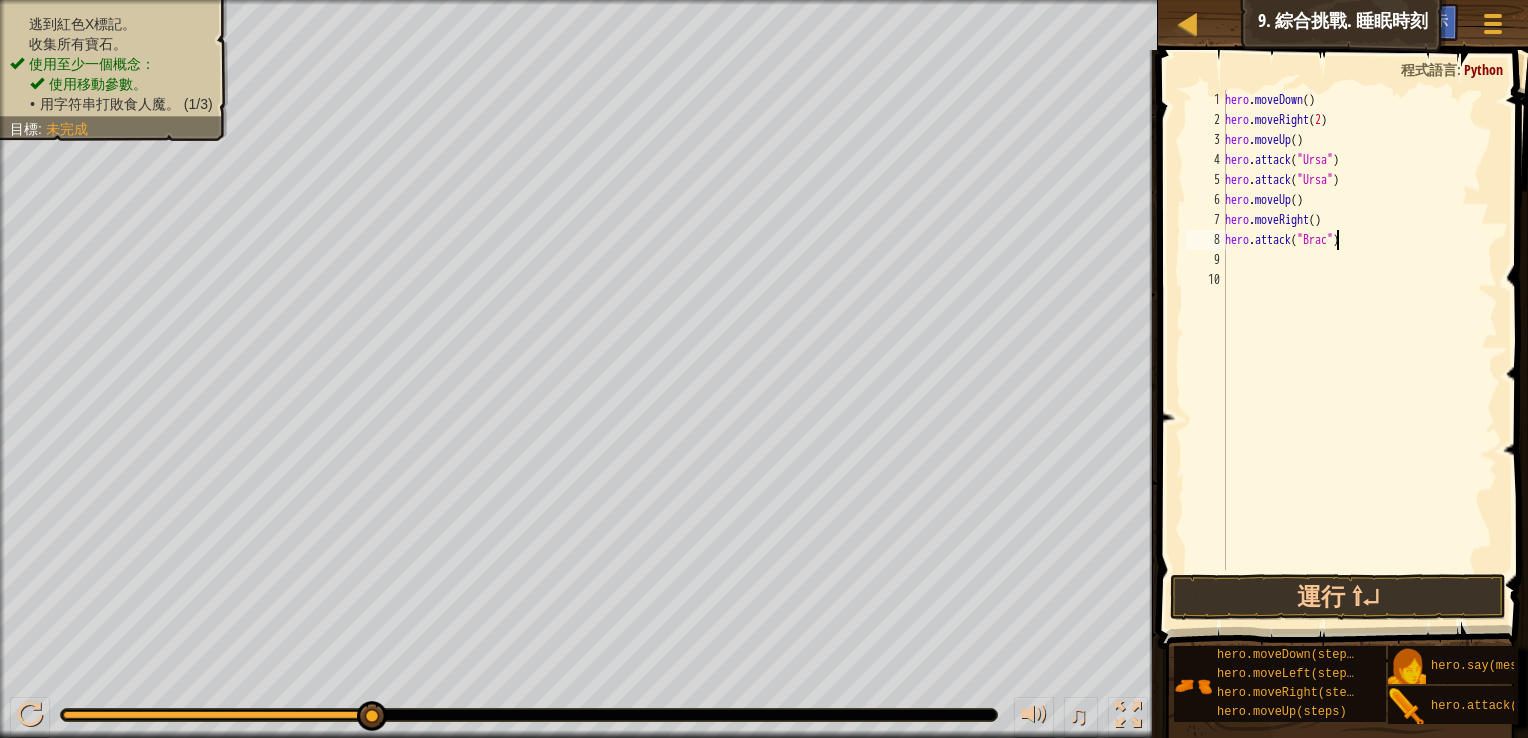 scroll, scrollTop: 9, scrollLeft: 8, axis: both 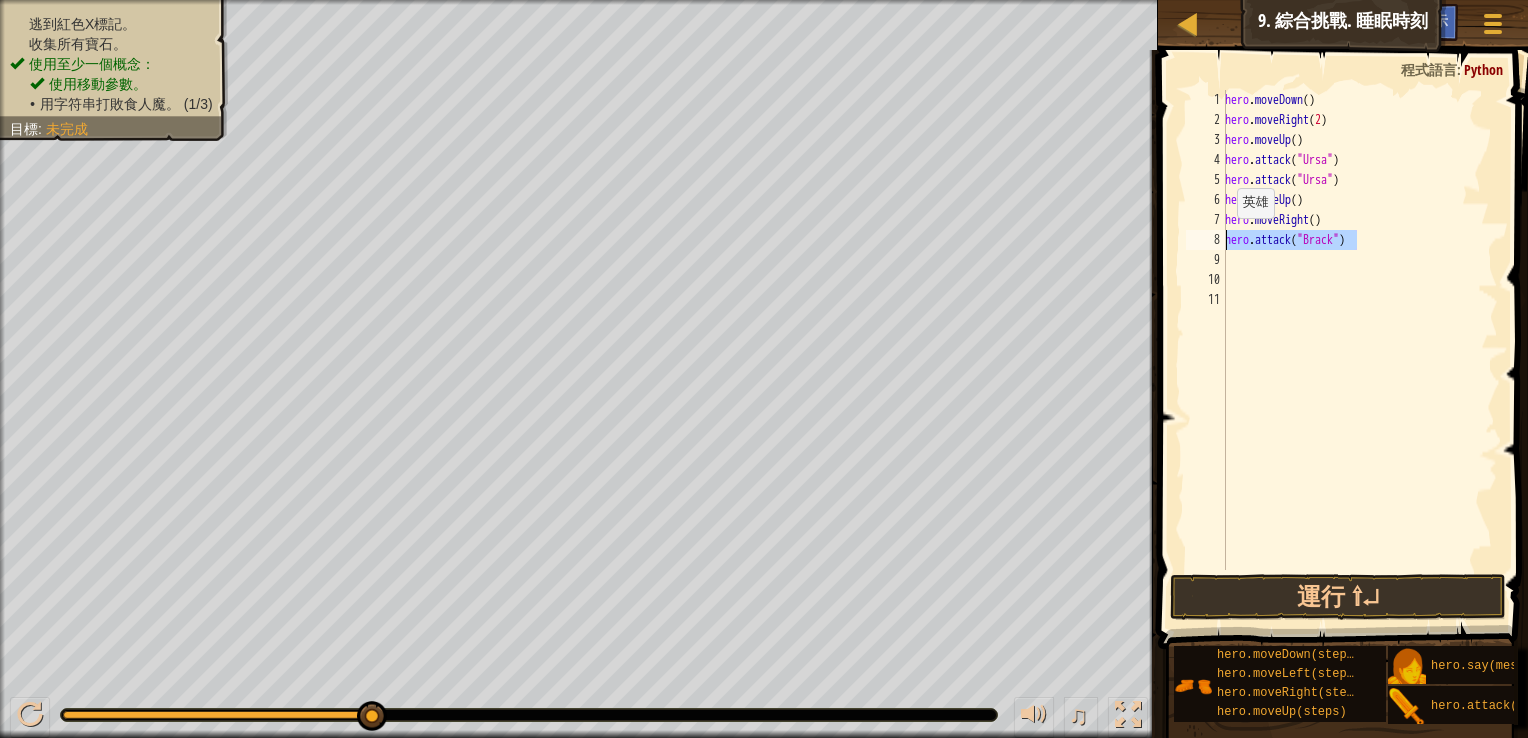 drag, startPoint x: 1355, startPoint y: 242, endPoint x: 1199, endPoint y: 235, distance: 156.15697 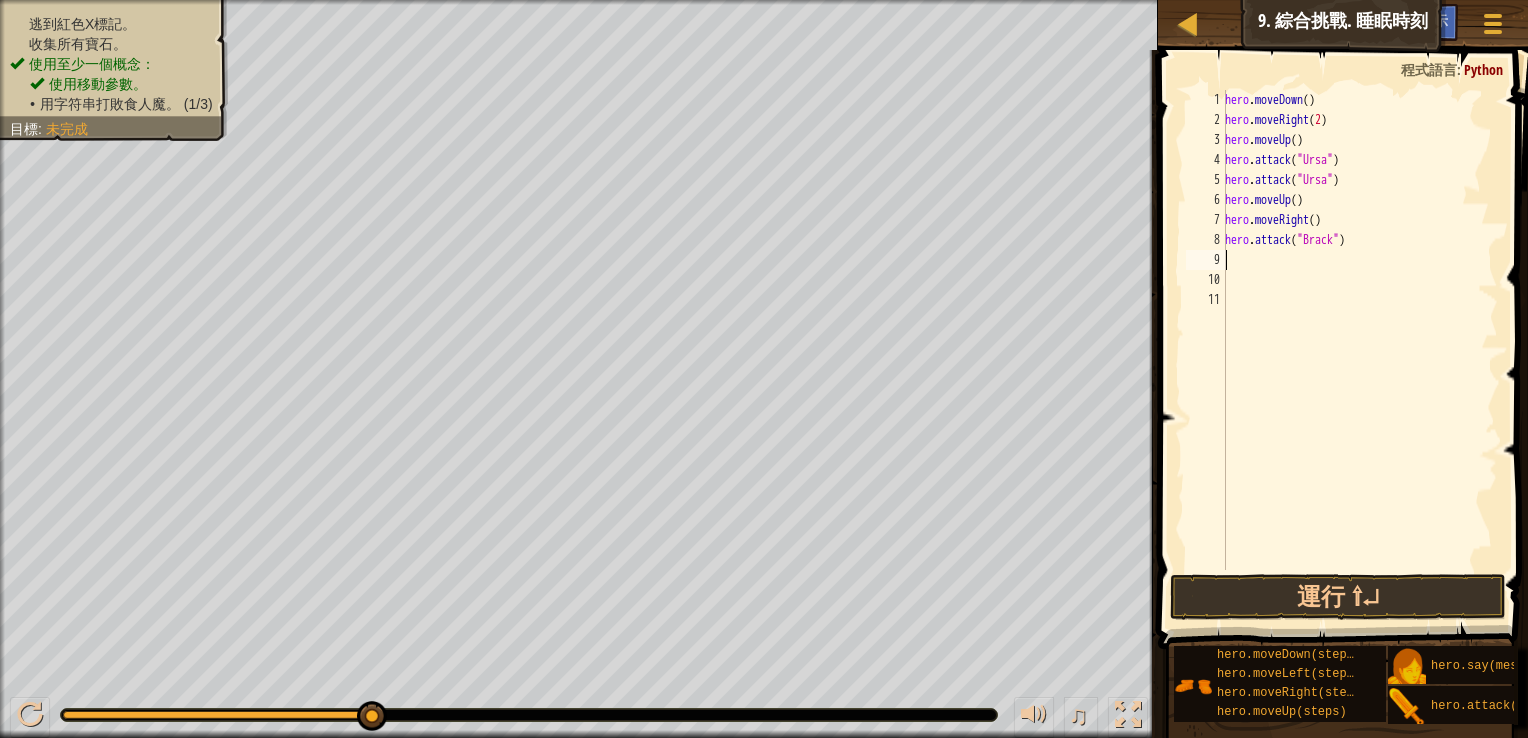 click on "hero . moveDown ( ) hero . moveRight ( 2 ) hero . moveUp ( ) hero . attack ( "[NAME]" ) hero . attack ( "[NAME]" ) hero . moveUp ( ) hero . moveRight ( ) hero . attack ( "[NAME]" )" at bounding box center [1359, 350] 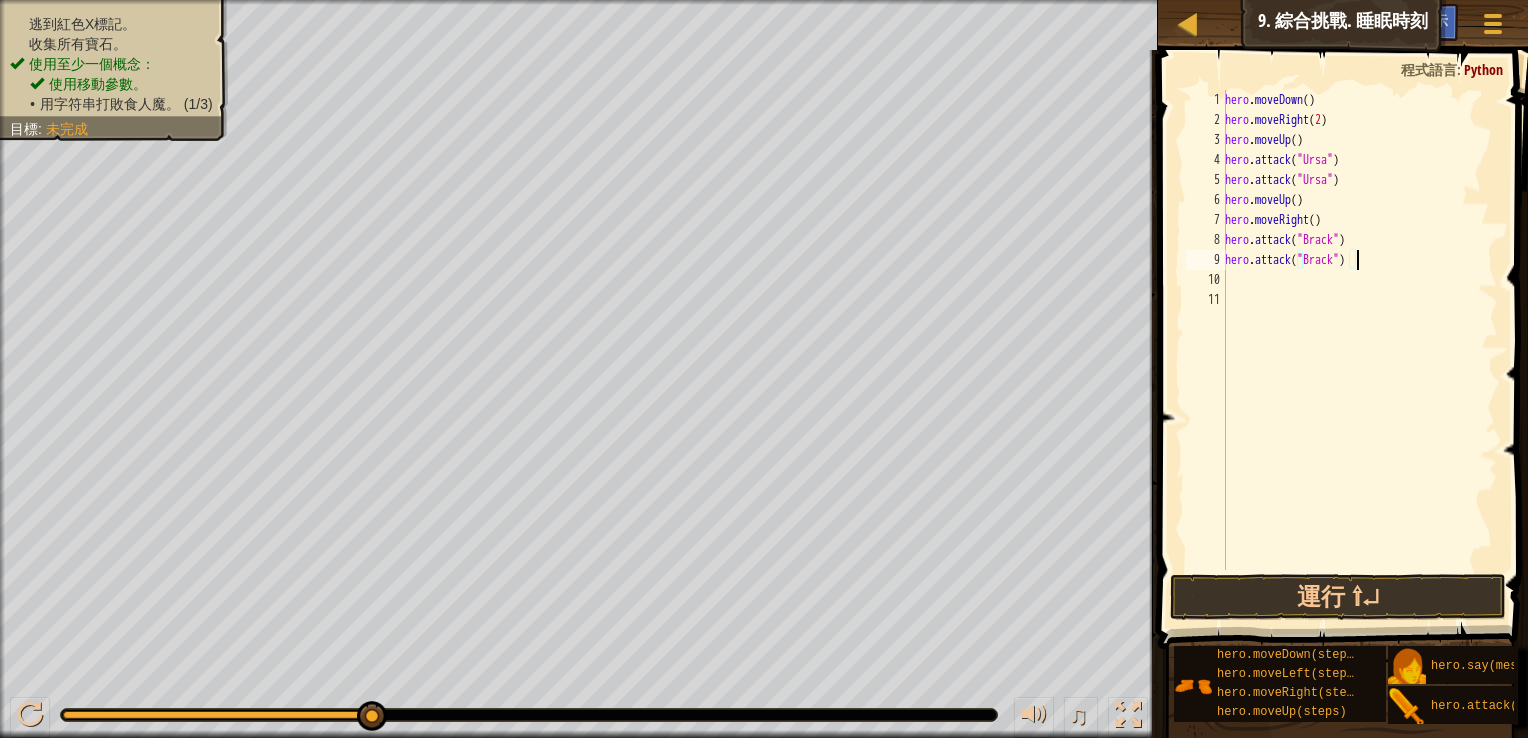 click on "hero . moveDown ( ) hero . moveRight ( 2 ) hero . moveUp ( ) hero . attack ( "Ursa" ) hero . attack ( "Ursa" ) hero . moveUp ( ) hero . moveRight ( ) hero . attack ( "Brack" ) hero . attack ( "Brack" )" at bounding box center (1359, 350) 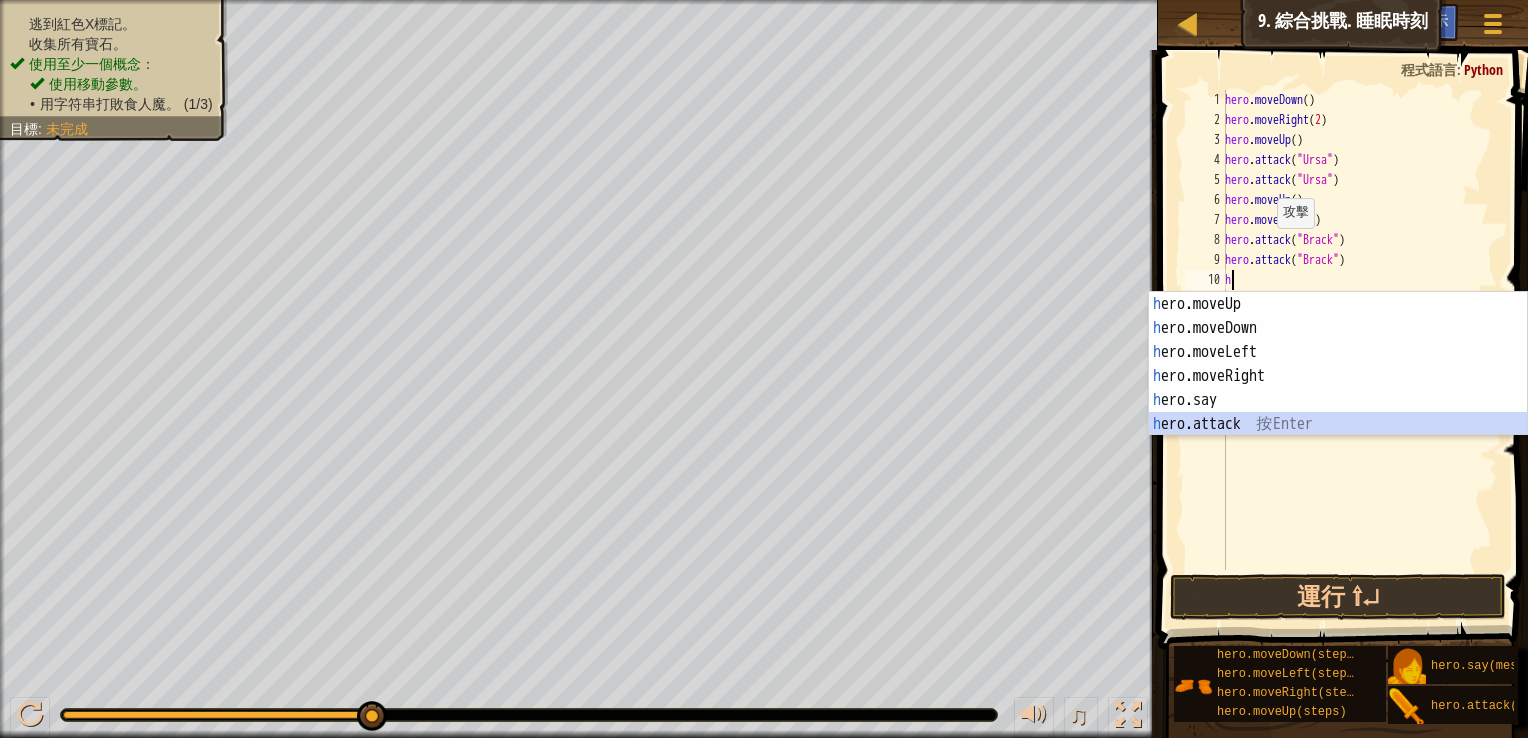 click on "h ero.moveUp 按 Enter h ero.moveDown 按 Enter h ero.moveLeft 按 Enter h ero.moveRight 按 Enter h ero.say 按 Enter h ero.attack 按 Enter" at bounding box center (1338, 388) 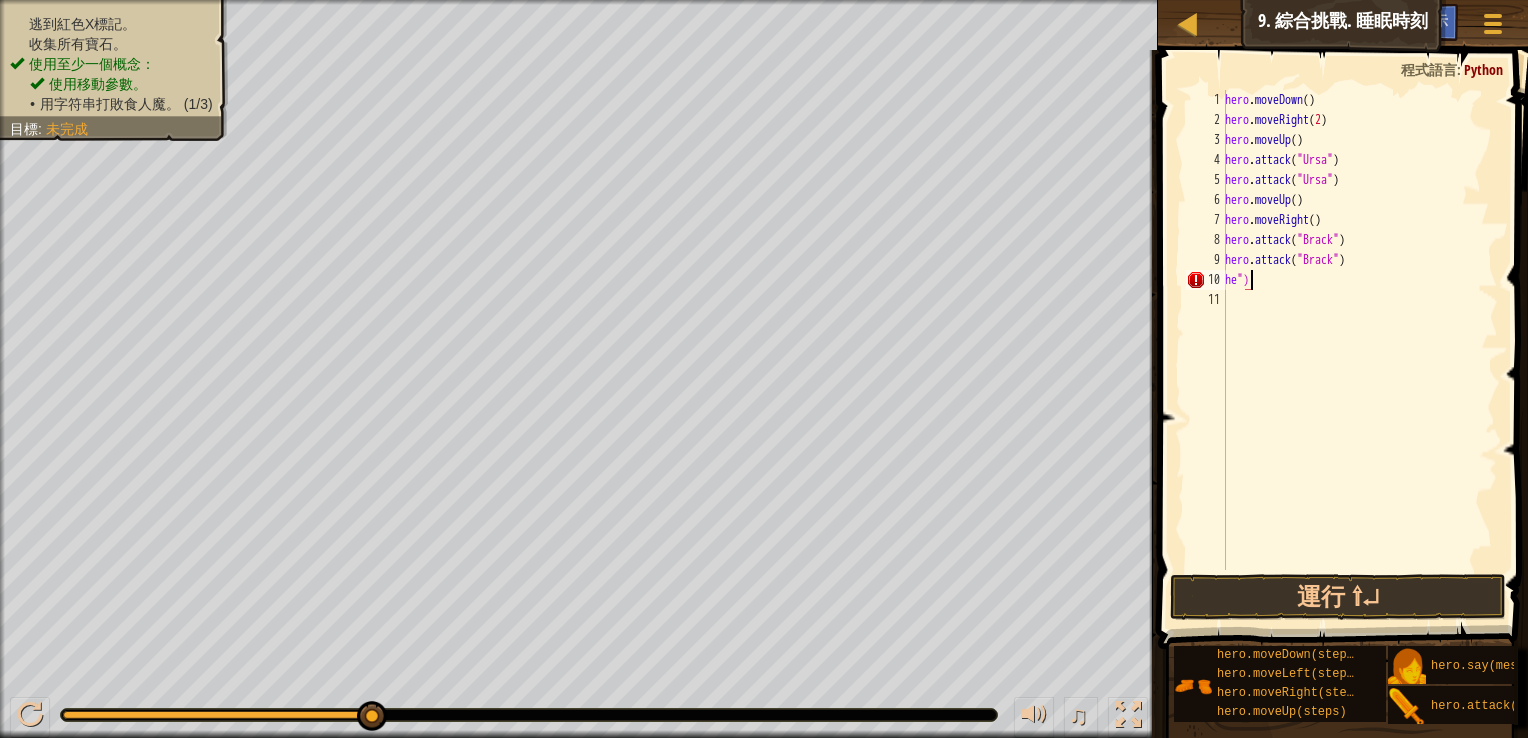 click on "hero . moveDown ( ) hero . moveRight ( 2 ) hero . moveUp ( ) hero . attack ( "Ursa" ) hero . attack ( "Ursa" ) hero . moveUp ( ) hero . moveRight ( ) hero . attack ( "Brack" ) hero . attack ( "Brack" ) he ")" at bounding box center (1359, 350) 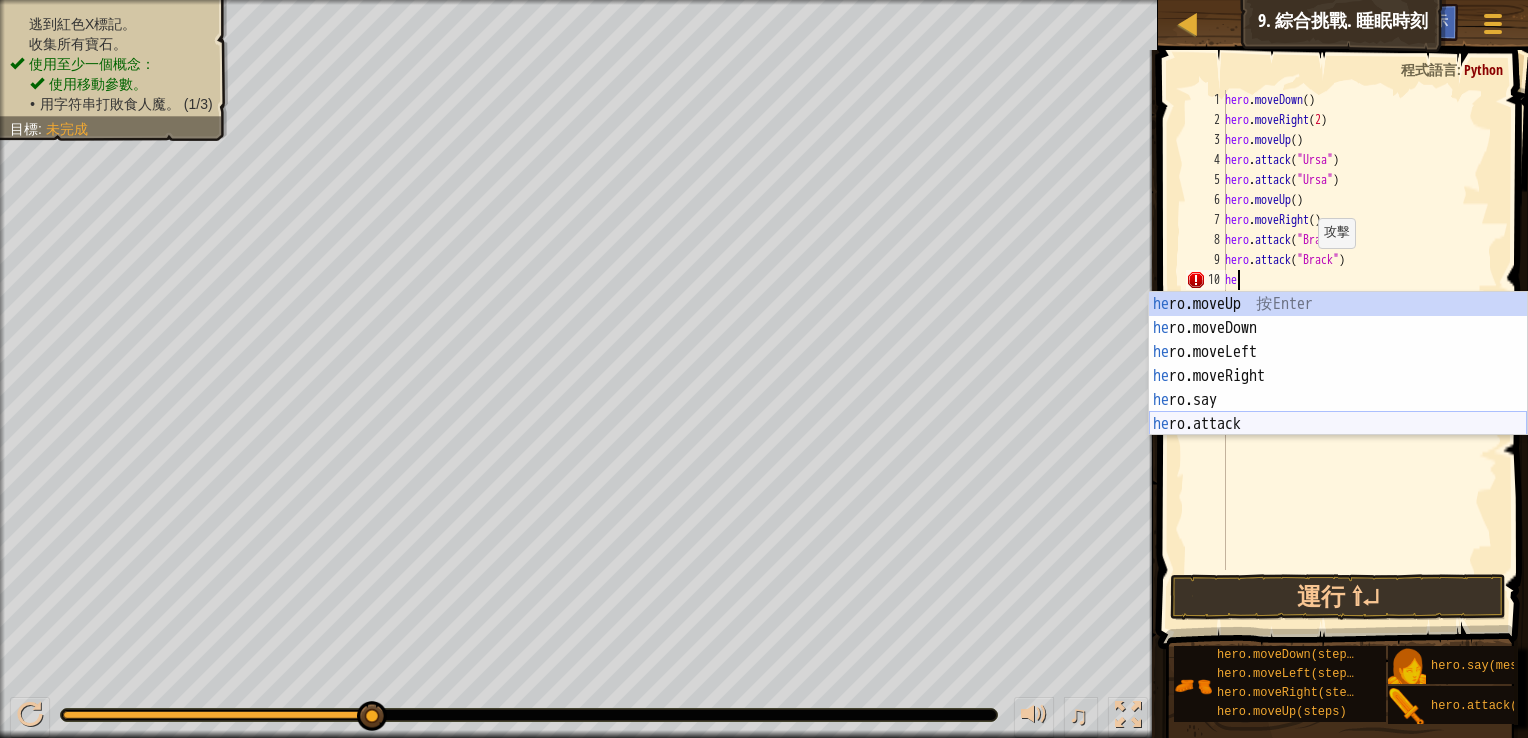 type on "h" 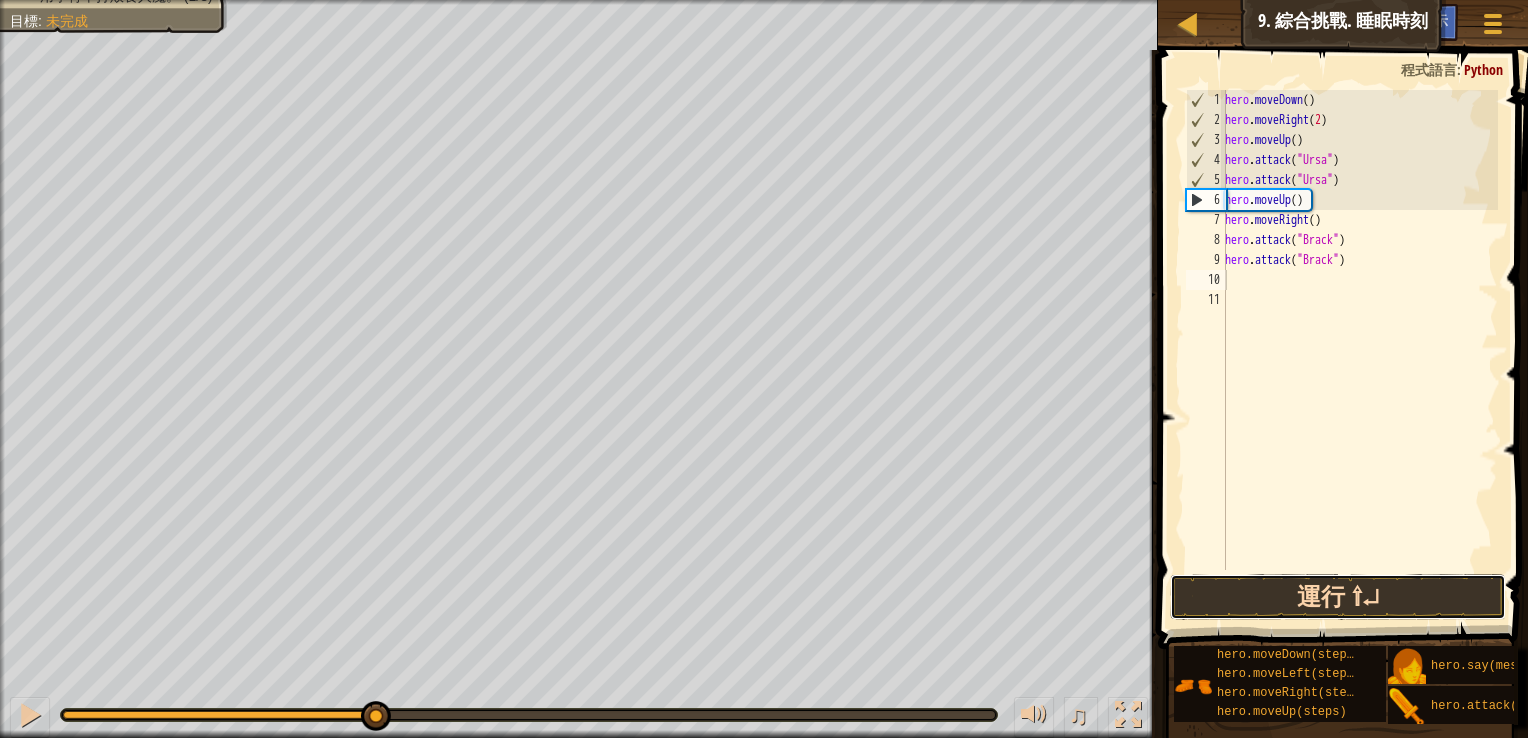 click on "運行 ⇧↵" at bounding box center (1338, 597) 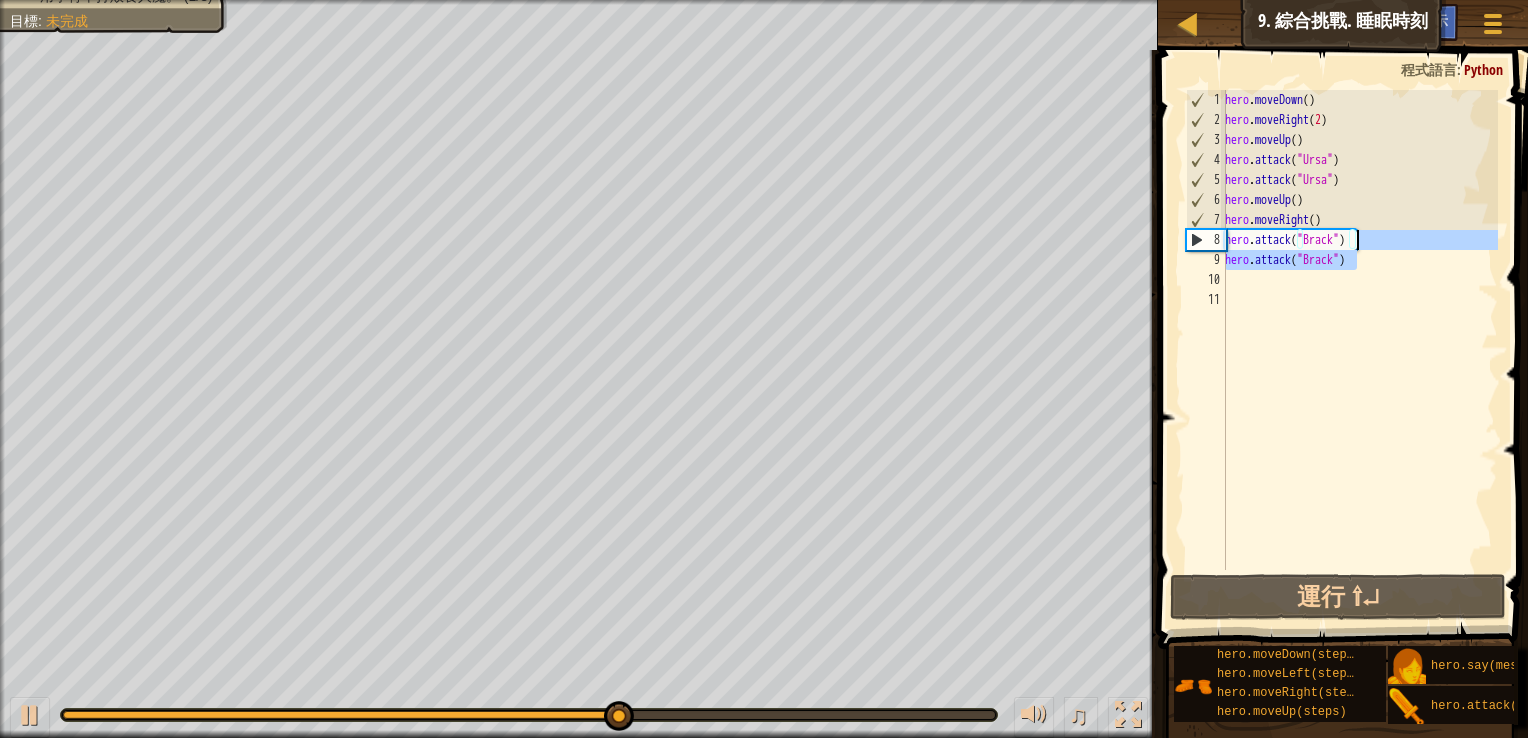 click on "hero . moveDown ( ) hero . moveRight ( 2 ) hero . moveUp ( ) hero . attack ( "Ursa" ) hero . attack ( "Ursa" ) hero . moveUp ( ) hero . moveRight ( ) hero . attack ( "Brack" ) hero . attack ( "Brack" )" at bounding box center [1359, 350] 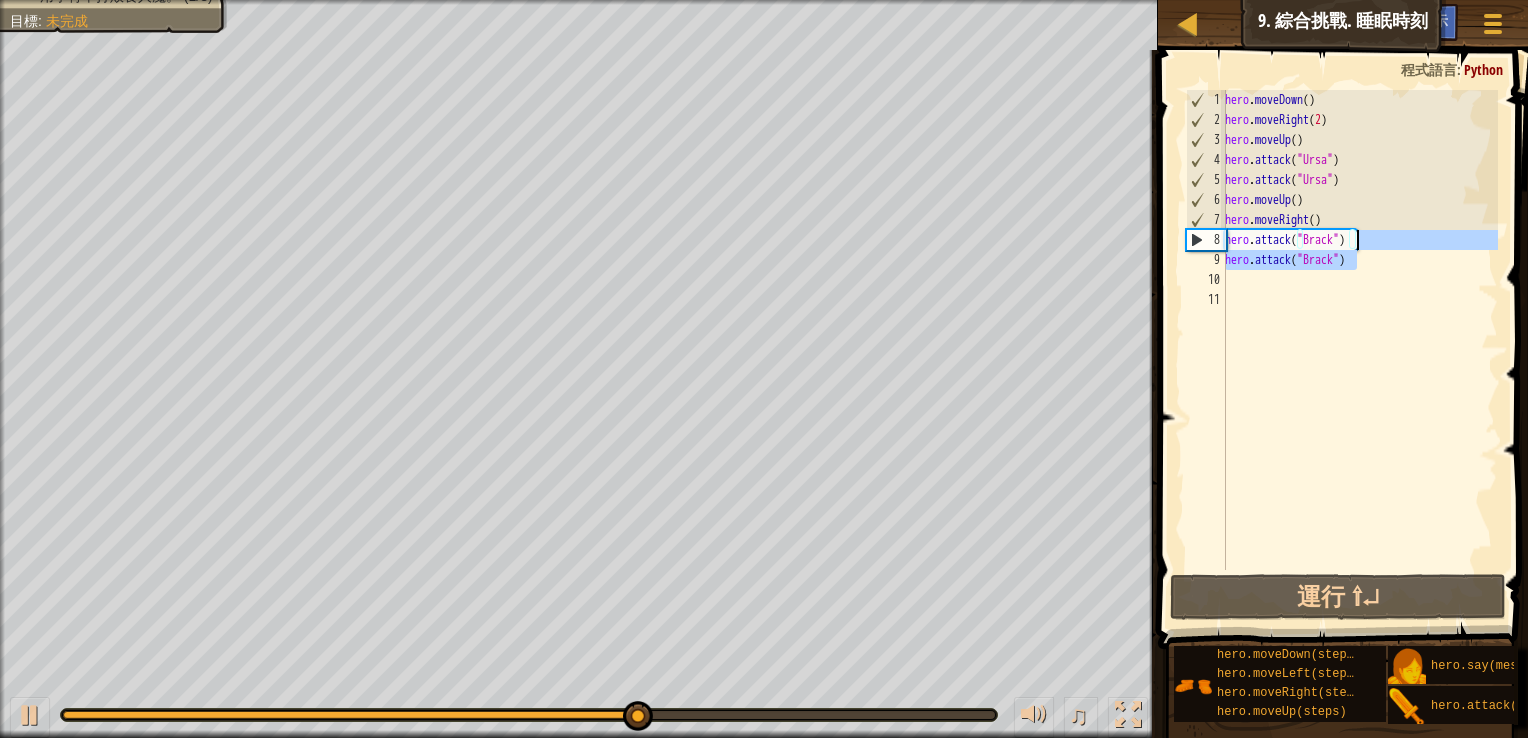 click on "hero . moveDown ( ) hero . moveRight ( 2 ) hero . moveUp ( ) hero . attack ( "Ursa" ) hero . attack ( "Ursa" ) hero . moveUp ( ) hero . moveRight ( ) hero . attack ( "Brack" ) hero . attack ( "Brack" )" at bounding box center [1359, 330] 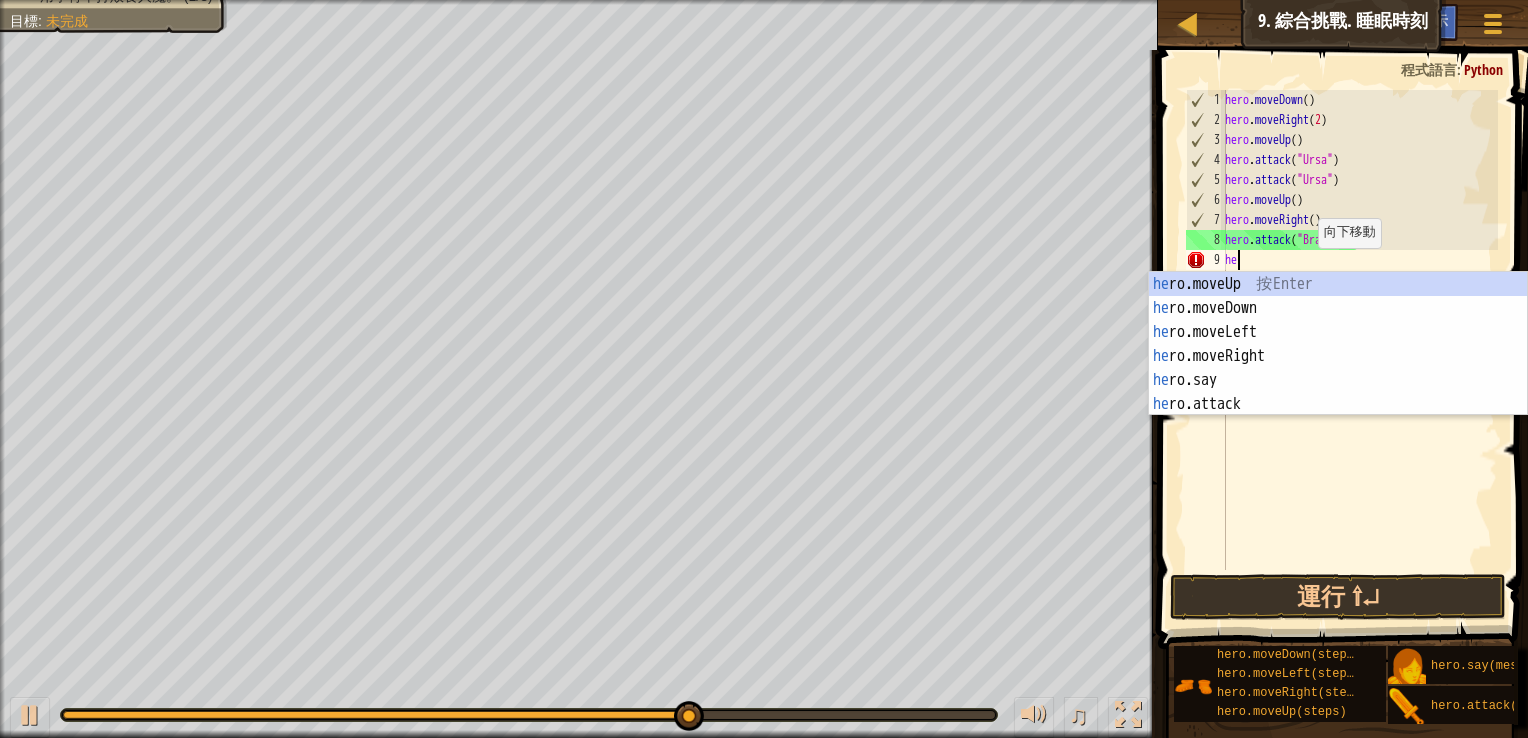 type on "h" 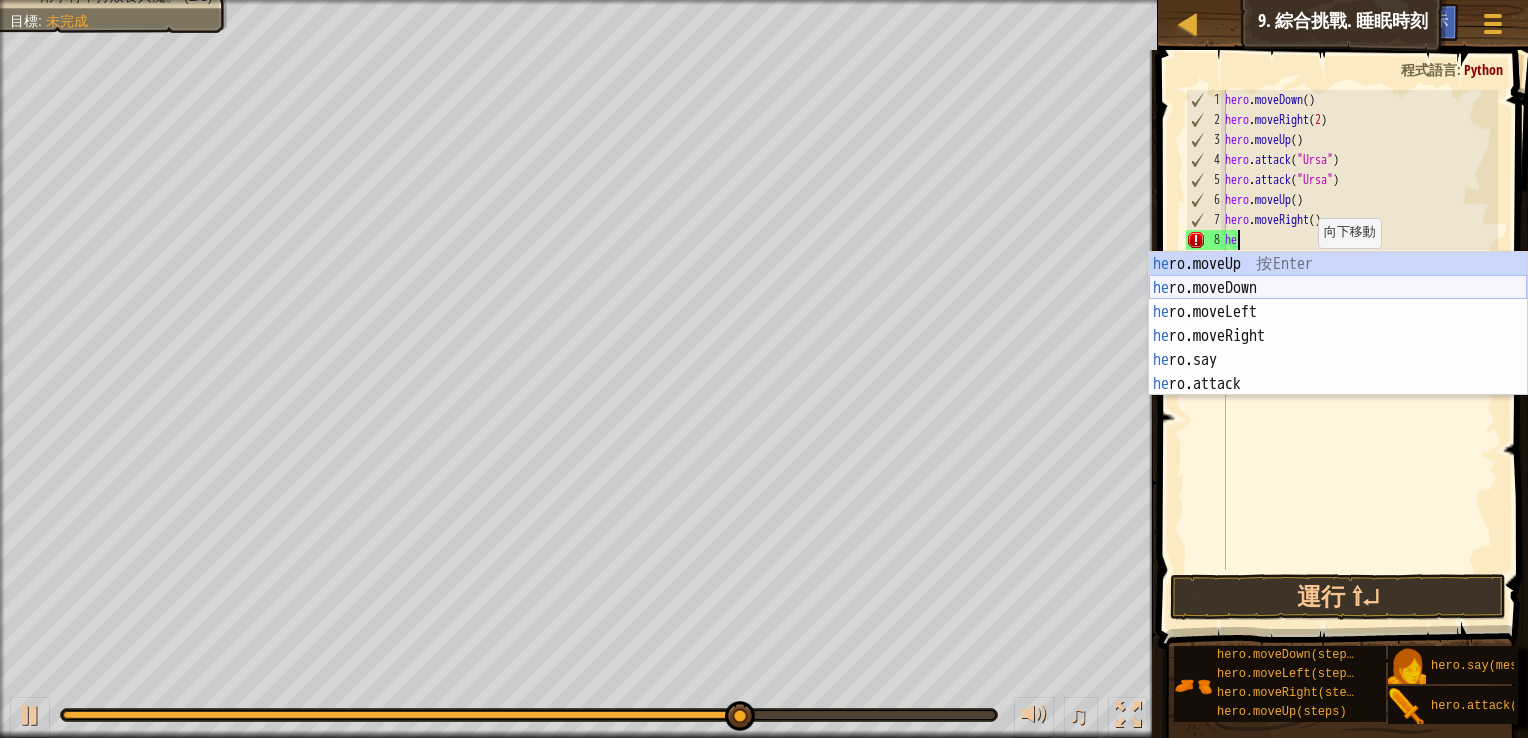 type on "h" 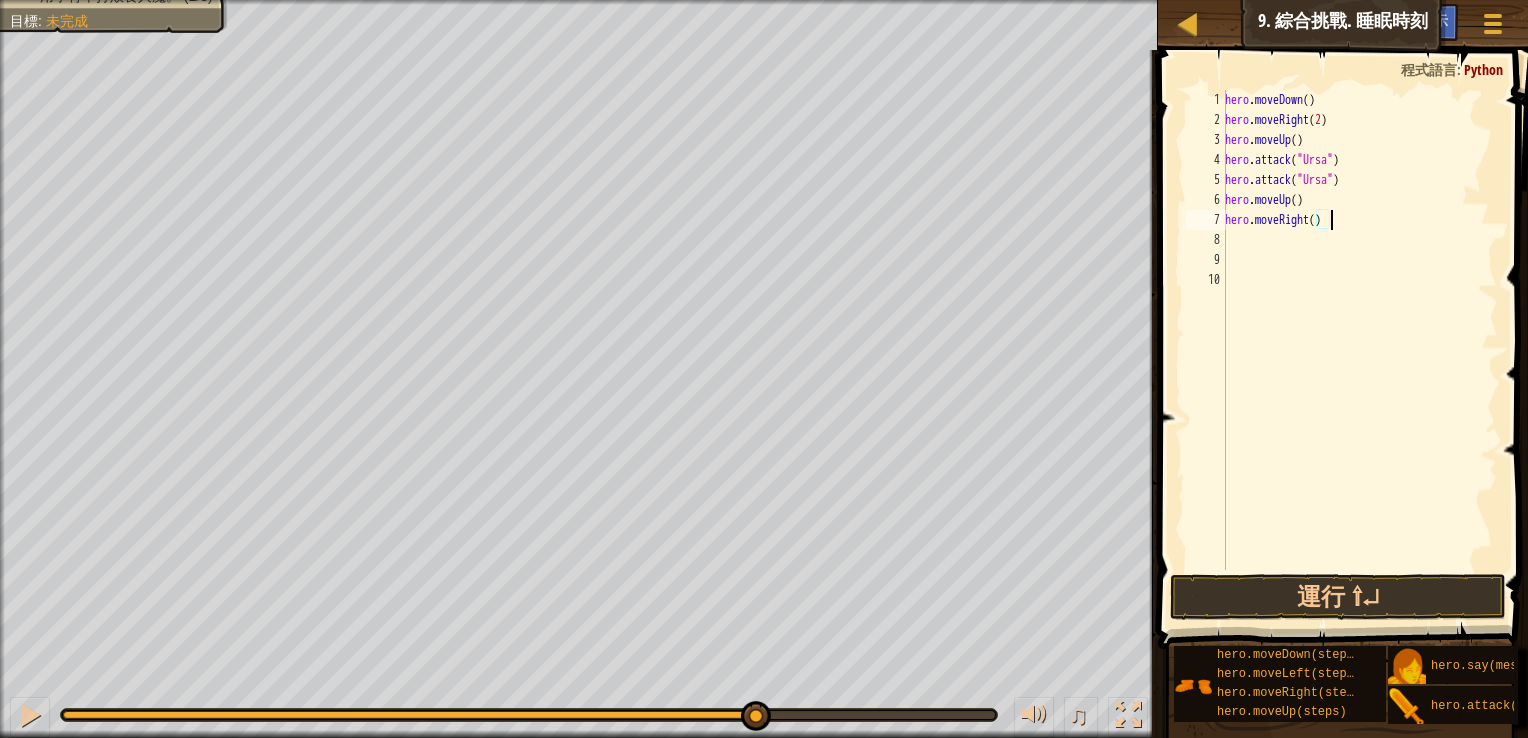 click on "hero . moveDown ( ) hero . moveRight ( 2 ) hero . moveUp ( ) hero . attack ( "[NAME]" ) hero . attack ( "[NAME]" ) hero . moveUp ( ) hero . moveRight ( )" at bounding box center (1359, 350) 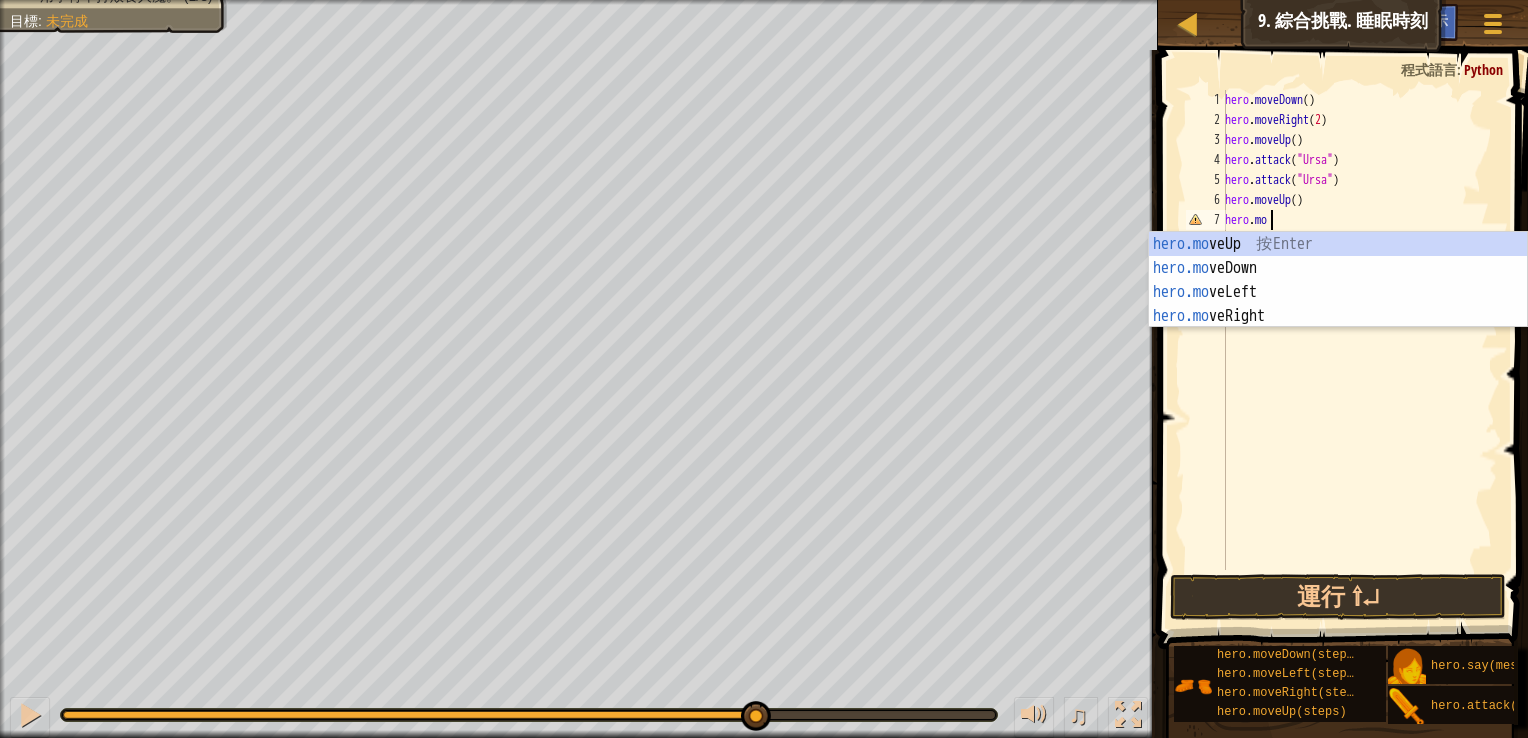type on "h" 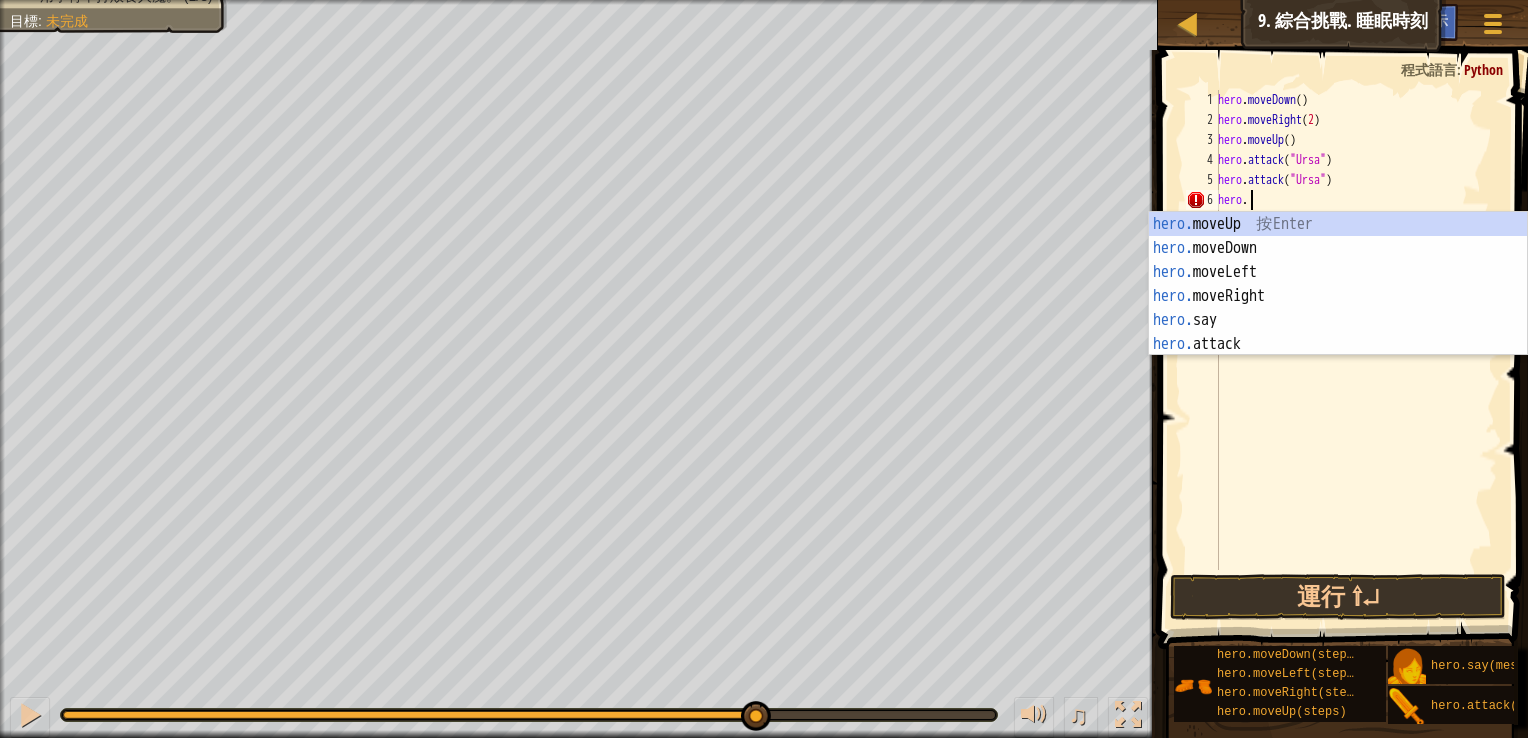 type on "h" 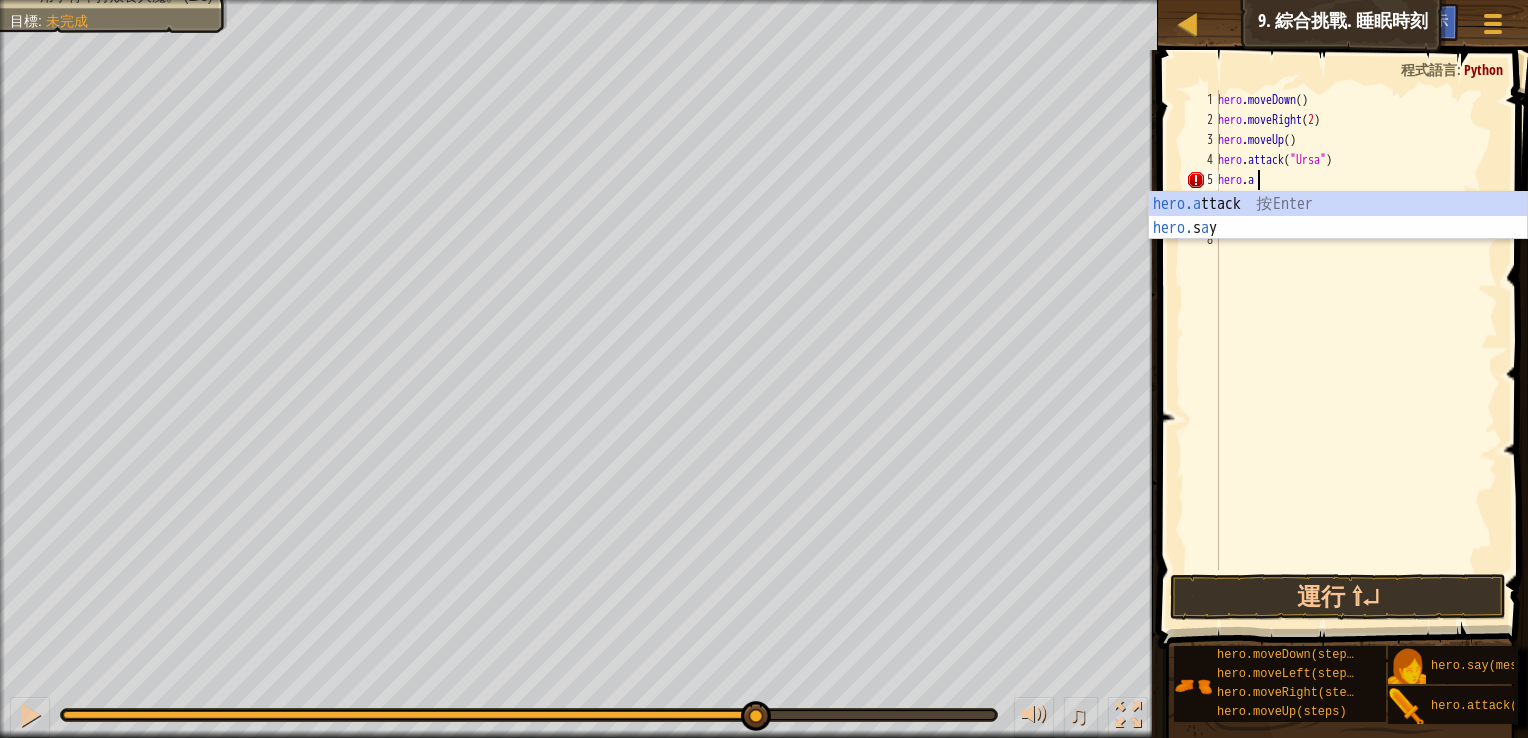 type on "h" 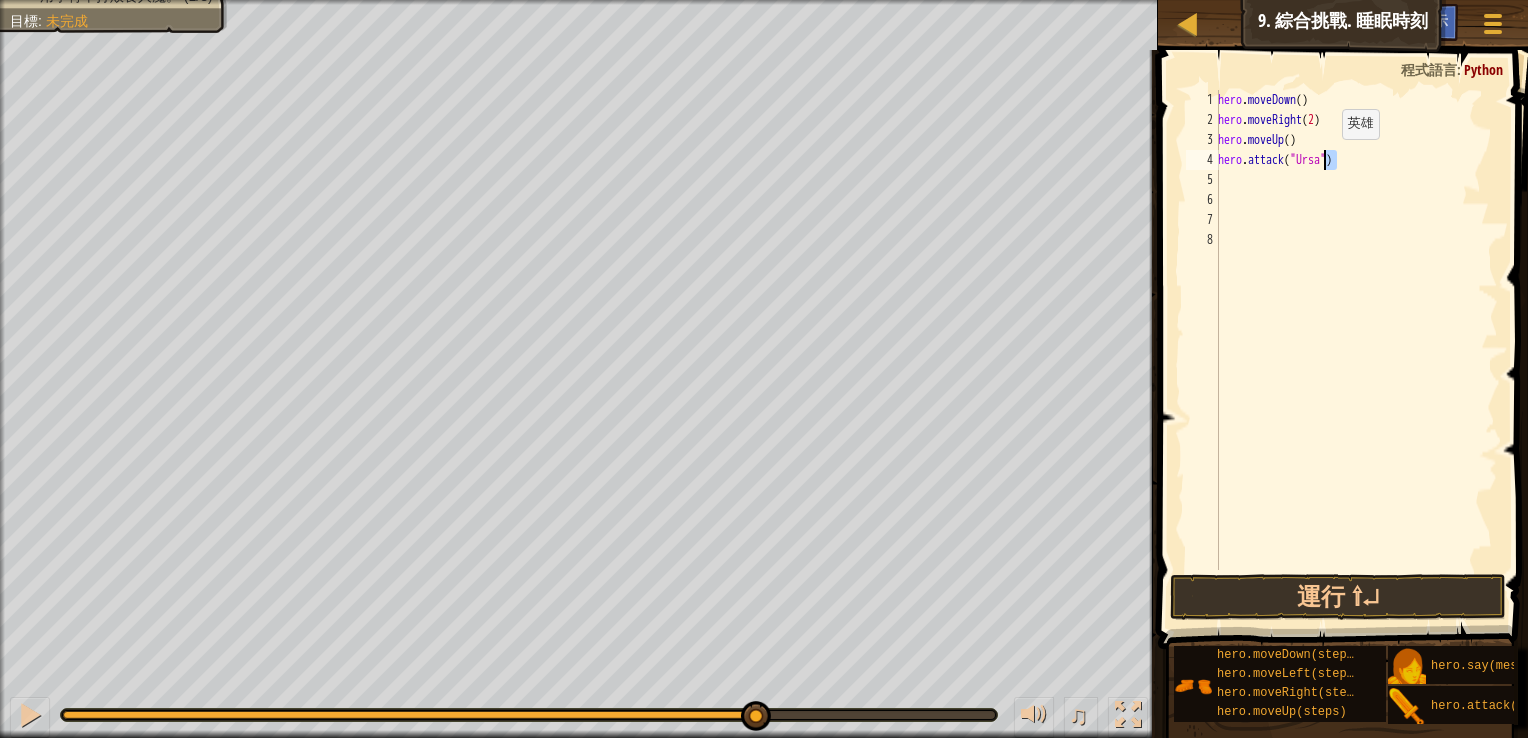 drag, startPoint x: 1340, startPoint y: 163, endPoint x: 1324, endPoint y: 158, distance: 16.763054 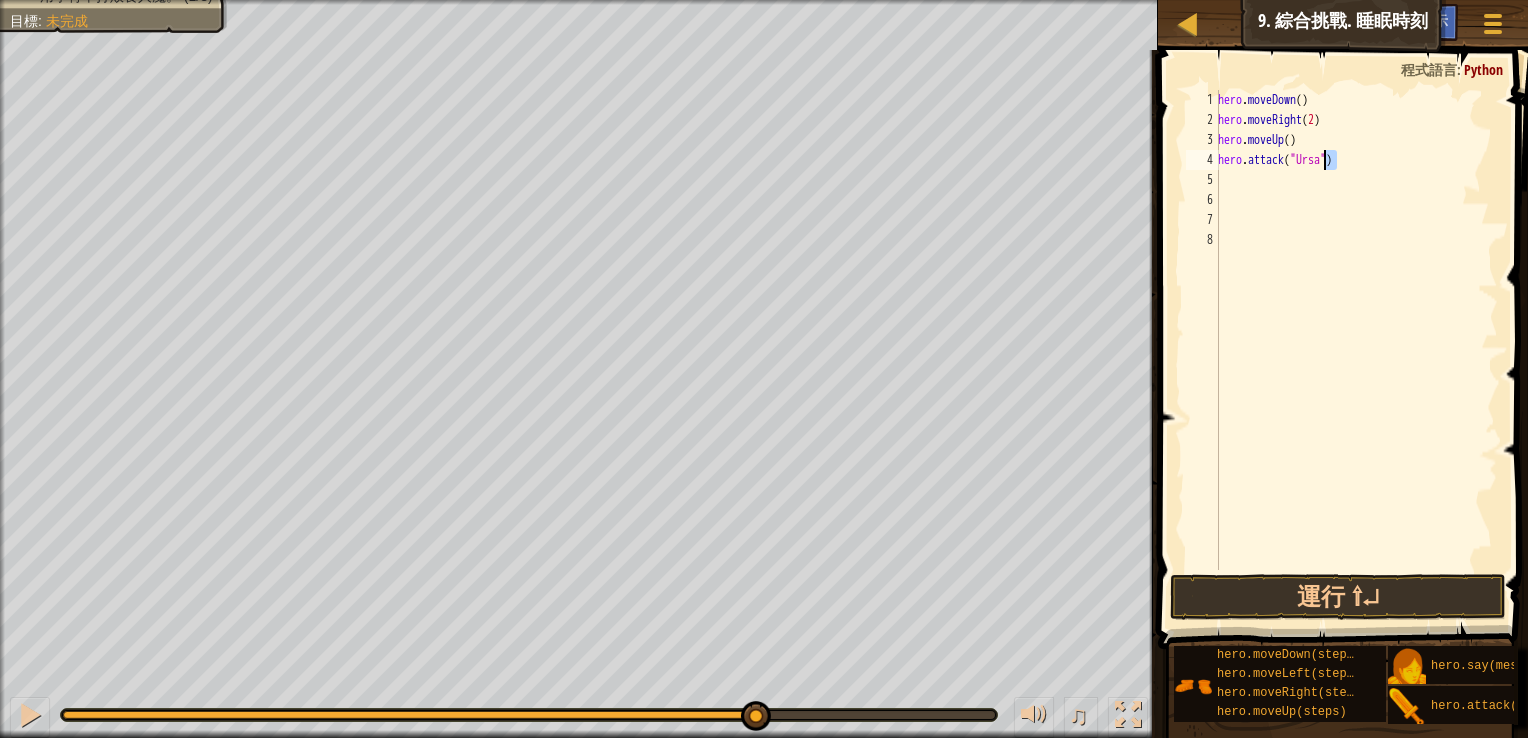 click on "hero . moveDown ( ) hero . moveRight ( 2 ) hero . moveUp ( ) hero . attack ( "Ursa" )" at bounding box center (1356, 350) 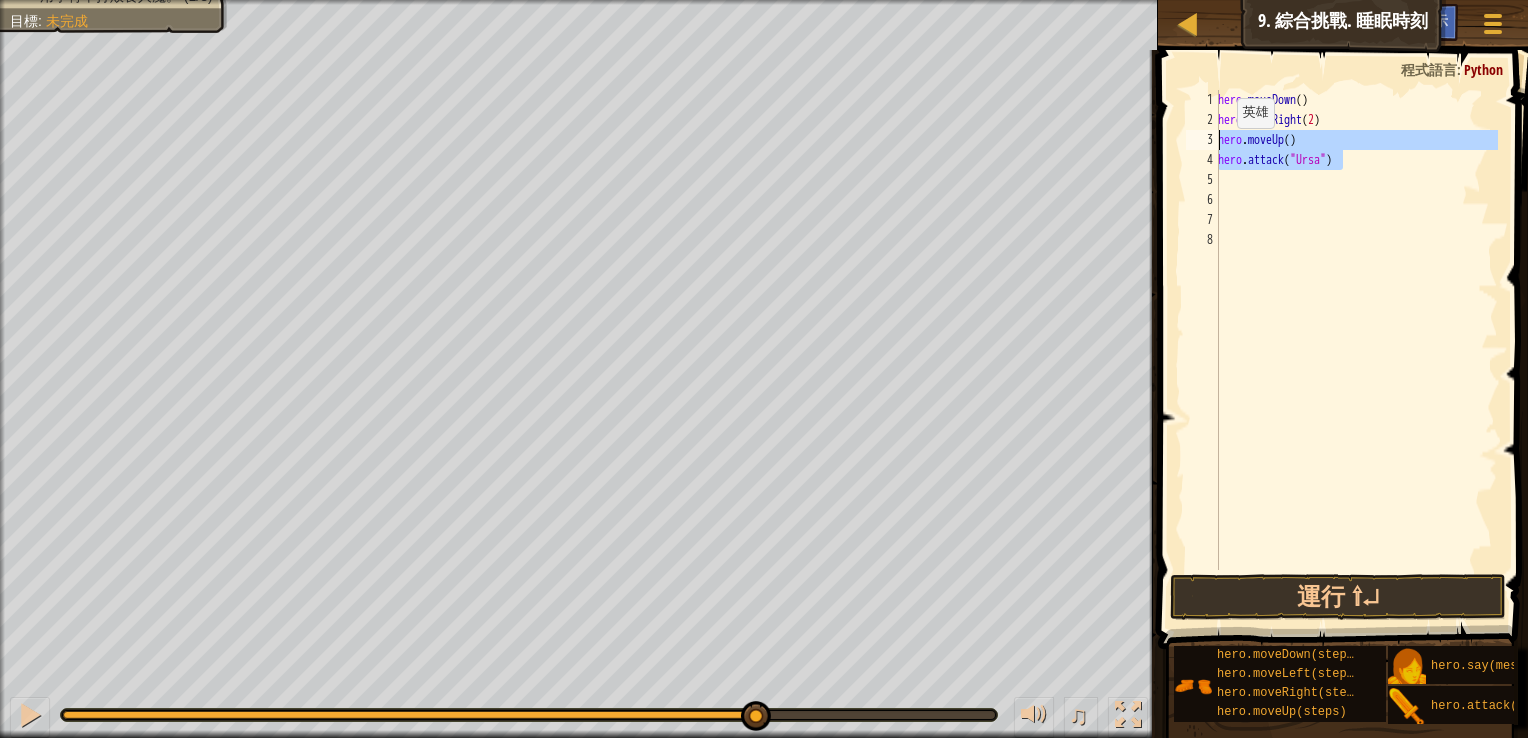 drag, startPoint x: 1363, startPoint y: 159, endPoint x: 1194, endPoint y: 144, distance: 169.66437 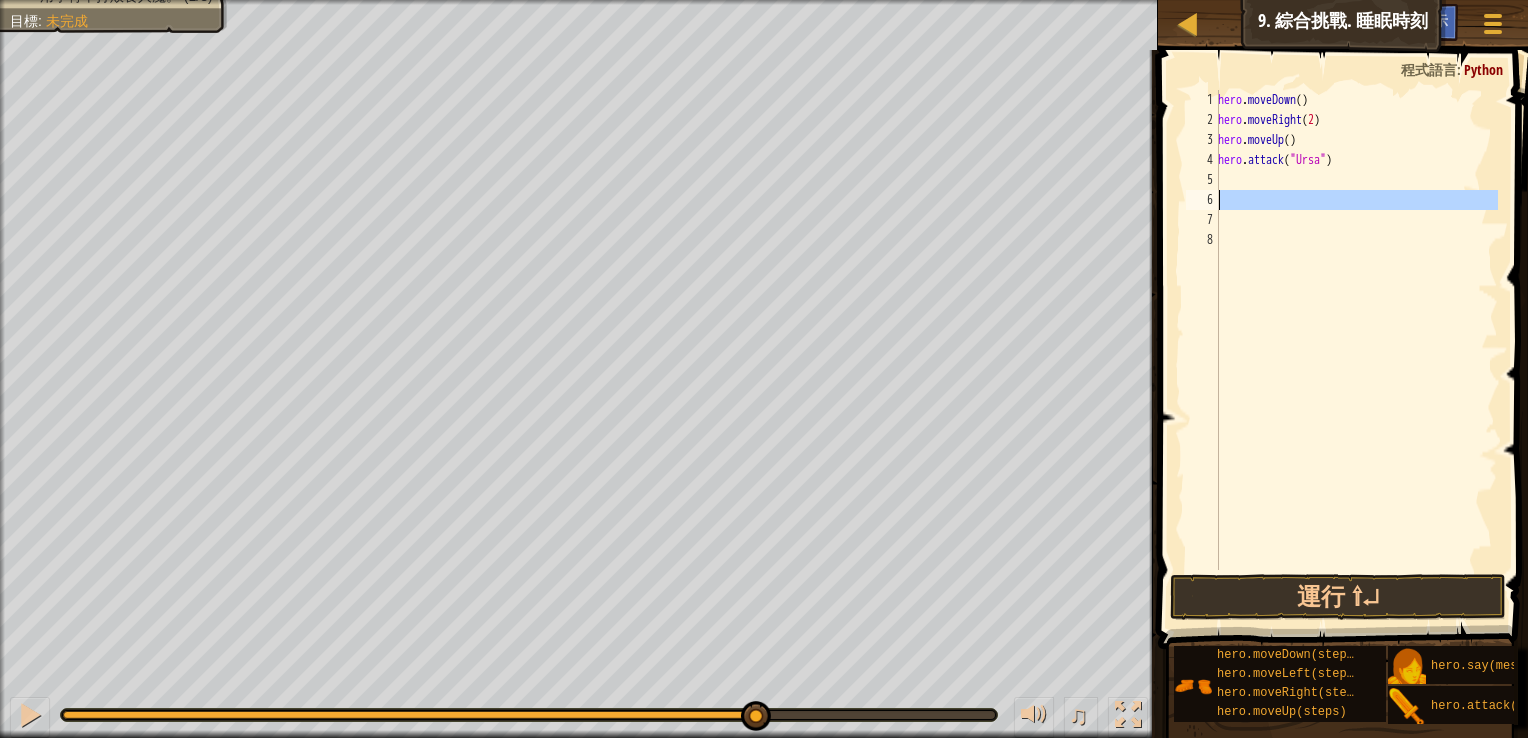 click on "hero . moveDown ( ) hero . moveRight ( 2 ) hero . moveUp ( ) hero . attack ( "Ursa" )" at bounding box center [1356, 350] 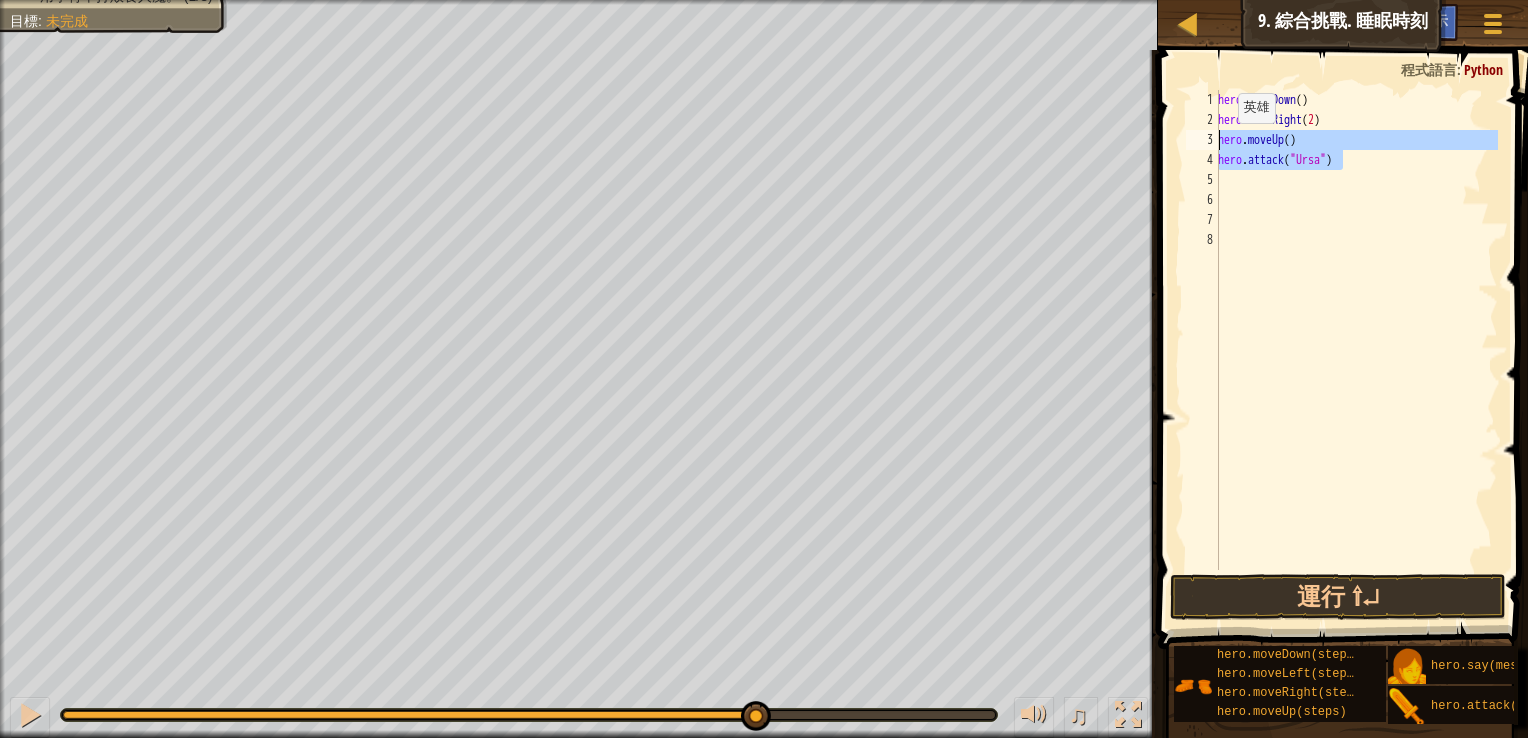drag, startPoint x: 1372, startPoint y: 164, endPoint x: 1217, endPoint y: 142, distance: 156.55351 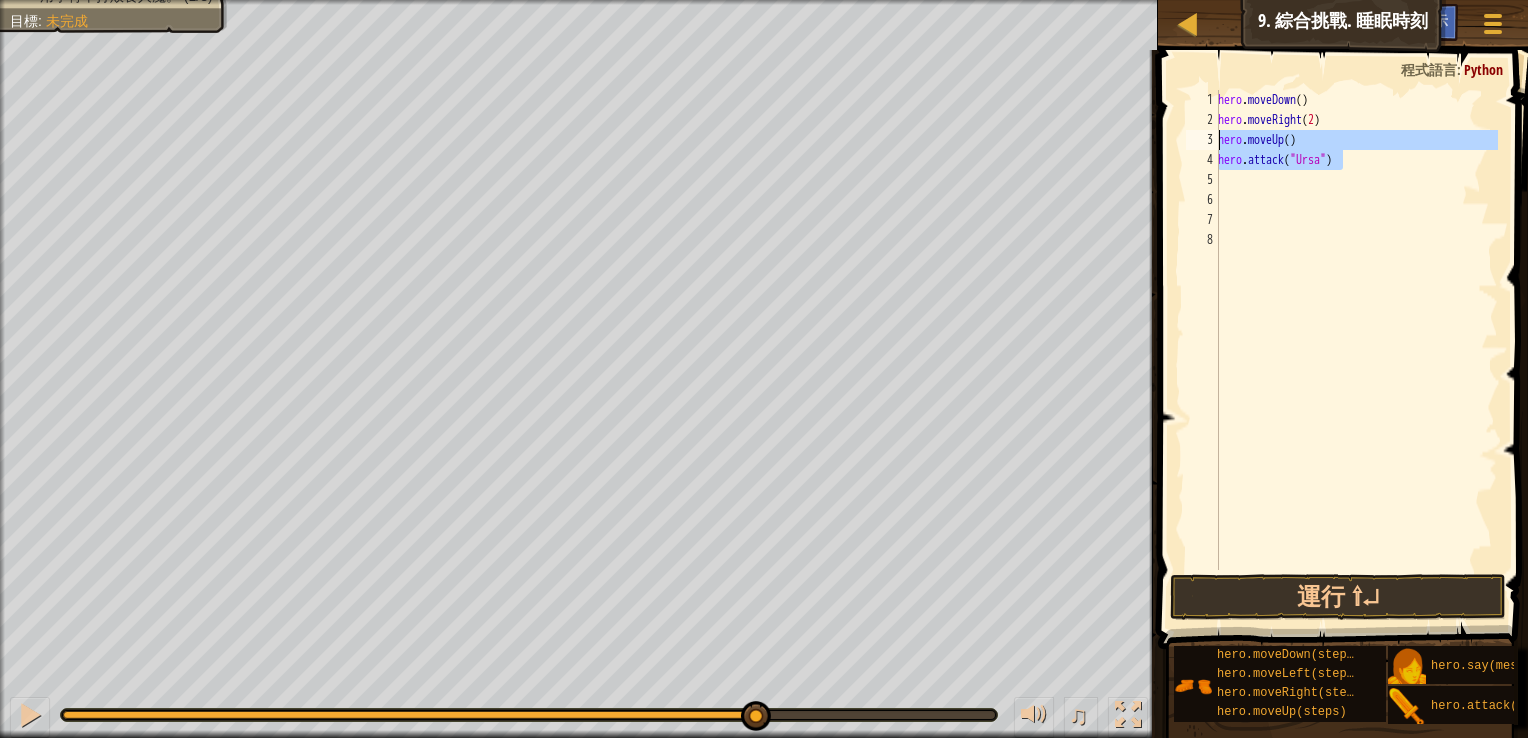 click on "hero . moveDown ( ) hero . moveRight ( 2 ) hero . moveUp ( ) hero . attack ( "Ursa" )" at bounding box center (1356, 350) 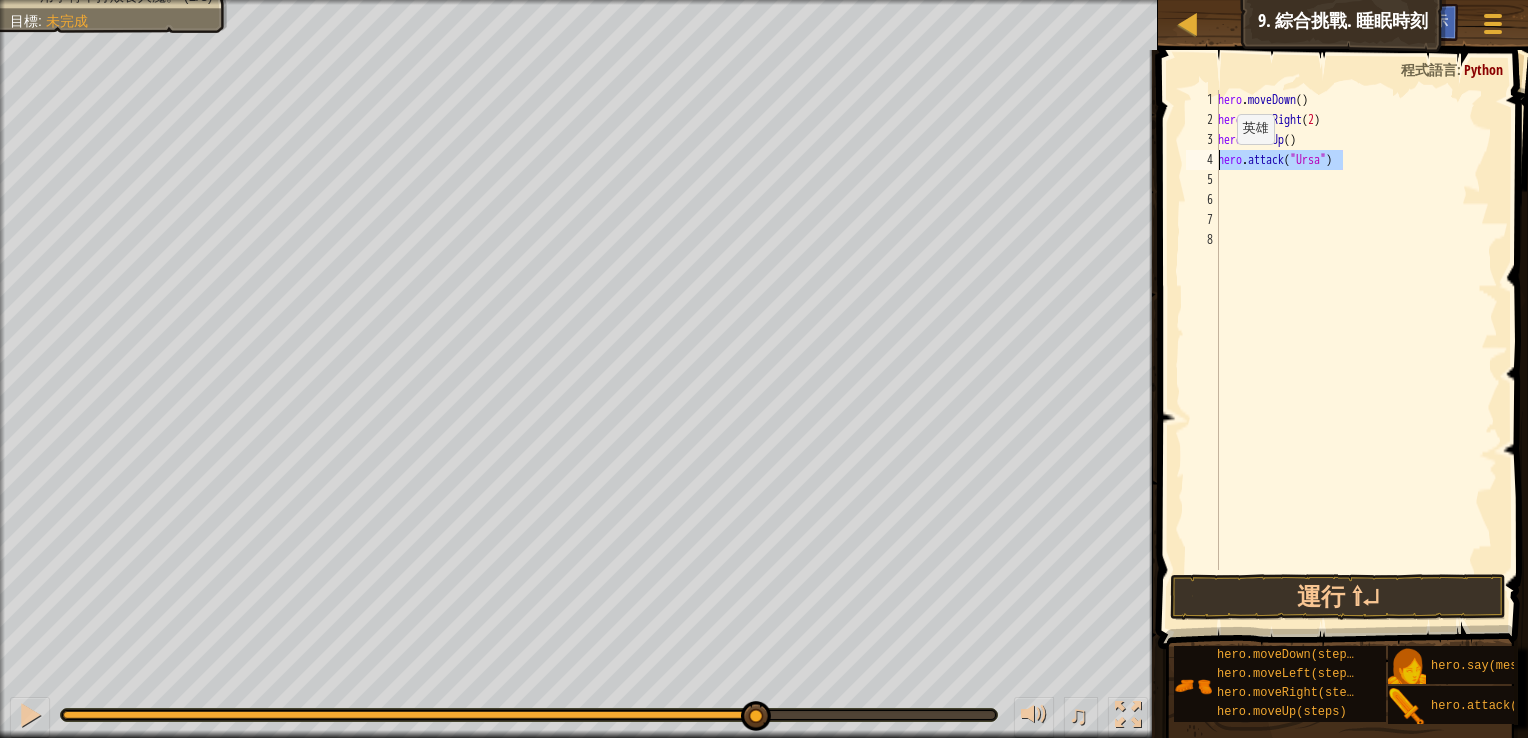 drag, startPoint x: 1351, startPoint y: 162, endPoint x: 1215, endPoint y: 161, distance: 136.00368 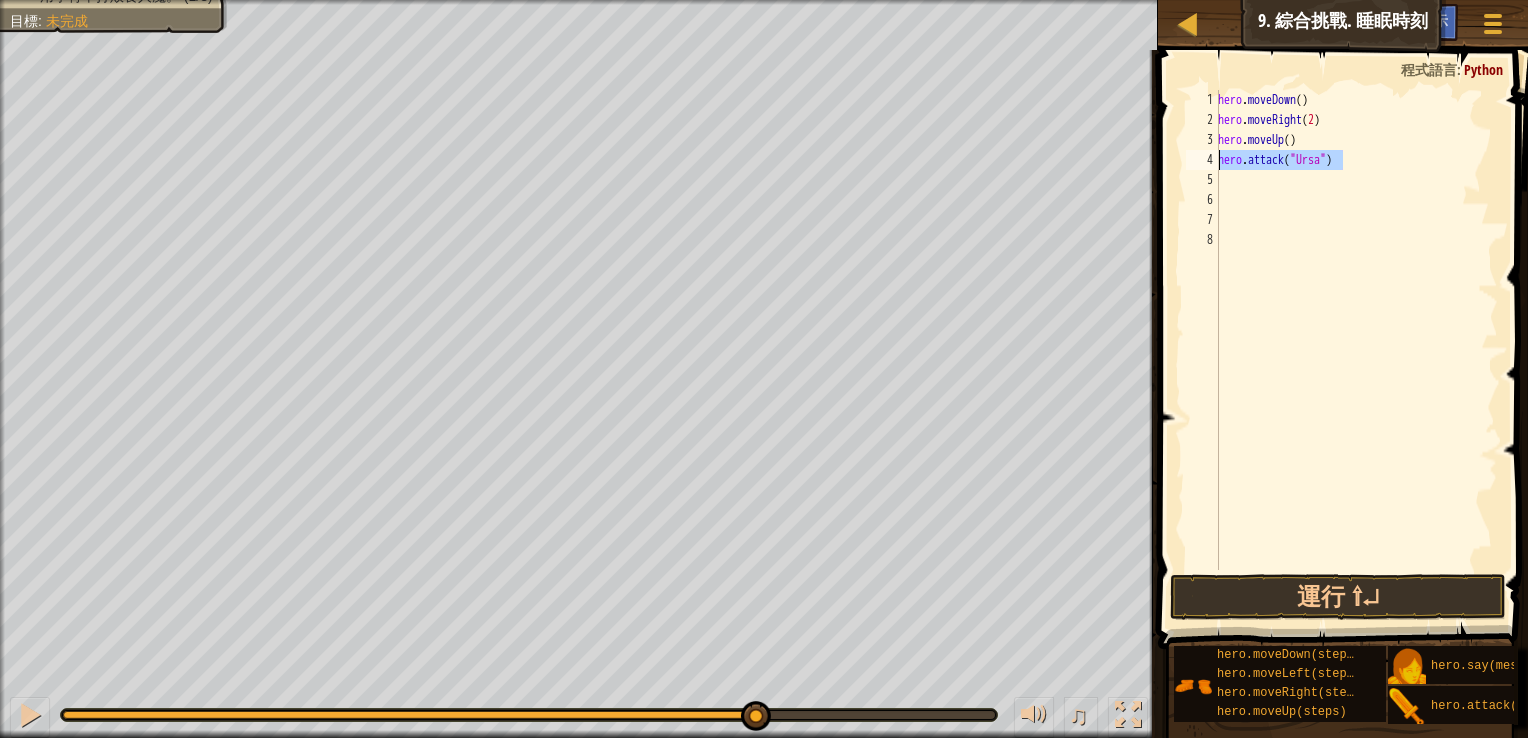 click on "hero . moveDown ( ) hero . moveRight ( 2 ) hero . moveUp ( ) hero . attack ( "Ursa" )" at bounding box center [1356, 350] 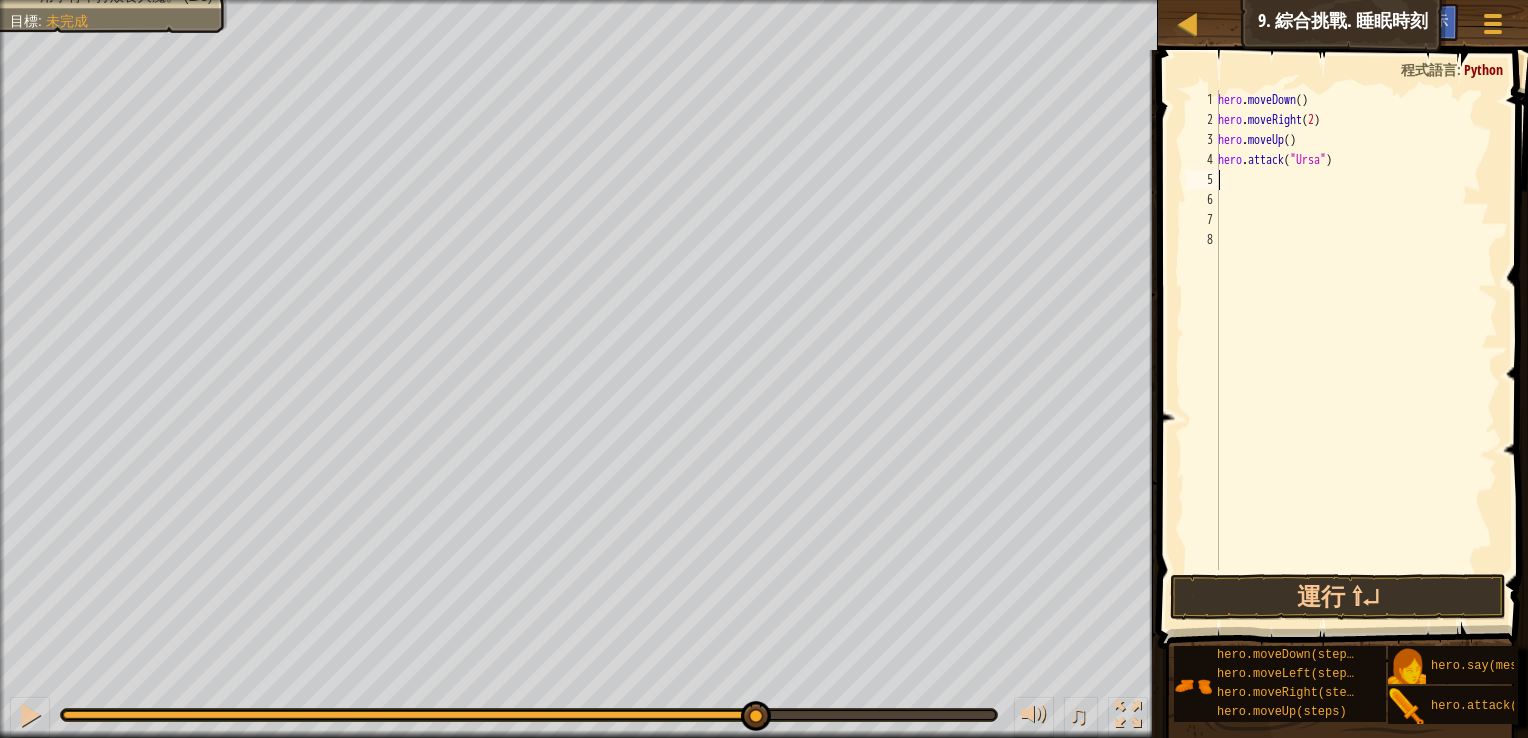 drag, startPoint x: 1280, startPoint y: 203, endPoint x: 1239, endPoint y: 174, distance: 50.219517 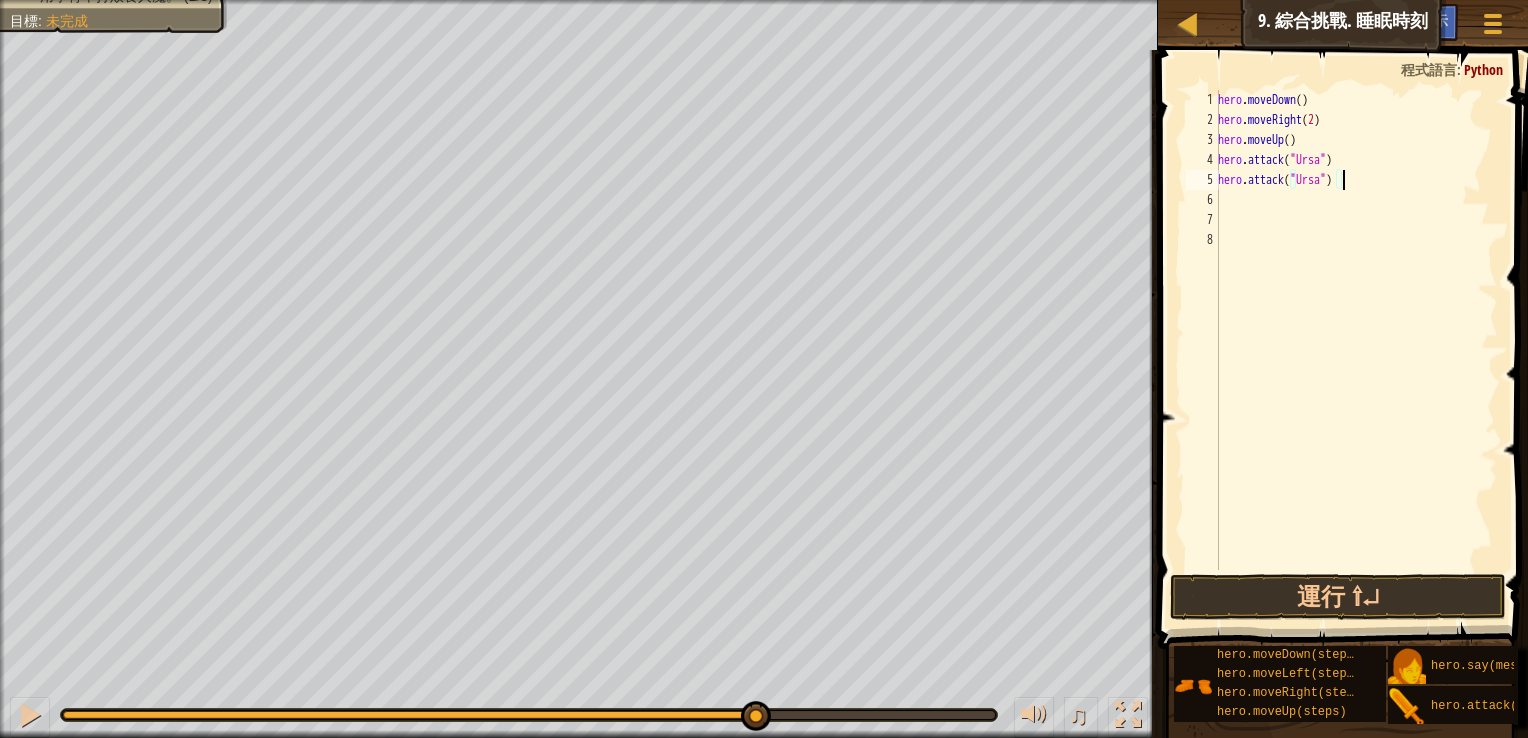 click on "hero . moveDown ( ) hero . moveRight ( 2 ) hero . moveUp ( ) hero . attack ( "Ursa" ) hero . attack ( "Ursa" )" at bounding box center [1356, 350] 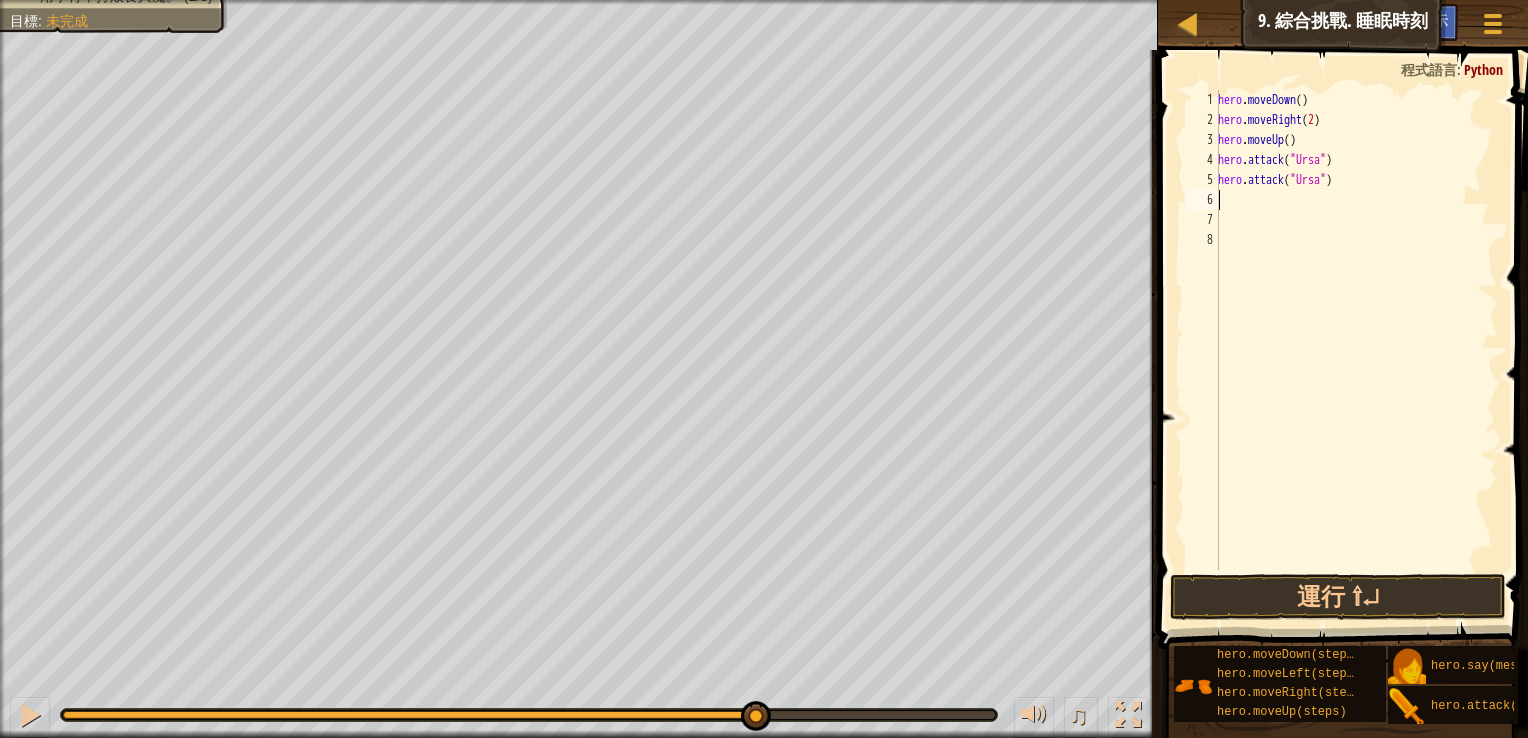 type on "h" 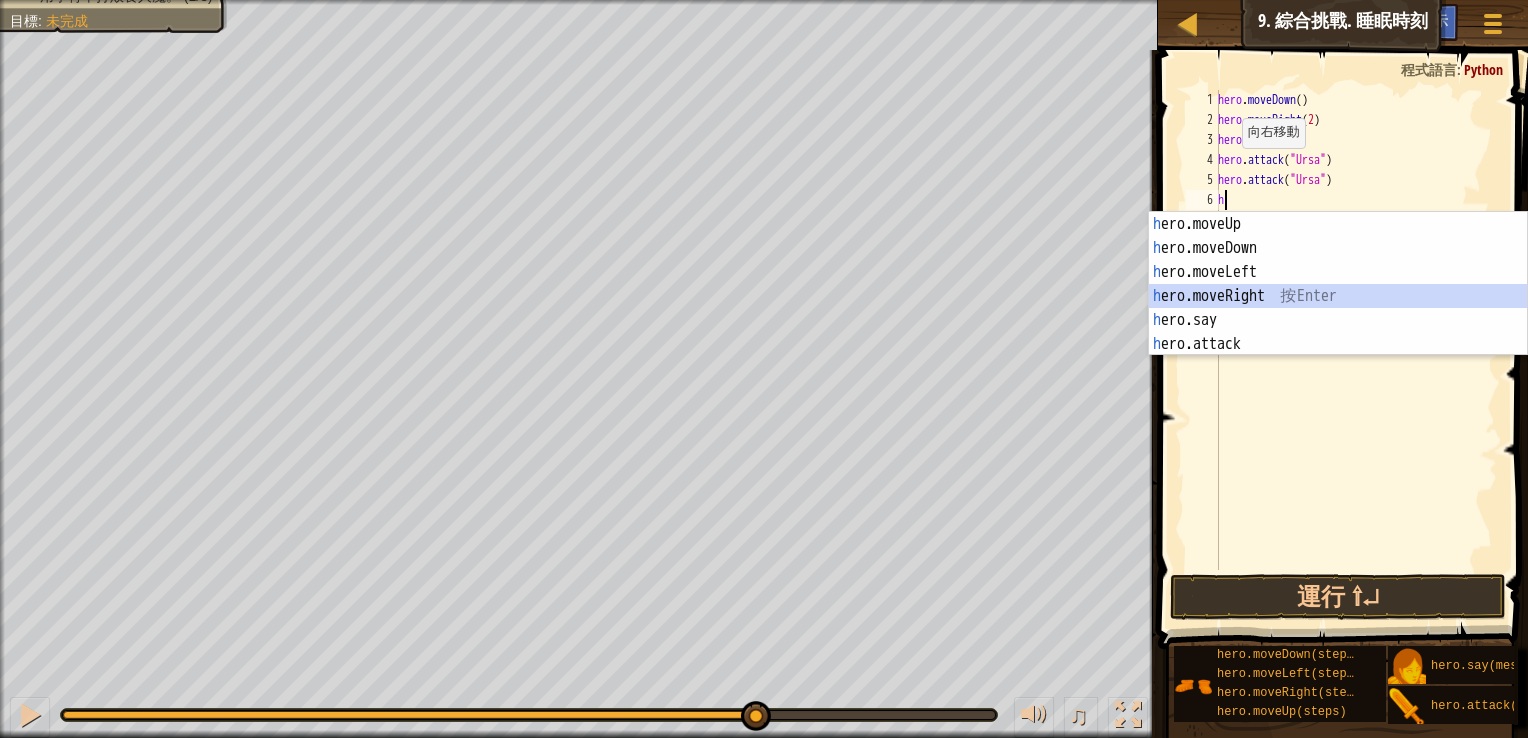 click on "h ero.moveUp 按 Enter h ero.moveDown 按 Enter h ero.moveLeft 按 Enter h ero.moveRight 按 Enter h ero.say 按 Enter h ero.attack 按 Enter" at bounding box center (1338, 308) 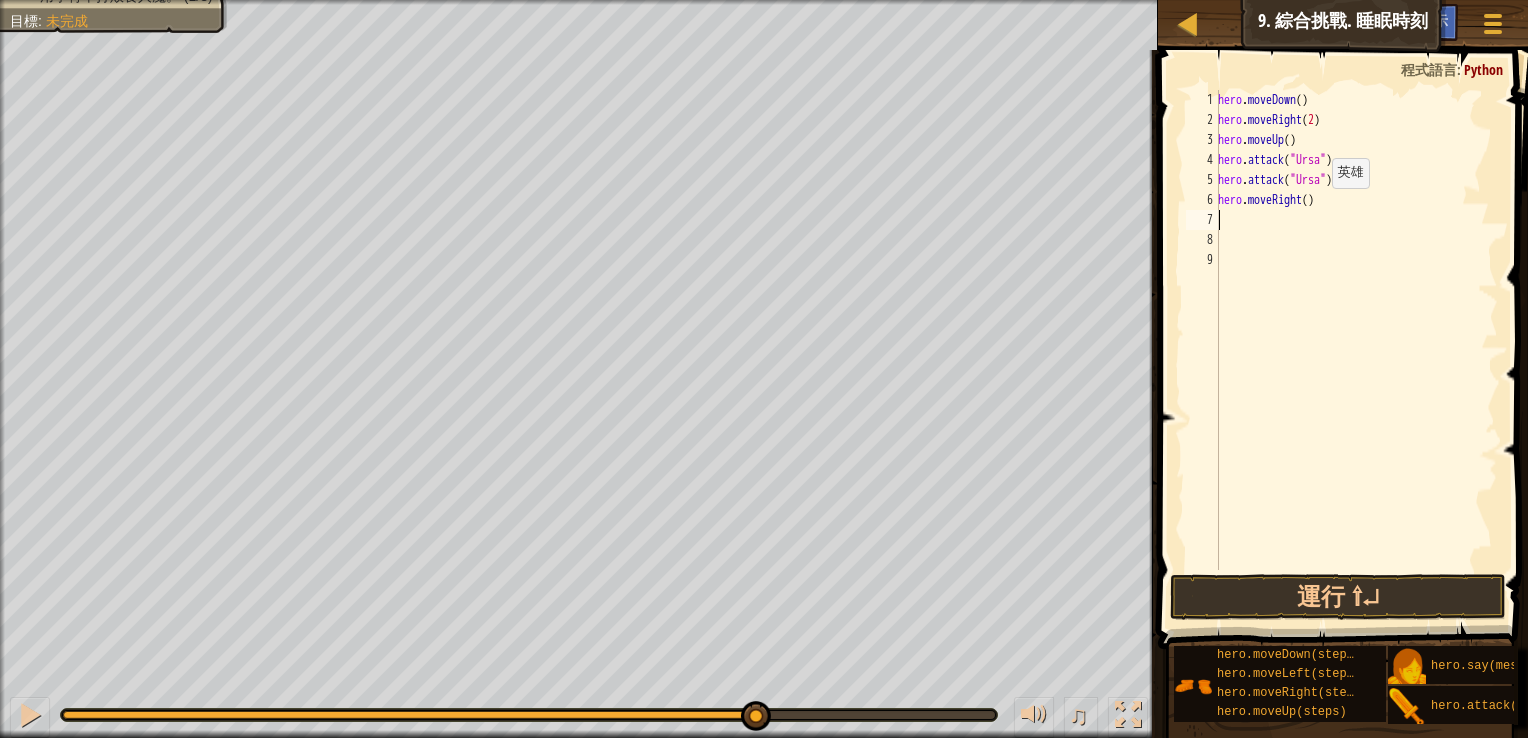 click on "hero . moveDown ( ) hero . moveRight ( 2 ) hero . moveUp ( ) hero . attack ( "Ursa" ) hero . attack ( "Ursa" ) hero . moveRight ( )" at bounding box center (1356, 350) 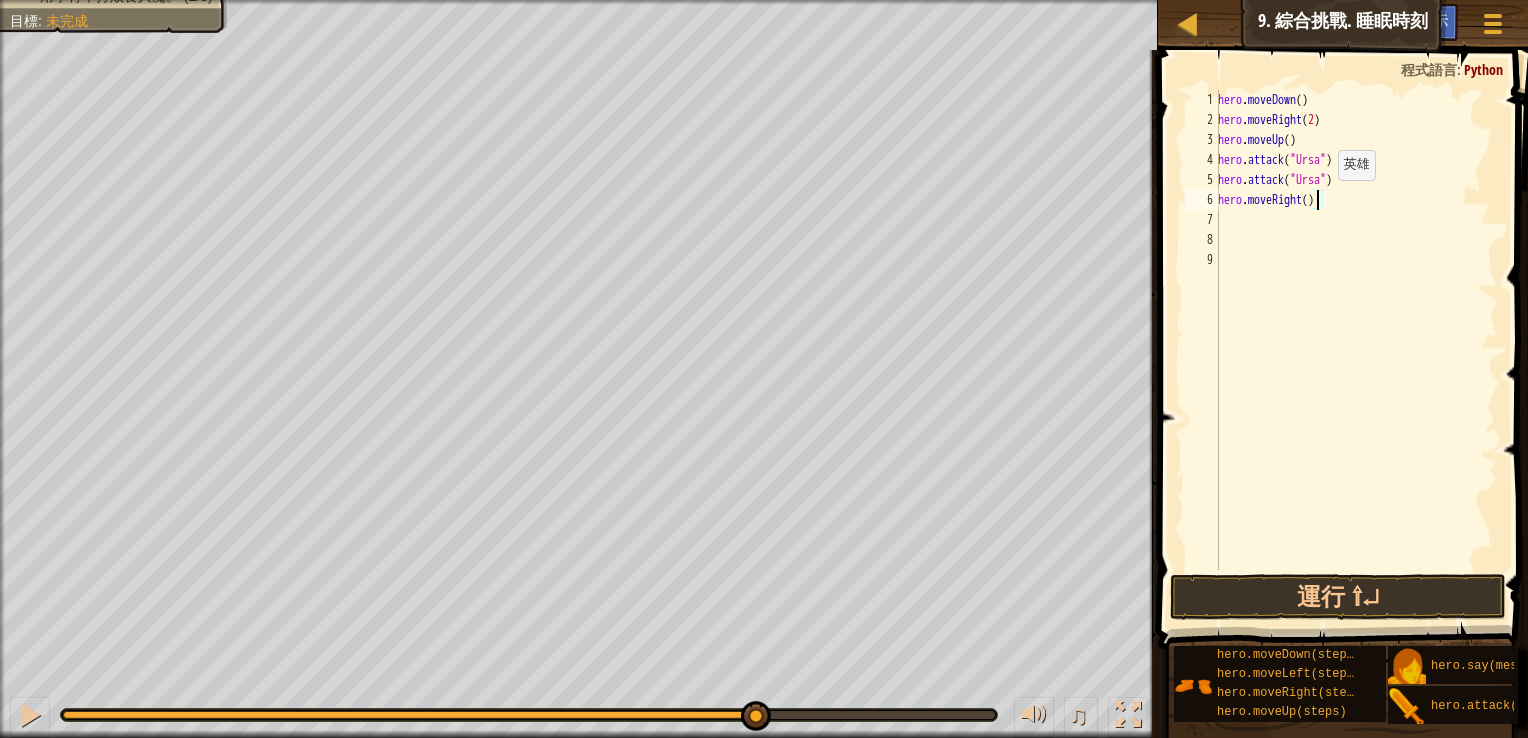 click on "hero . moveDown ( ) hero . moveRight ( 2 ) hero . moveUp ( ) hero . attack ( "Ursa" ) hero . attack ( "Ursa" ) hero . moveRight ( )" at bounding box center [1356, 350] 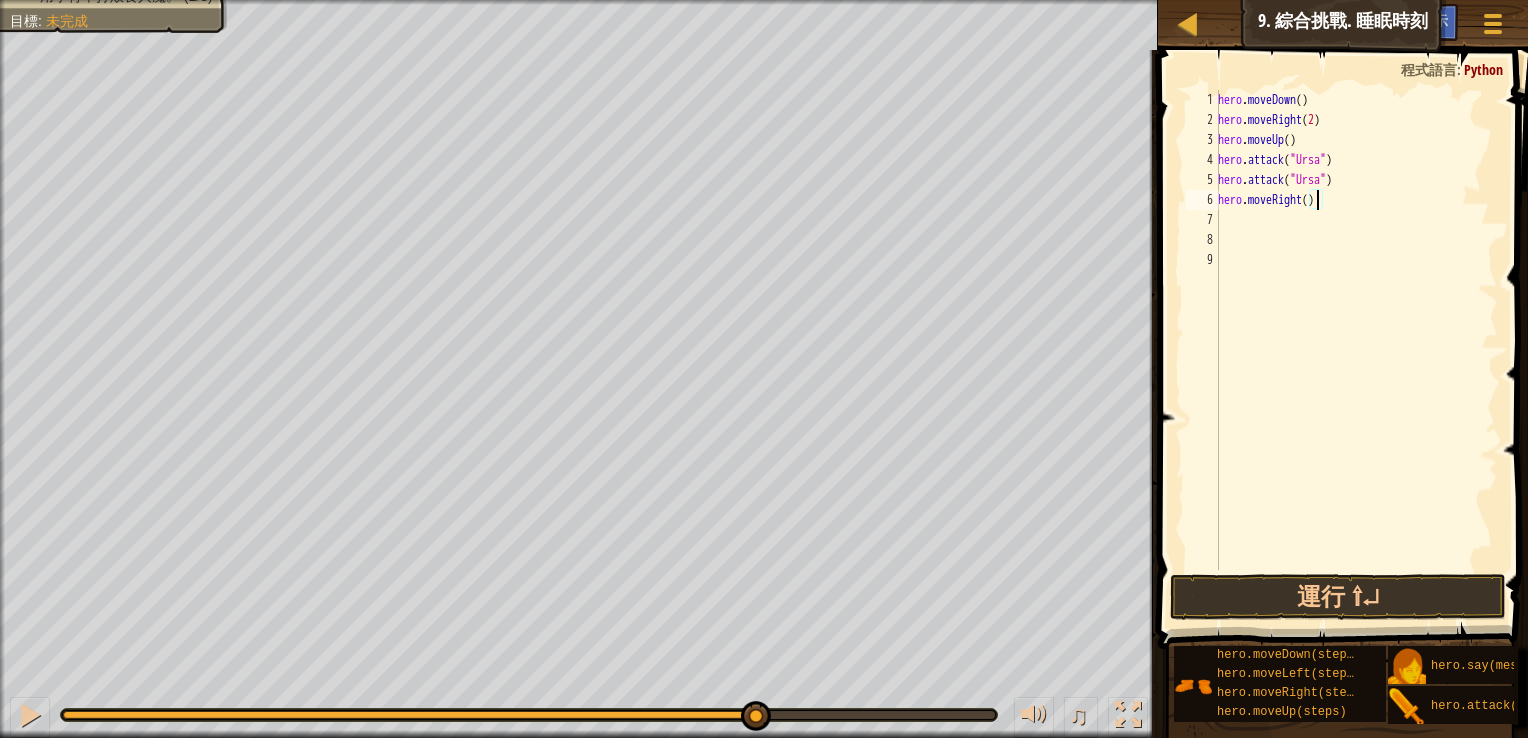 type on "hero.moveRight(2)" 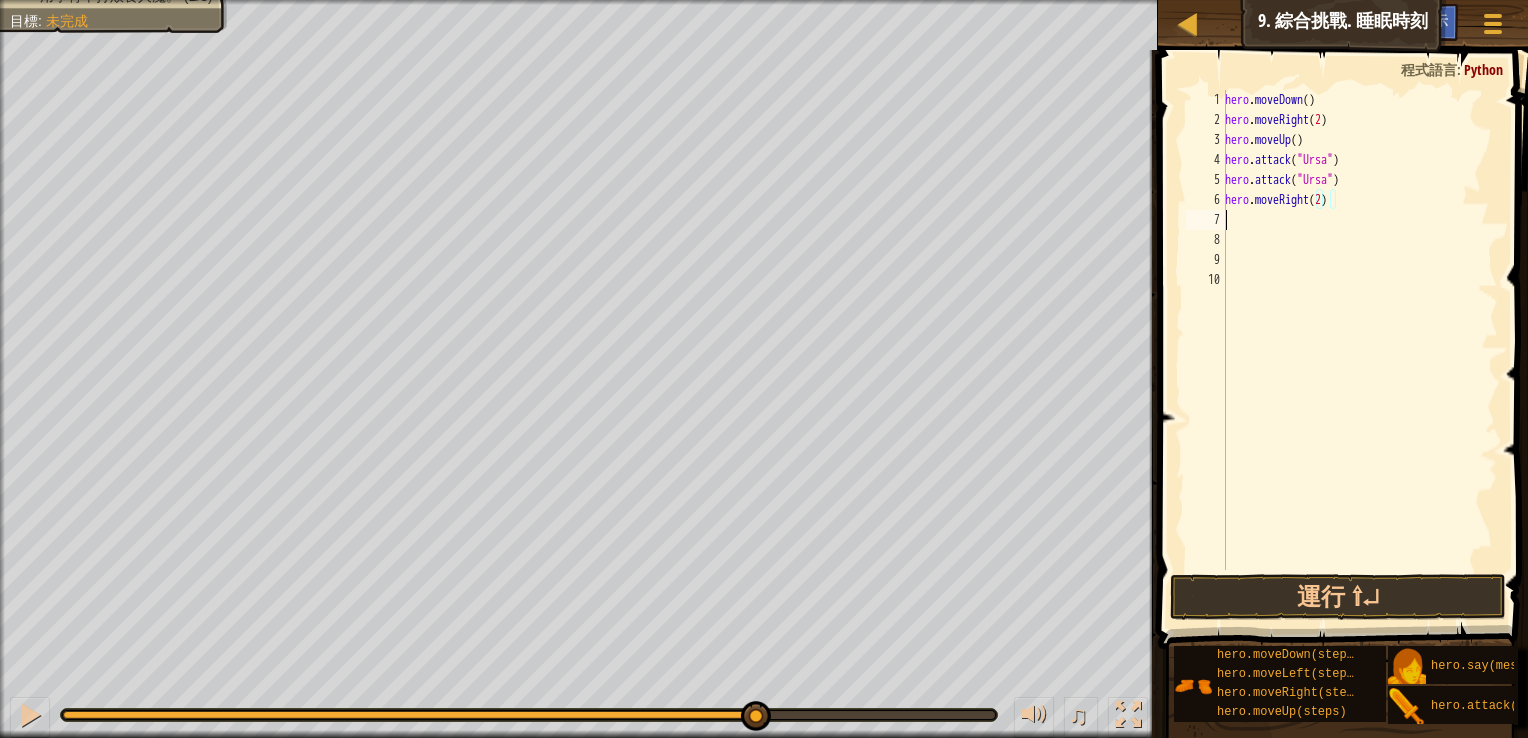 scroll, scrollTop: 9, scrollLeft: 0, axis: vertical 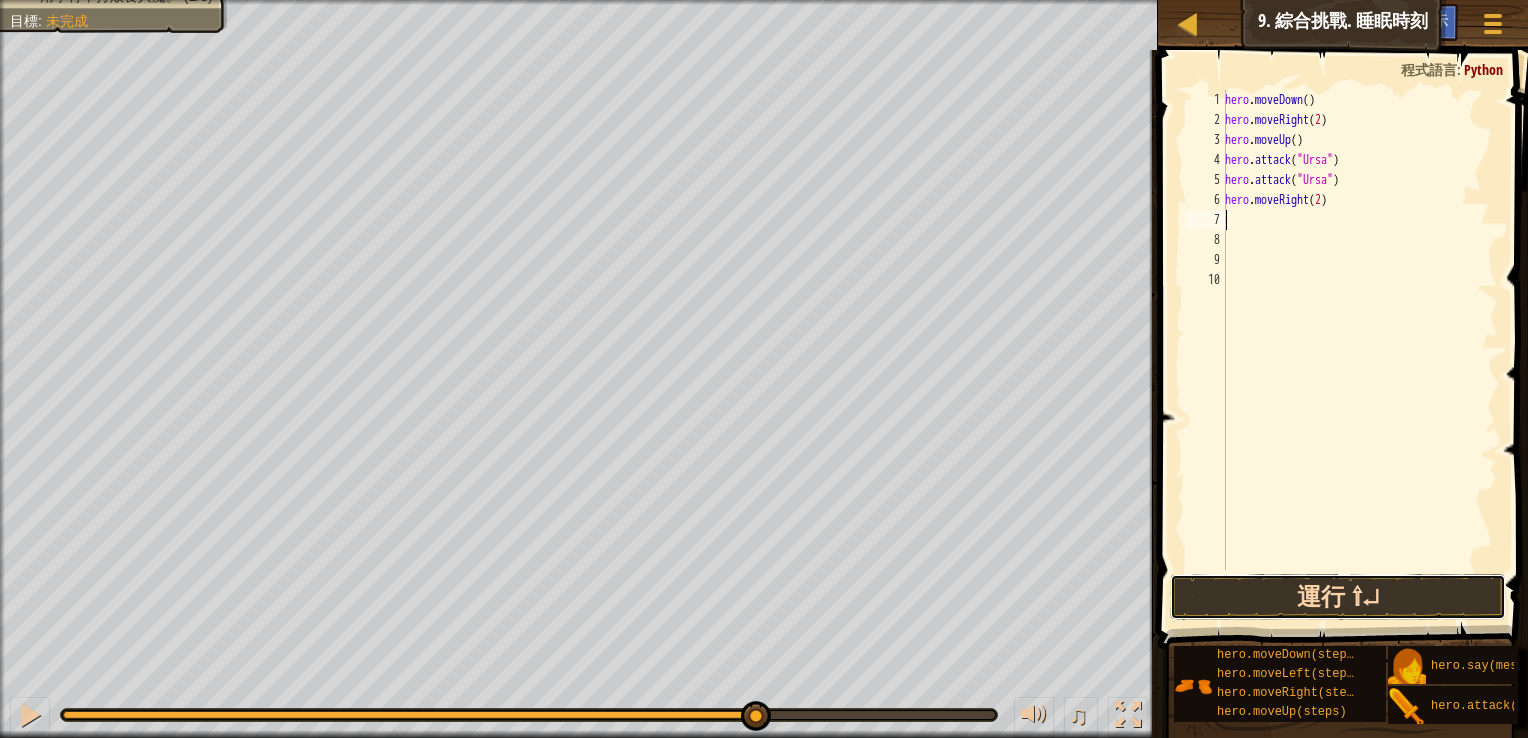drag, startPoint x: 1472, startPoint y: 599, endPoint x: 1484, endPoint y: 575, distance: 26.832815 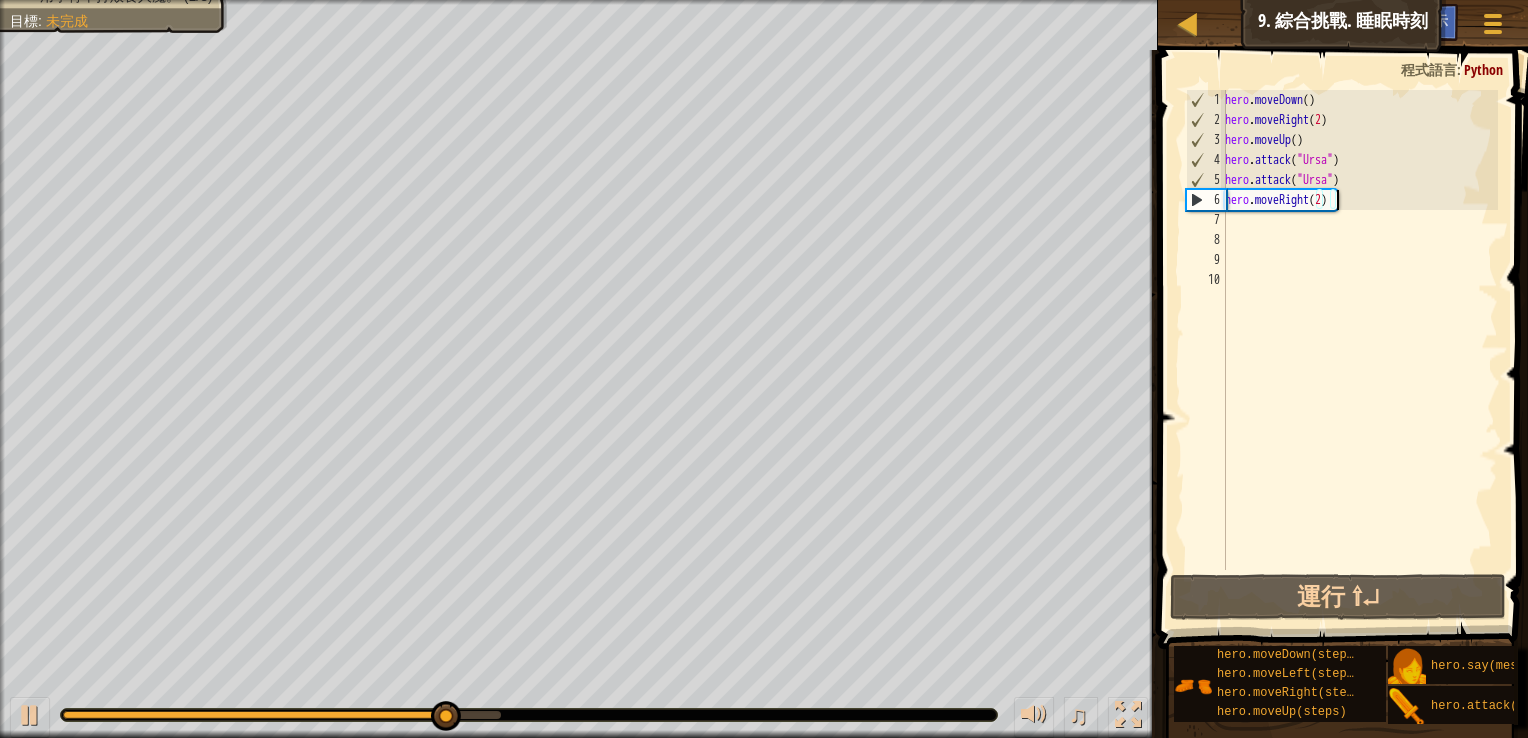 click on "hero . moveDown ( ) hero . moveRight ( 2 ) hero . moveUp ( ) hero . attack ( "Ursa" ) hero . attack ( "Ursa" ) hero . moveRight ( 2 )" at bounding box center [1359, 350] 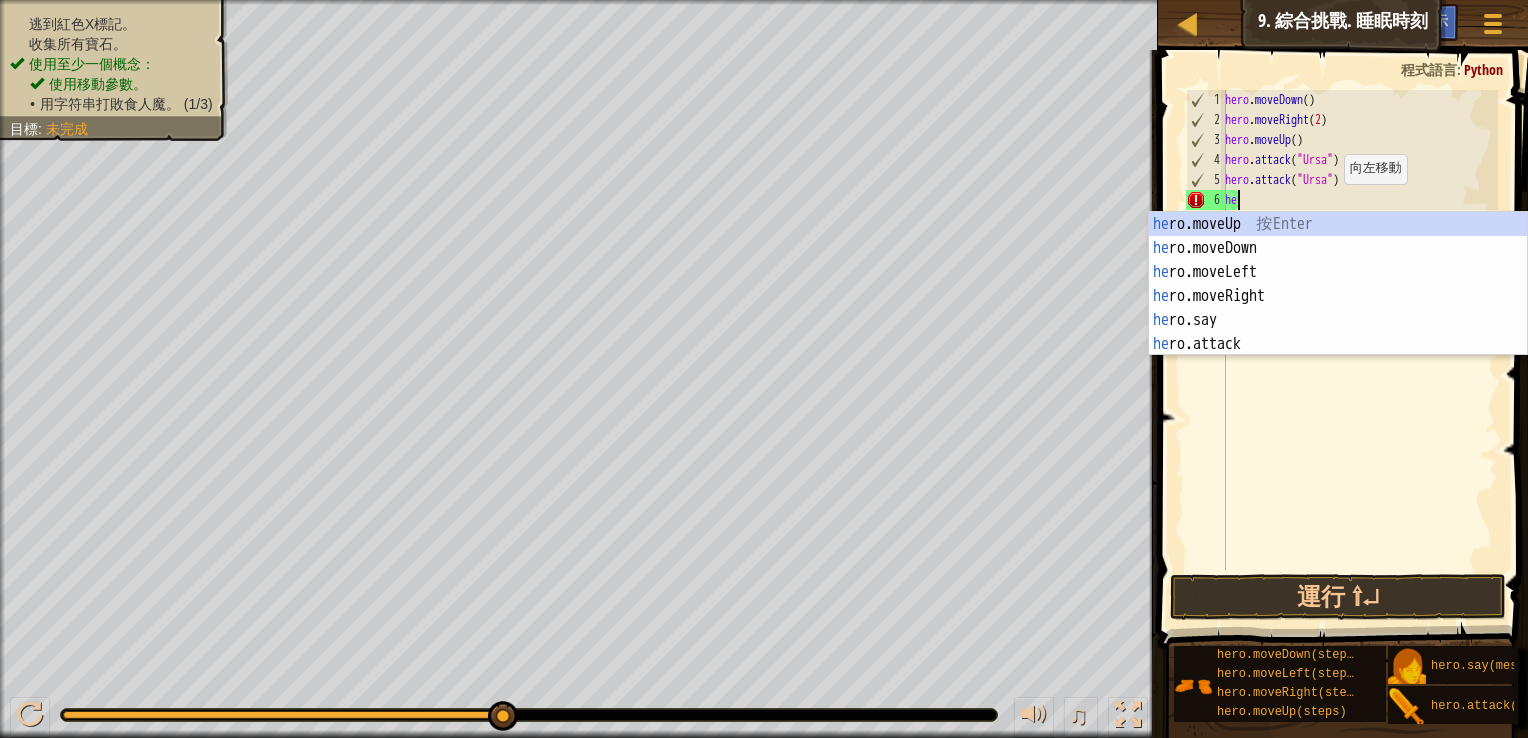 type on "h" 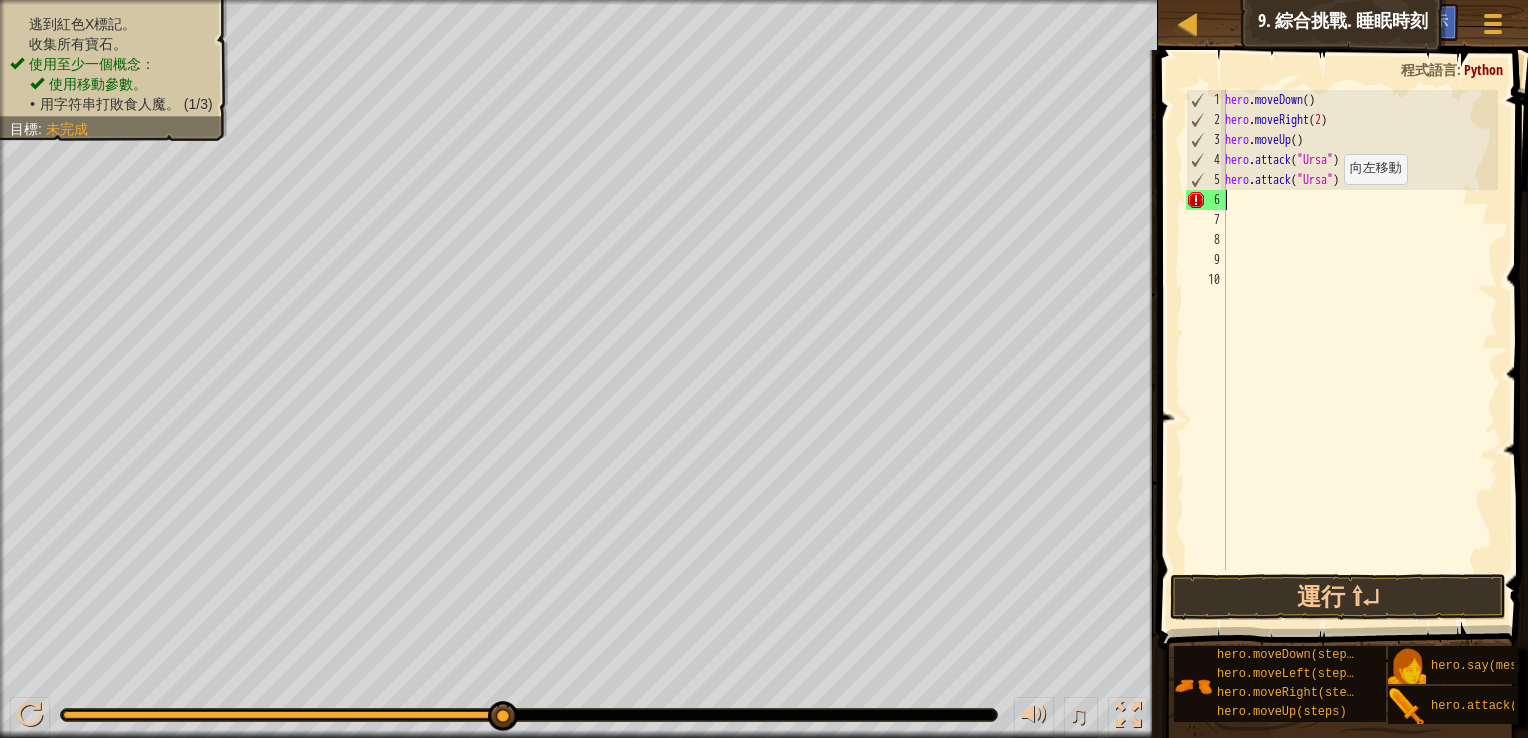 type on "hero.attack("Ursa")" 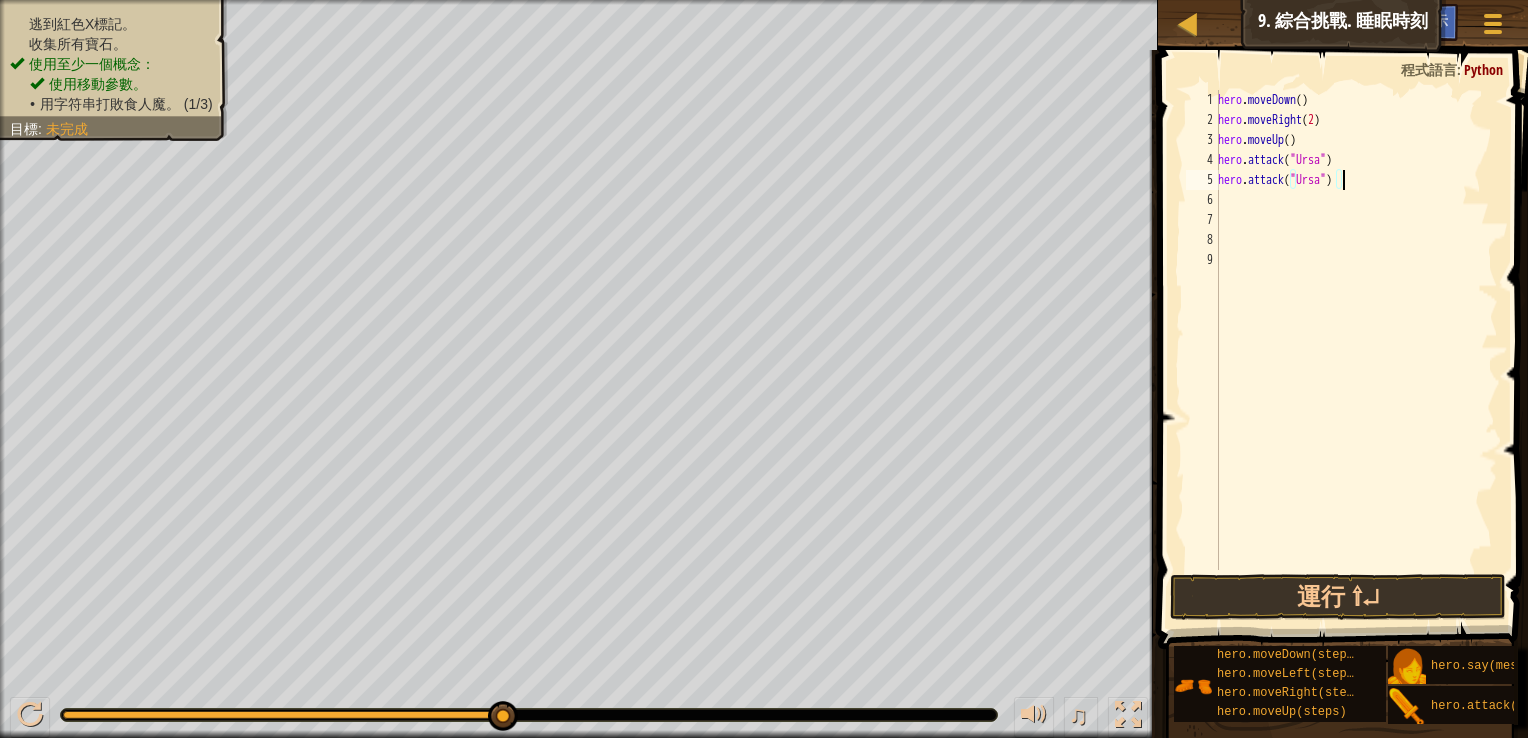 click on "hero . moveDown ( ) hero . moveRight ( 2 ) hero . moveUp ( ) hero . attack ( "Ursa" ) hero . attack ( "Ursa" )" at bounding box center [1356, 350] 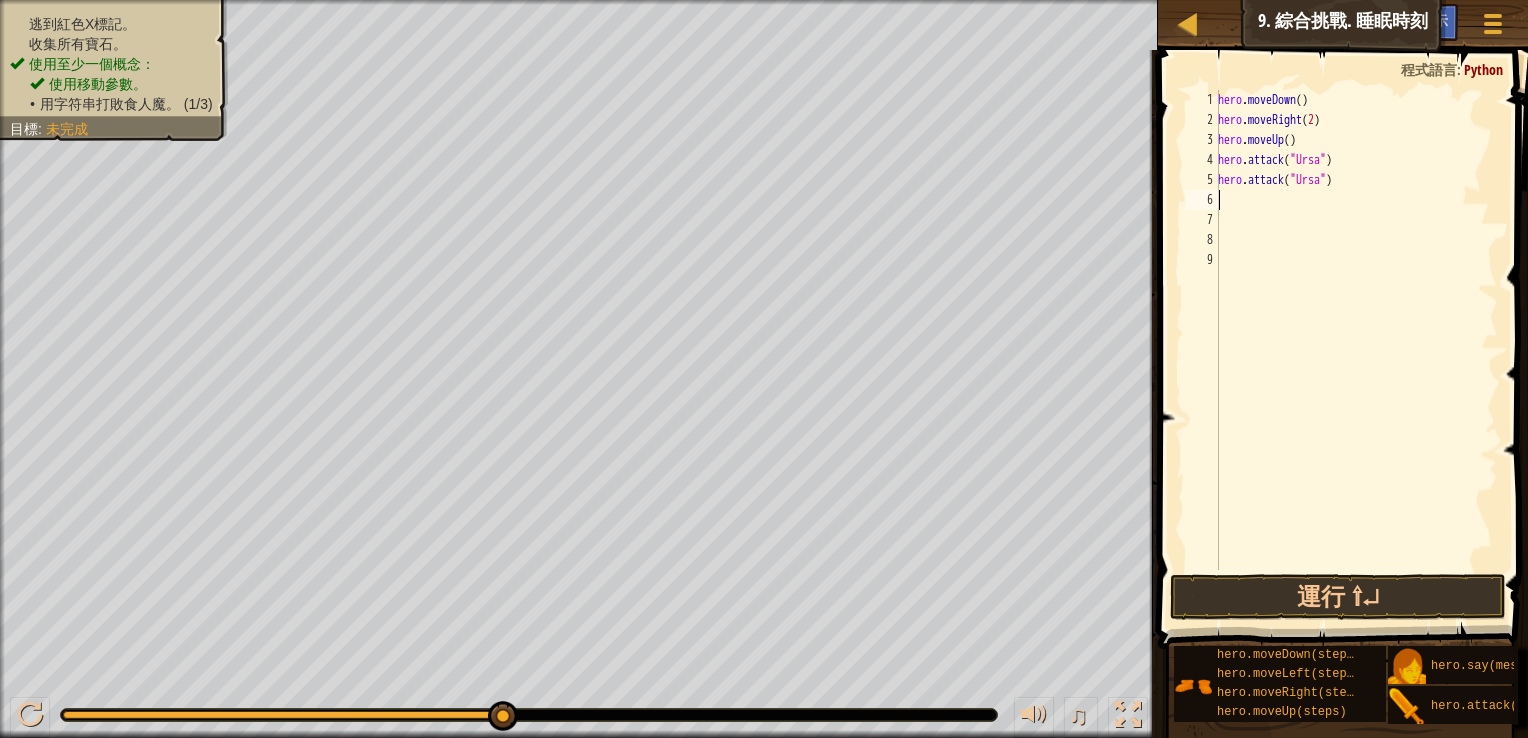type on "h" 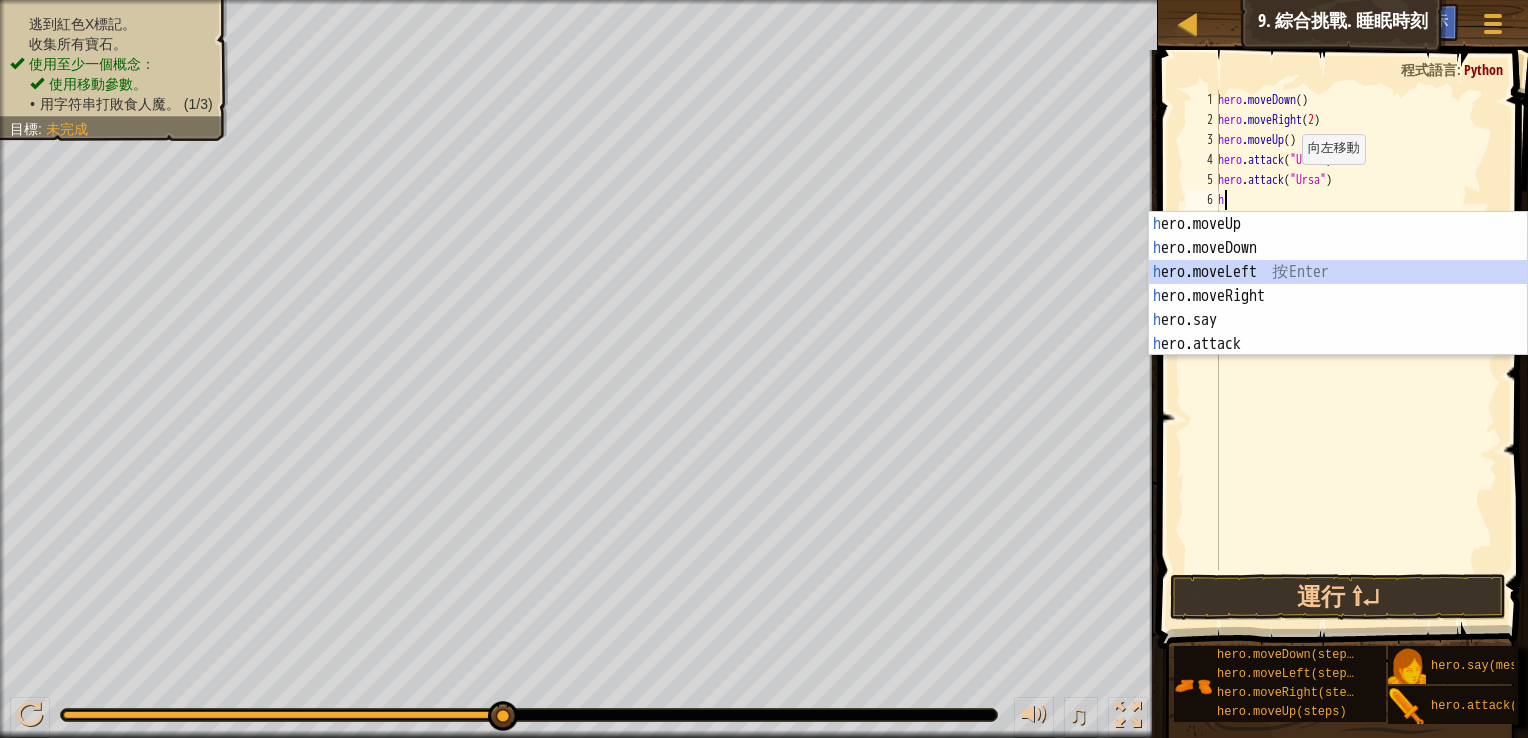 click on "h ero.moveUp 按 Enter h ero.moveDown 按 Enter h ero.moveLeft 按 Enter h ero.moveRight 按 Enter h ero.say 按 Enter h ero.attack 按 Enter" at bounding box center [1338, 308] 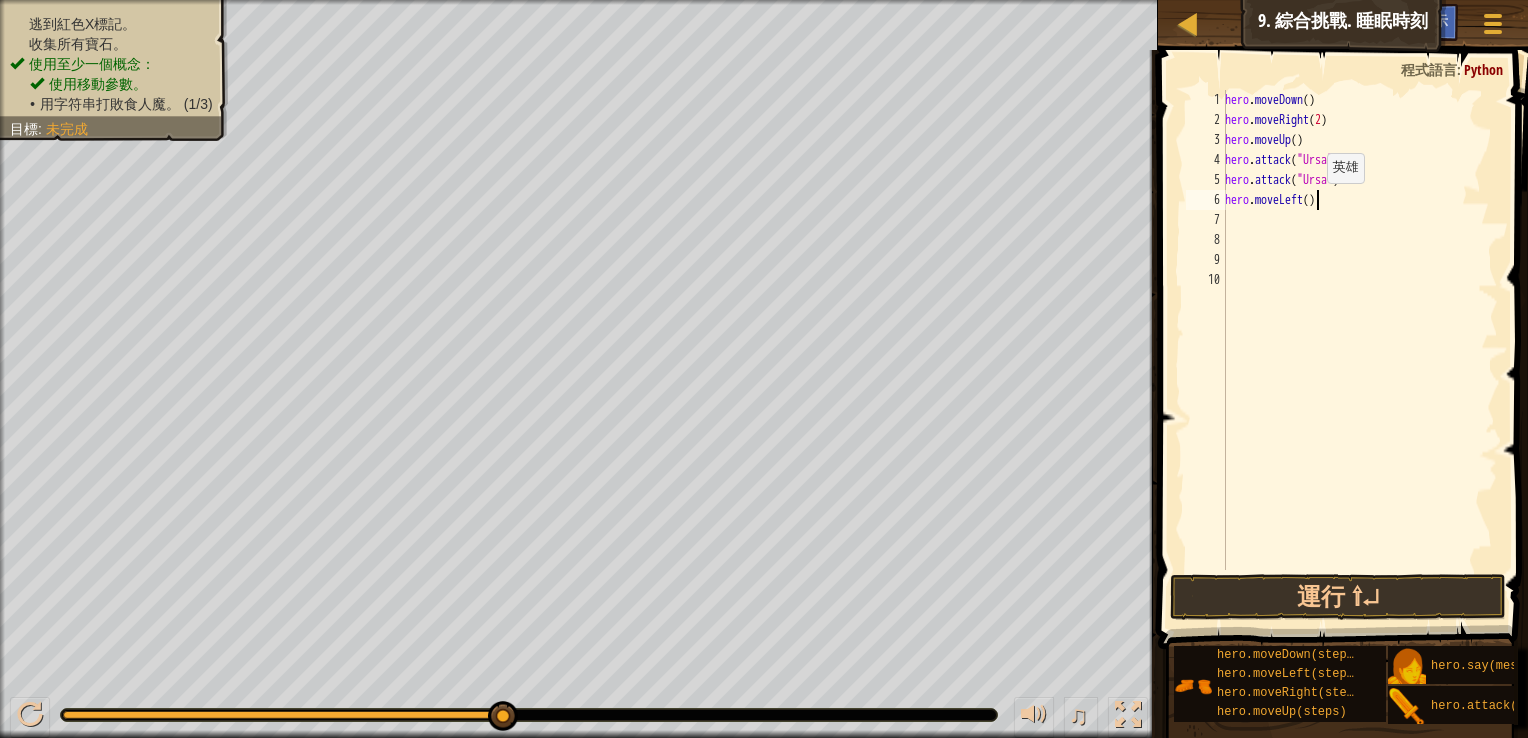 click on "hero . moveDown ( ) hero . moveRight ( 2 ) hero . moveUp ( ) hero . attack ( "Ursa" ) hero . attack ( "Ursa" ) hero . moveLeft ( )" at bounding box center (1359, 350) 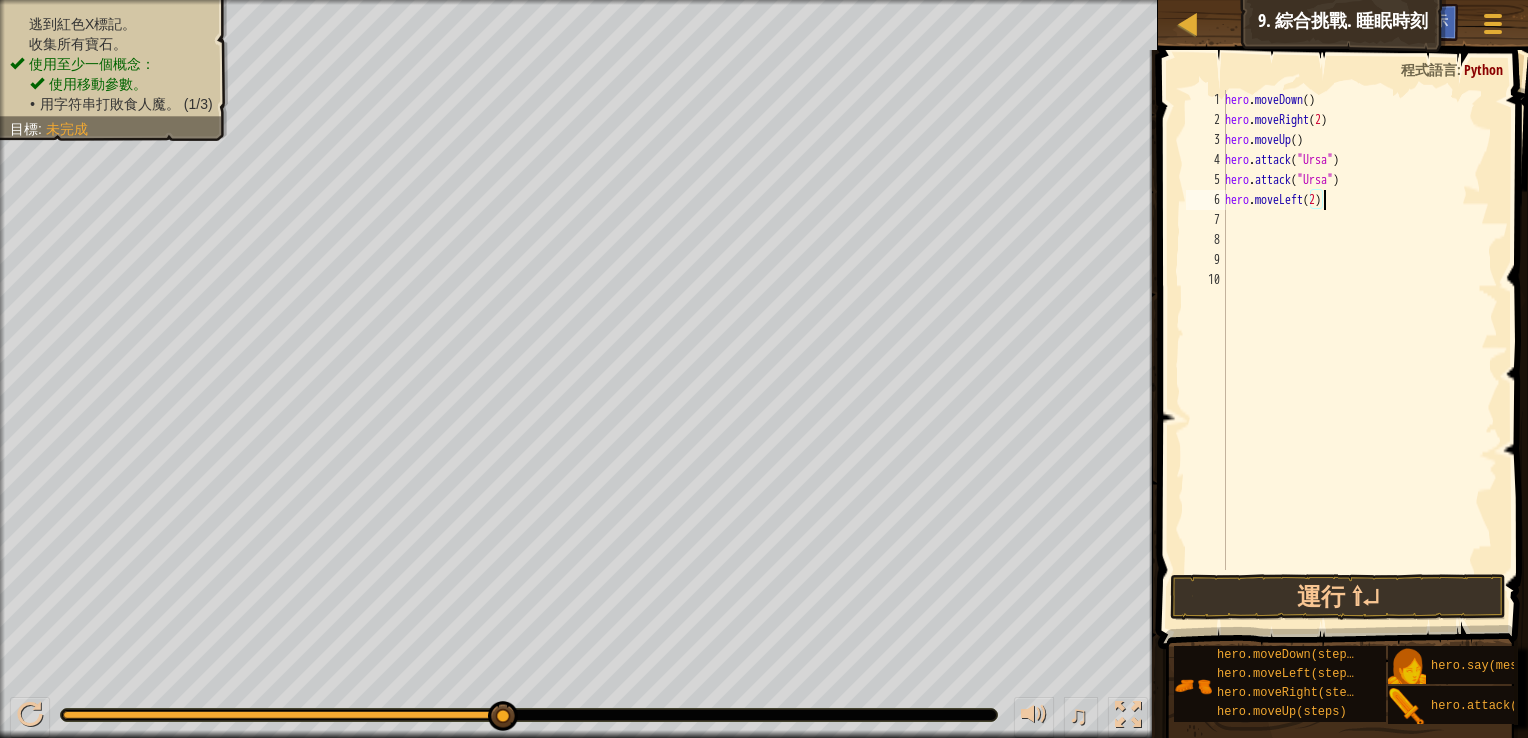 scroll, scrollTop: 9, scrollLeft: 7, axis: both 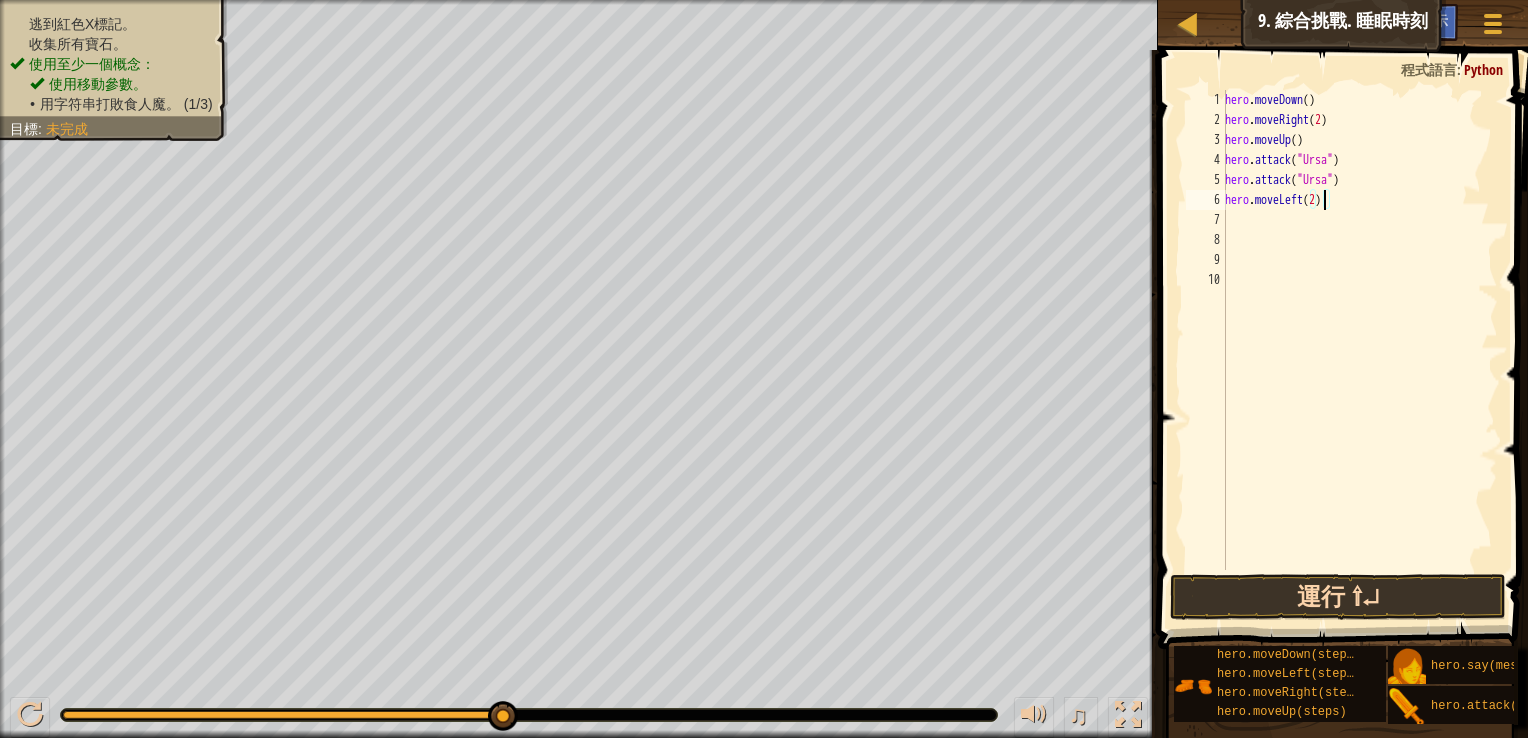 type on "hero.moveLeft(2)" 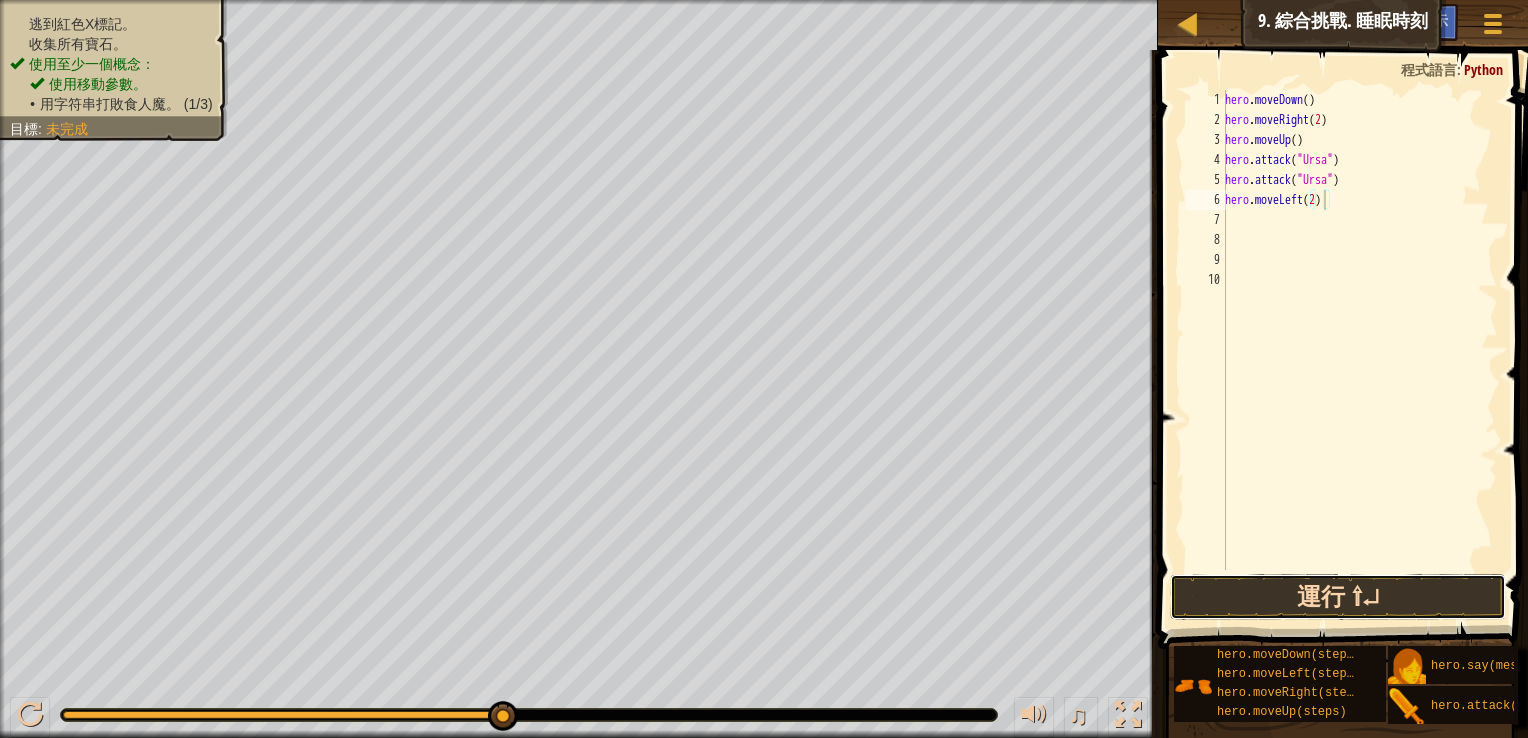 click on "運行 ⇧↵" at bounding box center [1338, 597] 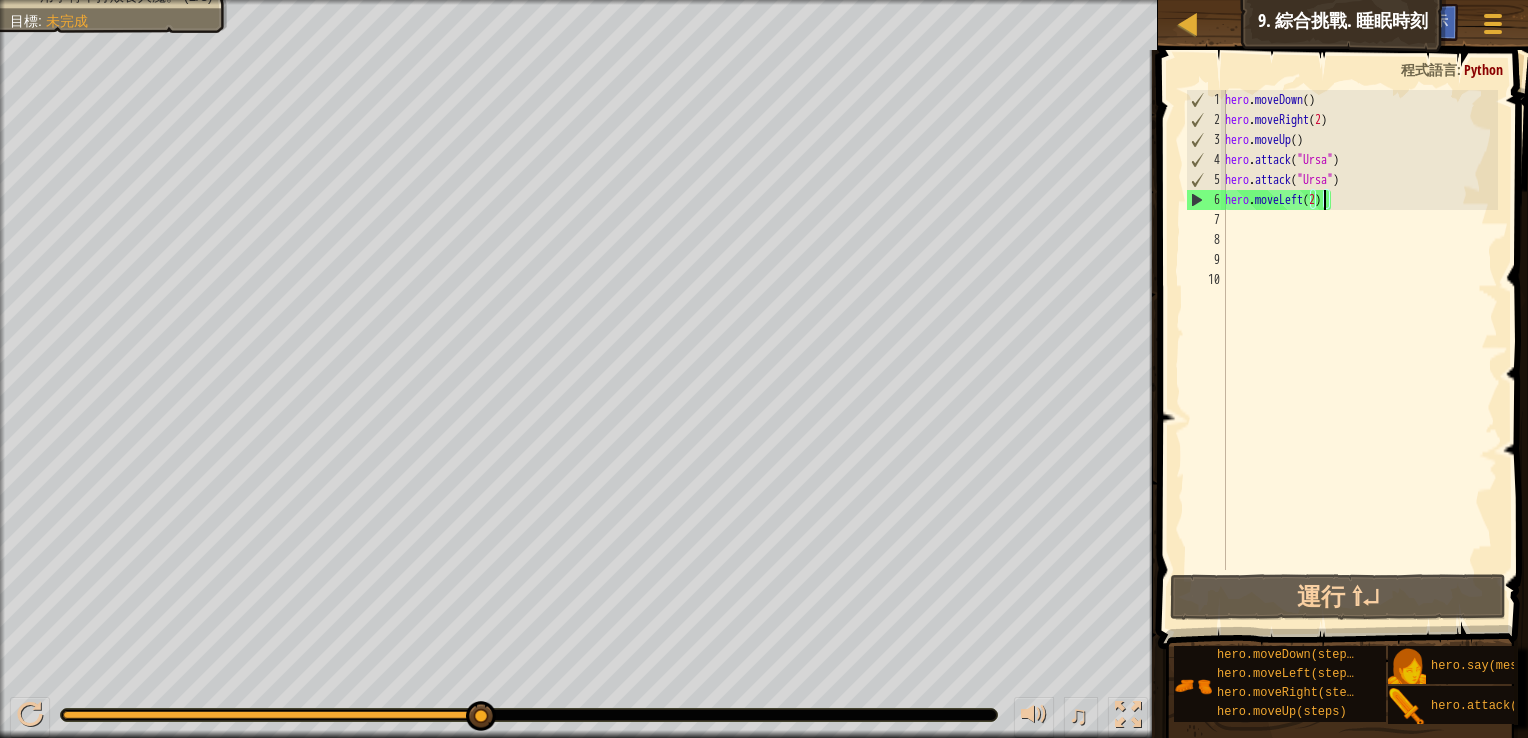 scroll, scrollTop: 9, scrollLeft: 0, axis: vertical 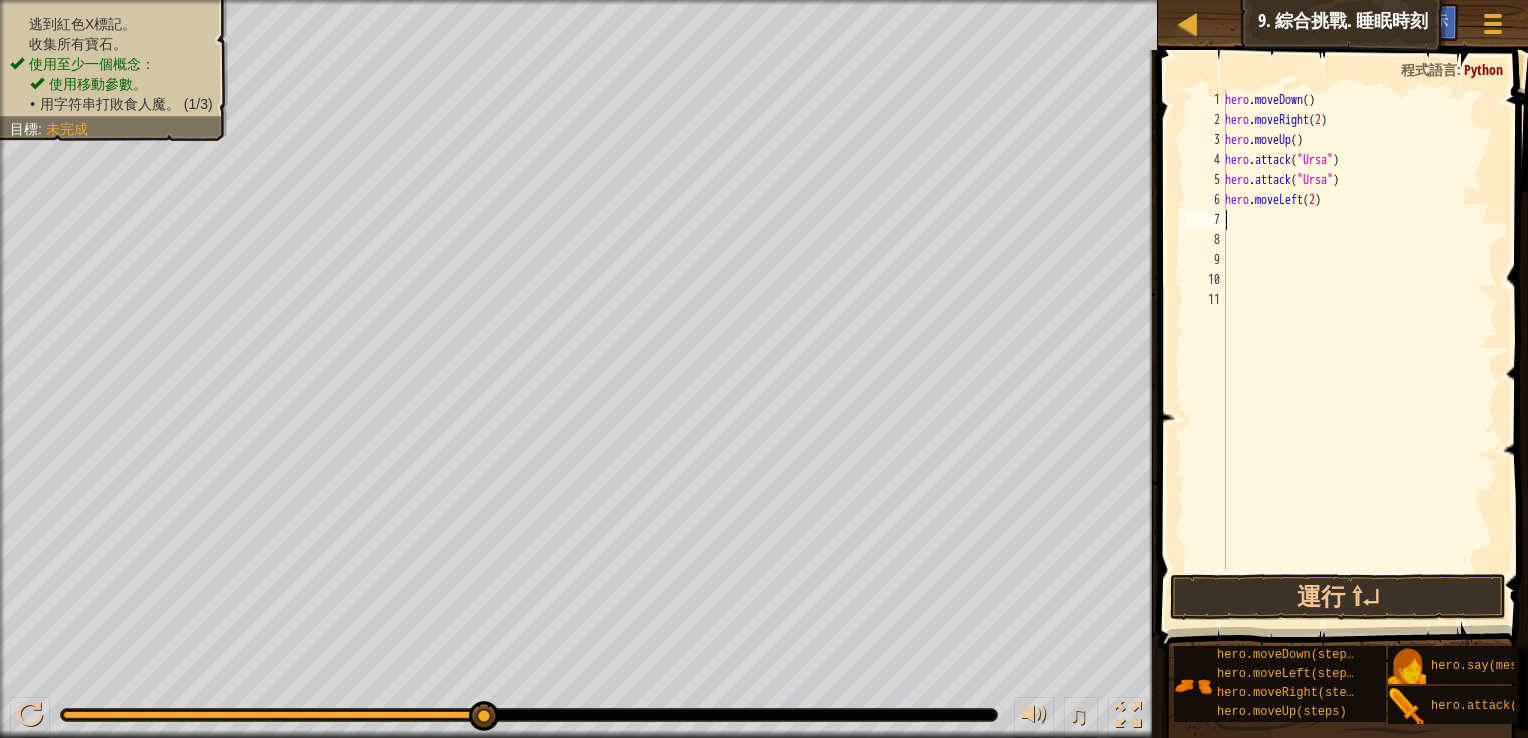 type on "h" 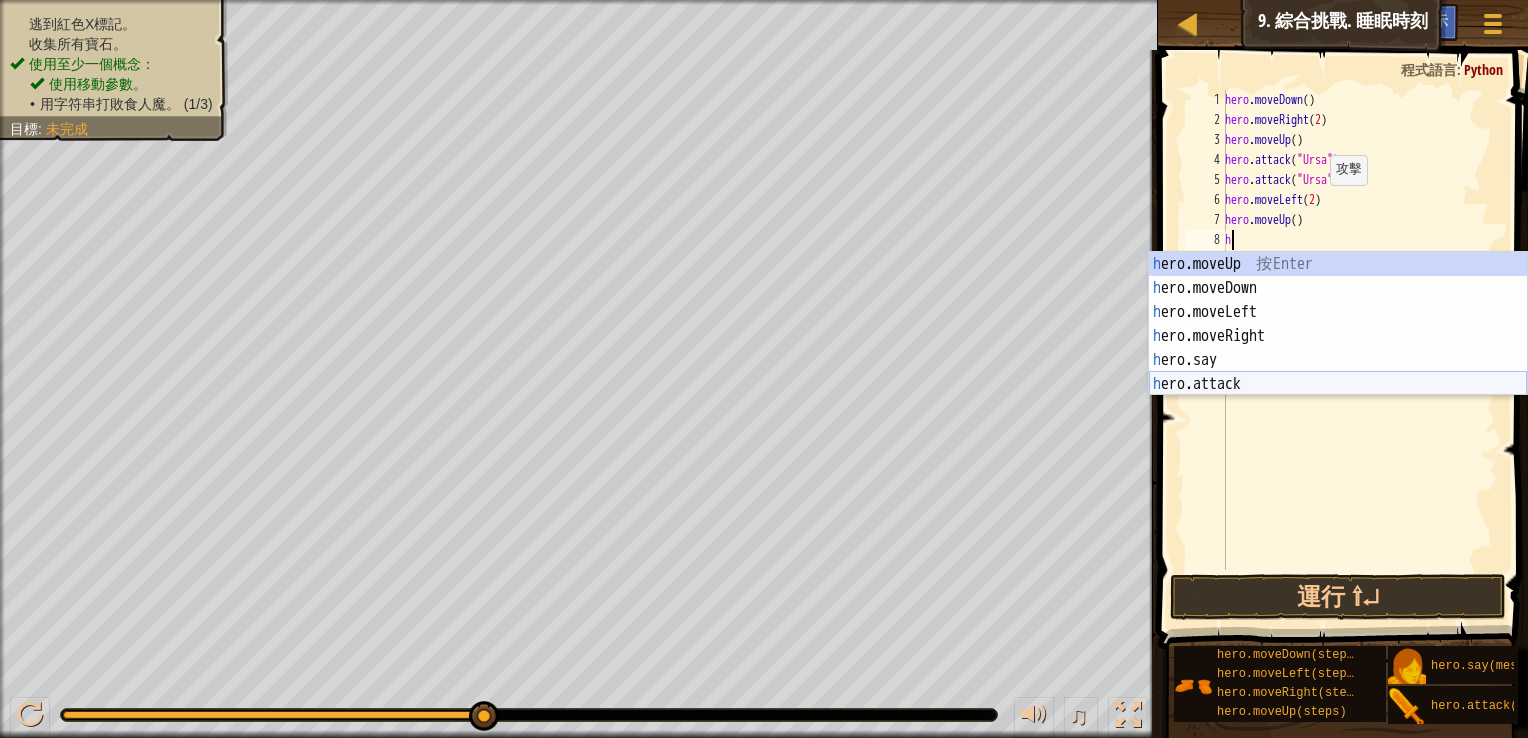 click on "h ero.moveUp 按 Enter h ero.moveDown 按 Enter h ero.moveLeft 按 Enter h ero.moveRight 按 Enter h ero.say 按 Enter h ero.attack 按 Enter" at bounding box center (1338, 348) 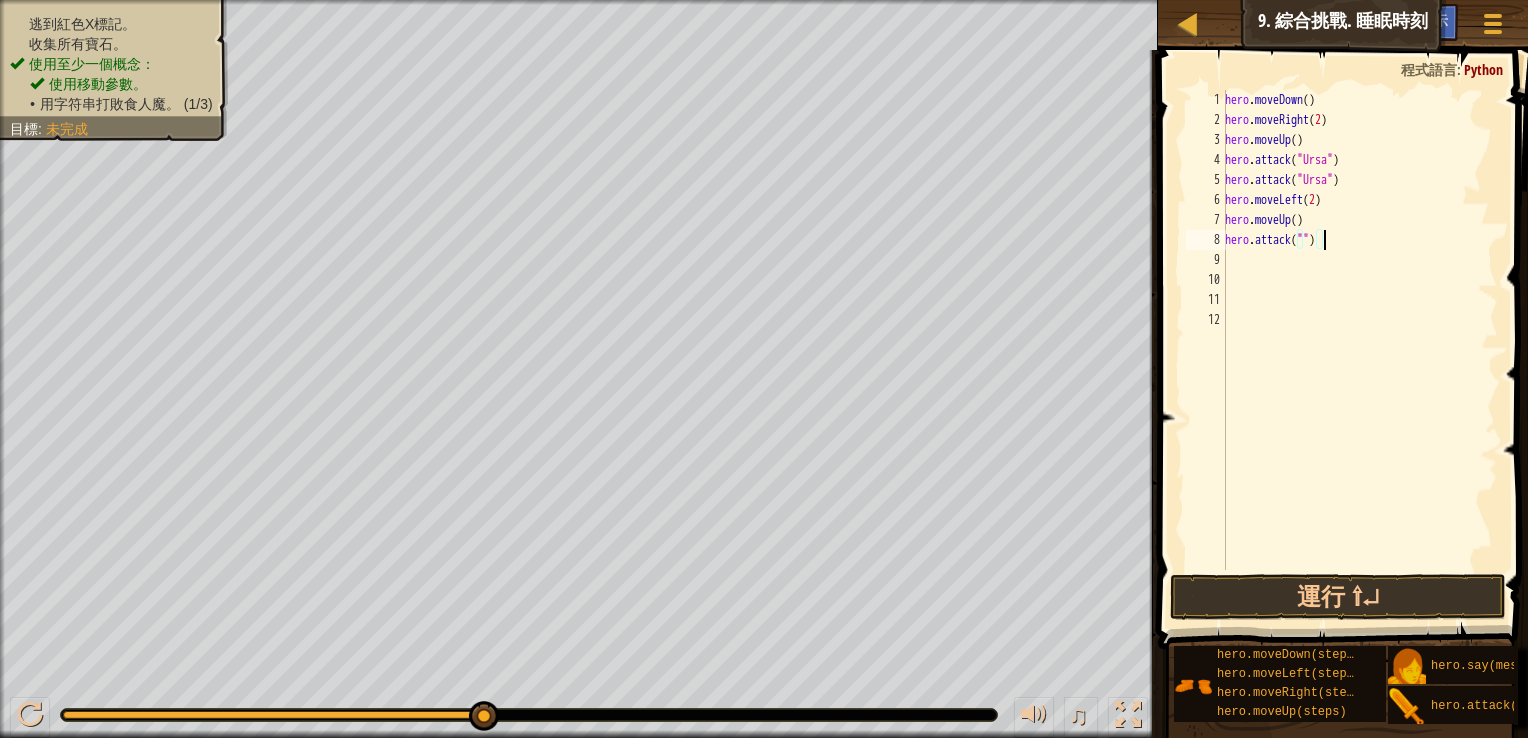 click on "hero . moveDown ( ) hero . moveRight ( 2 ) hero . moveUp ( ) hero . attack ( "[NAME]" ) hero . attack ( "[NAME]" ) hero . moveLeft ( 2 ) hero . moveUp ( ) hero . attack ( "" )" at bounding box center (1359, 350) 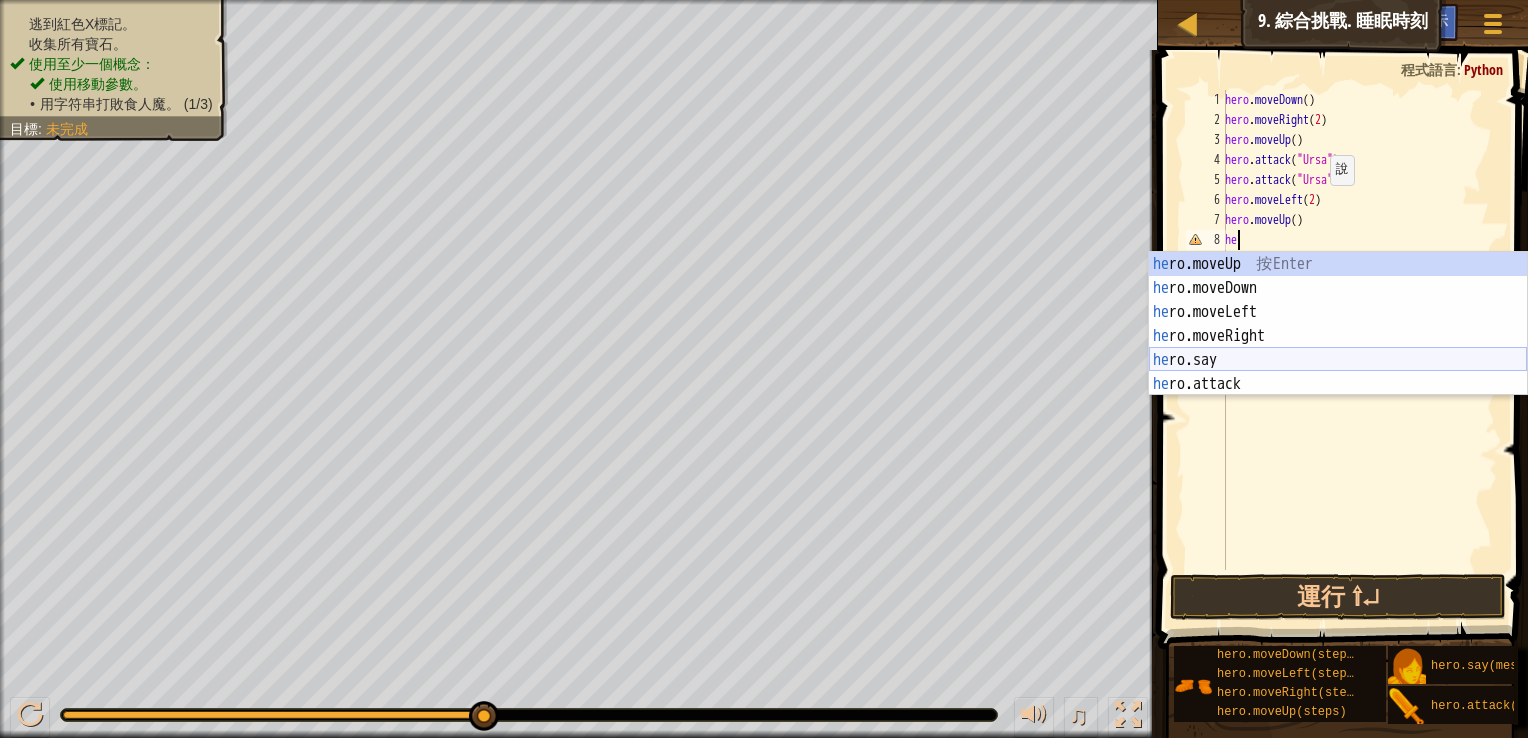 type on "h" 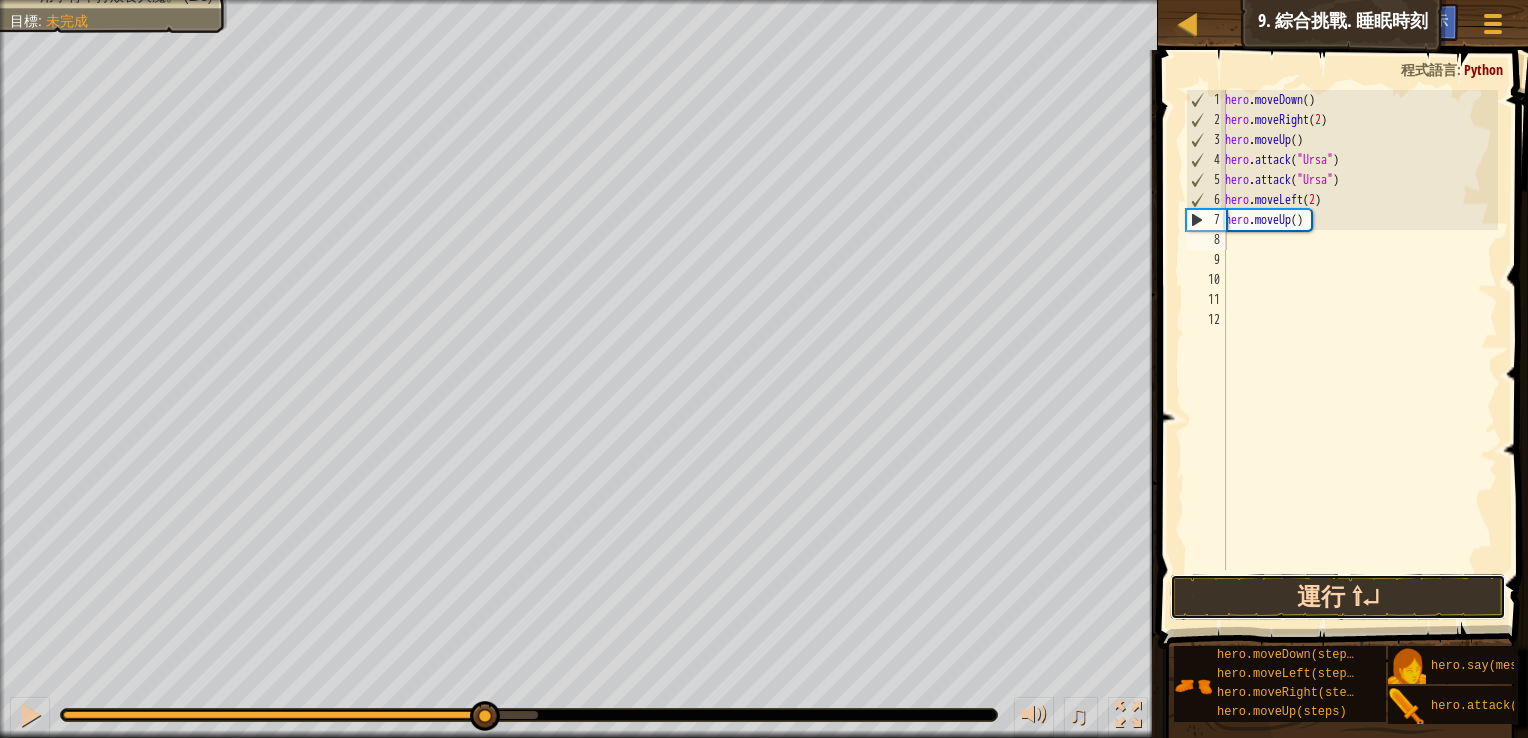 click on "運行 ⇧↵" at bounding box center [1338, 597] 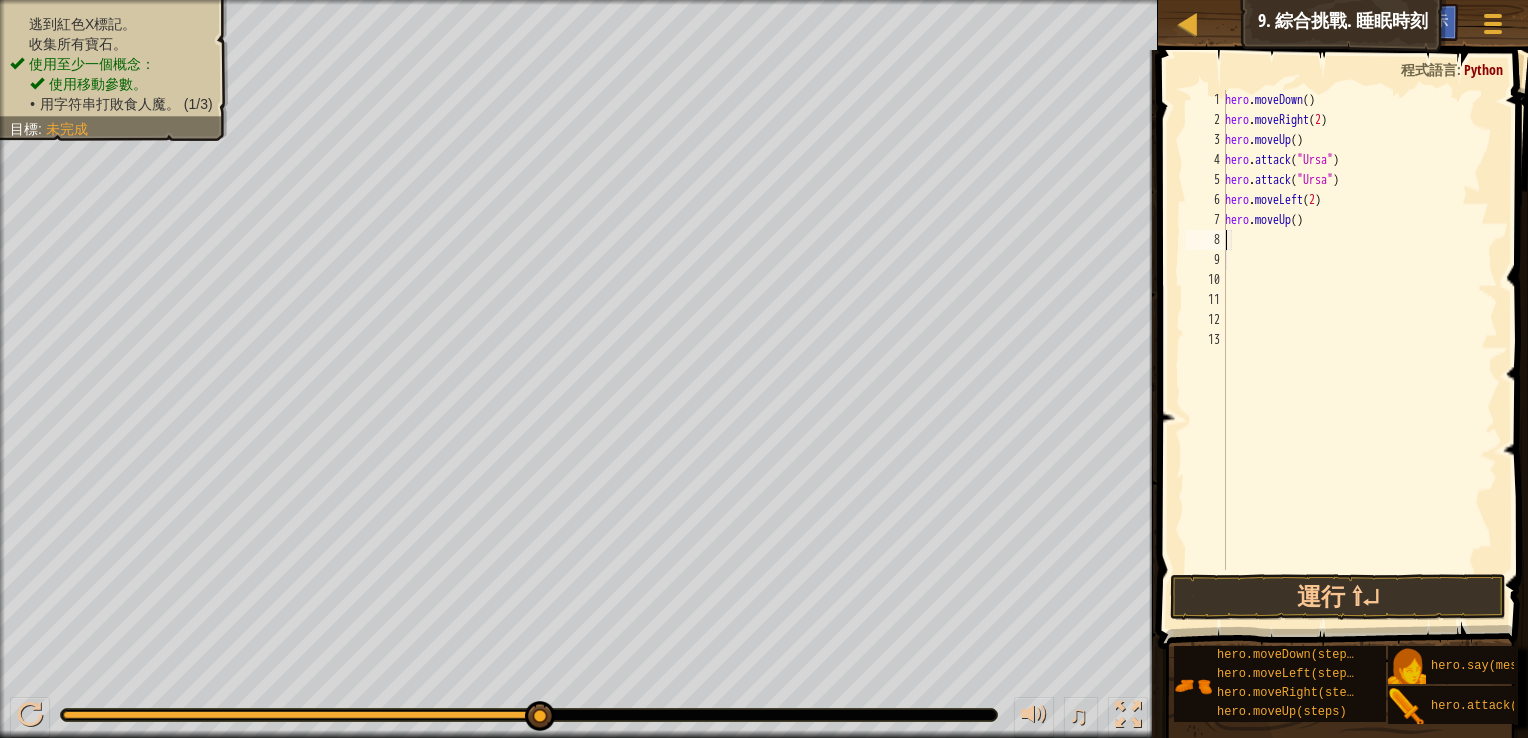 click on "hero . moveDown ( ) hero . moveRight ( 2 ) hero . moveUp ( ) hero . attack ( "Ursa" ) hero . attack ( "Ursa" ) hero . moveLeft ( 2 ) hero . moveUp ( )" at bounding box center (1359, 350) 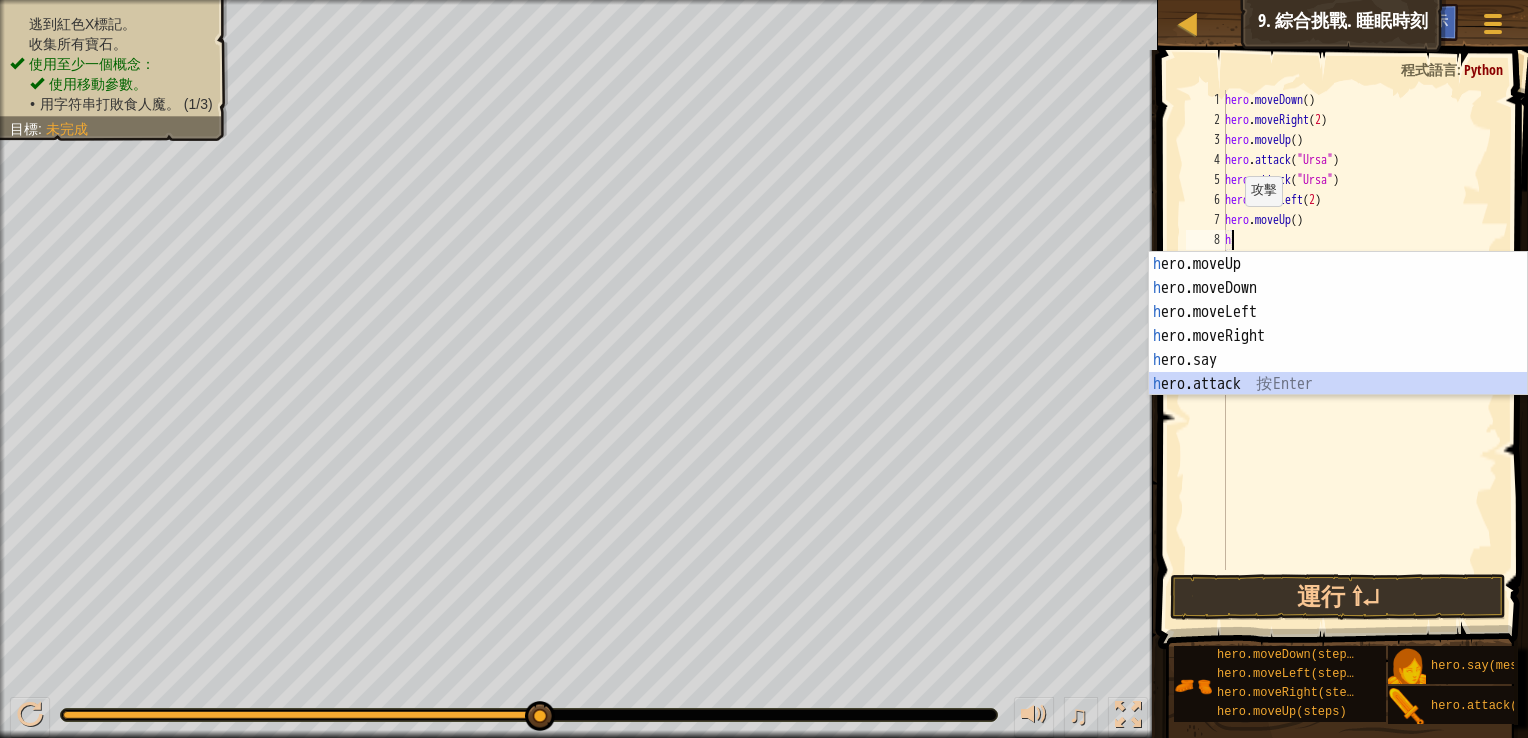 click on "h ero.moveUp 按 Enter h ero.moveDown 按 Enter h ero.moveLeft 按 Enter h ero.moveRight 按 Enter h ero.say 按 Enter h ero.attack 按 Enter" at bounding box center [1338, 348] 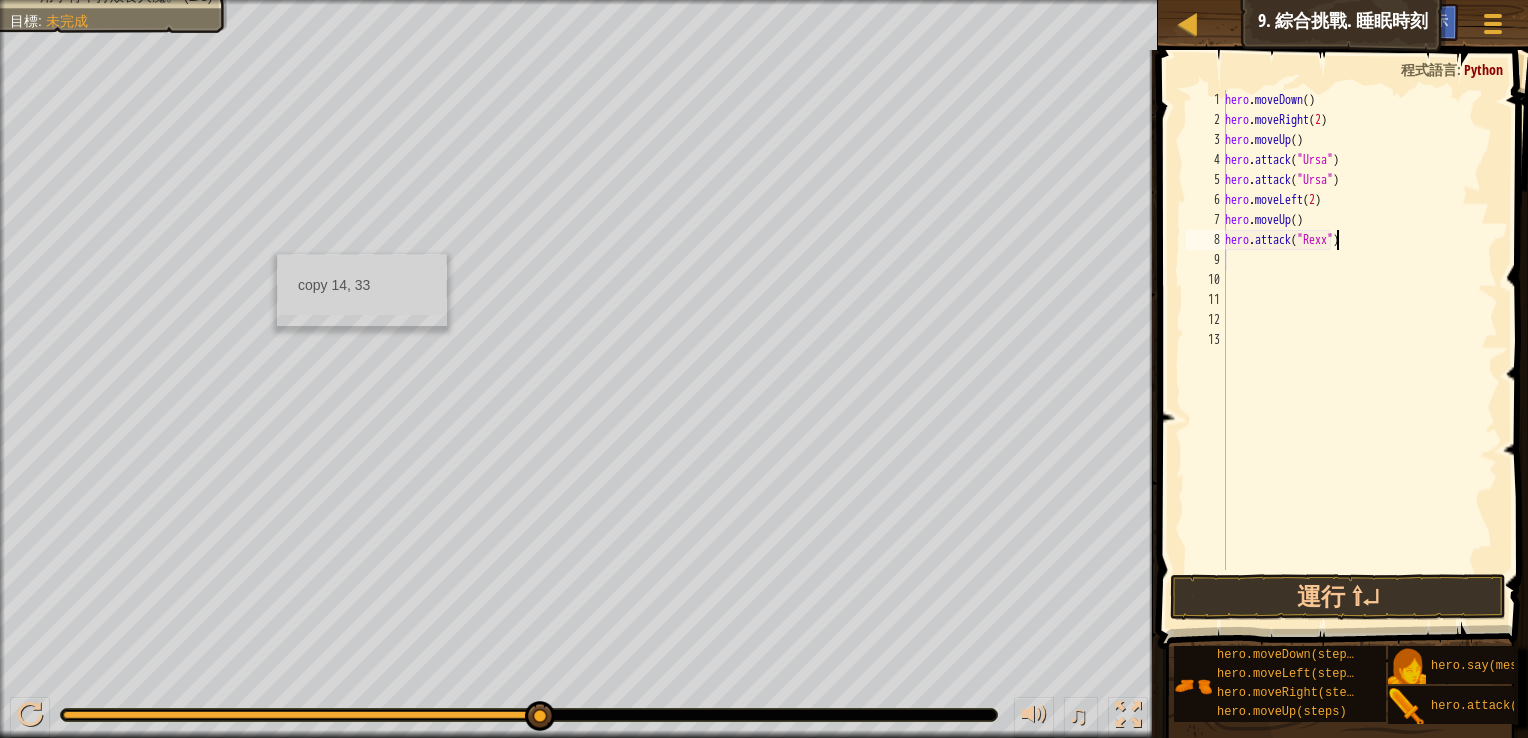 scroll, scrollTop: 9, scrollLeft: 9, axis: both 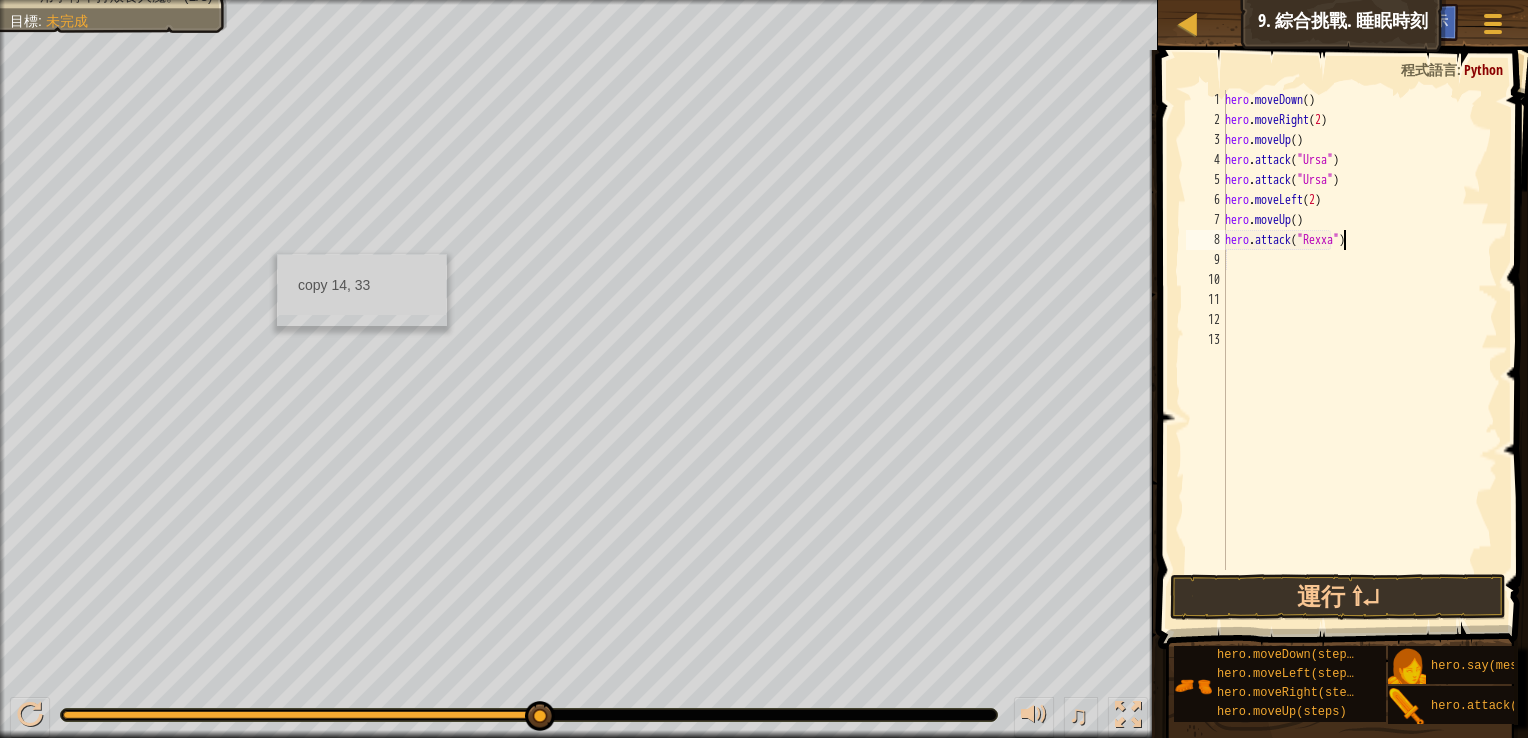 type on "hero.attack("Rexxar")" 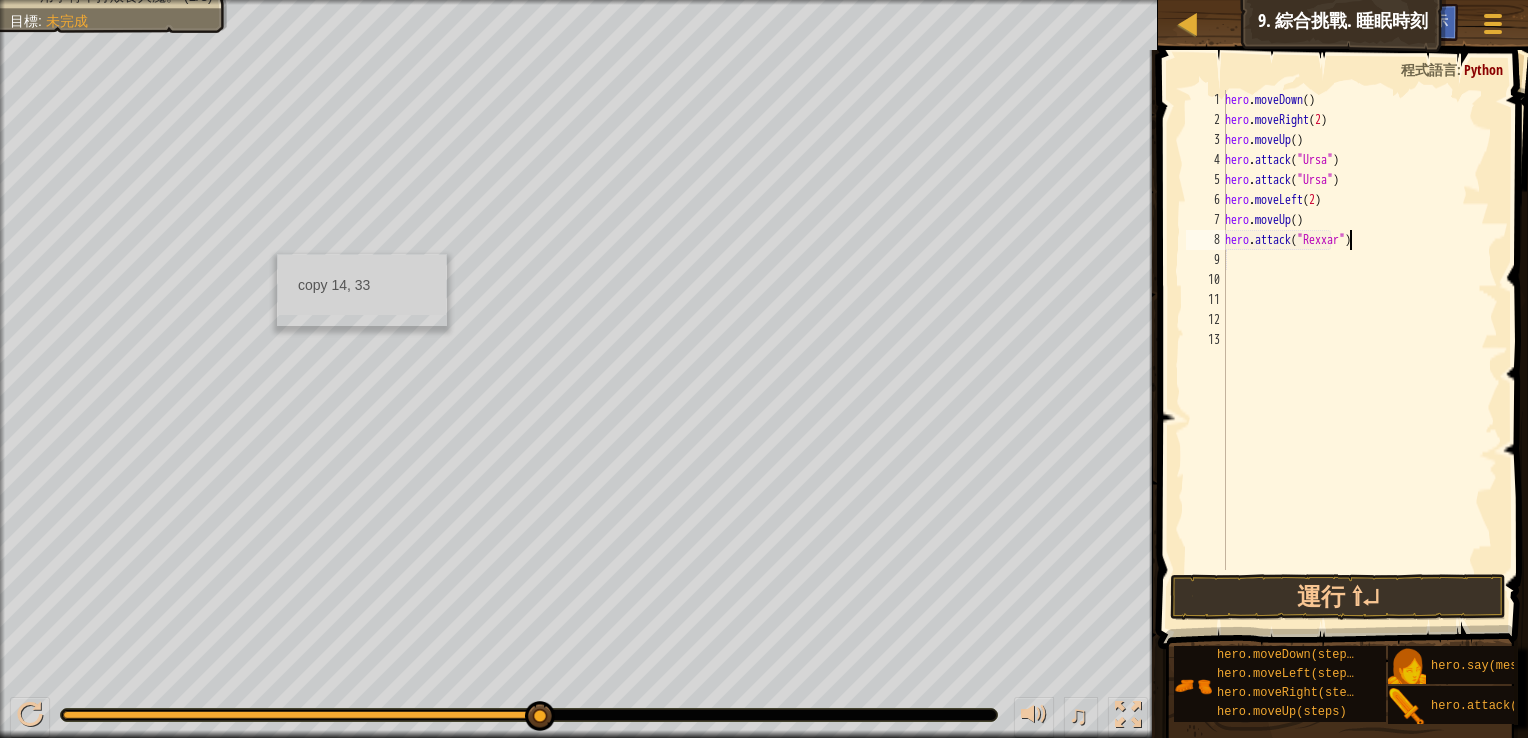 scroll, scrollTop: 9, scrollLeft: 0, axis: vertical 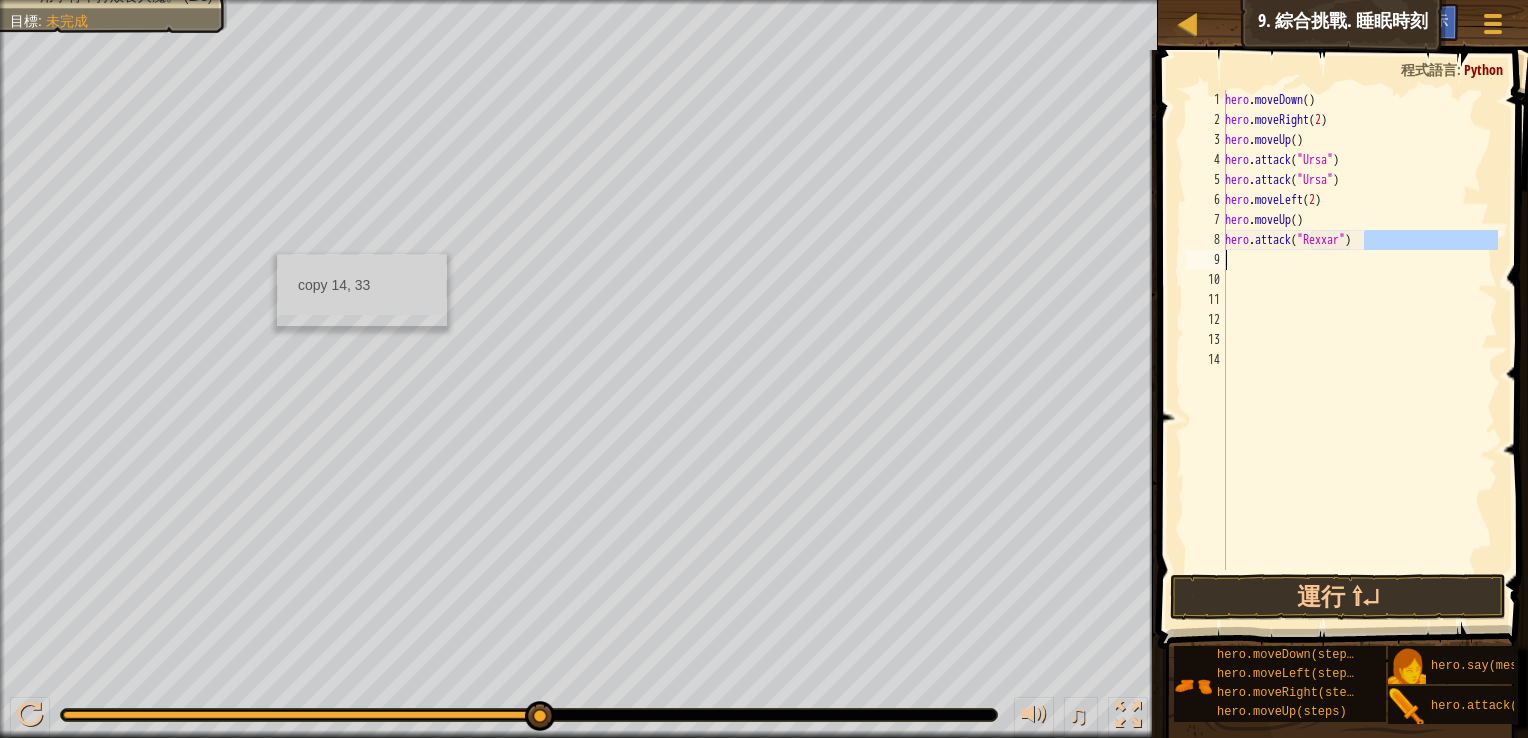 drag, startPoint x: 1390, startPoint y: 246, endPoint x: 1332, endPoint y: 250, distance: 58.137768 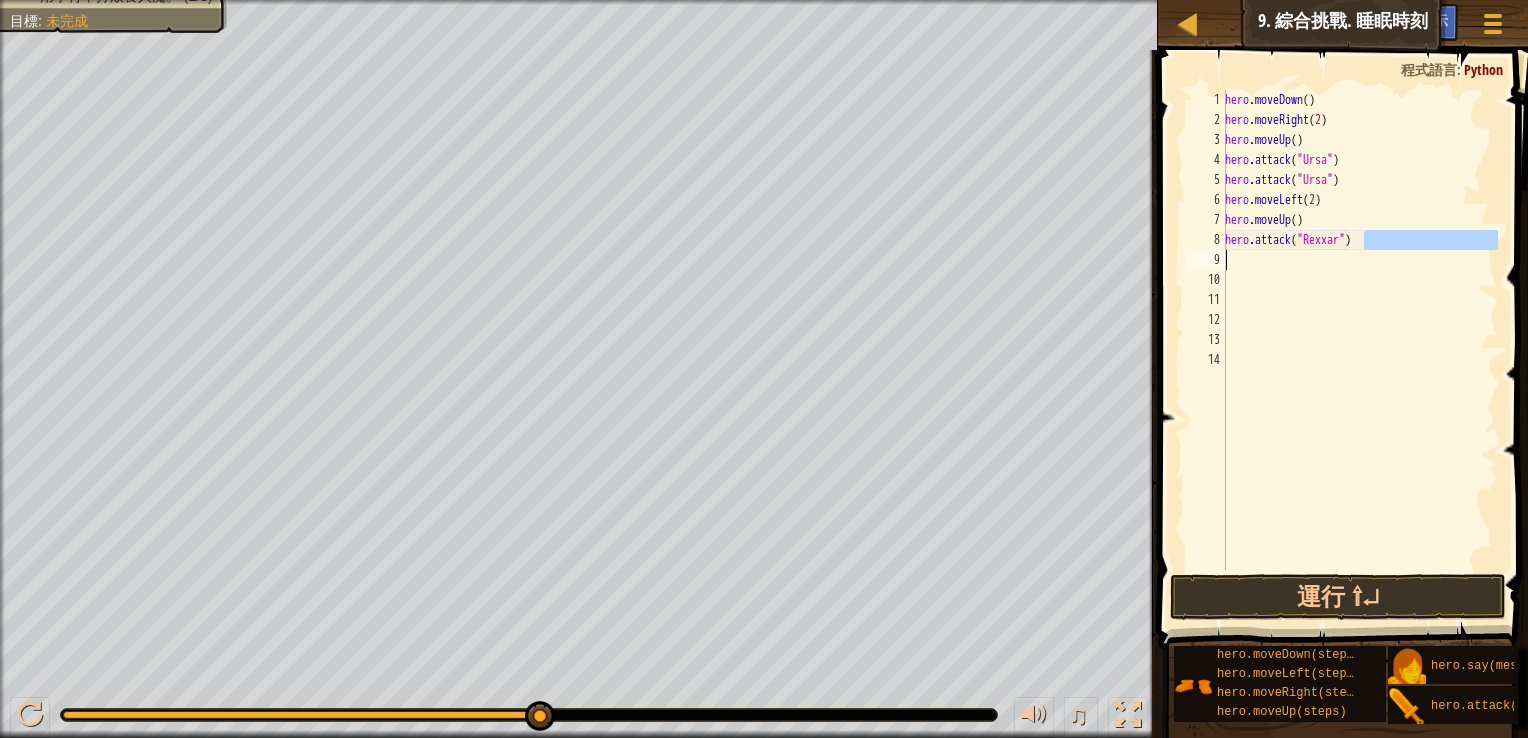 click on "hero . moveDown ( ) hero . moveRight ( 2 ) hero . moveUp ( ) hero . attack ( "Ursa" ) hero . attack ( "Ursa" ) hero . moveLeft ( 2 ) hero . moveUp ( ) hero . attack ( "Rexxar" )" at bounding box center (1359, 330) 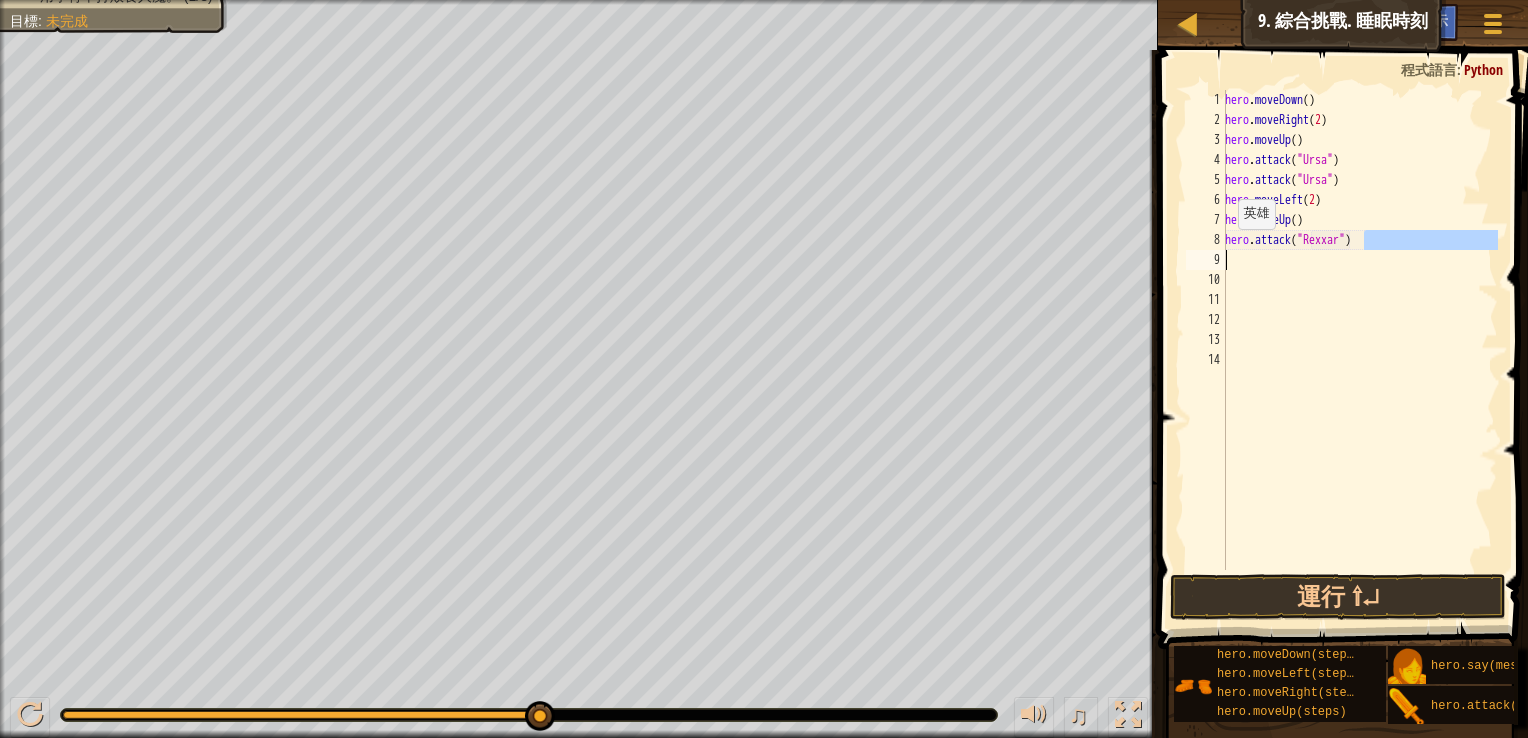 drag, startPoint x: 1369, startPoint y: 236, endPoint x: 1221, endPoint y: 250, distance: 148.66069 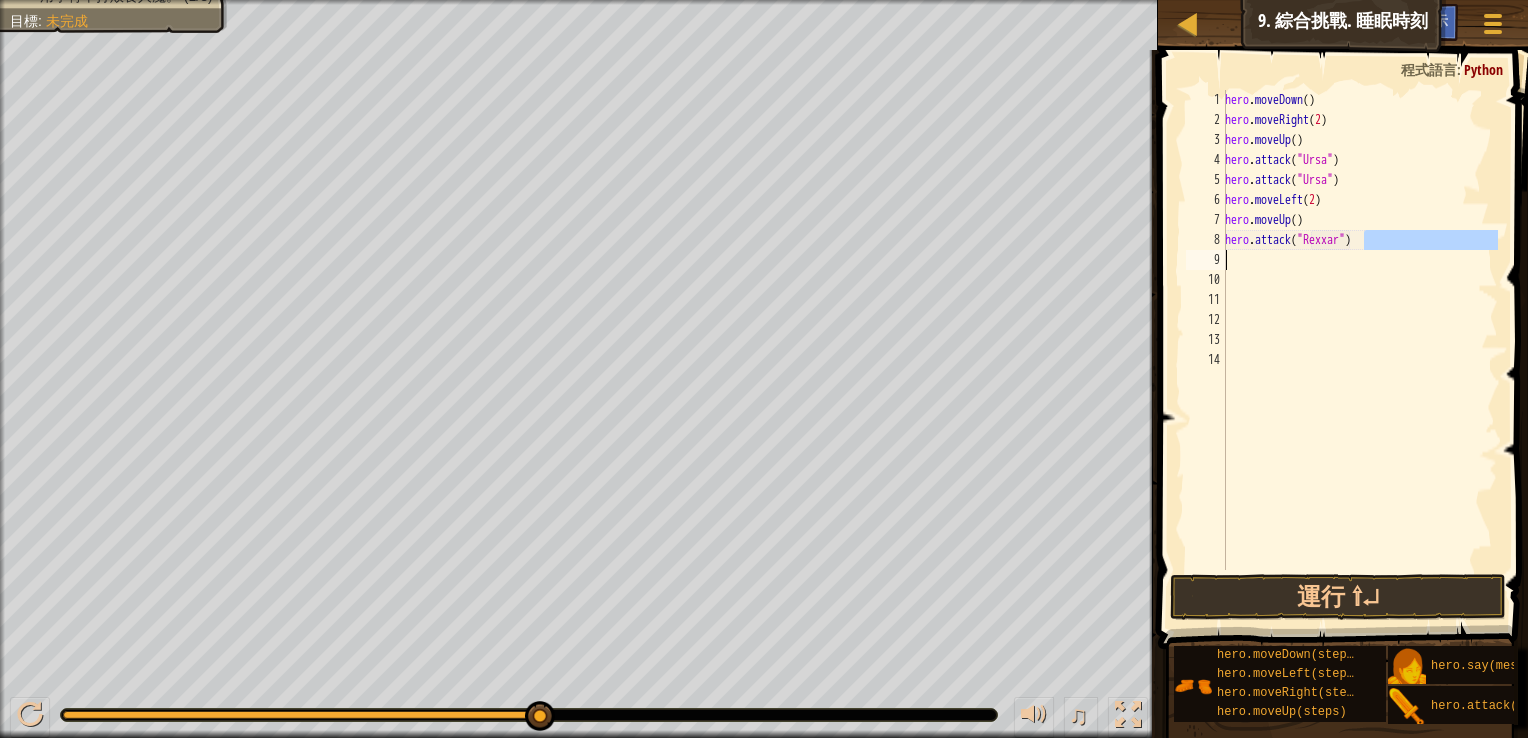click on "hero . moveDown ( ) hero . moveRight ( 2 ) hero . moveUp ( ) hero . attack ( "Ursa" ) hero . attack ( "Ursa" ) hero . moveLeft ( 2 ) hero . moveUp ( ) hero . attack ( "Rexxar" )" at bounding box center [1359, 330] 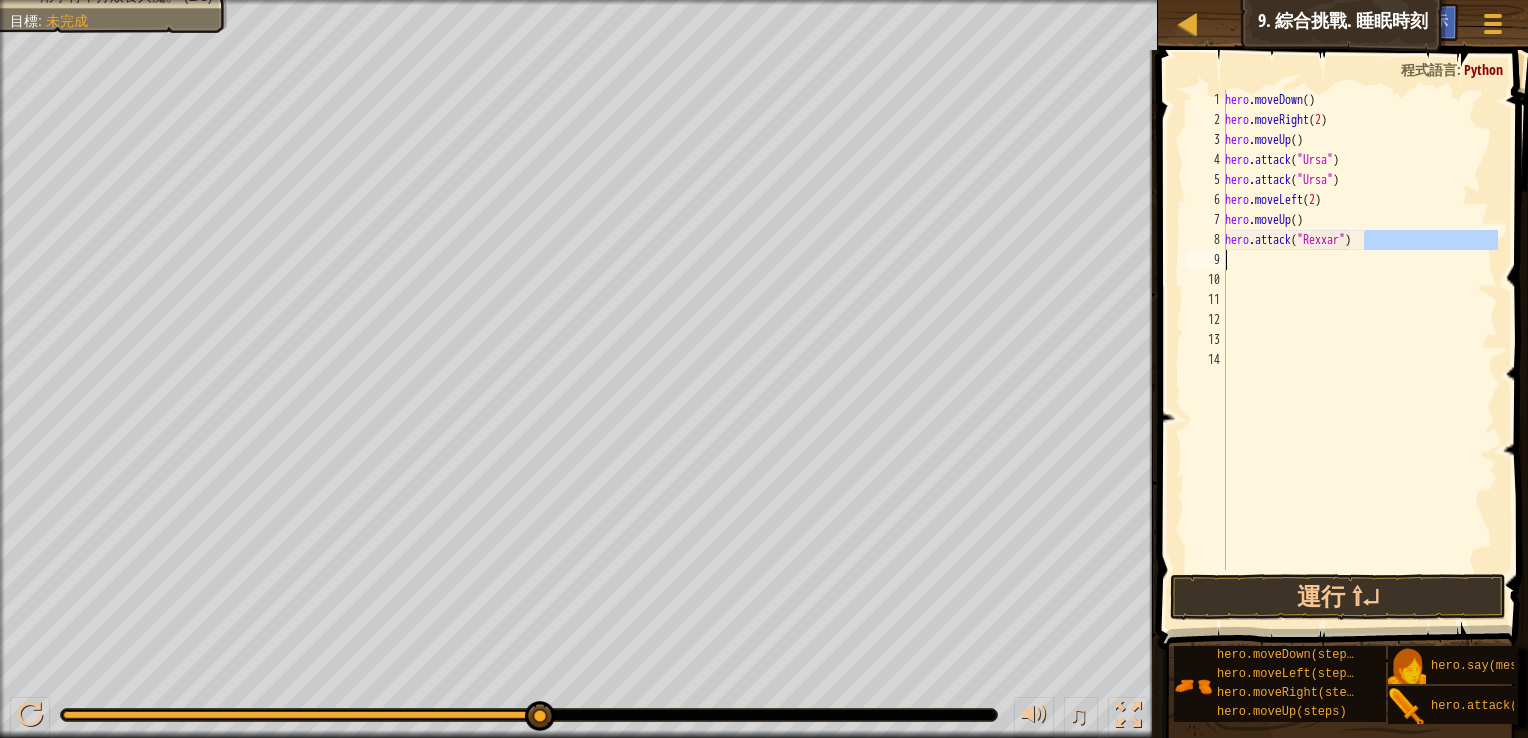 drag, startPoint x: 1368, startPoint y: 232, endPoint x: 1222, endPoint y: 254, distance: 147.64822 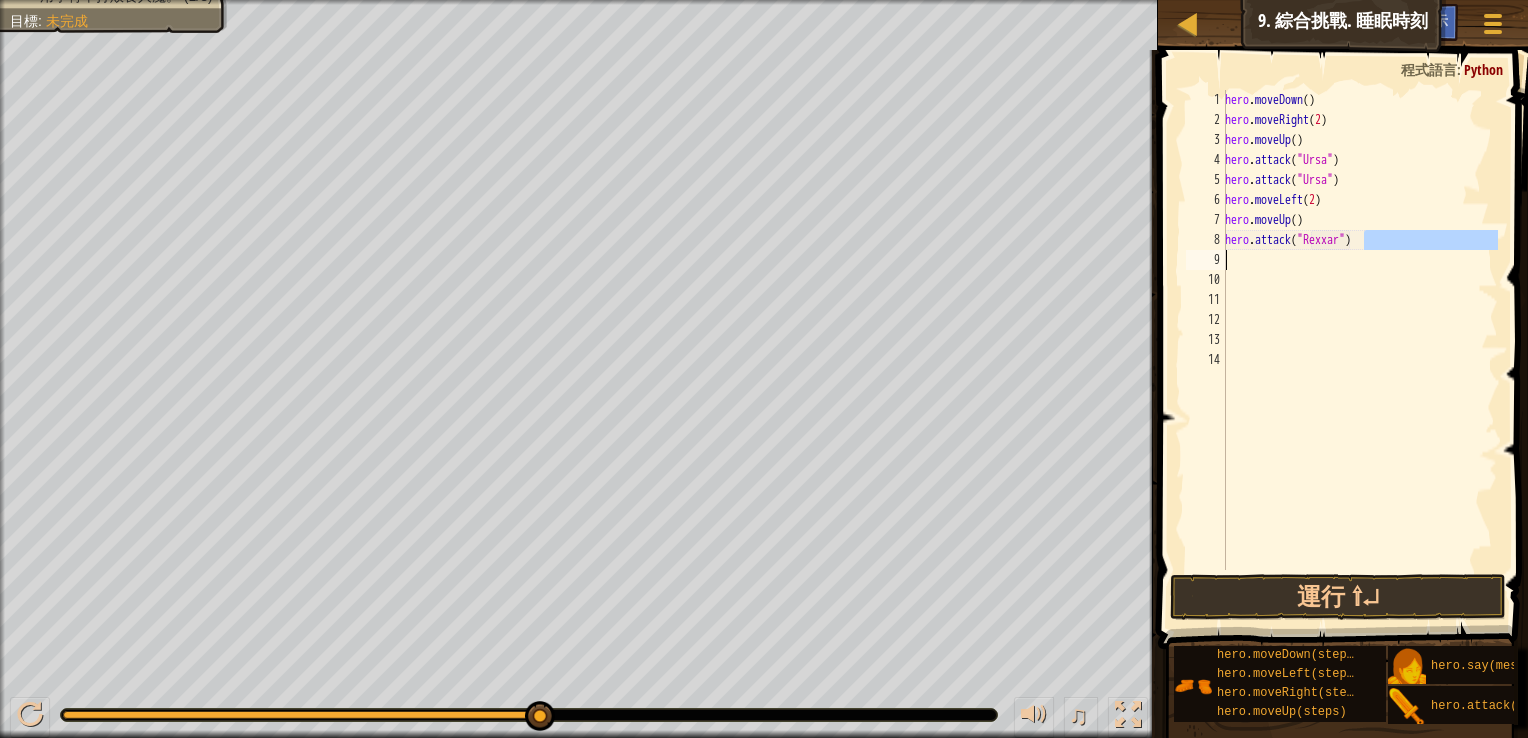 click on "hero . moveDown ( ) hero . moveRight ( 2 ) hero . moveUp ( ) hero . attack ( "Ursa" ) hero . attack ( "Ursa" ) hero . moveLeft ( 2 ) hero . moveUp ( ) hero . attack ( "Rexxar" )" at bounding box center (1359, 330) 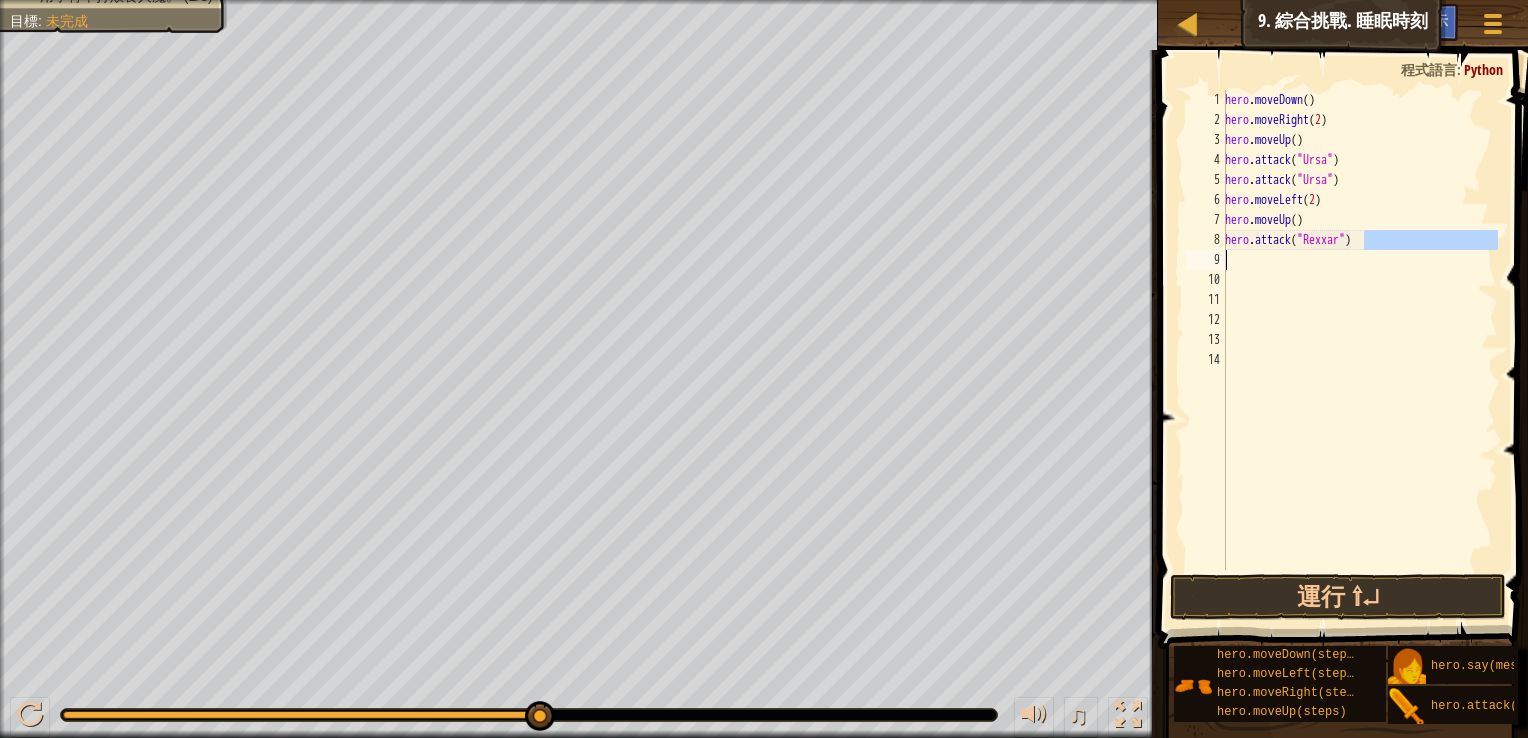 drag, startPoint x: 1369, startPoint y: 245, endPoint x: 1202, endPoint y: 250, distance: 167.07483 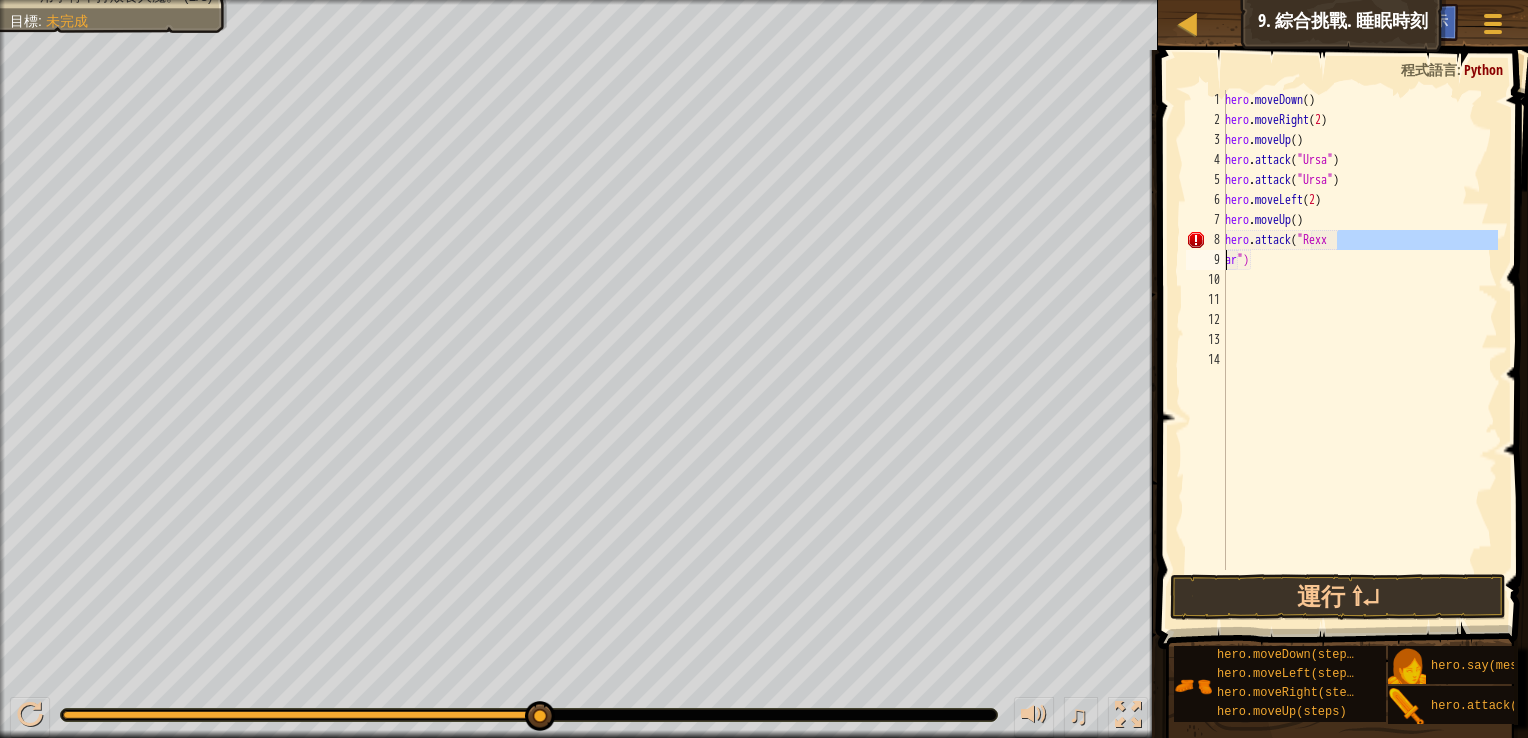 click on "hero . moveDown ( ) hero . moveRight ( 2 ) hero . moveUp ( ) hero . attack ( "[NAME]" ) hero . attack ( "[NAME]" ) hero . moveLeft ( 2 ) hero . moveUp ( ) hero . attack ( "[NAME] " )" at bounding box center (1359, 330) 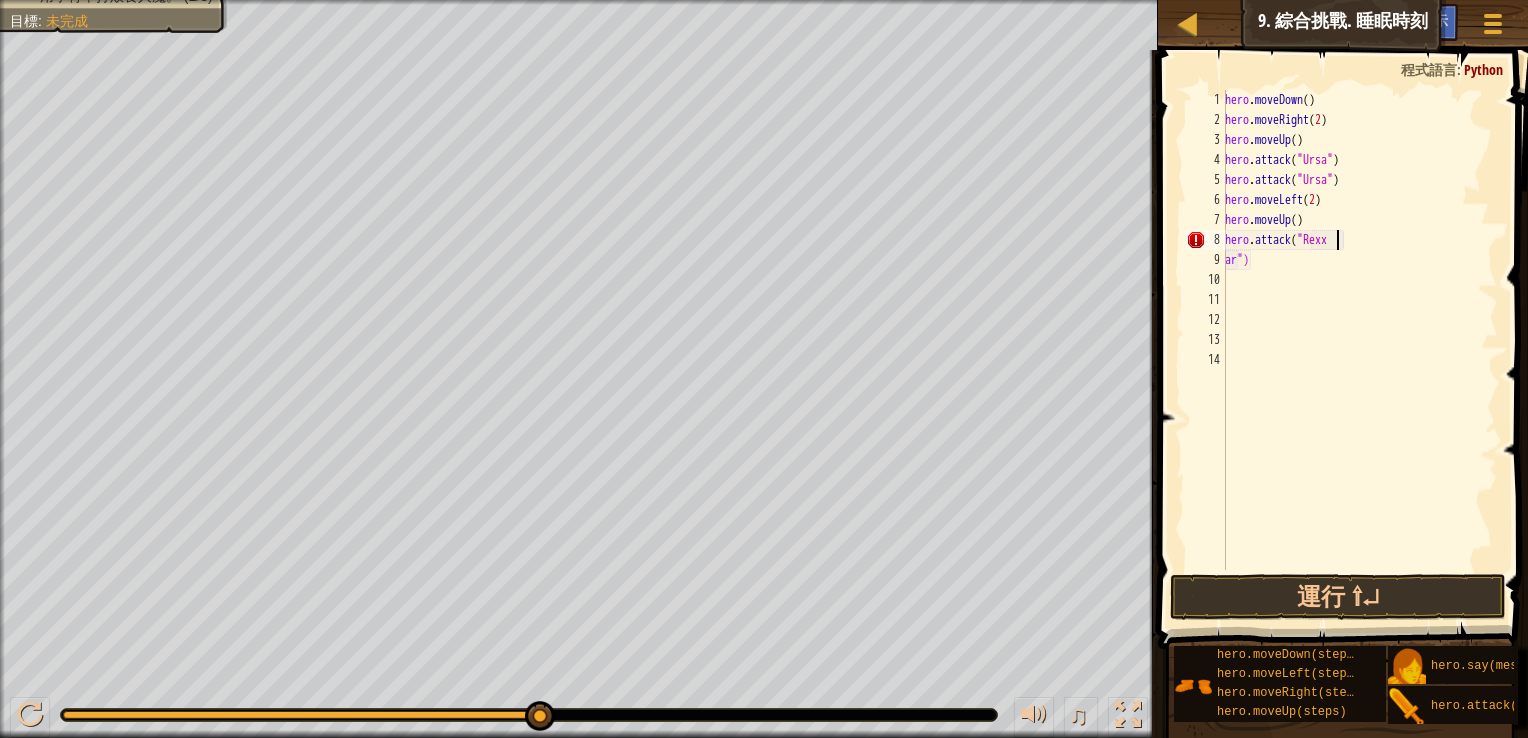 drag, startPoint x: 1383, startPoint y: 242, endPoint x: 1360, endPoint y: 245, distance: 23.194826 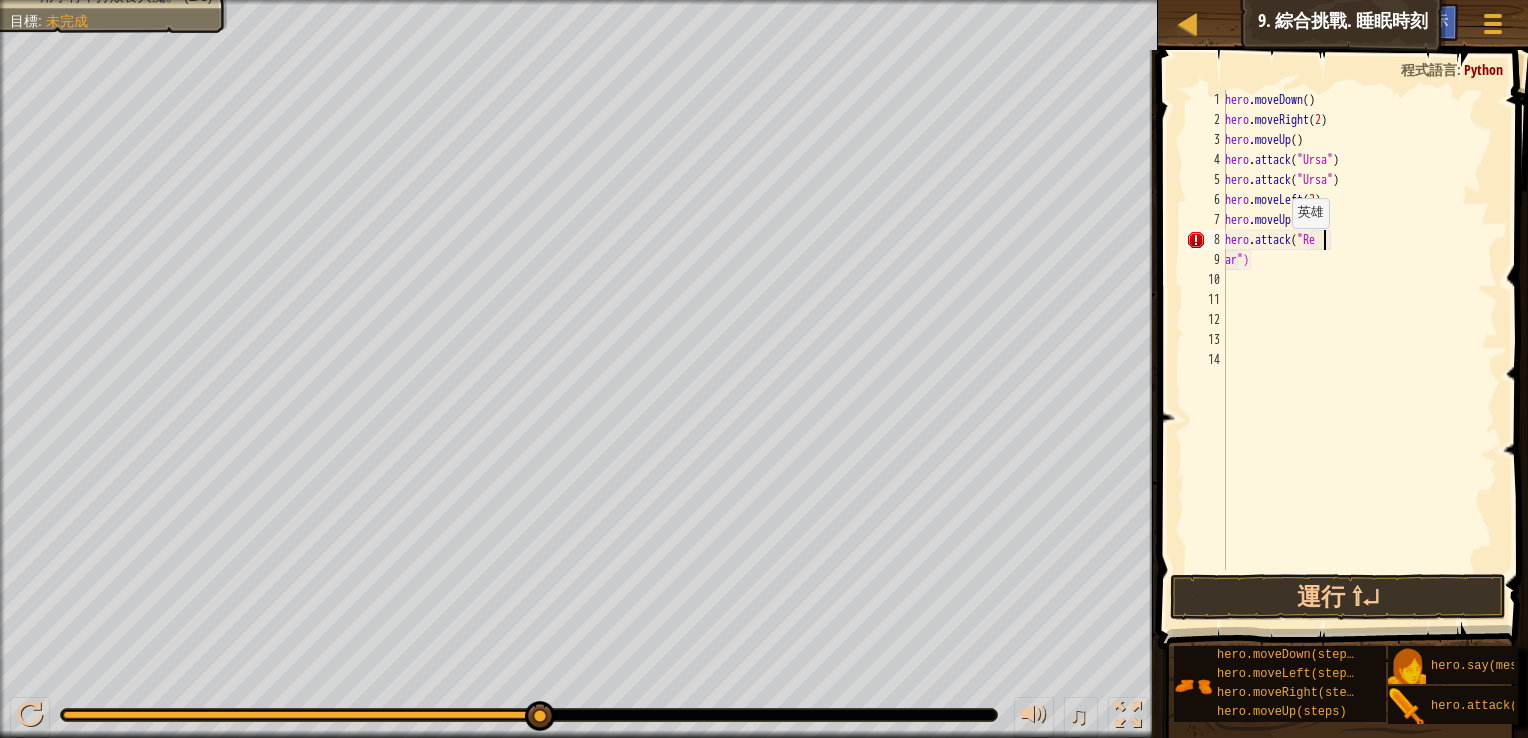 click on "hero . moveDown ( ) hero . moveRight ( 2 ) hero . moveUp ( ) hero . attack ( "Ursa" ) hero . attack ( "Ursa" ) hero . moveLeft ( 2 ) hero . moveUp ( ) hero . attack ( "Re ar ")" at bounding box center (1359, 350) 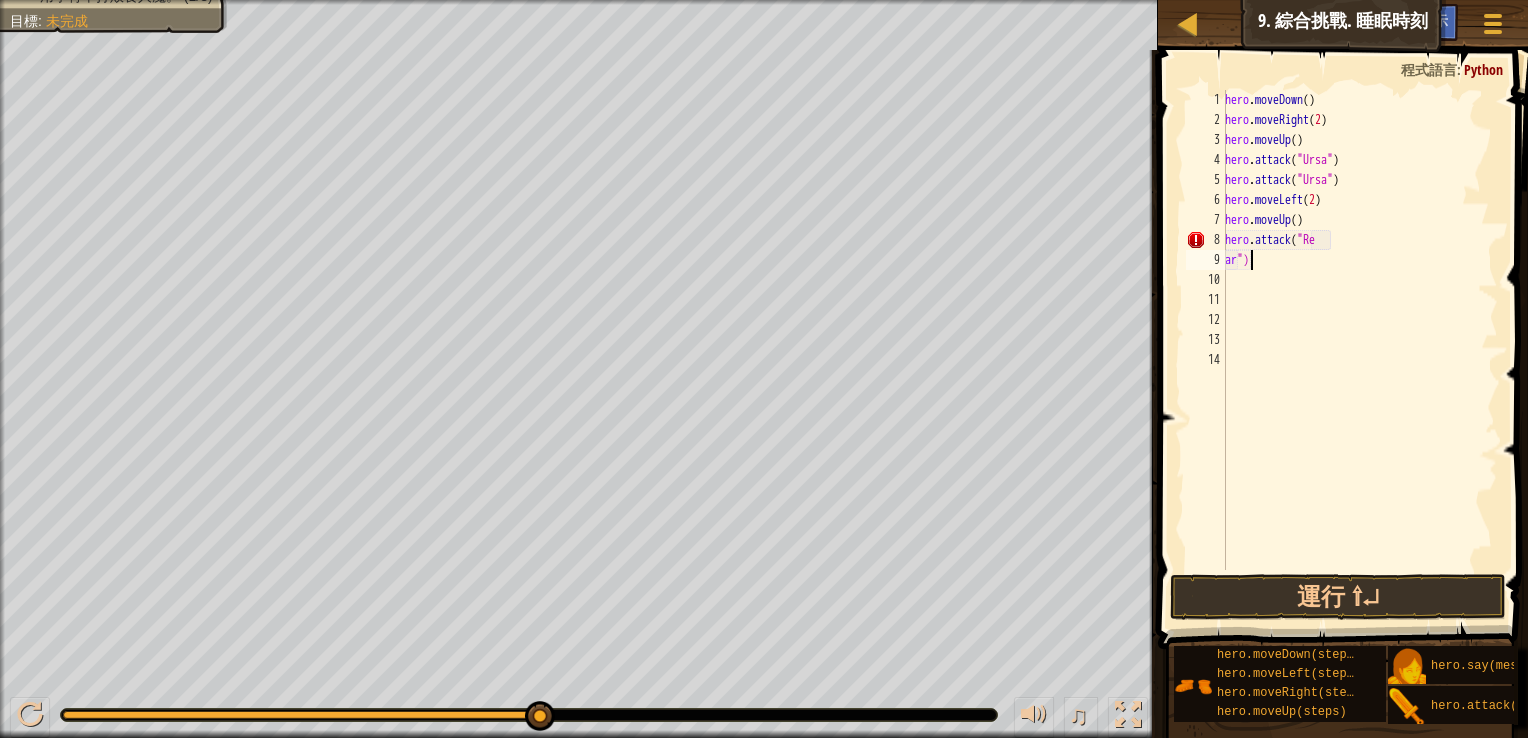 click on "hero . moveDown ( ) hero . moveRight ( 2 ) hero . moveUp ( ) hero . attack ( "Ursa" ) hero . attack ( "Ursa" ) hero . moveLeft ( 2 ) hero . moveUp ( ) hero . attack ( "Re ar ")" at bounding box center [1359, 350] 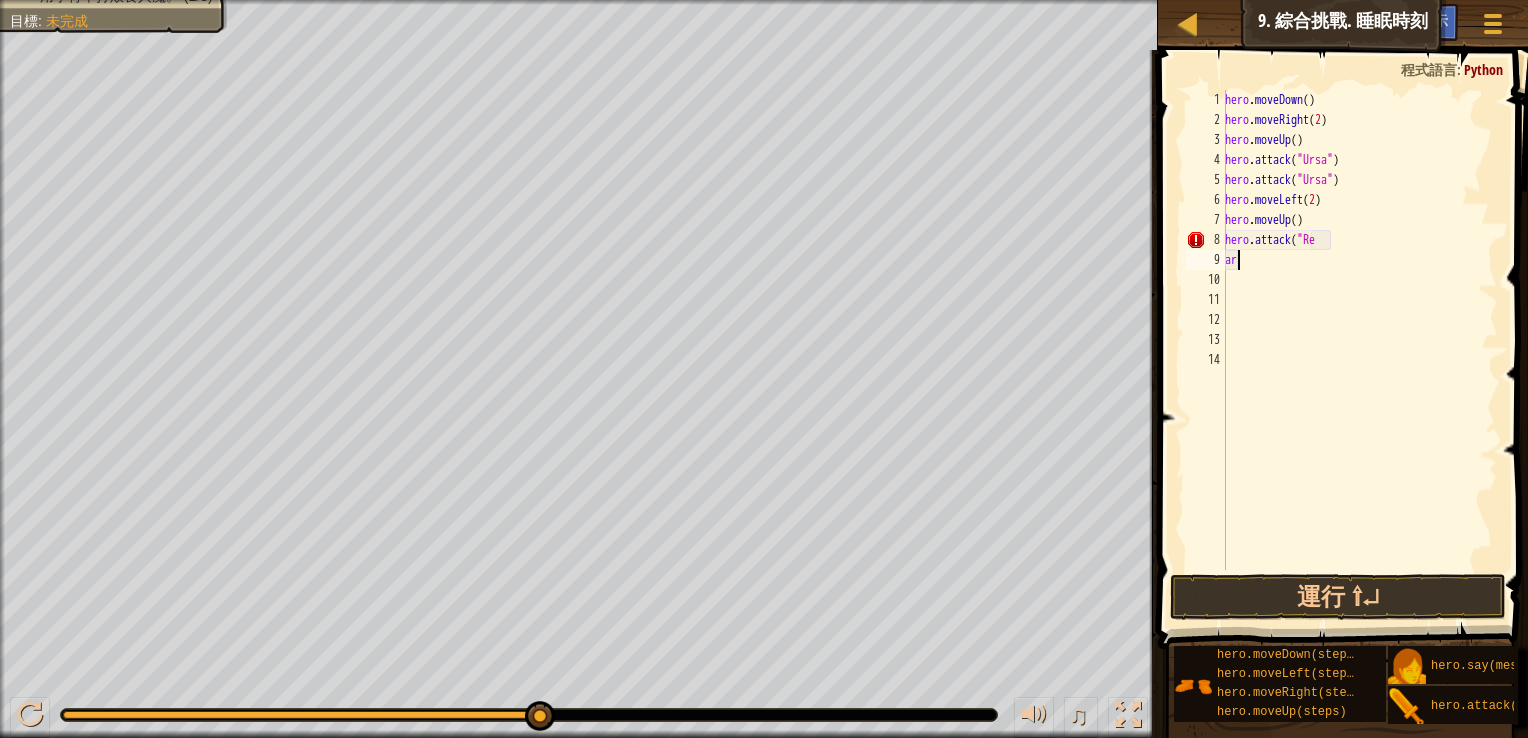 type on "a" 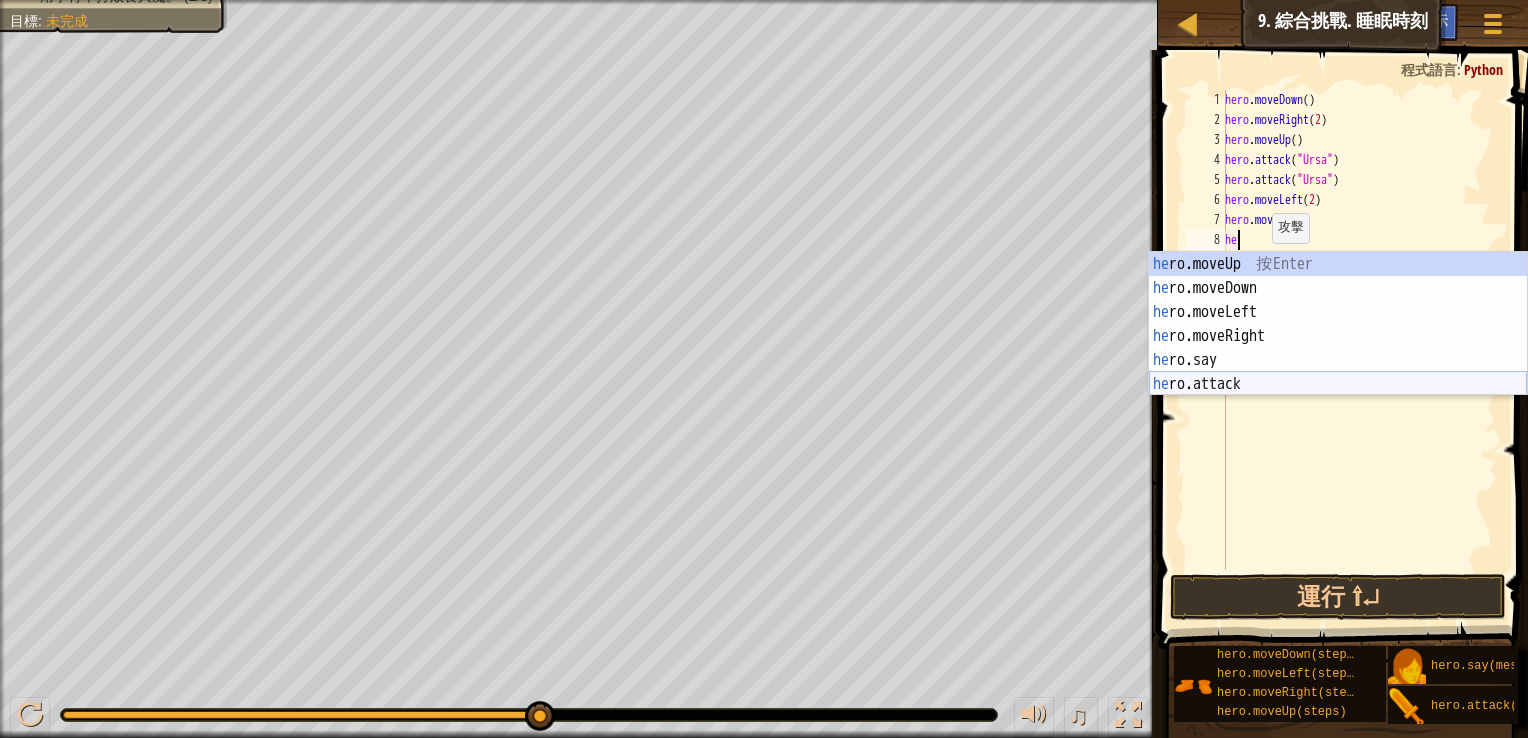 click on "he ro.moveUp 按 Enter he ro.moveDown 按 Enter he ro.moveLeft 按 Enter he ro.moveRight 按 Enter he ro.say 按 Enter he ro.attack 按 Enter" at bounding box center (1338, 348) 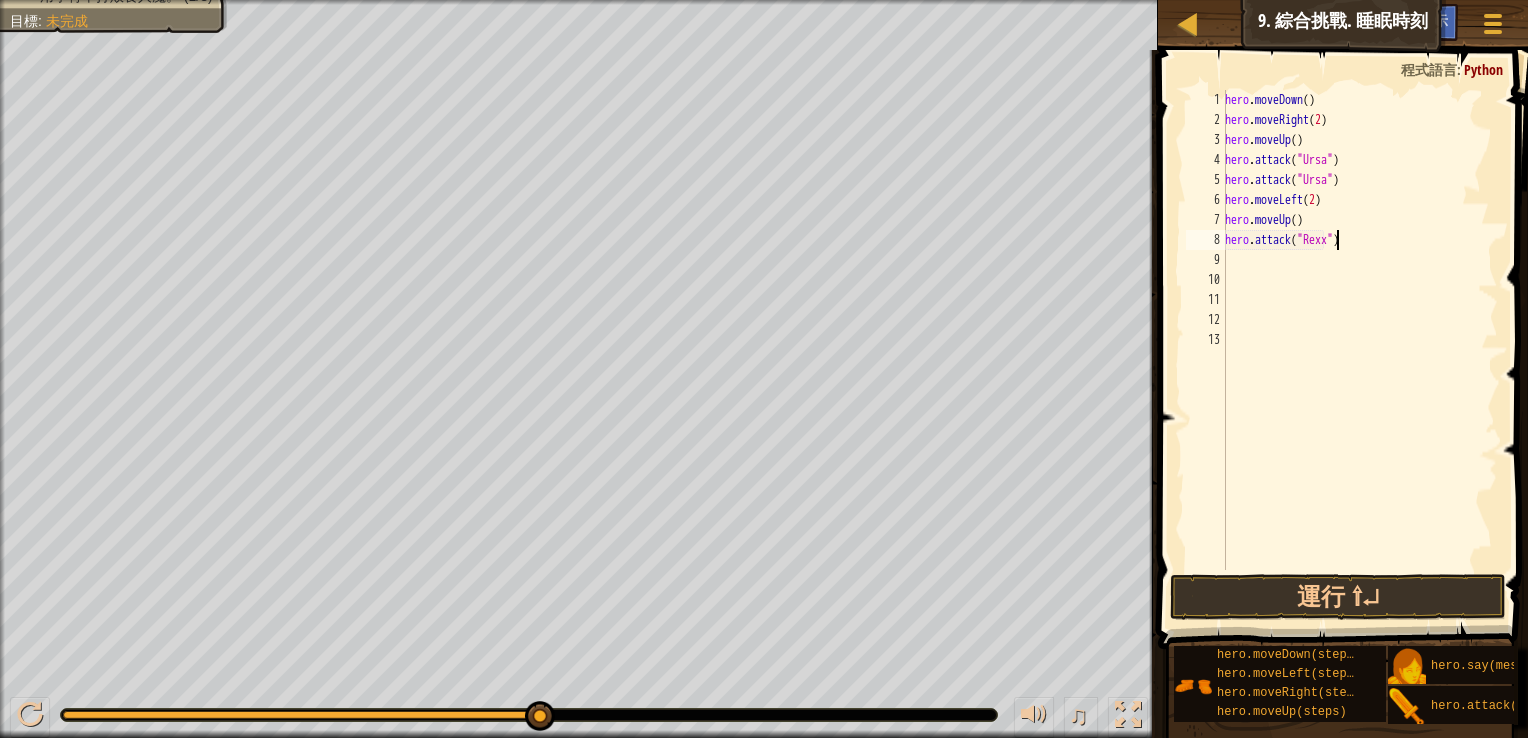 scroll, scrollTop: 9, scrollLeft: 9, axis: both 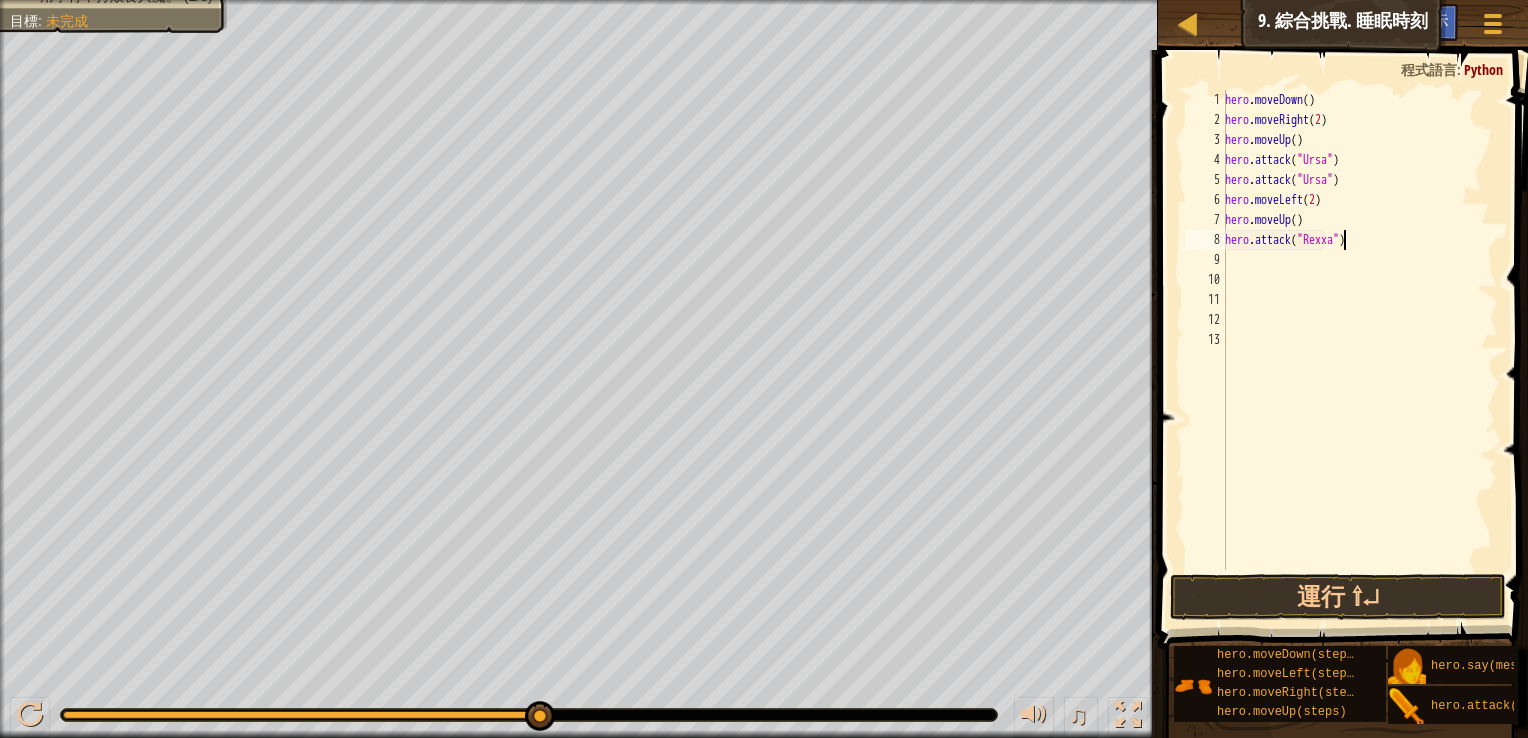 type on "hero.attack("Rexxar")" 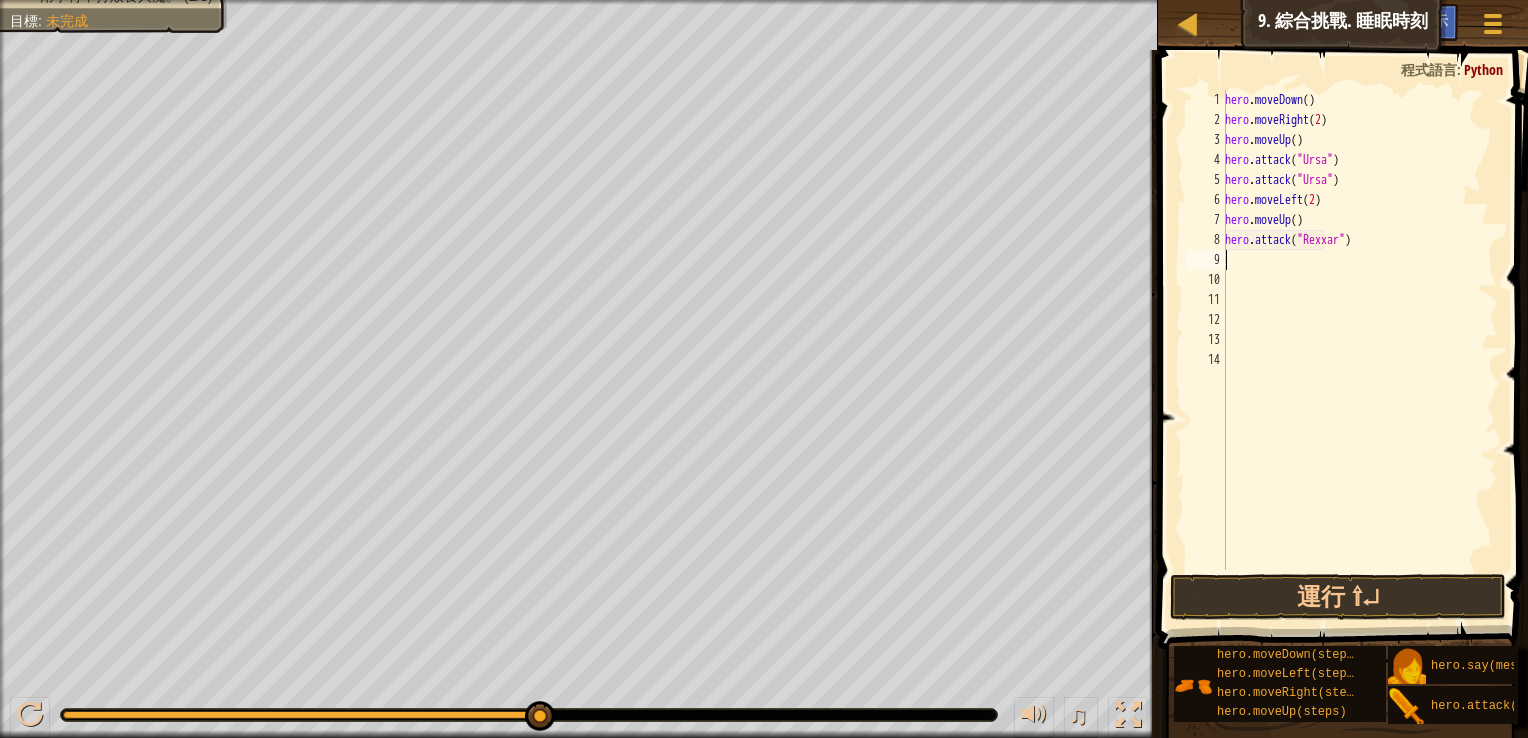 scroll, scrollTop: 9, scrollLeft: 0, axis: vertical 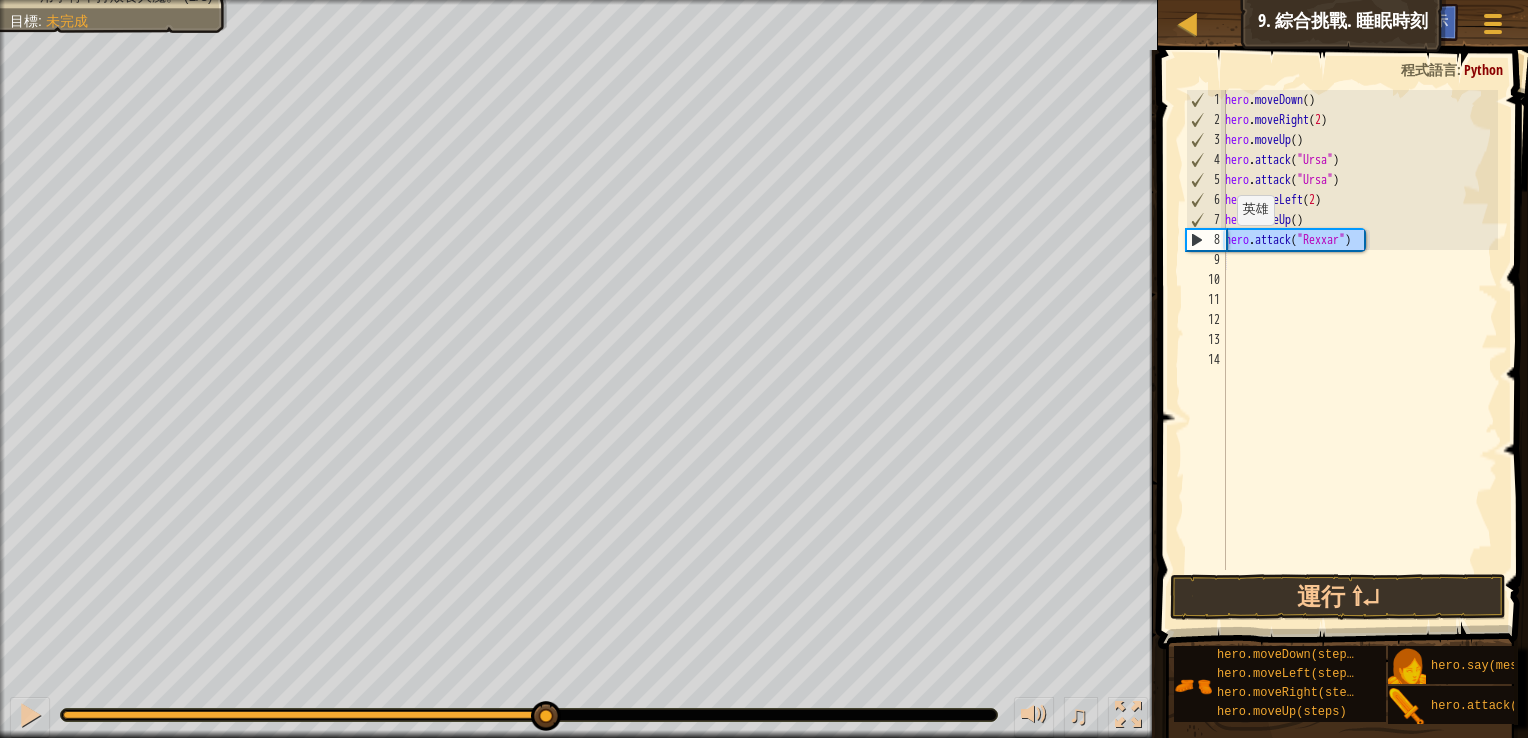 drag, startPoint x: 1384, startPoint y: 241, endPoint x: 1187, endPoint y: 245, distance: 197.0406 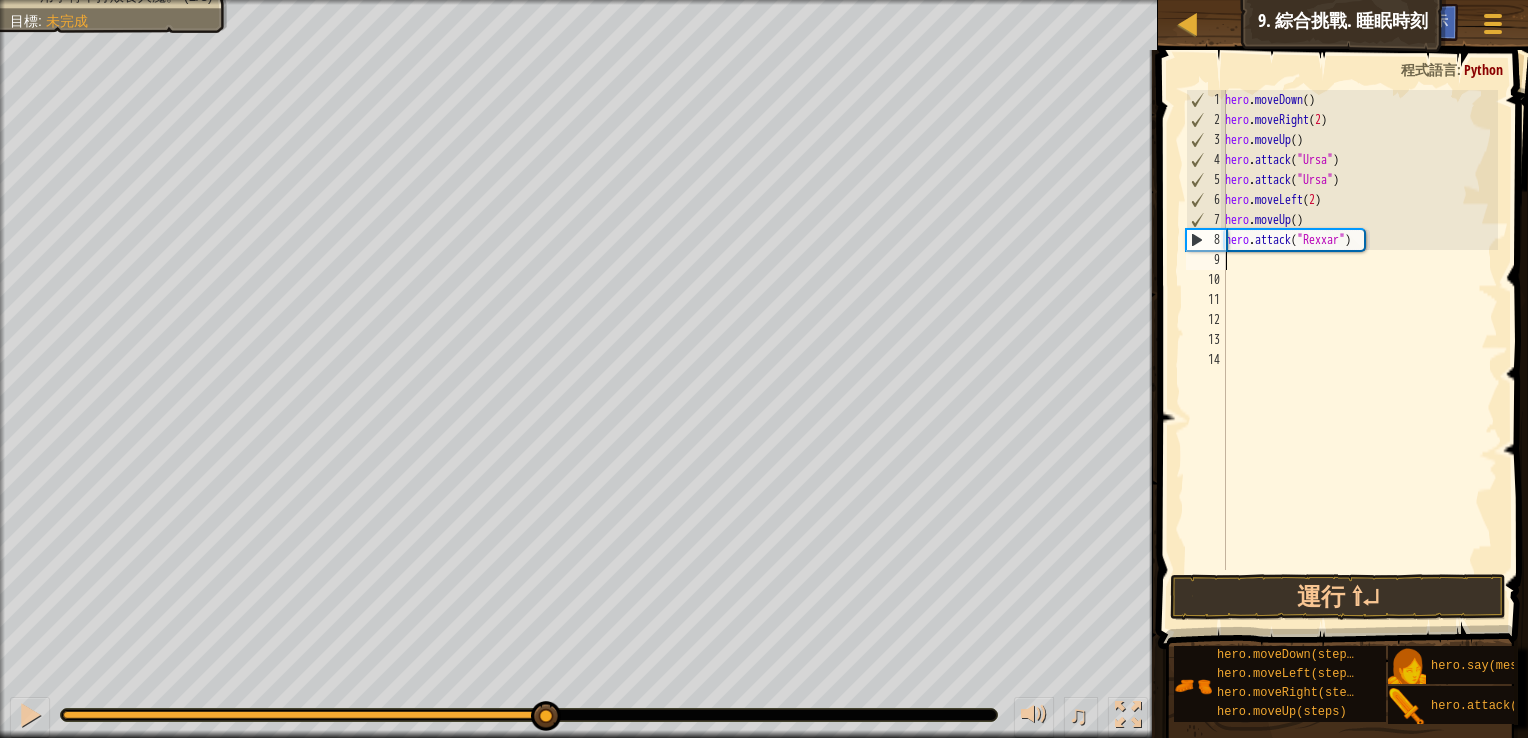 click on "hero . moveDown ( ) hero . moveRight ( 2 ) hero . moveUp ( ) hero . attack ( "Ursa" ) hero . attack ( "Ursa" ) hero . moveLeft ( 2 ) hero . moveUp ( ) hero . attack ( "Rexxar" )" at bounding box center [1359, 350] 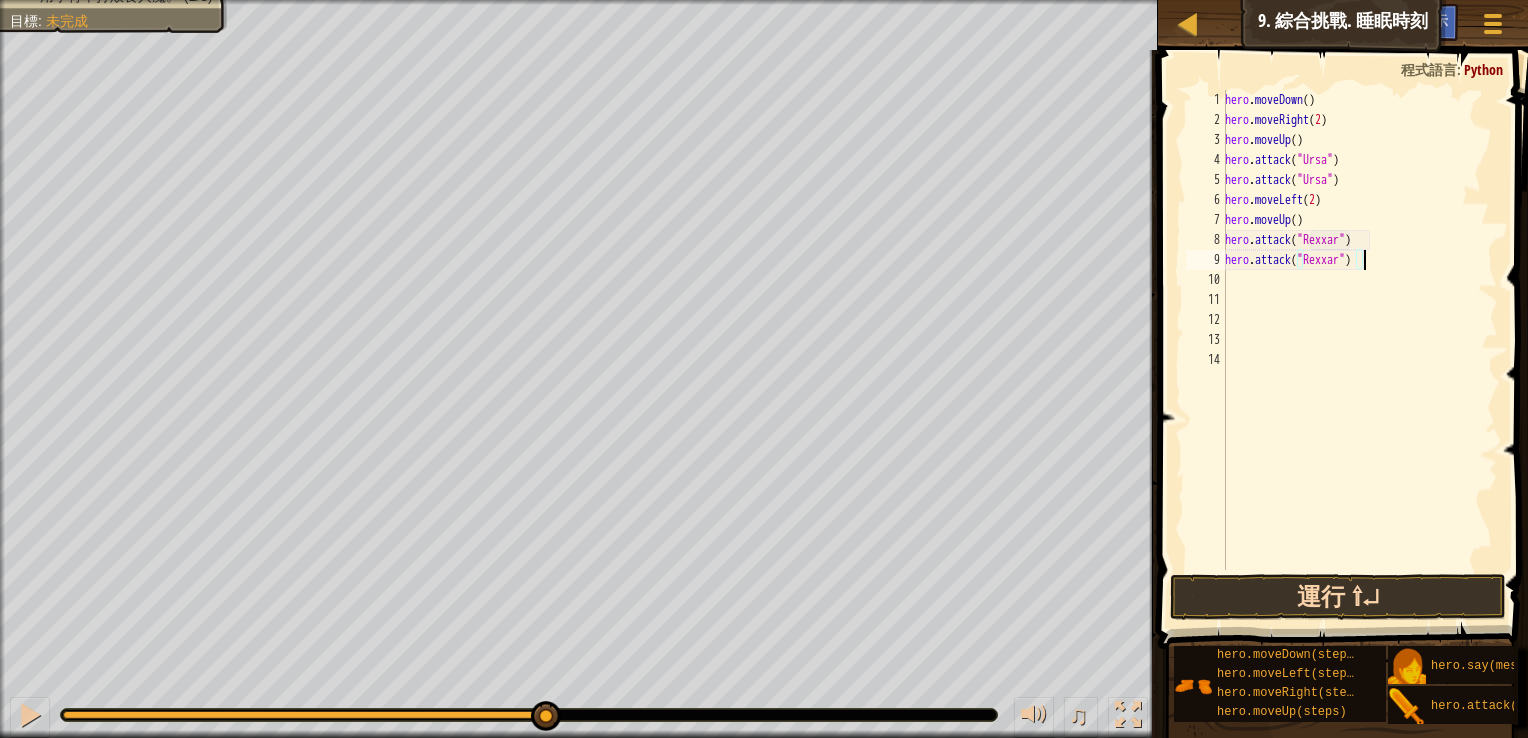 type on "hero.attack("Rexxar")" 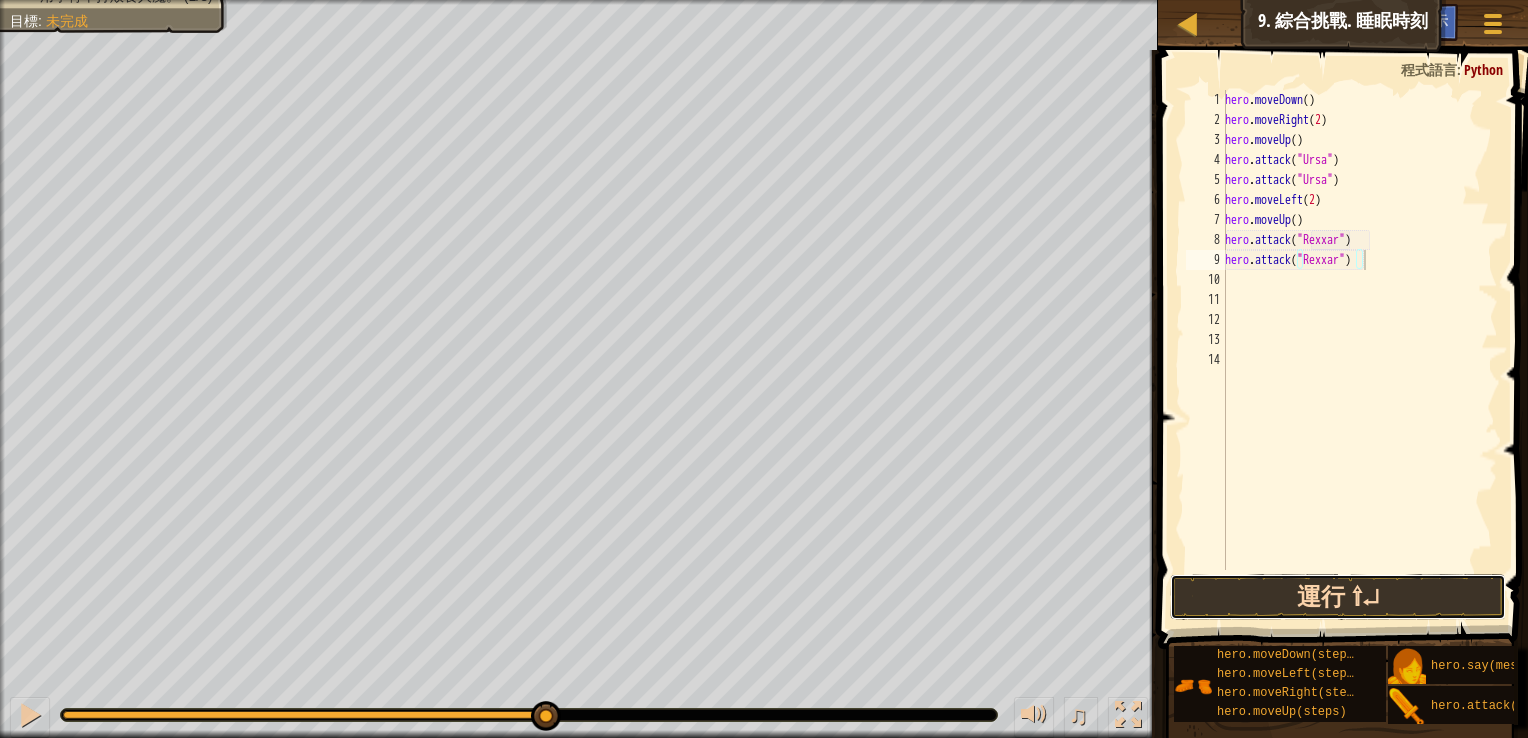 click on "運行 ⇧↵" at bounding box center (1338, 597) 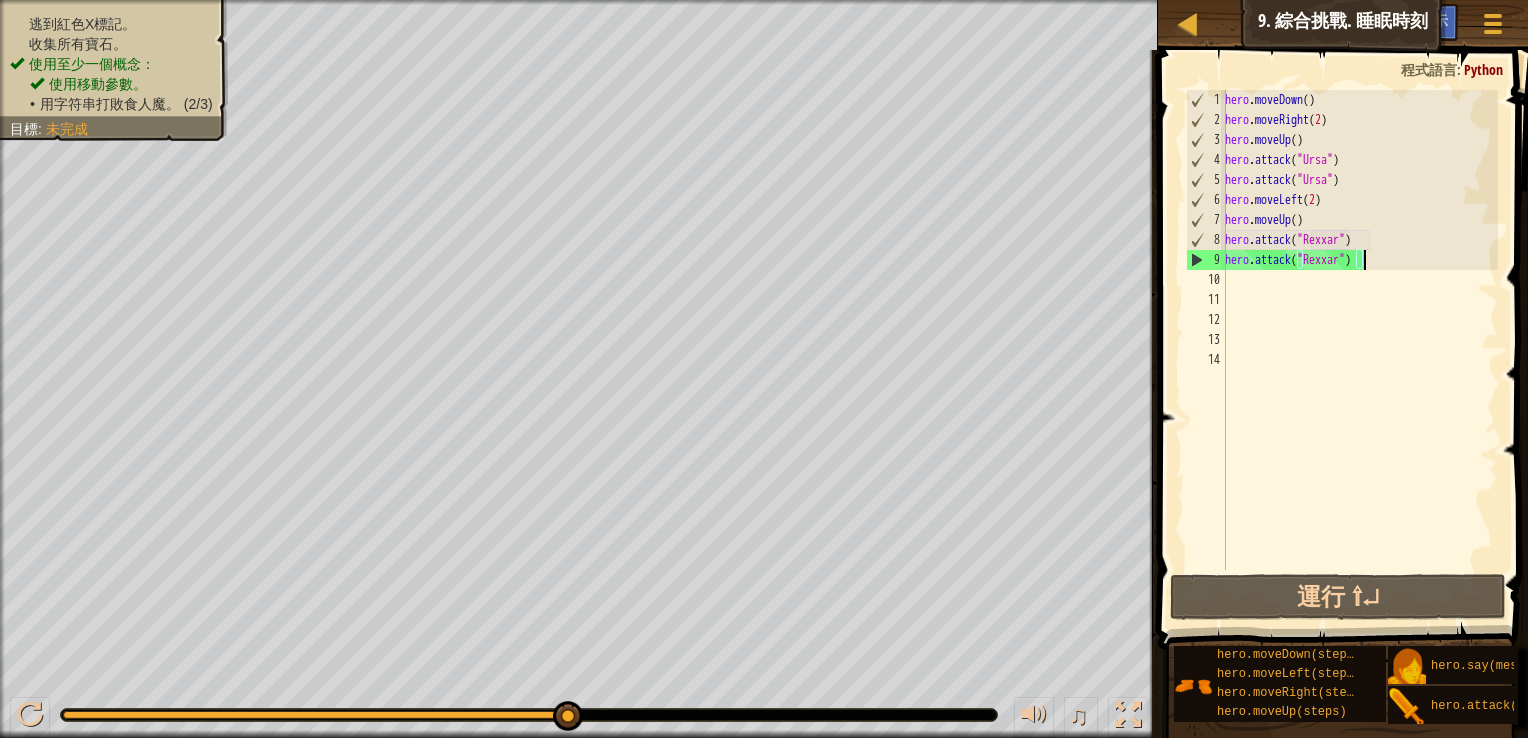 click on "hero . moveDown ( ) hero . moveRight ( 2 ) hero . moveUp ( ) hero . attack ( "Ursa" ) hero . attack ( "Ursa" ) hero . moveLeft ( 2 ) hero . moveUp ( ) hero . attack ( "Rexxar" ) hero . attack ( "Rexxar" )" at bounding box center [1359, 350] 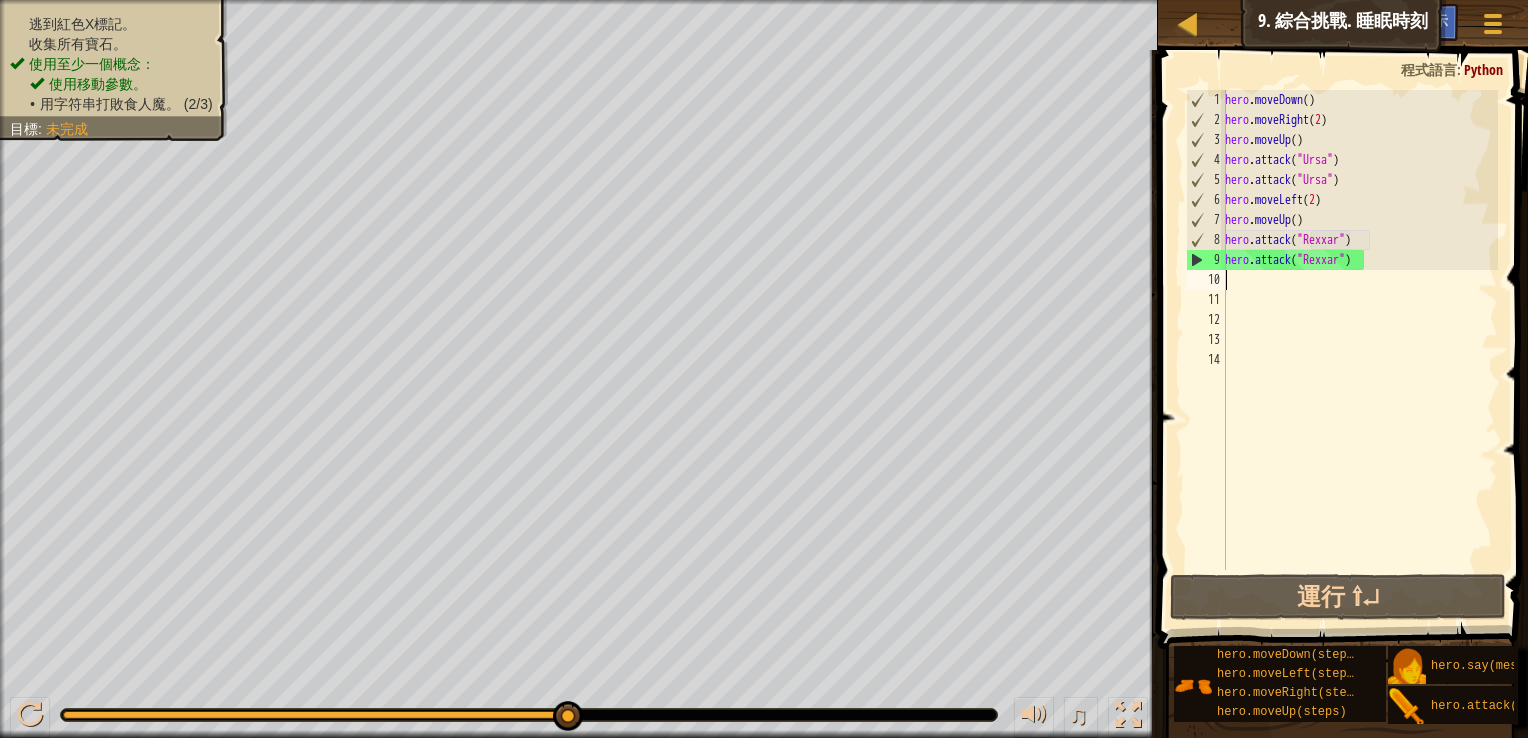 type on "h" 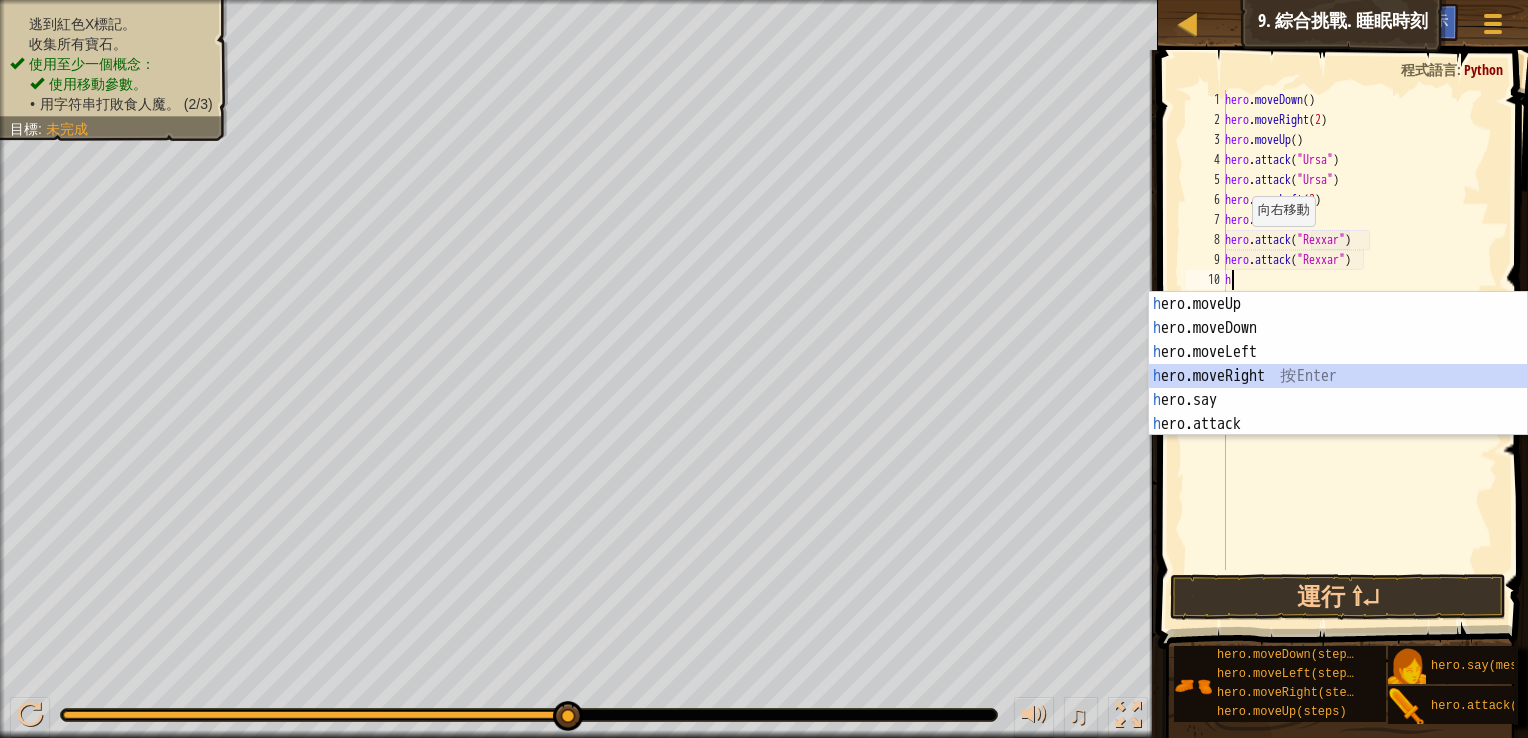 click on "h ero.moveUp 按 Enter h ero.moveDown 按 Enter h ero.moveLeft 按 Enter h ero.moveRight 按 Enter h ero.say 按 Enter h ero.attack 按 Enter" at bounding box center (1338, 388) 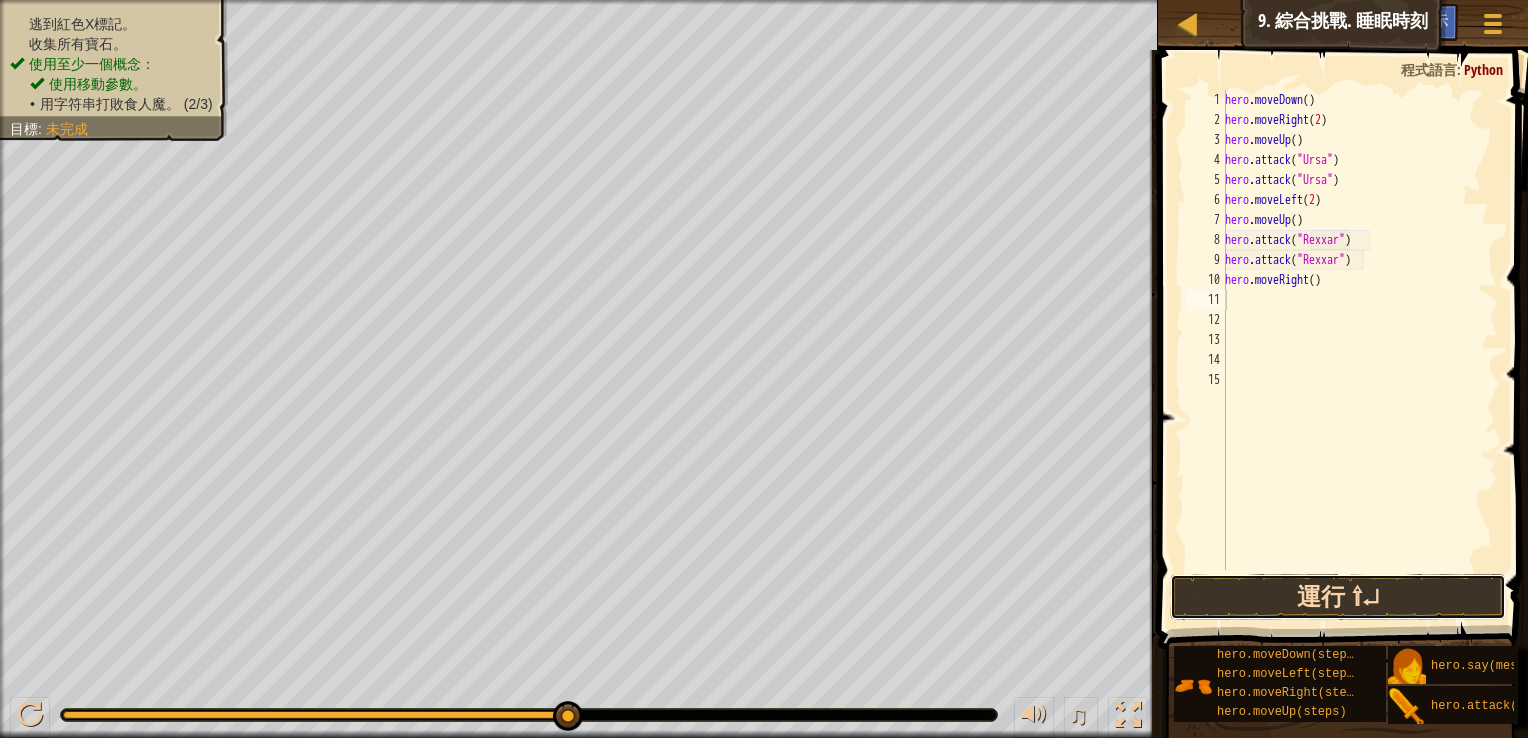 click on "運行 ⇧↵" at bounding box center [1338, 597] 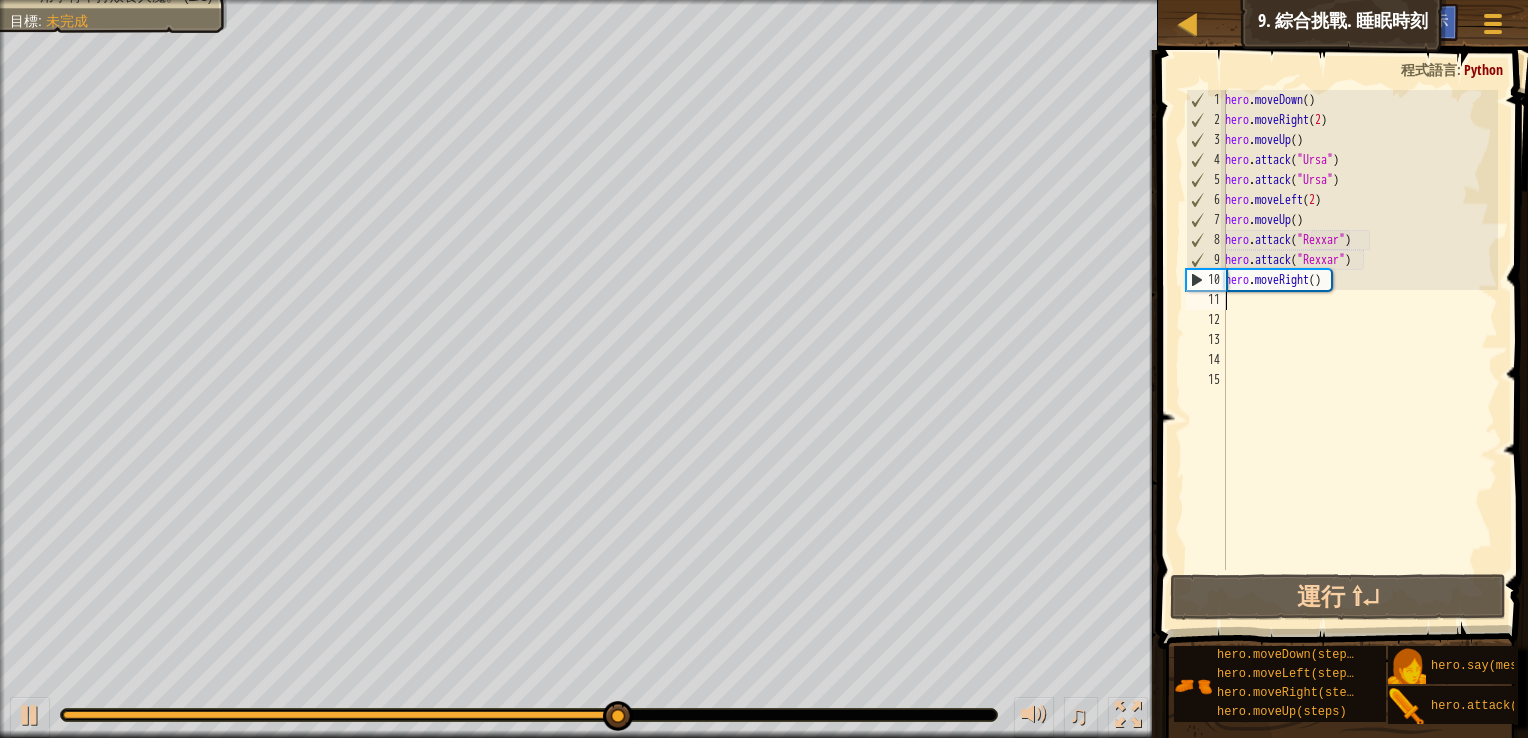 click on "hero . moveDown ( ) hero . moveRight ( 2 ) hero . moveUp ( ) hero . attack ( "Ursa" ) hero . attack ( "Ursa" ) hero . moveLeft ( 2 ) hero . moveUp ( ) hero . attack ( "Rexxar" ) hero . attack ( "Rexxar" ) hero . moveRight ( )" at bounding box center (1359, 350) 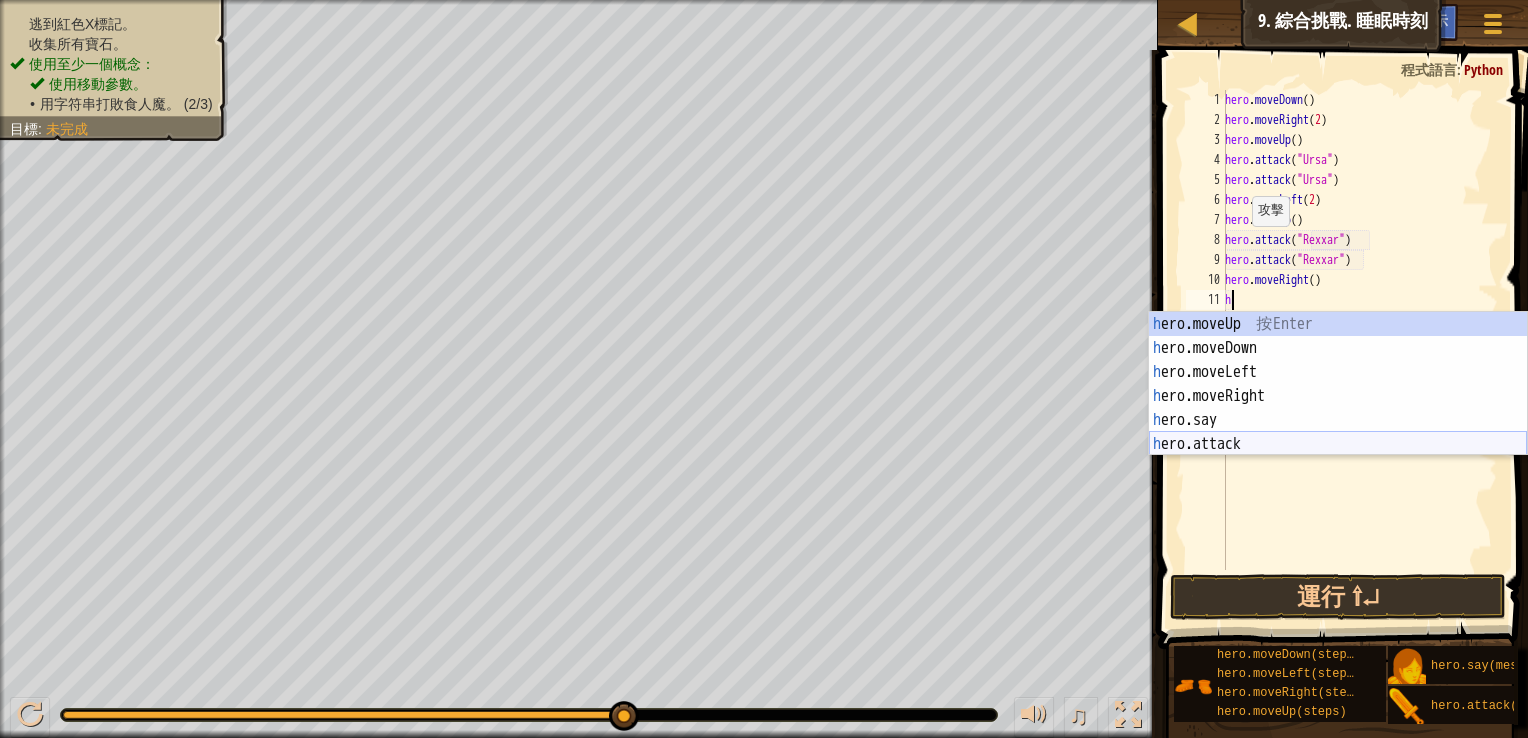 click on "h ero.moveUp 按 Enter h ero.moveDown 按 Enter h ero.moveLeft 按 Enter h ero.moveRight 按 Enter h ero.say 按 Enter h ero.attack 按 Enter" at bounding box center (1338, 408) 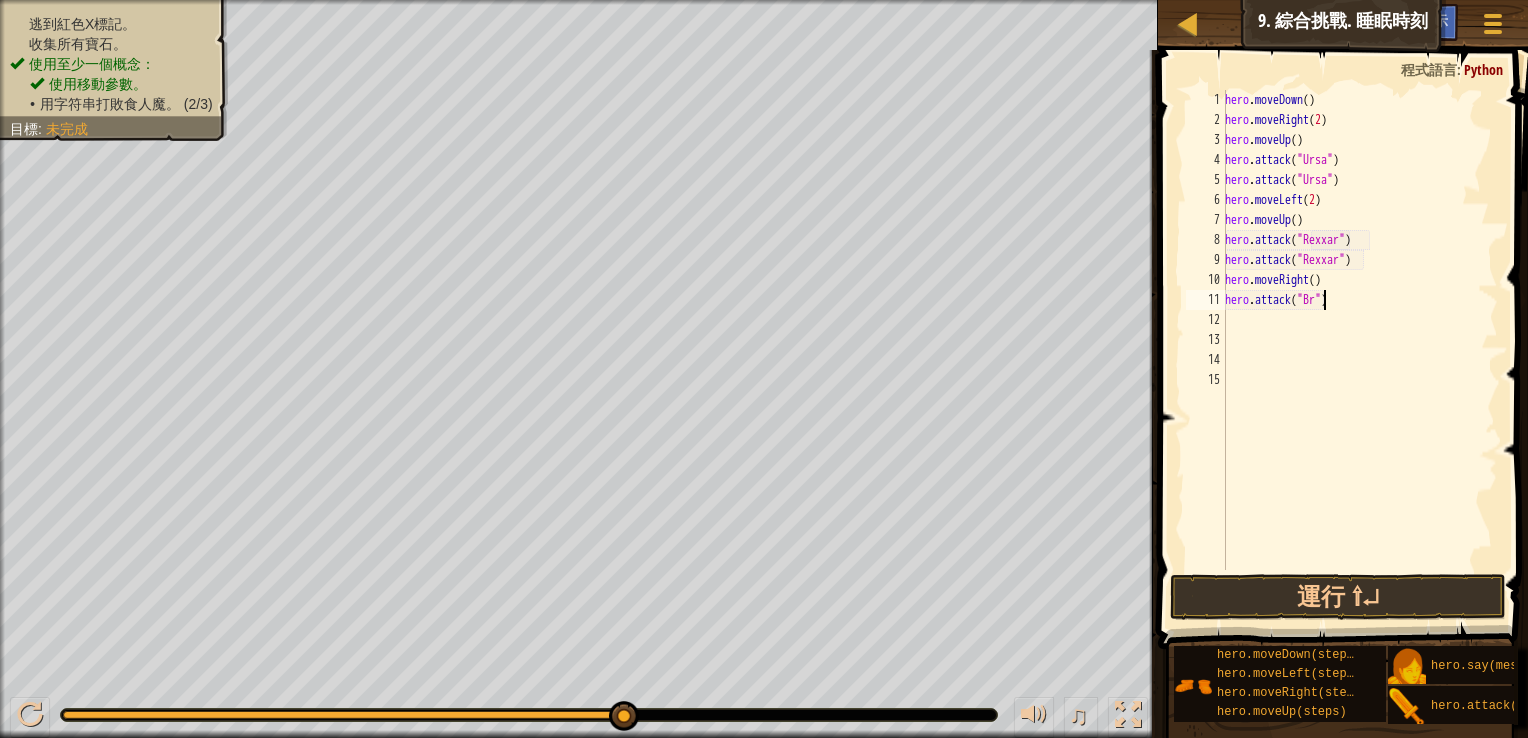 scroll, scrollTop: 9, scrollLeft: 8, axis: both 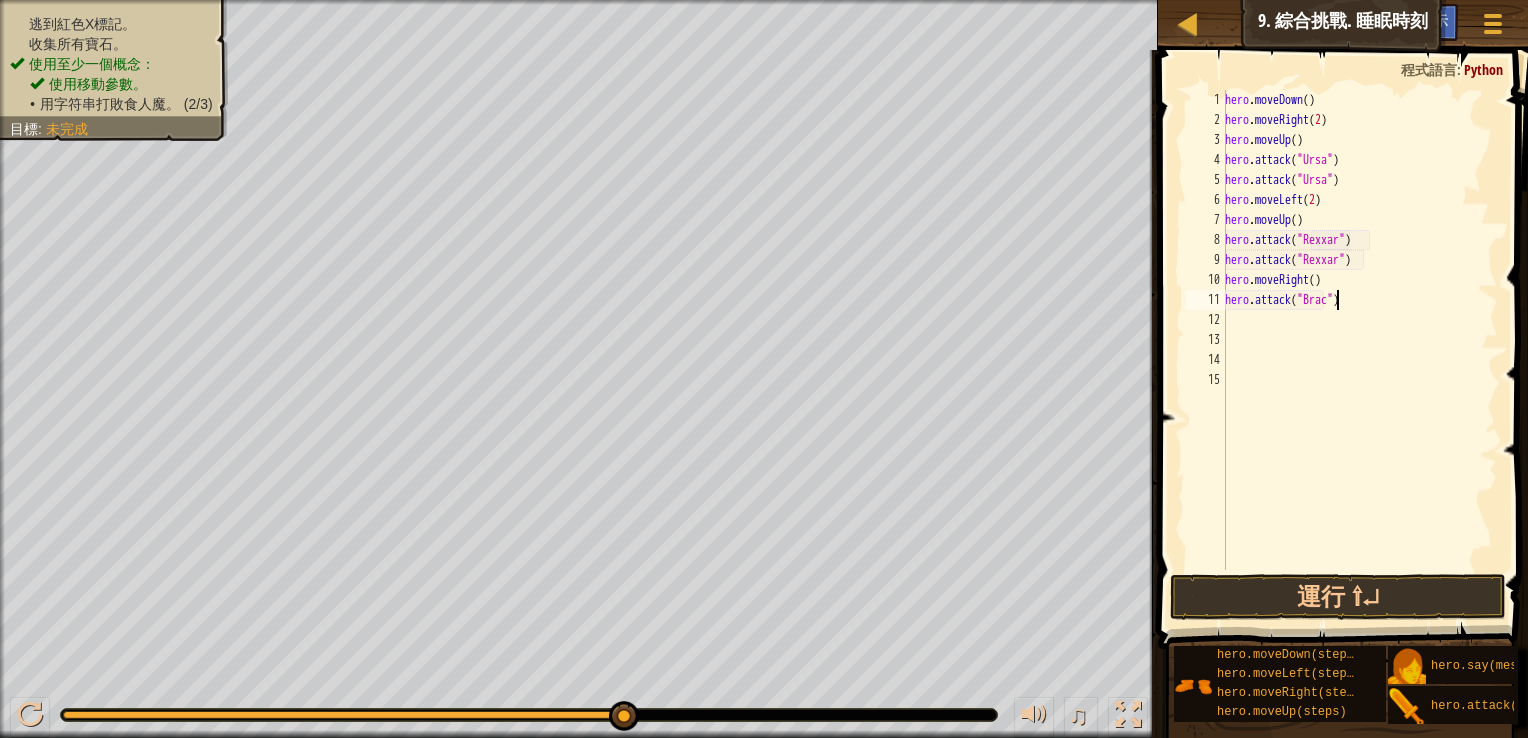 type on "hero.attack("Brack")" 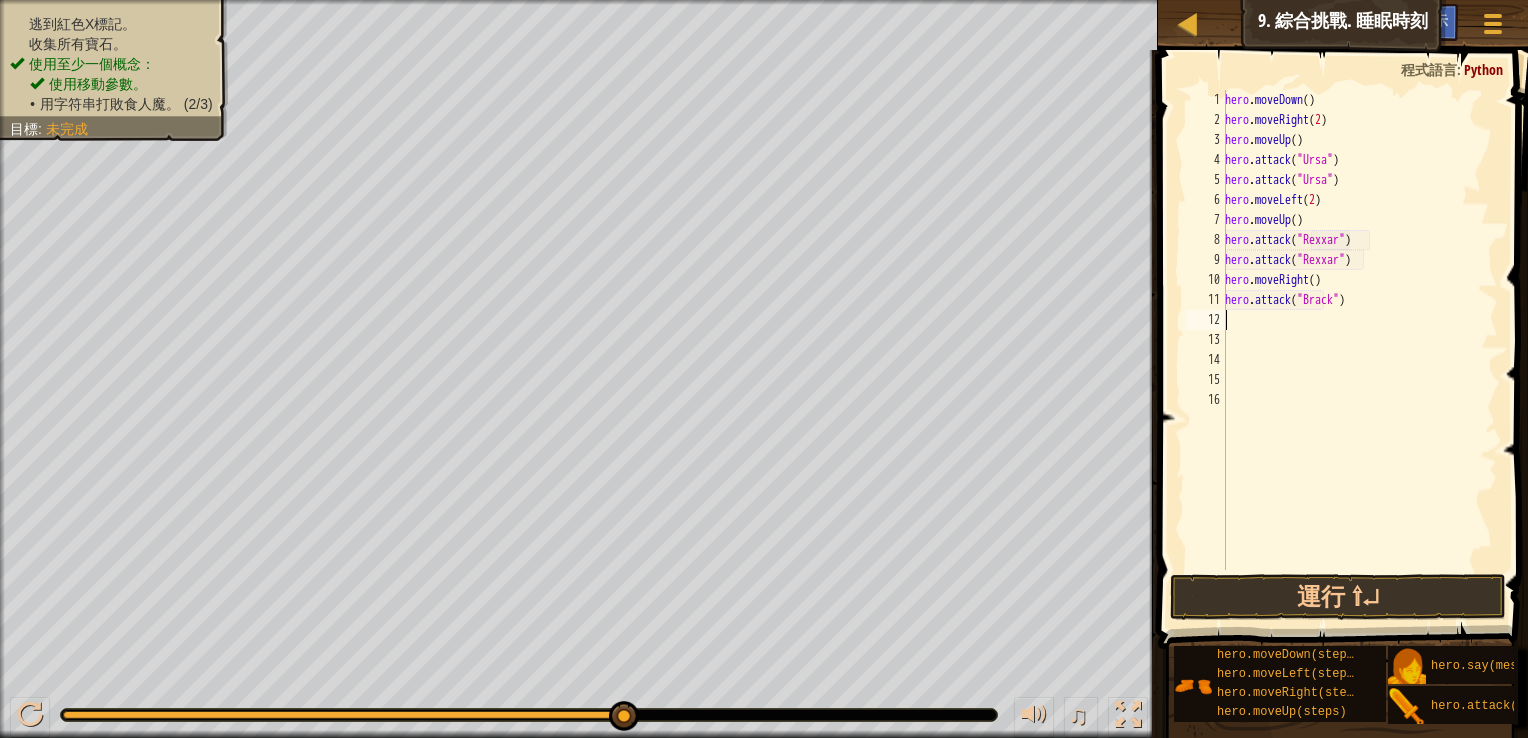 scroll, scrollTop: 9, scrollLeft: 0, axis: vertical 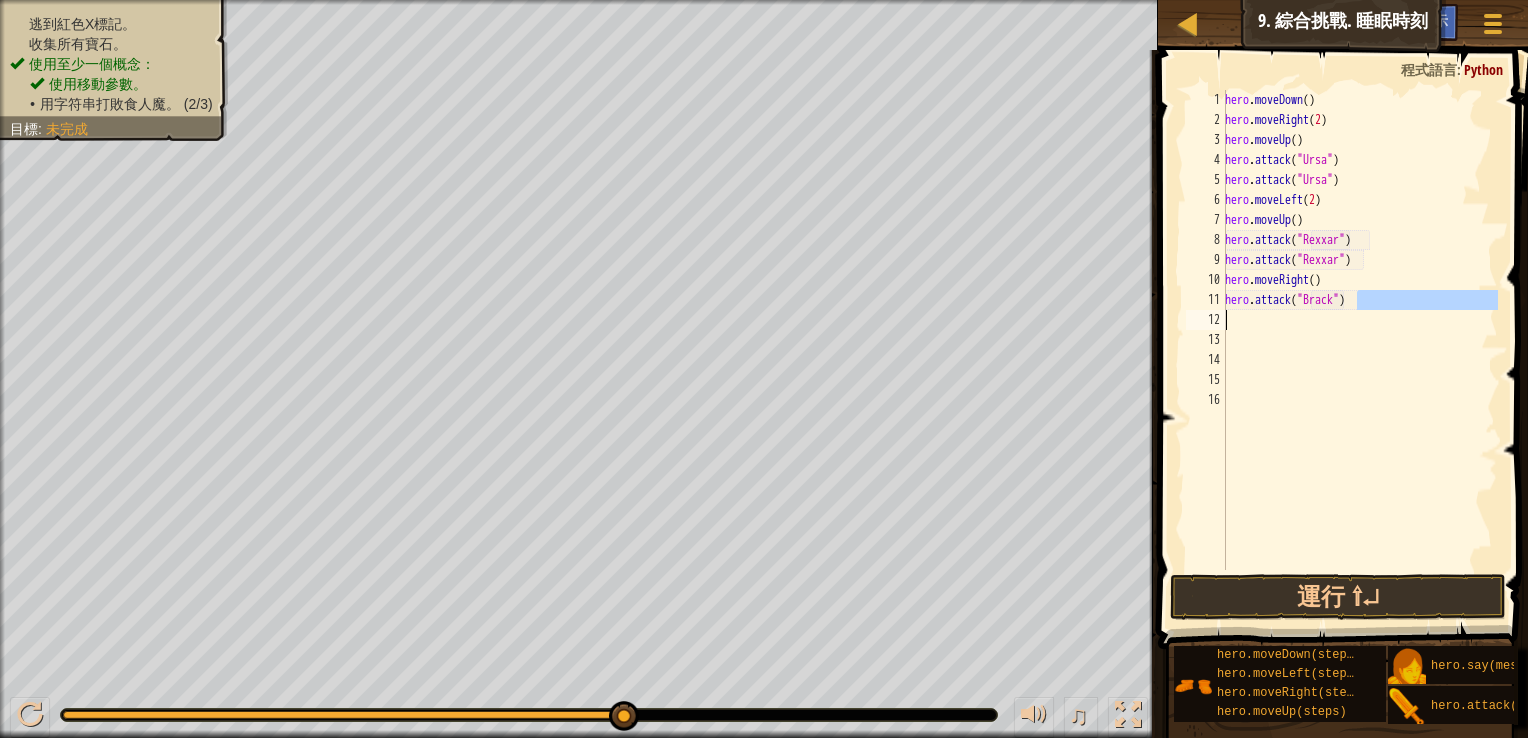 drag, startPoint x: 1371, startPoint y: 301, endPoint x: 1229, endPoint y: 310, distance: 142.28493 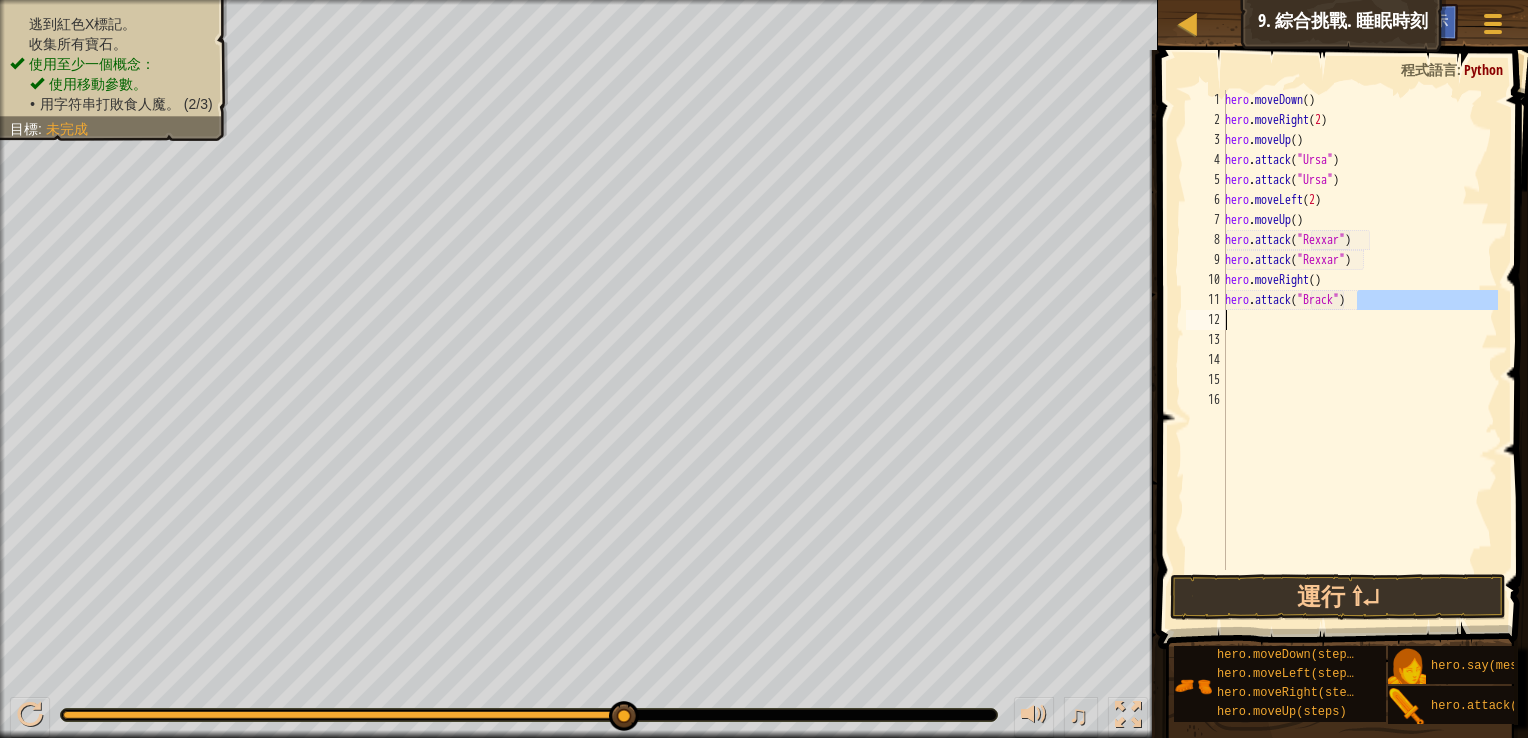 click on "hero . moveDown ( ) hero . moveRight ( 2 ) hero . moveUp ( ) hero . attack ( "Ursa" ) hero . attack ( "Ursa" ) hero . moveLeft ( 2 ) hero . moveUp ( ) hero . attack ( "Rexxar" ) hero . attack ( "Rexxar" ) hero . moveRight ( ) hero . attack ( "Brack" )" at bounding box center (1359, 330) 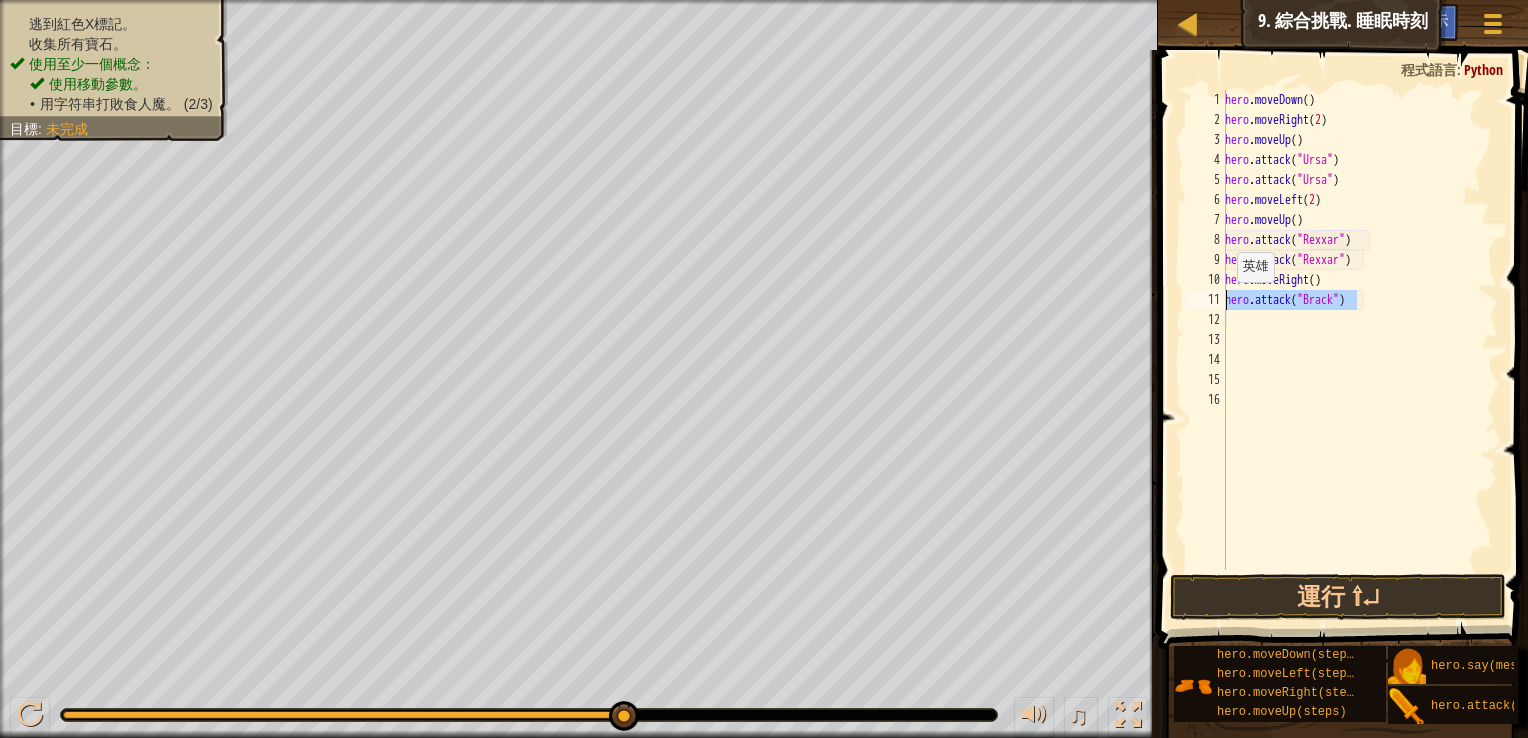 drag, startPoint x: 1366, startPoint y: 301, endPoint x: 1220, endPoint y: 302, distance: 146.00342 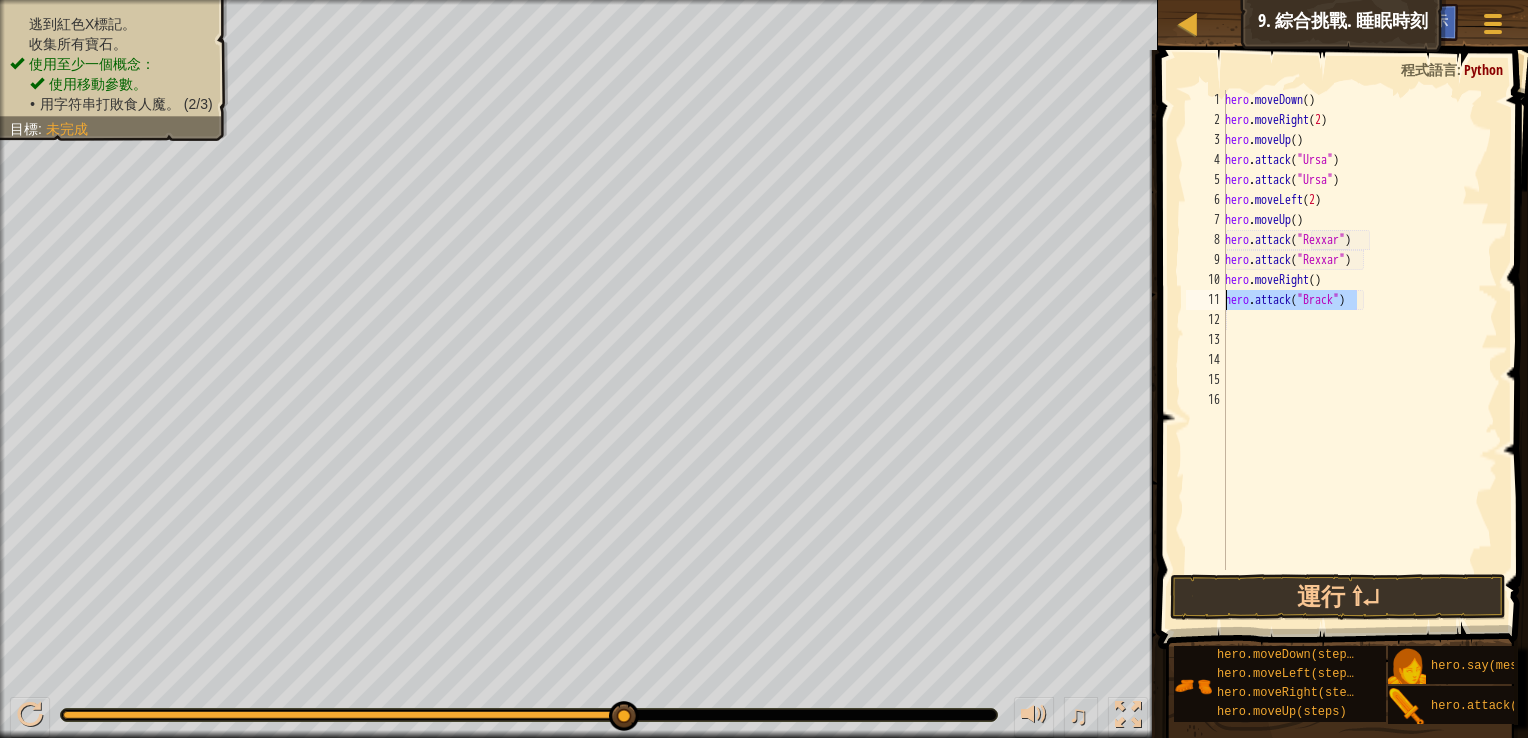 click on "hero . moveDown ( ) hero . moveRight ( 2 ) hero . moveUp ( ) hero . attack ( "Ursa" ) hero . attack ( "Ursa" ) hero . moveLeft ( 2 ) hero . moveUp ( ) hero . attack ( "Rexxar" ) hero . attack ( "Rexxar" ) hero . moveRight ( ) hero . attack ( "Brack" )" at bounding box center [1359, 350] 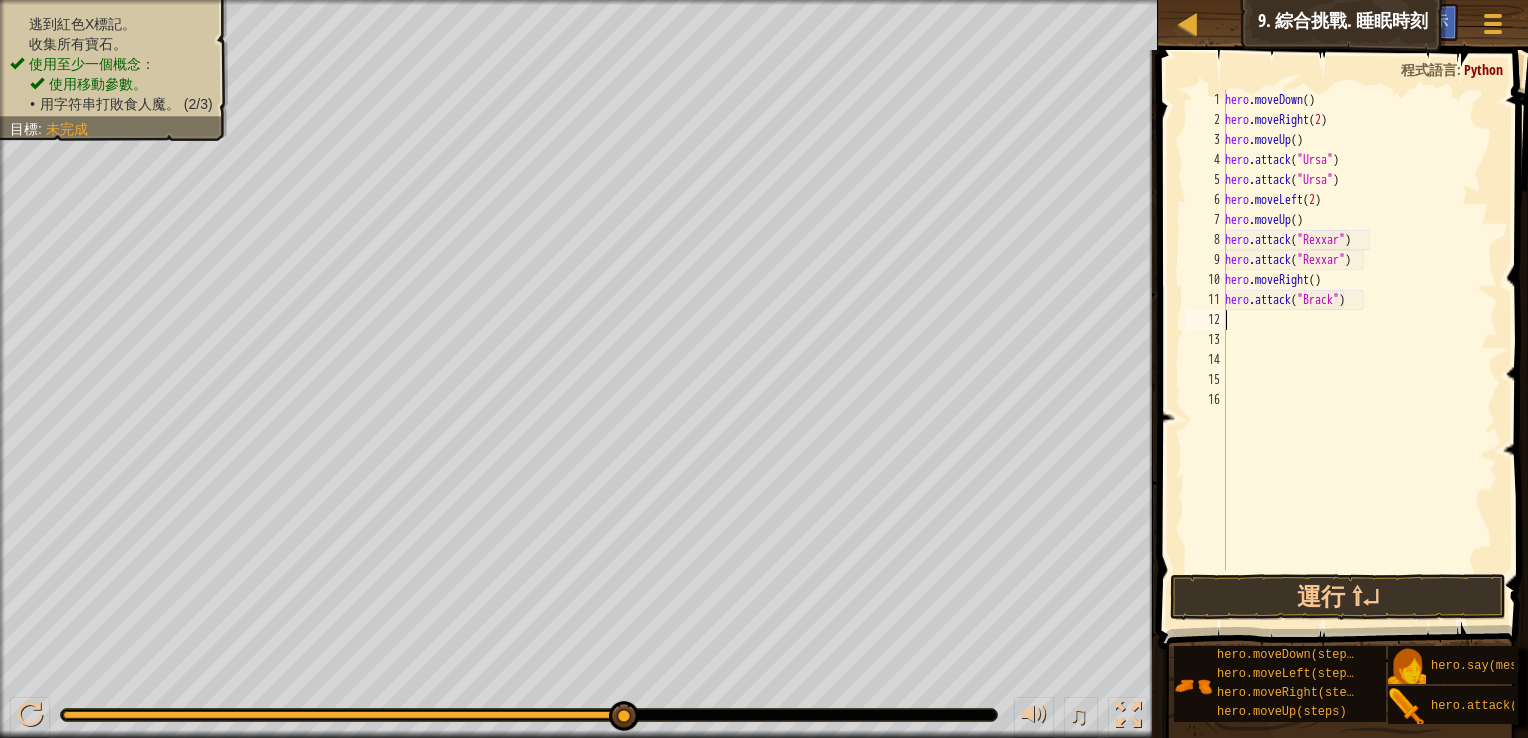 paste on "hero.attack("Brack")" 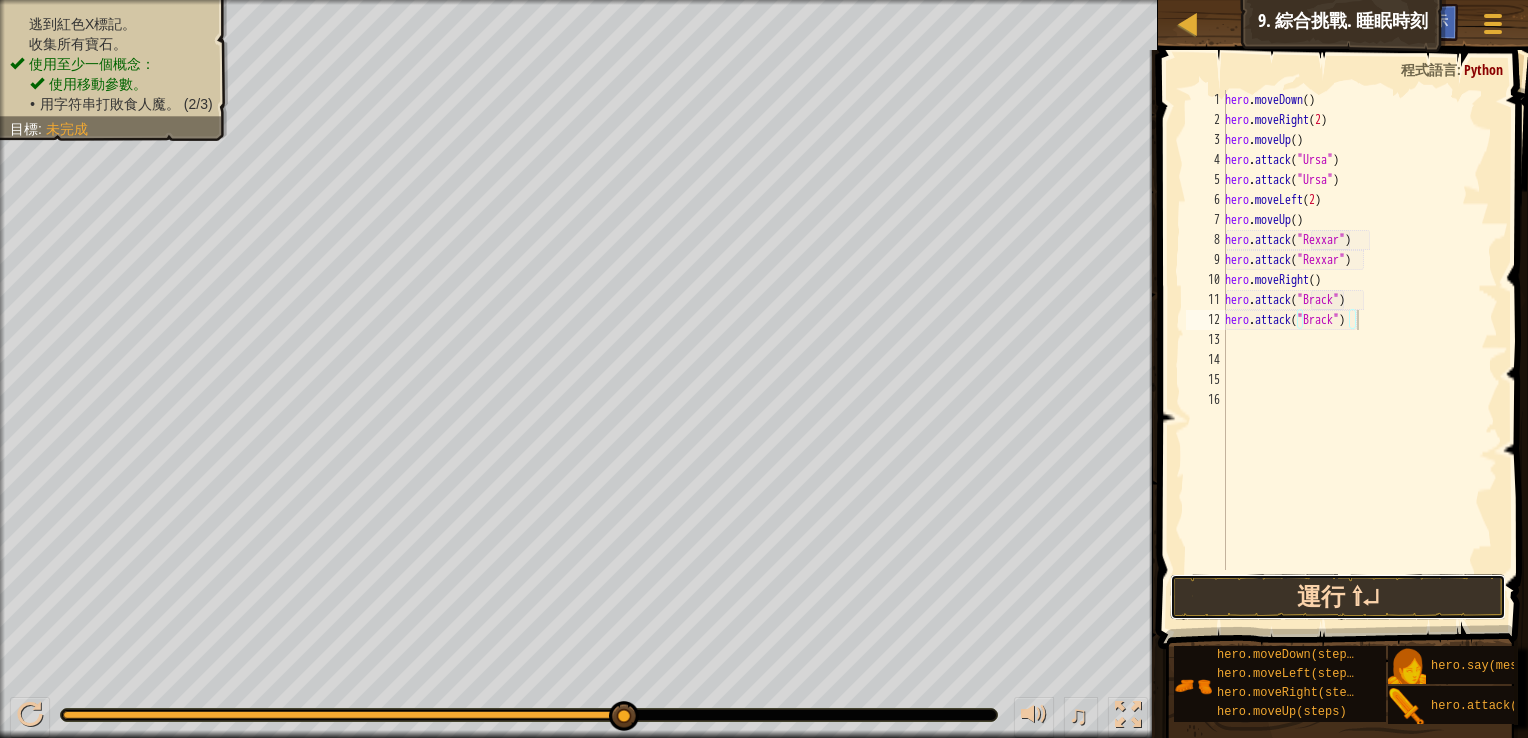 click on "運行 ⇧↵" at bounding box center (1338, 597) 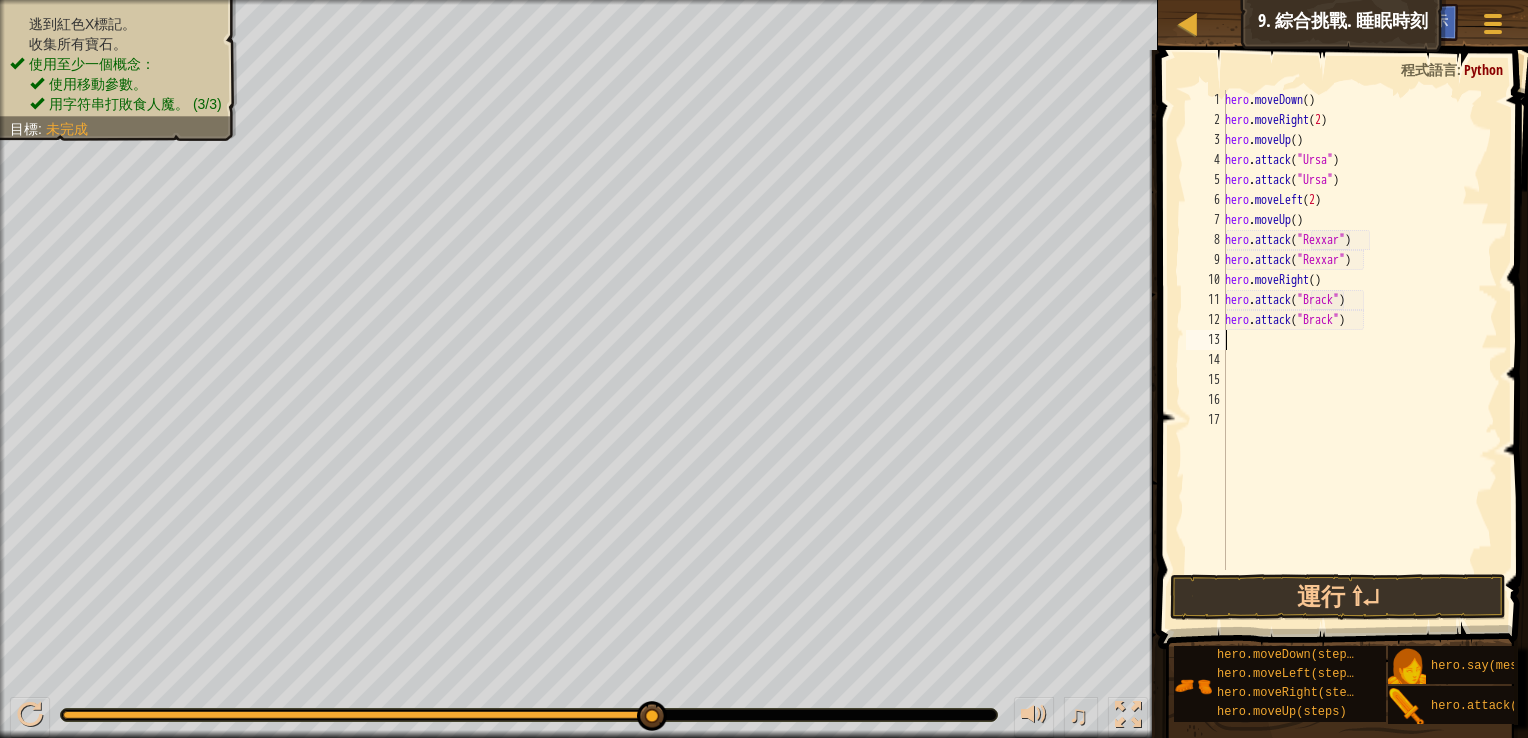 type on "h" 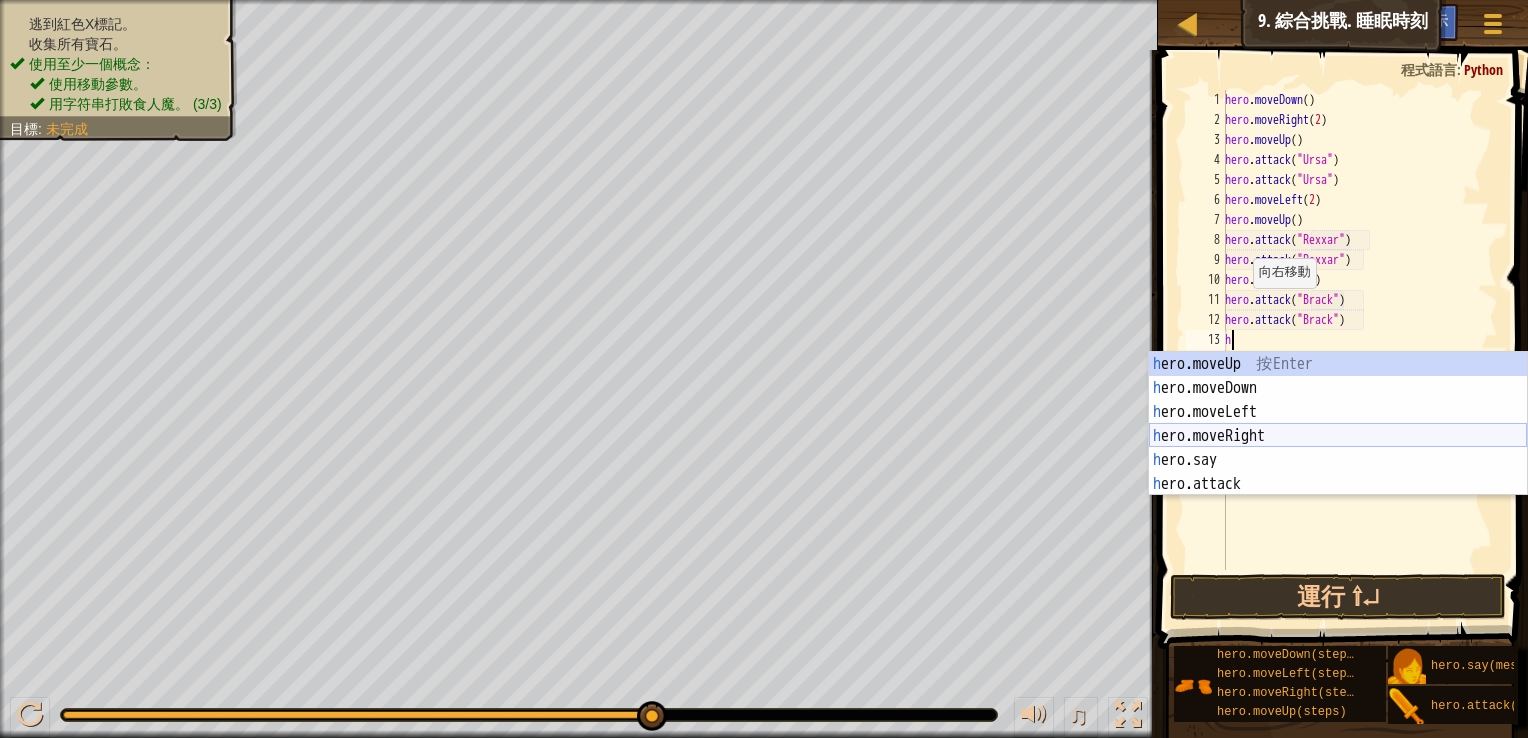 click on "h ero.moveUp 按 Enter h ero.moveDown 按 Enter h ero.moveLeft 按 Enter h ero.moveRight 按 Enter h ero.say 按 Enter h ero.attack 按 Enter" at bounding box center [1338, 448] 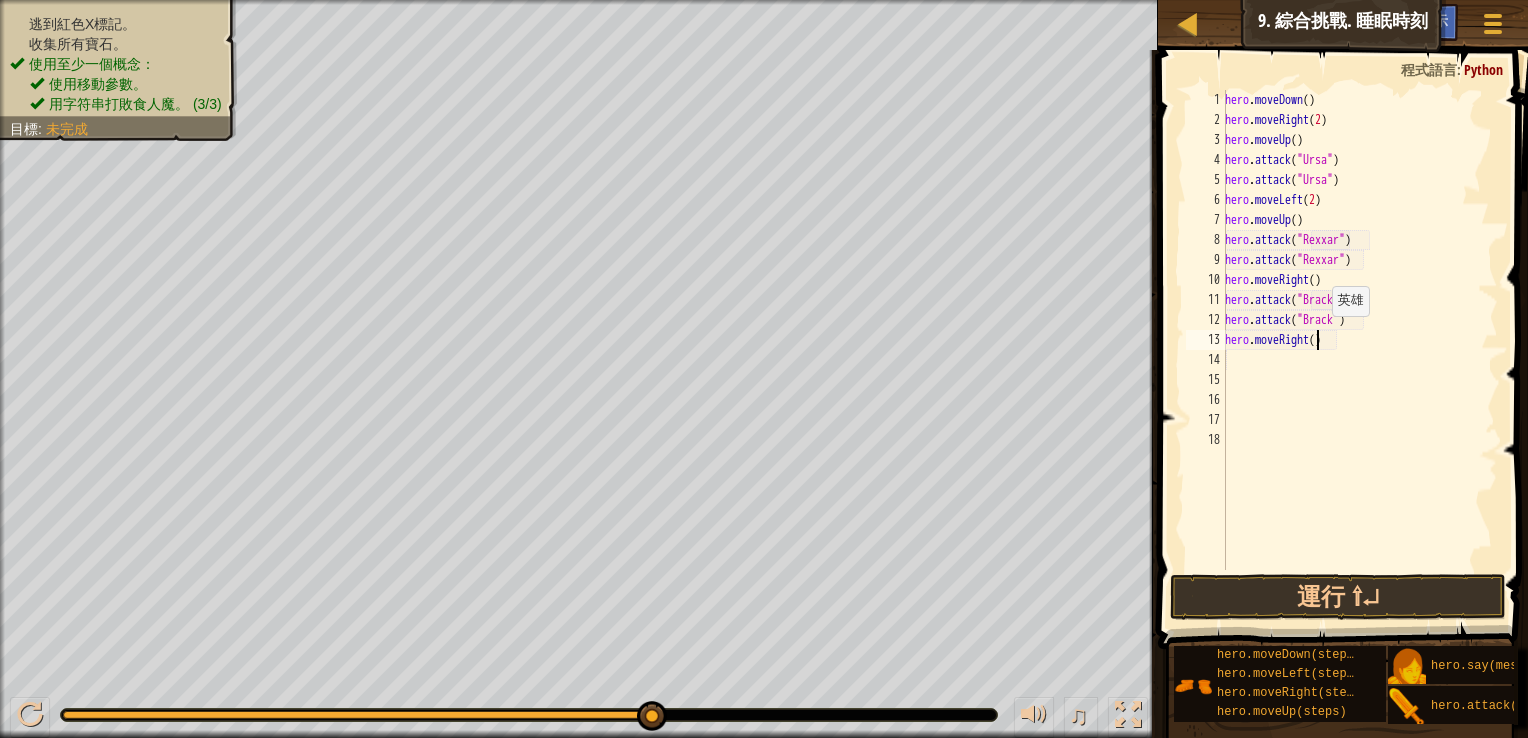 click on "hero . moveDown ( ) hero . moveRight ( 2 ) hero . moveUp ( ) hero . attack ( "Ursa" ) hero . attack ( "Ursa" ) hero . moveLeft ( 2 ) hero . moveUp ( ) hero . attack ( "Rexxar" ) hero . attack ( "Rexxar" ) hero . moveRight ( ) hero . attack ( "Brack" ) hero . attack ( "Brack" ) hero . moveRight ( )" at bounding box center (1359, 350) 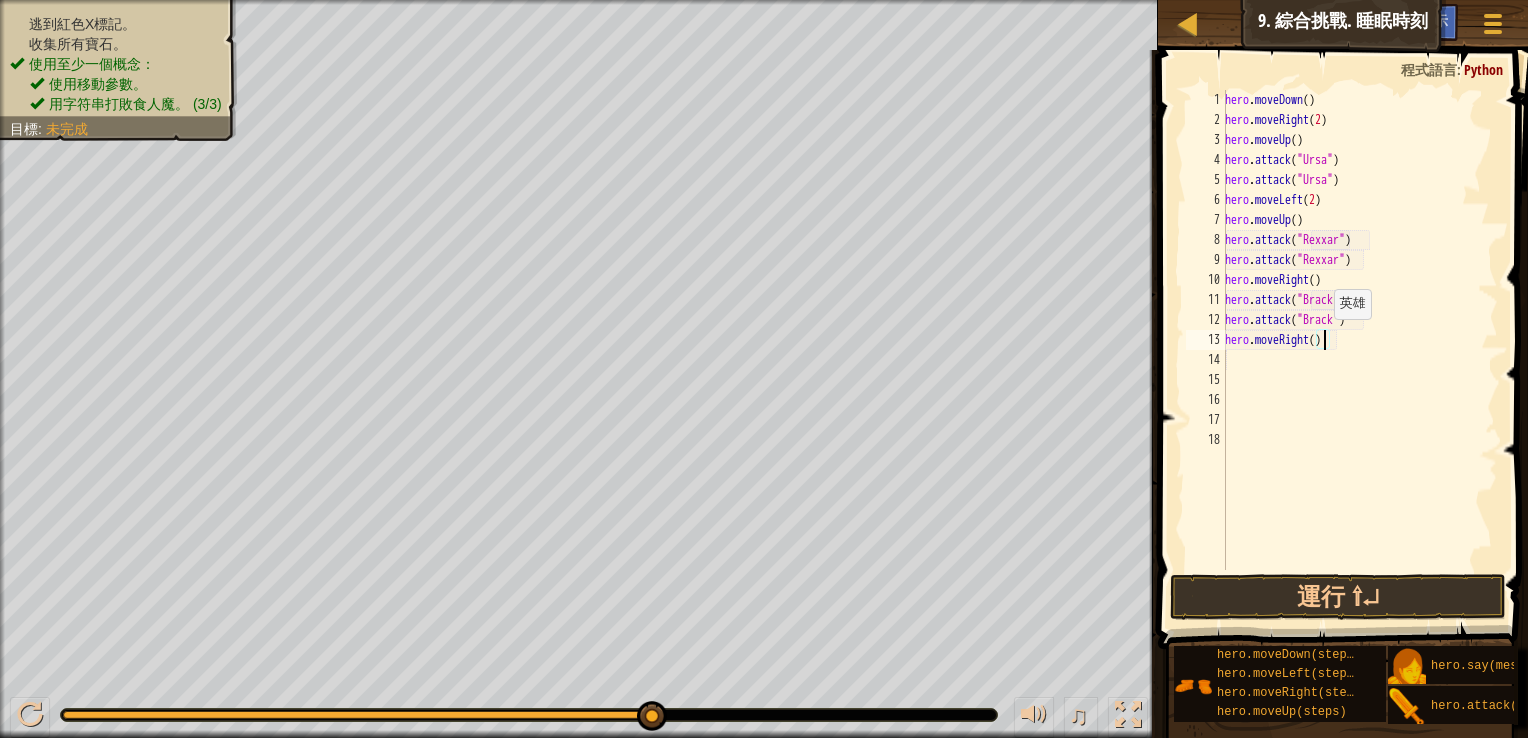 click on "hero . moveDown ( ) hero . moveRight ( 2 ) hero . moveUp ( ) hero . attack ( "Ursa" ) hero . attack ( "Ursa" ) hero . moveLeft ( 2 ) hero . moveUp ( ) hero . attack ( "Rexxar" ) hero . attack ( "Rexxar" ) hero . moveRight ( ) hero . attack ( "Brack" ) hero . attack ( "Brack" ) hero . moveRight ( )" at bounding box center (1359, 350) 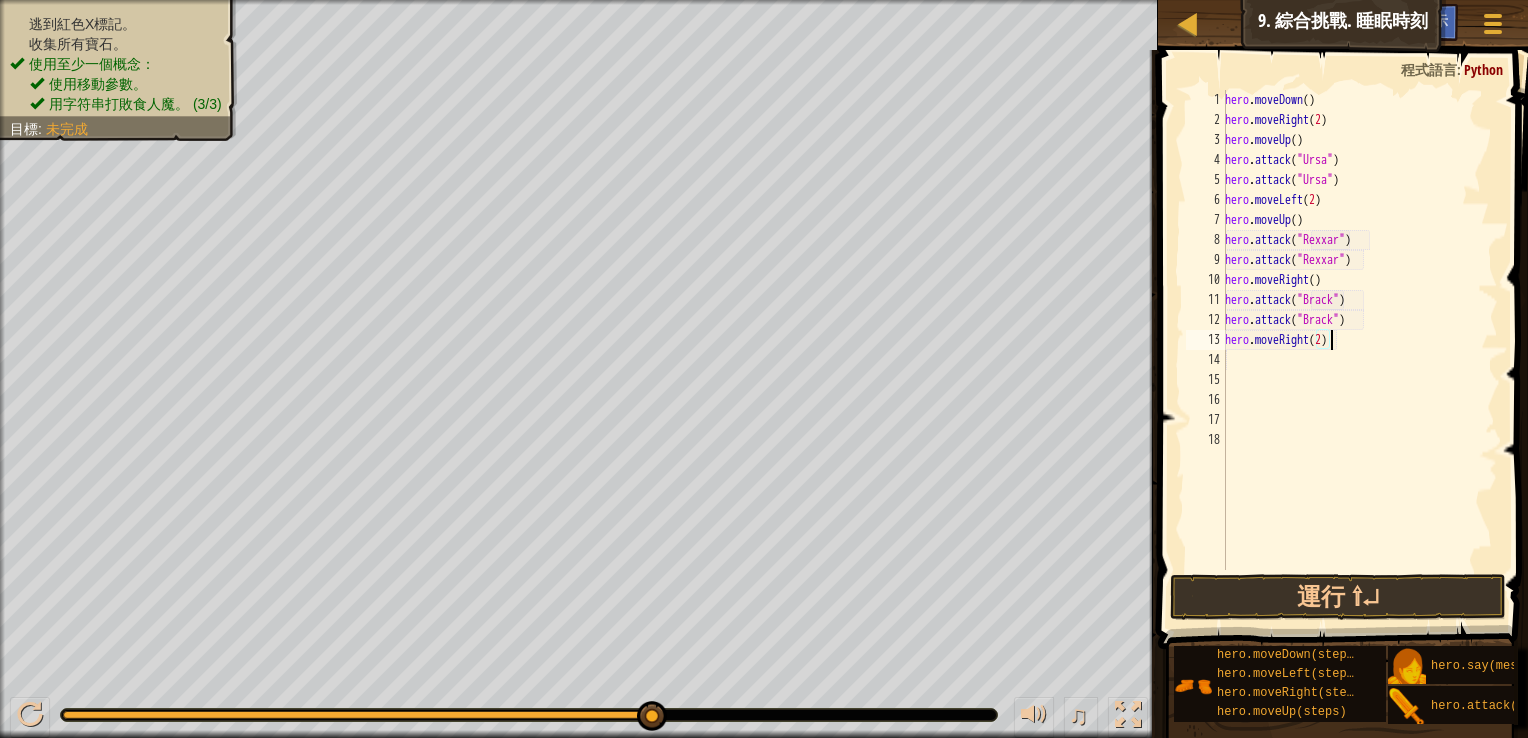 scroll, scrollTop: 9, scrollLeft: 8, axis: both 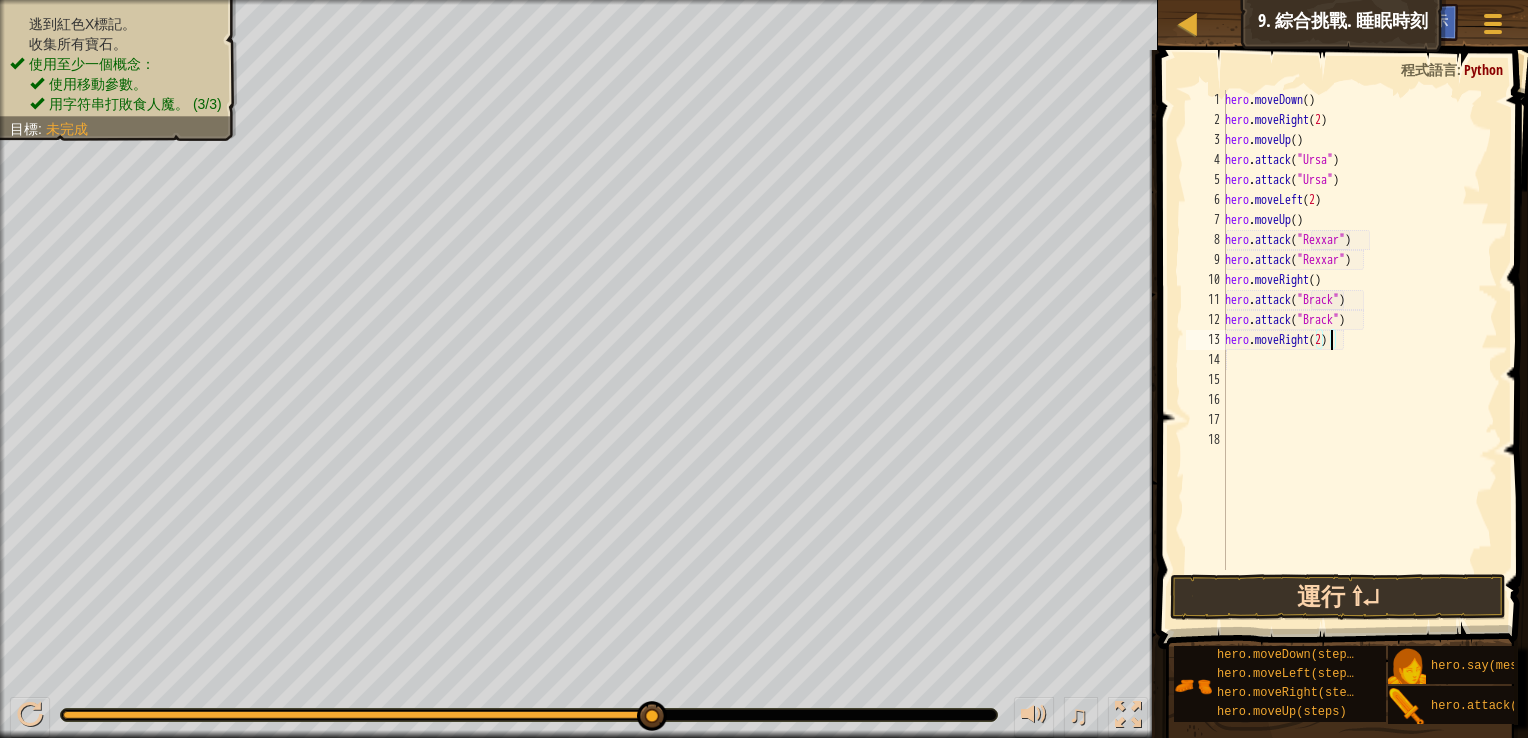 type on "hero.moveRight(2)" 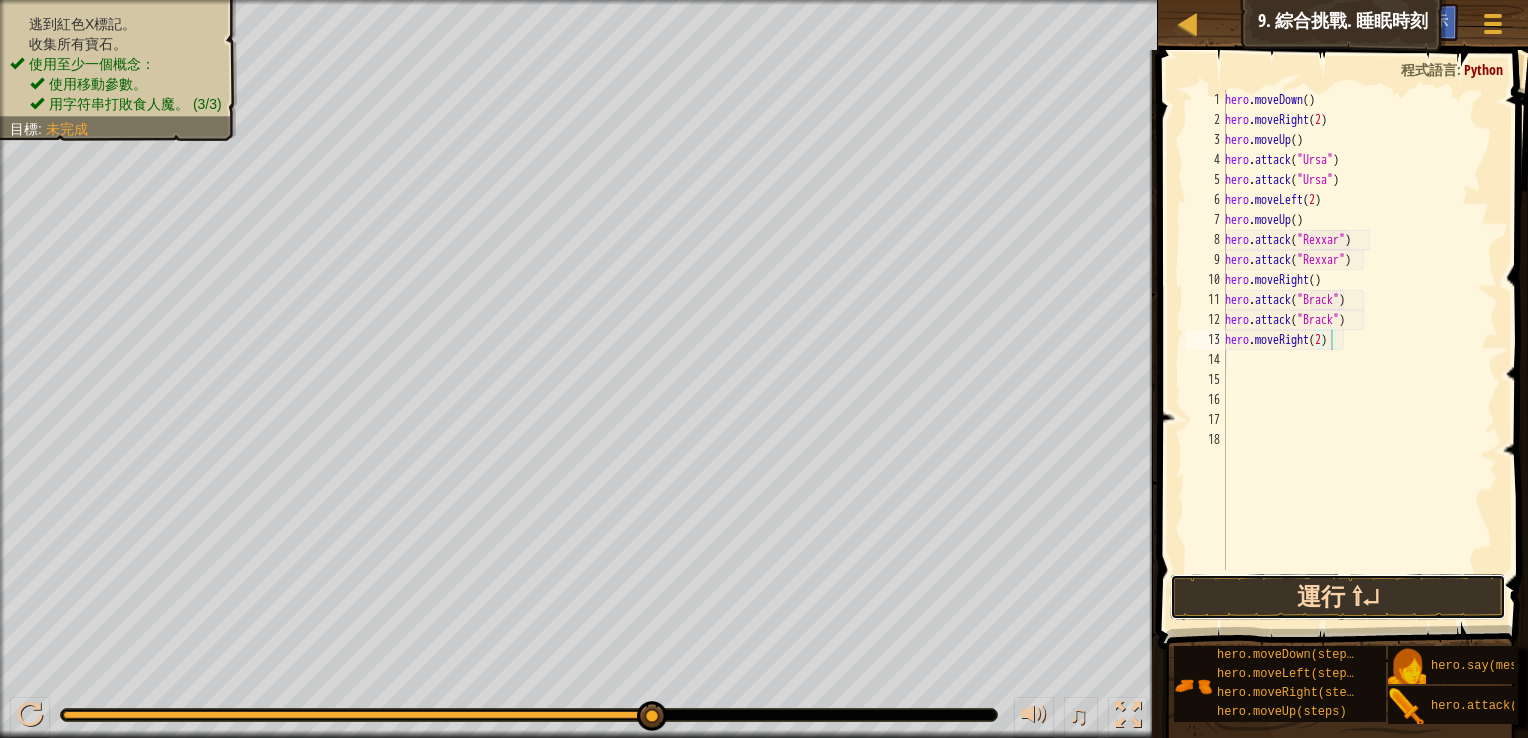 click on "運行 ⇧↵" at bounding box center (1338, 597) 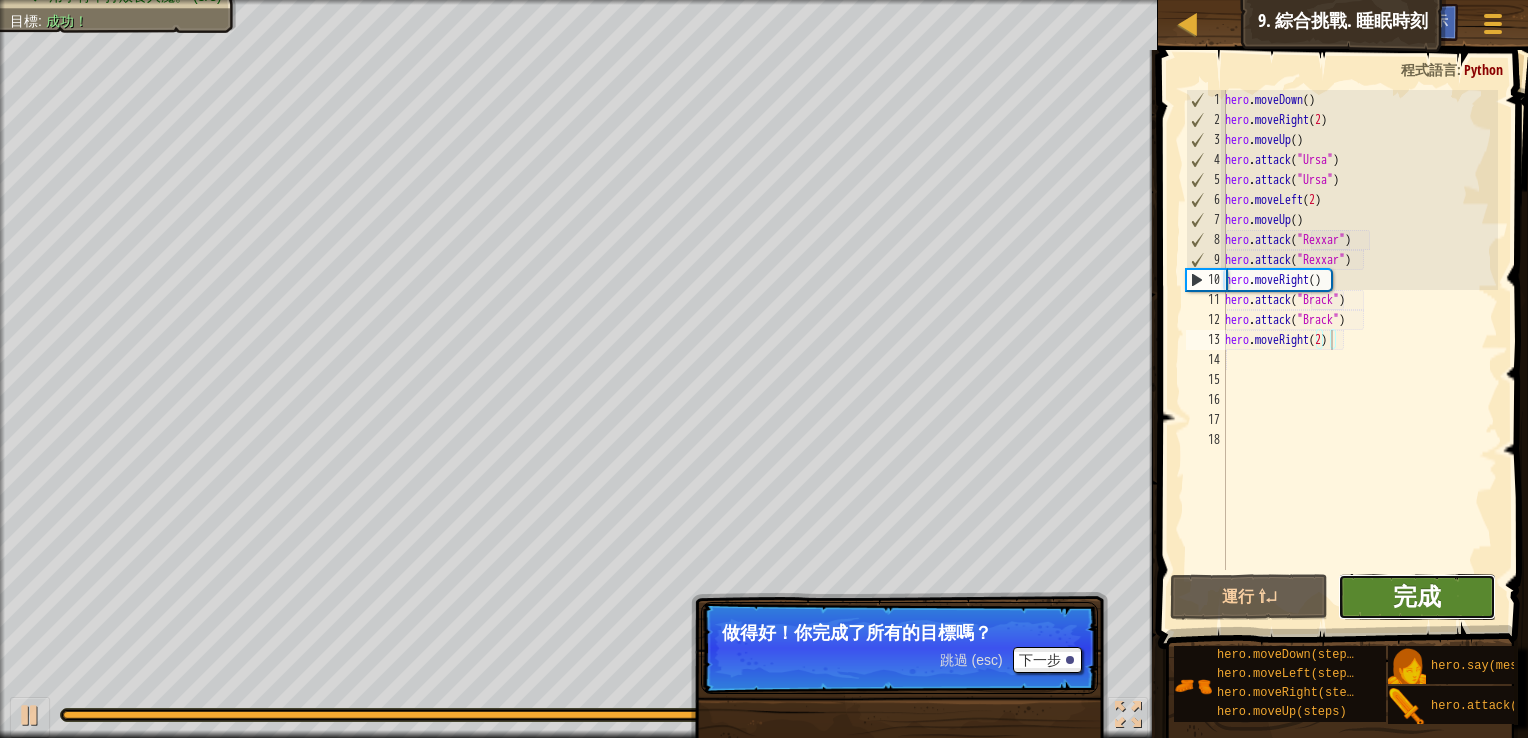 click on "完成" at bounding box center [1417, 596] 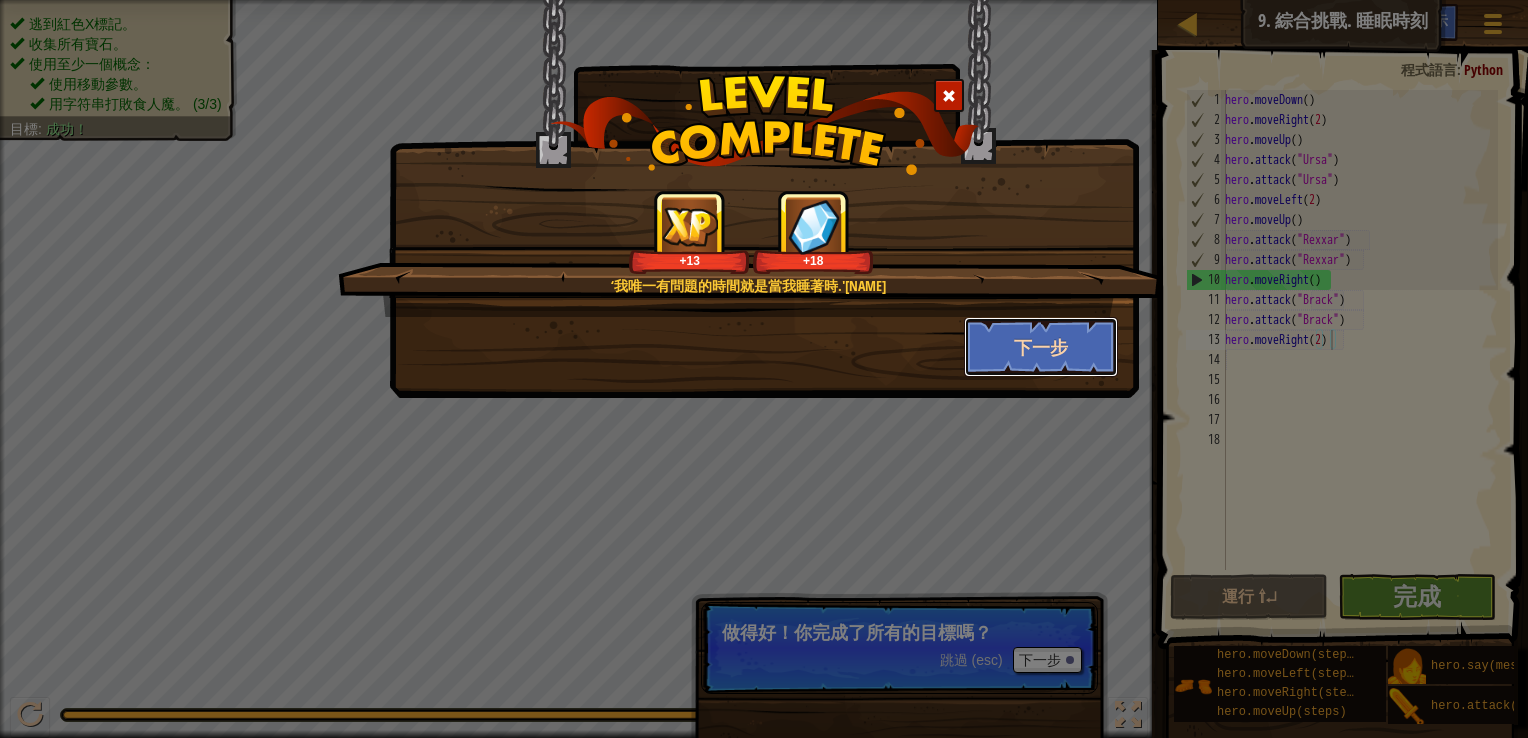 drag, startPoint x: 1046, startPoint y: 347, endPoint x: 1034, endPoint y: 351, distance: 12.649111 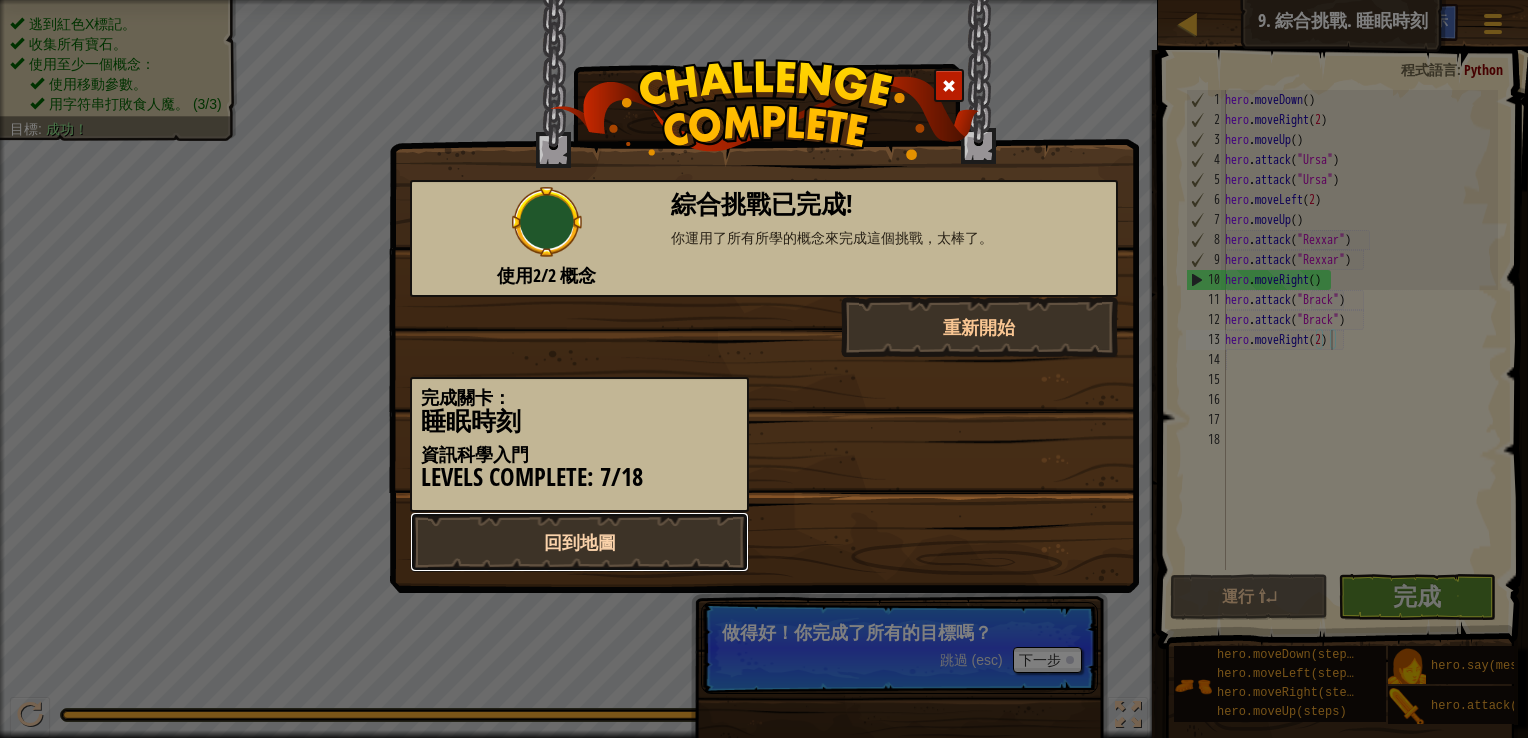 click on "回到地圖" at bounding box center [579, 542] 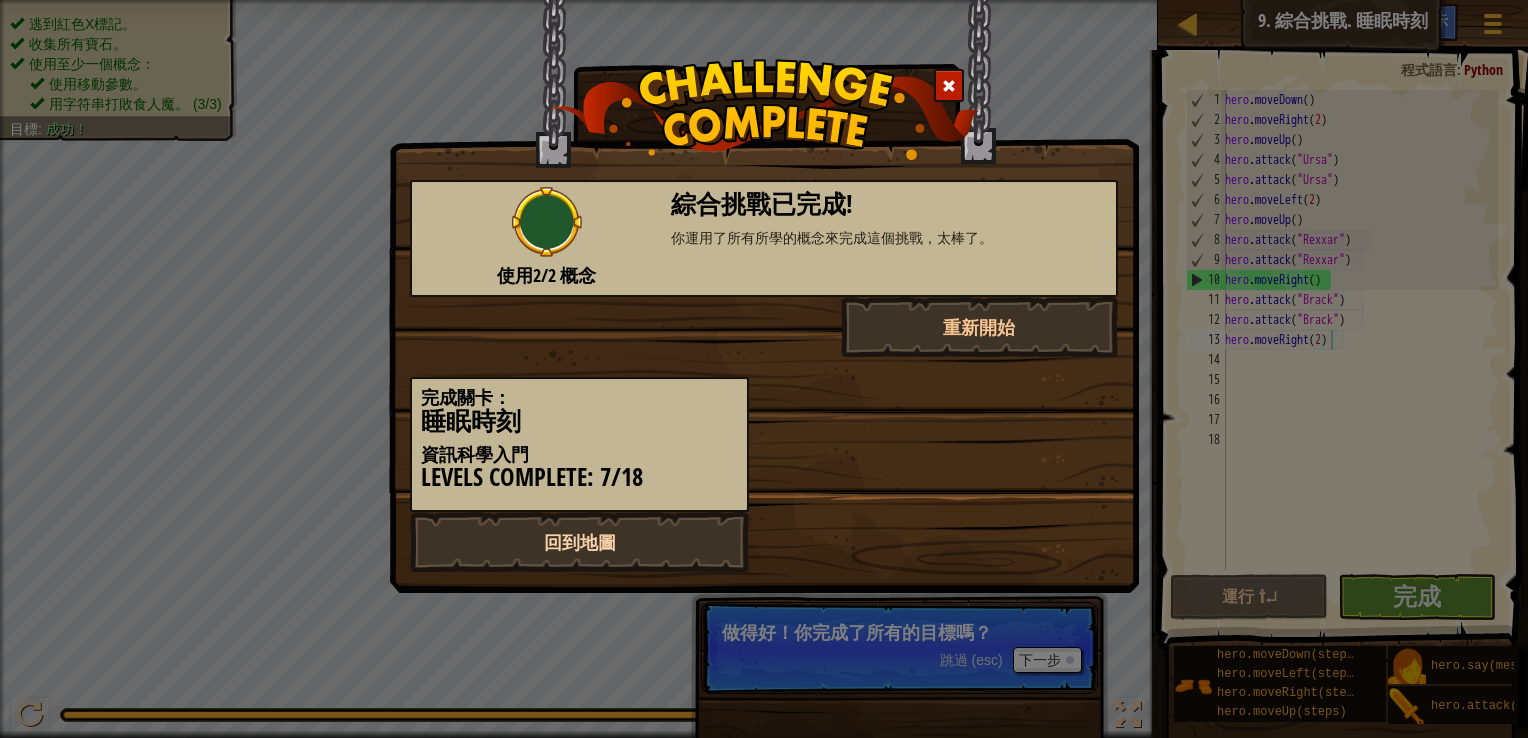 select on "zh-HANT" 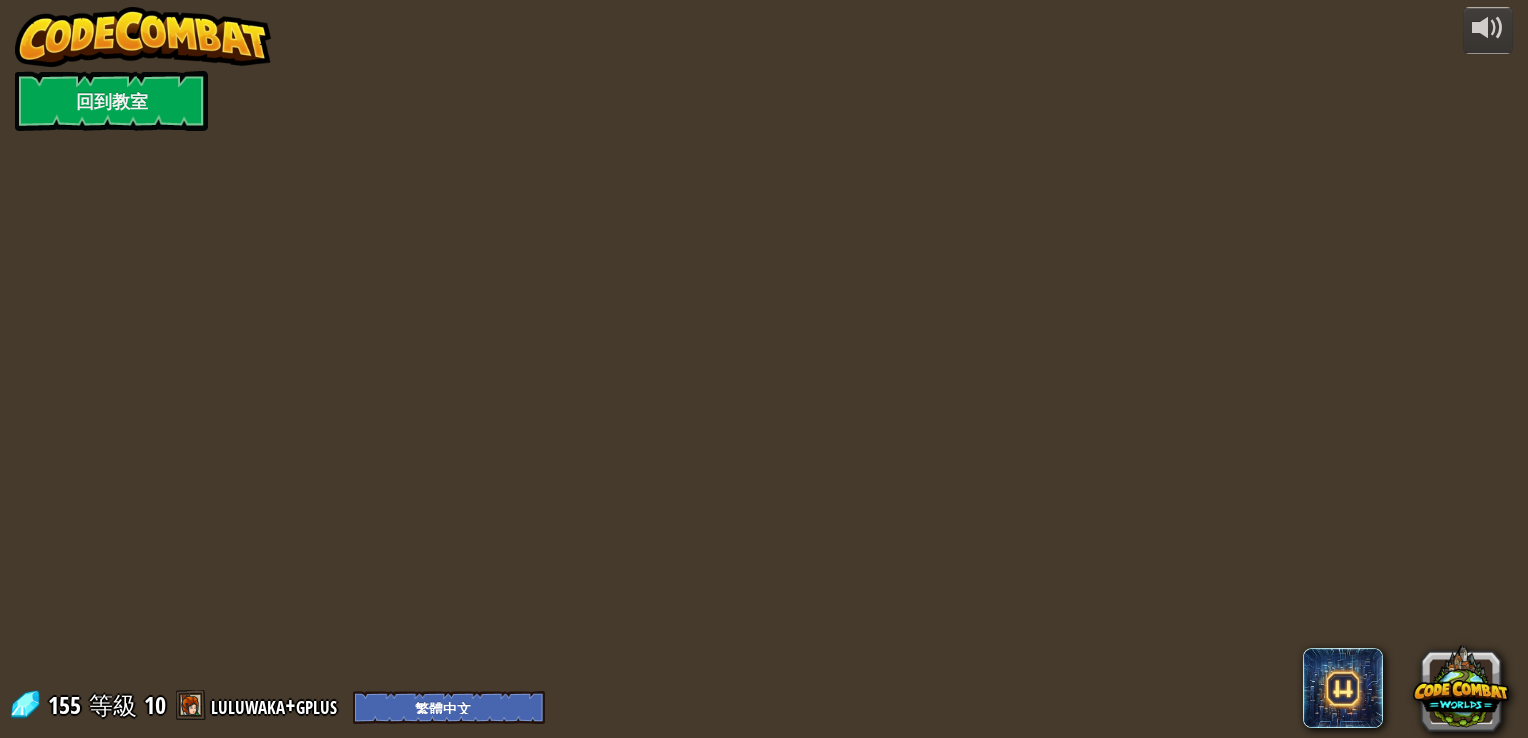 select on "zh-HANT" 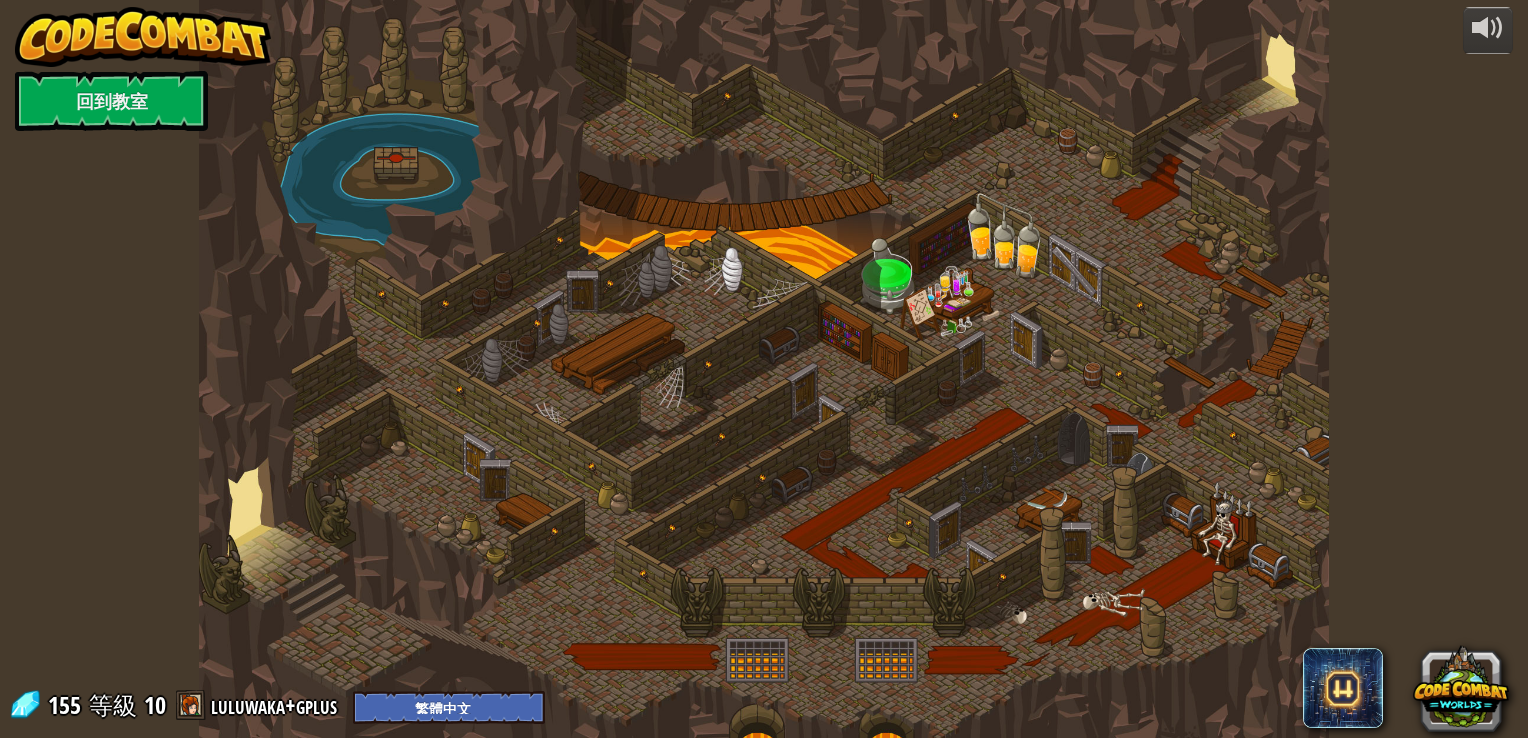 select on "zh-HANT" 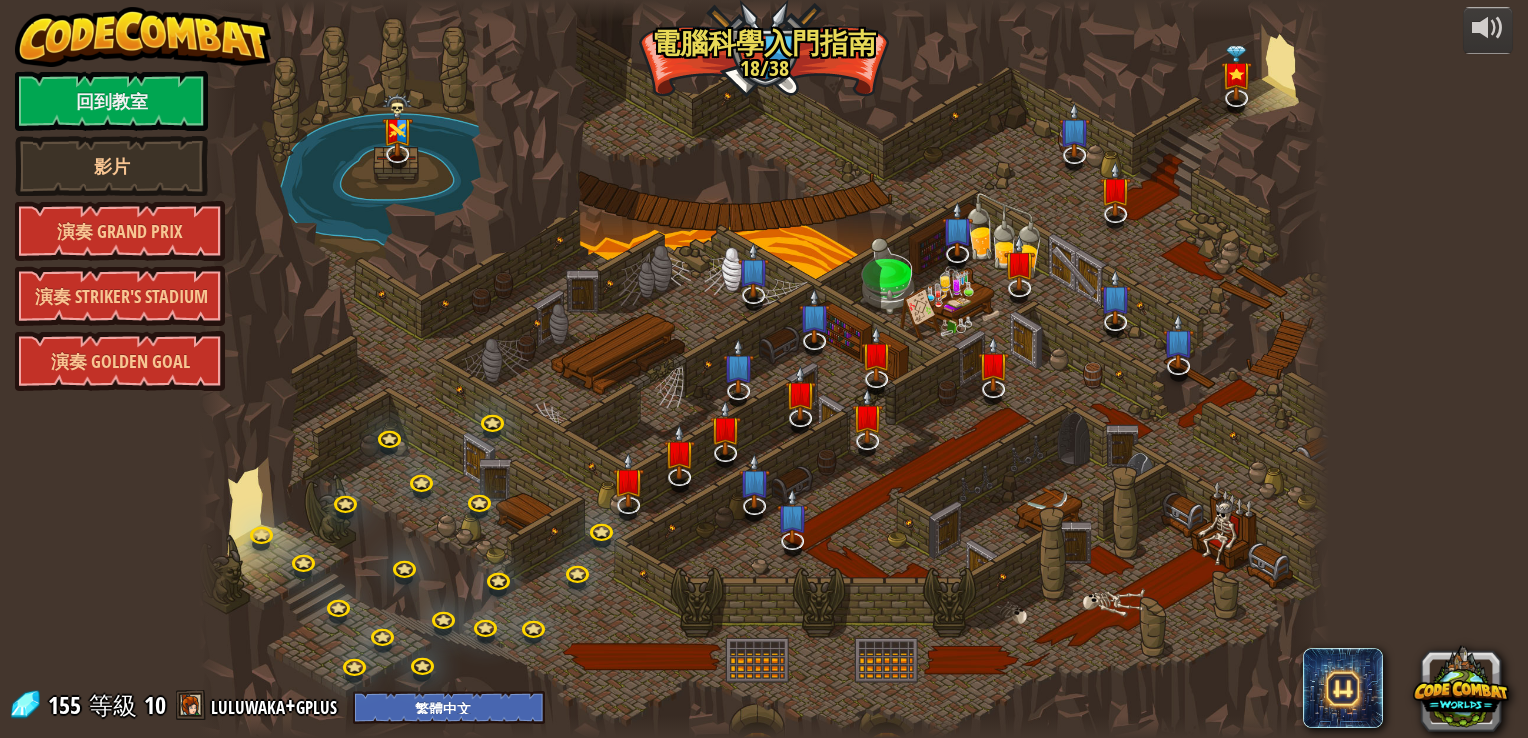 select on "zh-HANT" 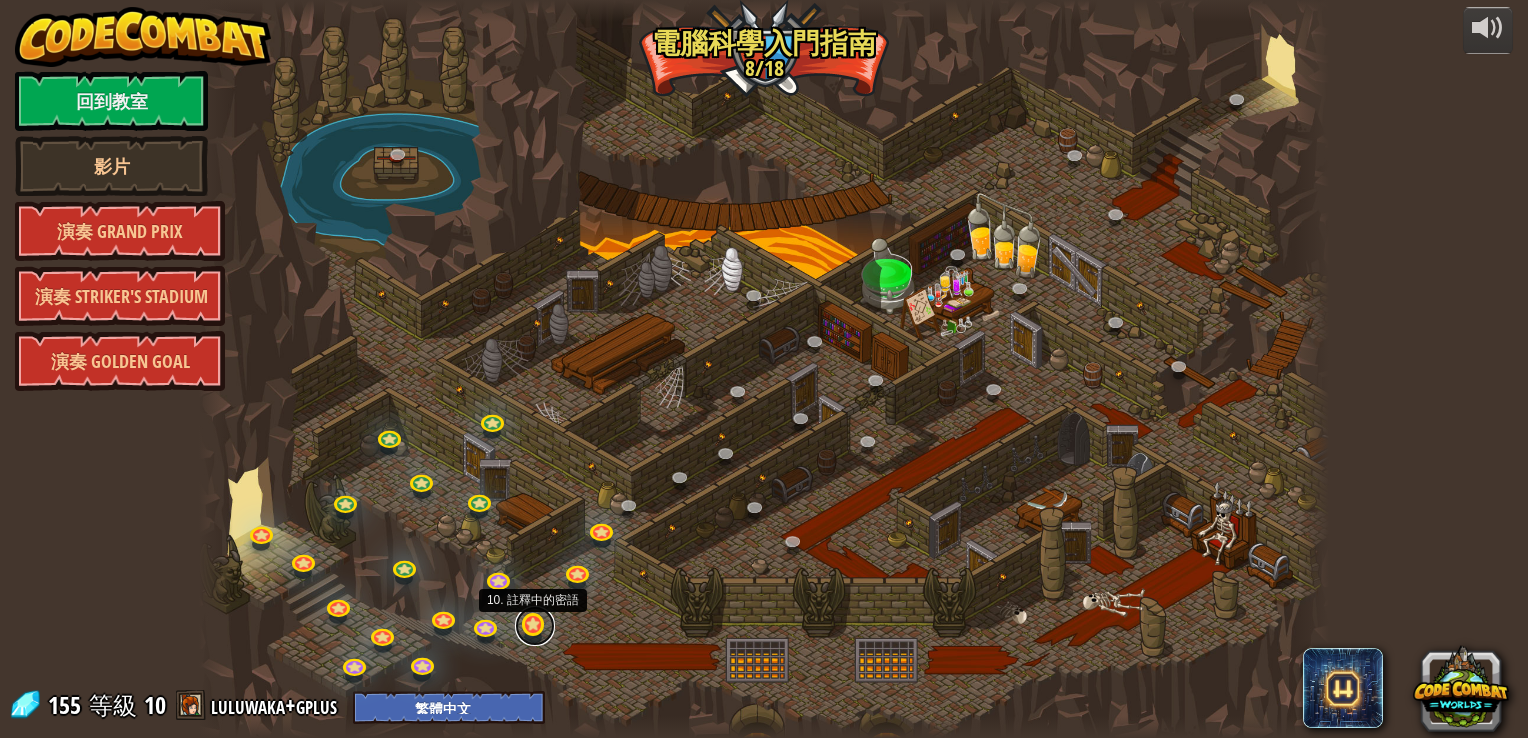 click at bounding box center [535, 626] 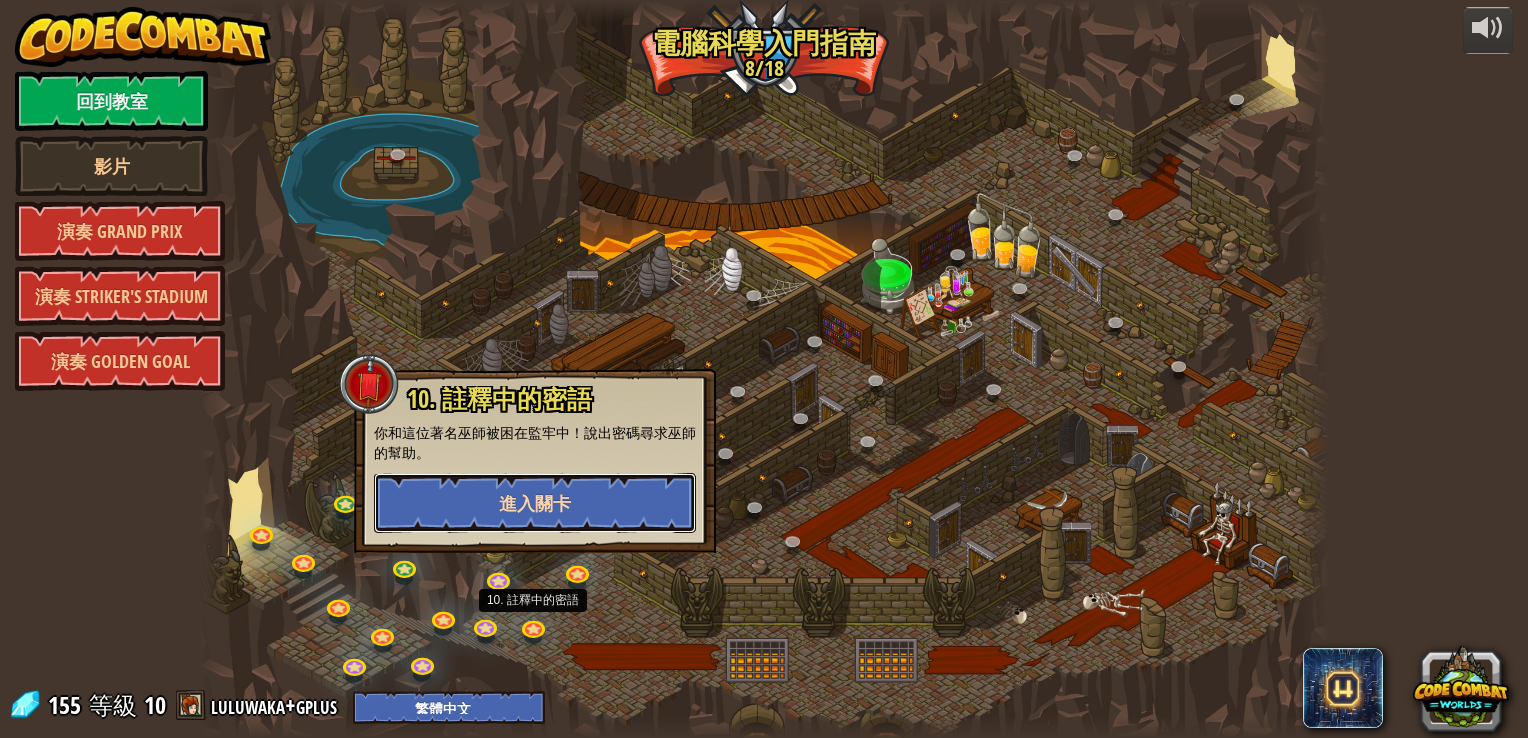 click on "進入關卡" at bounding box center (535, 503) 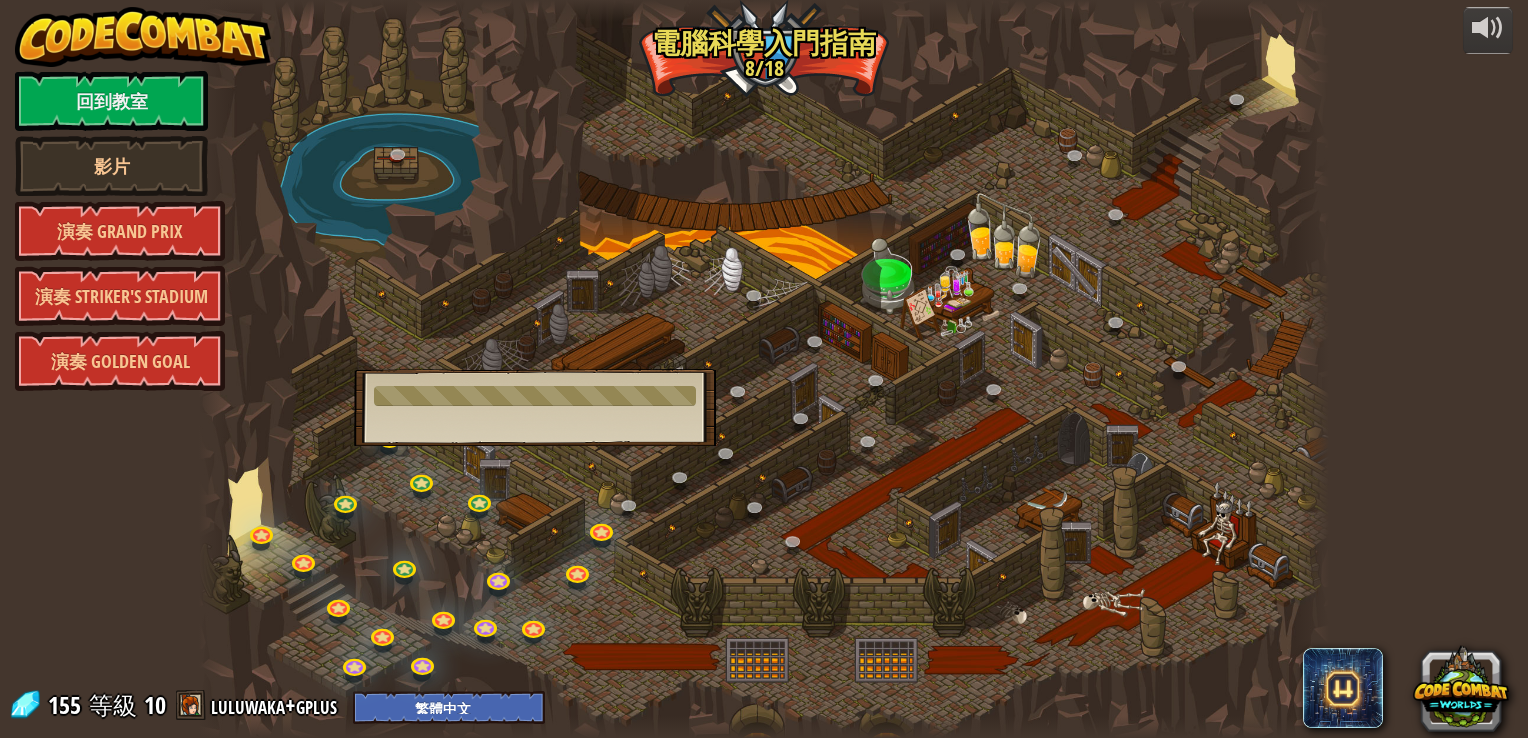 click at bounding box center (763, 369) 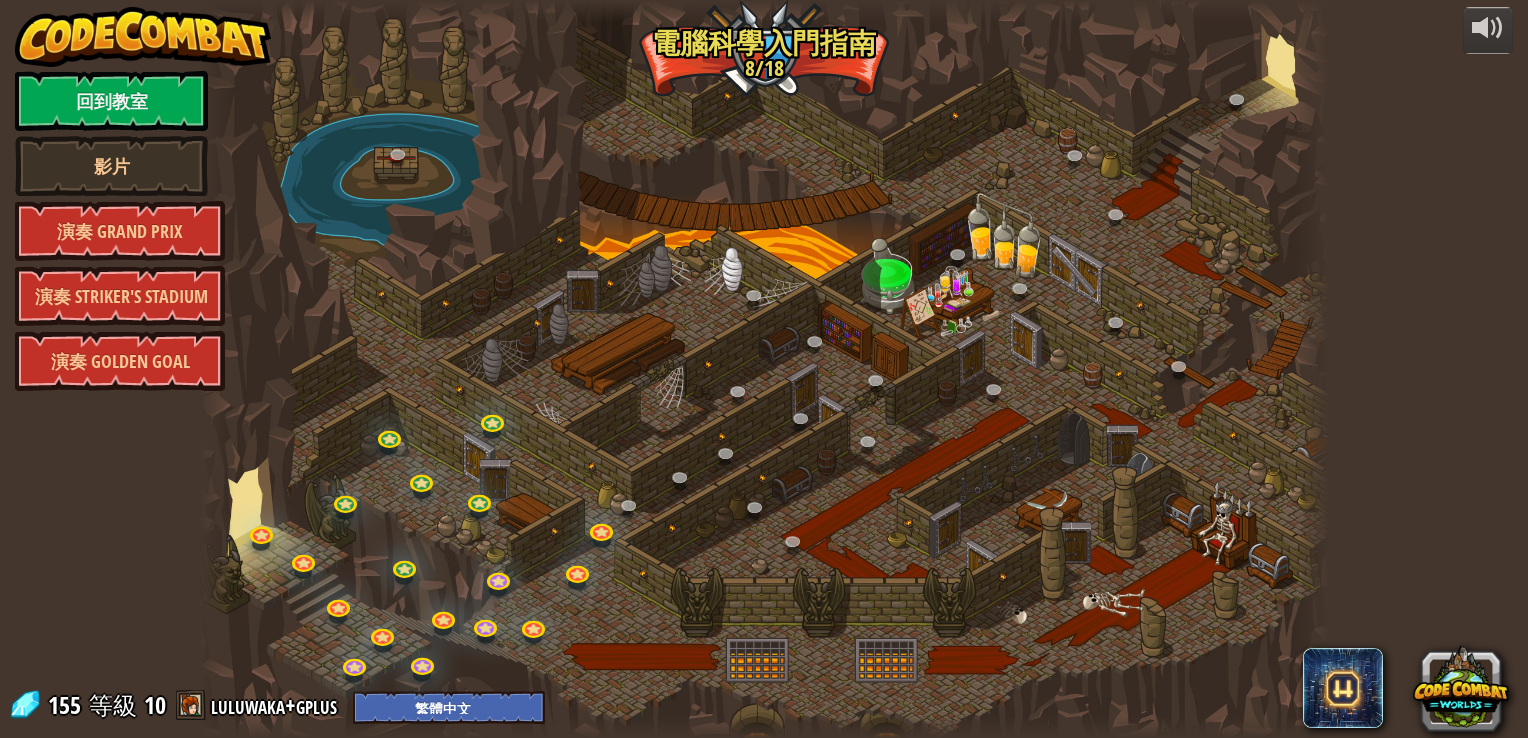 click at bounding box center [763, 369] 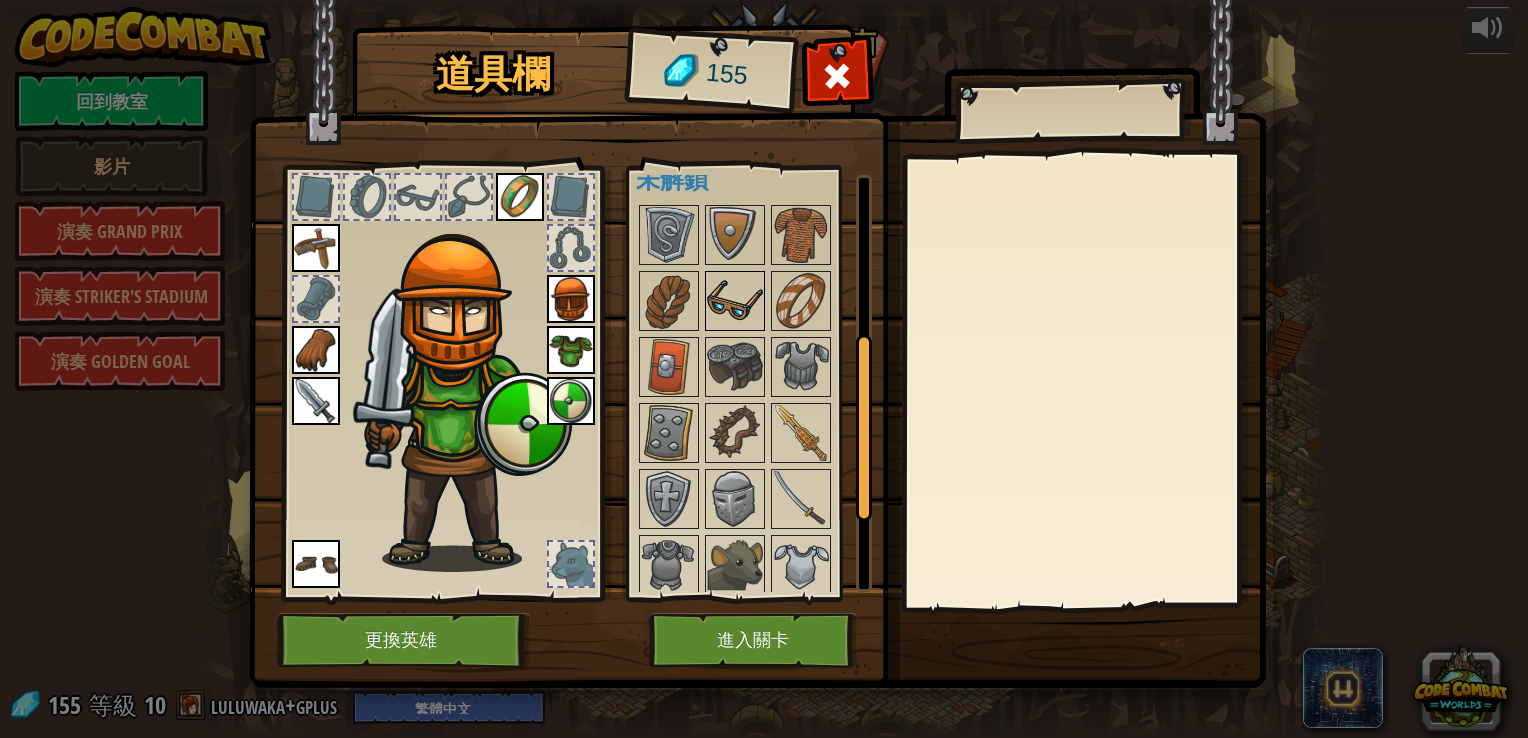 scroll, scrollTop: 400, scrollLeft: 0, axis: vertical 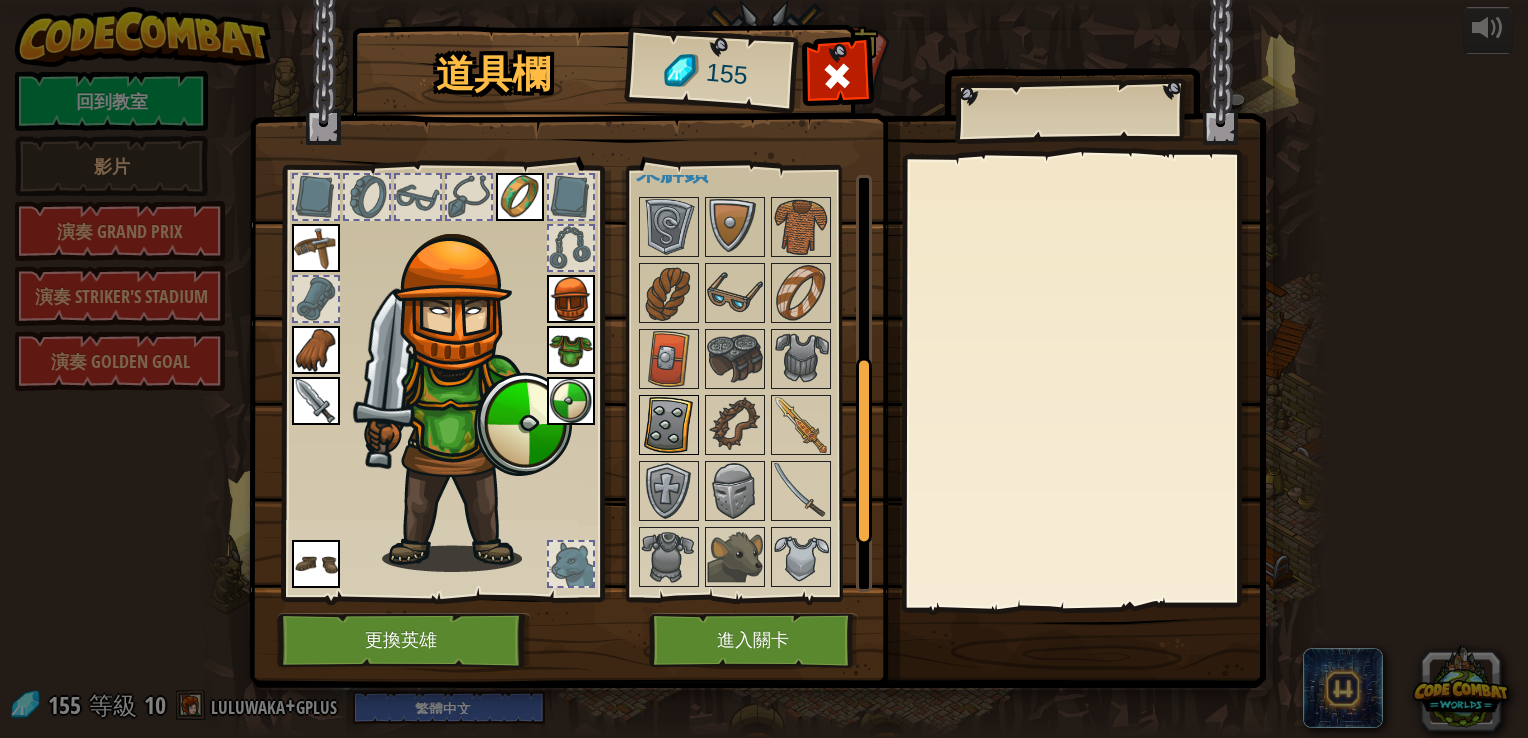 click at bounding box center (669, 425) 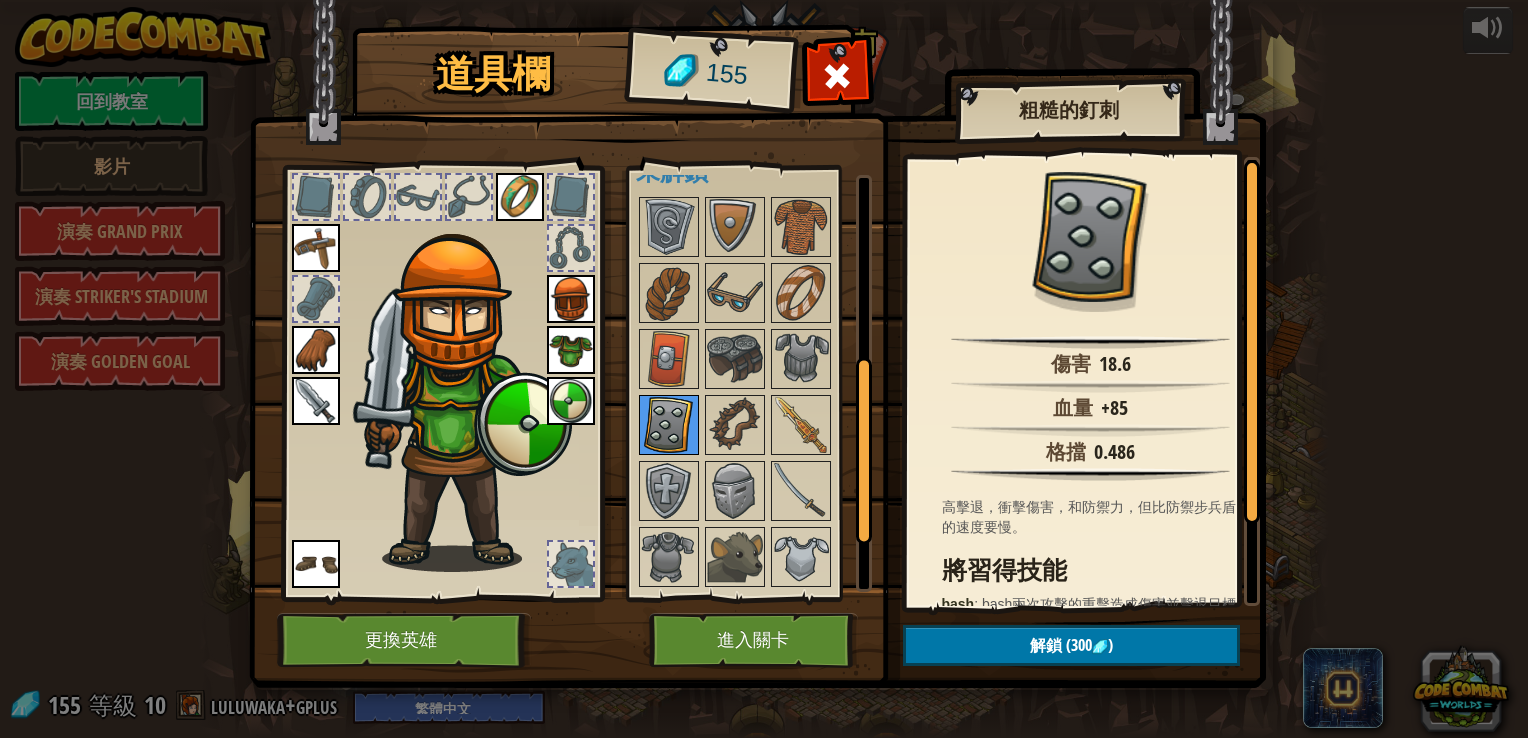 click at bounding box center (669, 425) 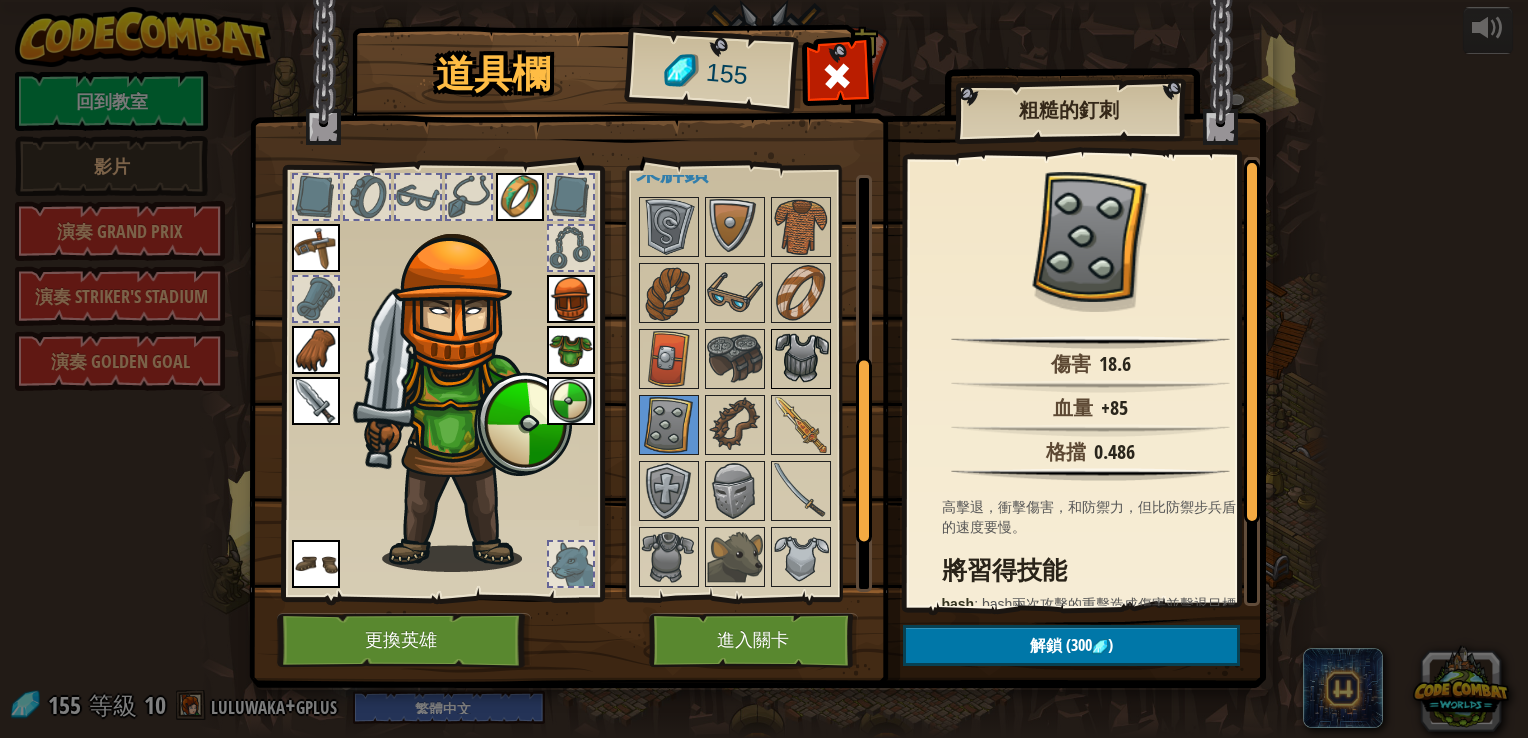 click at bounding box center [801, 359] 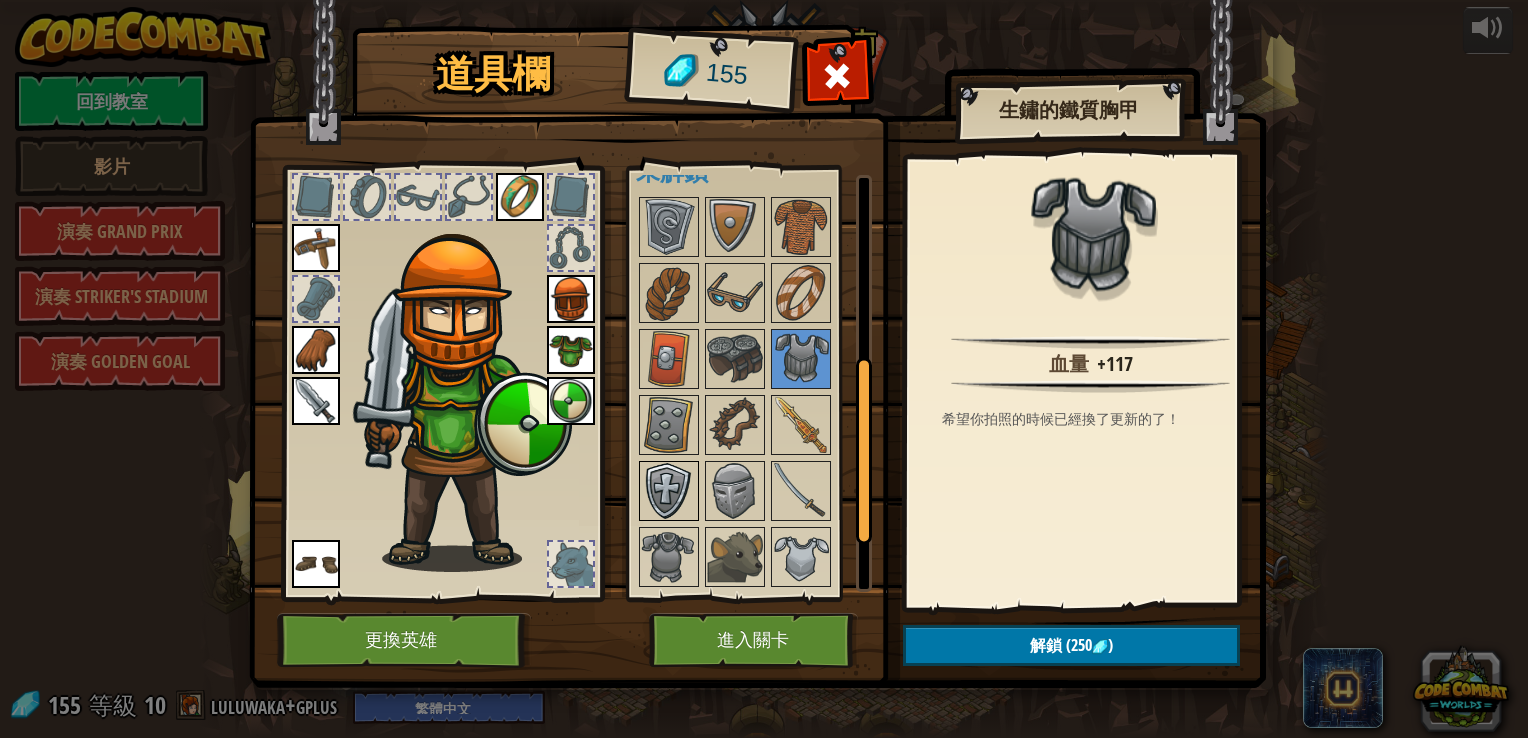 click at bounding box center [669, 491] 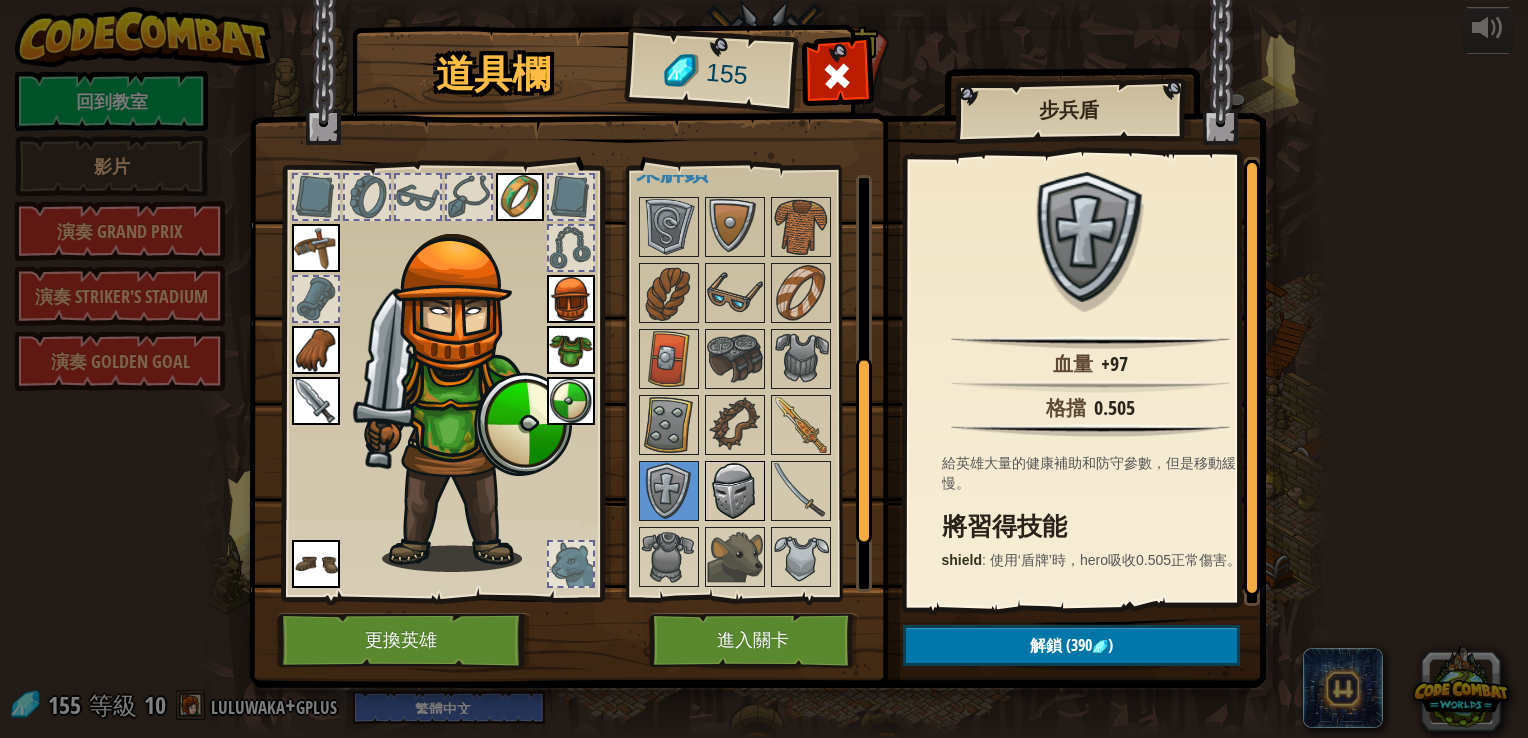 click at bounding box center [735, 491] 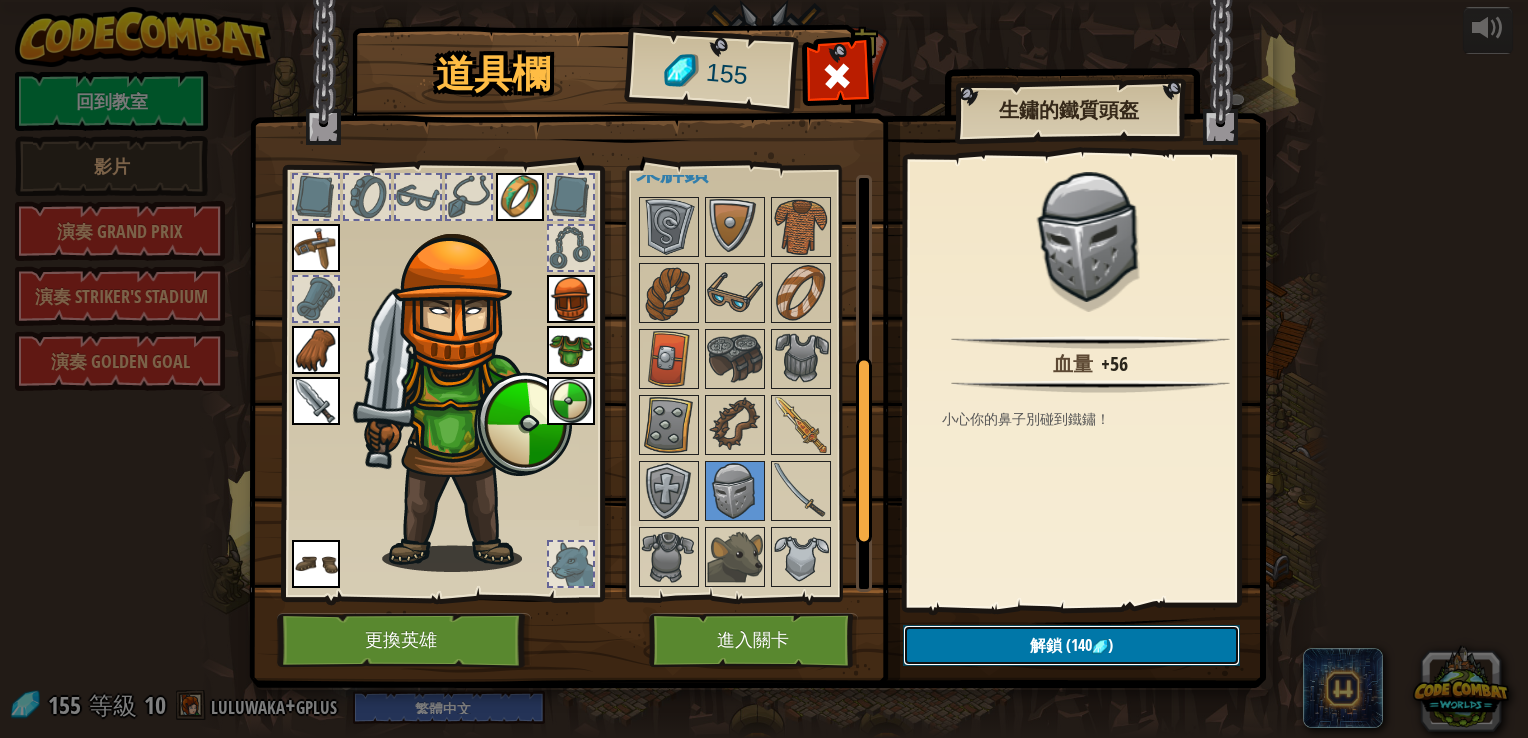 click on "解鎖 (140 )" at bounding box center [1071, 645] 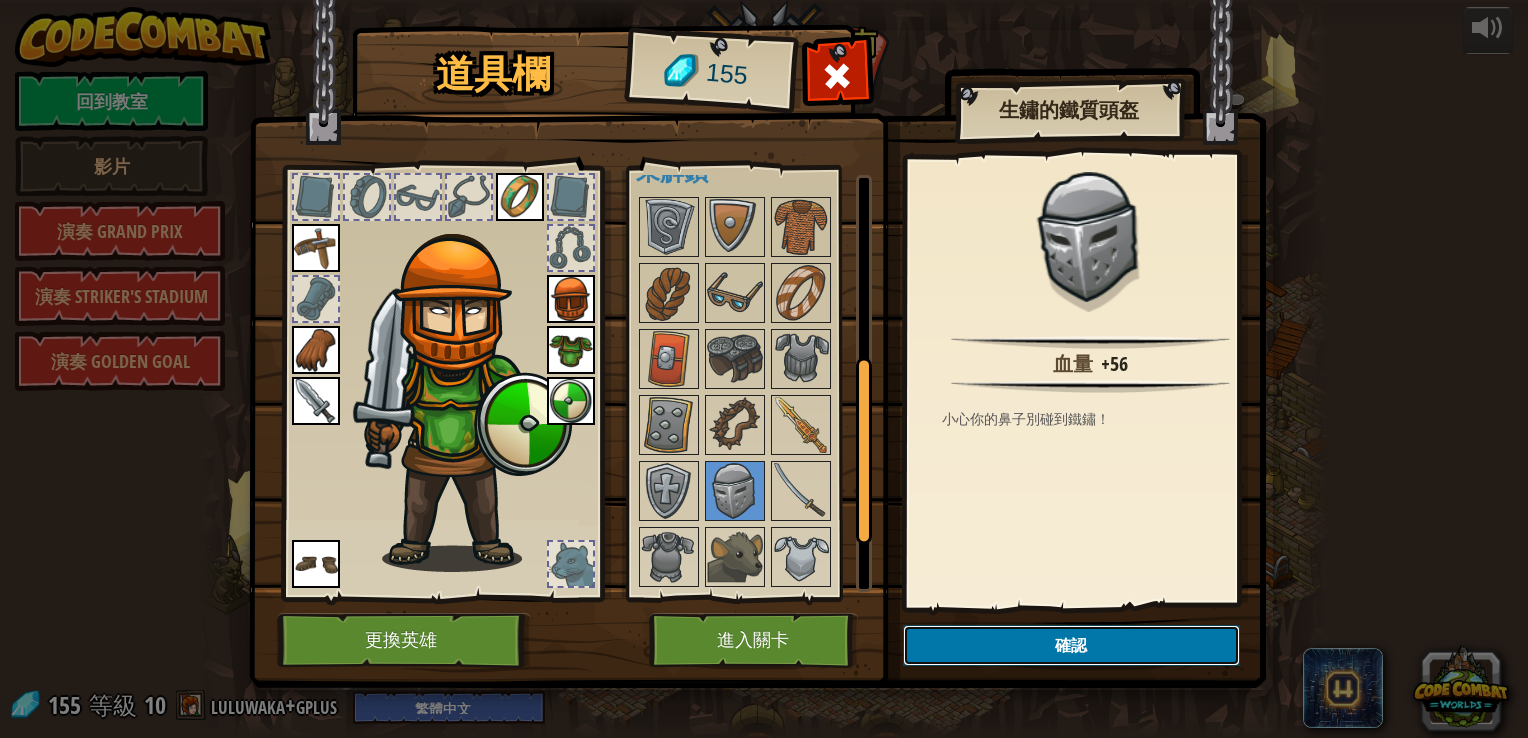 click on "確認" at bounding box center (1071, 645) 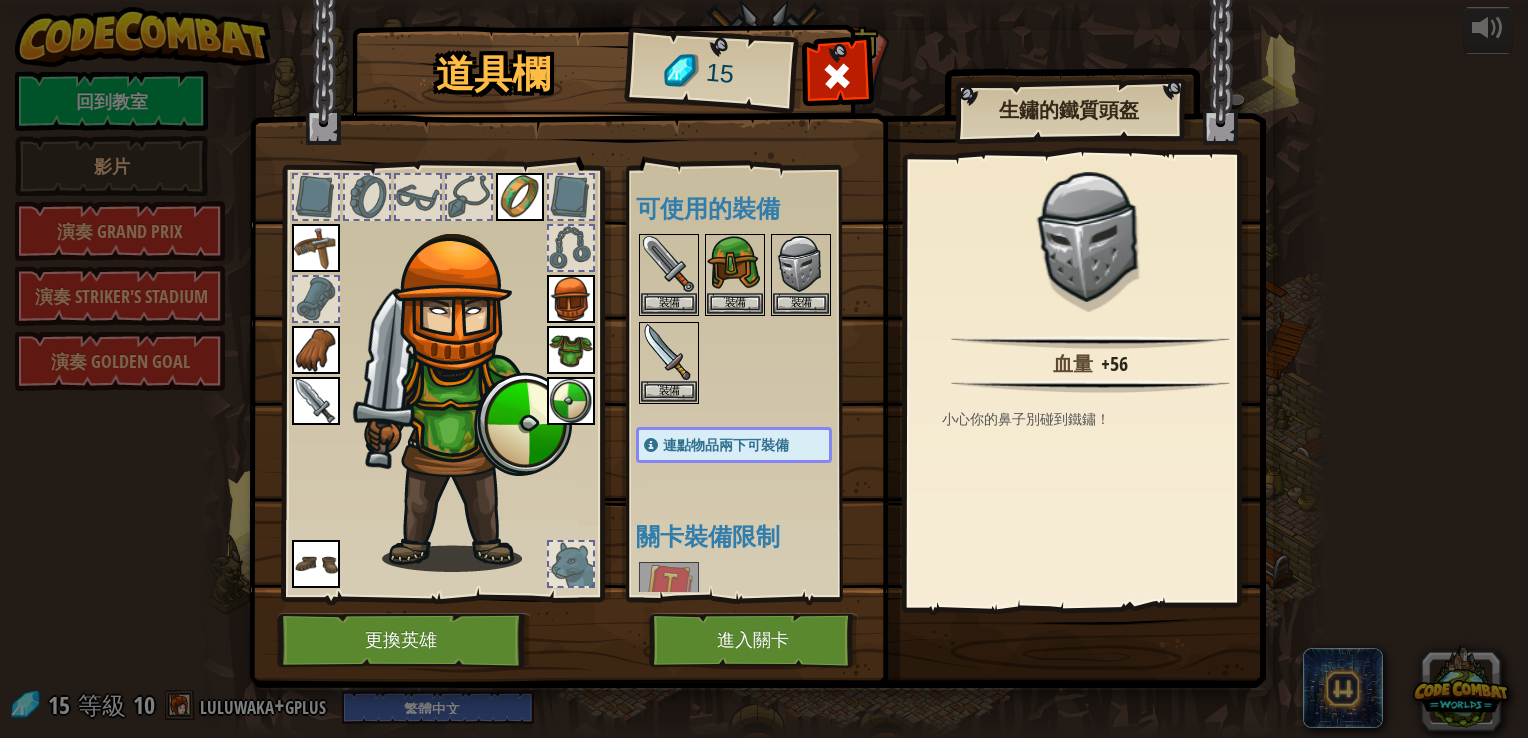 click at bounding box center (571, 299) 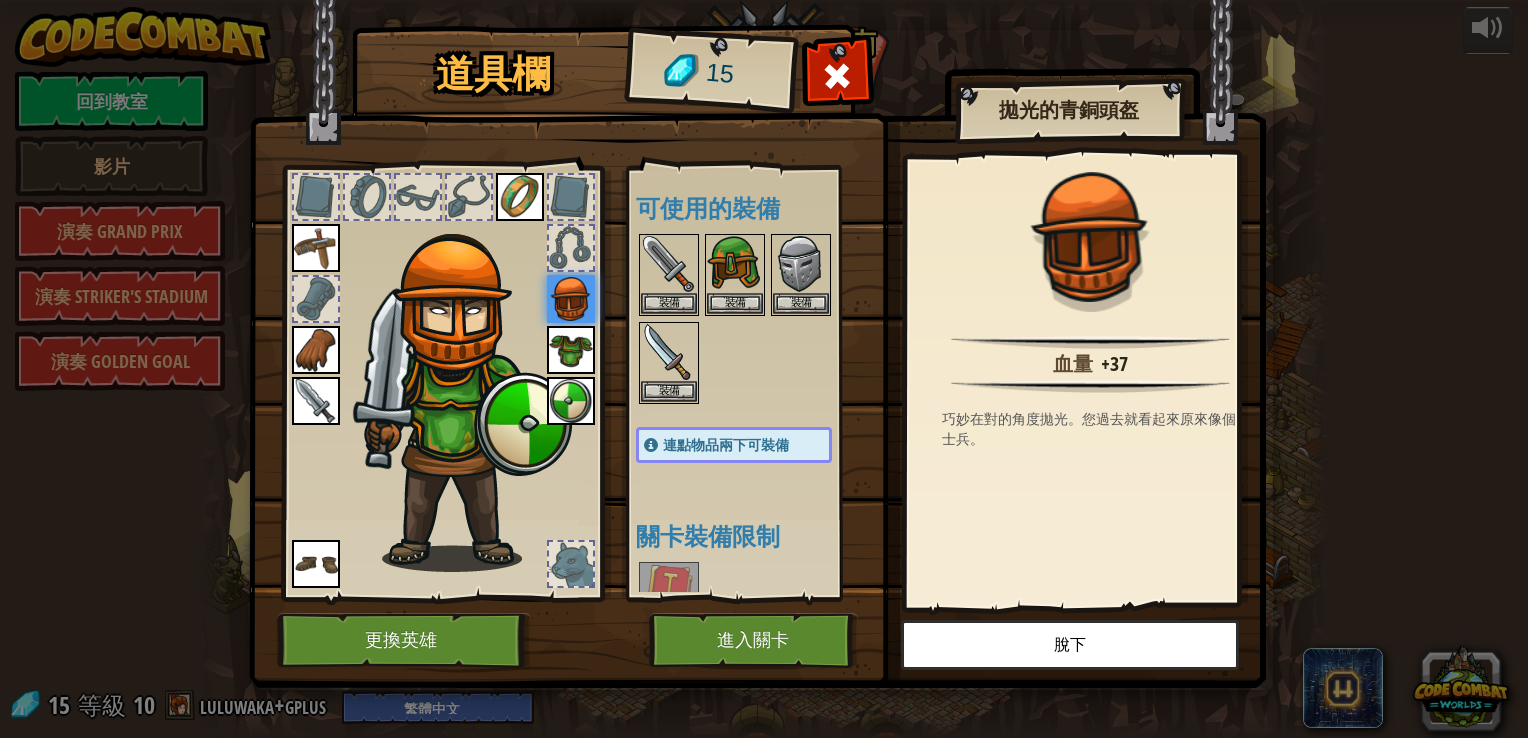 click at bounding box center (571, 299) 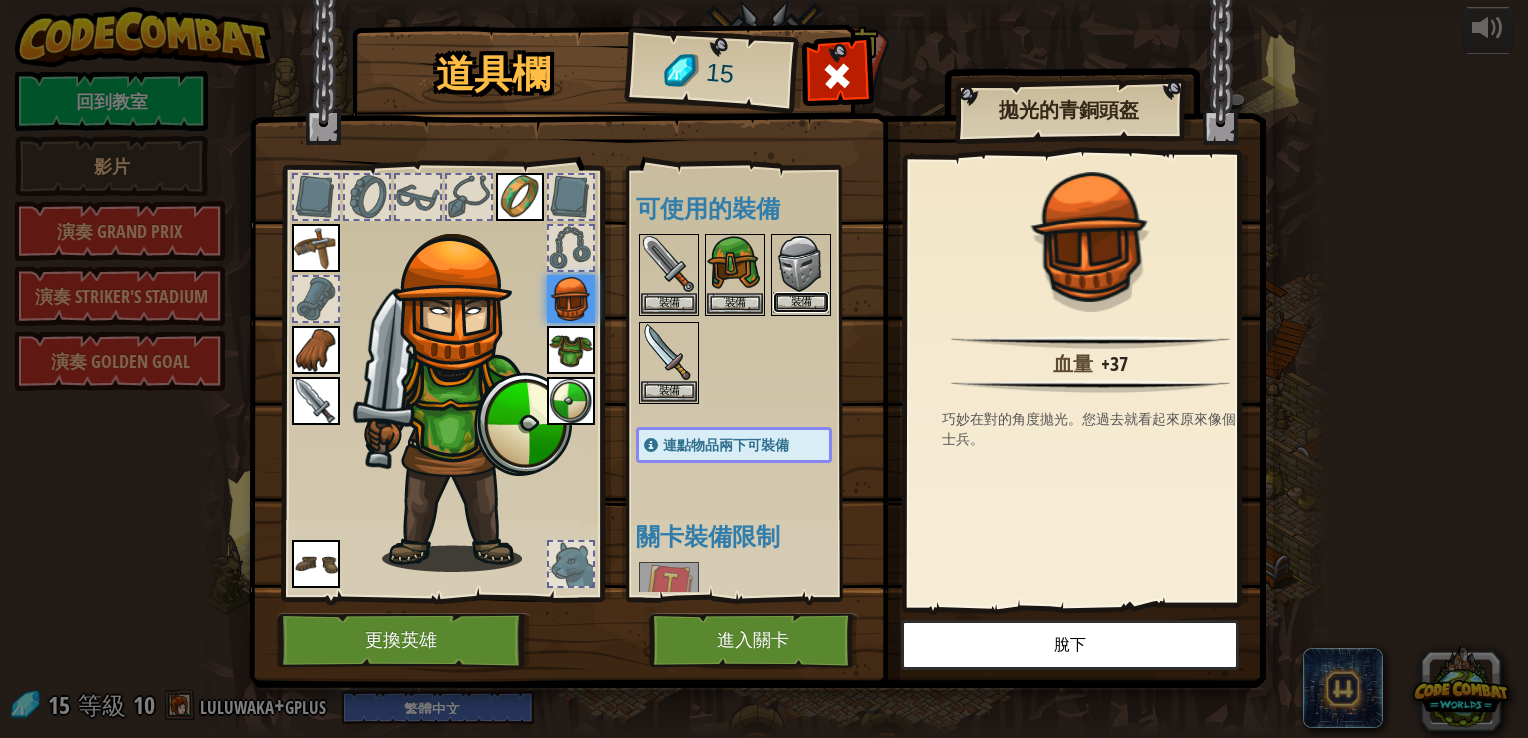 click on "裝備" at bounding box center [801, 302] 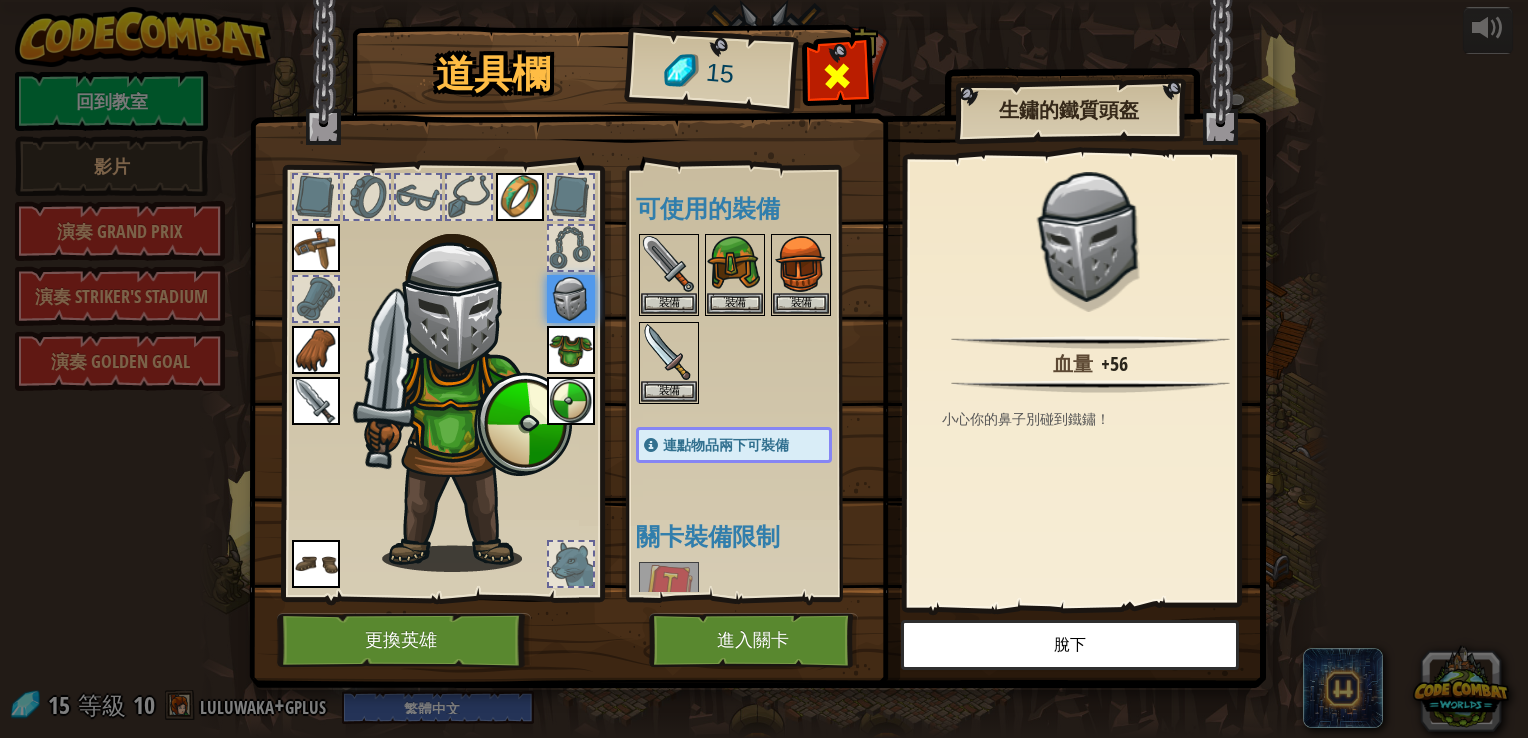 click at bounding box center (837, 76) 